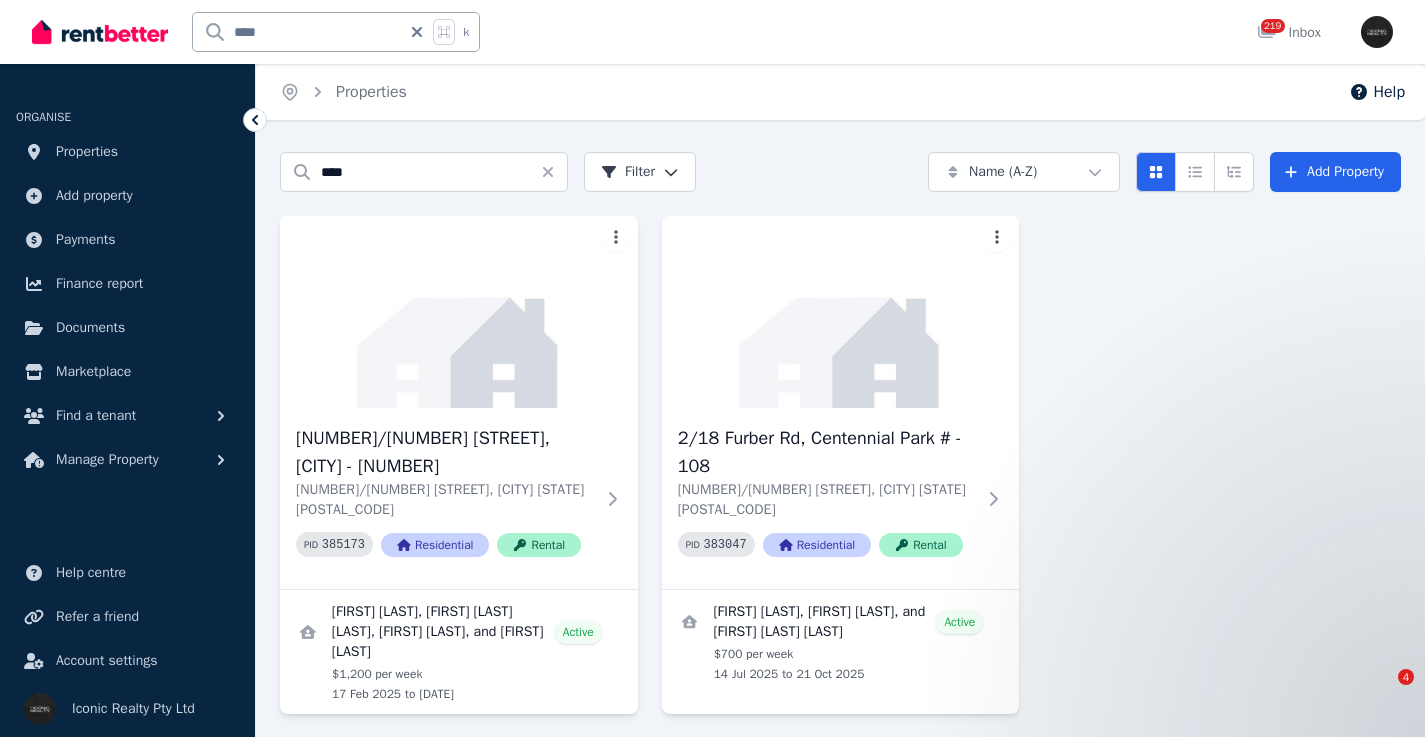 scroll, scrollTop: 0, scrollLeft: 0, axis: both 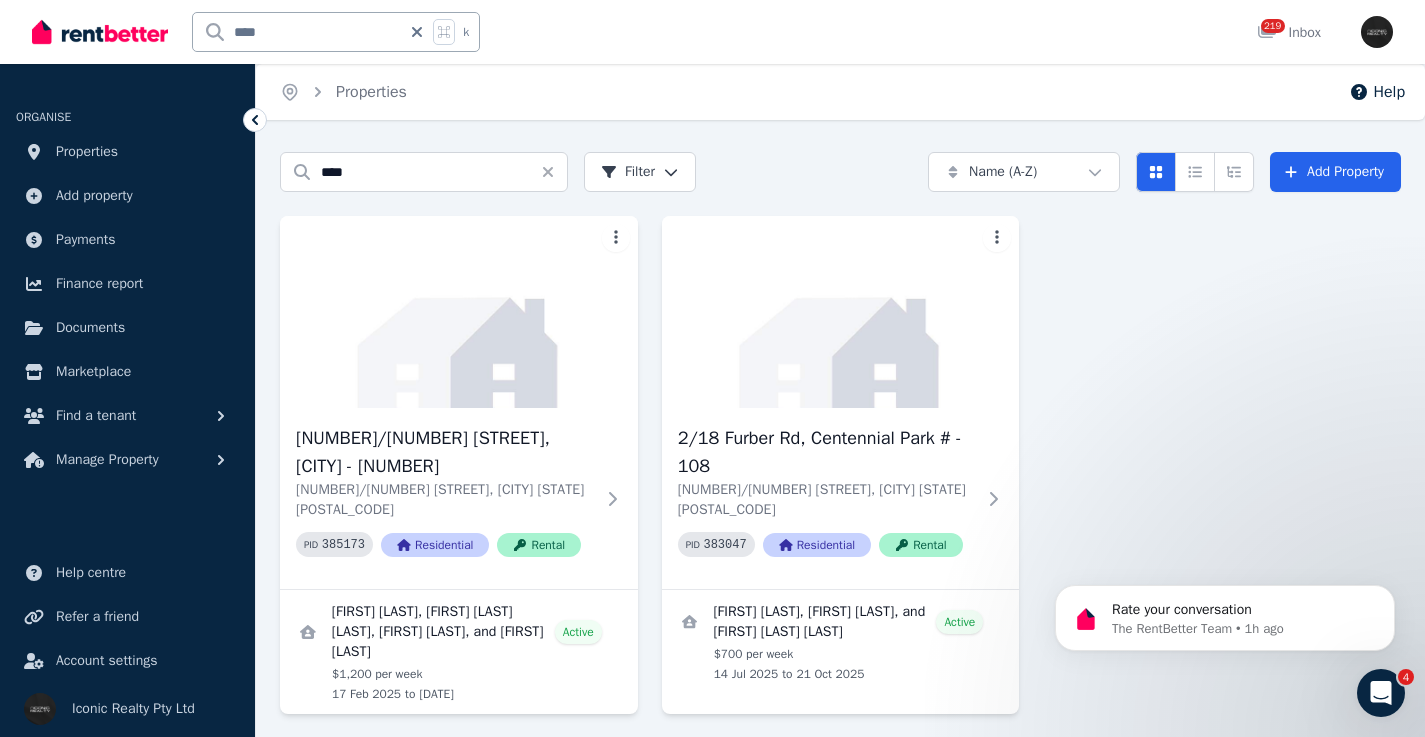 click on "Search properties **** Filter Name (A-Z) Add Property [NUMBER]/[NUMBER] [STREET], [CITY] - [NUMBER] [NUMBER]/[NUMBER] [STREET], [CITY] [STATE] PID   [NUMBER] Residential Rental [FIRST] [LAST], [FIRST] [LAST], and [FIRST] [LAST] Active $[NUMBER] per week [DATE] to [DATE] [NUMBER]/[NUMBER] [STREET], [CITY] # - [NUMBER] [NUMBER]/[NUMBER] [STREET], [CITY] [STATE] PID   [NUMBER] Residential Rental [FIRST] [LAST], [FIRST] [LAST], and [FIRST] [LAST] Active $[NUMBER] per week [DATE] to [DATE]" at bounding box center [840, 479] 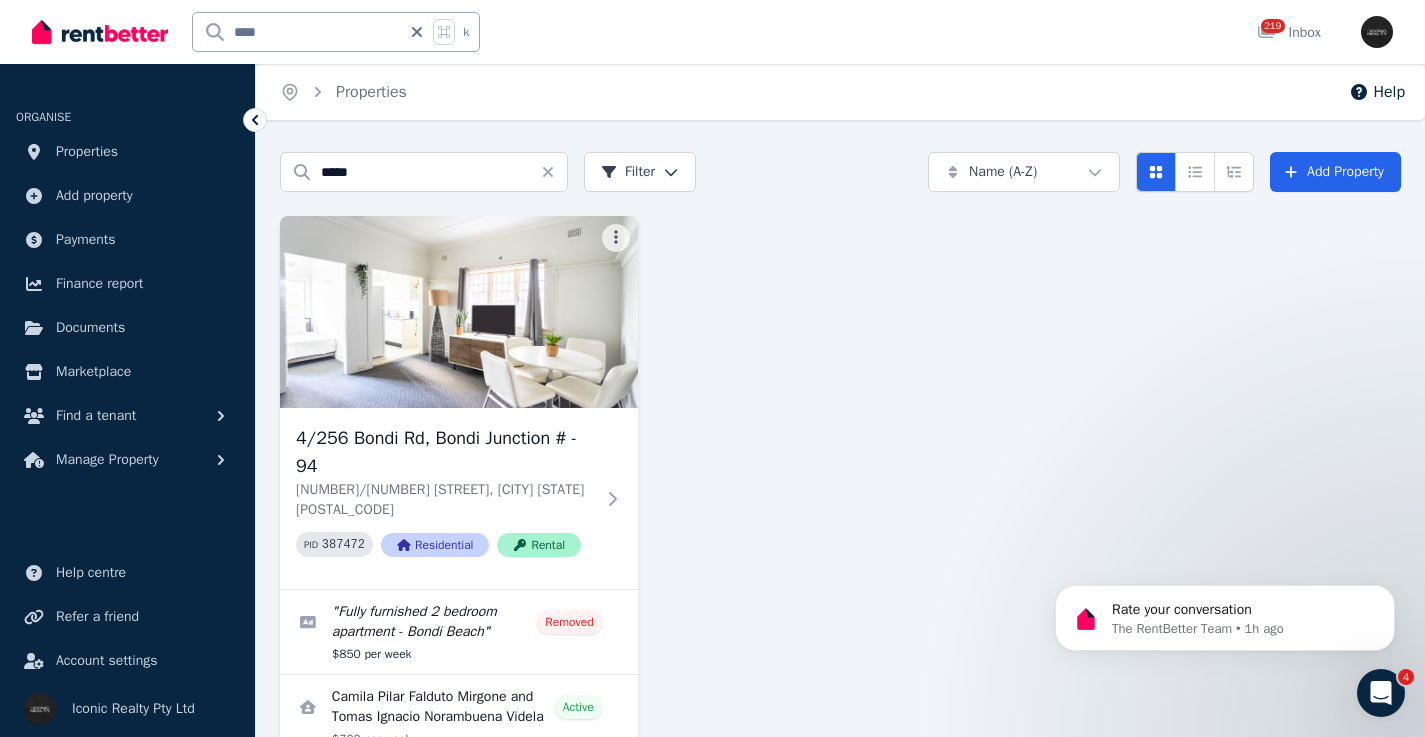 click on "*****" at bounding box center (424, 172) 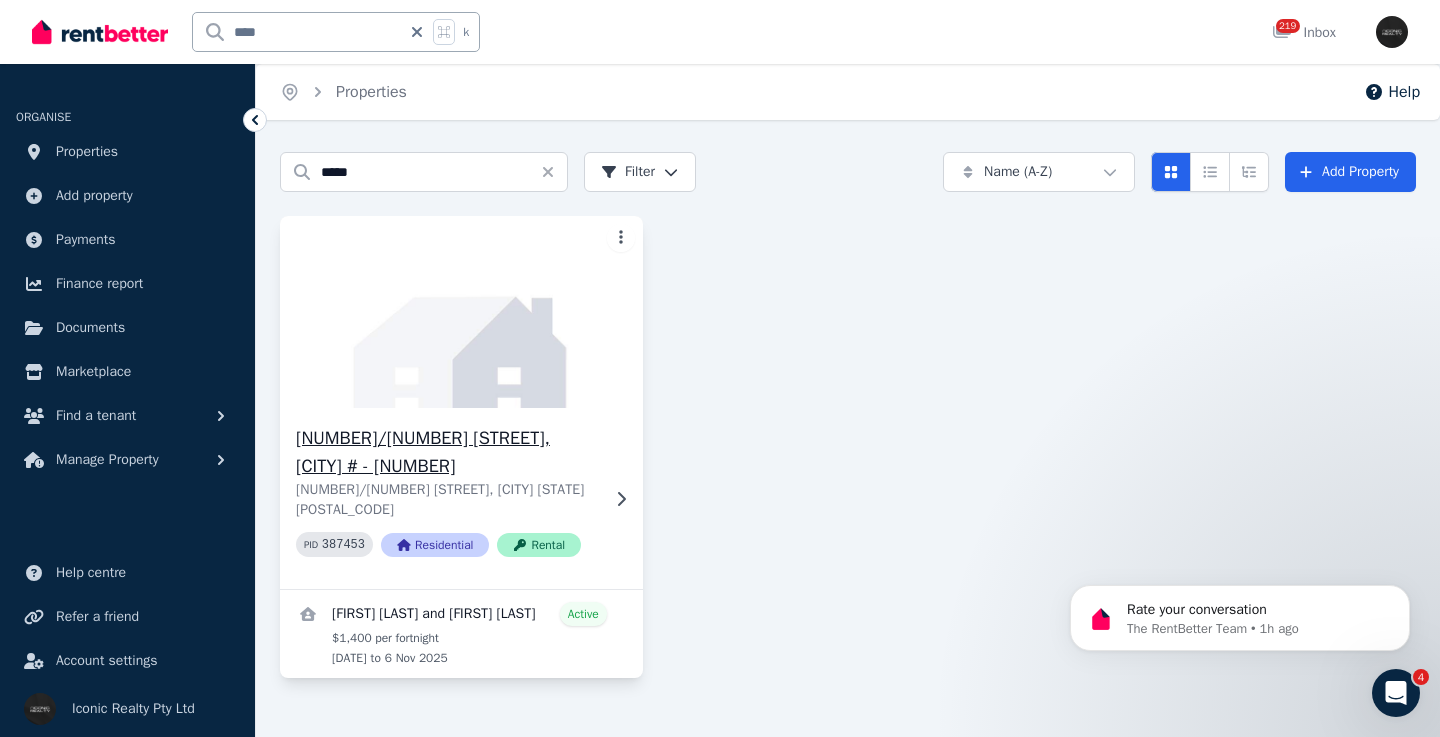 type on "*****" 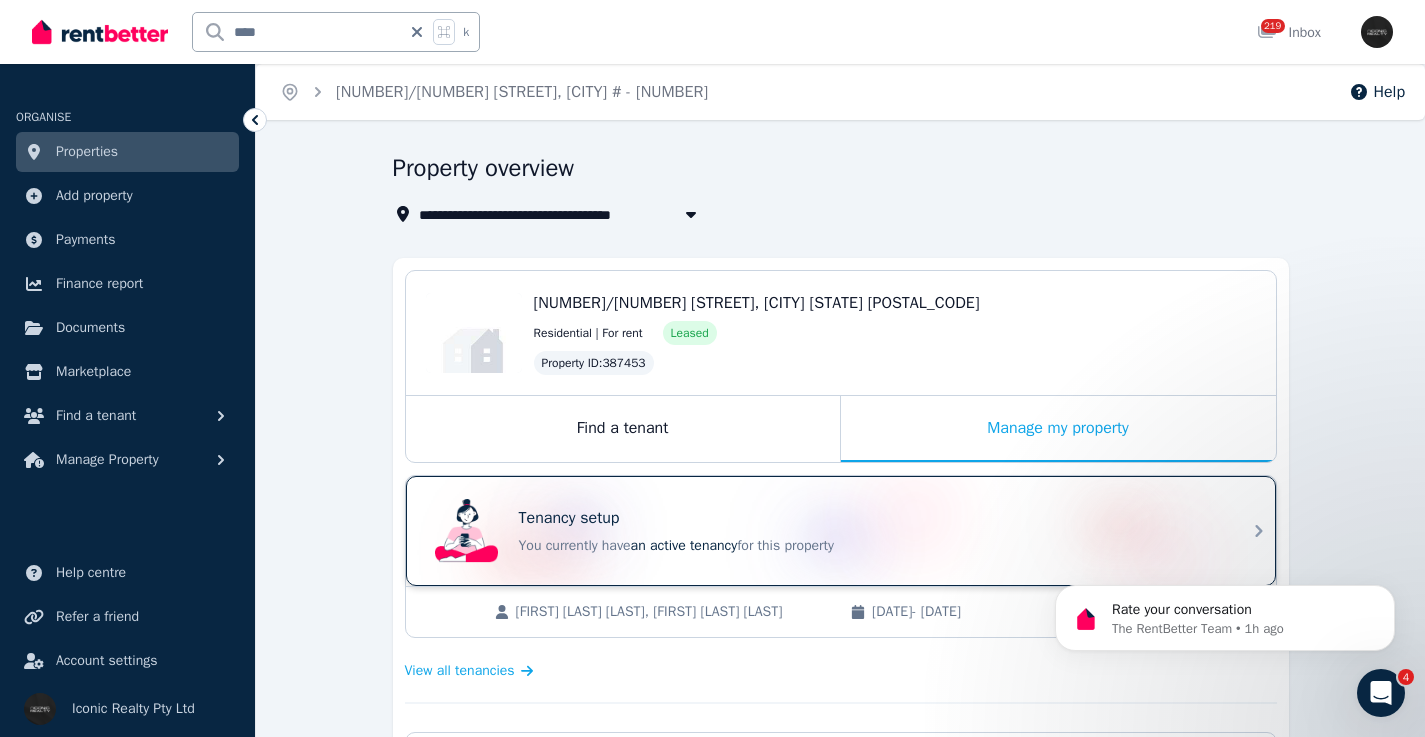 click on "Tenancy setup You currently have  an active tenancy  for this property" at bounding box center [823, 531] 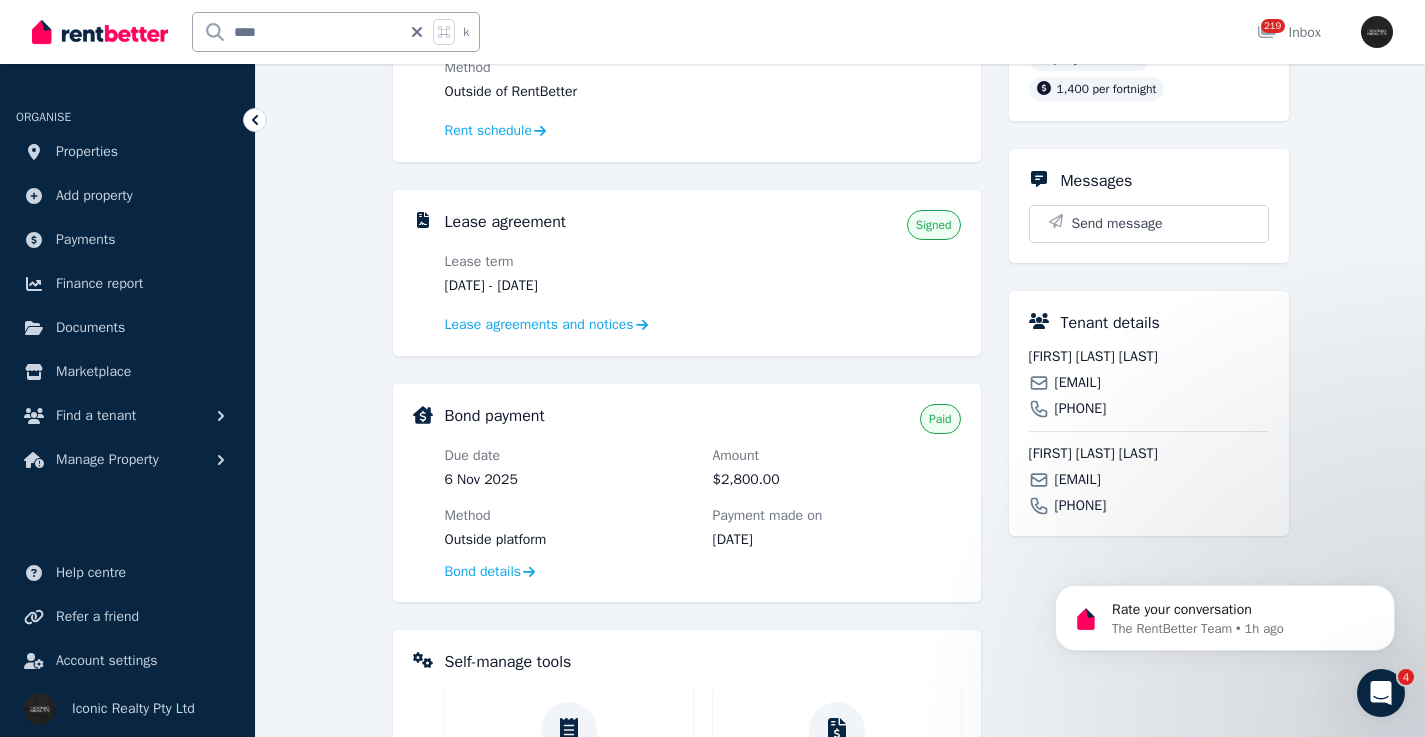 scroll, scrollTop: 636, scrollLeft: 0, axis: vertical 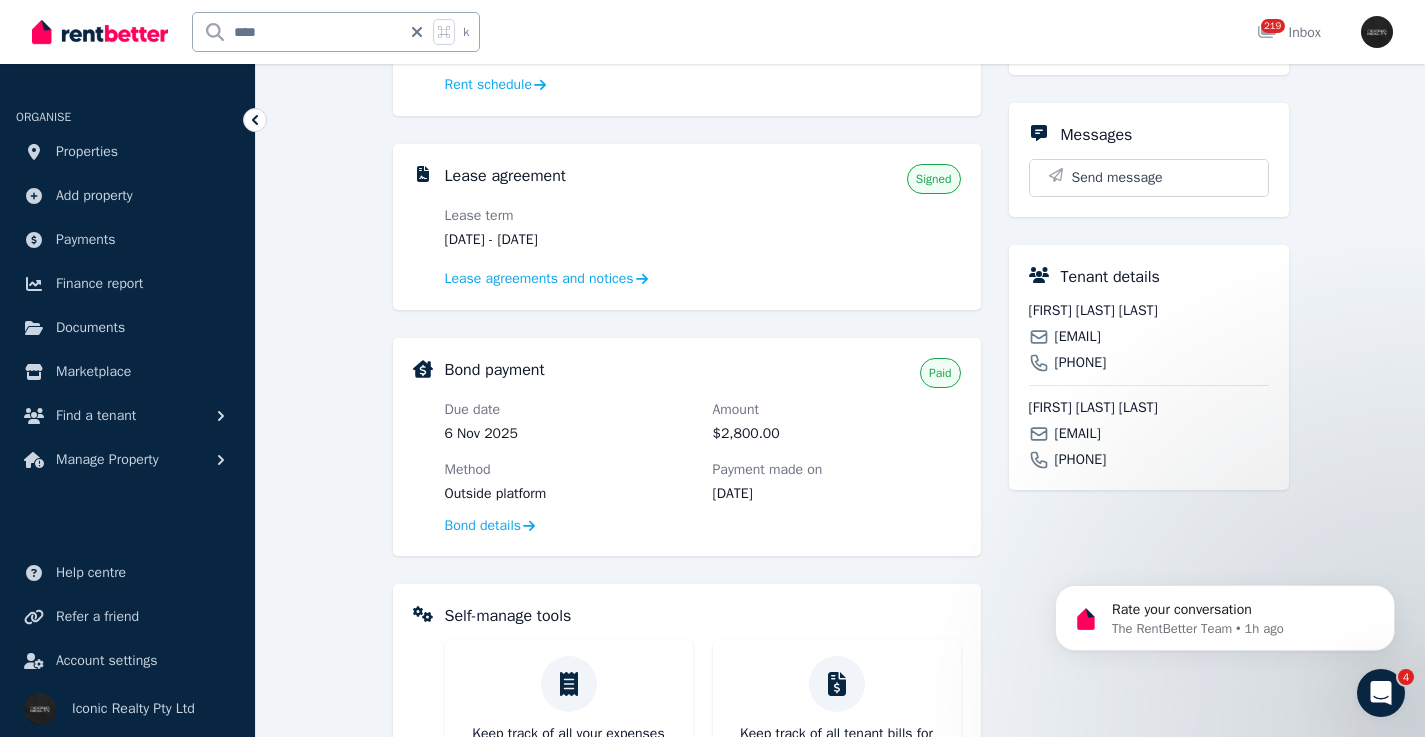 click on "[EMAIL]" at bounding box center [1078, 337] 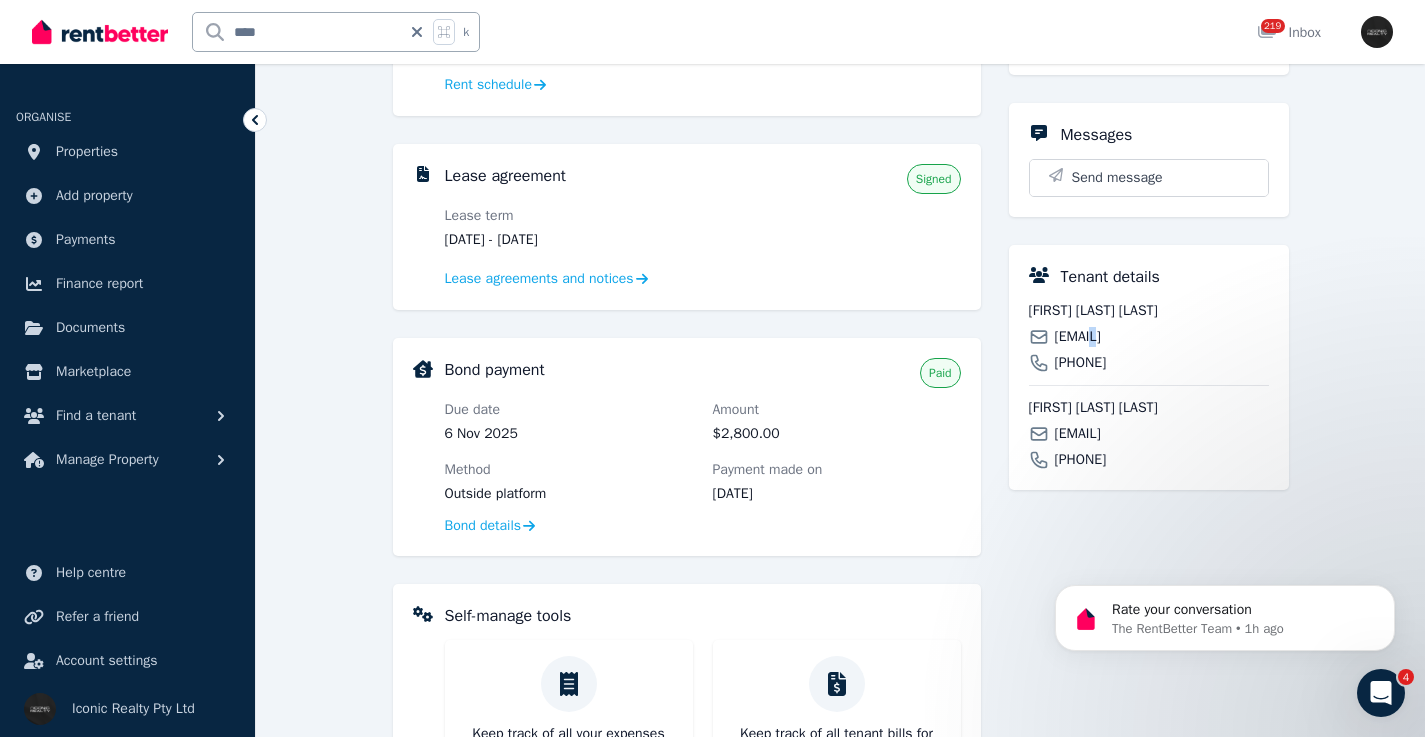 click on "[EMAIL]" at bounding box center [1078, 337] 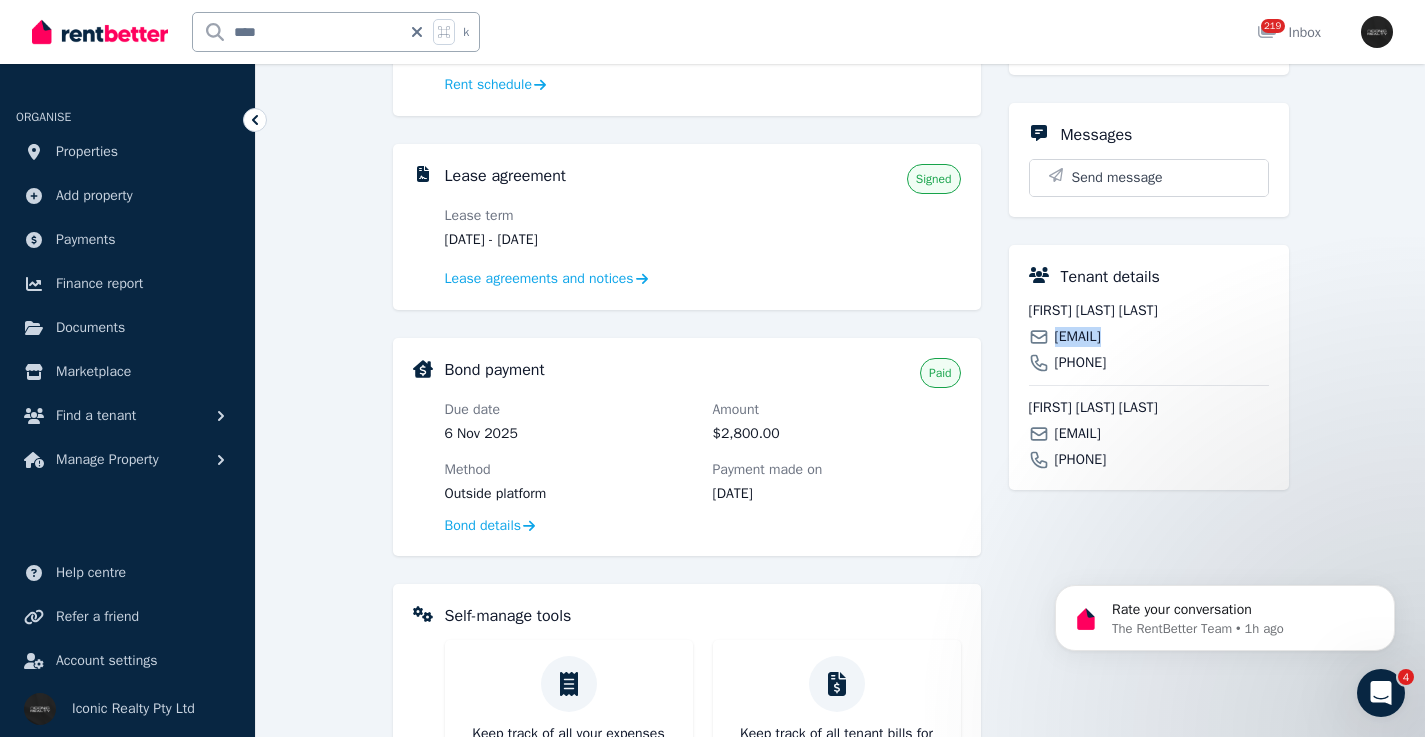 click on "[EMAIL]" at bounding box center (1078, 337) 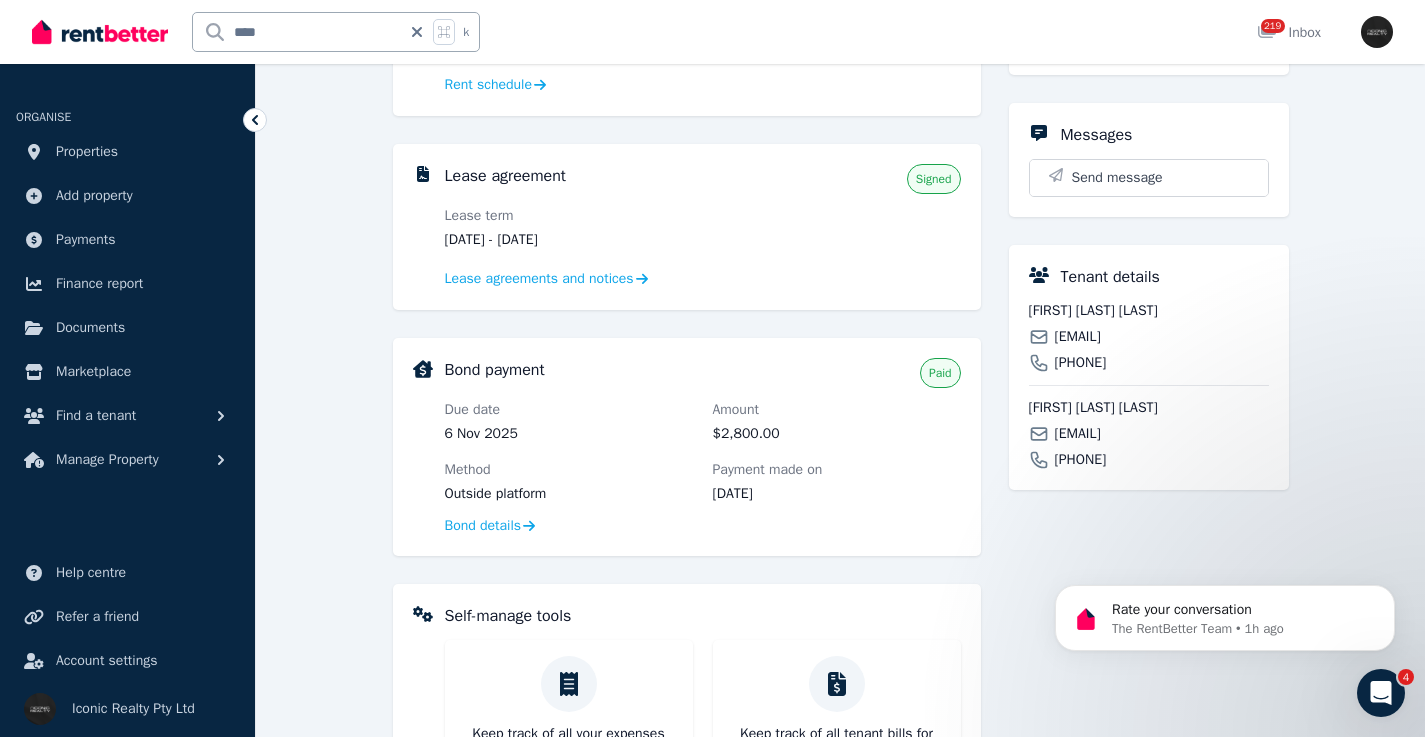 click on "[EMAIL]" at bounding box center [1078, 434] 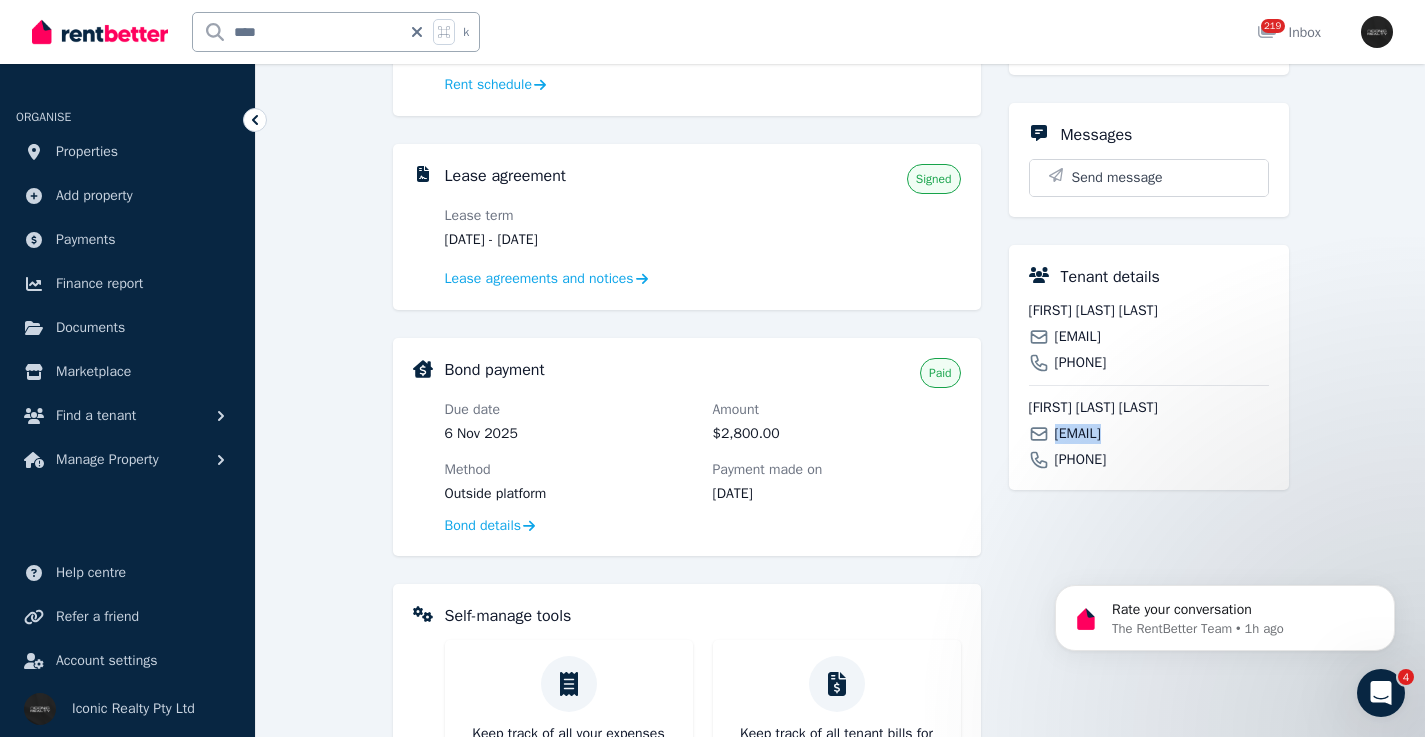 click on "[EMAIL]" at bounding box center (1078, 434) 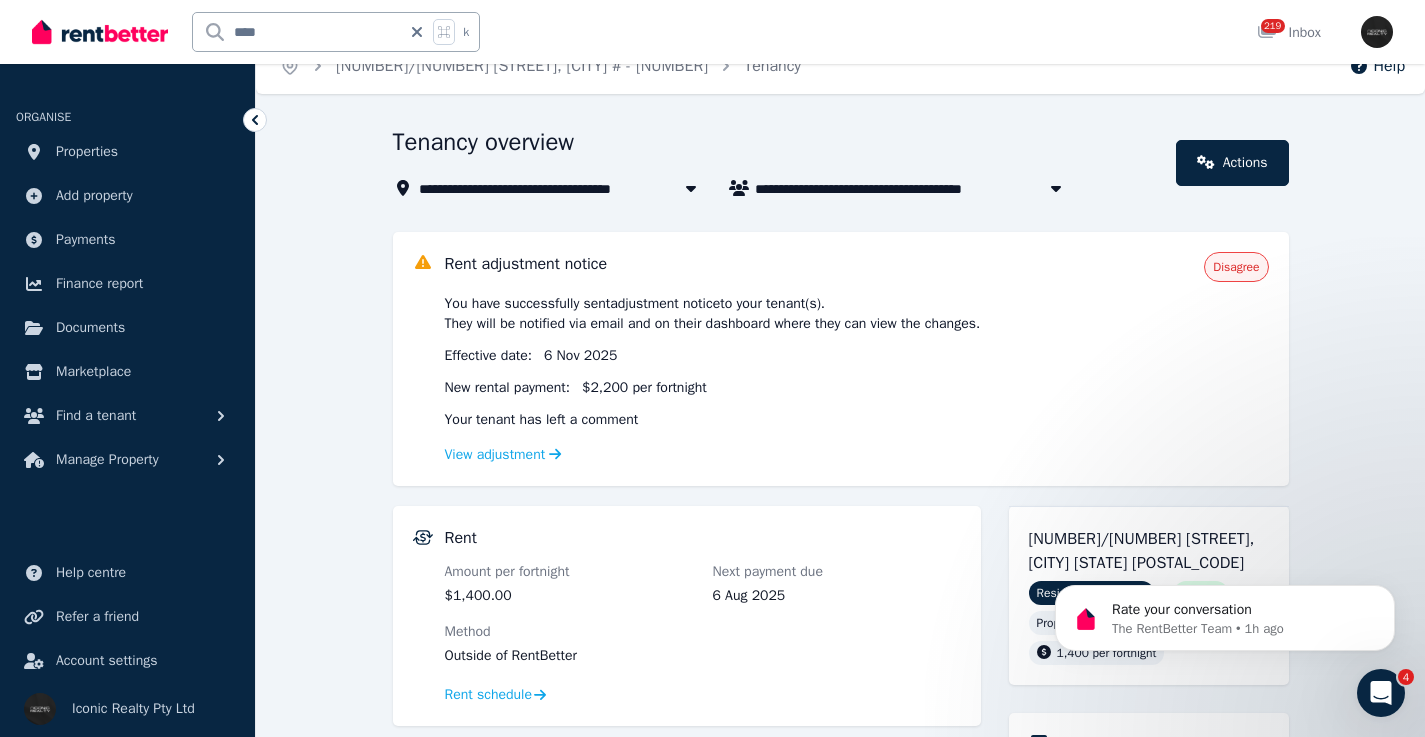 scroll, scrollTop: 0, scrollLeft: 0, axis: both 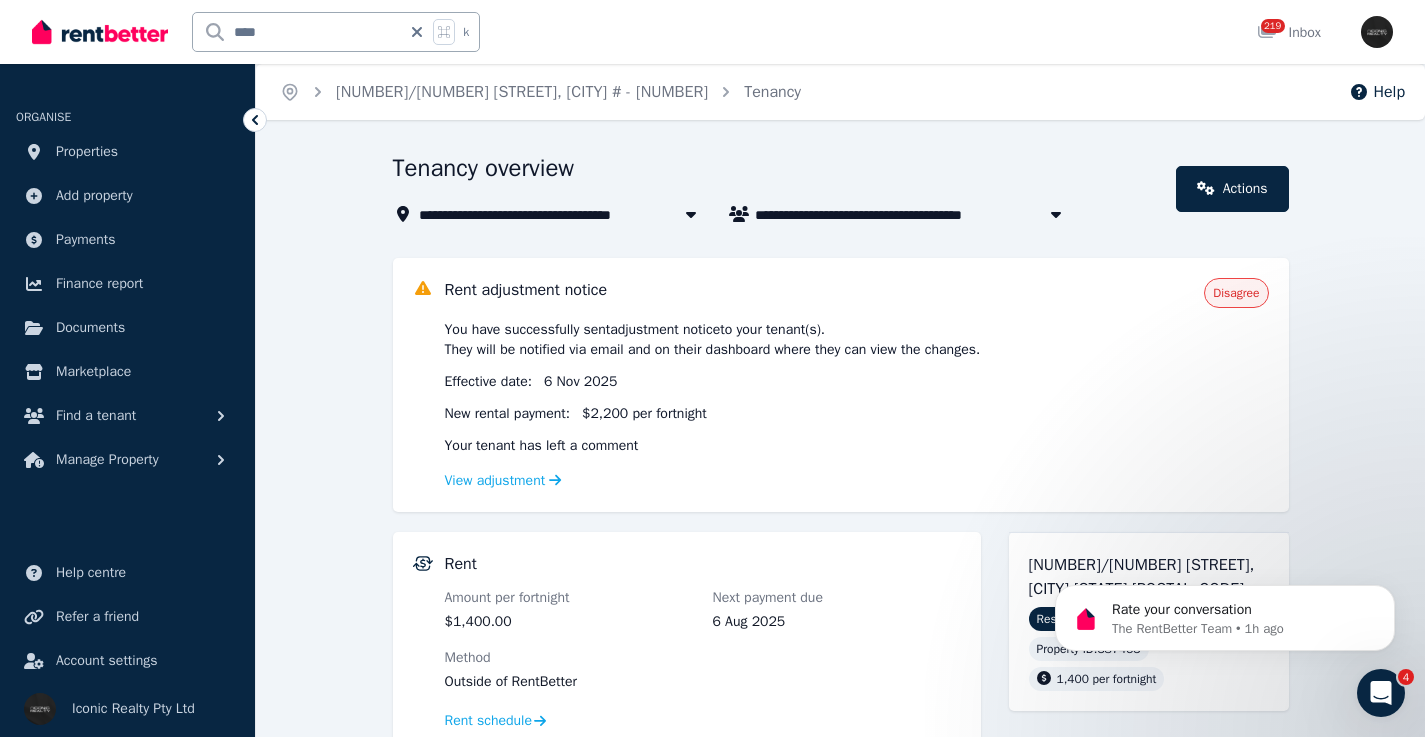 click on "****" at bounding box center [297, 32] 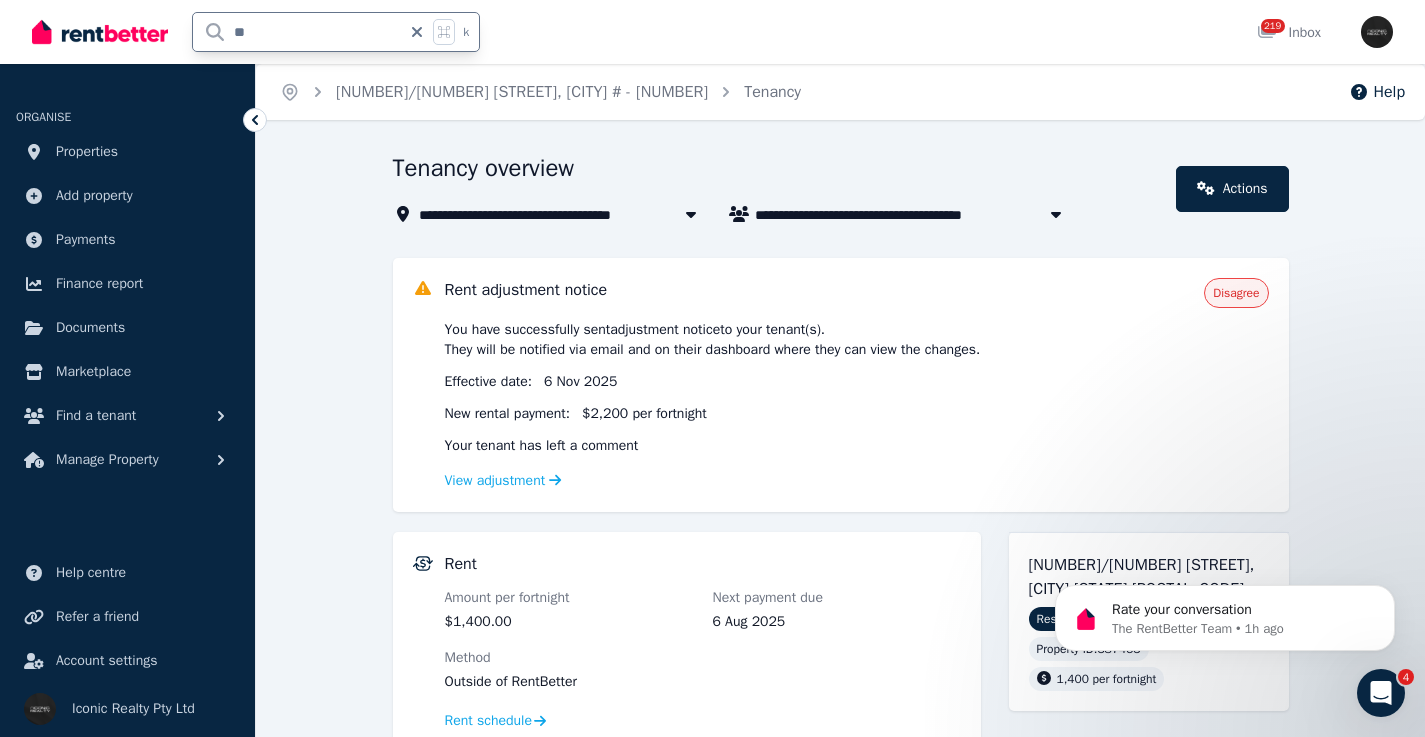 type on "*" 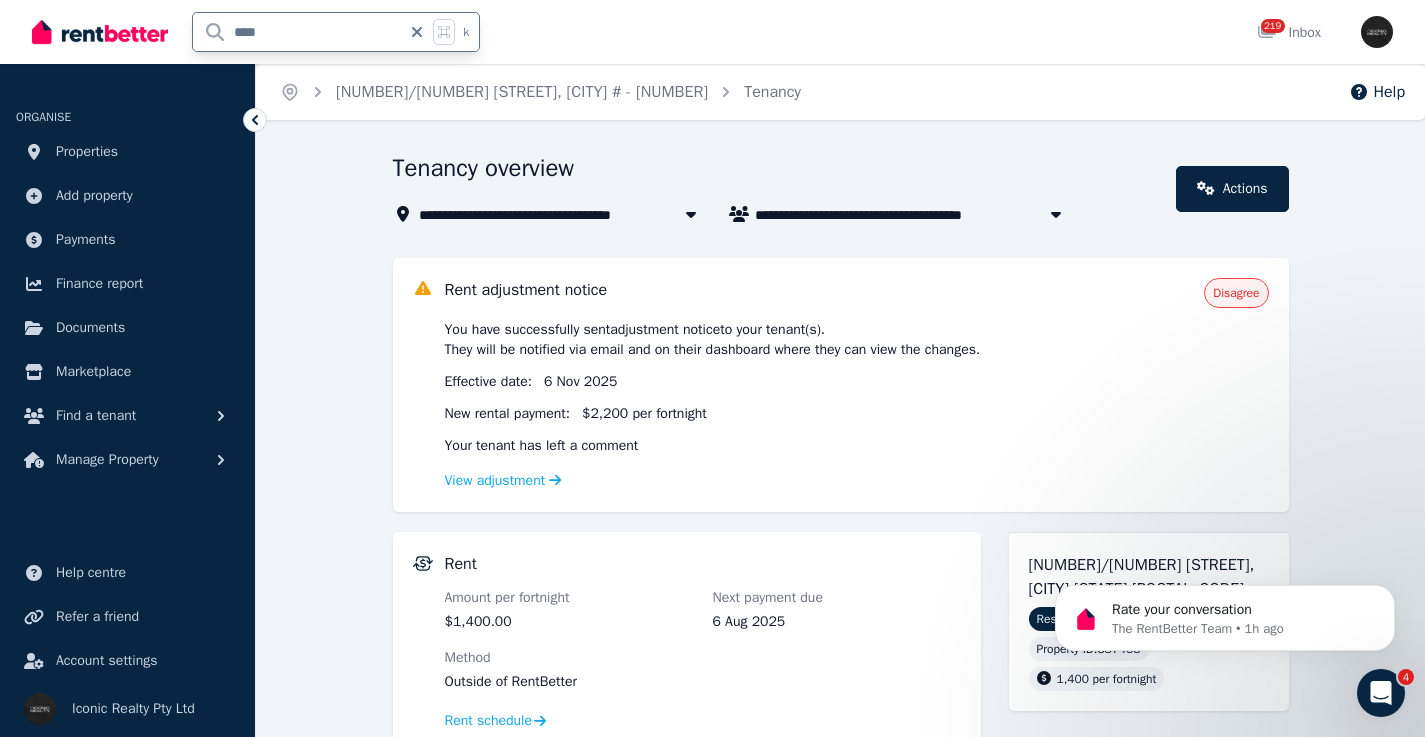 type on "*****" 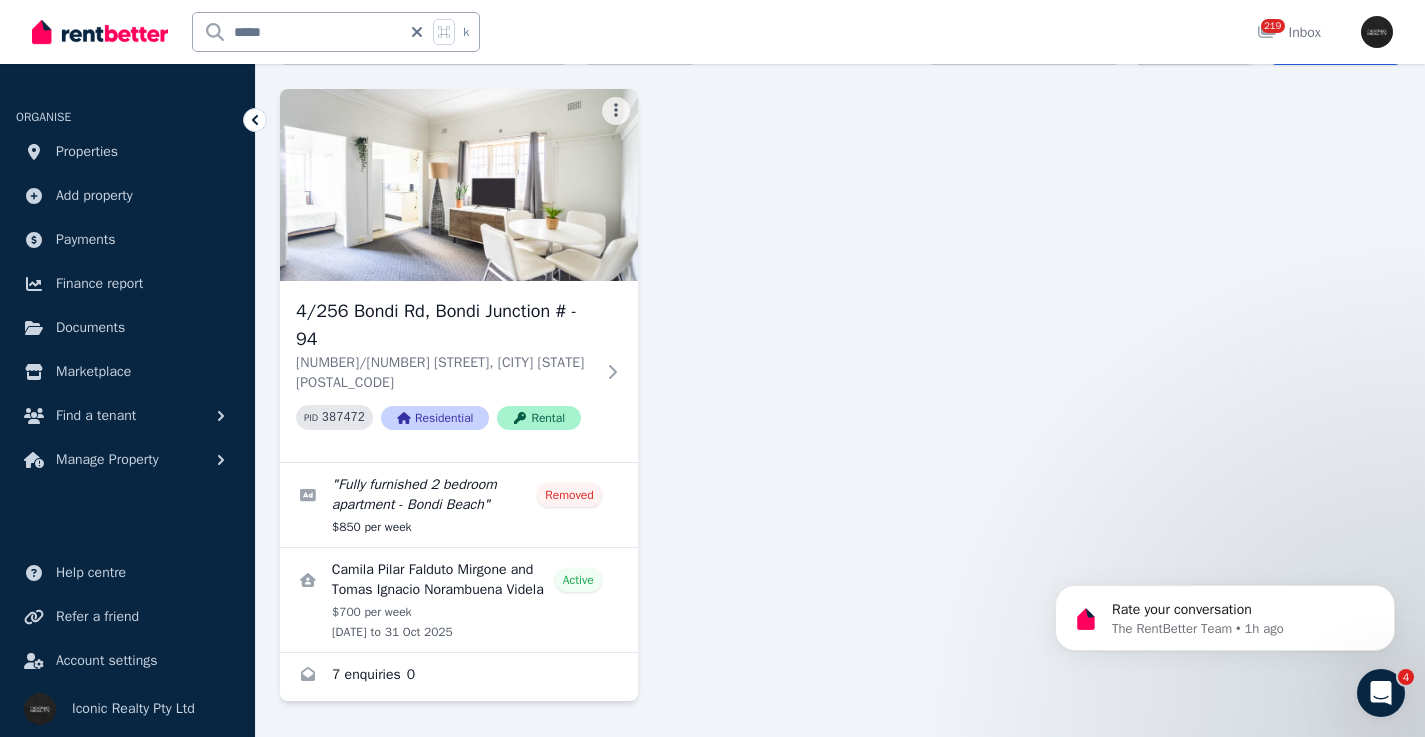 scroll, scrollTop: 0, scrollLeft: 0, axis: both 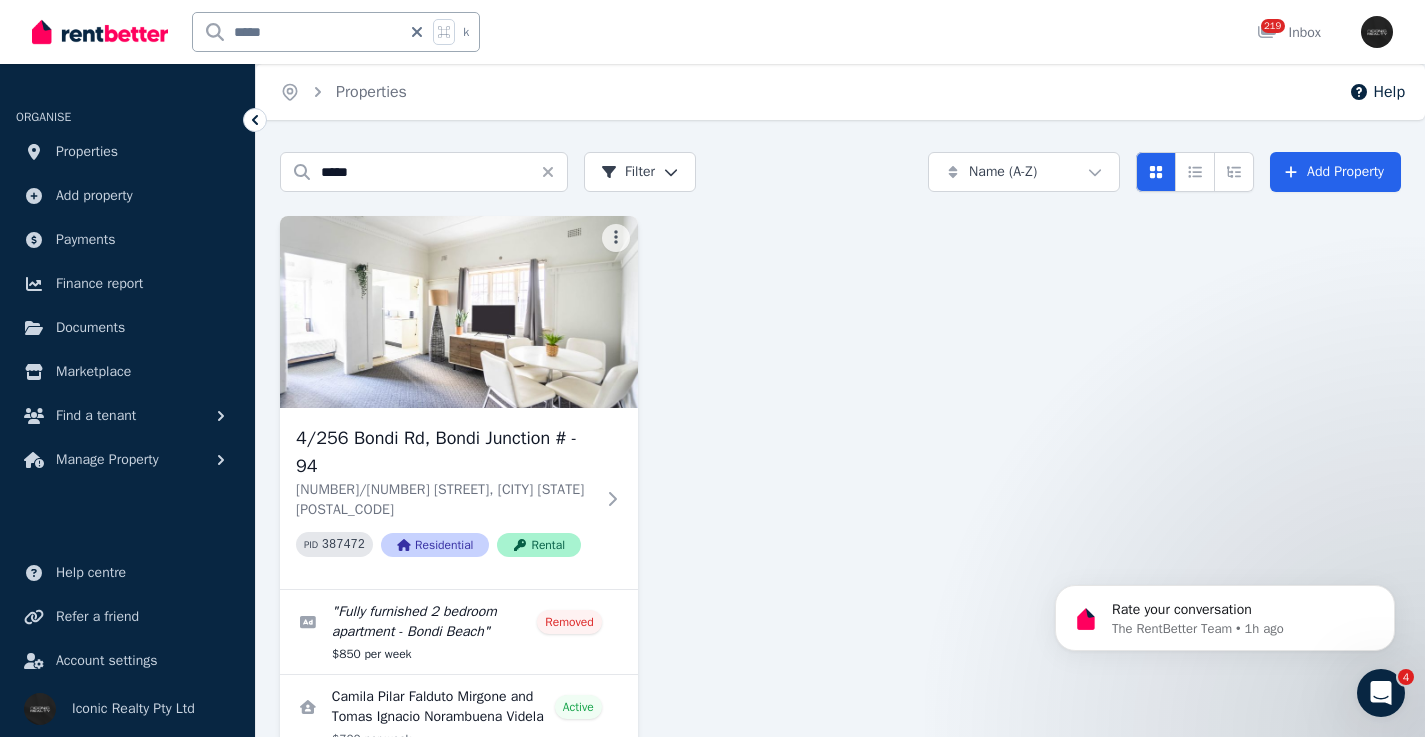 click 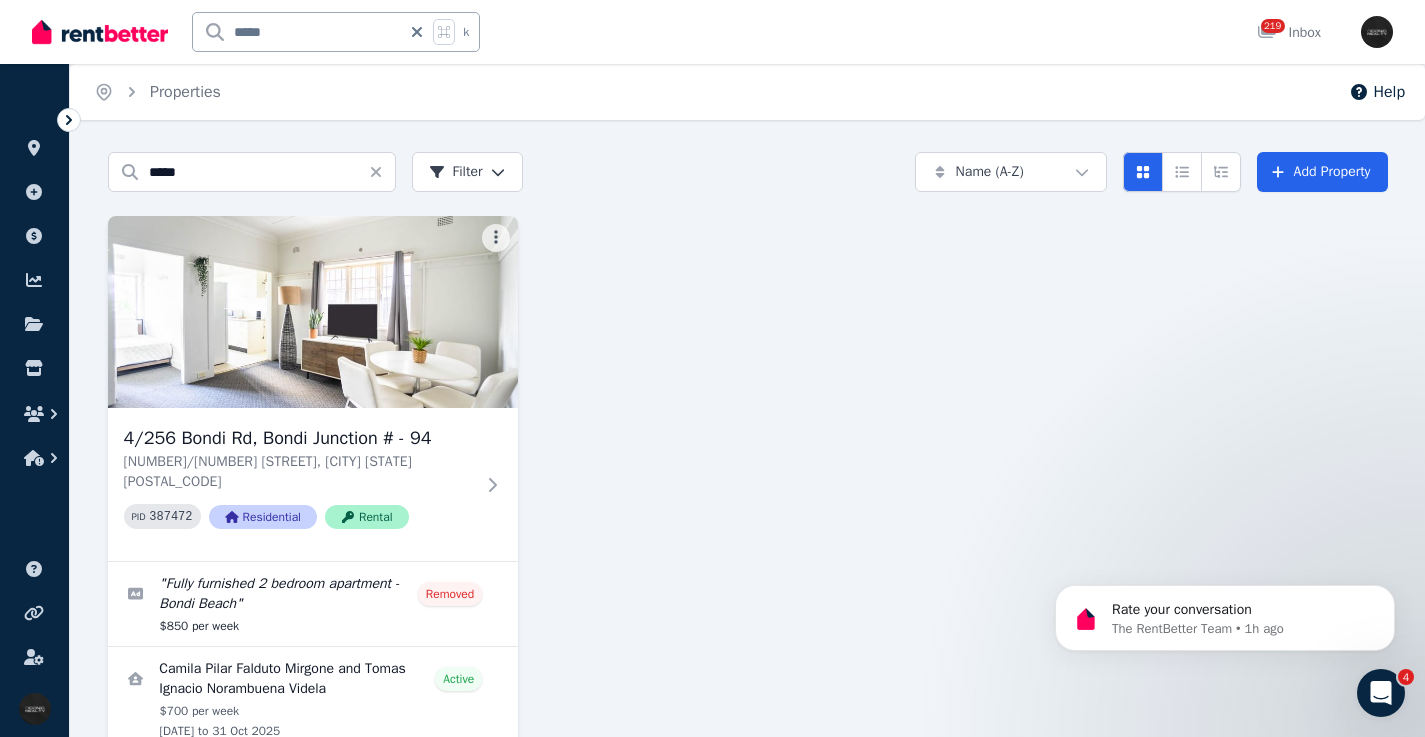 click 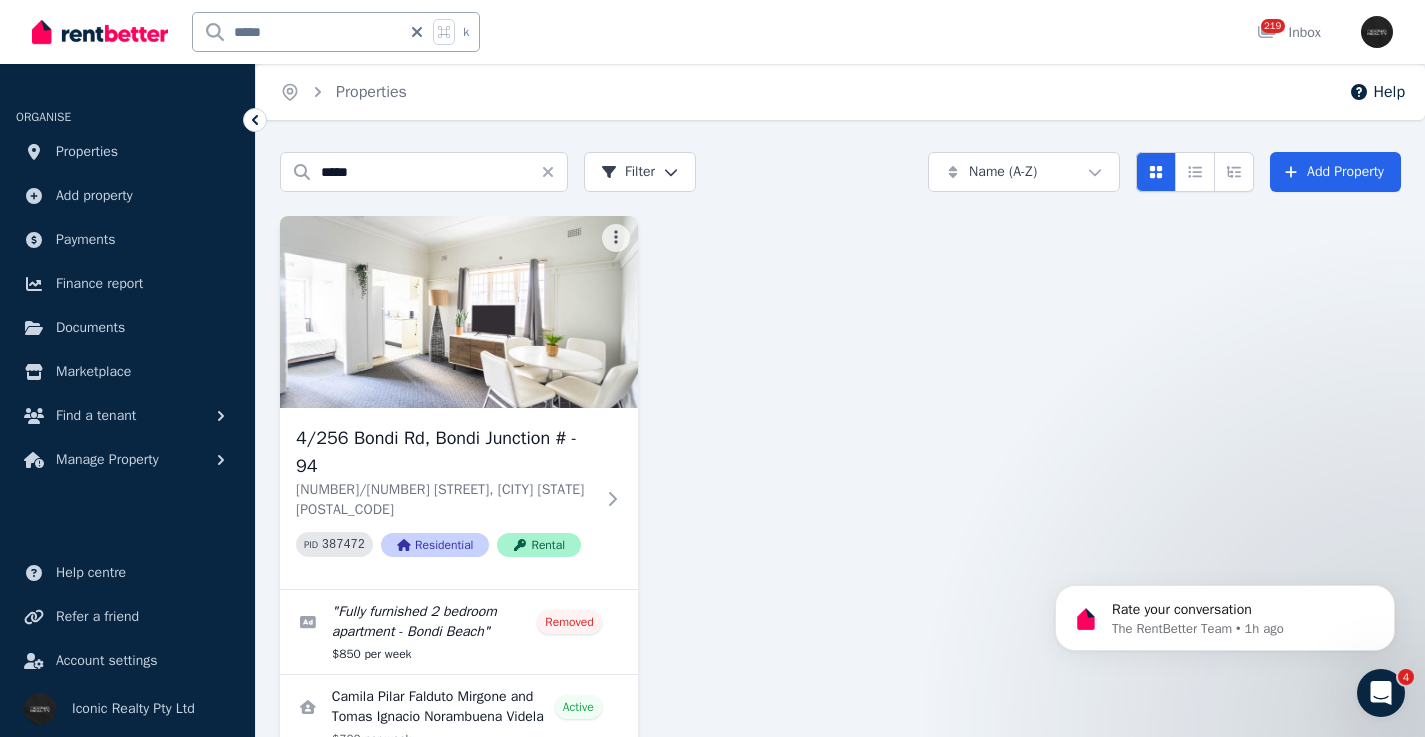click 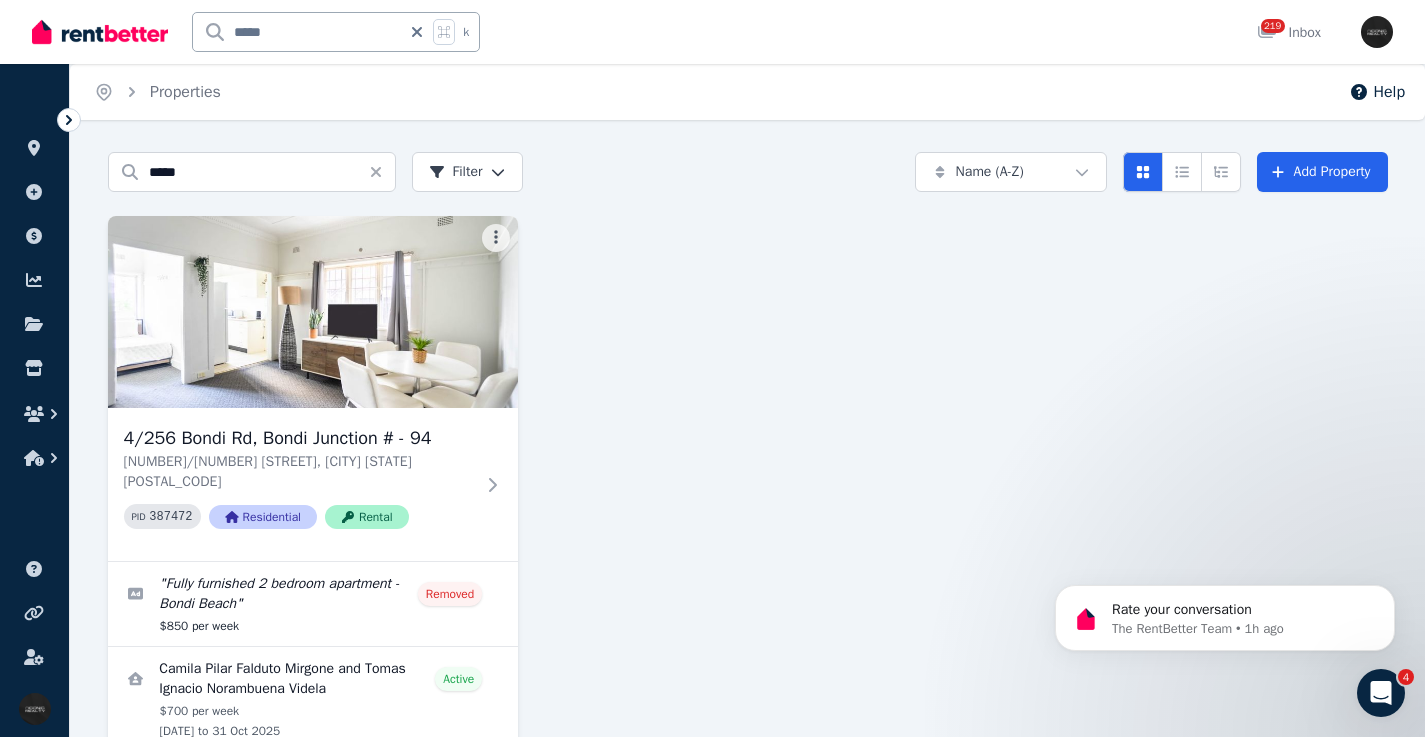 click 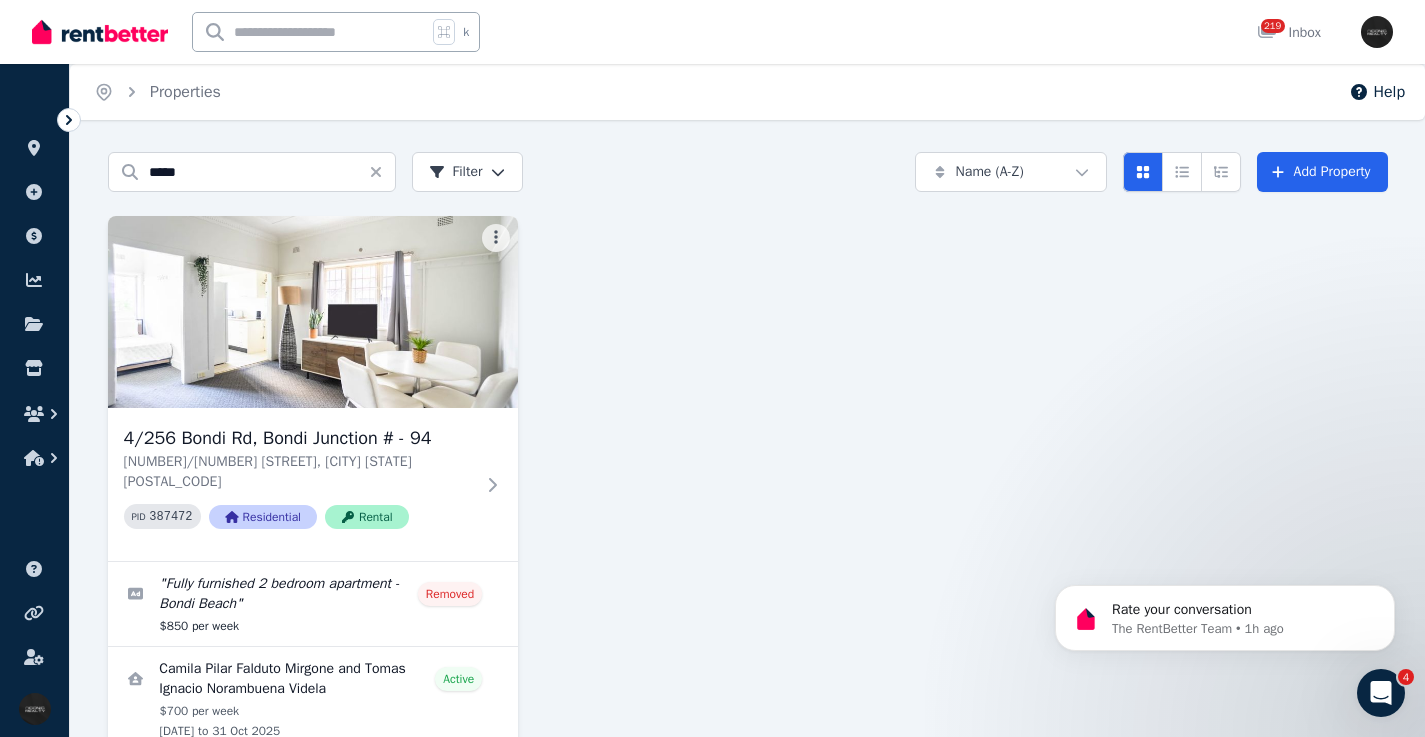 click 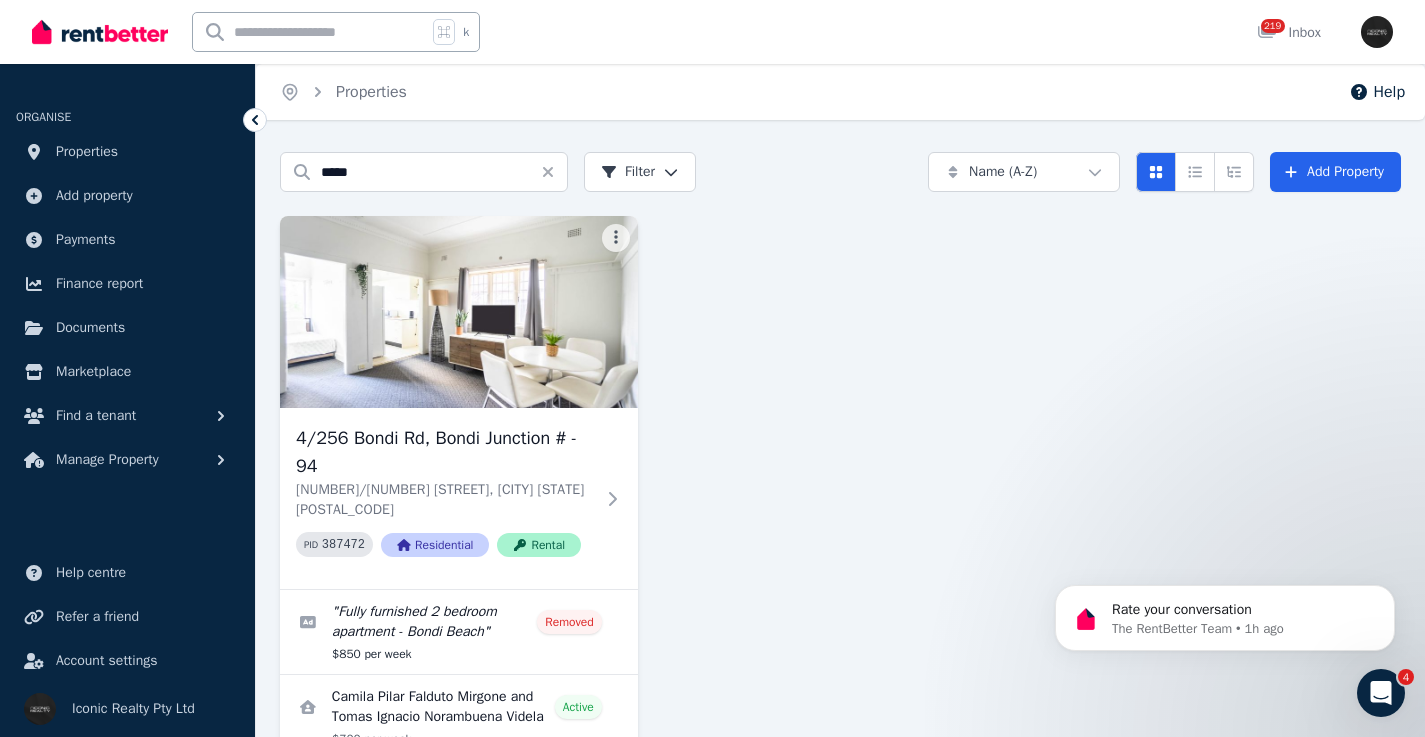 click on "[NUMBER]/[NUMBER] [STREET], [CITY] # - [NUMBER] [NUMBER] [STREET], [CITY] [STATE] [POSTAL_CODE] PID   [NUMBER] Residential Rental " Fully furnished [NUMBER] bedroom apartment - [CITY] " Removed $[NUMBER] per week [FIRST] [LAST] and [FIRST] [LAST] Active $[NUMBER] per week [DATE] to [DATE] [NUMBER] enquiries [NUMBER]" at bounding box center (840, 522) 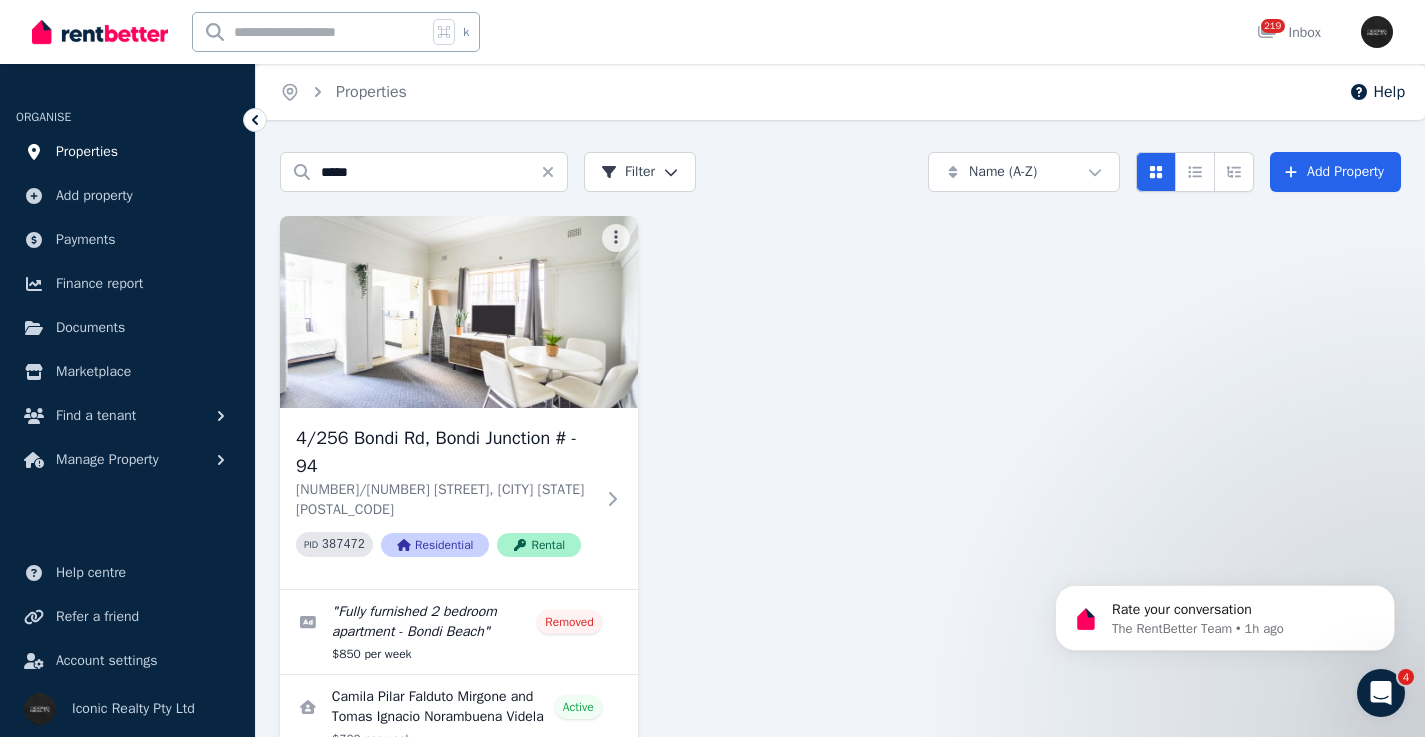 click on "Properties" at bounding box center [87, 152] 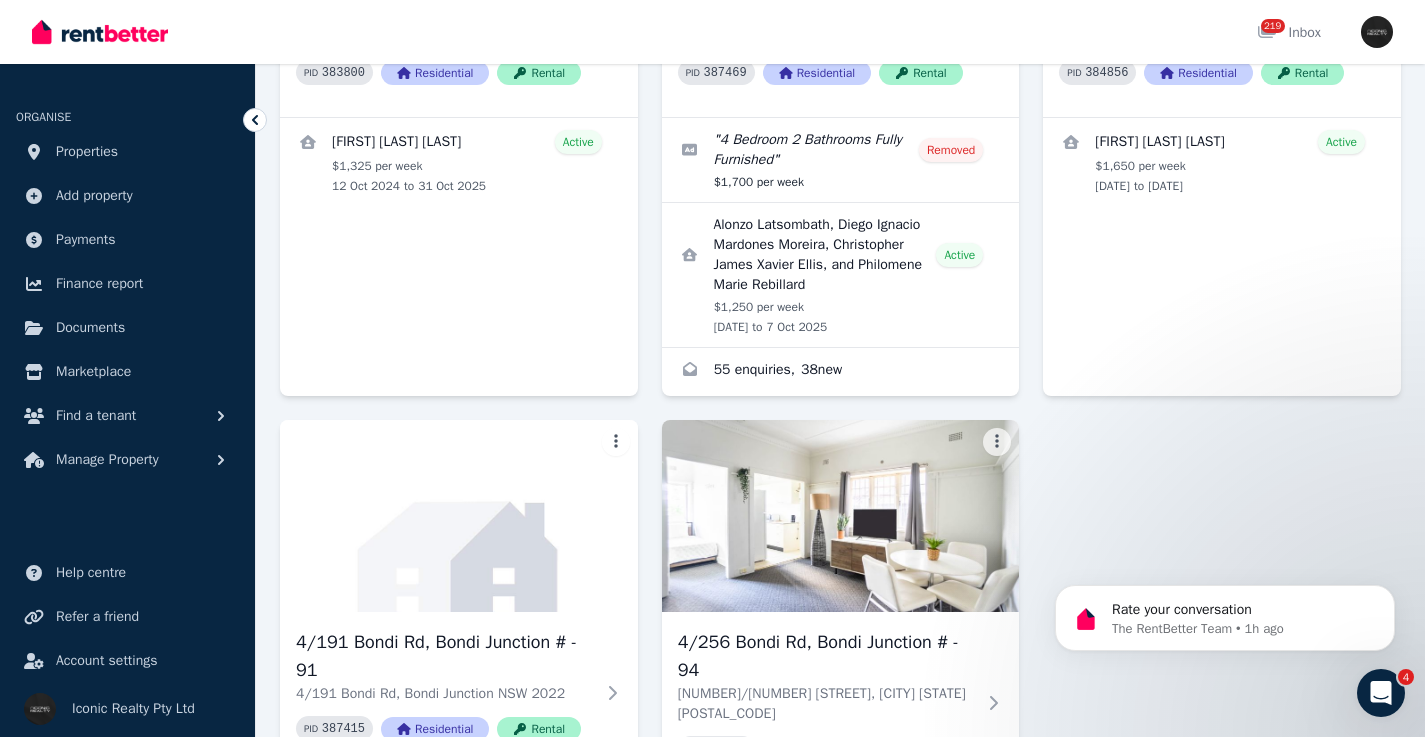 scroll, scrollTop: 8320, scrollLeft: 0, axis: vertical 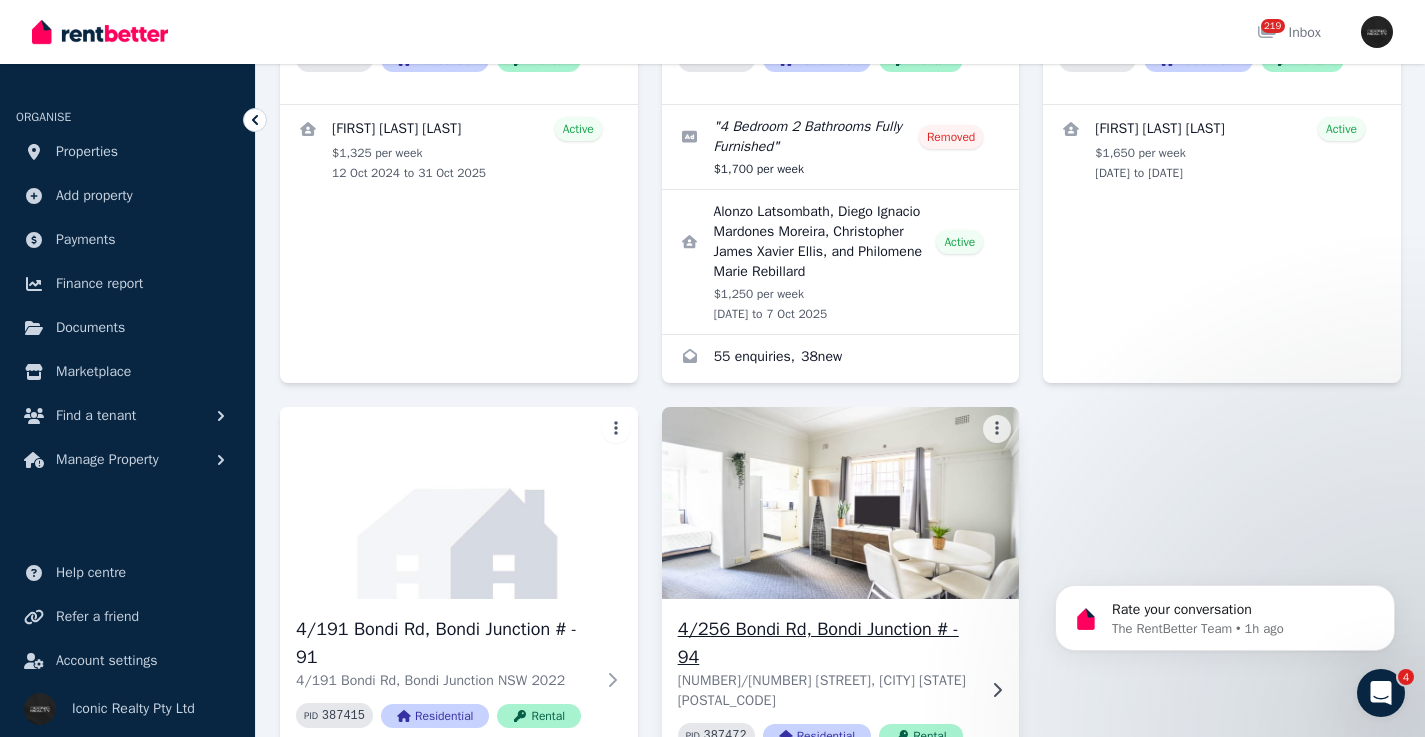 click on "[NUMBER]/[NUMBER] [STREET], [SUBURB] # - [NUMBER] [NUMBER]/[NUMBER] [STREET], [SUBURB] [STATE] PID [NUMBER] Residential Rental" at bounding box center [841, 689] 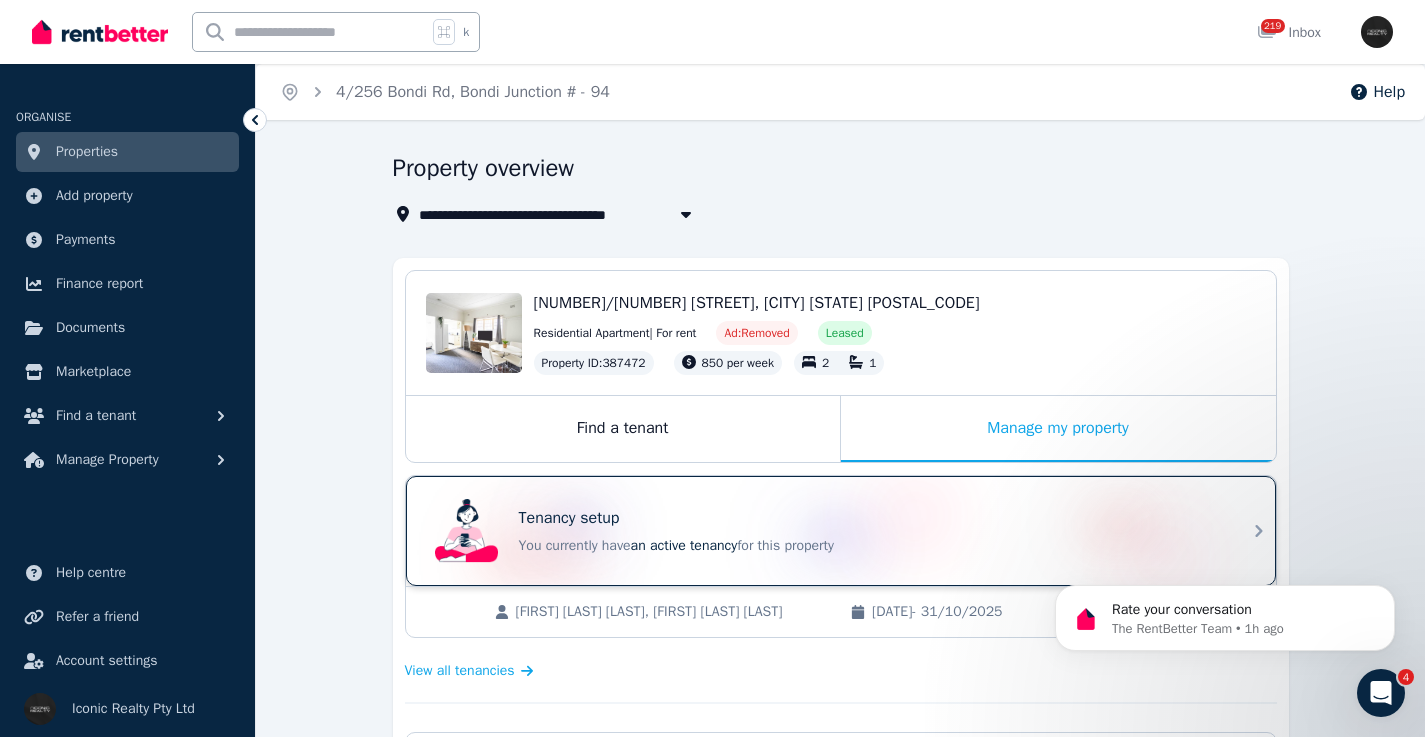 click on "Tenancy setup" at bounding box center (869, 518) 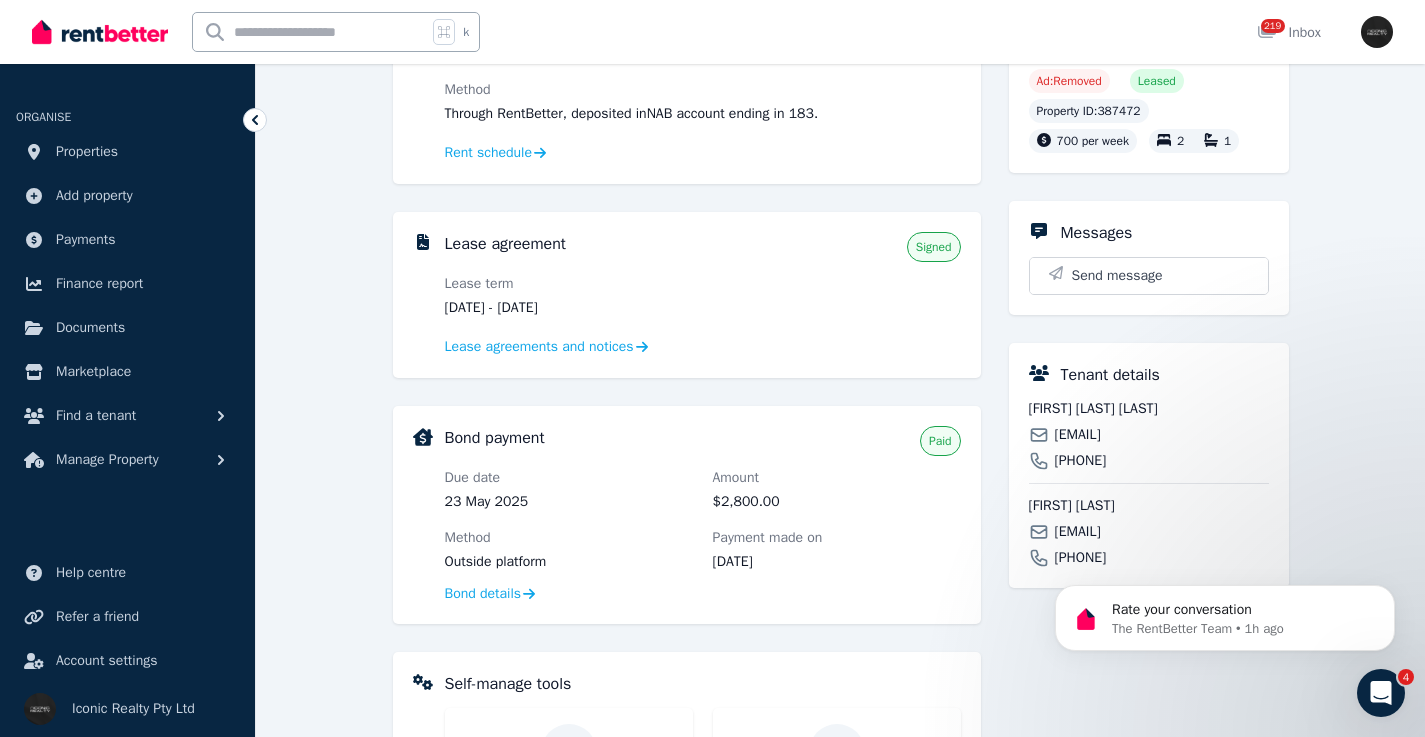 scroll, scrollTop: 298, scrollLeft: 0, axis: vertical 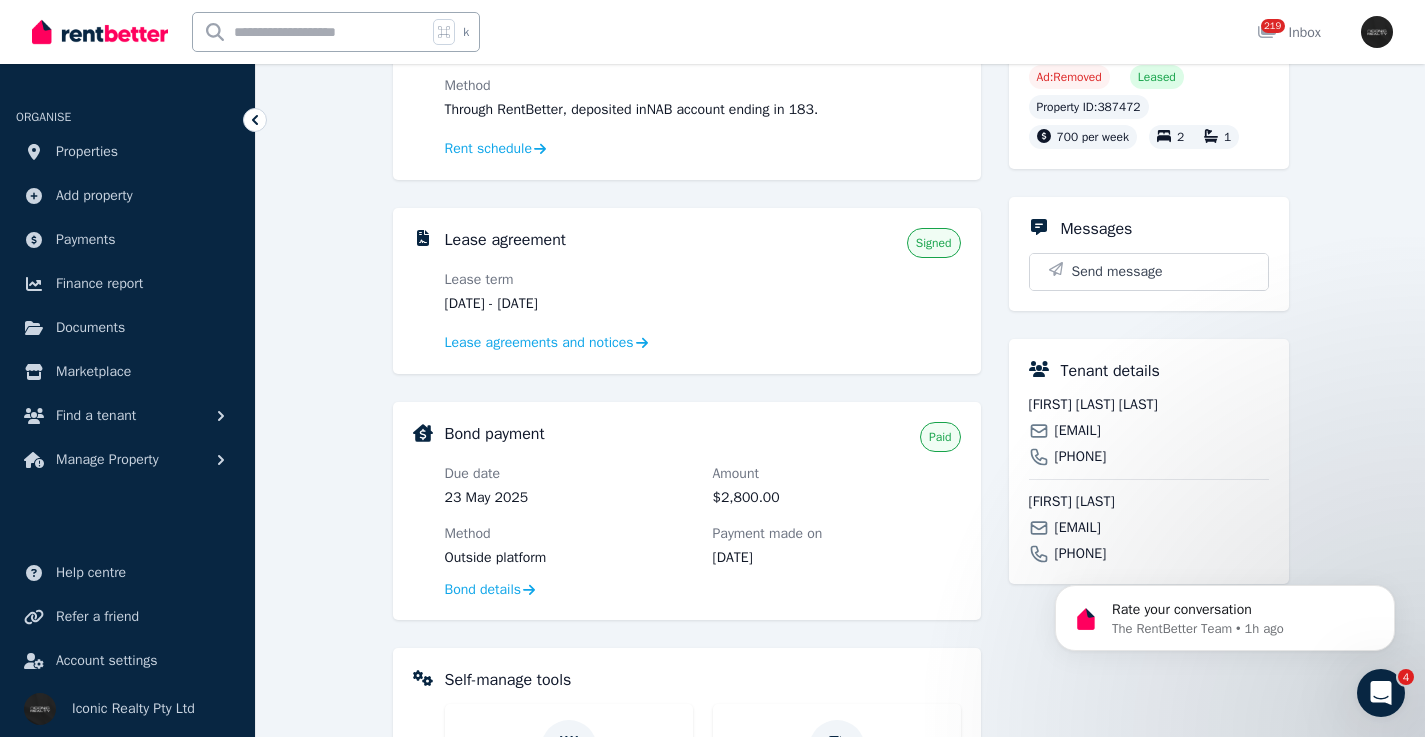 click on "[EMAIL]" at bounding box center (1078, 431) 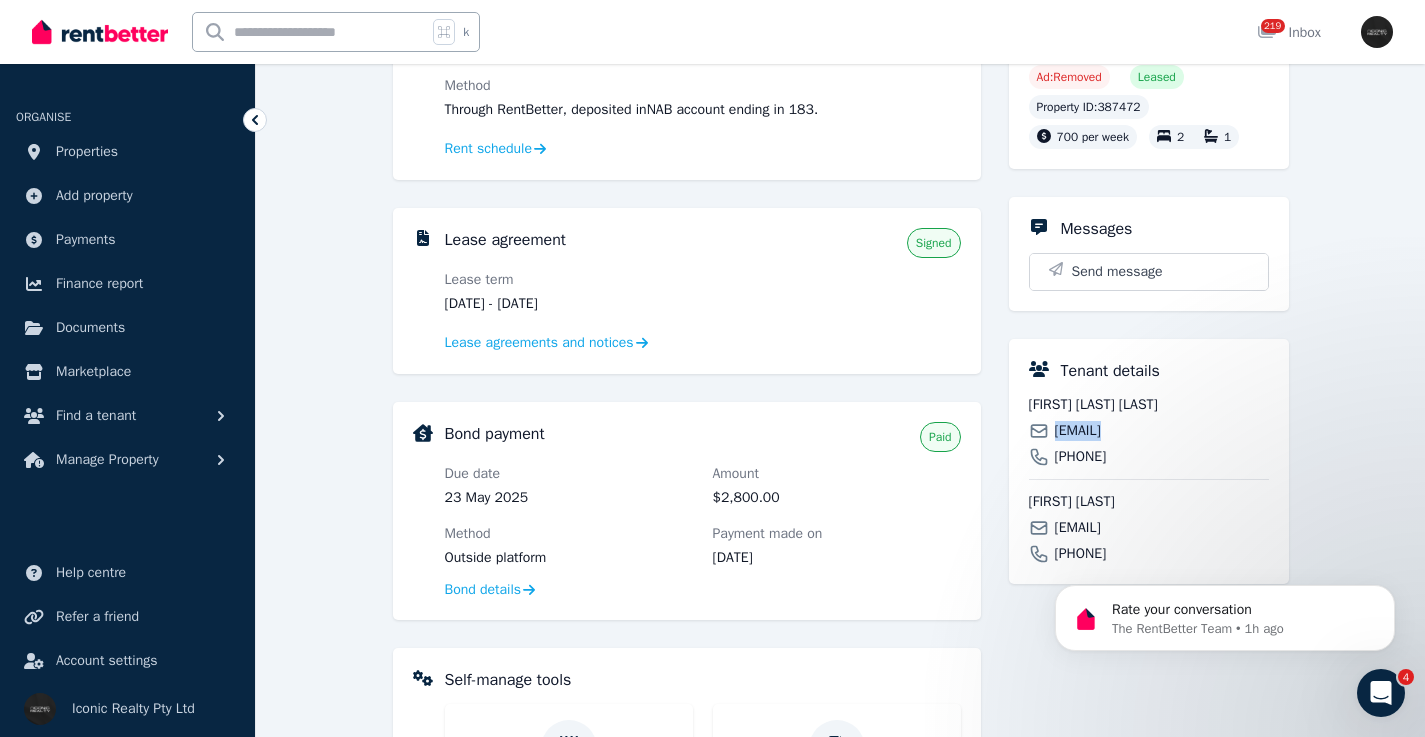 click on "[EMAIL]" at bounding box center [1078, 431] 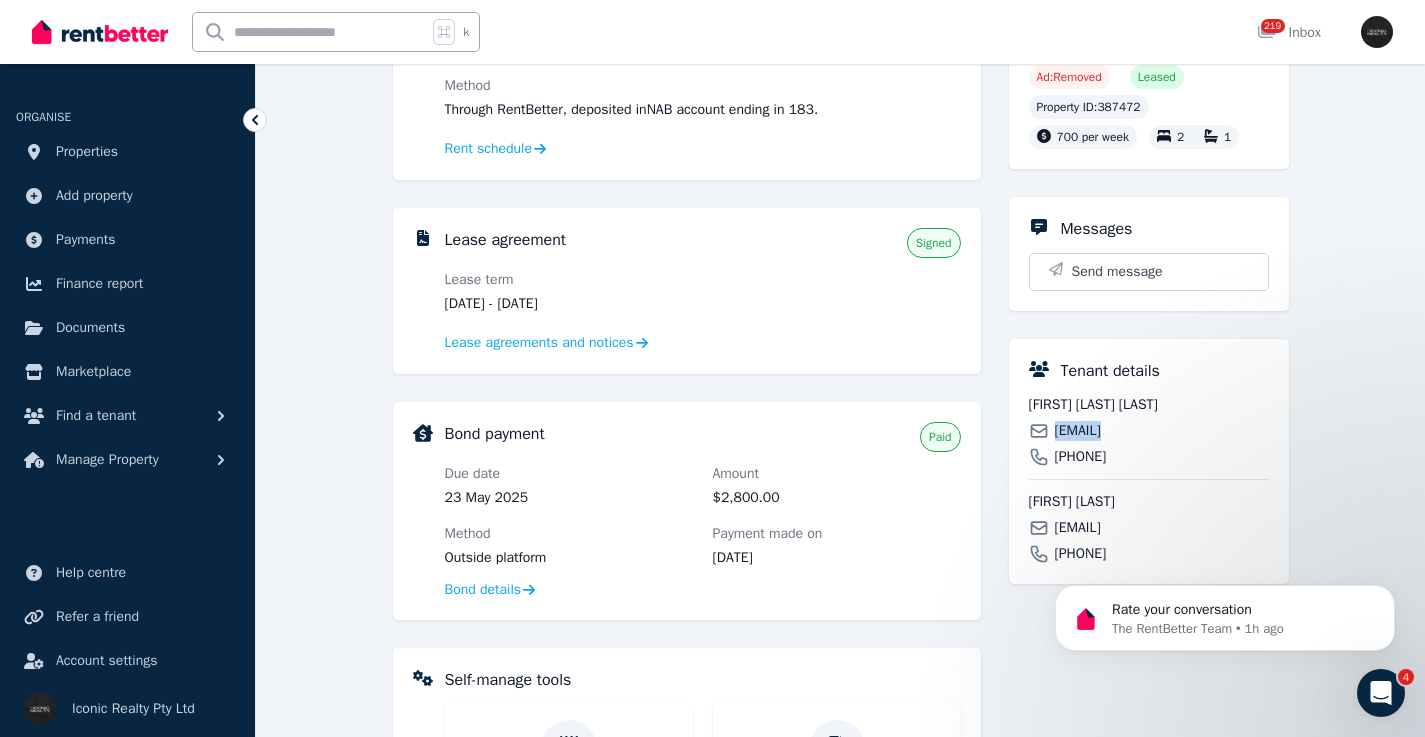 click on "[EMAIL]" at bounding box center (1078, 528) 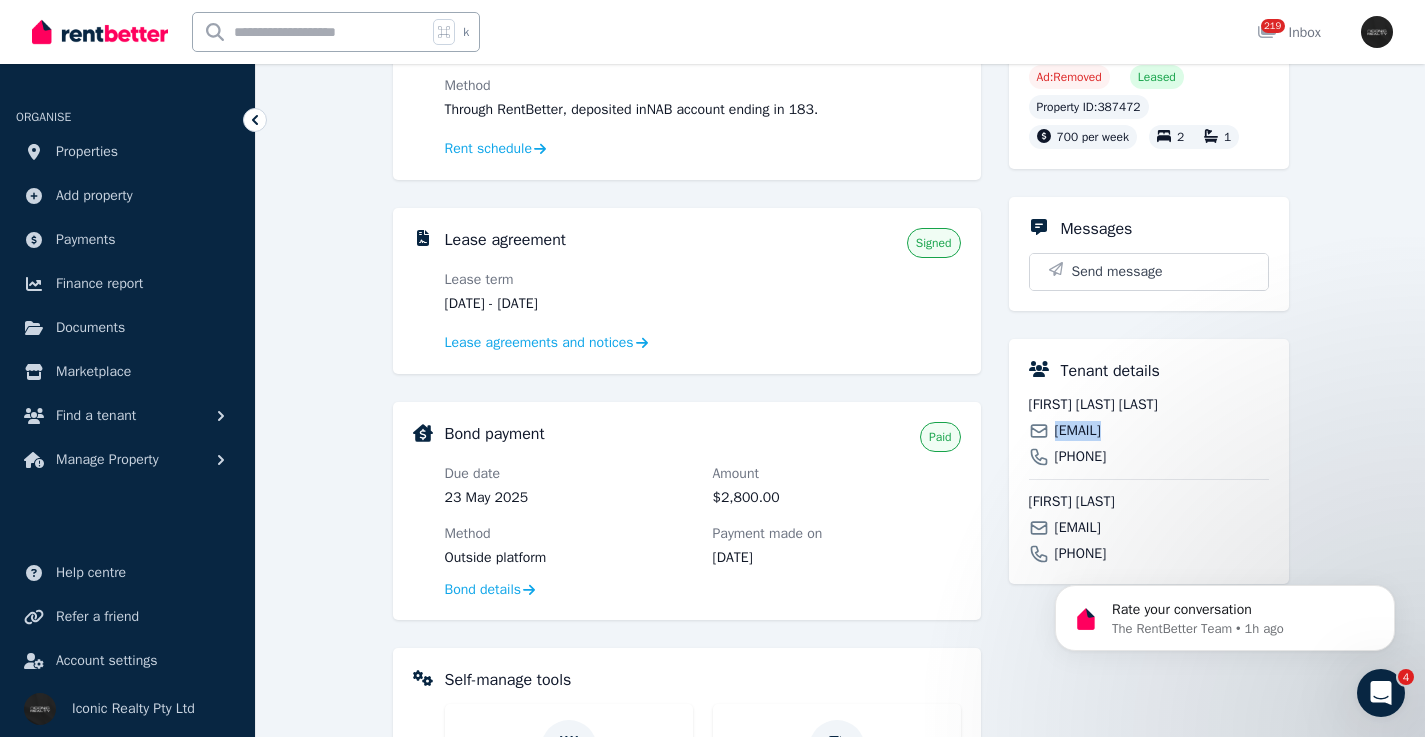 click on "[EMAIL]" at bounding box center (1078, 528) 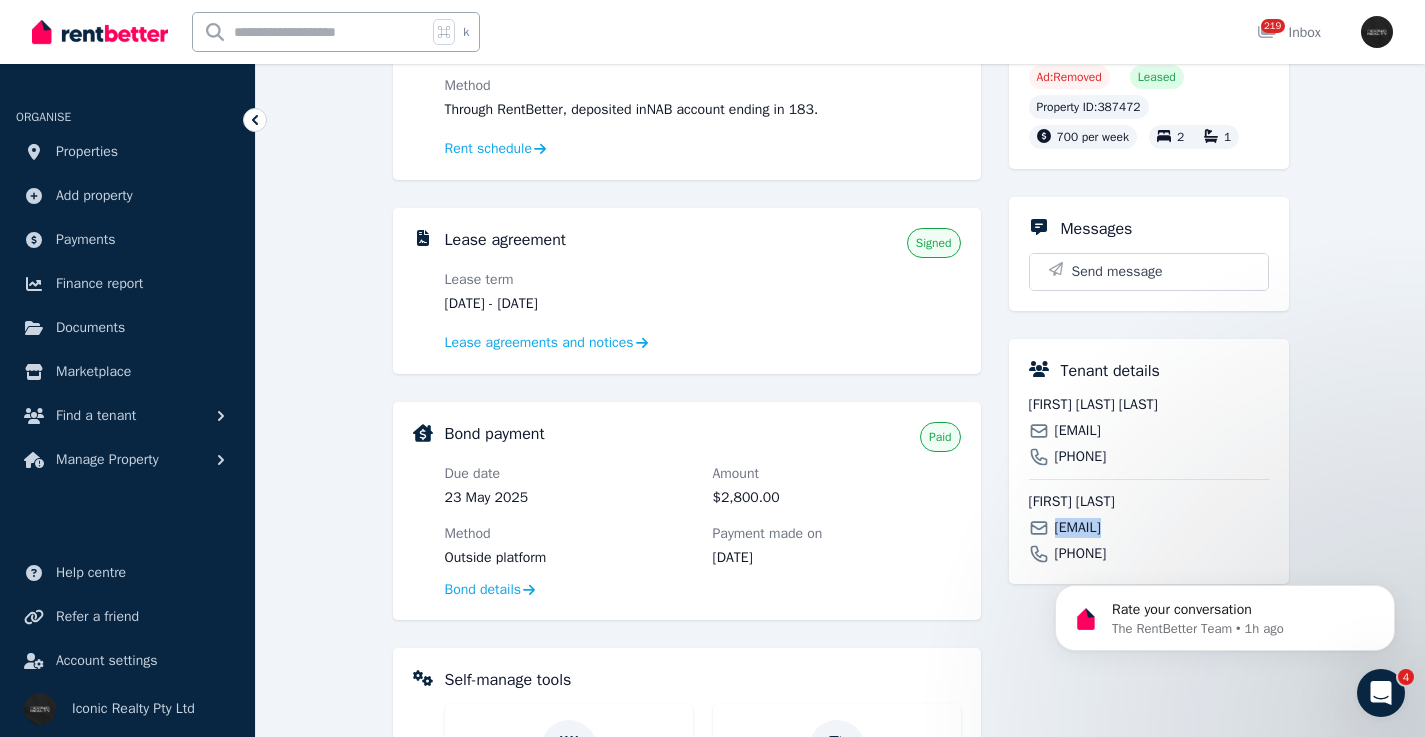 click on "[EMAIL]" at bounding box center (1078, 528) 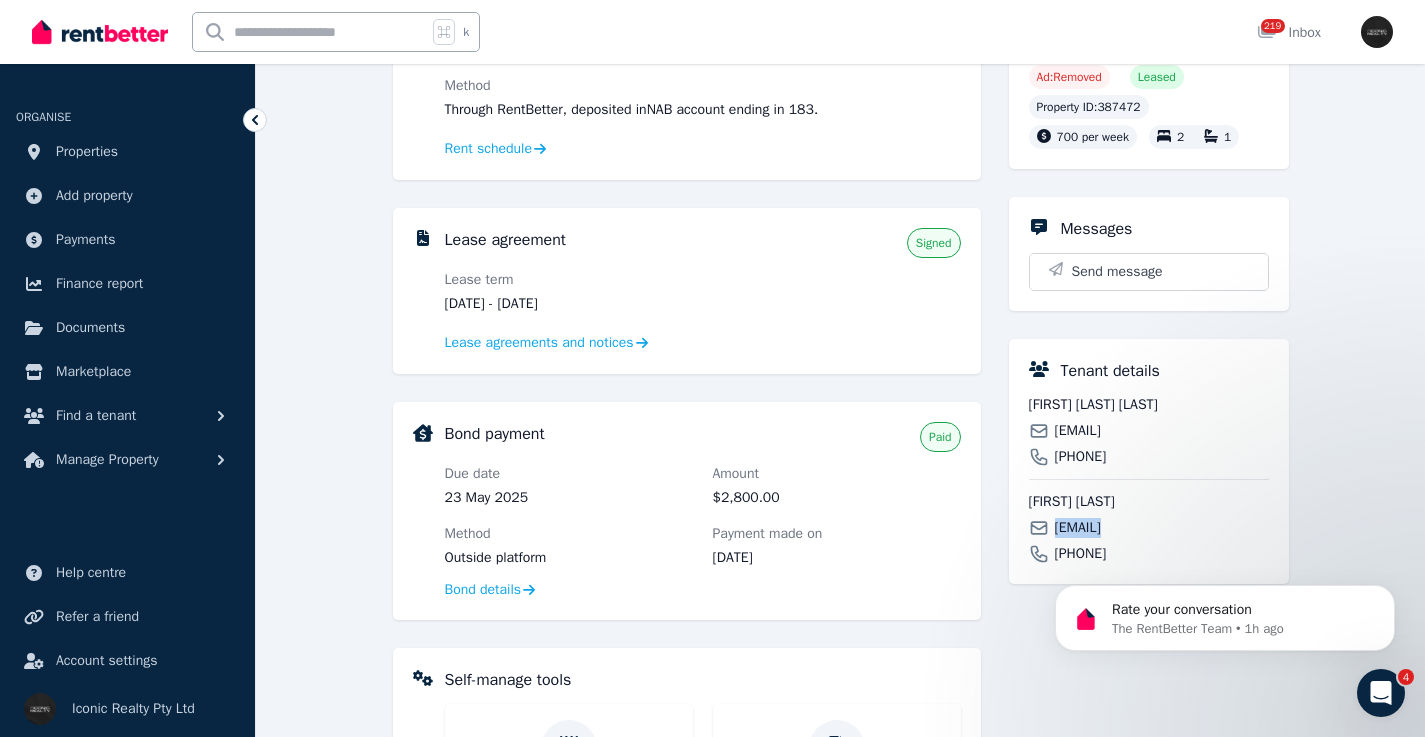 click at bounding box center (310, 32) 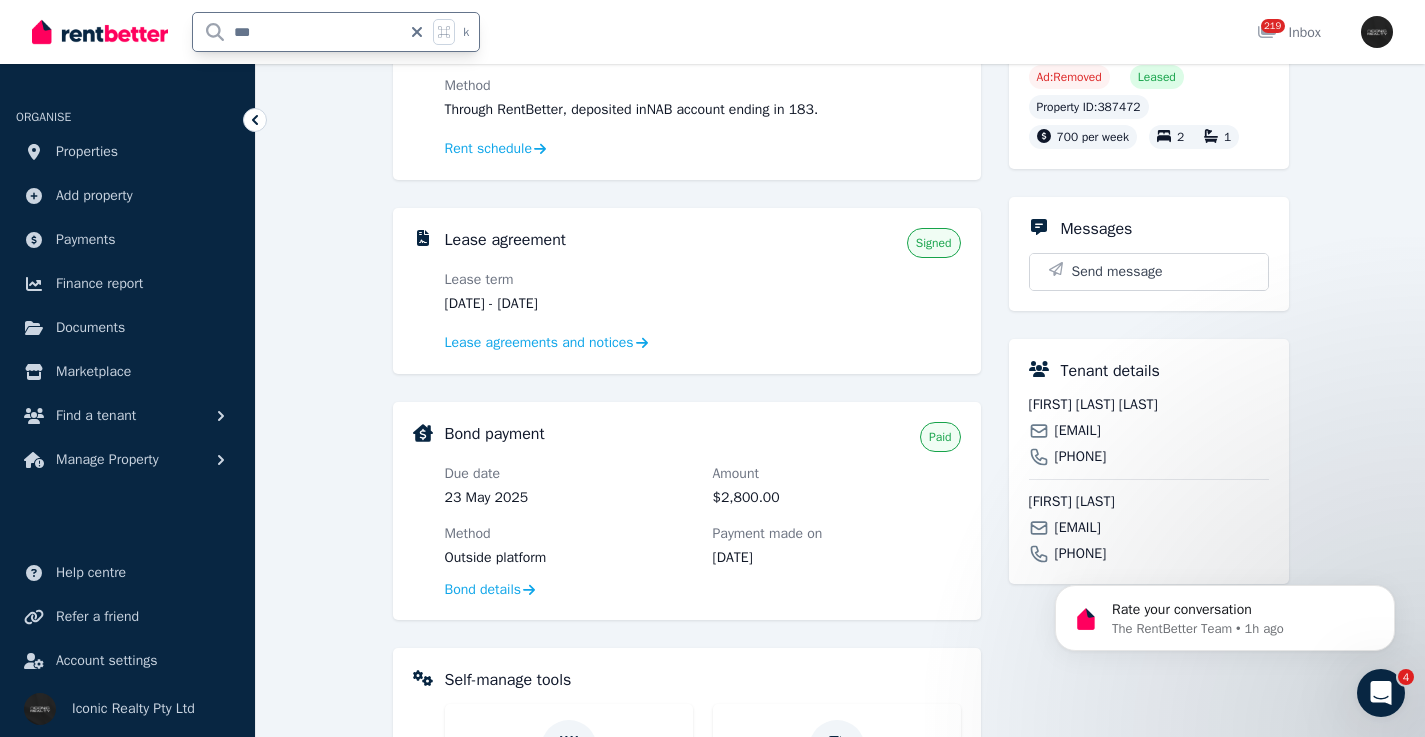 type on "***" 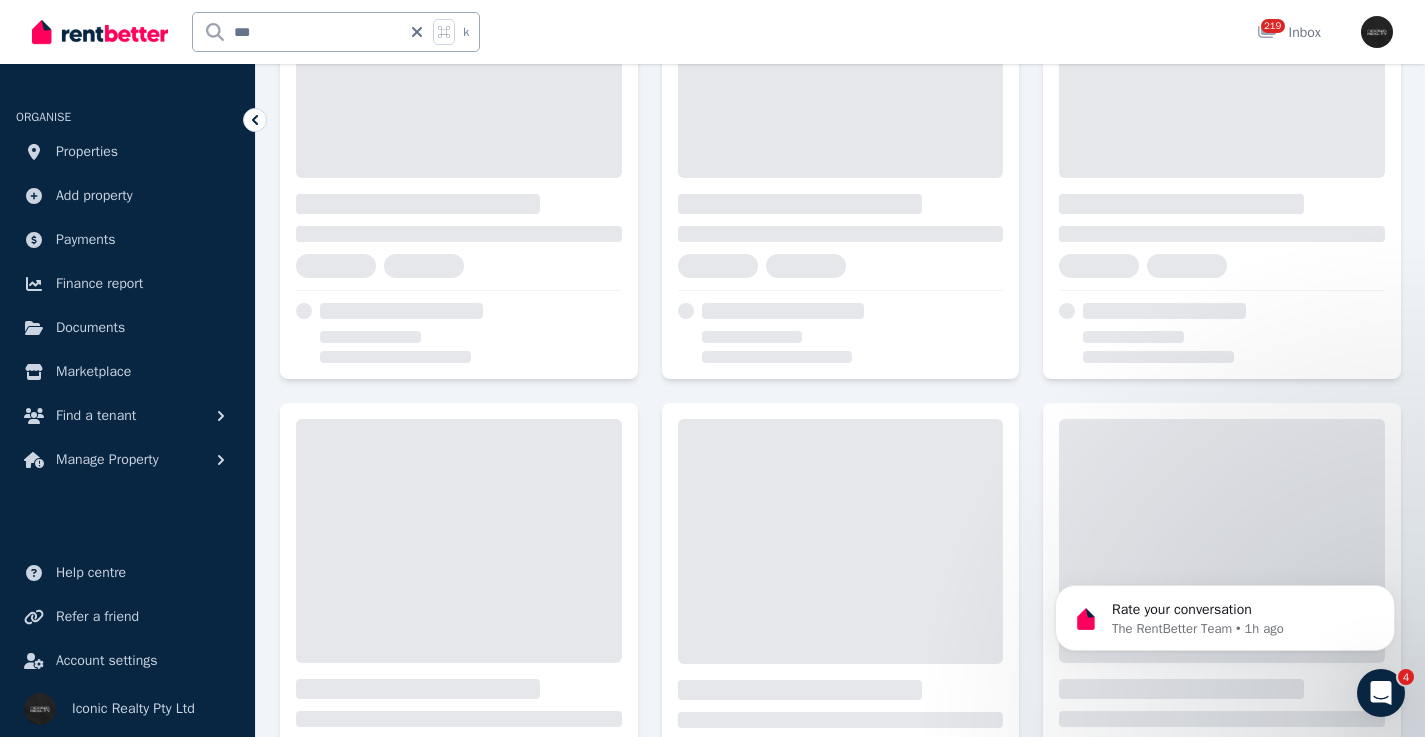 scroll, scrollTop: 0, scrollLeft: 0, axis: both 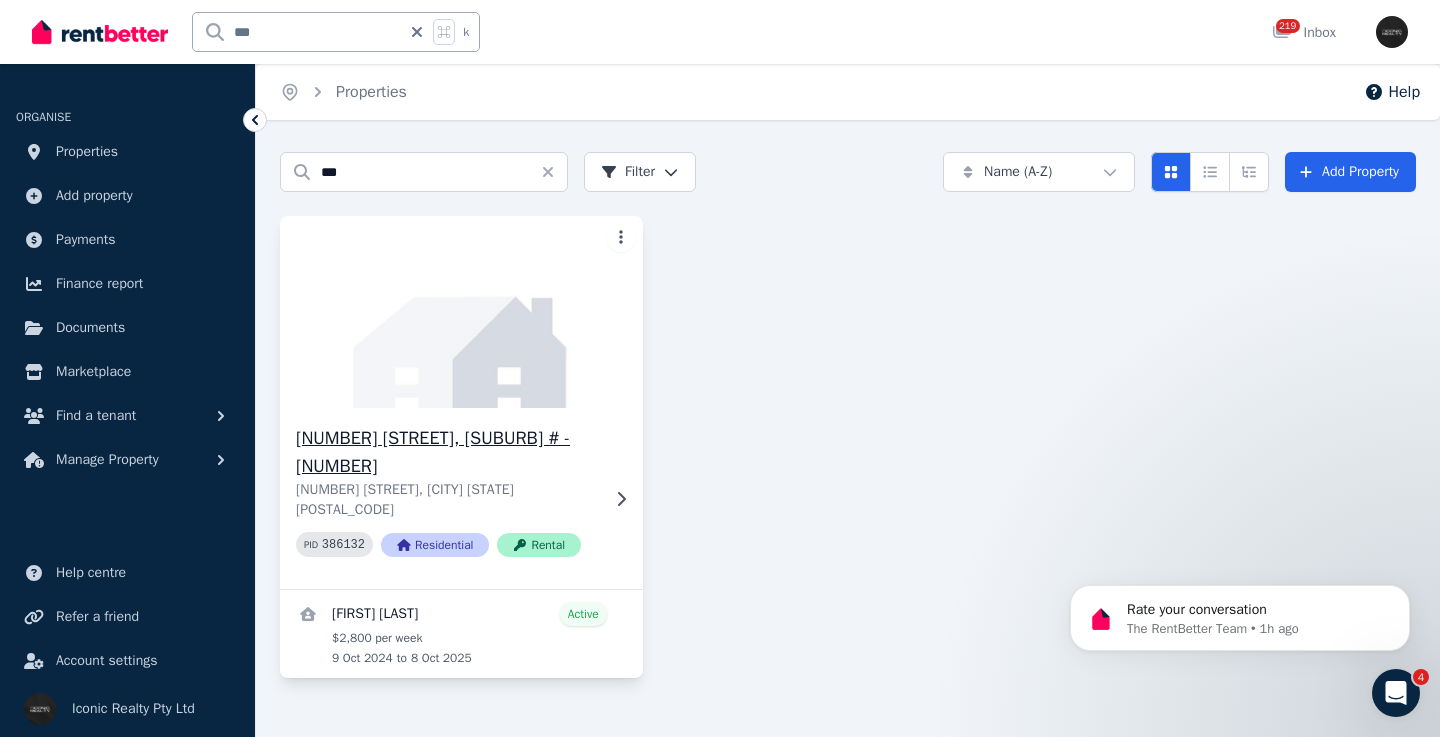 click 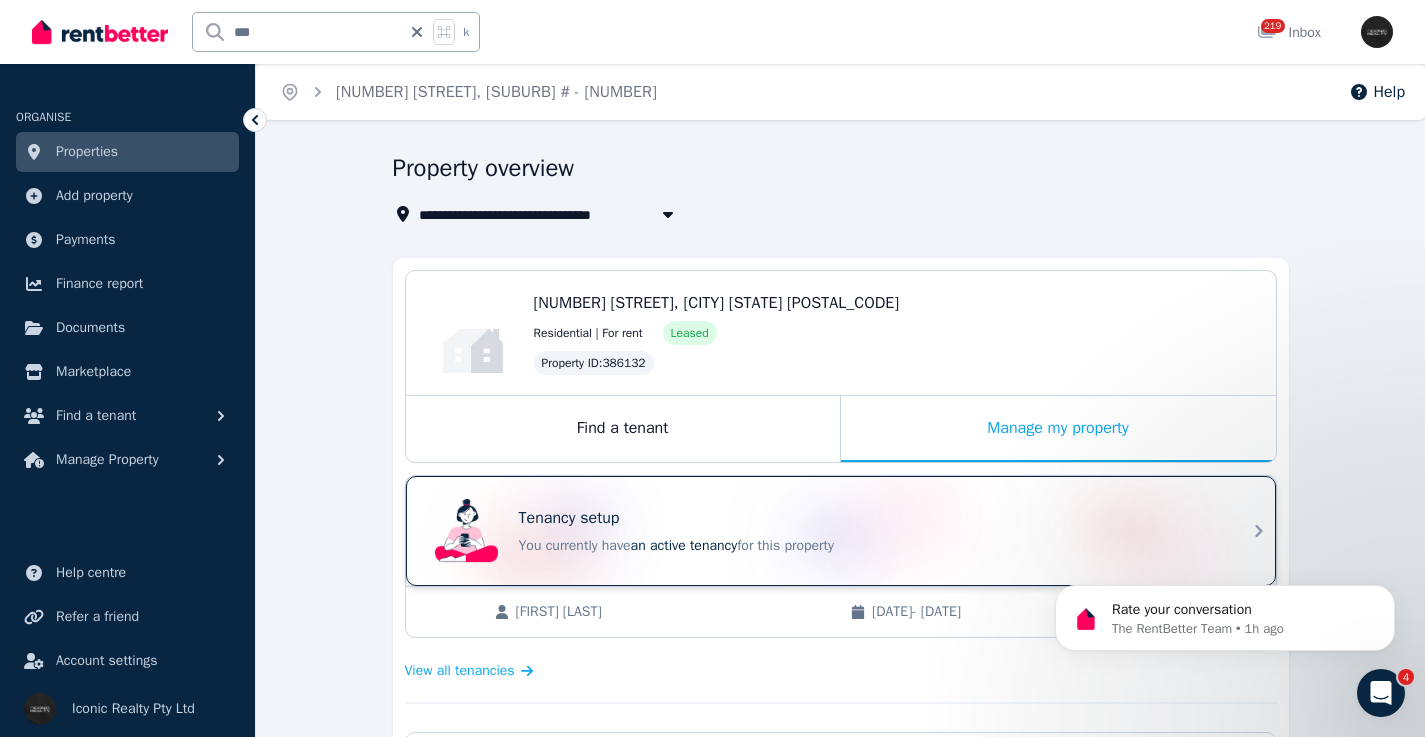 click on "Tenancy setup You currently have  an active tenancy  for this property" at bounding box center [823, 531] 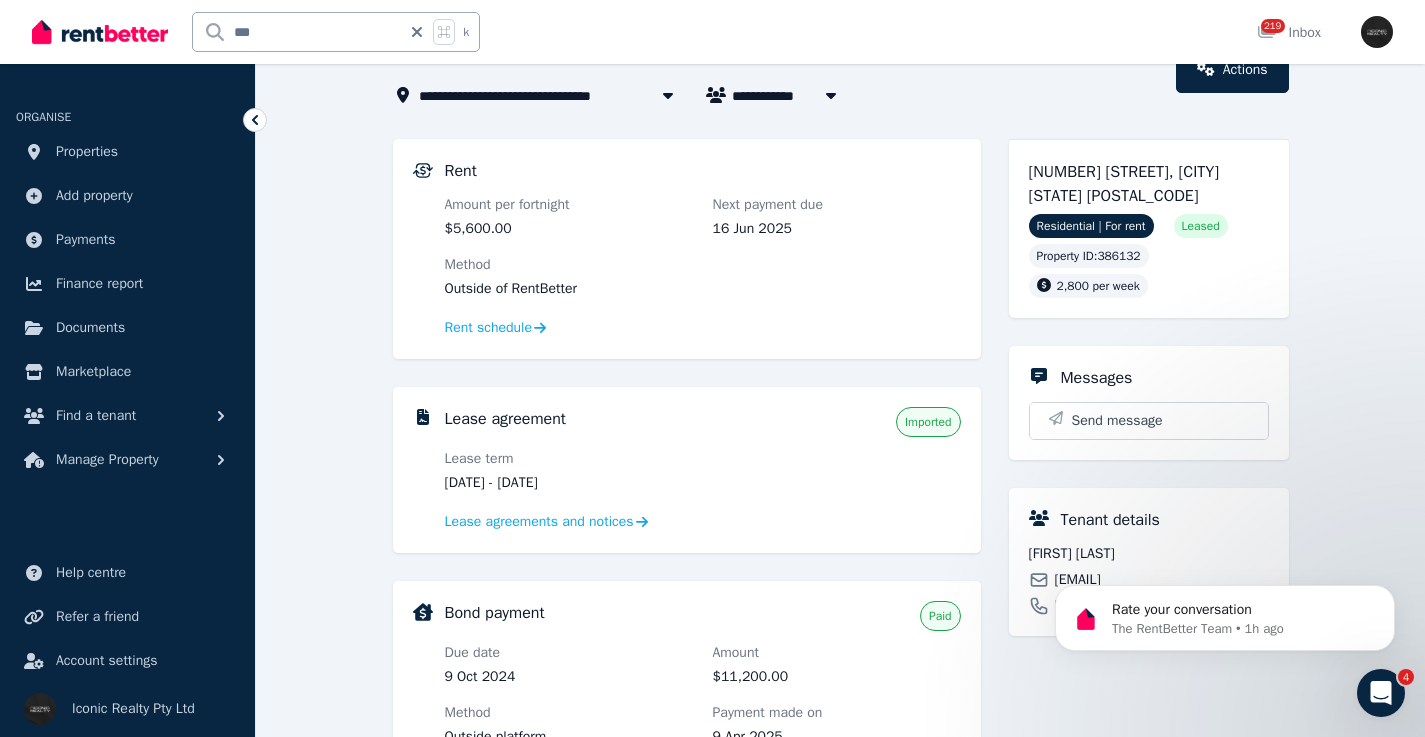 scroll, scrollTop: 194, scrollLeft: 0, axis: vertical 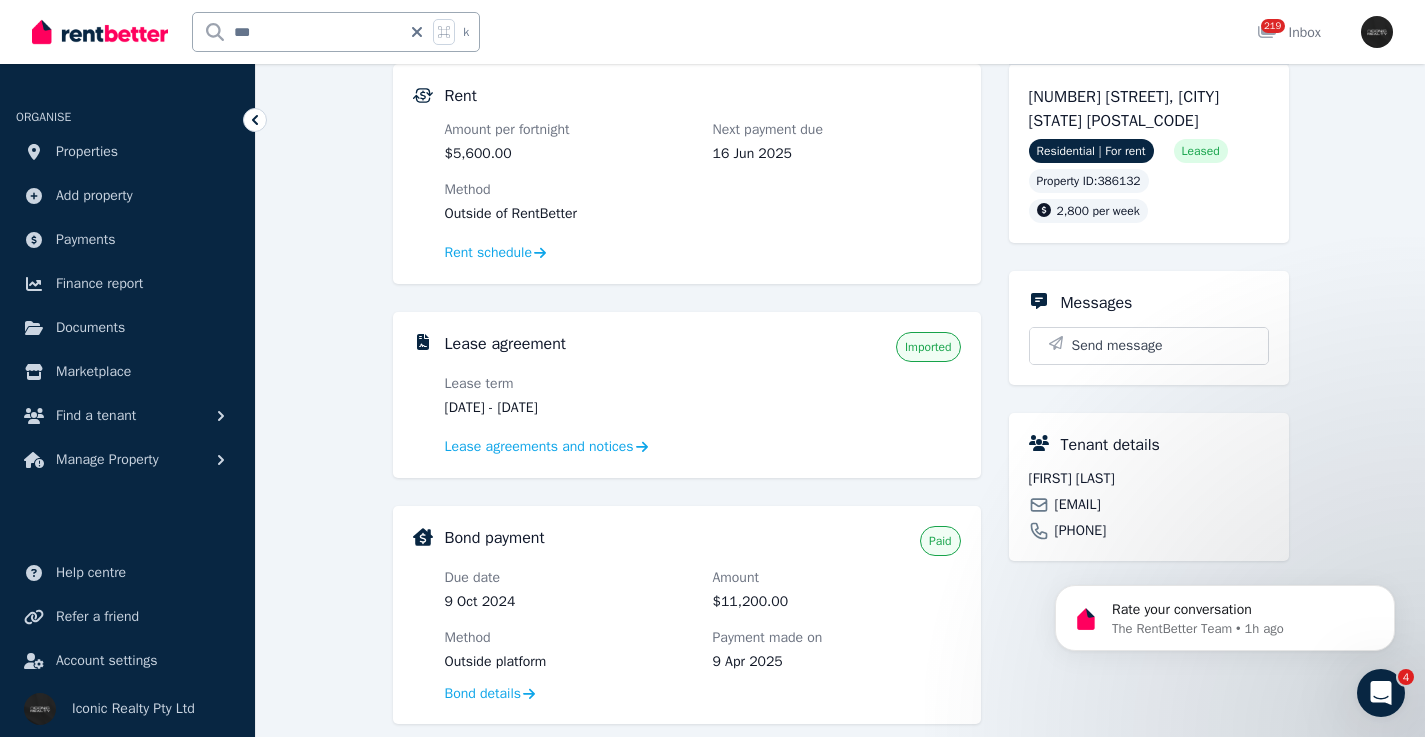 drag, startPoint x: 607, startPoint y: 408, endPoint x: 531, endPoint y: 408, distance: 76 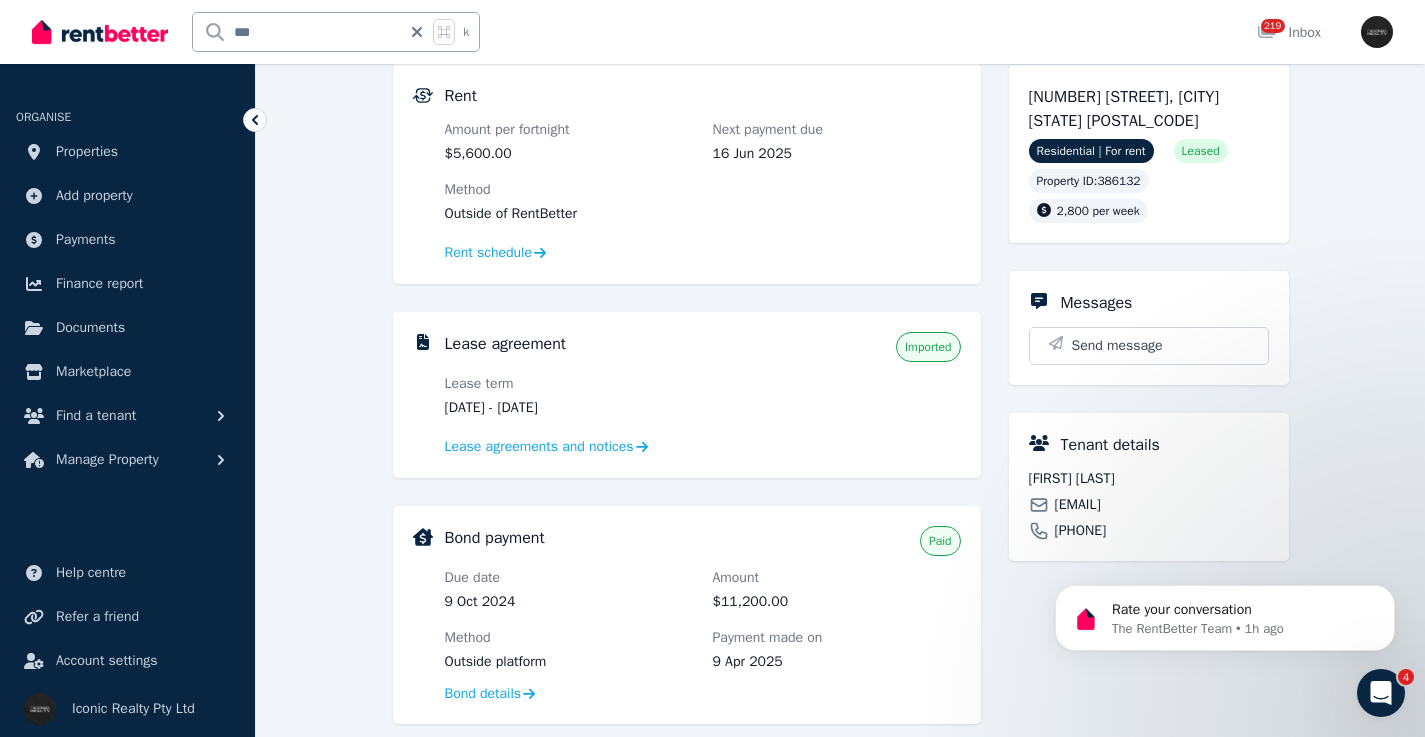 click on "***" at bounding box center (297, 32) 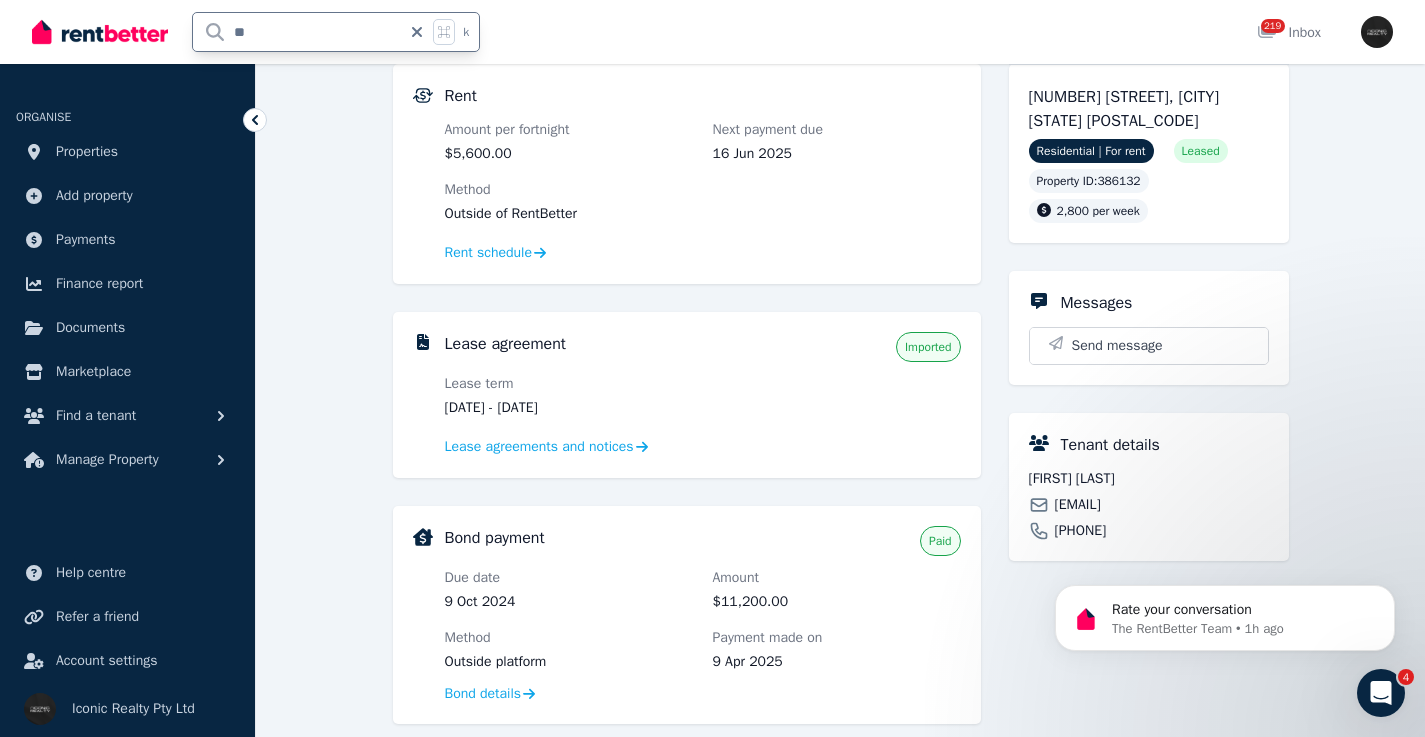 type on "*" 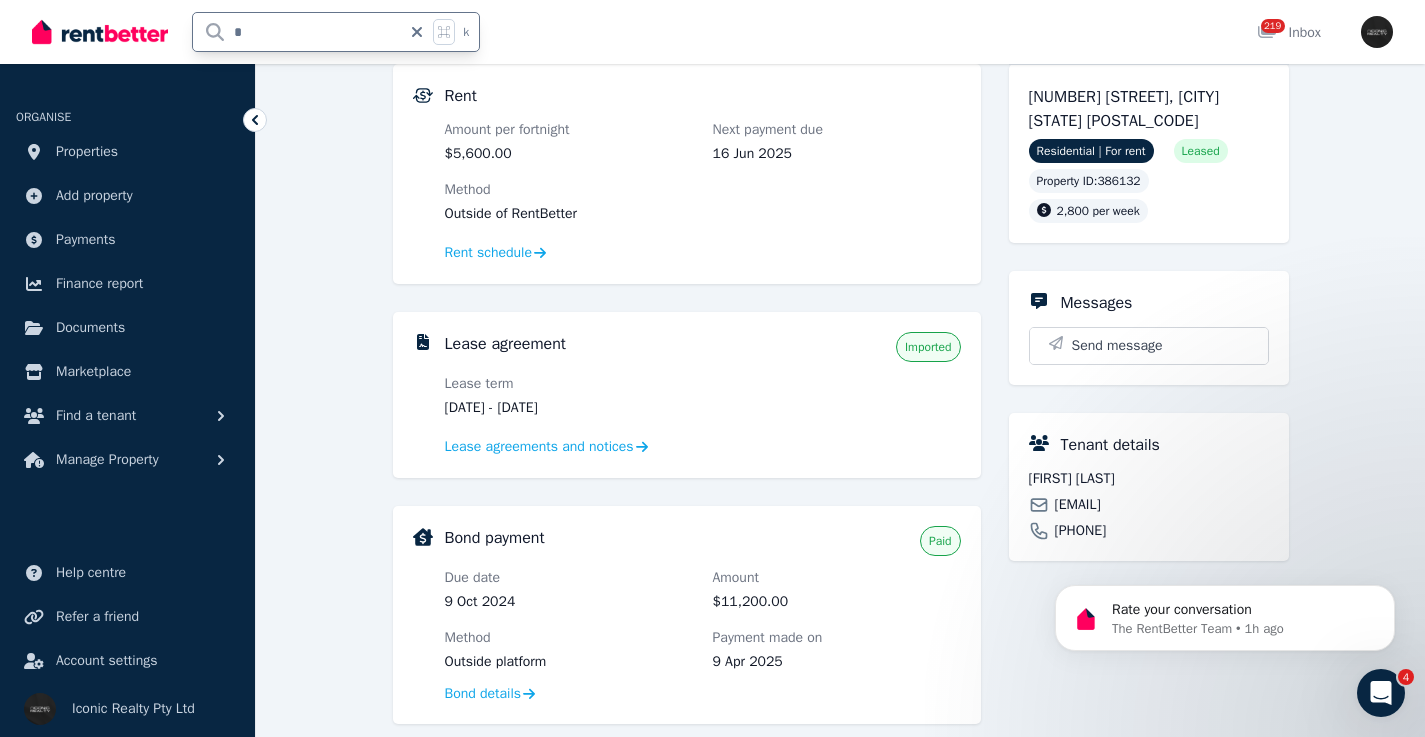 type on "**" 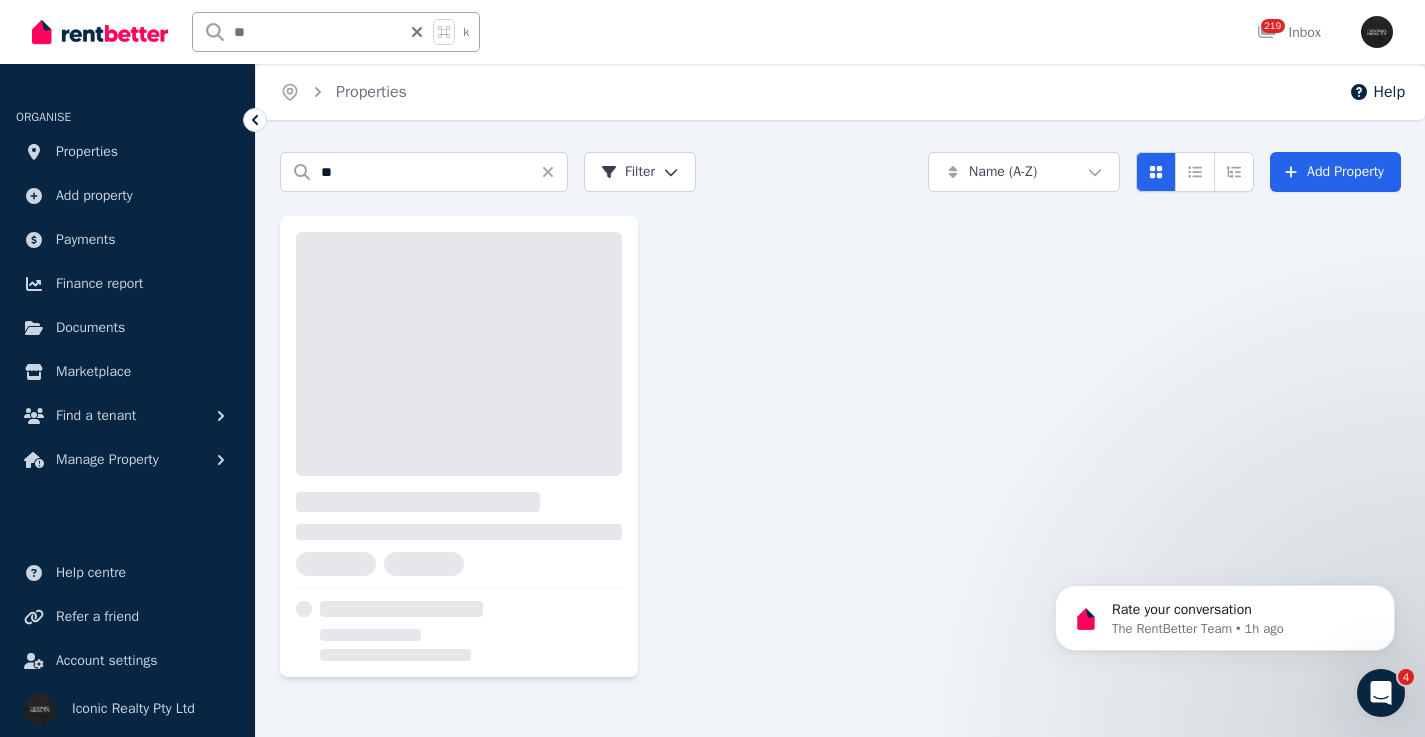 scroll, scrollTop: 0, scrollLeft: 0, axis: both 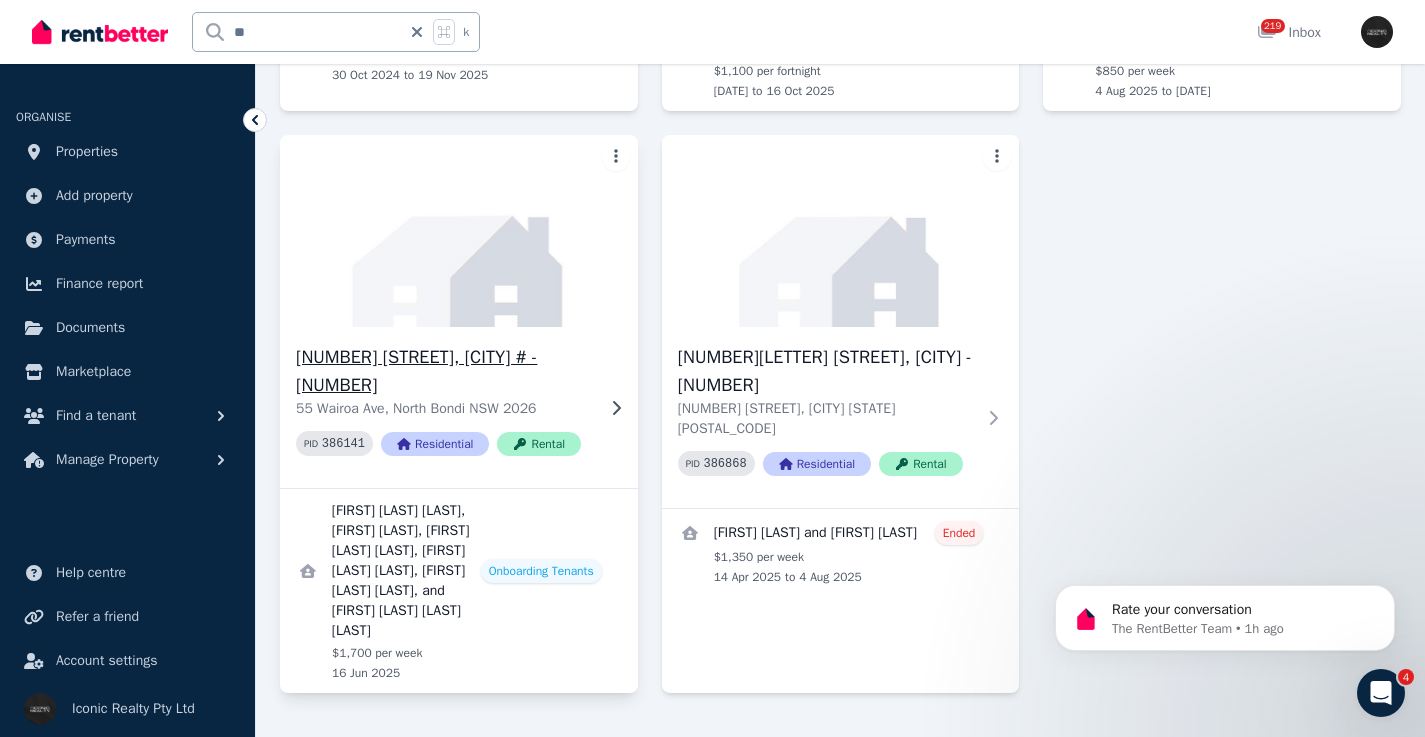 click at bounding box center [459, 231] 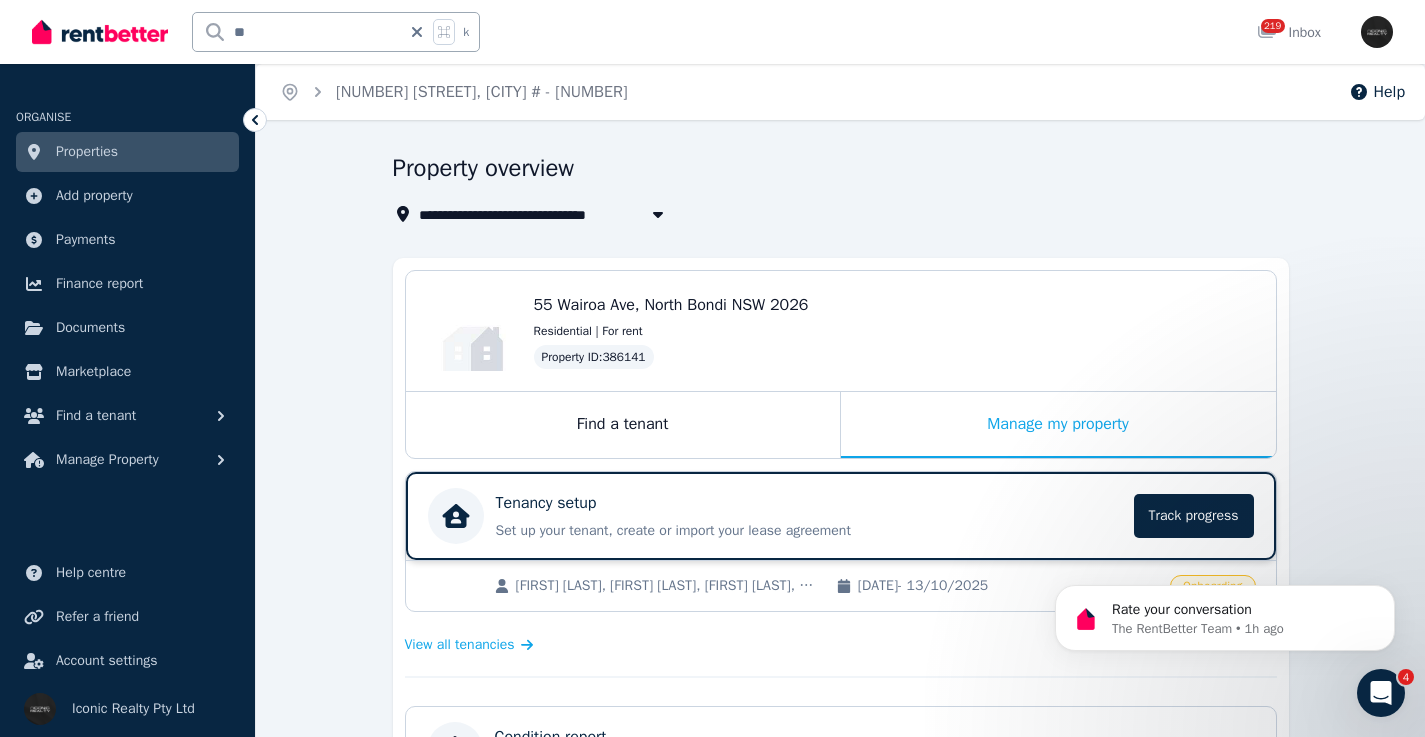 click on "Tenancy setup" at bounding box center (809, 503) 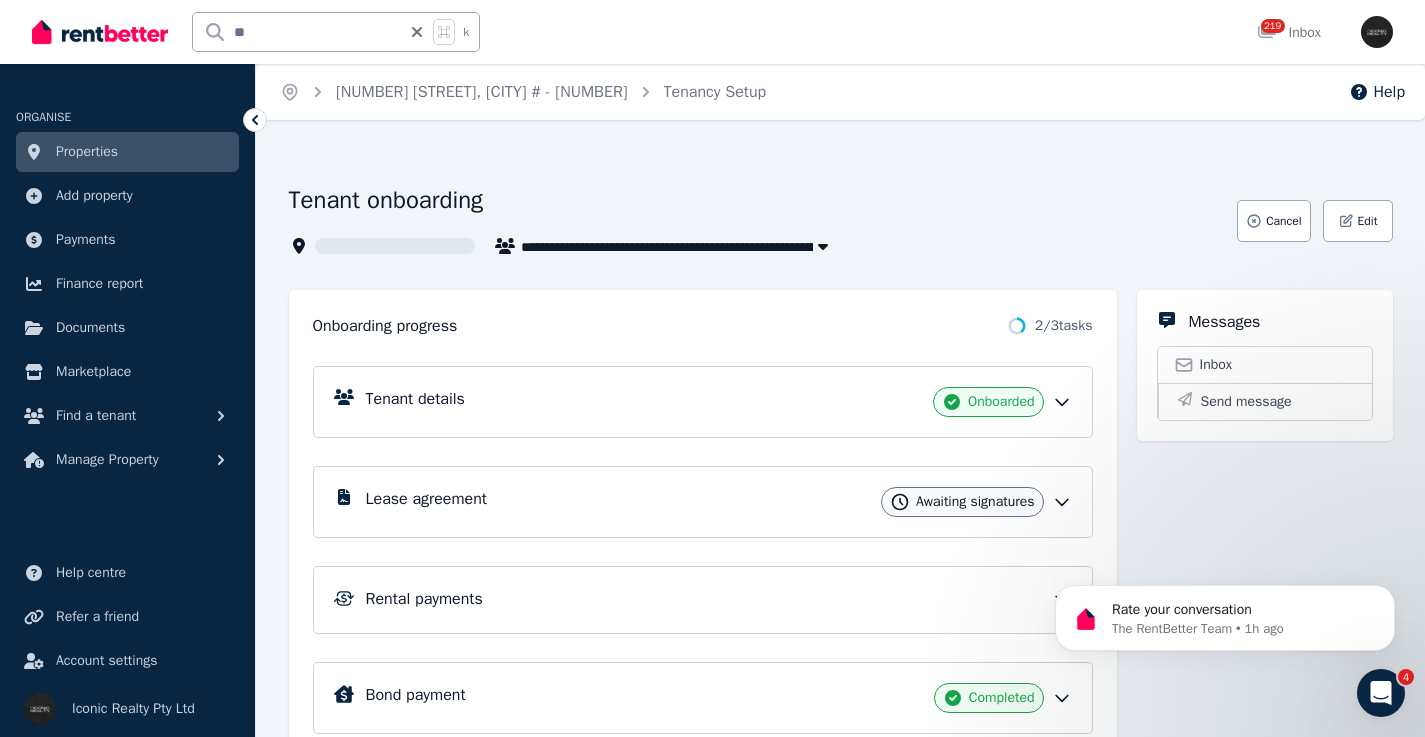 click on "Tenant details Onboarded" at bounding box center [719, 402] 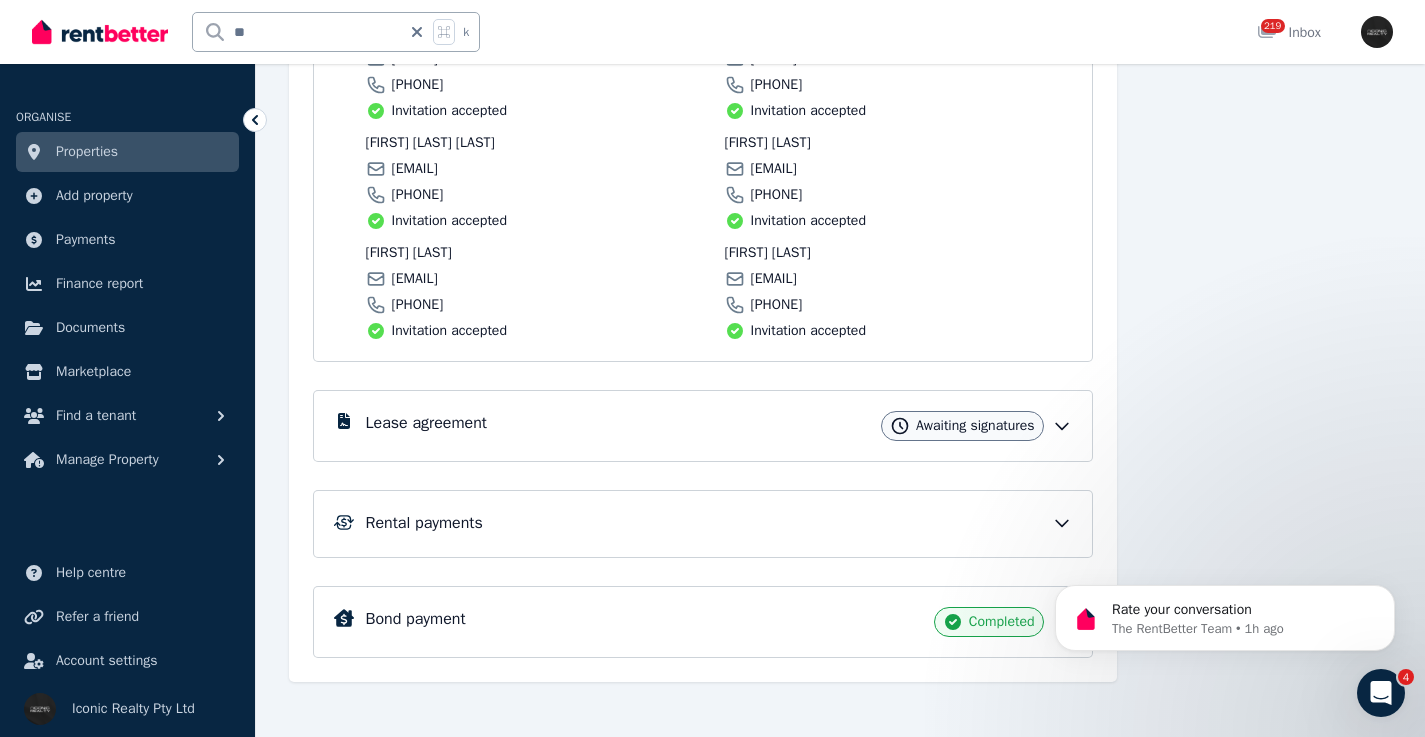 scroll, scrollTop: 410, scrollLeft: 0, axis: vertical 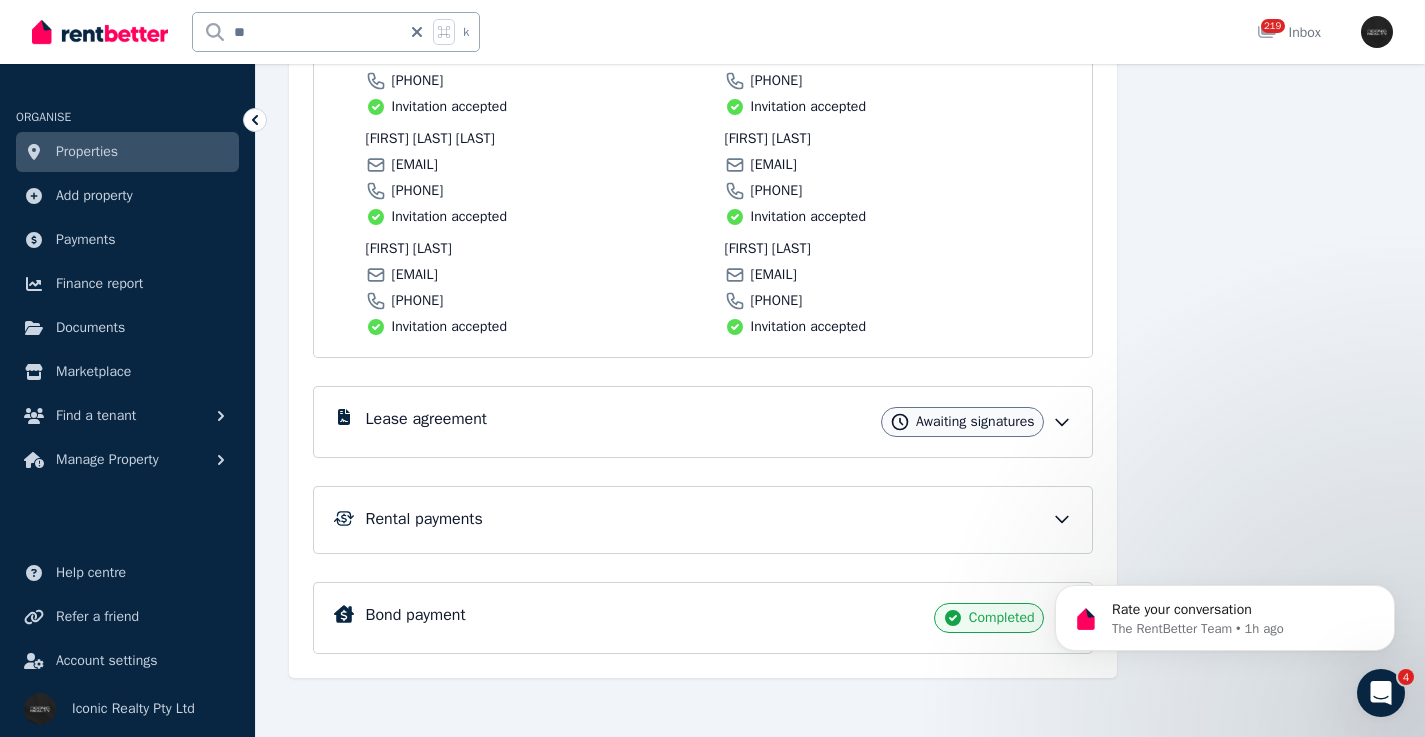 click on "Lease agreement Awaiting signatures" at bounding box center [719, 422] 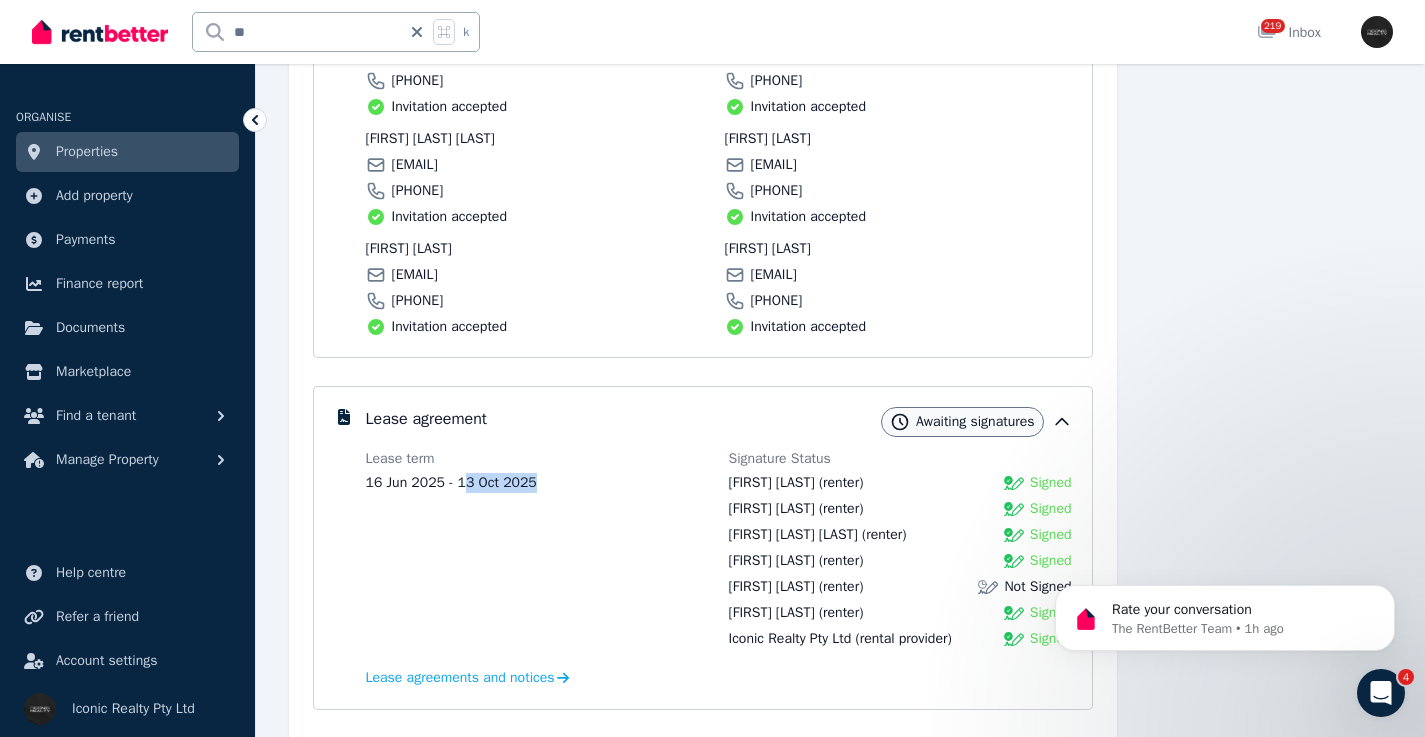 drag, startPoint x: 544, startPoint y: 481, endPoint x: 463, endPoint y: 483, distance: 81.02469 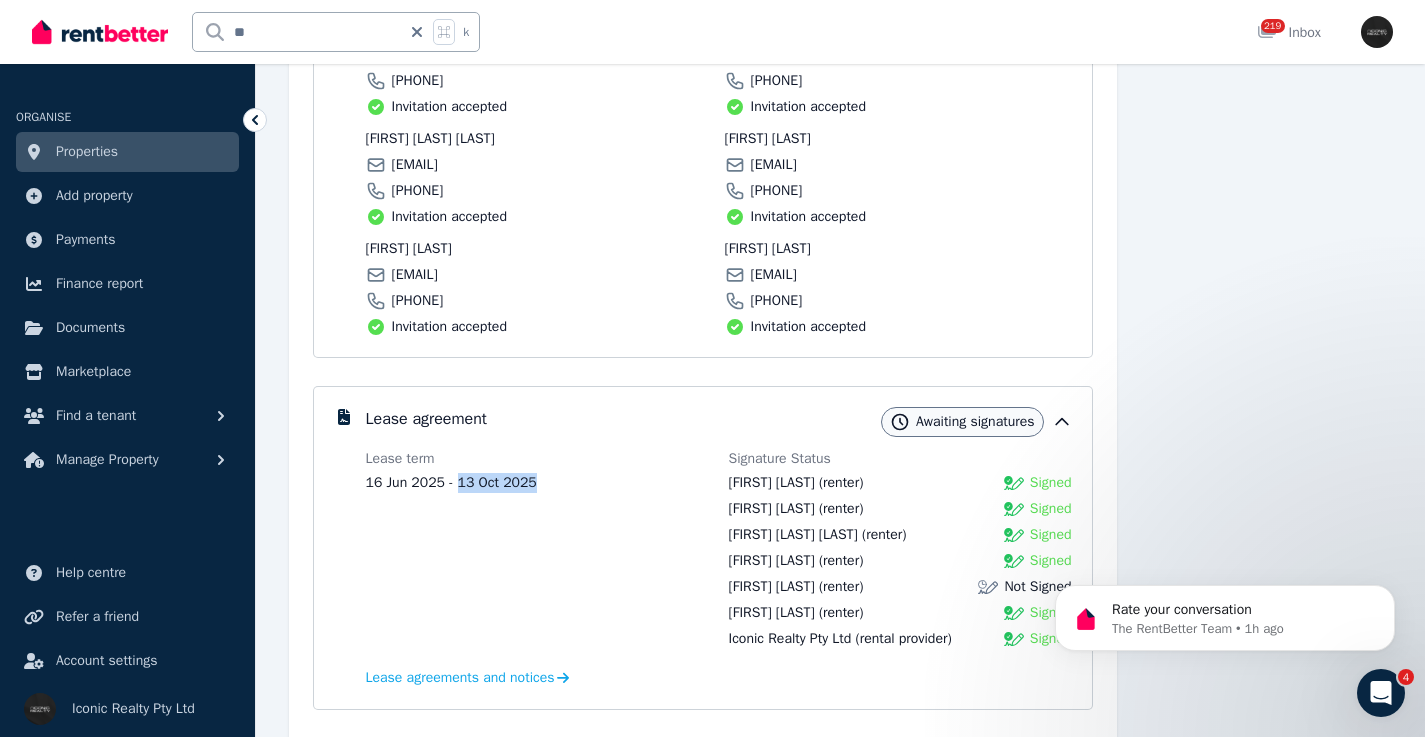 drag, startPoint x: 543, startPoint y: 485, endPoint x: 622, endPoint y: 499, distance: 80.23092 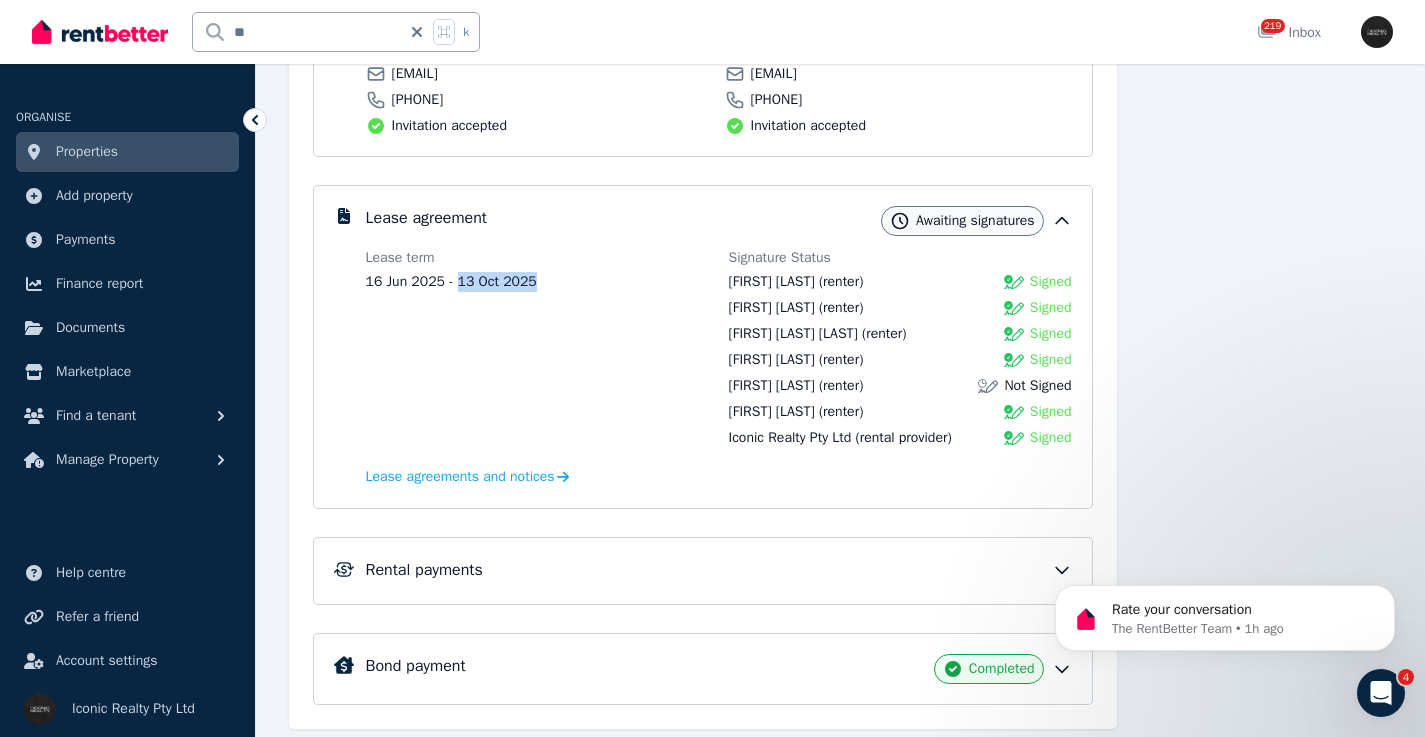 scroll, scrollTop: 607, scrollLeft: 0, axis: vertical 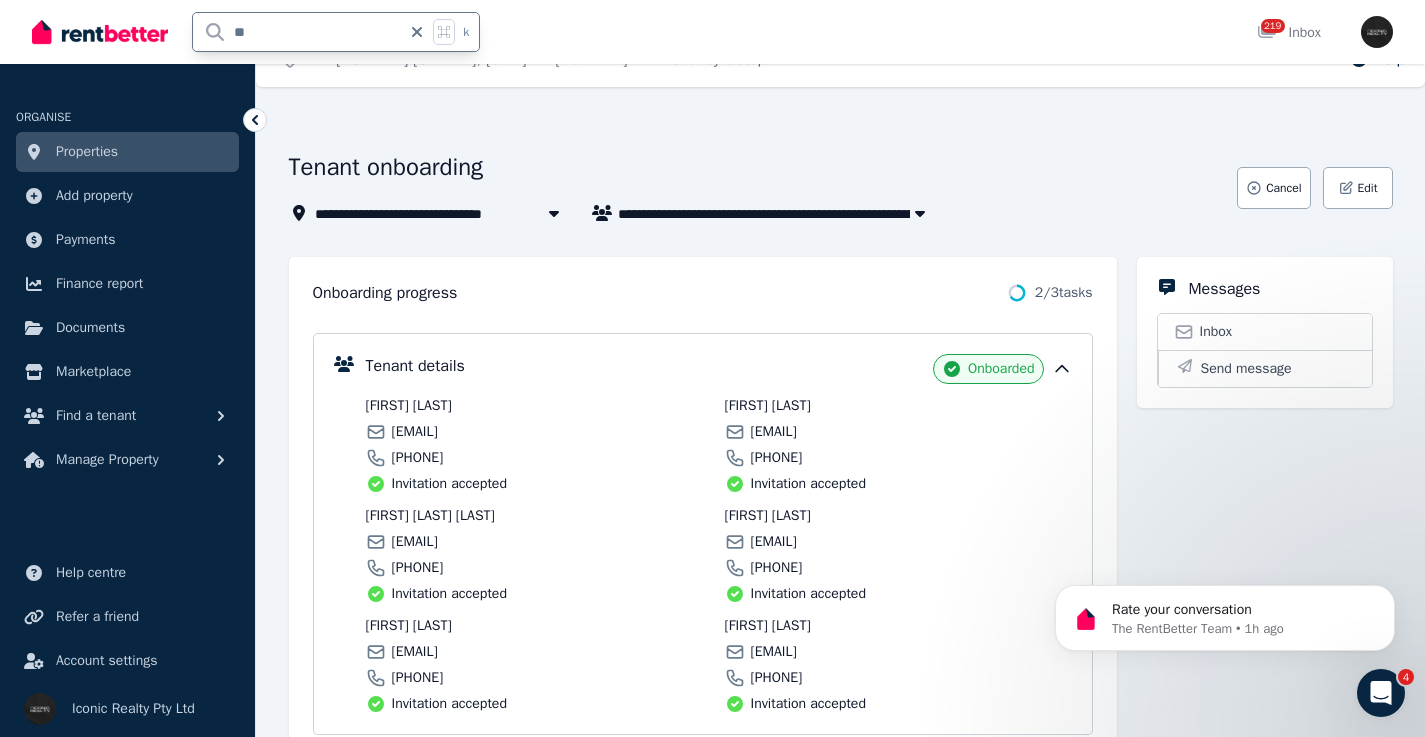 drag, startPoint x: 263, startPoint y: 38, endPoint x: 208, endPoint y: 37, distance: 55.00909 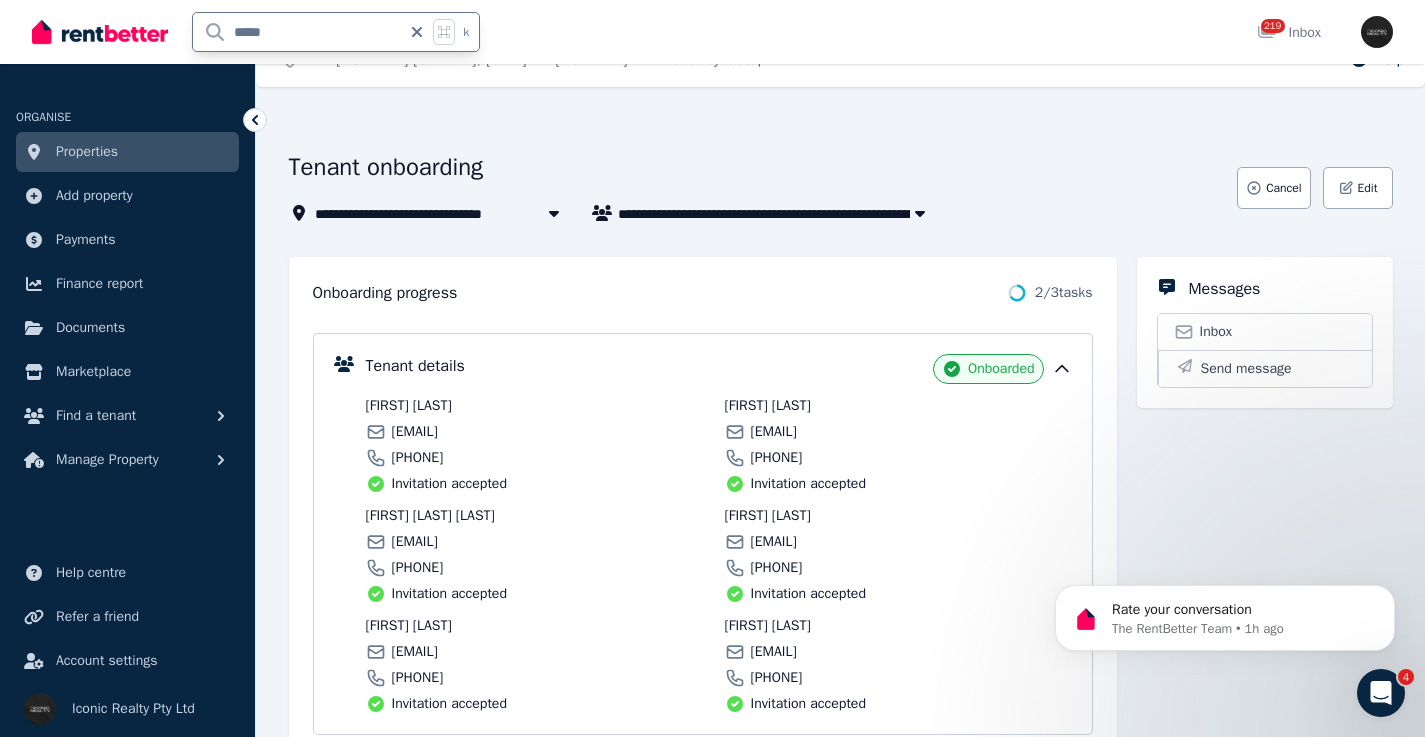 type on "*****" 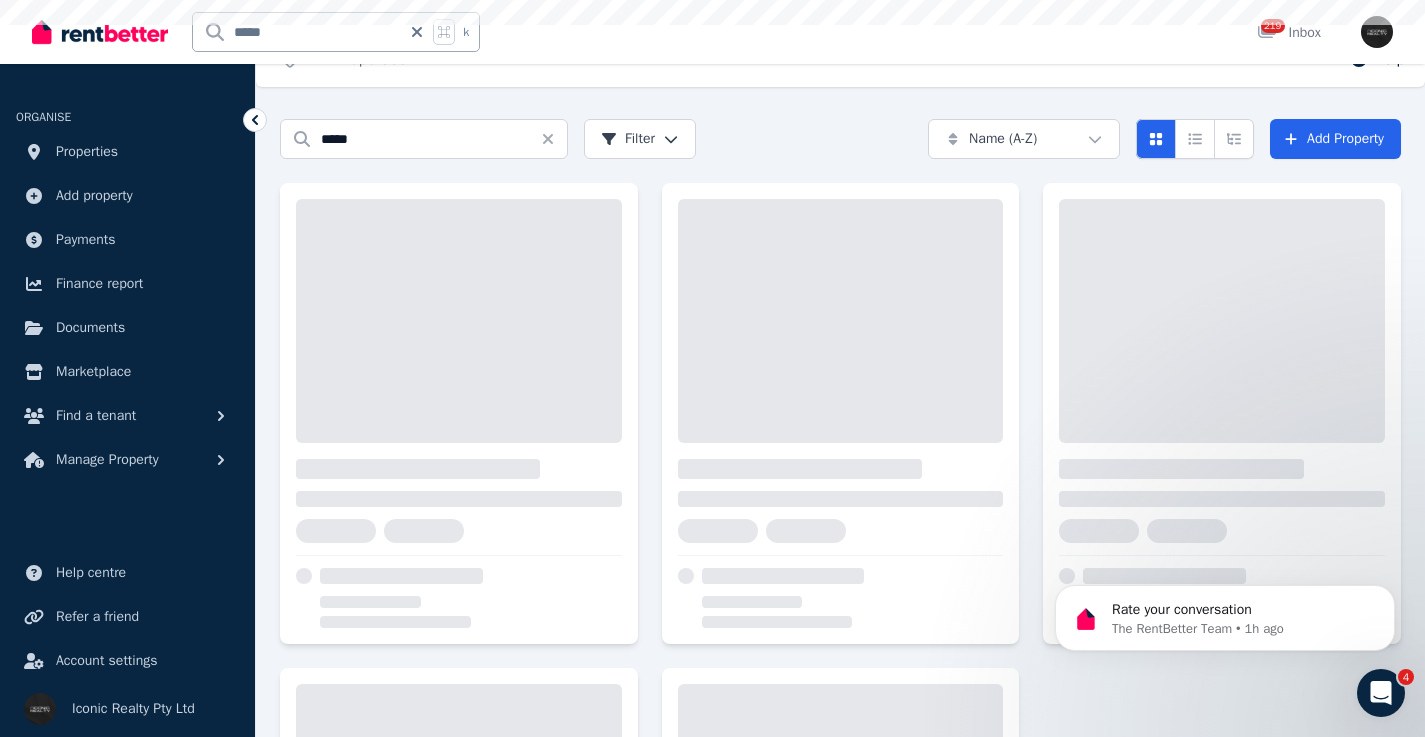 scroll, scrollTop: 0, scrollLeft: 0, axis: both 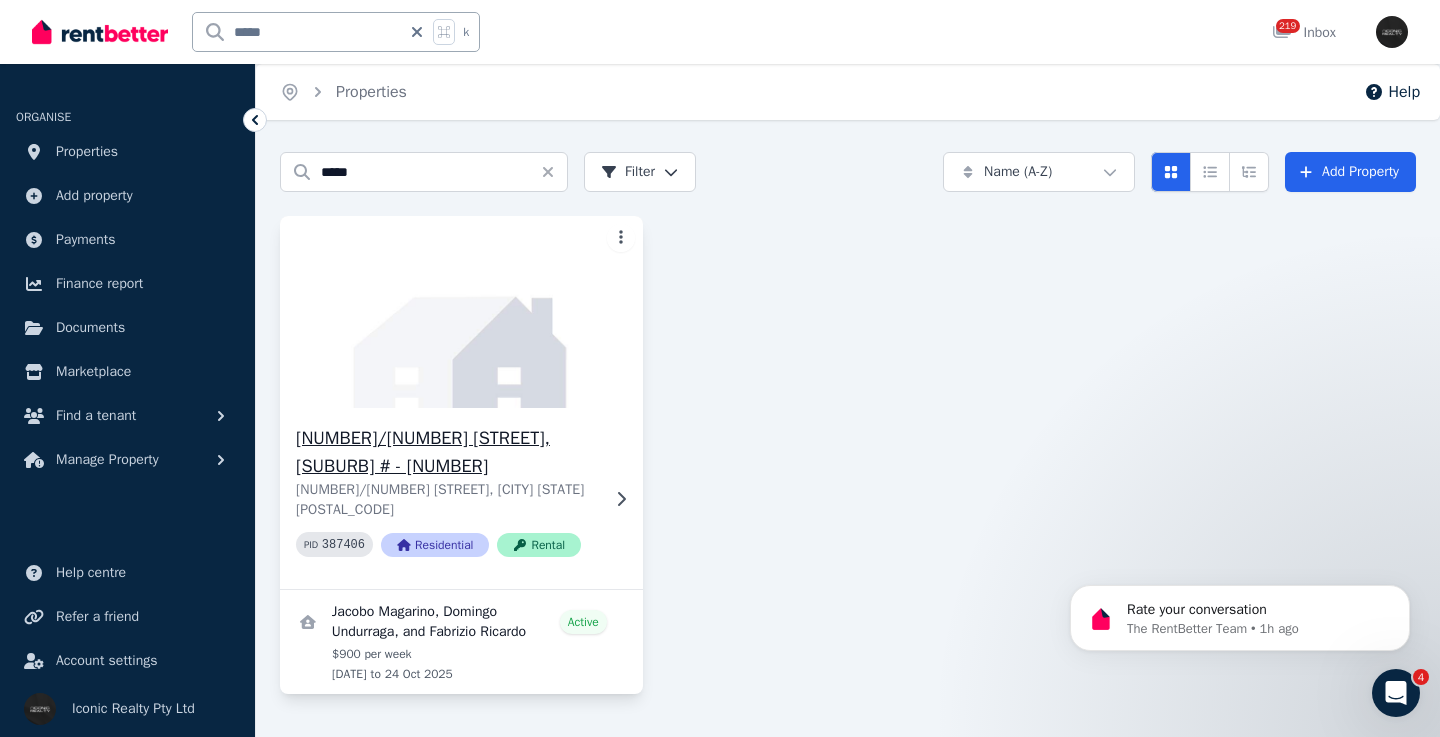 click 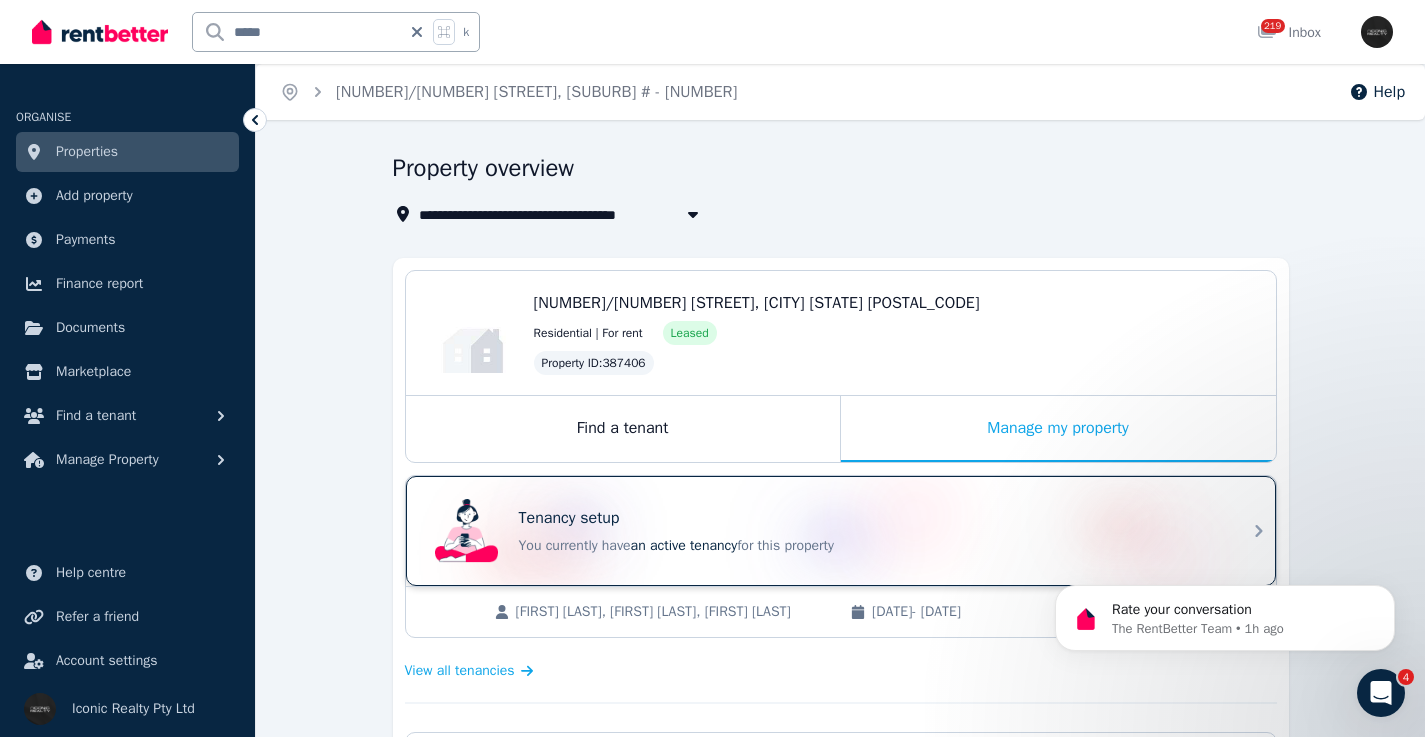 click on "Tenancy setup" at bounding box center (869, 518) 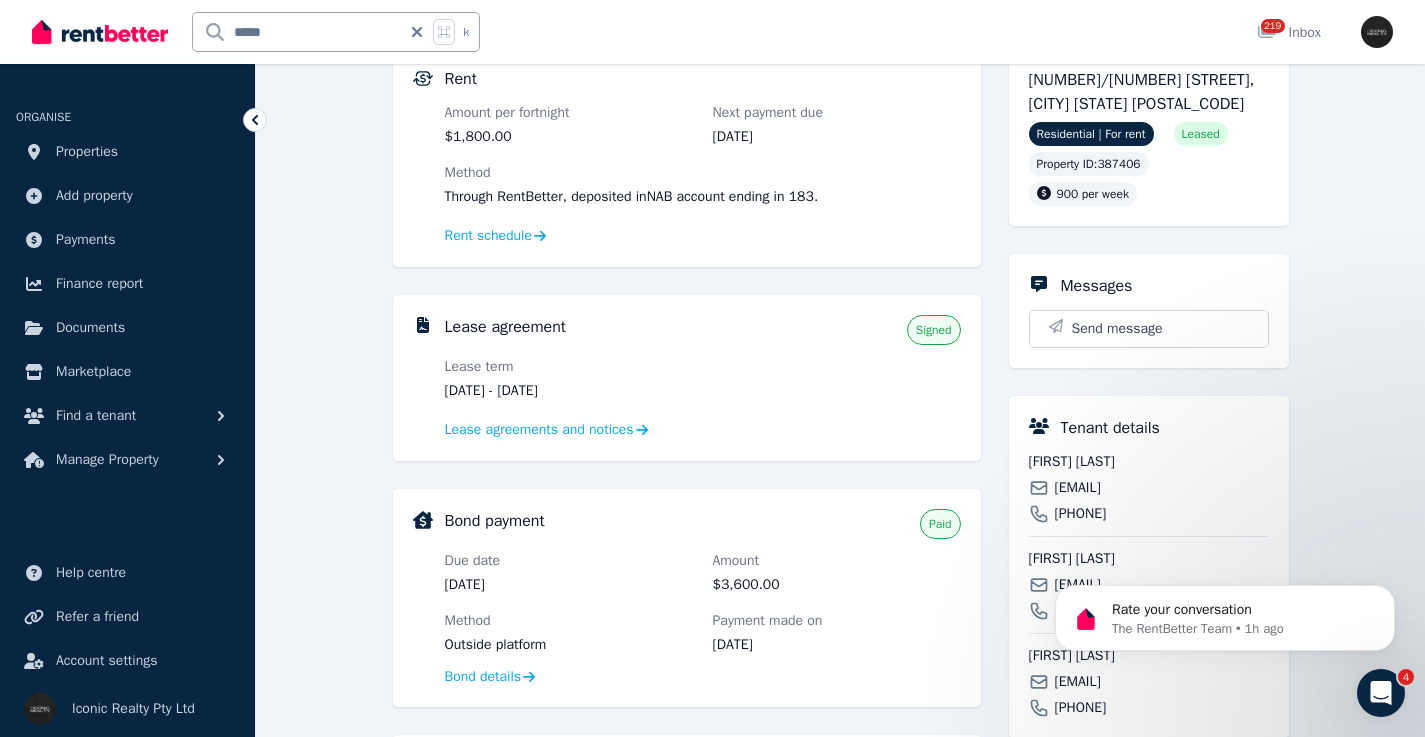 scroll, scrollTop: 494, scrollLeft: 0, axis: vertical 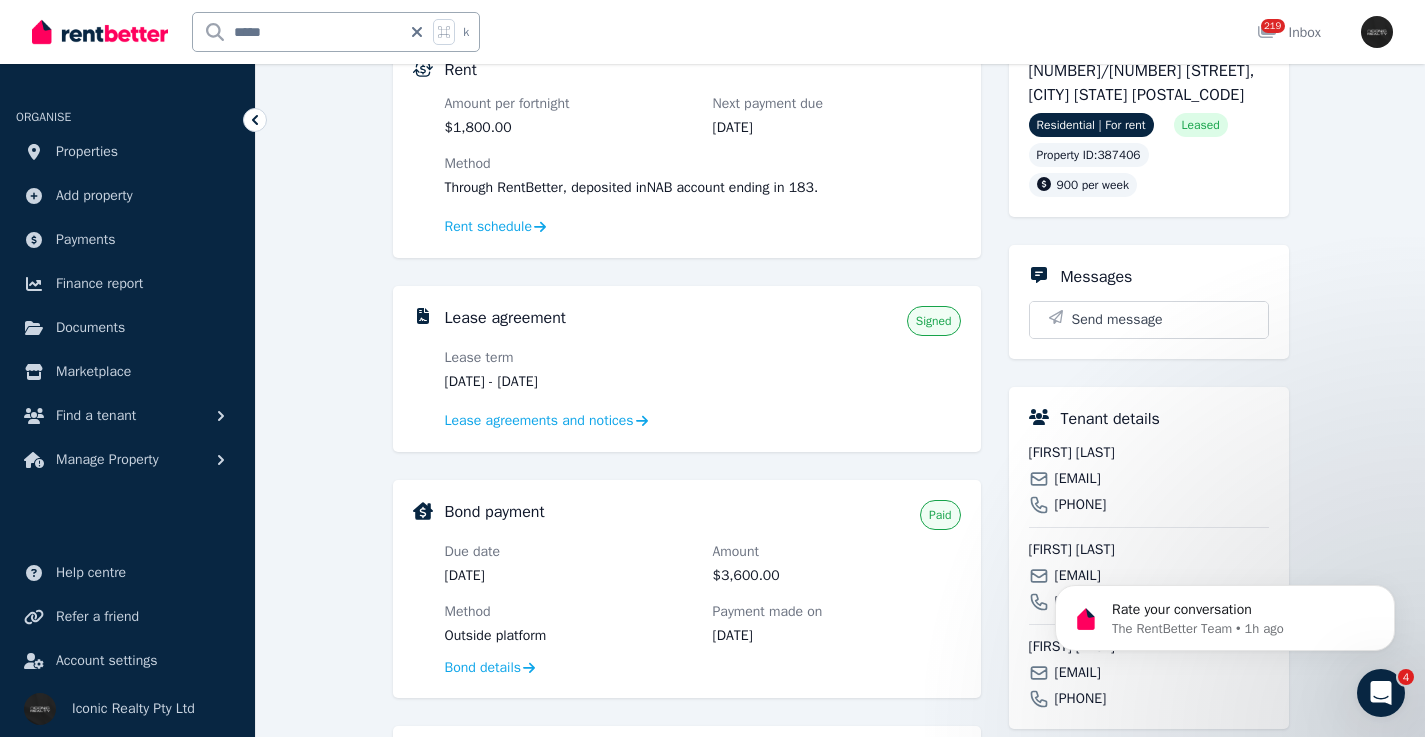 drag, startPoint x: 612, startPoint y: 377, endPoint x: 562, endPoint y: 380, distance: 50.08992 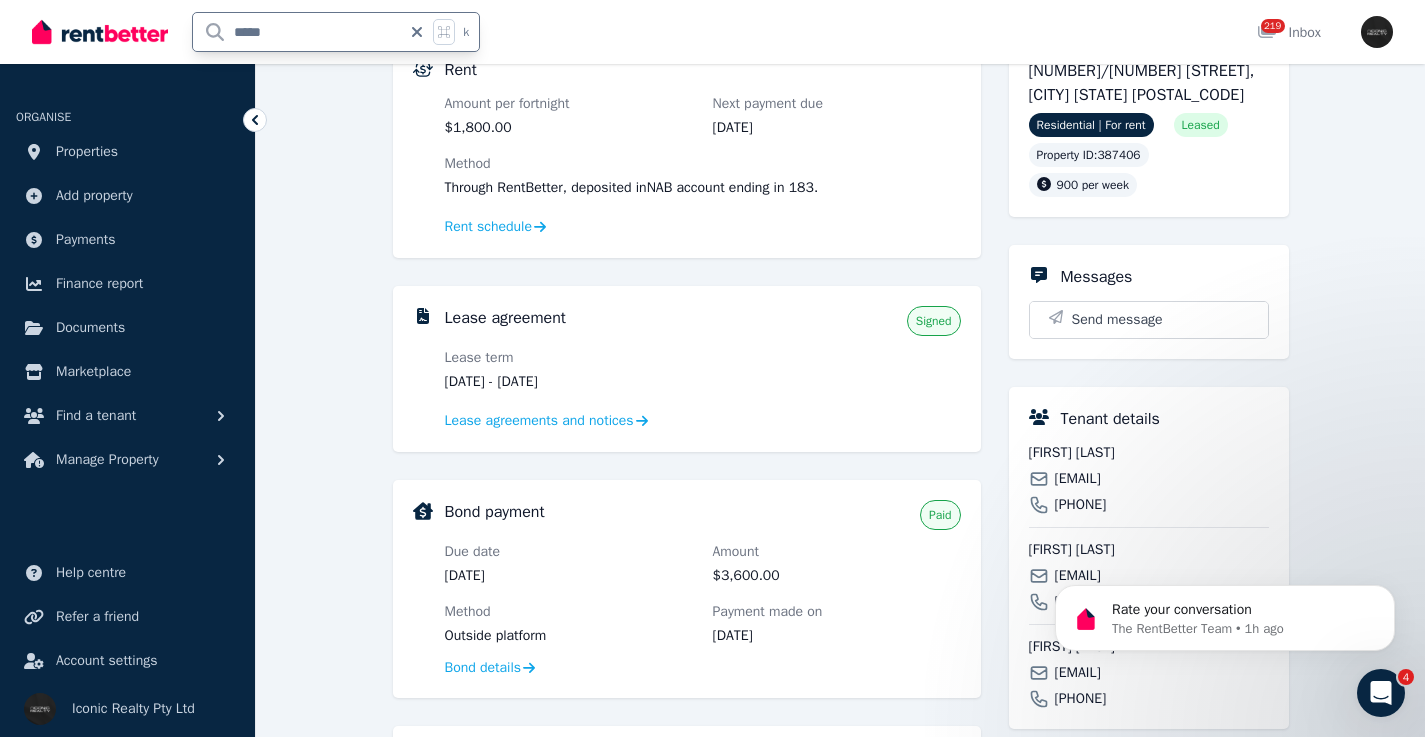 click on "*****" at bounding box center [297, 32] 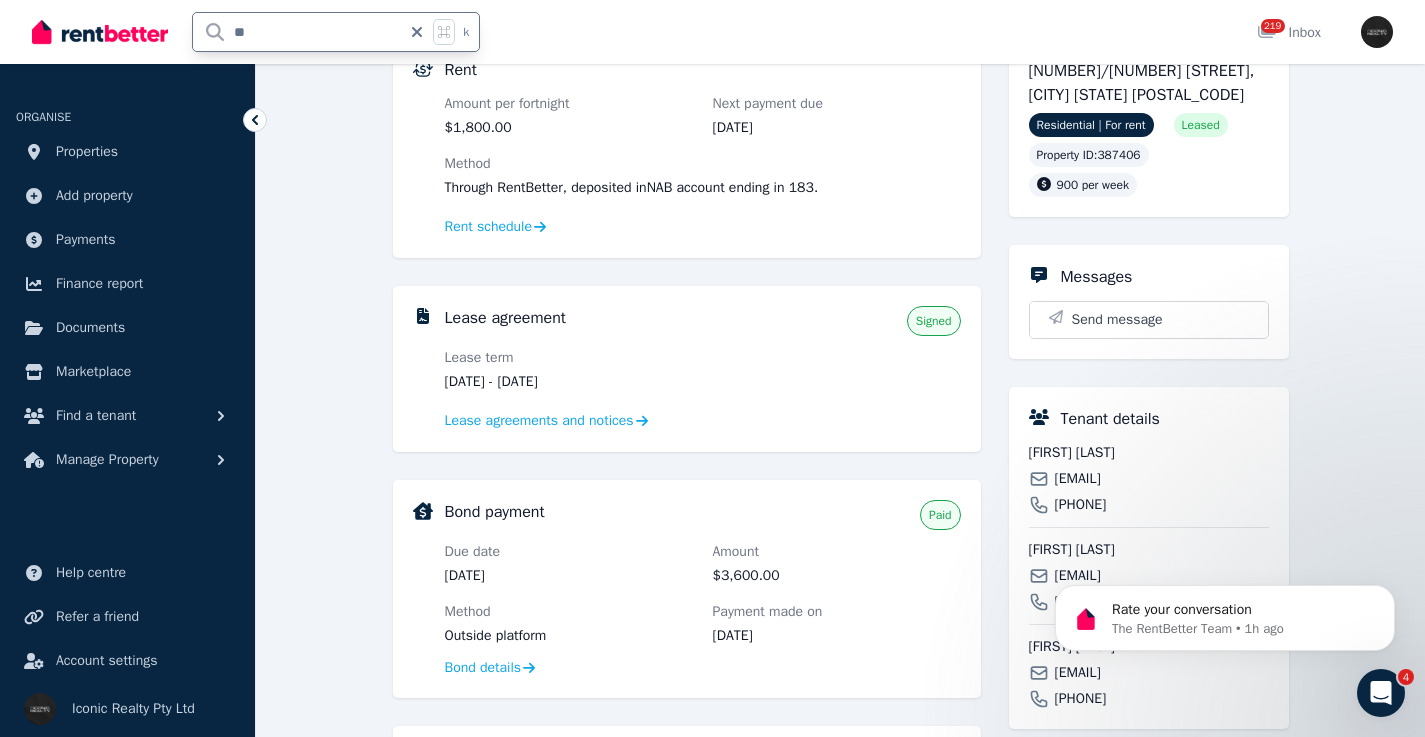 type on "*" 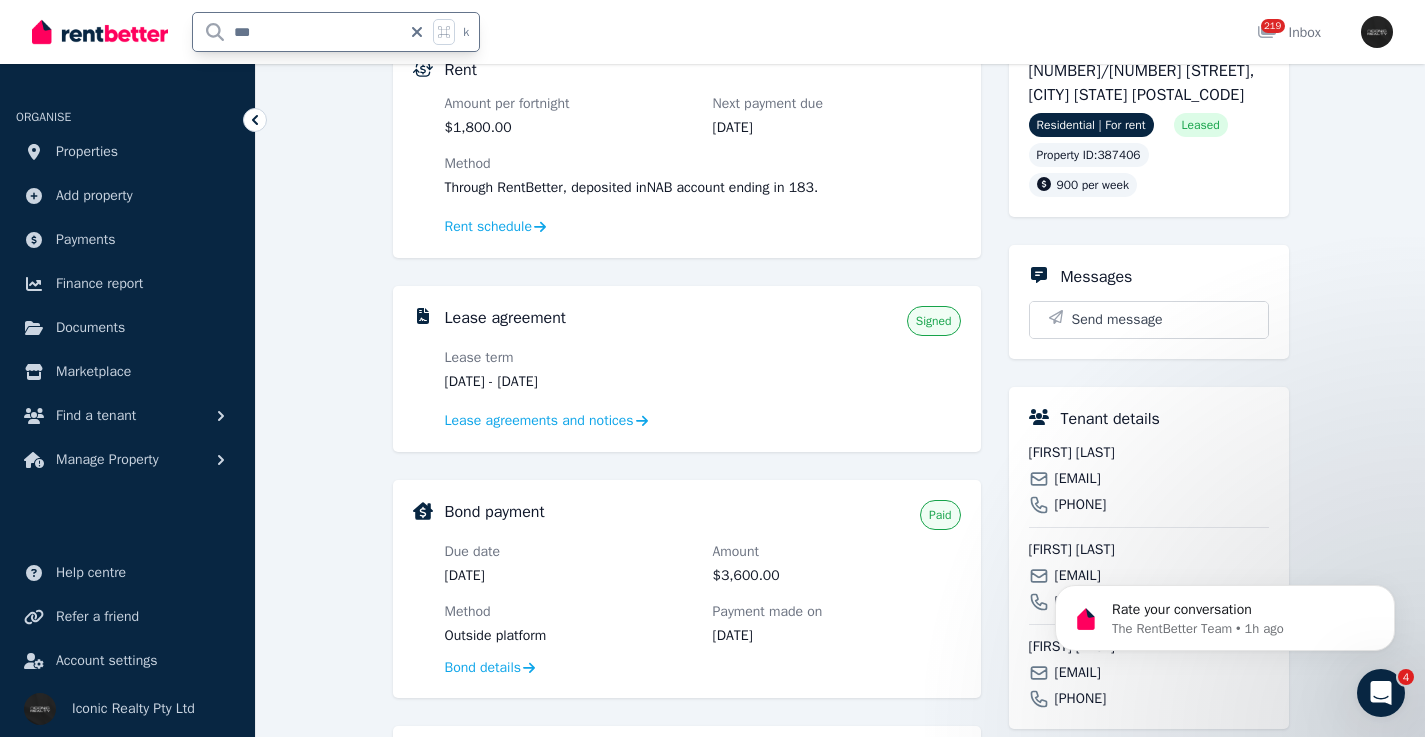scroll, scrollTop: 0, scrollLeft: 0, axis: both 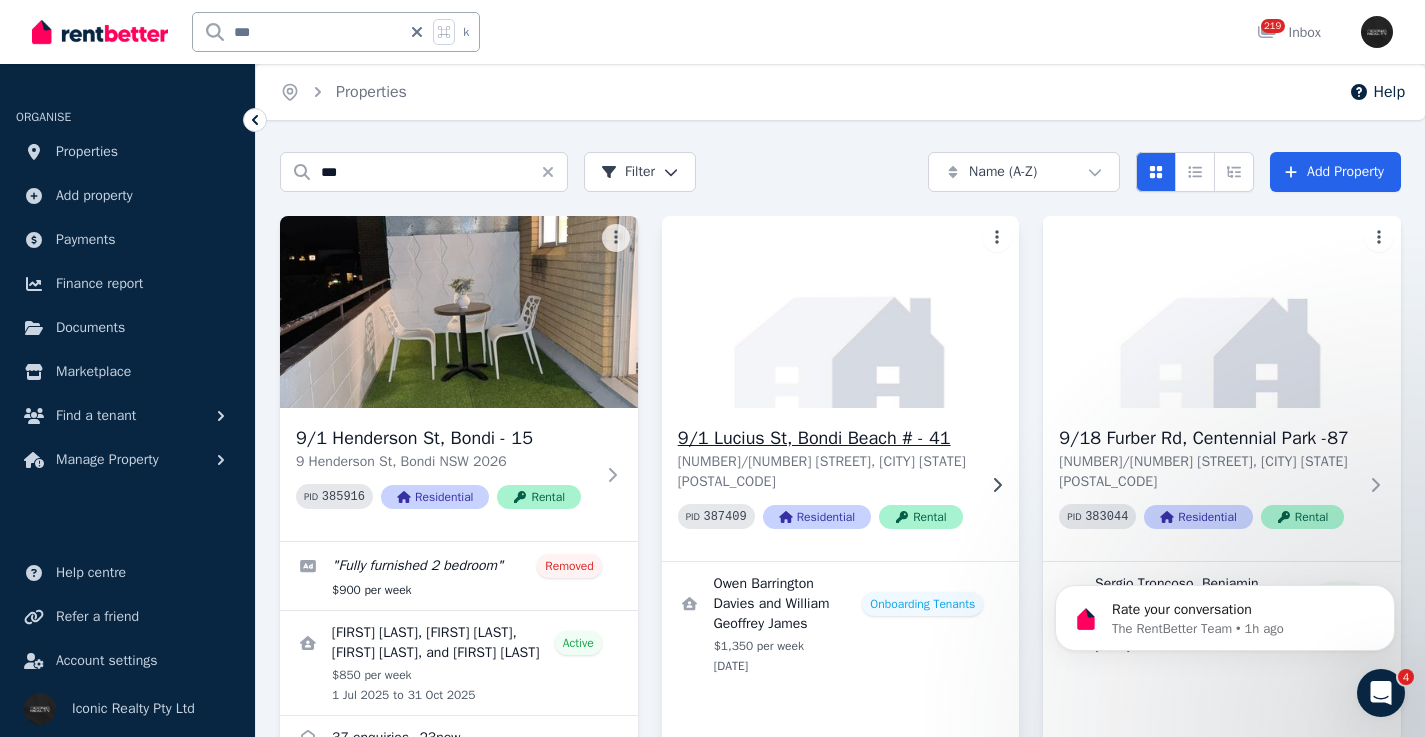 click 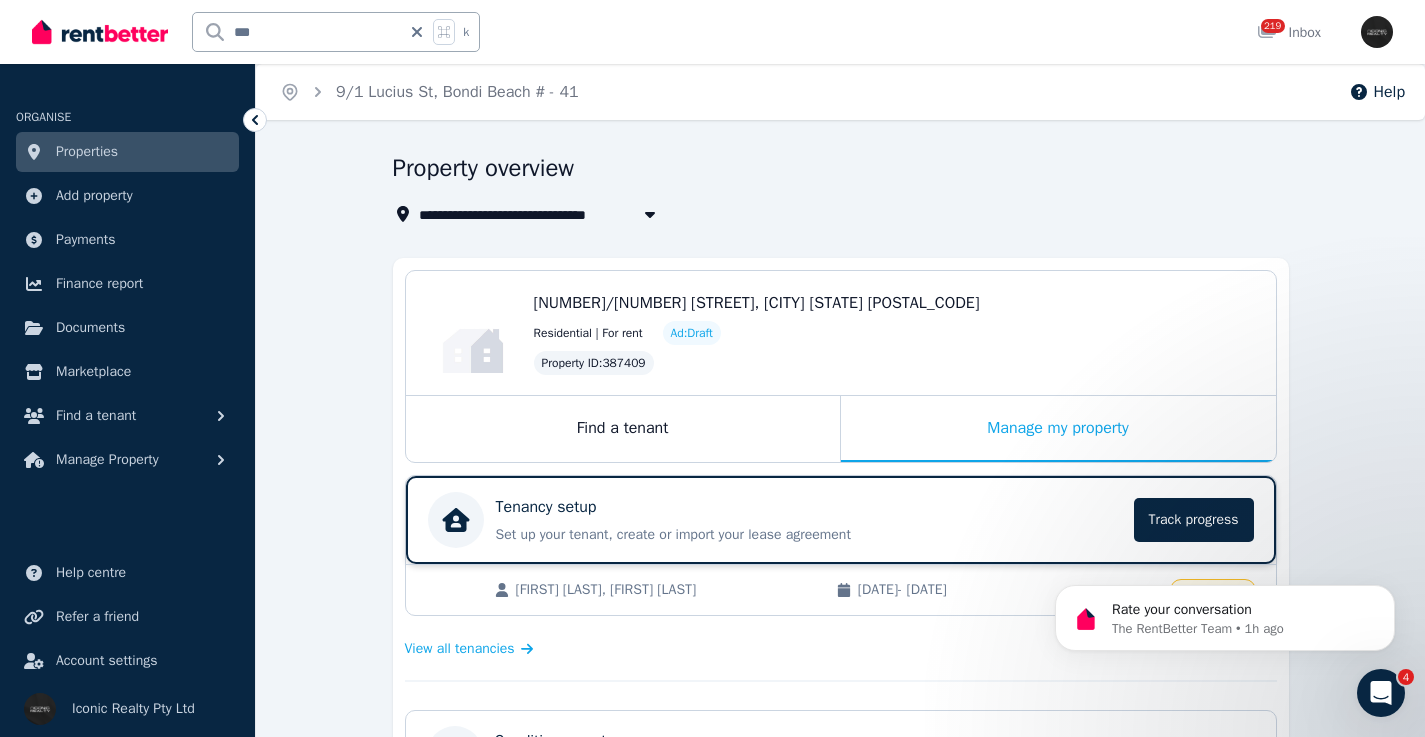 click on "Tenancy setup" at bounding box center (809, 507) 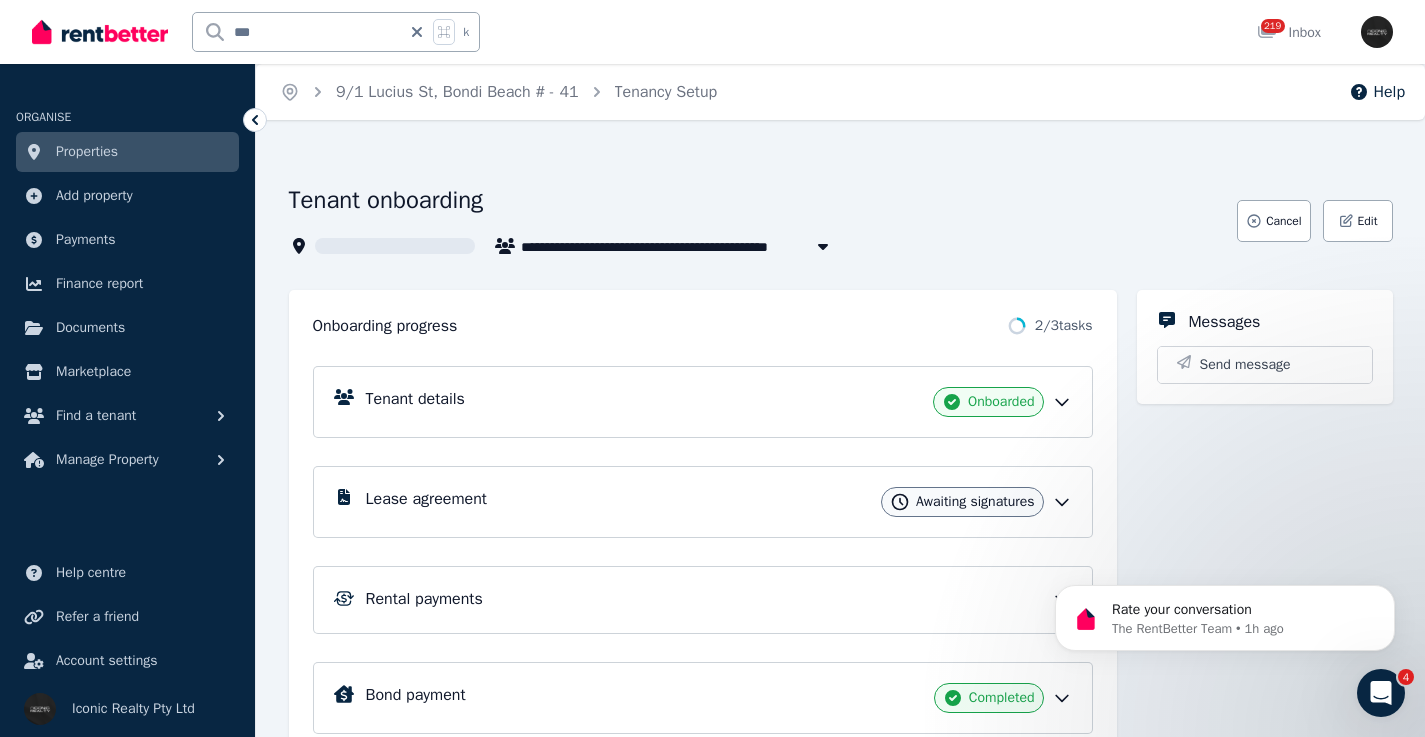 click on "Lease agreement Awaiting signatures" at bounding box center [719, 502] 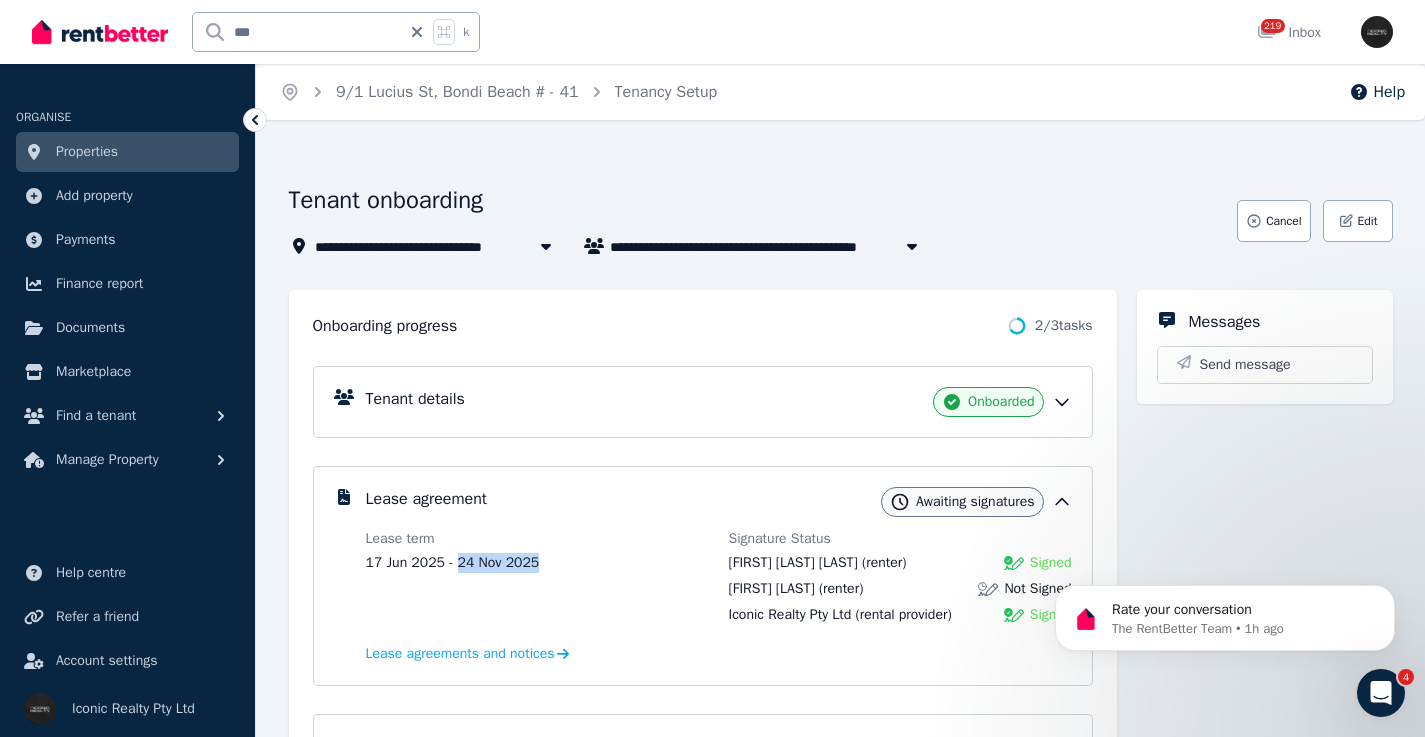 drag, startPoint x: 545, startPoint y: 562, endPoint x: 458, endPoint y: 565, distance: 87.05171 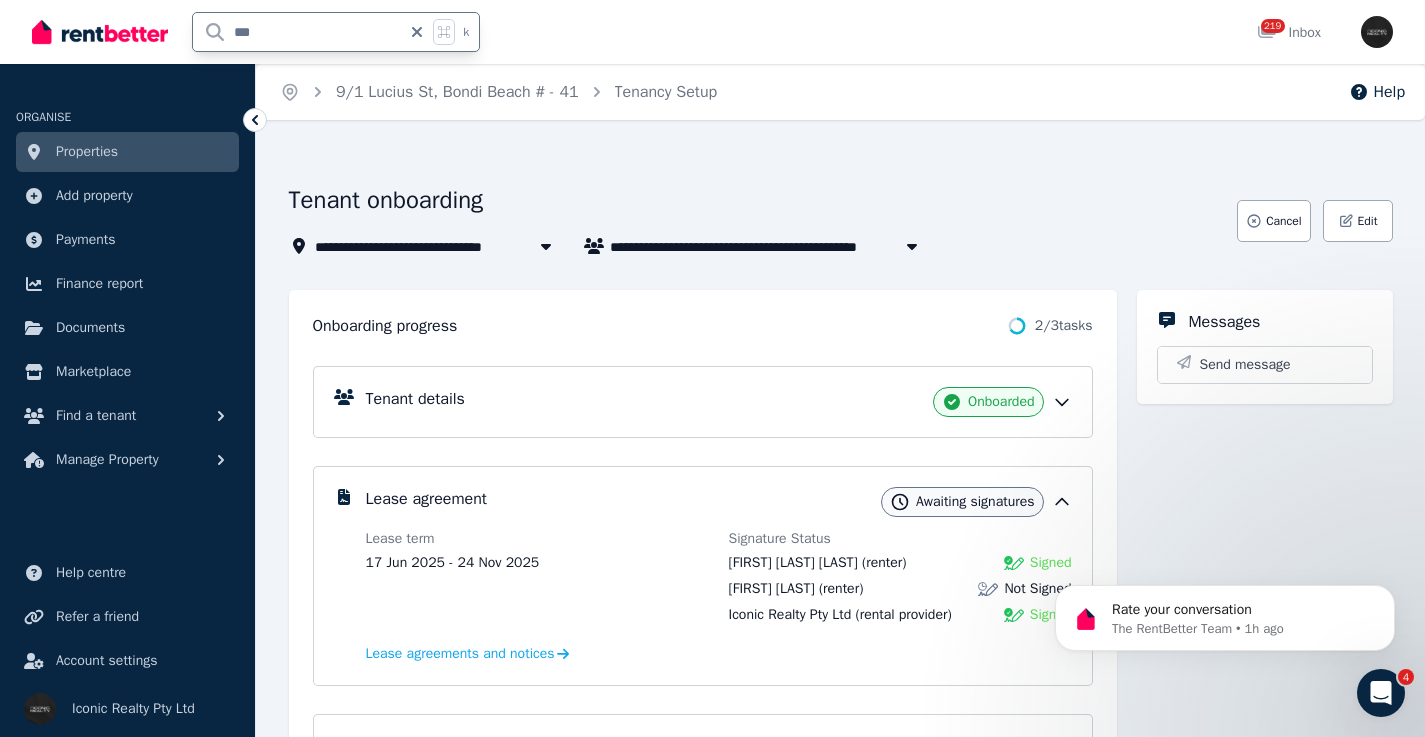 drag, startPoint x: 296, startPoint y: 41, endPoint x: 212, endPoint y: 42, distance: 84.00595 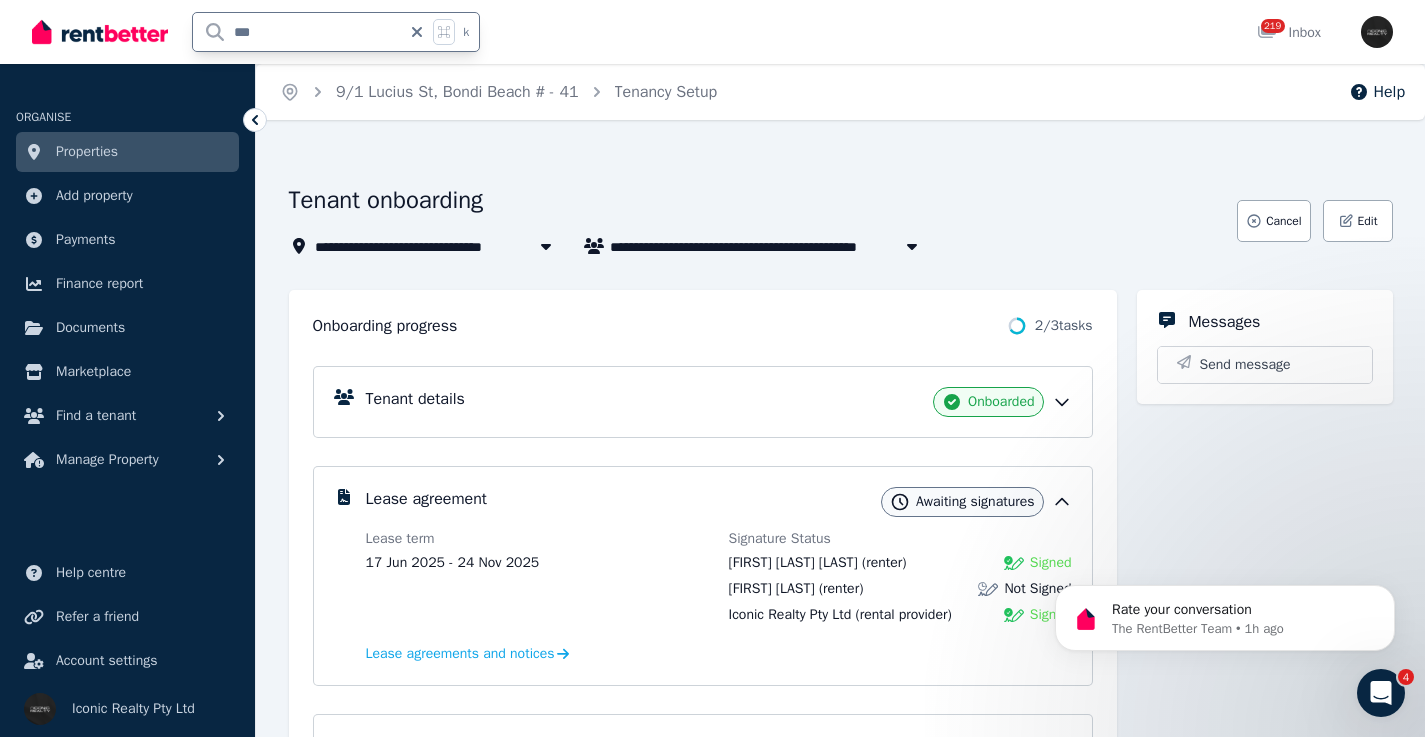 type on "**" 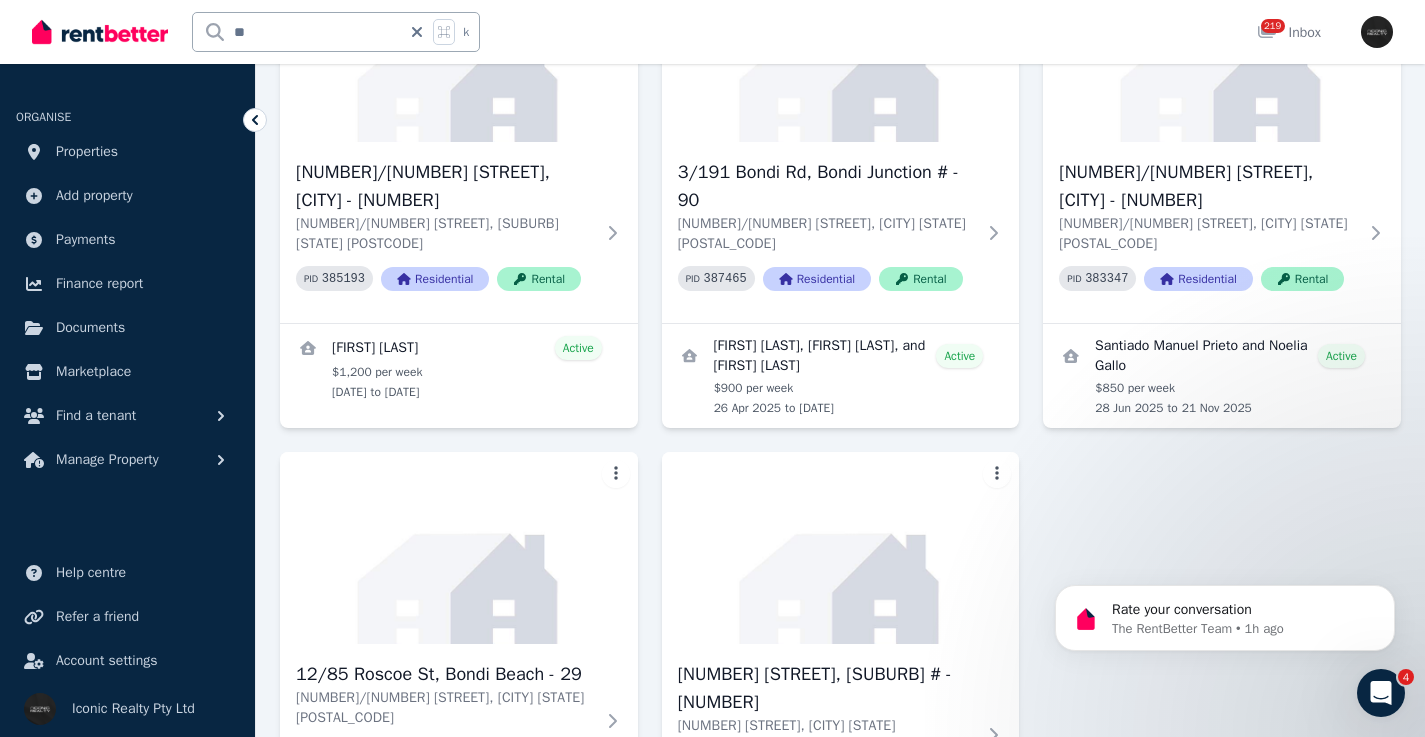 scroll, scrollTop: 490, scrollLeft: 0, axis: vertical 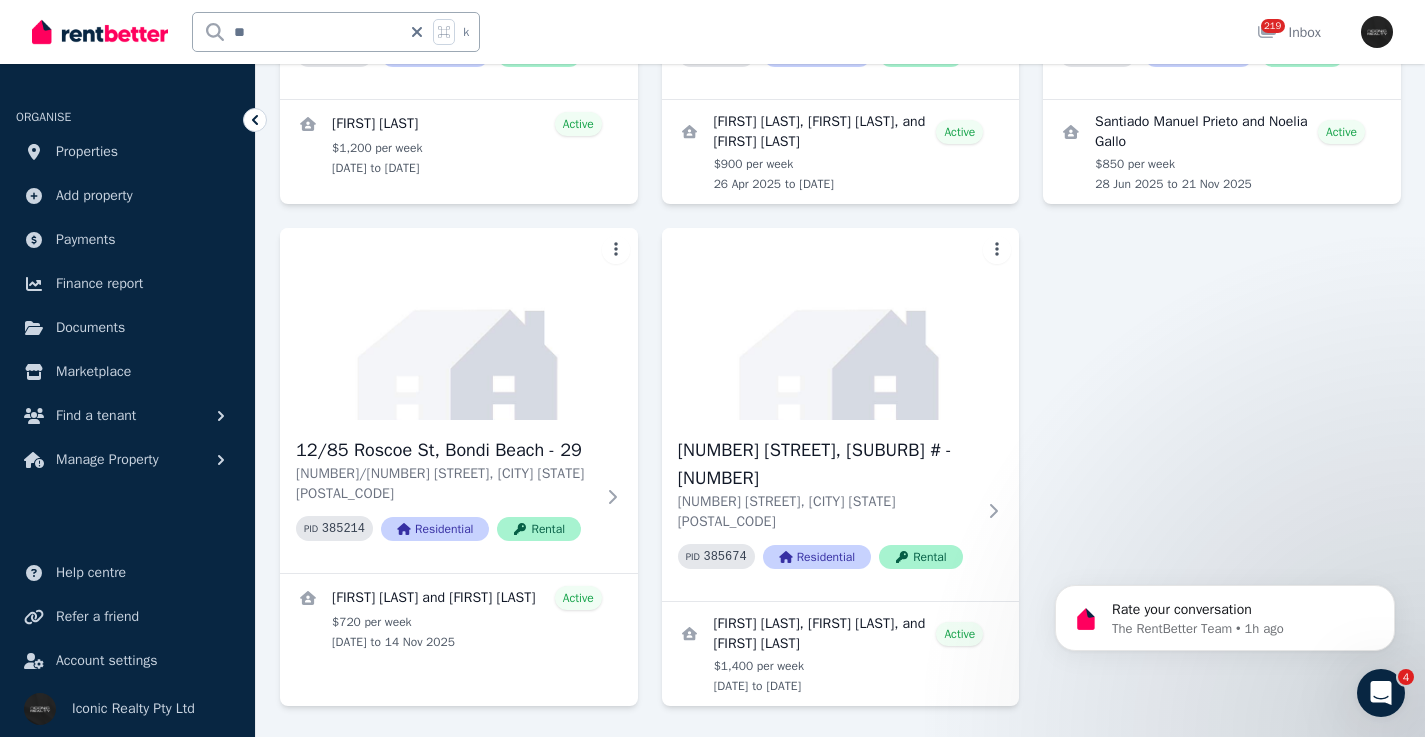 drag, startPoint x: 1424, startPoint y: 319, endPoint x: 272, endPoint y: 4, distance: 1194.2902 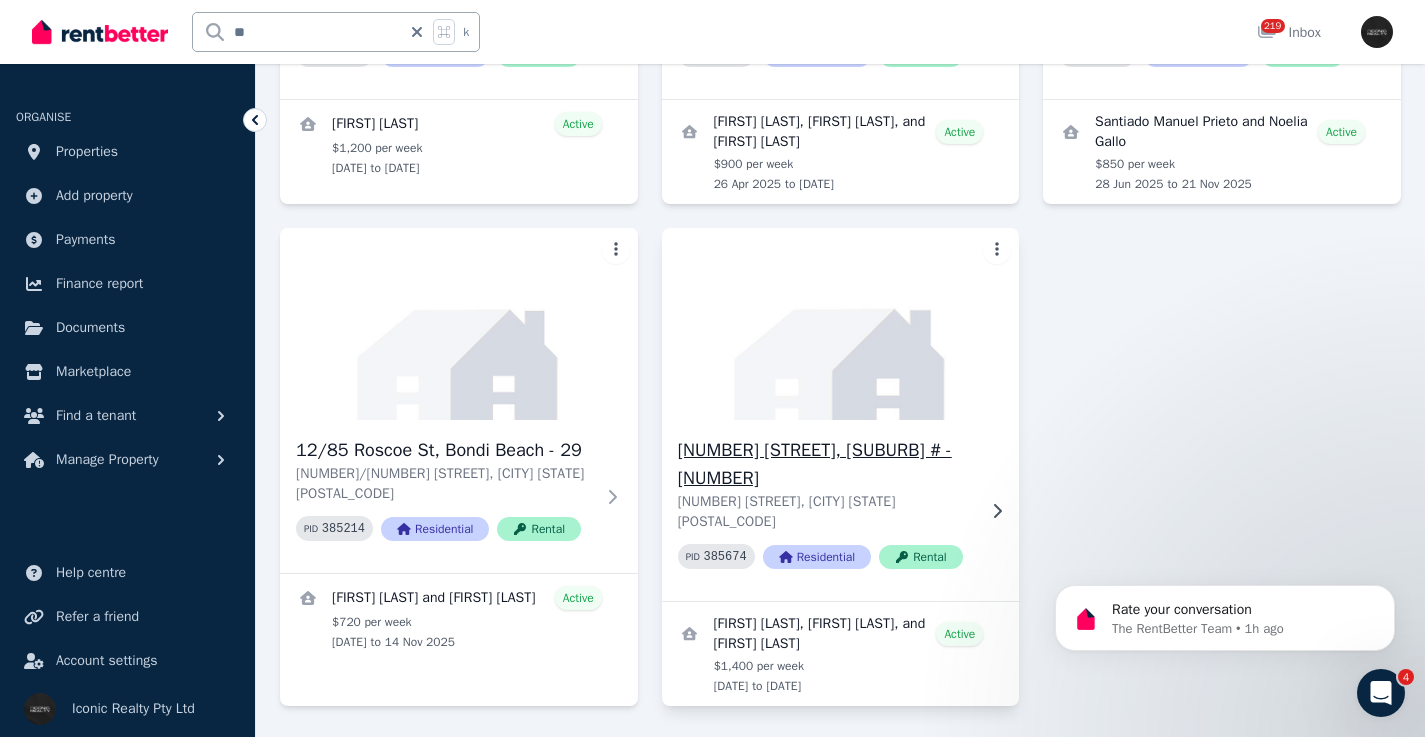 click at bounding box center (841, 324) 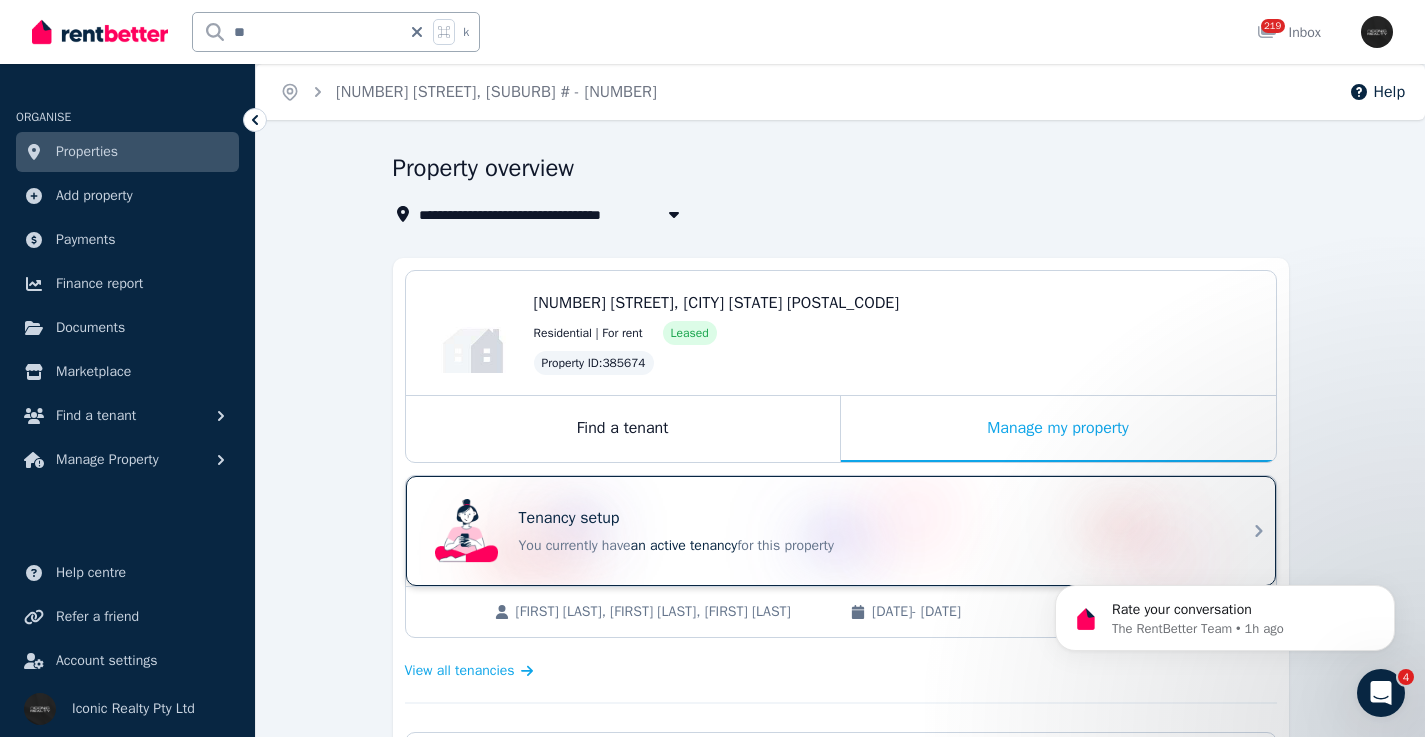 click on "Tenancy setup" at bounding box center (869, 518) 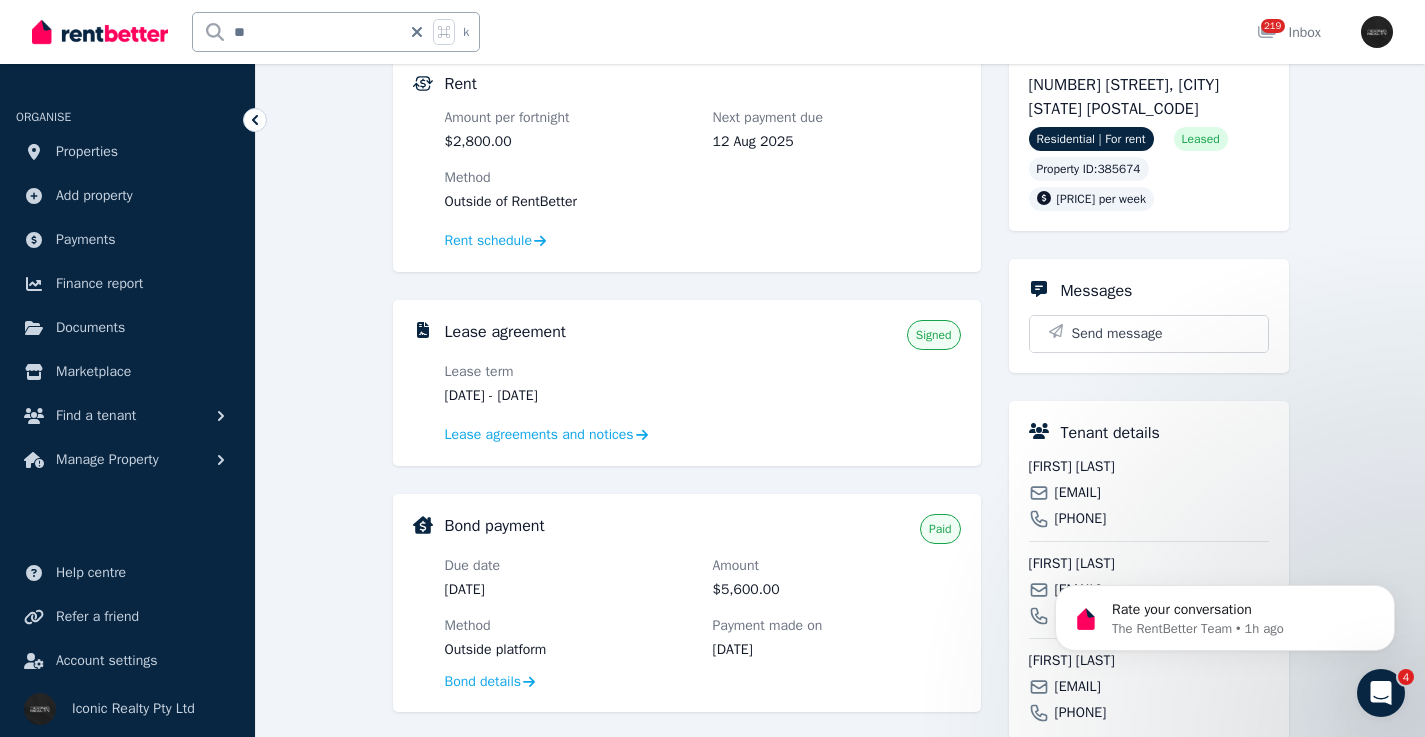 scroll, scrollTop: 215, scrollLeft: 0, axis: vertical 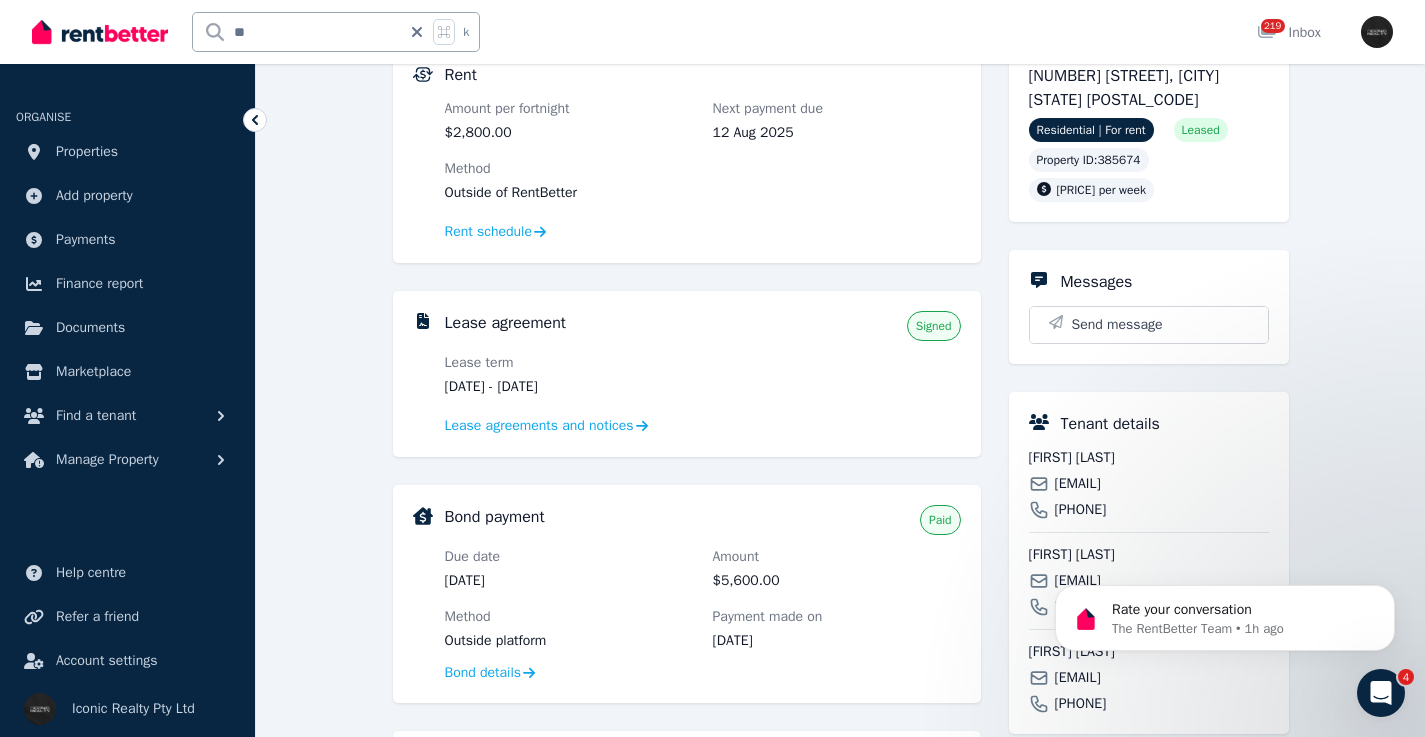 drag, startPoint x: 634, startPoint y: 393, endPoint x: 643, endPoint y: 401, distance: 12.0415945 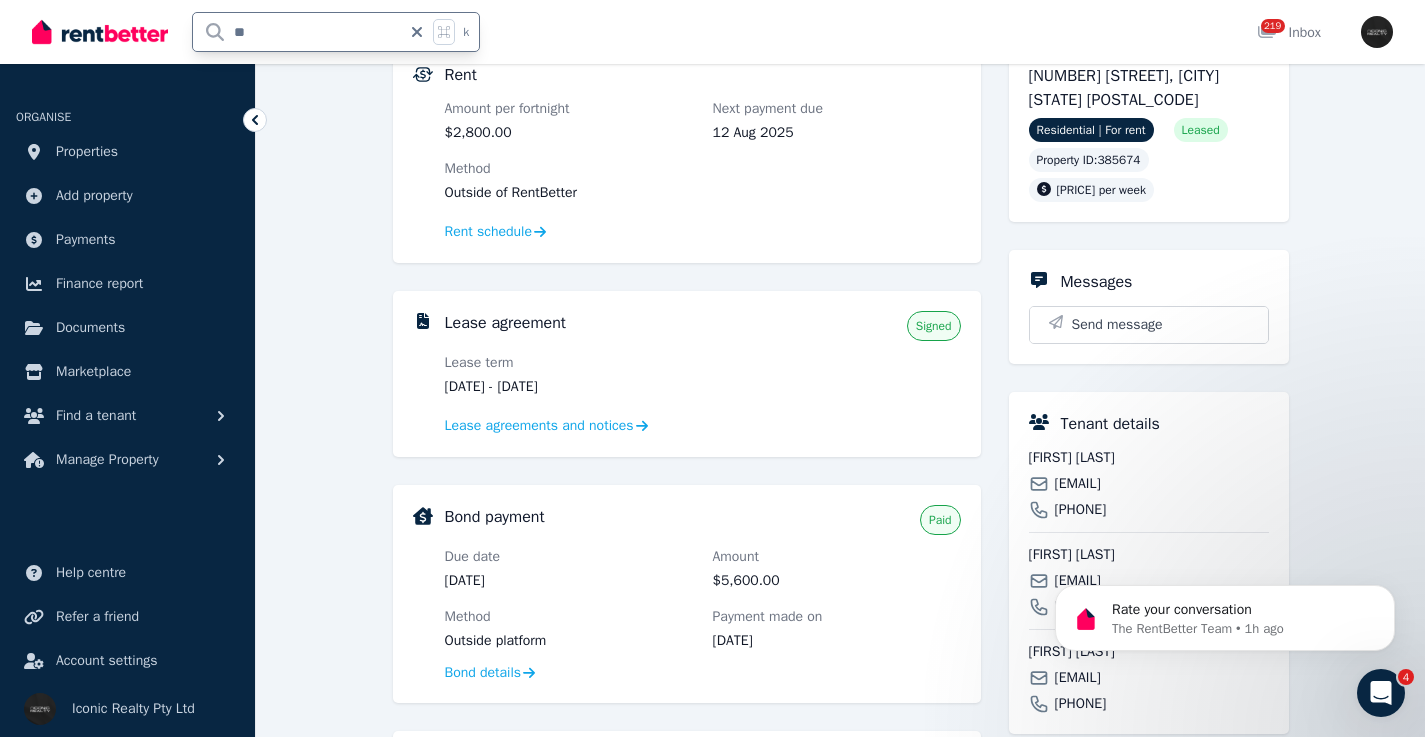 drag, startPoint x: 254, startPoint y: 25, endPoint x: 212, endPoint y: 29, distance: 42.190044 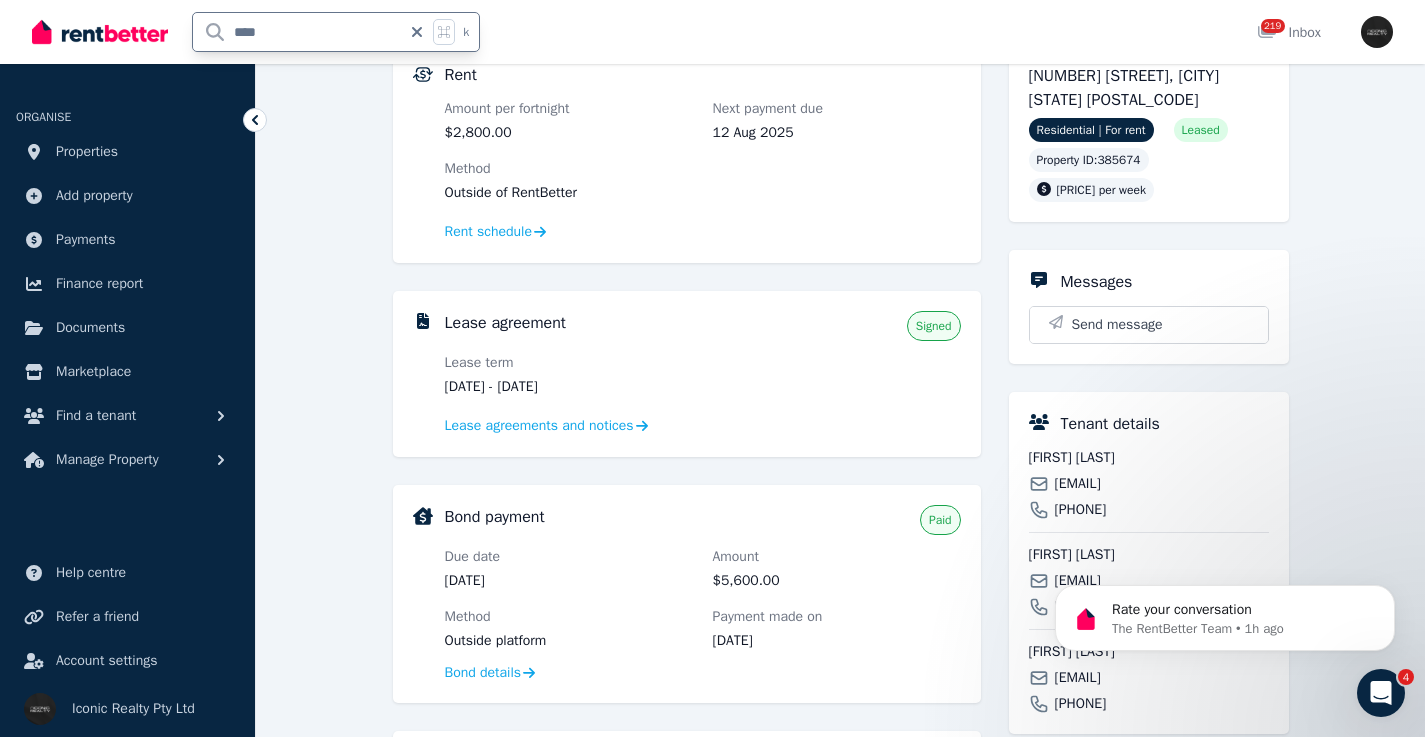 type on "*****" 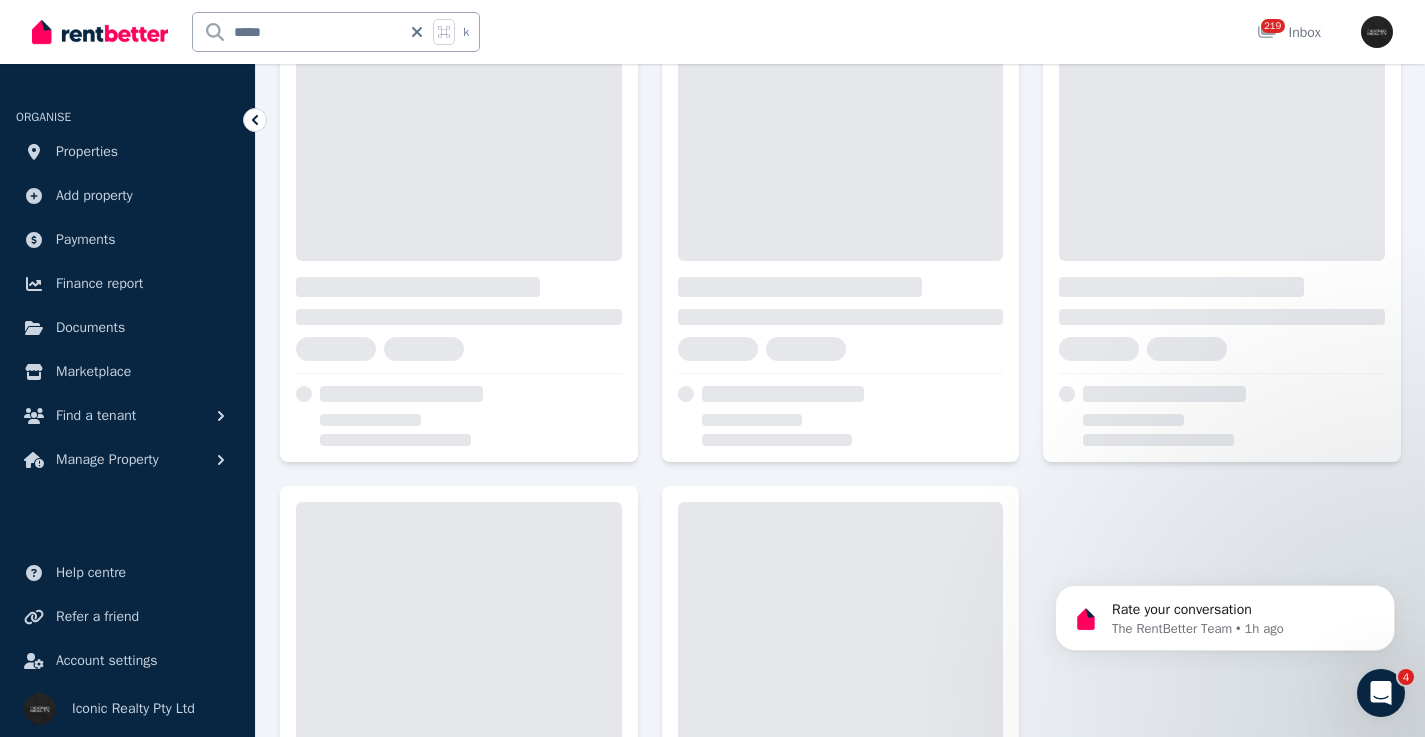 scroll, scrollTop: 0, scrollLeft: 0, axis: both 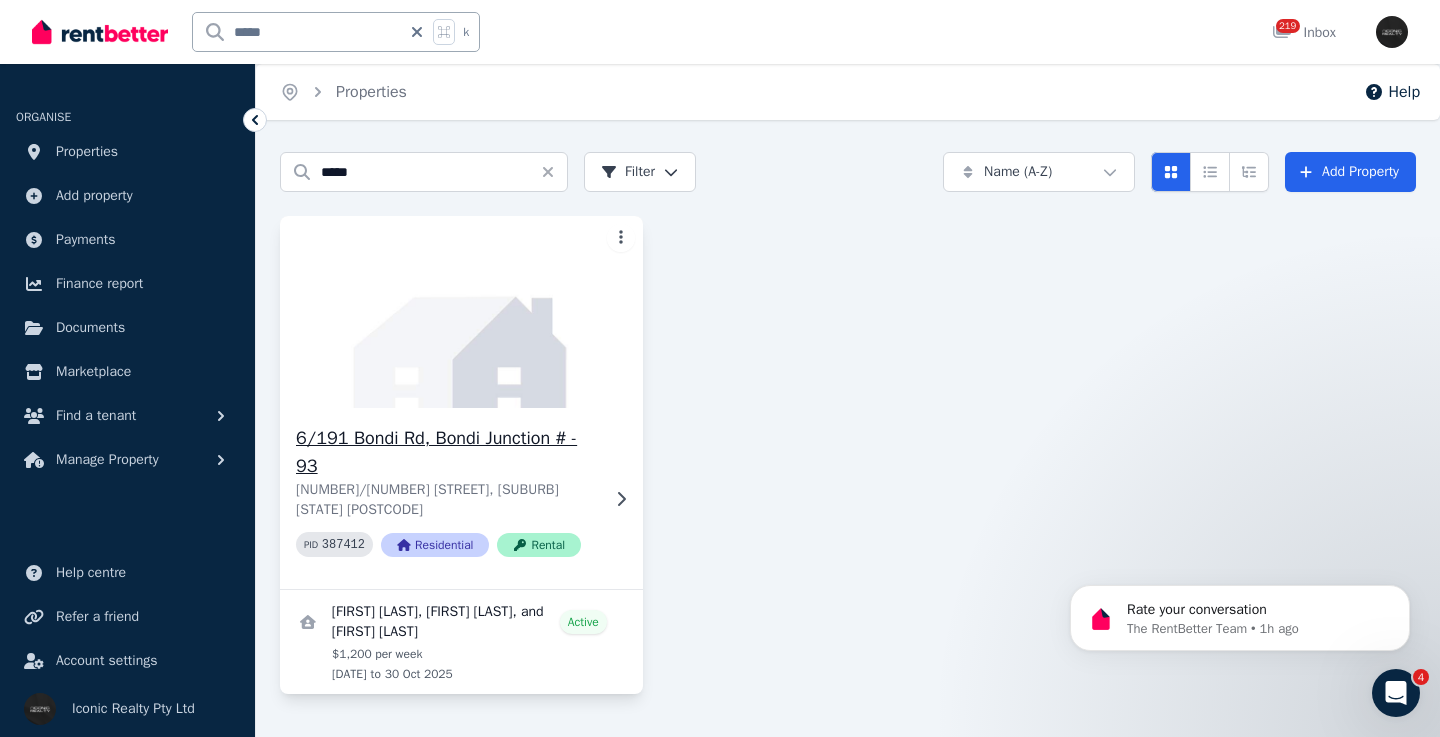 click on "6/191 Bondi Rd, Bondi Junction # - 93" at bounding box center (447, 452) 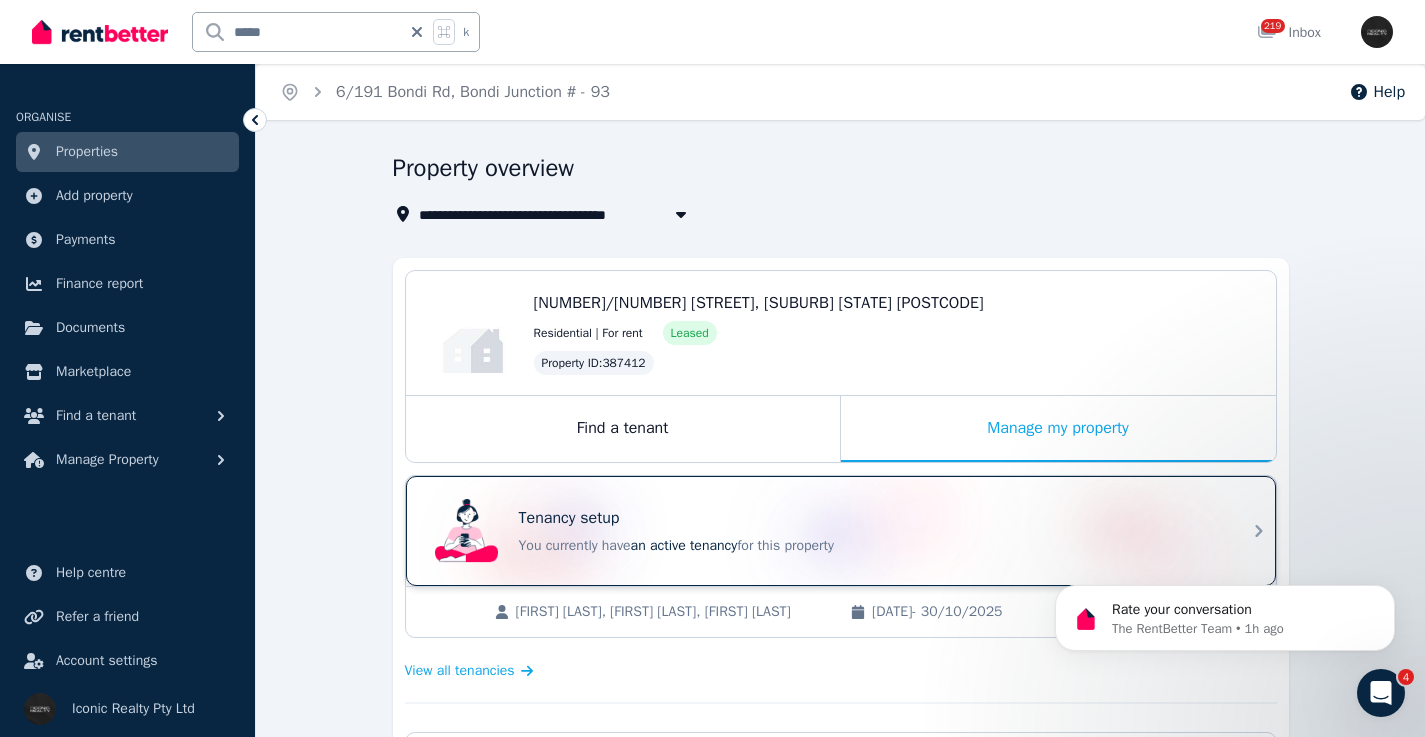 click on "Tenancy setup You currently have  an active tenancy  for this property" at bounding box center (823, 531) 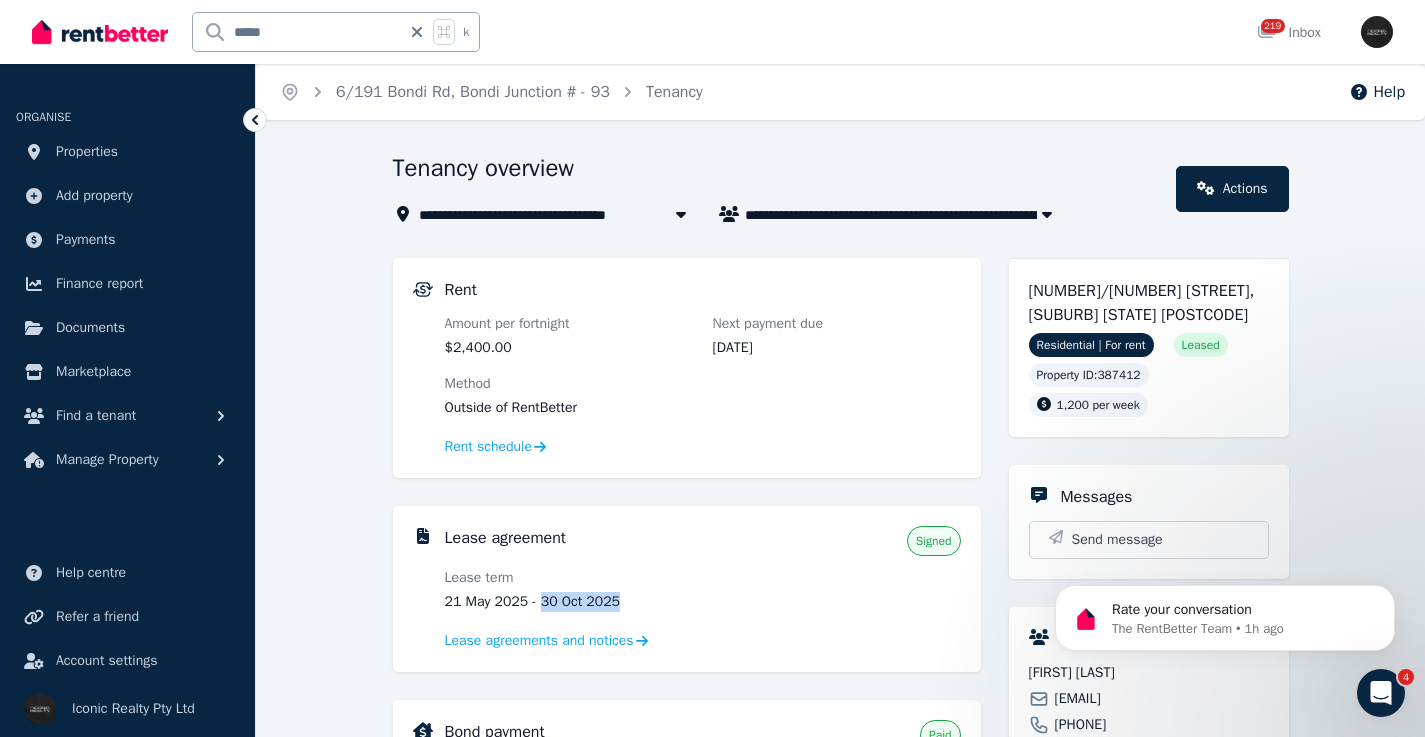 drag, startPoint x: 631, startPoint y: 600, endPoint x: 542, endPoint y: 599, distance: 89.005615 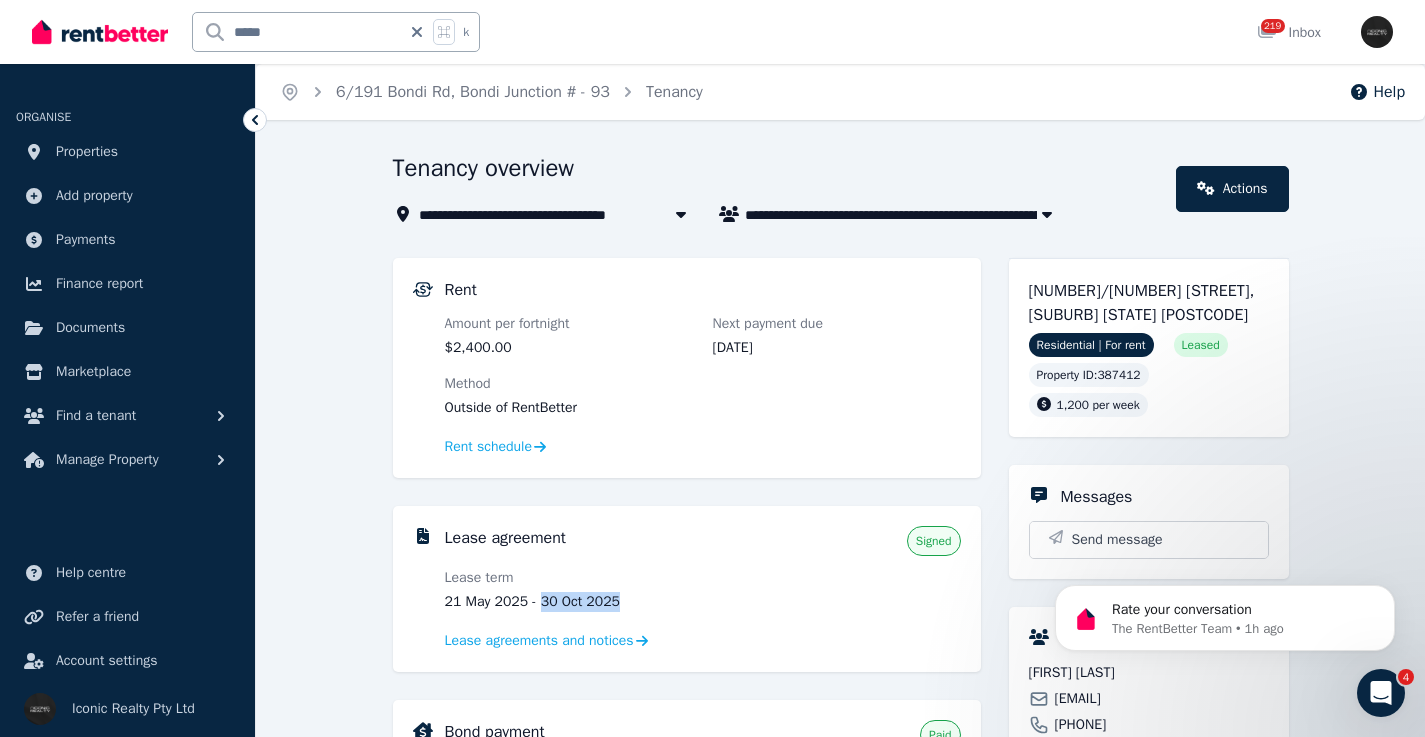 click on "21 May 2025 - 30 Oct 2025" at bounding box center (569, 602) 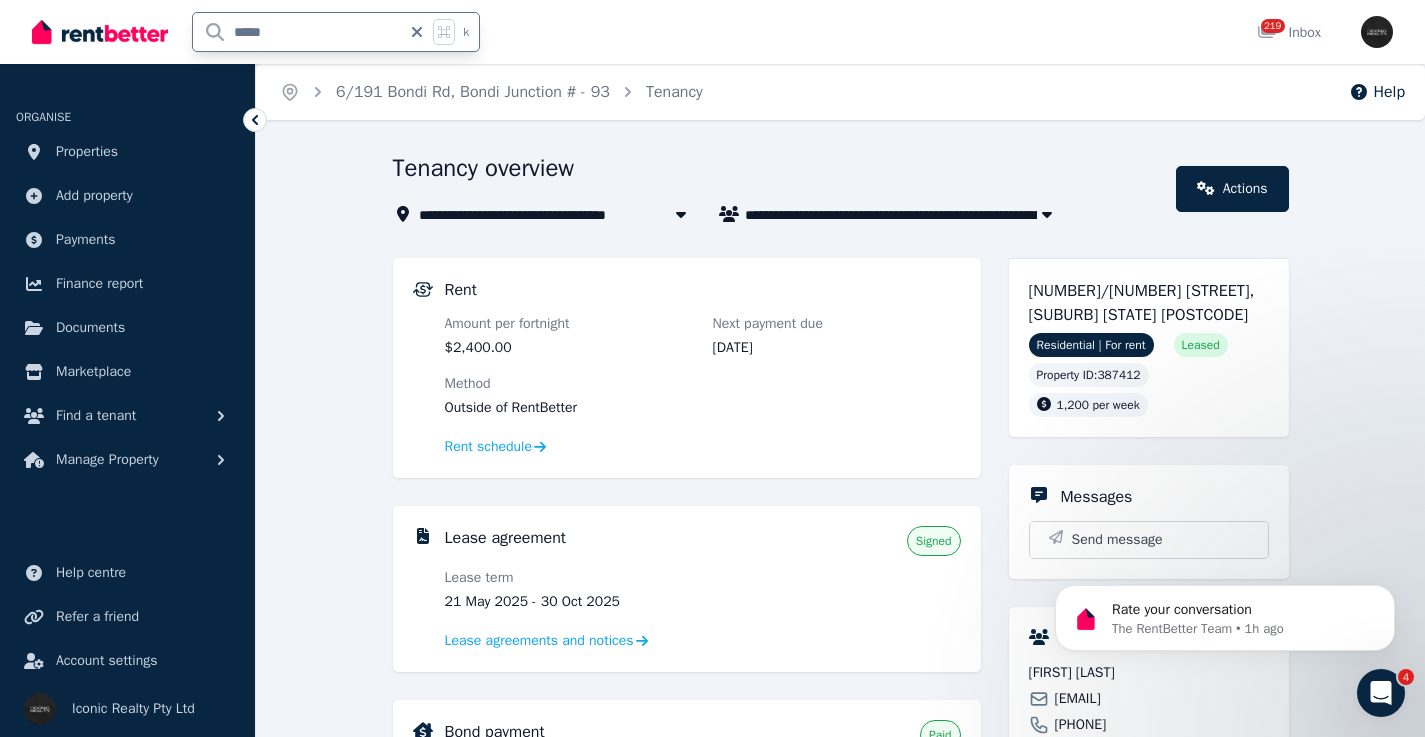 drag, startPoint x: 346, startPoint y: 33, endPoint x: 157, endPoint y: 30, distance: 189.0238 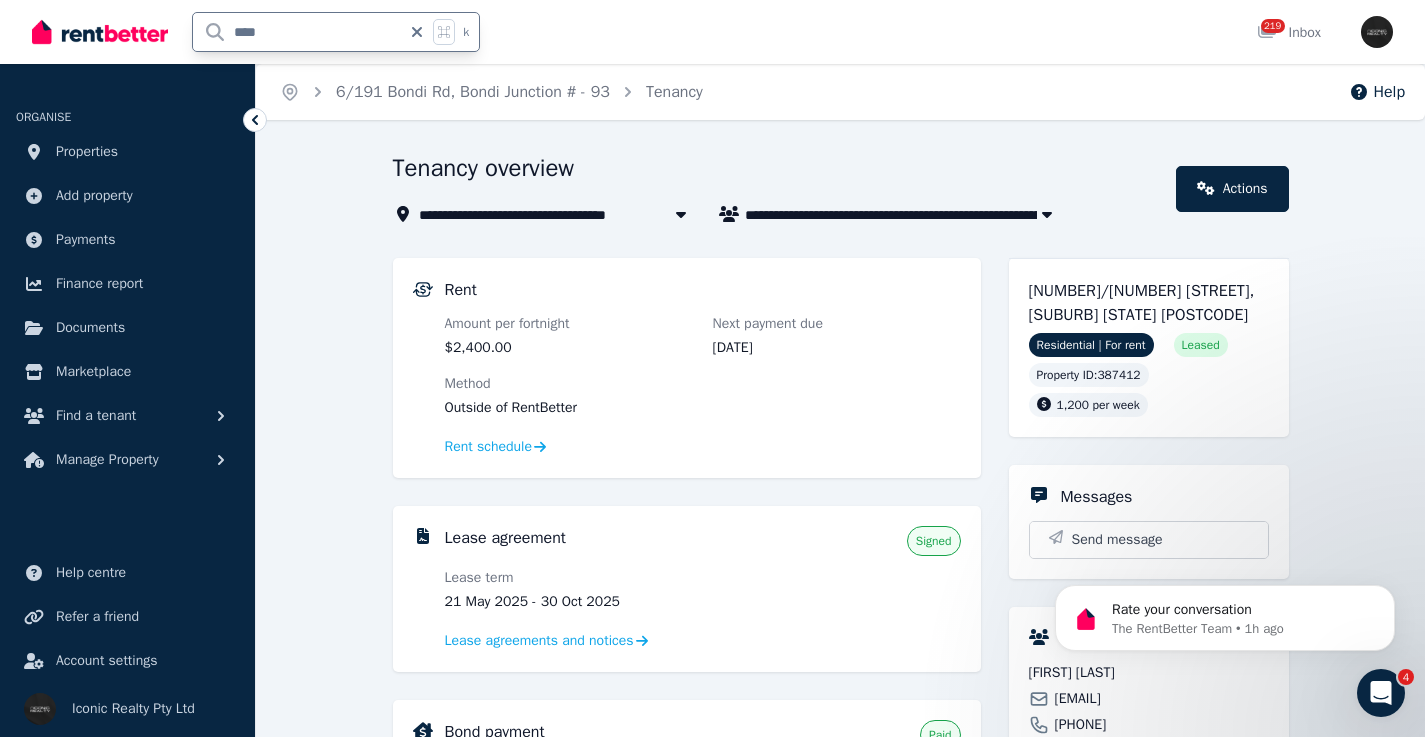 type on "*****" 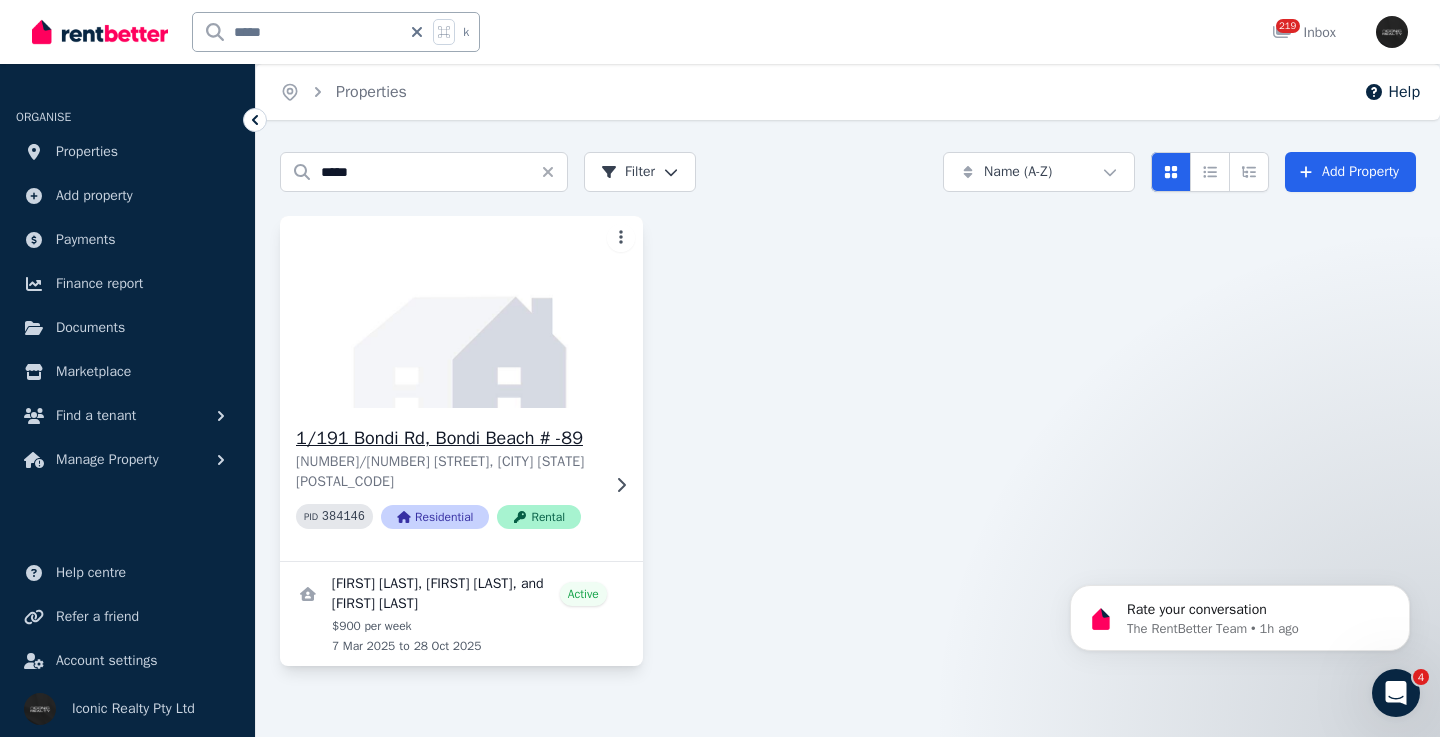 click 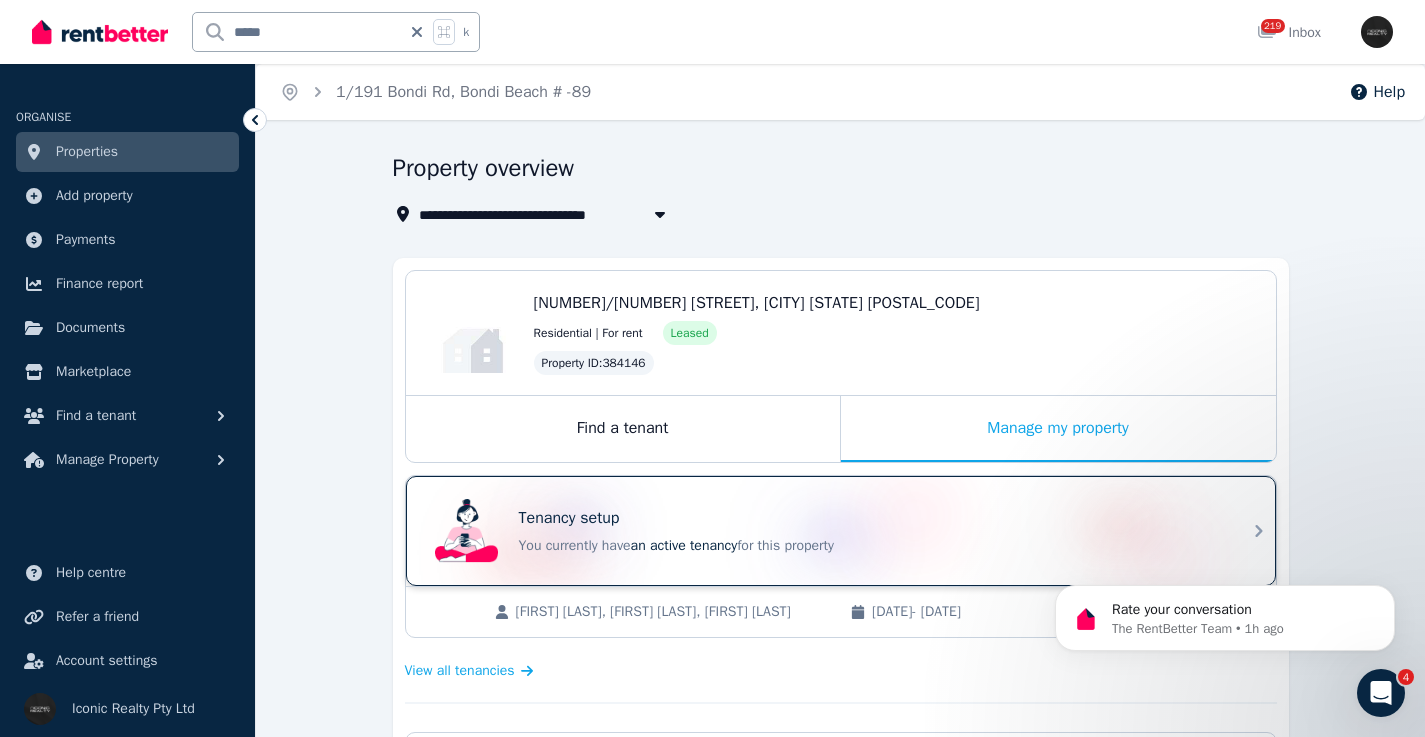 click on "Tenancy setup You currently have  an active tenancy  for this property" at bounding box center [823, 531] 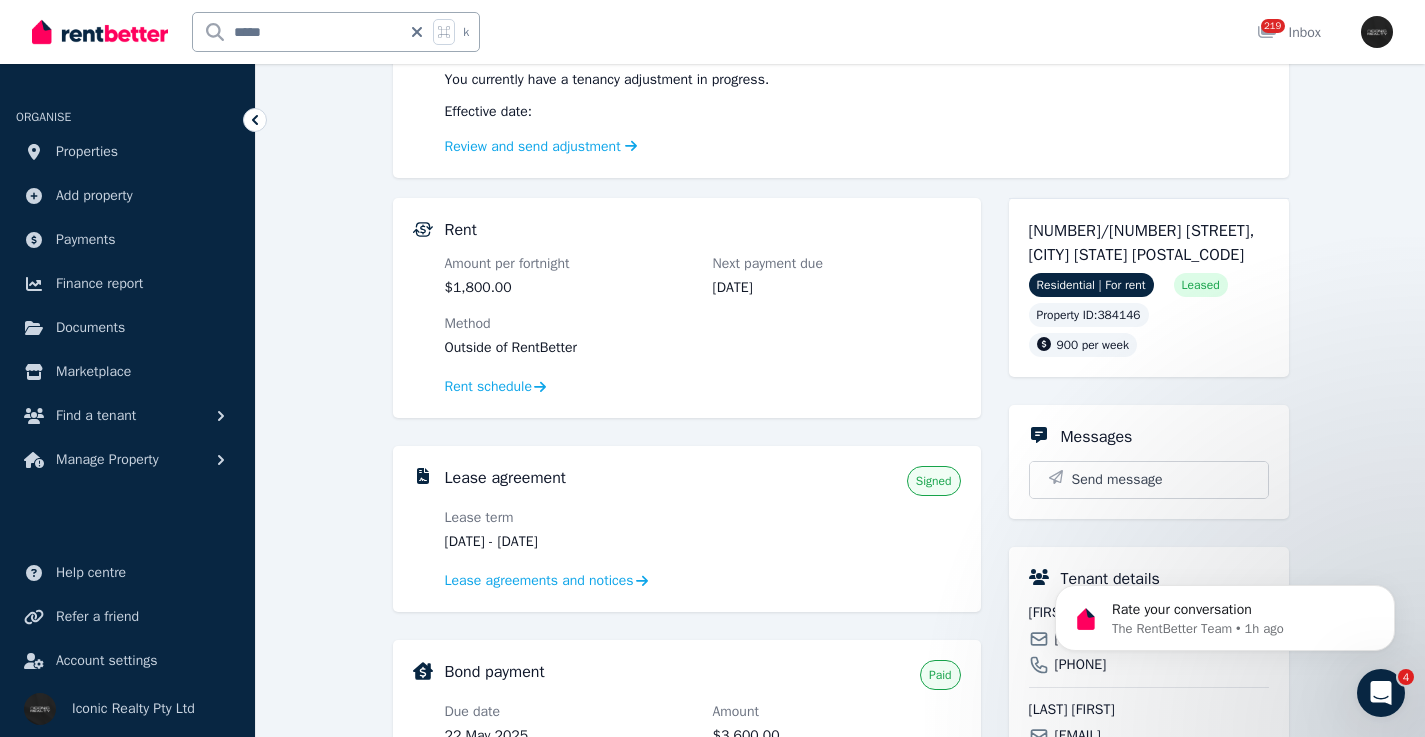 scroll, scrollTop: 357, scrollLeft: 0, axis: vertical 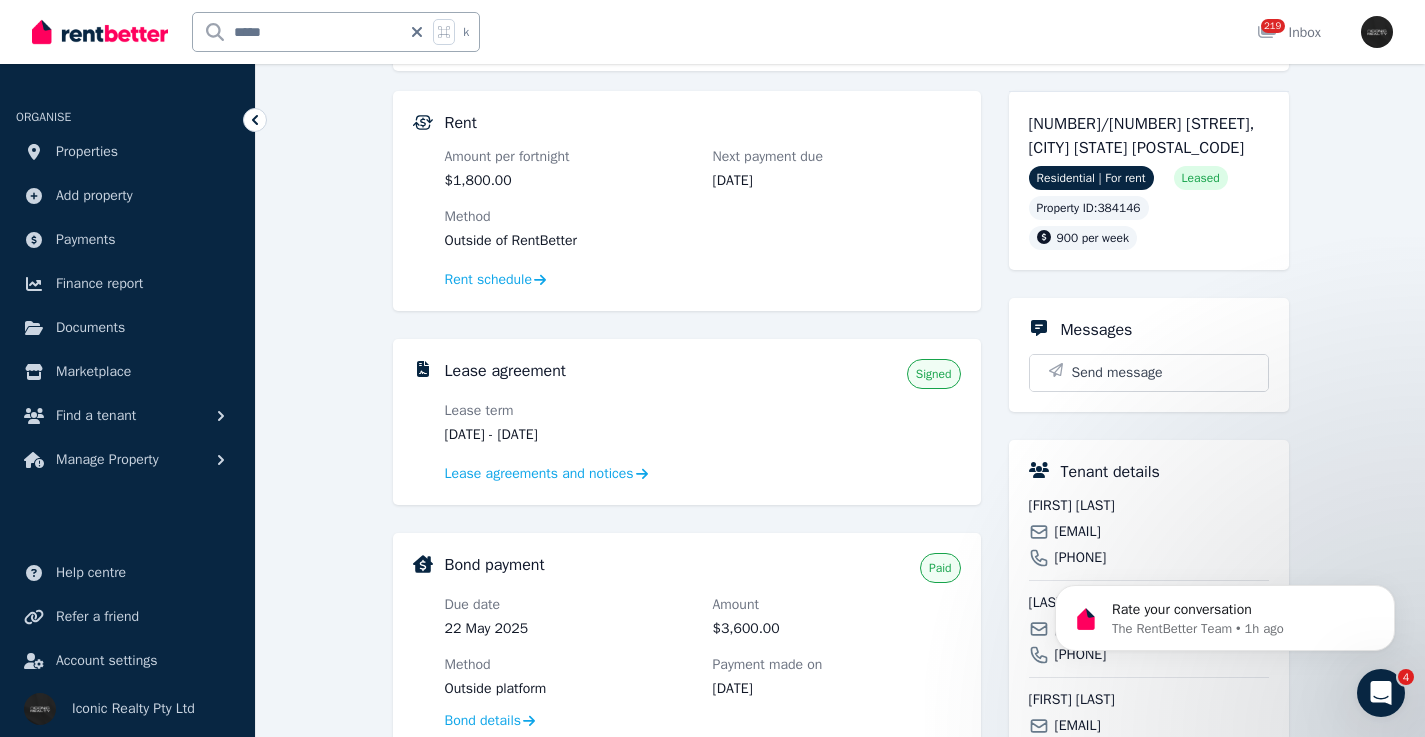 drag, startPoint x: 623, startPoint y: 432, endPoint x: 534, endPoint y: 412, distance: 91.21951 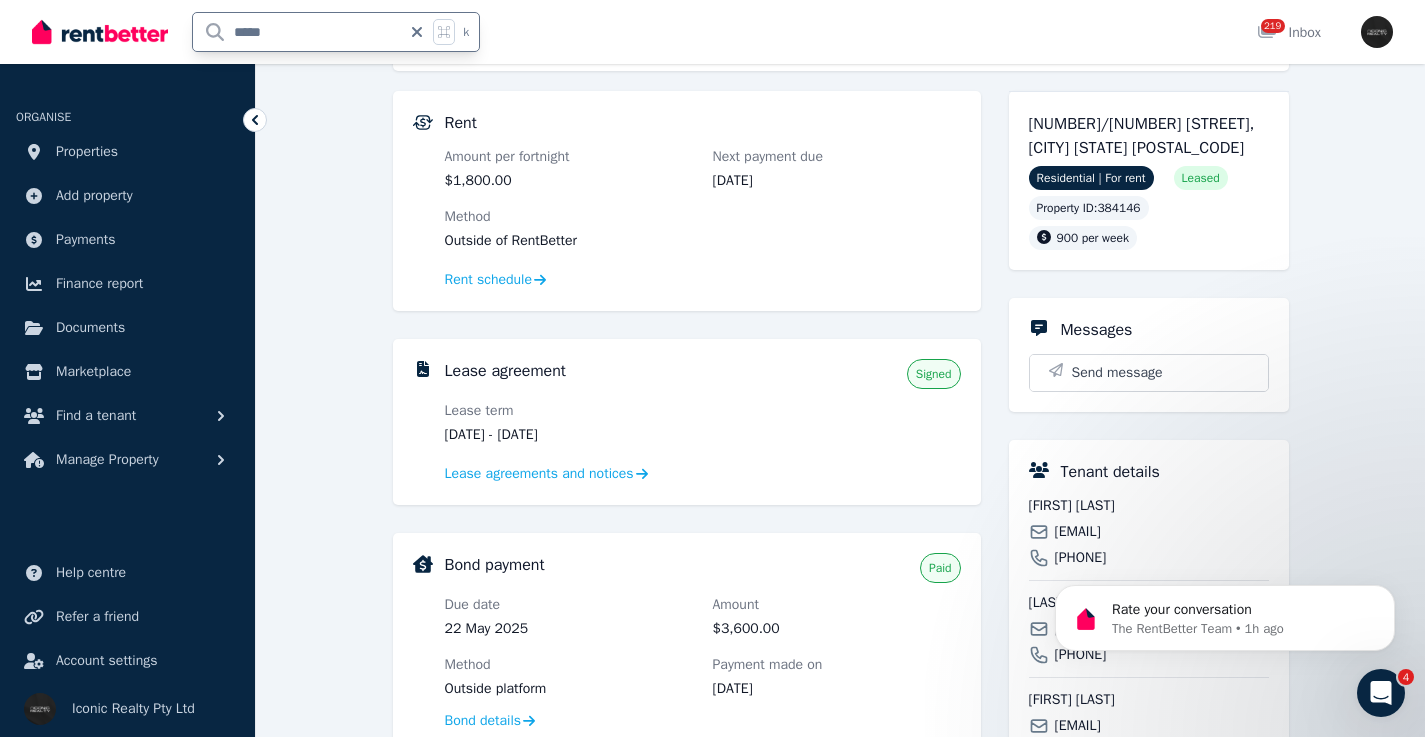 drag, startPoint x: 311, startPoint y: 29, endPoint x: 222, endPoint y: 31, distance: 89.02247 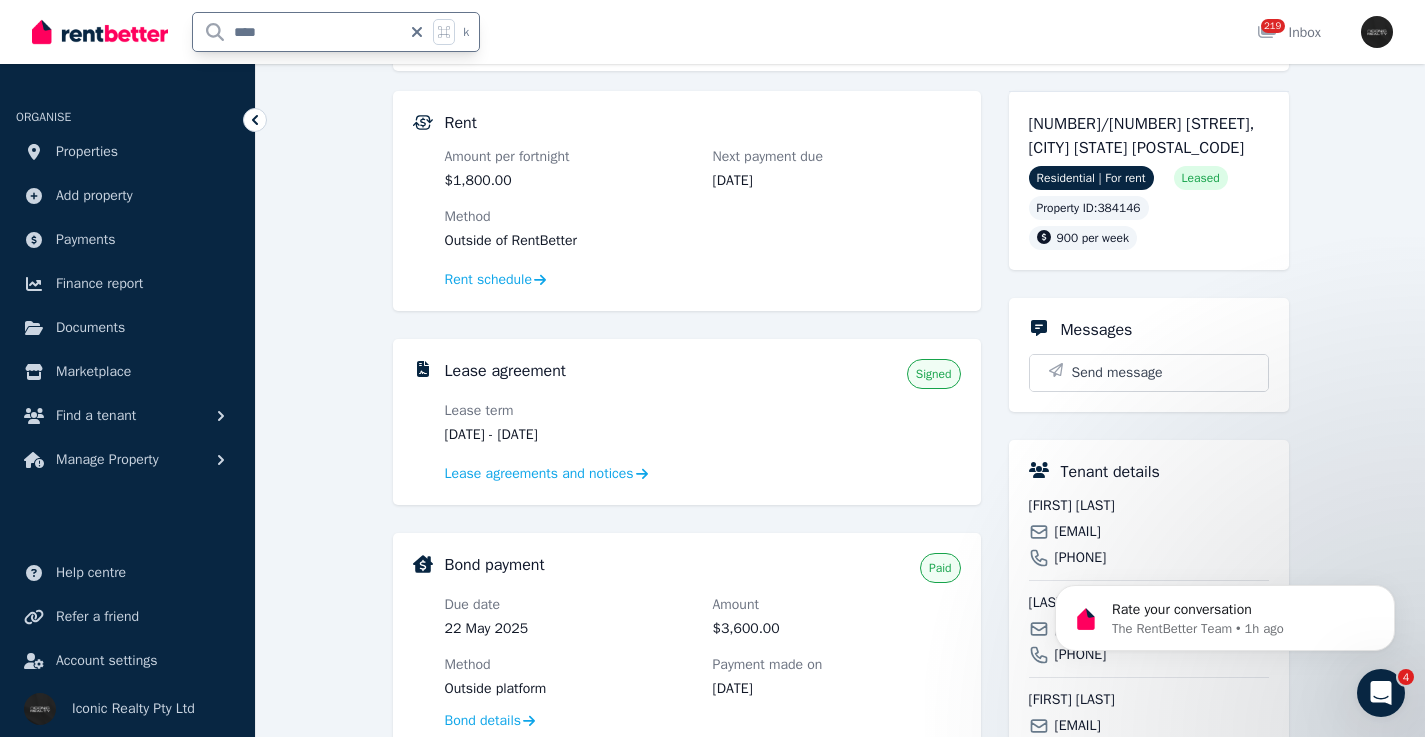 type on "*****" 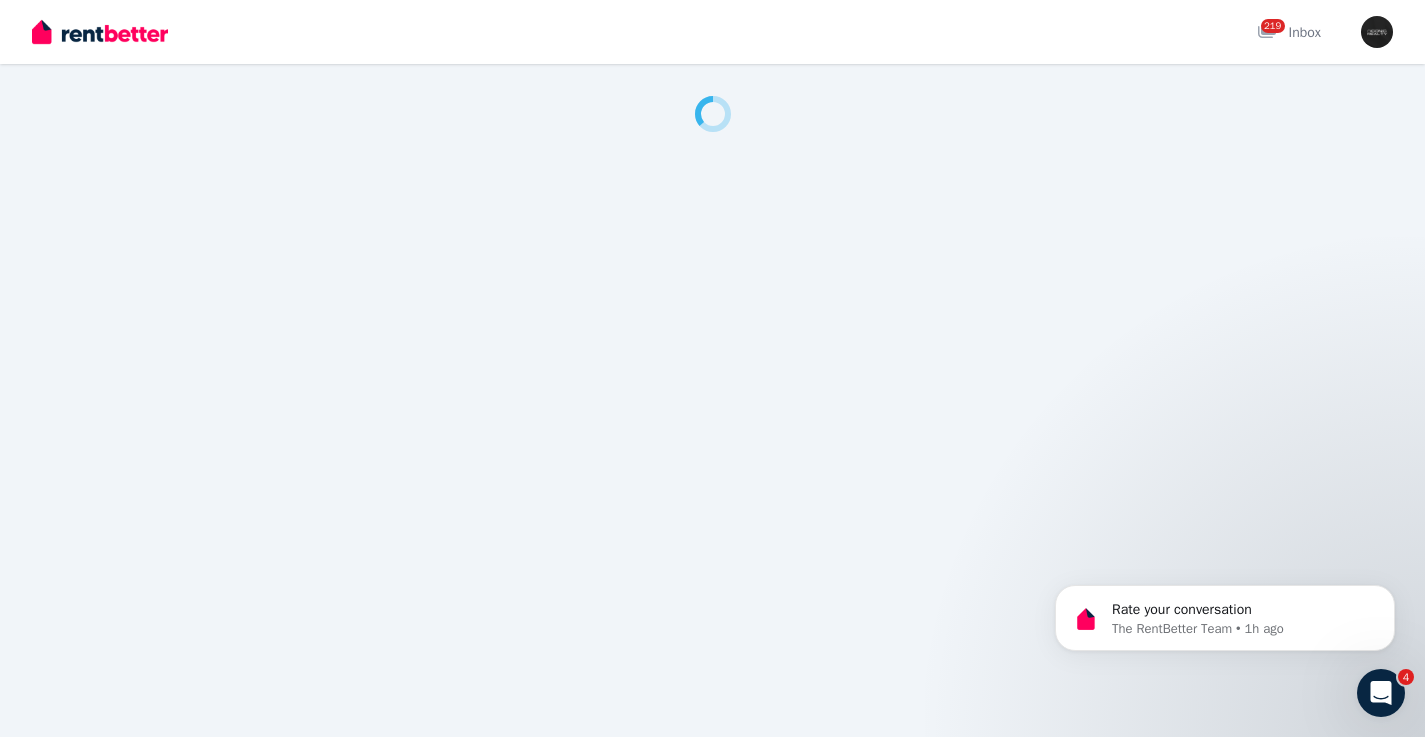 scroll, scrollTop: 0, scrollLeft: 0, axis: both 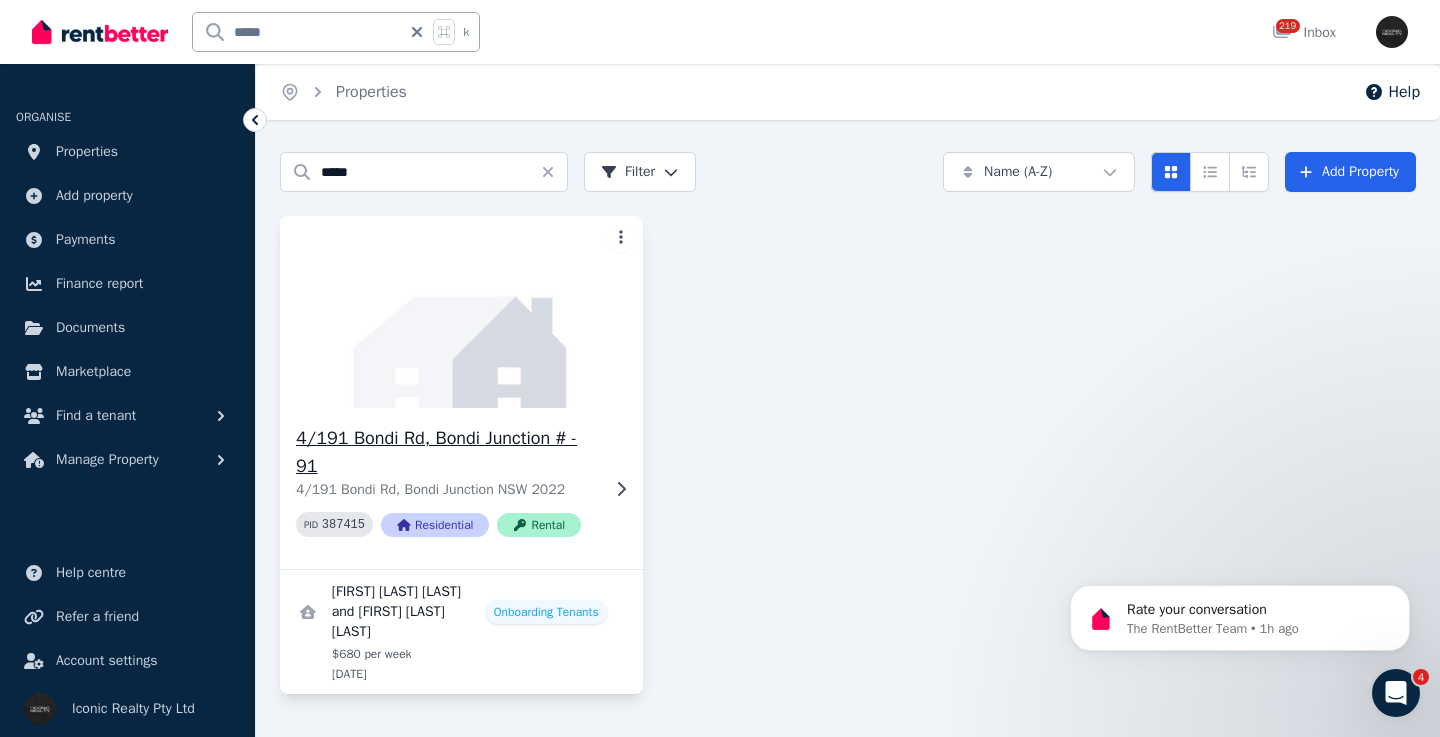 click 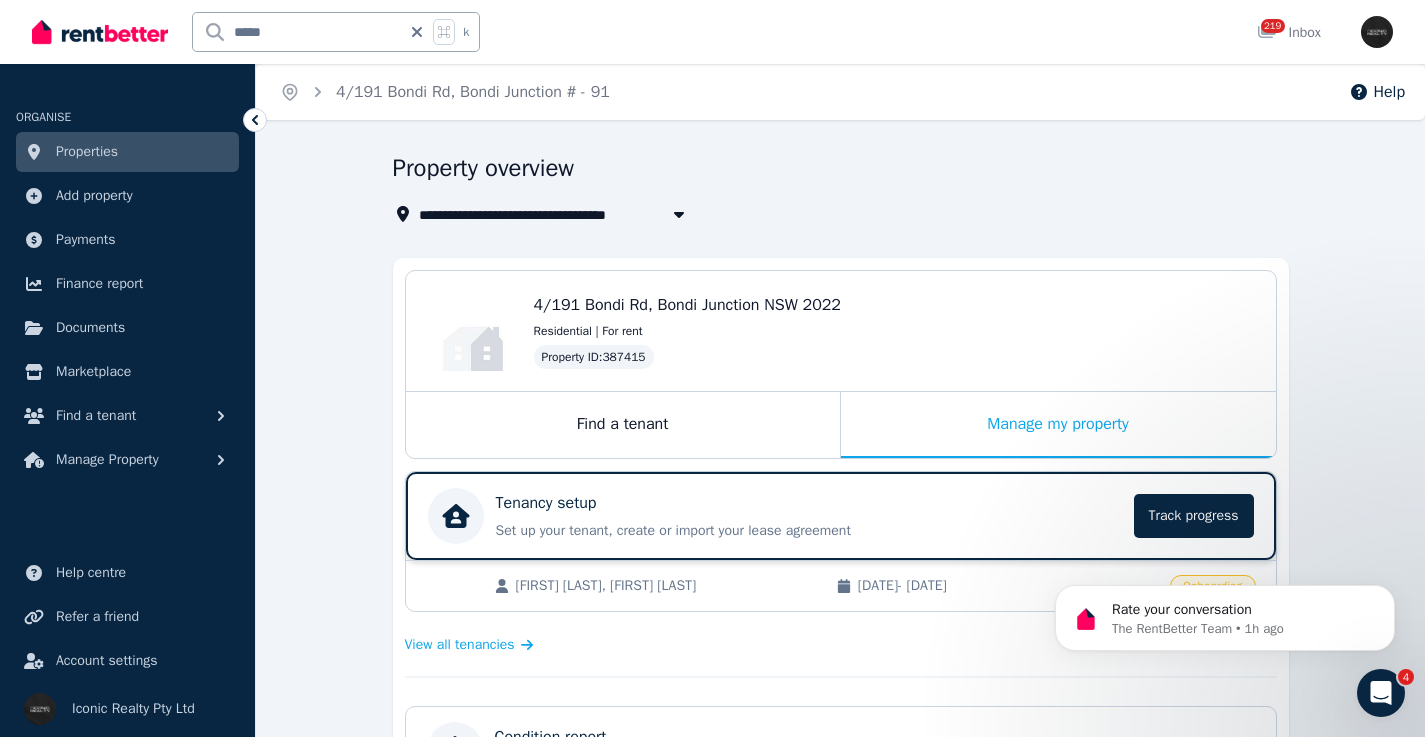 click on "Tenancy setup" at bounding box center [809, 503] 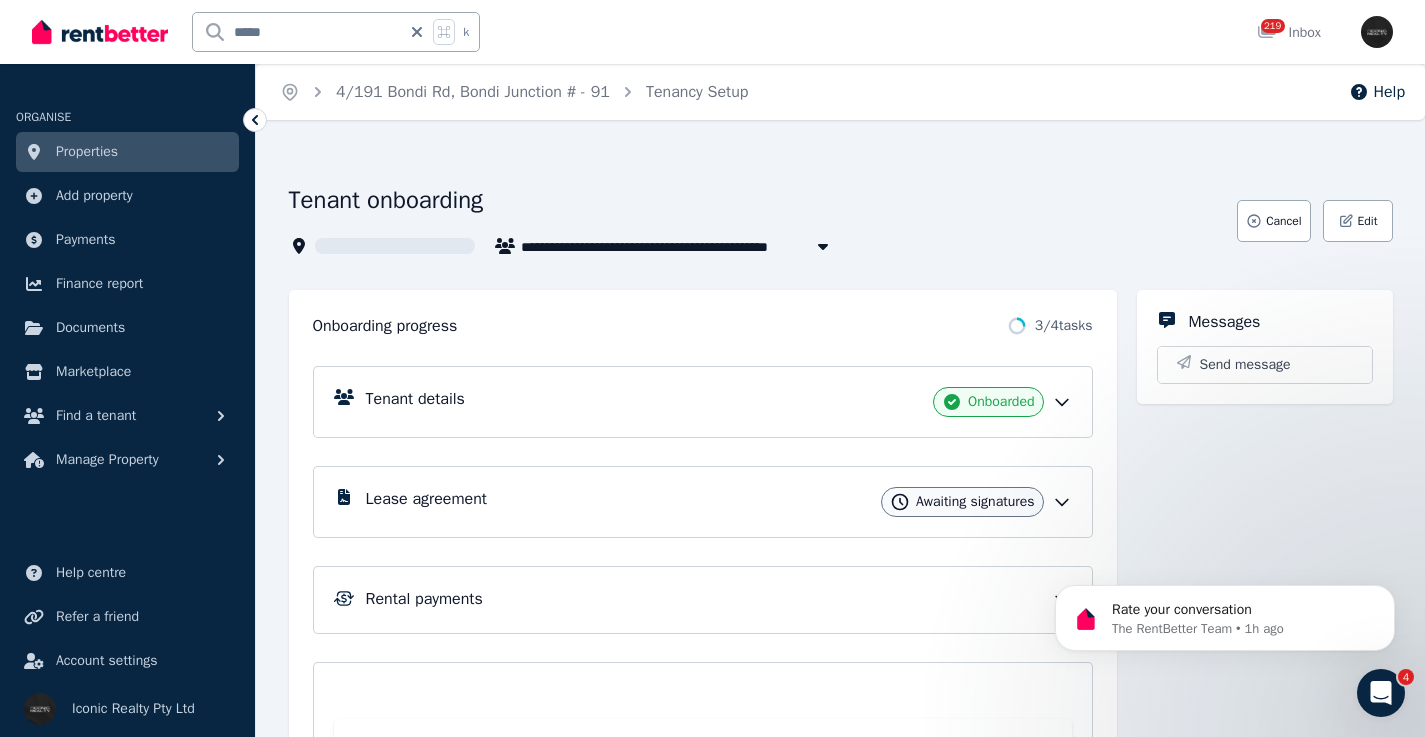 click on "Lease agreement Awaiting signatures" at bounding box center (719, 502) 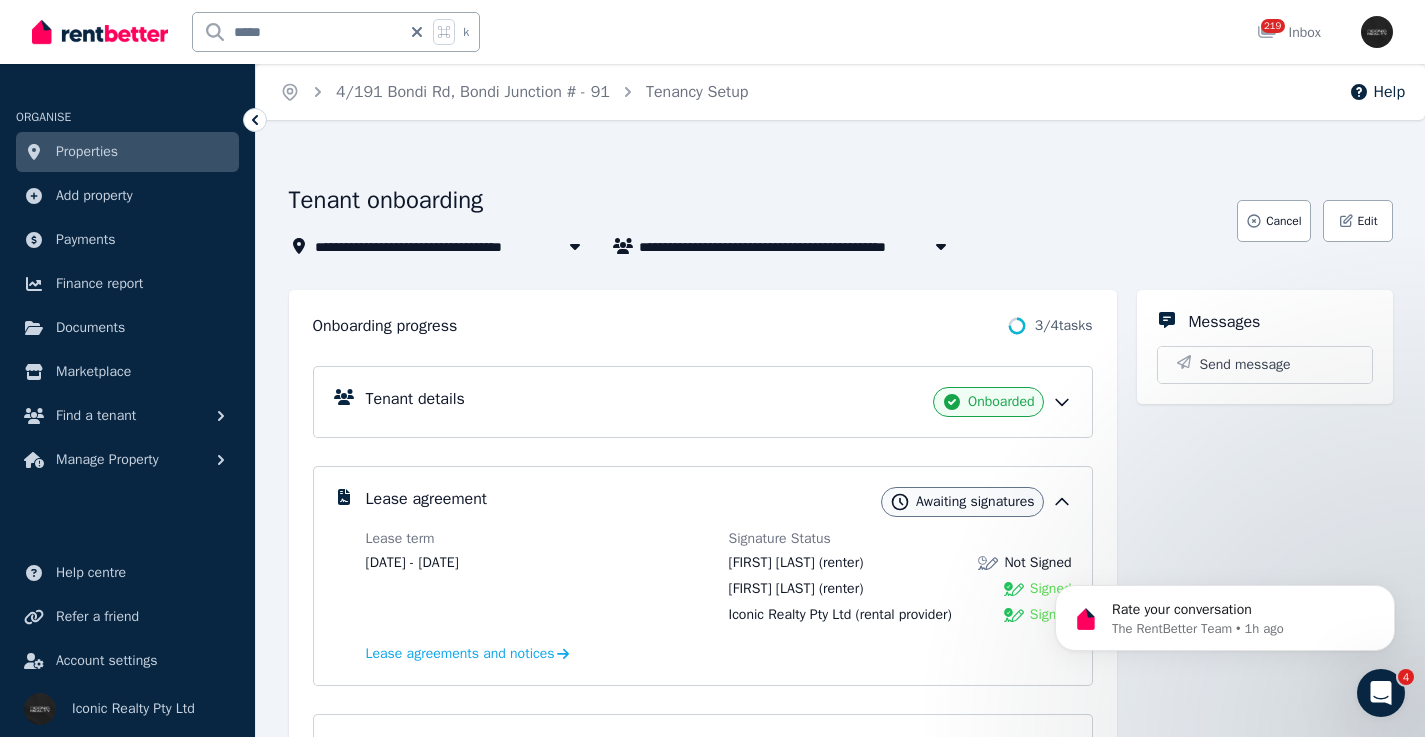 drag, startPoint x: 540, startPoint y: 564, endPoint x: 452, endPoint y: 565, distance: 88.005684 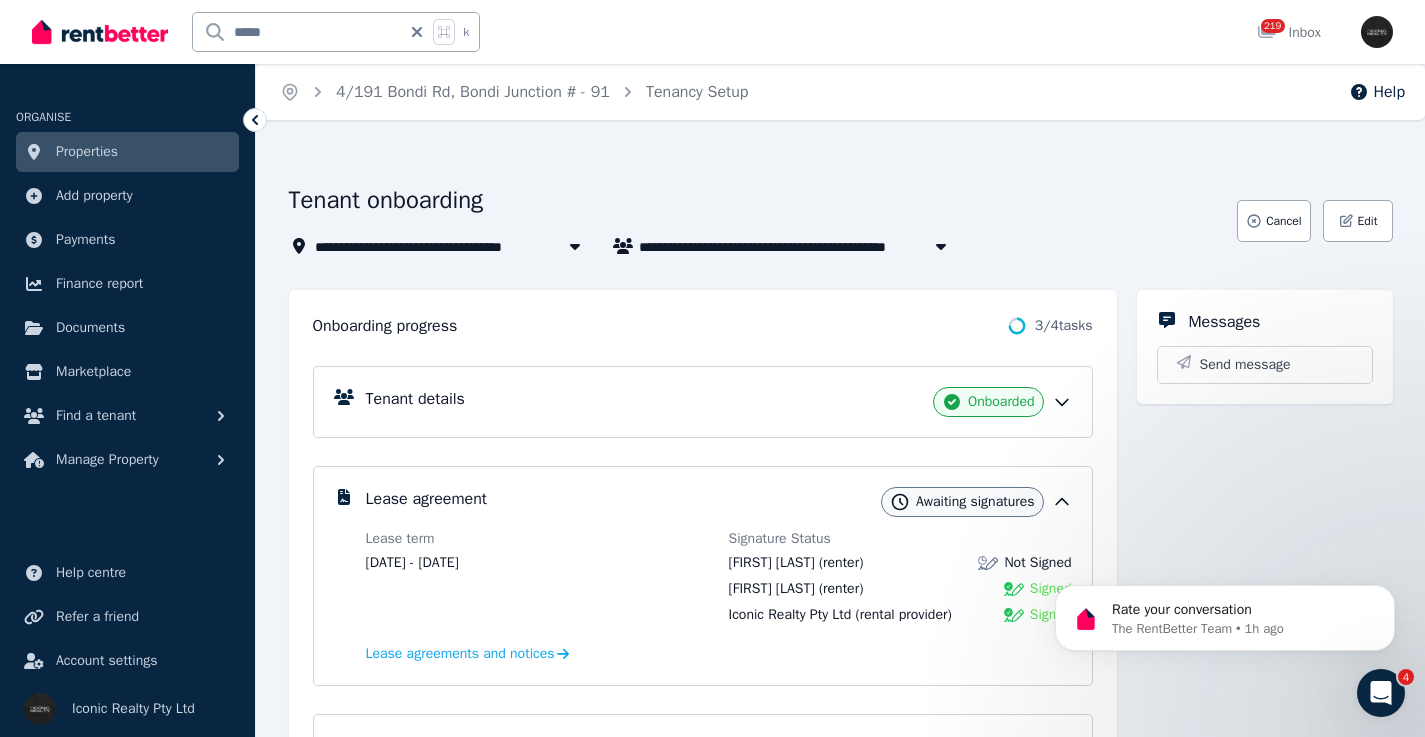 drag, startPoint x: 242, startPoint y: 34, endPoint x: 301, endPoint y: 79, distance: 74.20242 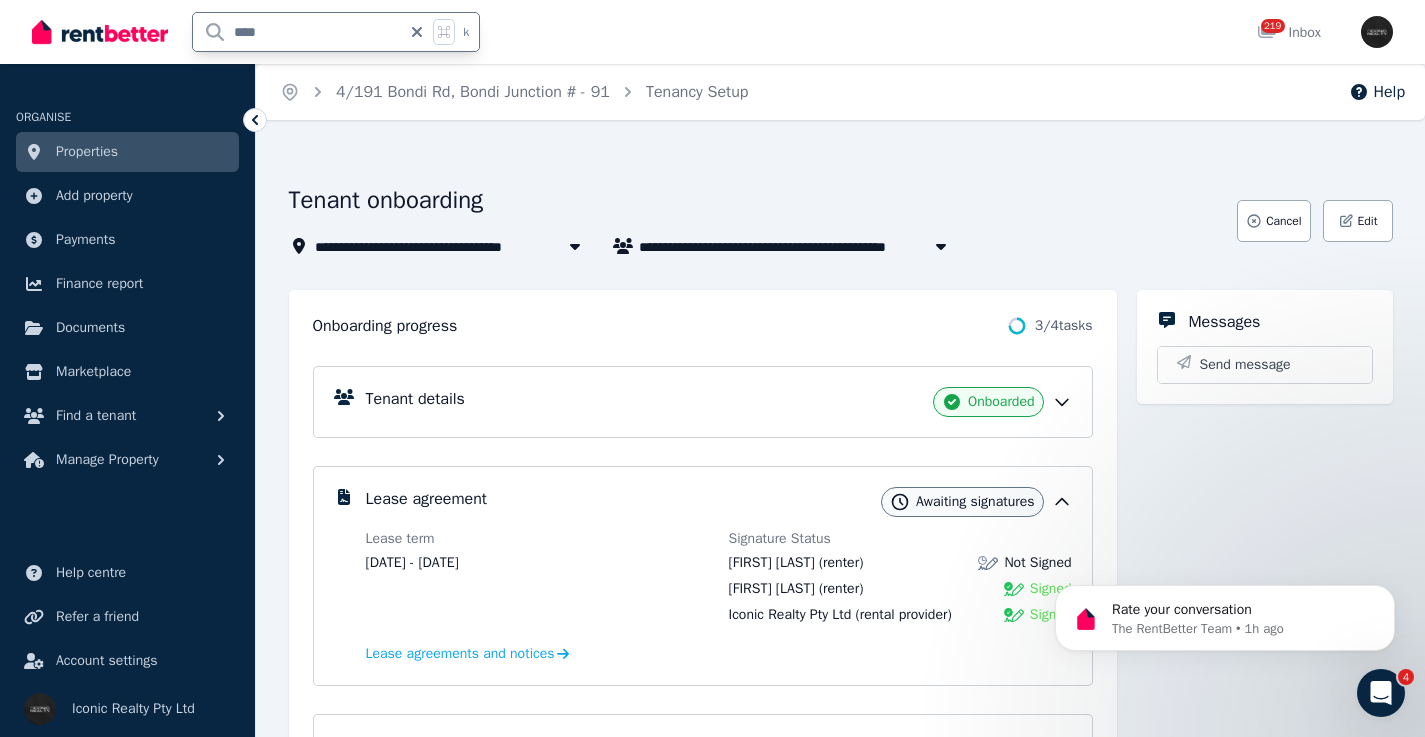type on "*****" 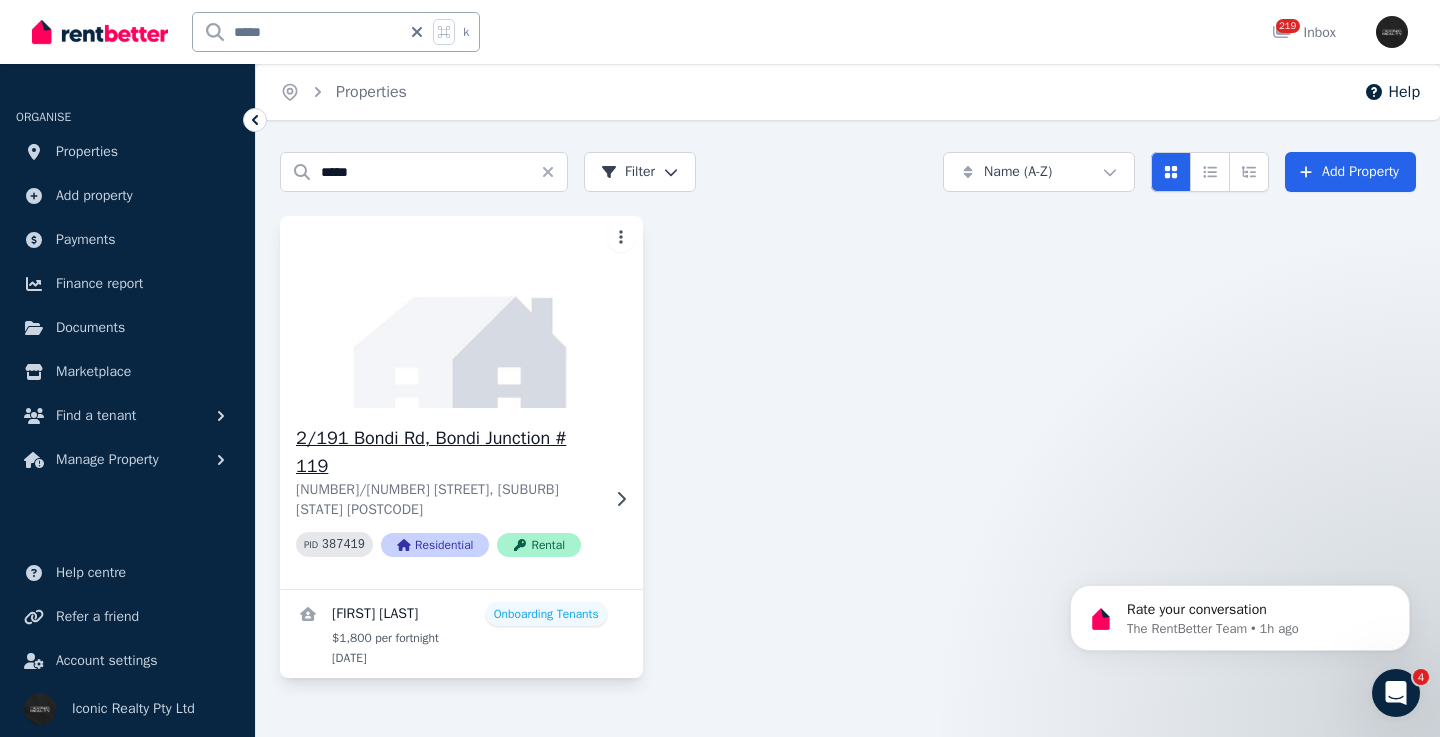 click 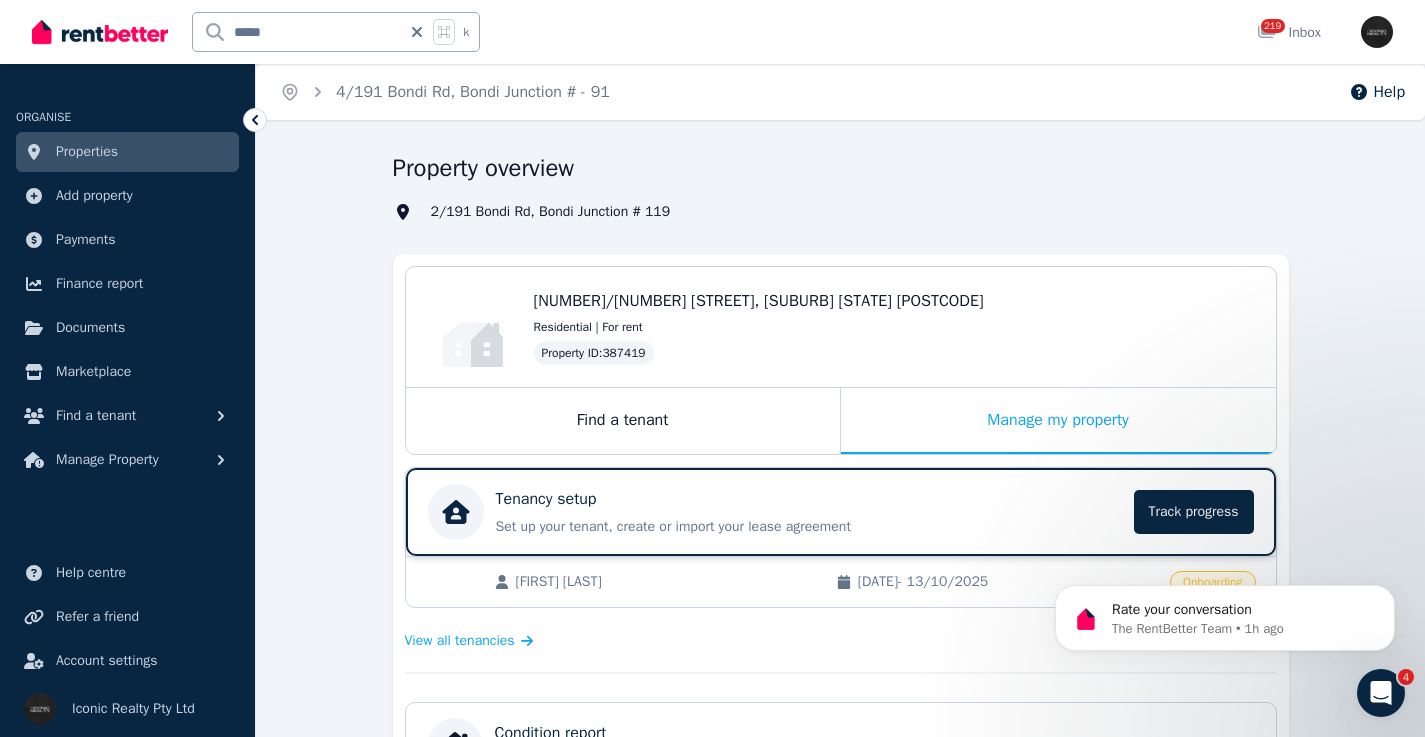 click on "Tenancy setup" at bounding box center [809, 499] 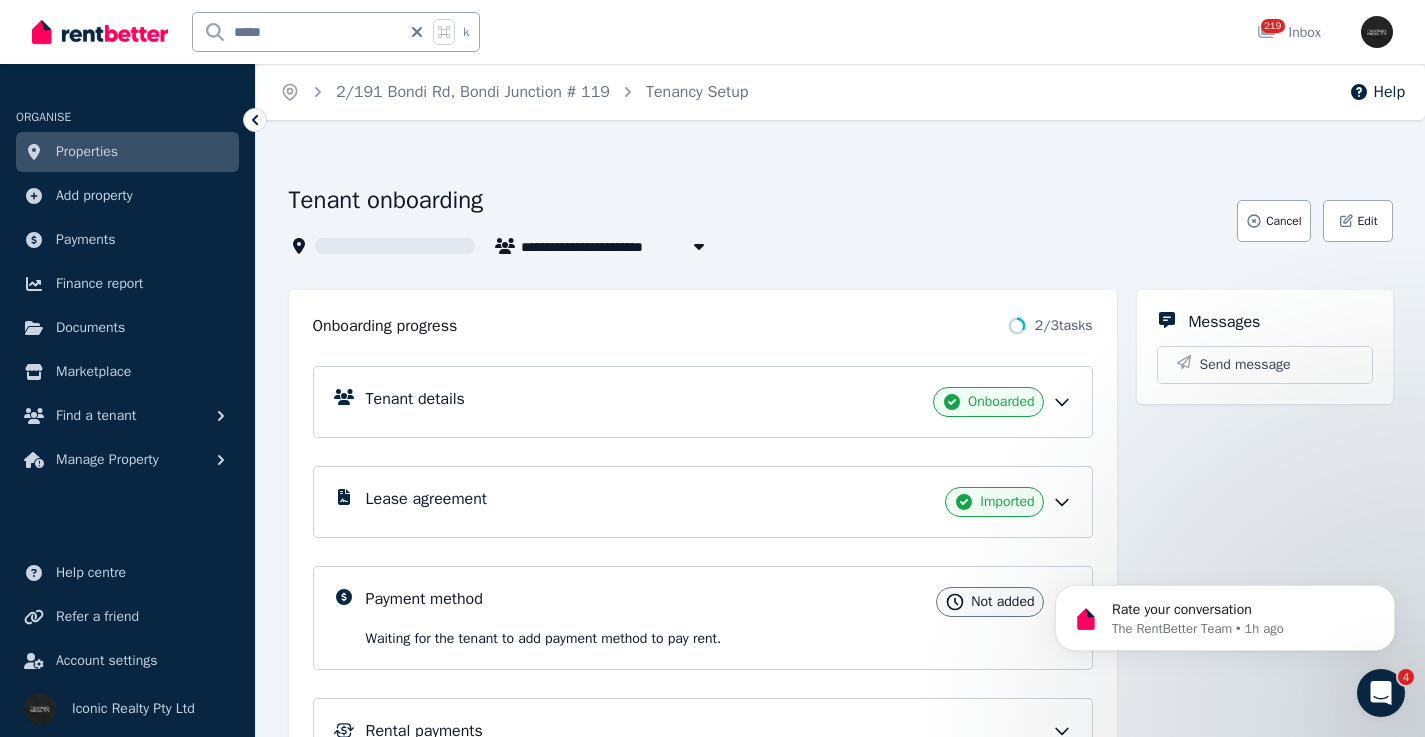 click on "Lease agreement Imported" at bounding box center [719, 502] 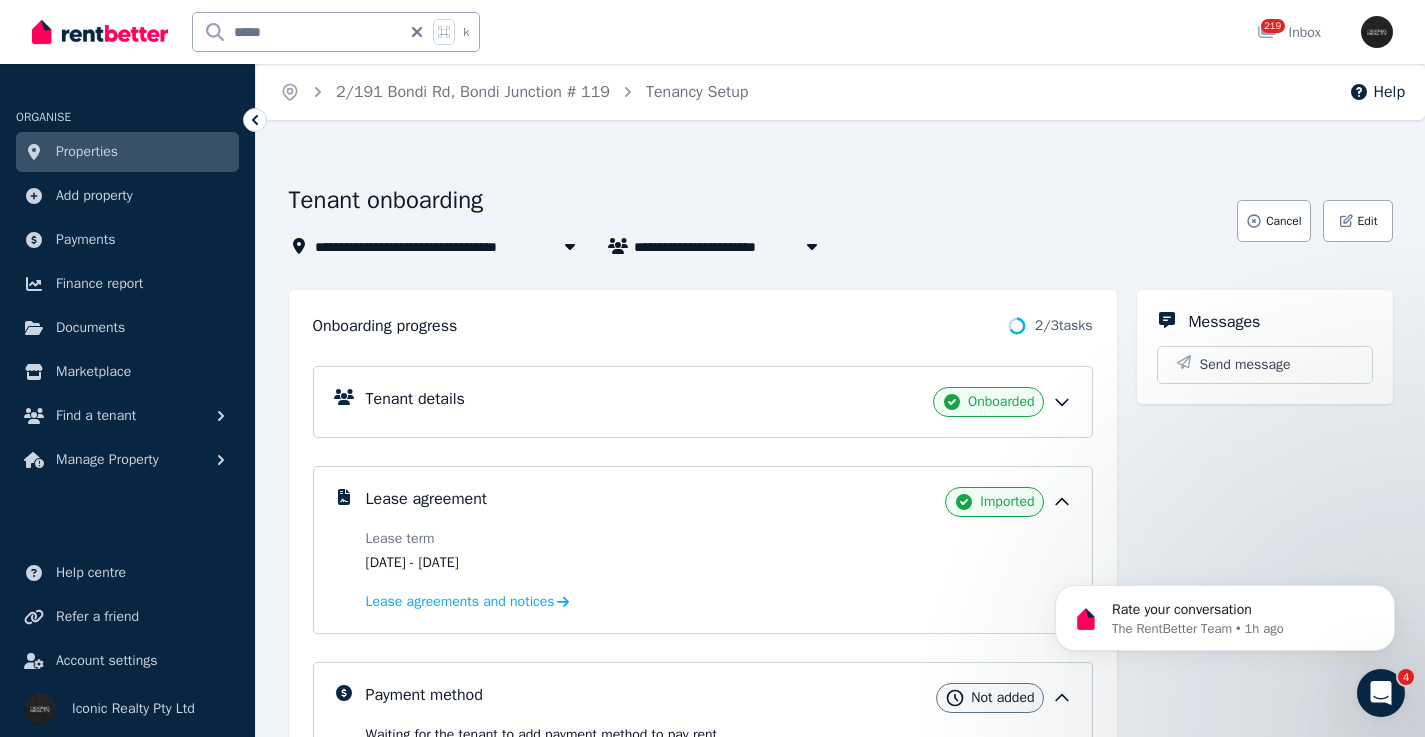 drag, startPoint x: 535, startPoint y: 561, endPoint x: 454, endPoint y: 562, distance: 81.00617 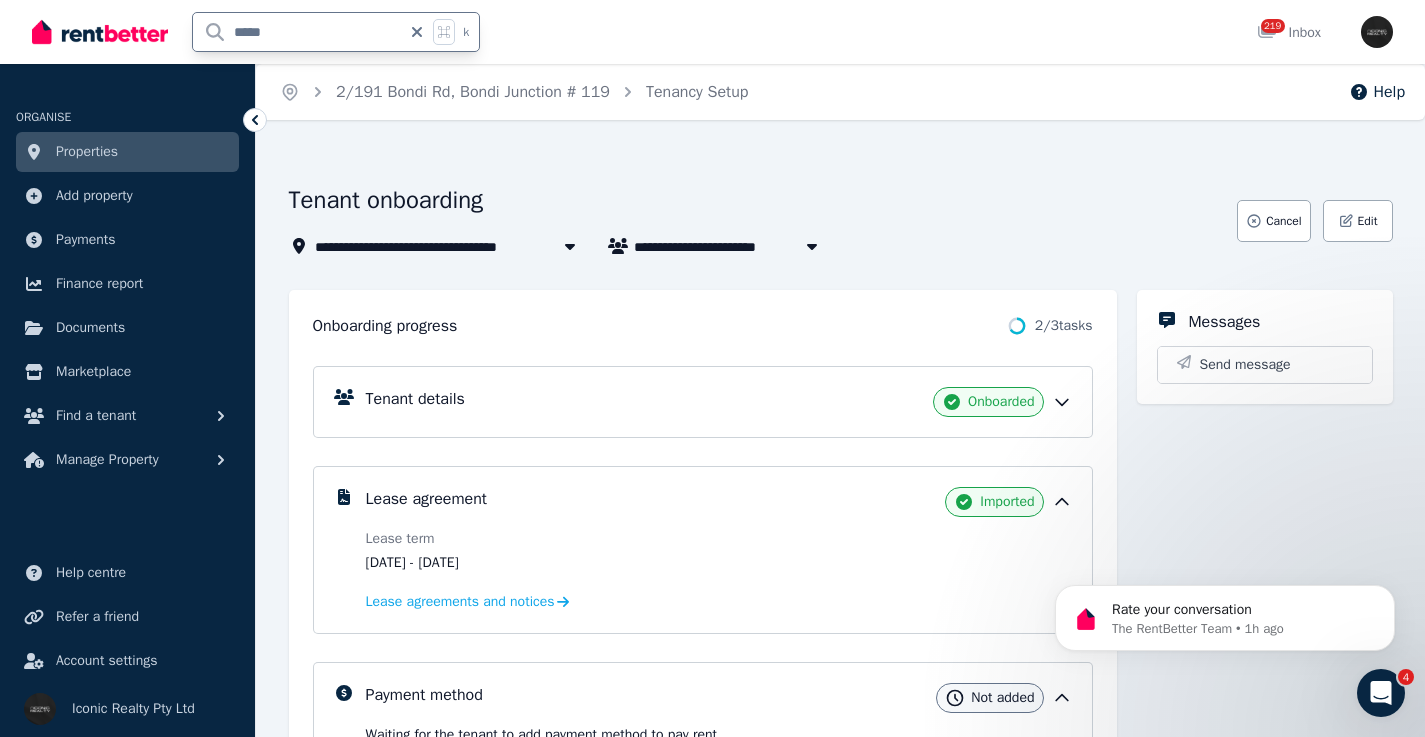 drag, startPoint x: 256, startPoint y: 36, endPoint x: 197, endPoint y: 36, distance: 59 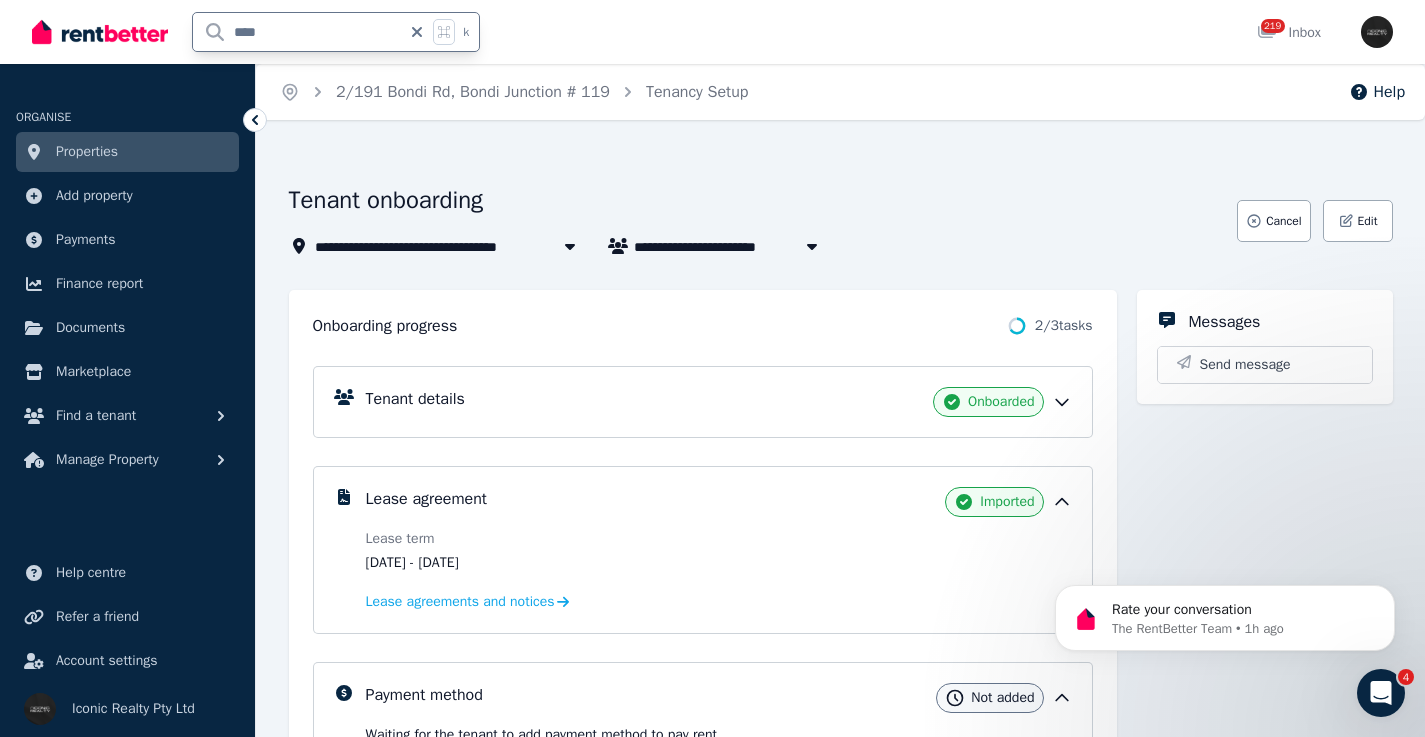 type on "*****" 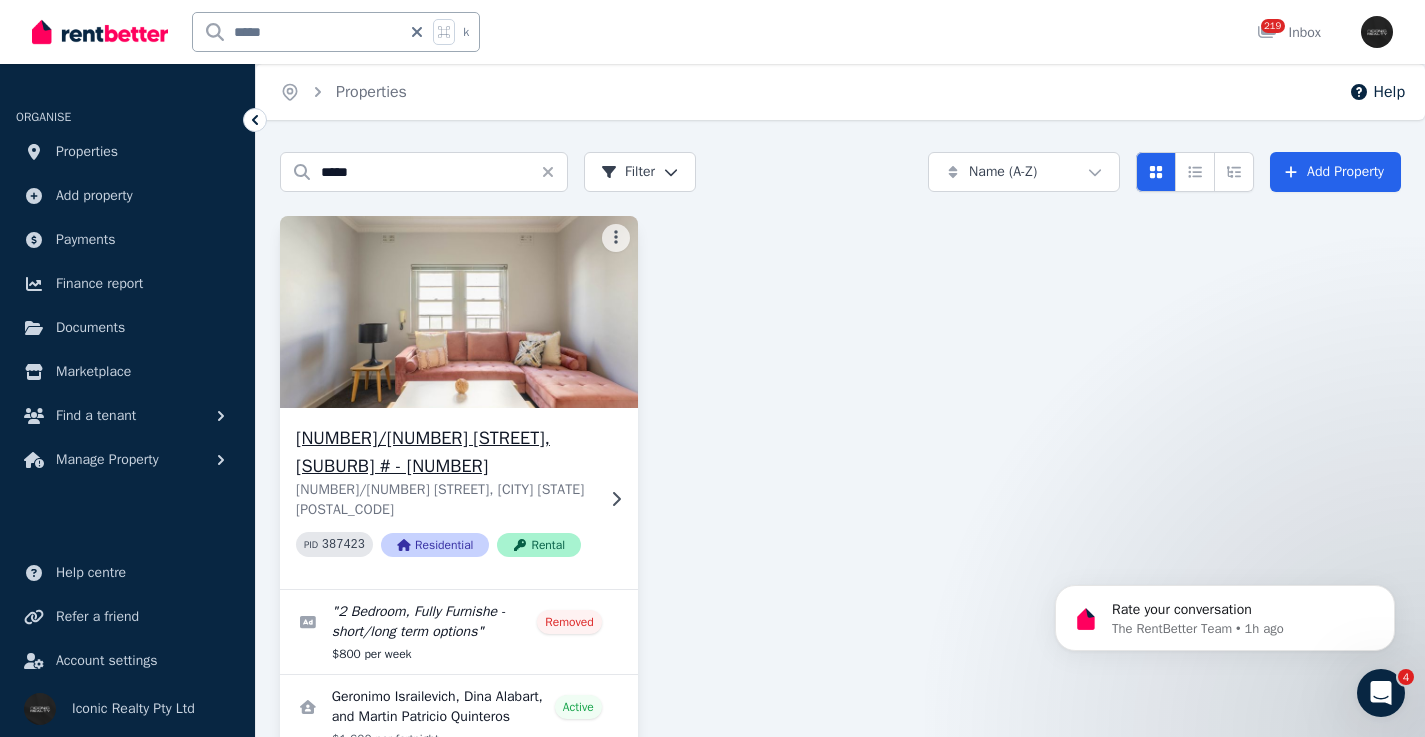 click 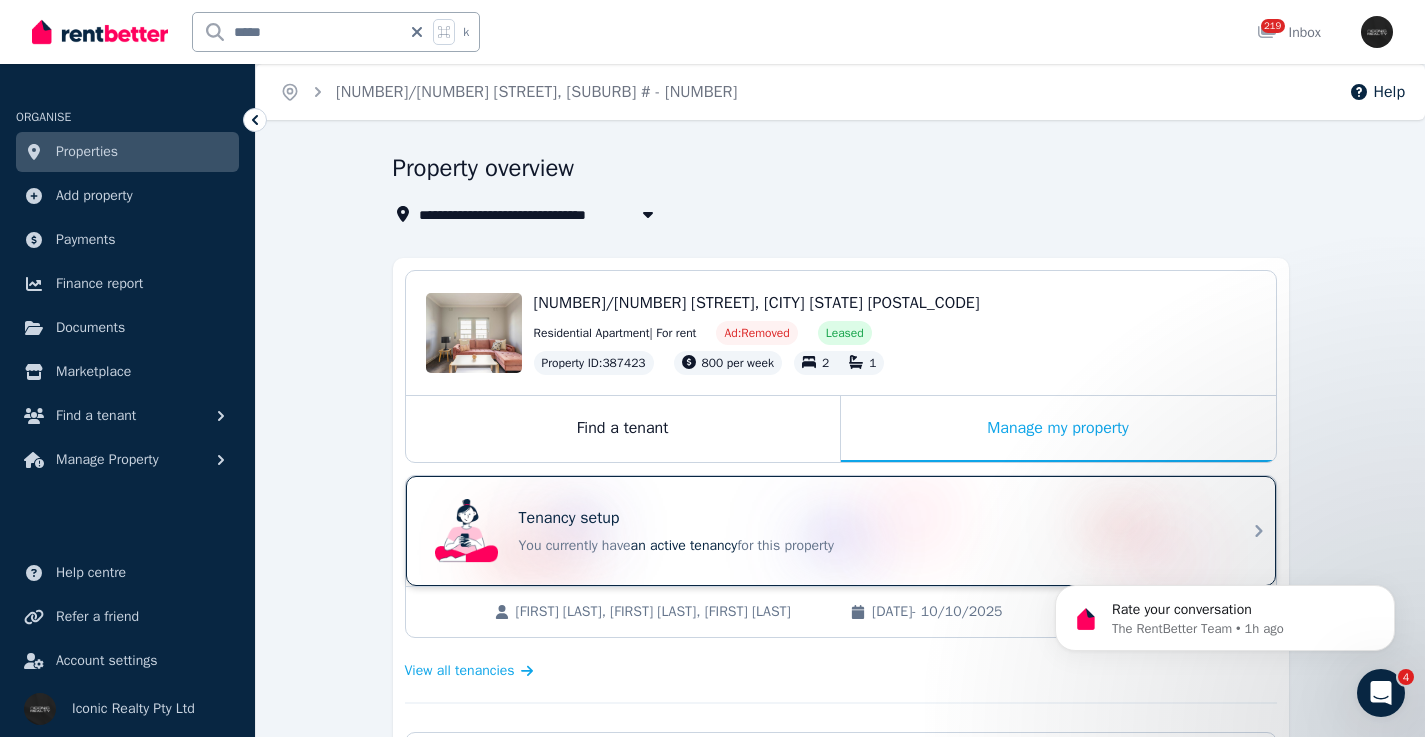 click on "Tenancy setup" at bounding box center (869, 518) 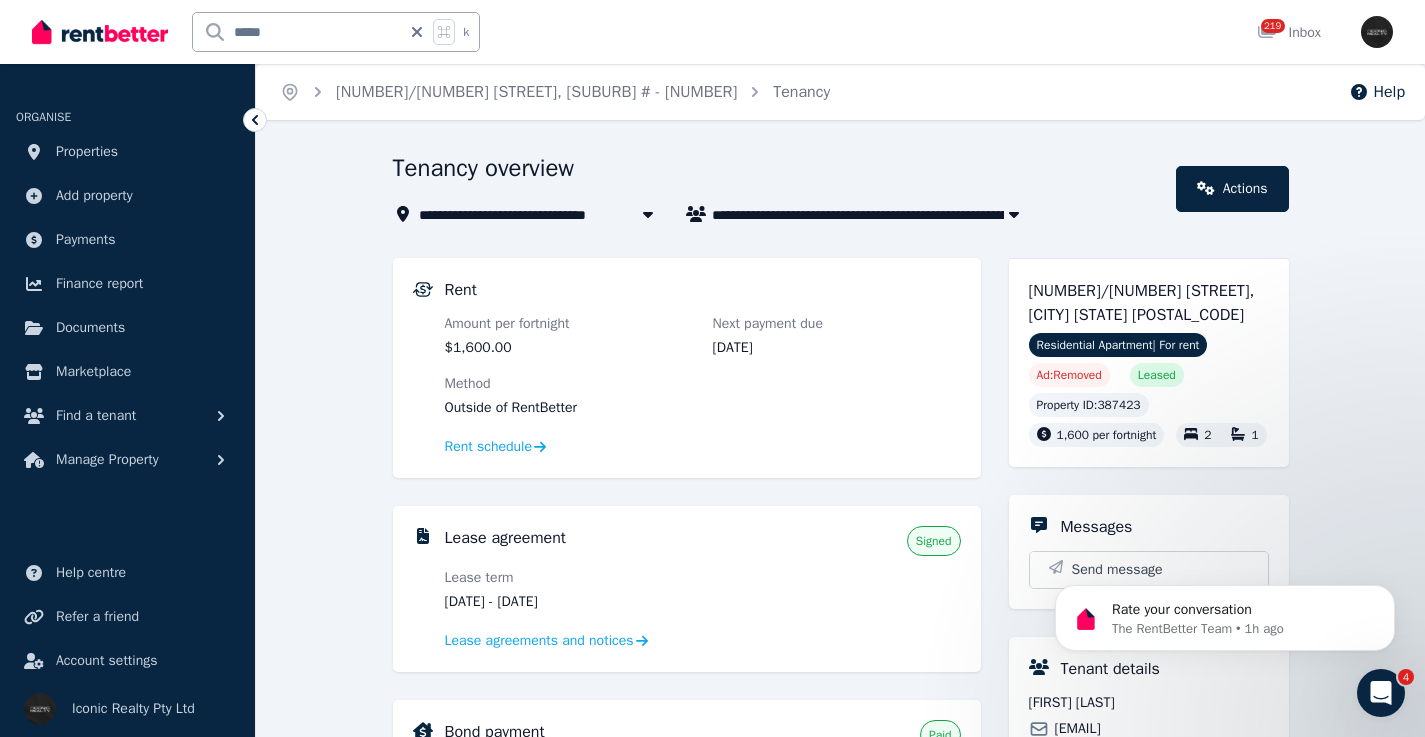 drag, startPoint x: 621, startPoint y: 598, endPoint x: 552, endPoint y: 591, distance: 69.354164 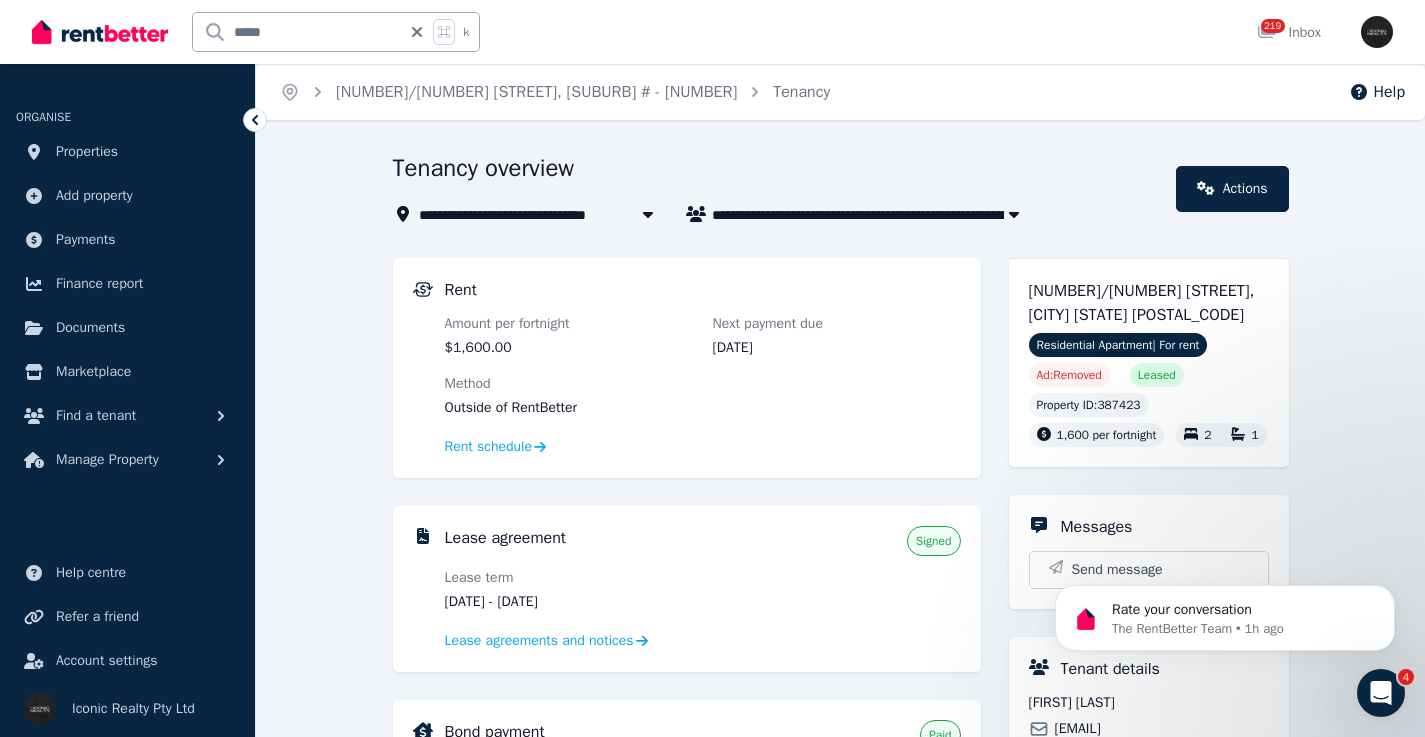click on "[DATE] - [DATE]" at bounding box center (569, 602) 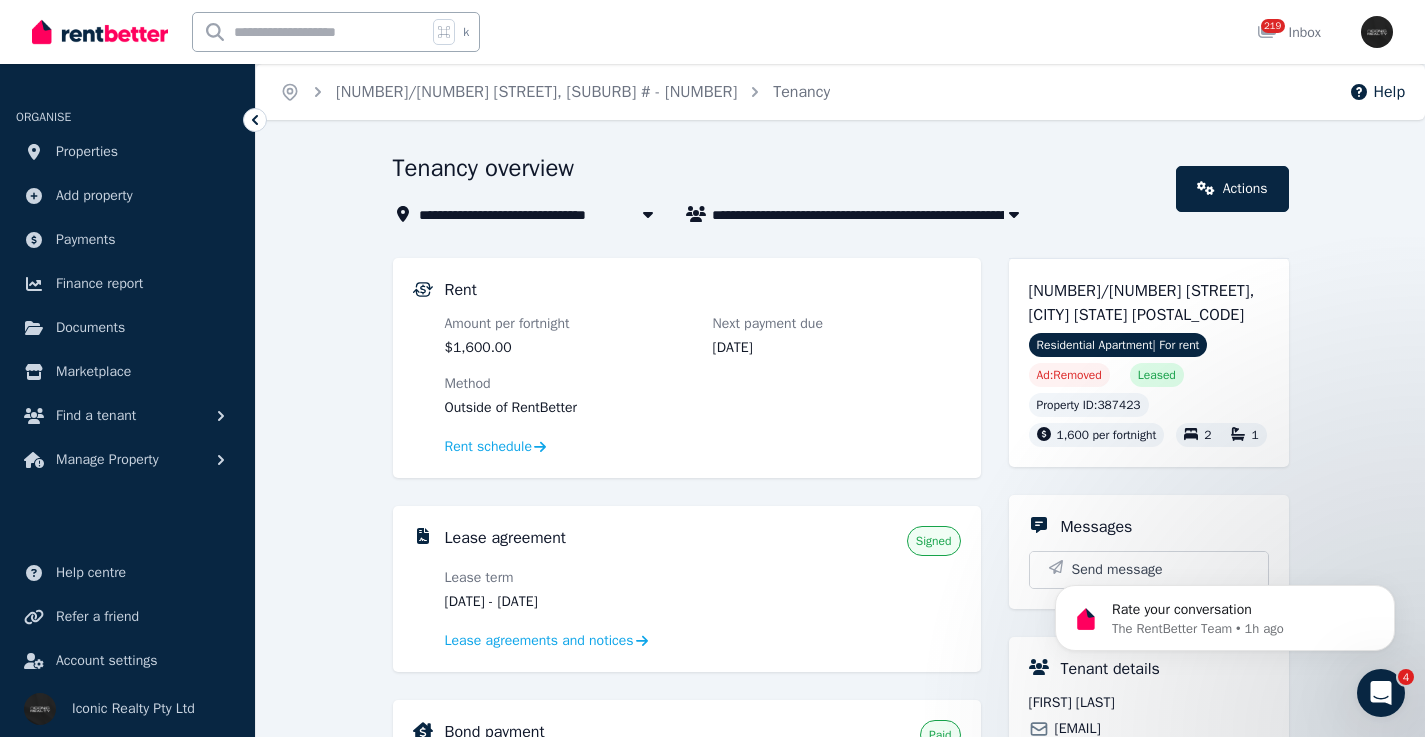 click at bounding box center (310, 32) 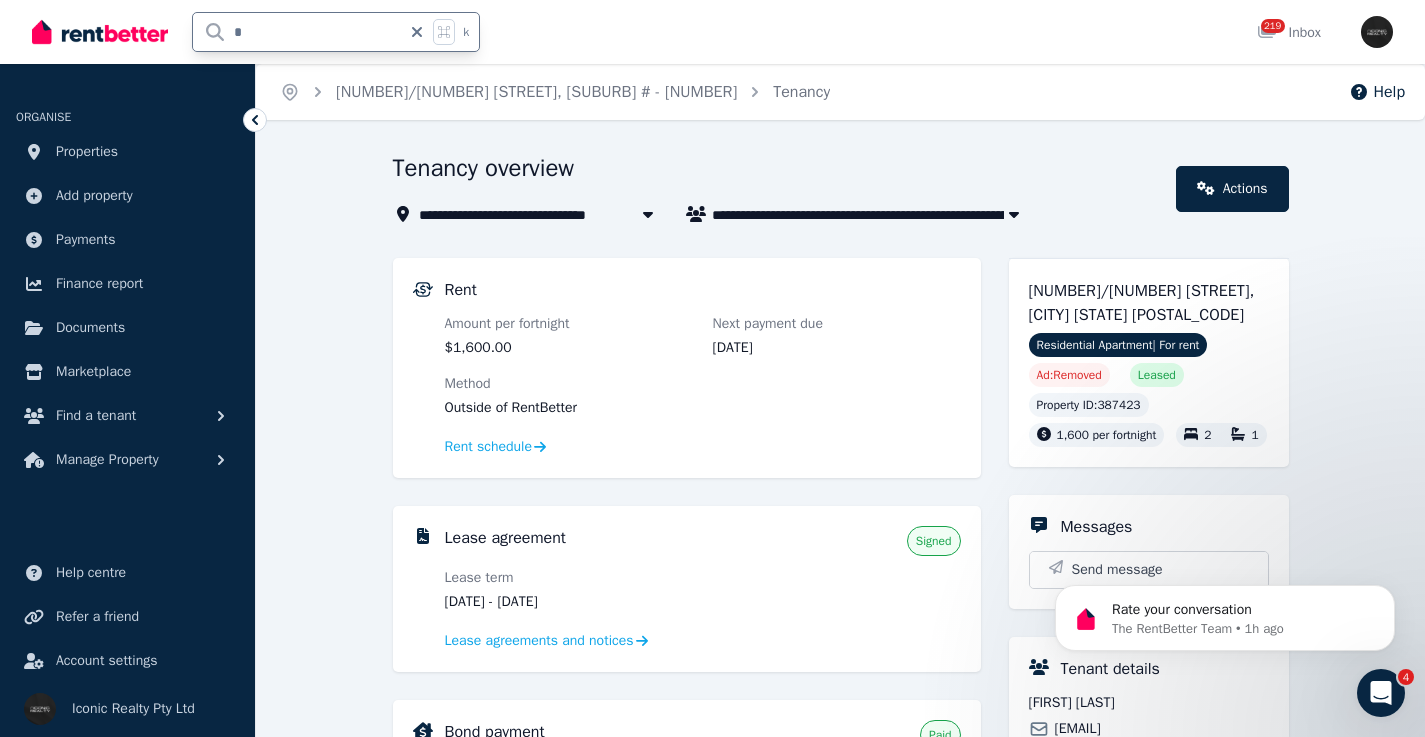 type on "**" 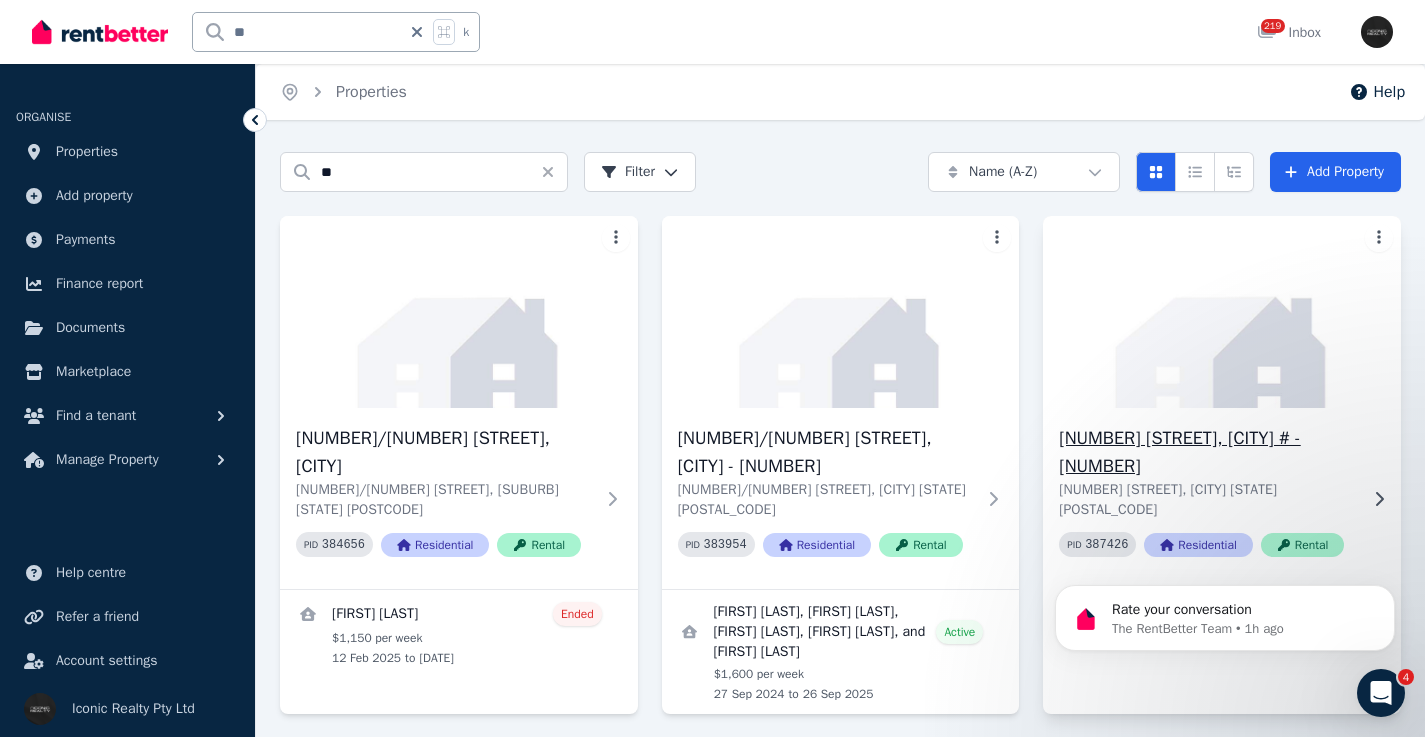 click 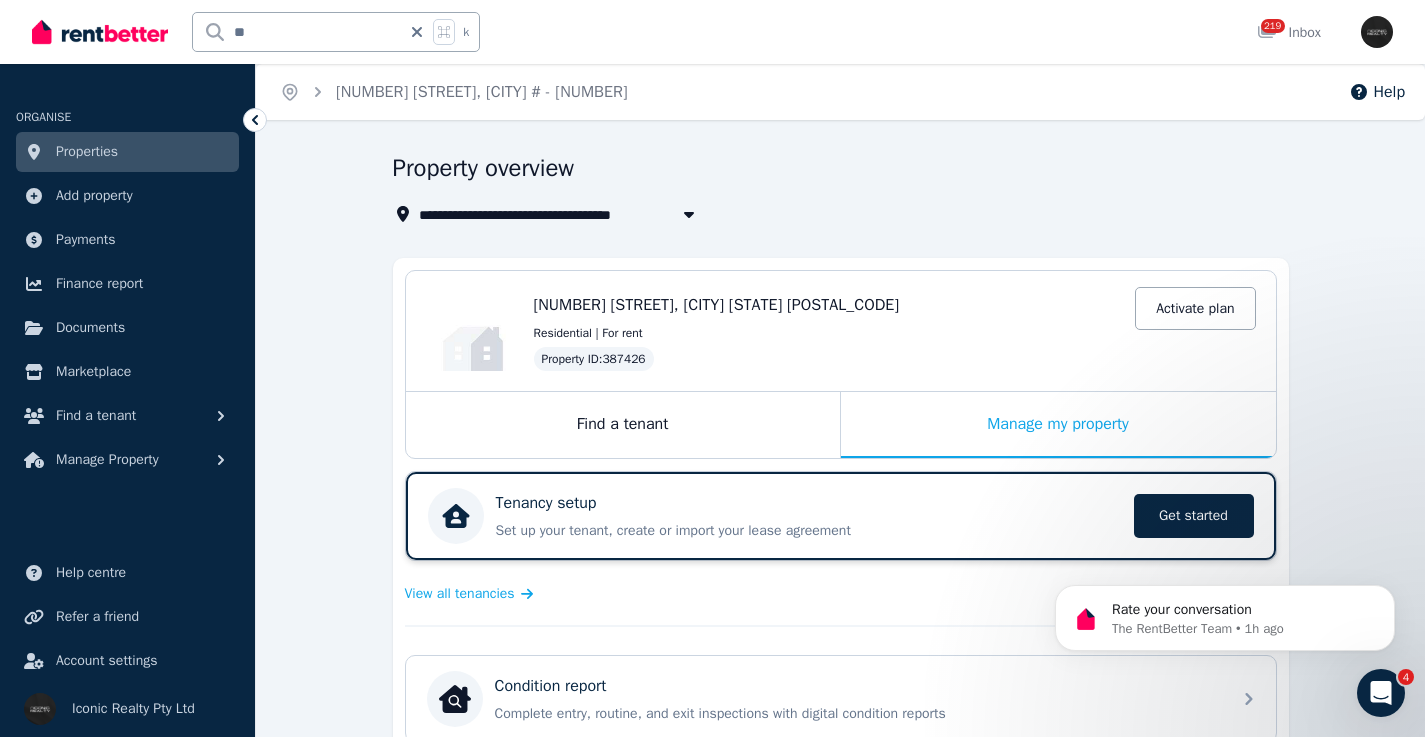 click on "Tenancy setup" at bounding box center (809, 503) 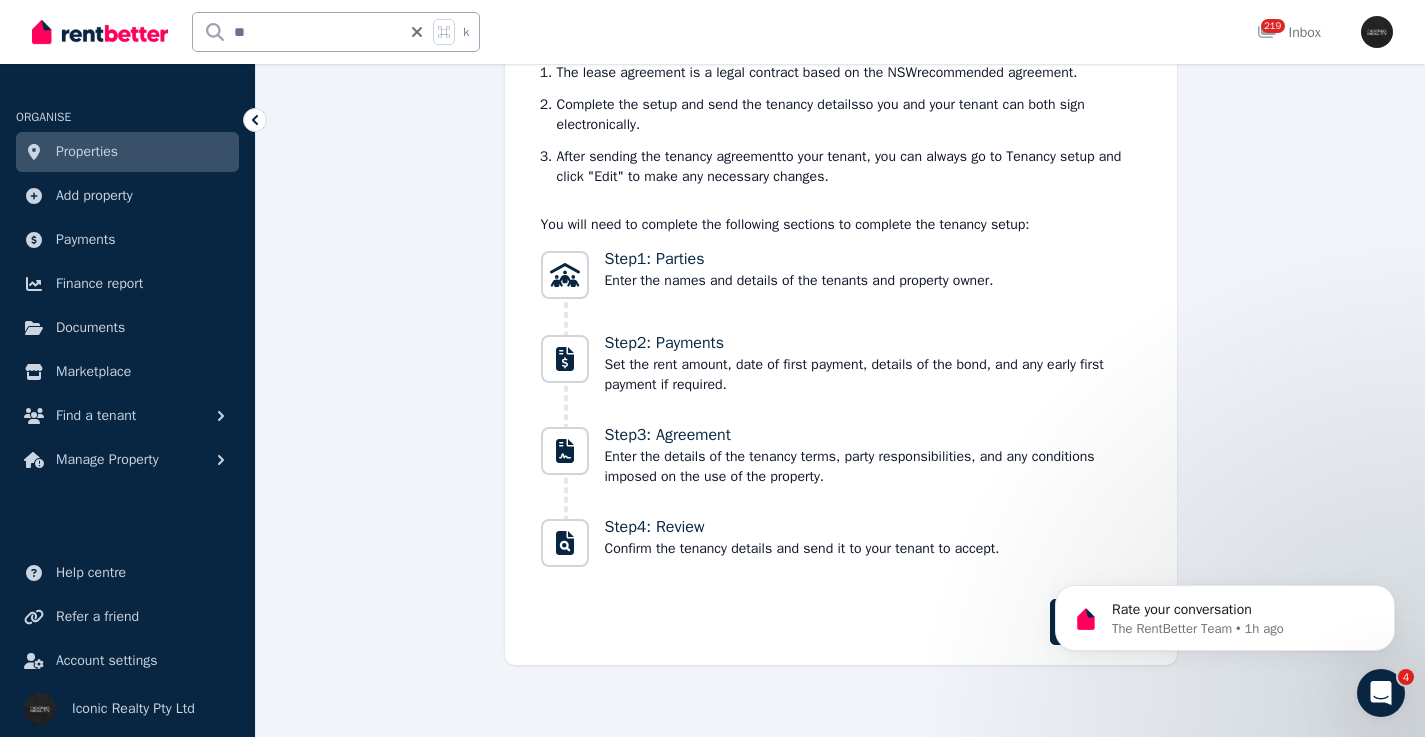 scroll, scrollTop: 0, scrollLeft: 0, axis: both 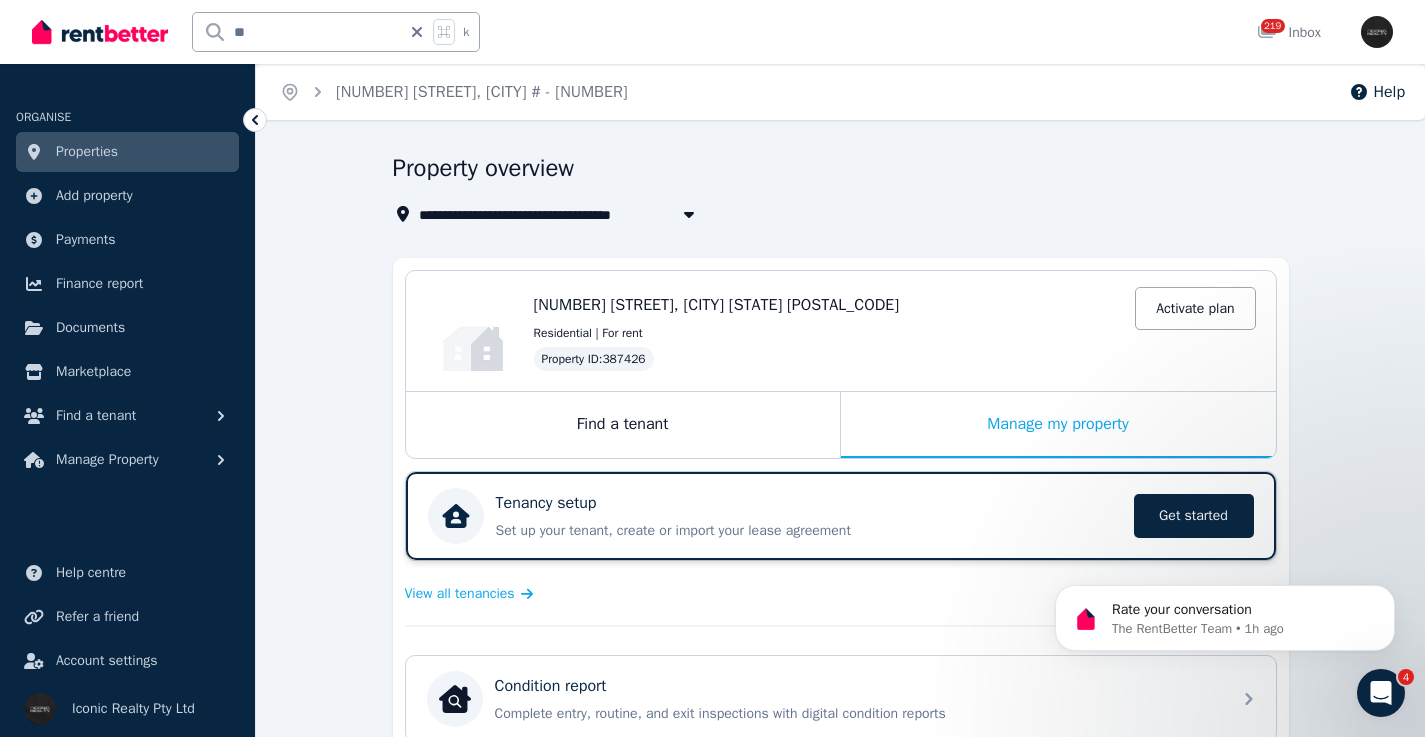 click on "Tenancy setup" at bounding box center (809, 503) 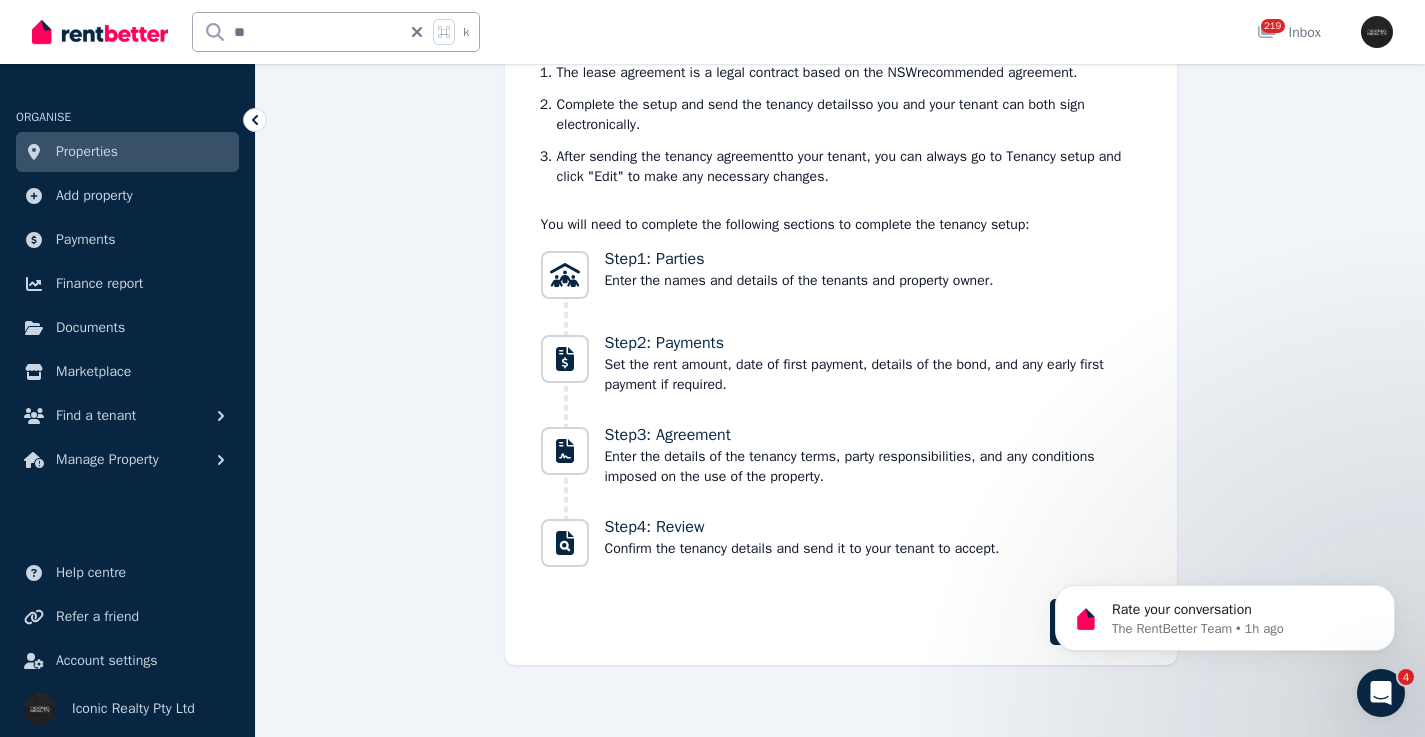 scroll, scrollTop: 0, scrollLeft: 0, axis: both 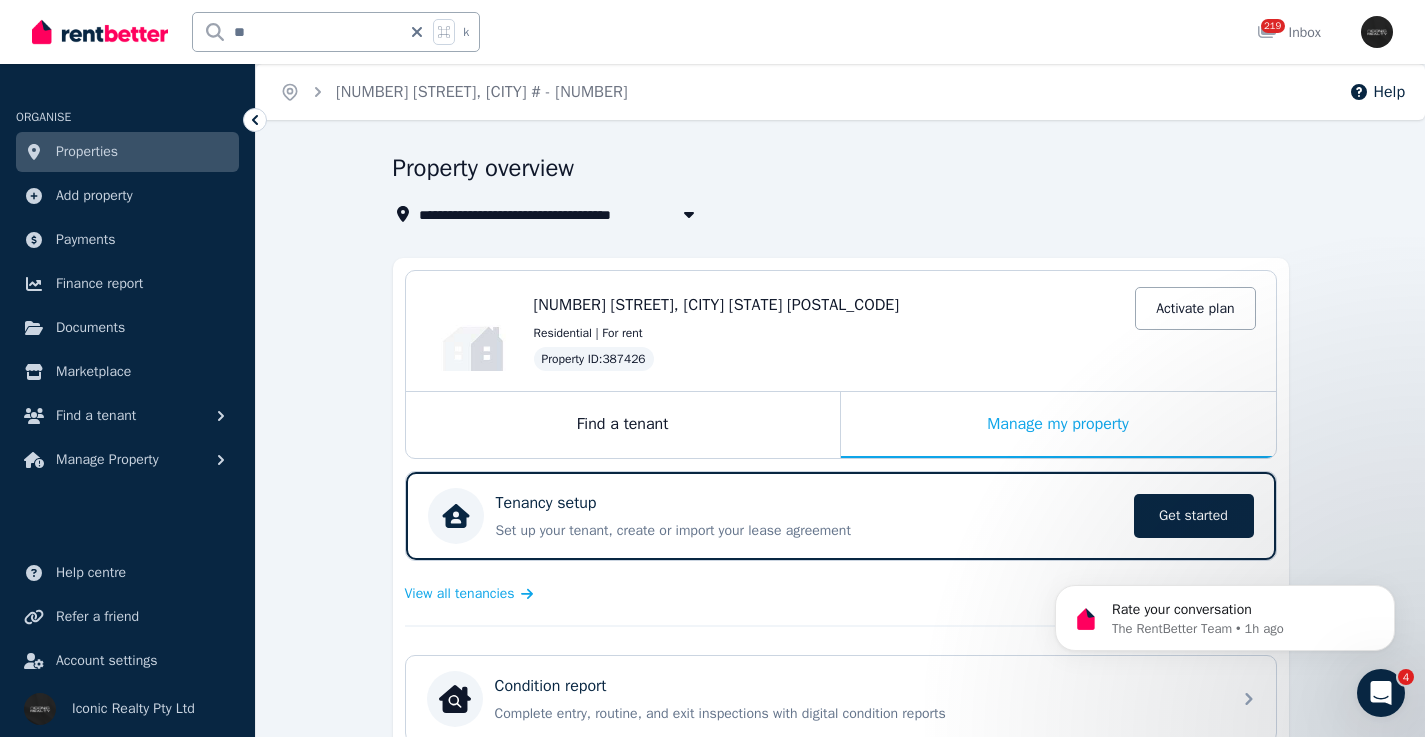 click 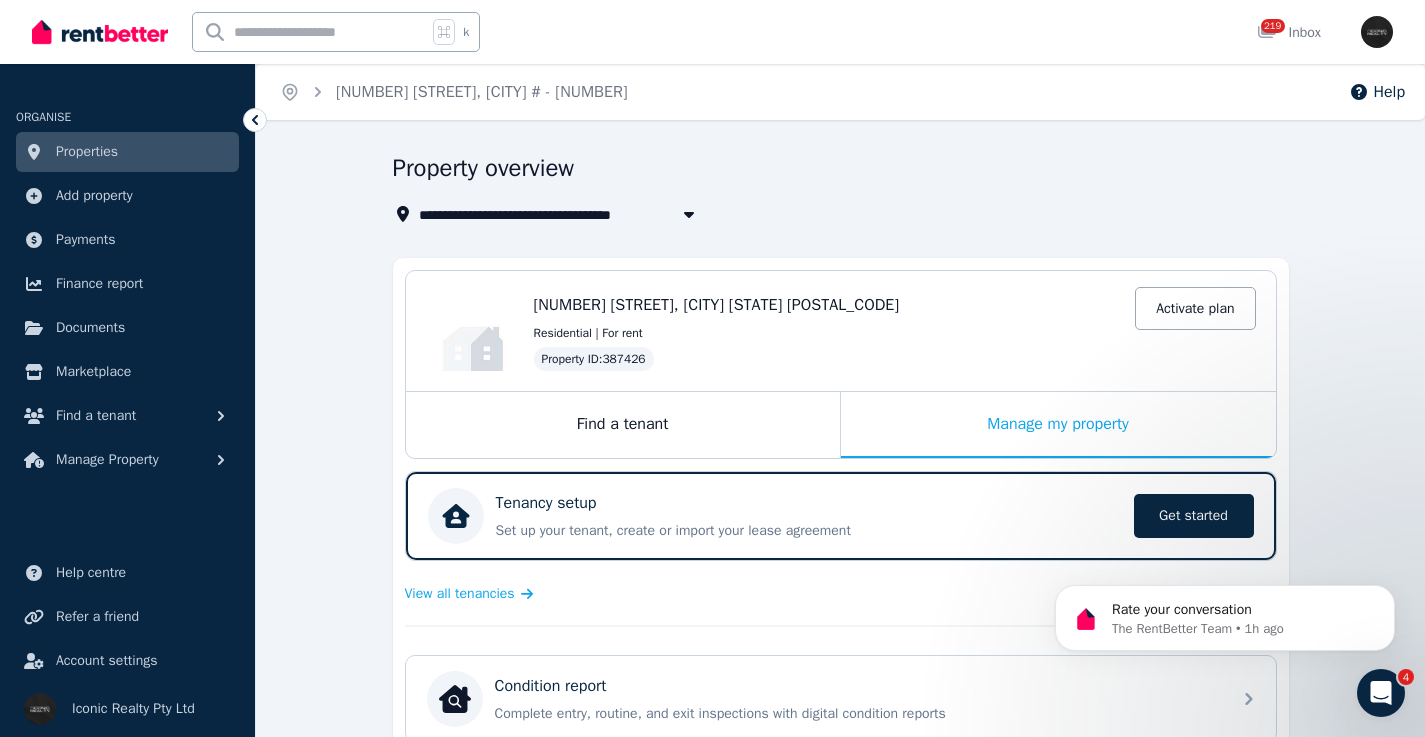 click at bounding box center [310, 32] 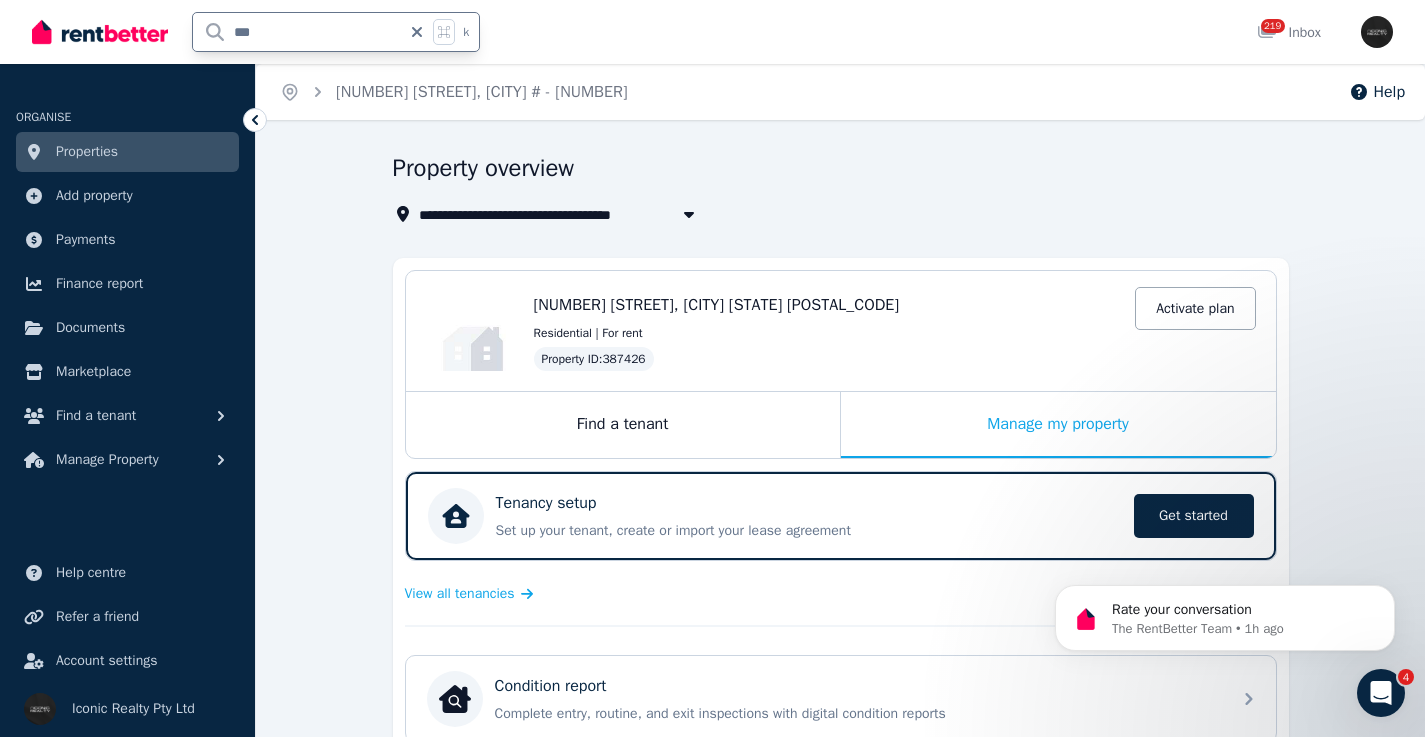 type on "****" 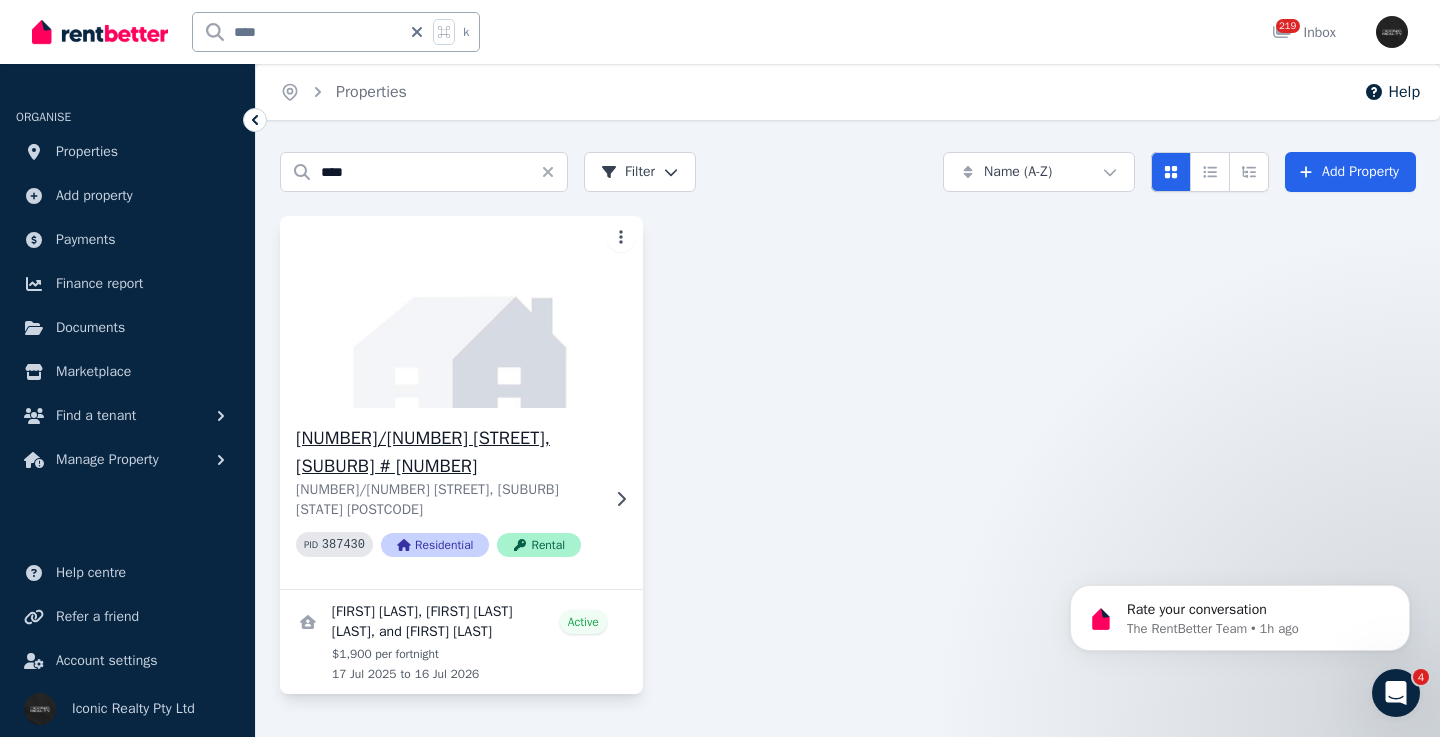 click 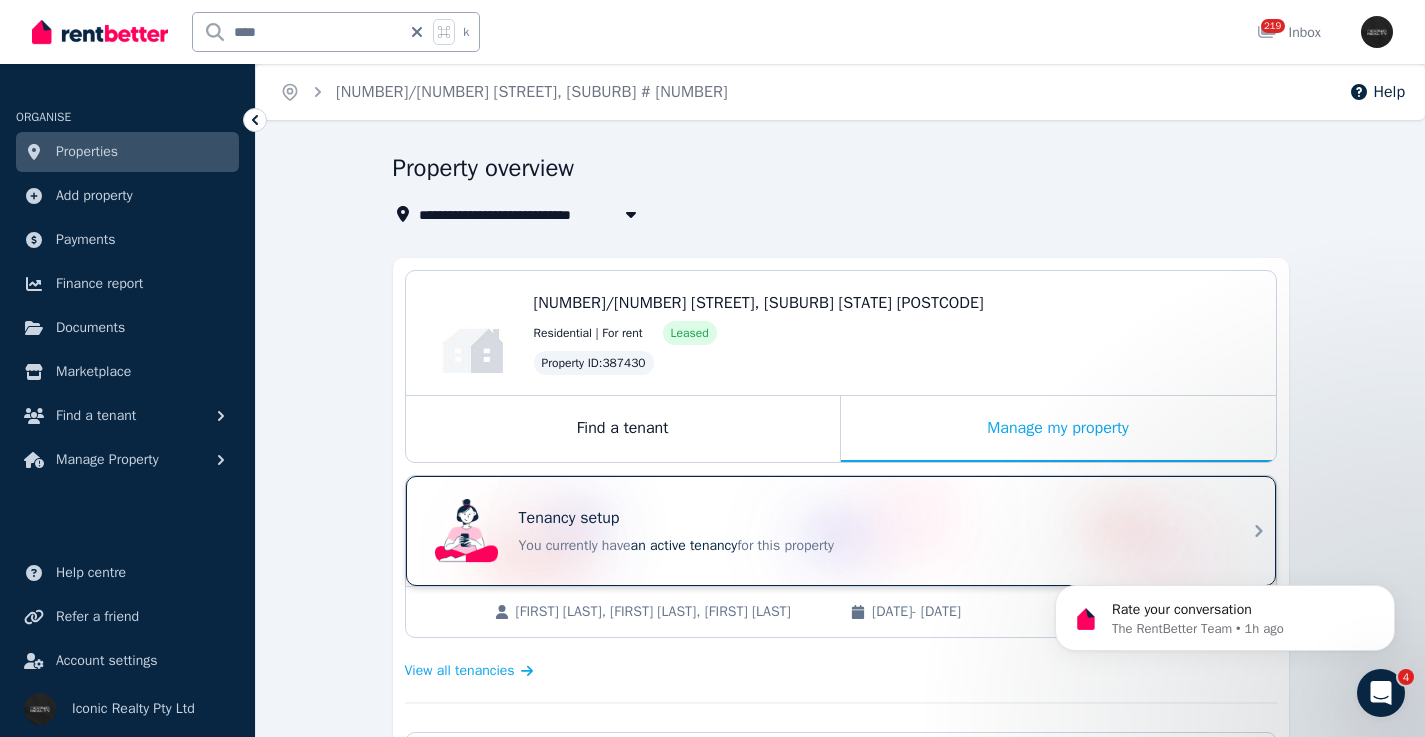 click on "Tenancy setup" at bounding box center [869, 518] 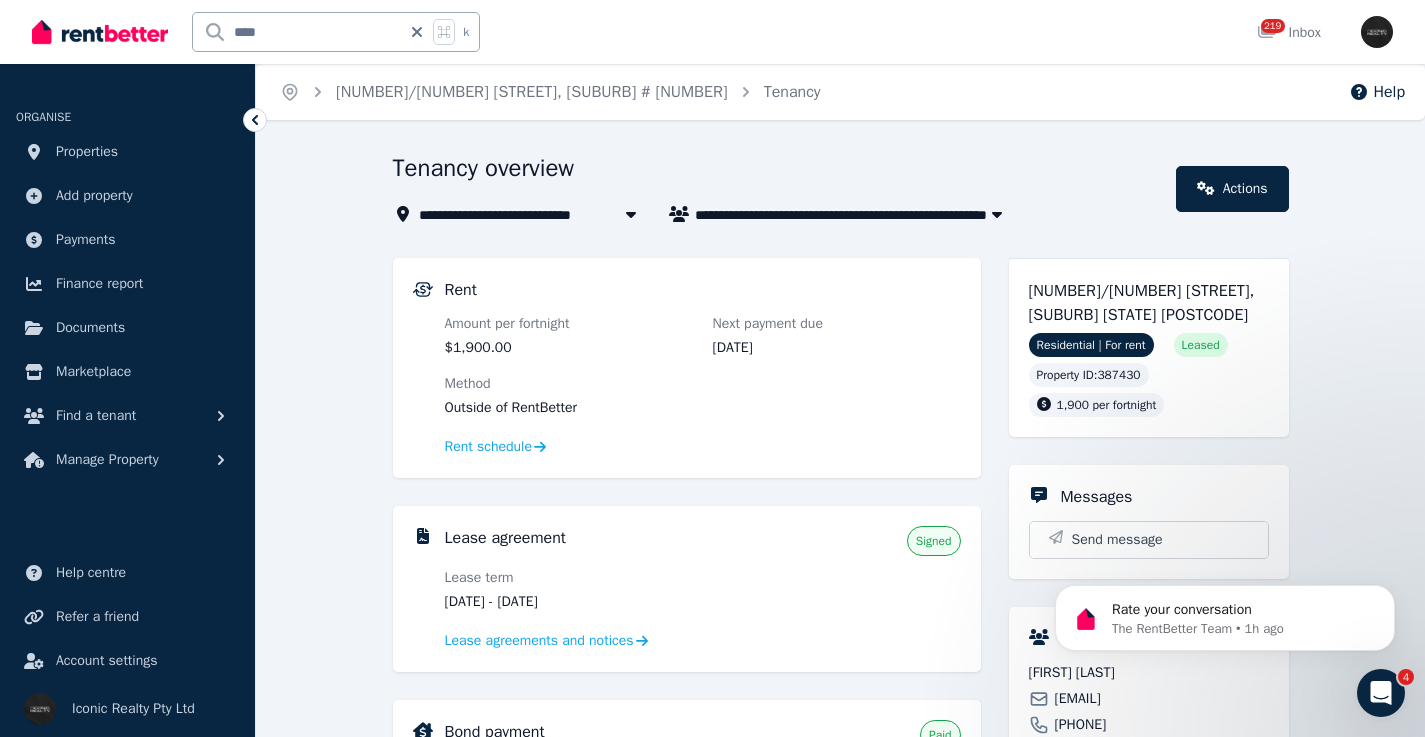 drag, startPoint x: 556, startPoint y: 604, endPoint x: 534, endPoint y: 604, distance: 22 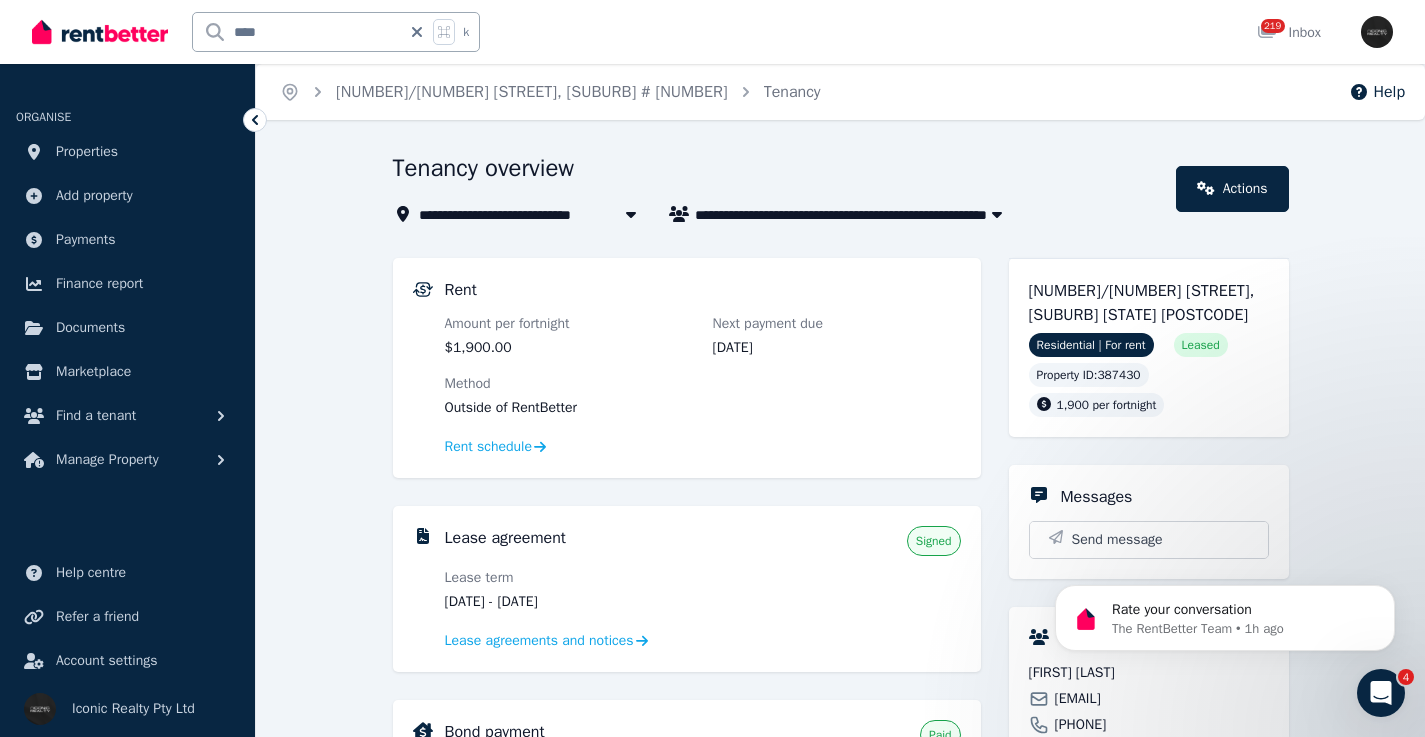 click on "[DATE] - [DATE]" at bounding box center (569, 602) 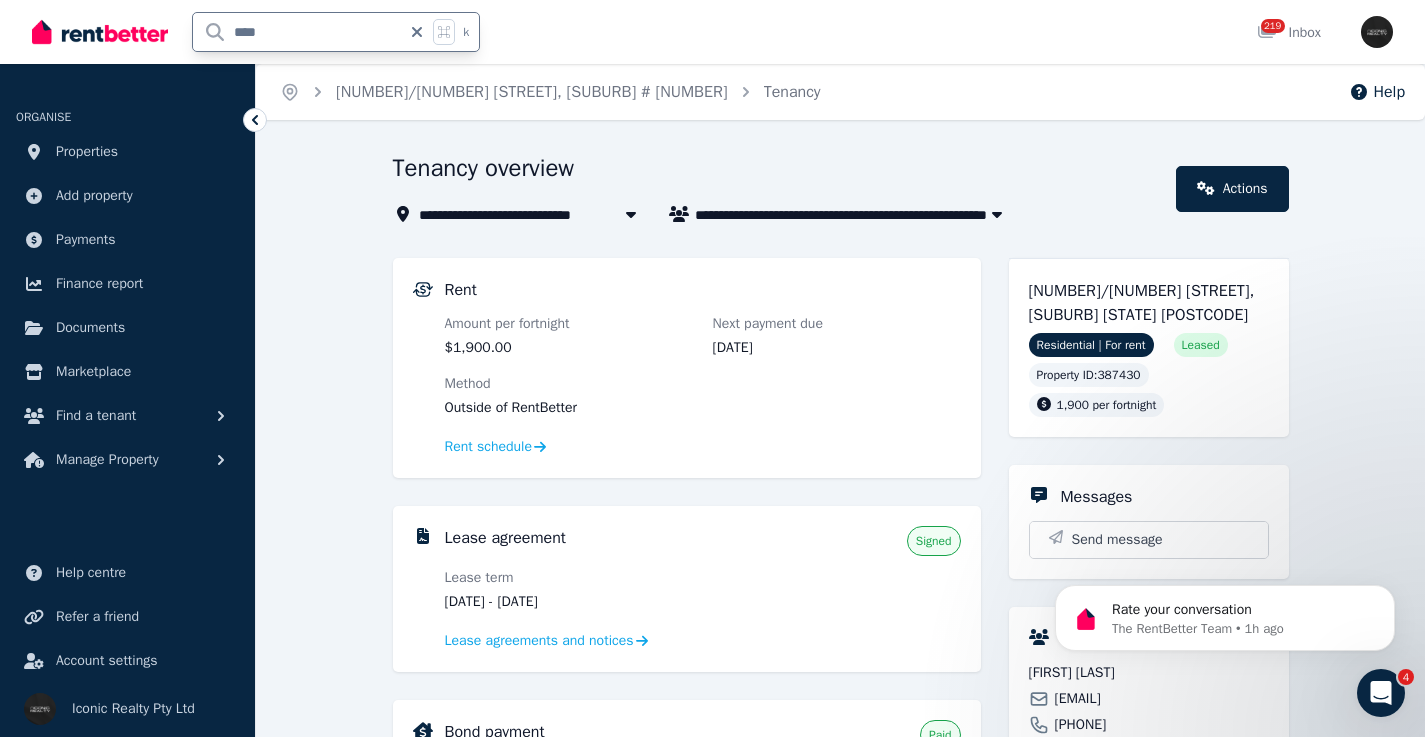 click on "****" at bounding box center [297, 32] 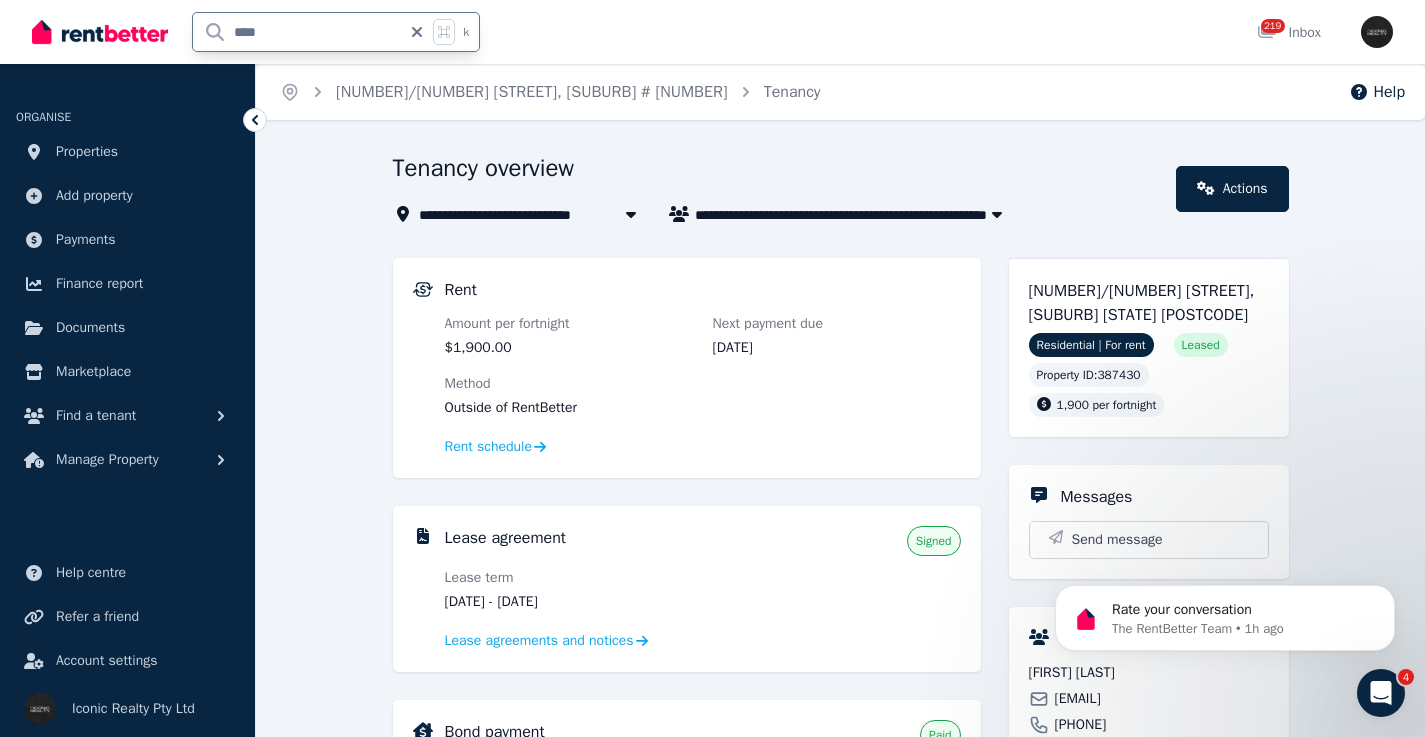 type on "*****" 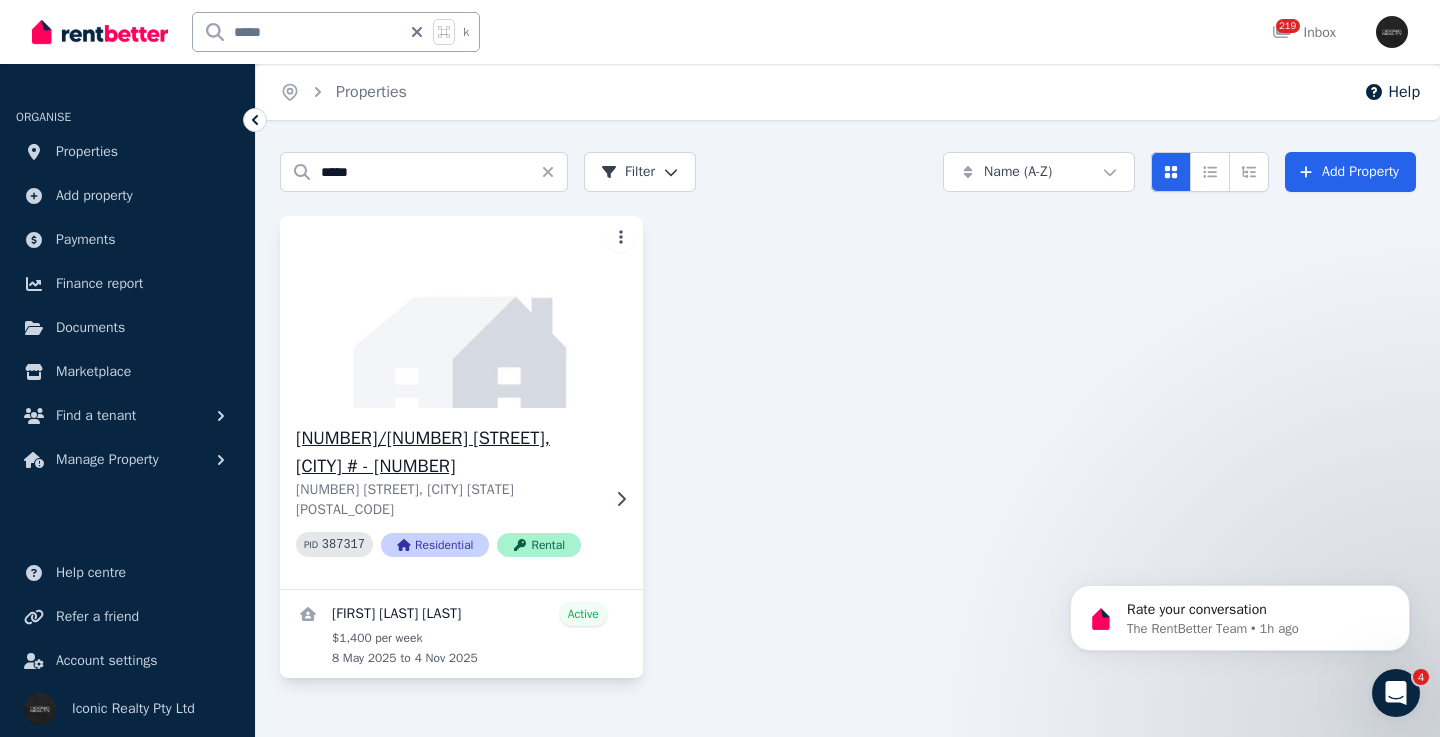 click 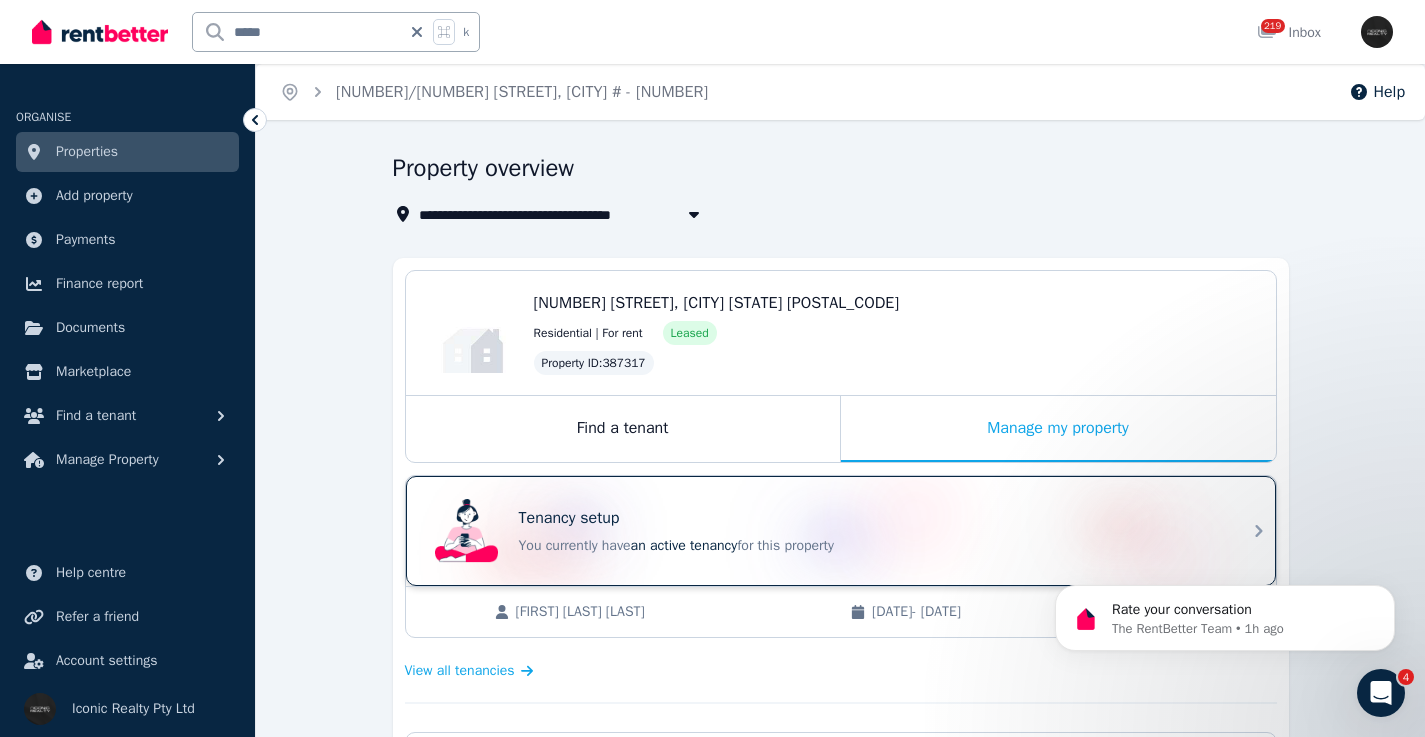 click on "Tenancy setup You currently have  an active tenancy  for this property" at bounding box center [823, 531] 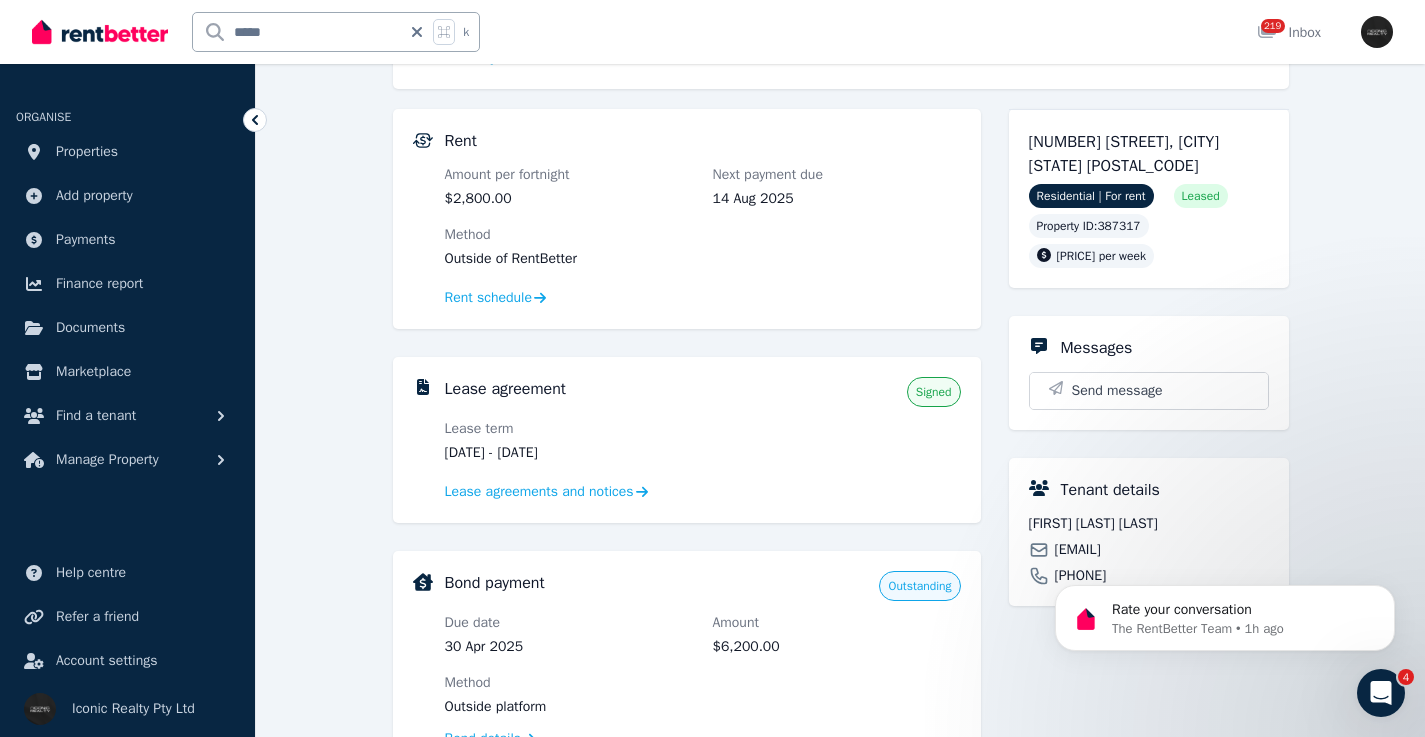 scroll, scrollTop: 393, scrollLeft: 0, axis: vertical 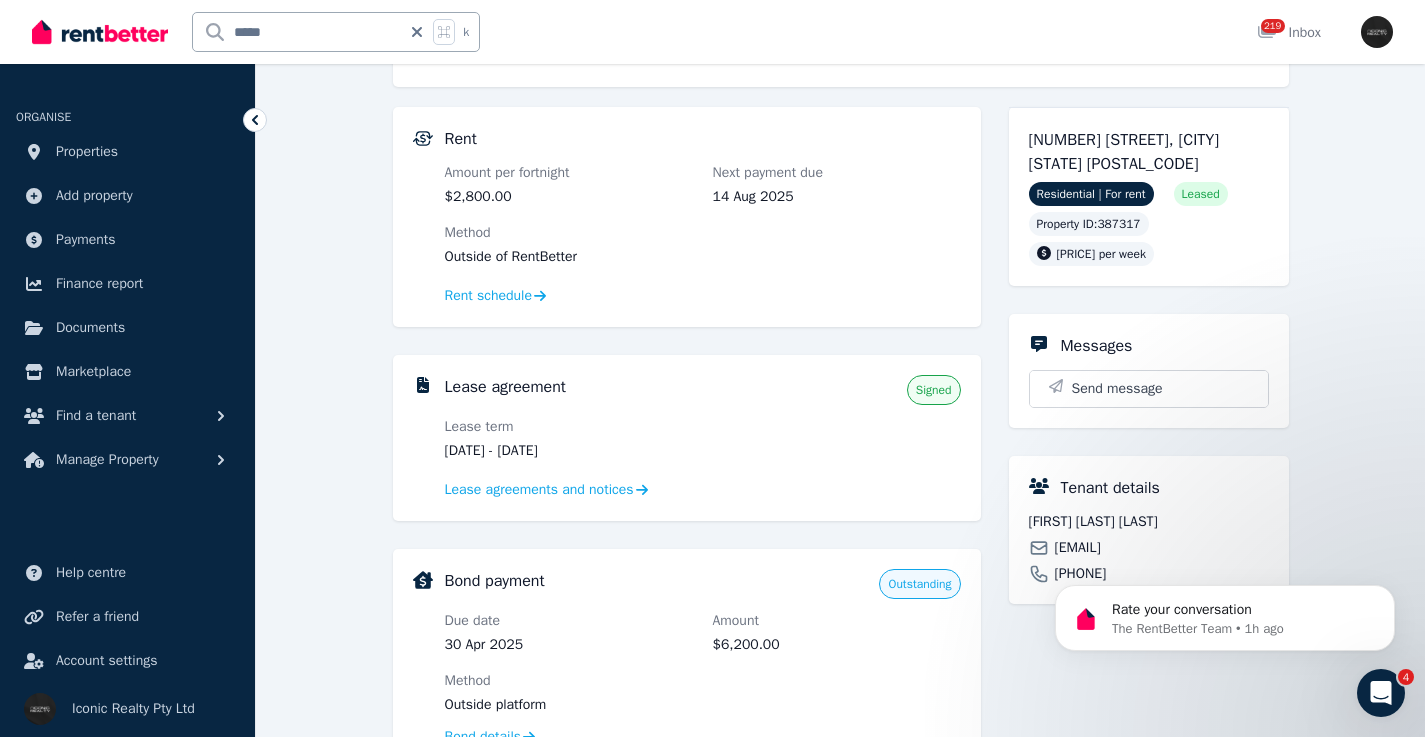 drag, startPoint x: 559, startPoint y: 454, endPoint x: 539, endPoint y: 451, distance: 20.22375 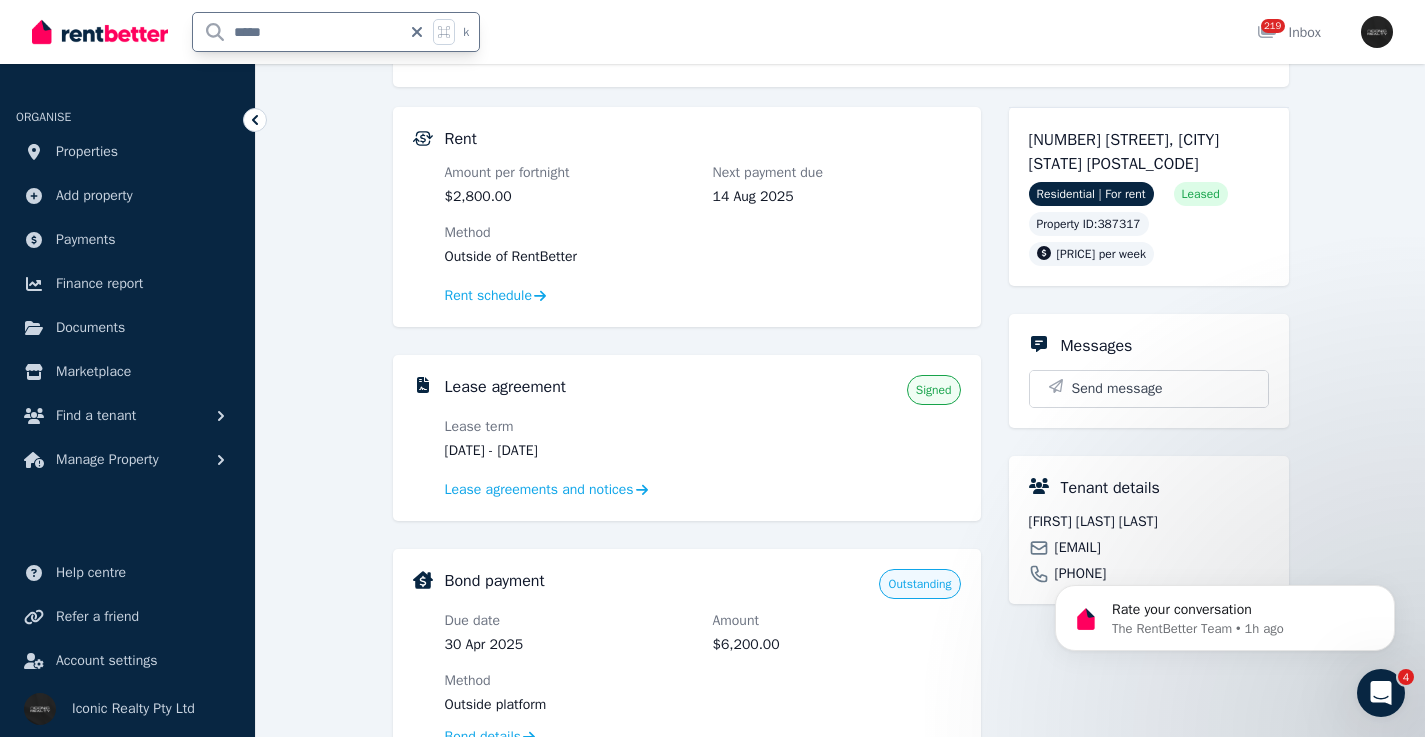 drag, startPoint x: 326, startPoint y: 35, endPoint x: 216, endPoint y: 16, distance: 111.62885 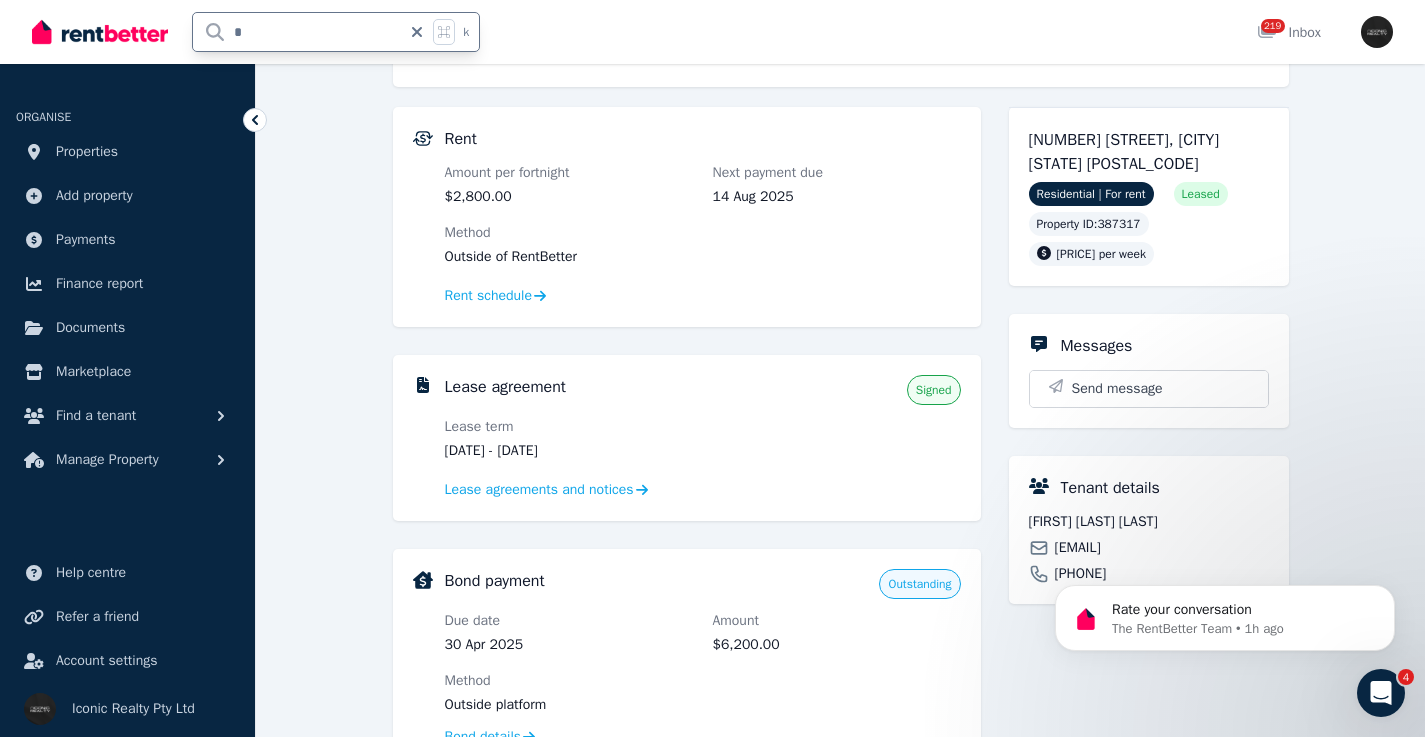 type on "**" 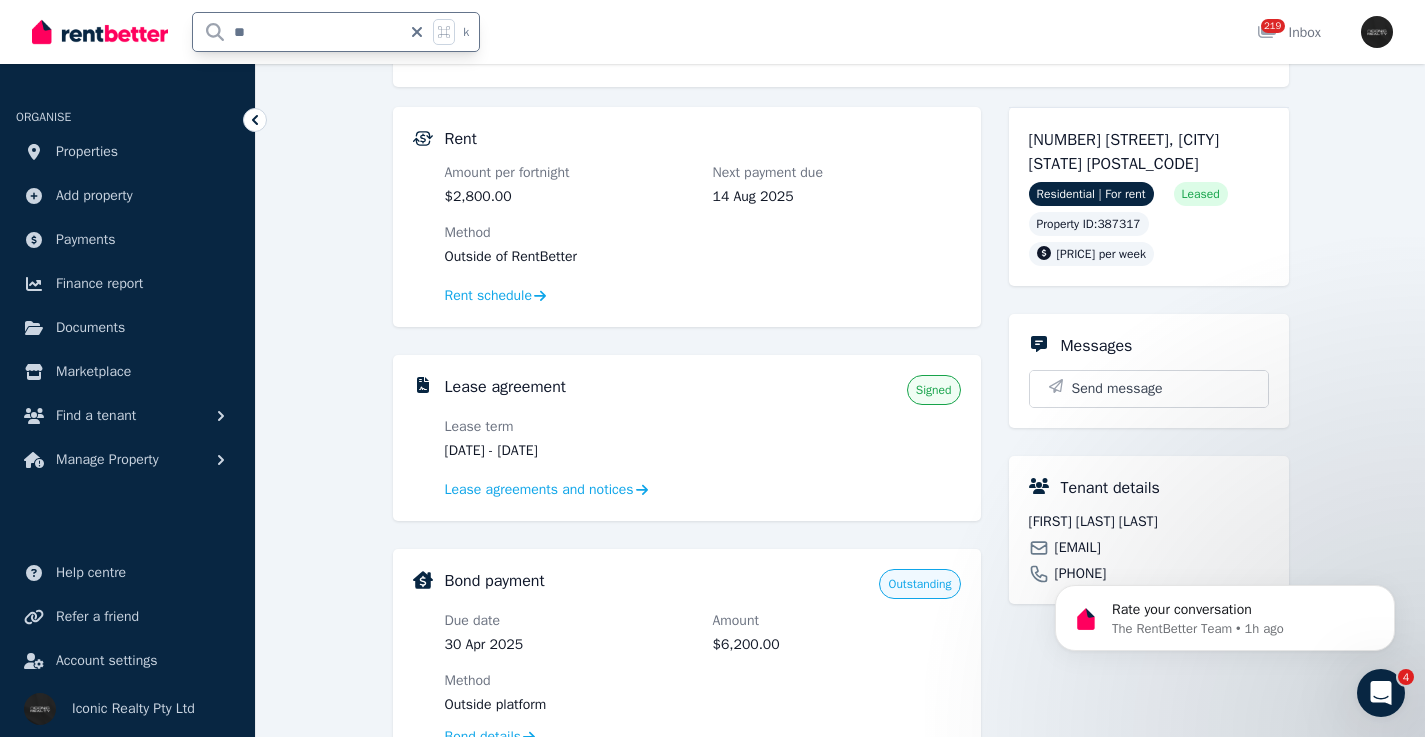 scroll, scrollTop: 0, scrollLeft: 0, axis: both 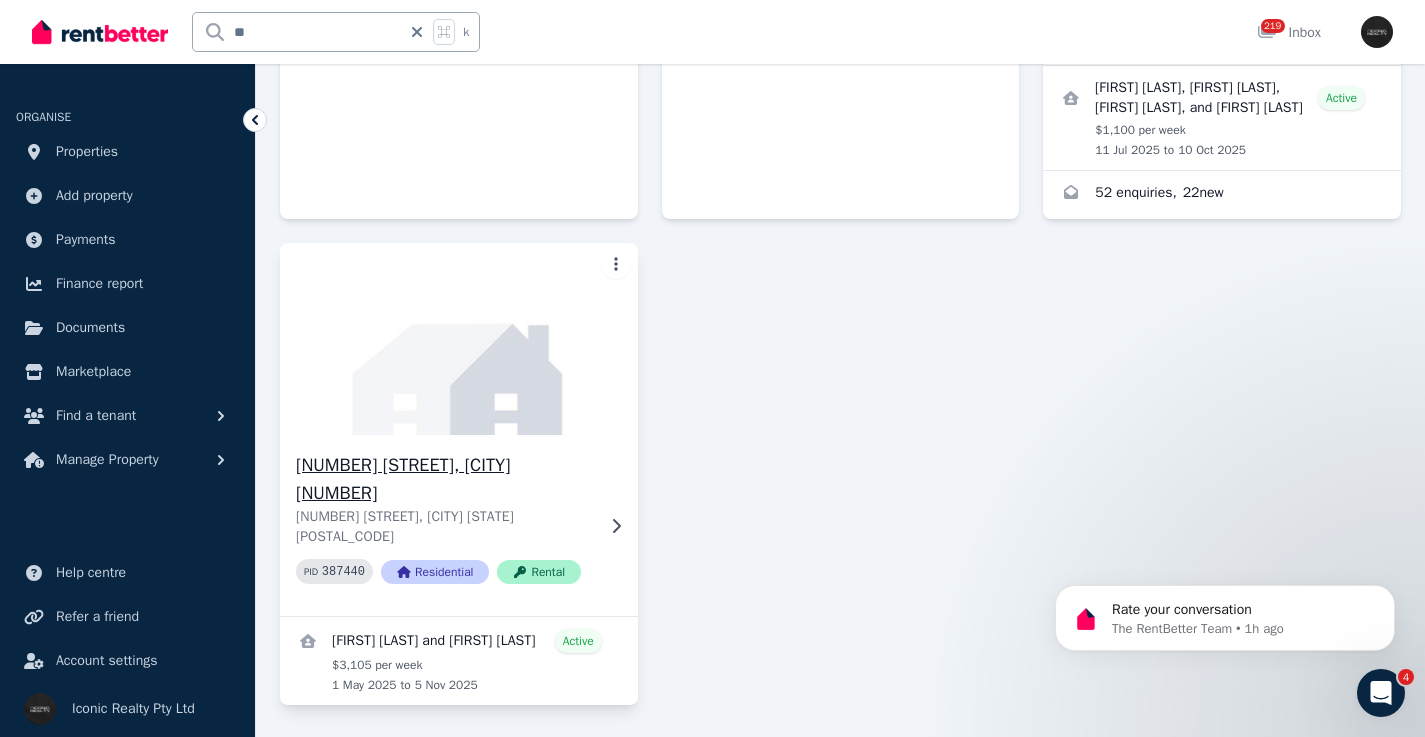 click 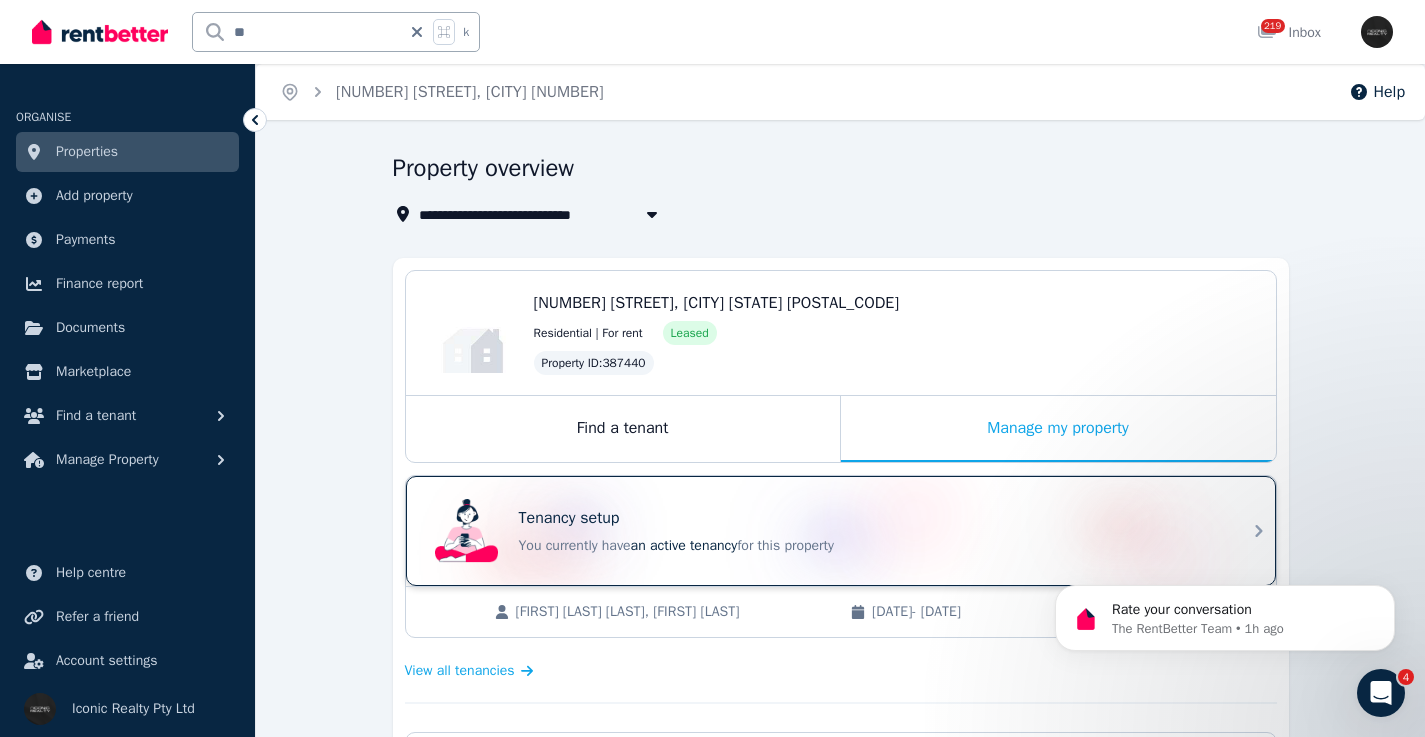 click on "Tenancy setup You currently have  an active tenancy  for this property" at bounding box center (823, 531) 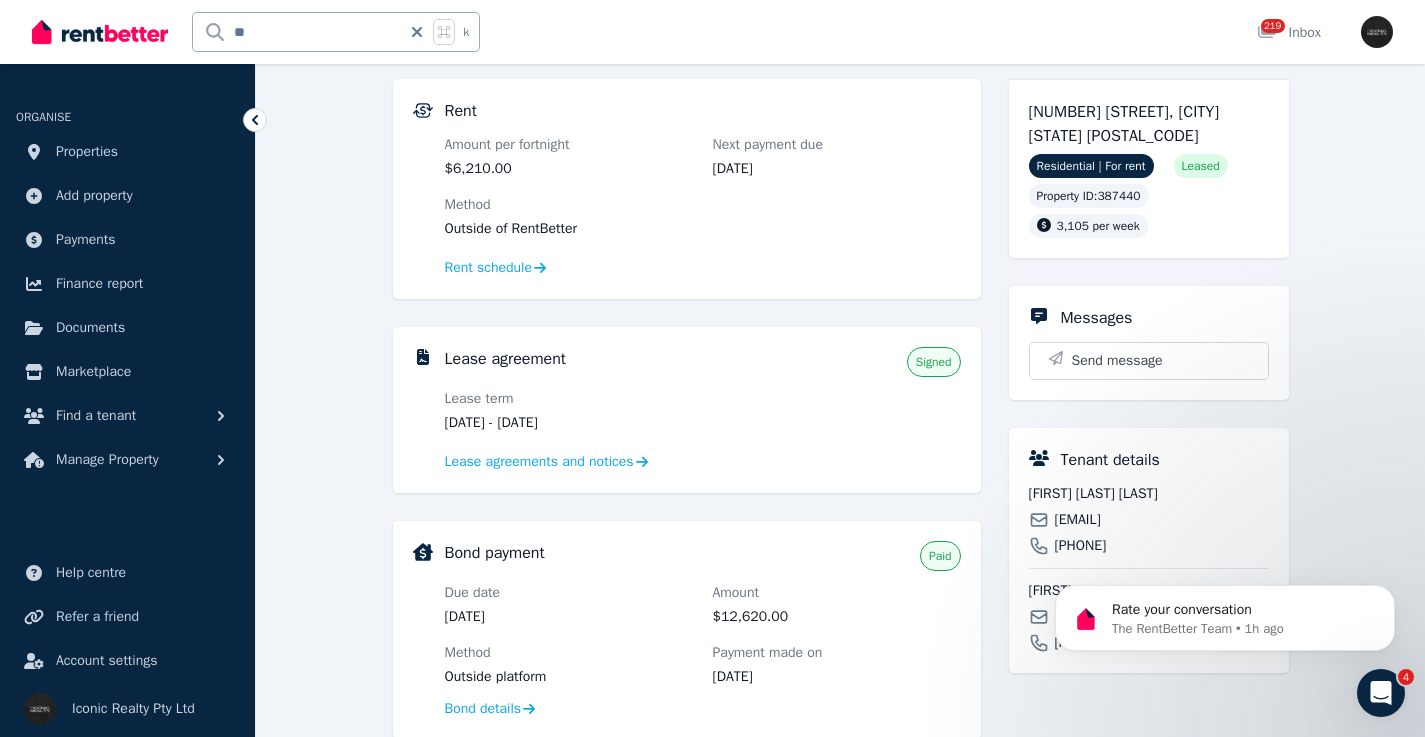 scroll, scrollTop: 433, scrollLeft: 0, axis: vertical 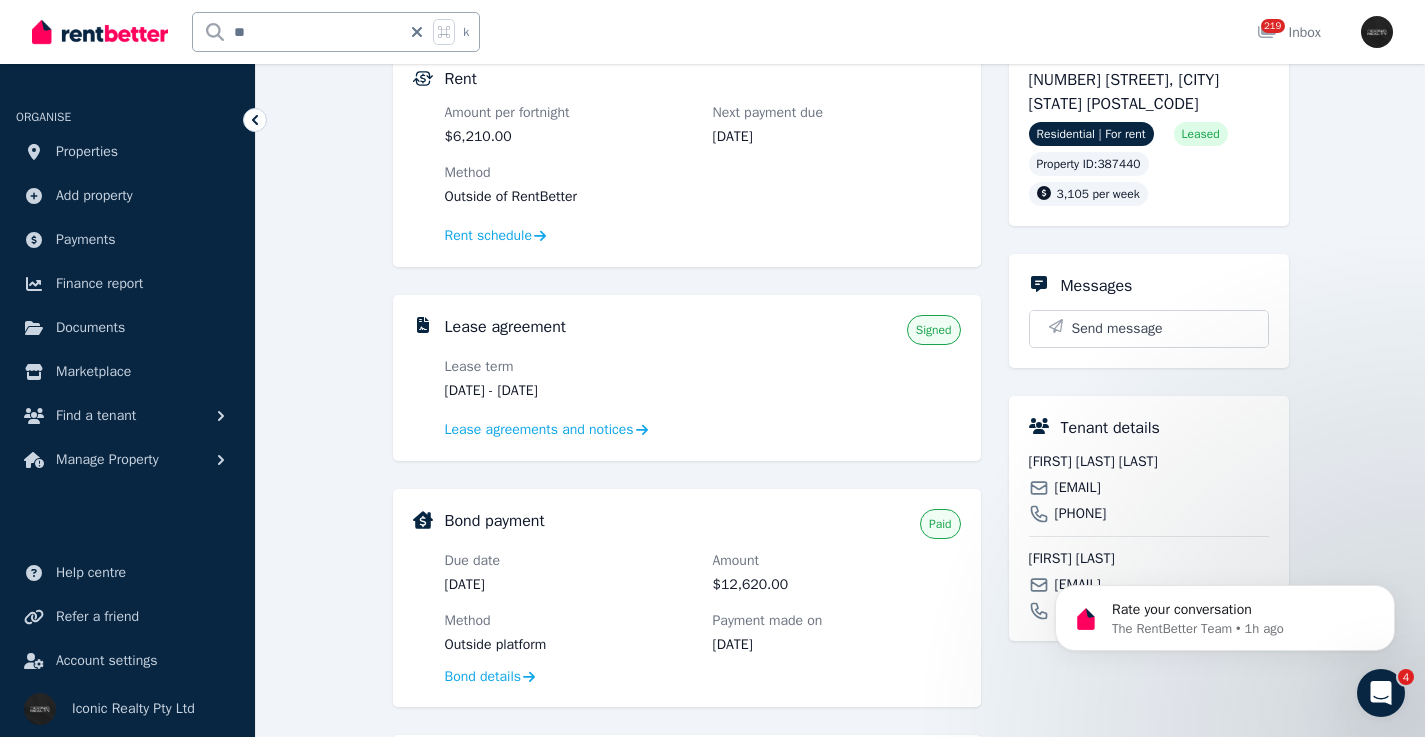drag, startPoint x: 557, startPoint y: 391, endPoint x: 526, endPoint y: 378, distance: 33.61547 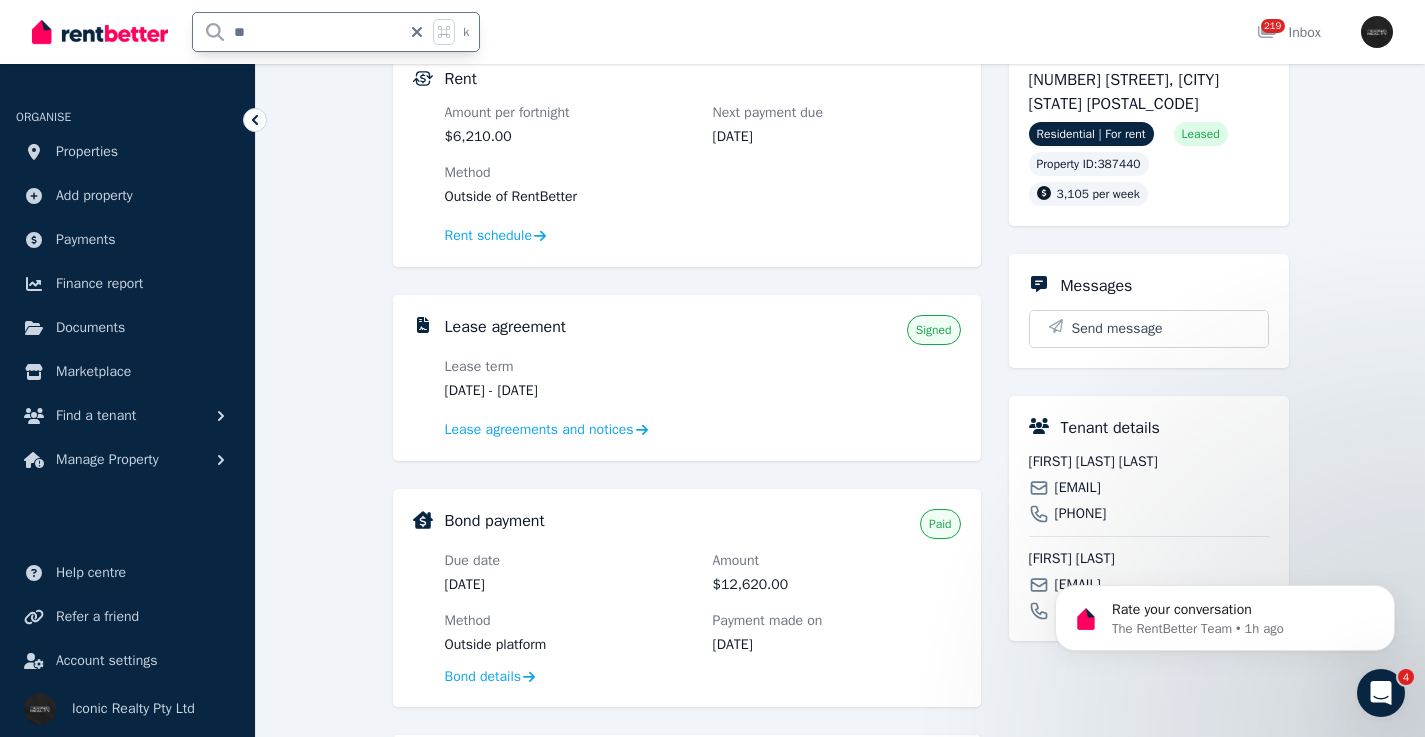 click on "**" at bounding box center [297, 32] 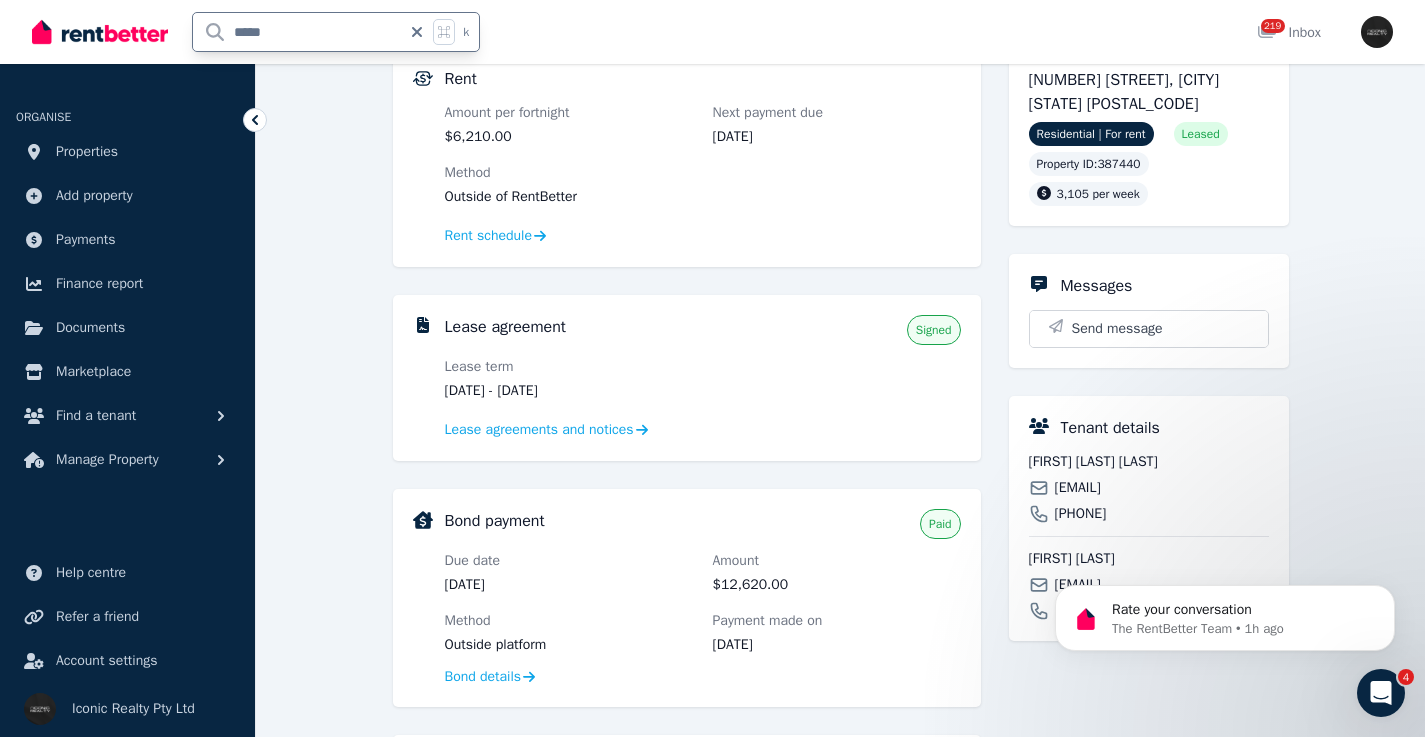 type on "******" 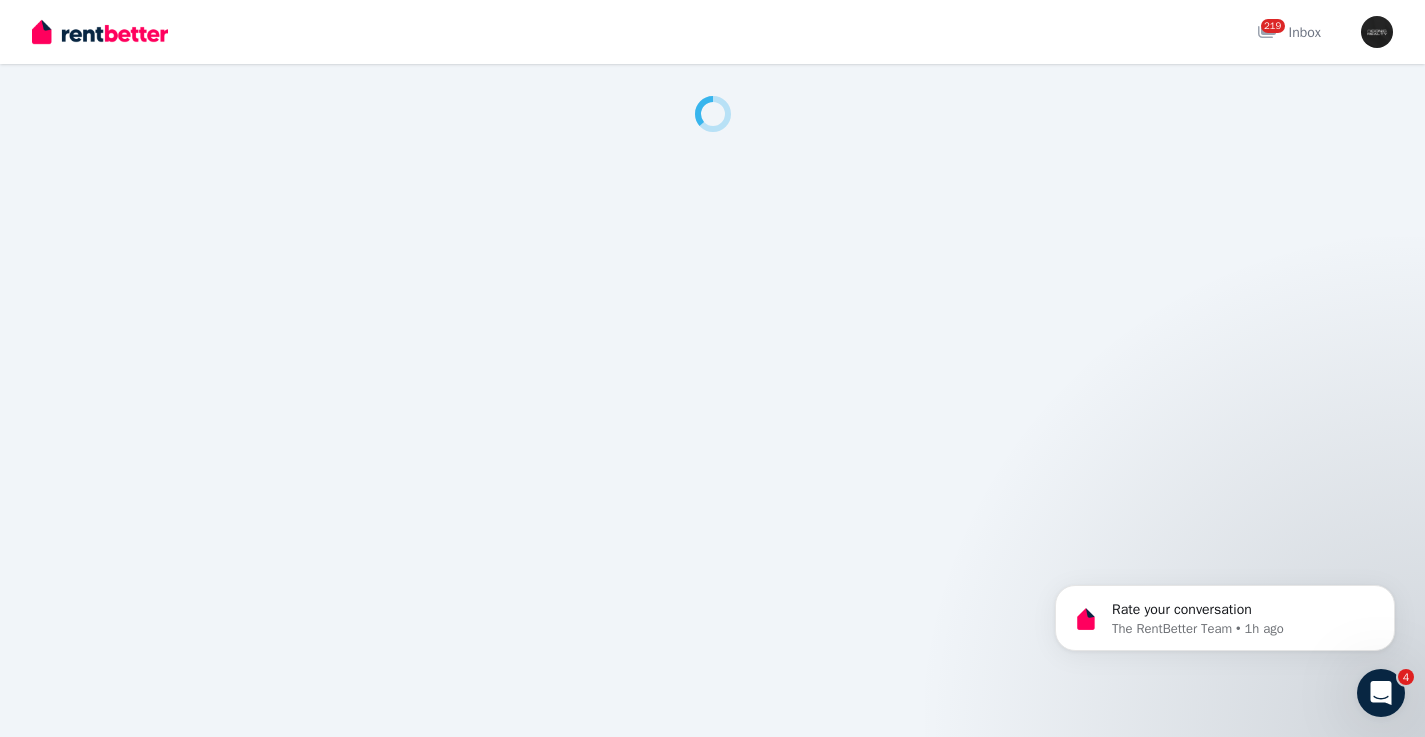 scroll, scrollTop: 0, scrollLeft: 0, axis: both 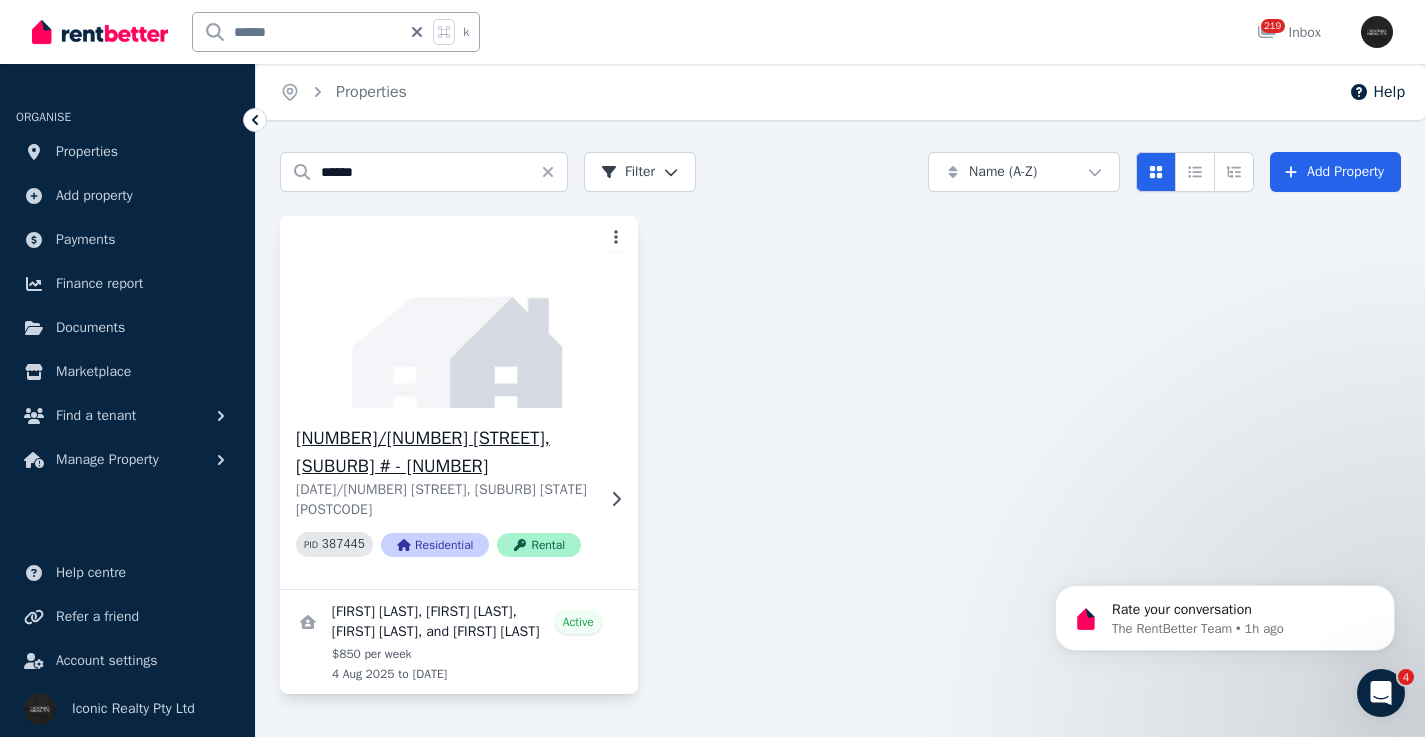 click 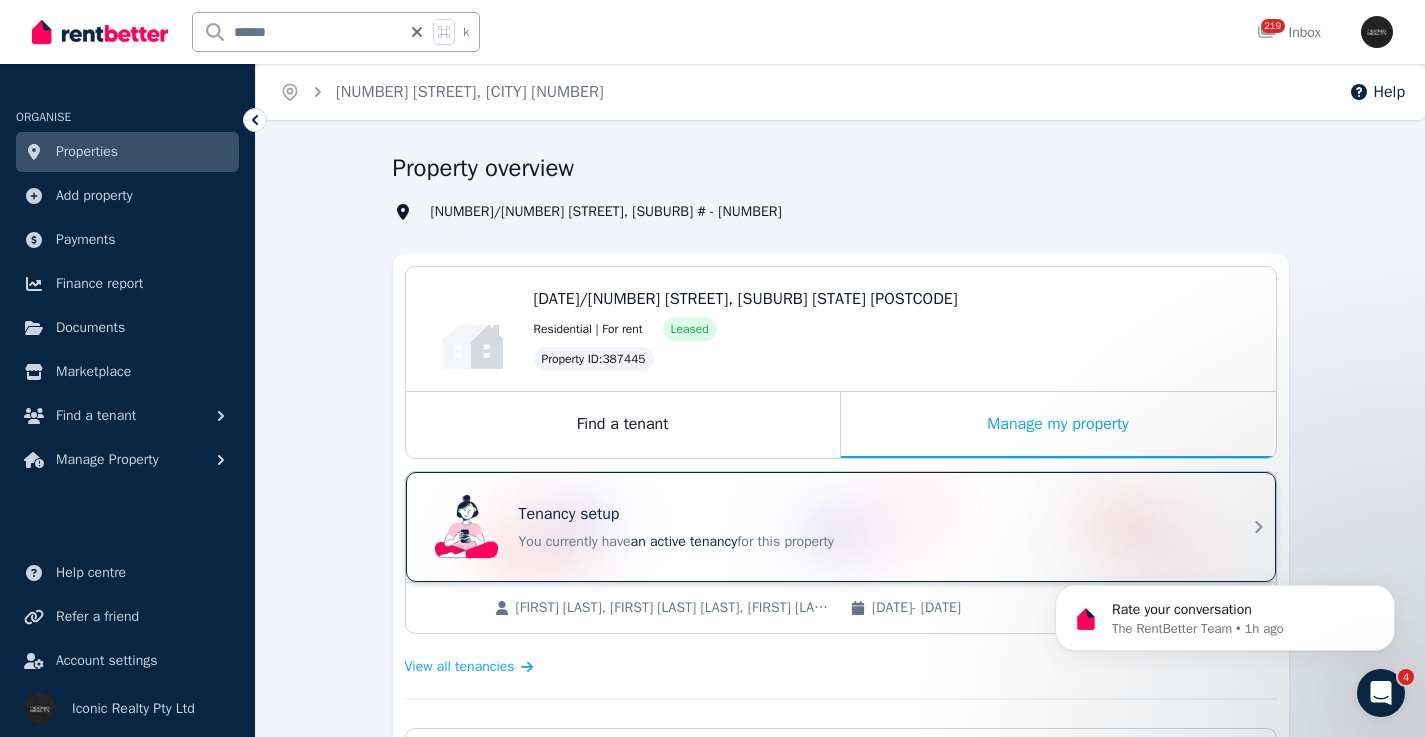 click on "Tenancy setup You currently have  an active tenancy  for this property" at bounding box center [823, 527] 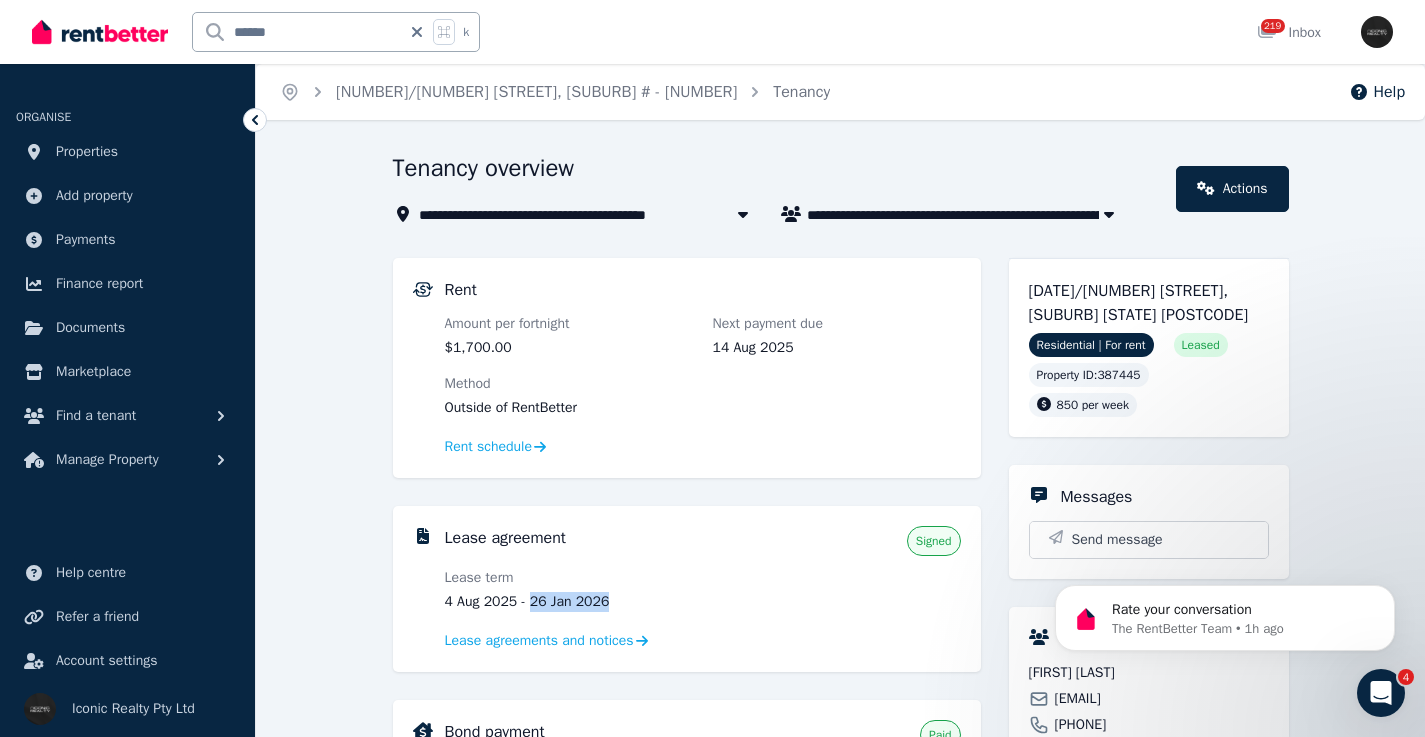 drag, startPoint x: 619, startPoint y: 598, endPoint x: 535, endPoint y: 605, distance: 84.29116 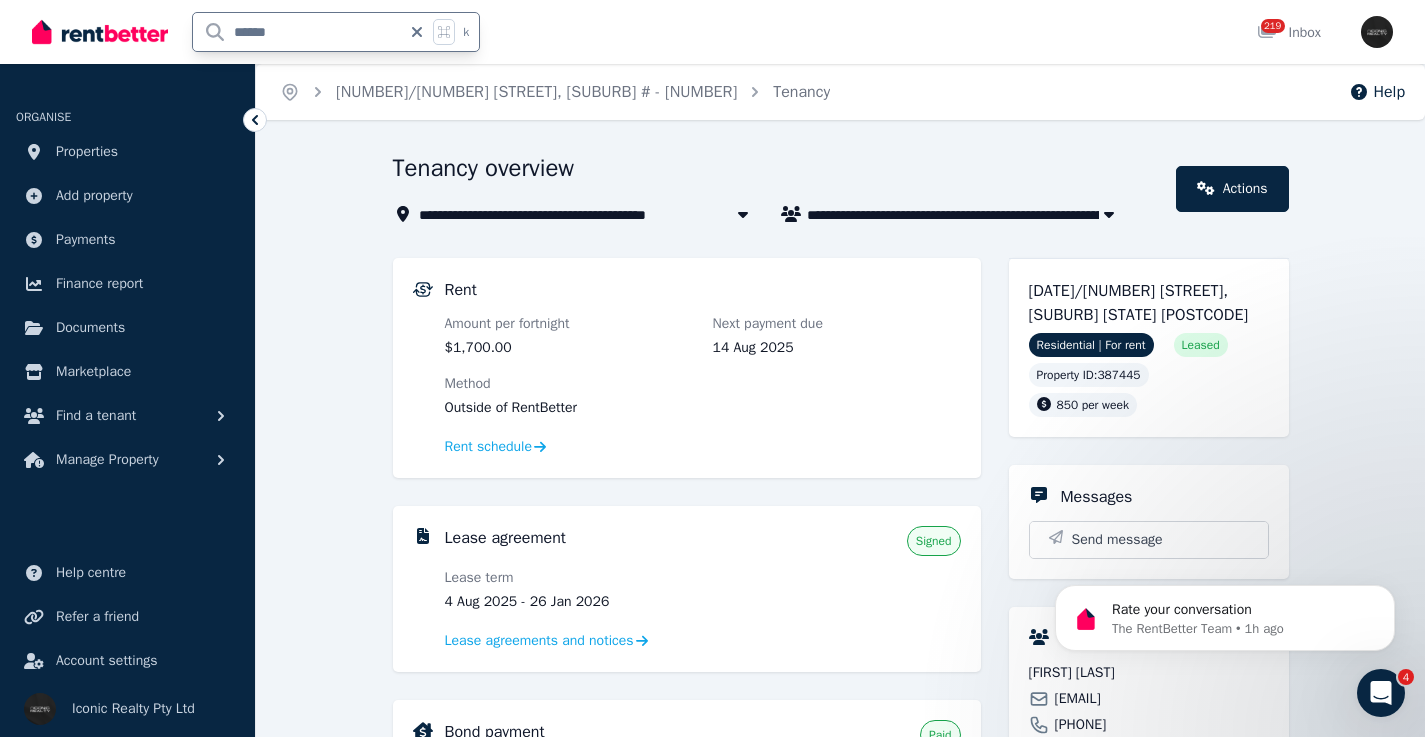 drag, startPoint x: 297, startPoint y: 35, endPoint x: 179, endPoint y: 35, distance: 118 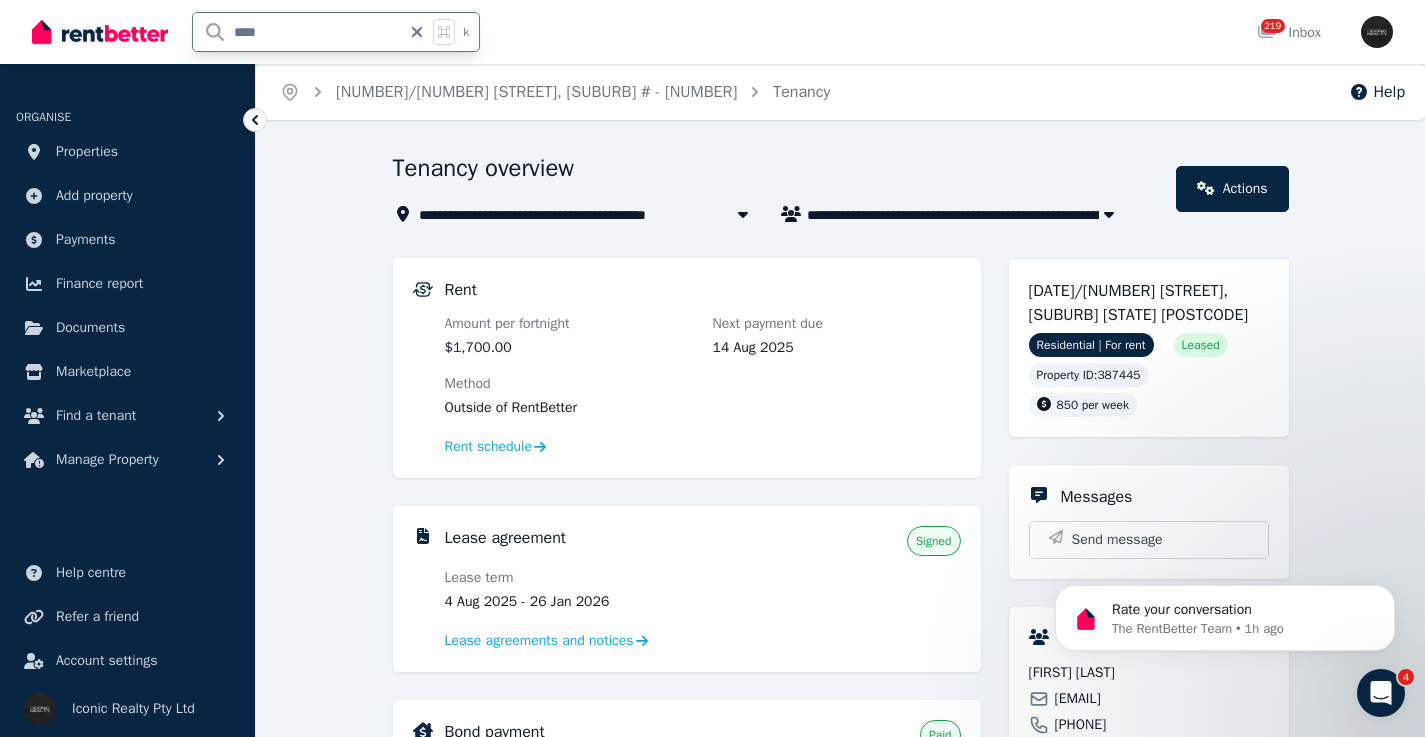 type on "*****" 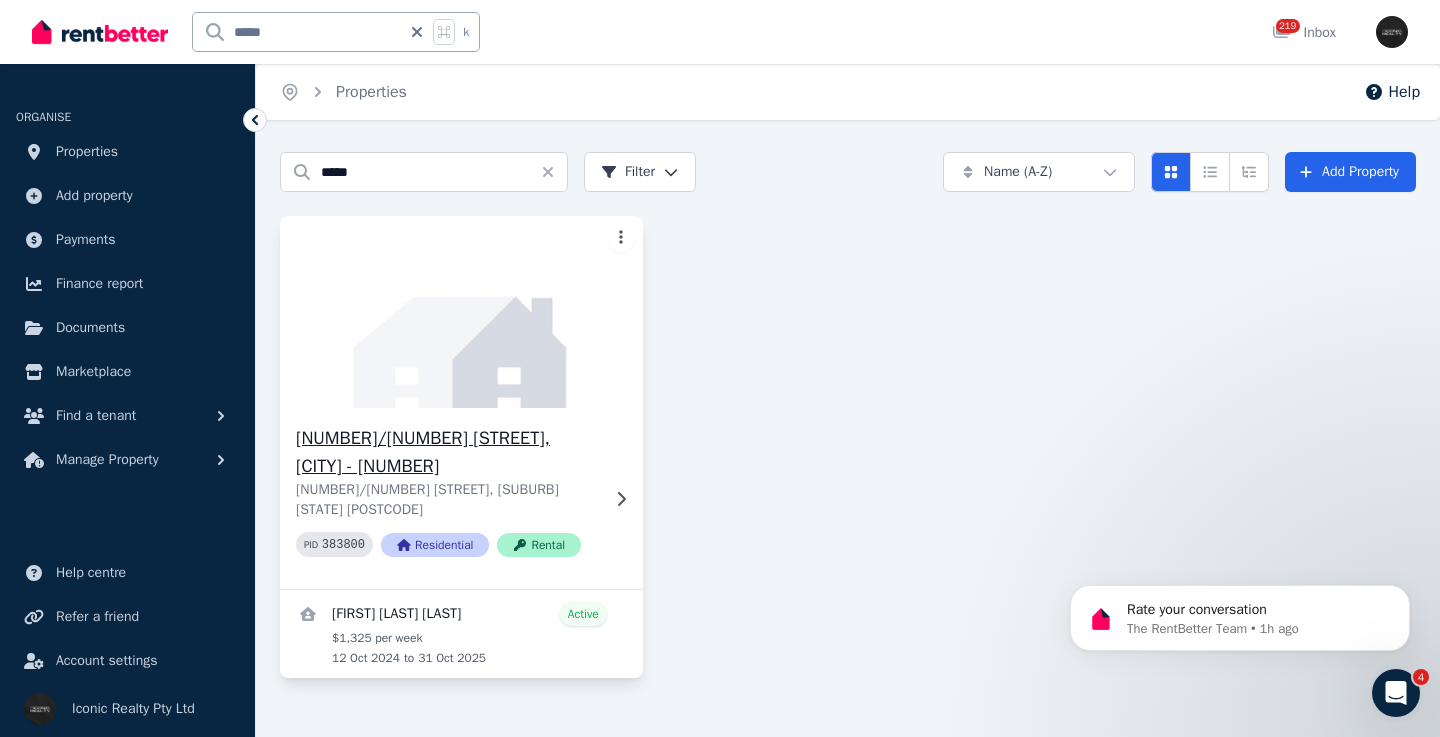 click on "[NUMBER]/[NUMBER] [STREET], [CITY] - [NUMBER] [NUMBER]/[NUMBER] [STREET], [CITY] [STATE] PID   [NUMBER] Residential Rental" at bounding box center [461, 498] 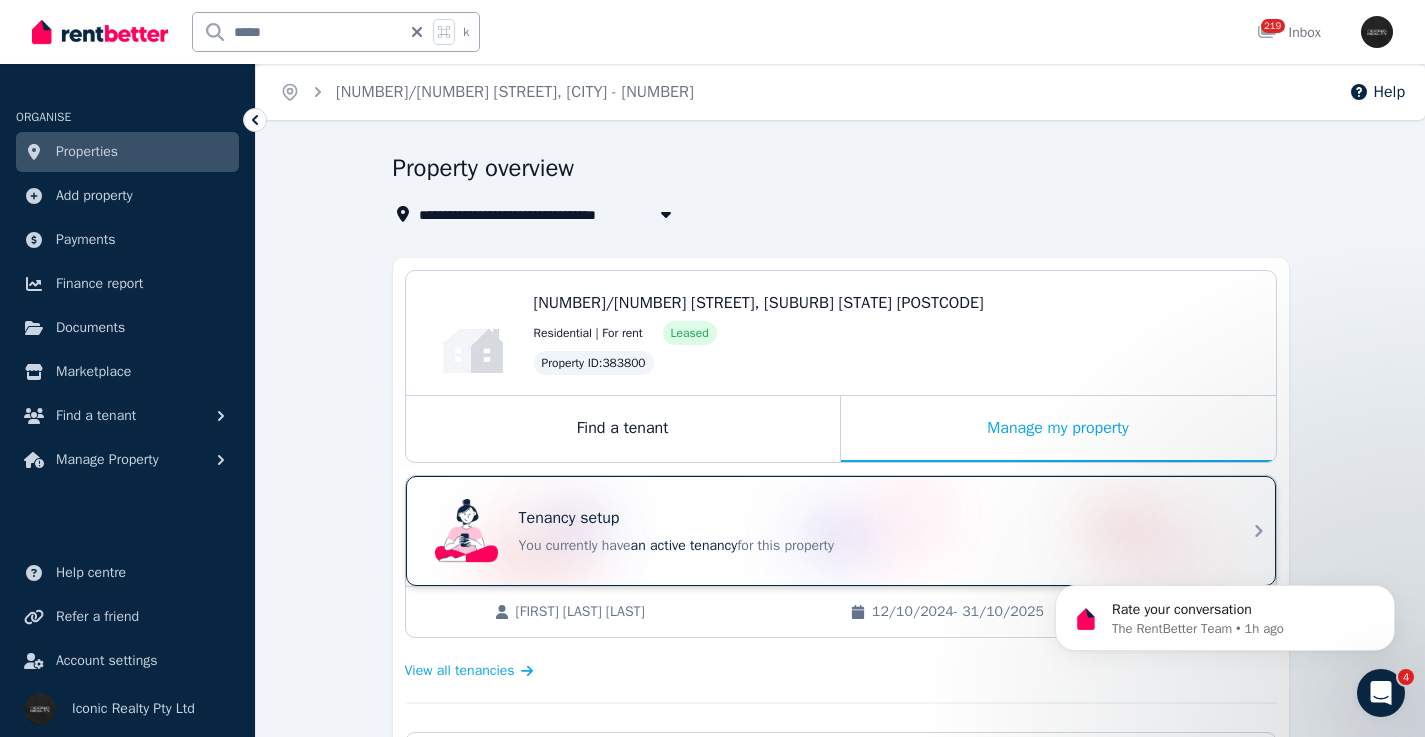 click on "Tenancy setup You currently have  an active tenancy  for this property" at bounding box center (823, 531) 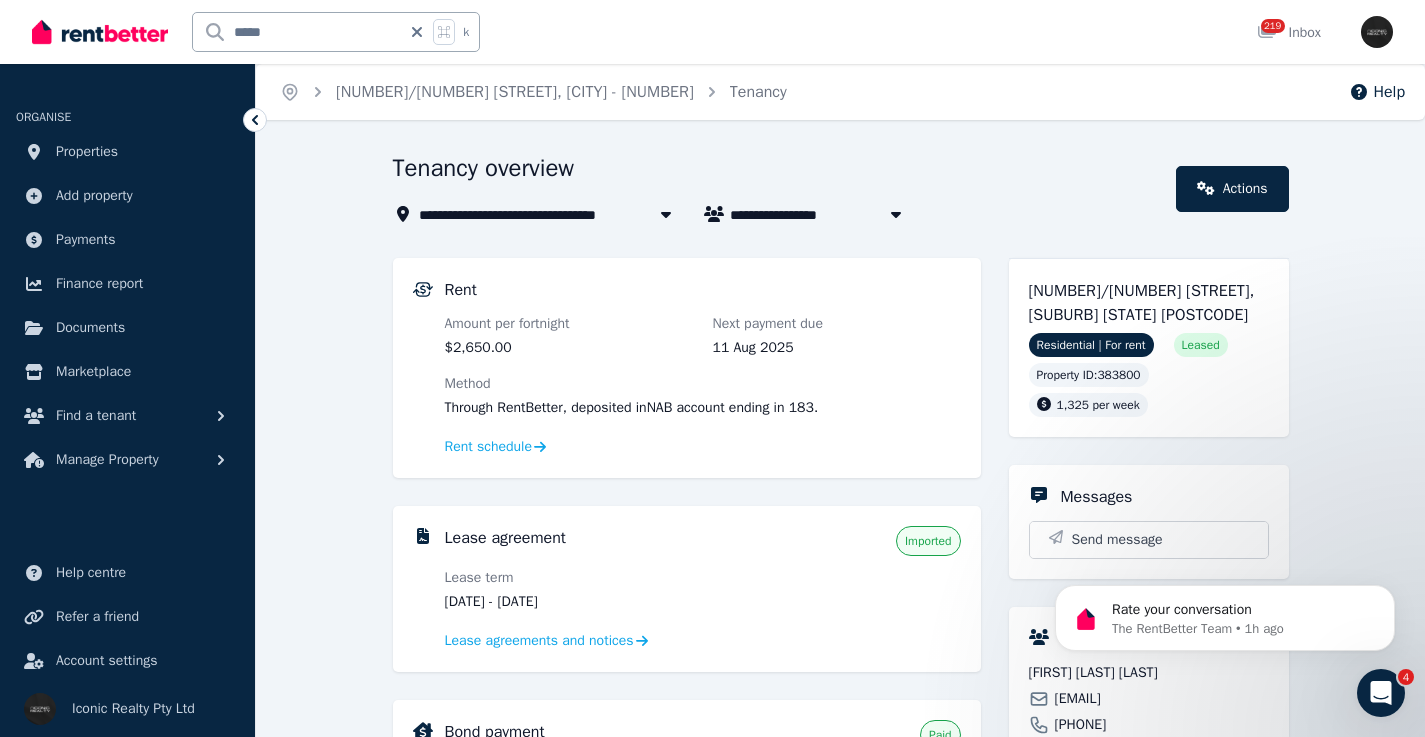 drag, startPoint x: 633, startPoint y: 596, endPoint x: 542, endPoint y: 572, distance: 94.11163 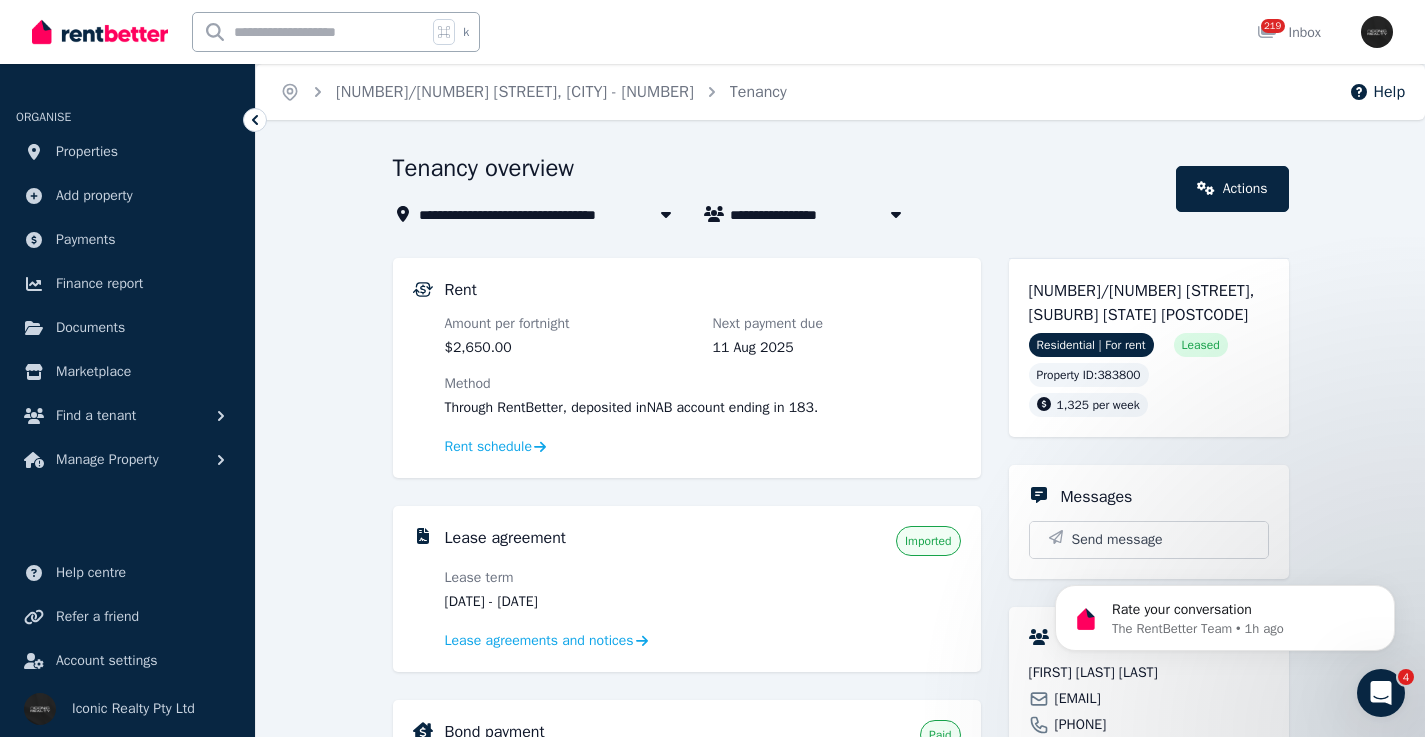 click on "k" at bounding box center [341, 32] 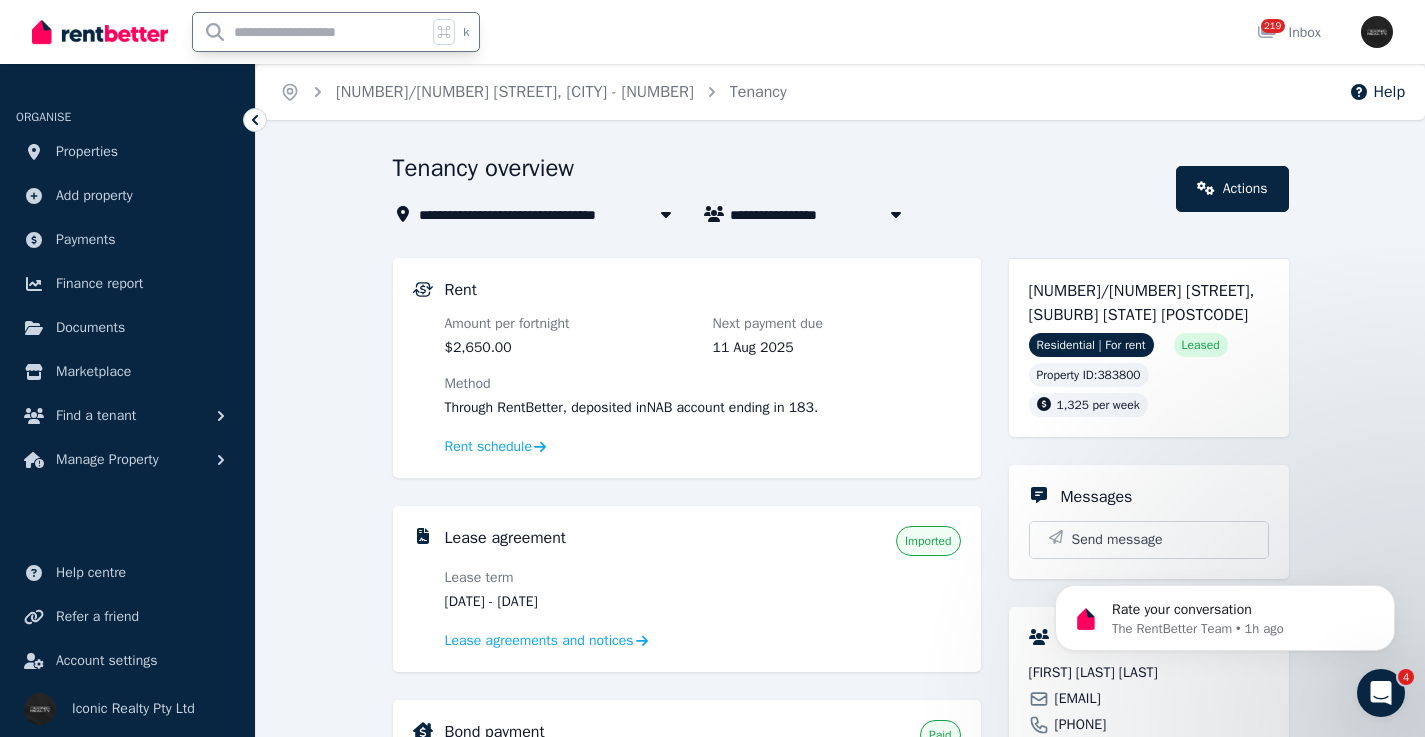 click at bounding box center (310, 32) 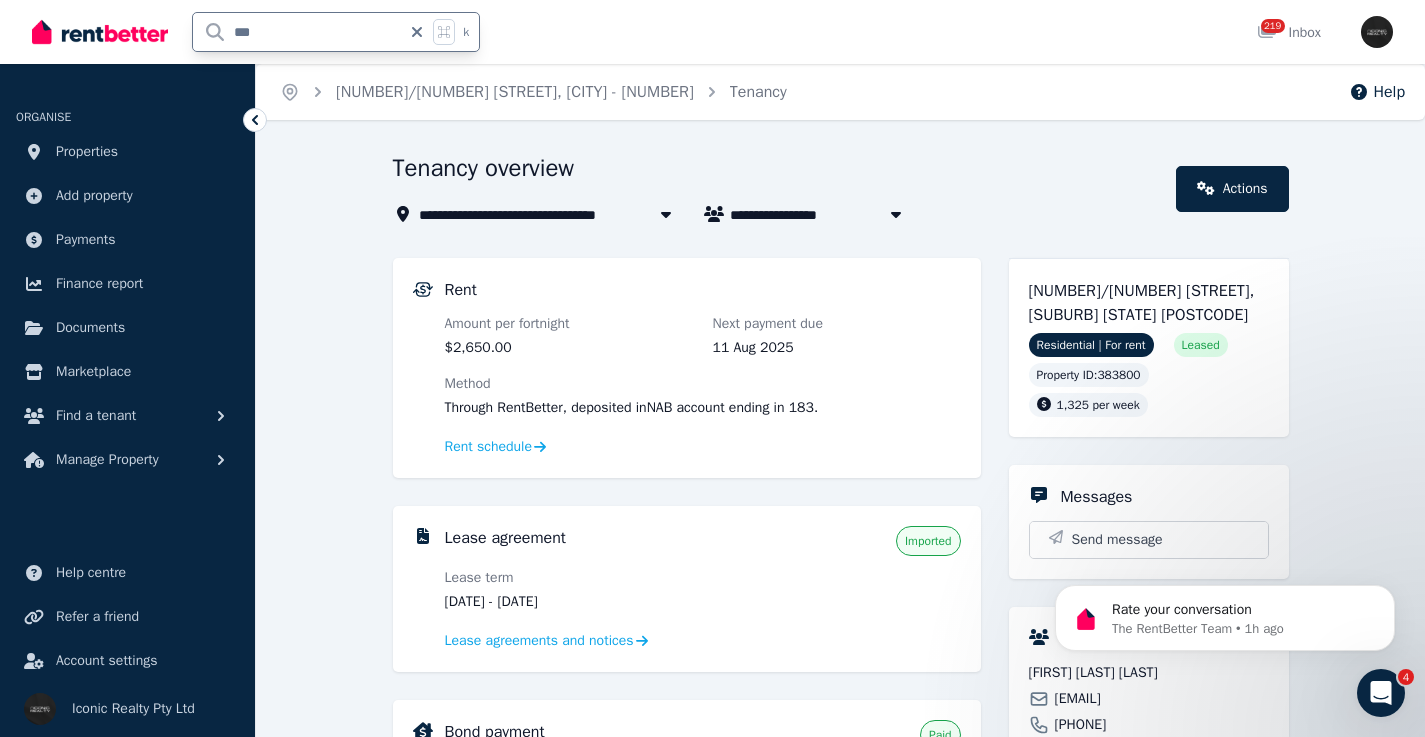 type on "****" 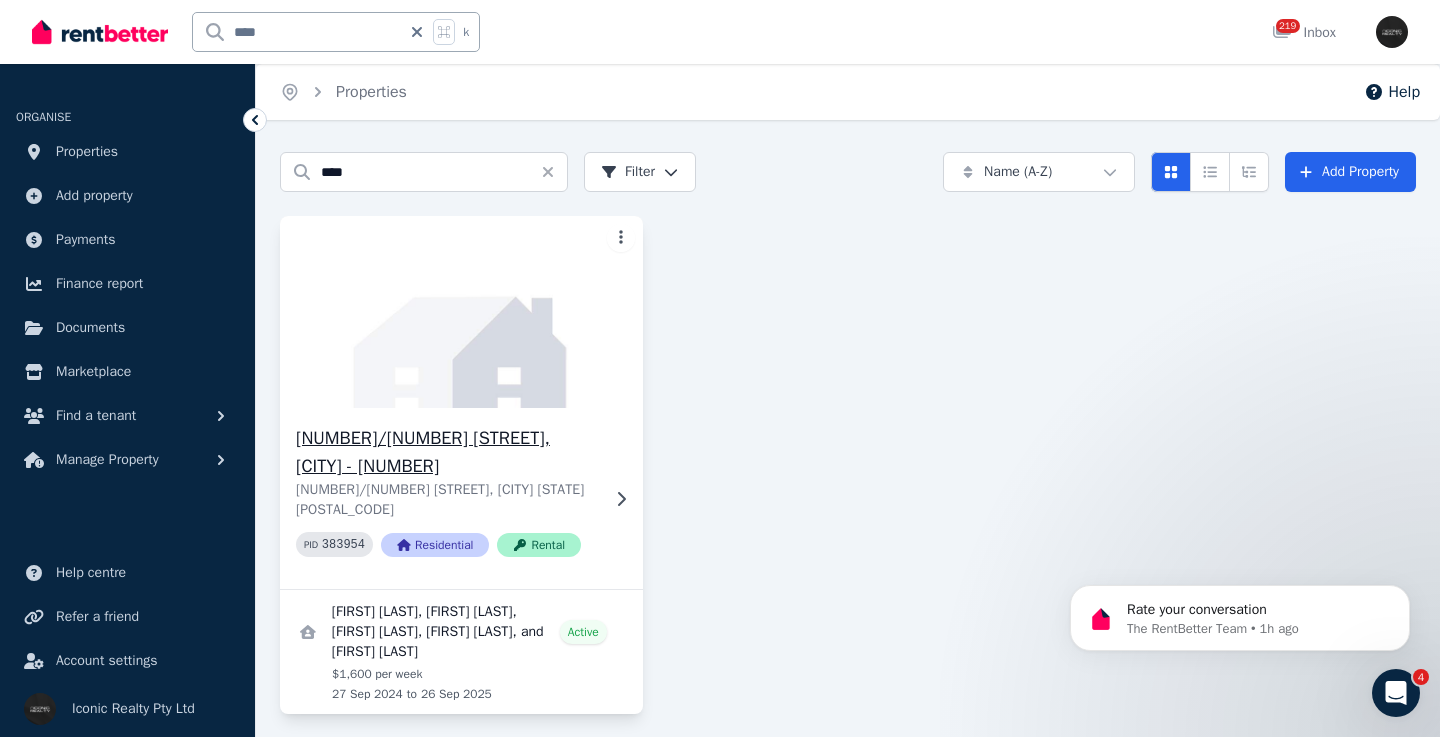 click 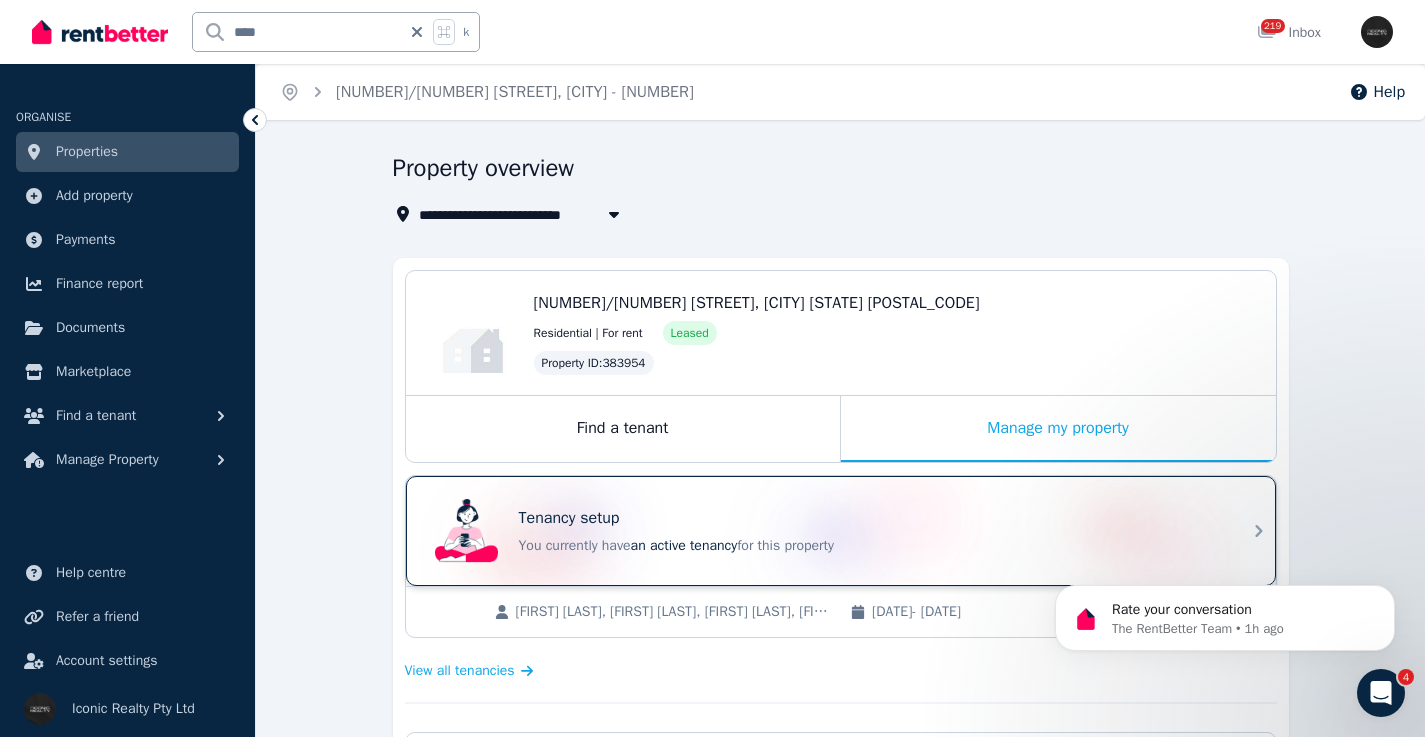 click on "Tenancy setup You currently have  an active tenancy  for this property" at bounding box center (823, 531) 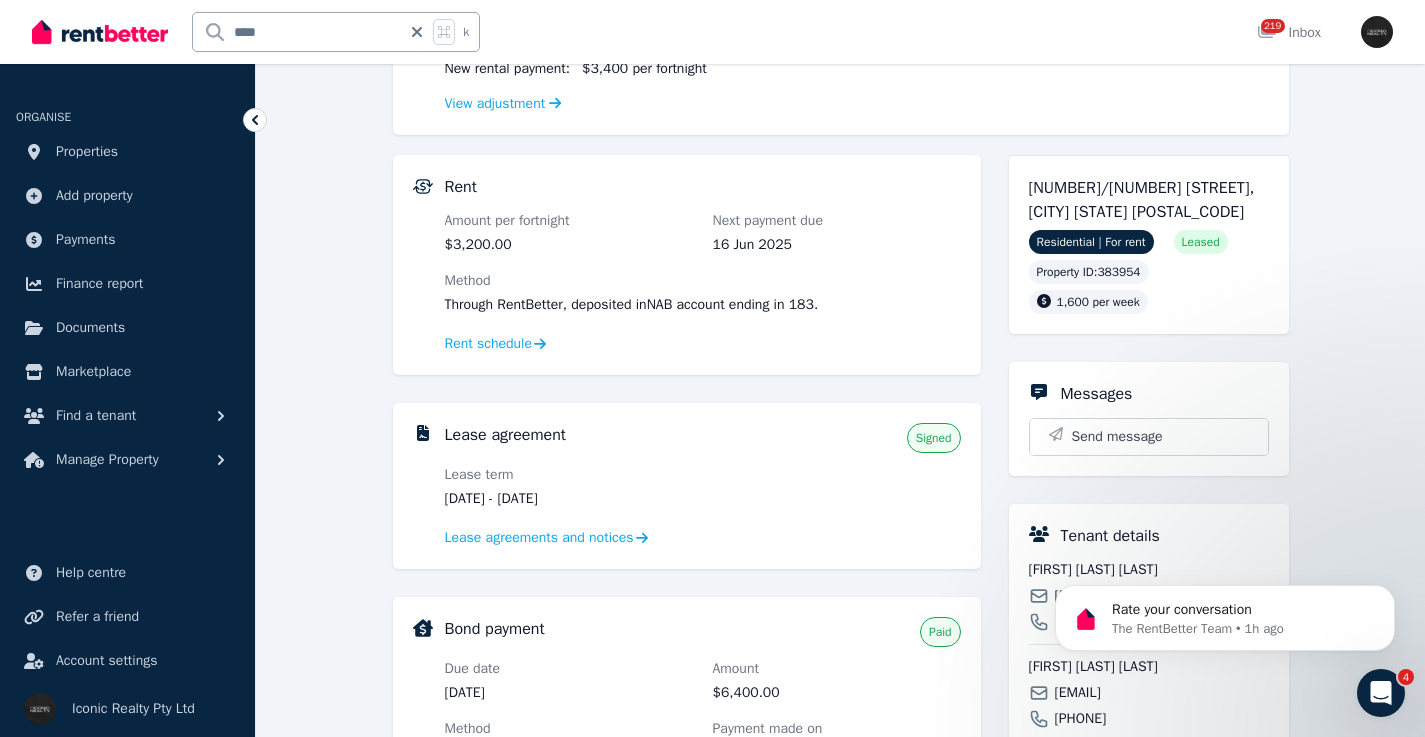scroll, scrollTop: 359, scrollLeft: 0, axis: vertical 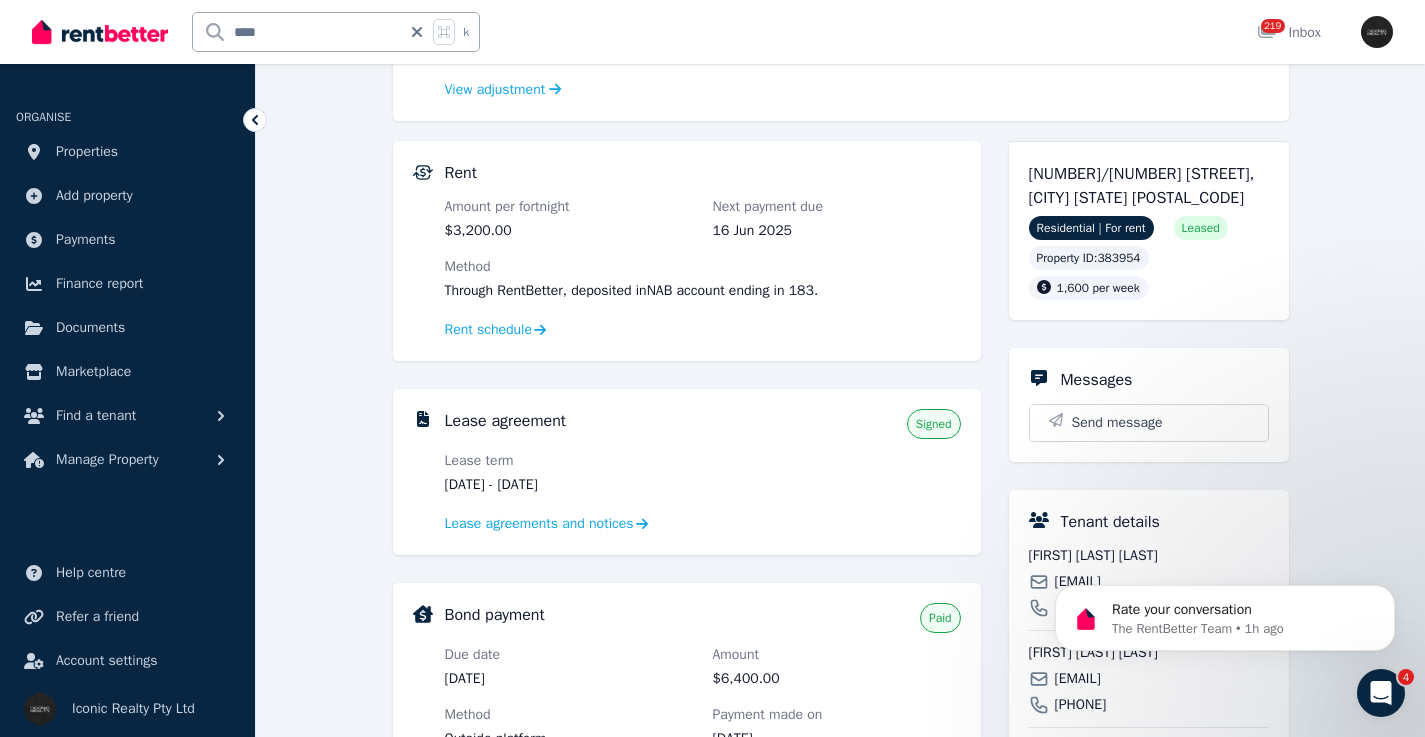 drag, startPoint x: 619, startPoint y: 485, endPoint x: 554, endPoint y: 484, distance: 65.00769 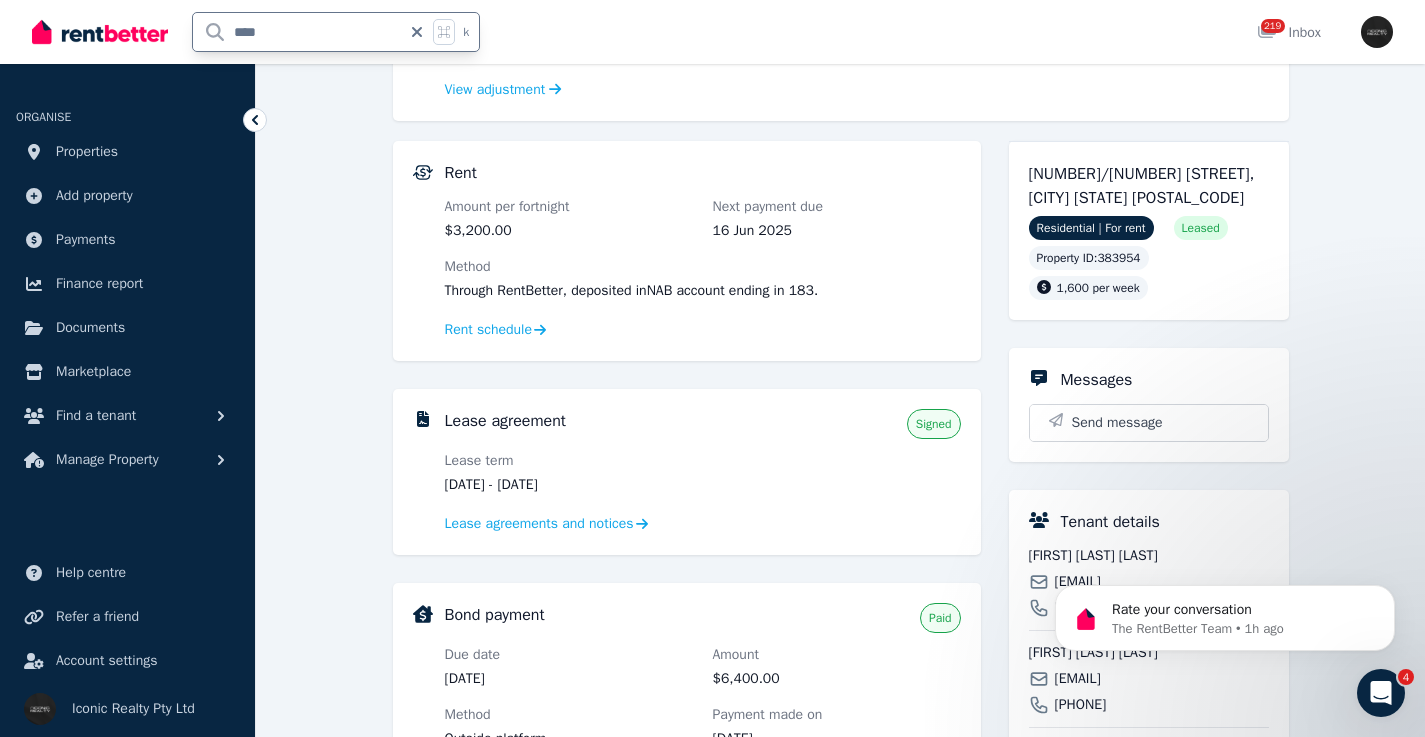 drag, startPoint x: 231, startPoint y: 31, endPoint x: 185, endPoint y: 31, distance: 46 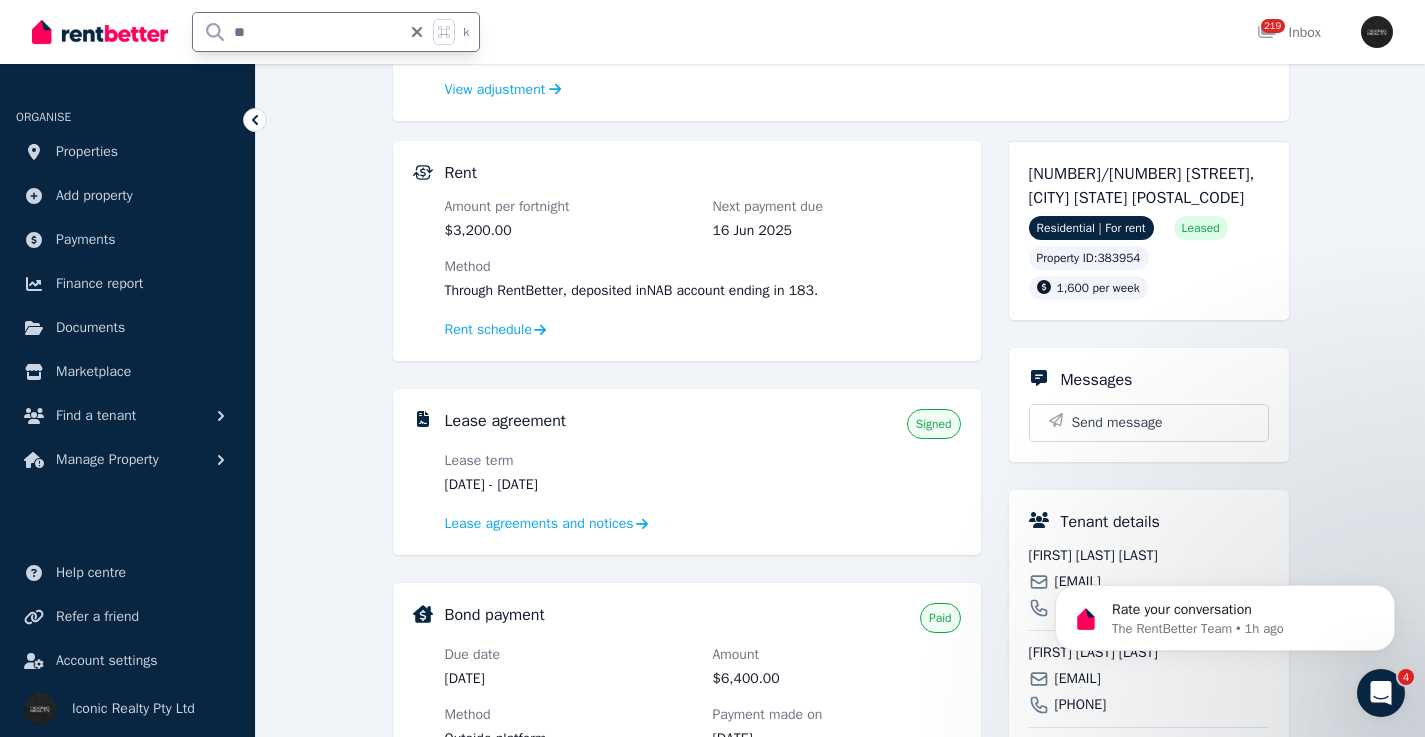 type on "***" 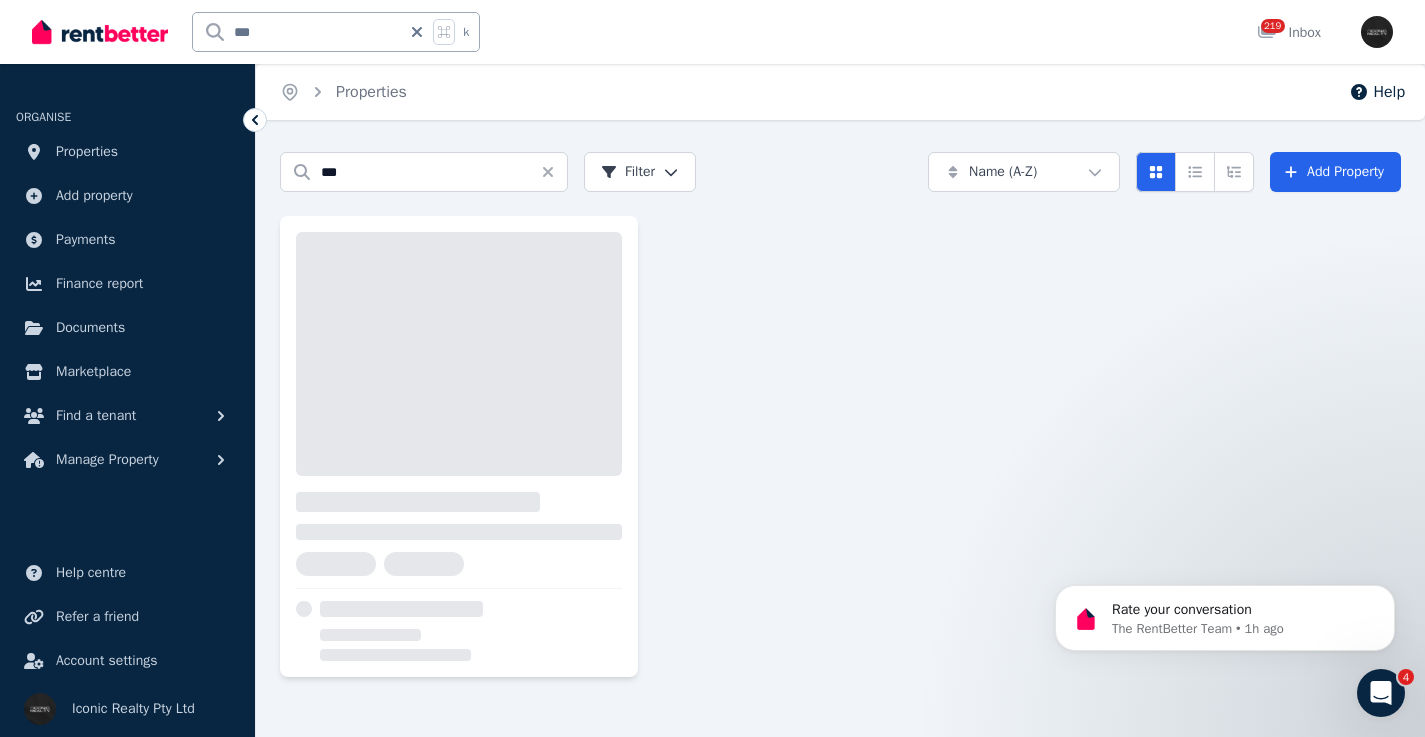 scroll, scrollTop: 0, scrollLeft: 0, axis: both 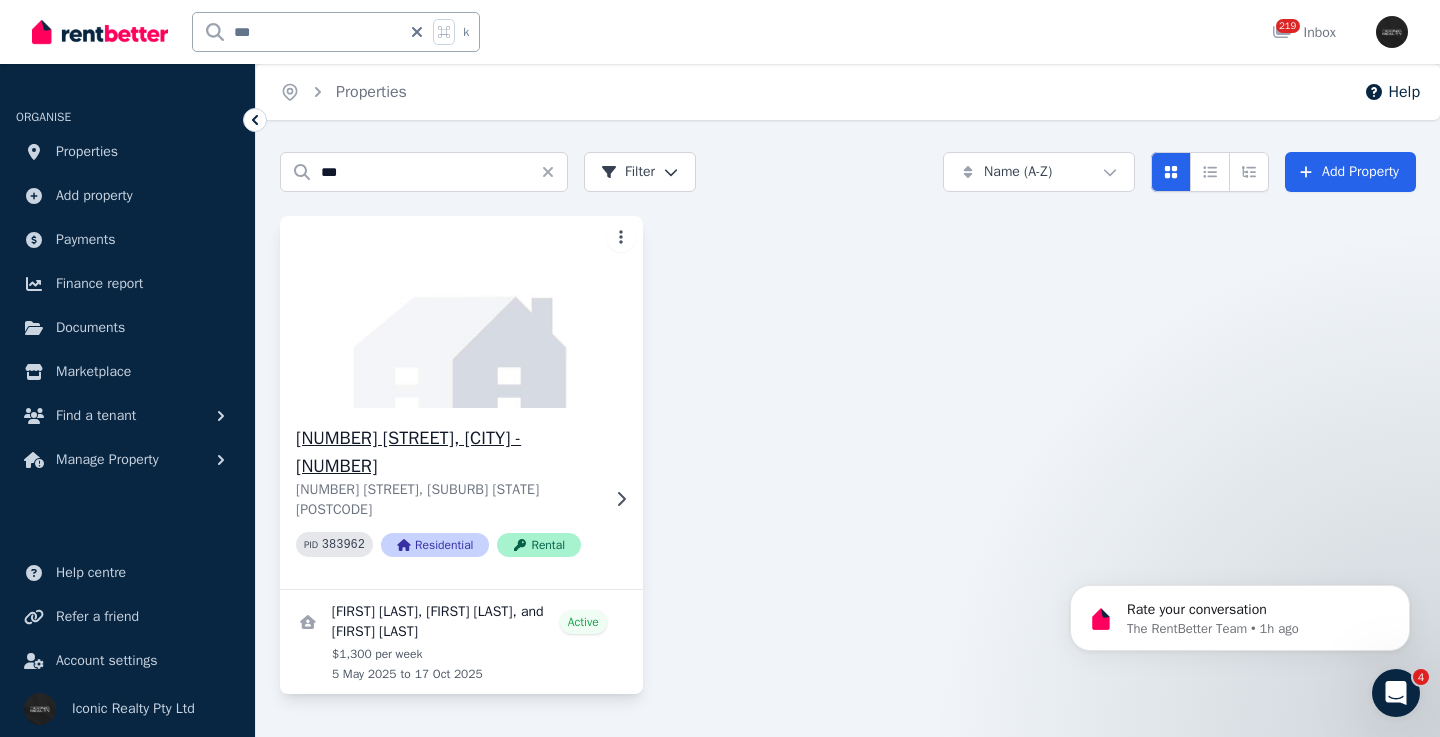 click 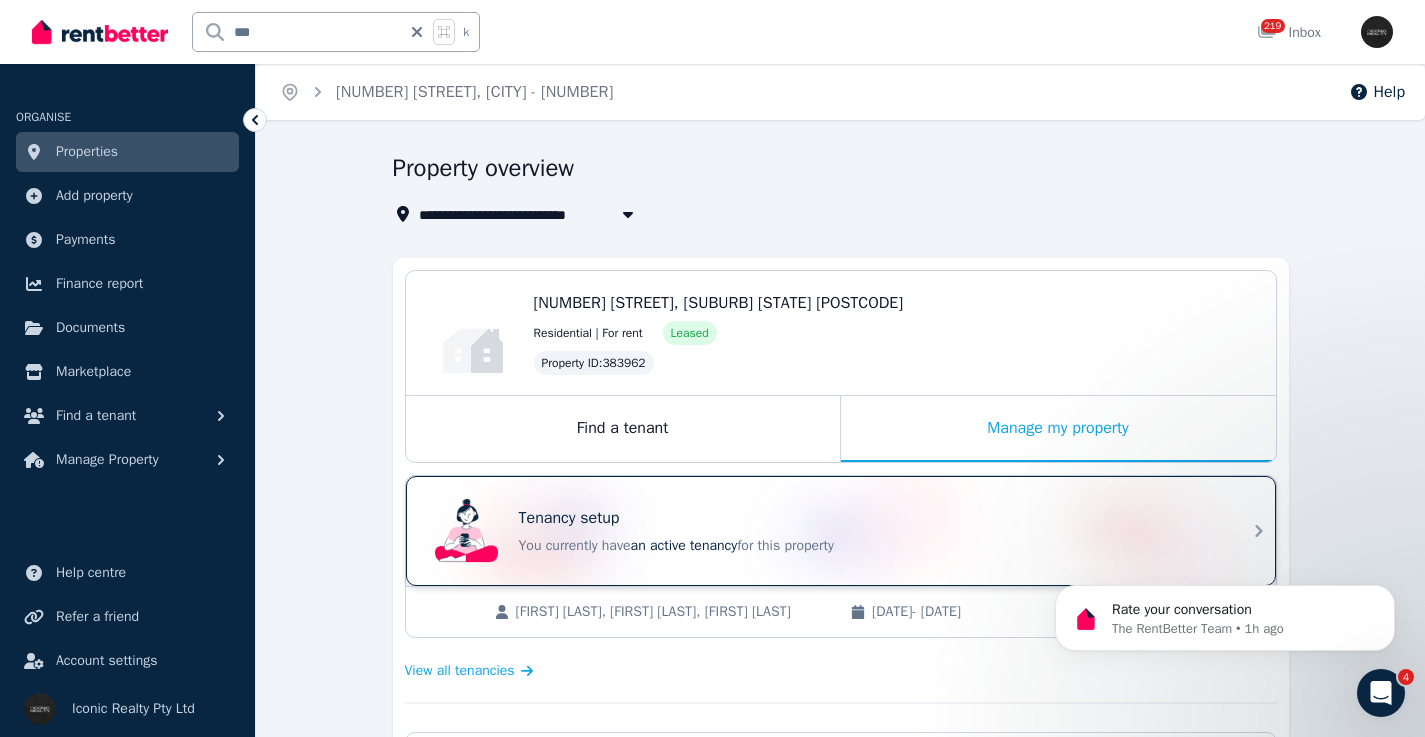click on "Tenancy setup" at bounding box center (869, 518) 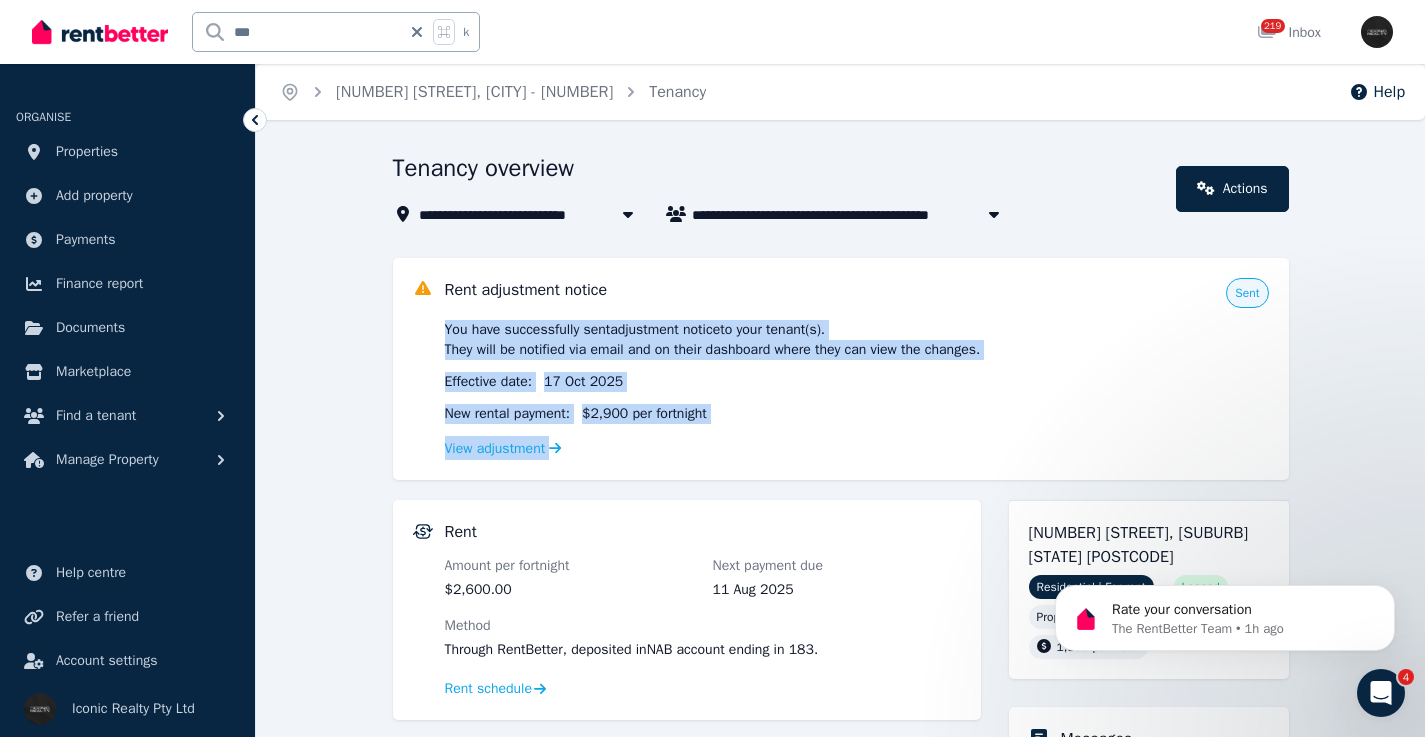drag, startPoint x: 1425, startPoint y: 329, endPoint x: 1416, endPoint y: 406, distance: 77.52419 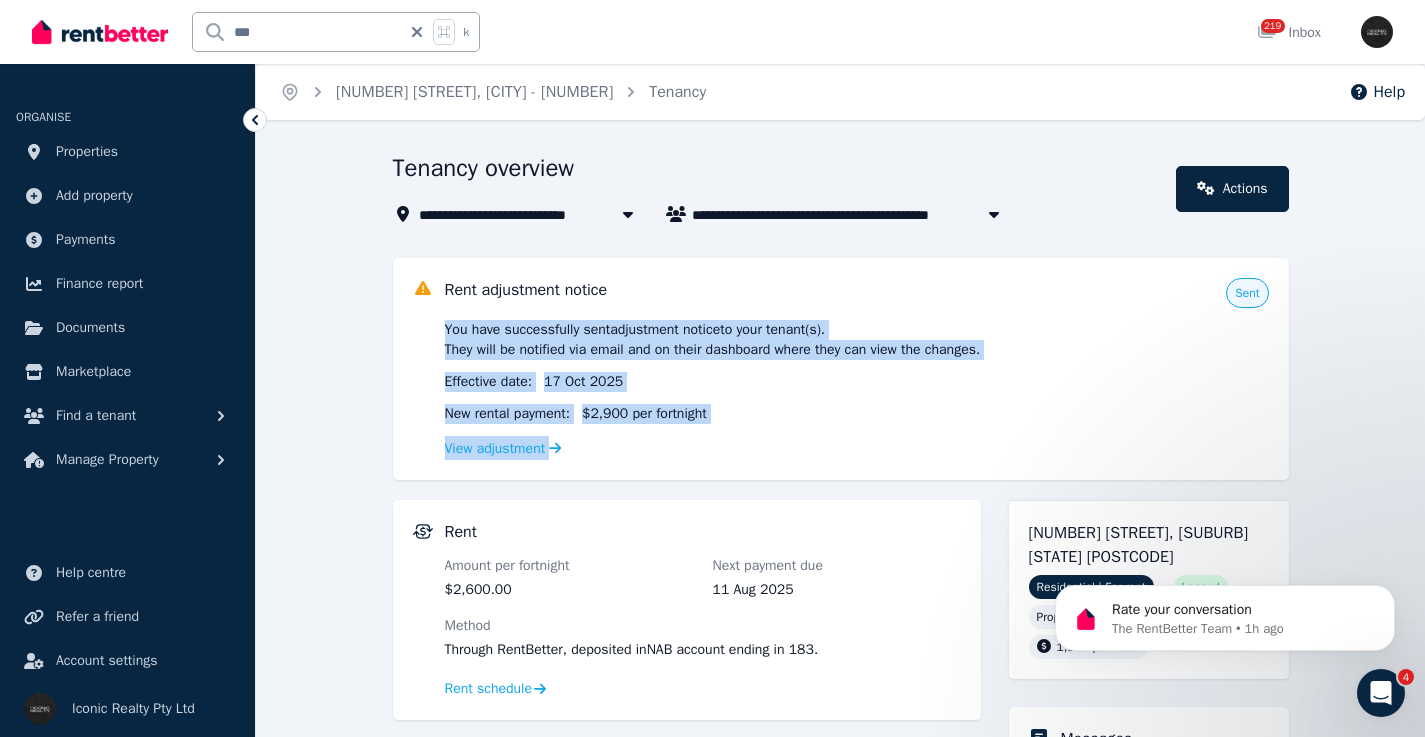 click on "**********" at bounding box center [840, 918] 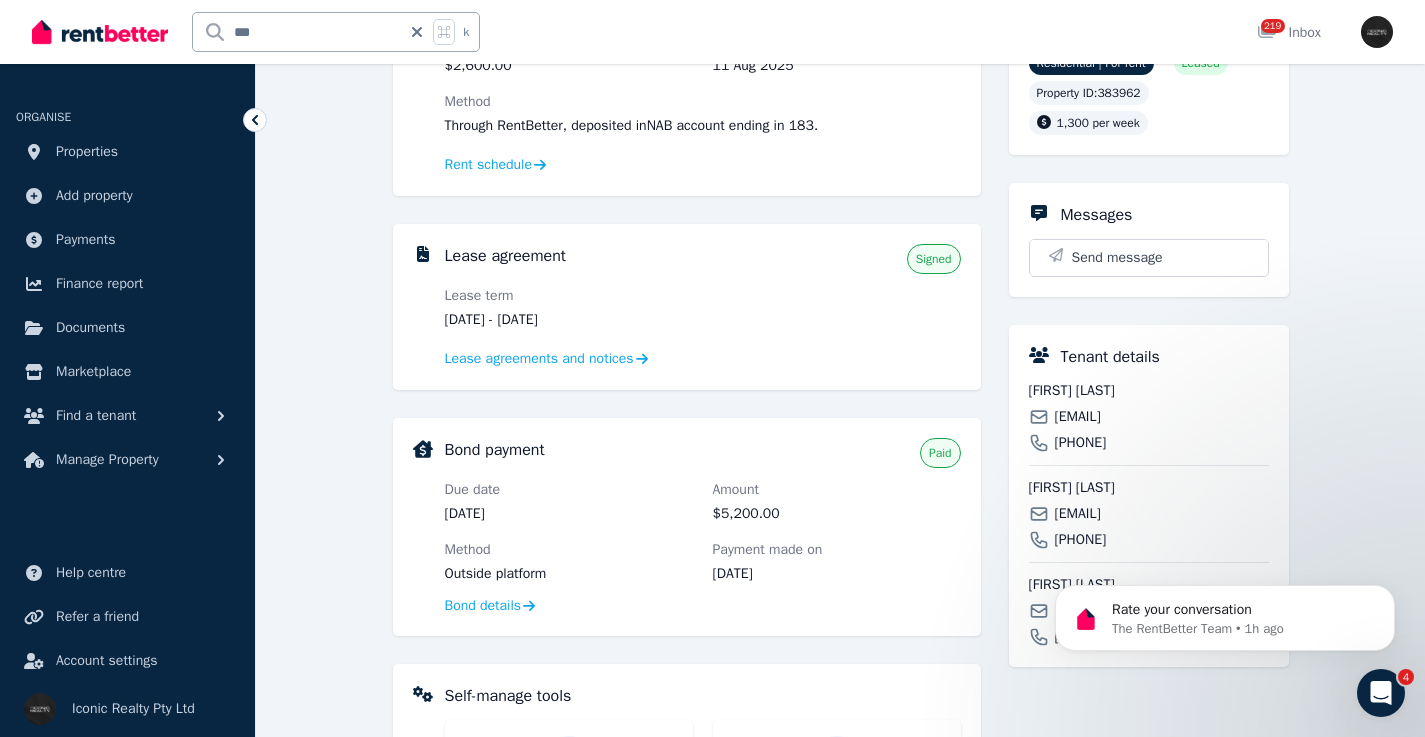 scroll, scrollTop: 554, scrollLeft: 0, axis: vertical 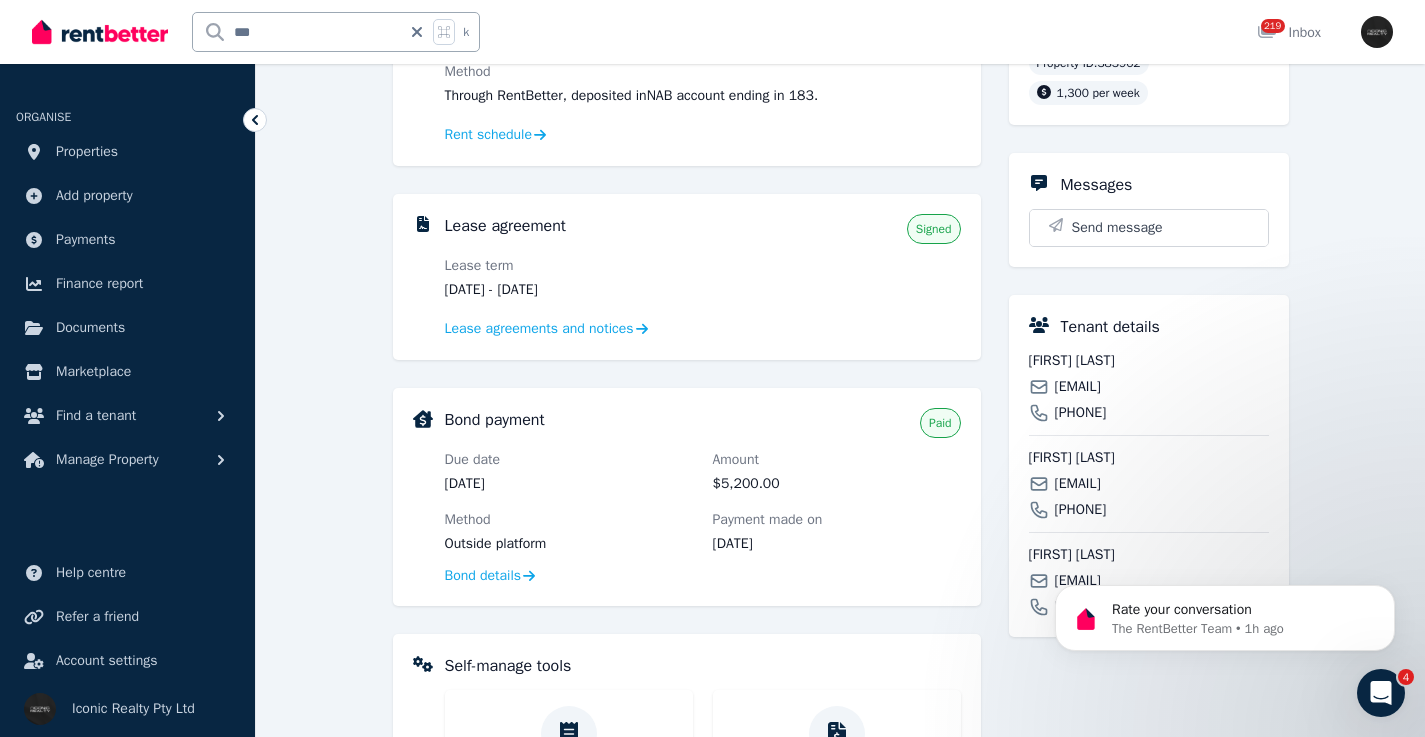 drag, startPoint x: 603, startPoint y: 288, endPoint x: 535, endPoint y: 295, distance: 68.359344 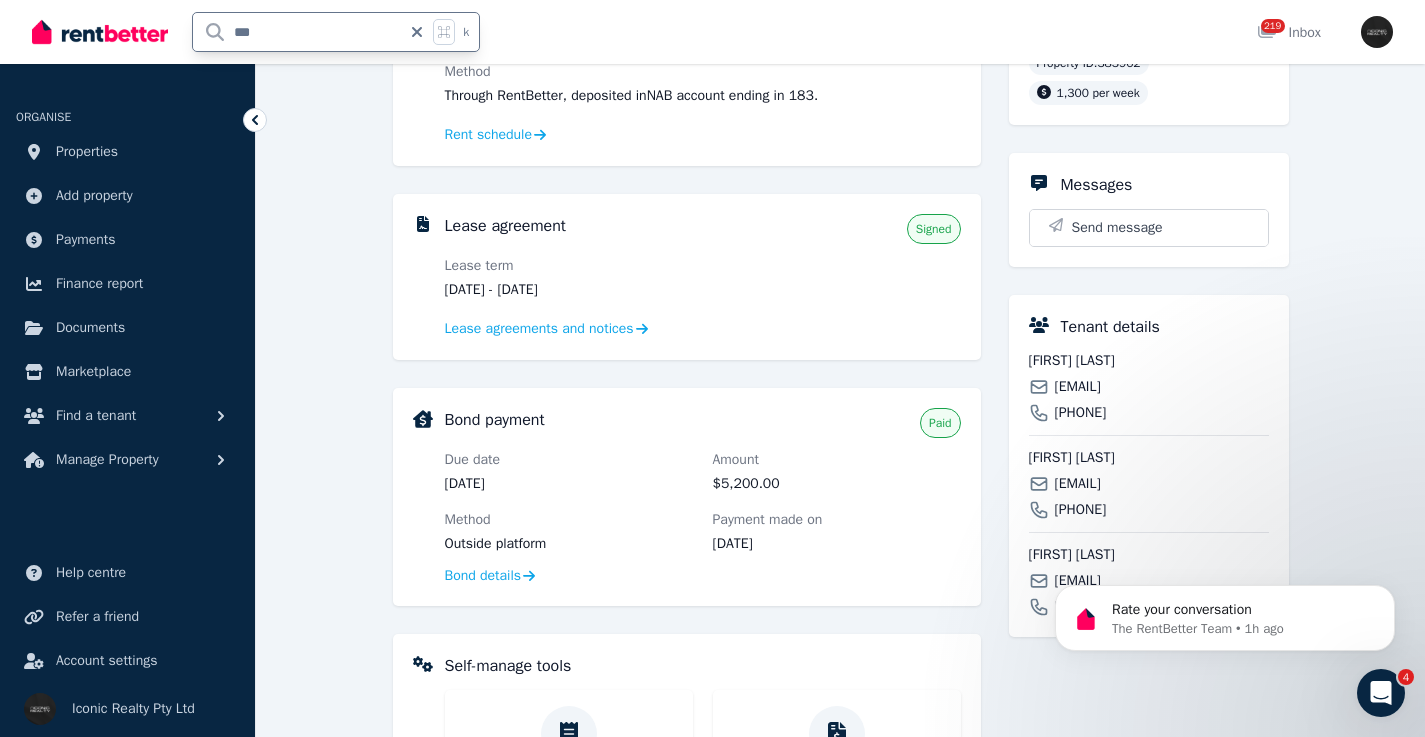 drag, startPoint x: 264, startPoint y: 29, endPoint x: 235, endPoint y: 6, distance: 37.01351 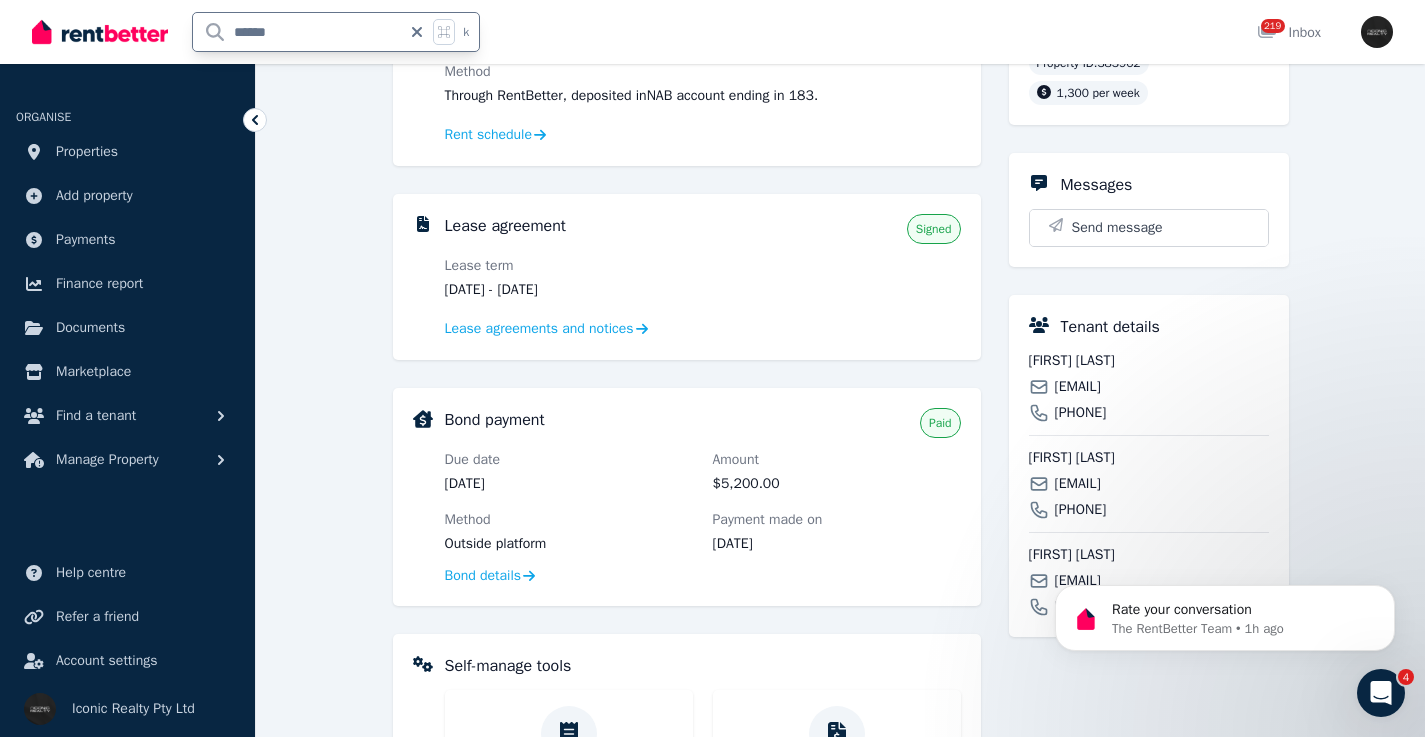 type on "*******" 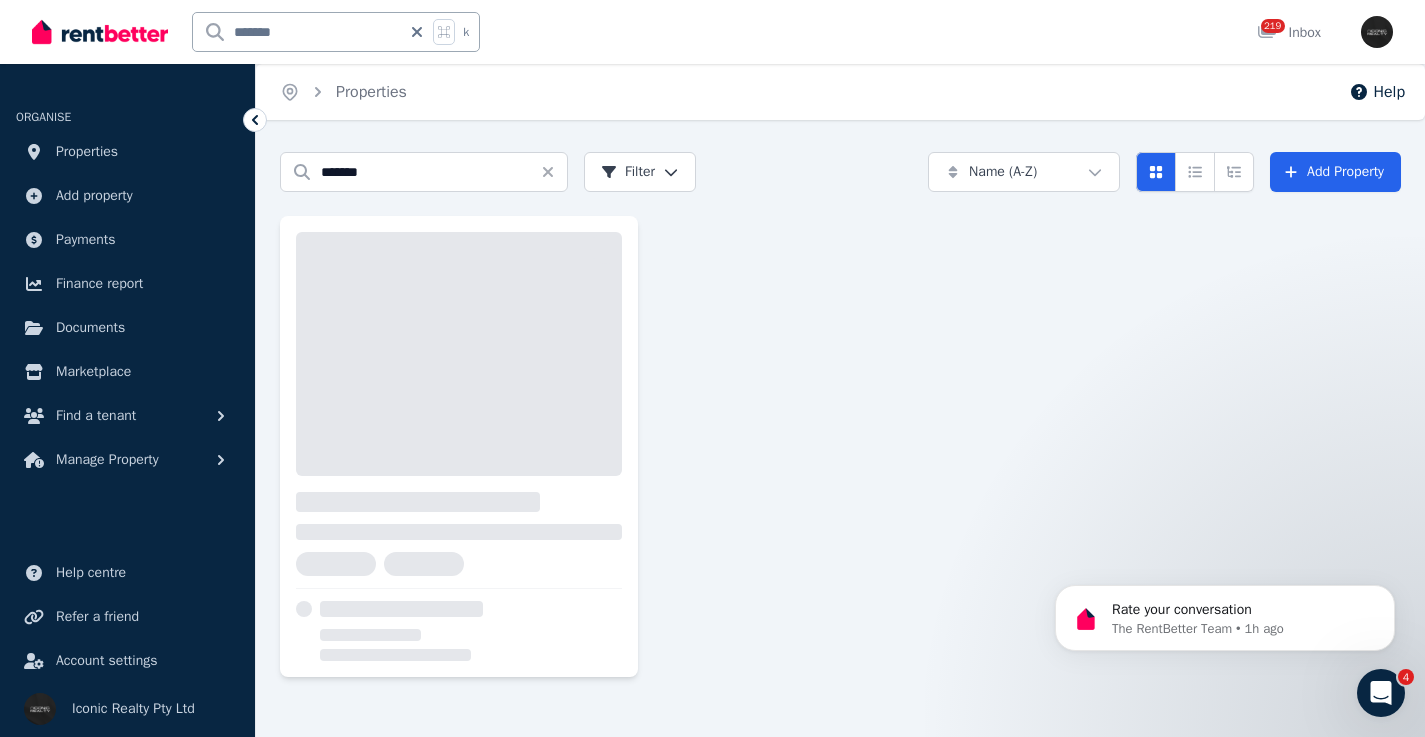 scroll, scrollTop: 0, scrollLeft: 0, axis: both 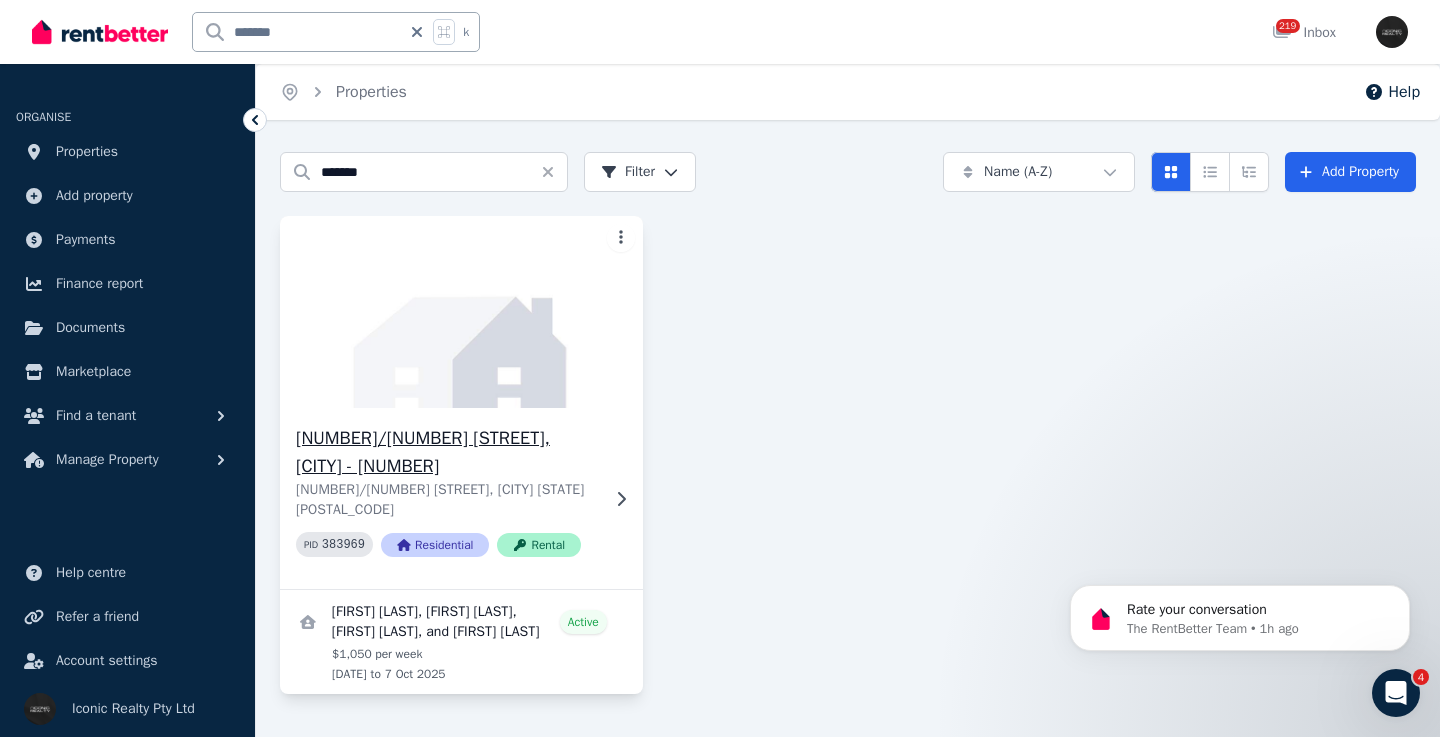 click 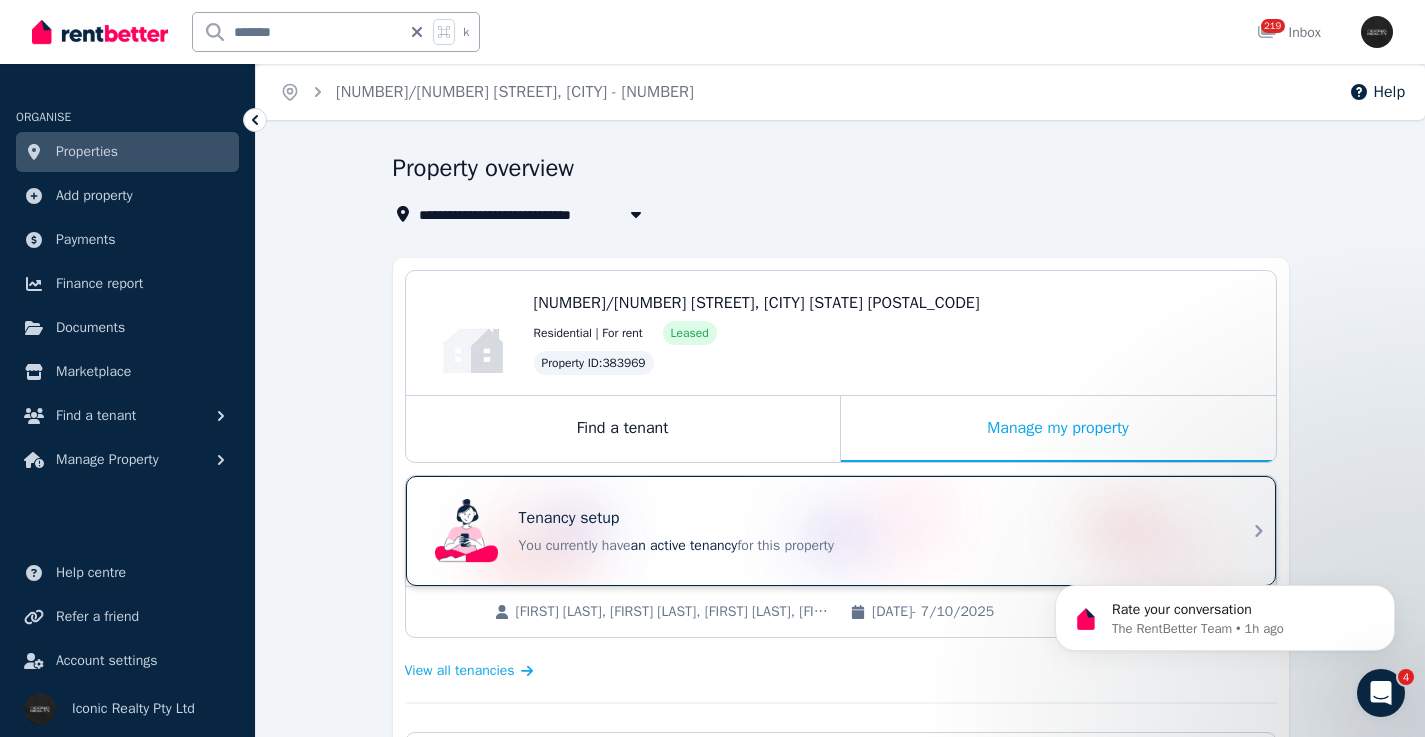 click on "Tenancy setup You currently have  an active tenancy  for this property" at bounding box center [823, 531] 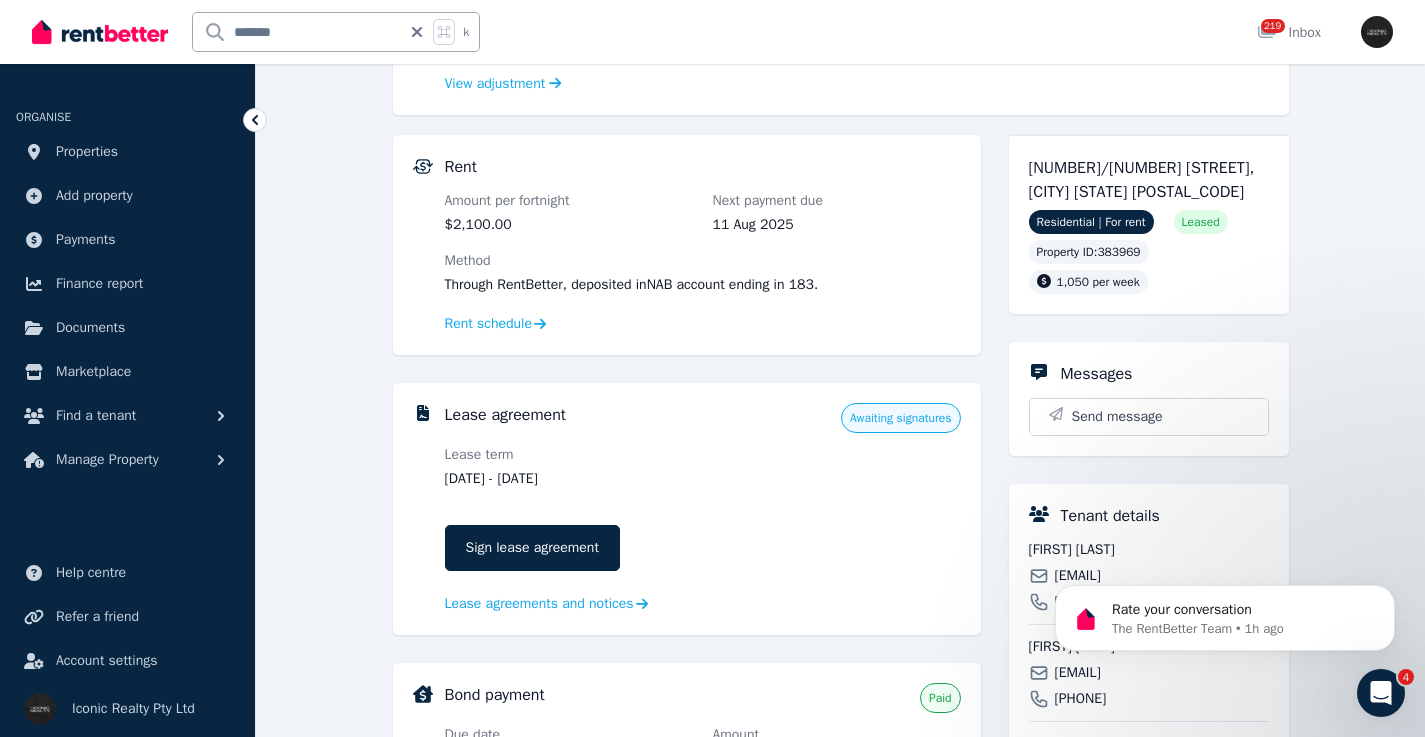 scroll, scrollTop: 413, scrollLeft: 0, axis: vertical 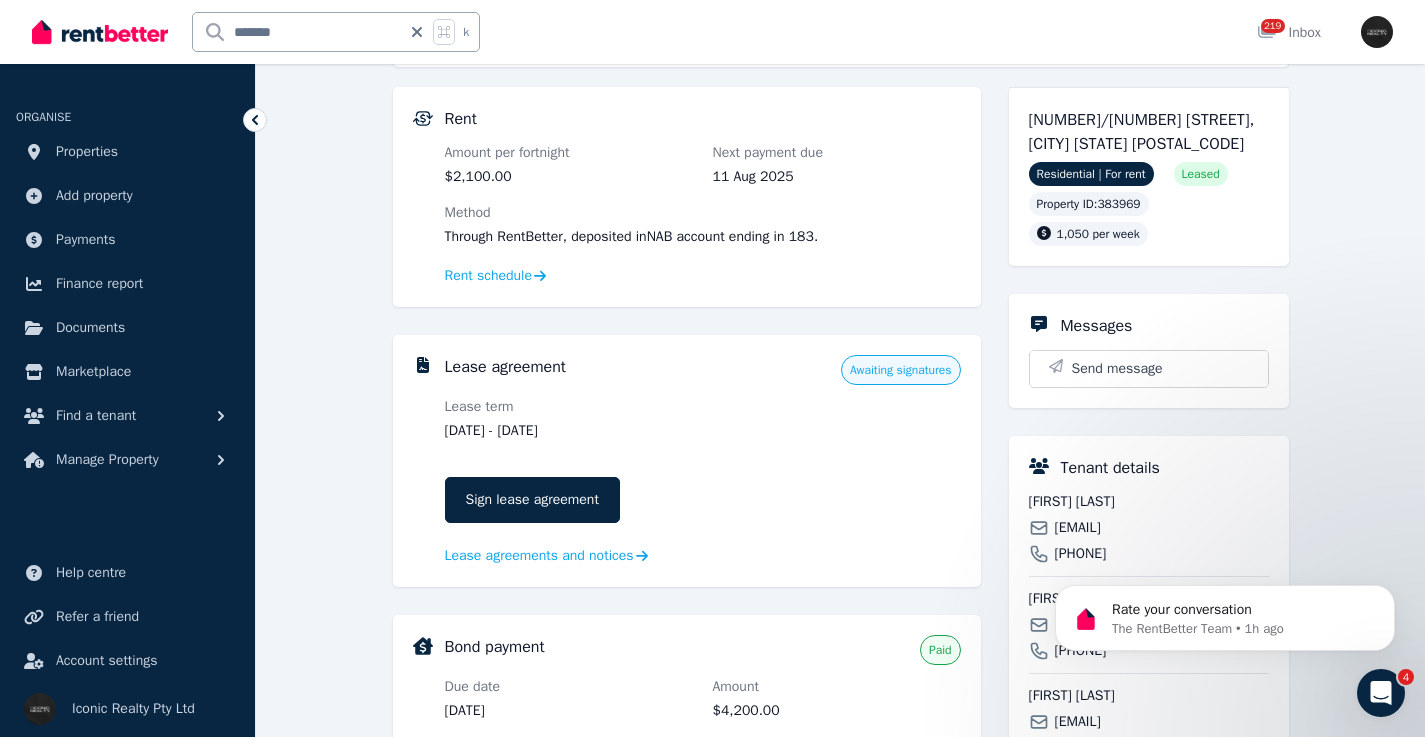 drag, startPoint x: 609, startPoint y: 428, endPoint x: 530, endPoint y: 436, distance: 79.40403 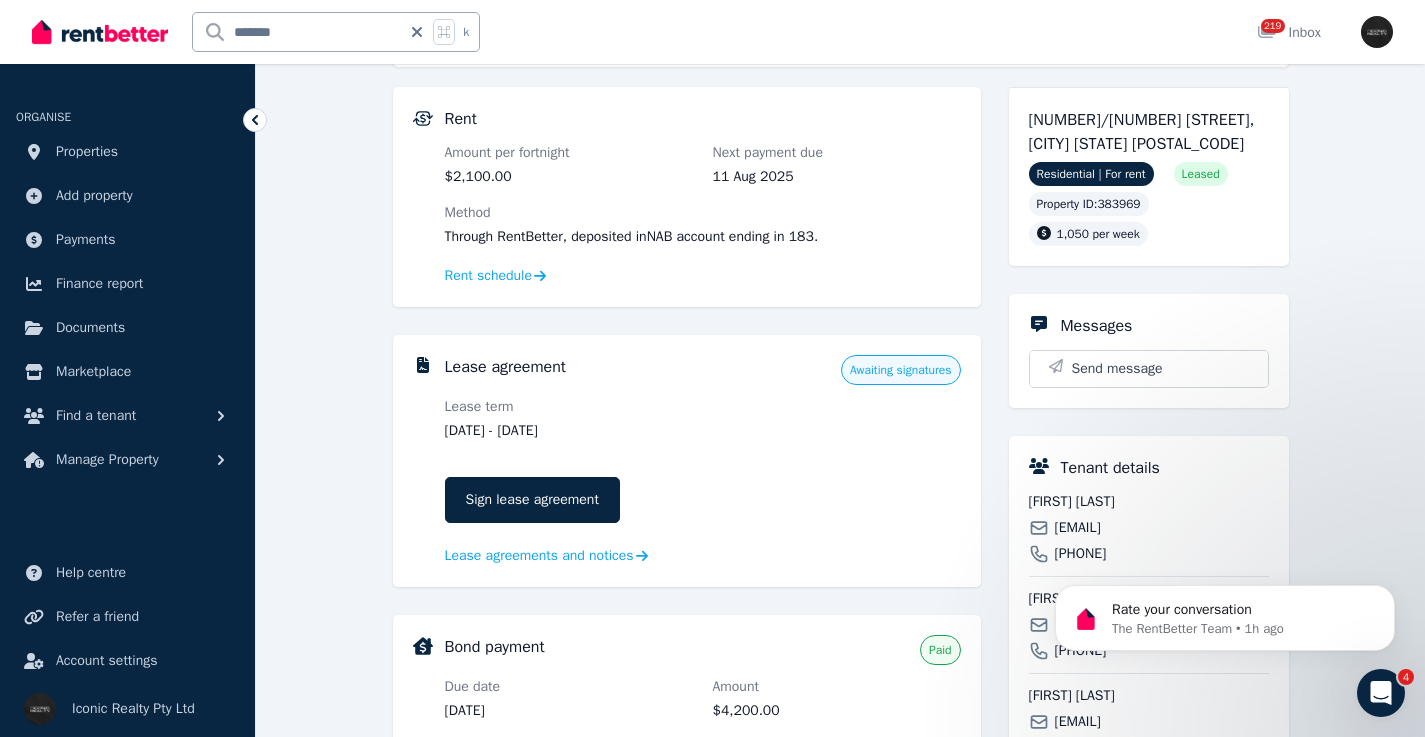 drag, startPoint x: 667, startPoint y: 409, endPoint x: 650, endPoint y: 390, distance: 25.495098 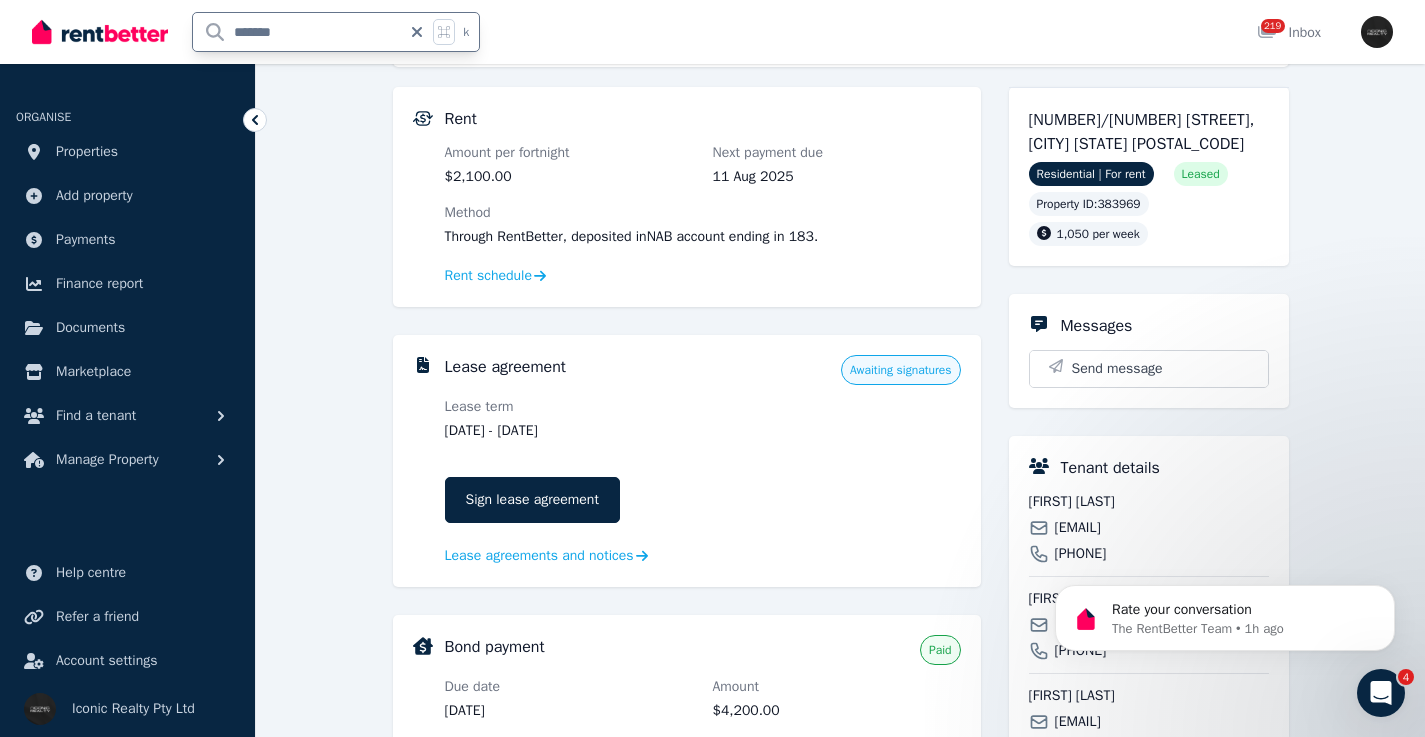 click on "*******" at bounding box center [297, 32] 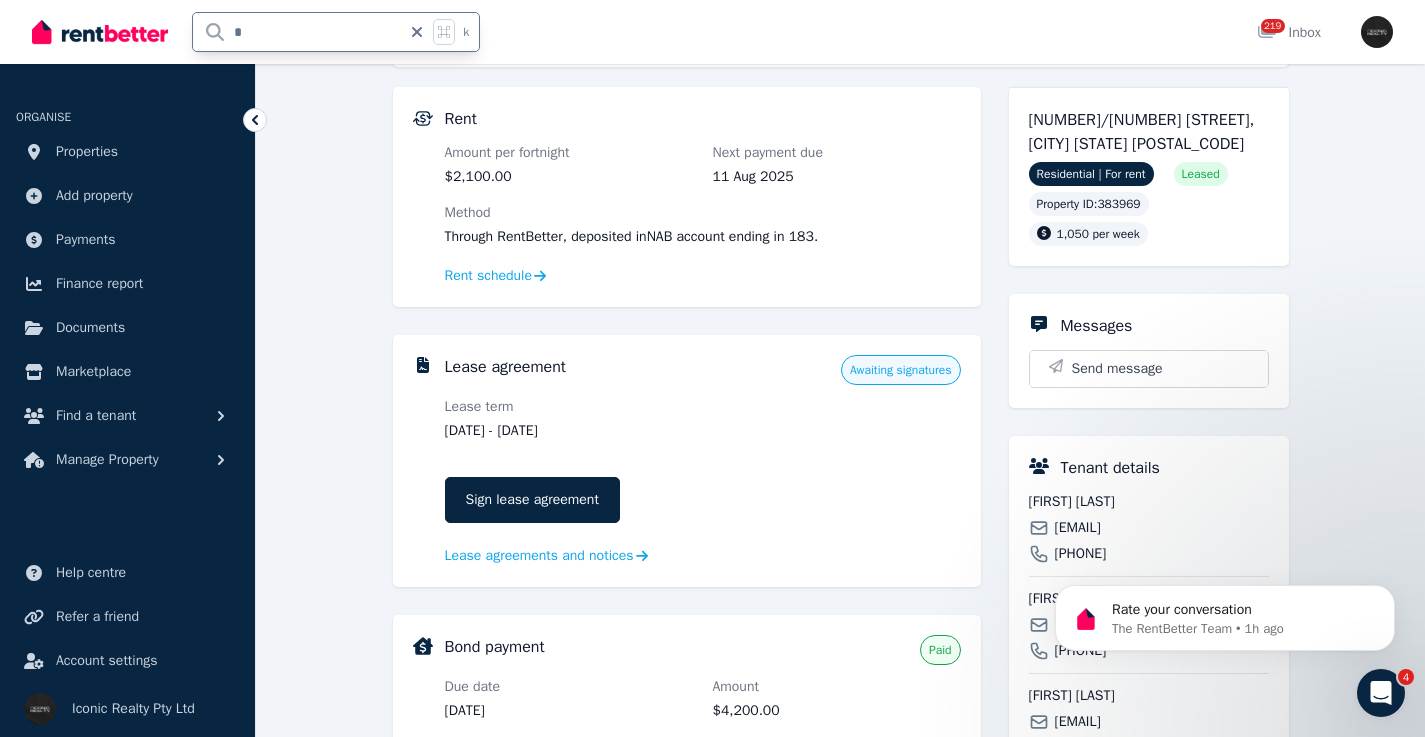 type on "**" 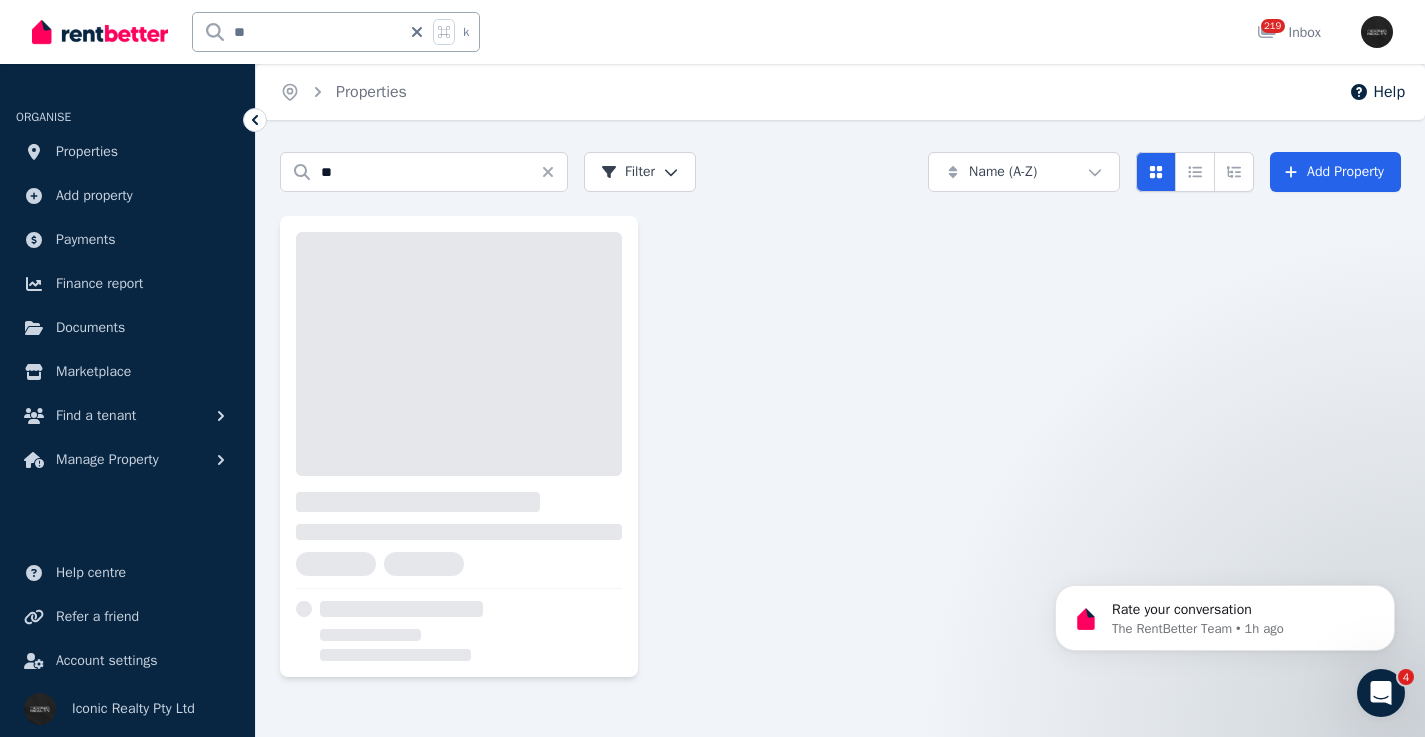 scroll, scrollTop: 0, scrollLeft: 0, axis: both 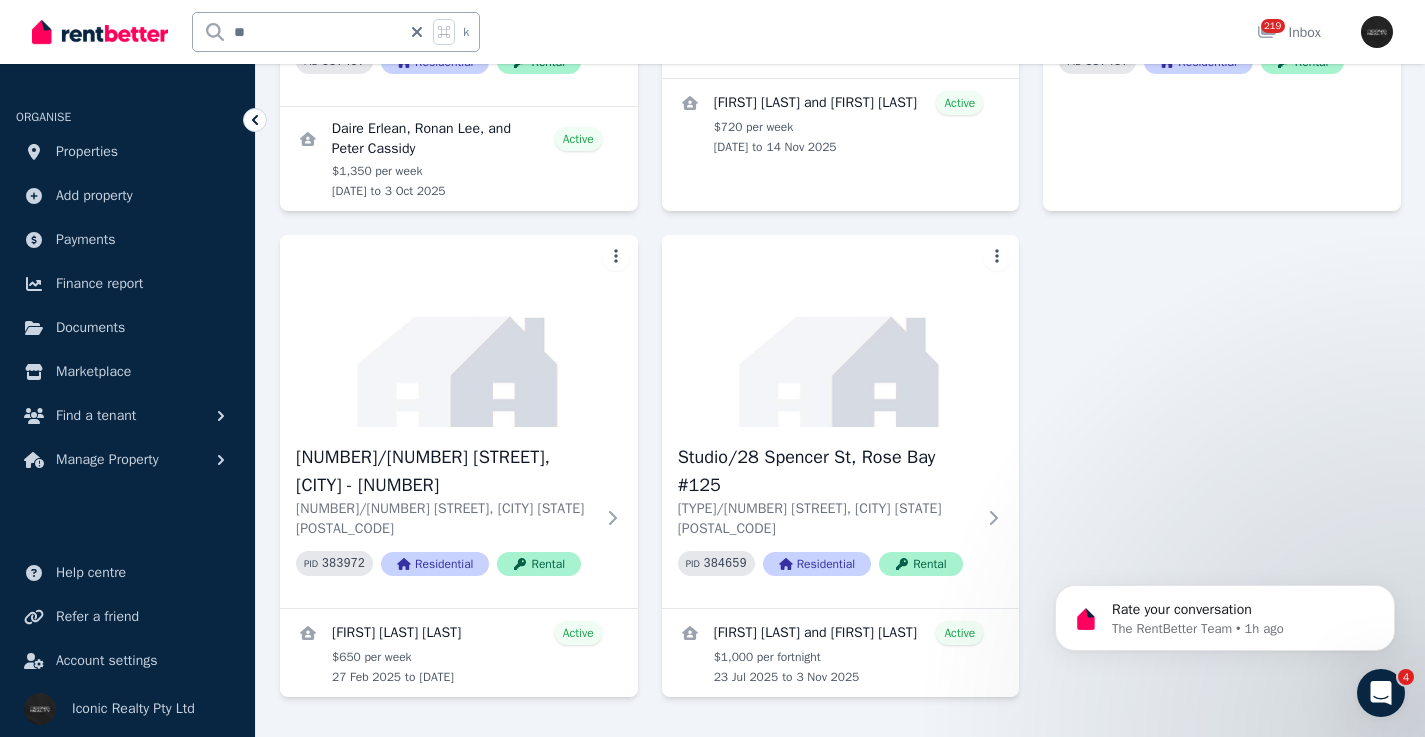 drag, startPoint x: 1424, startPoint y: 264, endPoint x: 375, endPoint y: 141, distance: 1056.1865 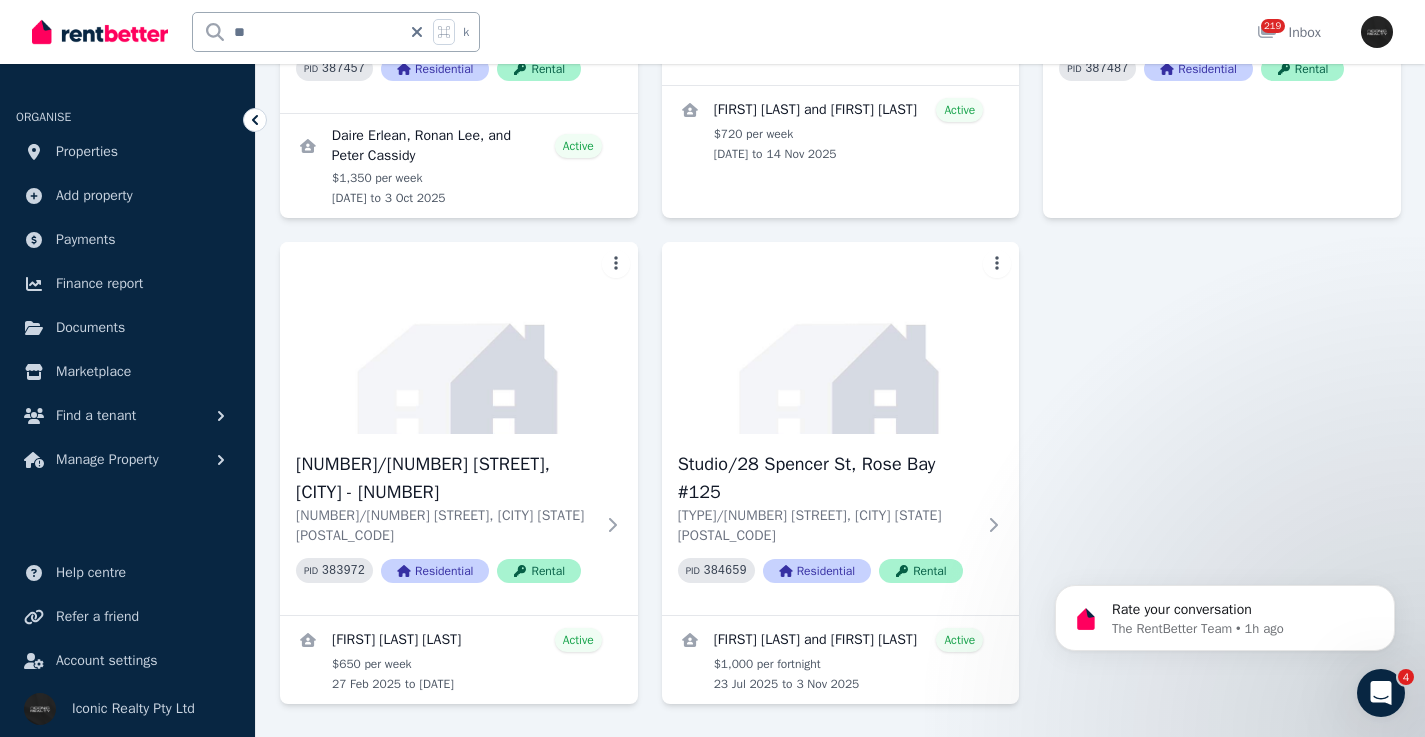 scroll, scrollTop: 1005, scrollLeft: 0, axis: vertical 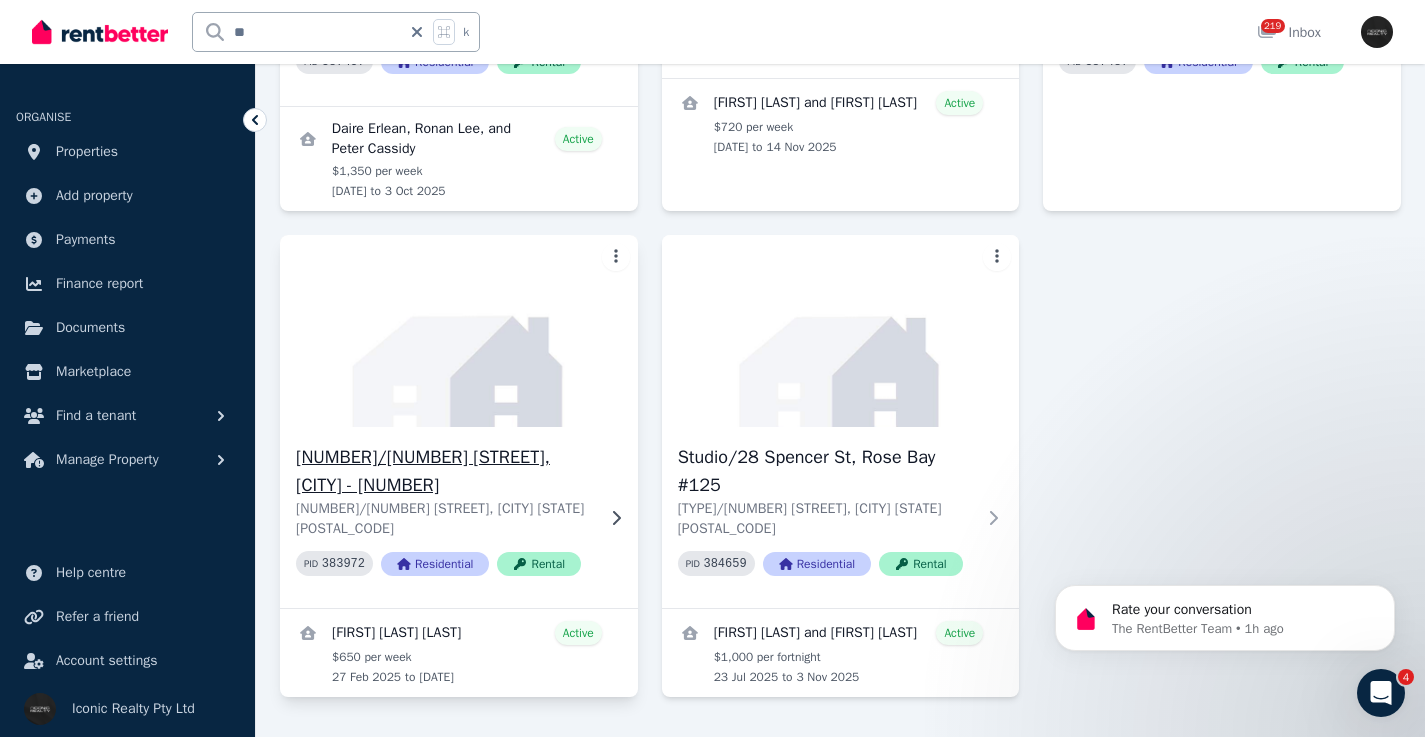 click 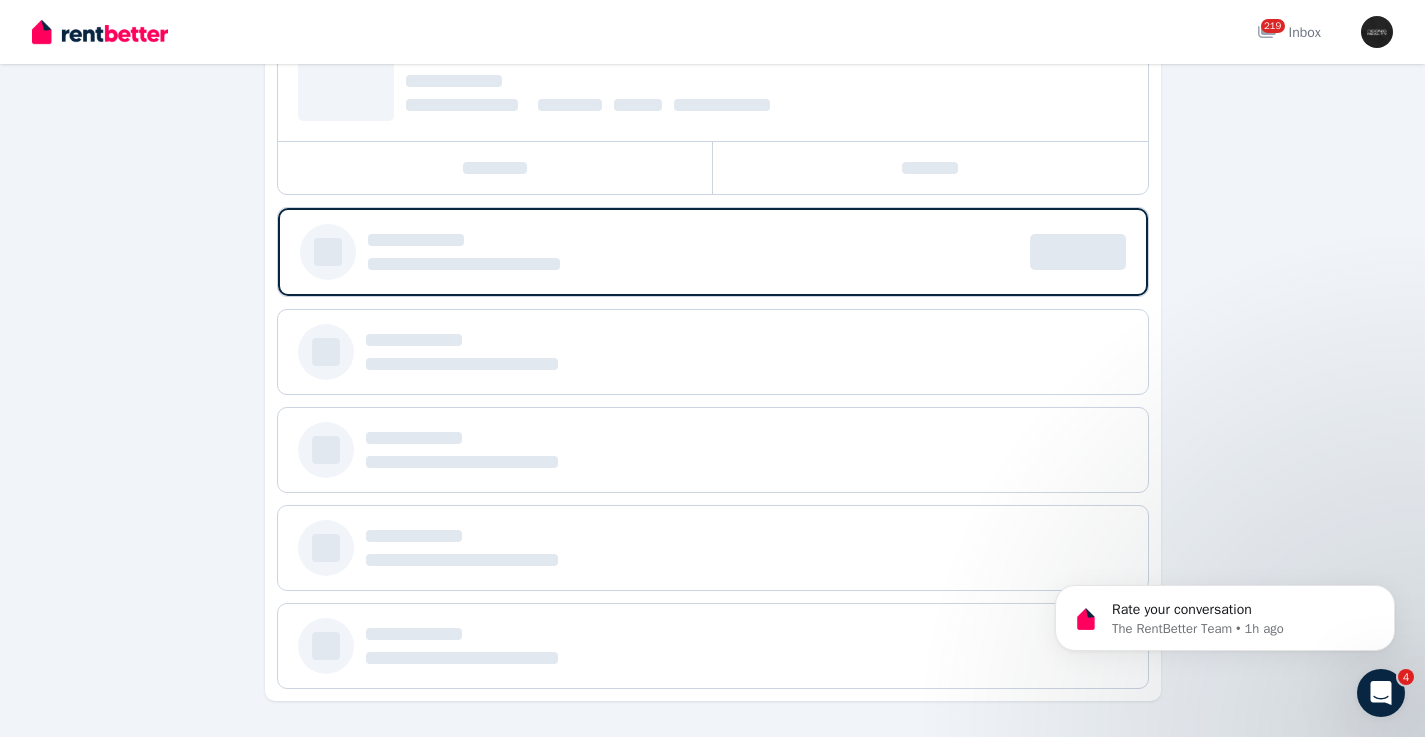 scroll, scrollTop: 0, scrollLeft: 0, axis: both 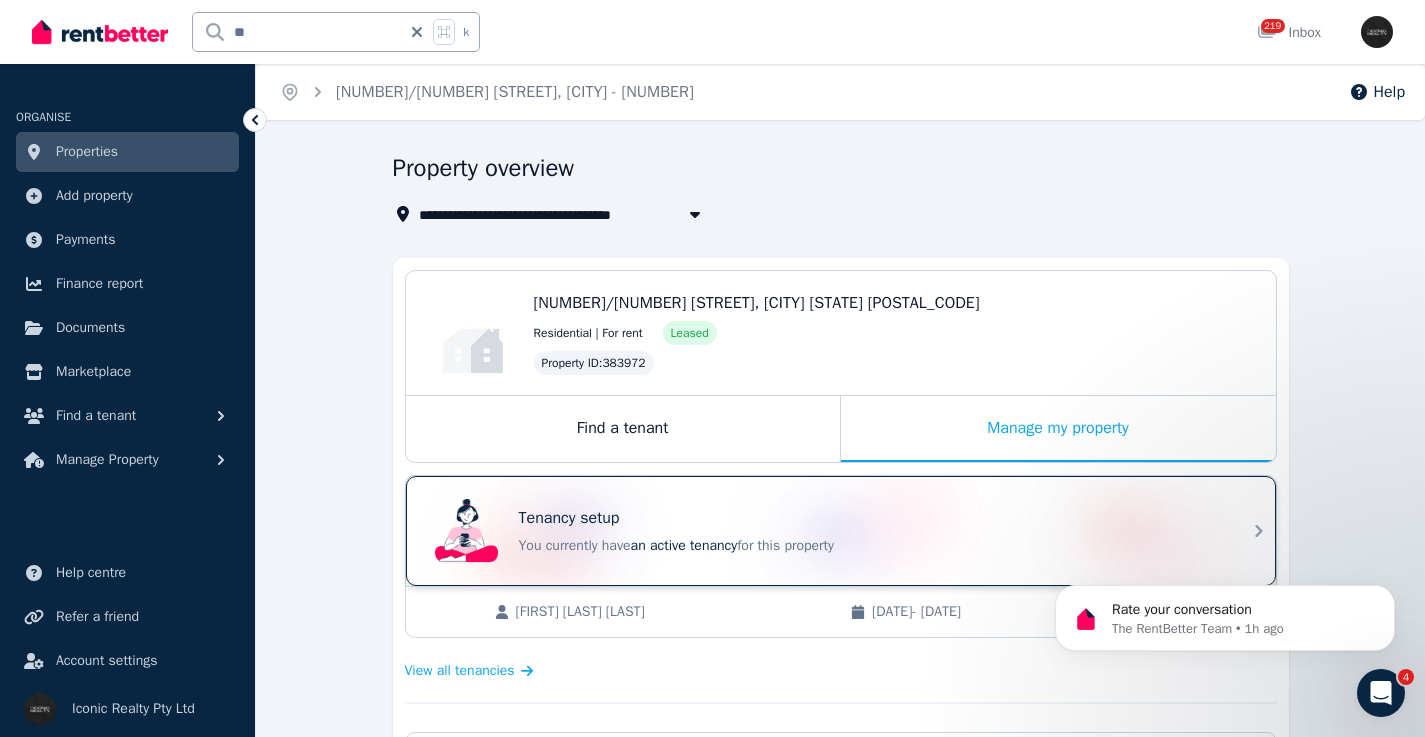 click on "Tenancy setup You currently have  an active tenancy  for this property" at bounding box center (823, 531) 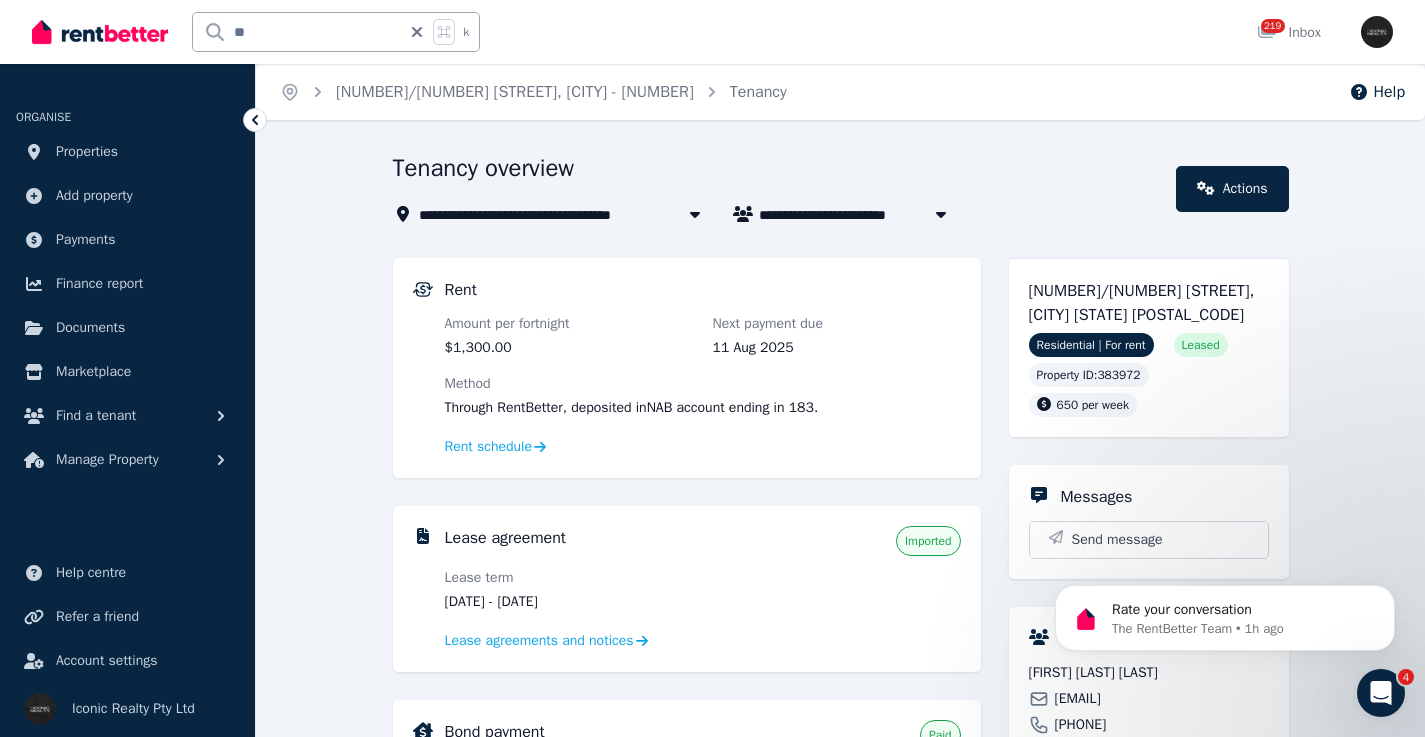 drag, startPoint x: 623, startPoint y: 597, endPoint x: 540, endPoint y: 604, distance: 83.294655 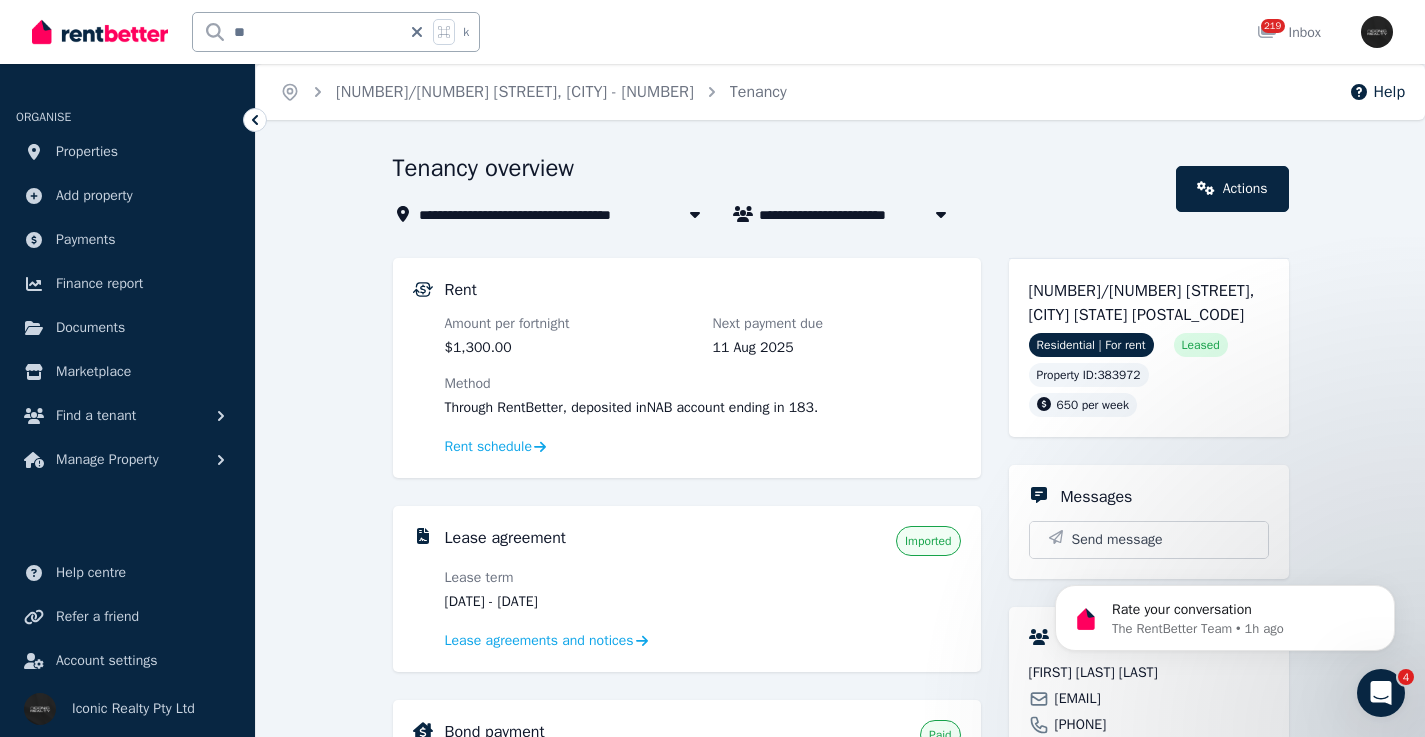 click on "[DATE] - [DATE]" at bounding box center (569, 602) 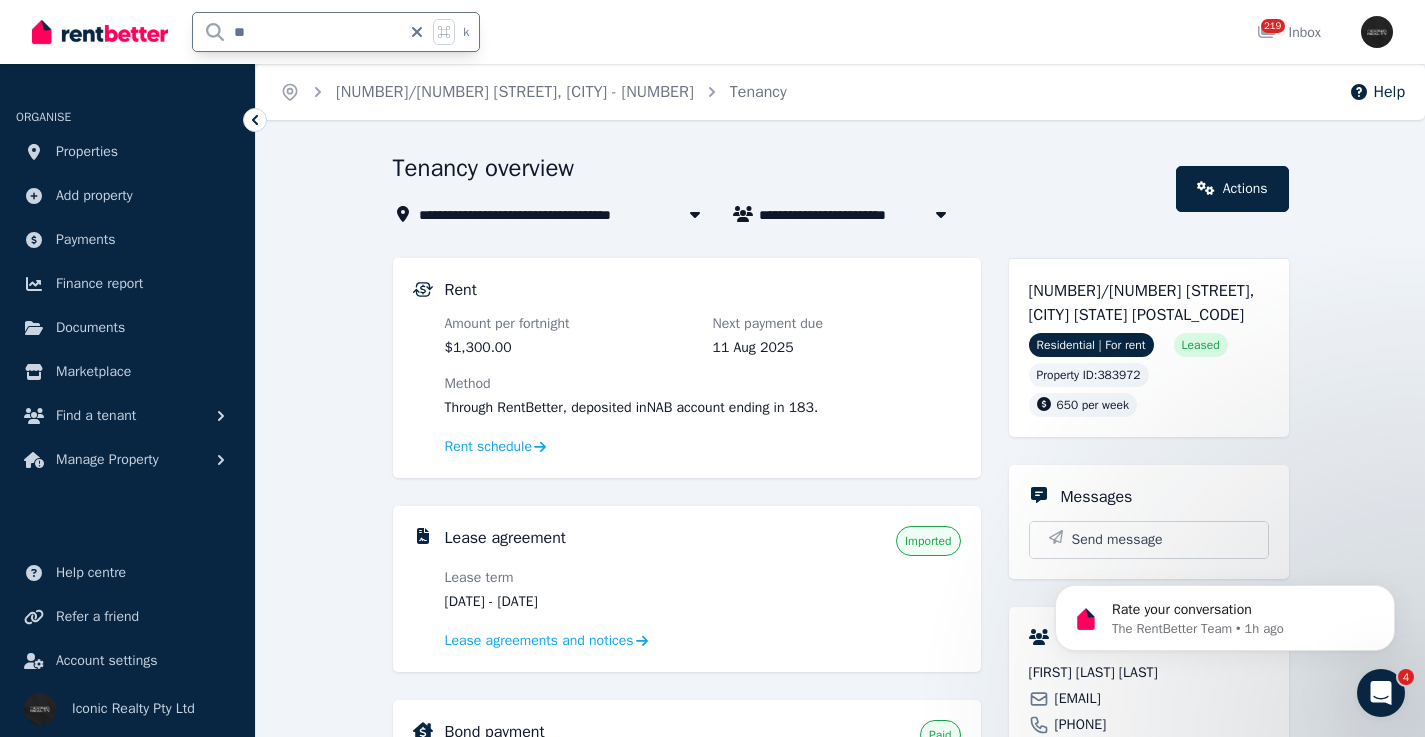 drag, startPoint x: 295, startPoint y: 33, endPoint x: 199, endPoint y: 32, distance: 96.00521 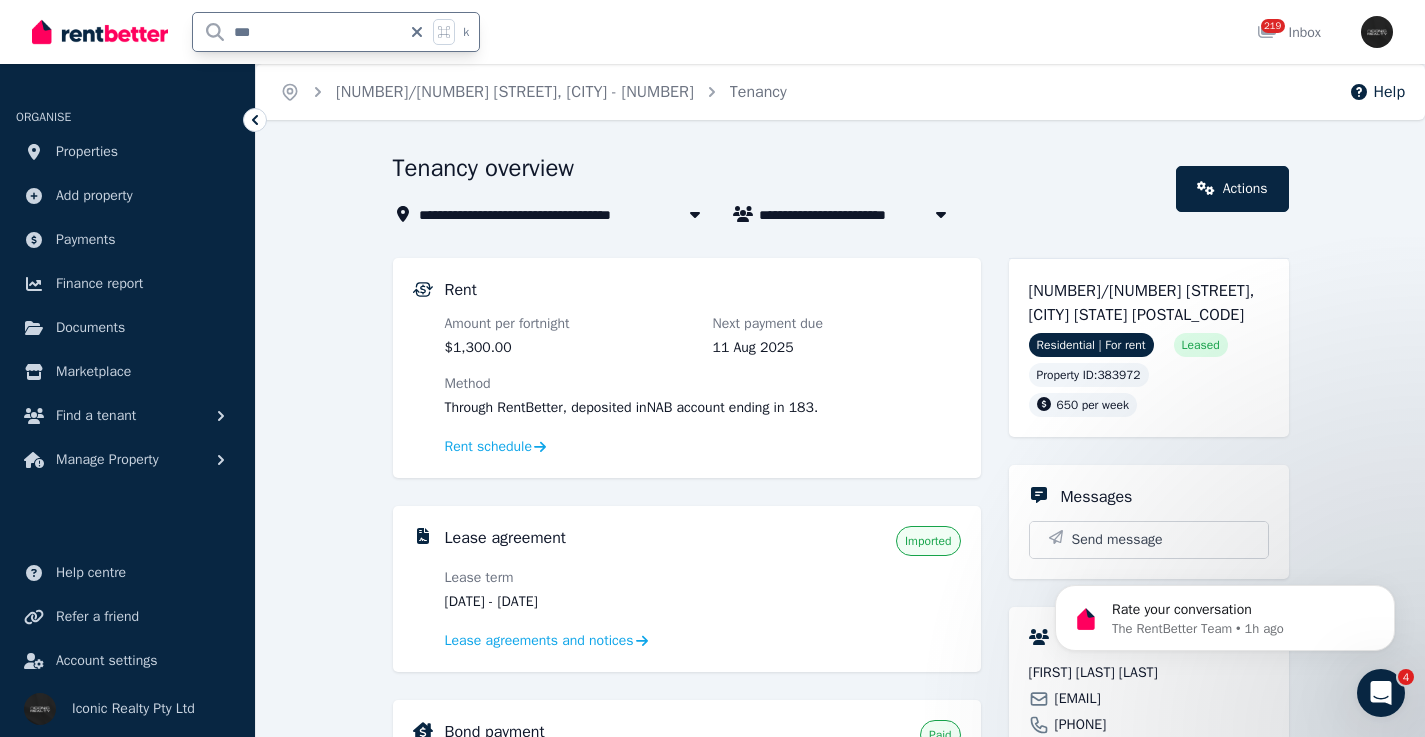 type on "****" 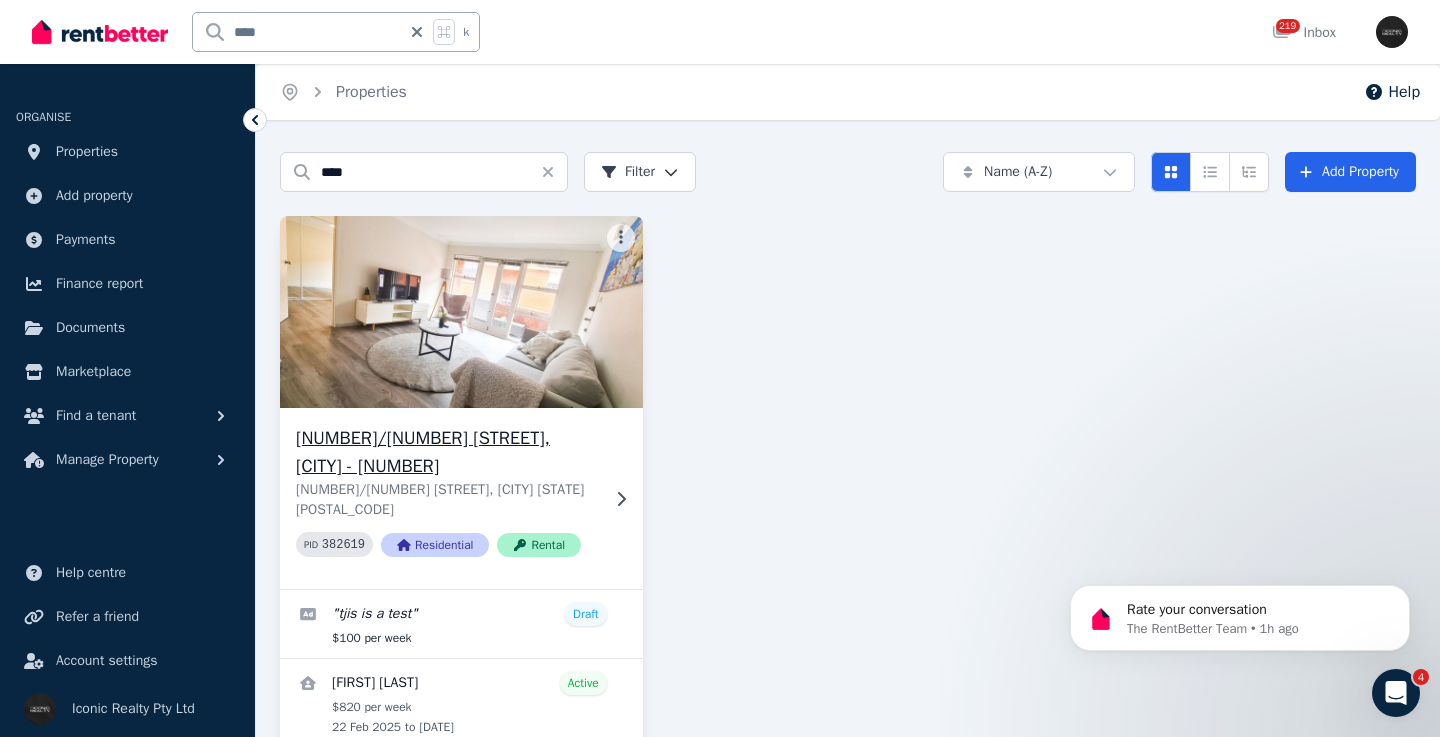 click 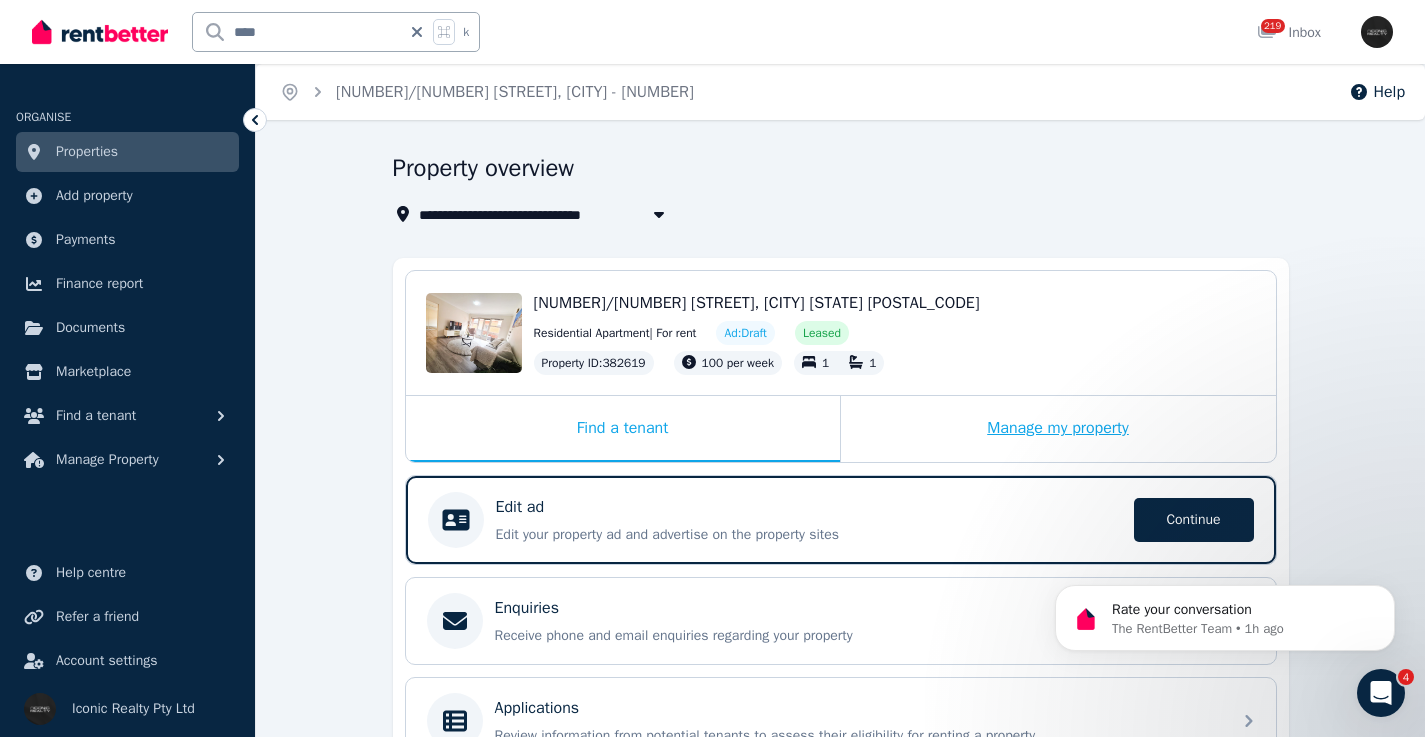 click on "Manage my property" at bounding box center [1058, 429] 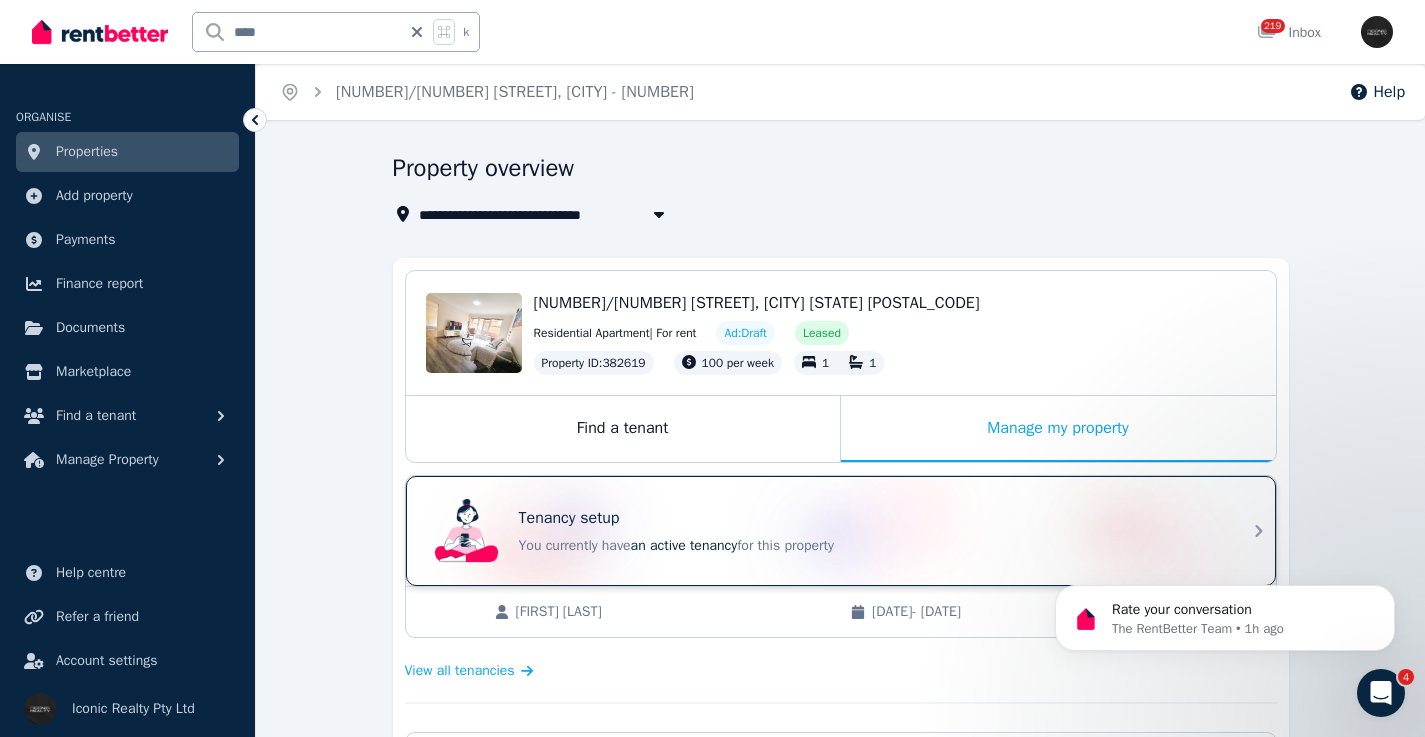 click on "Tenancy setup" at bounding box center [869, 518] 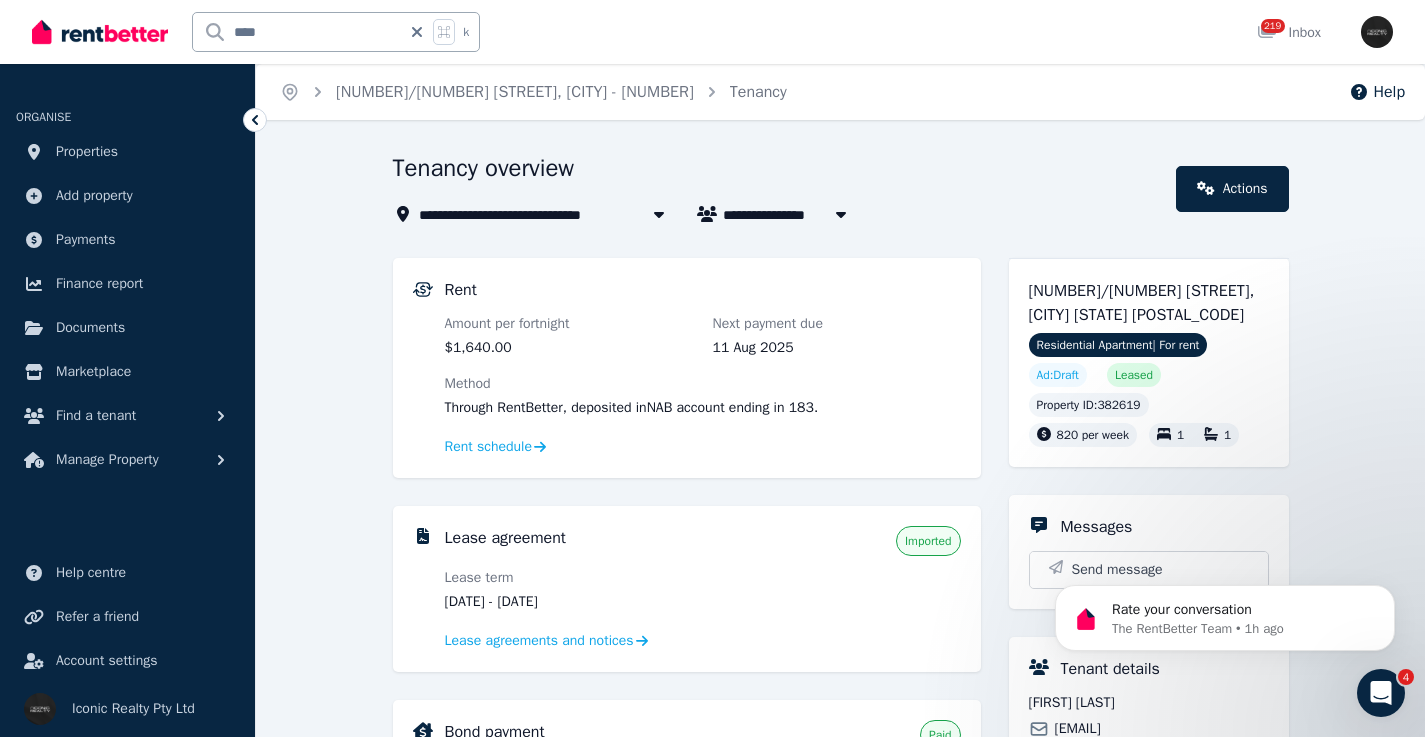 drag, startPoint x: 630, startPoint y: 603, endPoint x: 540, endPoint y: 602, distance: 90.005554 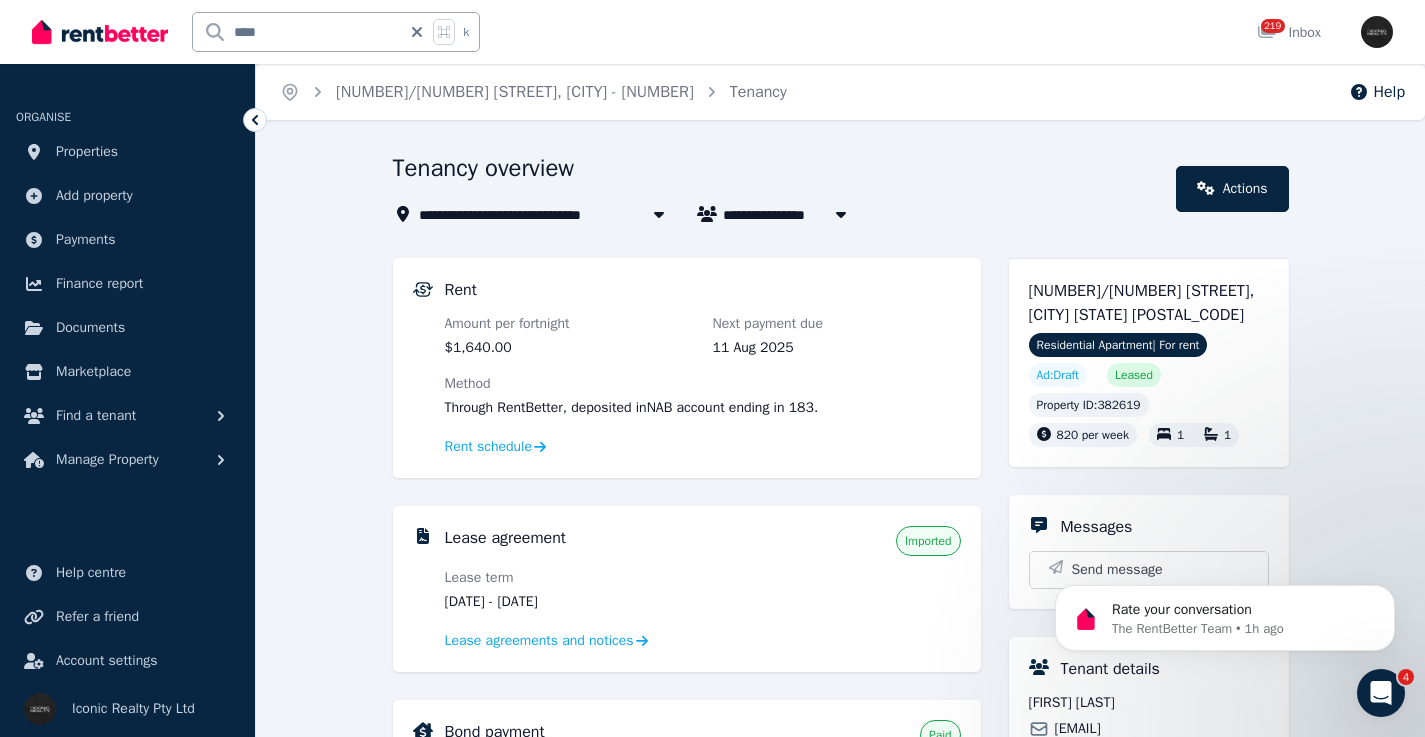 click on "[DATE] - [DATE]" at bounding box center (569, 602) 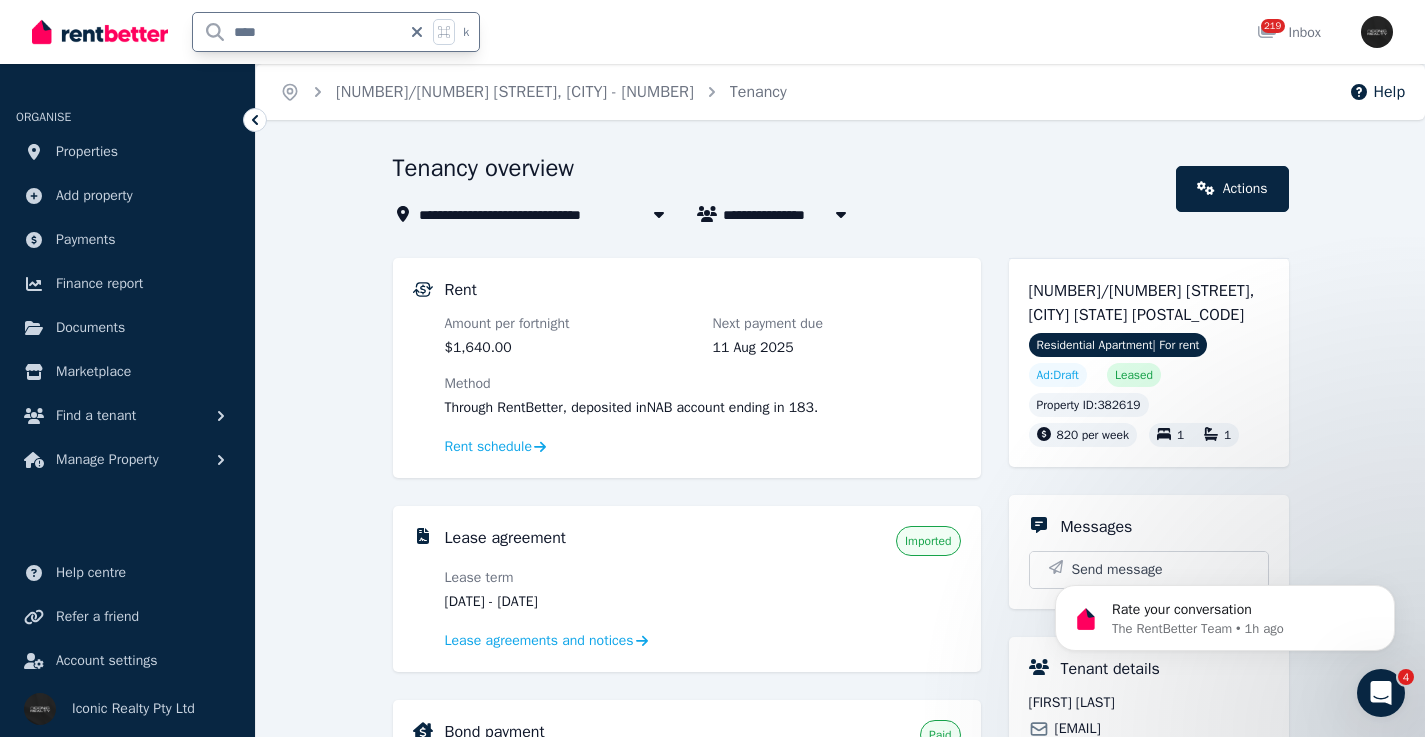 click on "****" at bounding box center (297, 32) 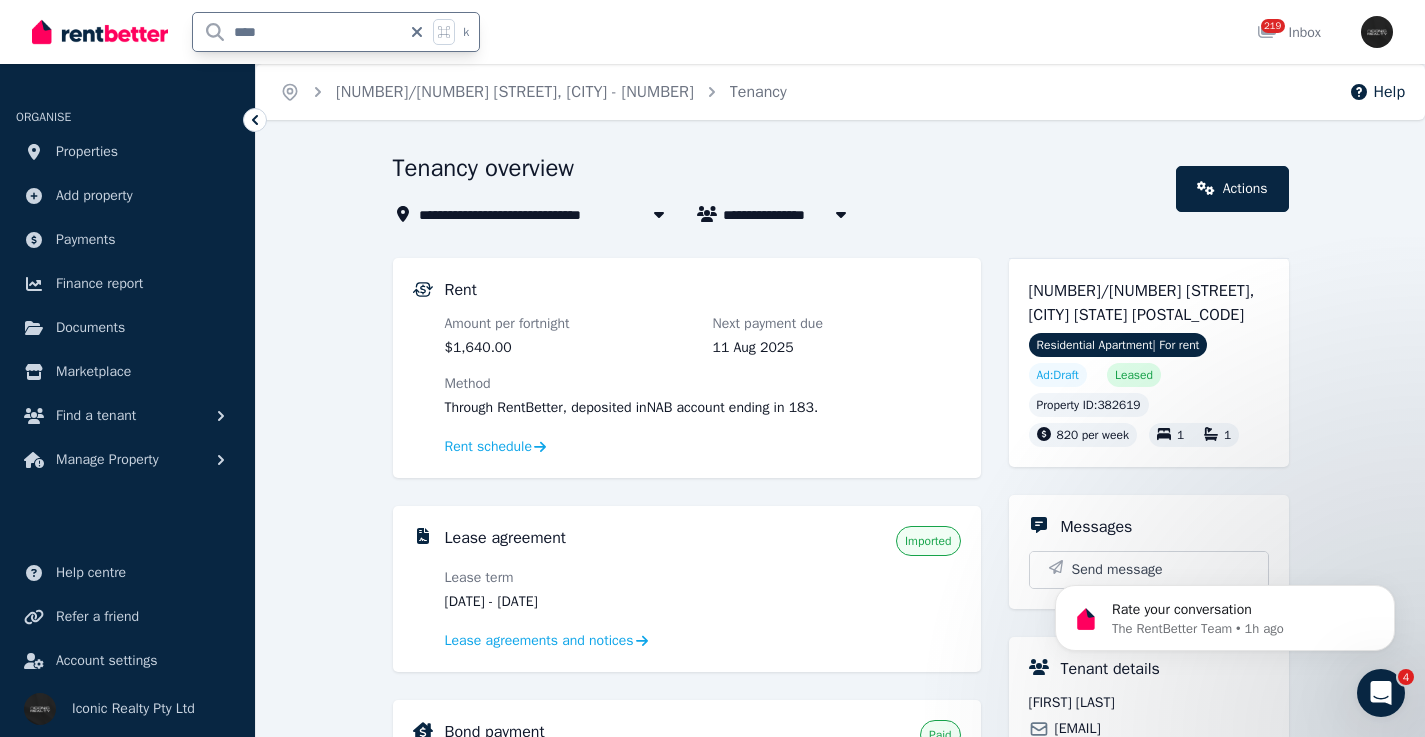 type on "*****" 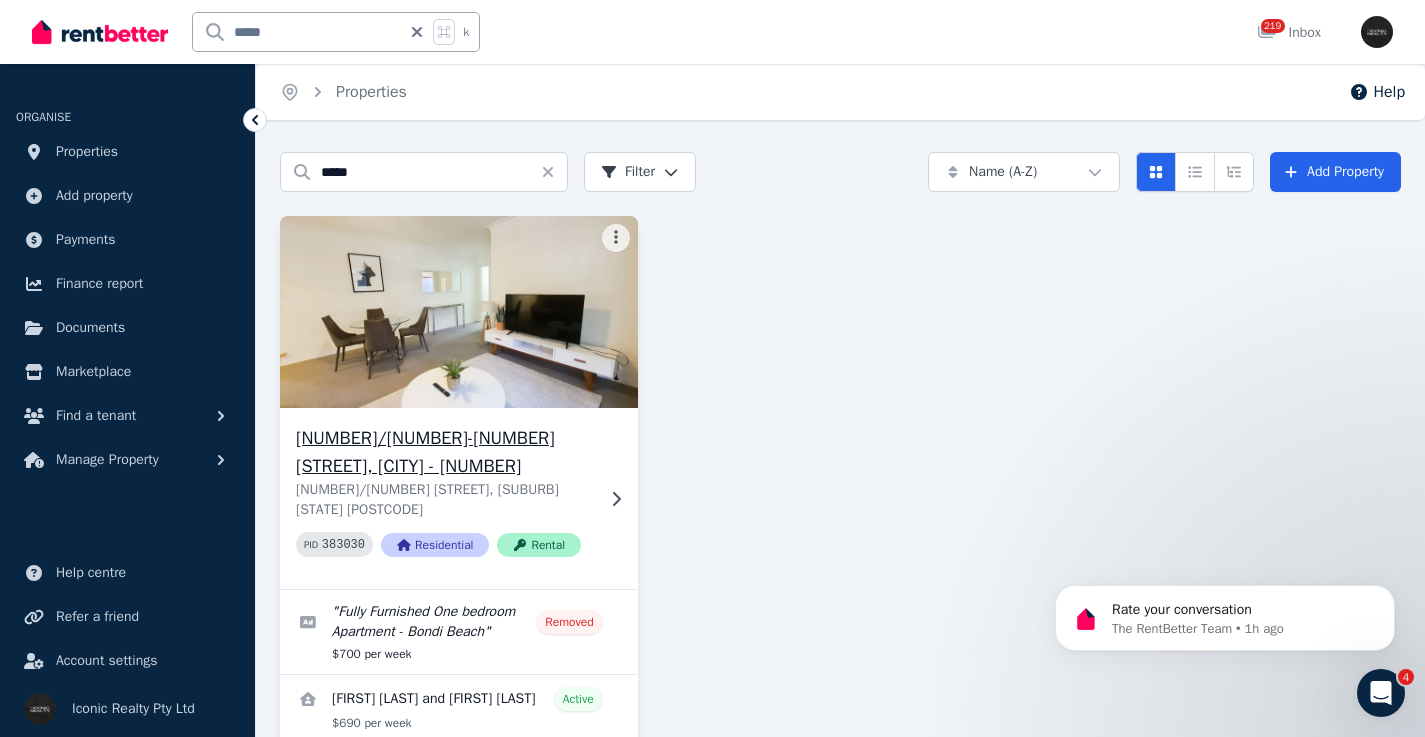 click 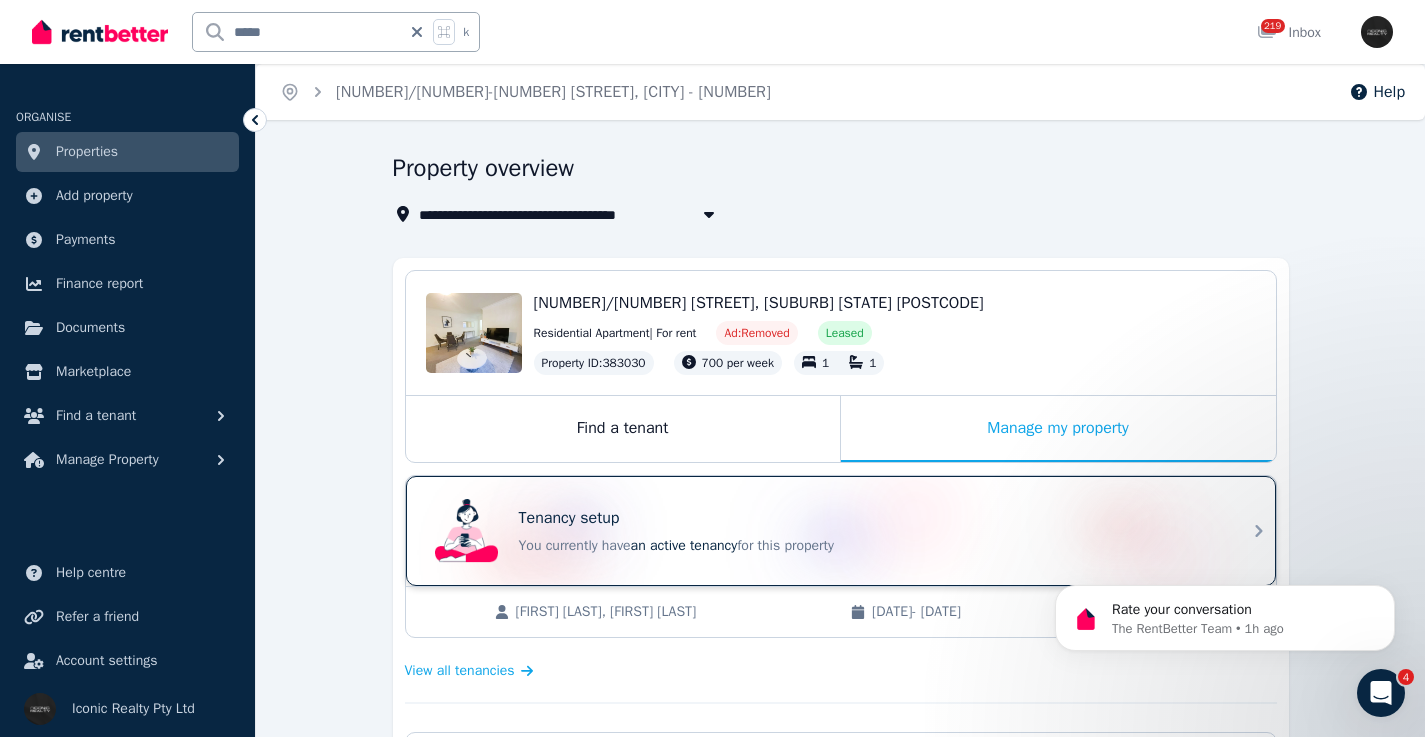 click on "Tenancy setup" at bounding box center (869, 518) 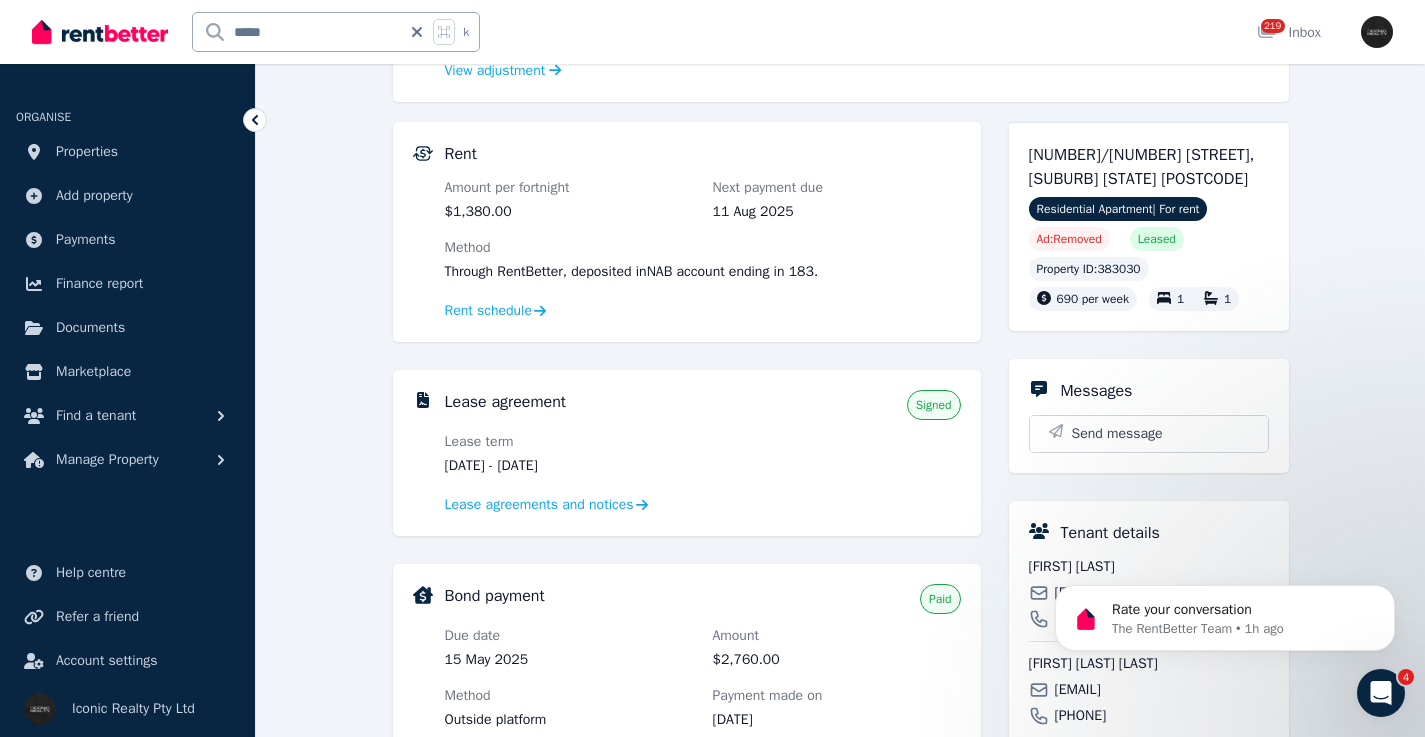 scroll, scrollTop: 420, scrollLeft: 0, axis: vertical 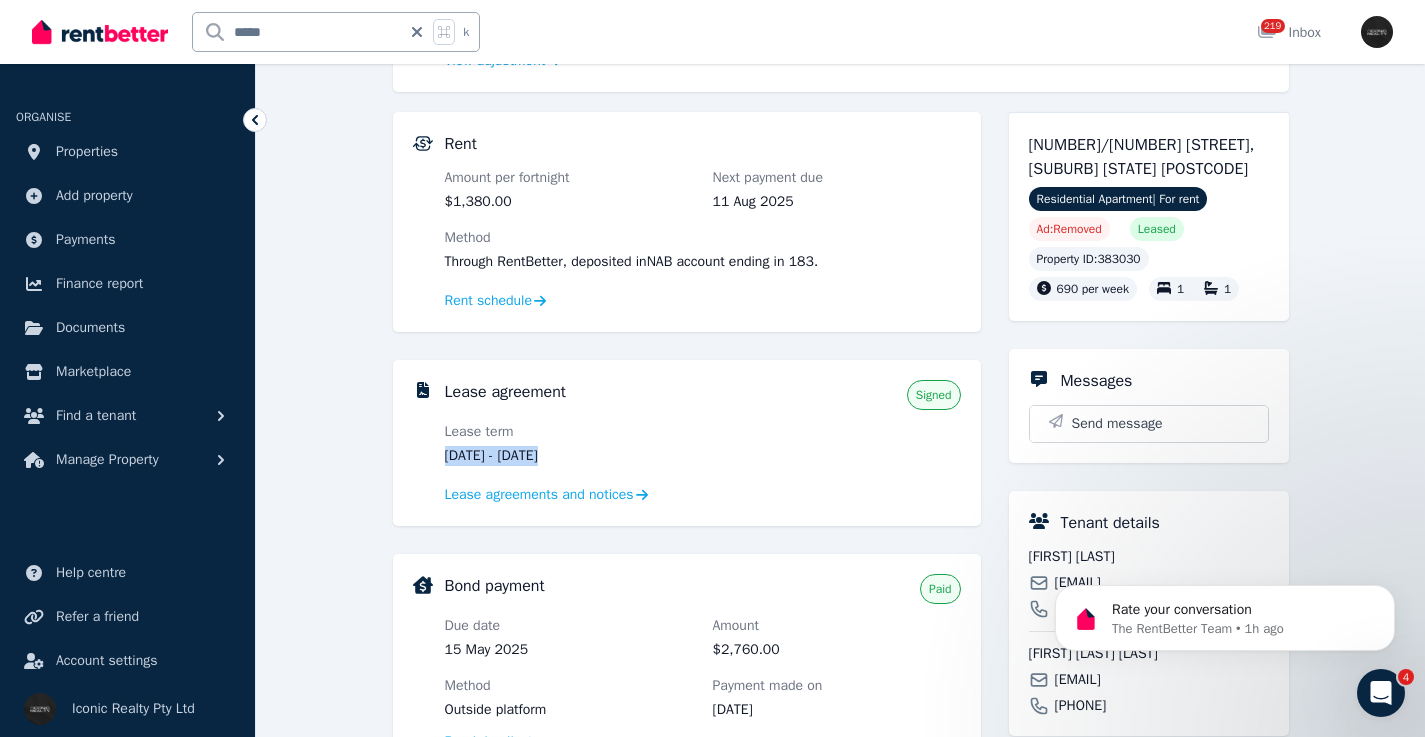drag, startPoint x: 629, startPoint y: 445, endPoint x: 559, endPoint y: 454, distance: 70.5762 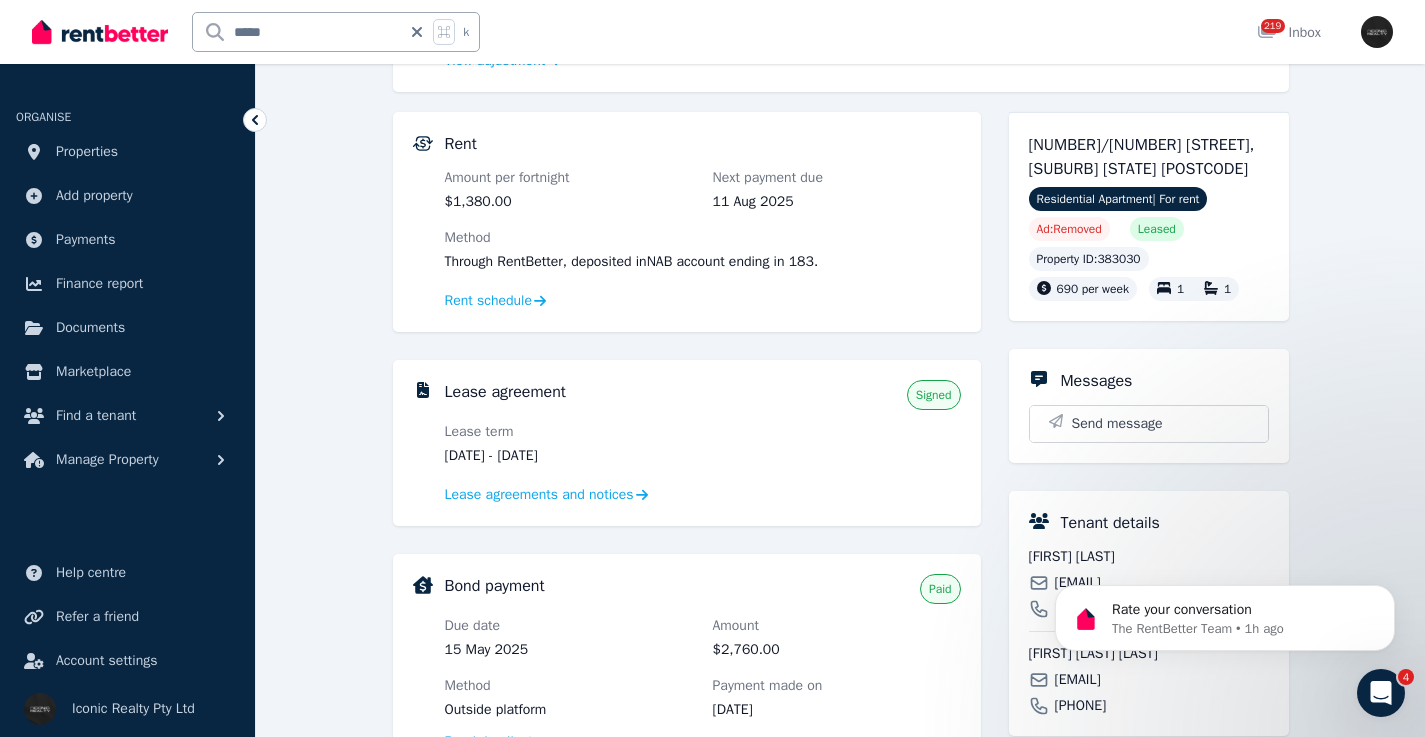 drag, startPoint x: 635, startPoint y: 448, endPoint x: 540, endPoint y: 459, distance: 95.63472 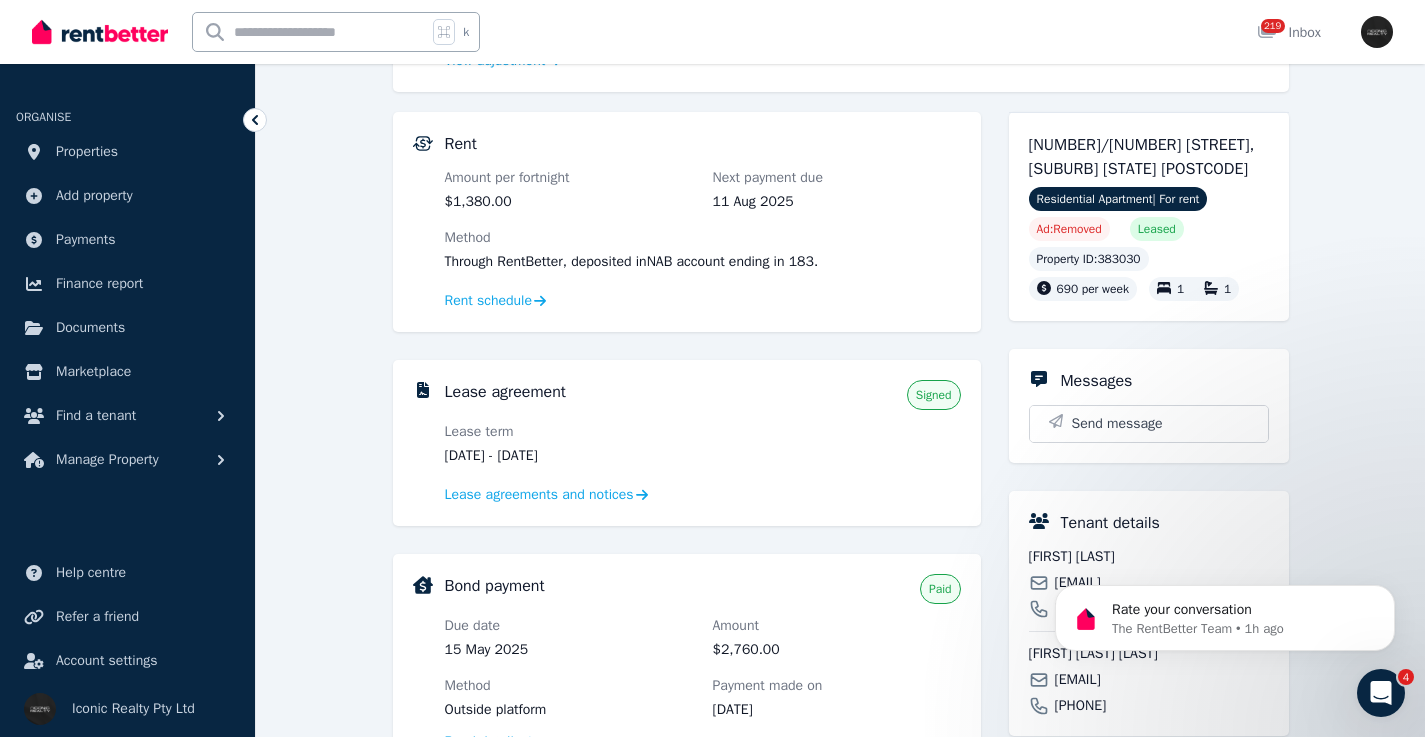 click at bounding box center (310, 32) 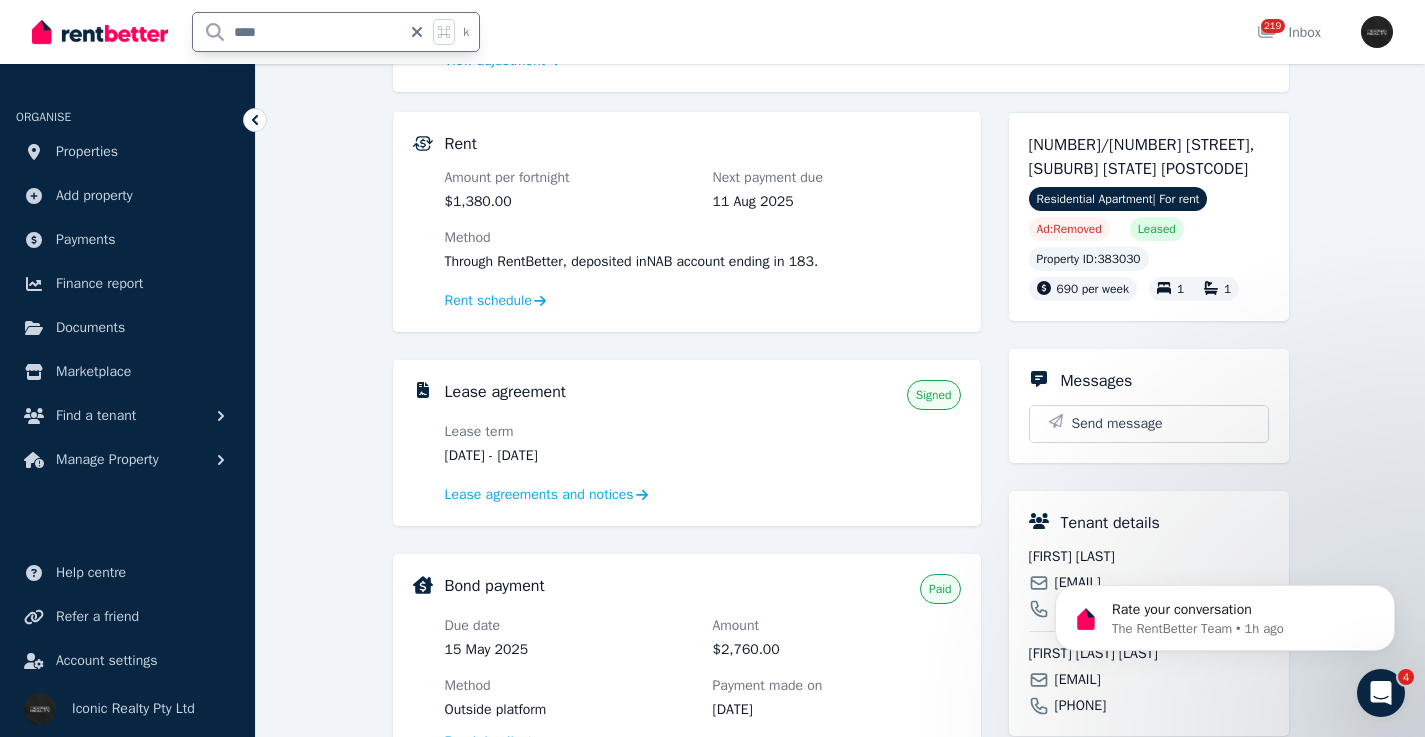 type on "*****" 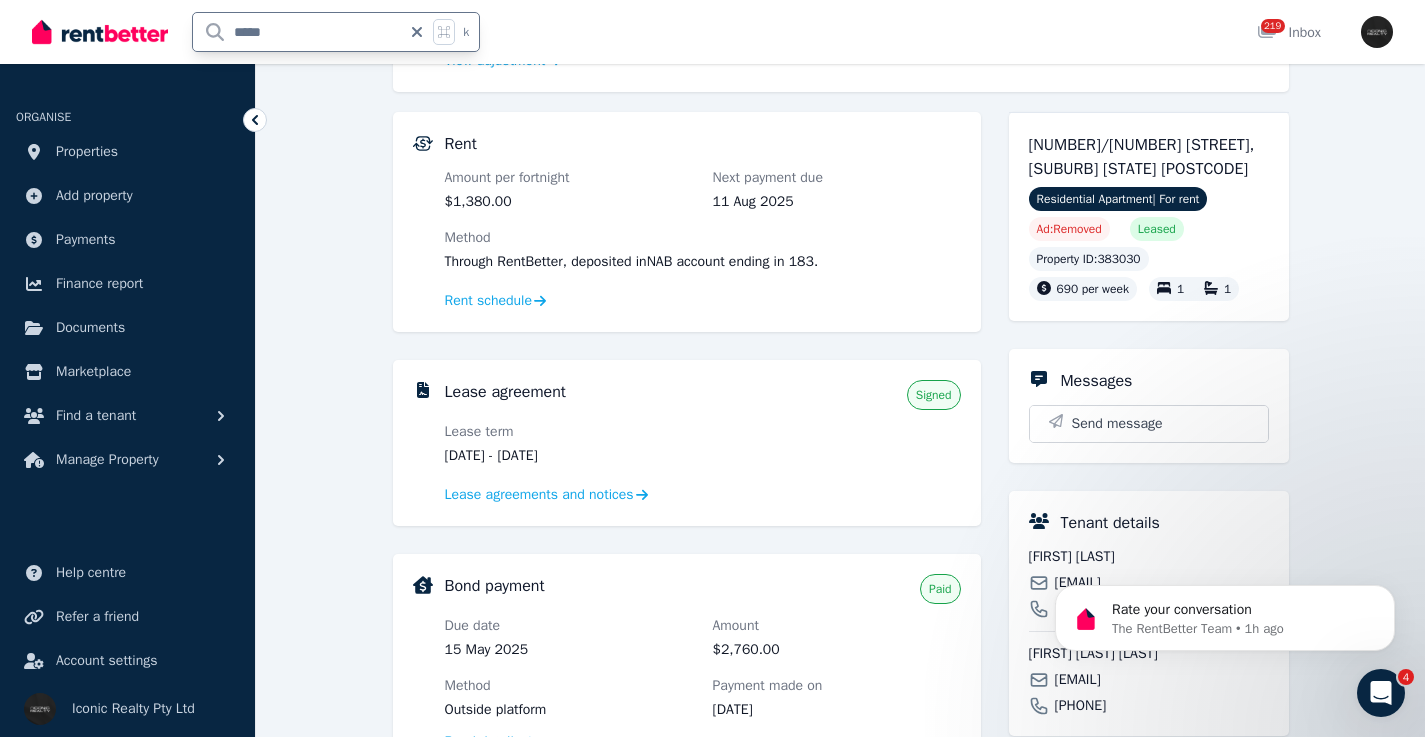 scroll, scrollTop: 0, scrollLeft: 0, axis: both 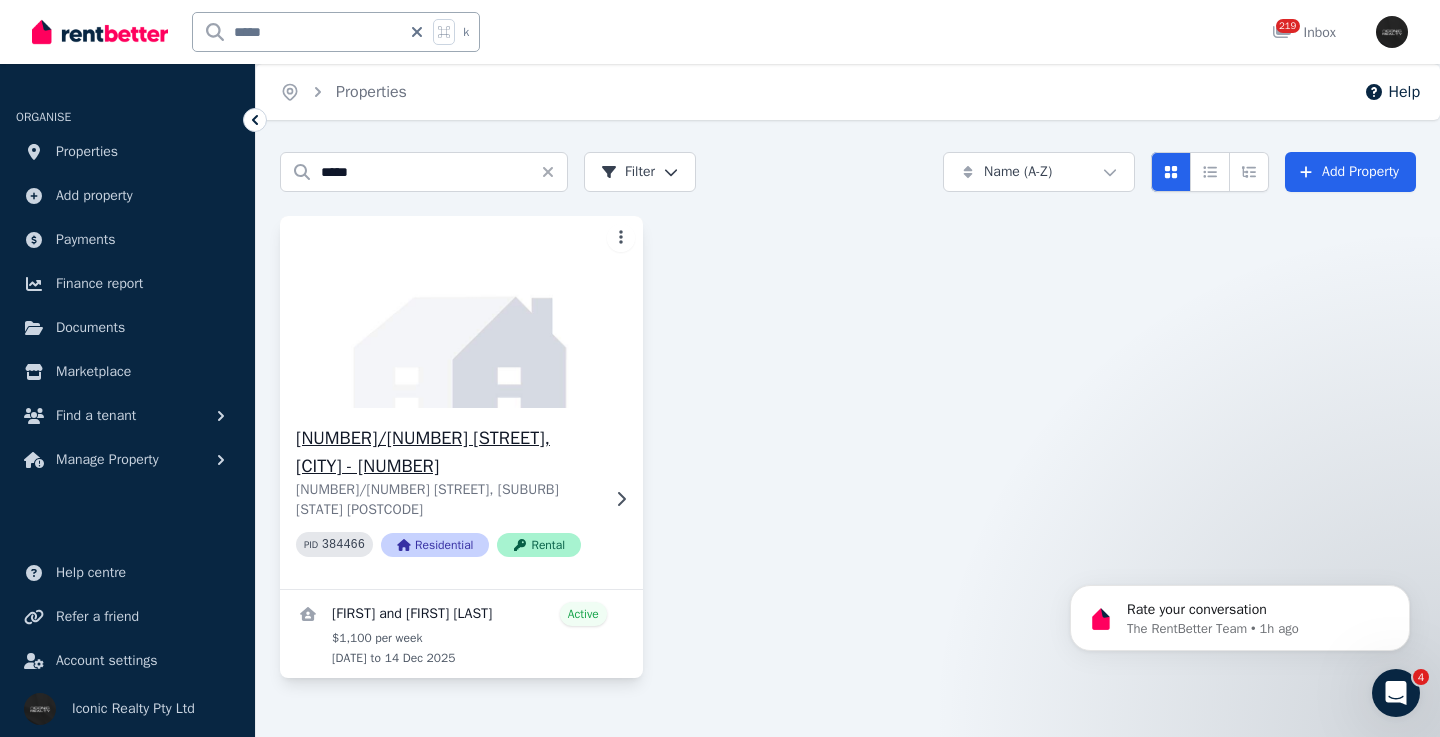 click 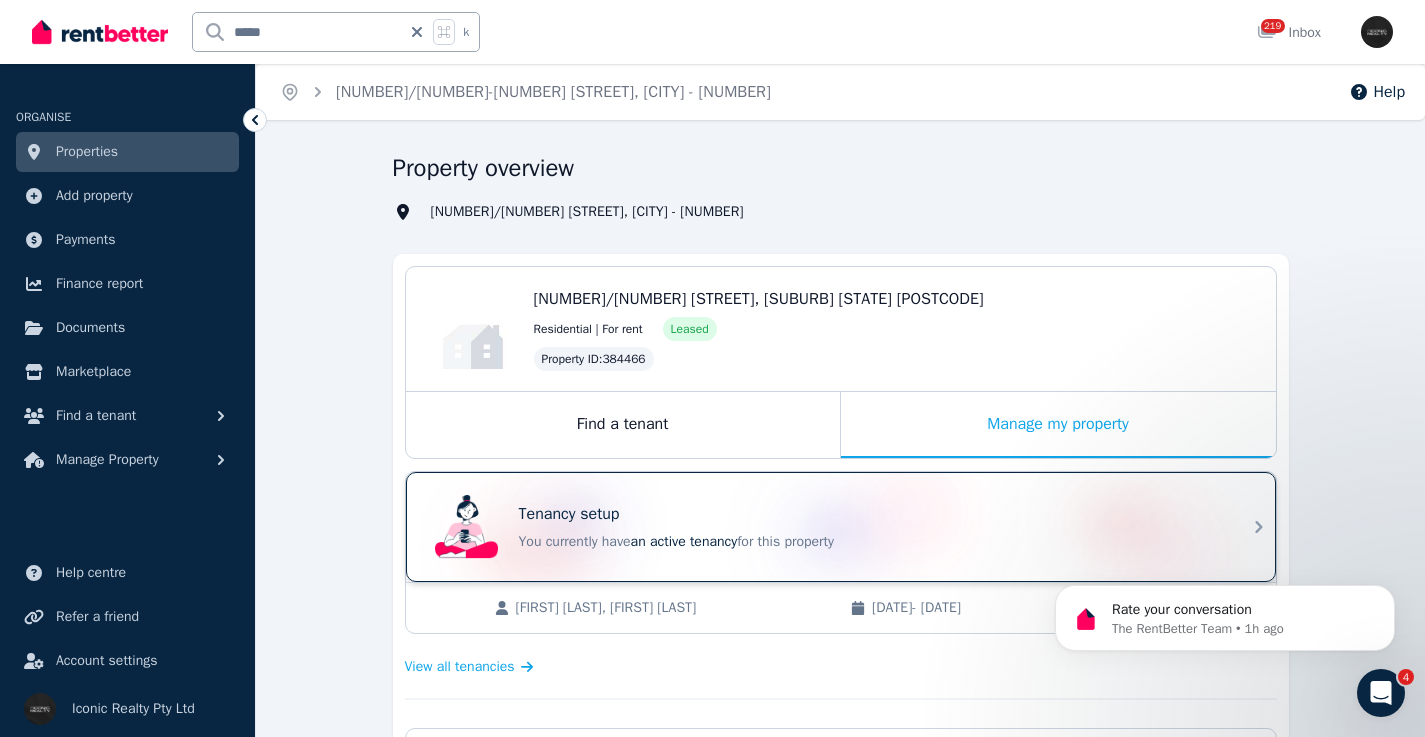 click on "Tenancy setup You currently have  an active tenancy  for this property" at bounding box center (823, 527) 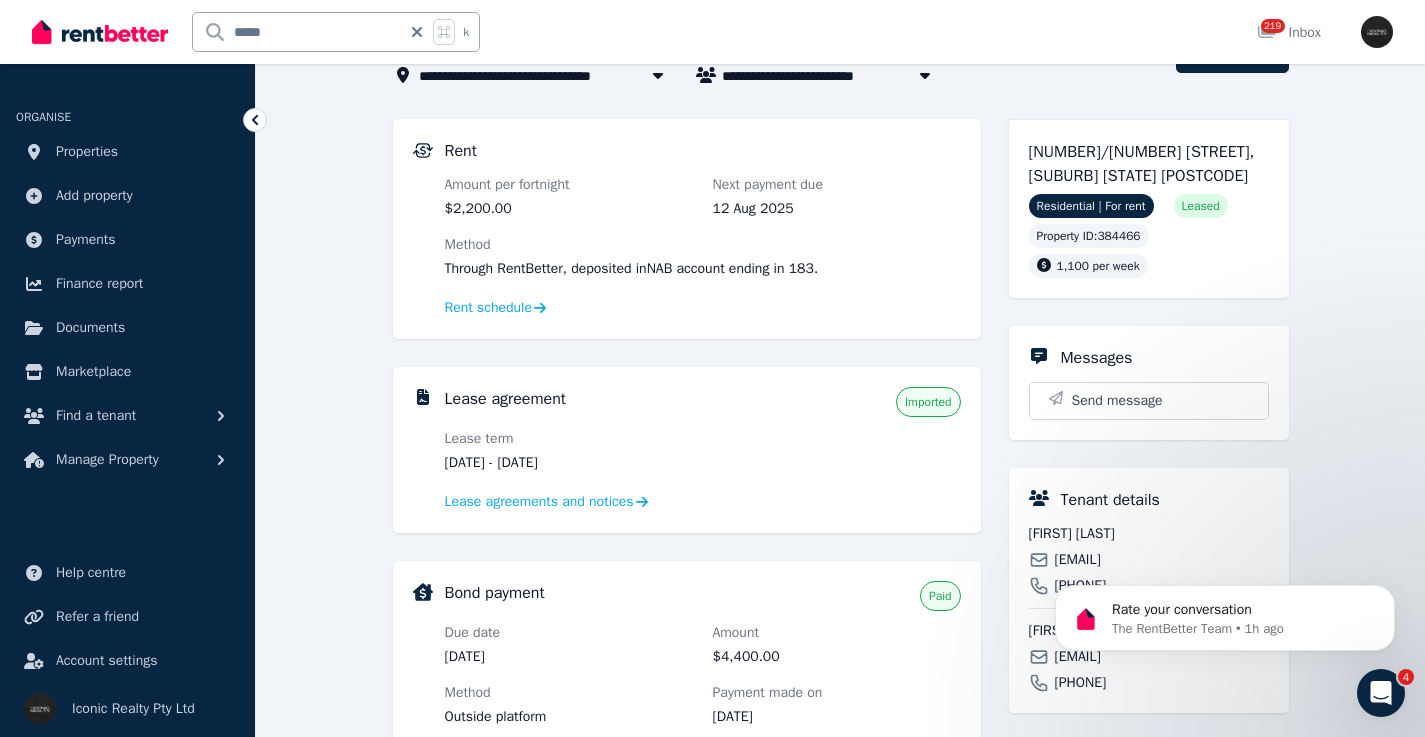 scroll, scrollTop: 143, scrollLeft: 0, axis: vertical 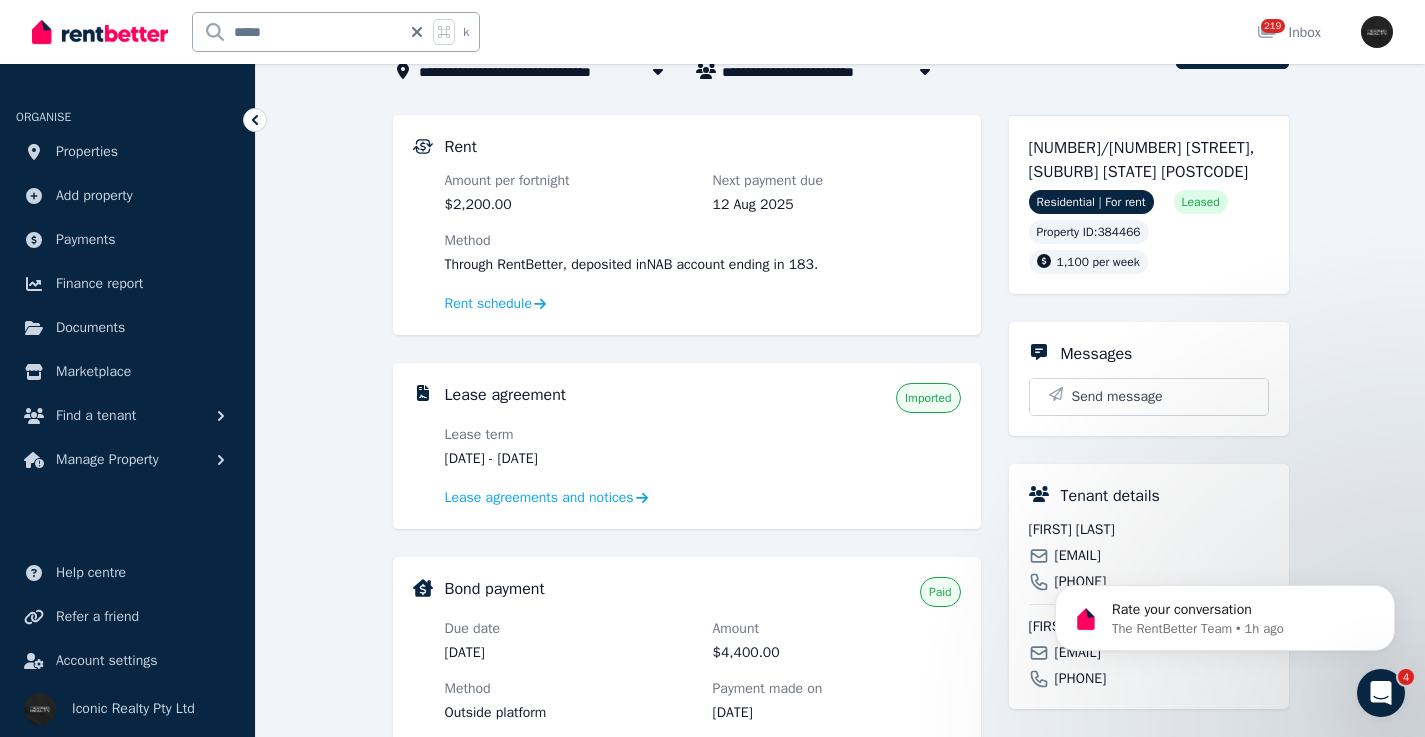 click on "Lease agreement Imported" at bounding box center (703, 398) 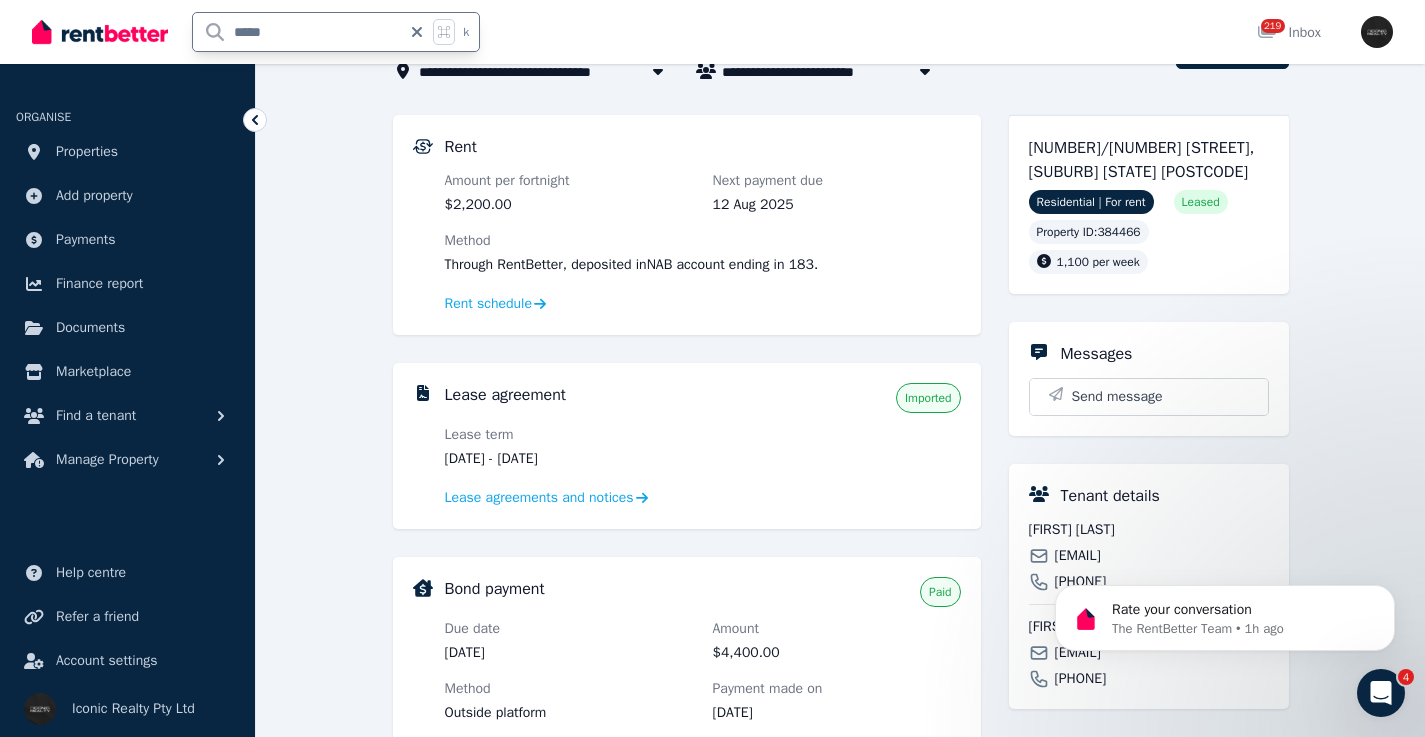 drag, startPoint x: 312, startPoint y: 36, endPoint x: 234, endPoint y: 30, distance: 78.23043 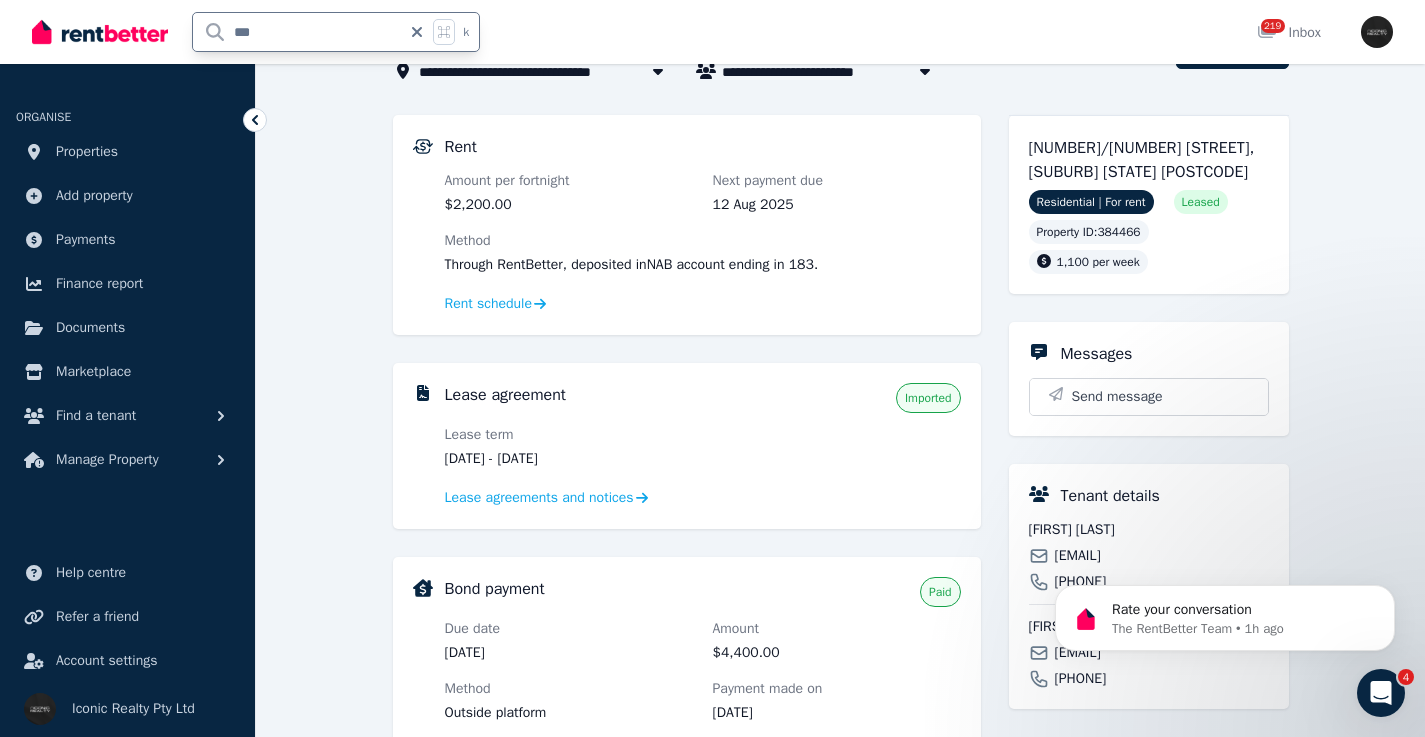 type on "****" 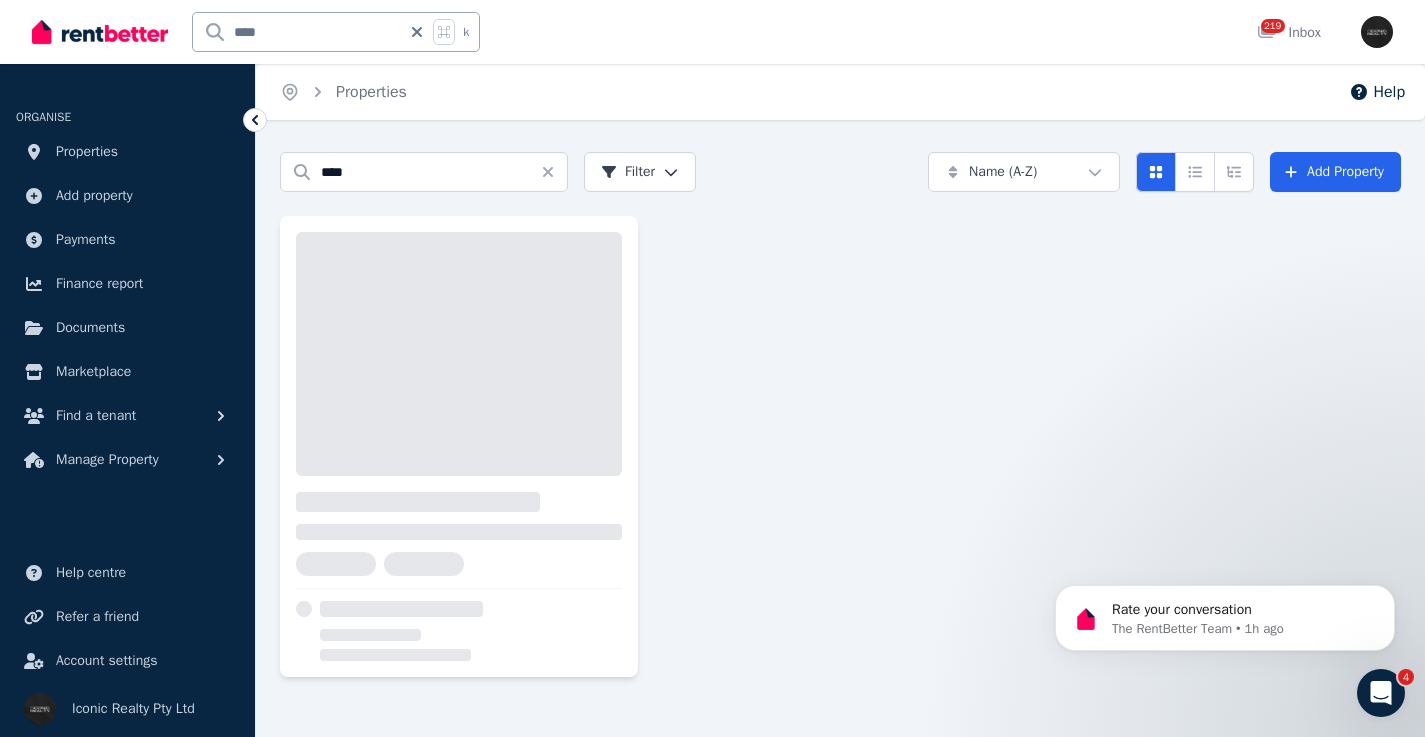 scroll, scrollTop: 0, scrollLeft: 0, axis: both 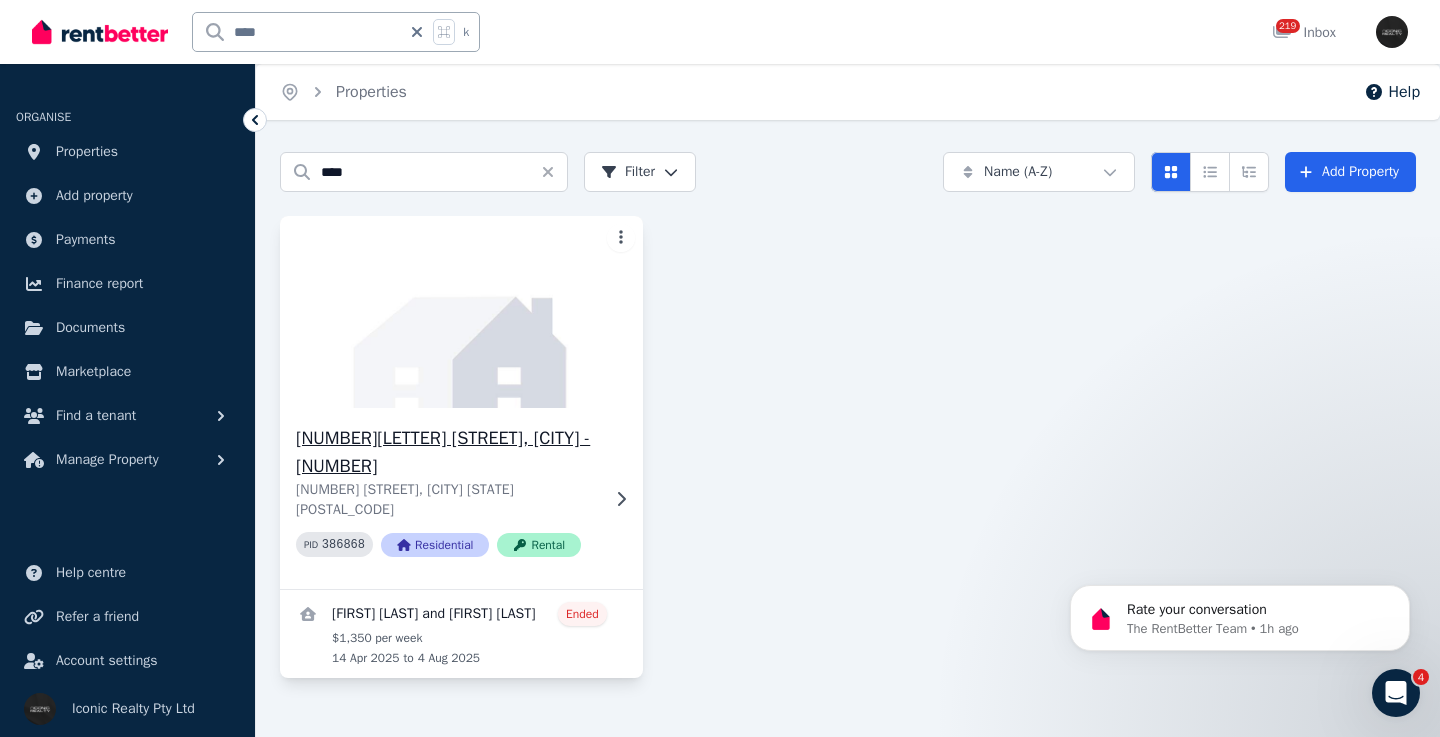 click 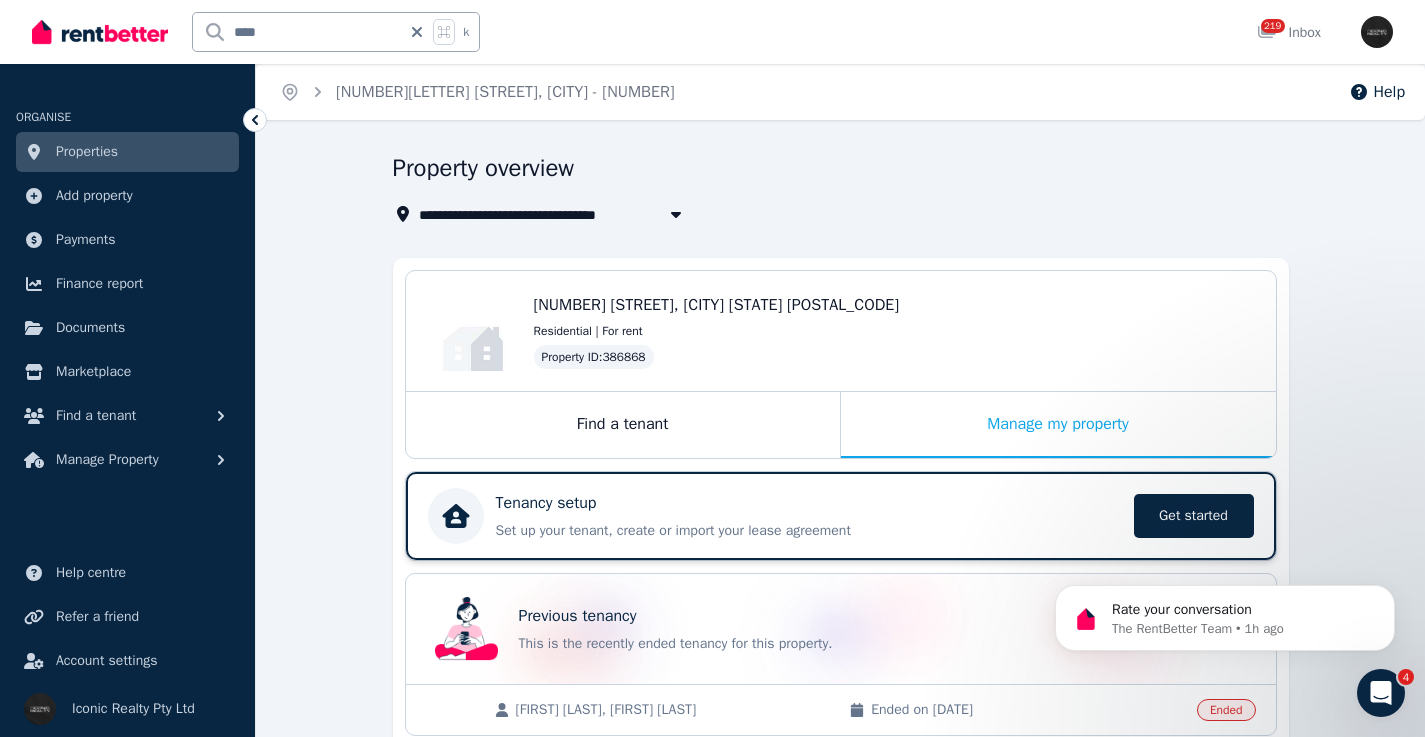 click on "Tenancy setup" at bounding box center (809, 503) 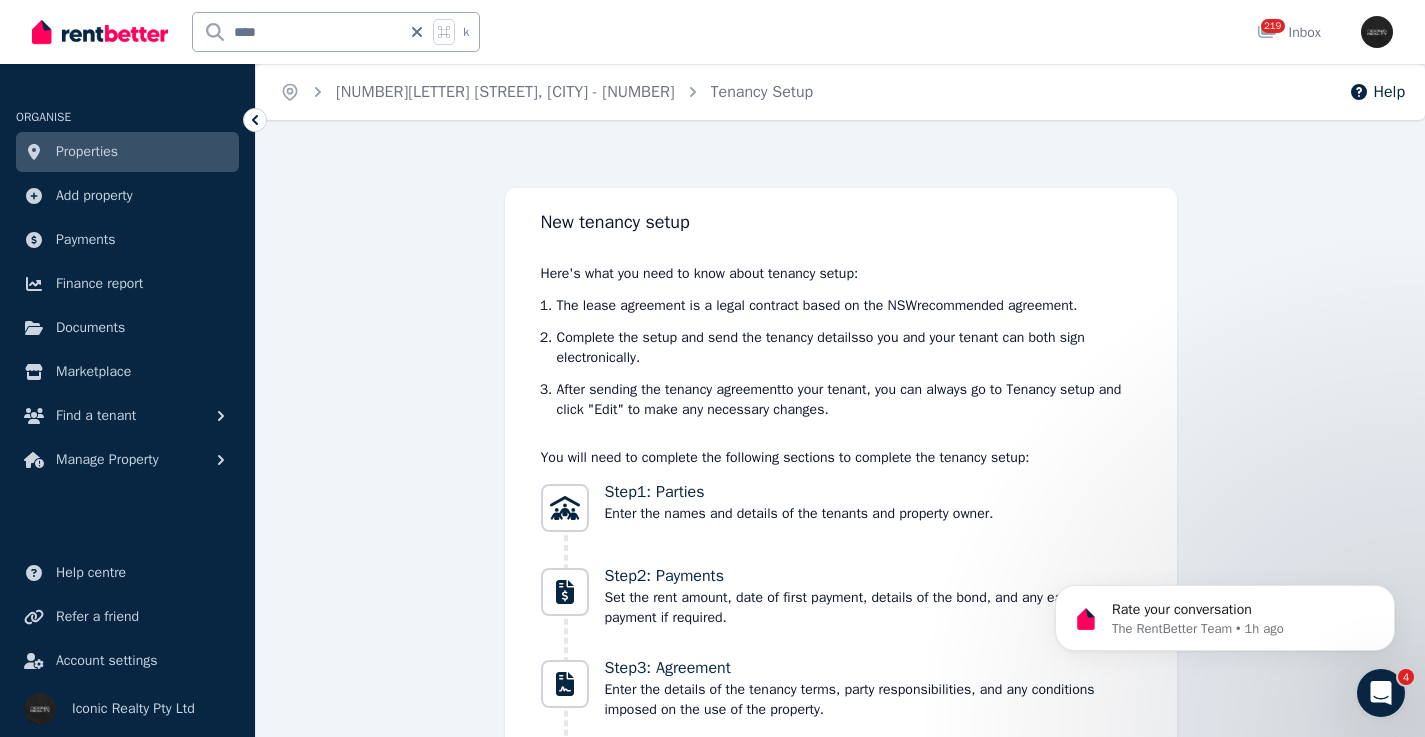 click 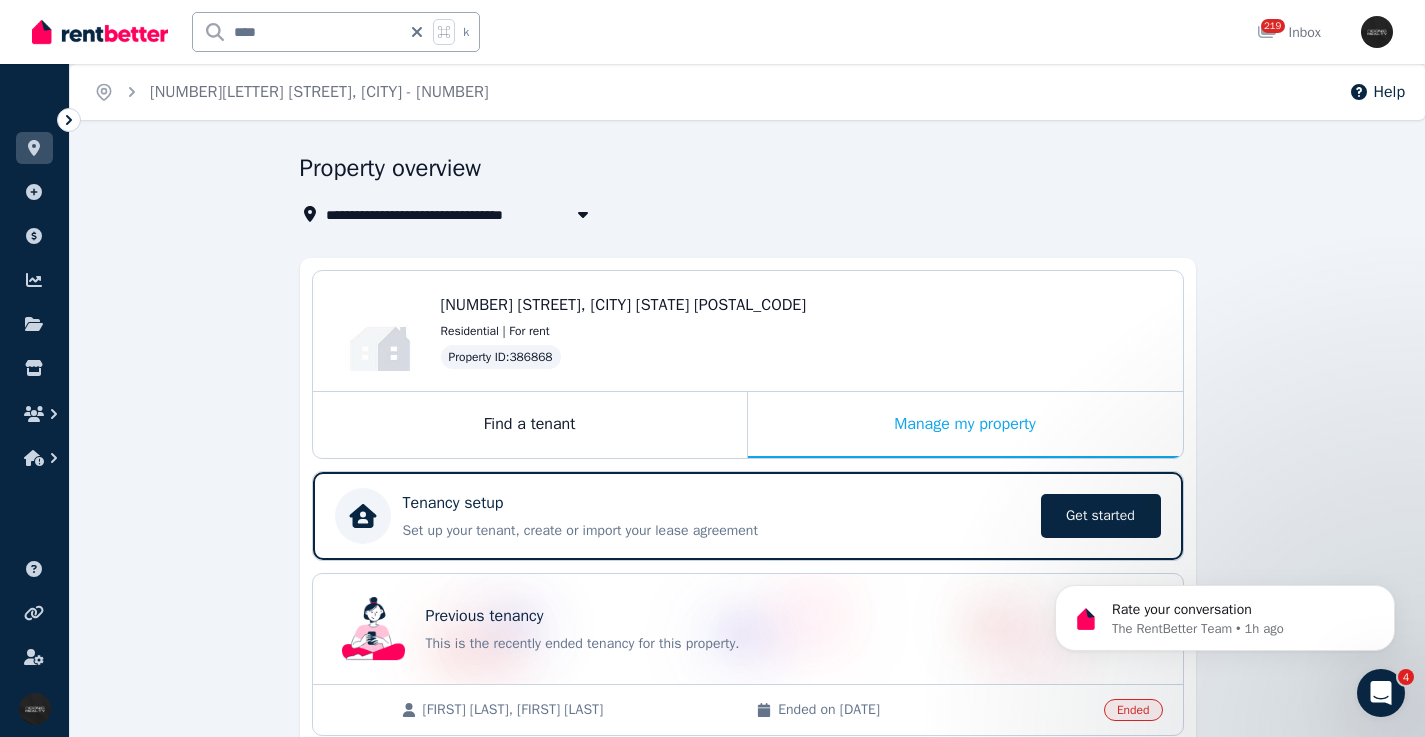 click on "****" at bounding box center [297, 32] 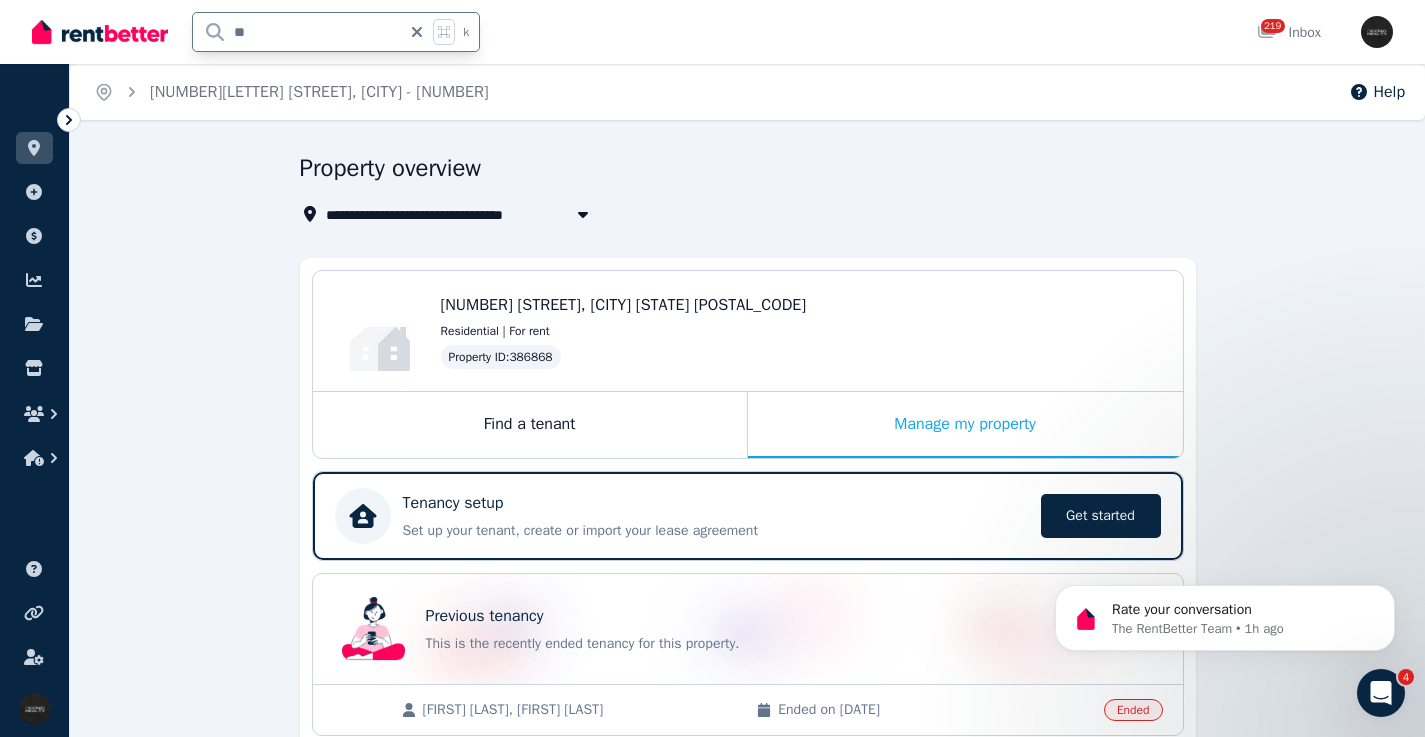 type on "***" 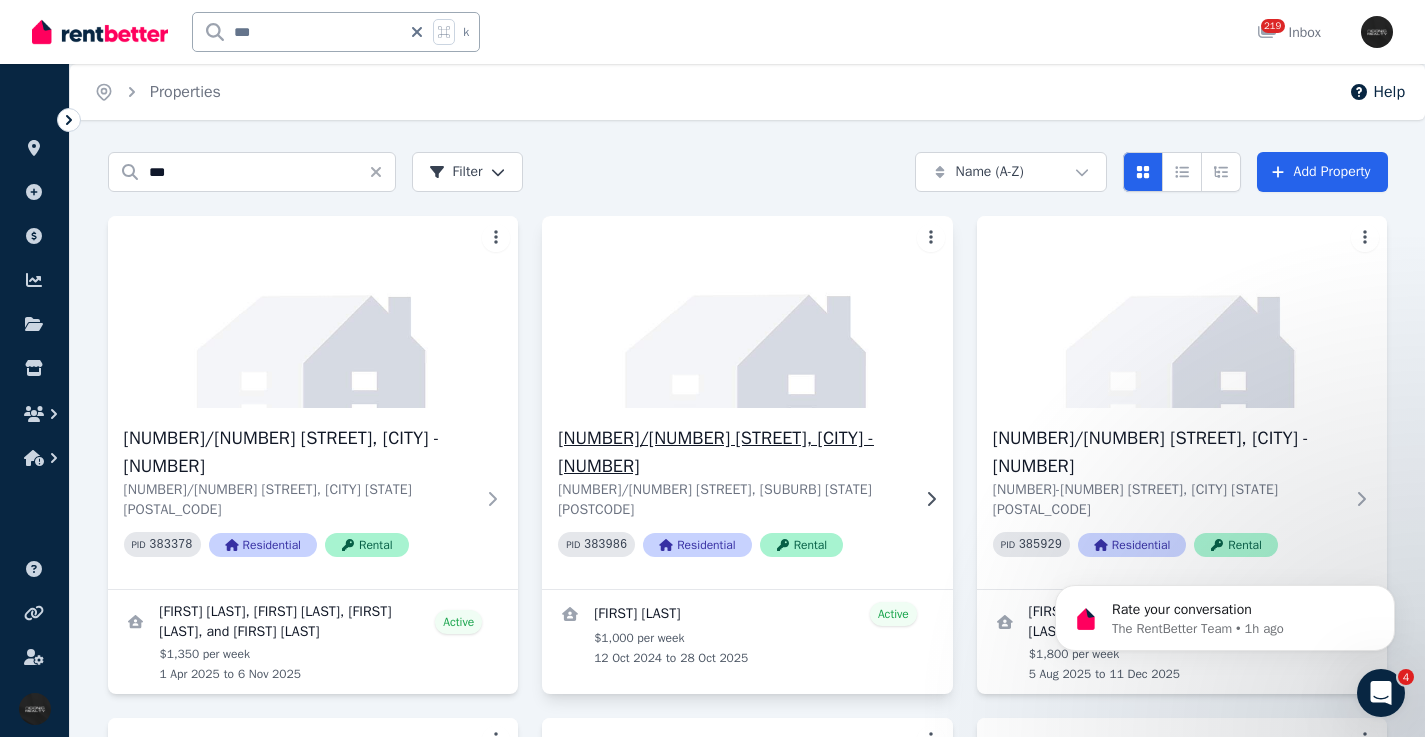 click 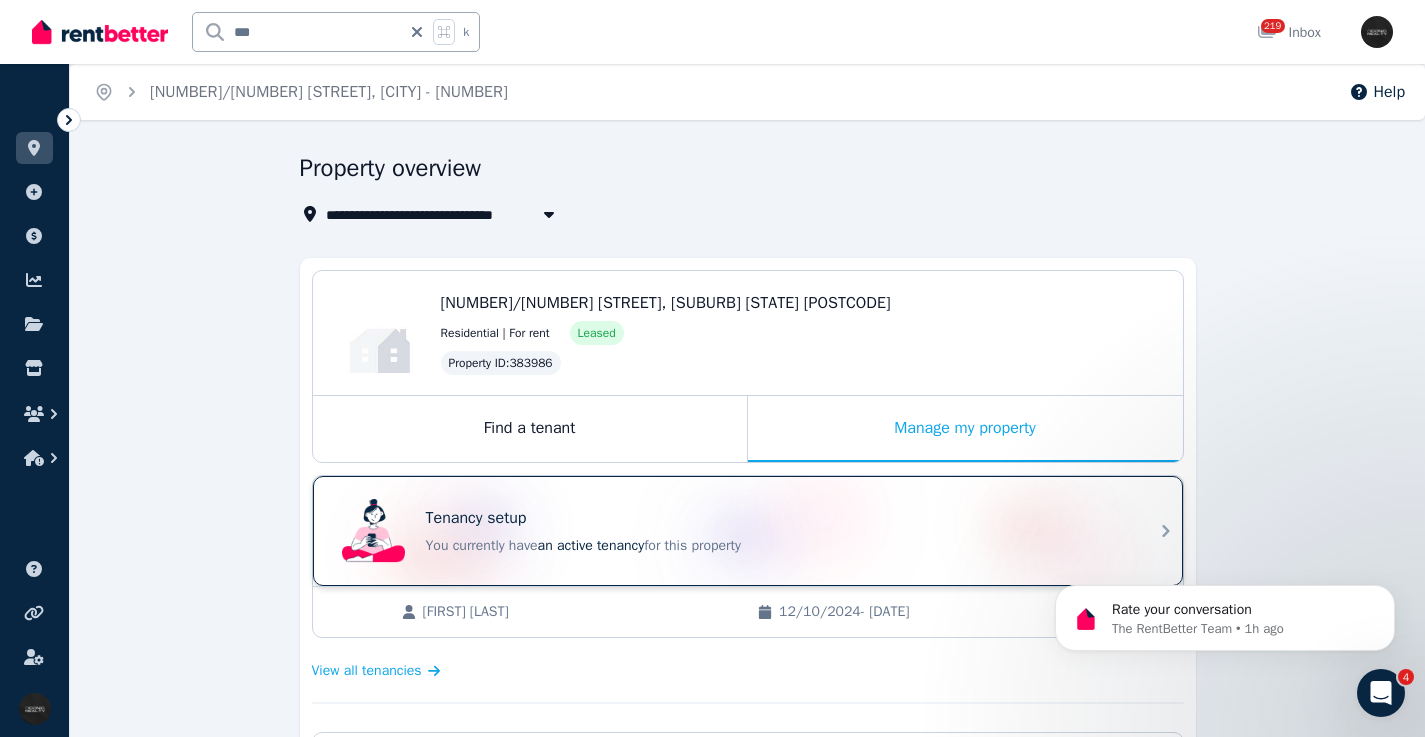 click on "Tenancy setup You currently have  an active tenancy  for this property" at bounding box center [730, 531] 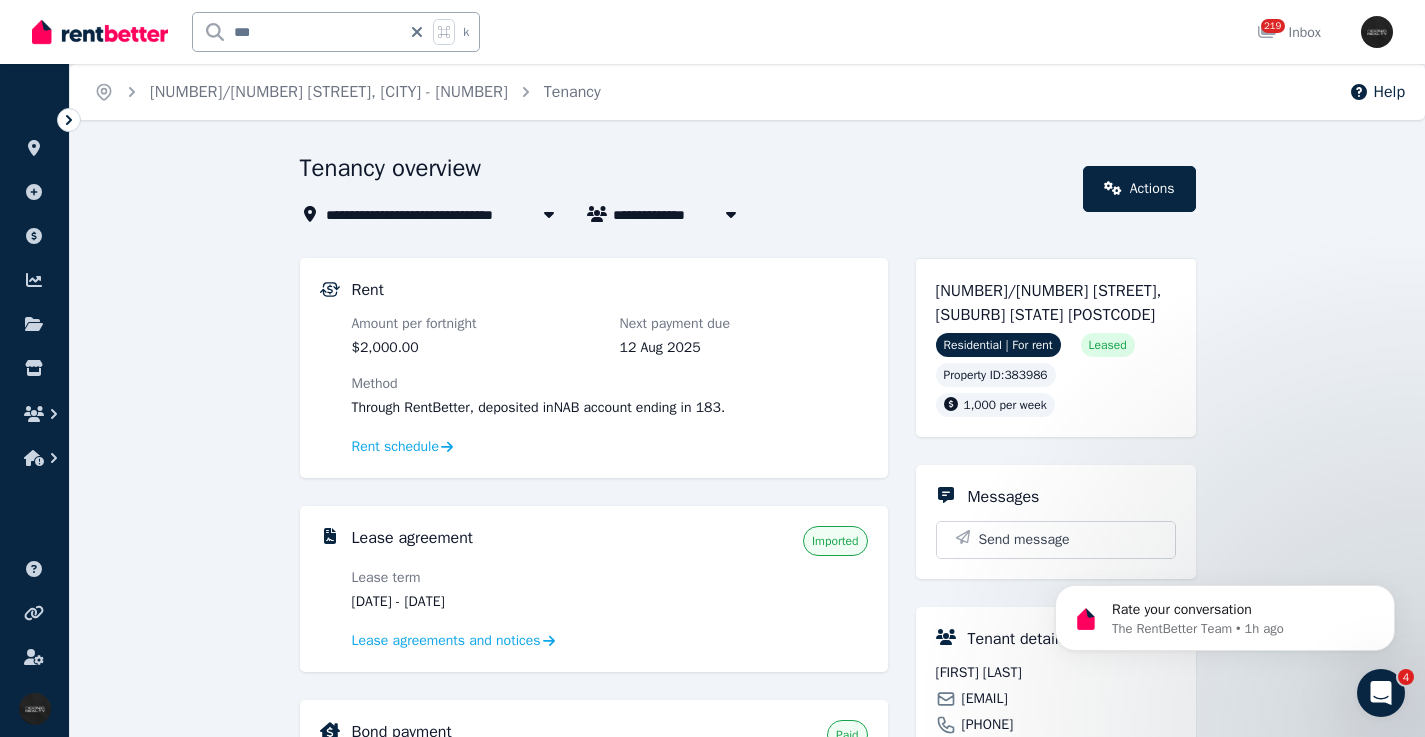 drag, startPoint x: 547, startPoint y: 603, endPoint x: 446, endPoint y: 602, distance: 101.00495 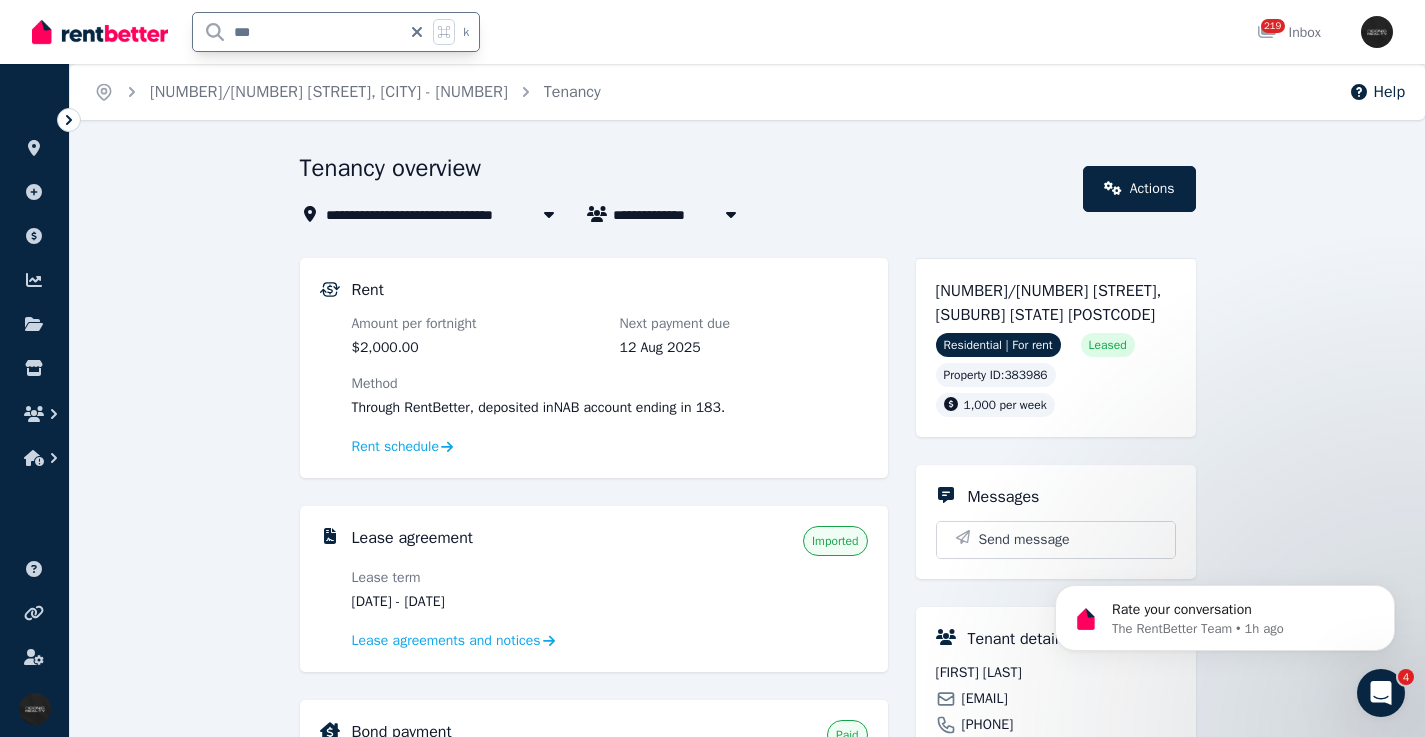 drag, startPoint x: 284, startPoint y: 33, endPoint x: 231, endPoint y: 19, distance: 54.81788 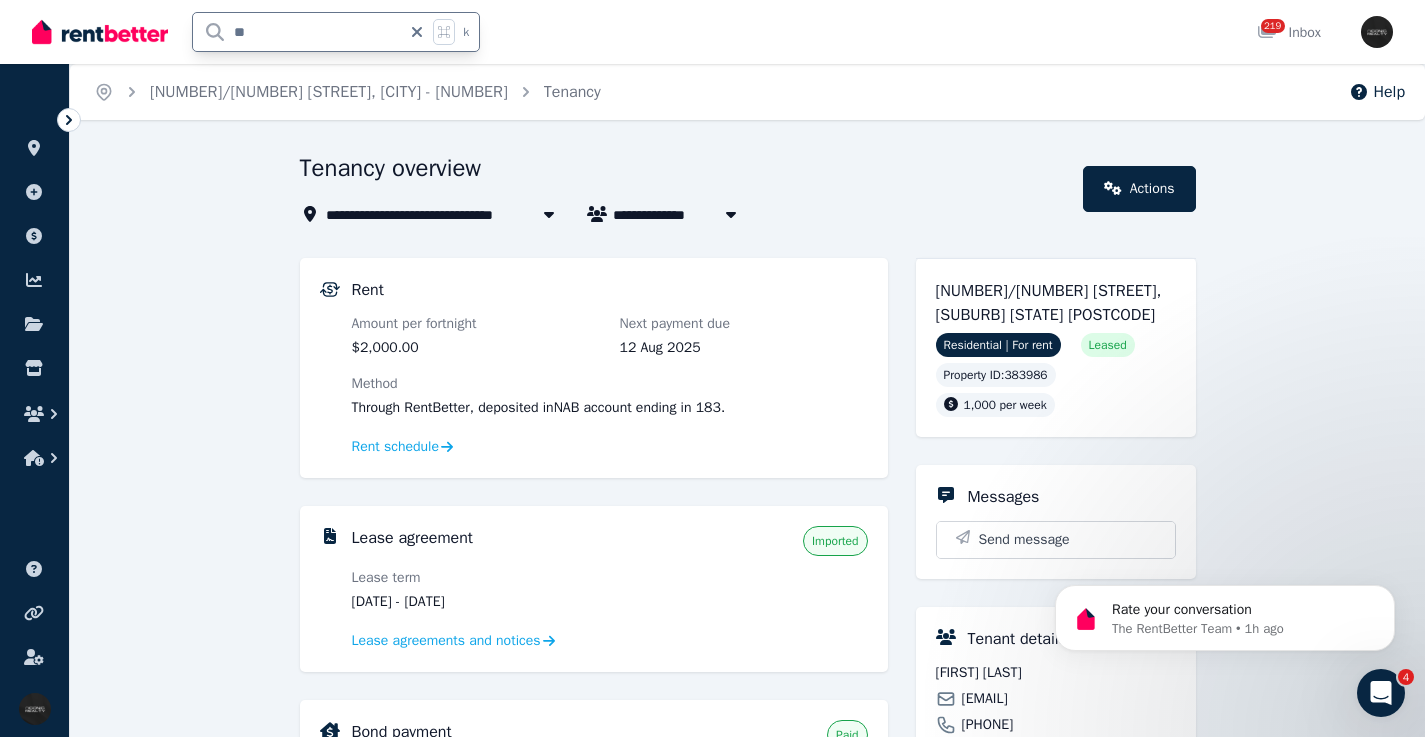 type on "**" 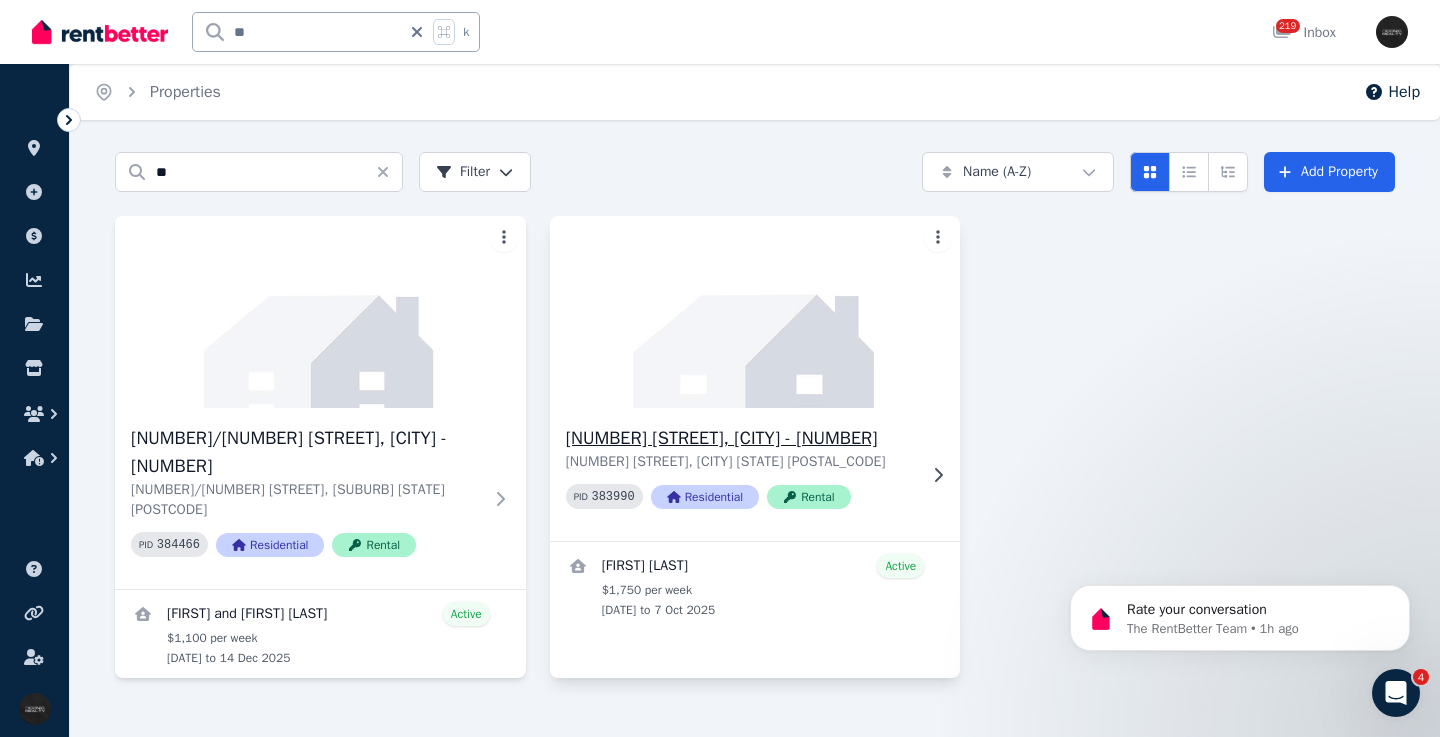 click 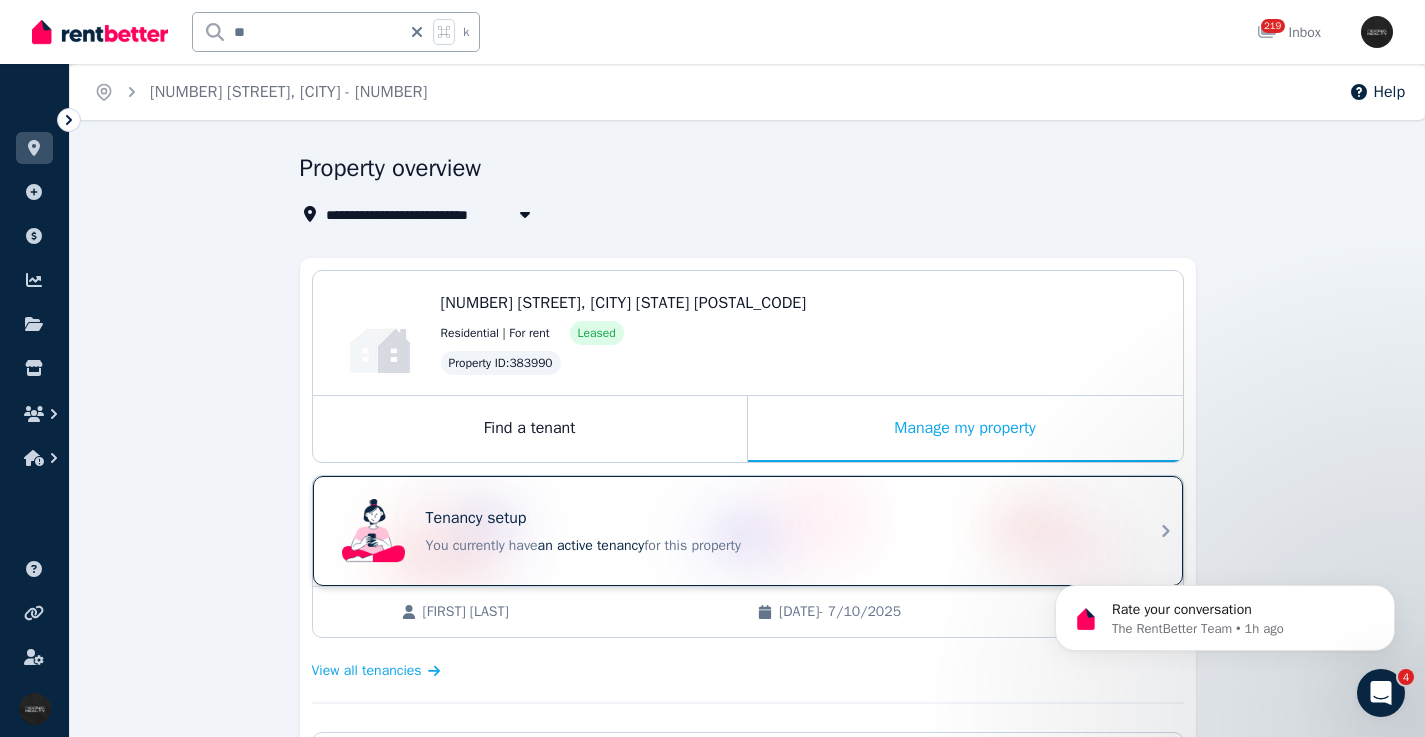 click on "Tenancy setup" at bounding box center [776, 518] 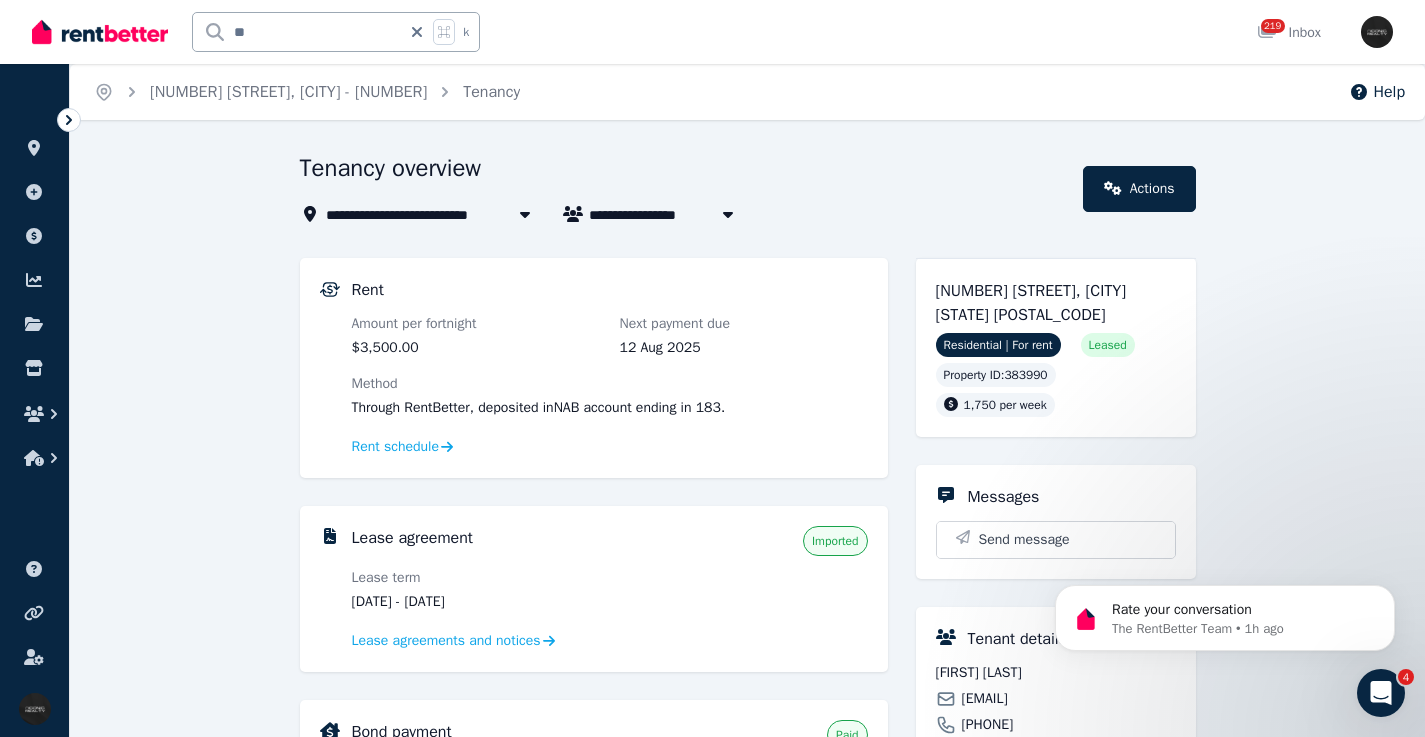 drag, startPoint x: 509, startPoint y: 597, endPoint x: 439, endPoint y: 606, distance: 70.5762 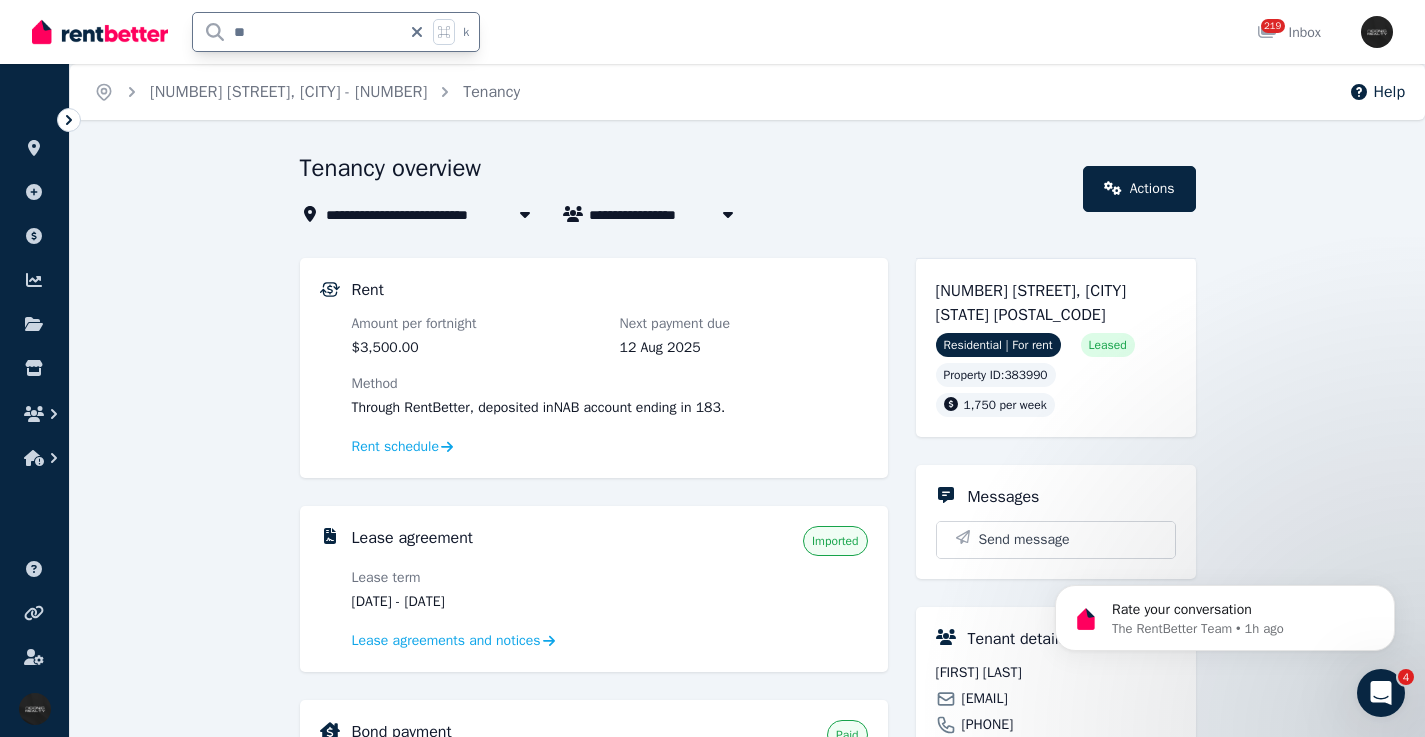 type on "*" 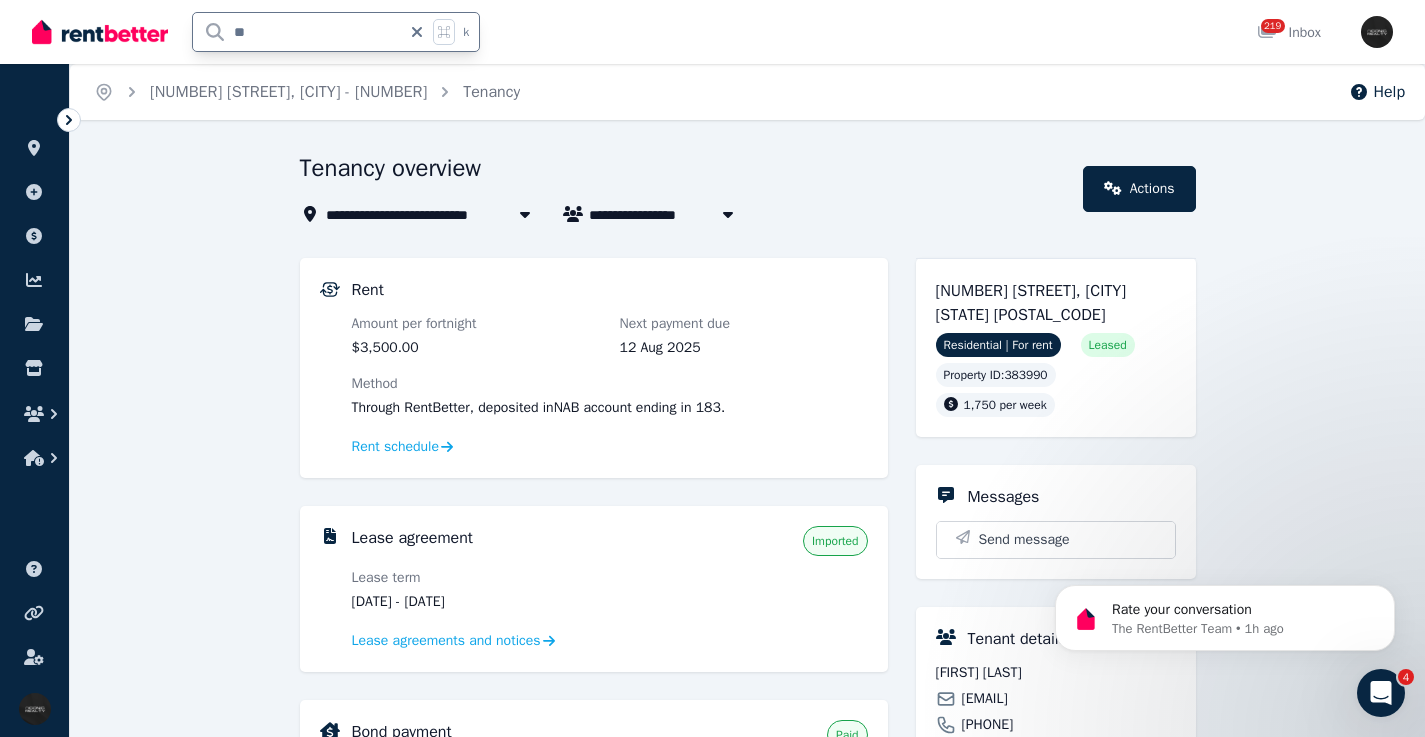 type on "***" 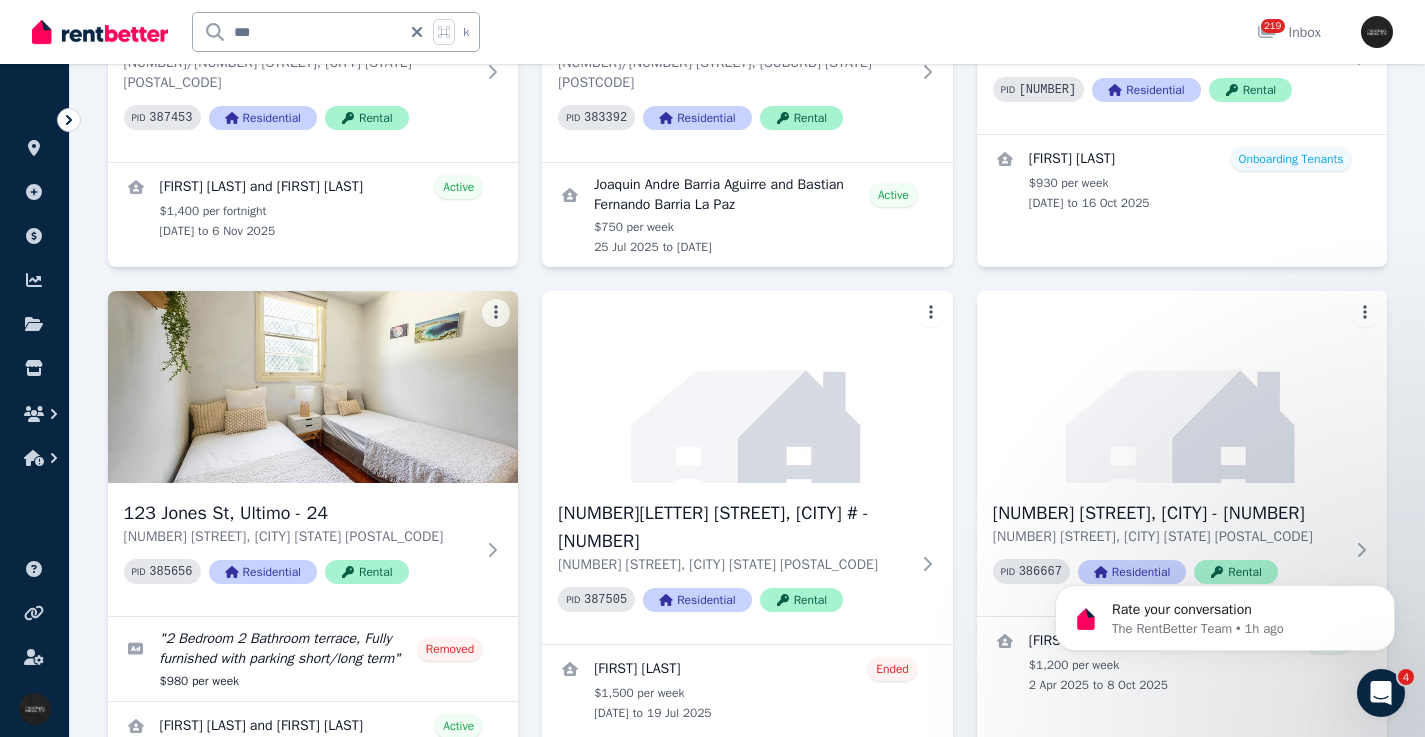 scroll, scrollTop: 970, scrollLeft: 0, axis: vertical 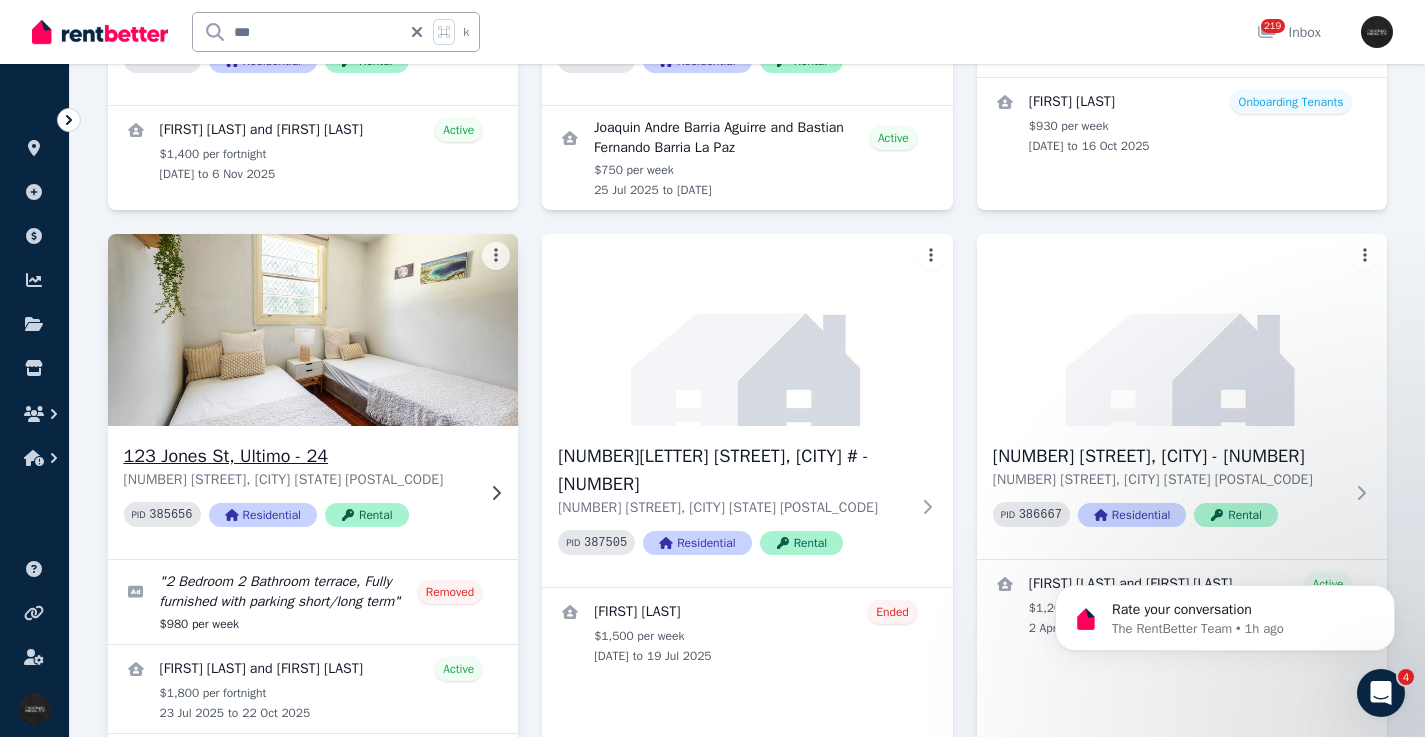 click 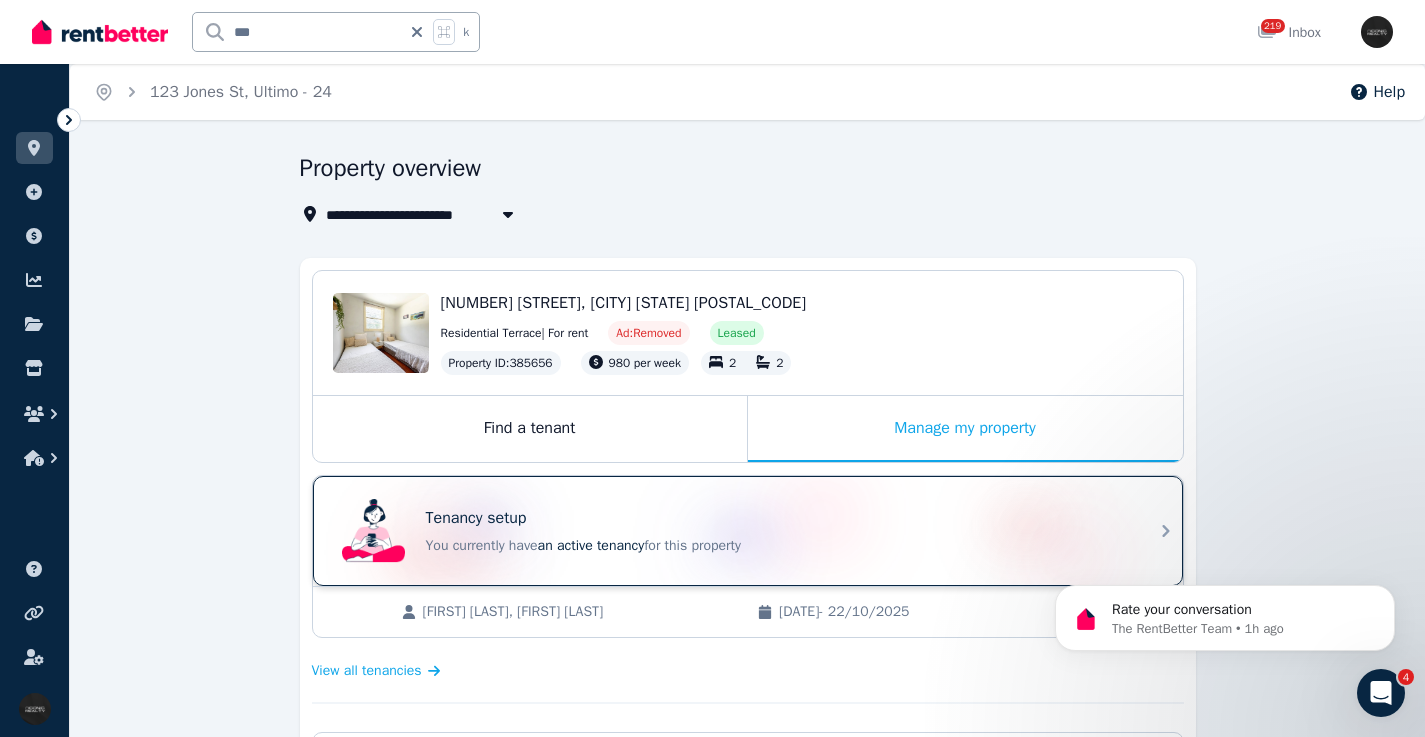 click on "Tenancy setup You currently have  an active tenancy  for this property" at bounding box center [730, 531] 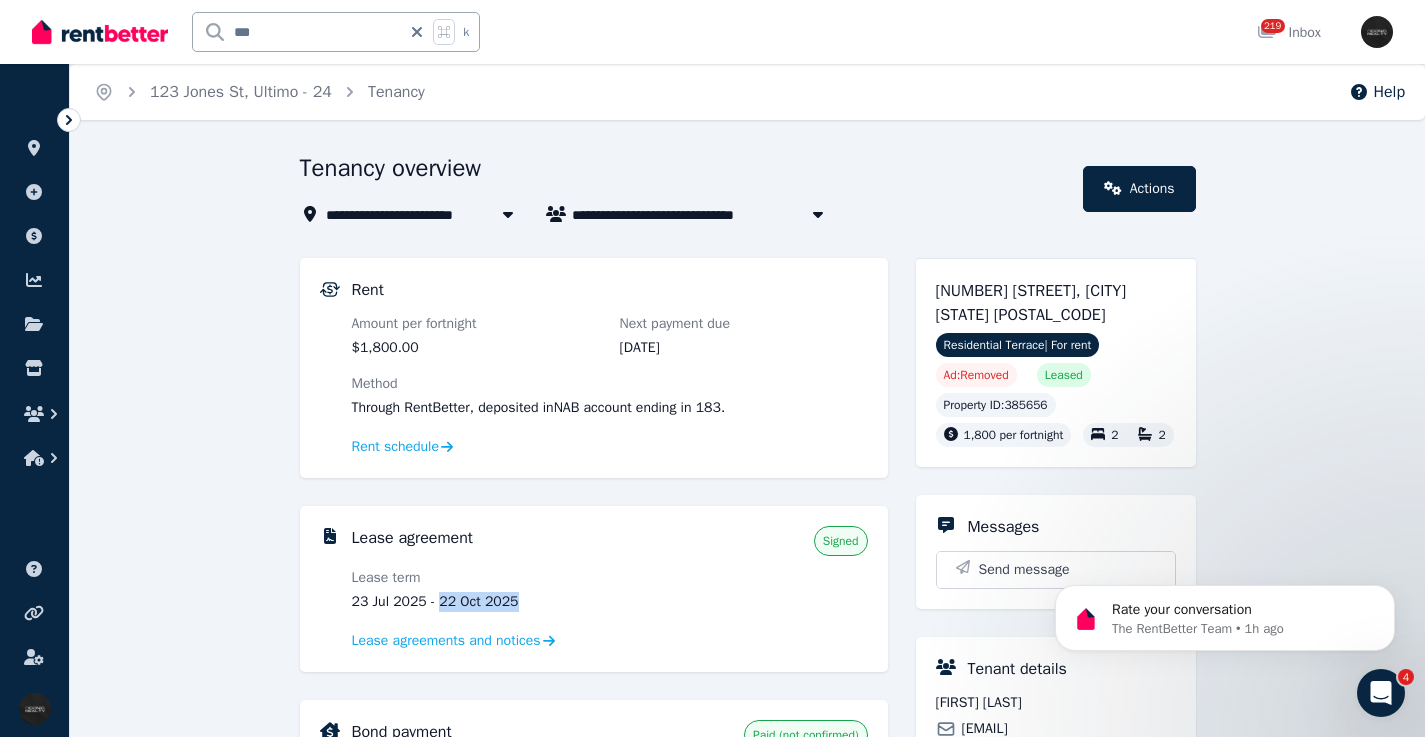 drag, startPoint x: 532, startPoint y: 600, endPoint x: 443, endPoint y: 604, distance: 89.08984 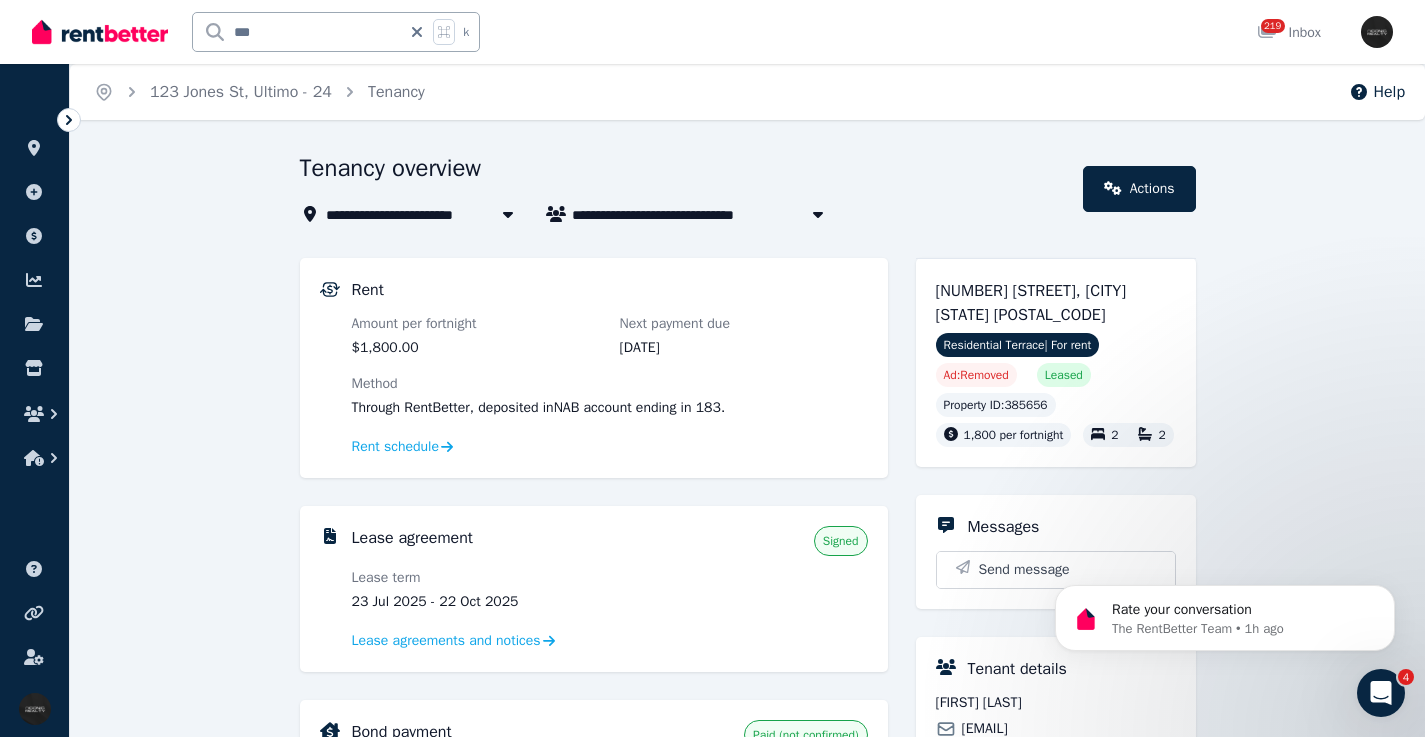 click on "***" at bounding box center (297, 32) 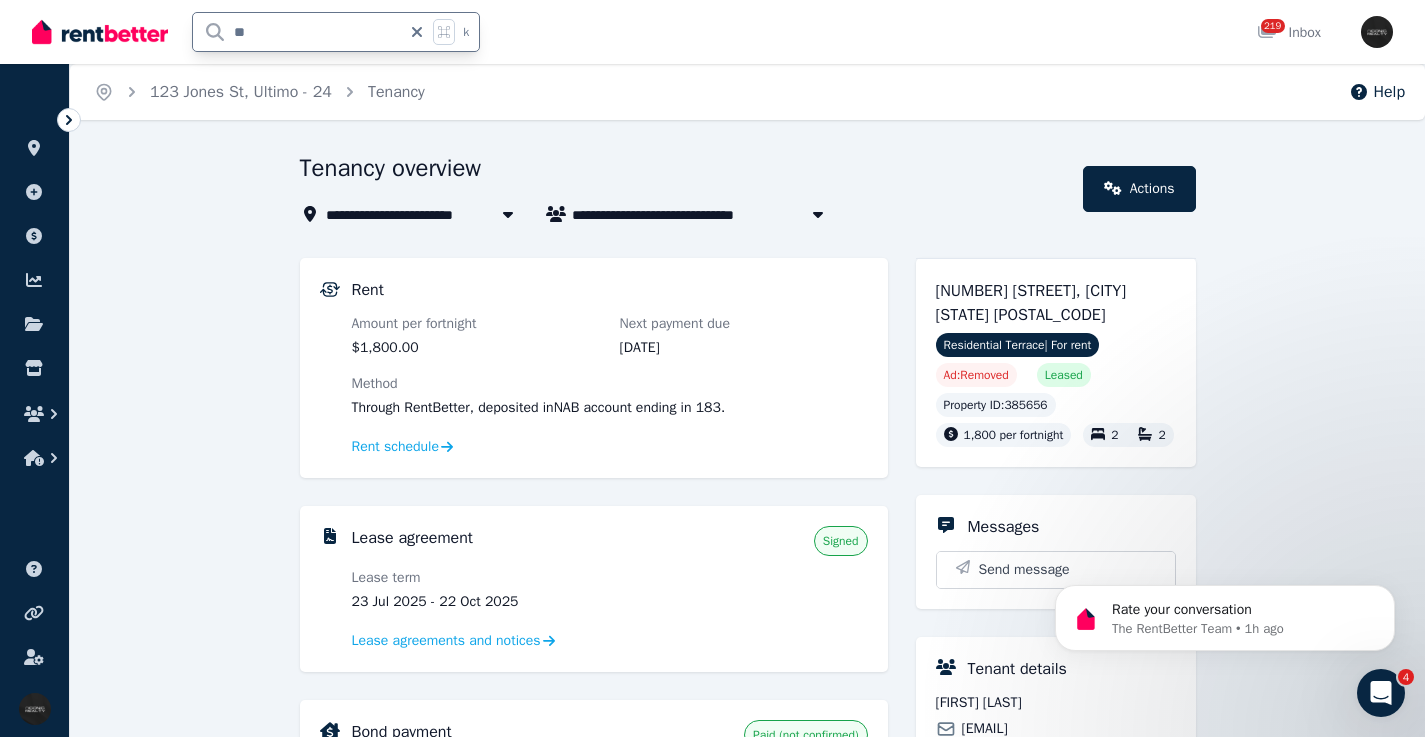 type on "*" 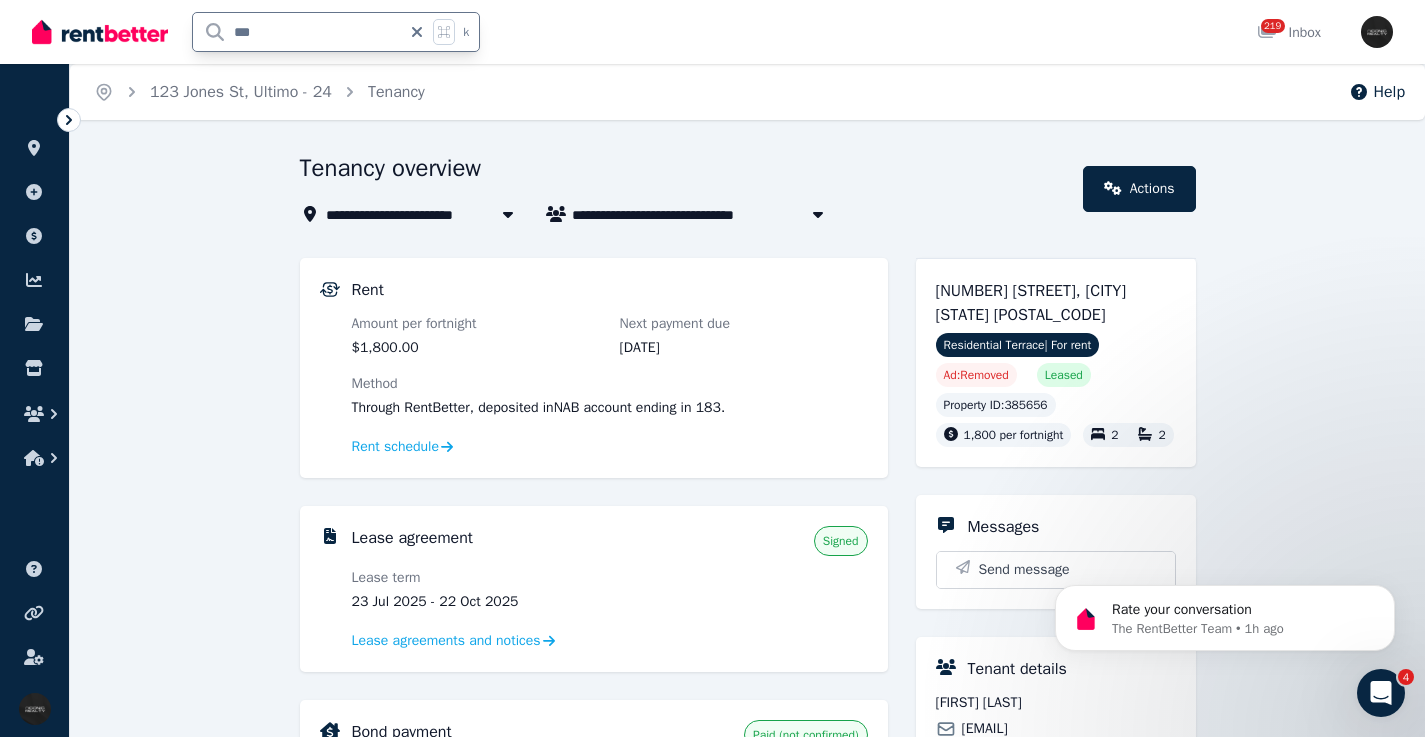 type on "****" 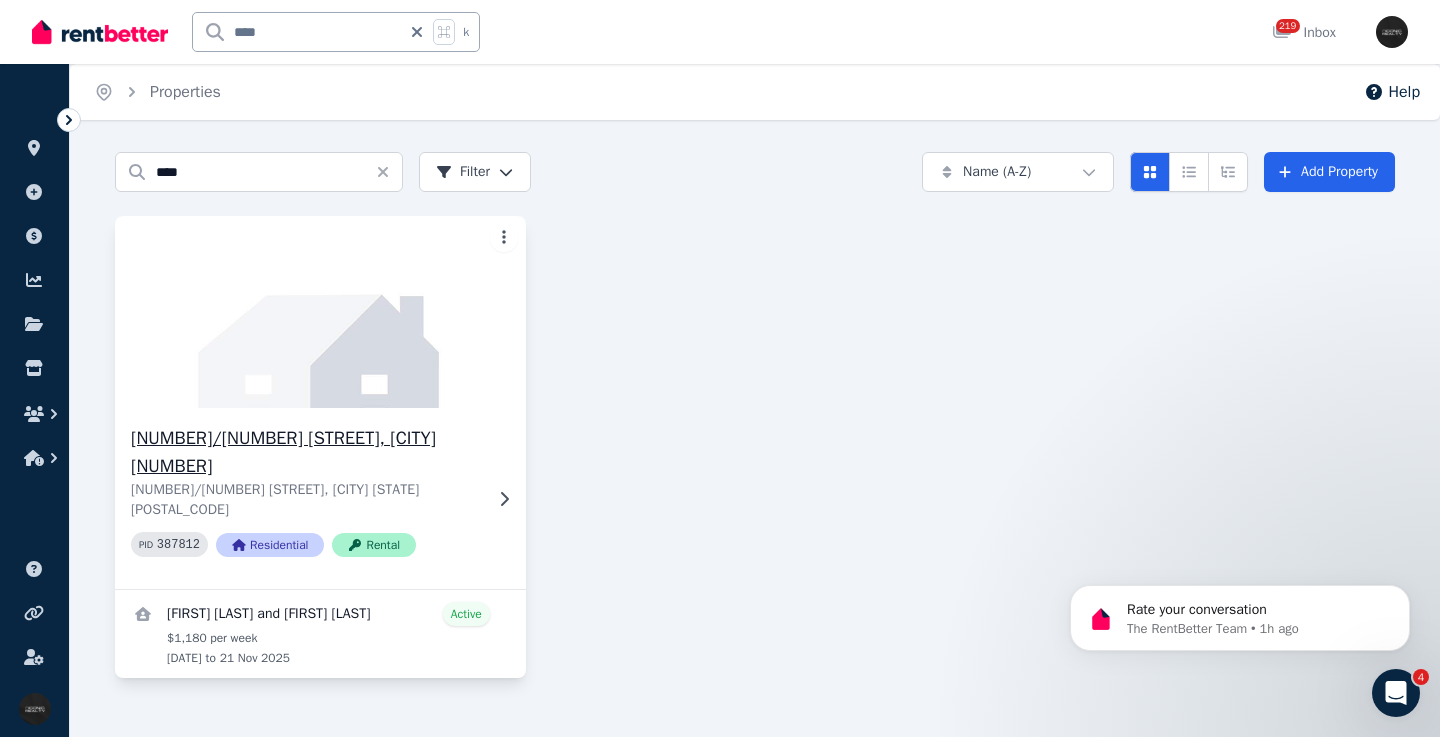 click 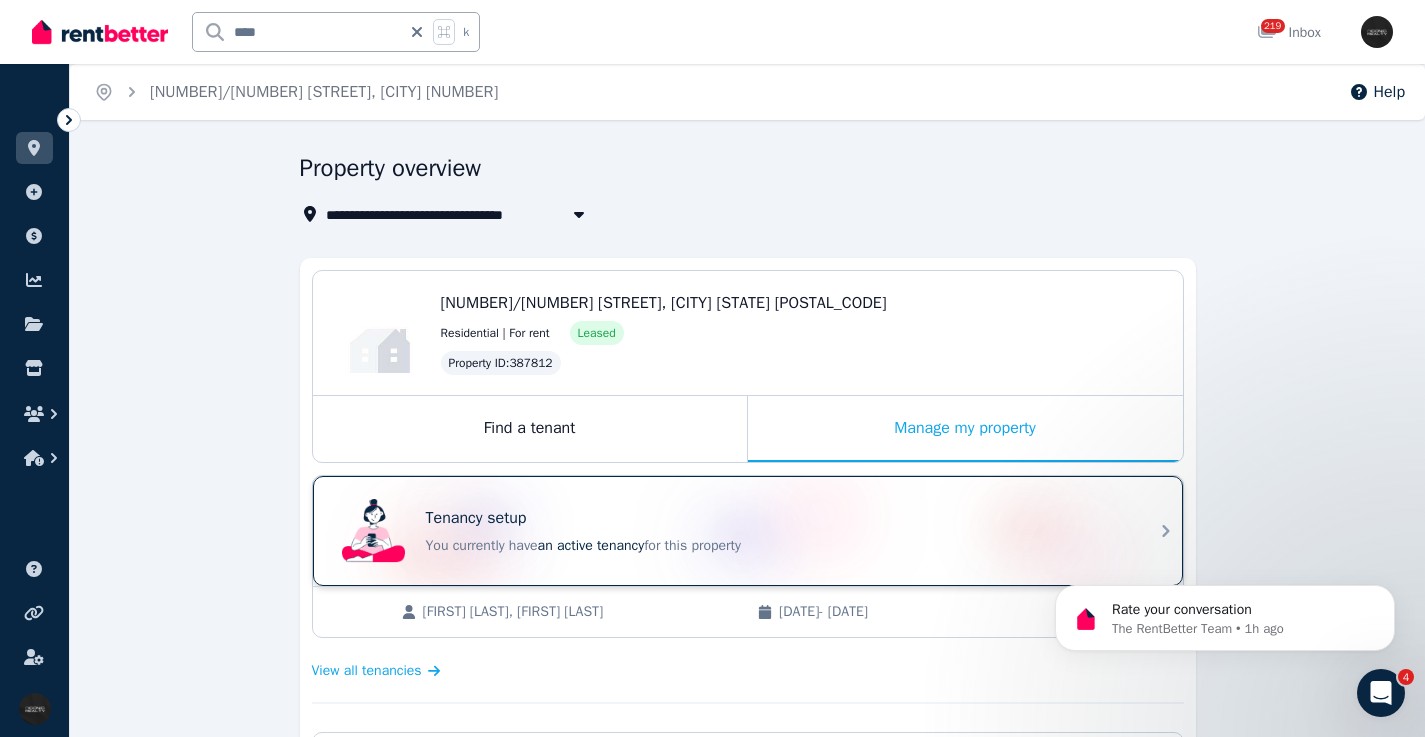 click on "Tenancy setup" at bounding box center [476, 518] 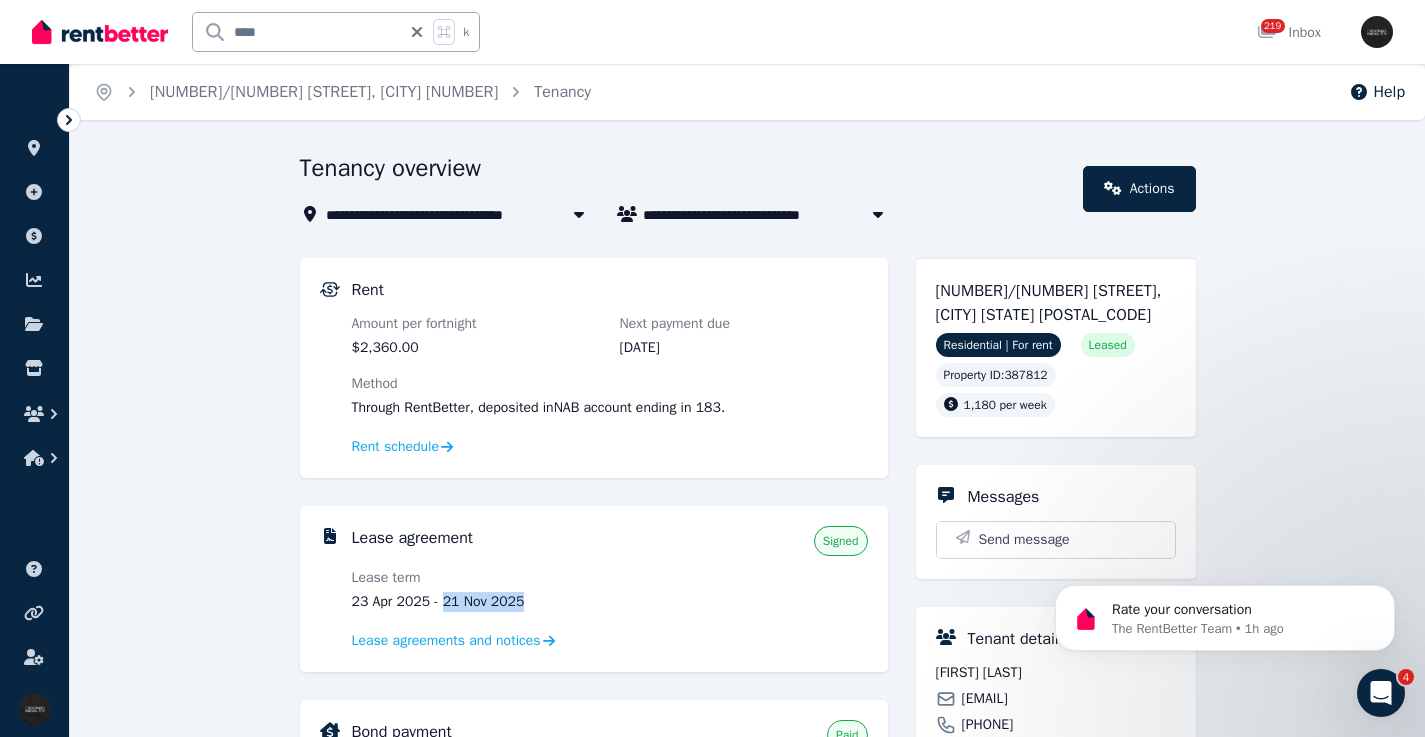 drag, startPoint x: 542, startPoint y: 604, endPoint x: 445, endPoint y: 603, distance: 97.00516 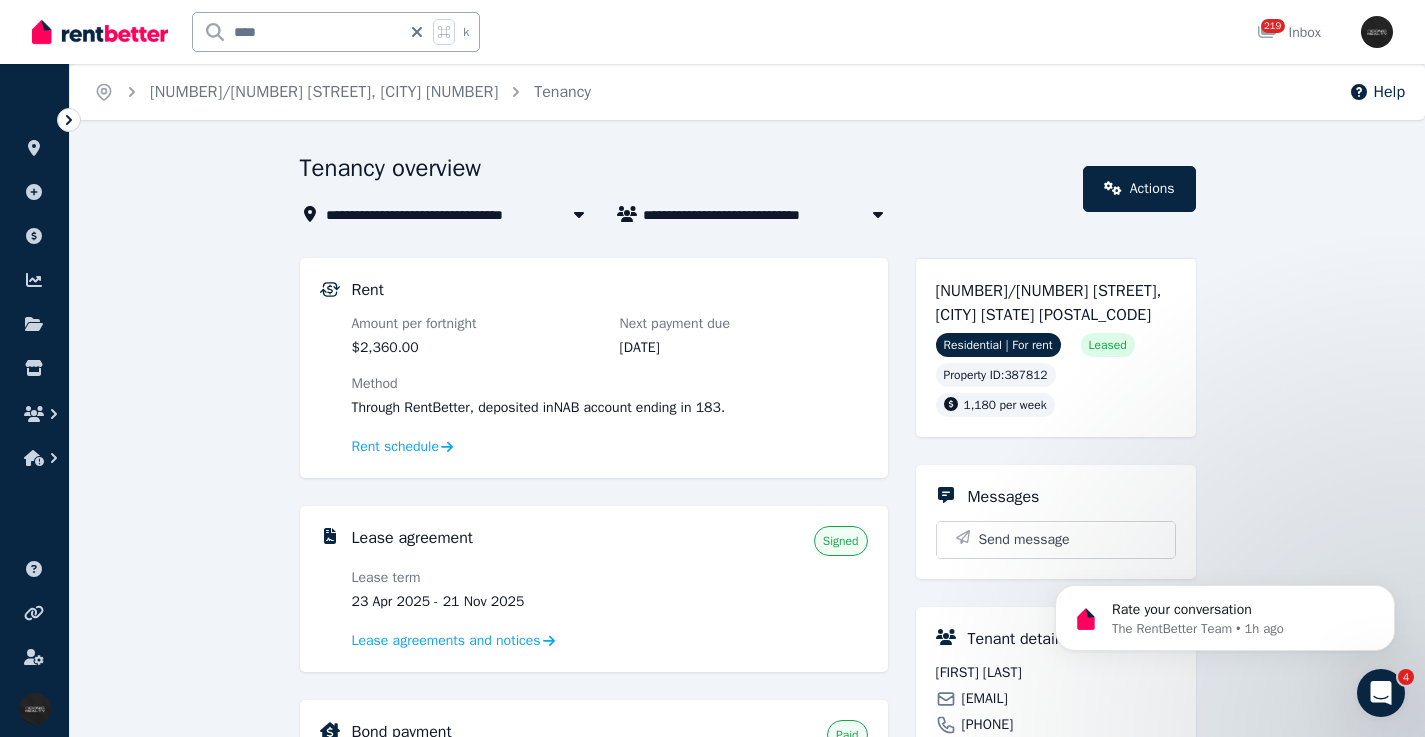 click on "****" at bounding box center (297, 32) 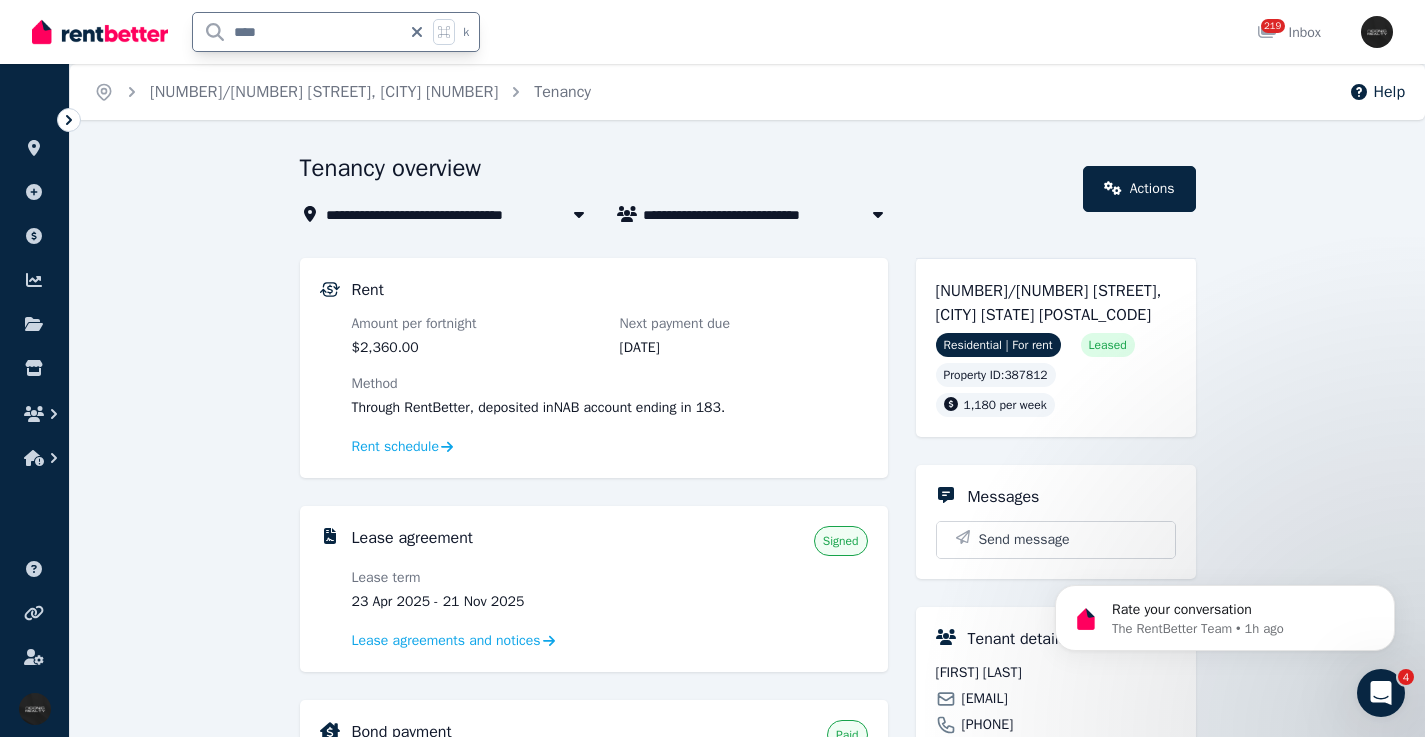 type on "*****" 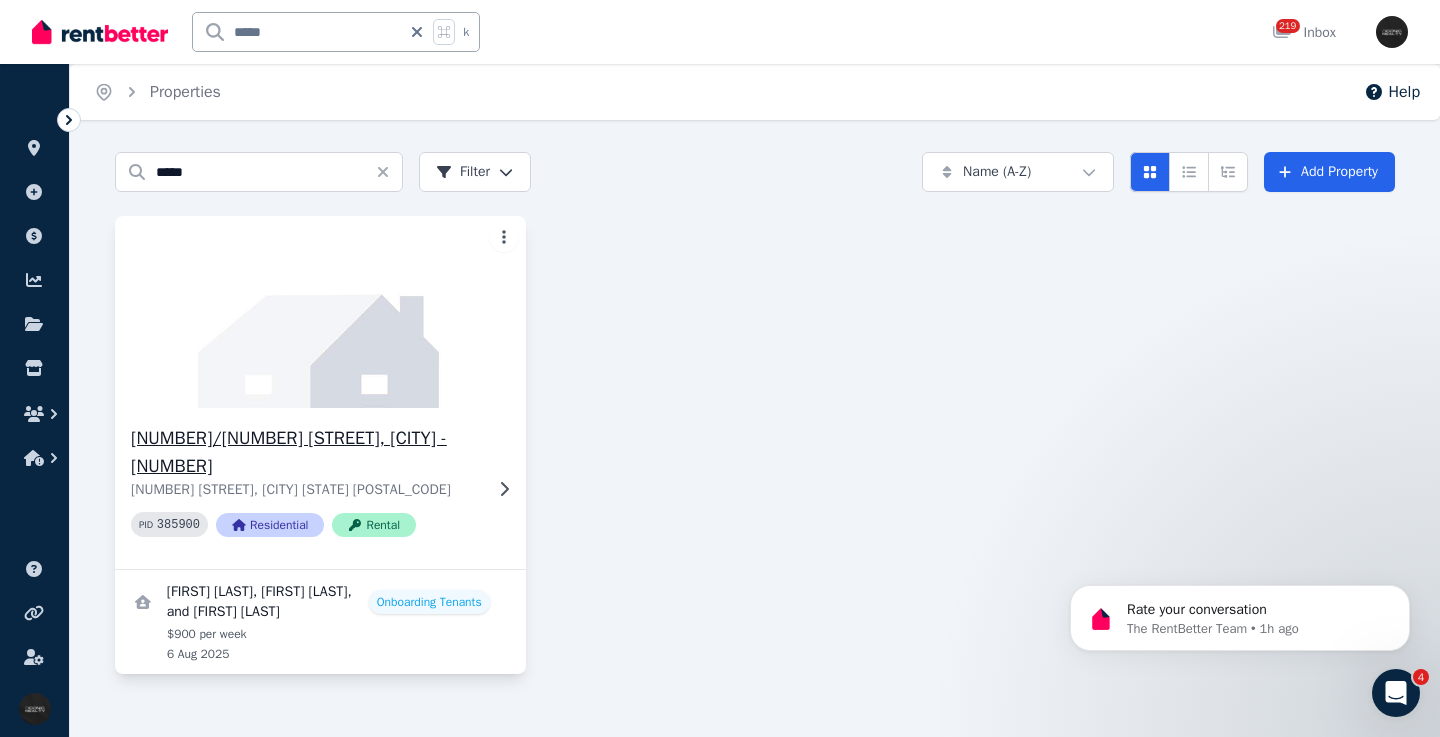 click 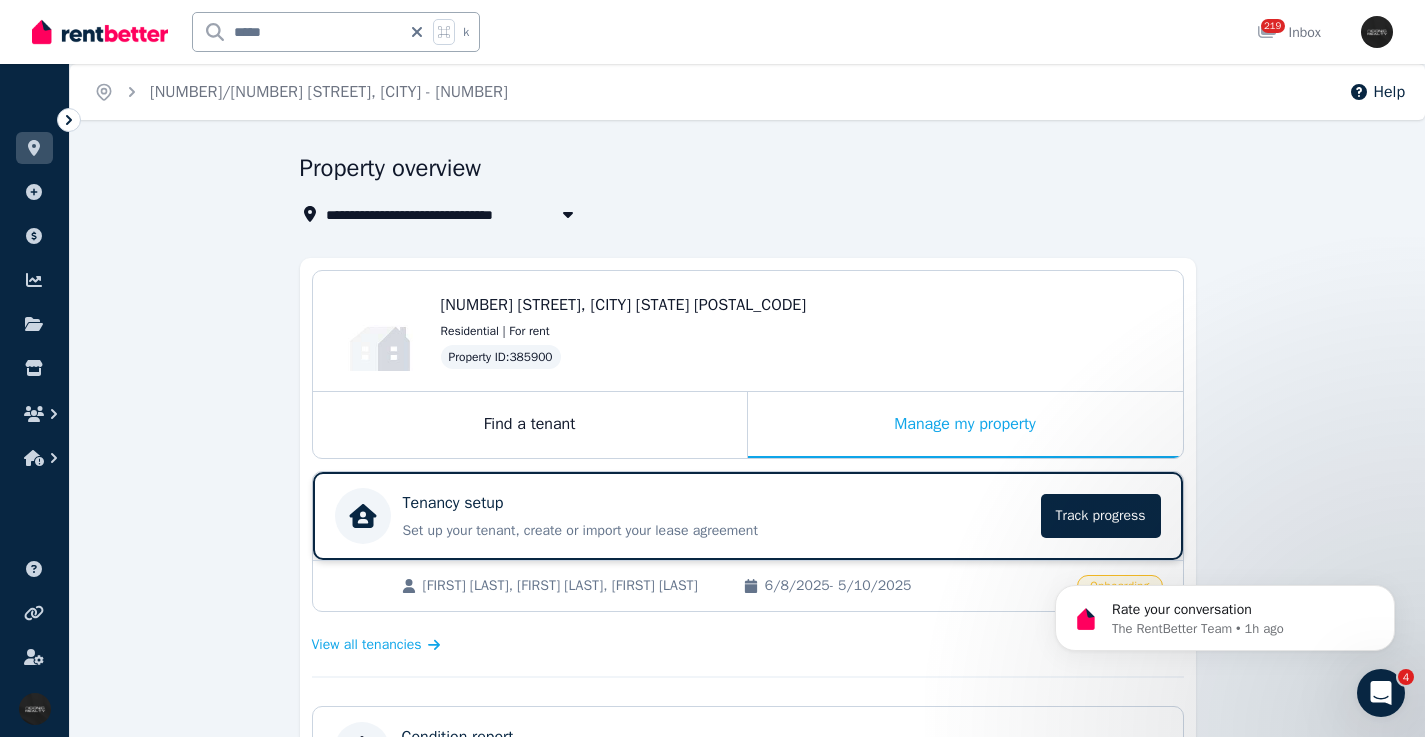 click on "Tenancy setup" at bounding box center [716, 503] 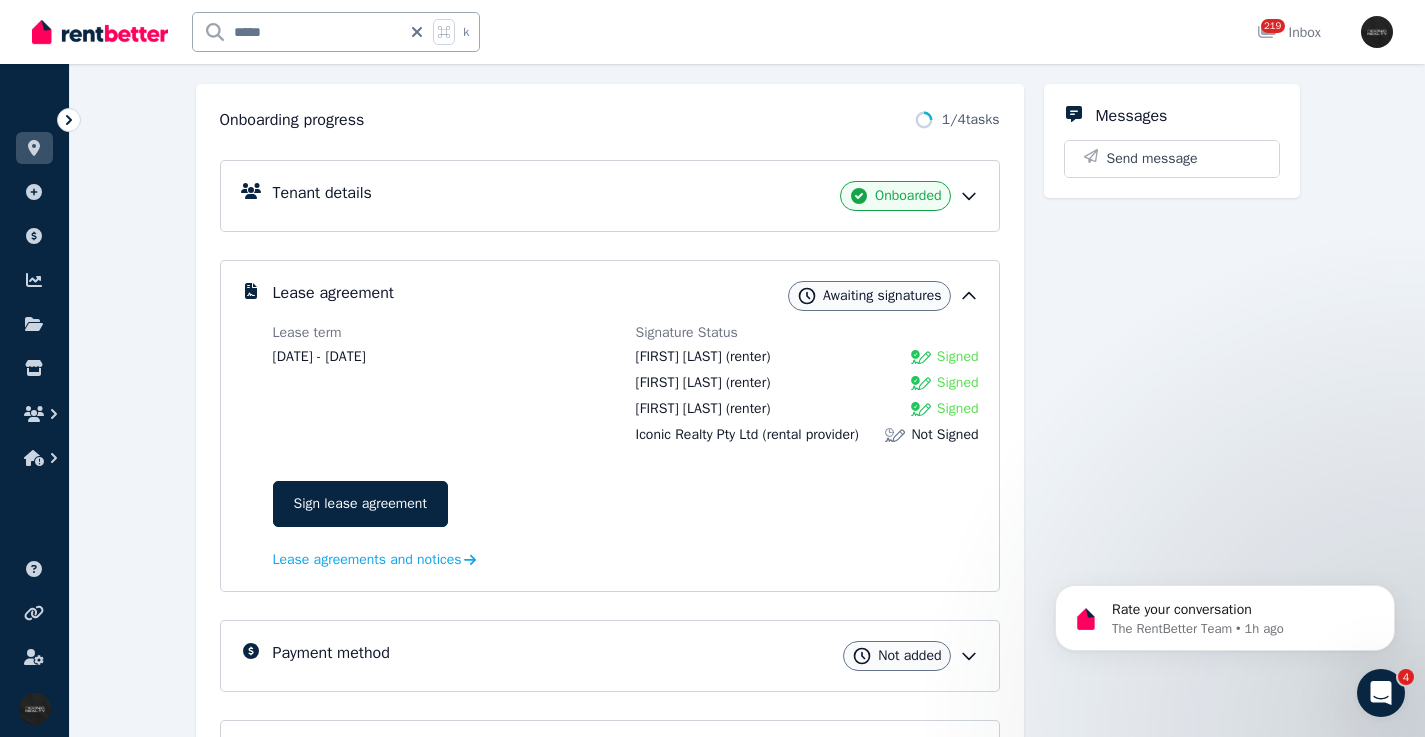 scroll, scrollTop: 214, scrollLeft: 0, axis: vertical 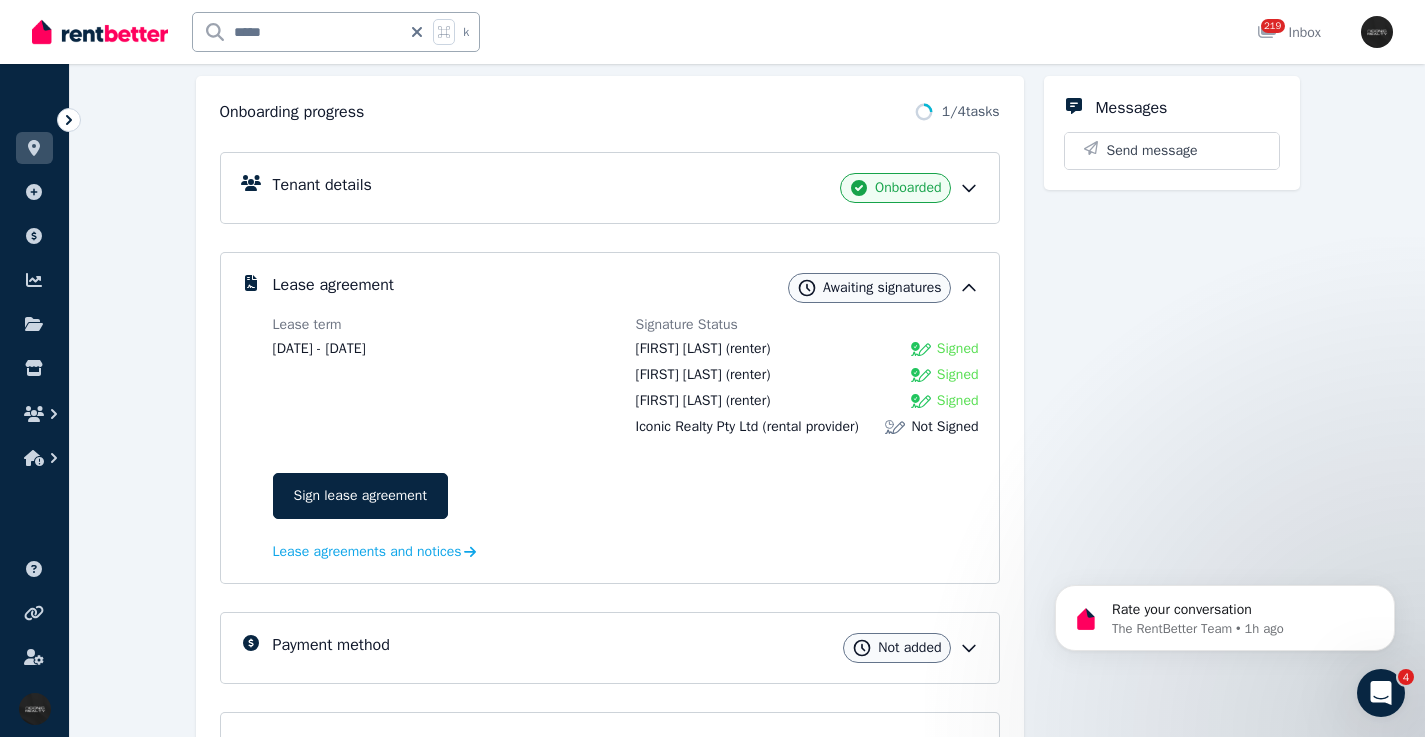 drag, startPoint x: 460, startPoint y: 347, endPoint x: 365, endPoint y: 353, distance: 95.189285 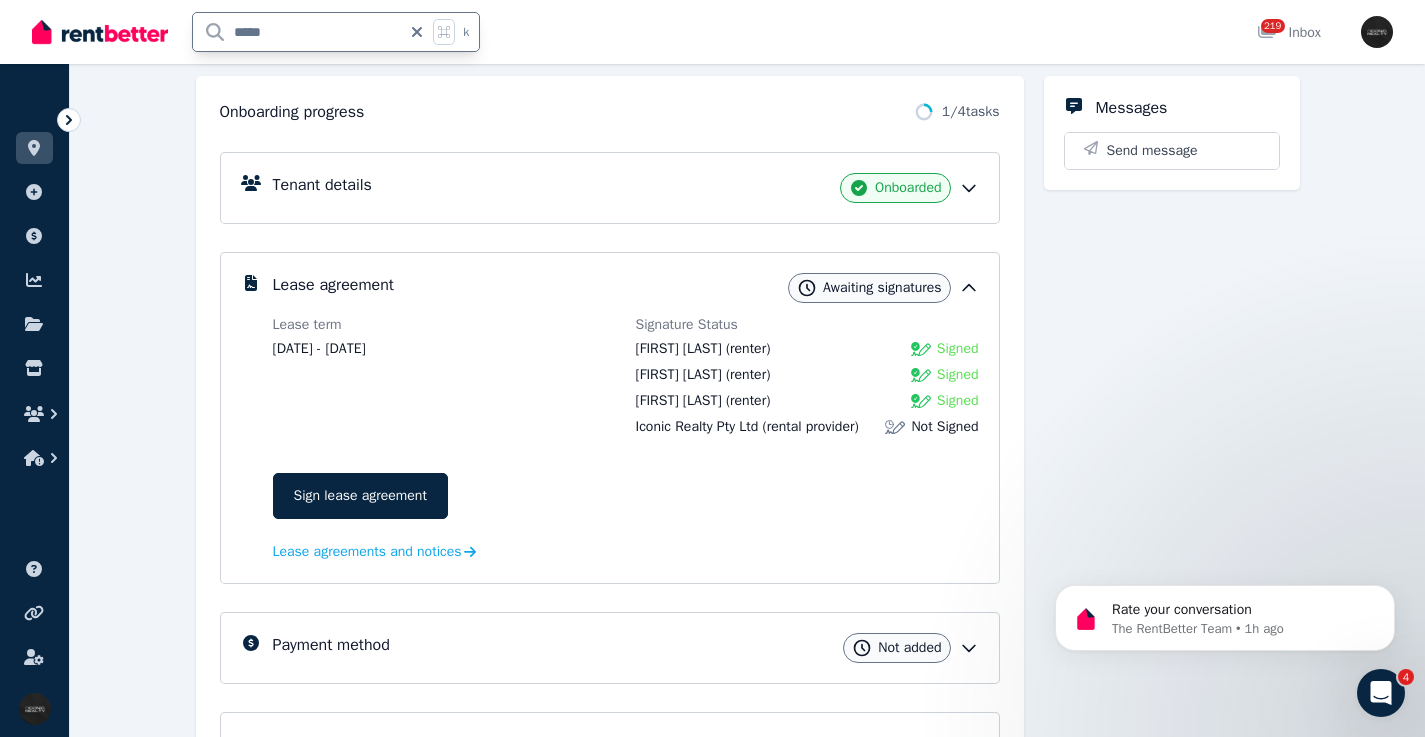 drag, startPoint x: 278, startPoint y: 33, endPoint x: 221, endPoint y: 14, distance: 60.083275 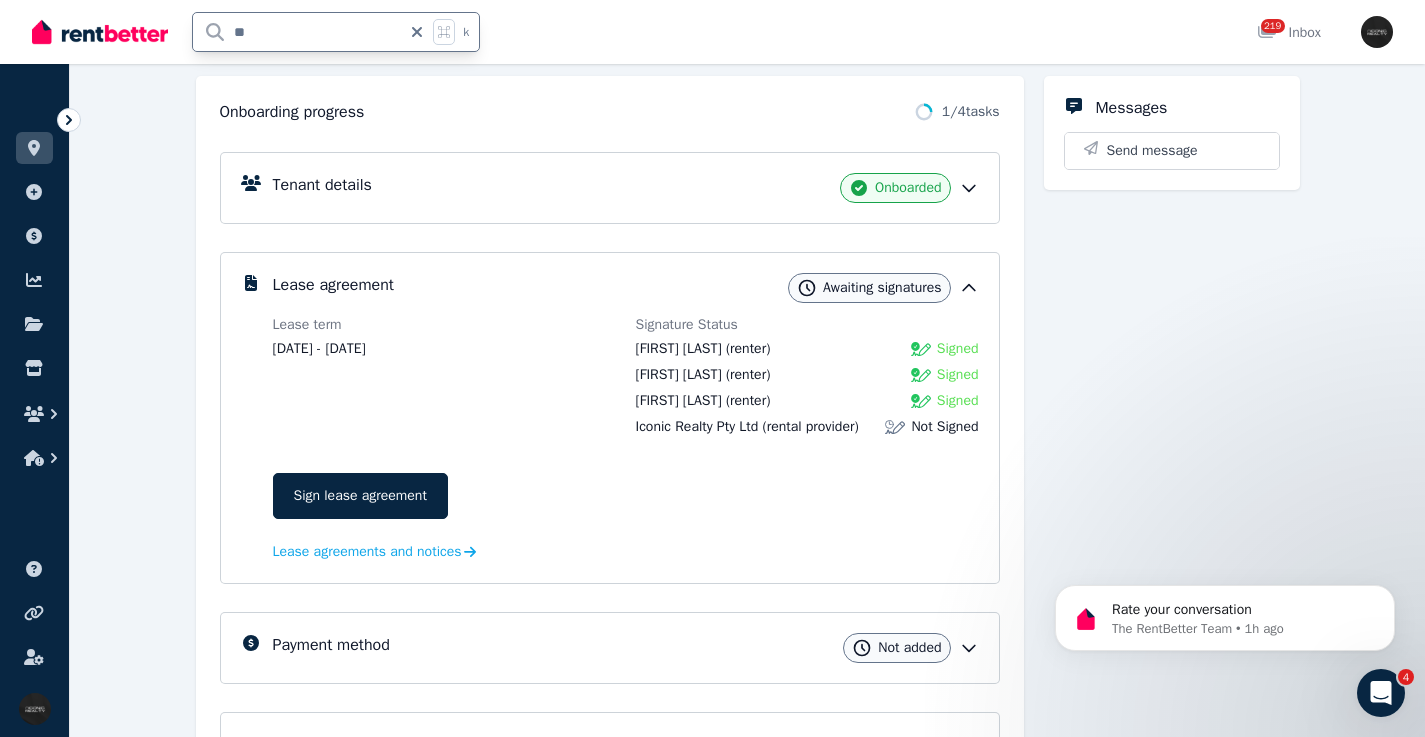 type on "***" 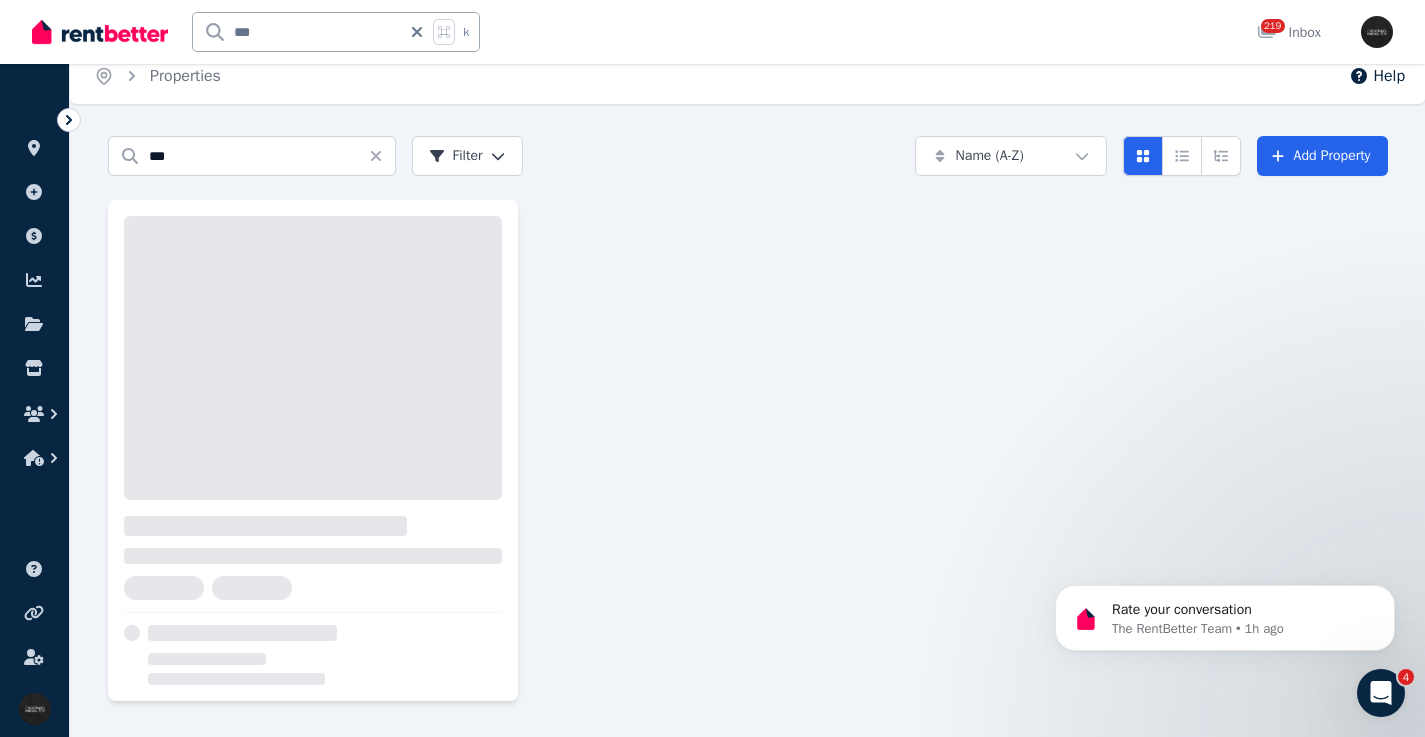 scroll, scrollTop: 0, scrollLeft: 0, axis: both 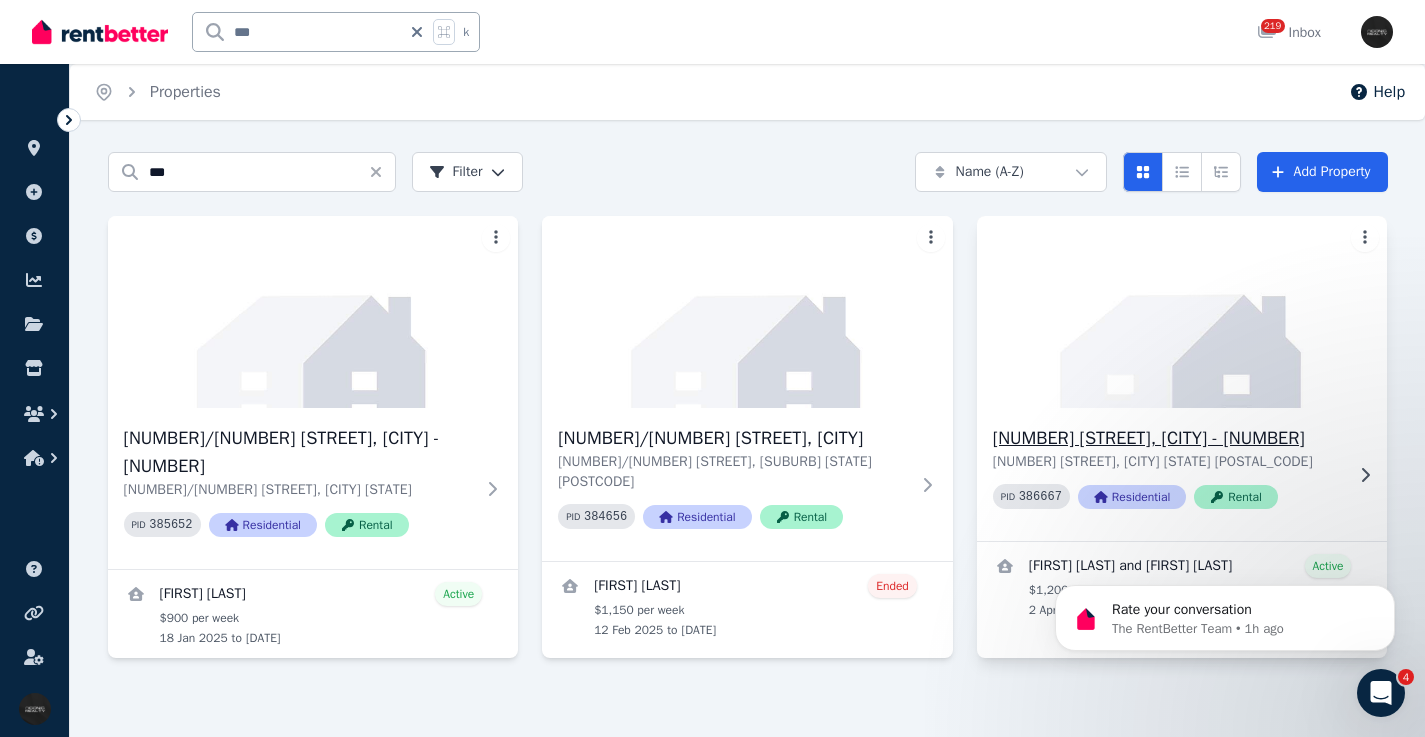 click 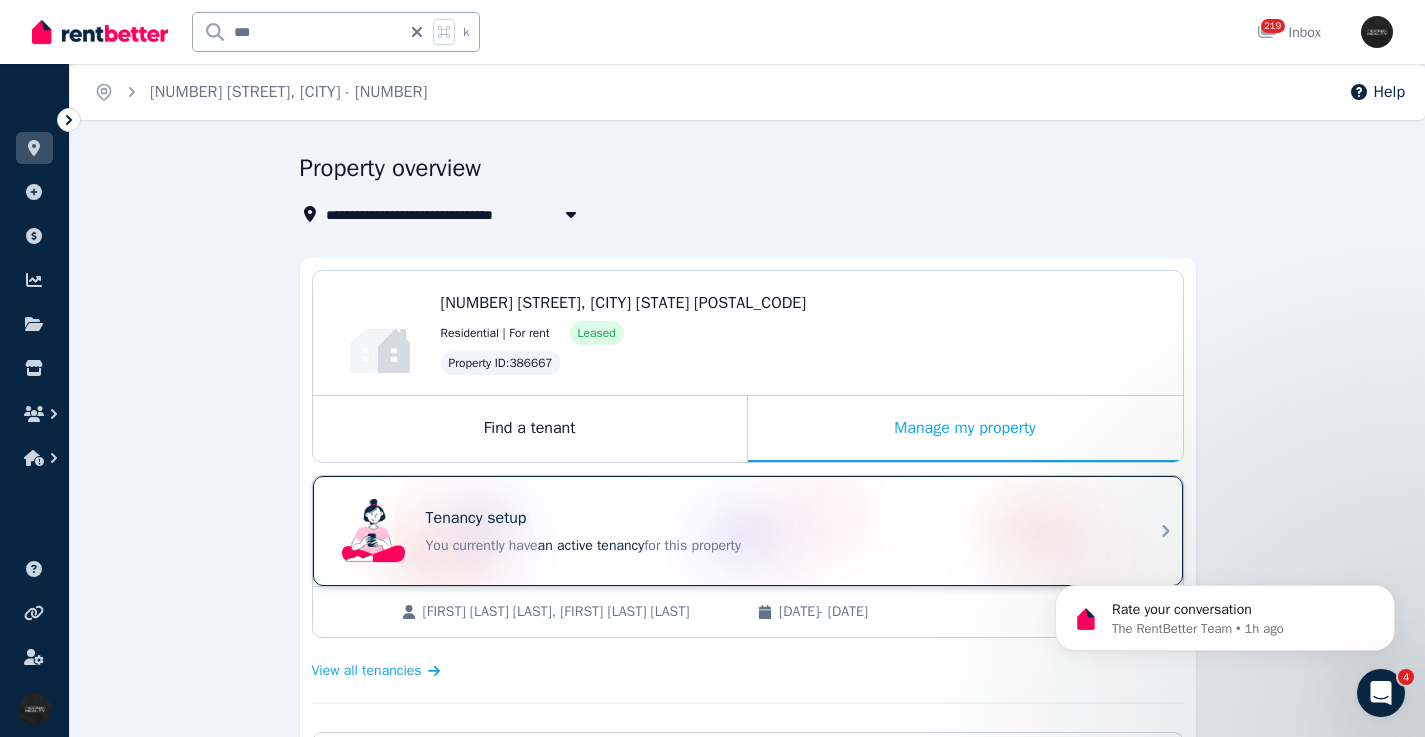 click on "Tenancy setup You currently have  an active tenancy  for this property" at bounding box center (730, 531) 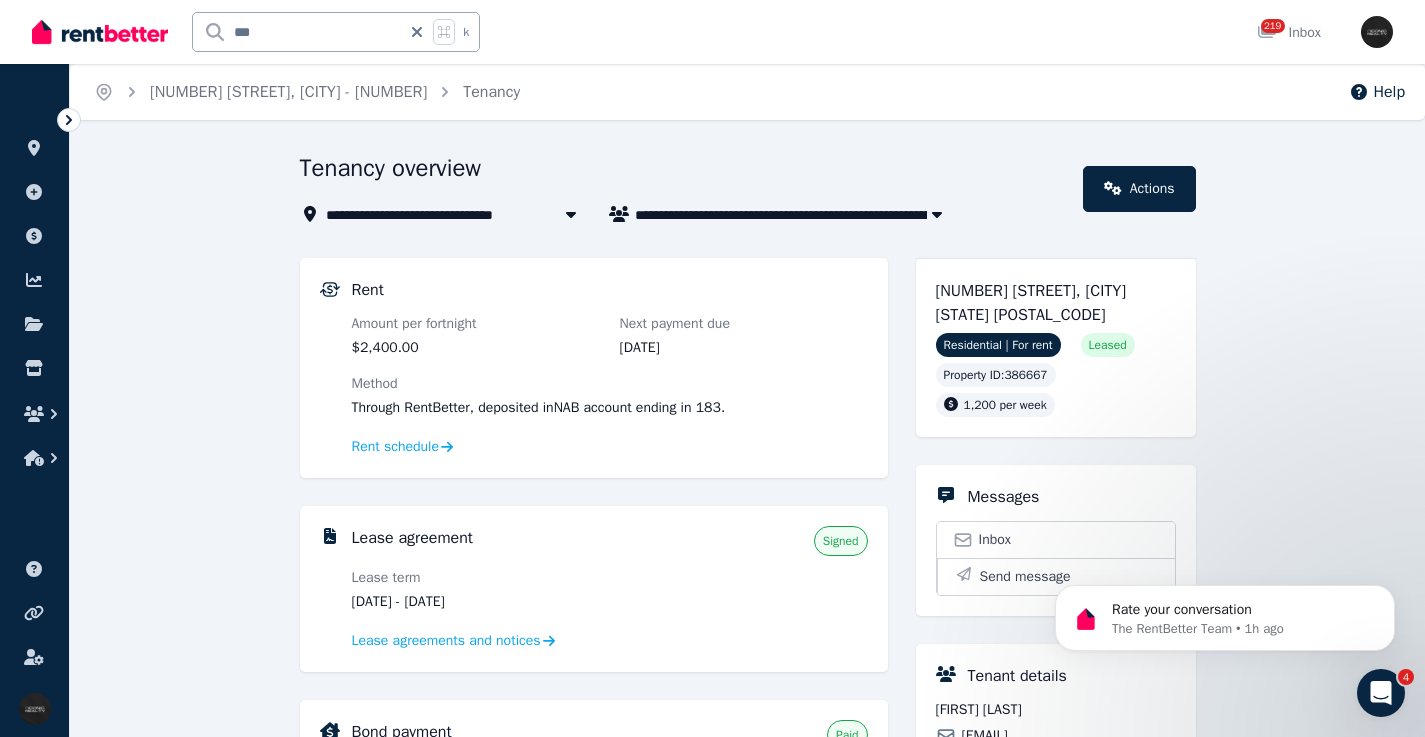 drag, startPoint x: 519, startPoint y: 596, endPoint x: 438, endPoint y: 603, distance: 81.3019 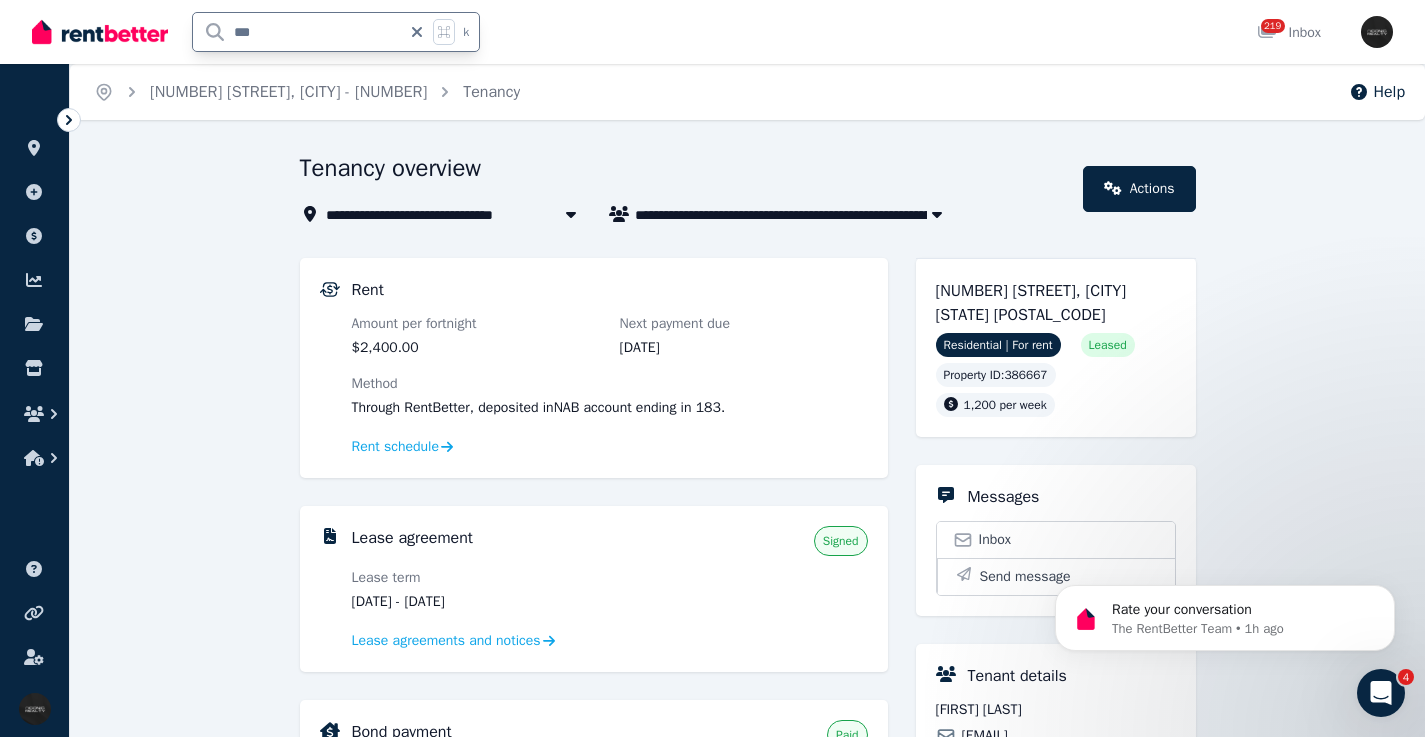 drag, startPoint x: 295, startPoint y: 23, endPoint x: 226, endPoint y: 4, distance: 71.568146 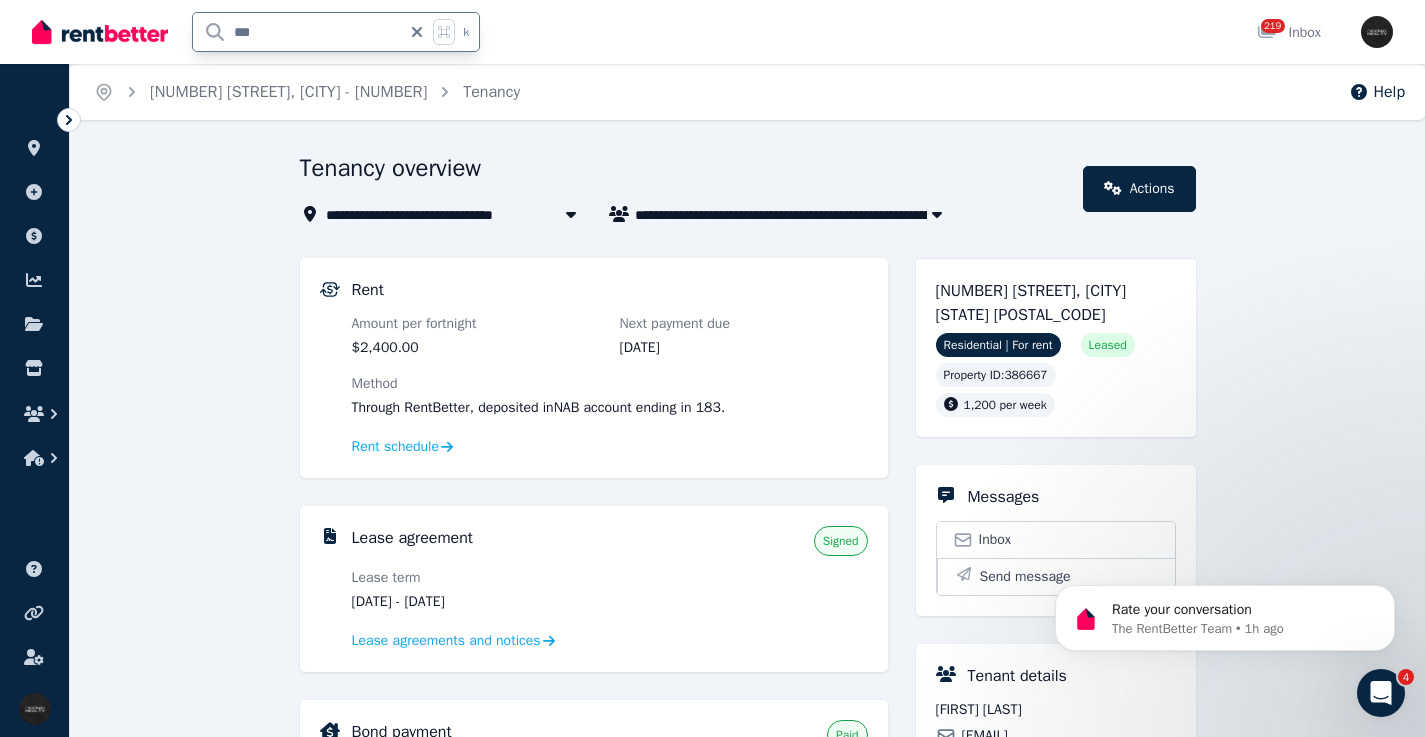 type on "***" 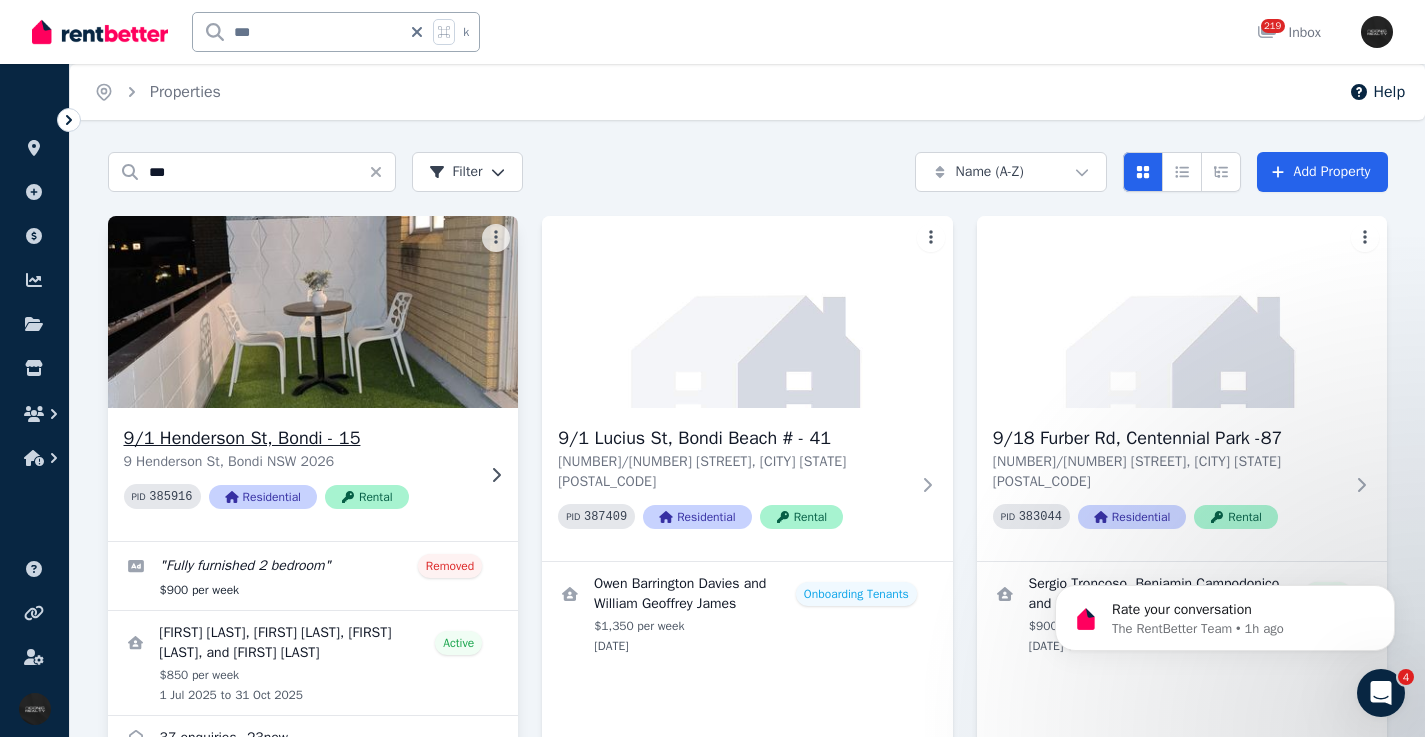 click 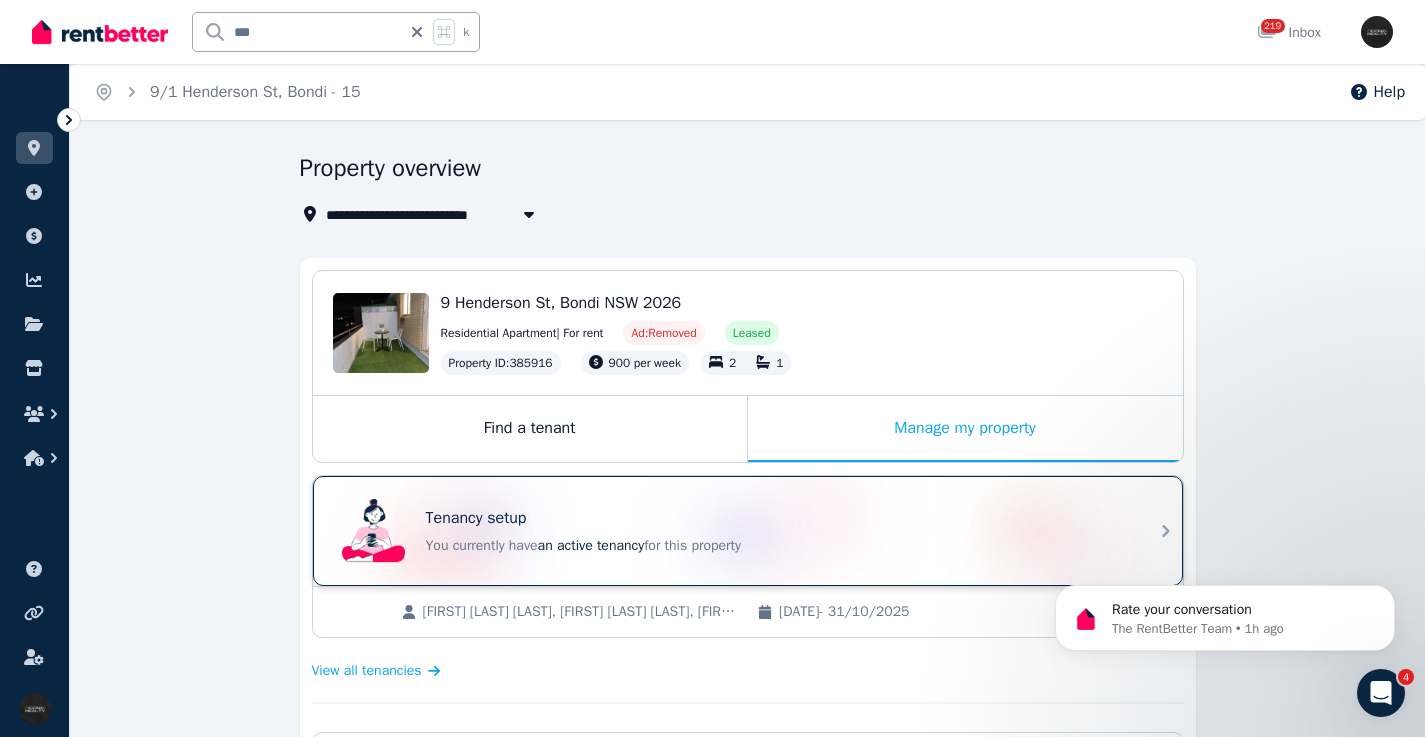 click on "Tenancy setup You currently have  an active tenancy  for this property" at bounding box center (730, 531) 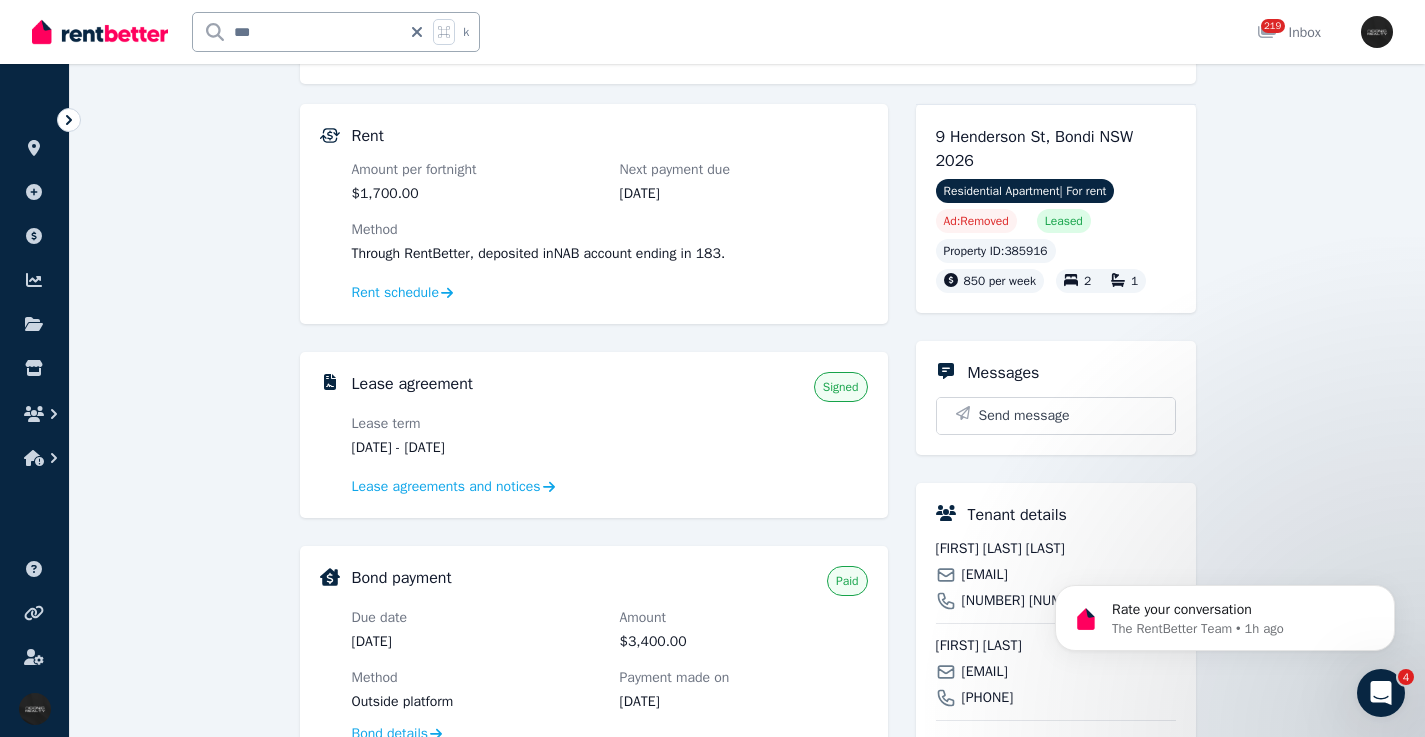 scroll, scrollTop: 405, scrollLeft: 0, axis: vertical 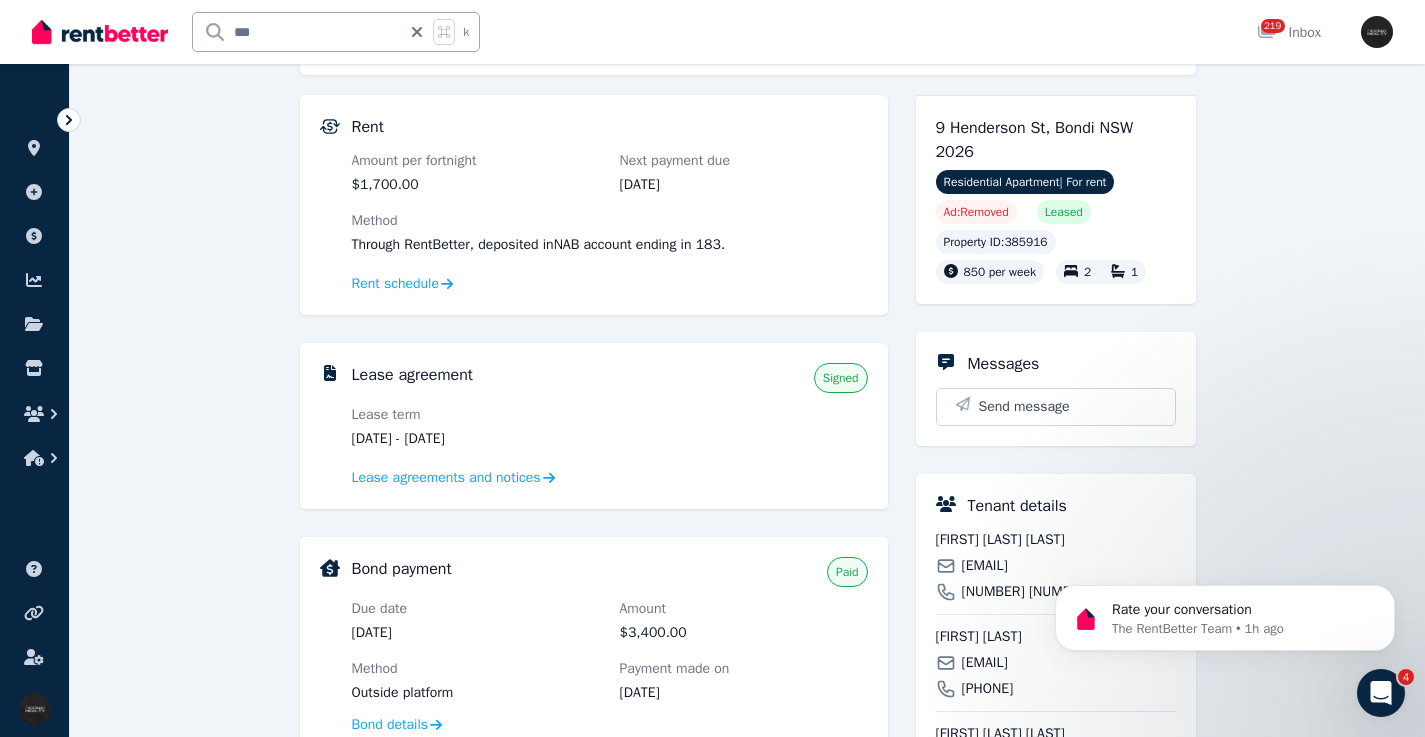 drag, startPoint x: 467, startPoint y: 436, endPoint x: 438, endPoint y: 434, distance: 29.068884 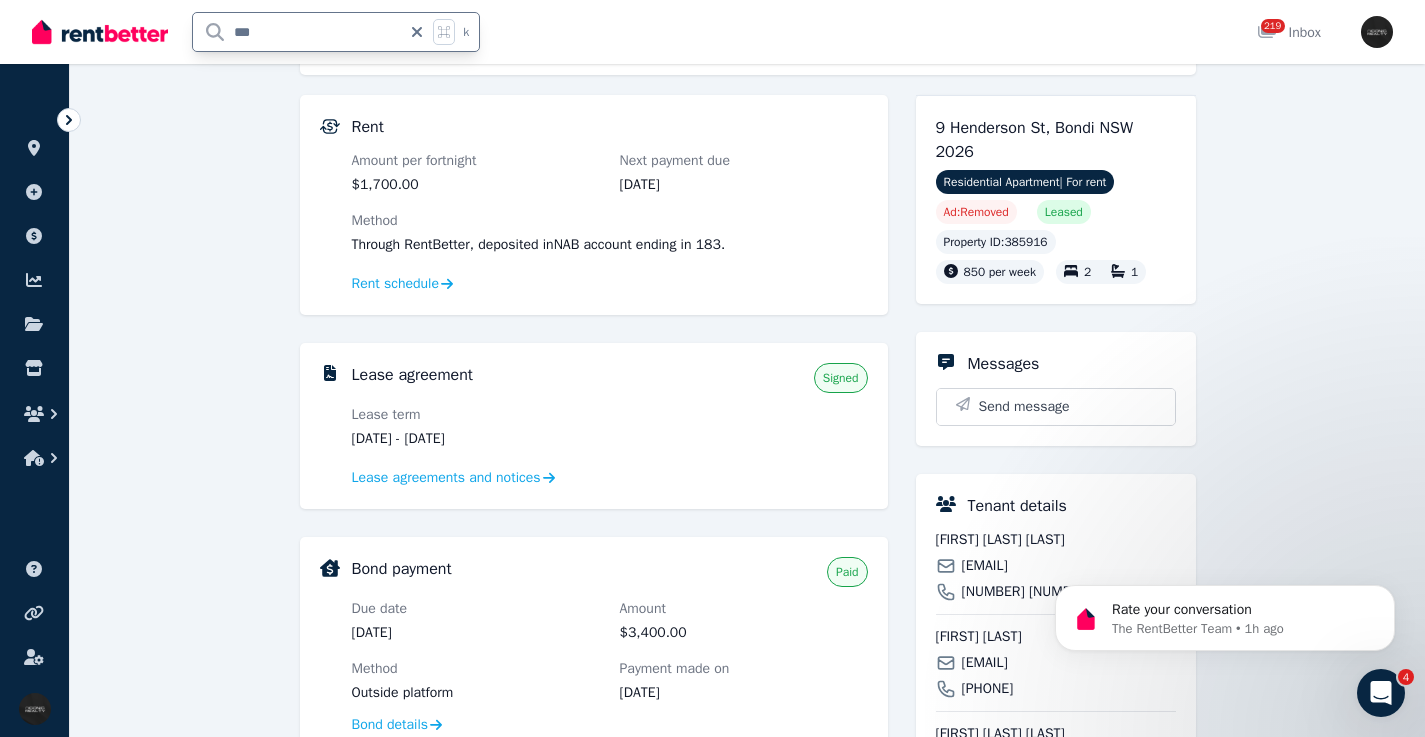 type on "****" 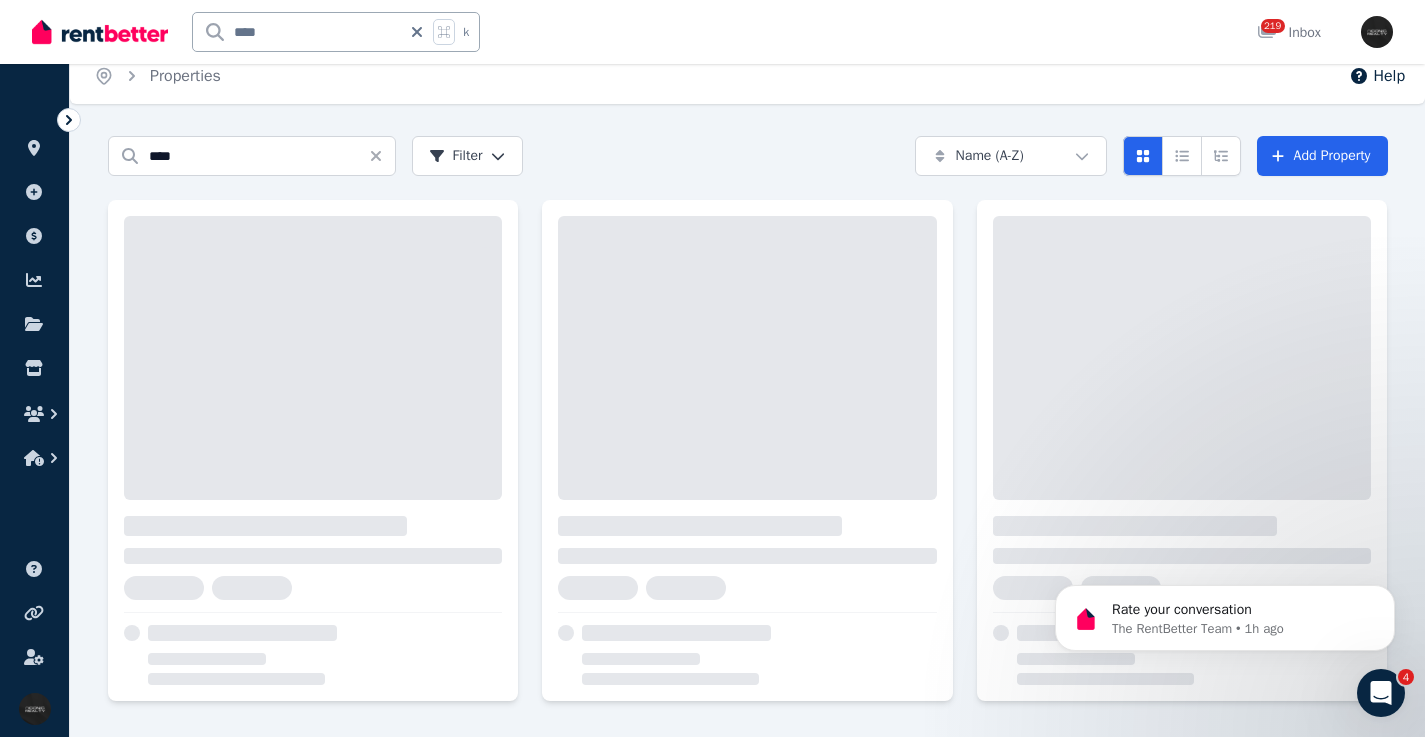 scroll, scrollTop: 0, scrollLeft: 0, axis: both 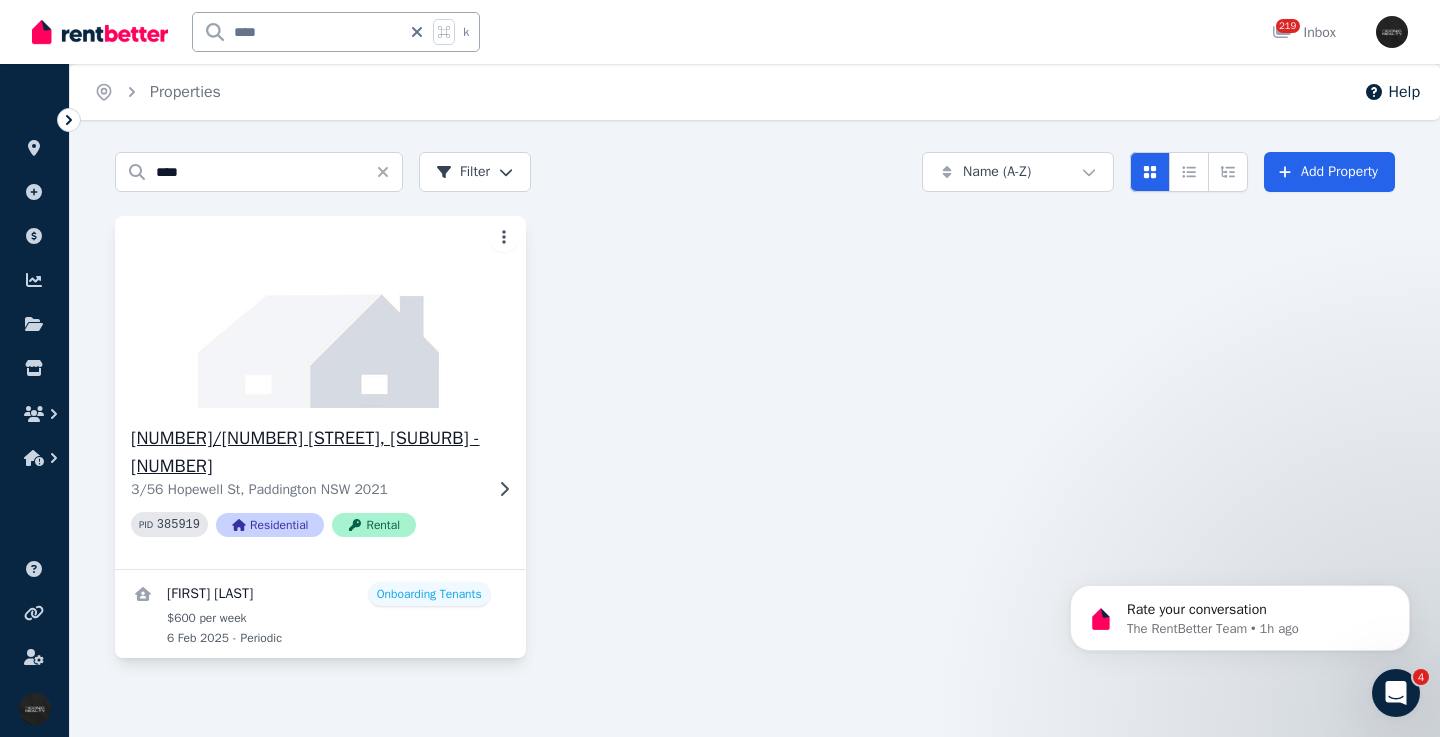 click 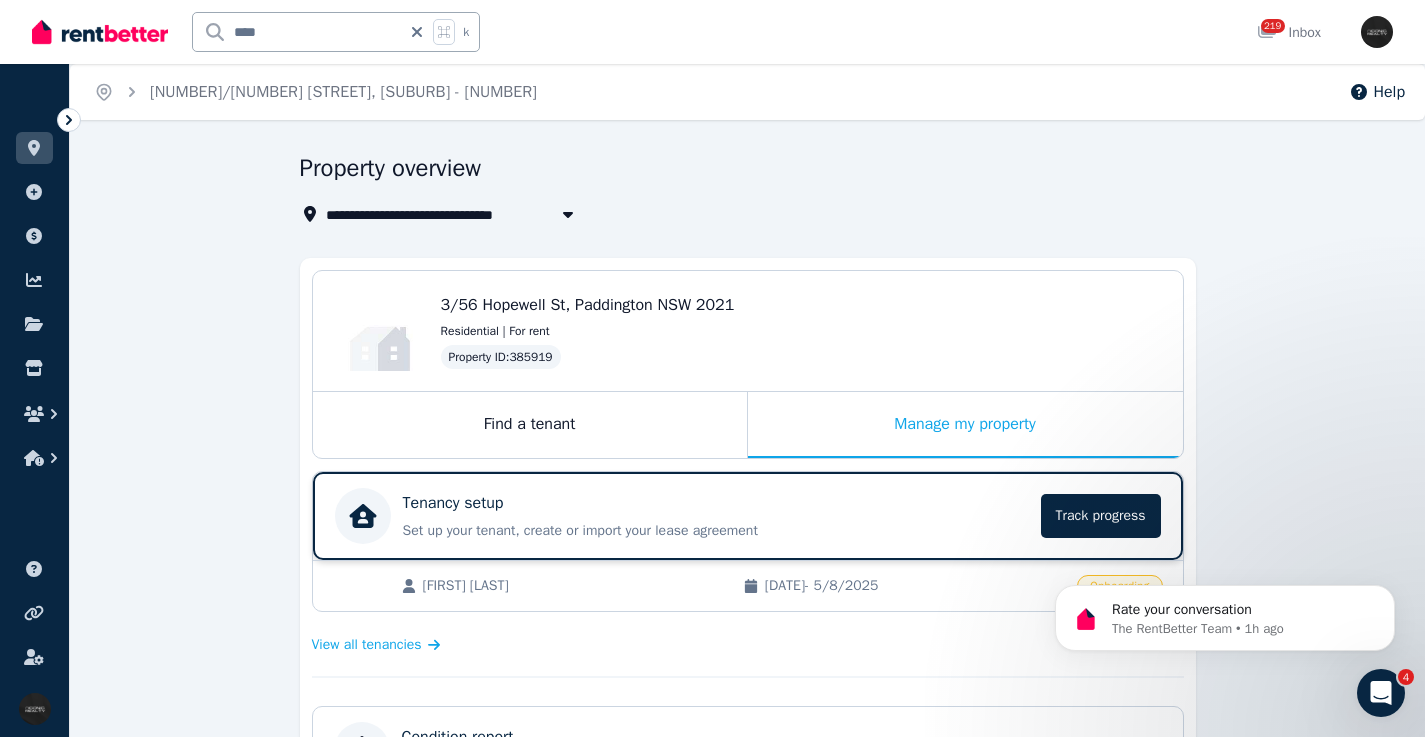 click on "Tenancy setup" at bounding box center (716, 503) 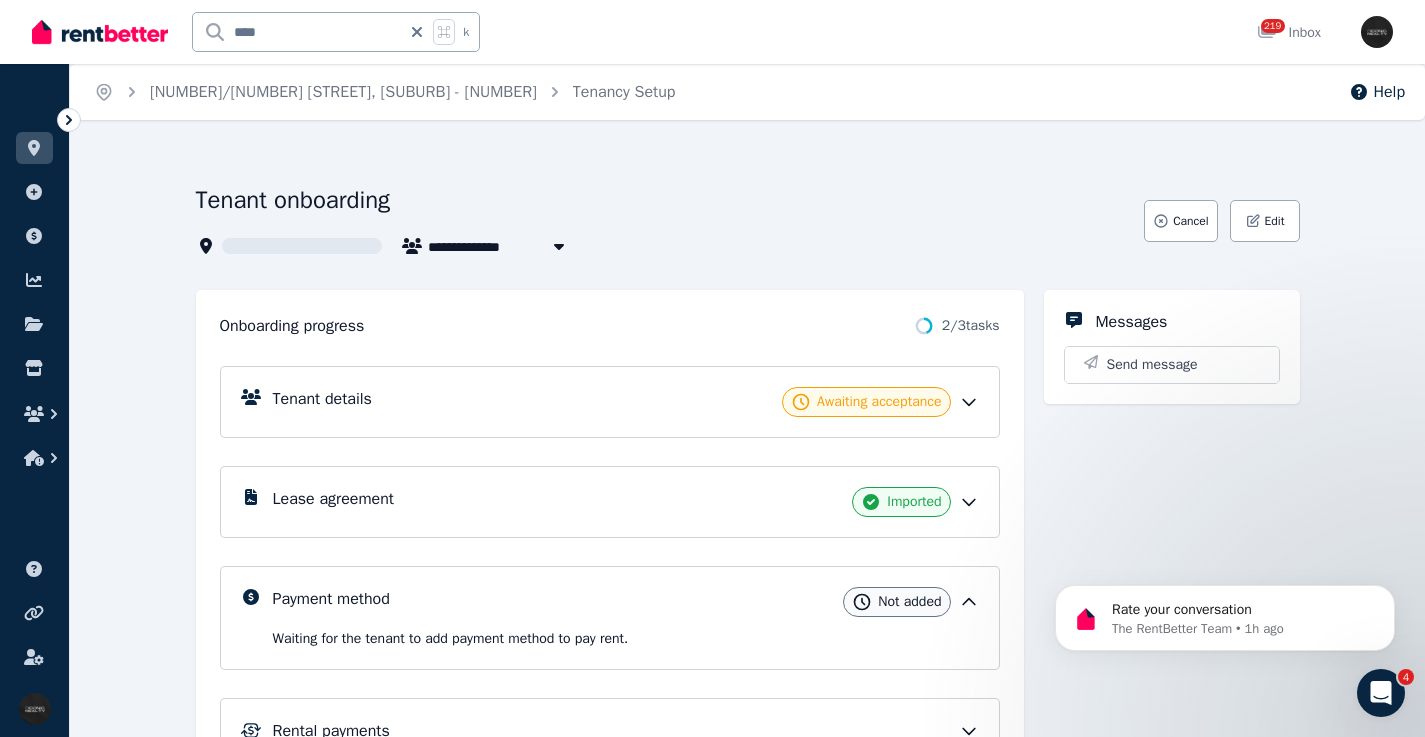 click on "Lease agreement Imported" at bounding box center [626, 502] 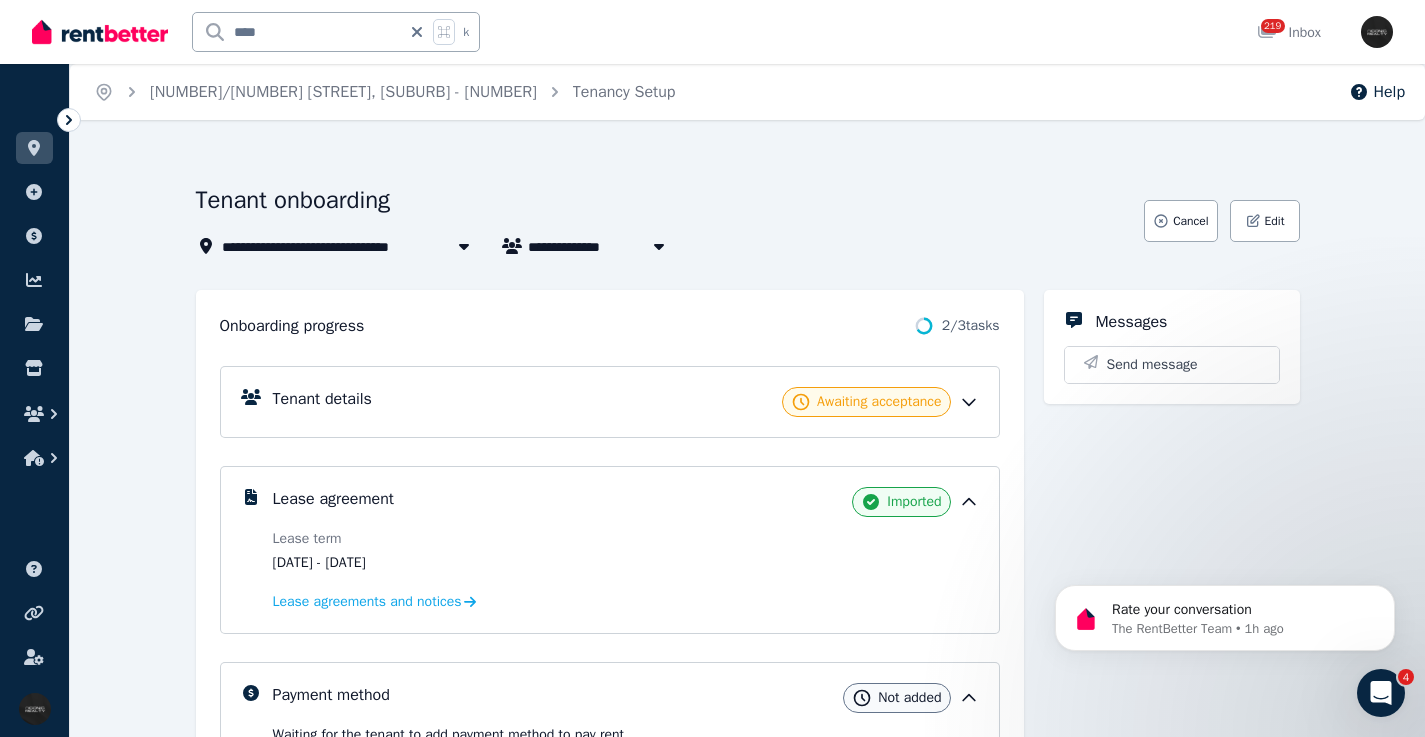 drag, startPoint x: 444, startPoint y: 561, endPoint x: 362, endPoint y: 563, distance: 82.02438 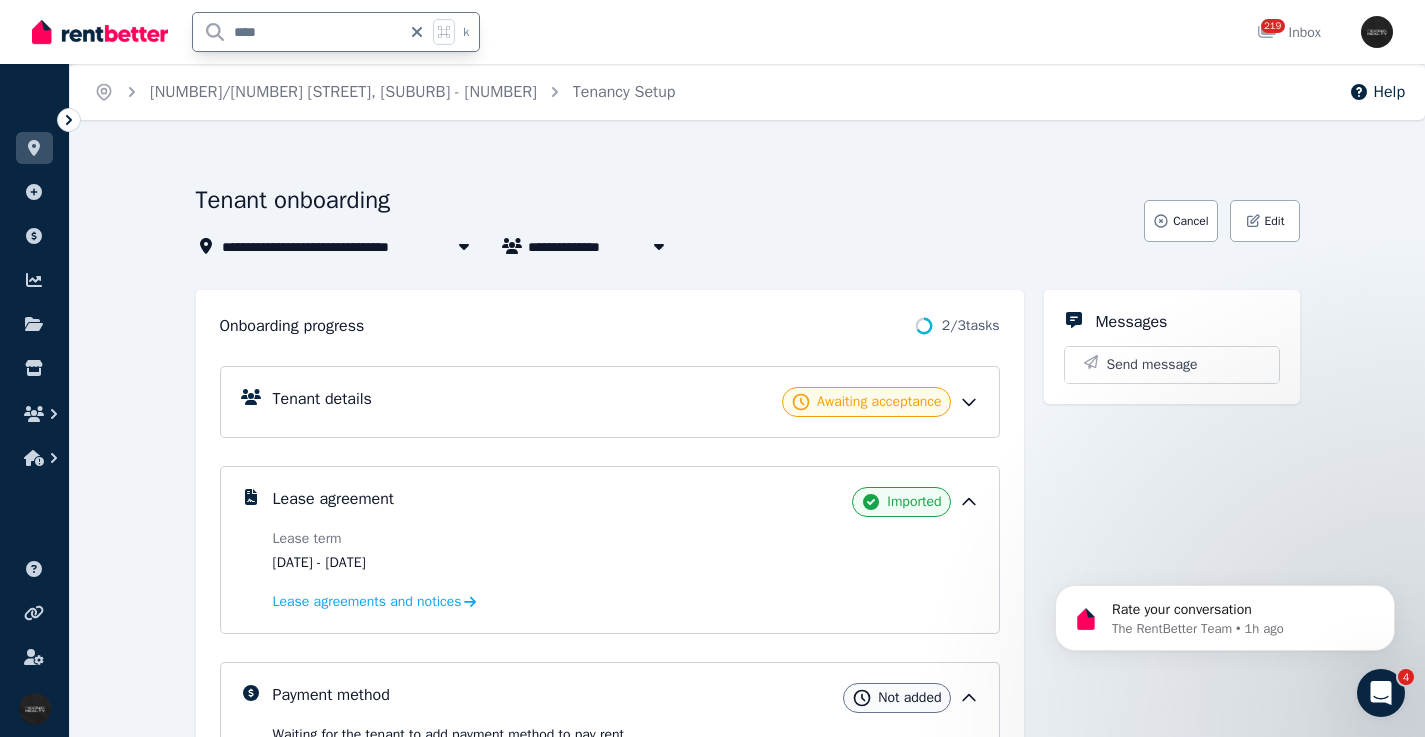 drag, startPoint x: 266, startPoint y: 37, endPoint x: 177, endPoint y: 33, distance: 89.08984 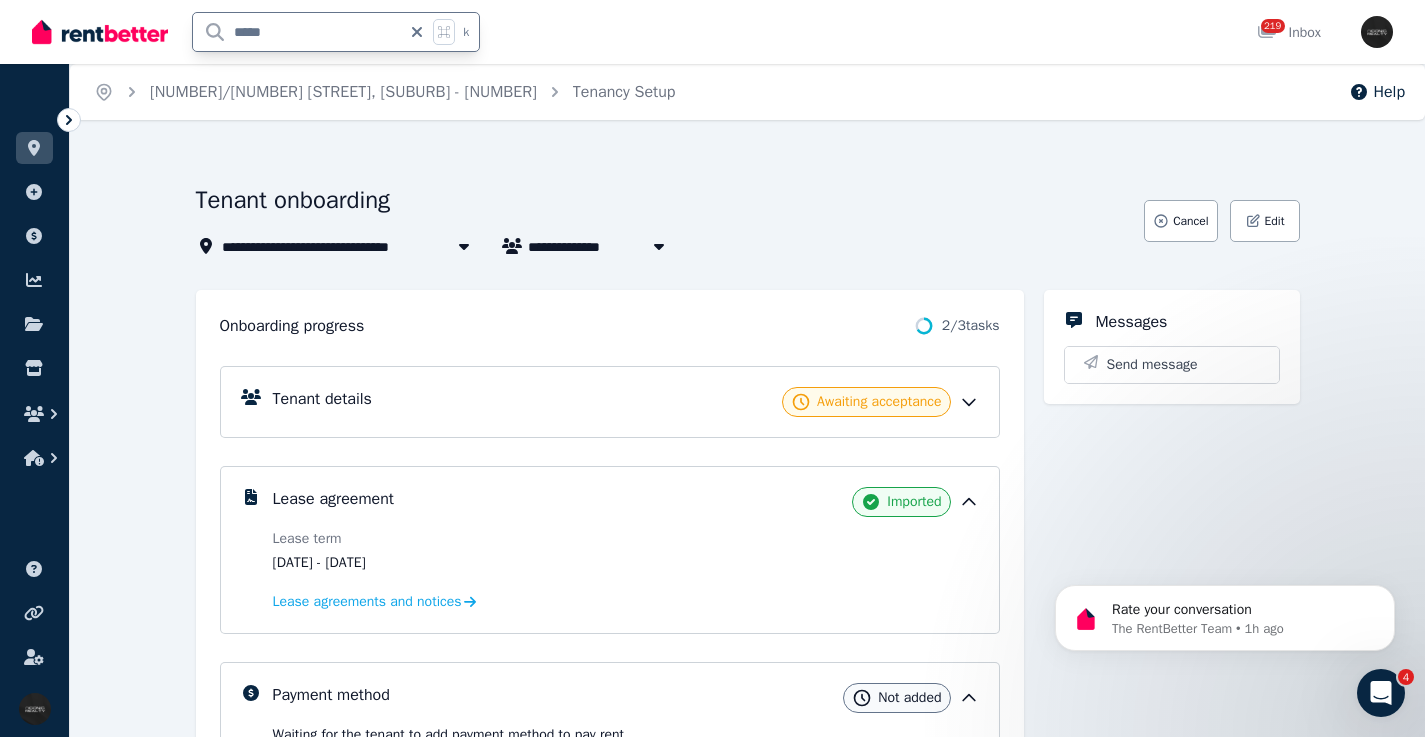 type on "******" 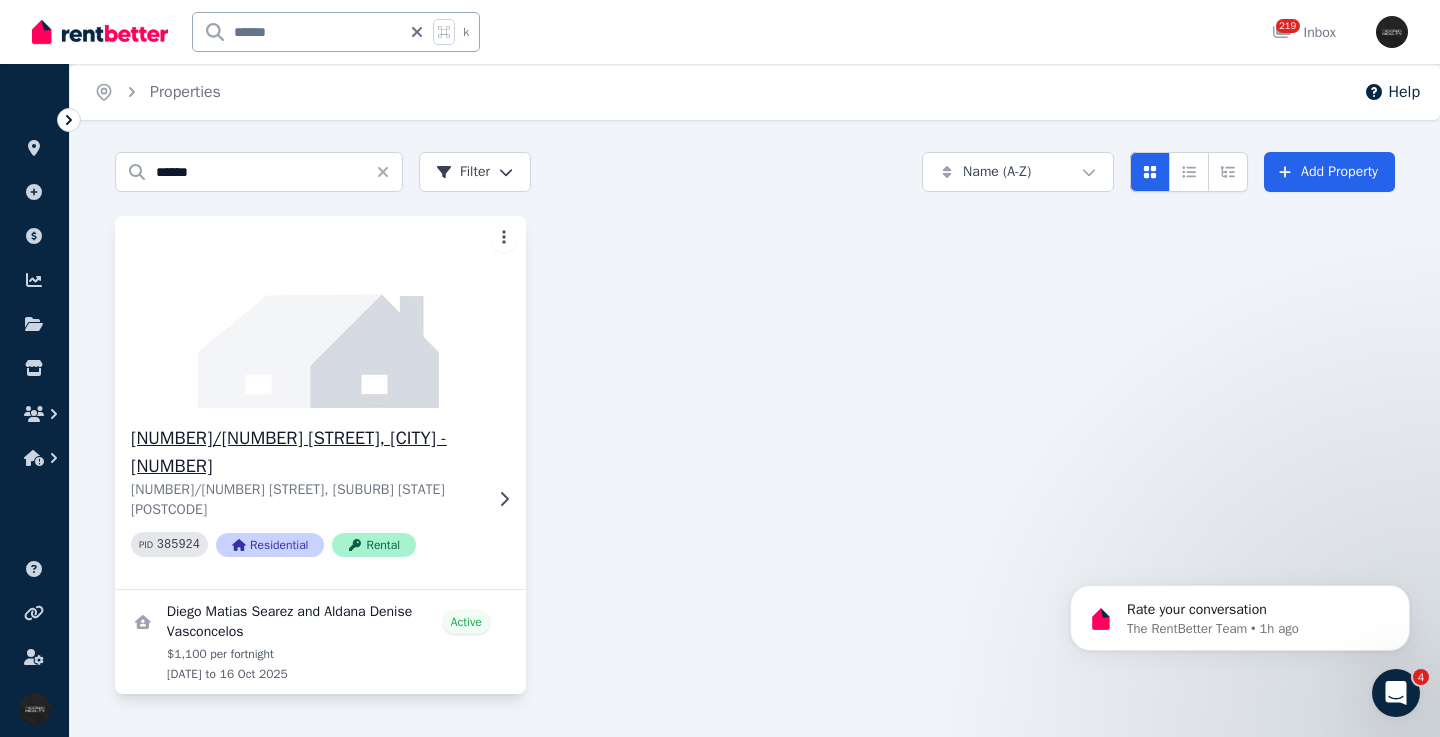 click 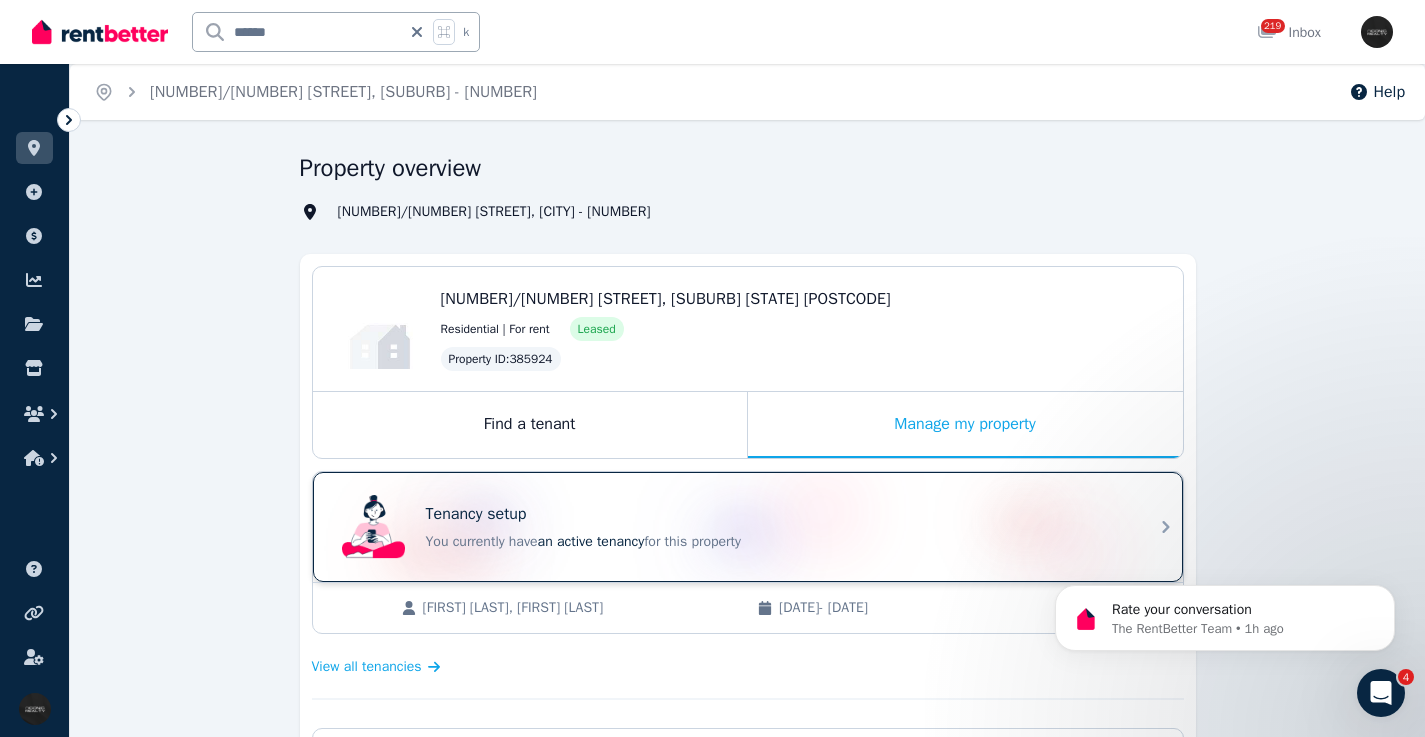 click on "Tenancy setup You currently have  an active tenancy  for this property" at bounding box center (730, 527) 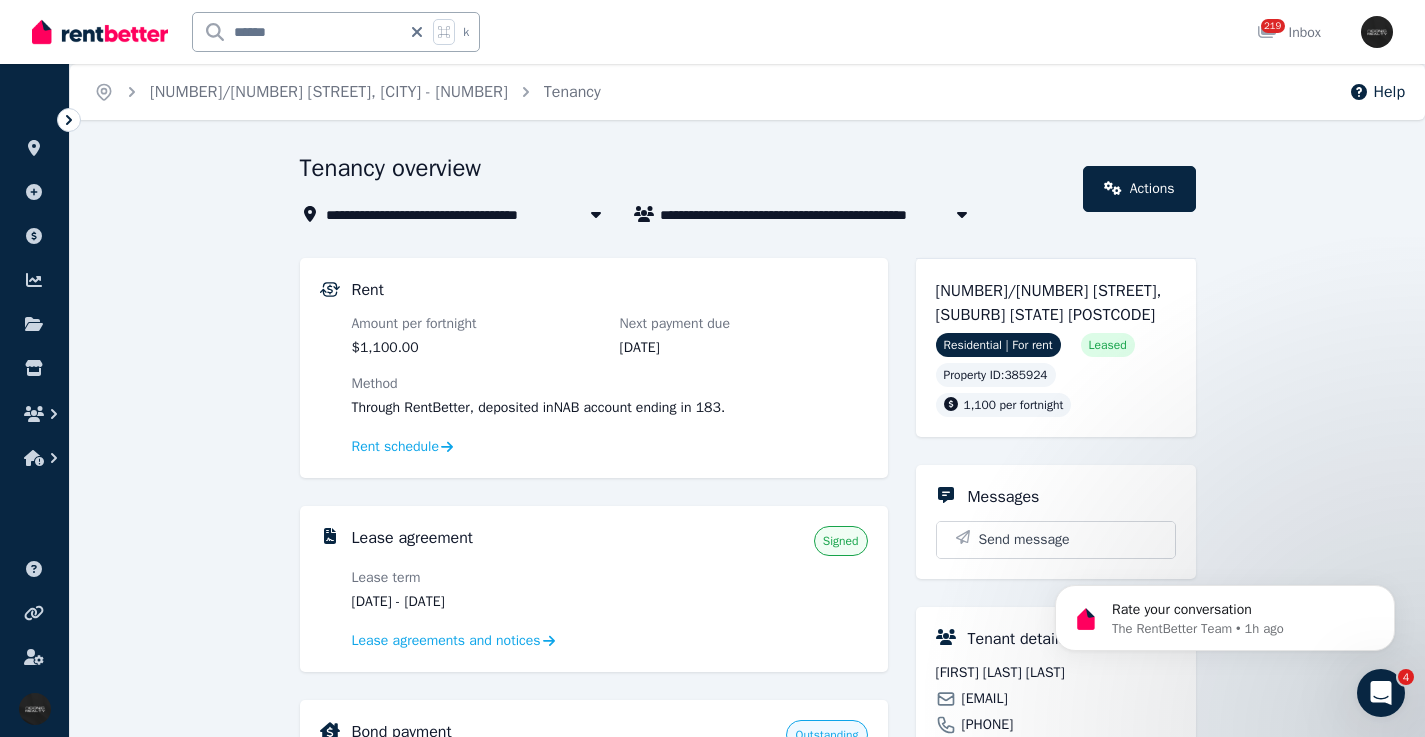 drag, startPoint x: 525, startPoint y: 598, endPoint x: 439, endPoint y: 604, distance: 86.209045 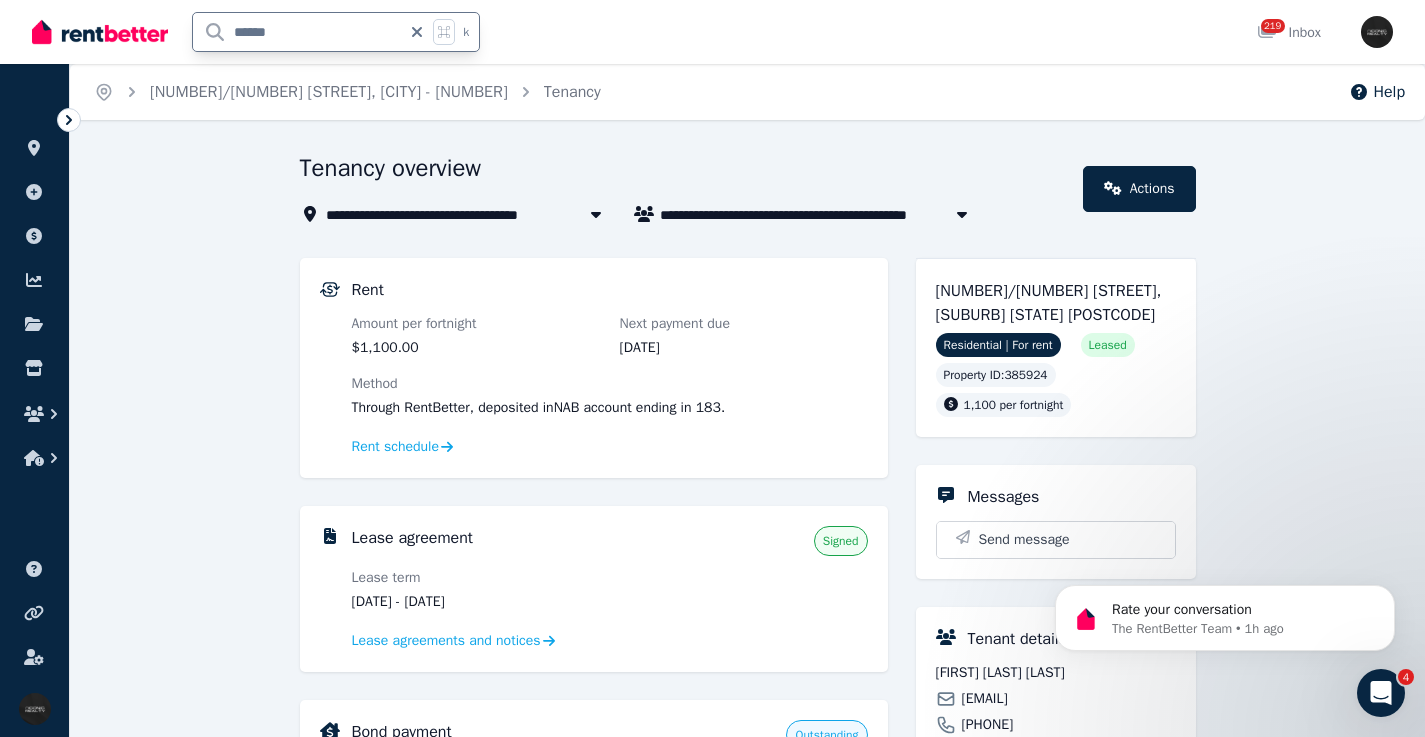 type on "*******" 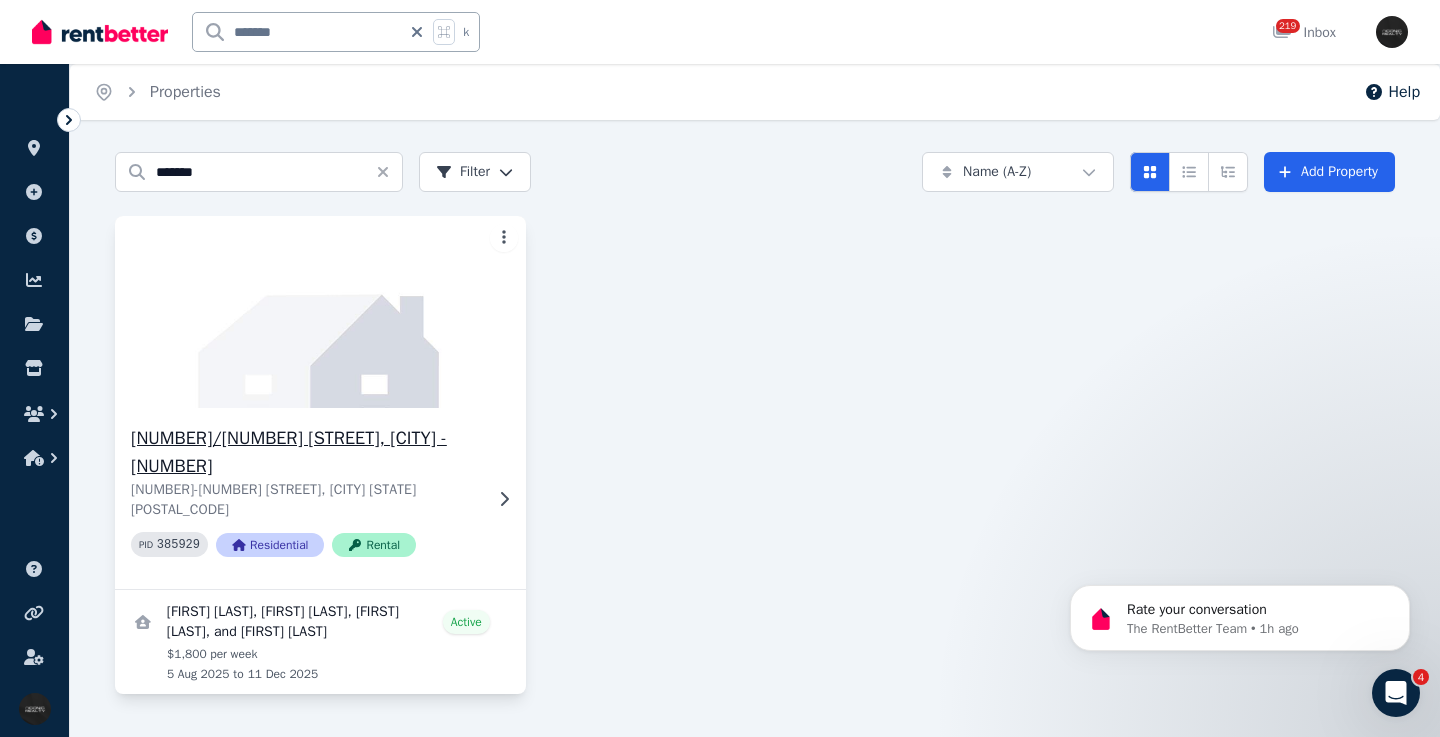 click 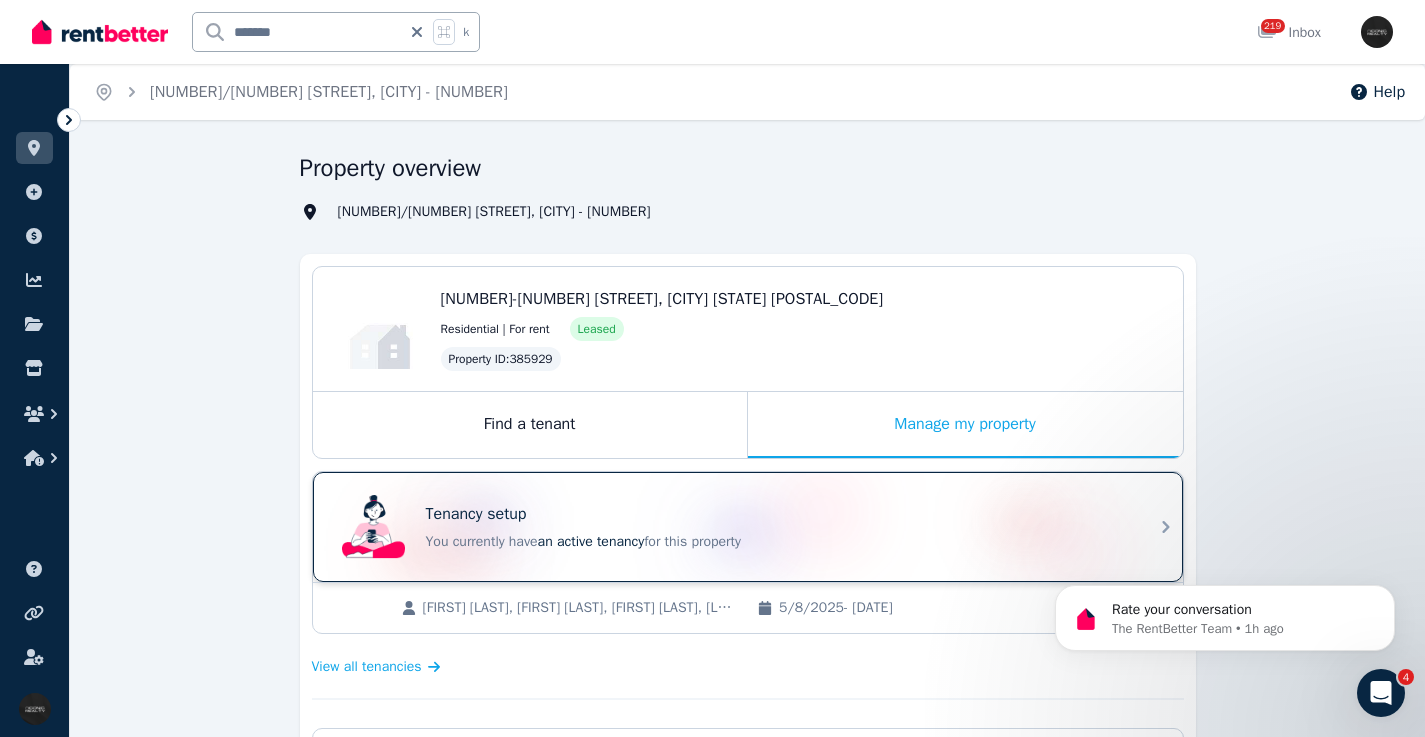 click on "Tenancy setup" at bounding box center (776, 514) 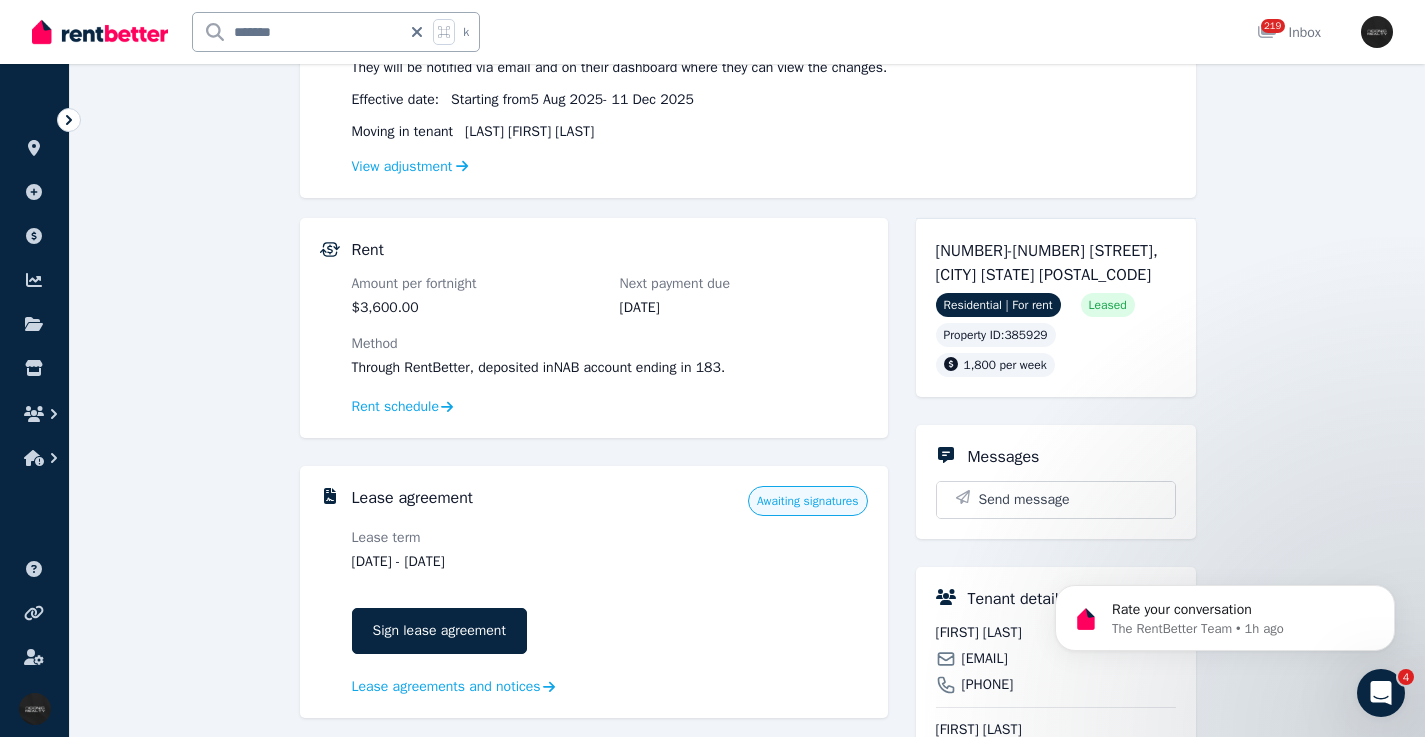 scroll, scrollTop: 286, scrollLeft: 0, axis: vertical 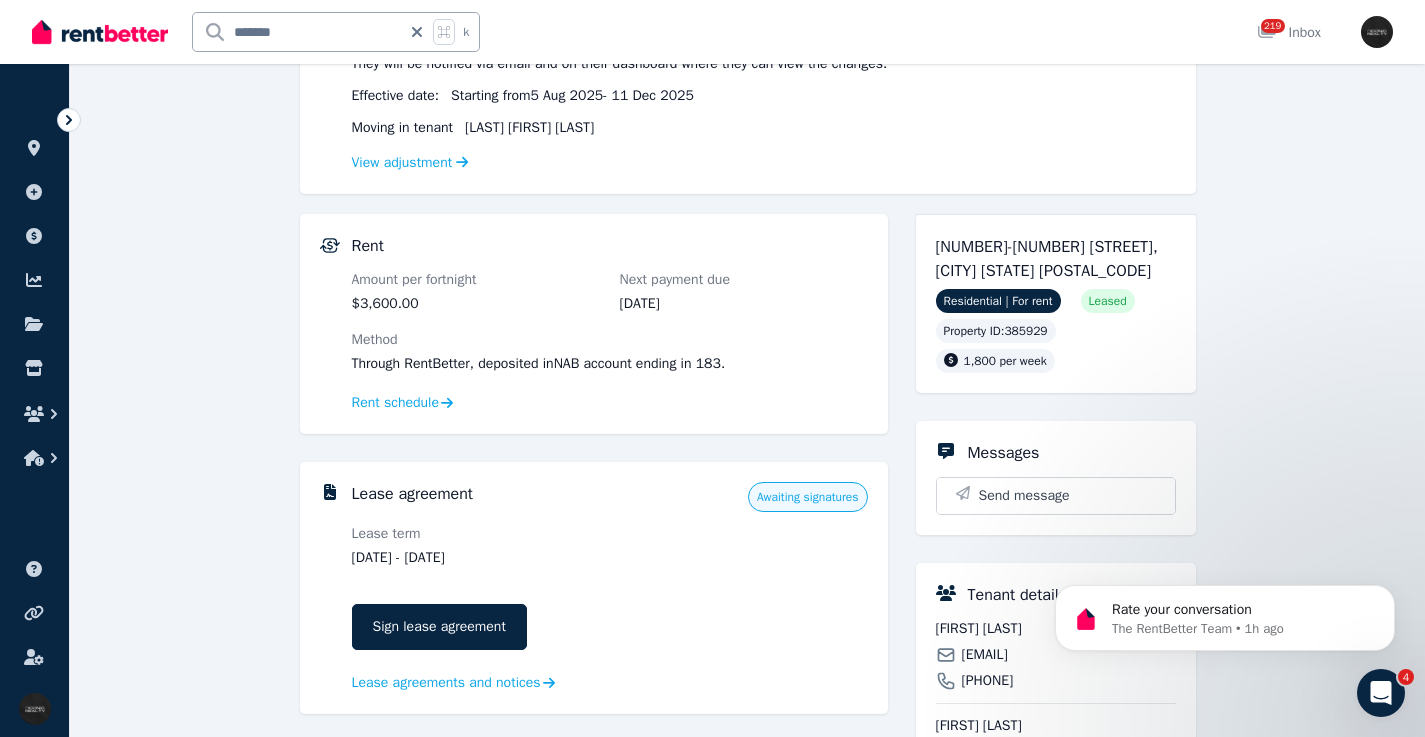 drag, startPoint x: 532, startPoint y: 560, endPoint x: 442, endPoint y: 558, distance: 90.02222 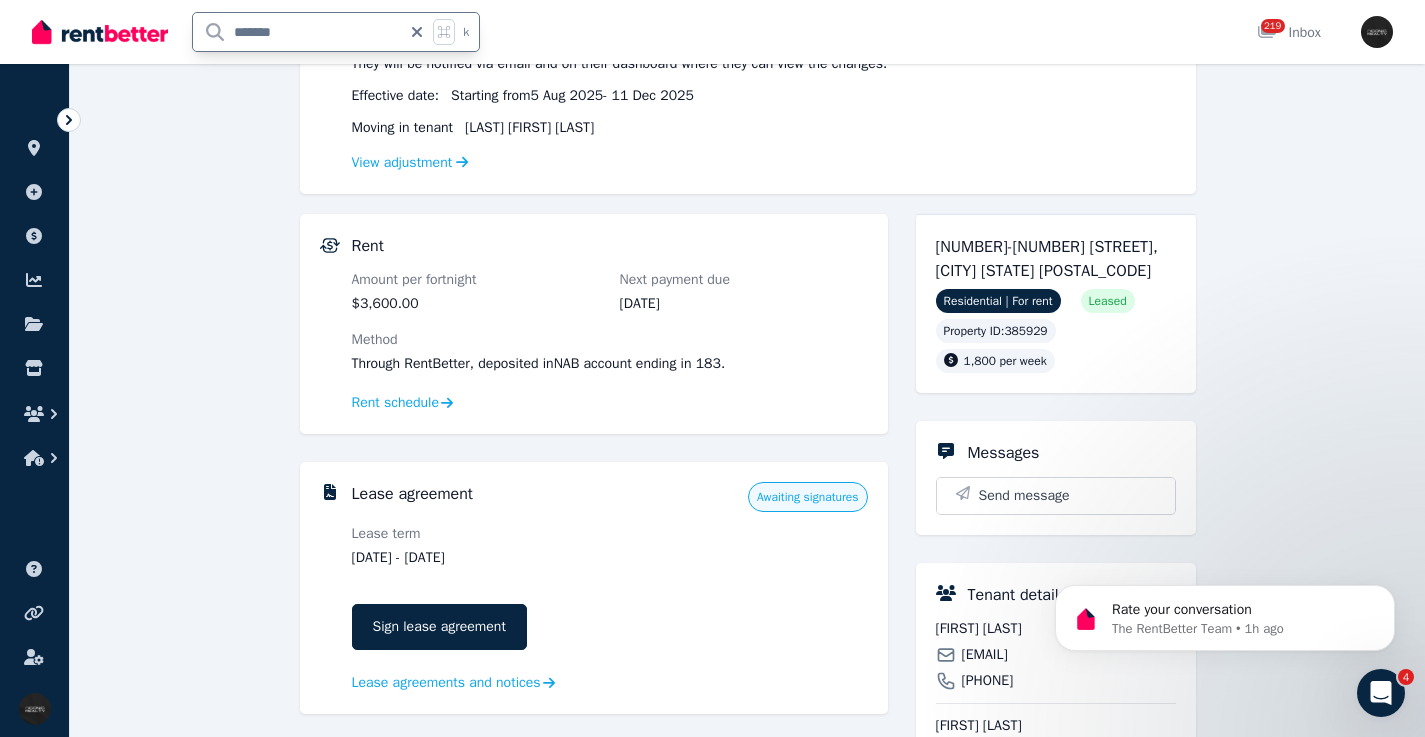 drag, startPoint x: 312, startPoint y: 31, endPoint x: 216, endPoint y: 22, distance: 96.42095 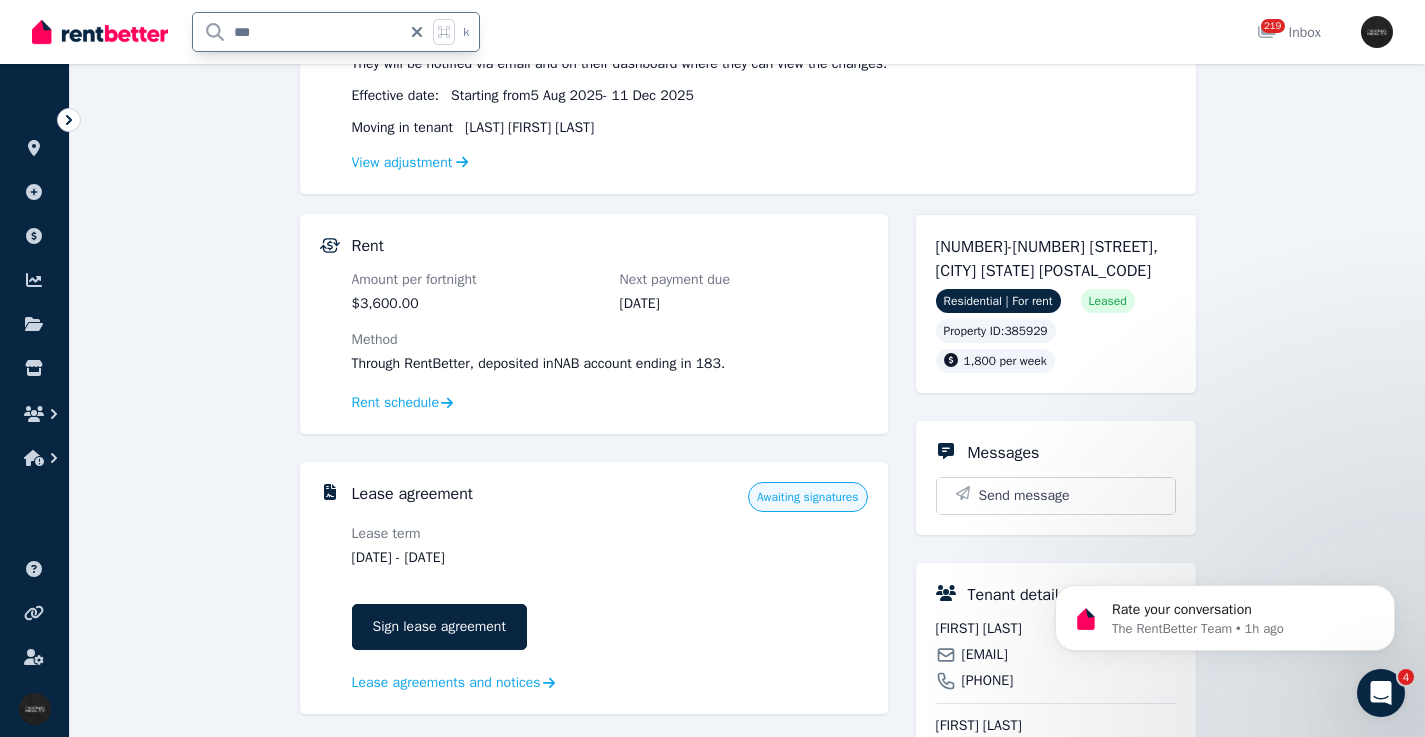 type on "****" 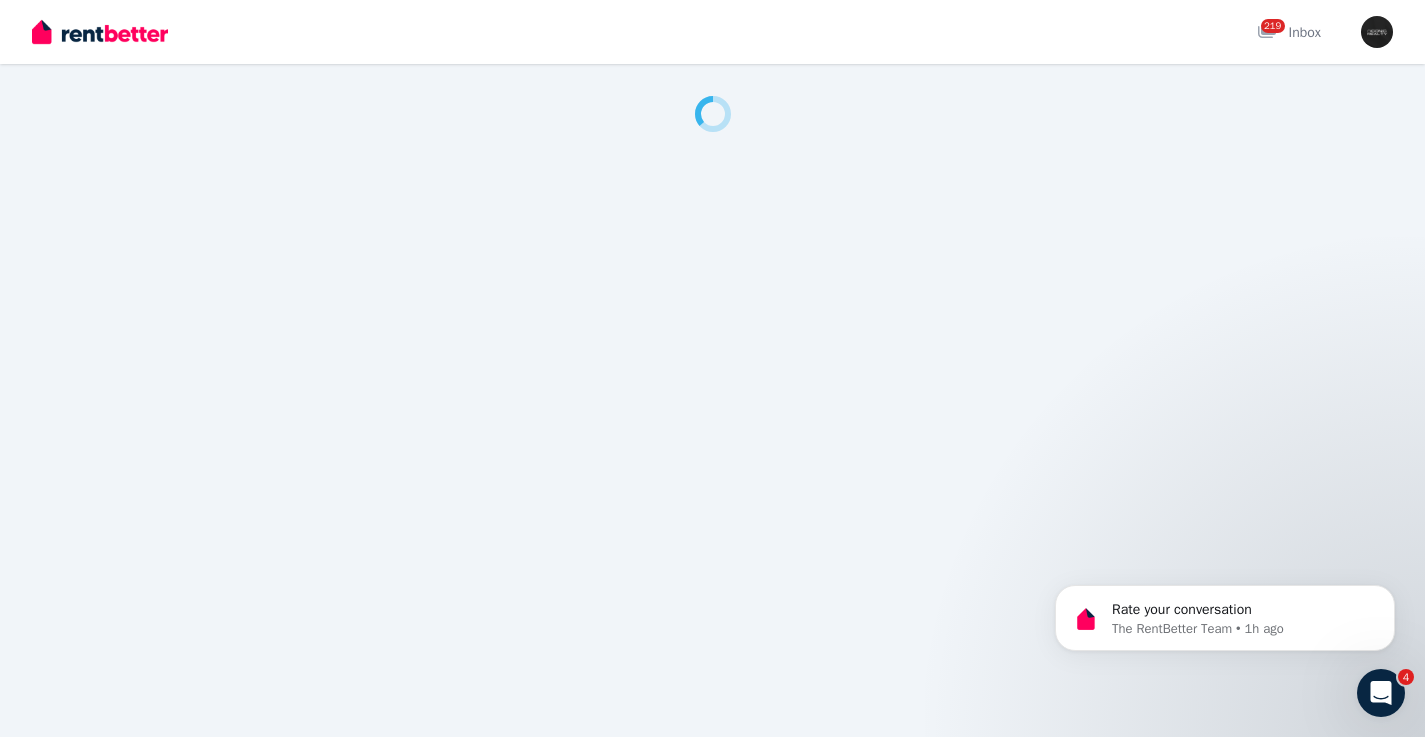 scroll, scrollTop: 0, scrollLeft: 0, axis: both 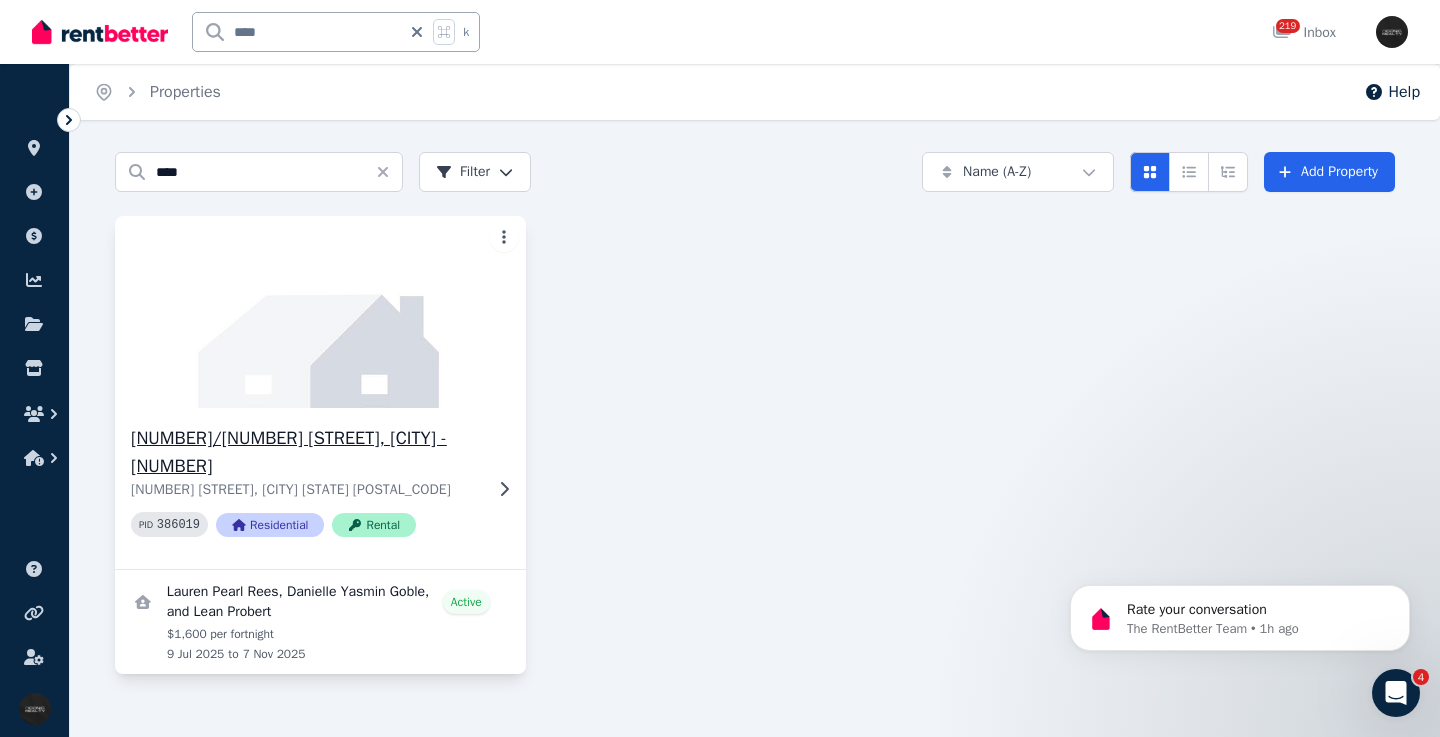 click 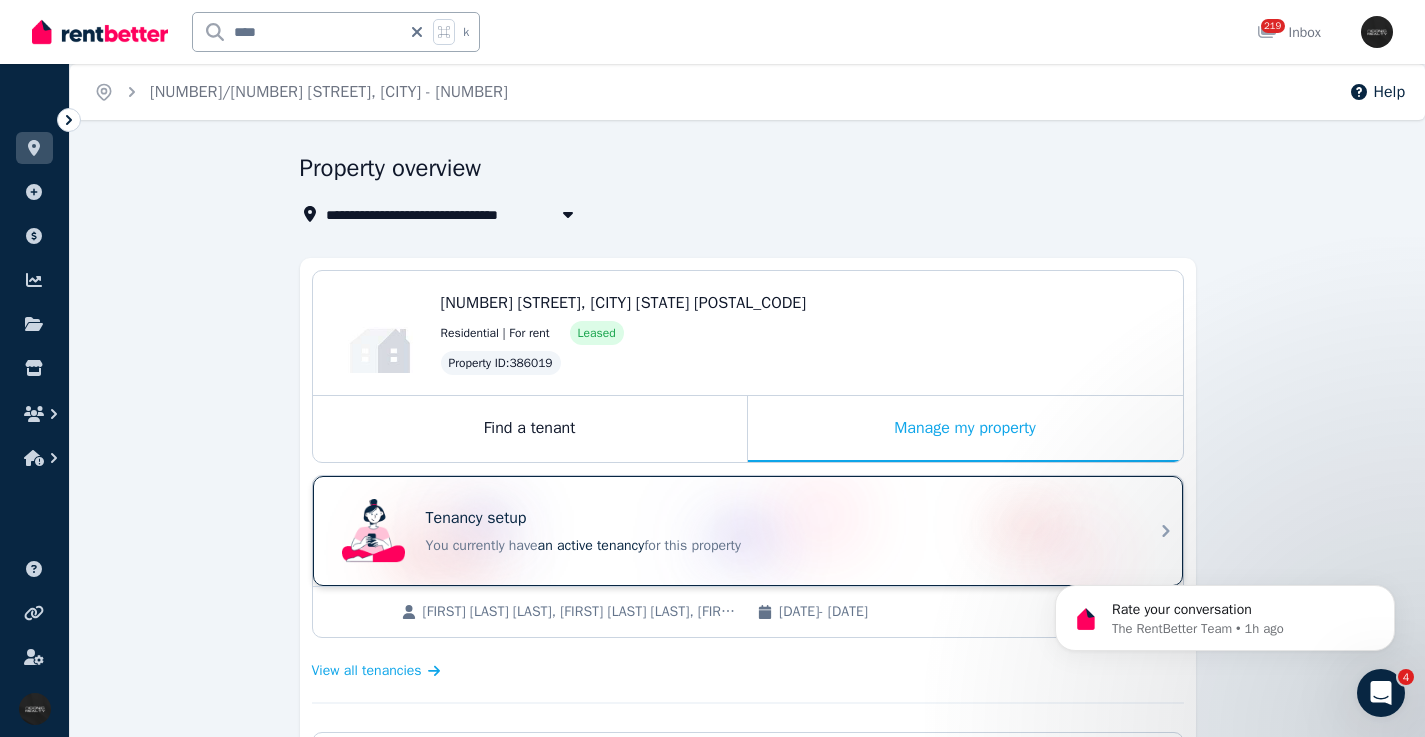 click on "Tenancy setup You currently have  an active tenancy  for this property" at bounding box center (748, 531) 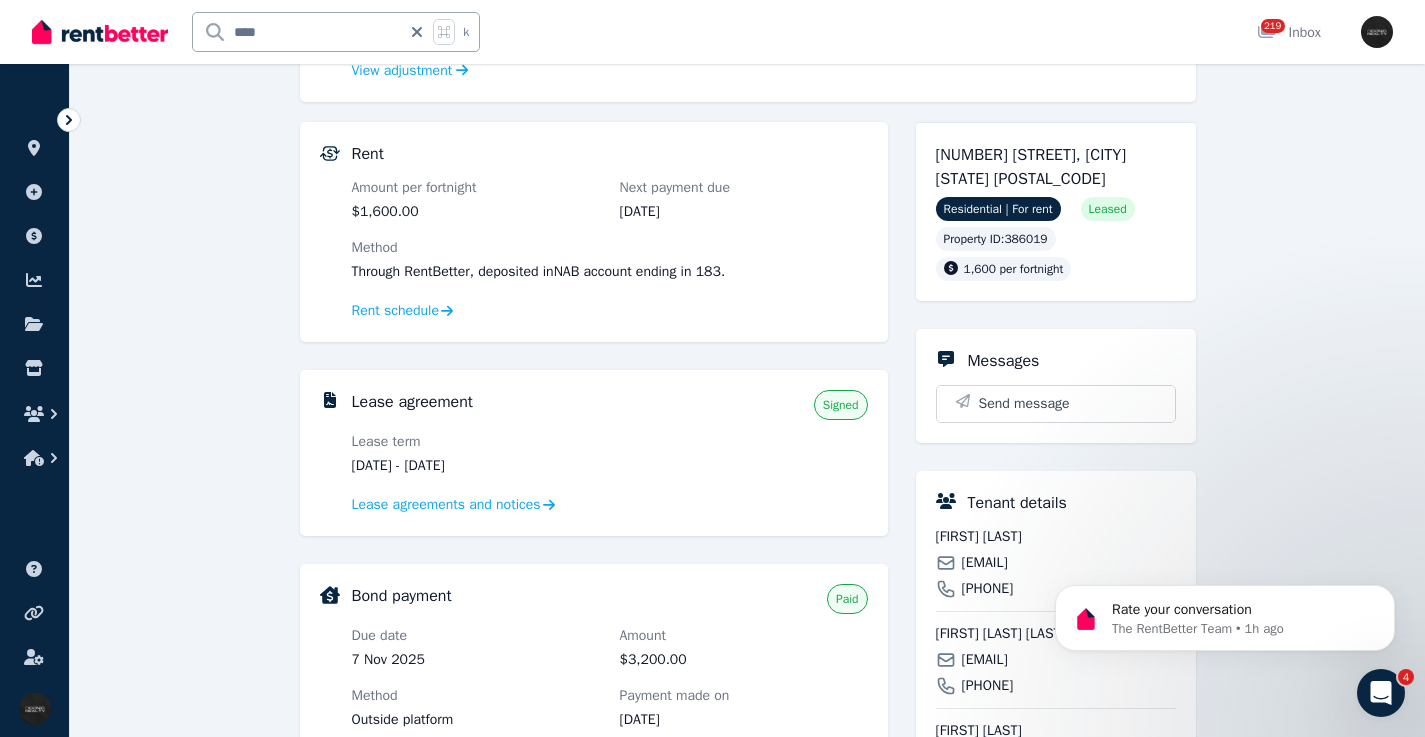 scroll, scrollTop: 417, scrollLeft: 0, axis: vertical 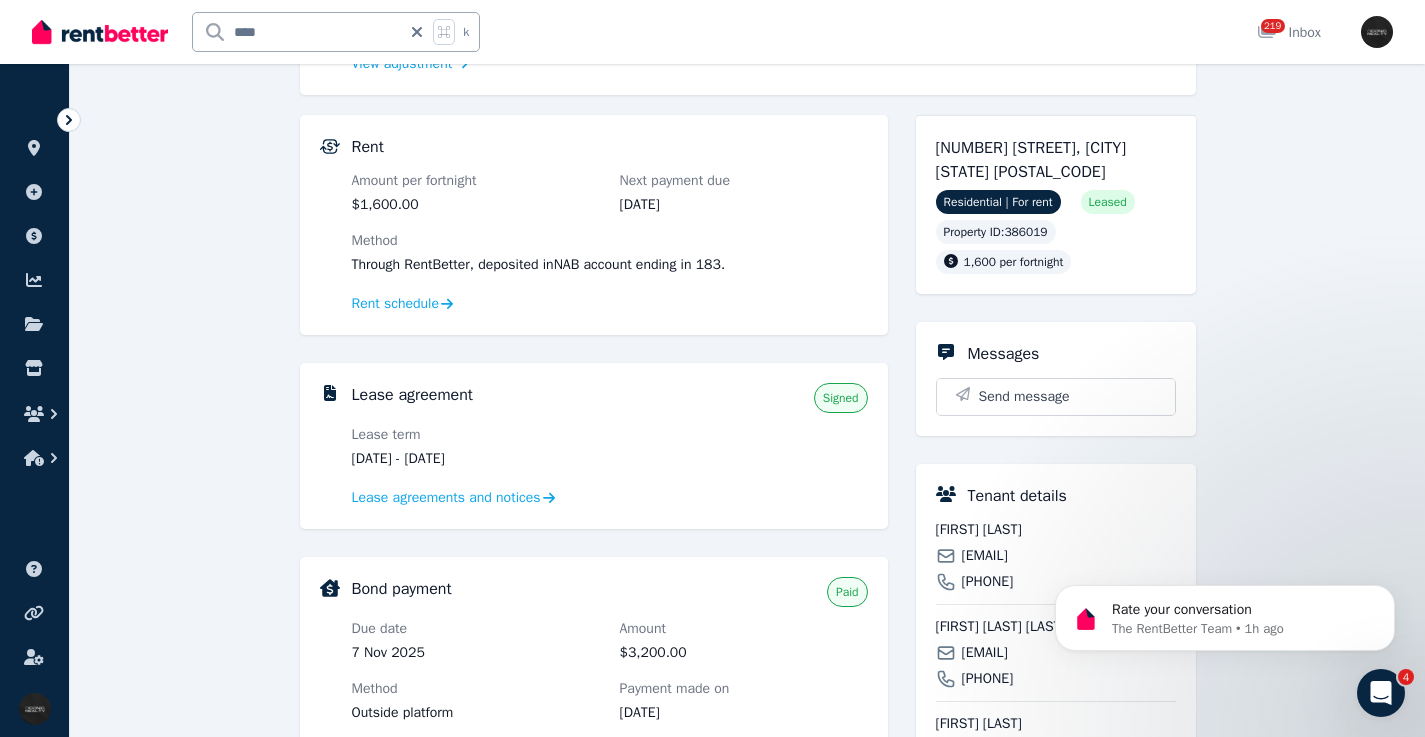 drag, startPoint x: 441, startPoint y: 458, endPoint x: 452, endPoint y: 450, distance: 13.601471 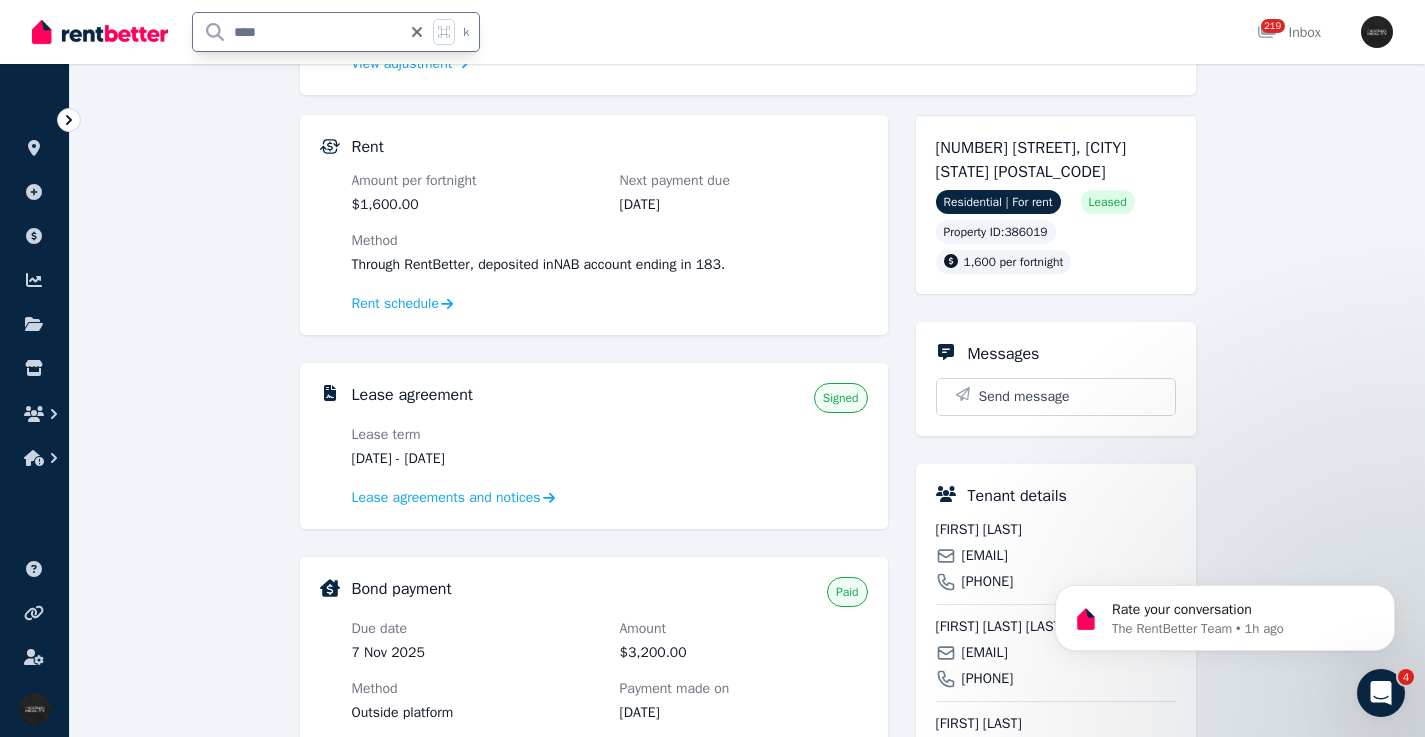 drag, startPoint x: 285, startPoint y: 24, endPoint x: 198, endPoint y: 28, distance: 87.0919 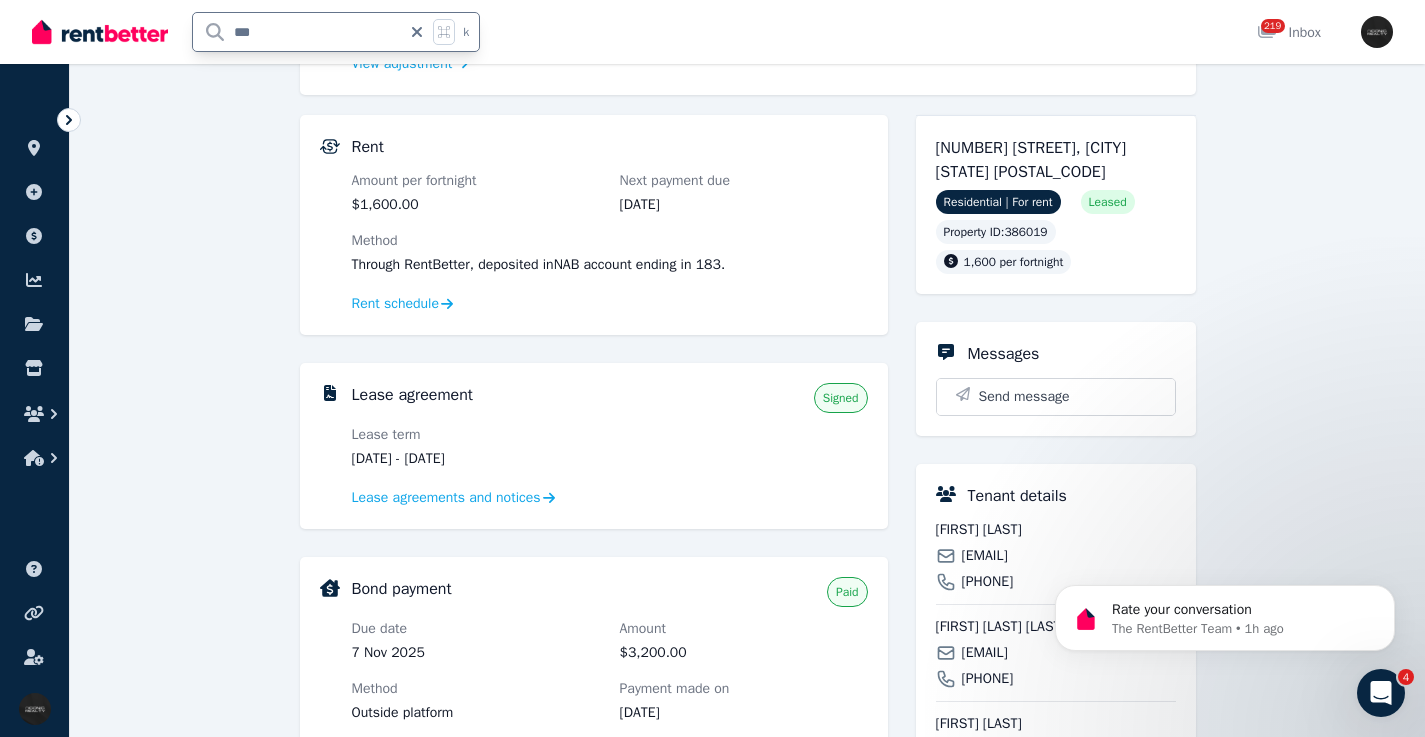 type on "****" 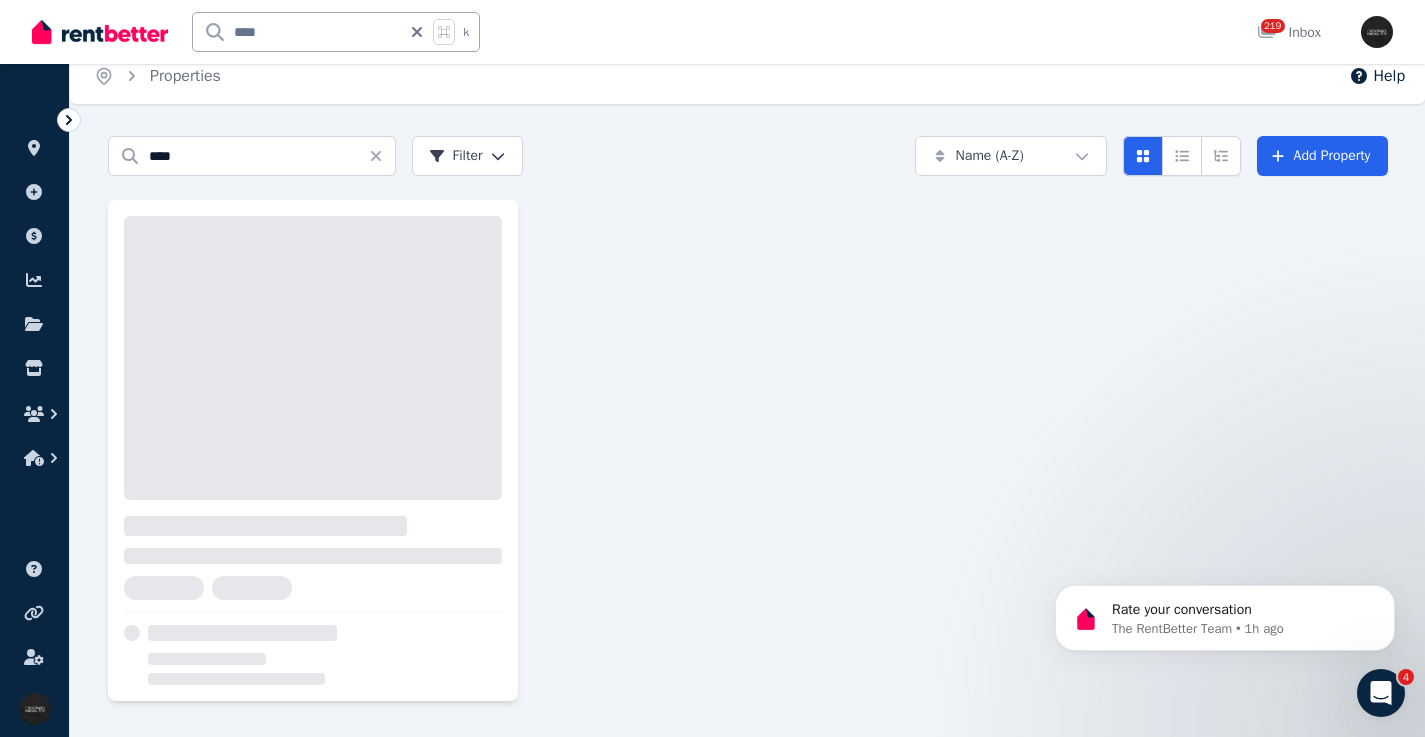 scroll, scrollTop: 0, scrollLeft: 0, axis: both 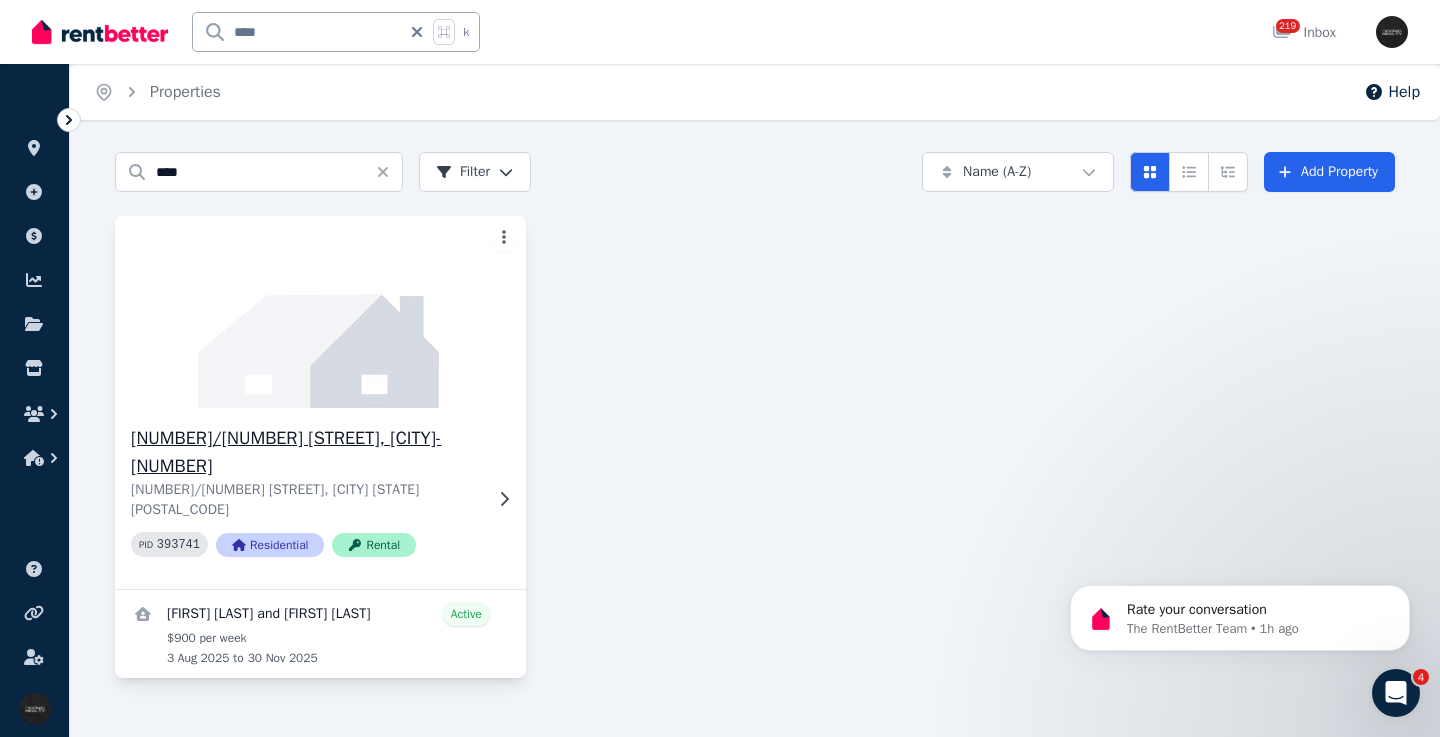 click 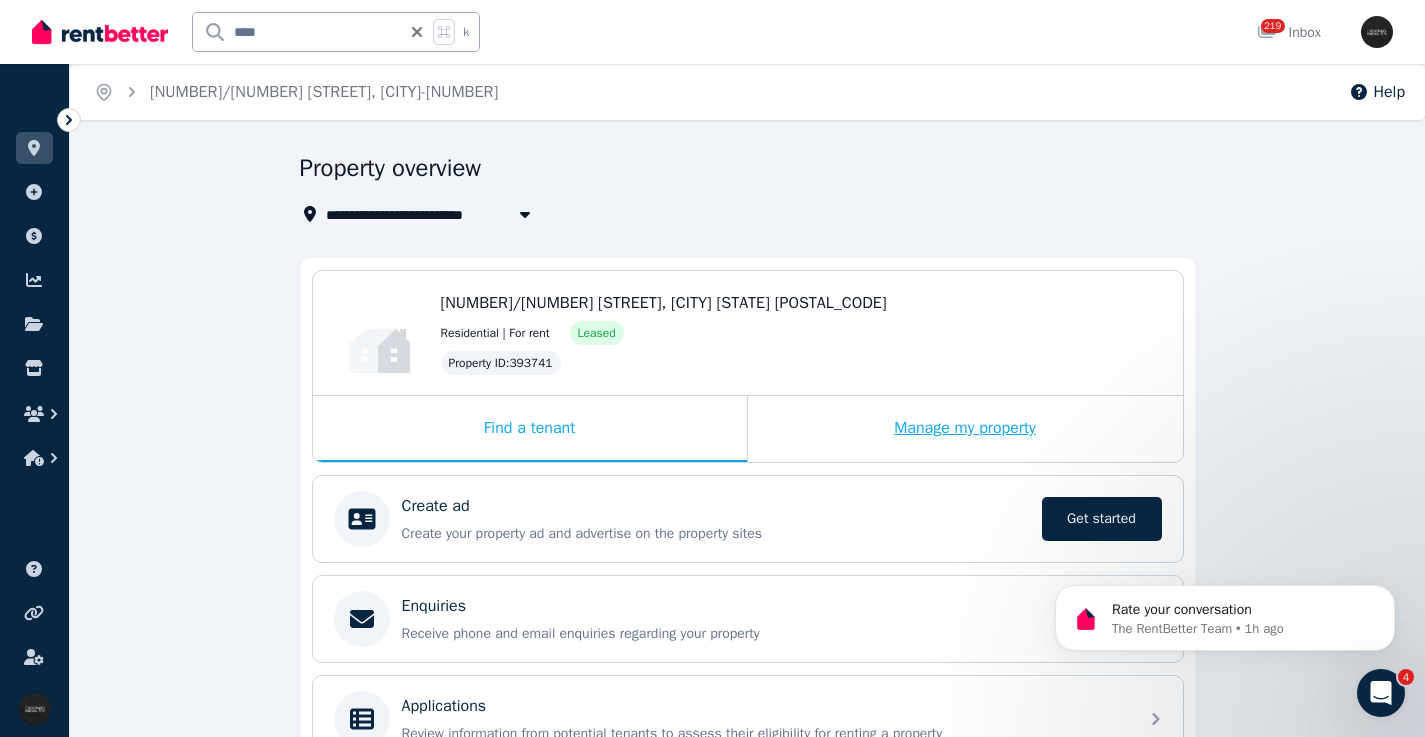 click on "Manage my property" at bounding box center (965, 429) 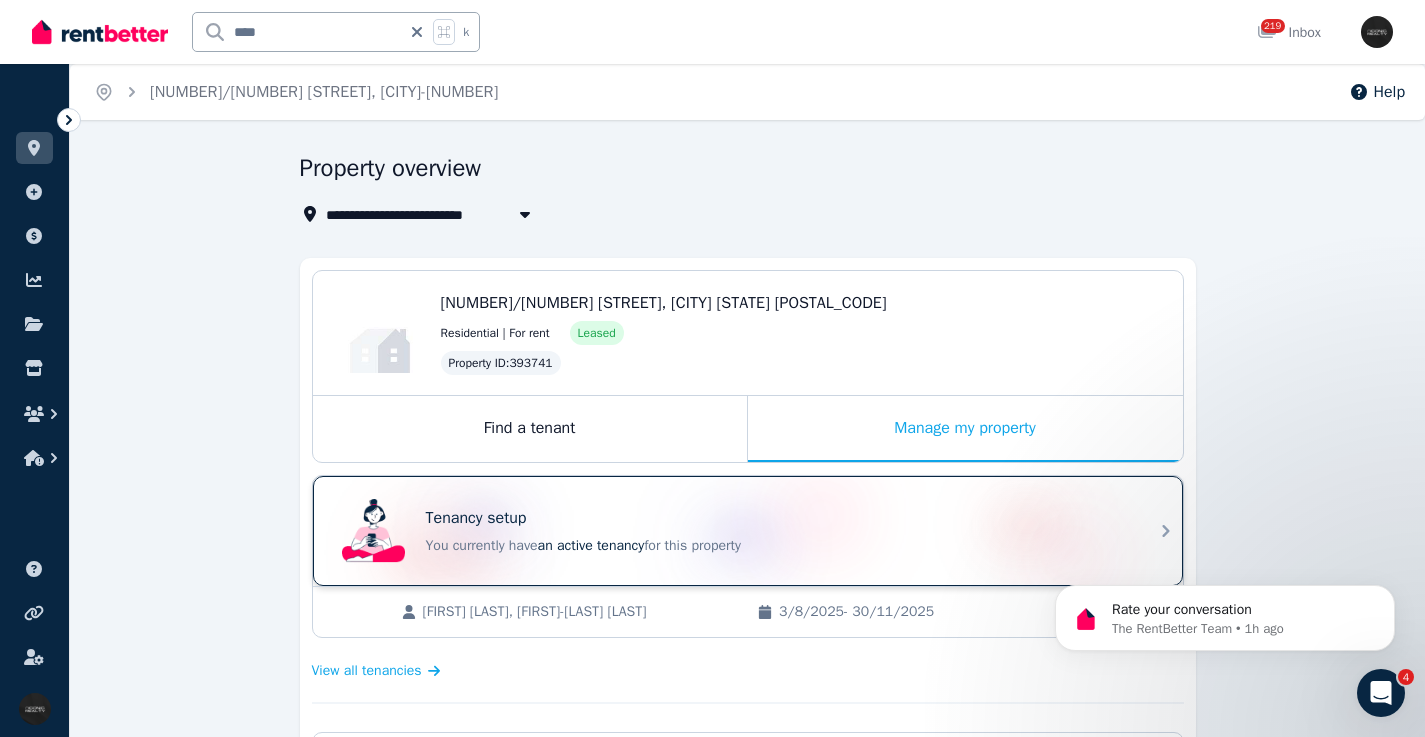 click on "Tenancy setup" at bounding box center [776, 518] 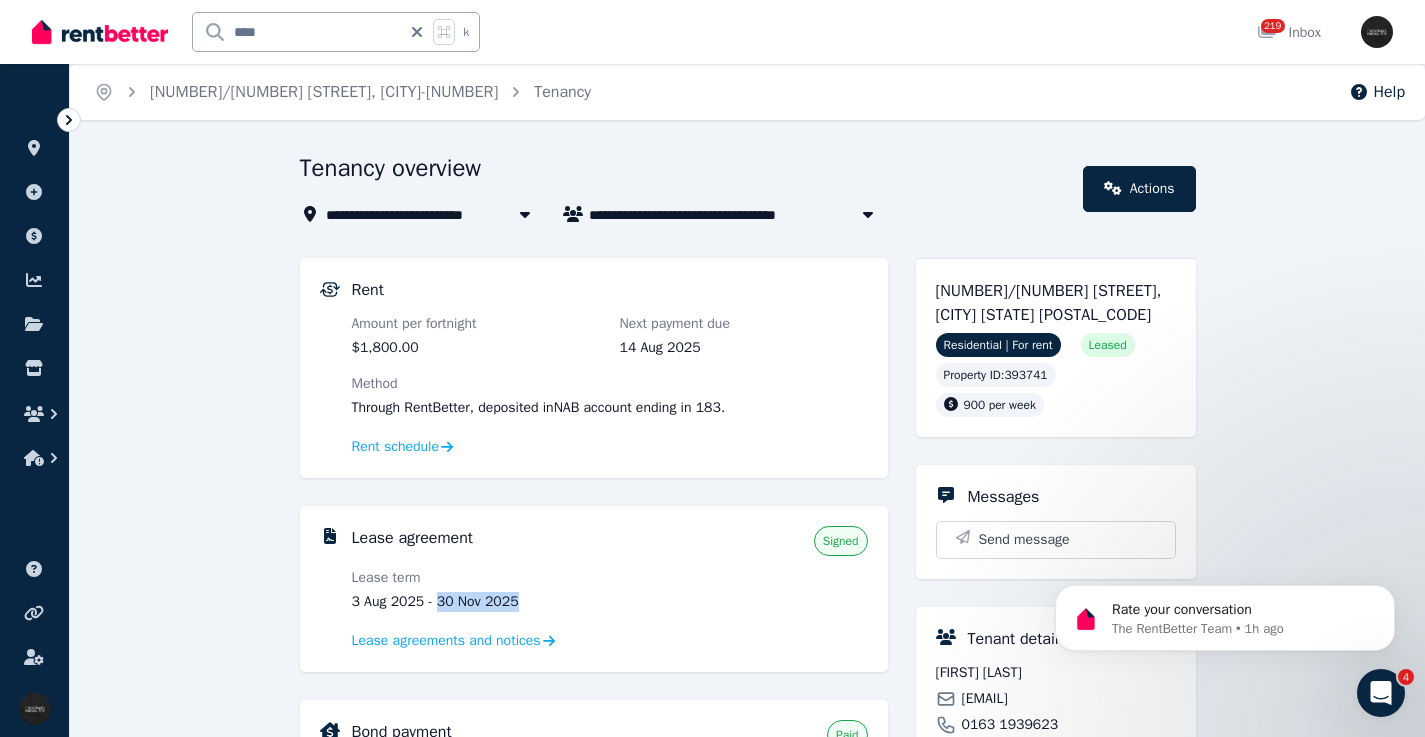 drag, startPoint x: 533, startPoint y: 597, endPoint x: 594, endPoint y: 573, distance: 65.551506 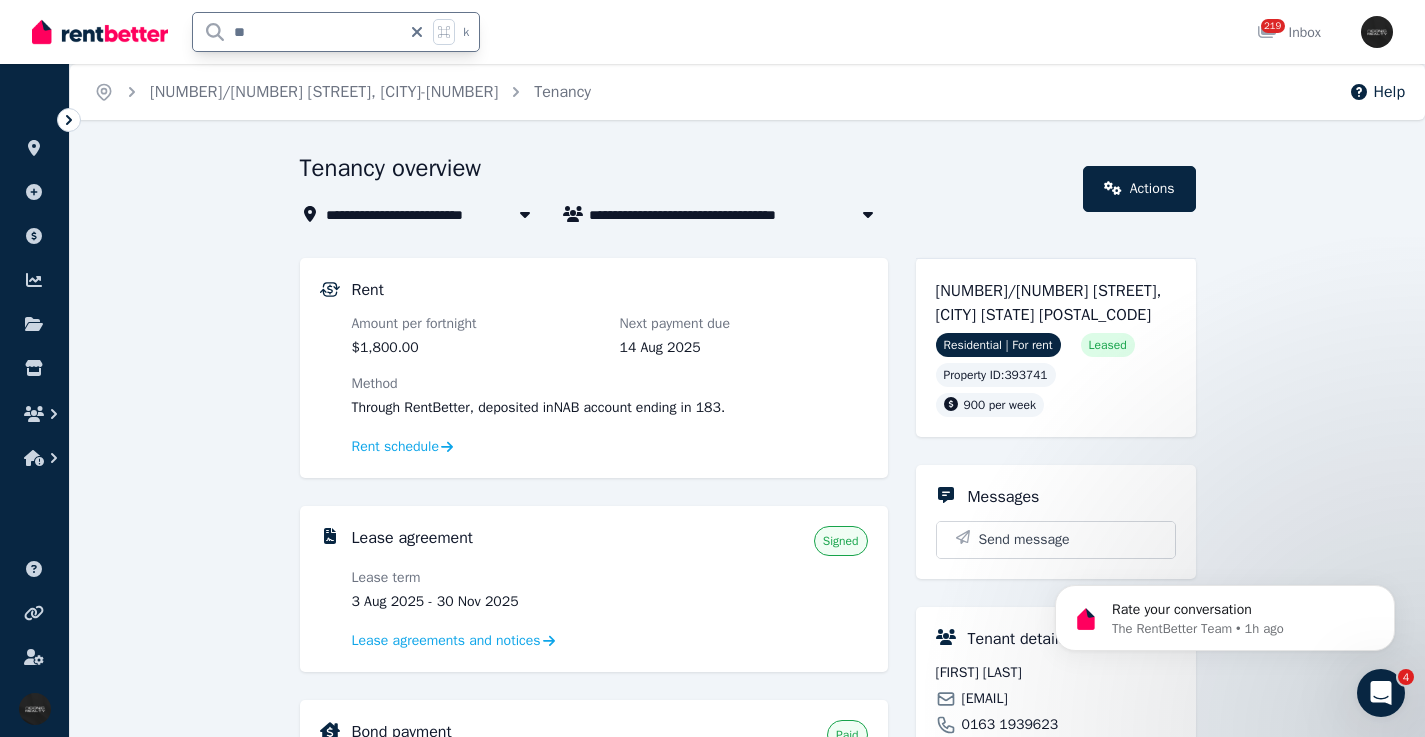 type on "*" 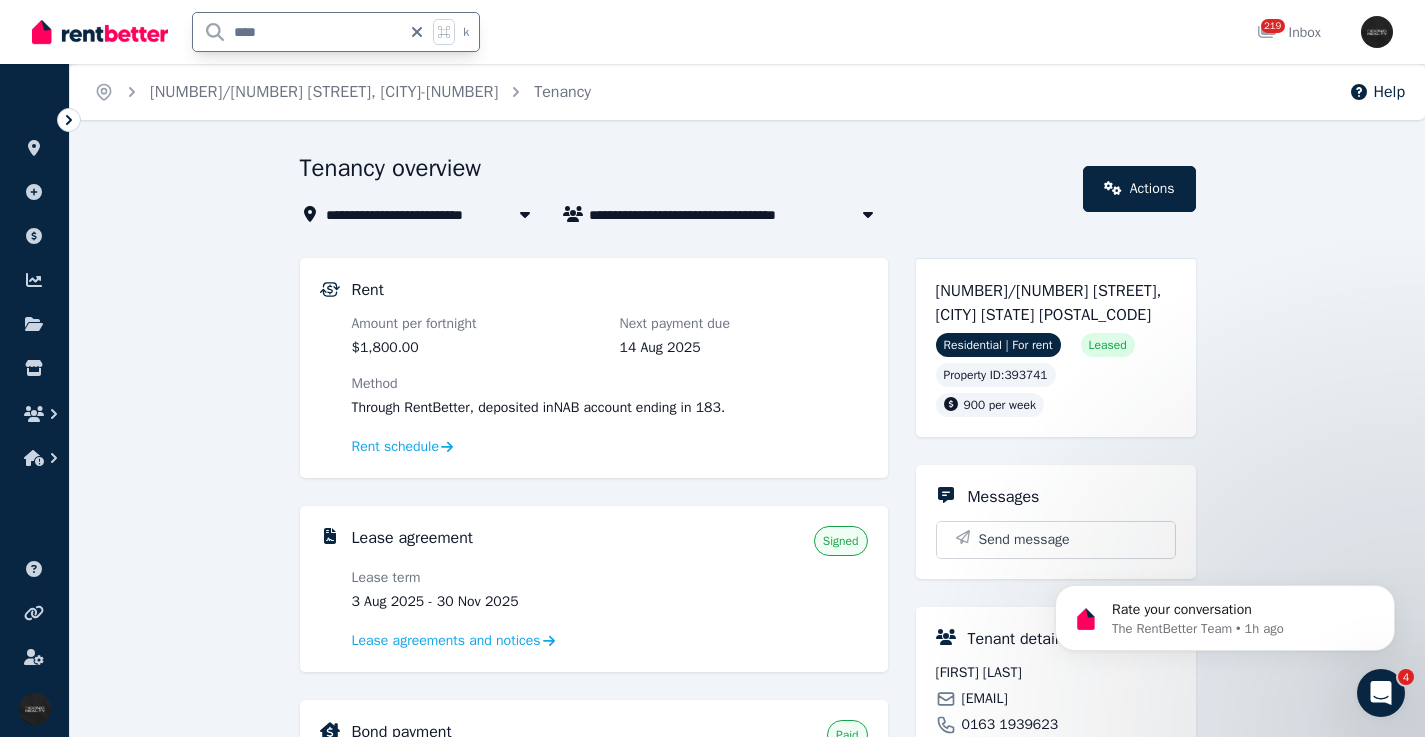 type on "*****" 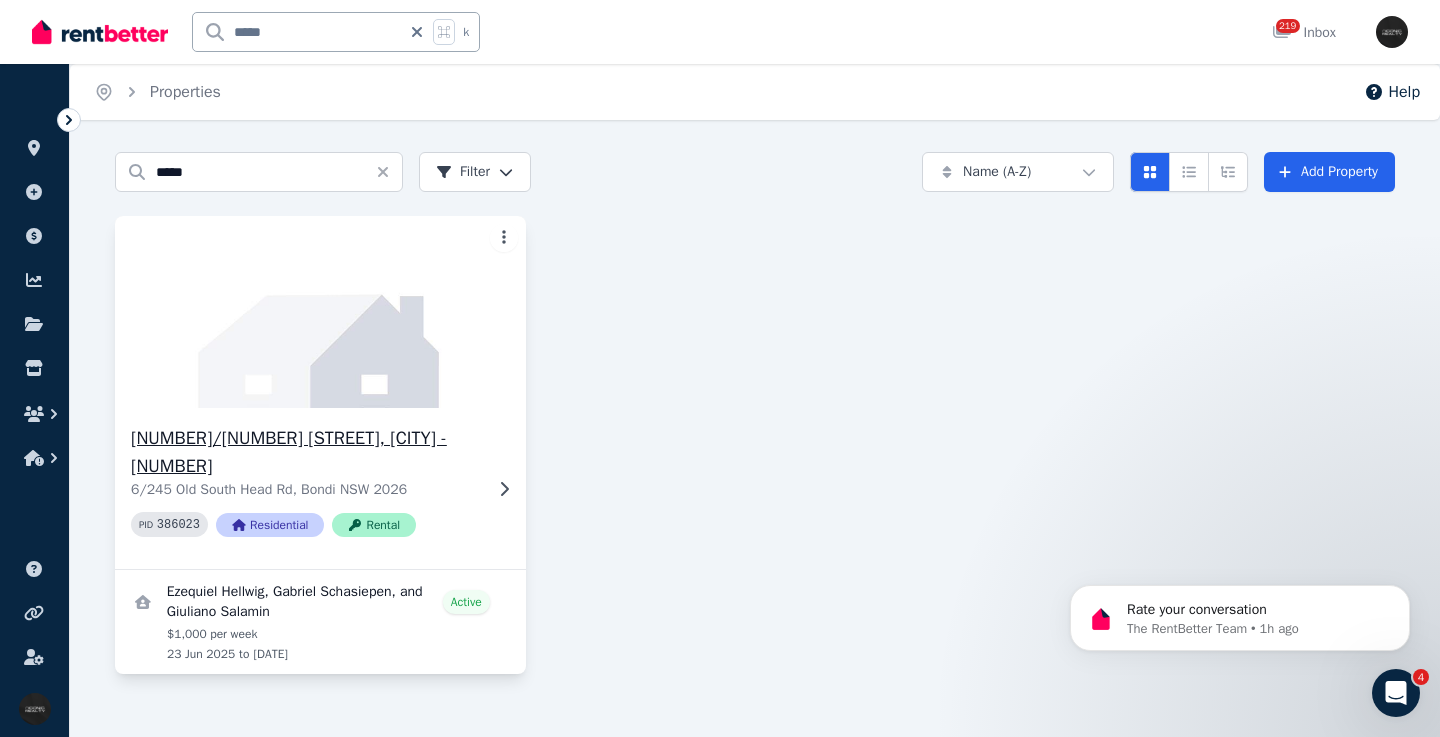 click 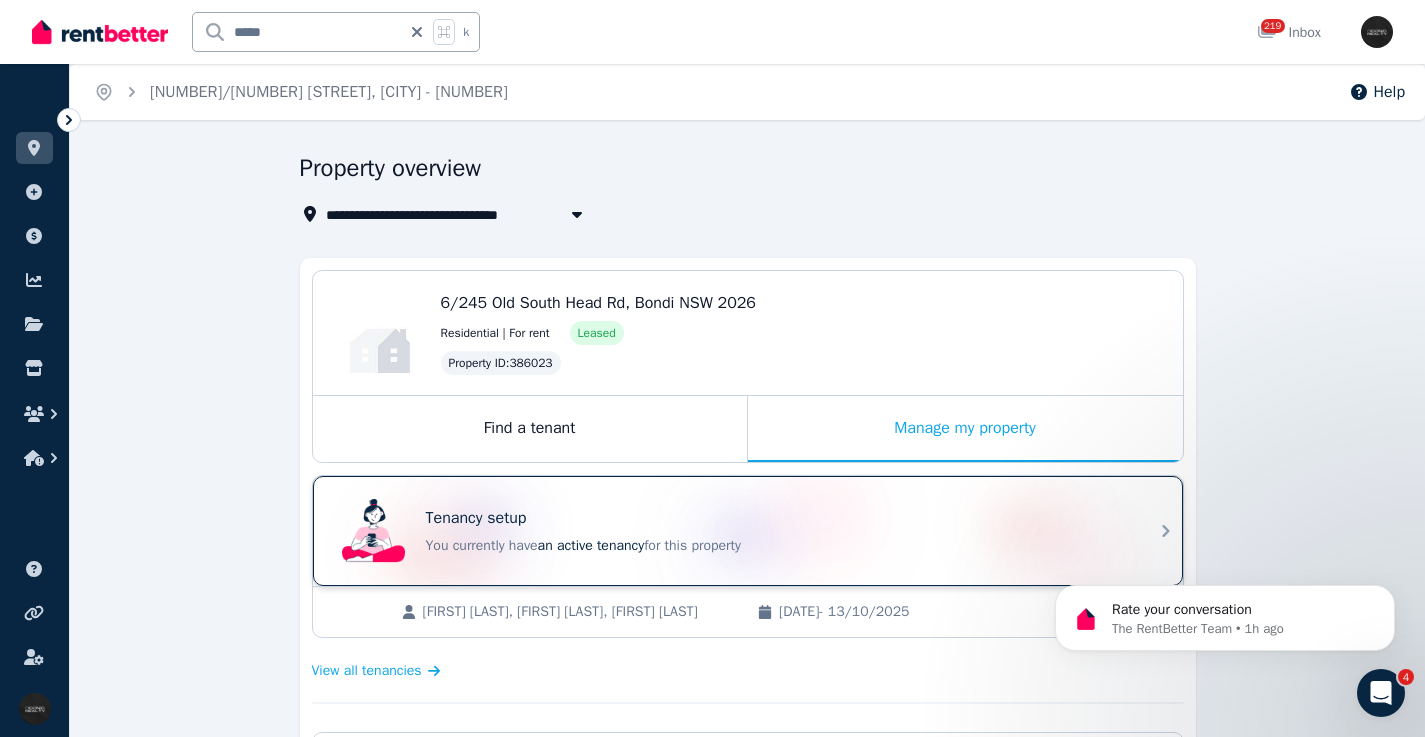 click on "Tenancy setup You currently have  an active tenancy  for this property" at bounding box center (730, 531) 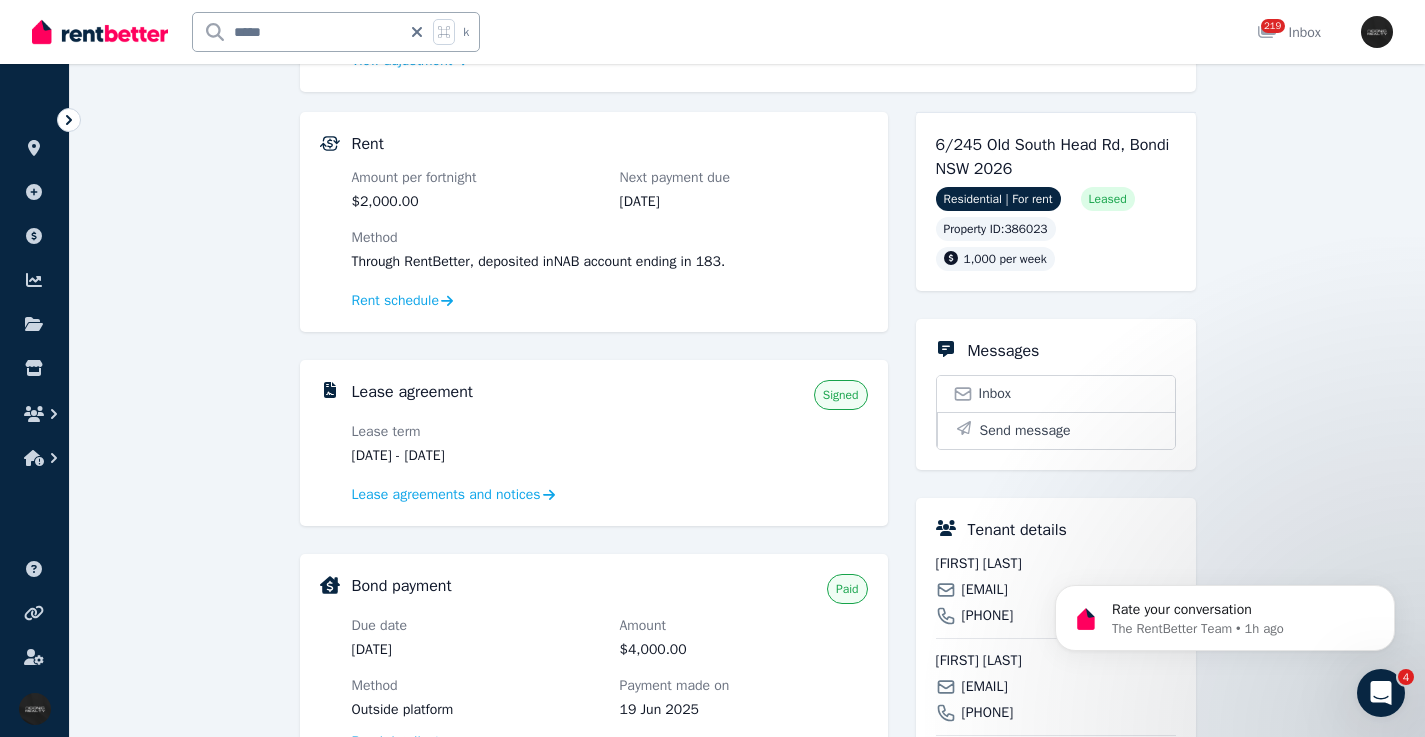scroll, scrollTop: 427, scrollLeft: 0, axis: vertical 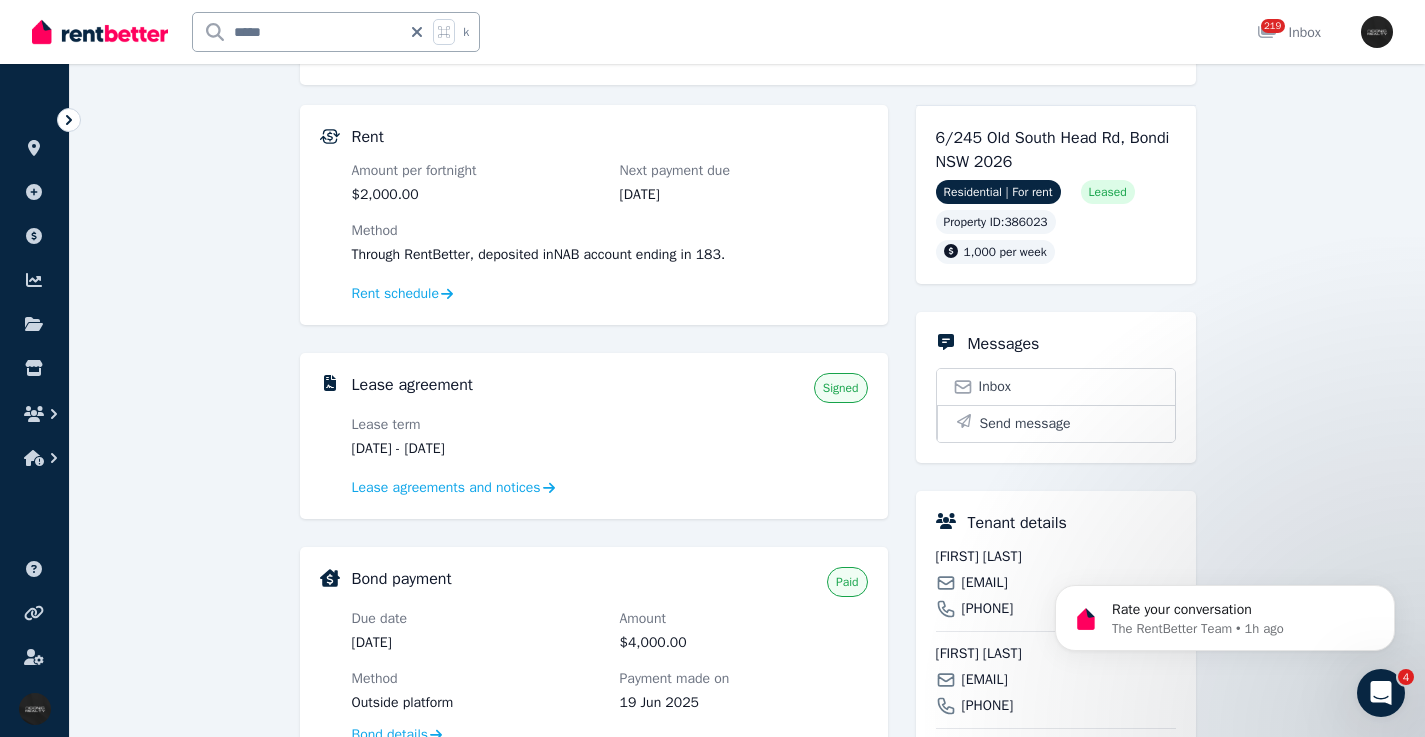 drag, startPoint x: 523, startPoint y: 447, endPoint x: 448, endPoint y: 449, distance: 75.026665 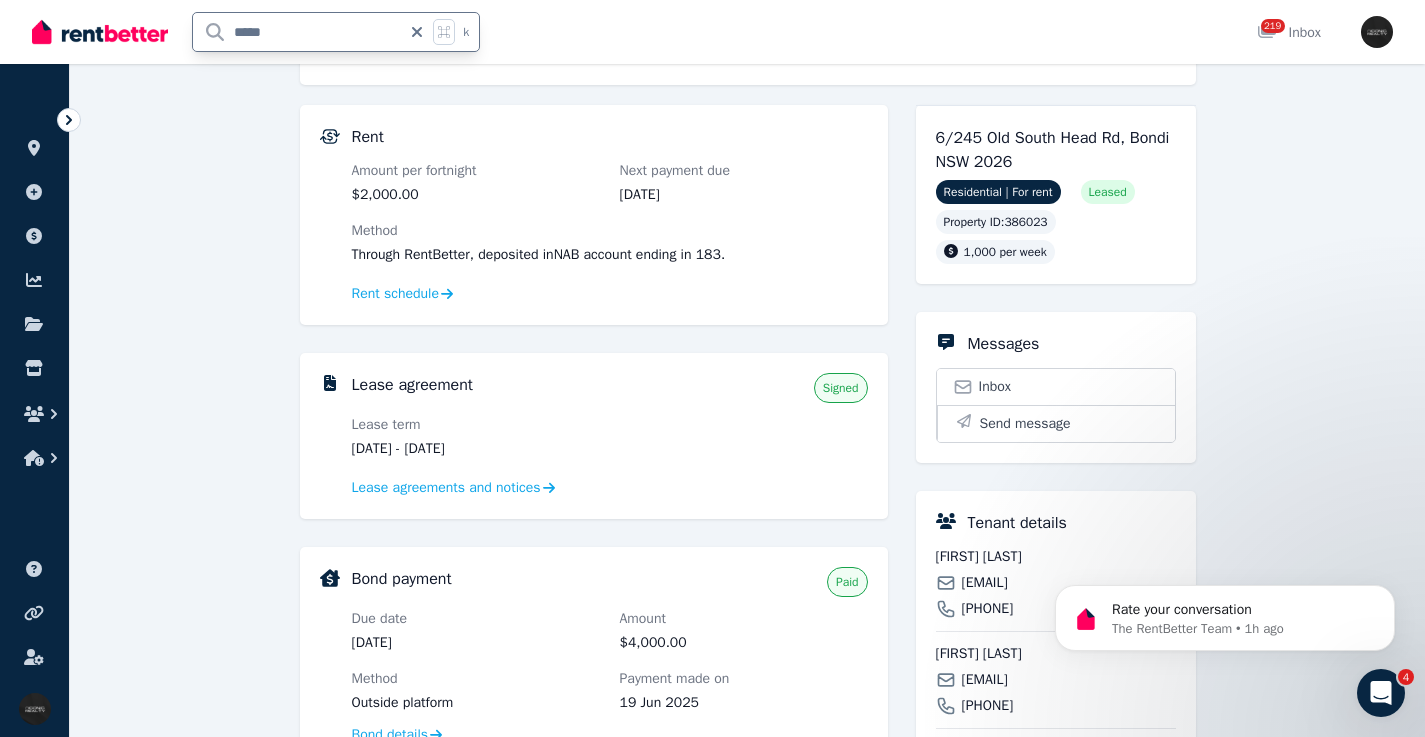 drag, startPoint x: 286, startPoint y: 29, endPoint x: 198, endPoint y: 21, distance: 88.362885 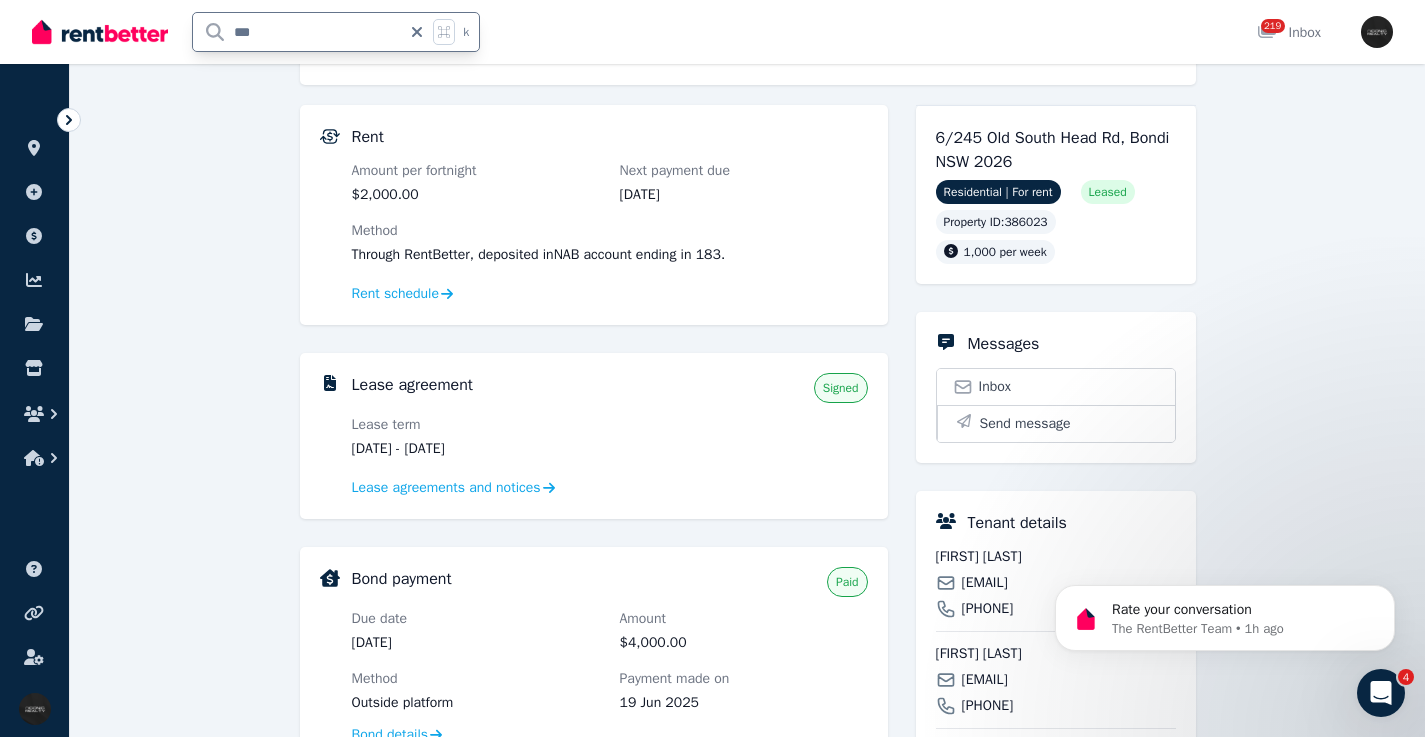 type on "****" 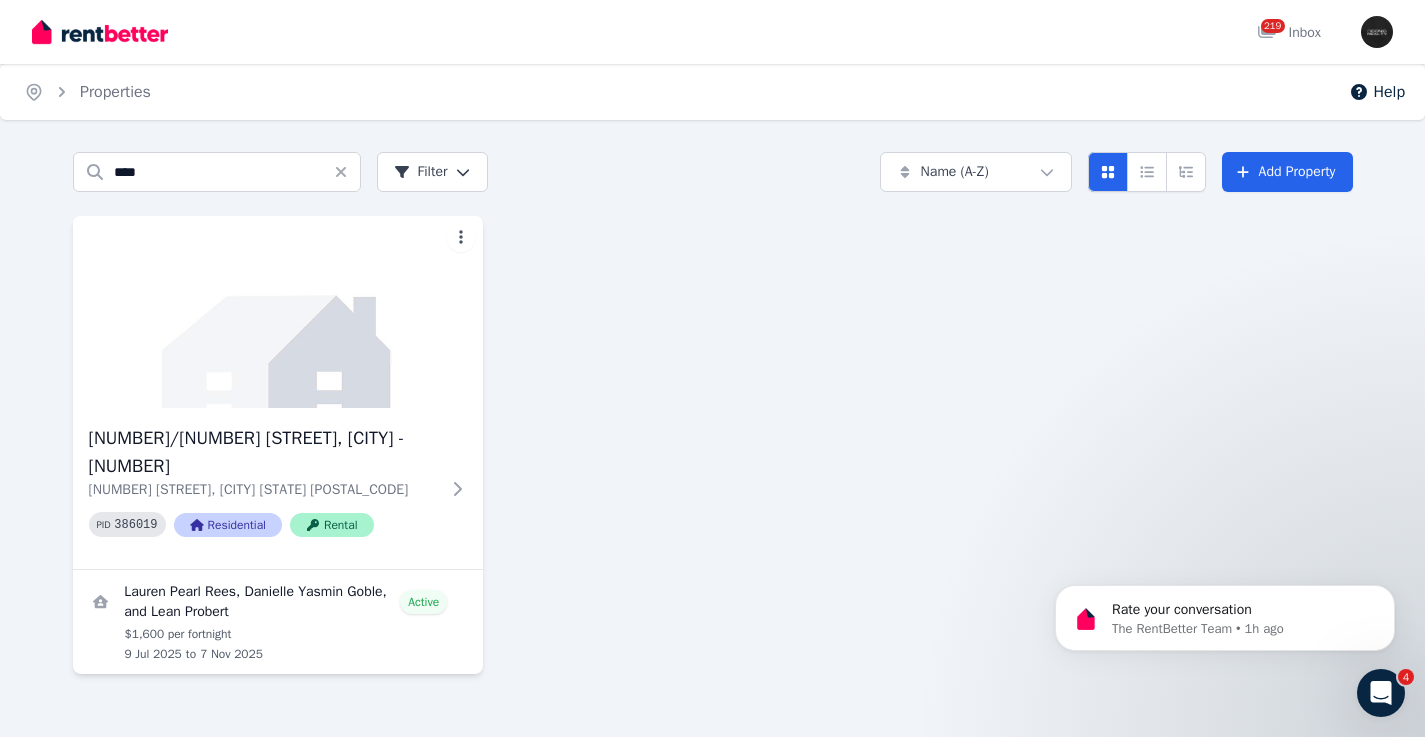 scroll, scrollTop: 0, scrollLeft: 0, axis: both 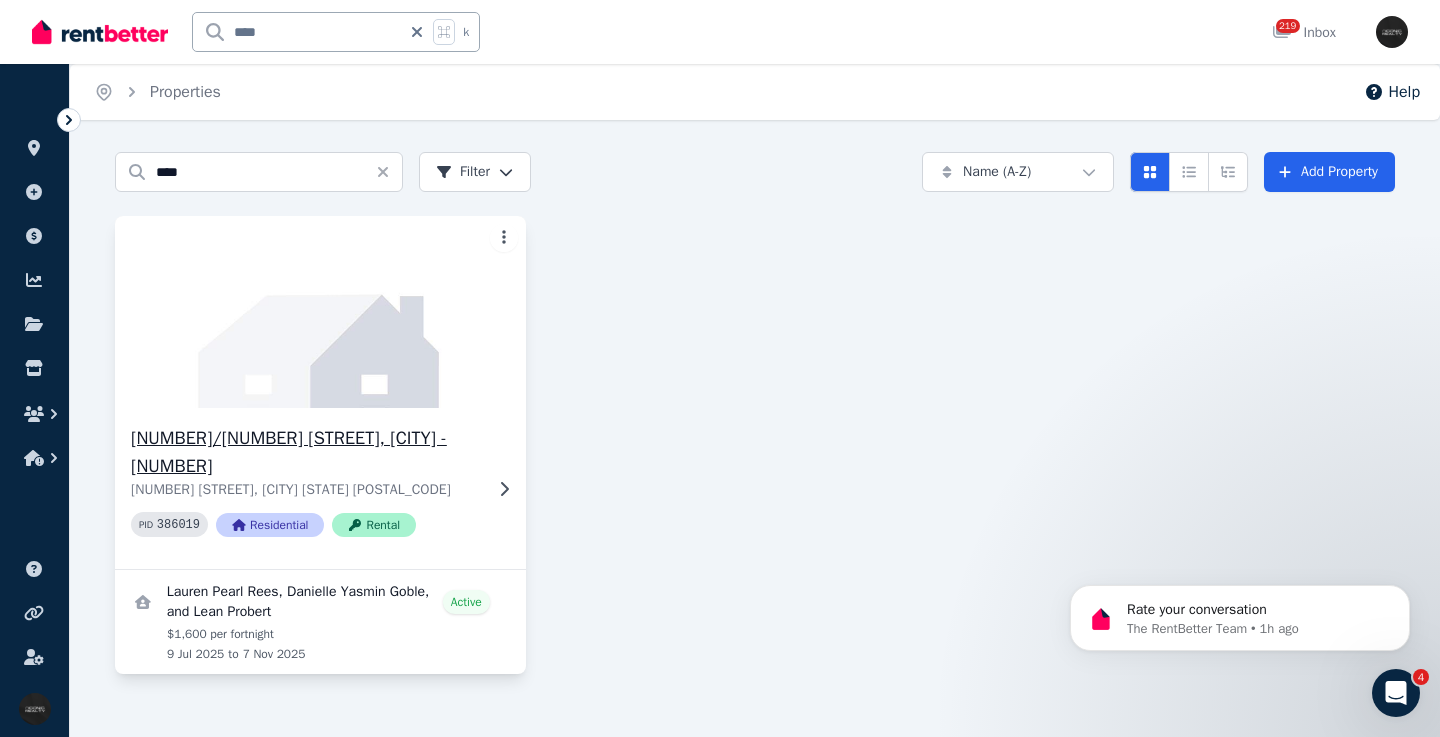 click 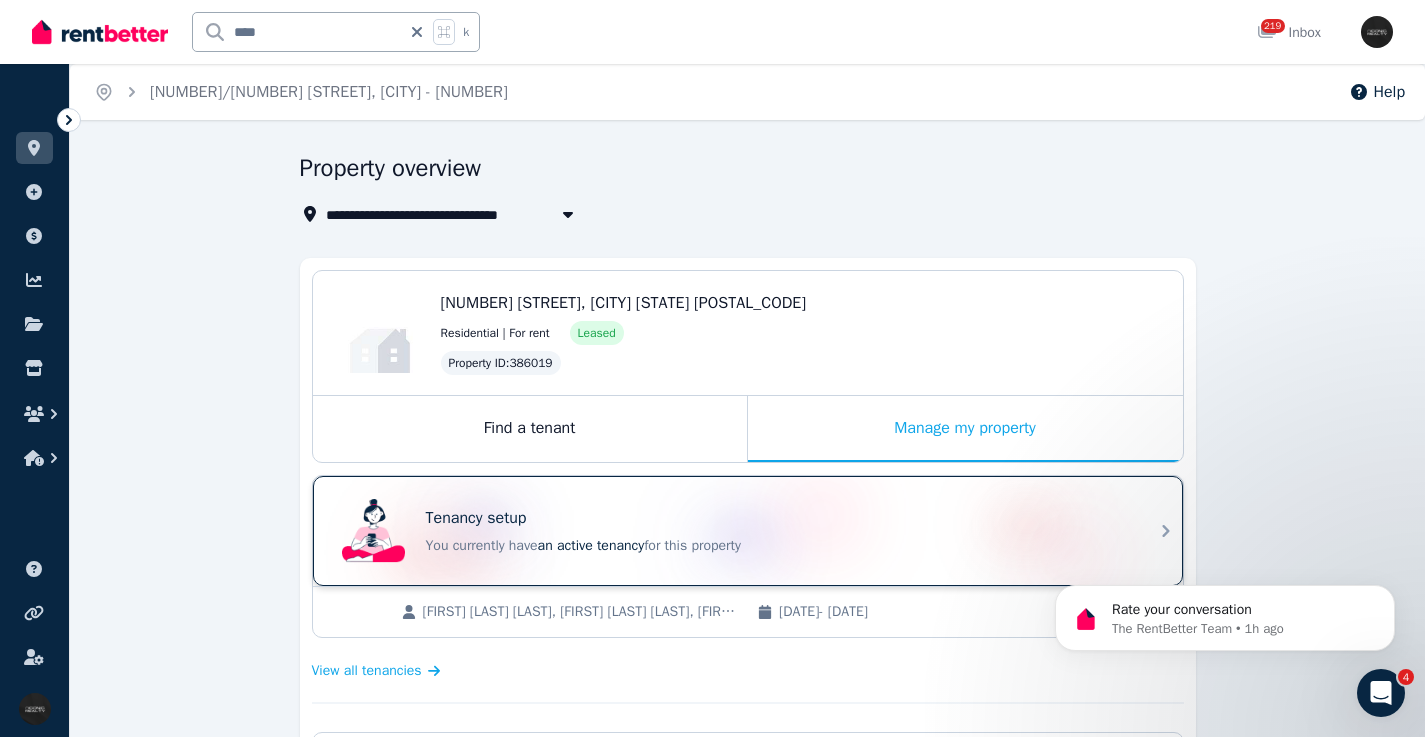 click on "Tenancy setup You currently have  an active tenancy  for this property" at bounding box center (730, 531) 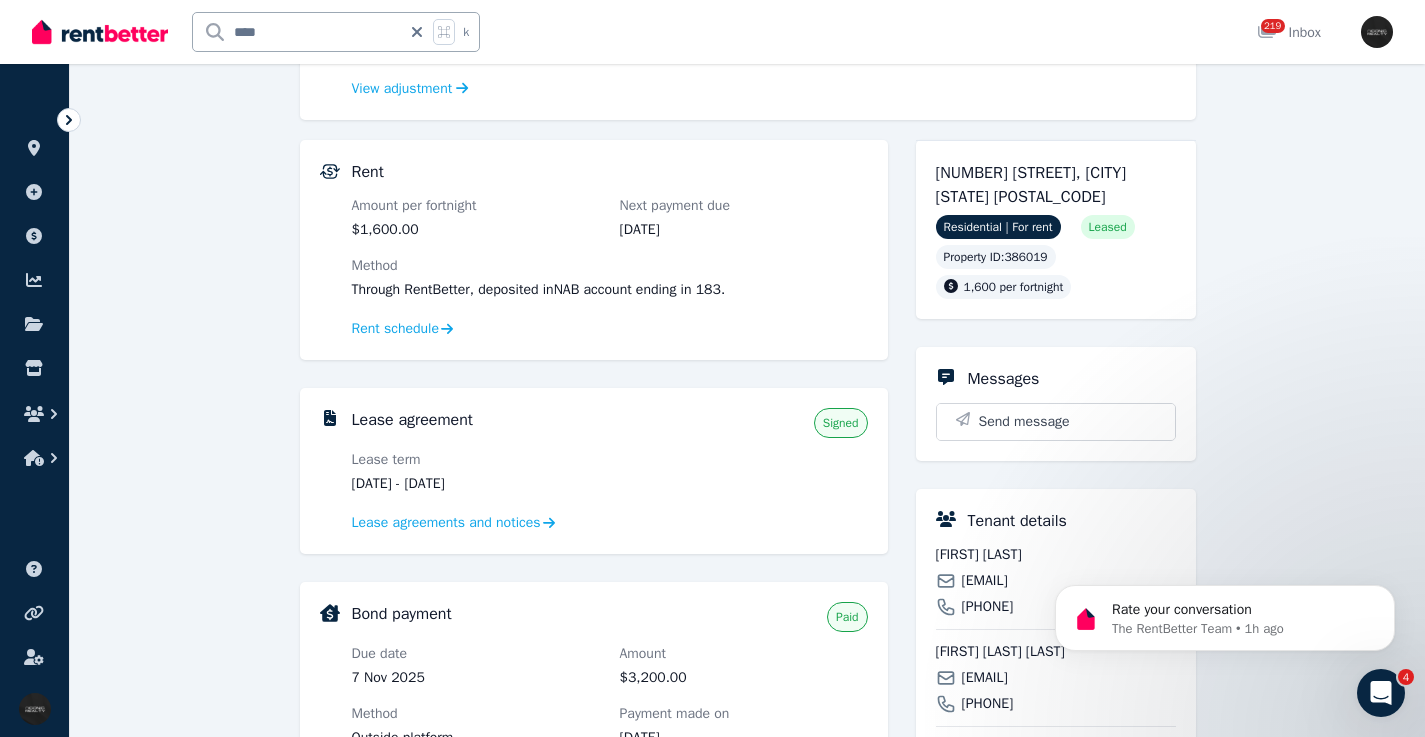 scroll, scrollTop: 408, scrollLeft: 0, axis: vertical 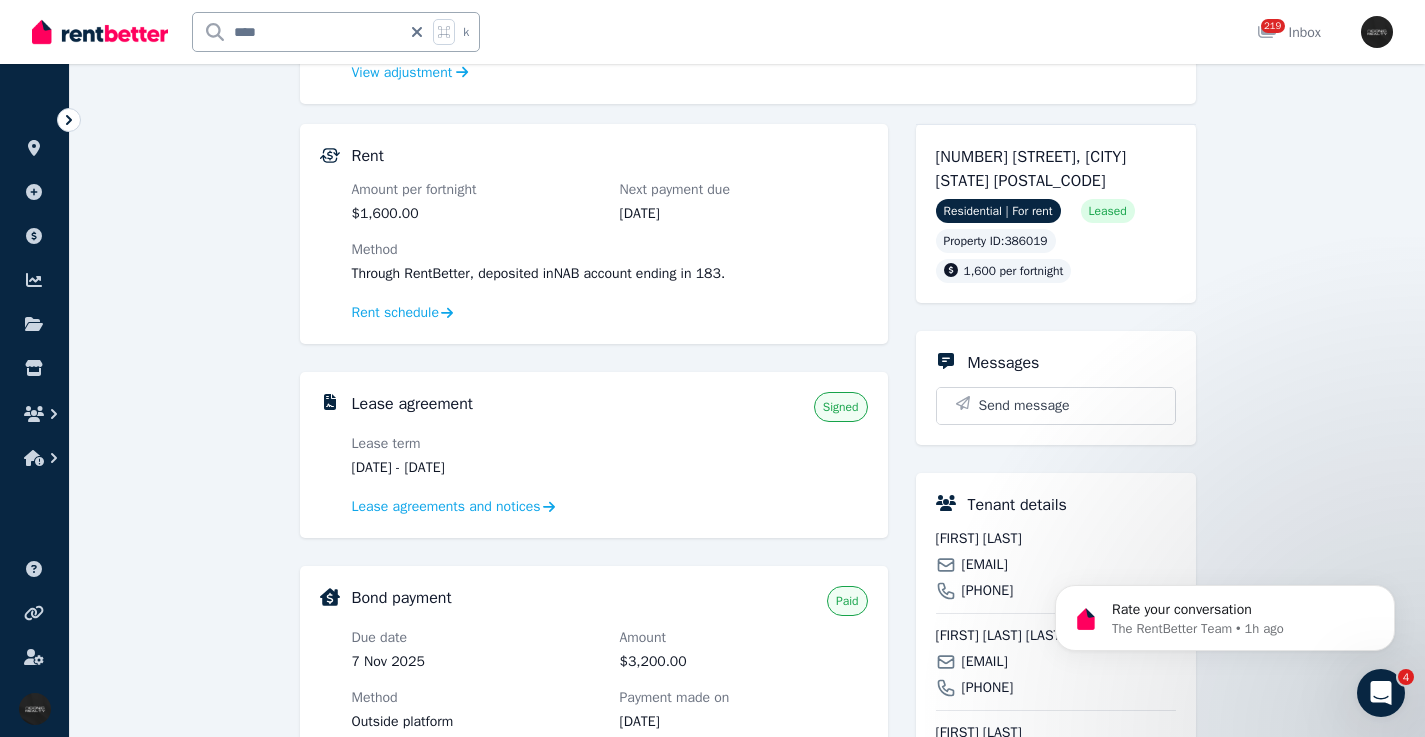 drag, startPoint x: 518, startPoint y: 465, endPoint x: 472, endPoint y: 462, distance: 46.09772 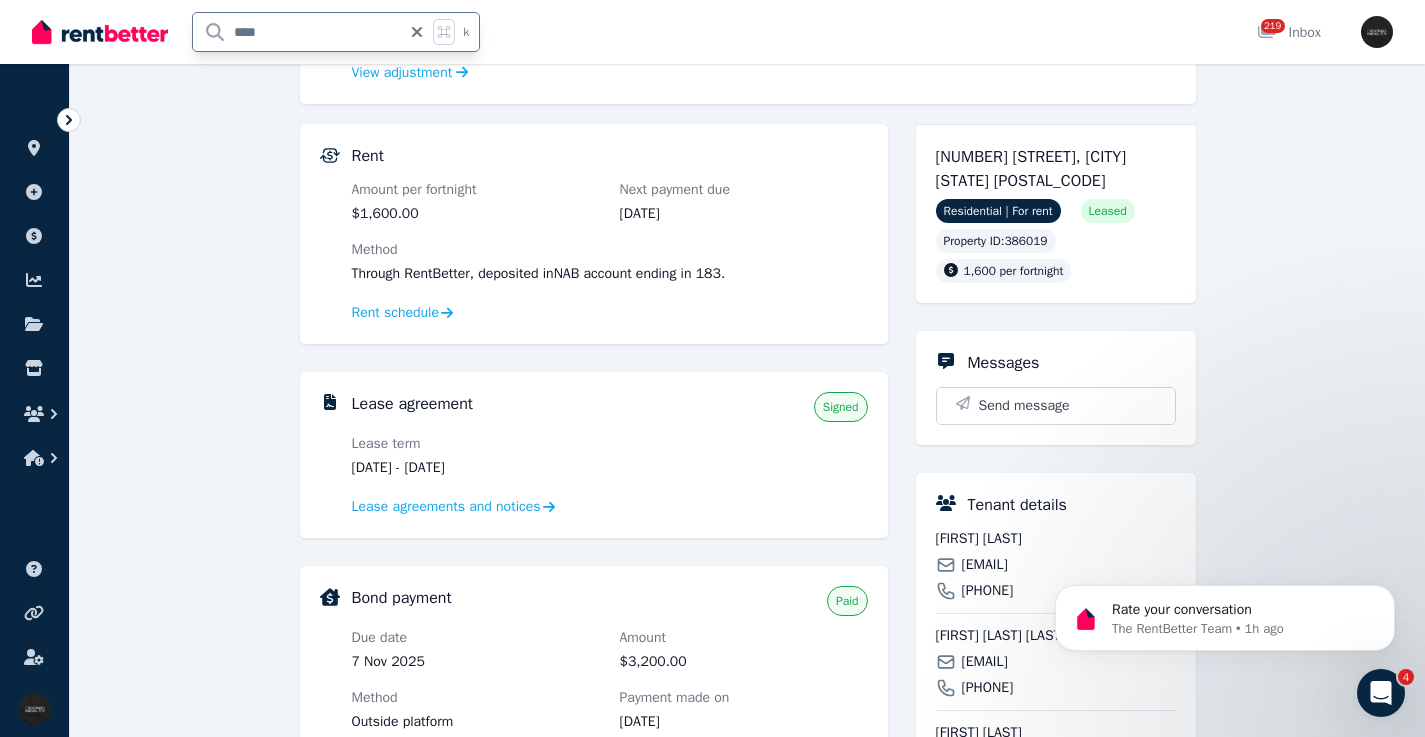 drag, startPoint x: 218, startPoint y: 33, endPoint x: 203, endPoint y: 34, distance: 15.033297 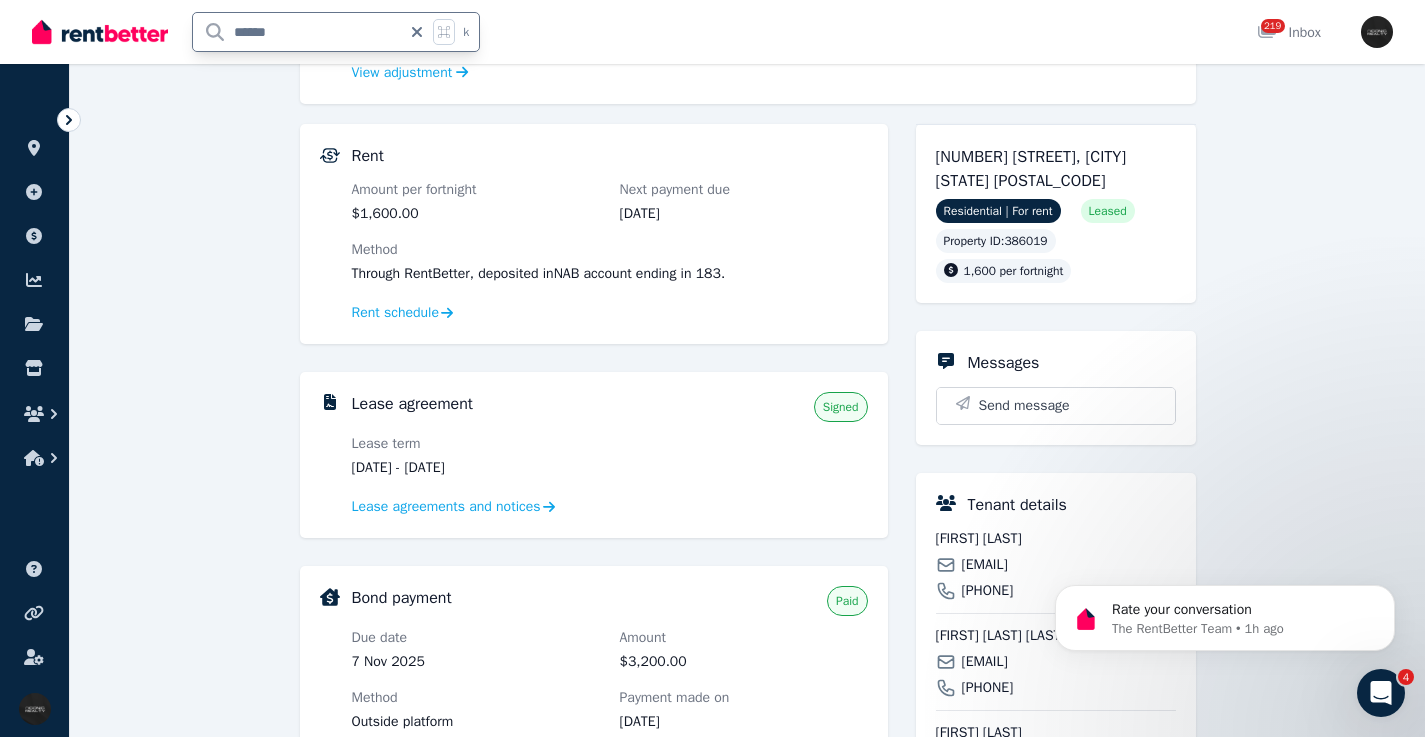 type on "*******" 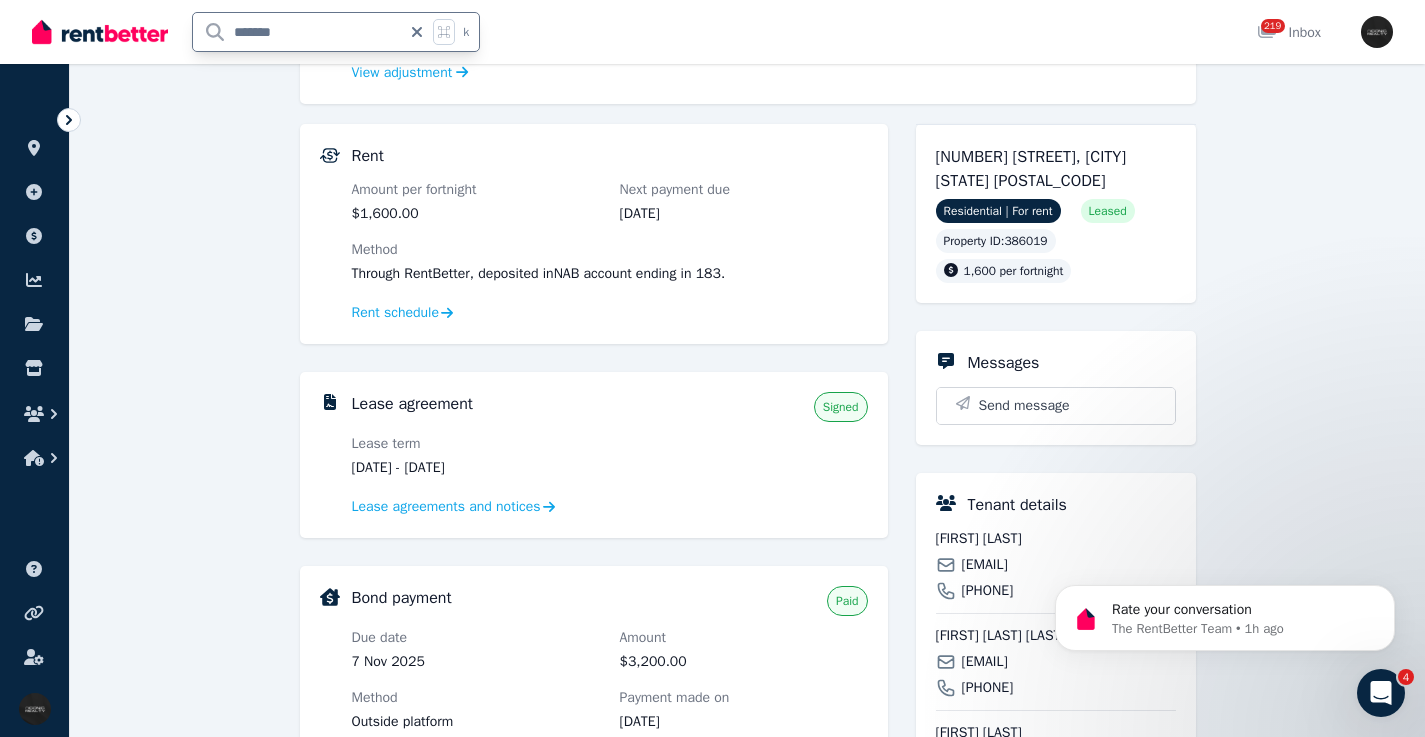 scroll, scrollTop: 0, scrollLeft: 0, axis: both 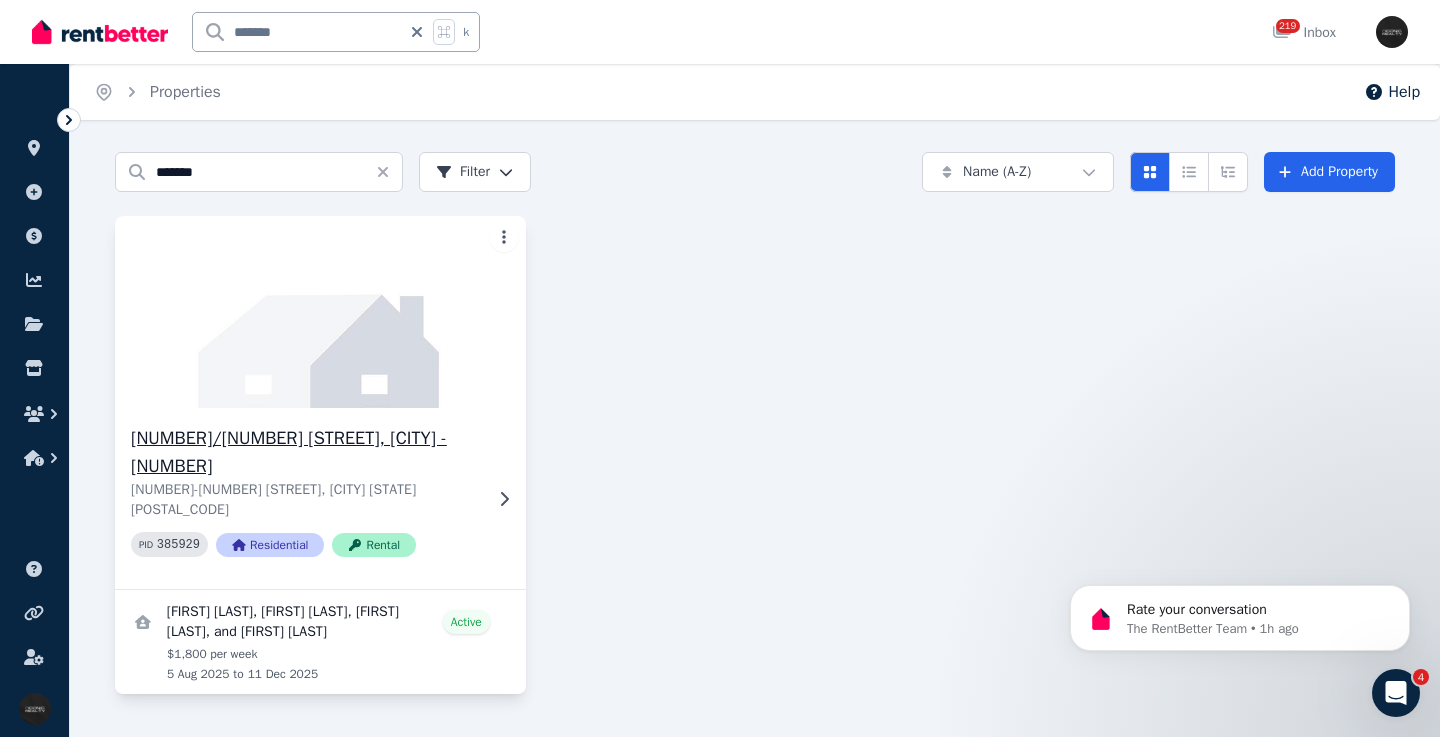 click 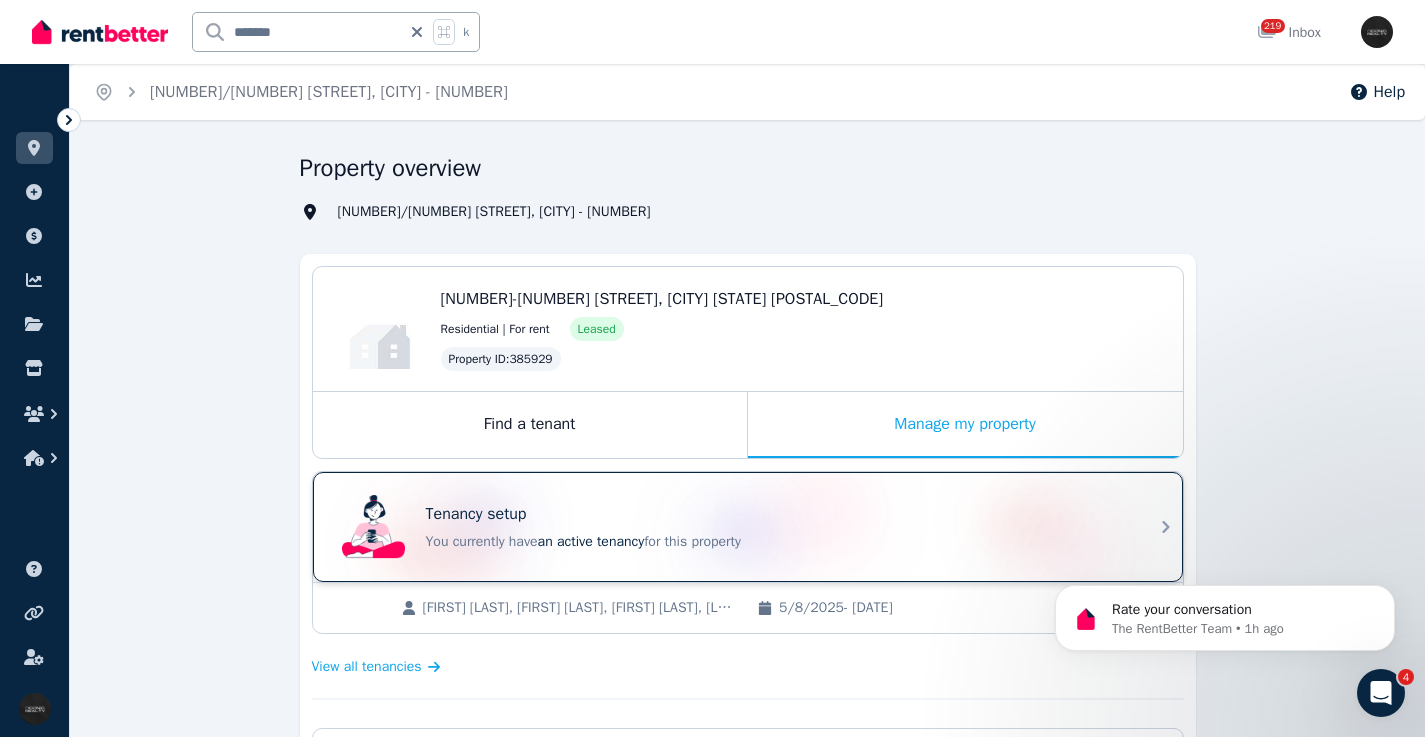 click on "Tenancy setup" at bounding box center [776, 514] 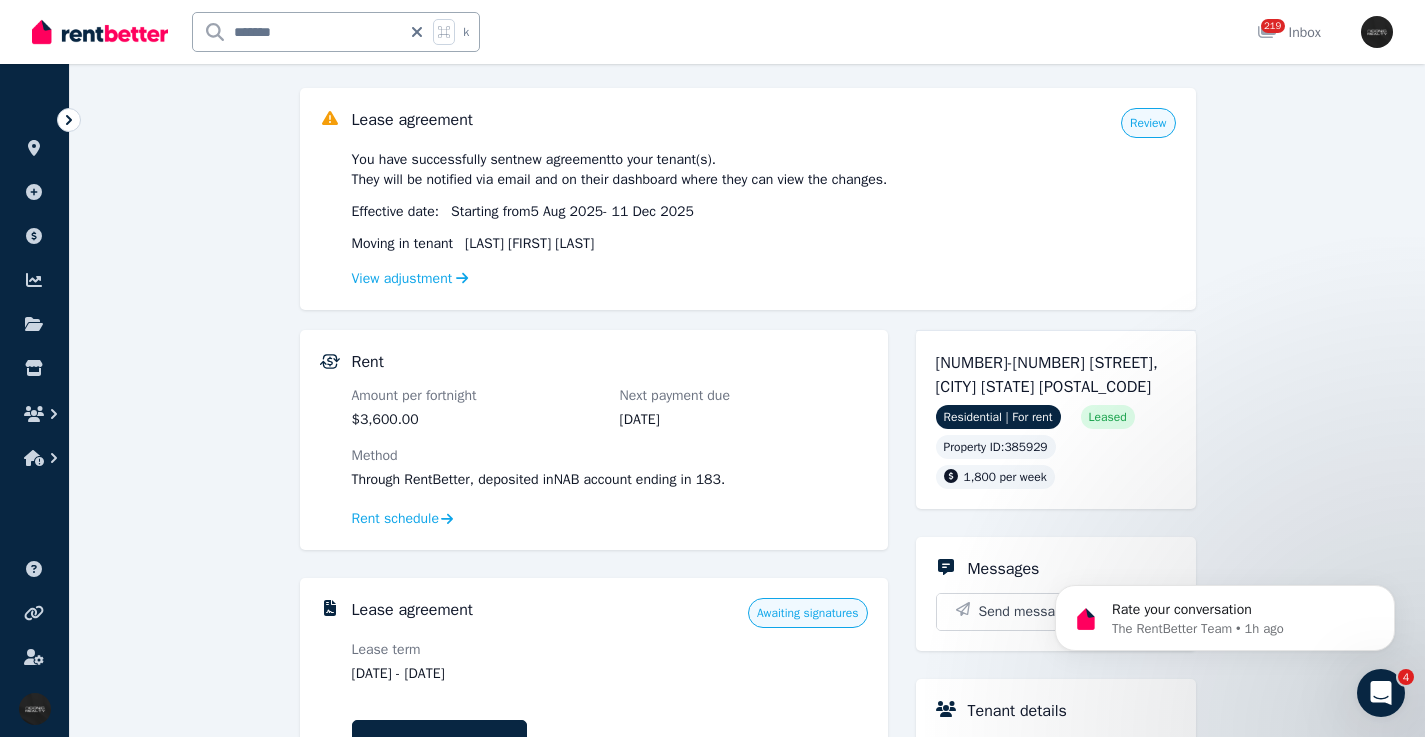 scroll, scrollTop: 397, scrollLeft: 0, axis: vertical 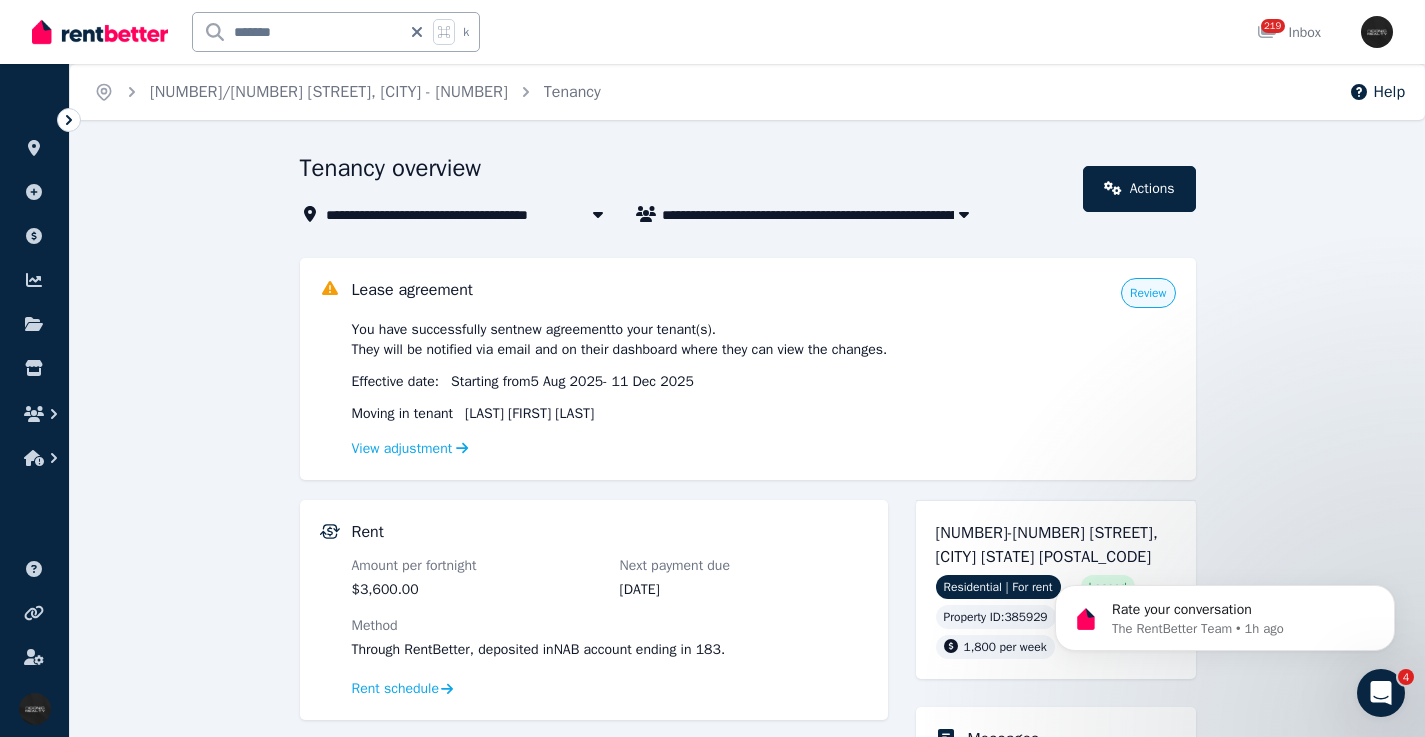 click on "*******" at bounding box center (297, 32) 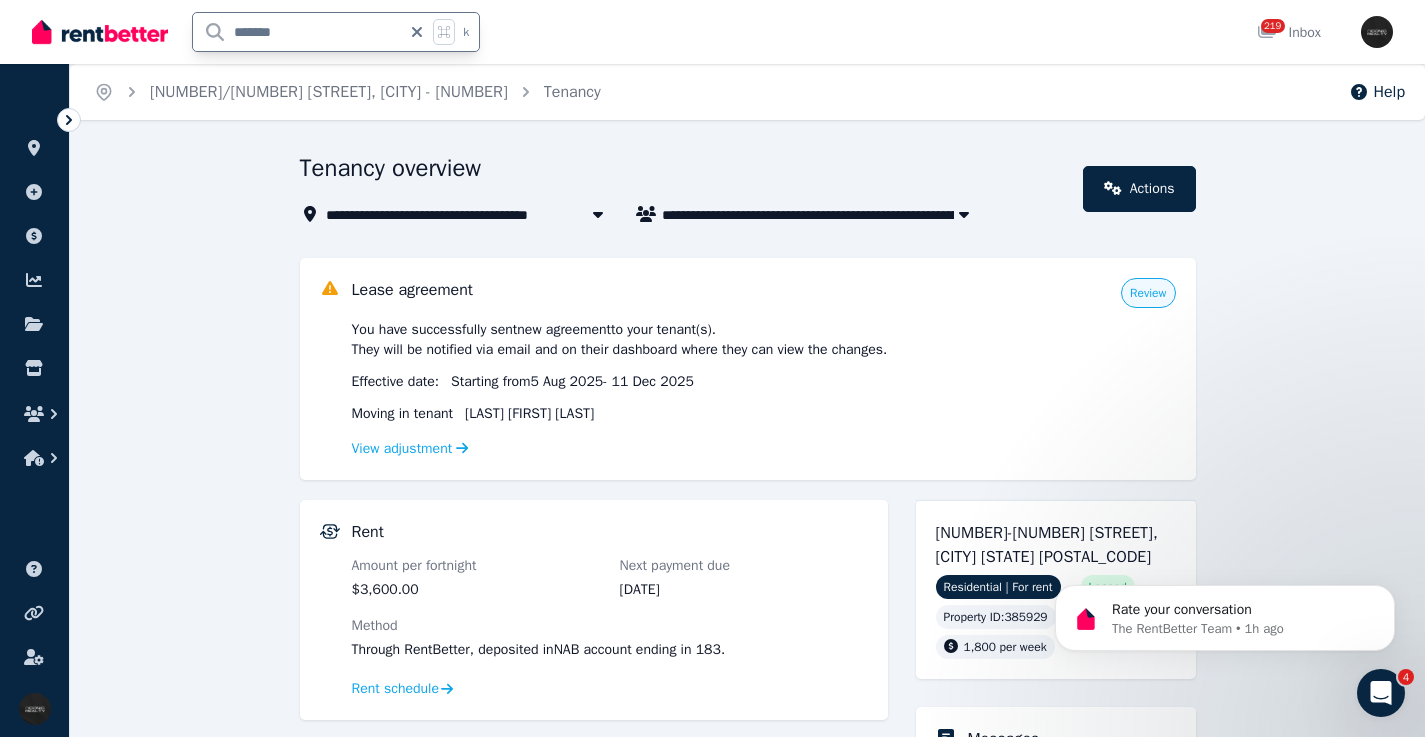 click 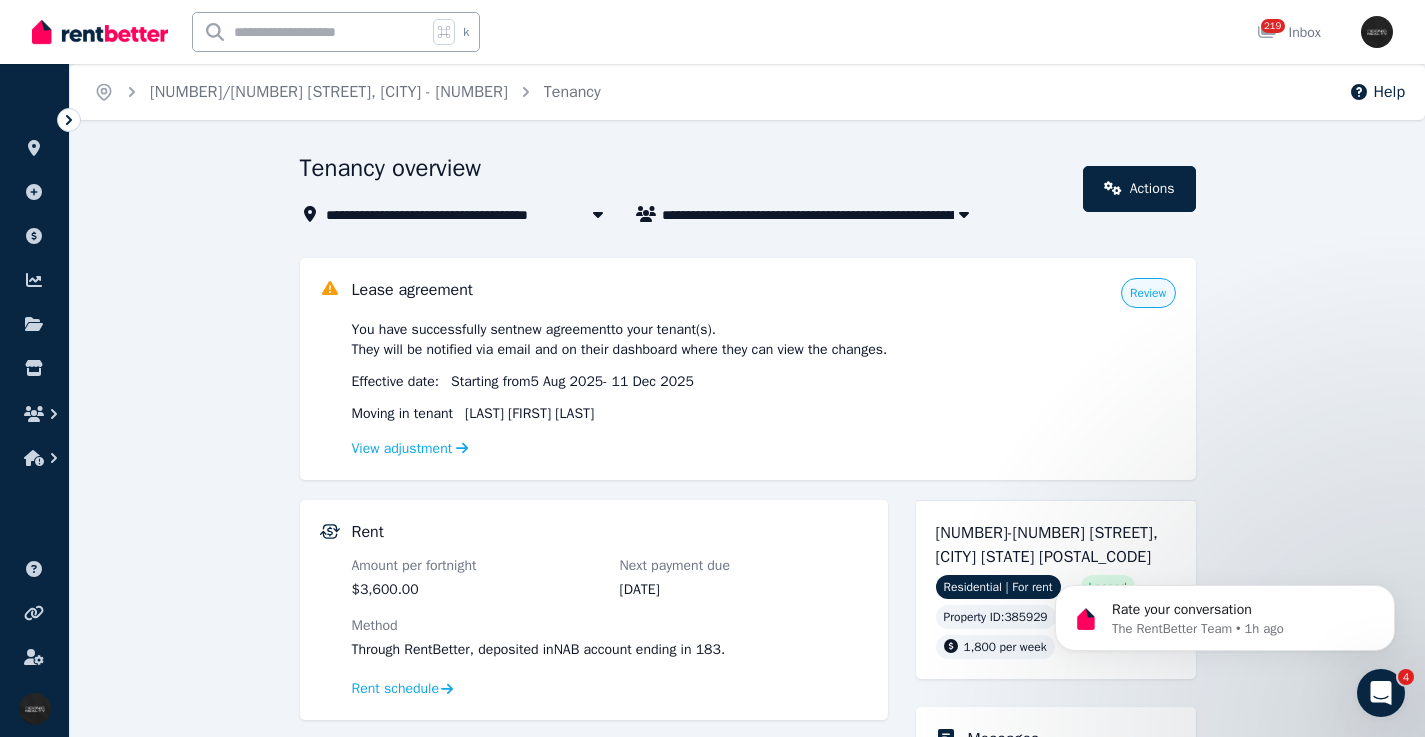 click at bounding box center (310, 32) 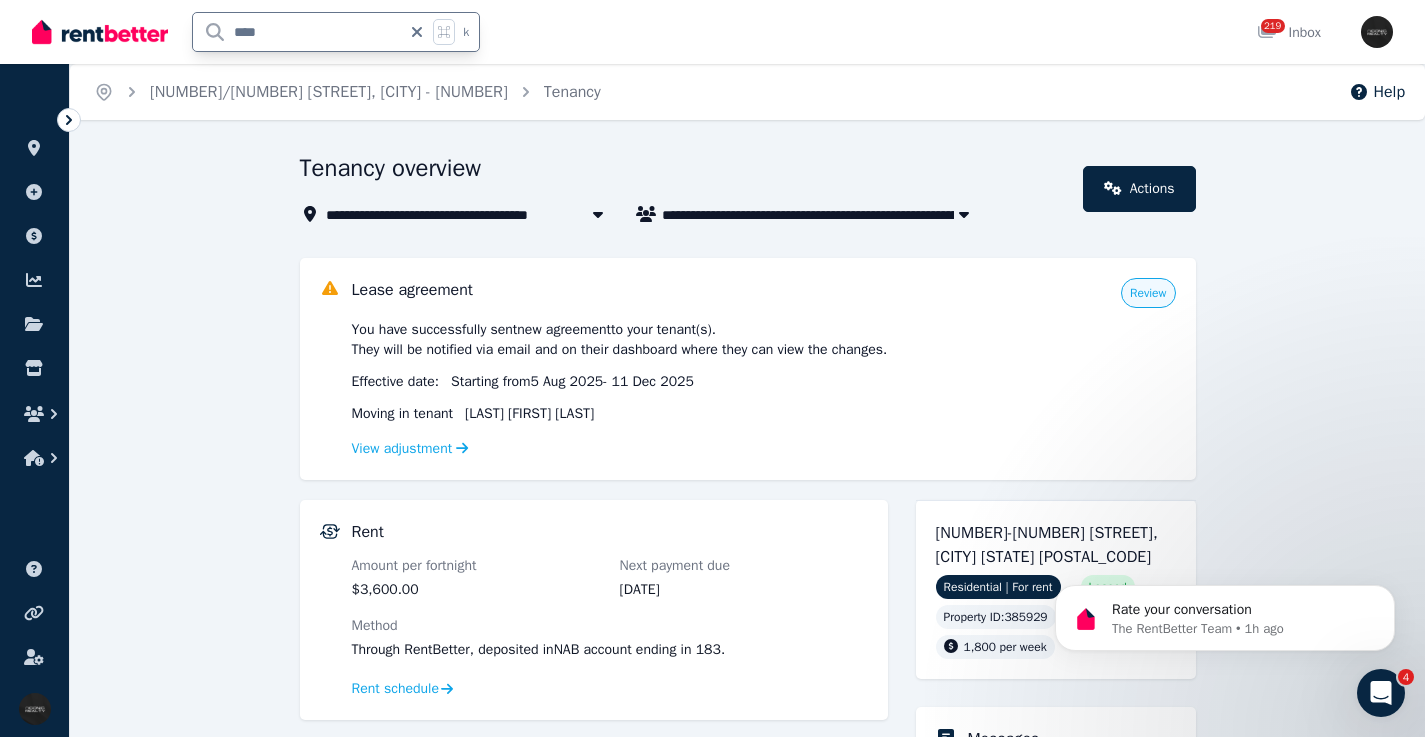 type on "*****" 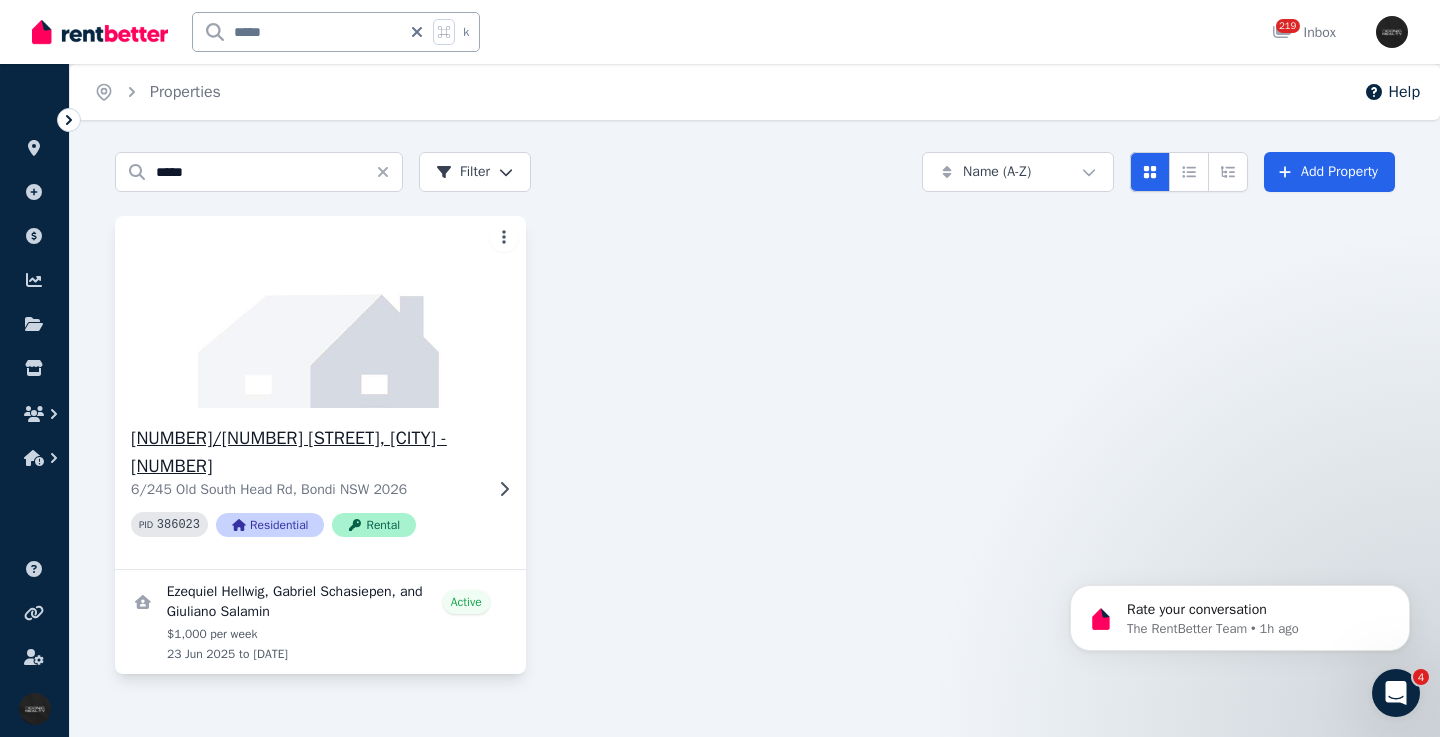 click on "[NUMBER]/[NUMBER] [STREET], [SUBURB] - [NUMBER] [NUMBER]/[NUMBER] [STREET], [SUBURB] [STATE] PID [NUMBER] Residential Rental" at bounding box center (320, 488) 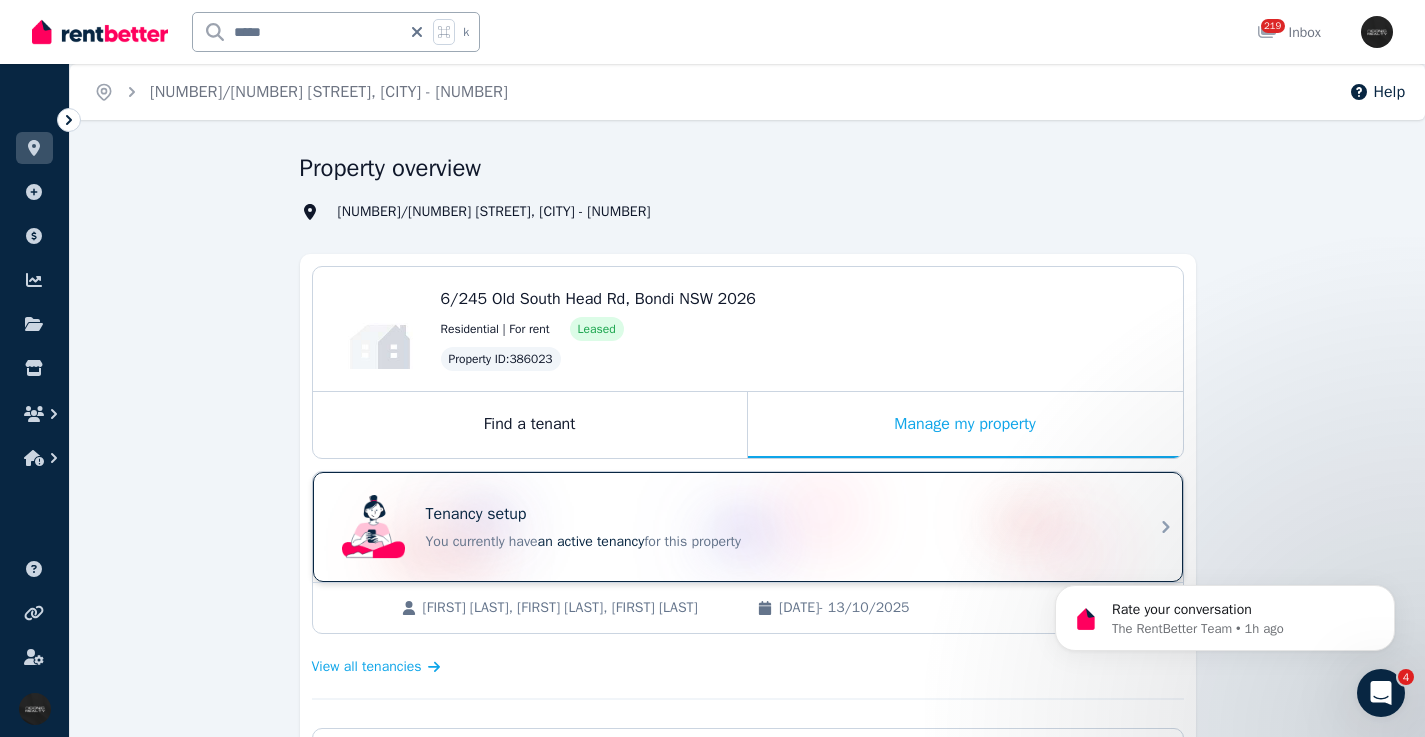 click on "Tenancy setup You currently have  an active tenancy  for this property" at bounding box center (730, 527) 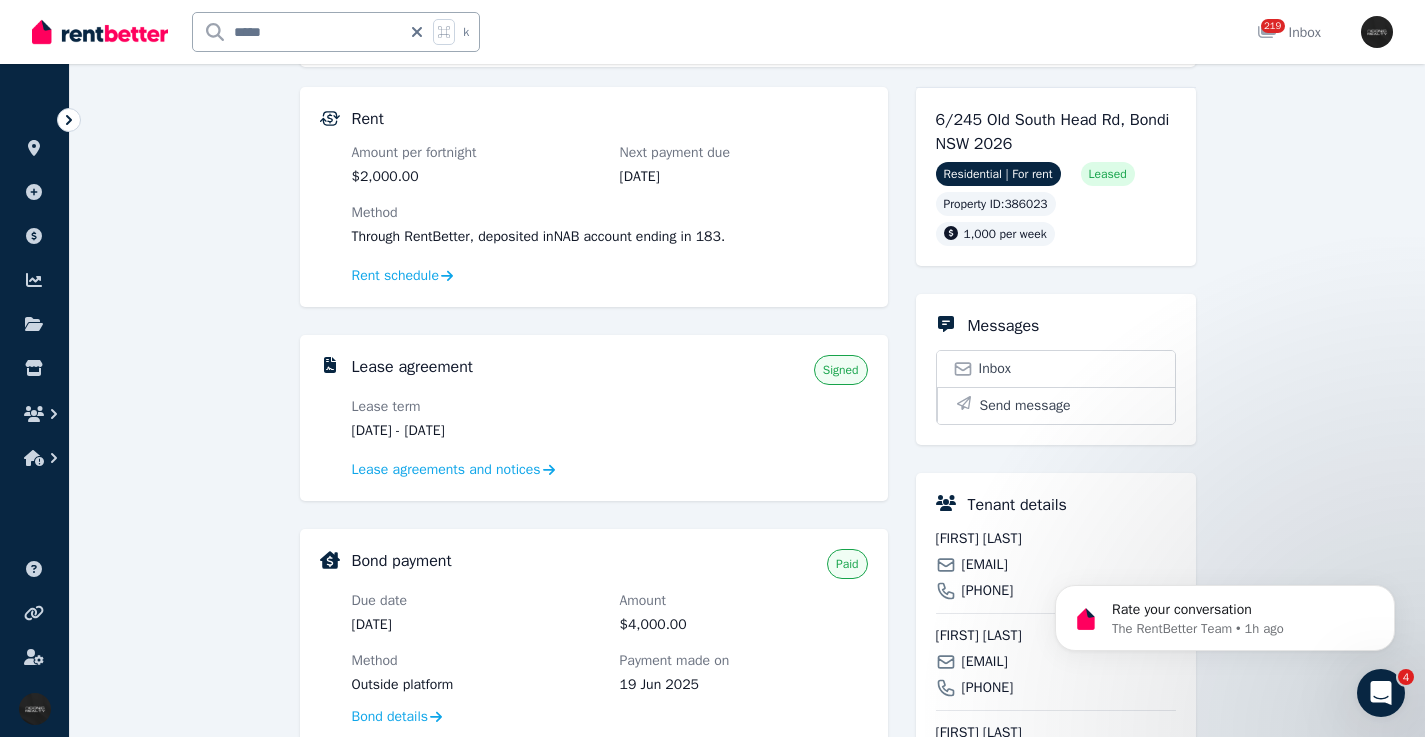 scroll, scrollTop: 0, scrollLeft: 0, axis: both 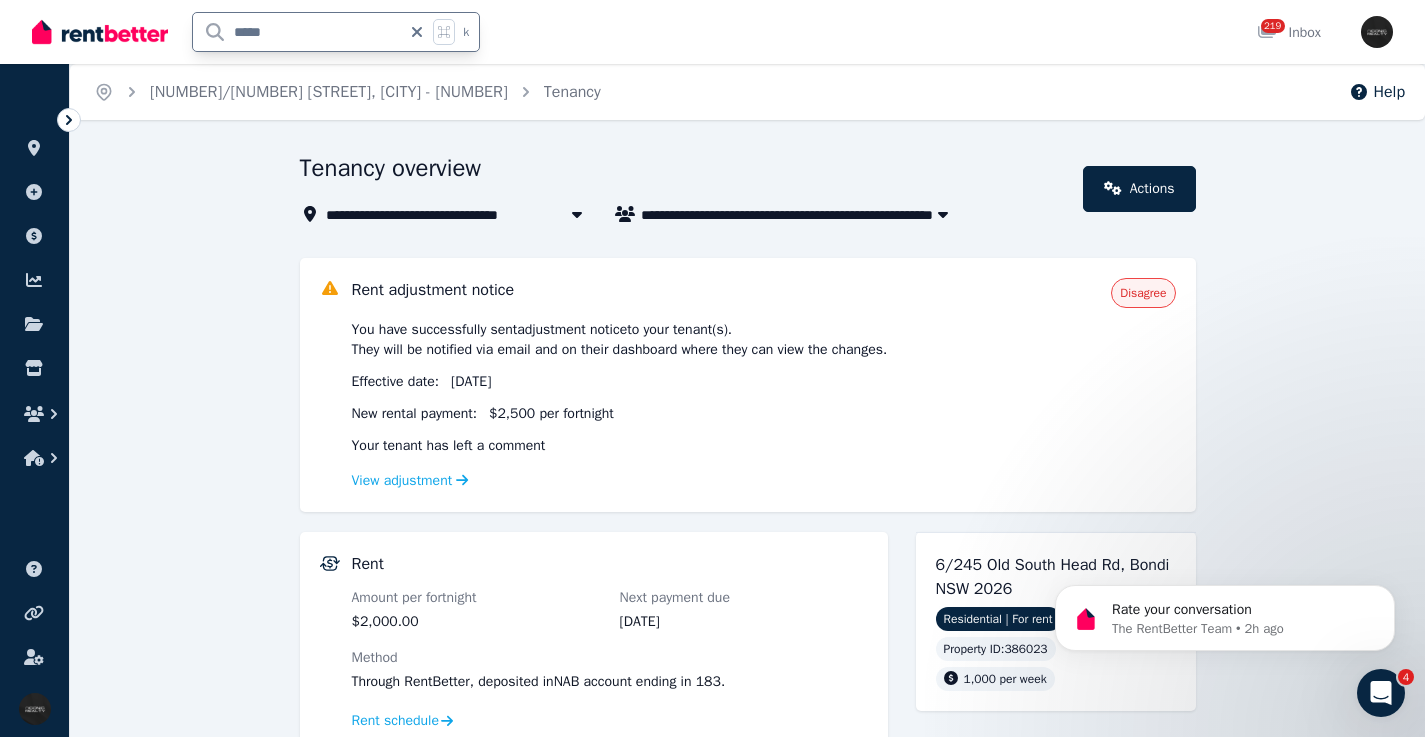 drag, startPoint x: 283, startPoint y: 33, endPoint x: 240, endPoint y: 23, distance: 44.14748 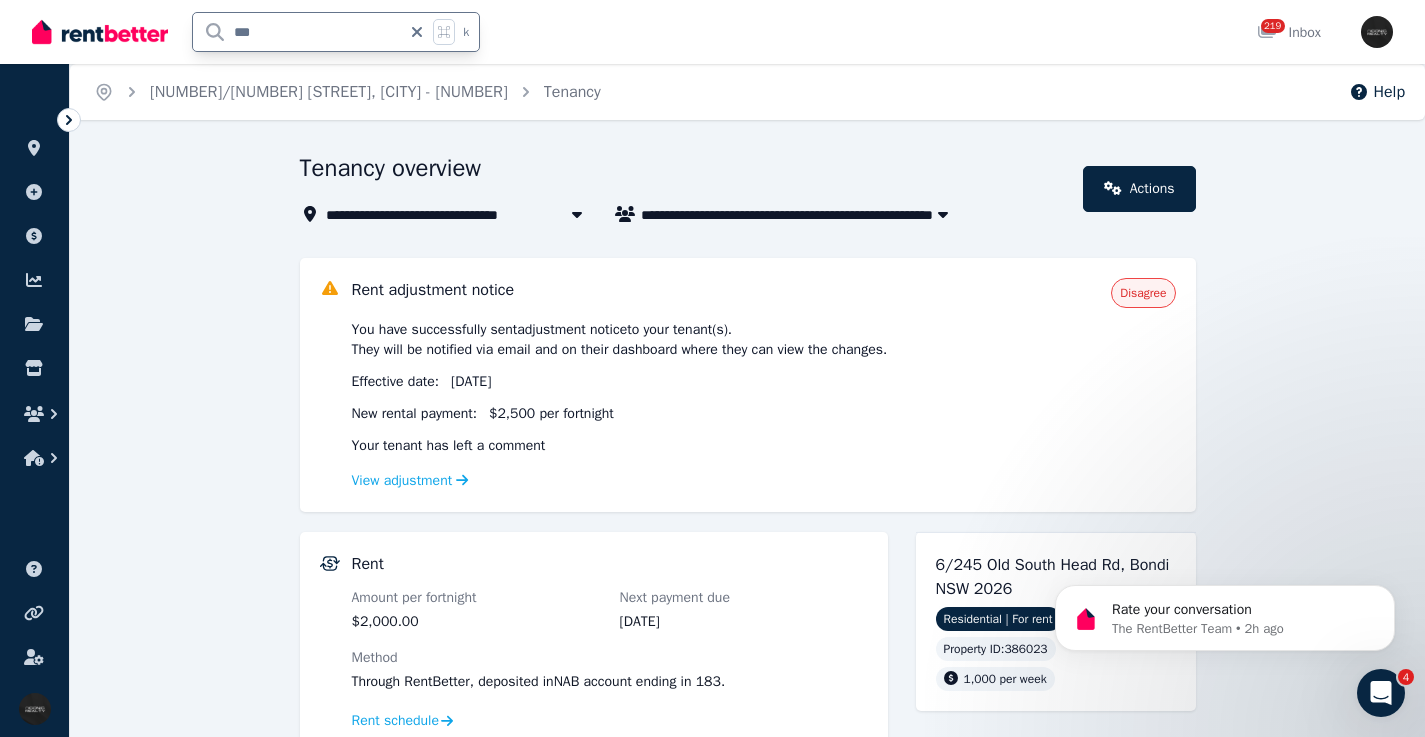 type on "****" 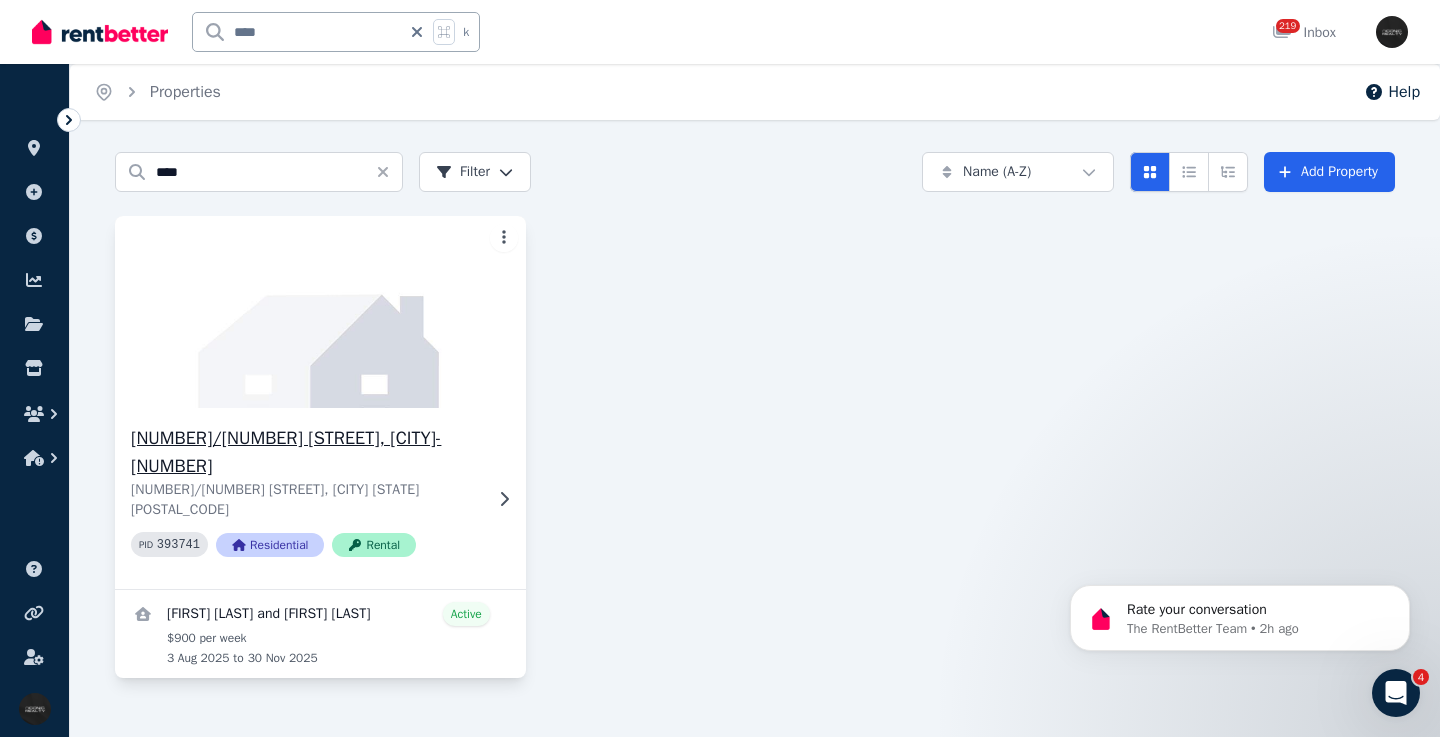 click 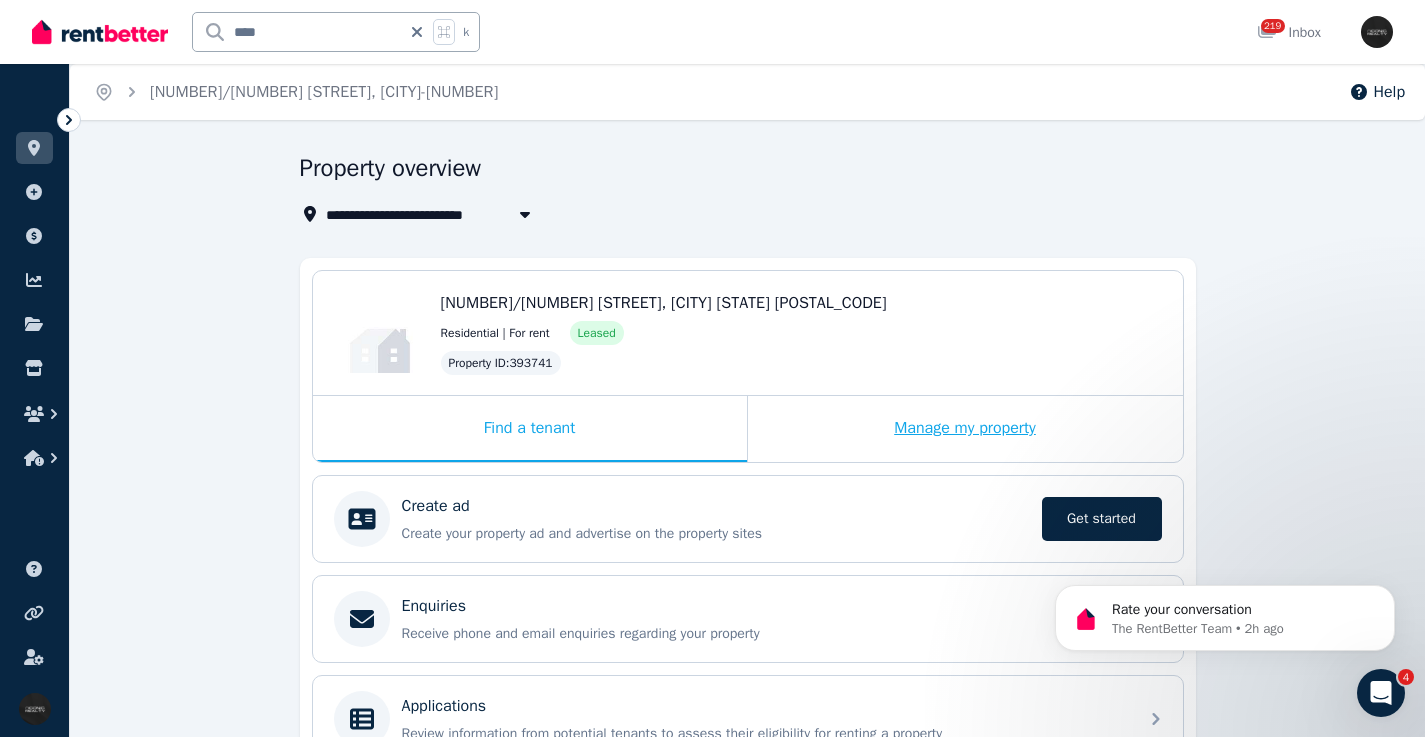 click on "Manage my property" at bounding box center (965, 429) 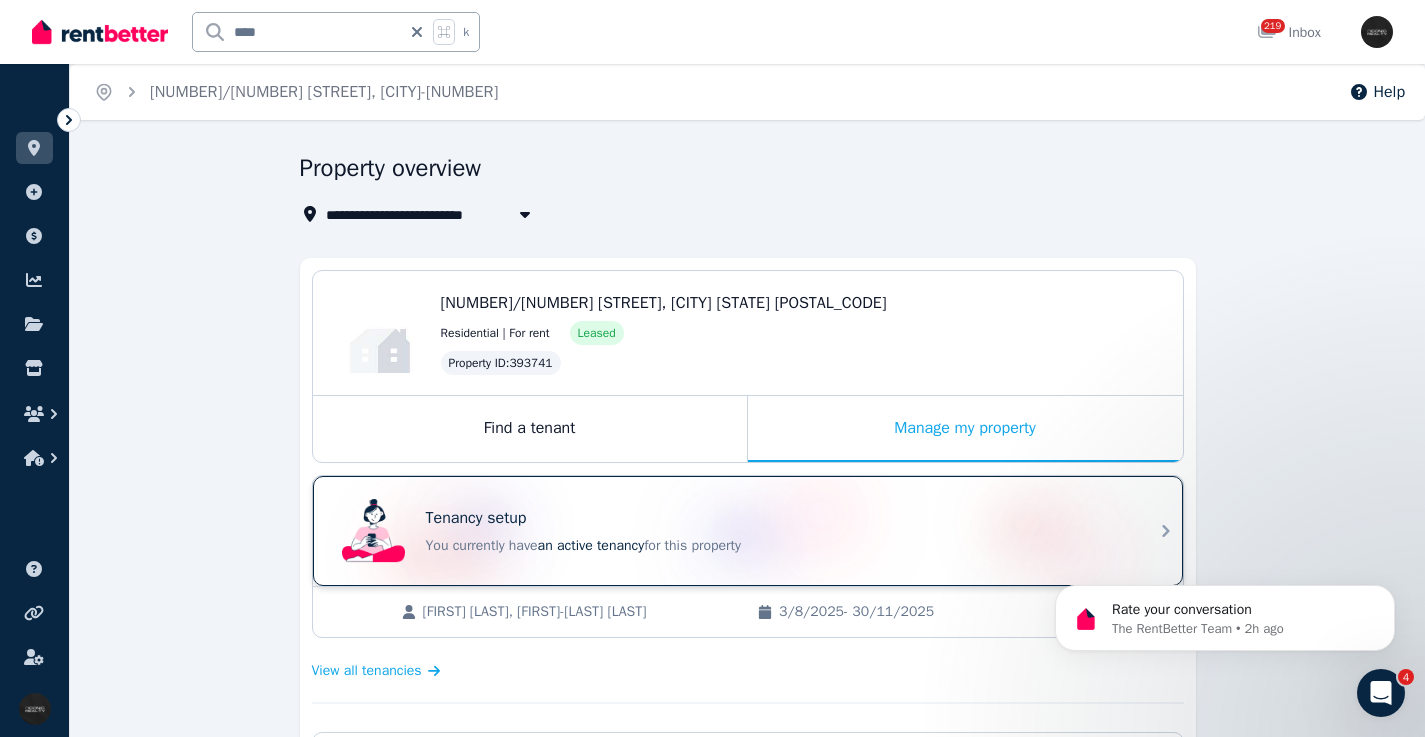 click on "Tenancy setup You currently have  an active tenancy  for this property" at bounding box center [730, 531] 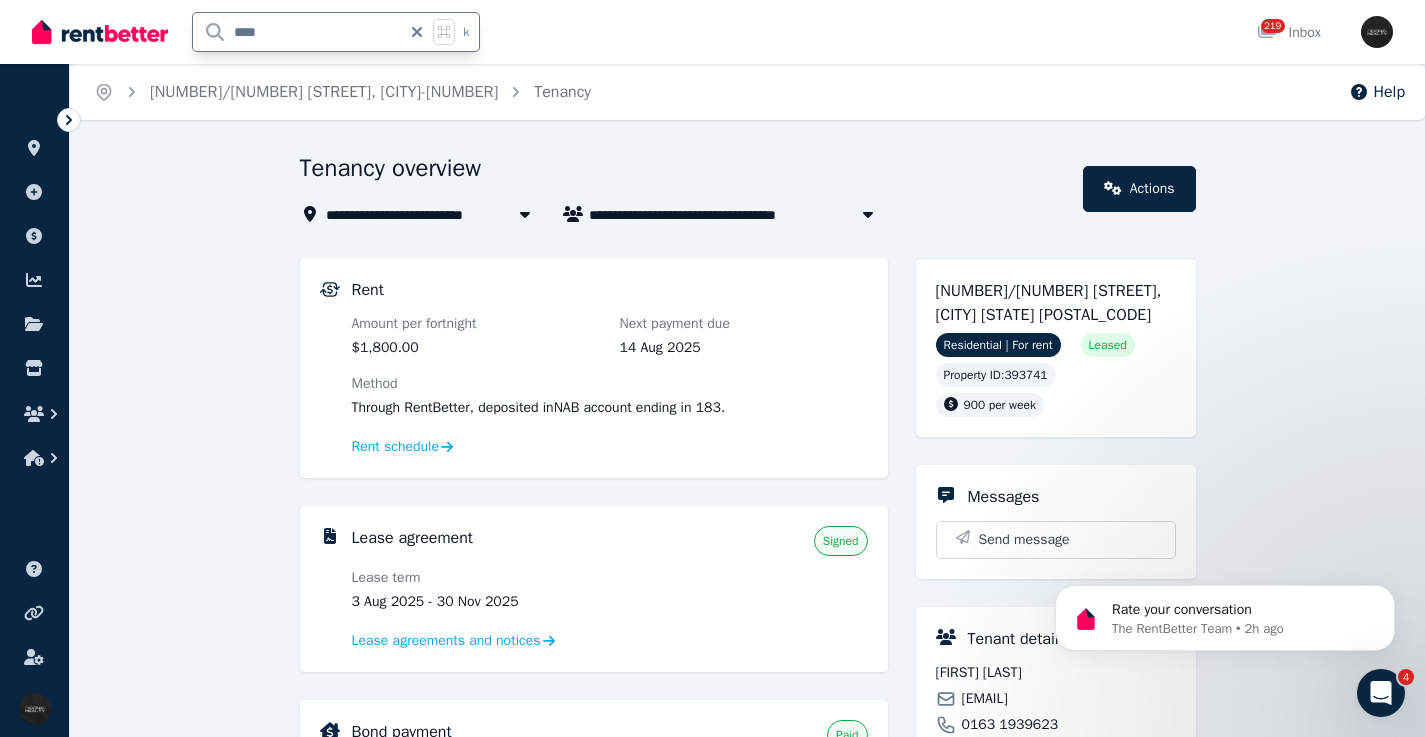 click on "****" at bounding box center [297, 32] 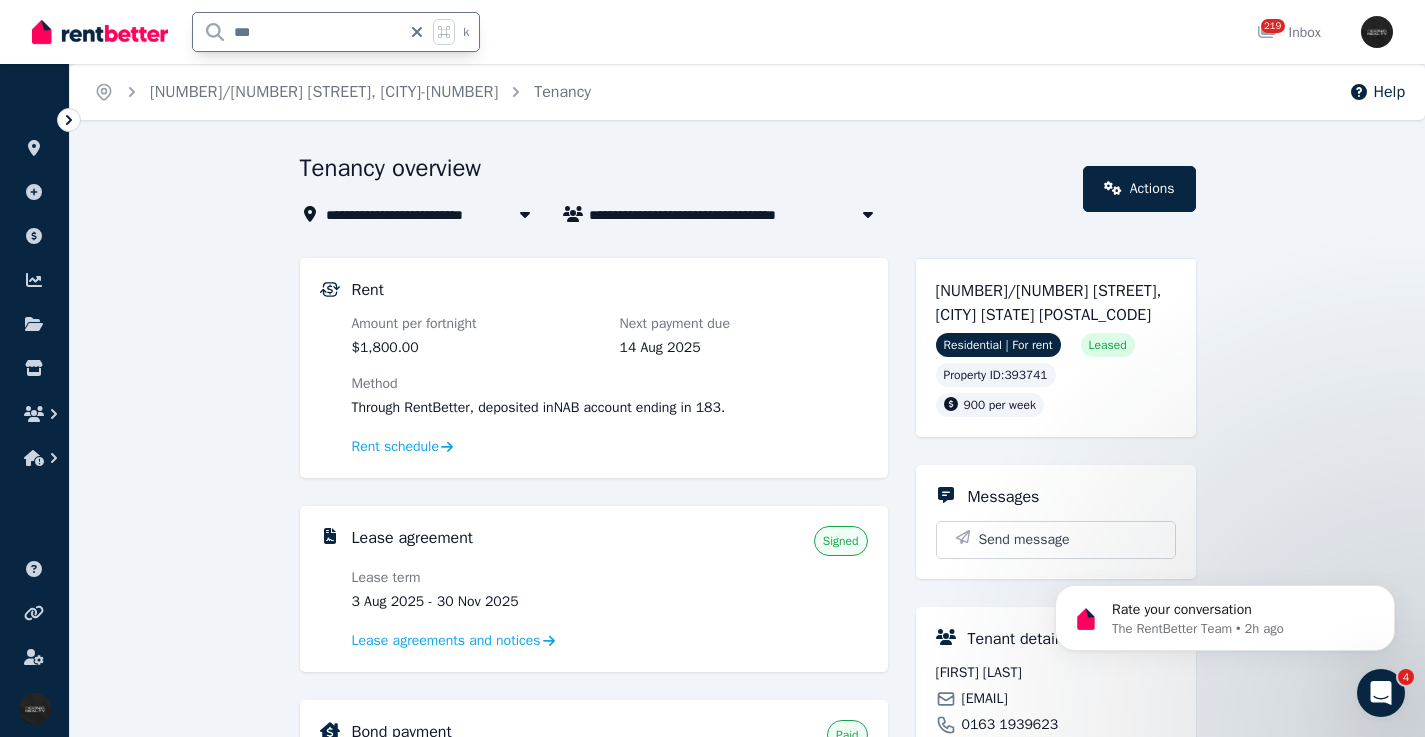 type on "****" 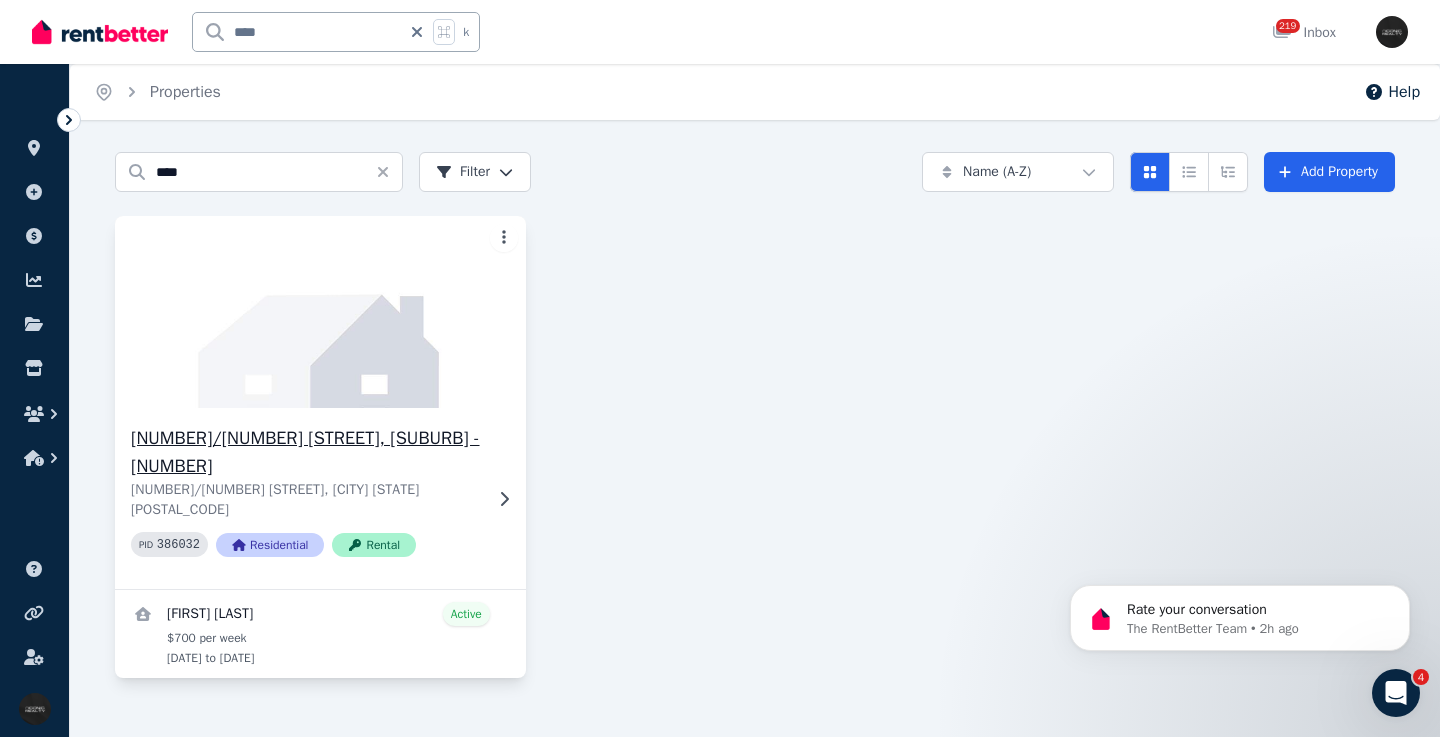 click 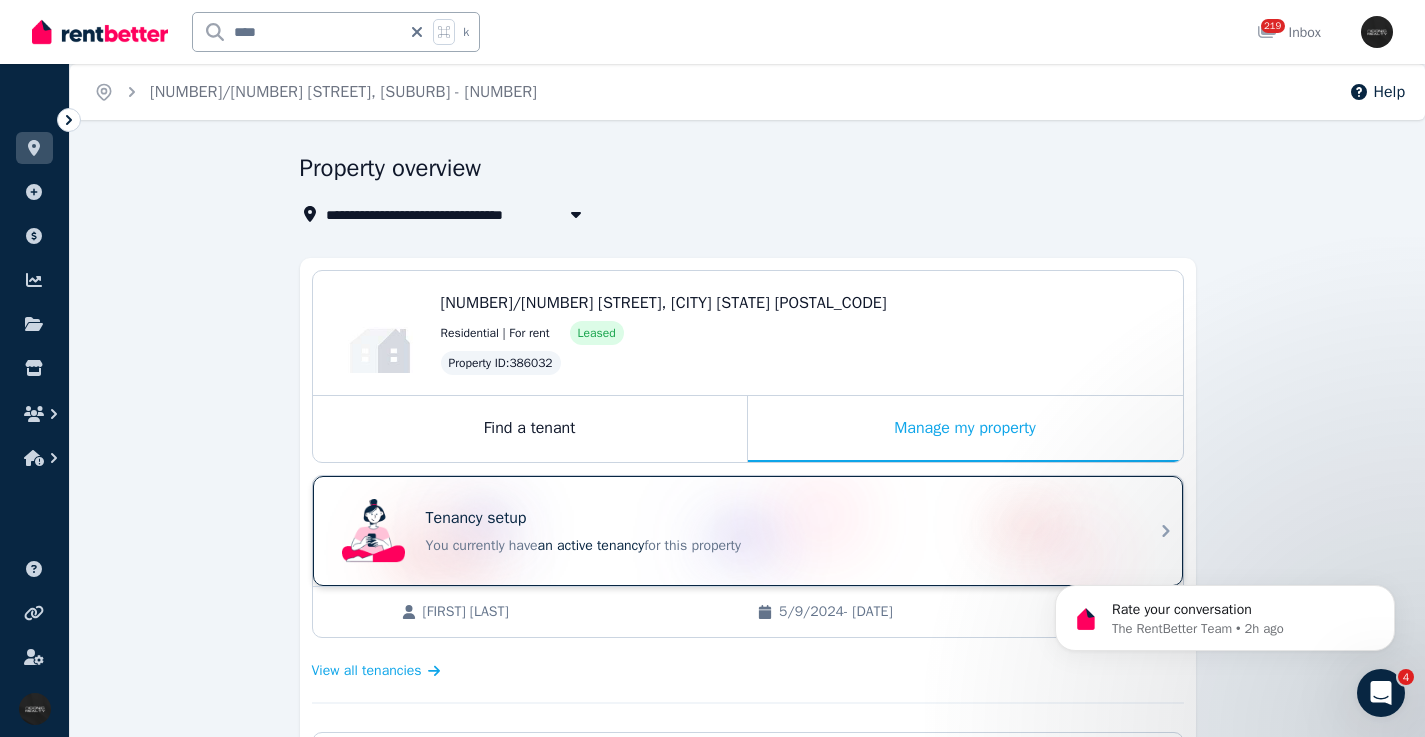 click on "Tenancy setup" at bounding box center [776, 518] 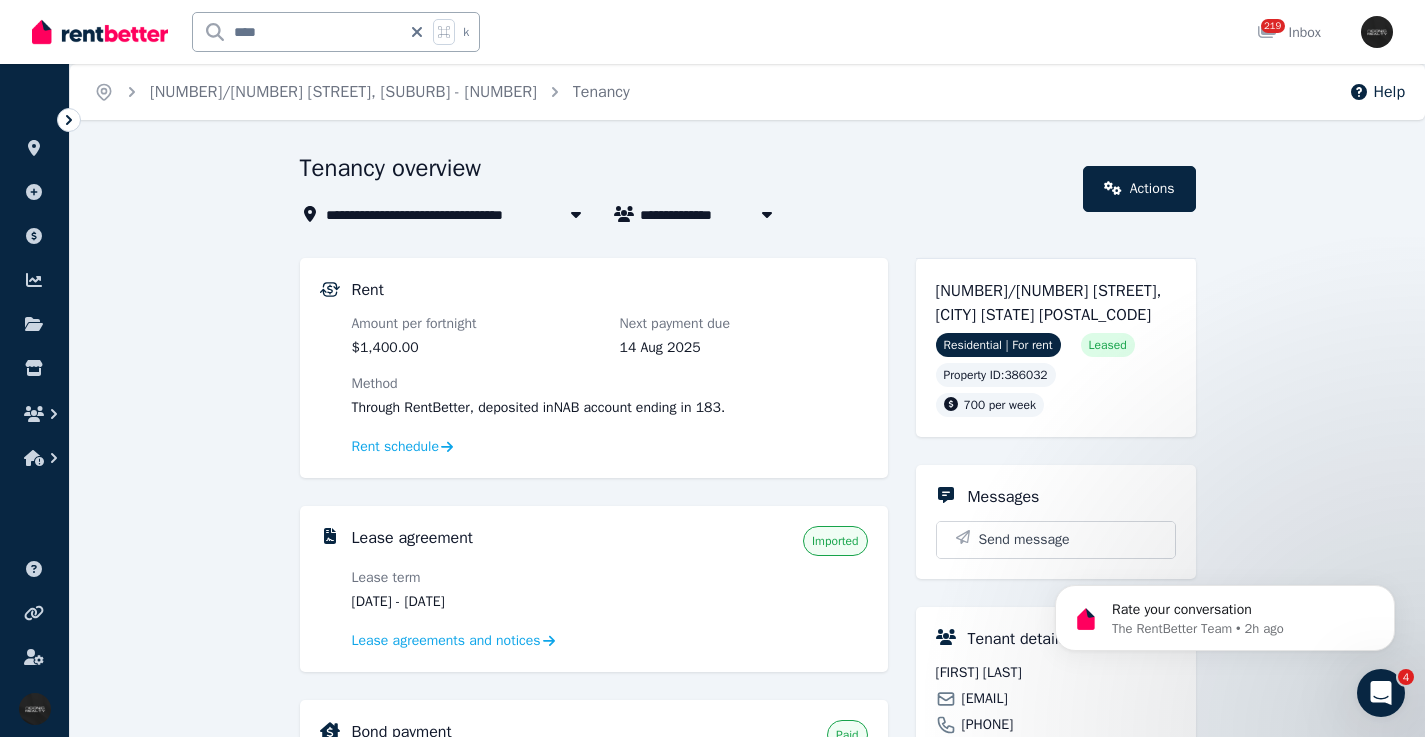 drag, startPoint x: 520, startPoint y: 599, endPoint x: 441, endPoint y: 557, distance: 89.470665 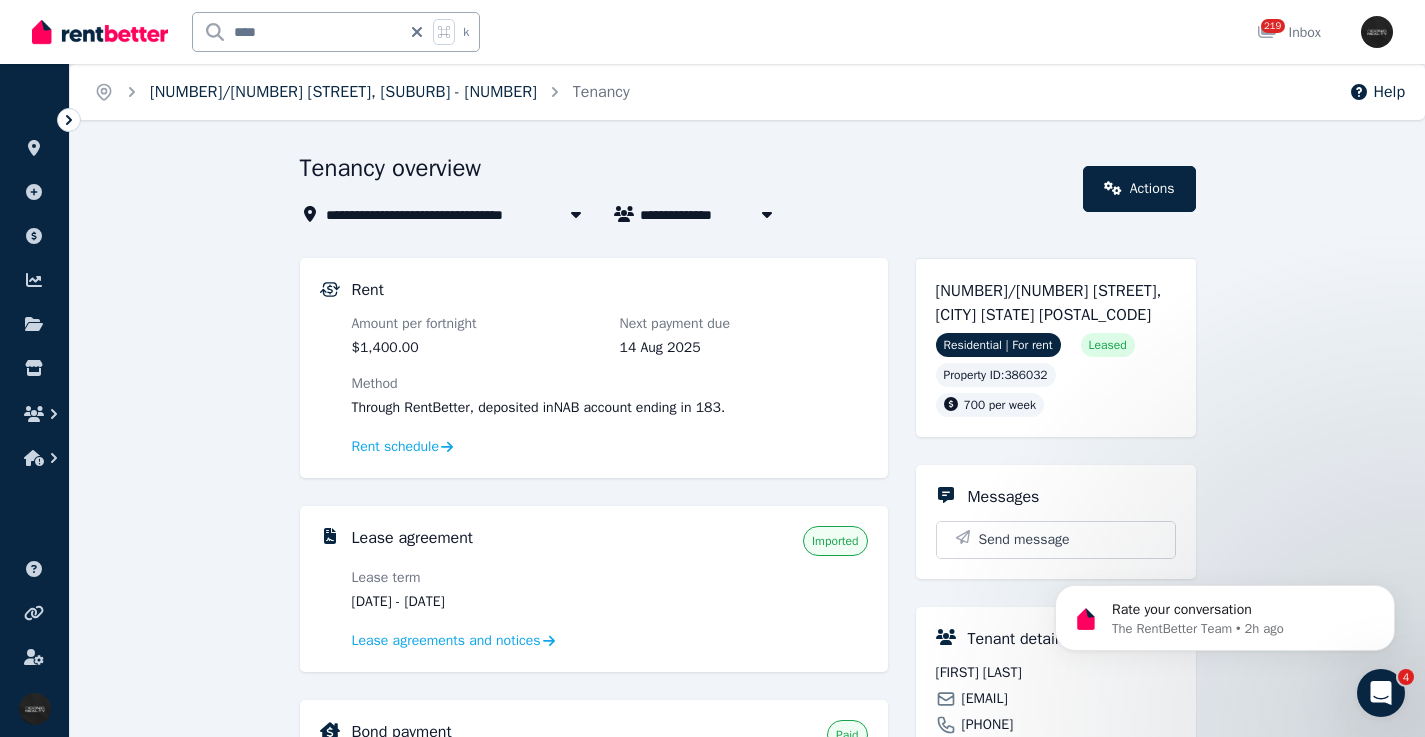 click on "[NUMBER]/[NUMBER] [STREET], [SUBURB] - [NUMBER]" at bounding box center (343, 92) 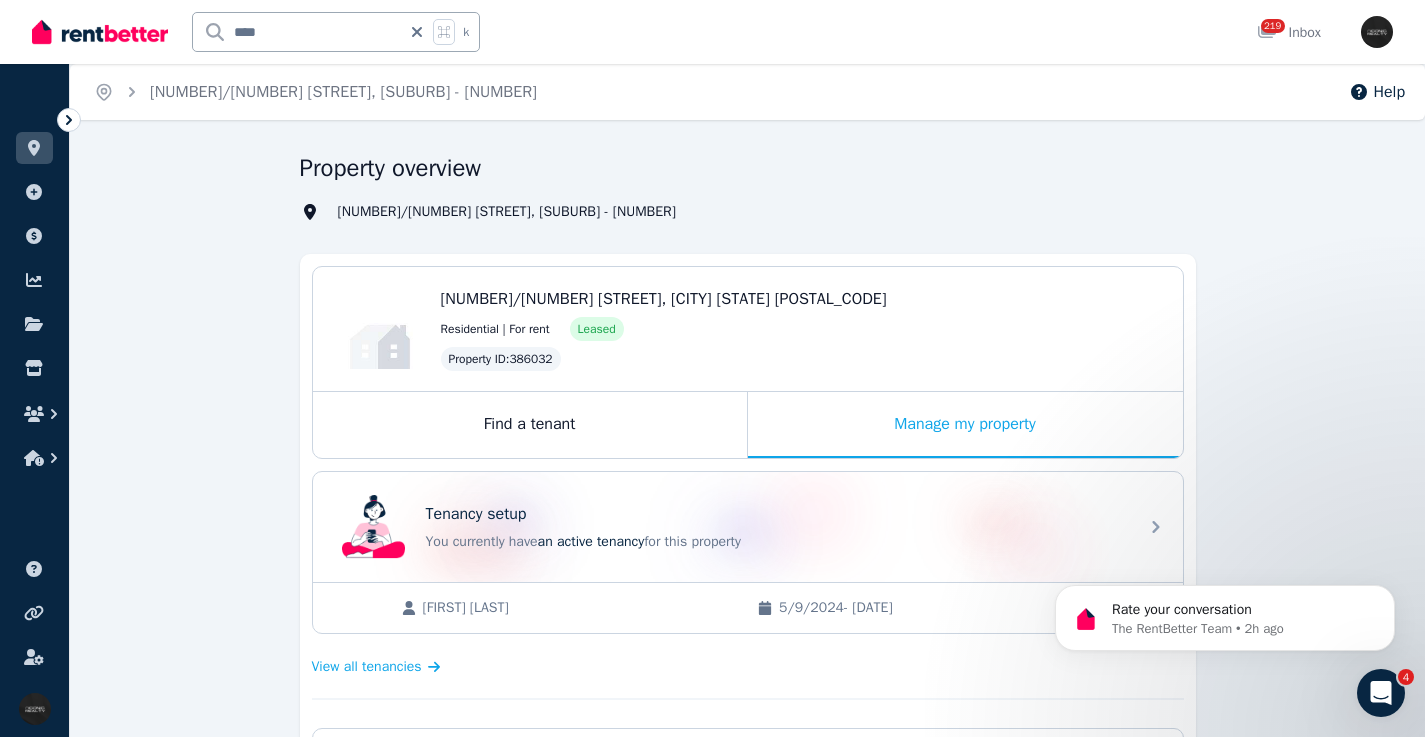 click on "****" at bounding box center [297, 32] 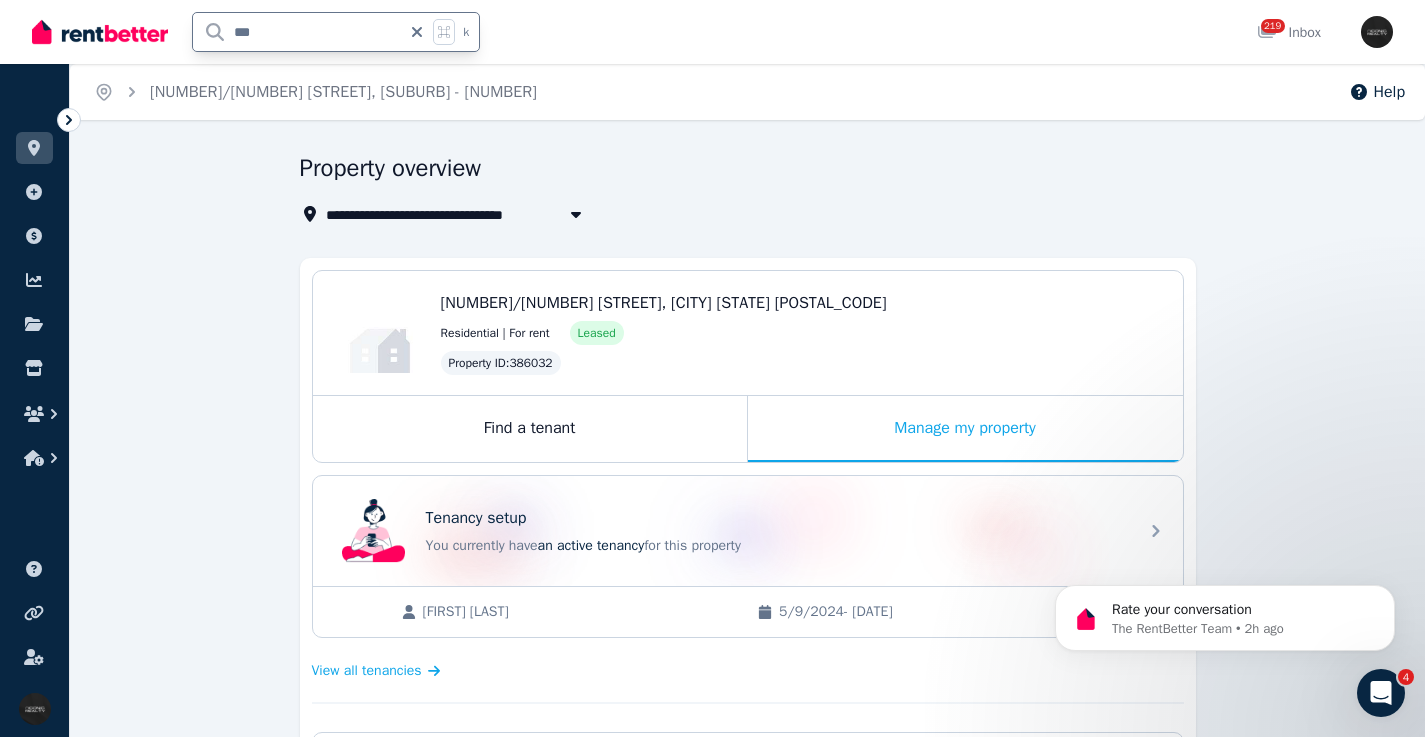 type on "****" 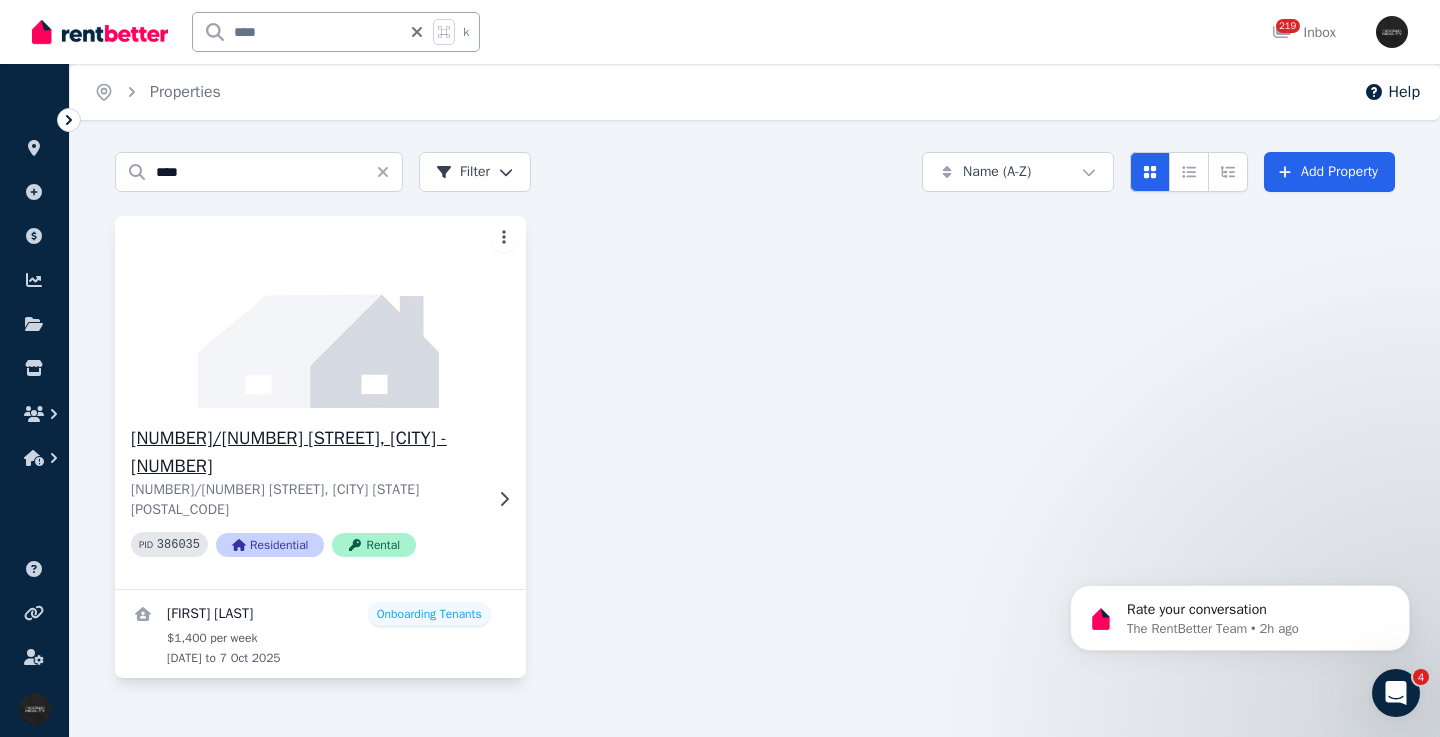 click 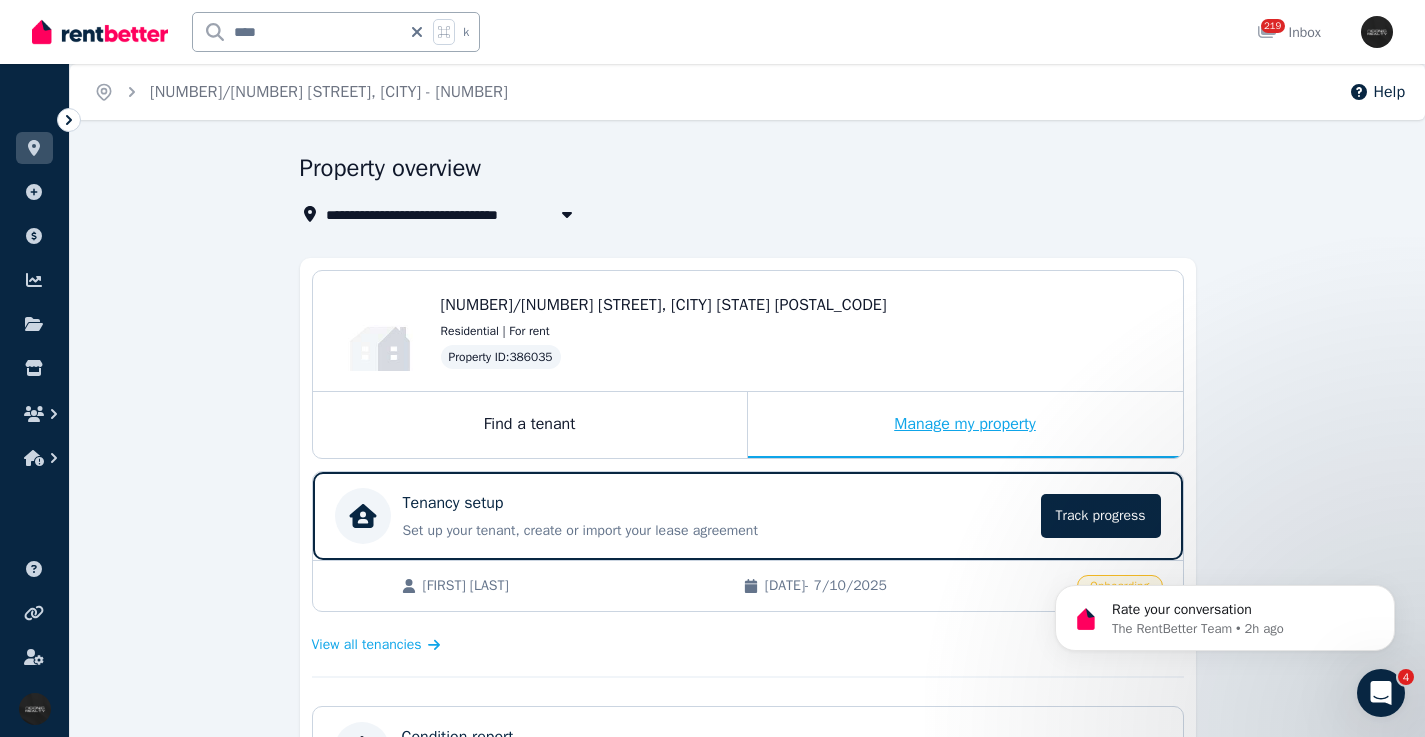 click on "Manage my property" at bounding box center (965, 425) 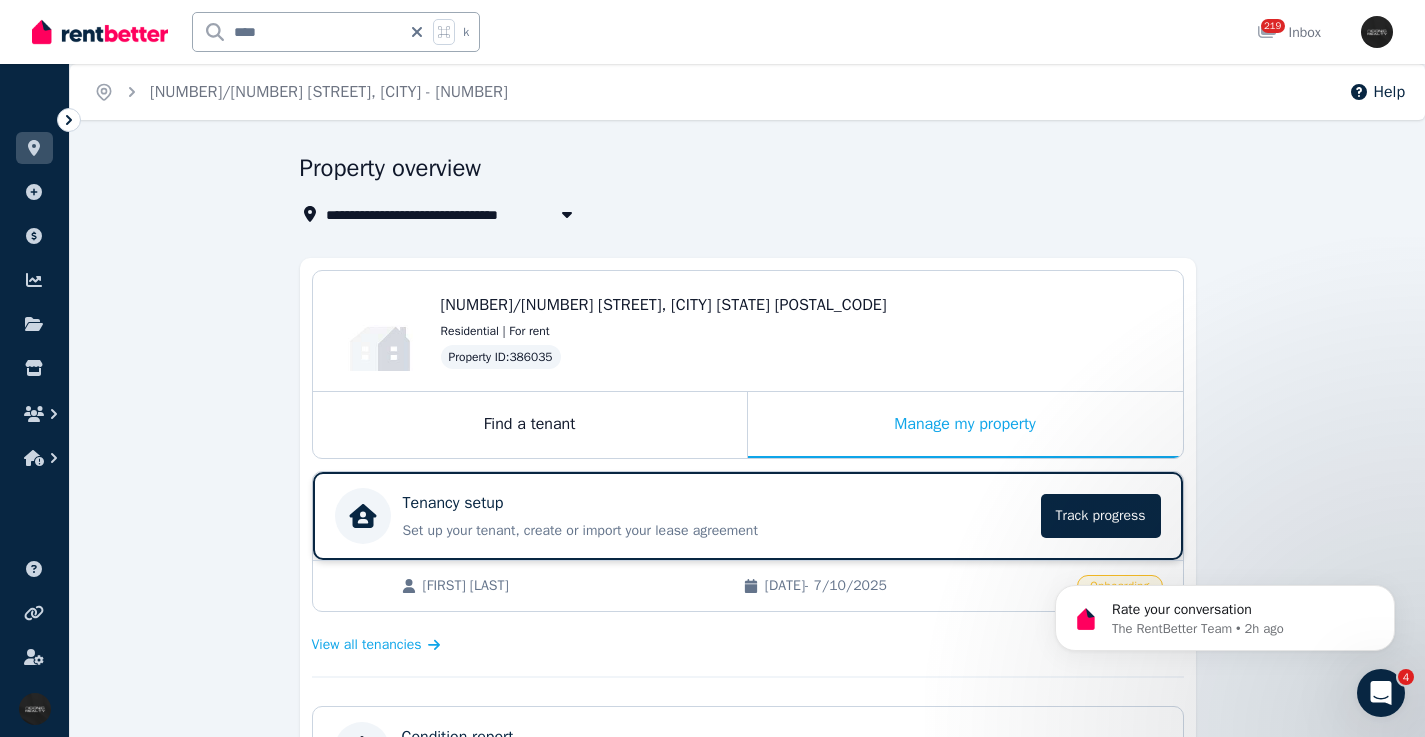 click on "Tenancy setup" at bounding box center (716, 503) 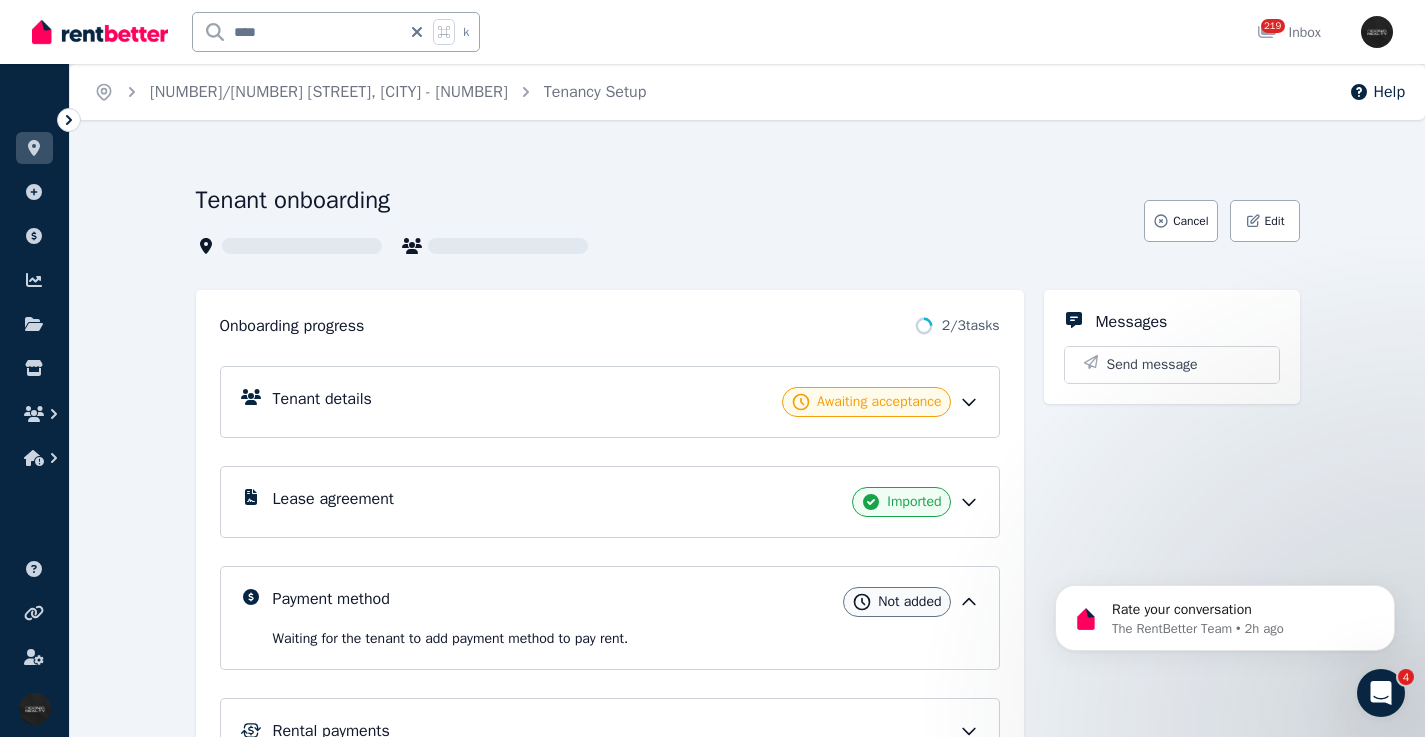 click on "Lease agreement Imported" at bounding box center (626, 502) 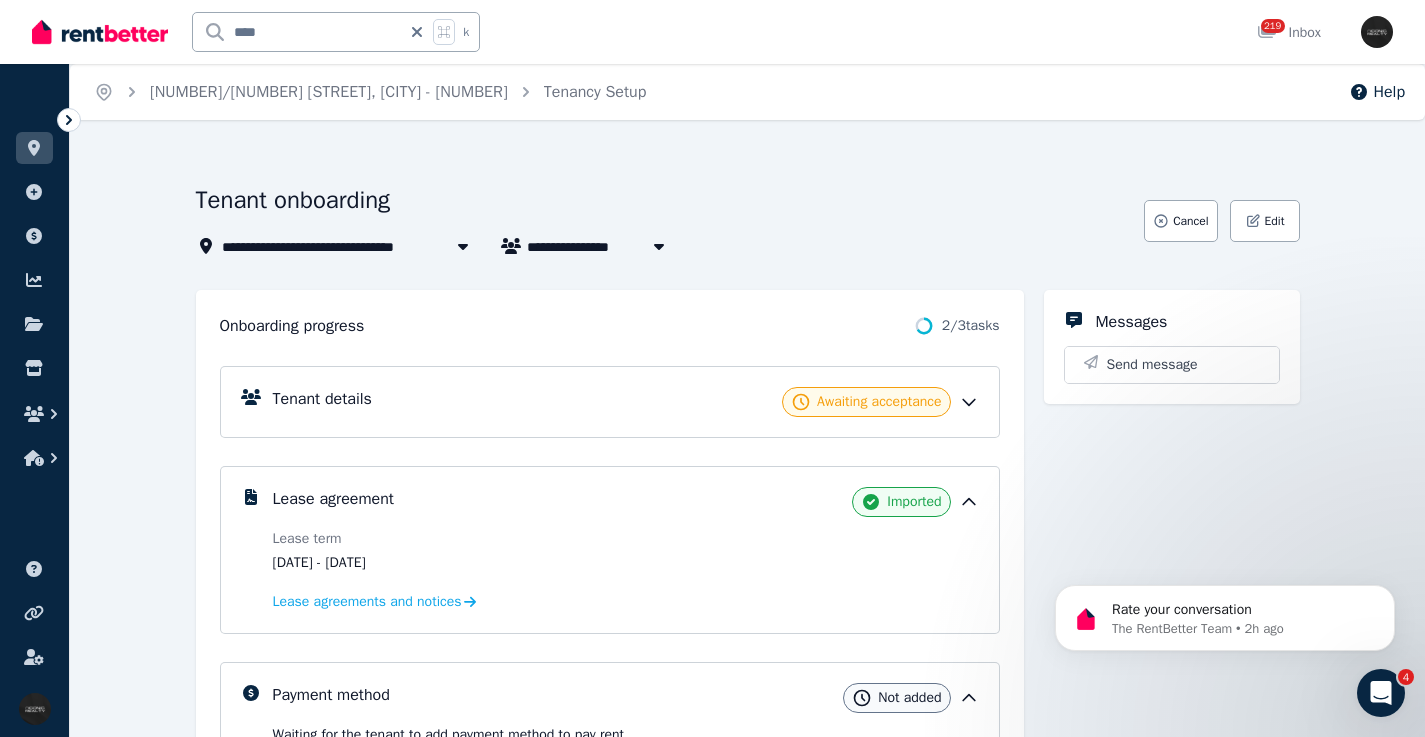 drag, startPoint x: 458, startPoint y: 559, endPoint x: 369, endPoint y: 562, distance: 89.050545 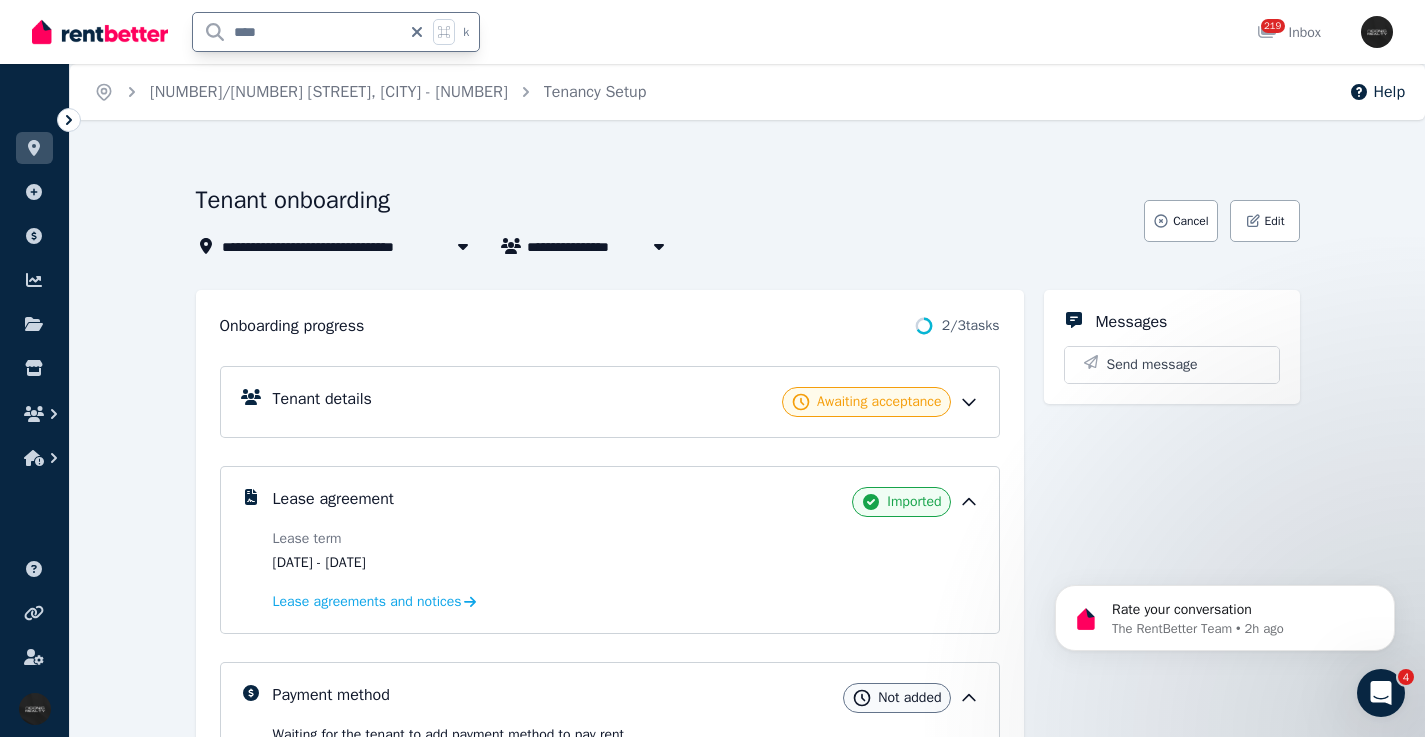 drag, startPoint x: 271, startPoint y: 27, endPoint x: 192, endPoint y: 35, distance: 79.40403 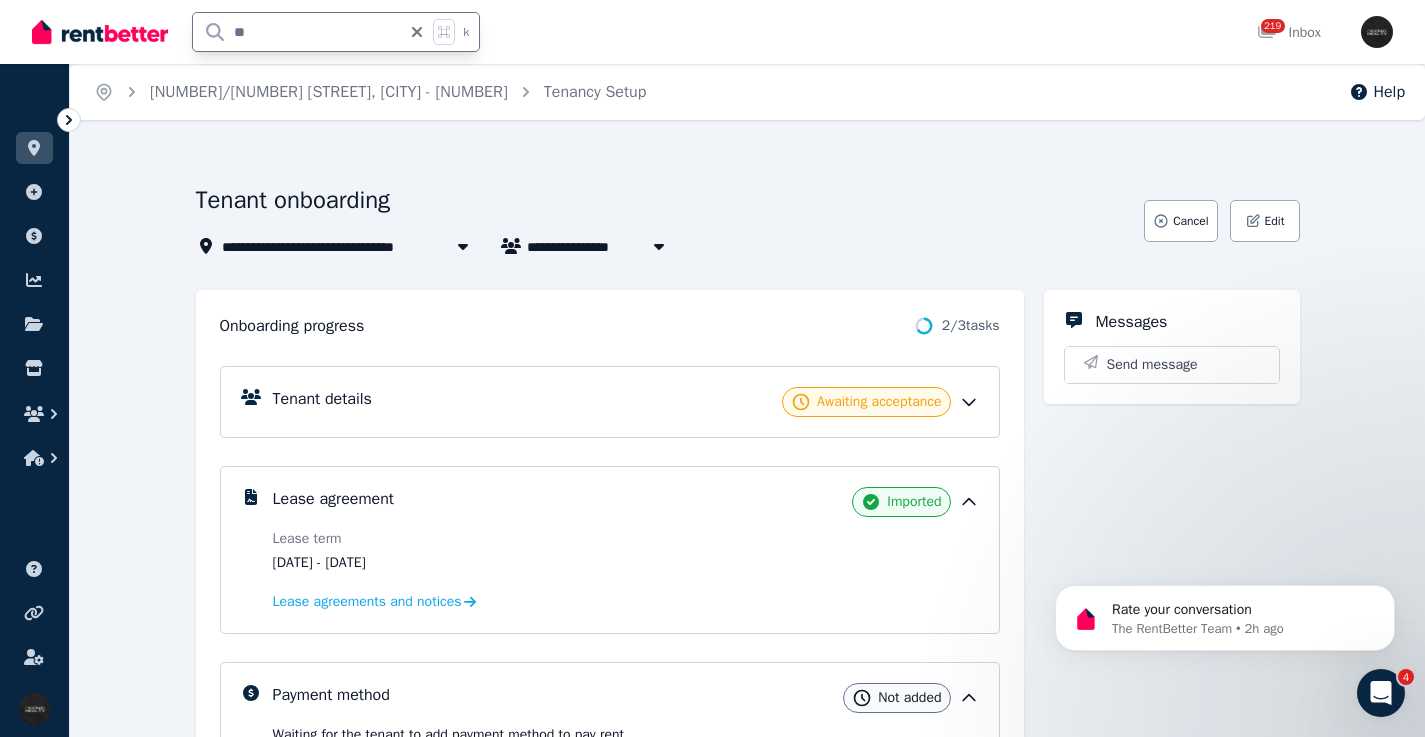 type on "***" 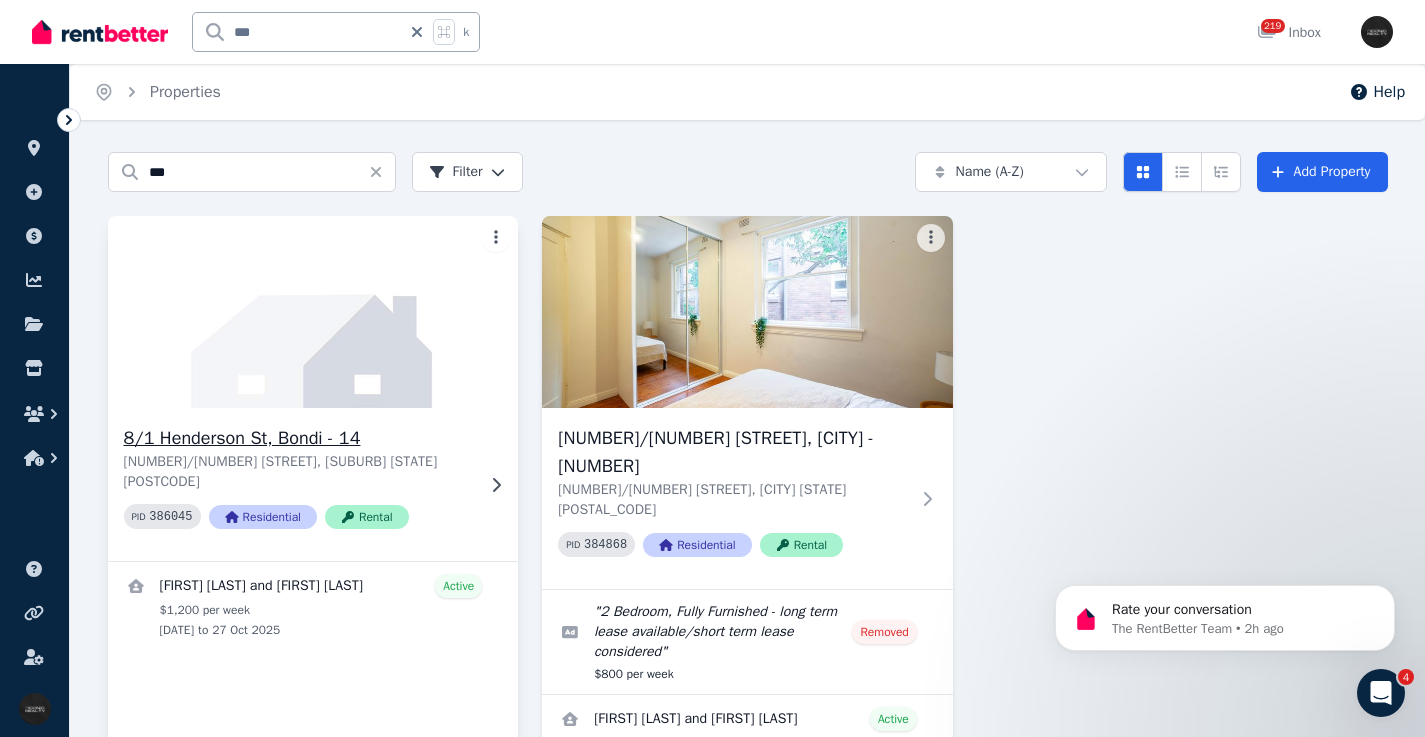 click 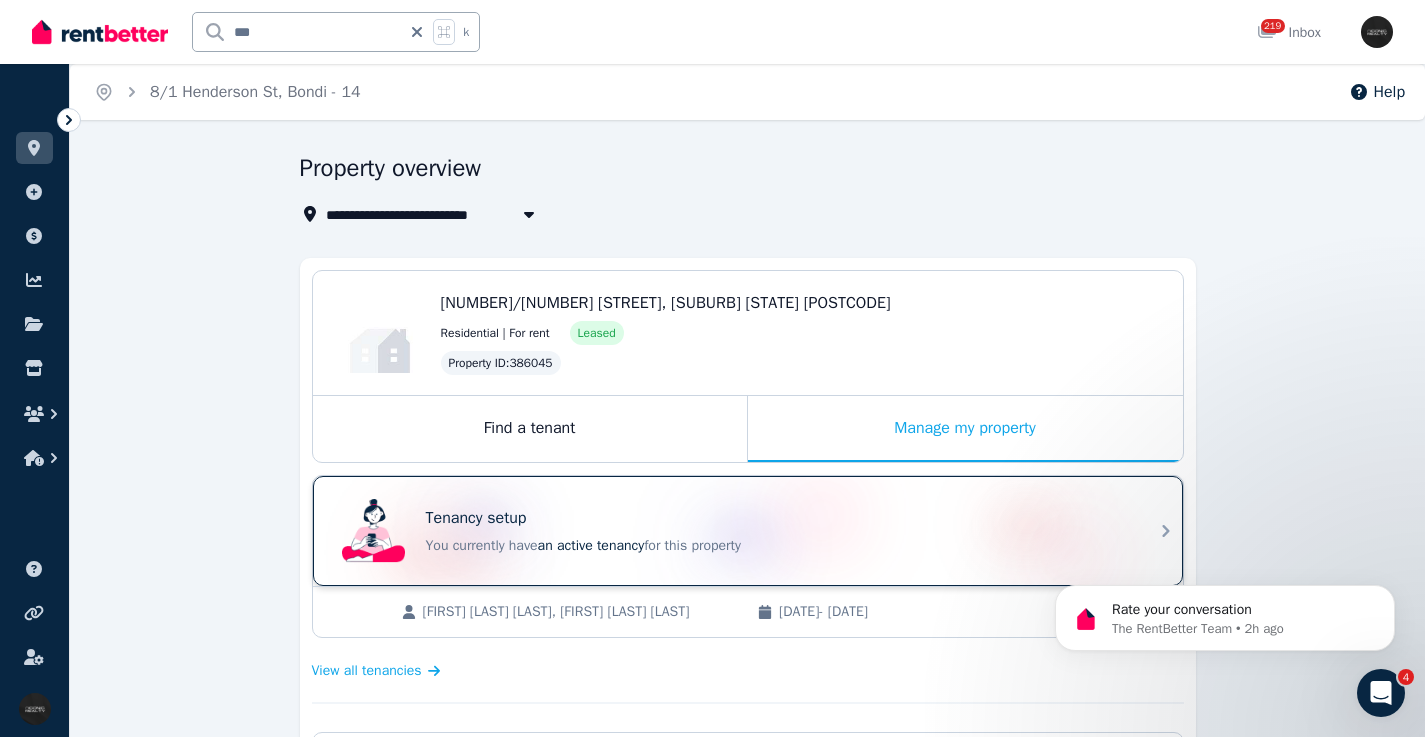 click on "Tenancy setup You currently have  an active tenancy  for this property" at bounding box center (730, 531) 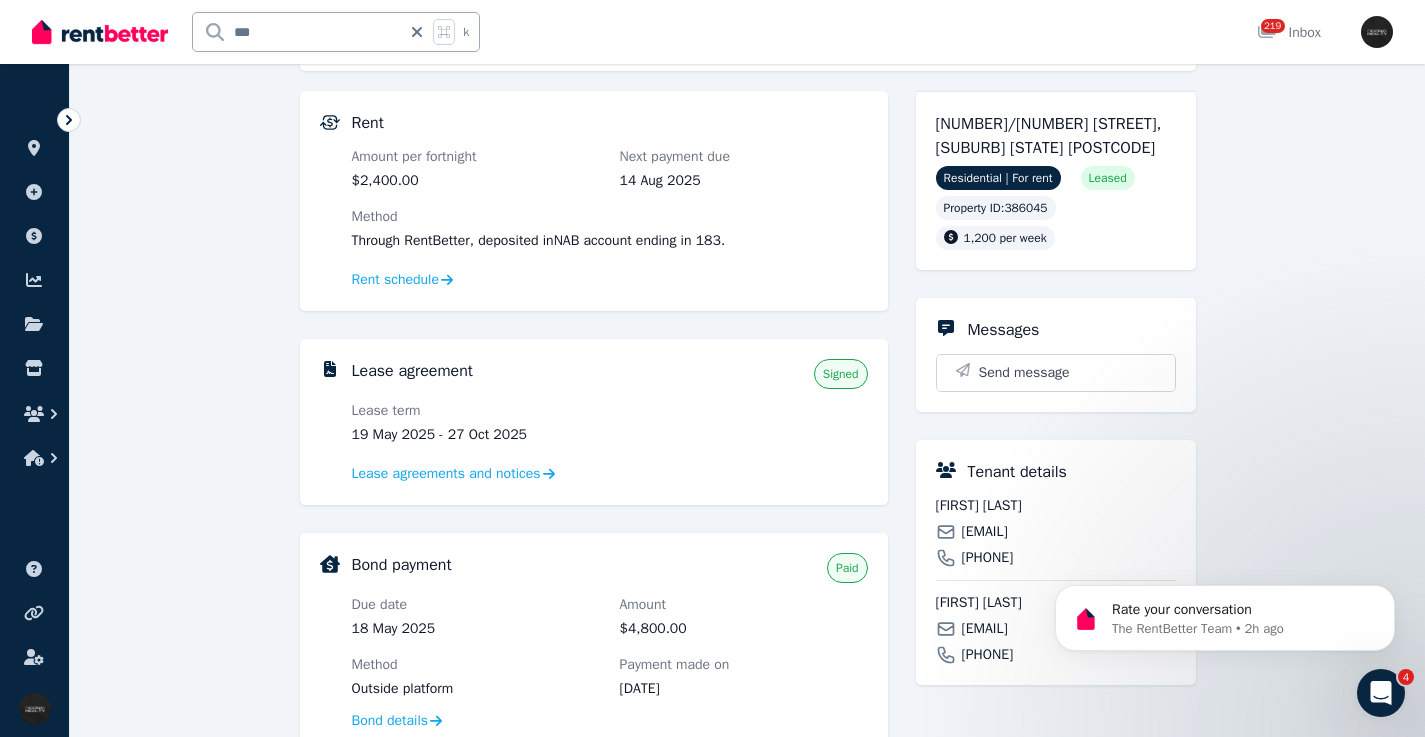 scroll, scrollTop: 396, scrollLeft: 0, axis: vertical 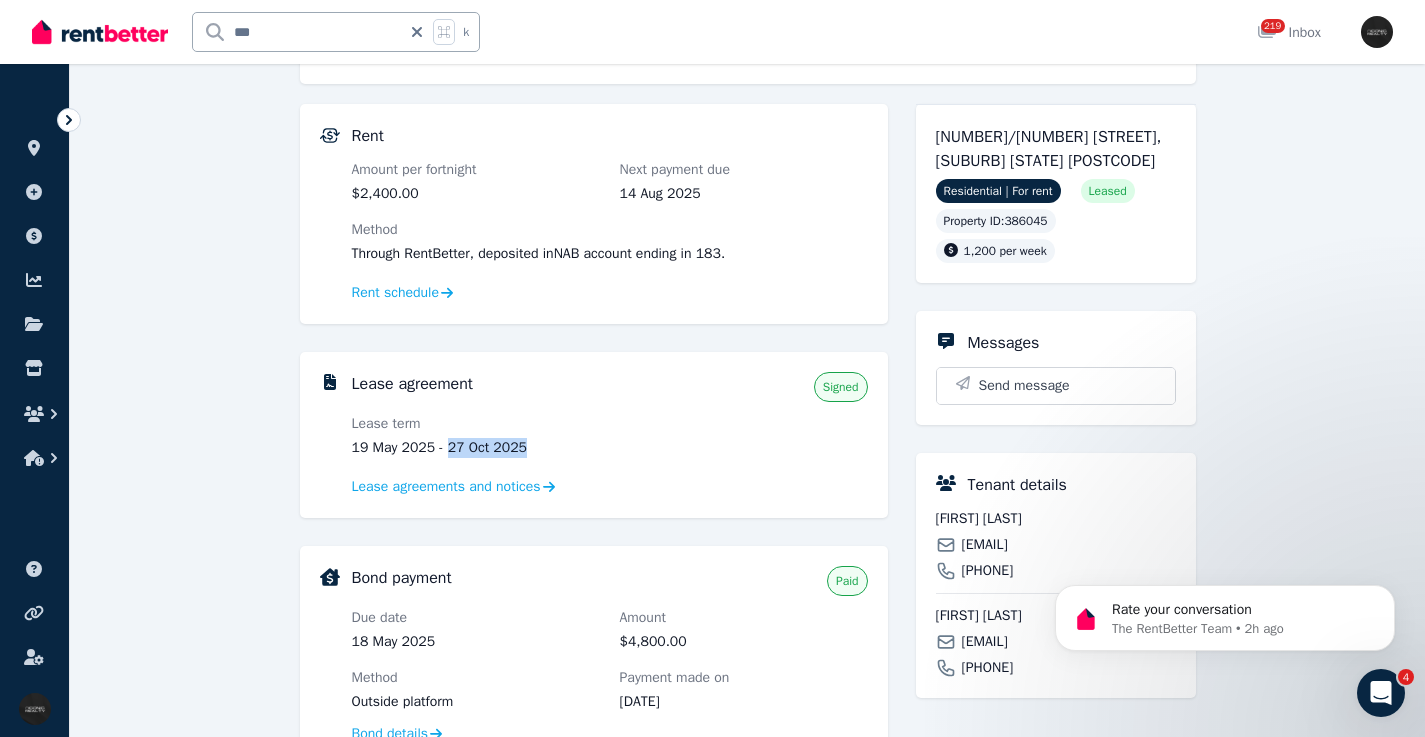 drag, startPoint x: 542, startPoint y: 443, endPoint x: 450, endPoint y: 441, distance: 92.021736 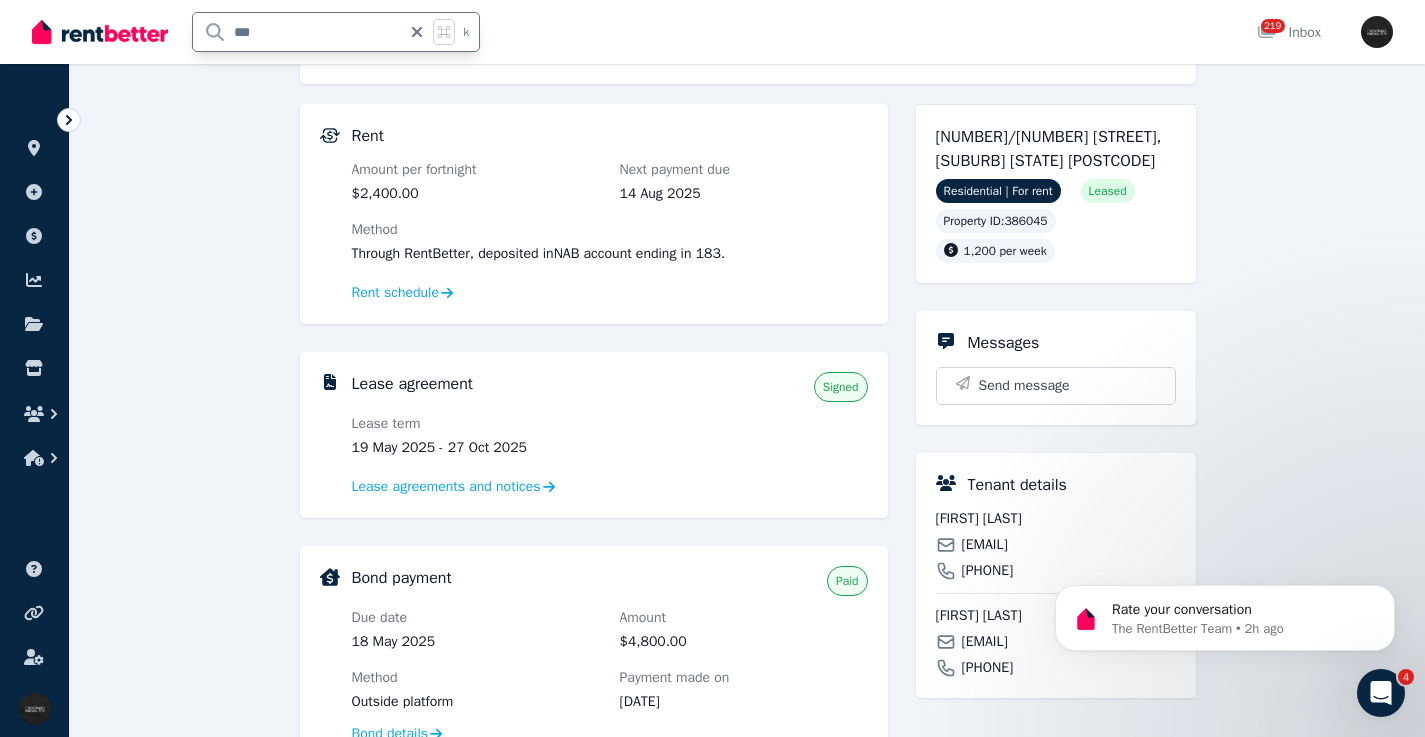 drag, startPoint x: 268, startPoint y: 37, endPoint x: 189, endPoint y: 32, distance: 79.15807 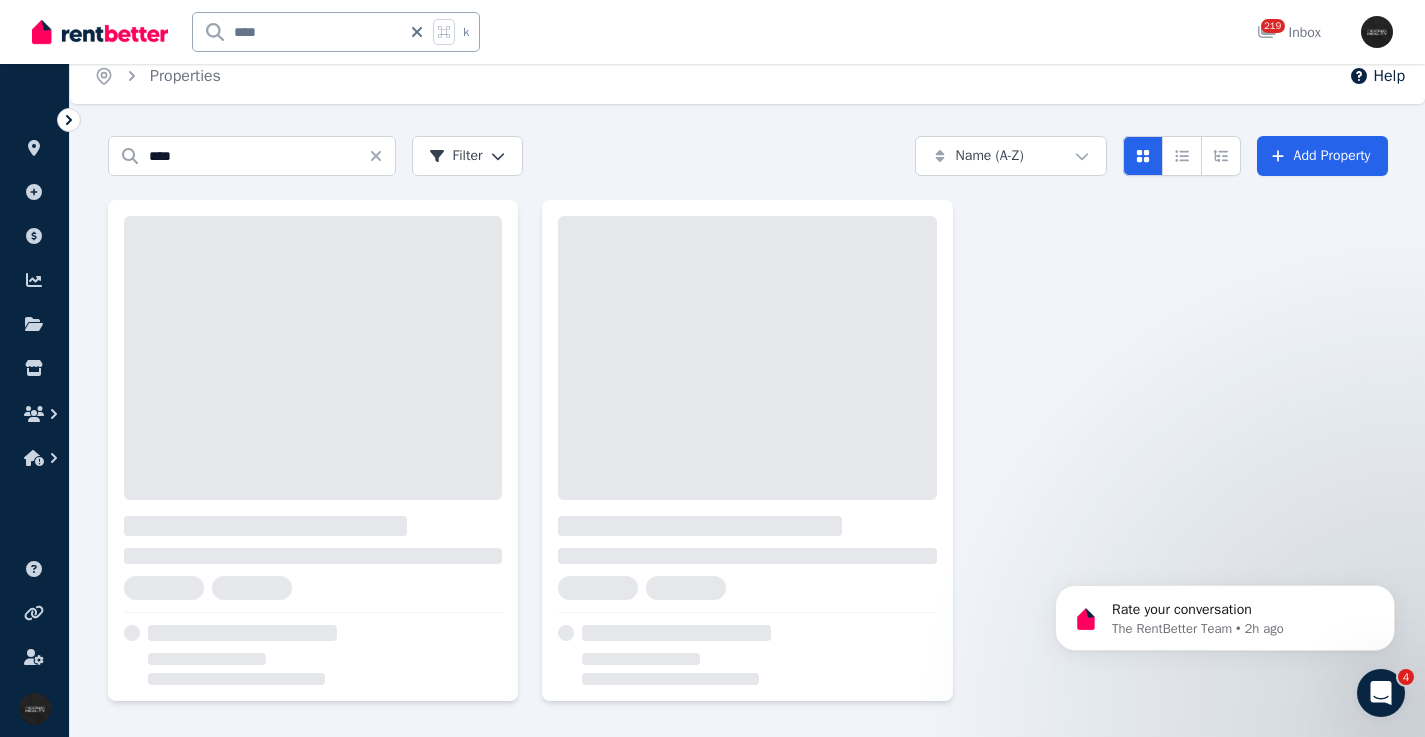 scroll, scrollTop: 0, scrollLeft: 0, axis: both 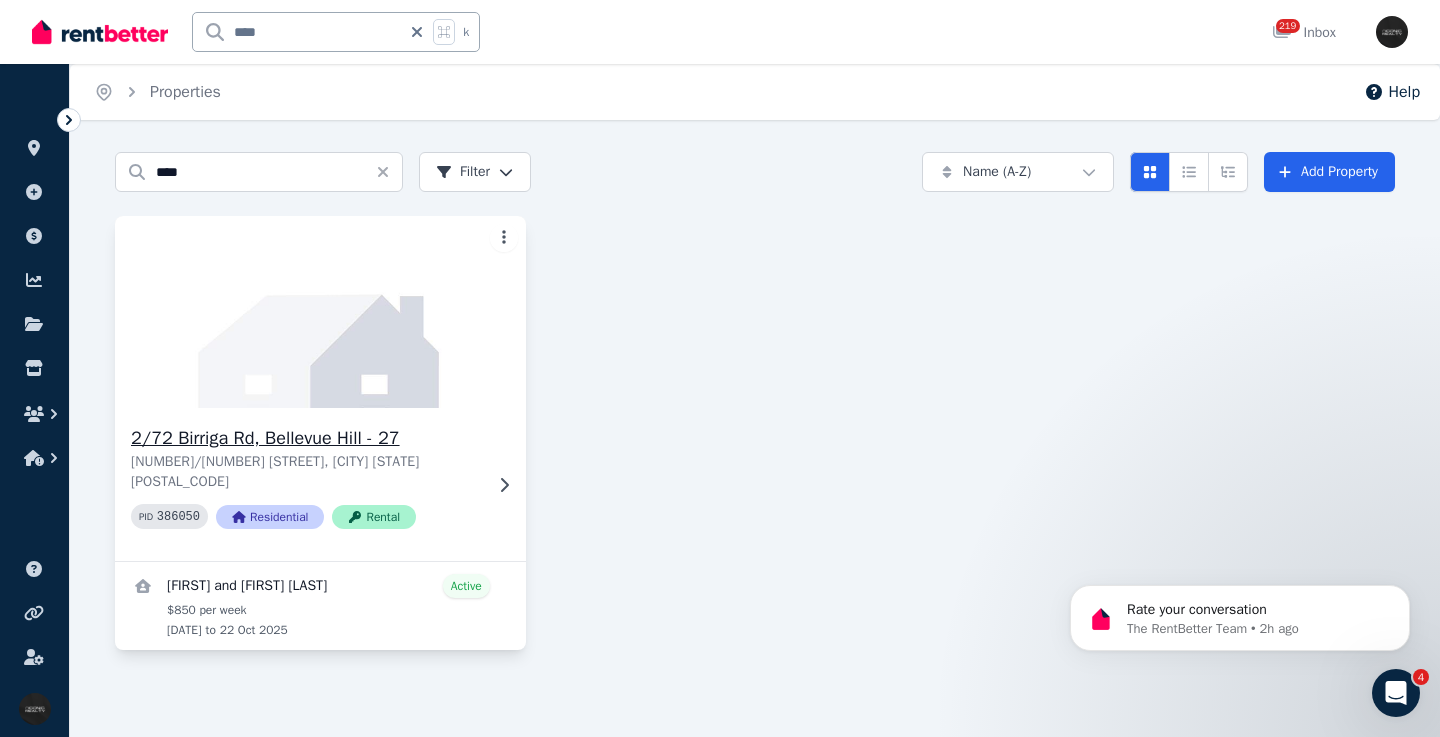 click 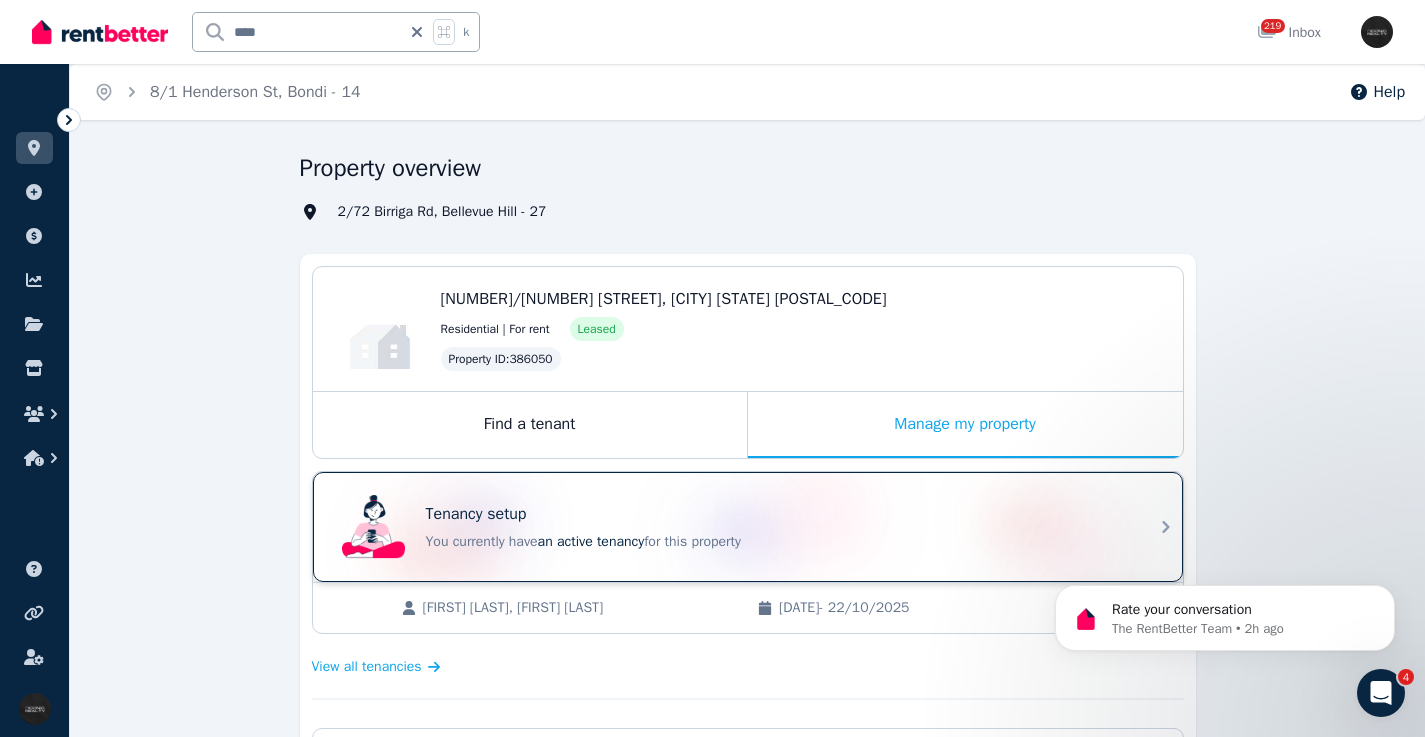 click on "Tenancy setup You currently have  an active tenancy  for this property" at bounding box center (730, 527) 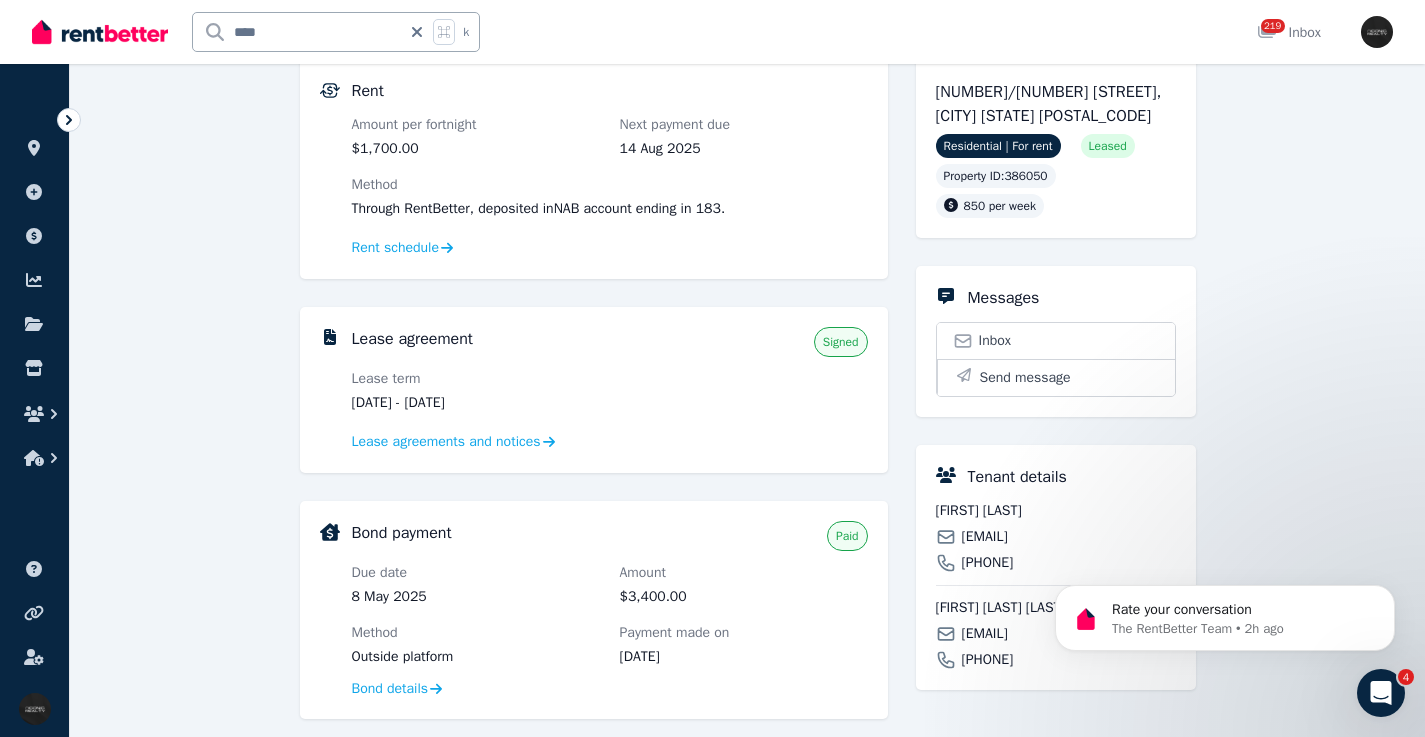 scroll, scrollTop: 476, scrollLeft: 0, axis: vertical 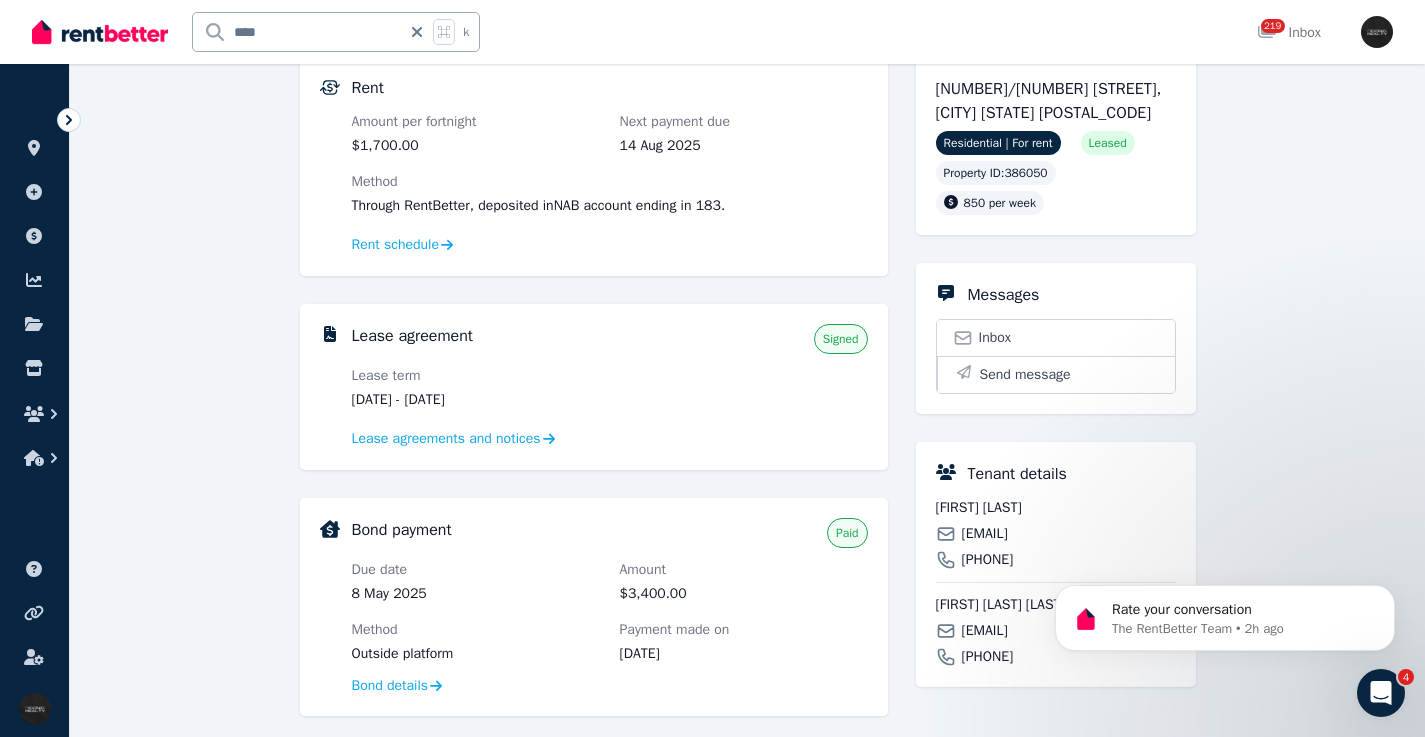 drag, startPoint x: 524, startPoint y: 401, endPoint x: 449, endPoint y: 401, distance: 75 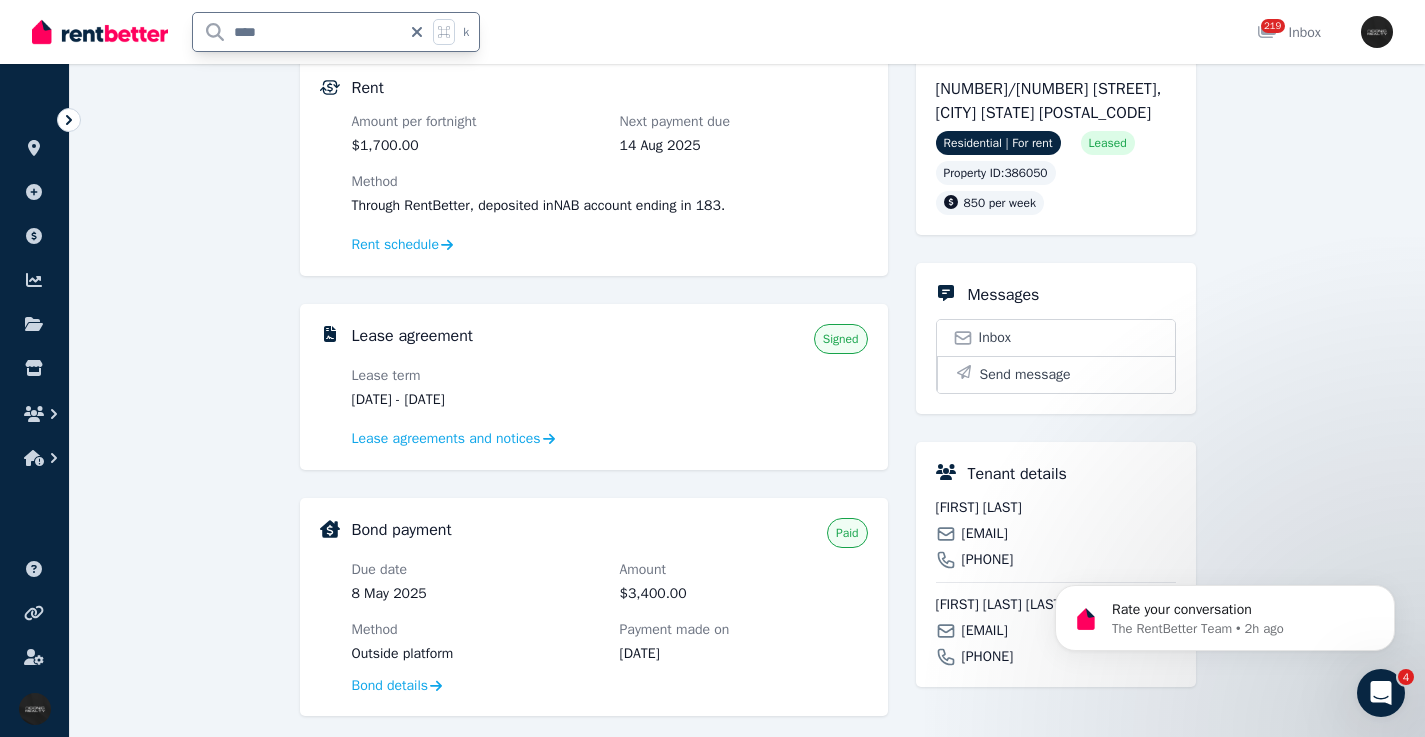 drag, startPoint x: 285, startPoint y: 25, endPoint x: 188, endPoint y: 32, distance: 97.25225 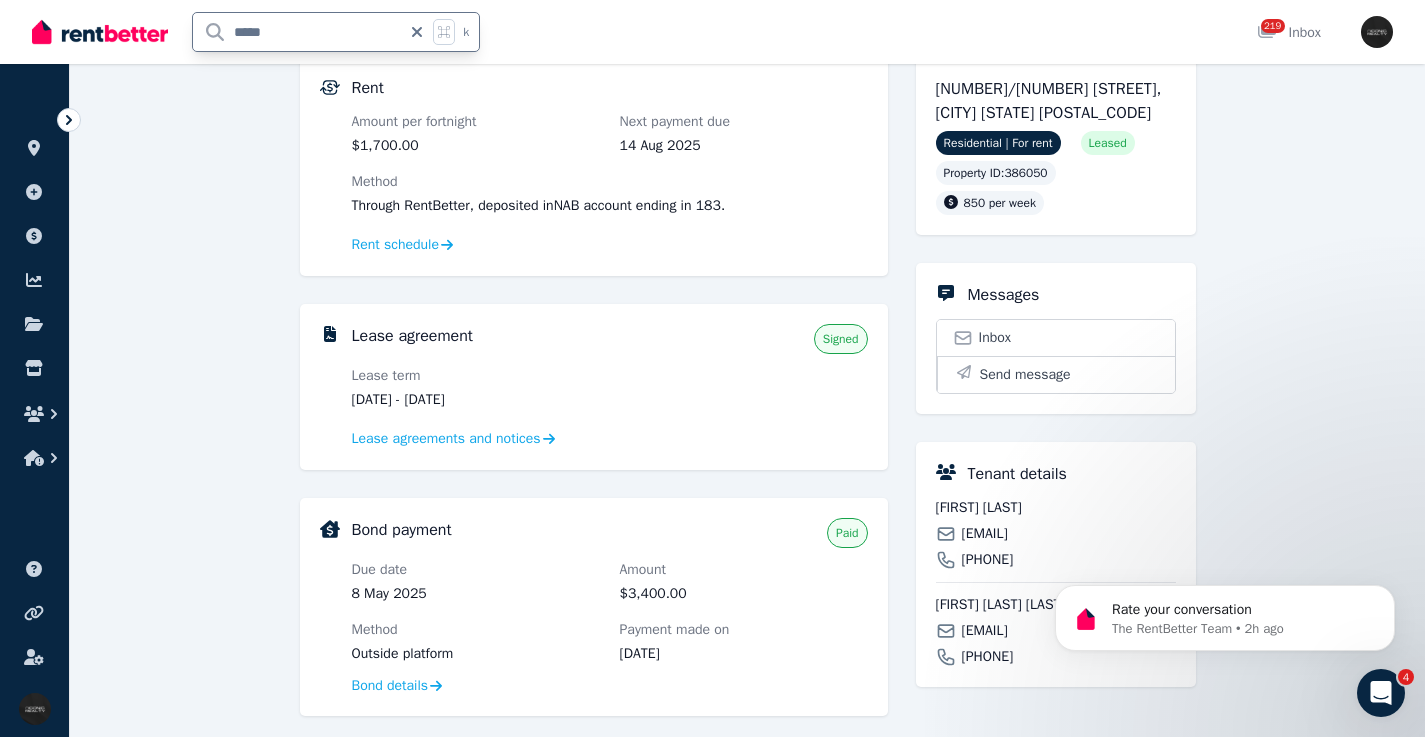 type on "******" 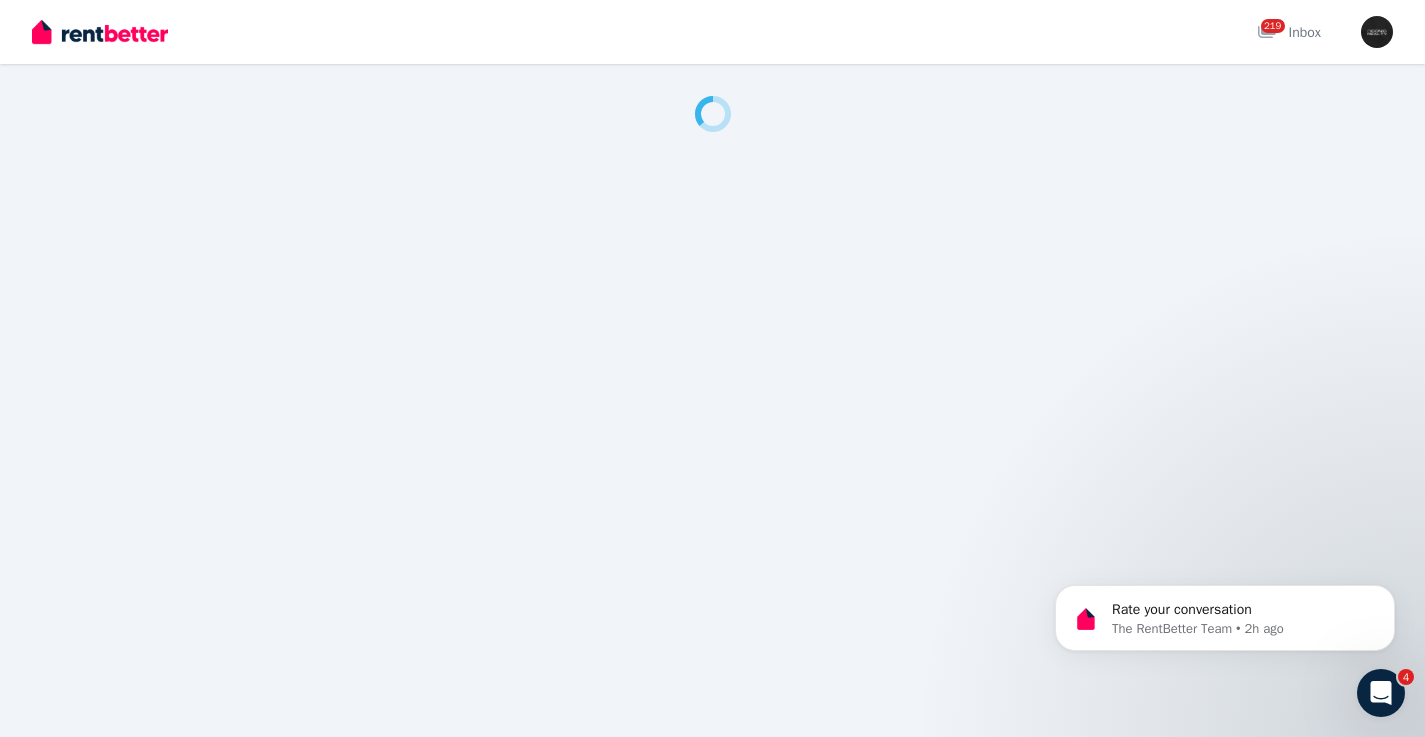 scroll, scrollTop: 0, scrollLeft: 0, axis: both 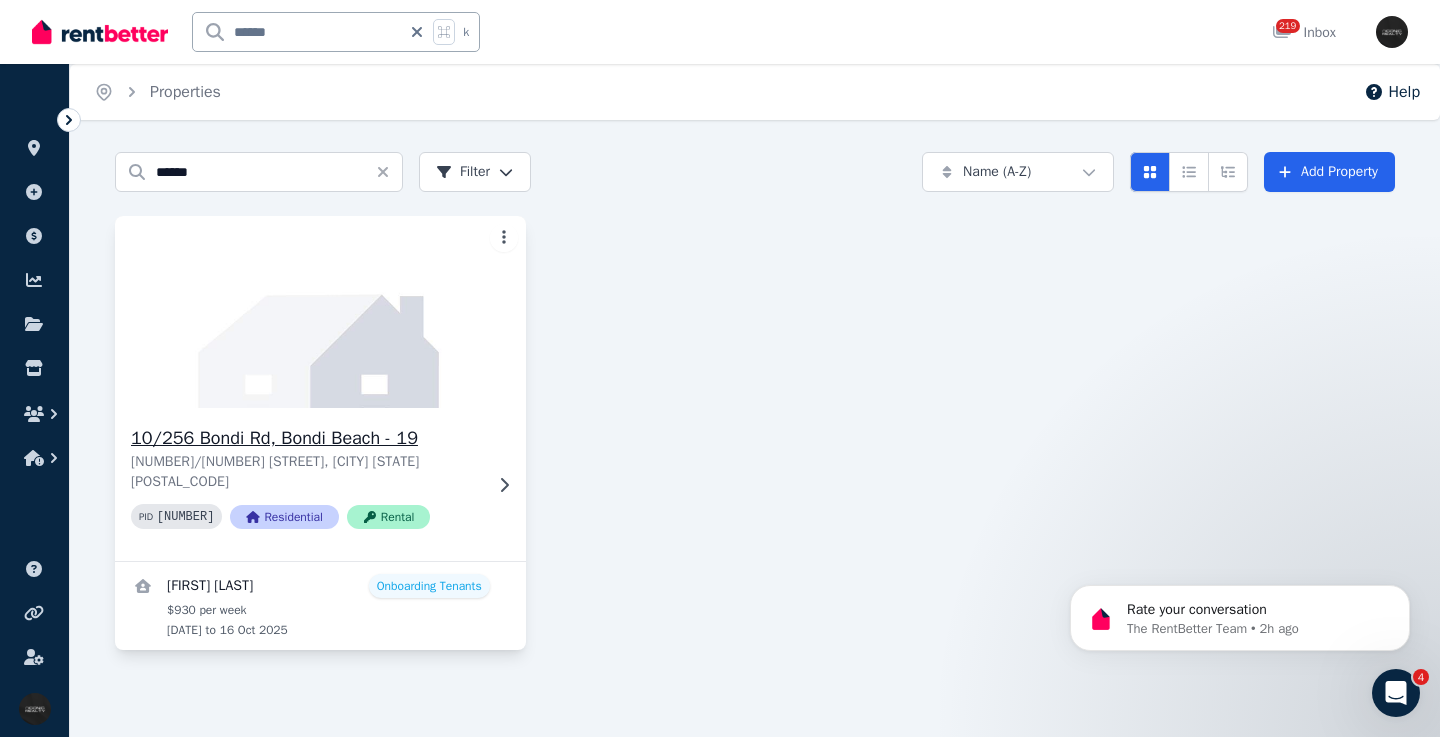 click 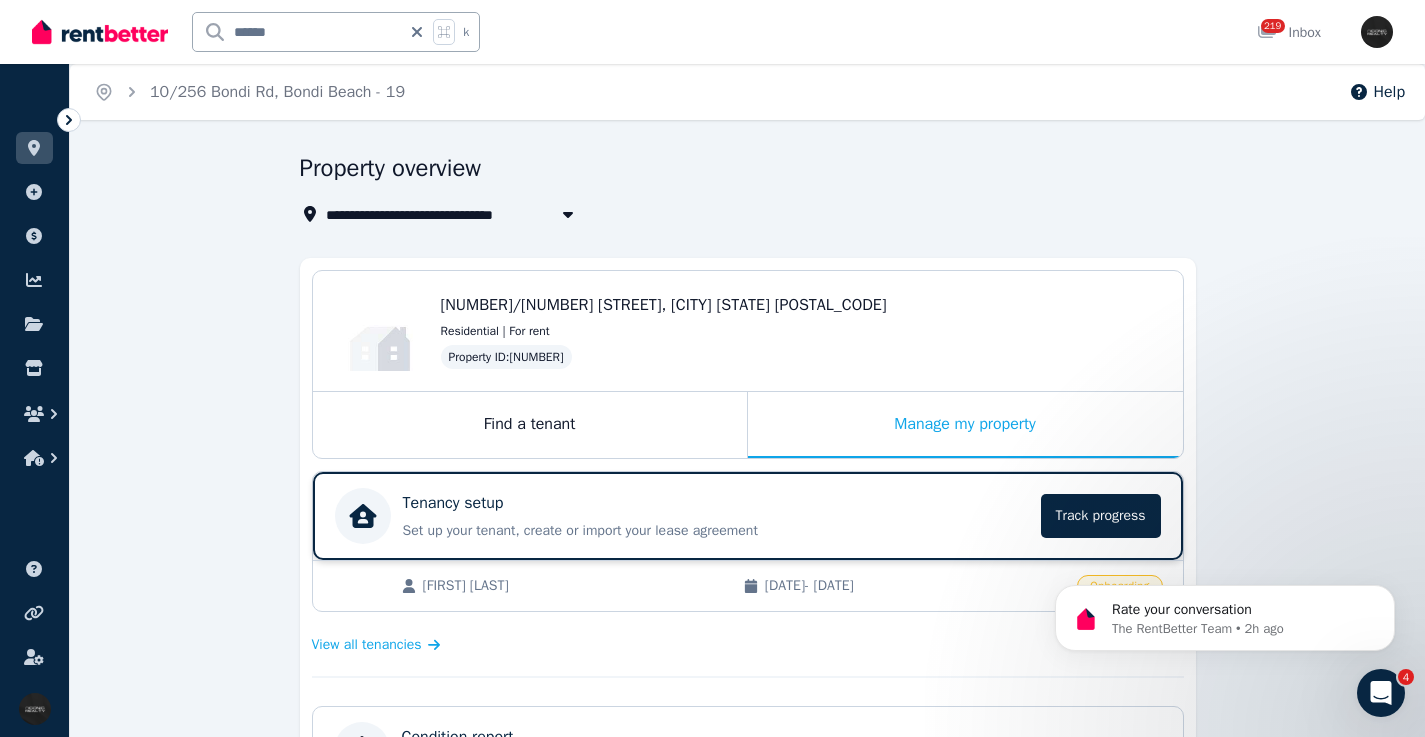 click on "Tenancy setup" at bounding box center [716, 503] 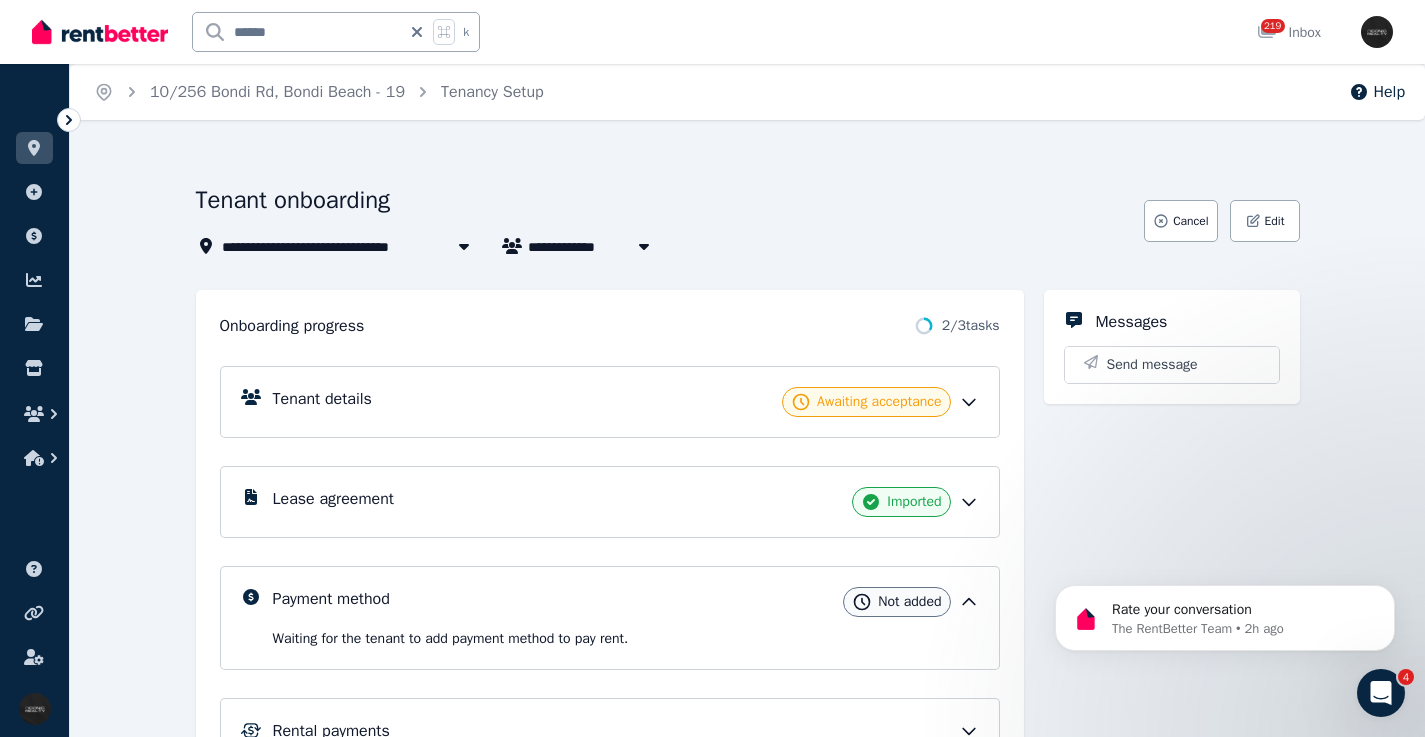 click on "Lease agreement Imported" at bounding box center (626, 502) 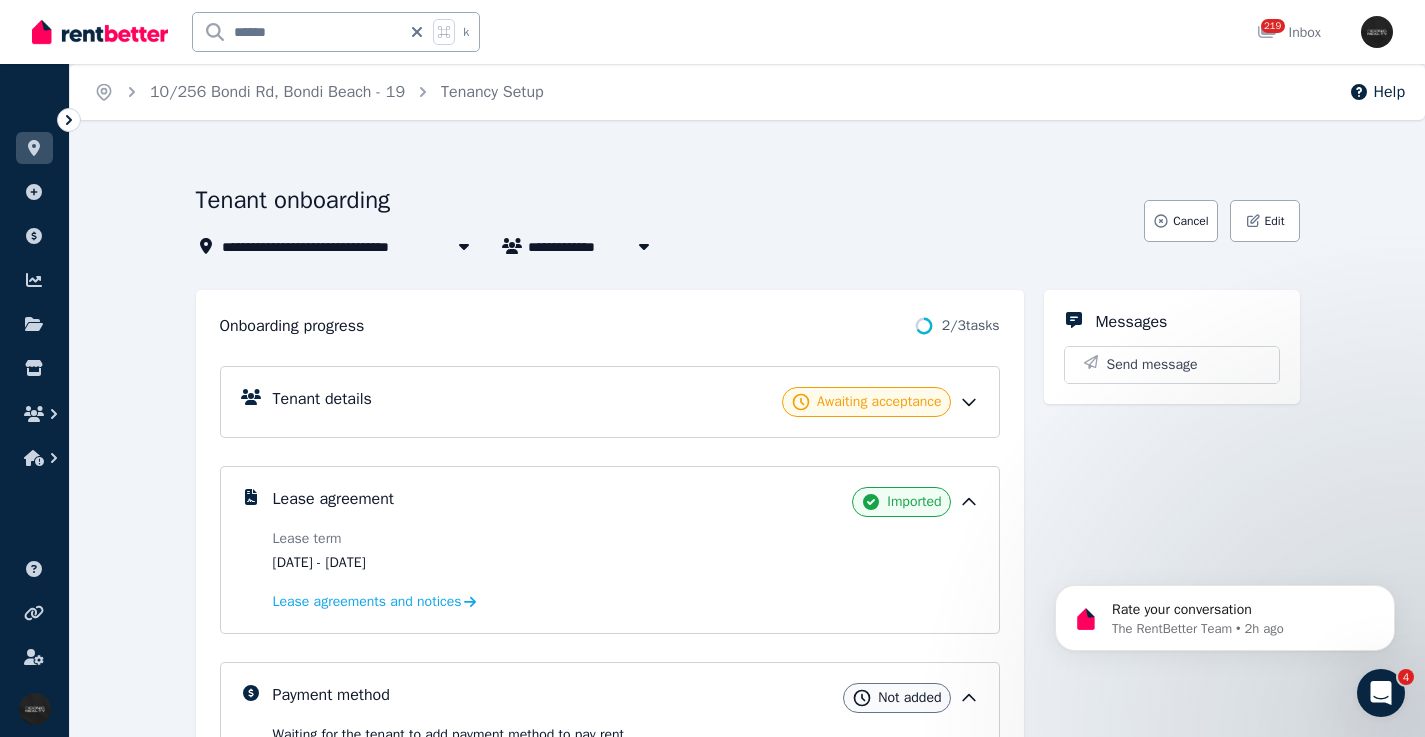 drag, startPoint x: 462, startPoint y: 562, endPoint x: 429, endPoint y: 547, distance: 36.249138 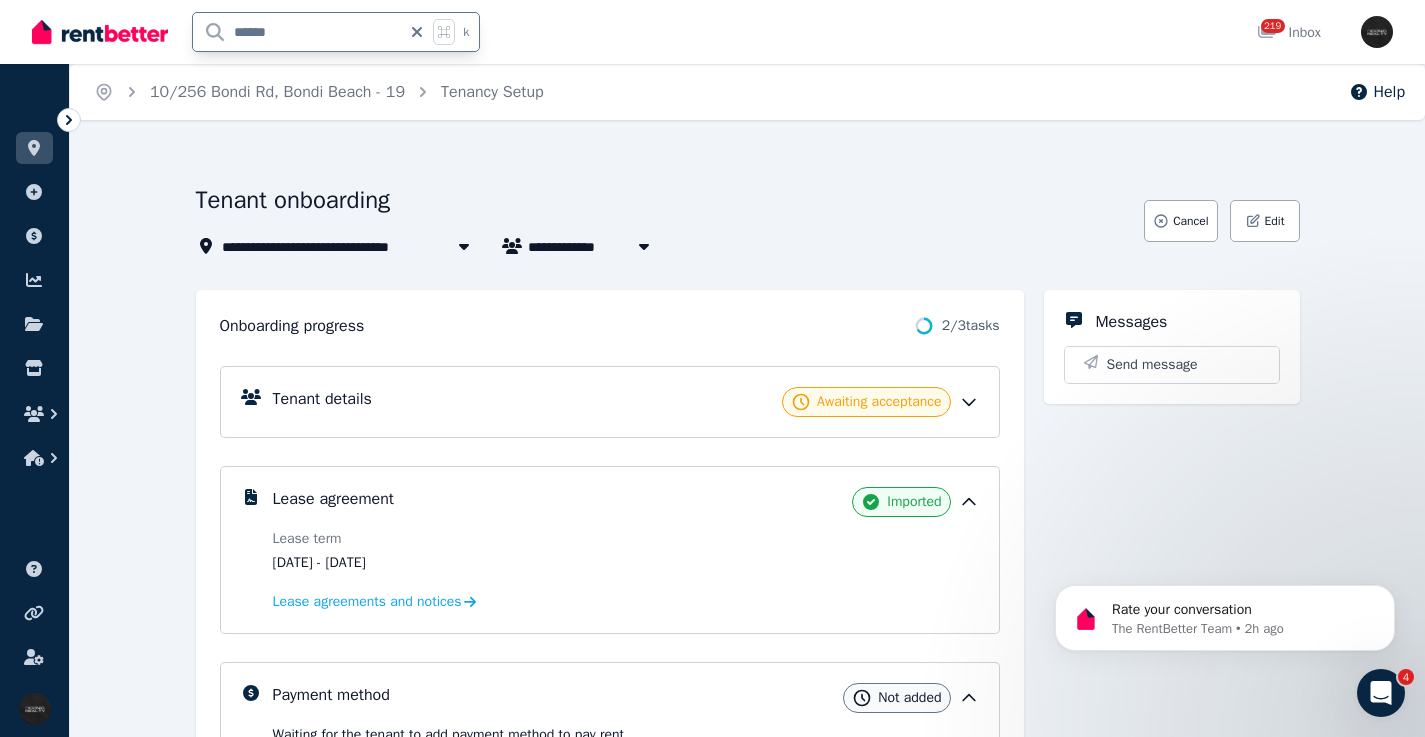 drag, startPoint x: 265, startPoint y: 27, endPoint x: 185, endPoint y: 28, distance: 80.00625 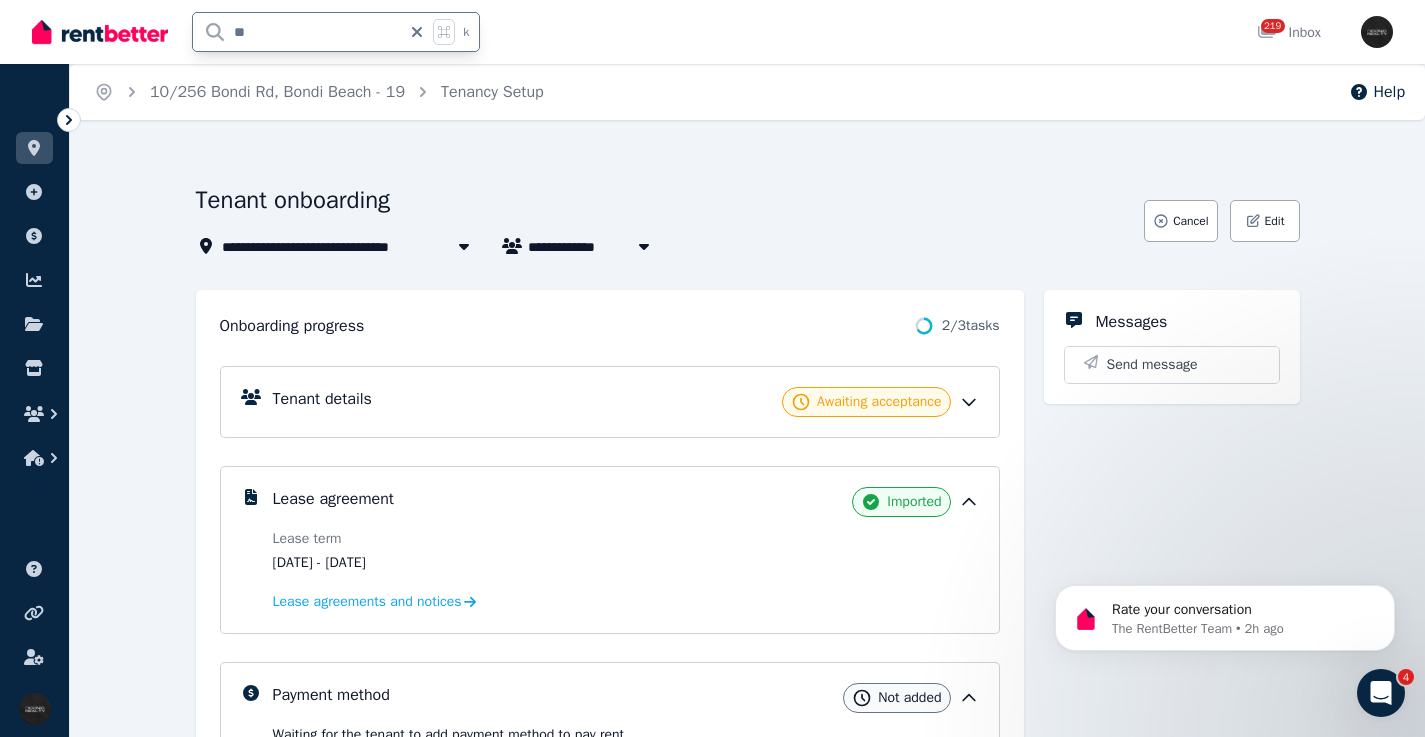 type on "***" 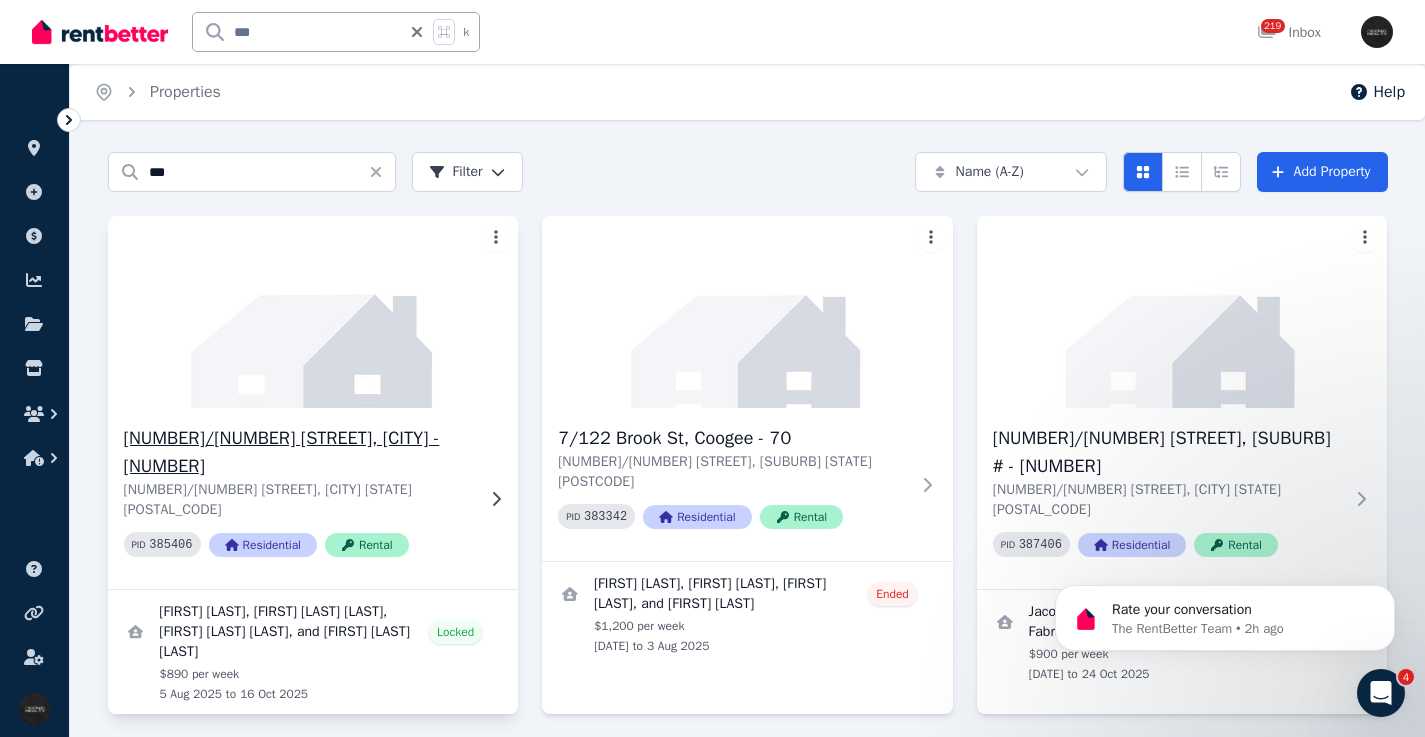 click 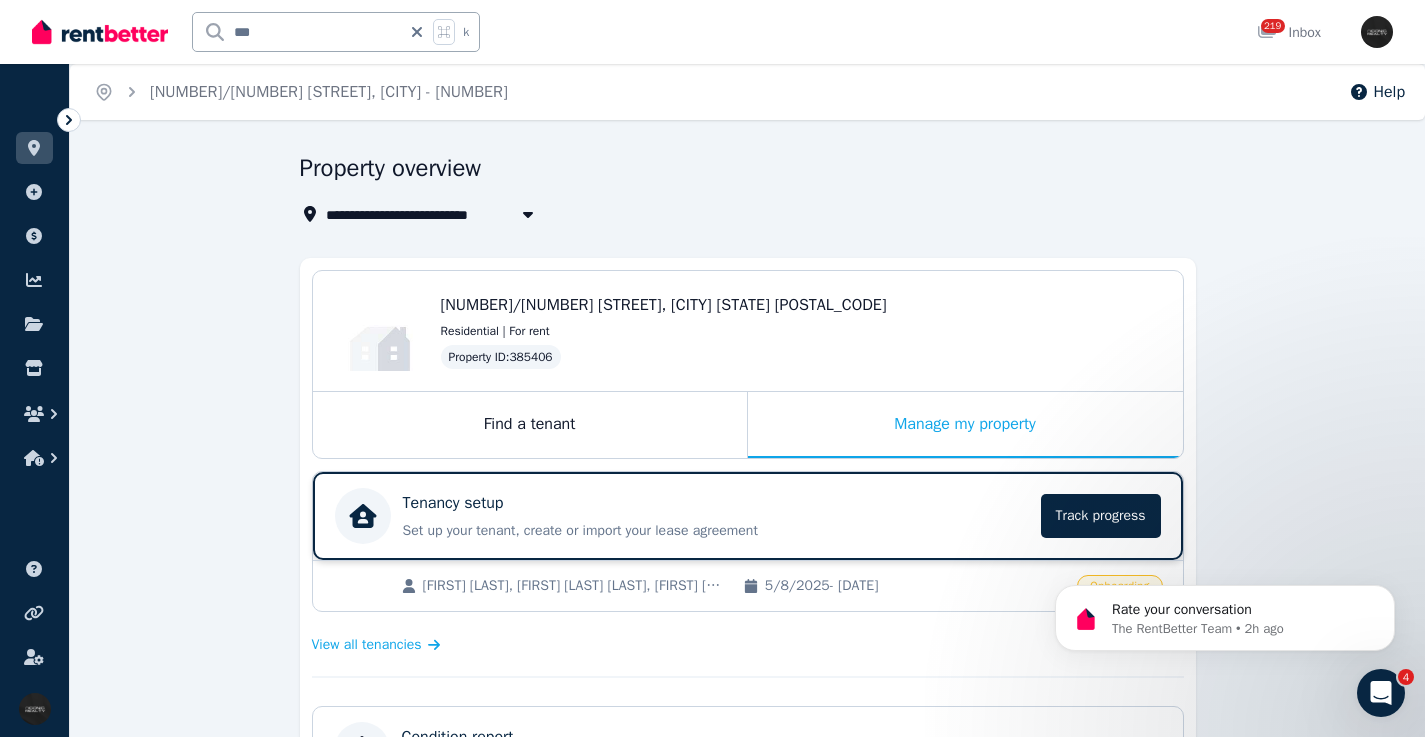 click on "Tenancy setup" at bounding box center [453, 503] 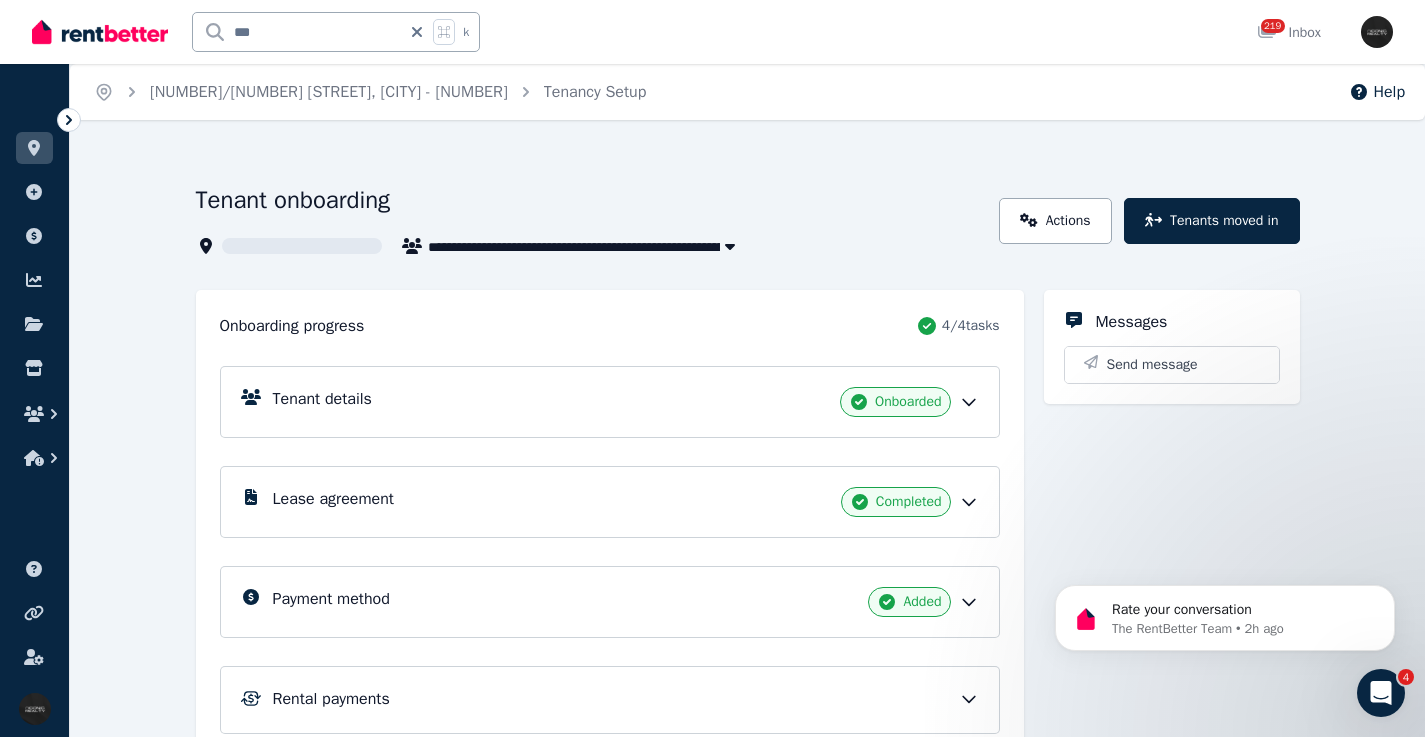 click on "Lease agreement Completed" at bounding box center (626, 502) 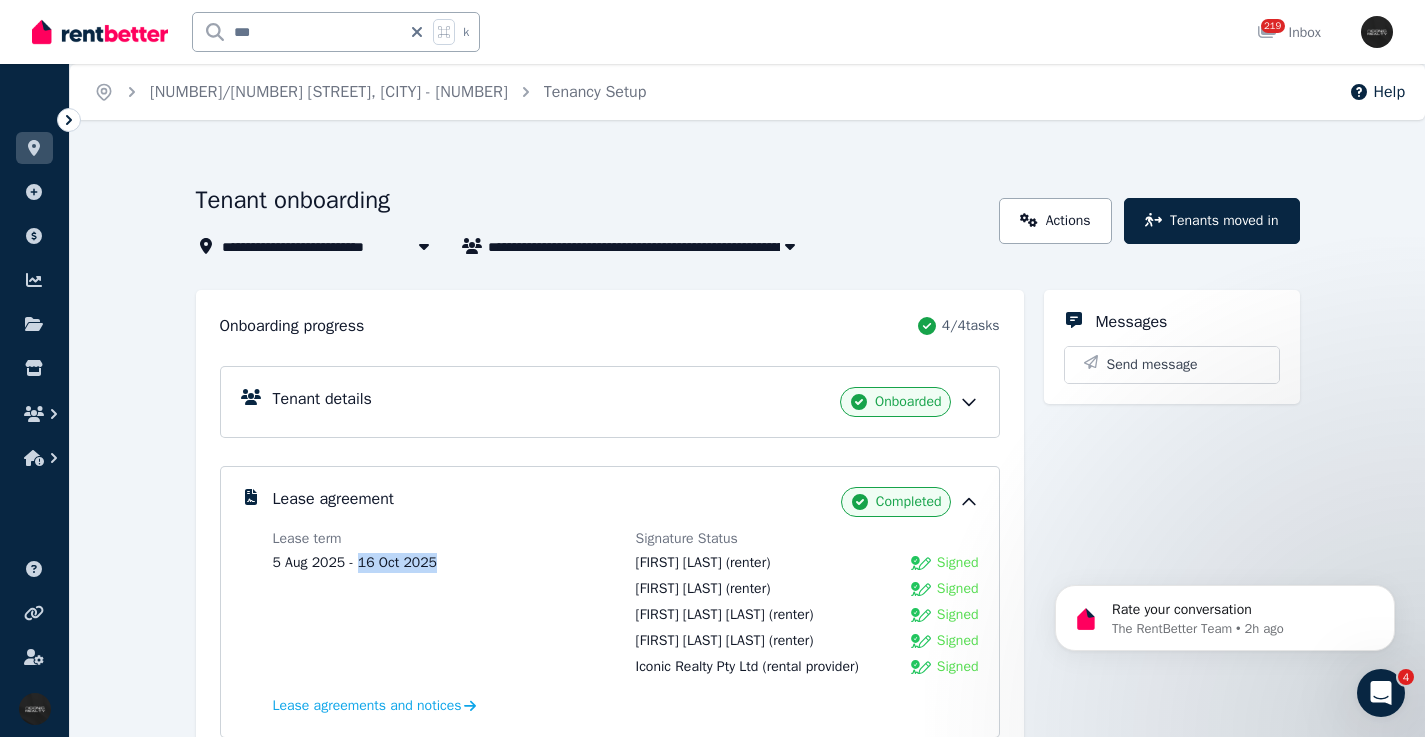 drag, startPoint x: 447, startPoint y: 563, endPoint x: 414, endPoint y: 558, distance: 33.37664 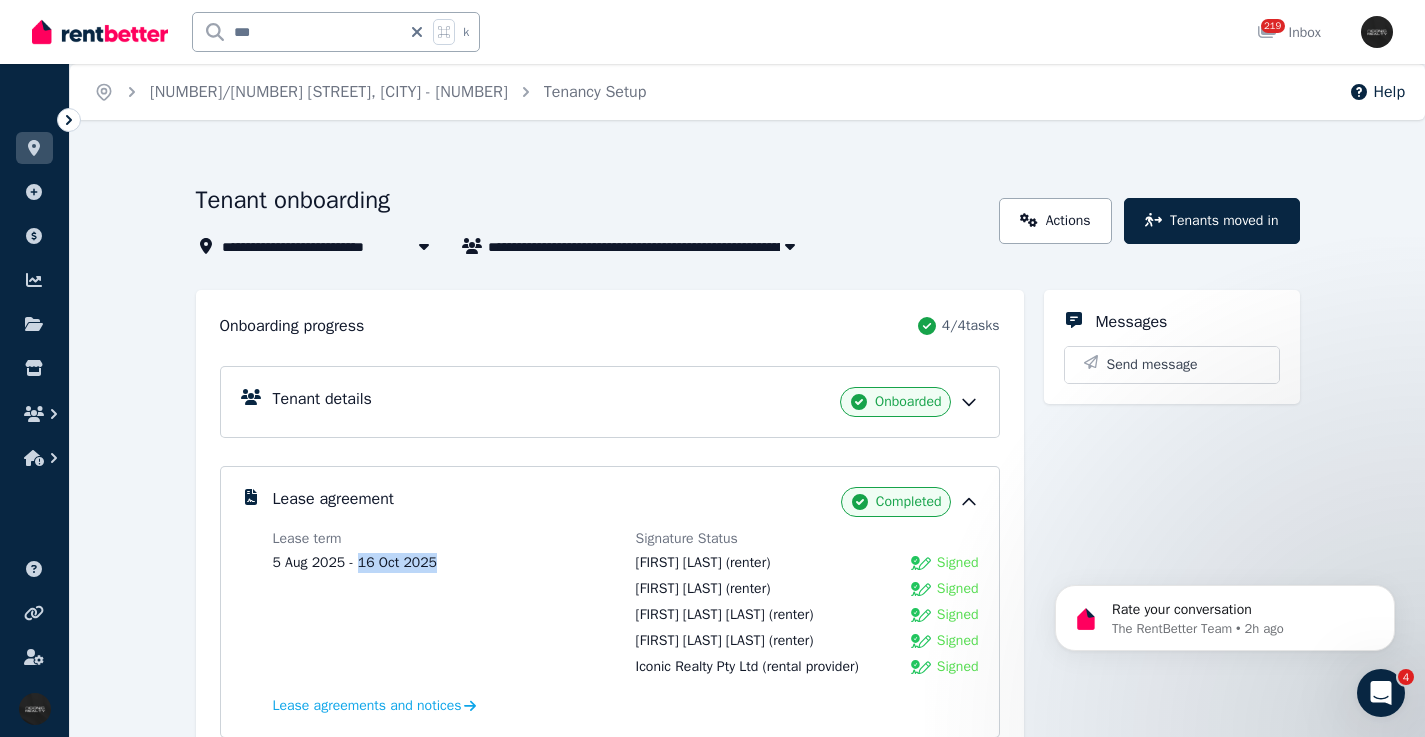 click on "5 Aug 2025 - 16 Oct 2025" at bounding box center [444, 563] 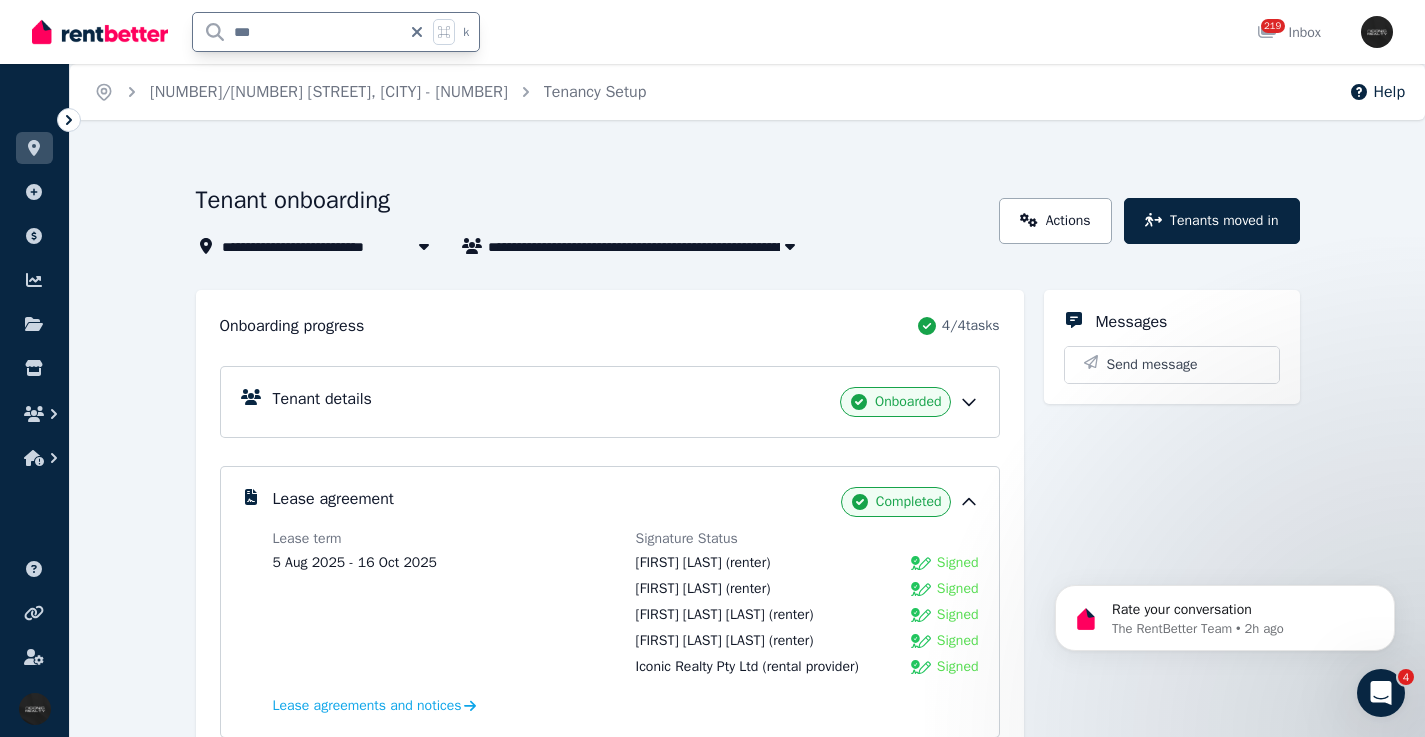 drag, startPoint x: 287, startPoint y: 24, endPoint x: 181, endPoint y: 26, distance: 106.01887 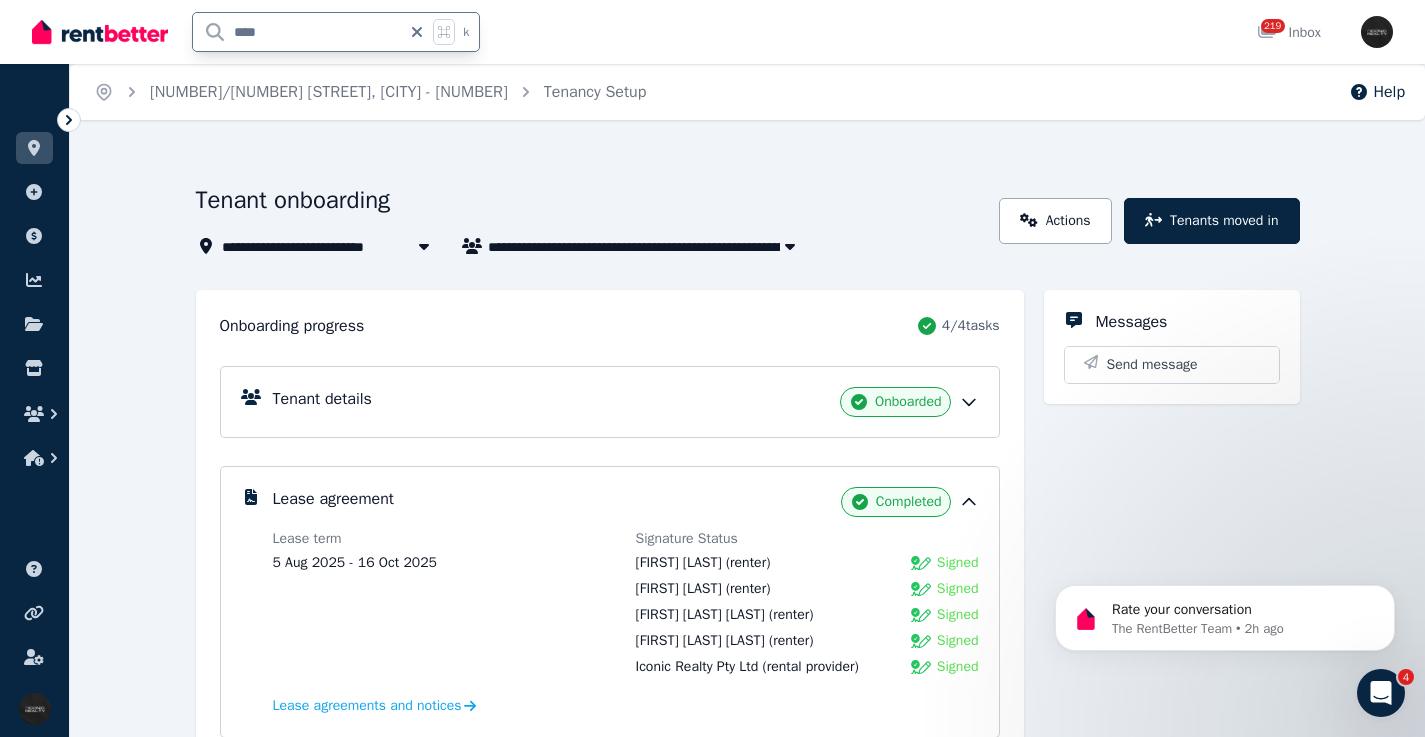 type on "*****" 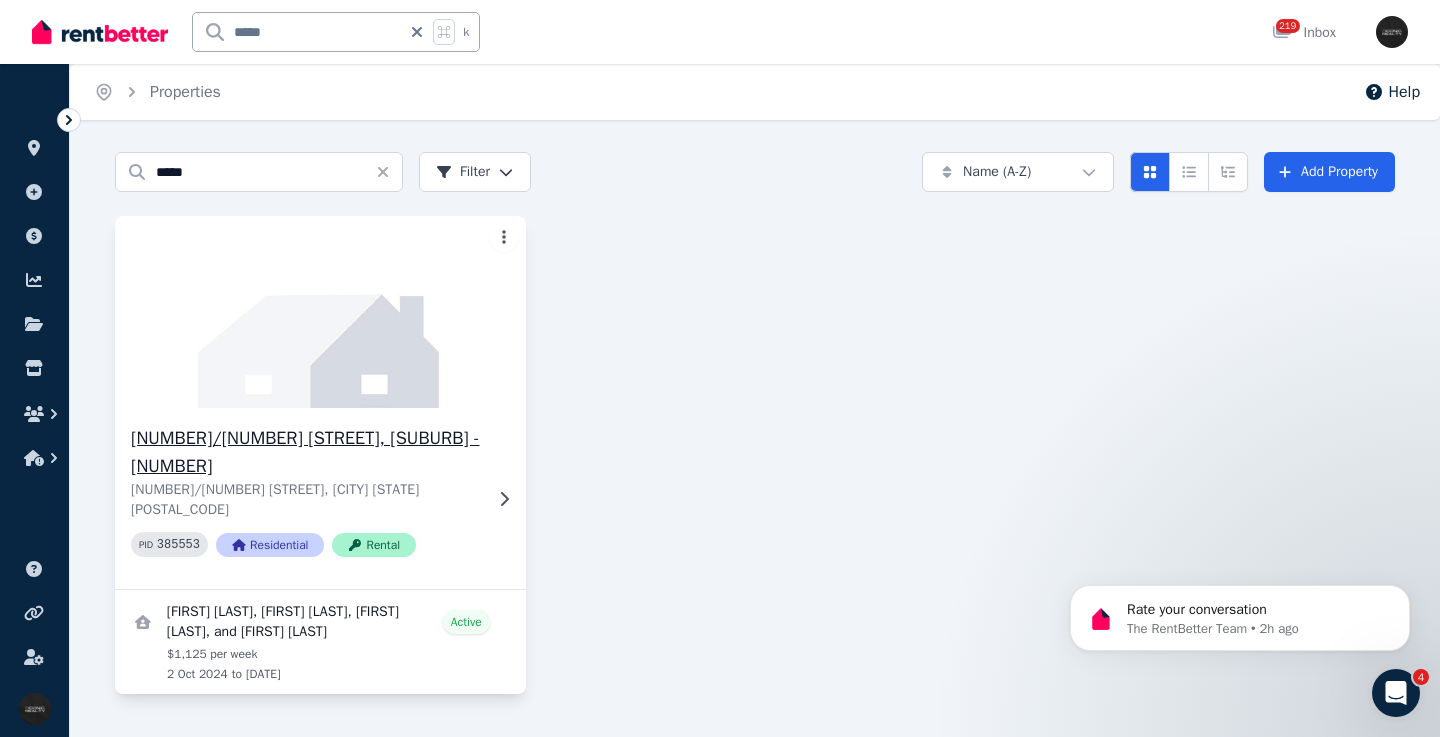 click 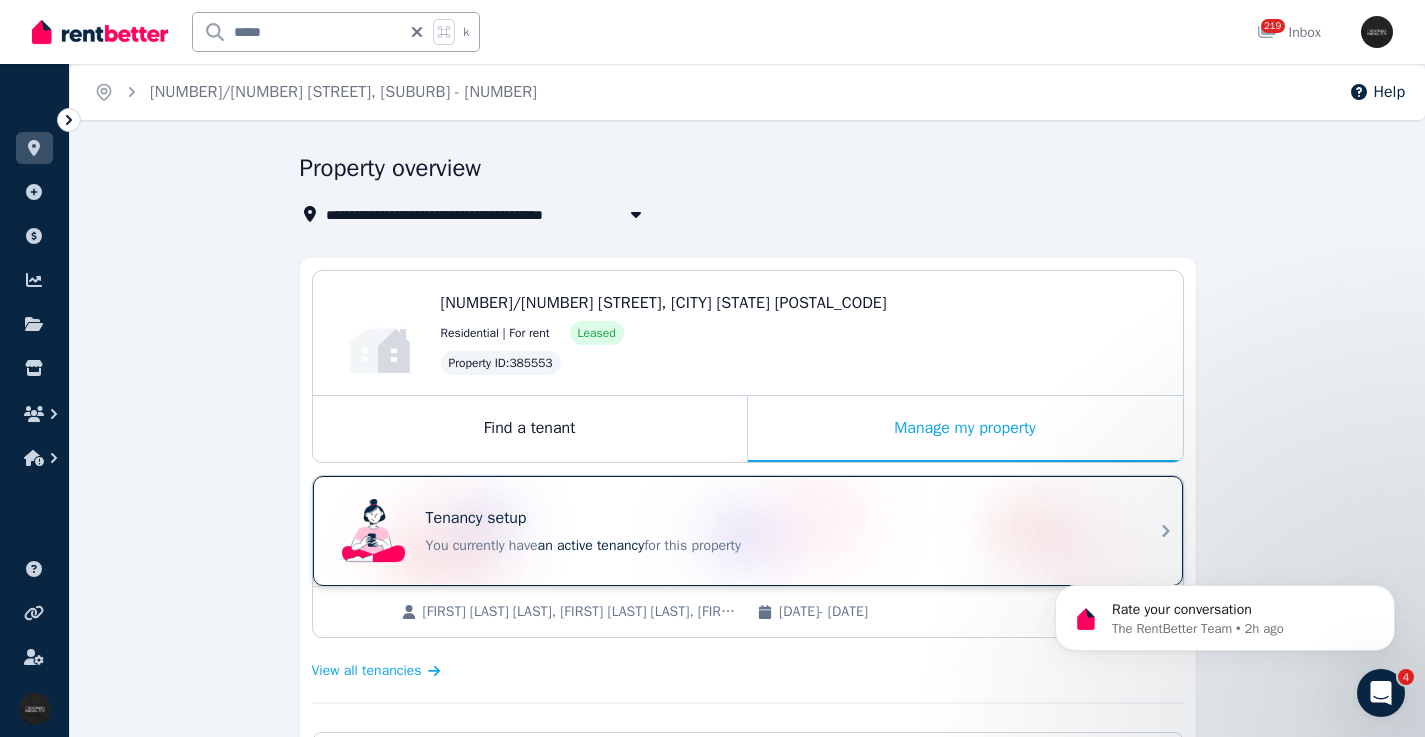 click on "Tenancy setup You currently have  an active tenancy  for this property" at bounding box center (730, 531) 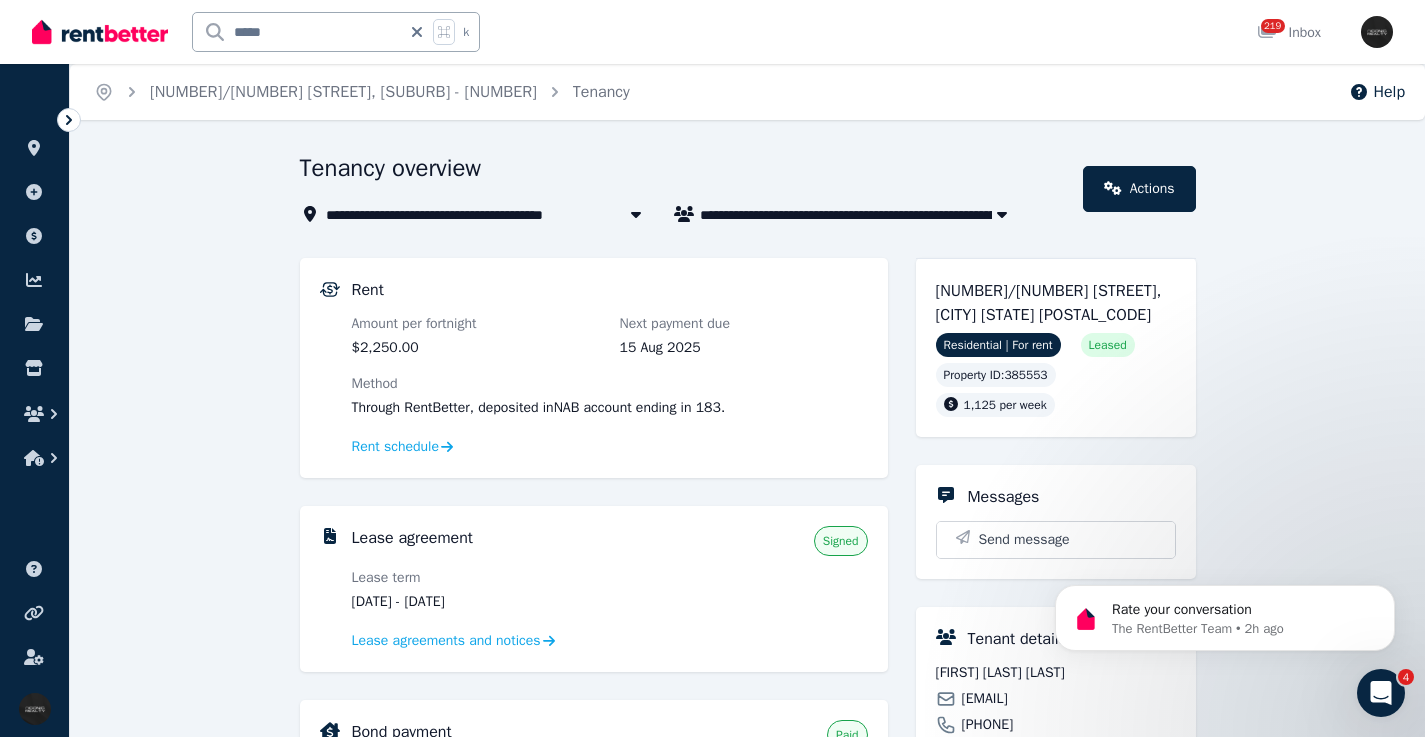 drag, startPoint x: 515, startPoint y: 595, endPoint x: 445, endPoint y: 594, distance: 70.00714 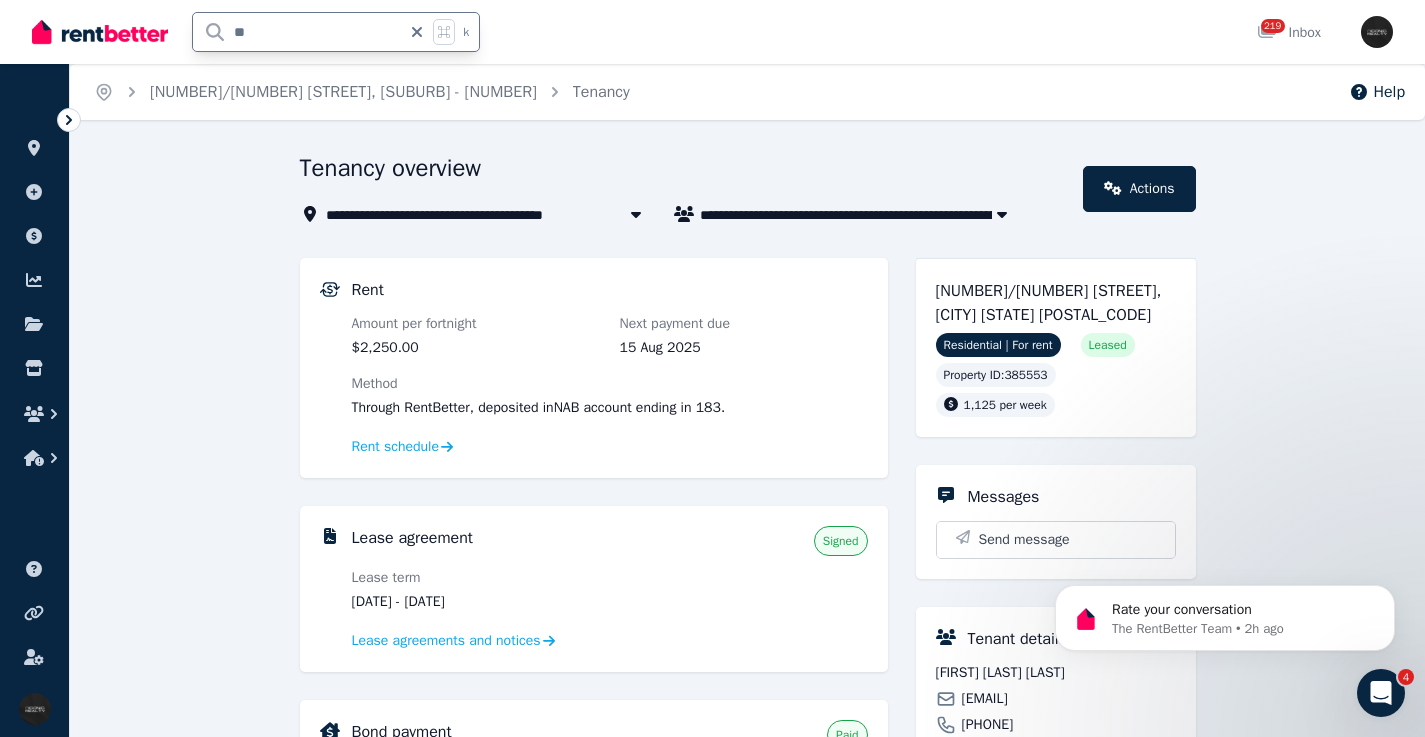 type on "***" 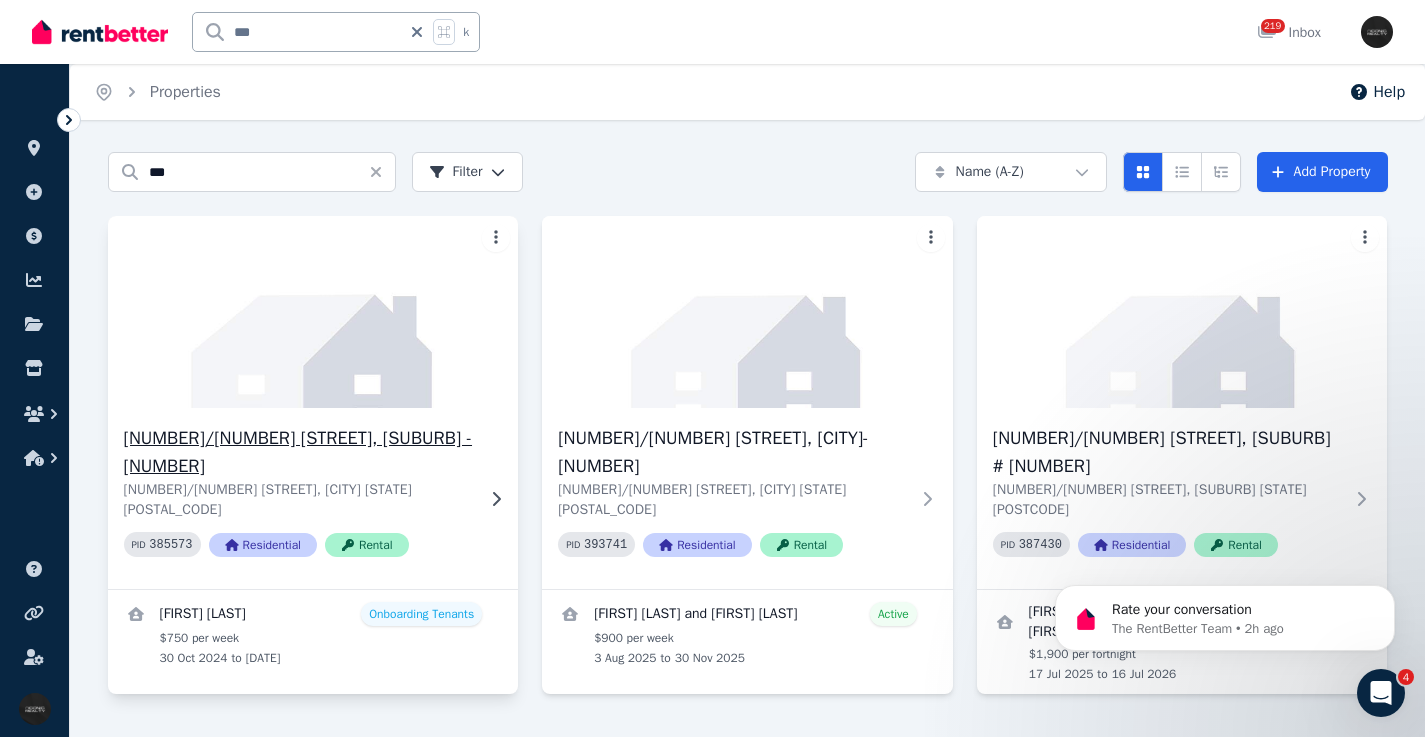 click 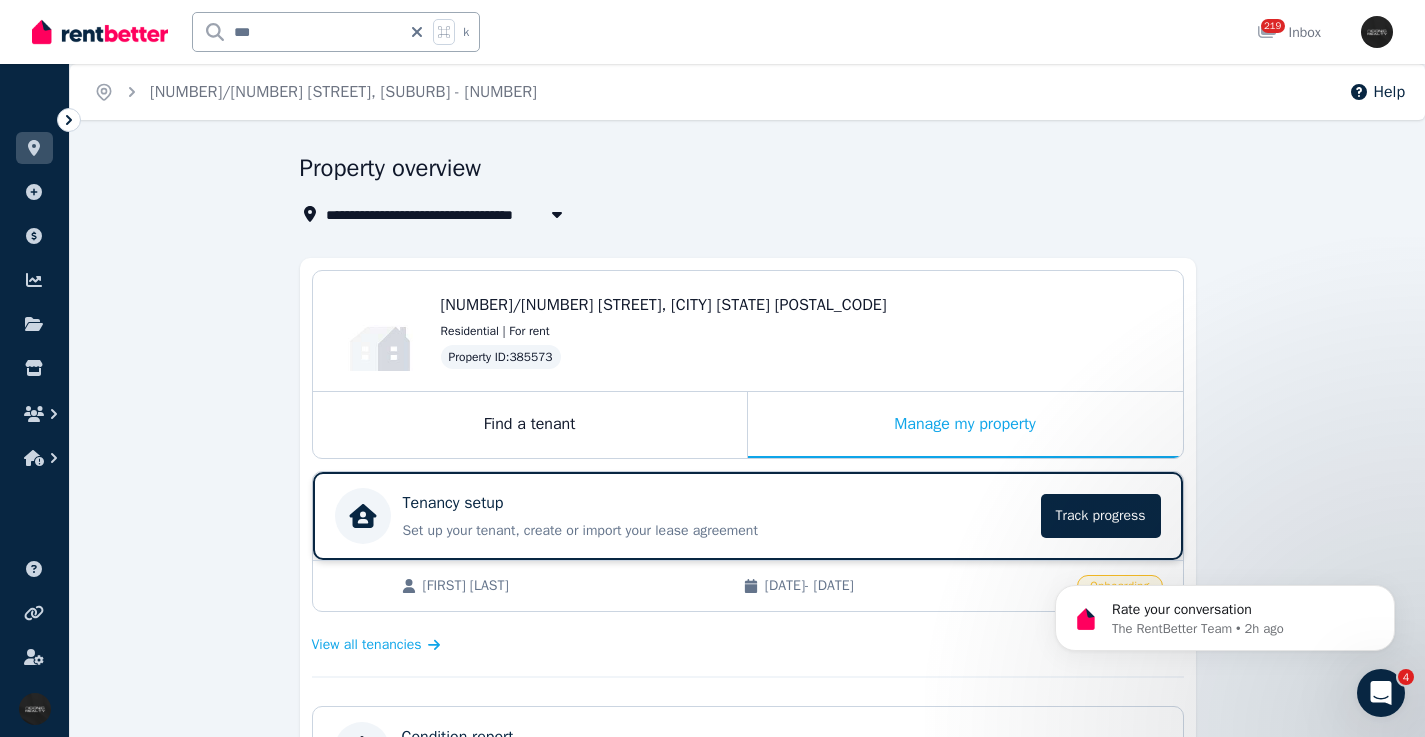 click on "Tenancy setup" at bounding box center (716, 503) 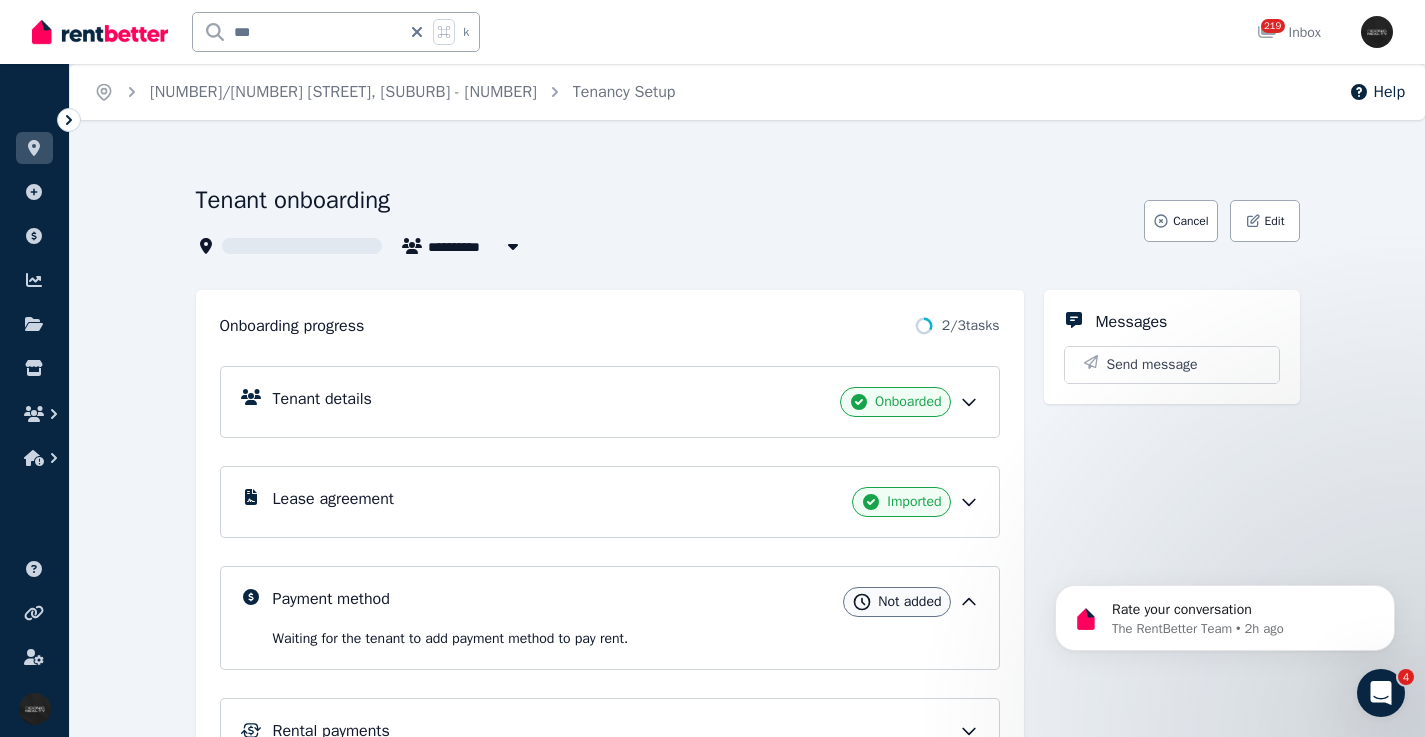 click on "Lease agreement Imported" at bounding box center (626, 502) 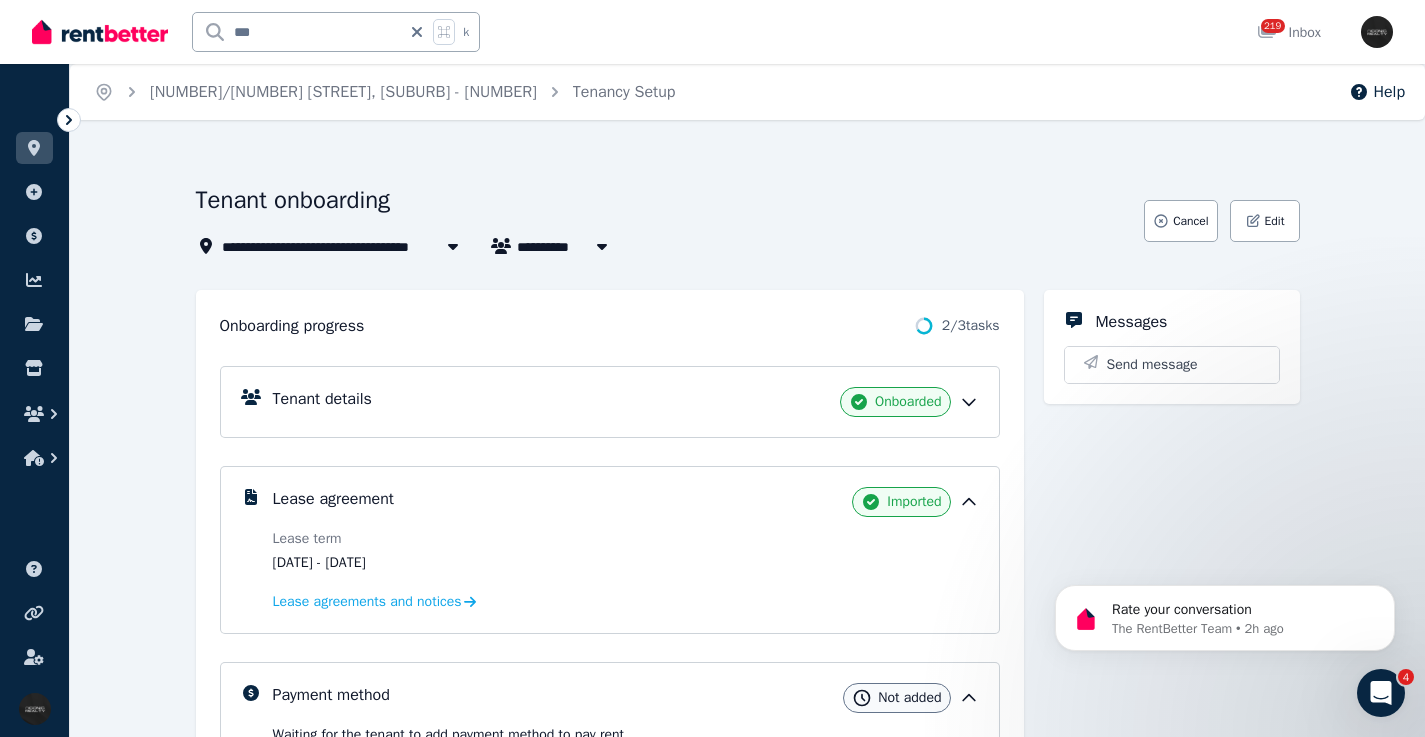drag, startPoint x: 448, startPoint y: 554, endPoint x: 370, endPoint y: 568, distance: 79.24645 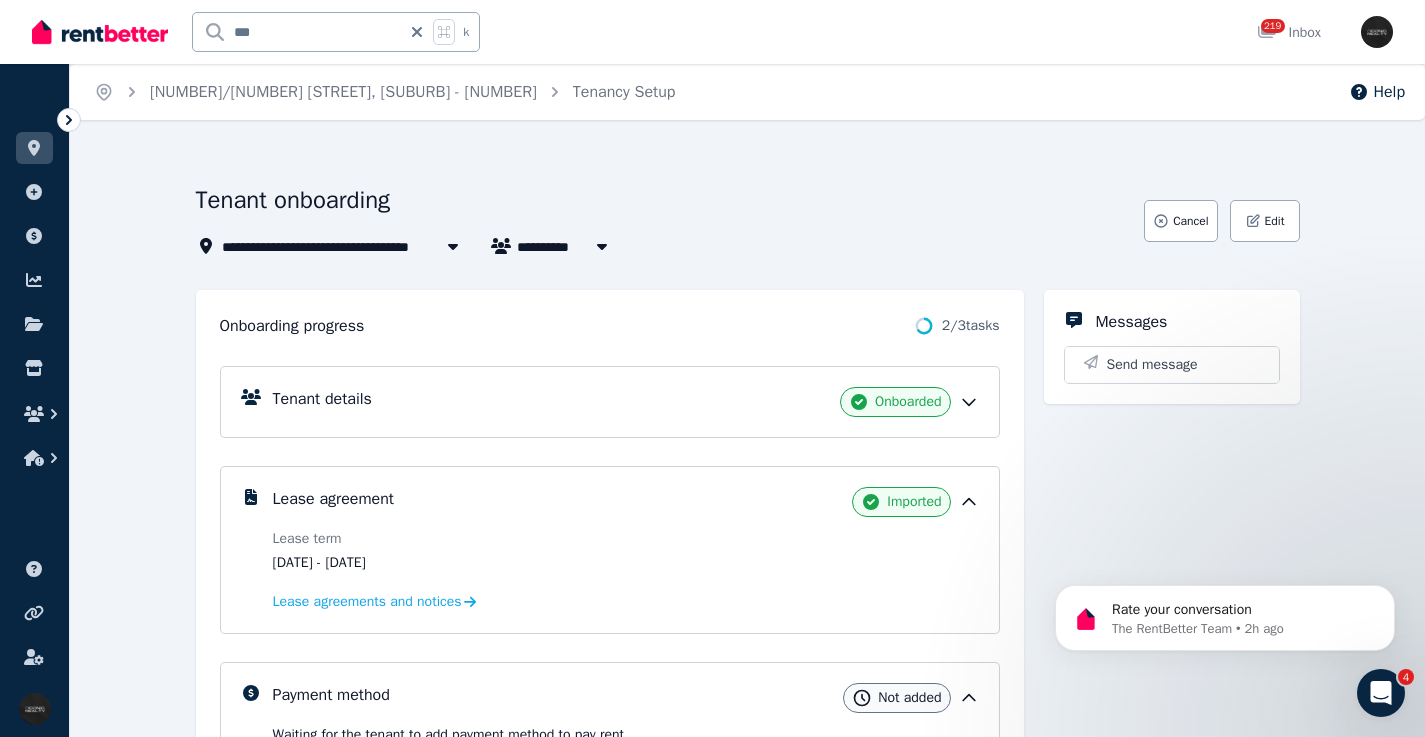 click on "***" at bounding box center (297, 32) 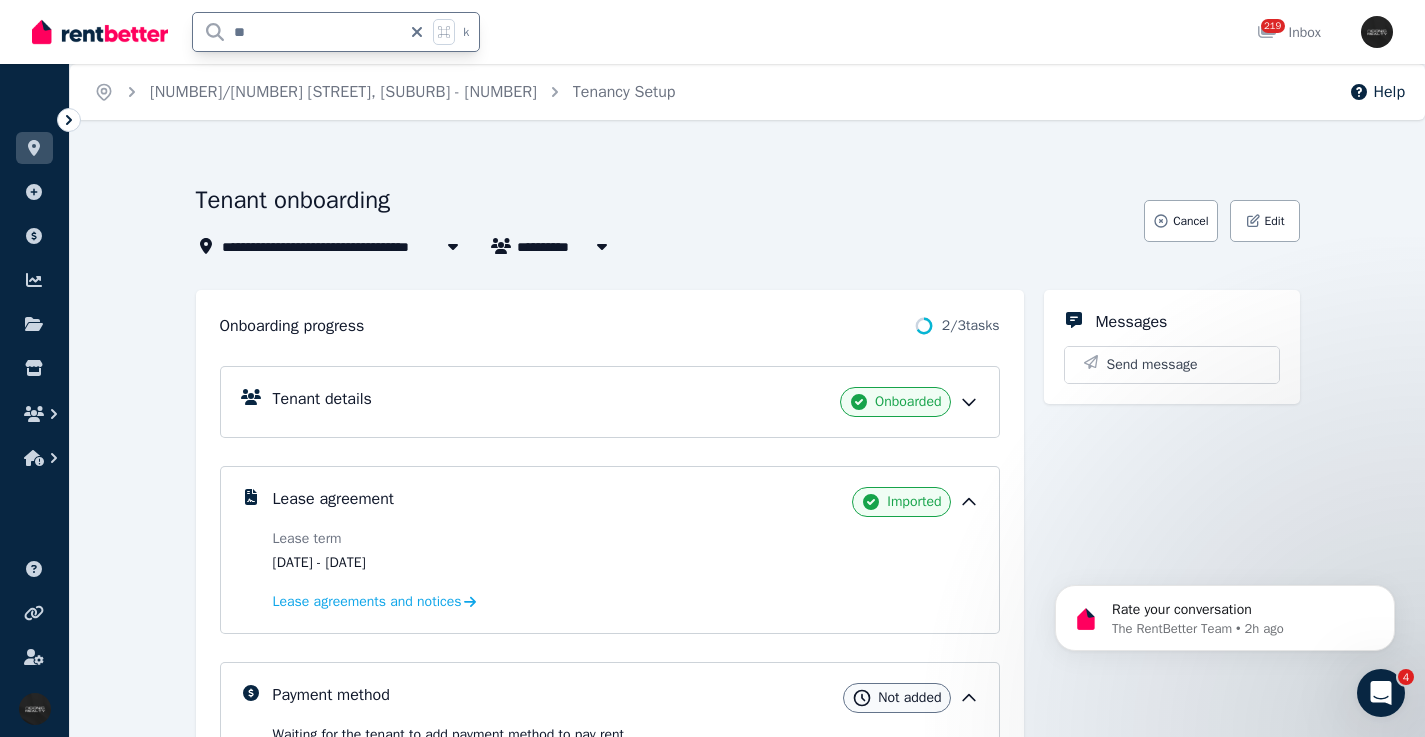 type on "***" 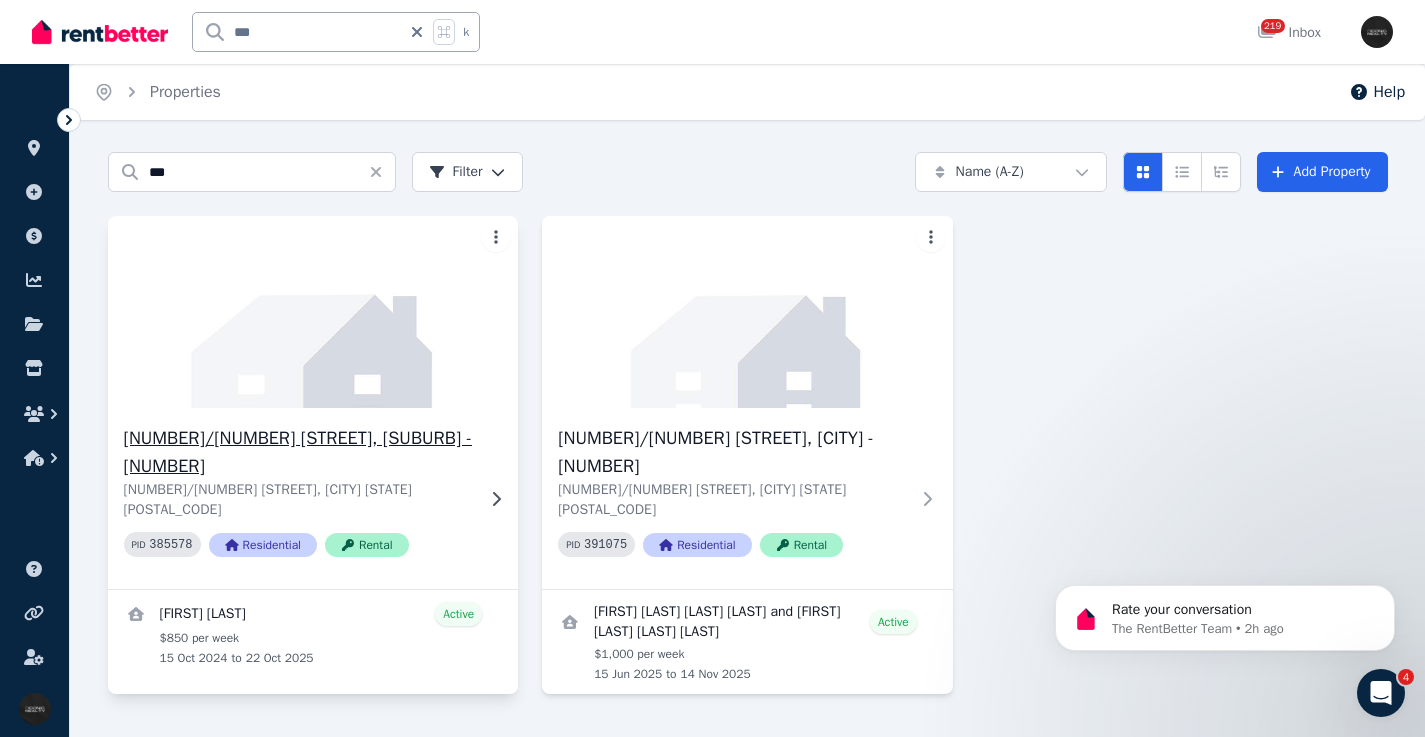 click on "[NUMBER]/[NUMBER] [STREET], [CITY] - [NUMBER] [NUMBER] [STREET], [CITY] [STATE] PID [NUMBER] Residential Rental" at bounding box center (313, 498) 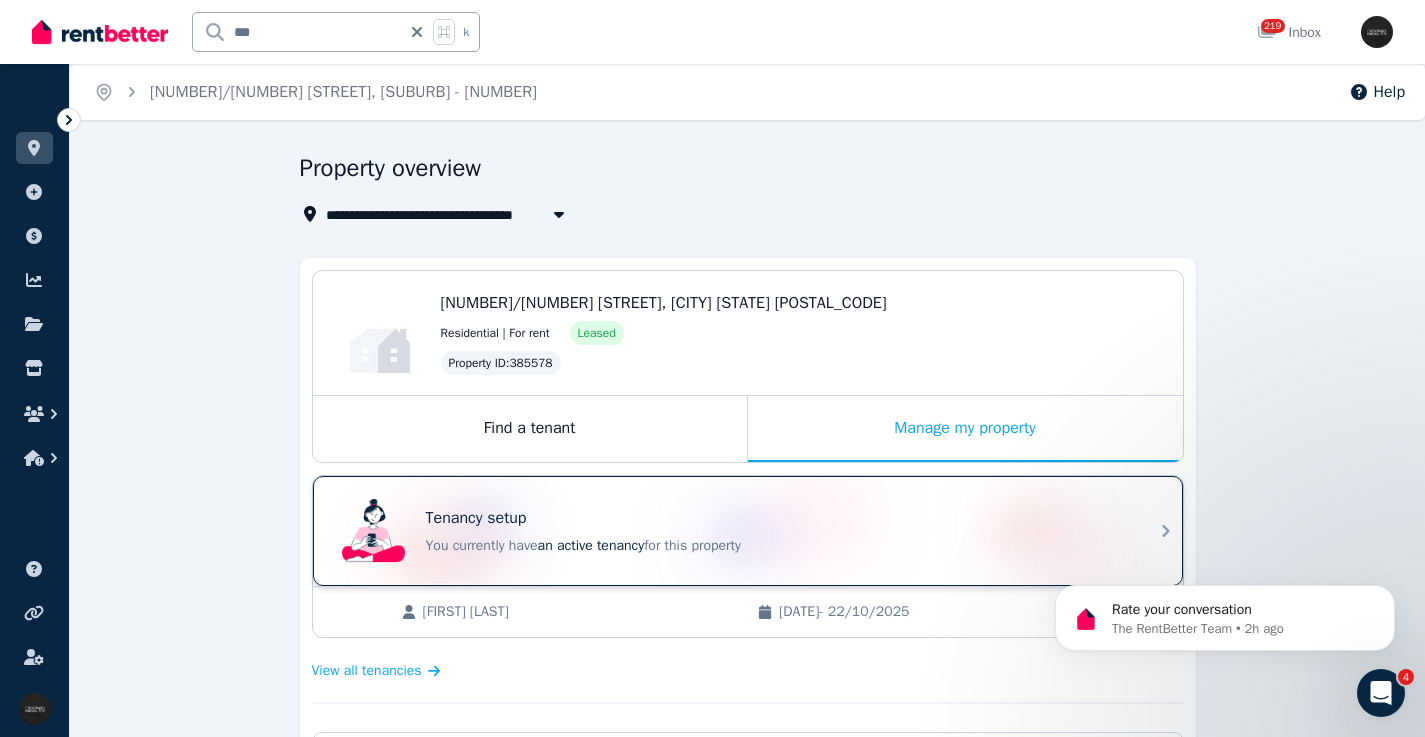 click on "Tenancy setup" at bounding box center (776, 518) 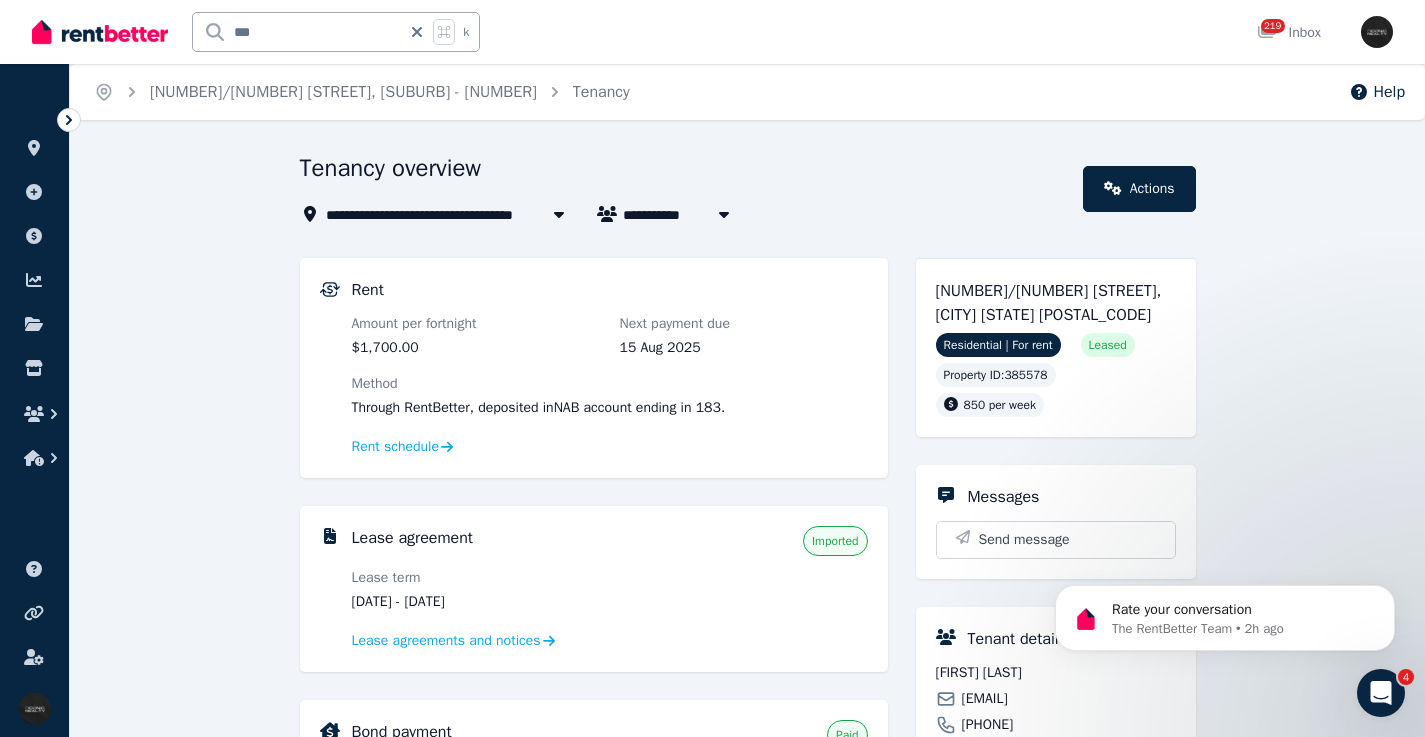 drag, startPoint x: 525, startPoint y: 601, endPoint x: 446, endPoint y: 605, distance: 79.101204 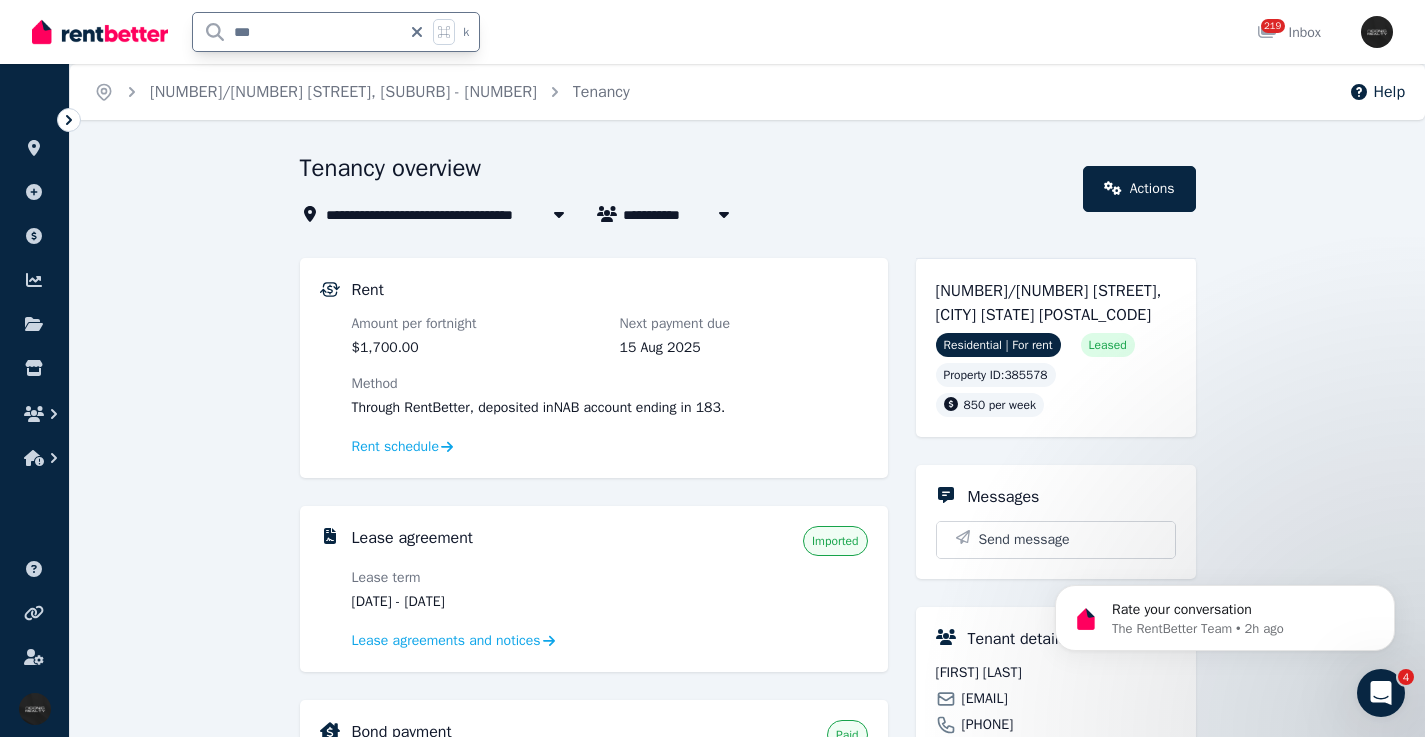 drag, startPoint x: 273, startPoint y: 30, endPoint x: 209, endPoint y: 28, distance: 64.03124 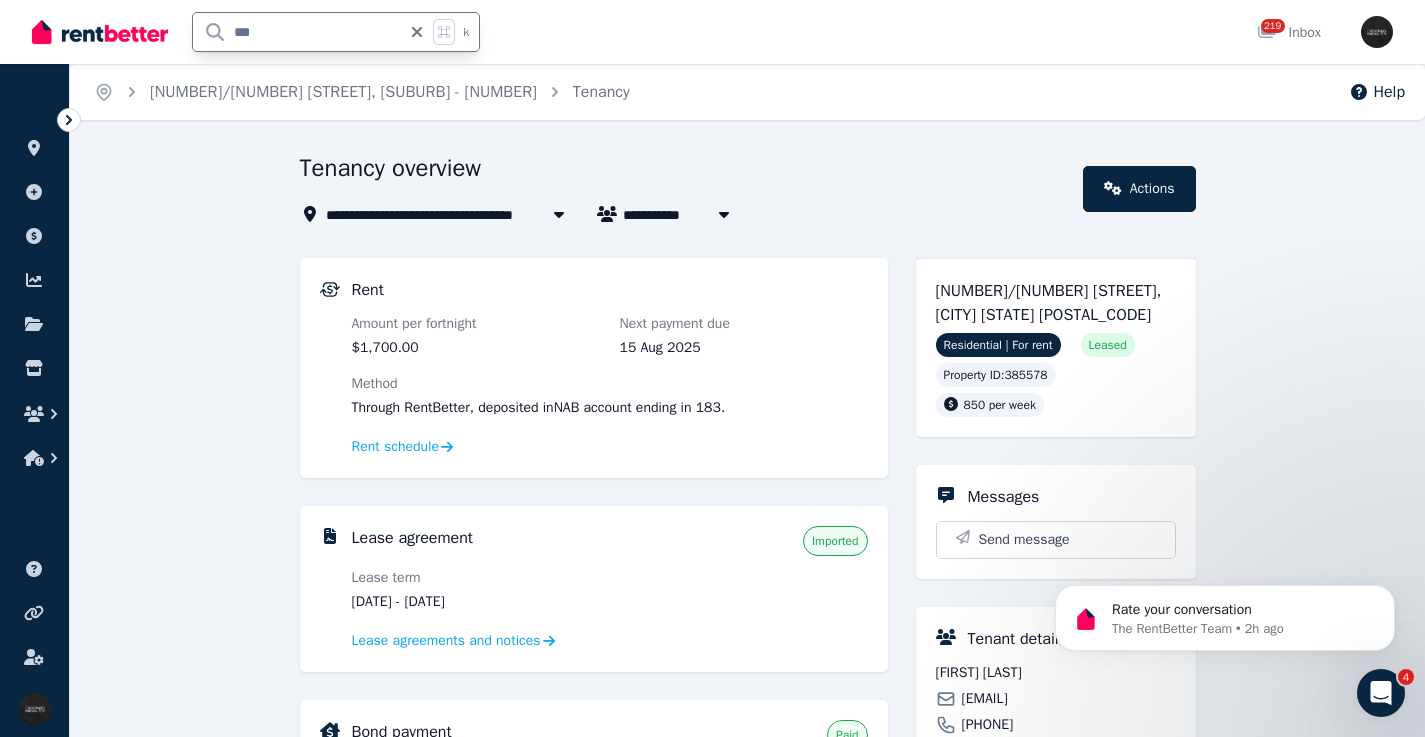 type on "****" 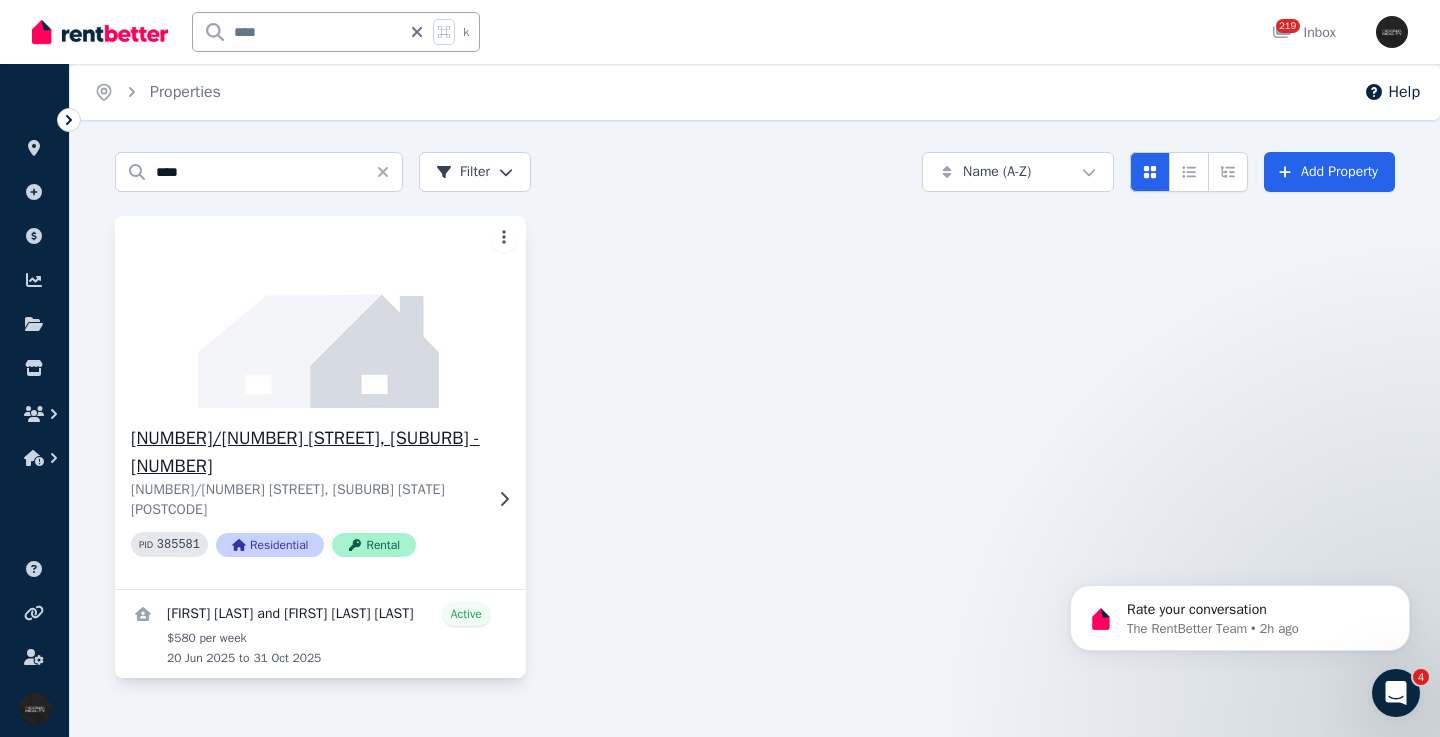 click 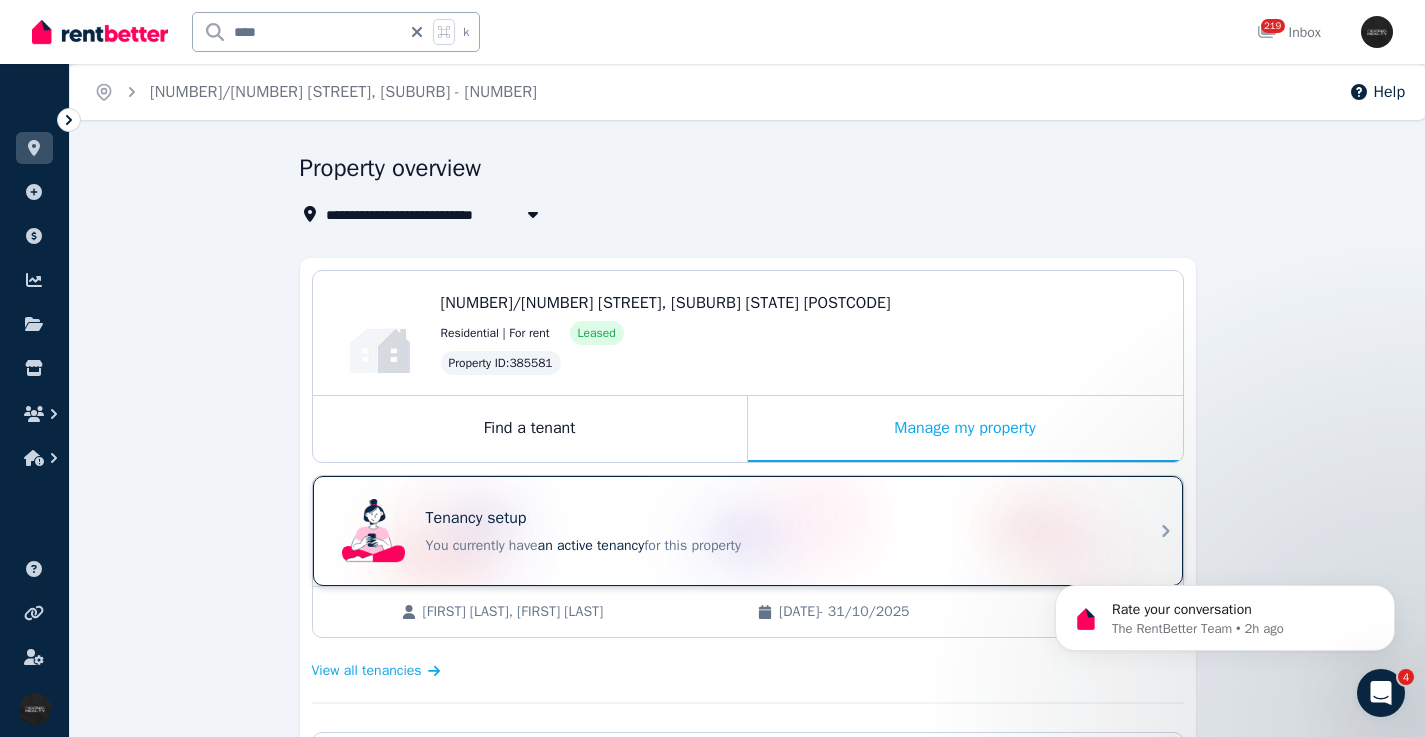 click on "Tenancy setup You currently have  an active tenancy  for this property" at bounding box center (730, 531) 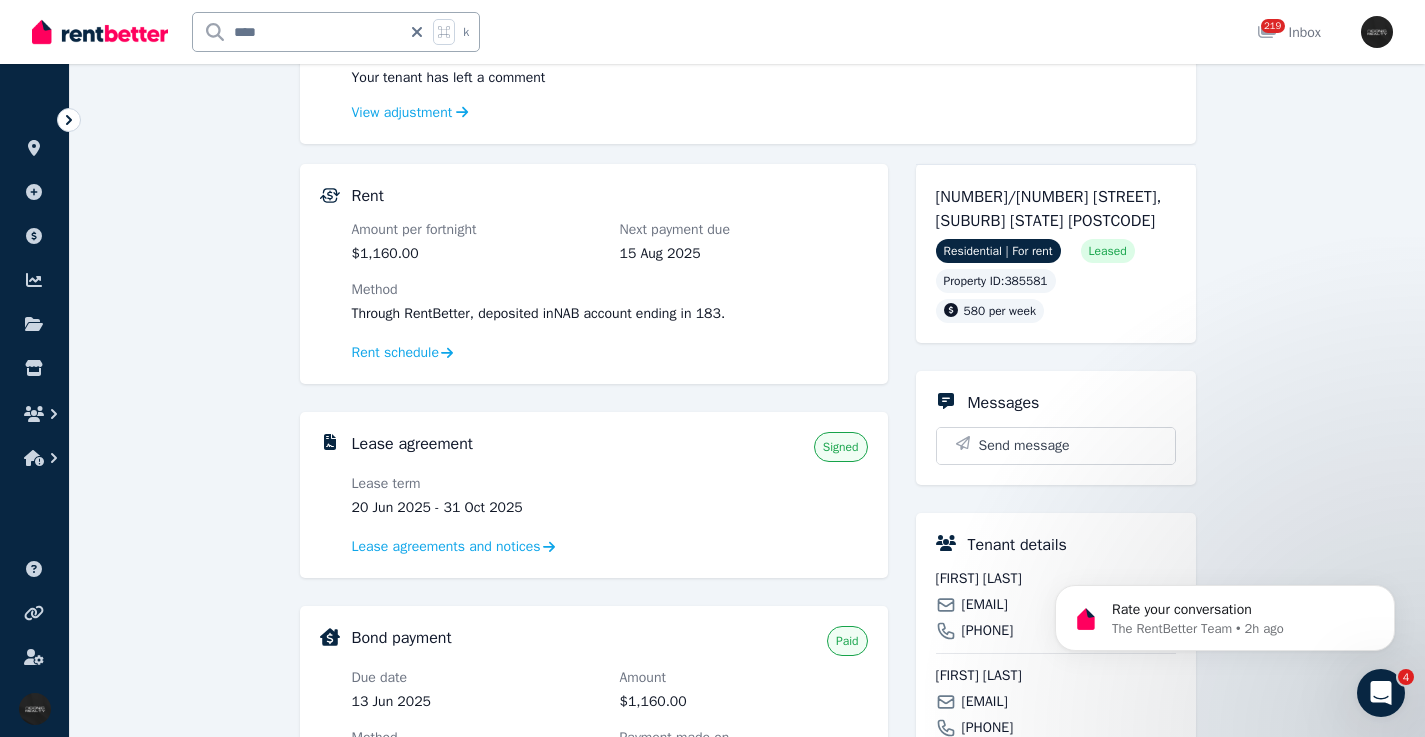 scroll, scrollTop: 373, scrollLeft: 0, axis: vertical 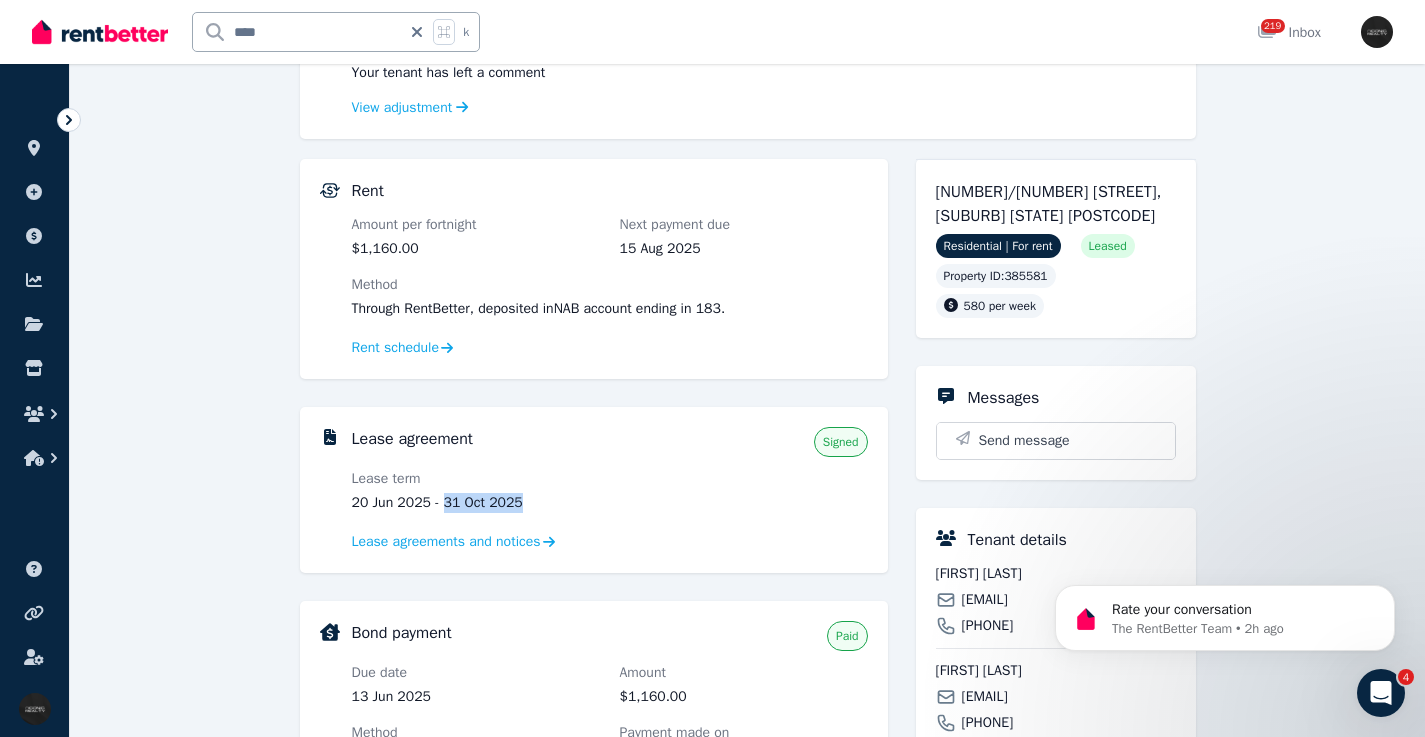 drag, startPoint x: 537, startPoint y: 497, endPoint x: 451, endPoint y: 503, distance: 86.209045 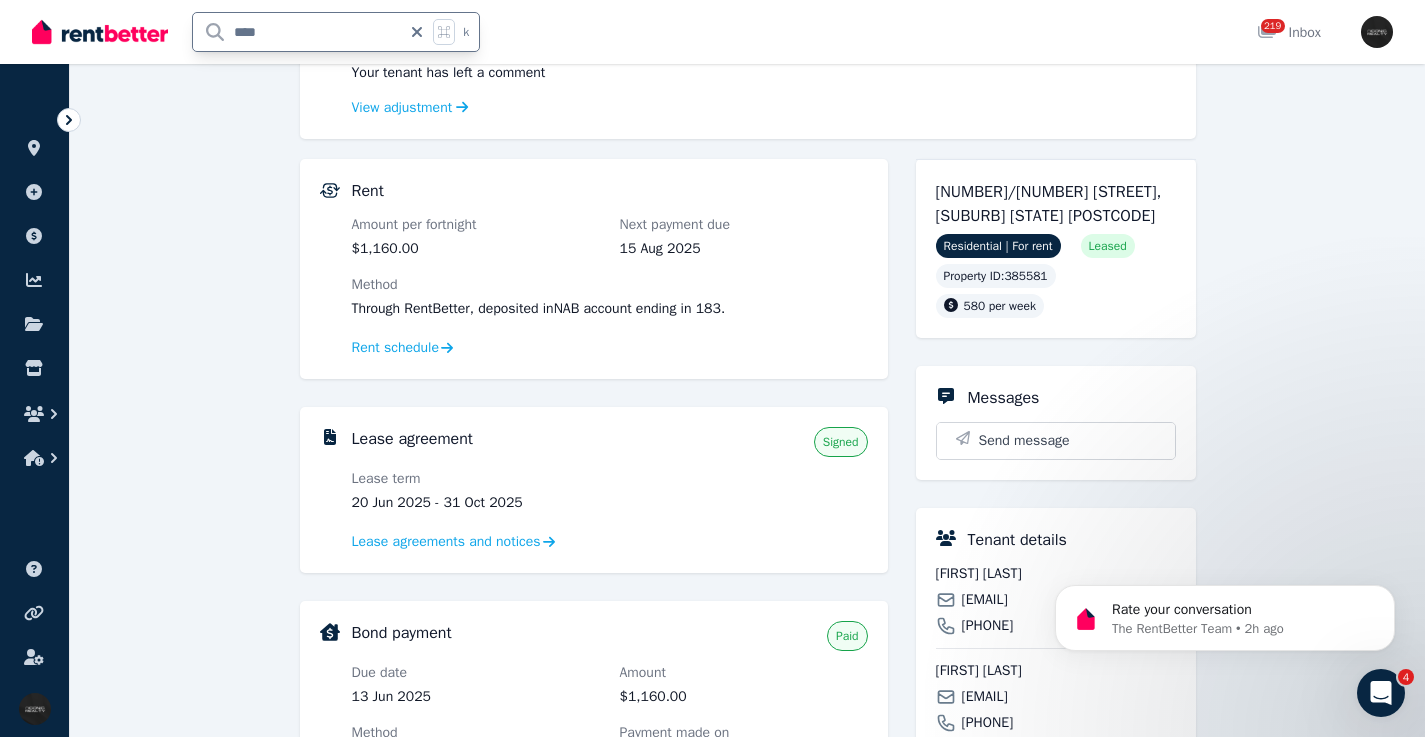 drag, startPoint x: 221, startPoint y: 29, endPoint x: 198, endPoint y: 26, distance: 23.194826 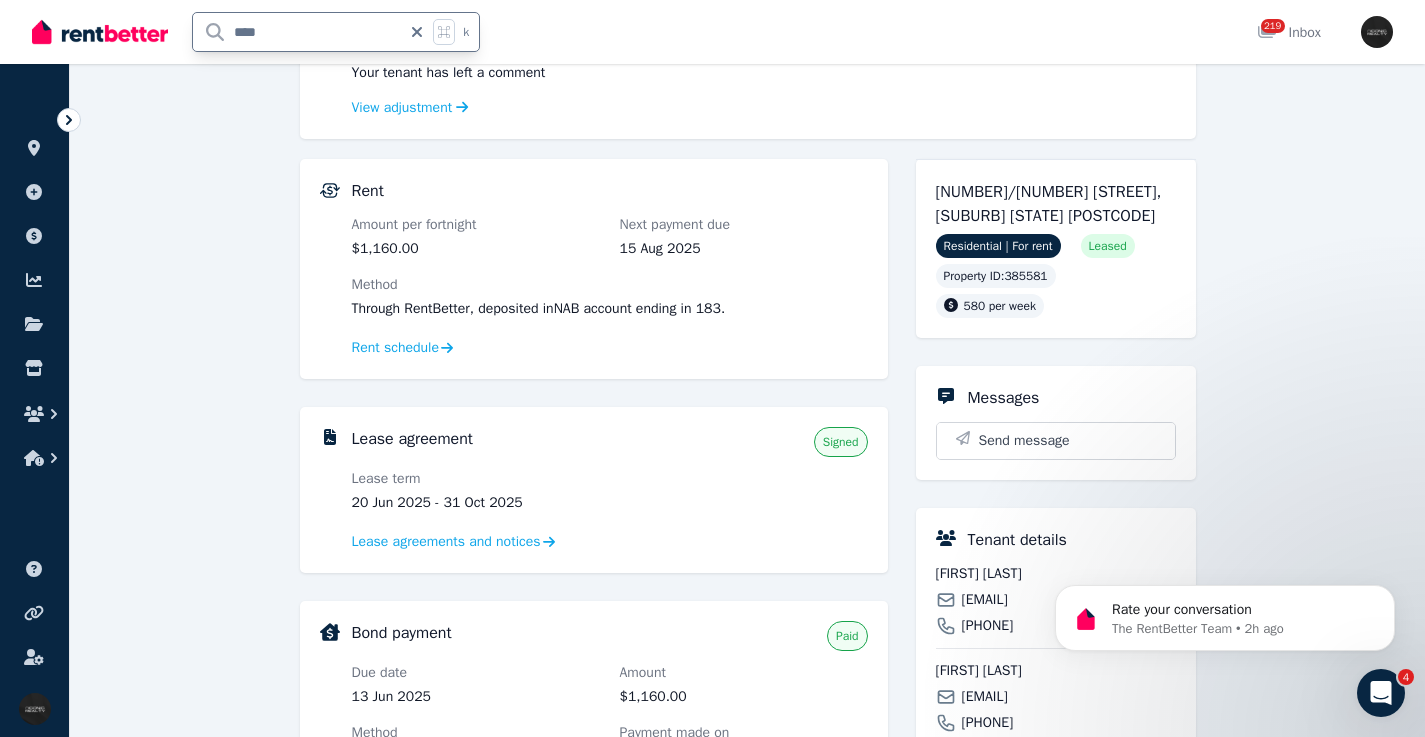 type on "*****" 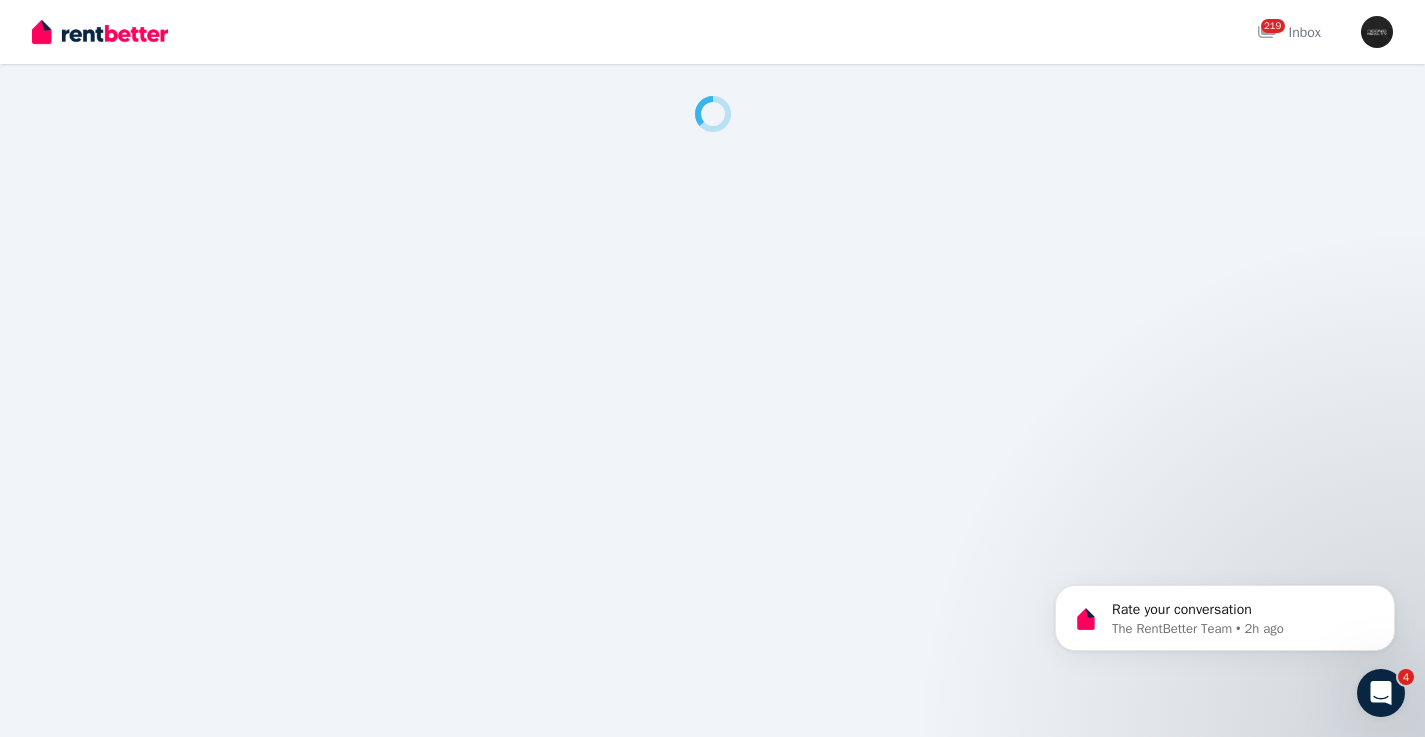 scroll, scrollTop: 0, scrollLeft: 0, axis: both 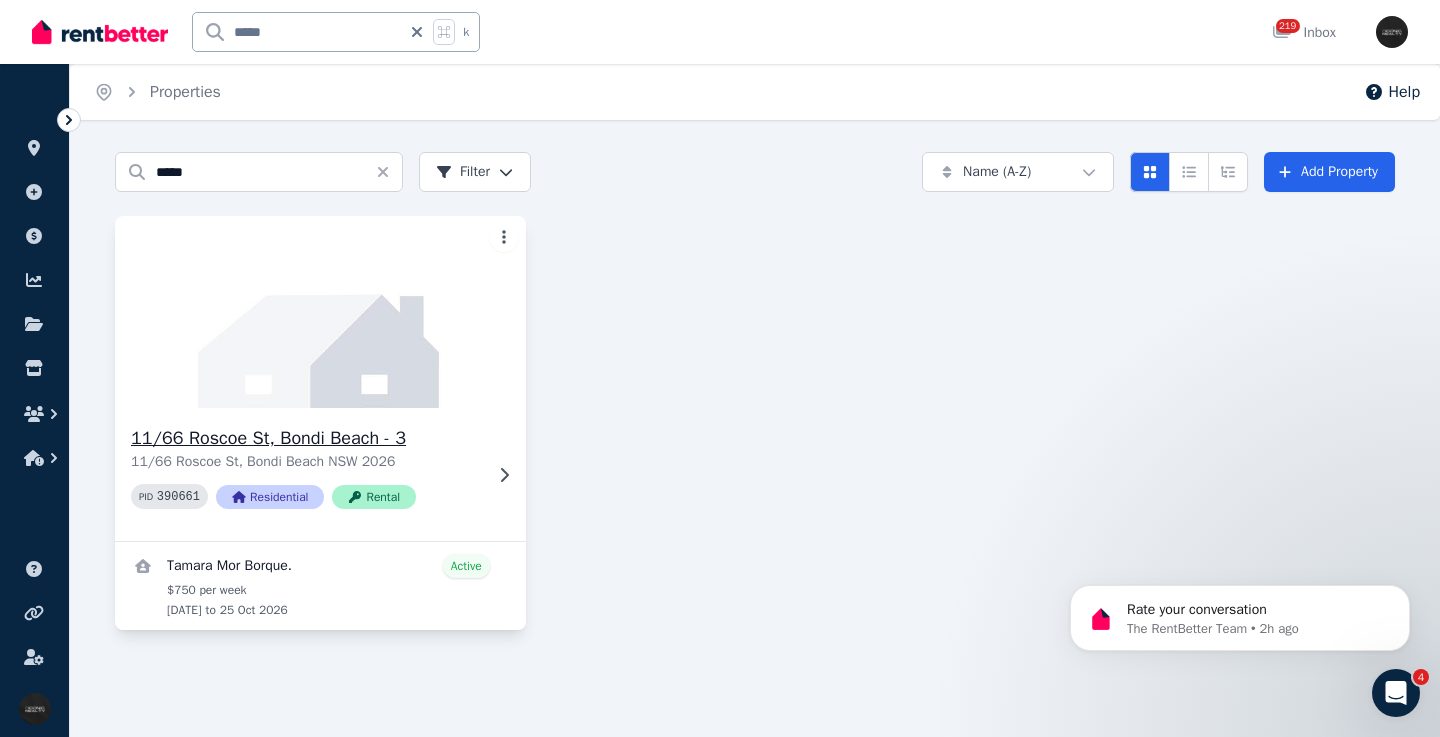 click 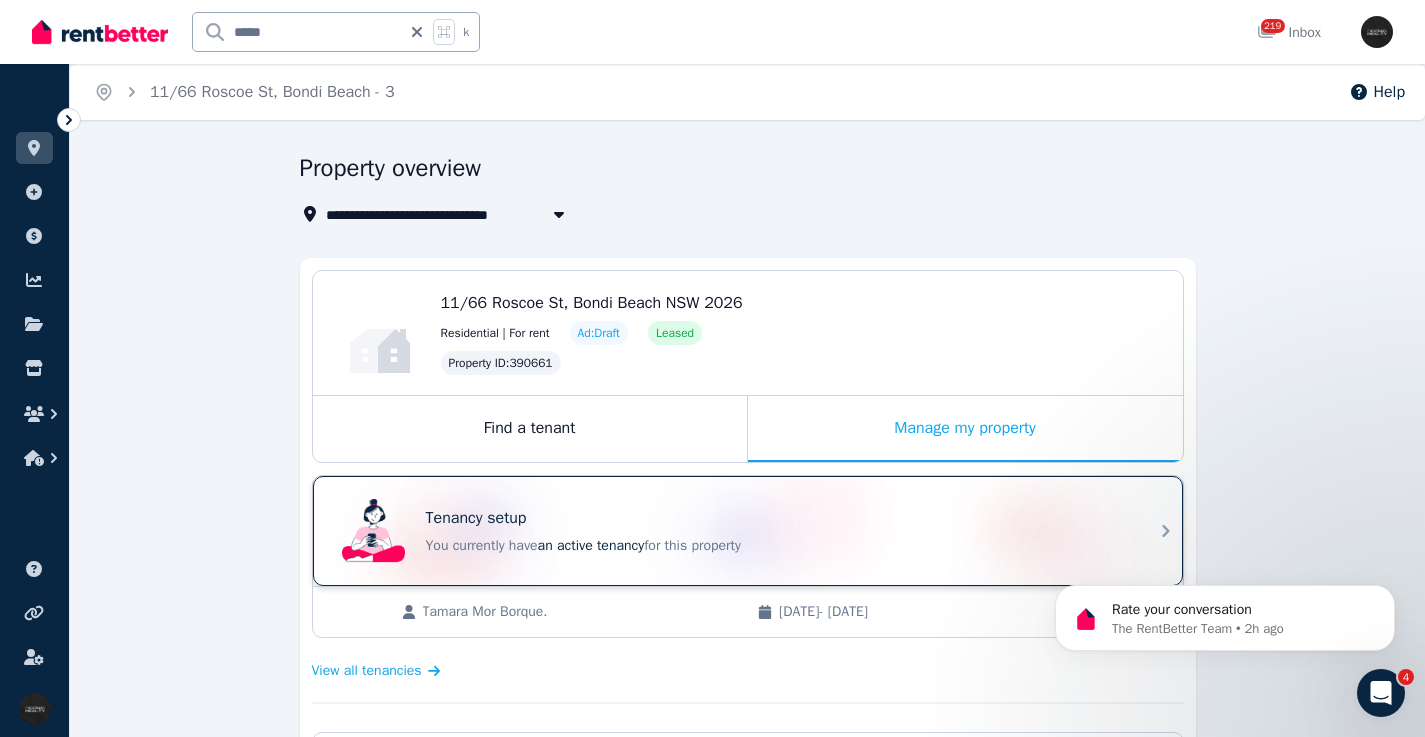 click on "Tenancy setup" at bounding box center [776, 518] 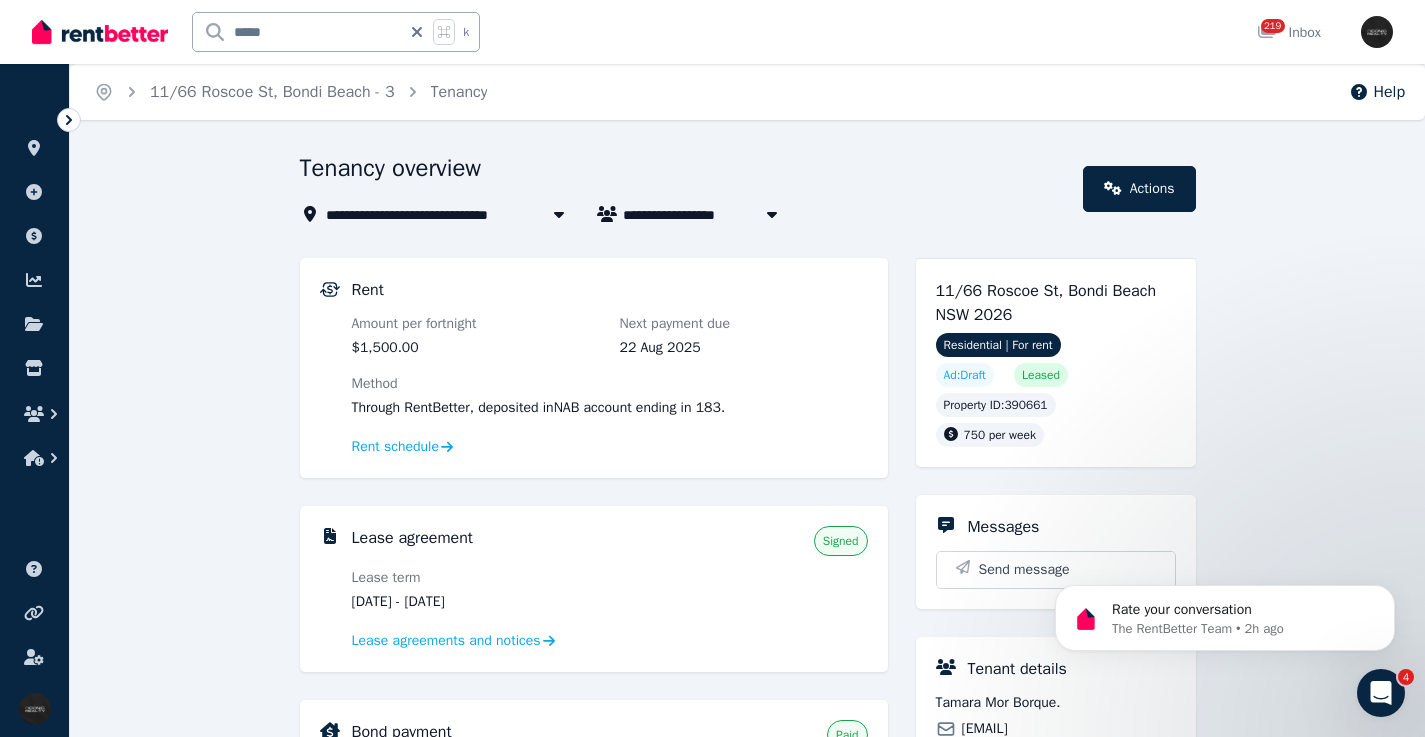 drag, startPoint x: 534, startPoint y: 601, endPoint x: 445, endPoint y: 601, distance: 89 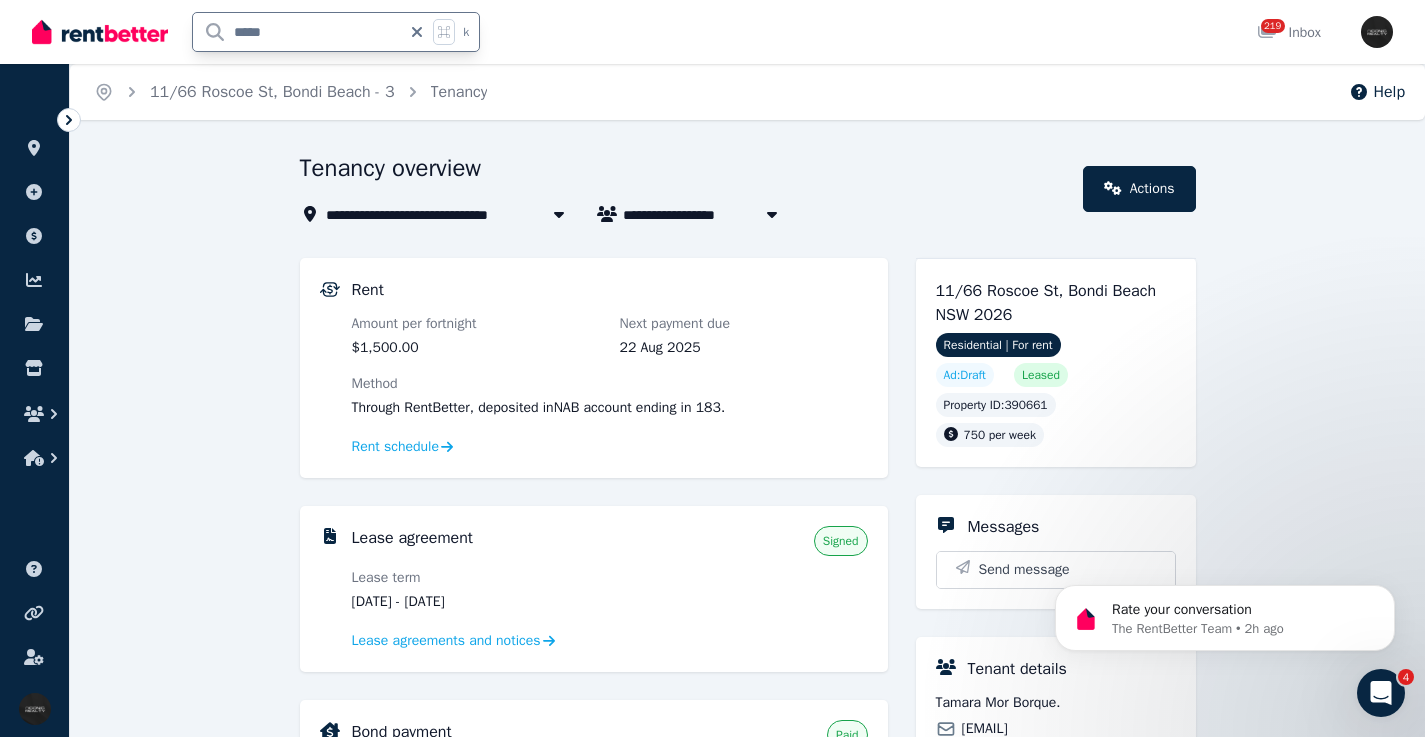 click on "*****" at bounding box center (297, 32) 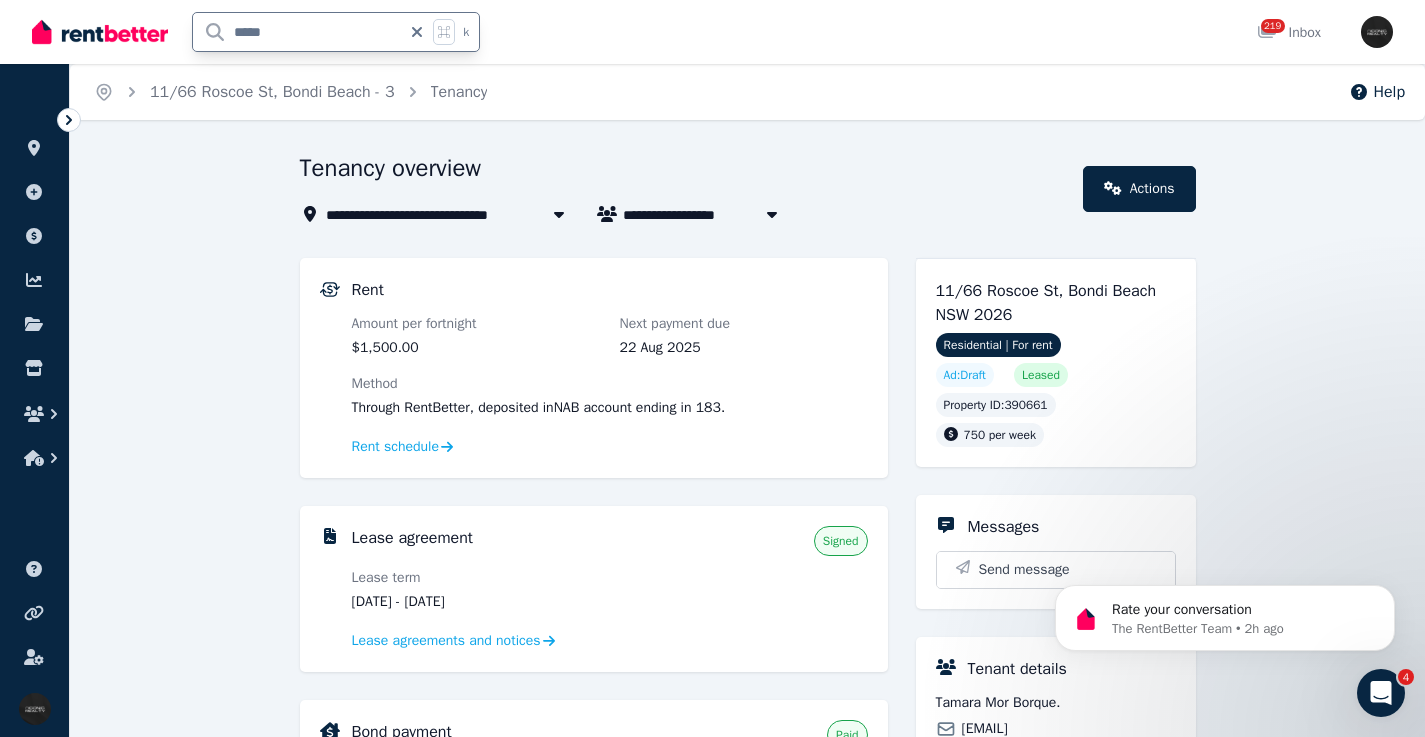 click 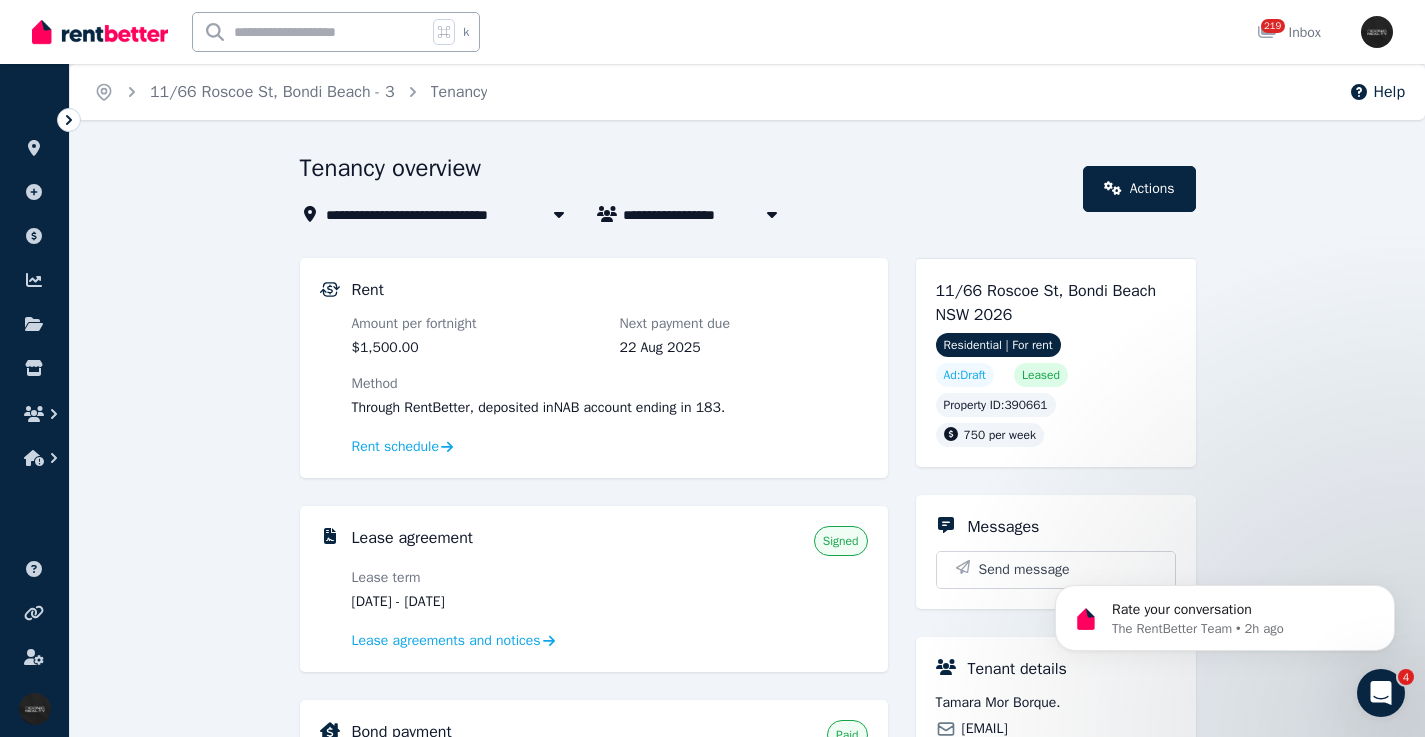 click at bounding box center (310, 32) 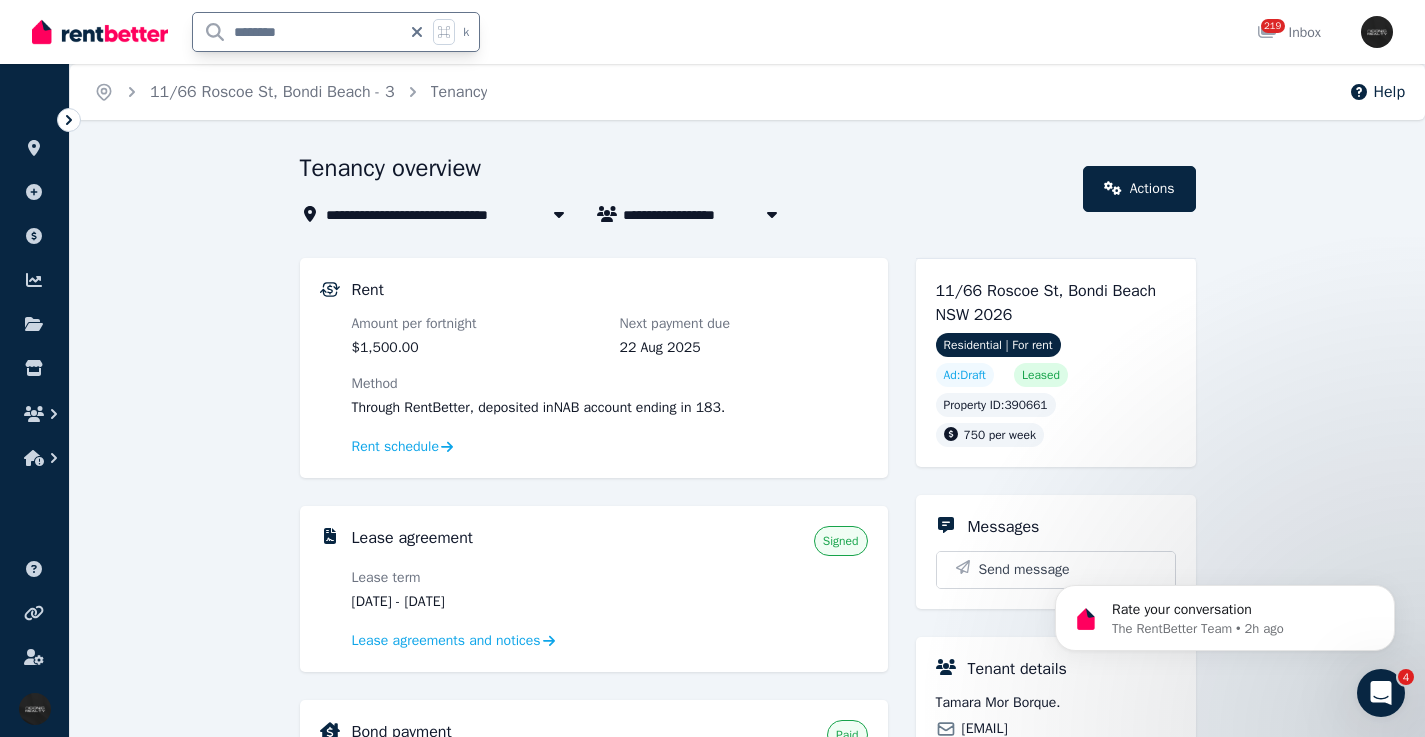 type on "*********" 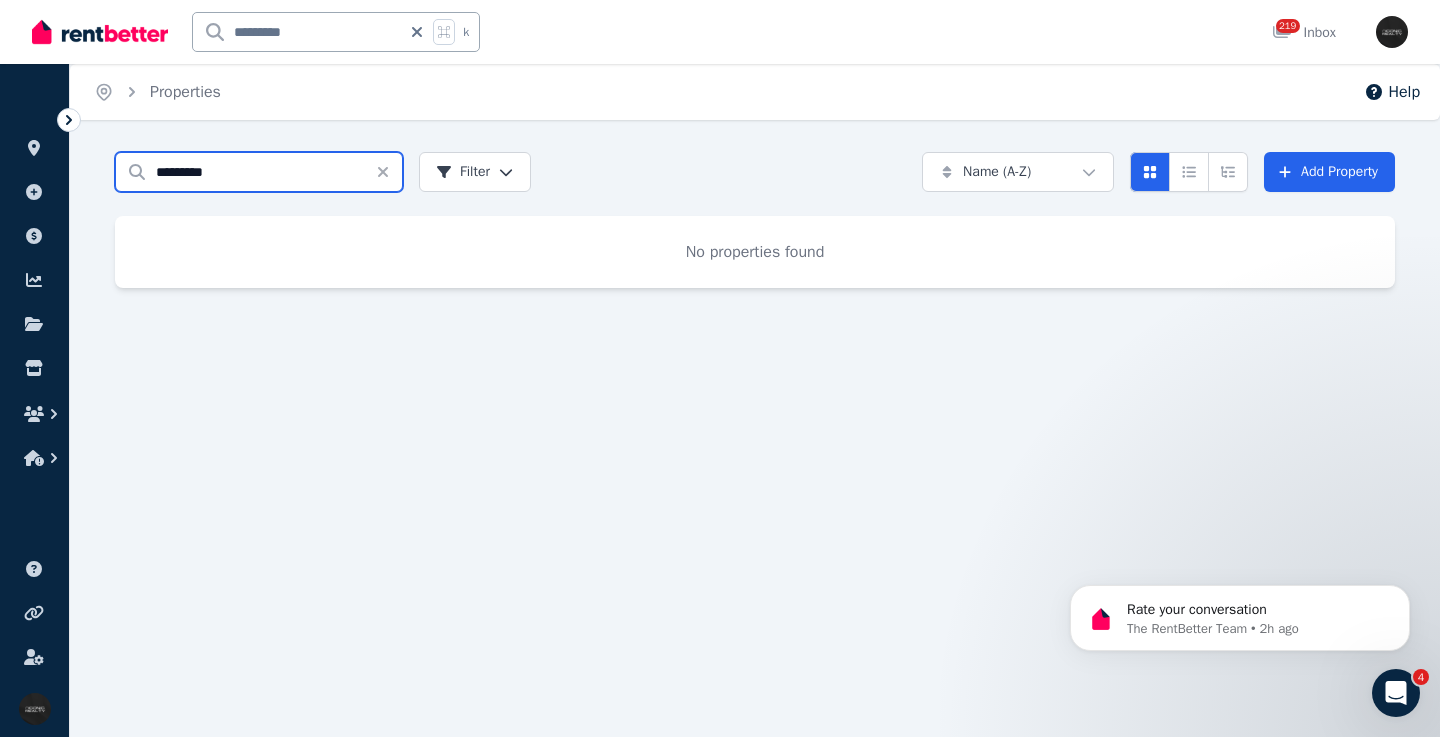 click on "*********" at bounding box center (259, 172) 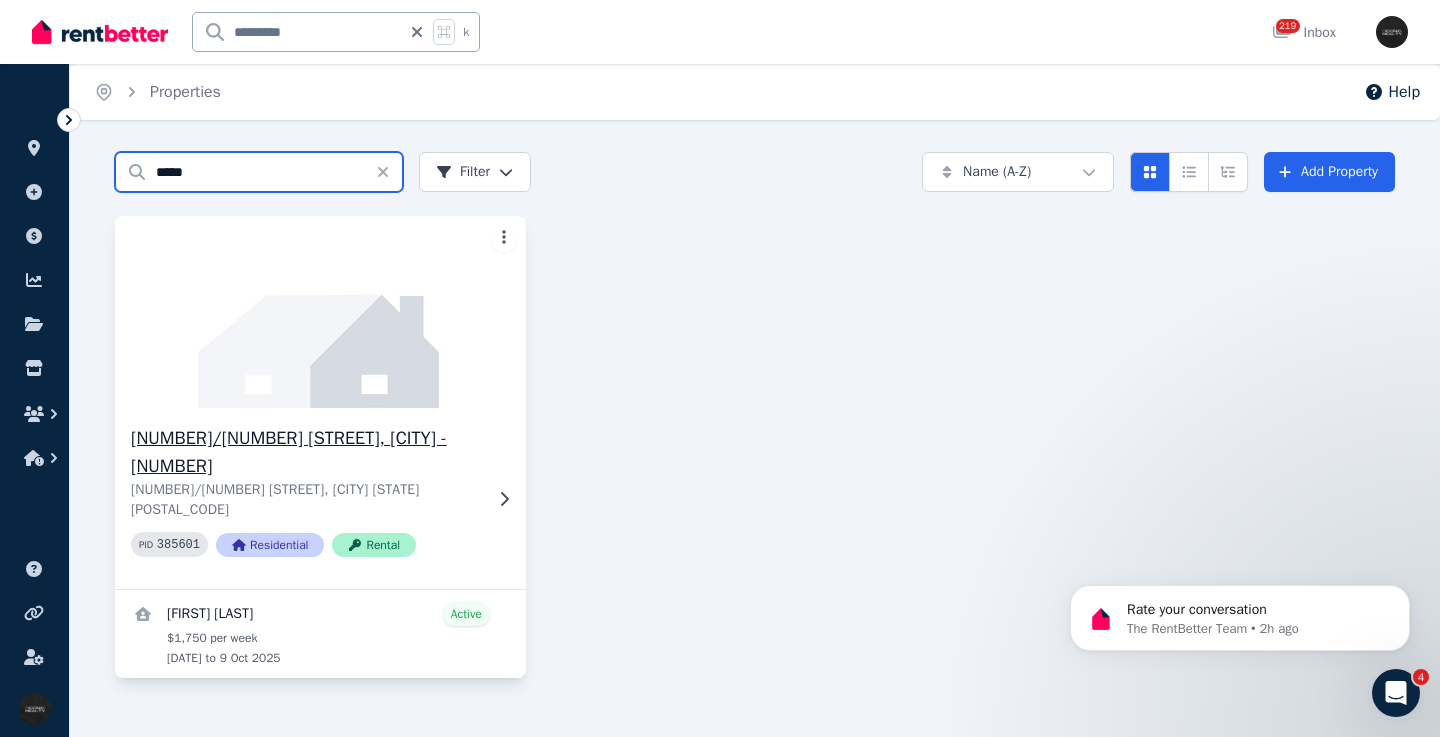 type on "*****" 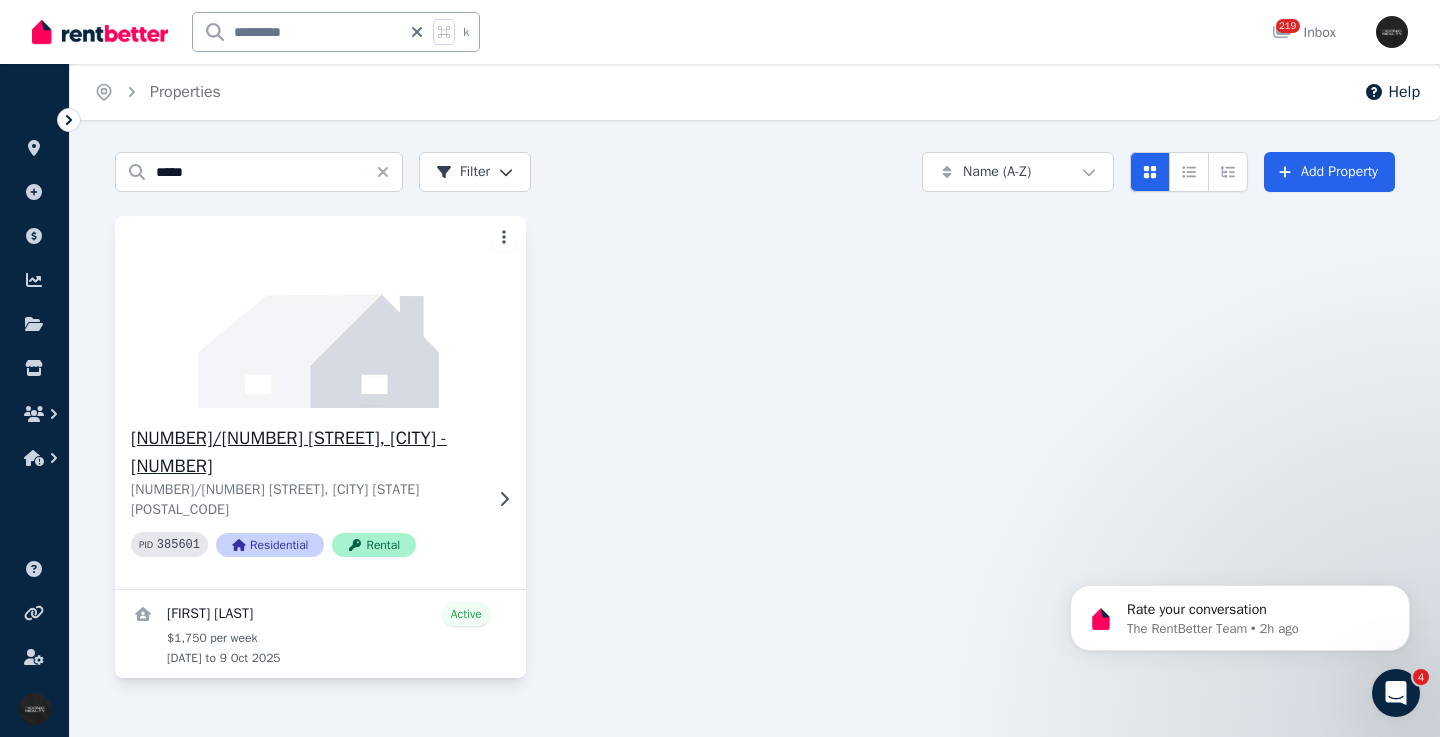 click 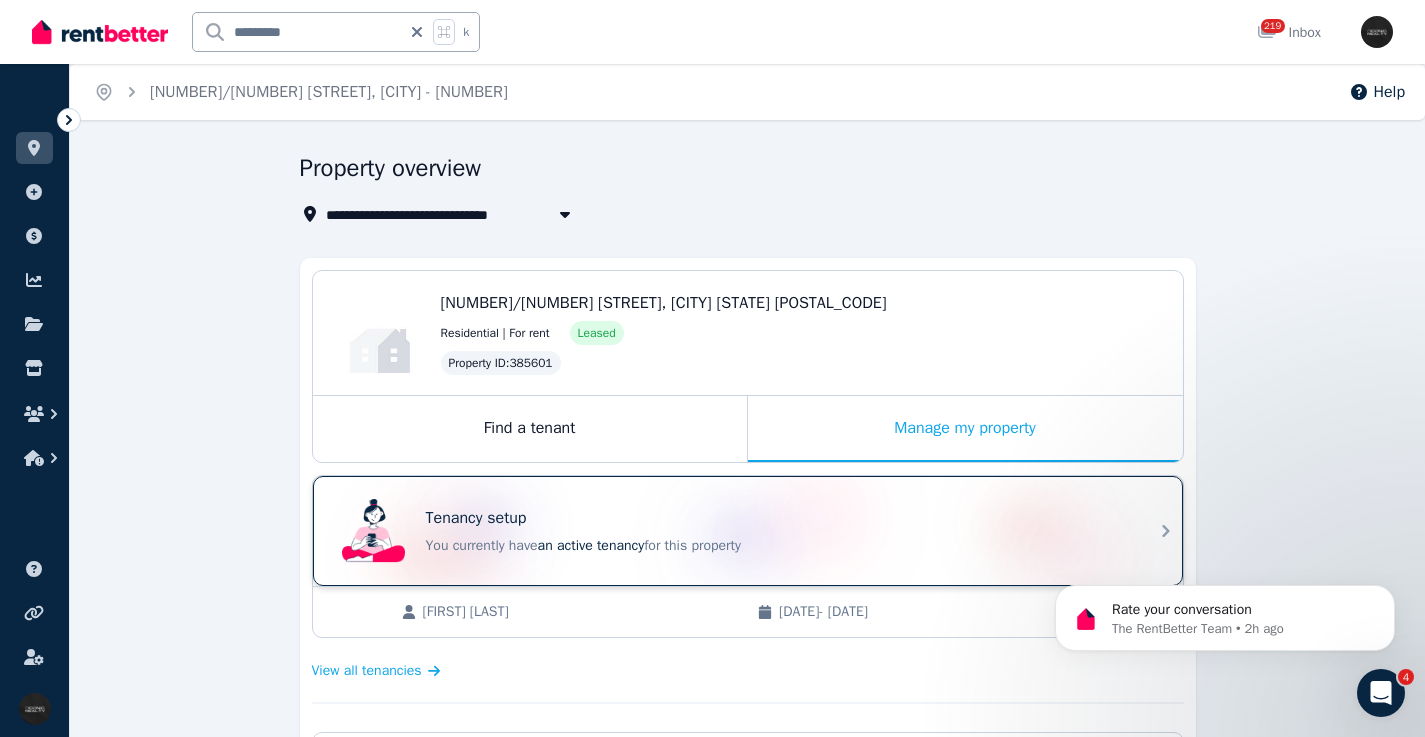 click on "Tenancy setup" at bounding box center [776, 518] 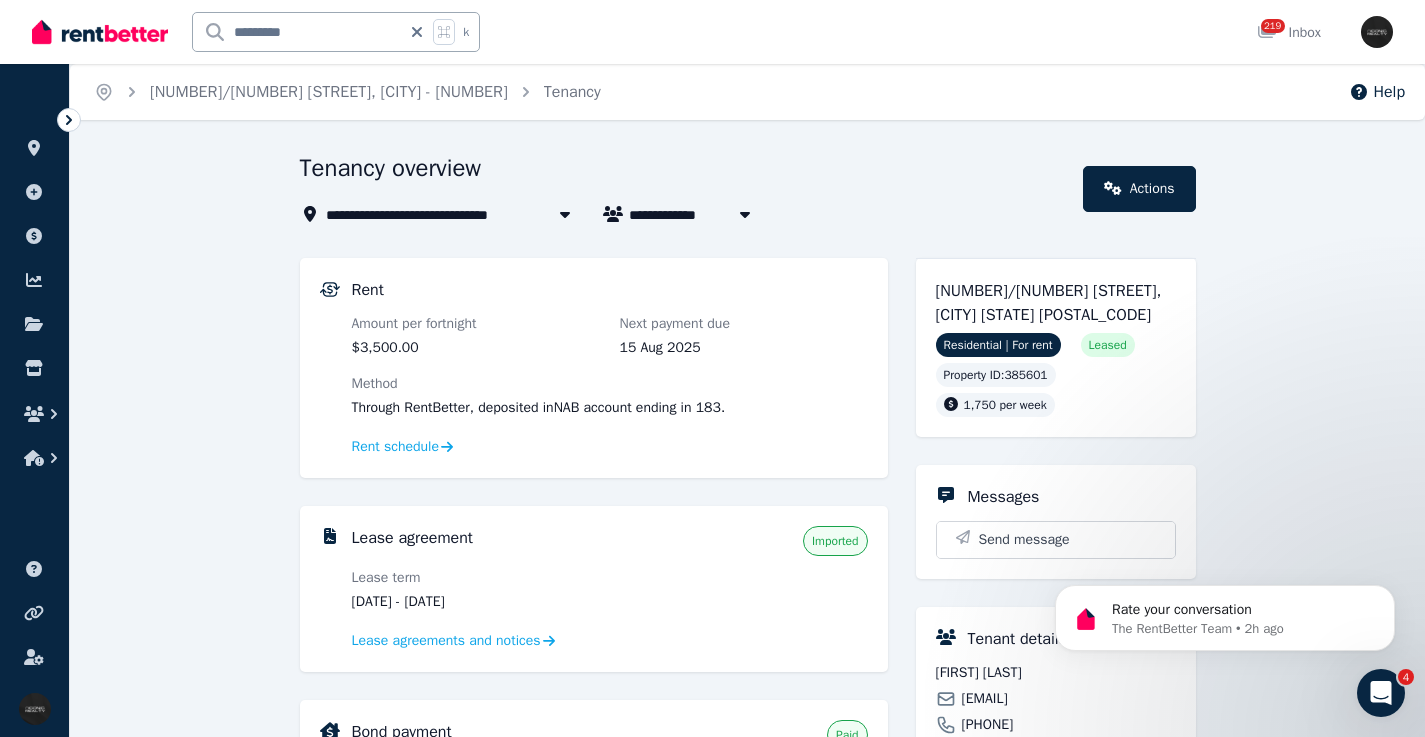 drag, startPoint x: 512, startPoint y: 602, endPoint x: 441, endPoint y: 601, distance: 71.00704 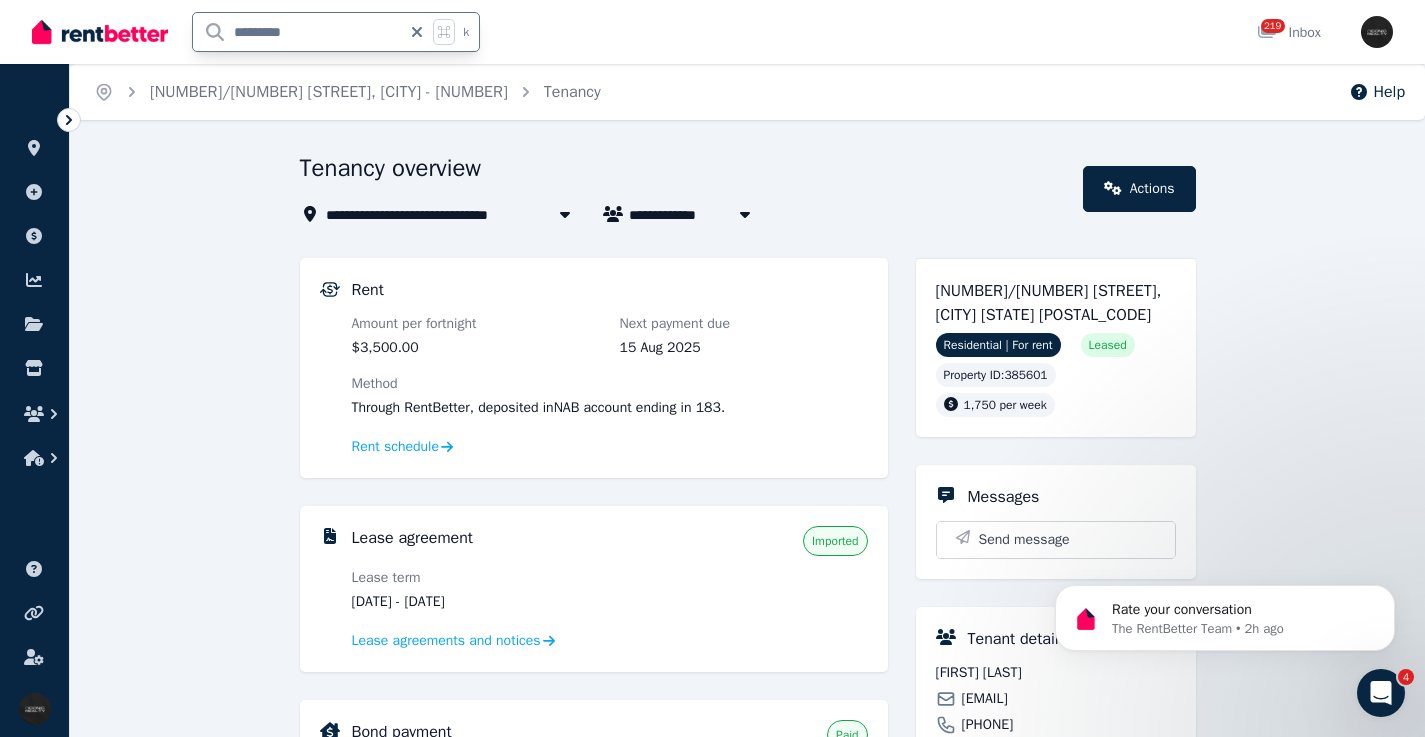 drag, startPoint x: 309, startPoint y: 29, endPoint x: 268, endPoint y: 33, distance: 41.19466 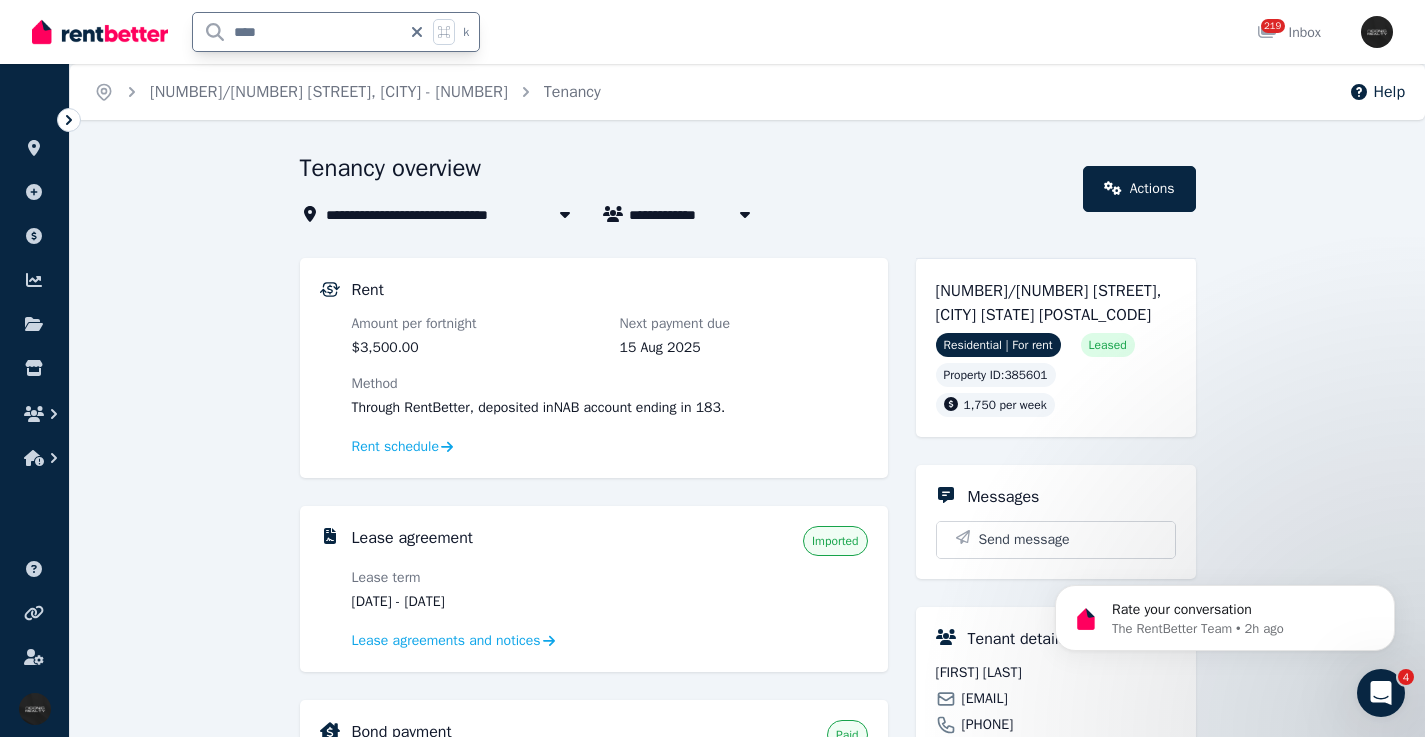 type on "*****" 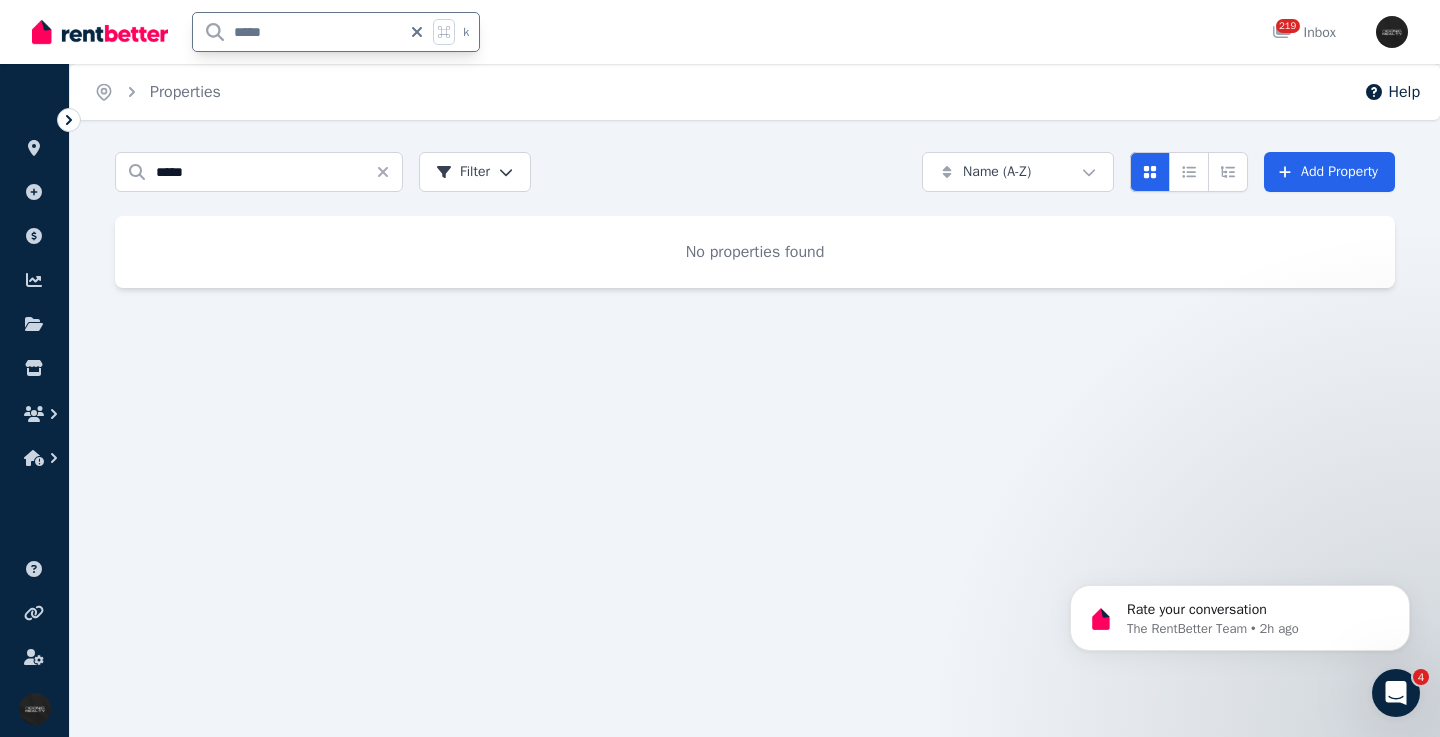 click on "*****" at bounding box center (297, 32) 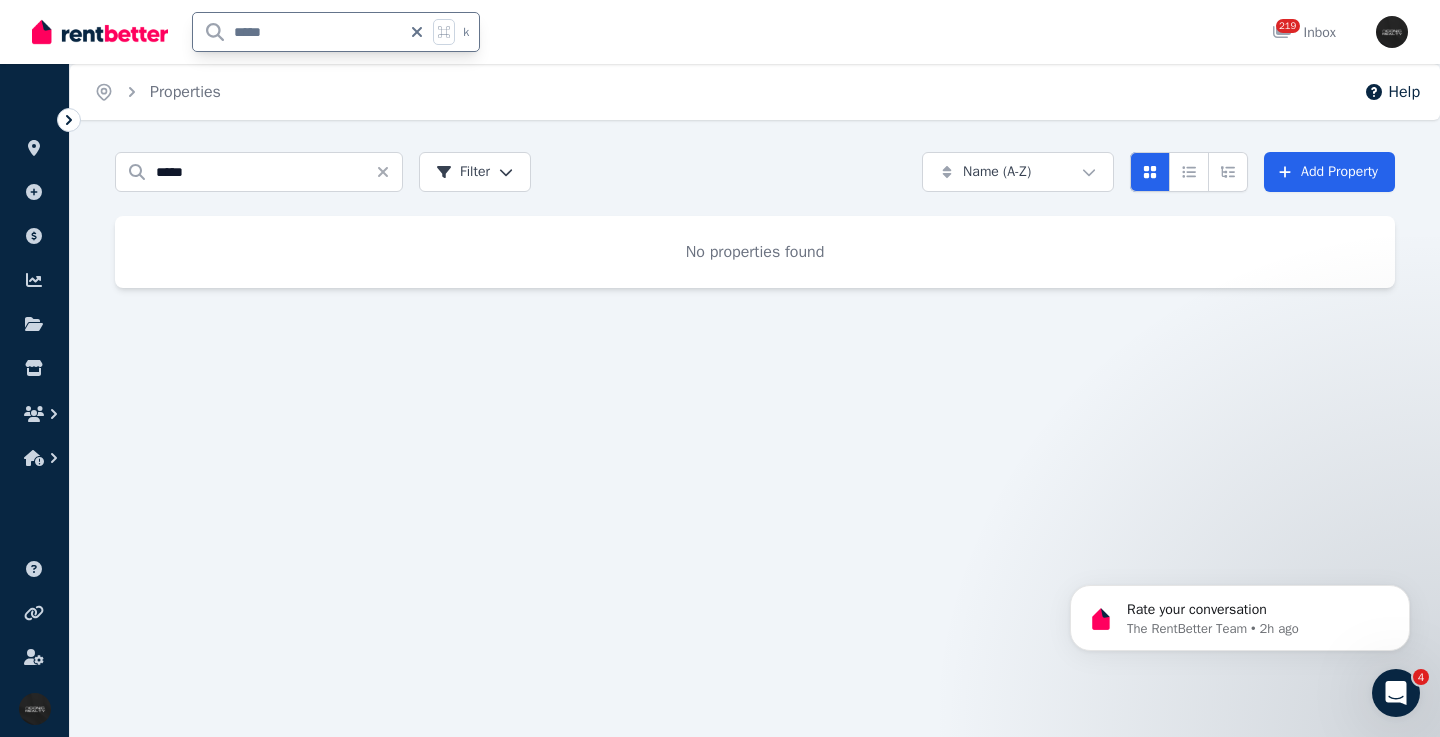 click on "*****" at bounding box center (297, 32) 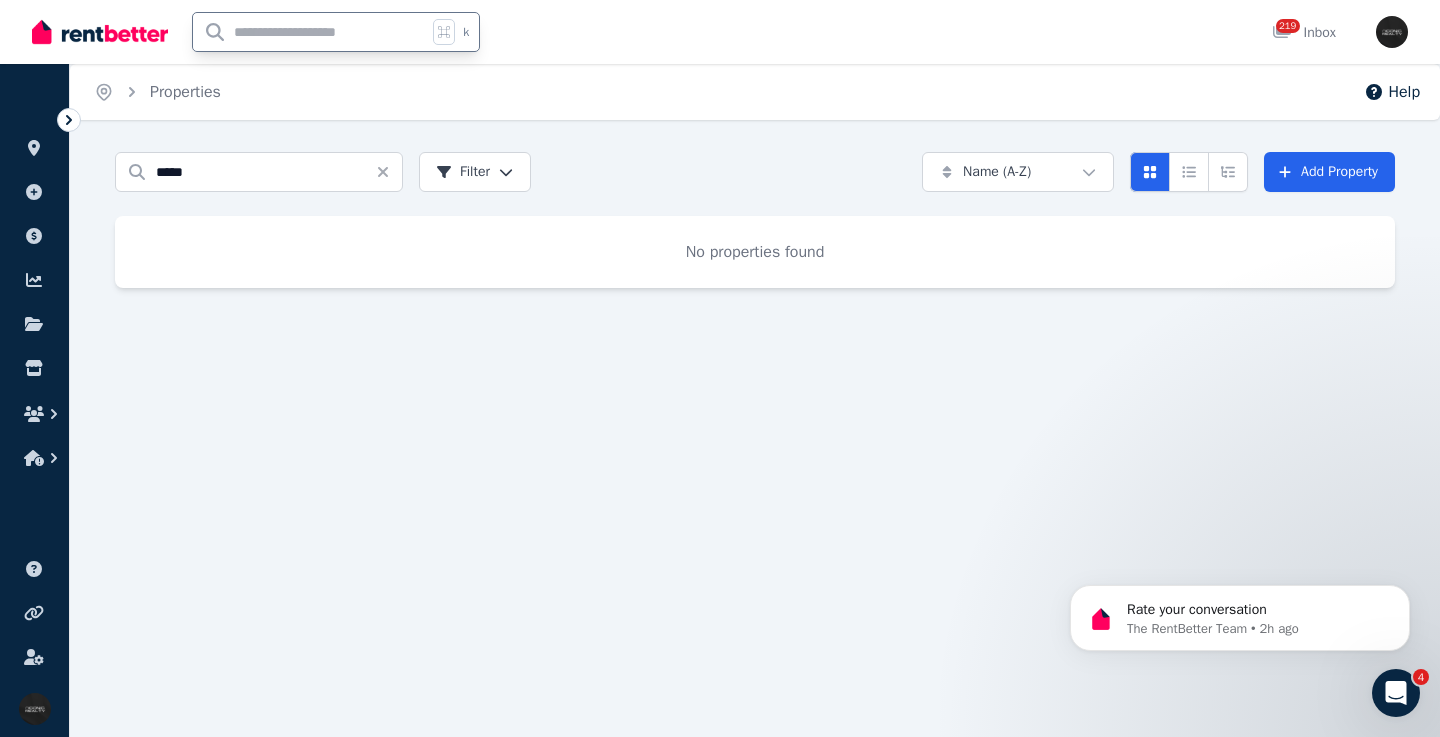 click at bounding box center (310, 32) 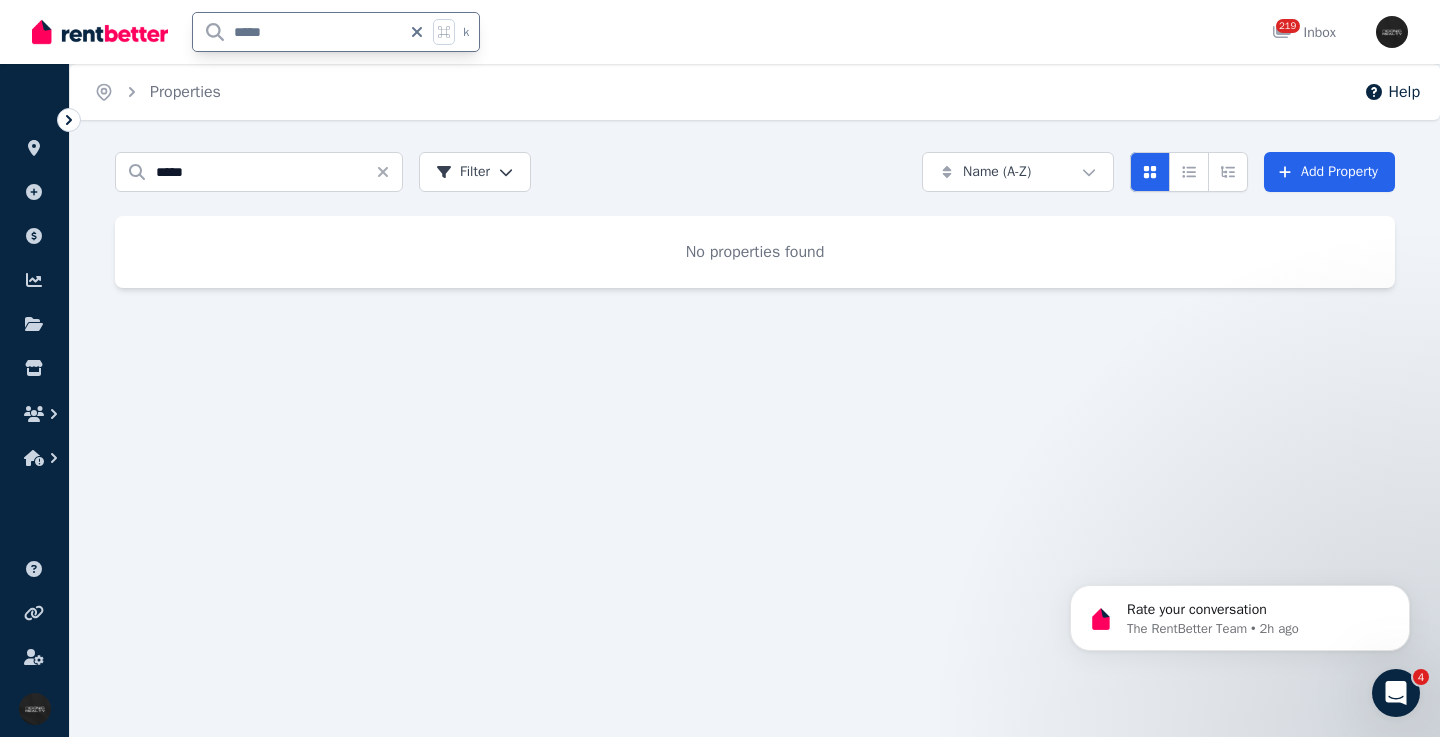 type on "*****" 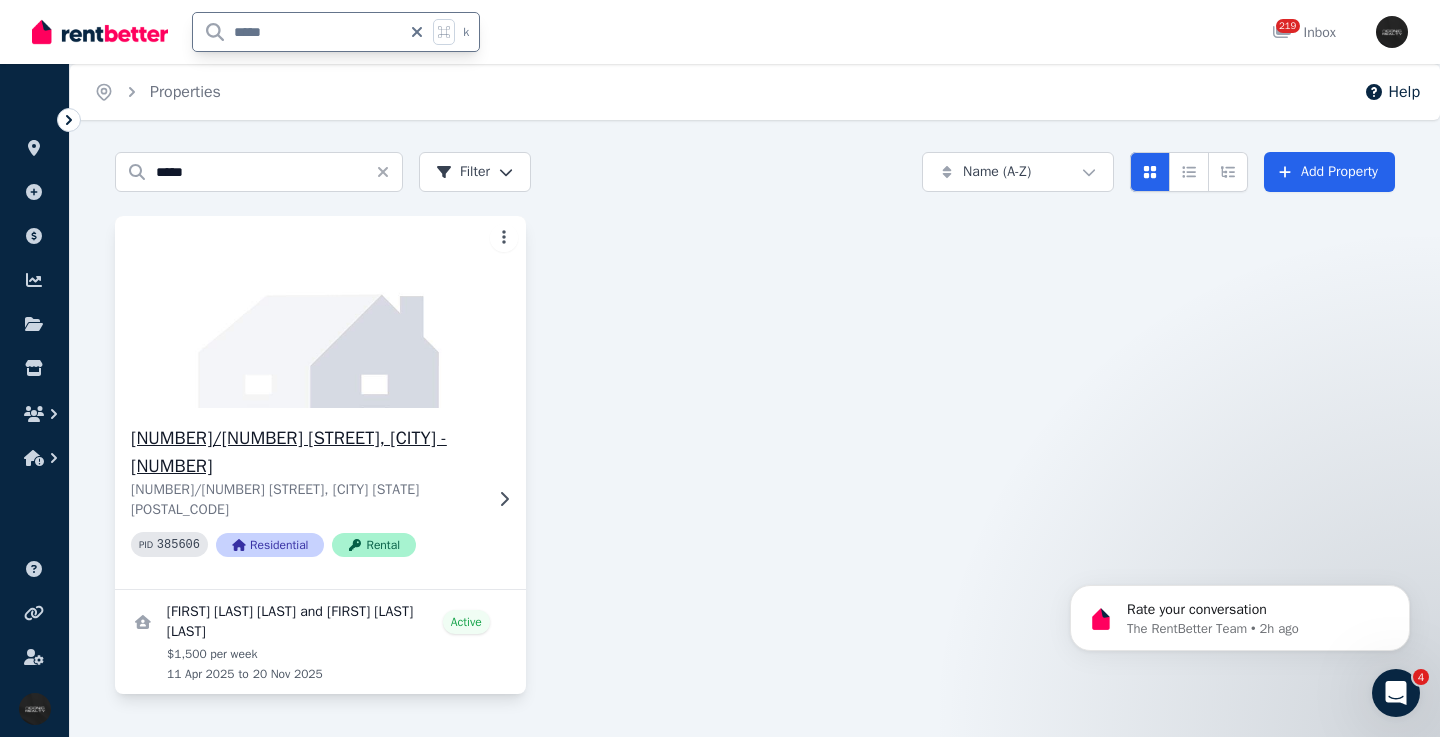 click 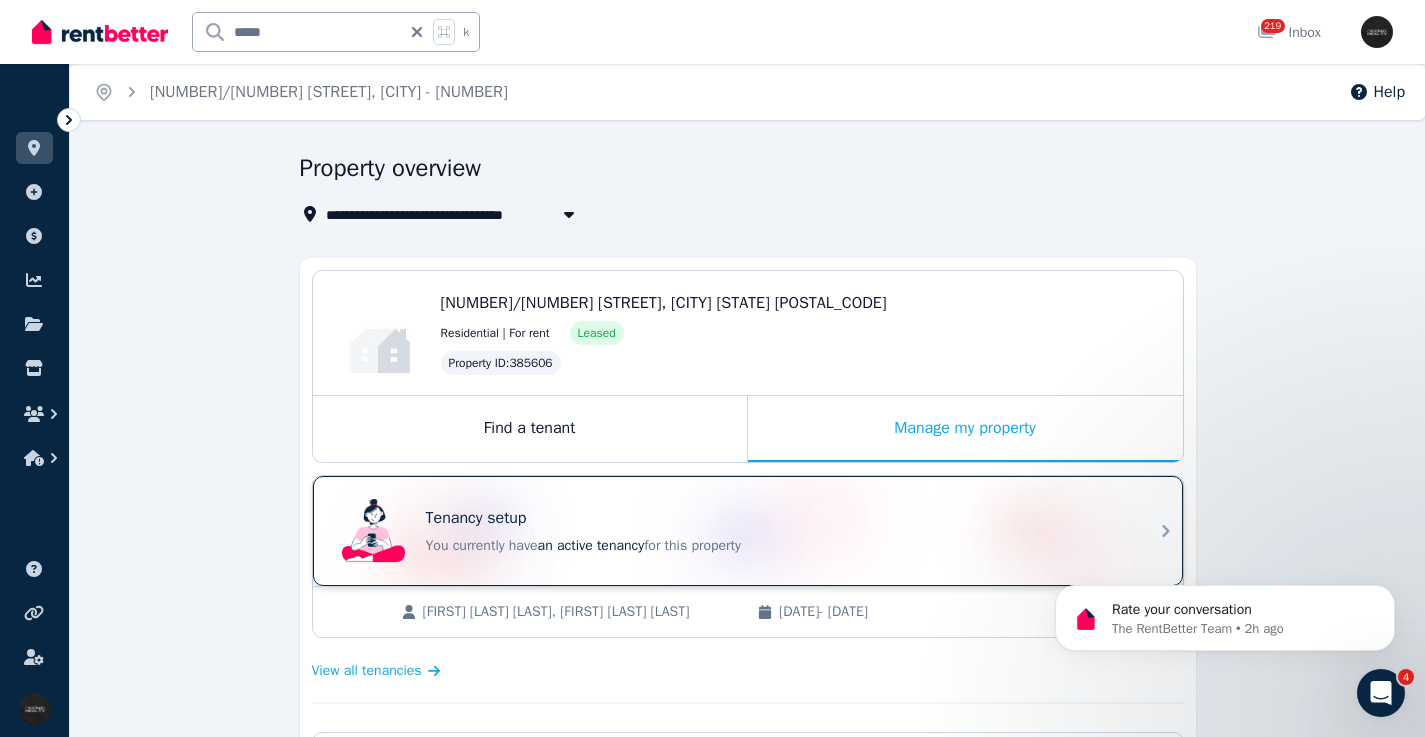 click on "Tenancy setup You currently have  an active tenancy  for this property" at bounding box center (730, 531) 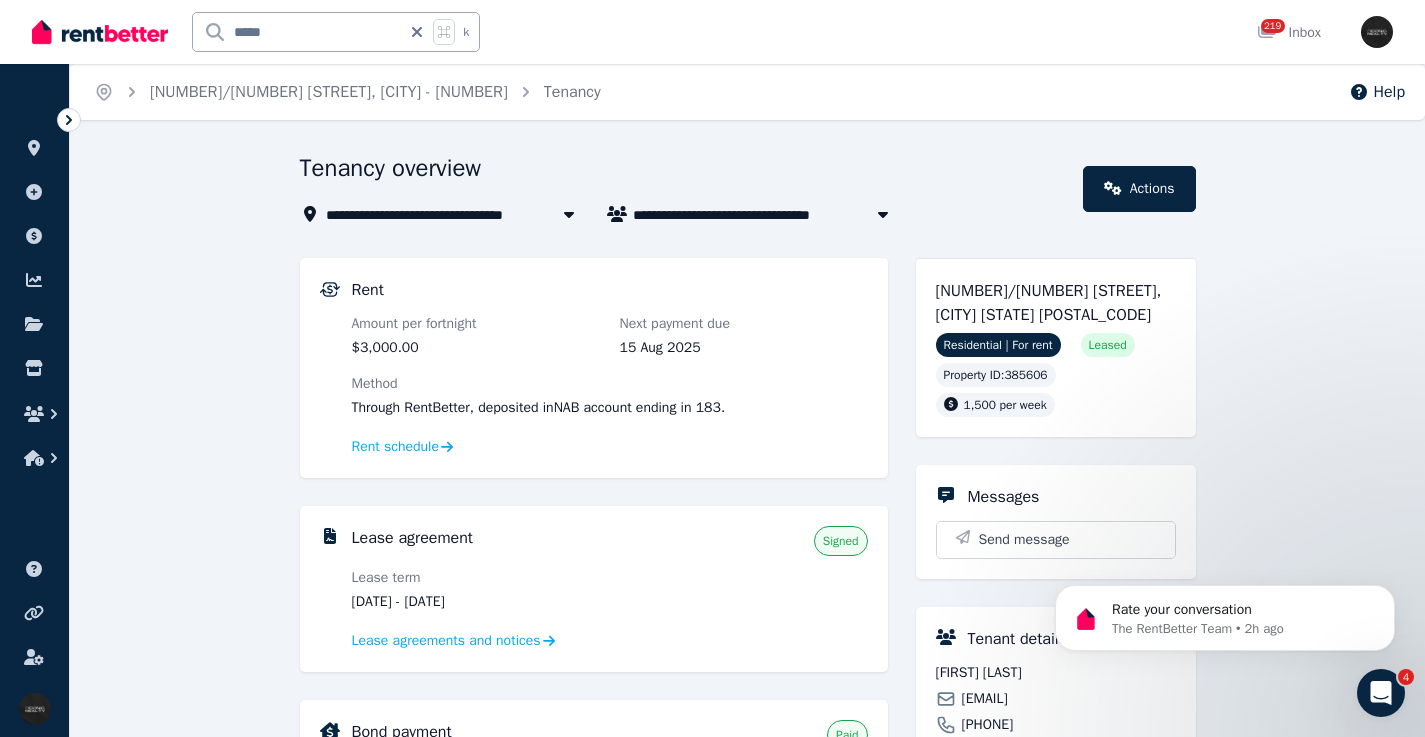drag, startPoint x: 484, startPoint y: 599, endPoint x: 433, endPoint y: 547, distance: 72.835434 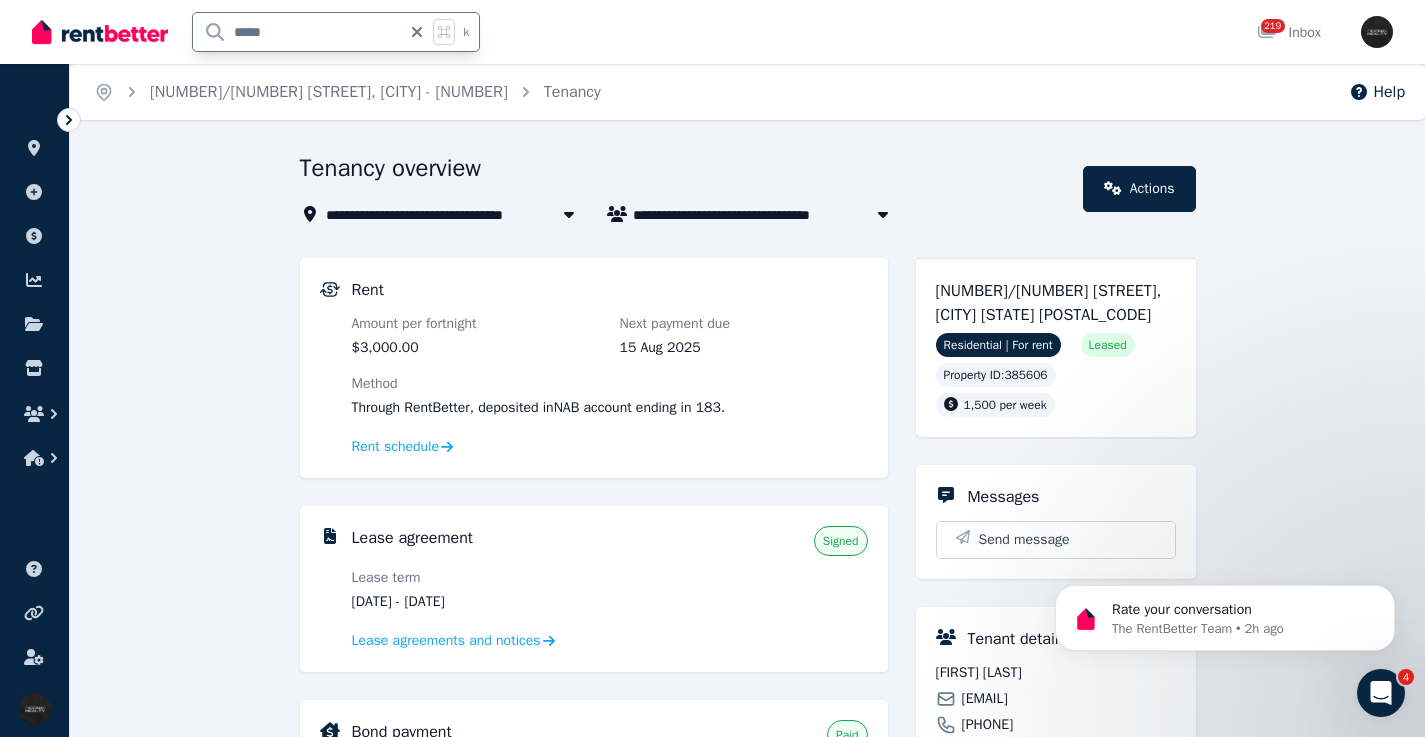 click on "***** k" at bounding box center [261, 32] 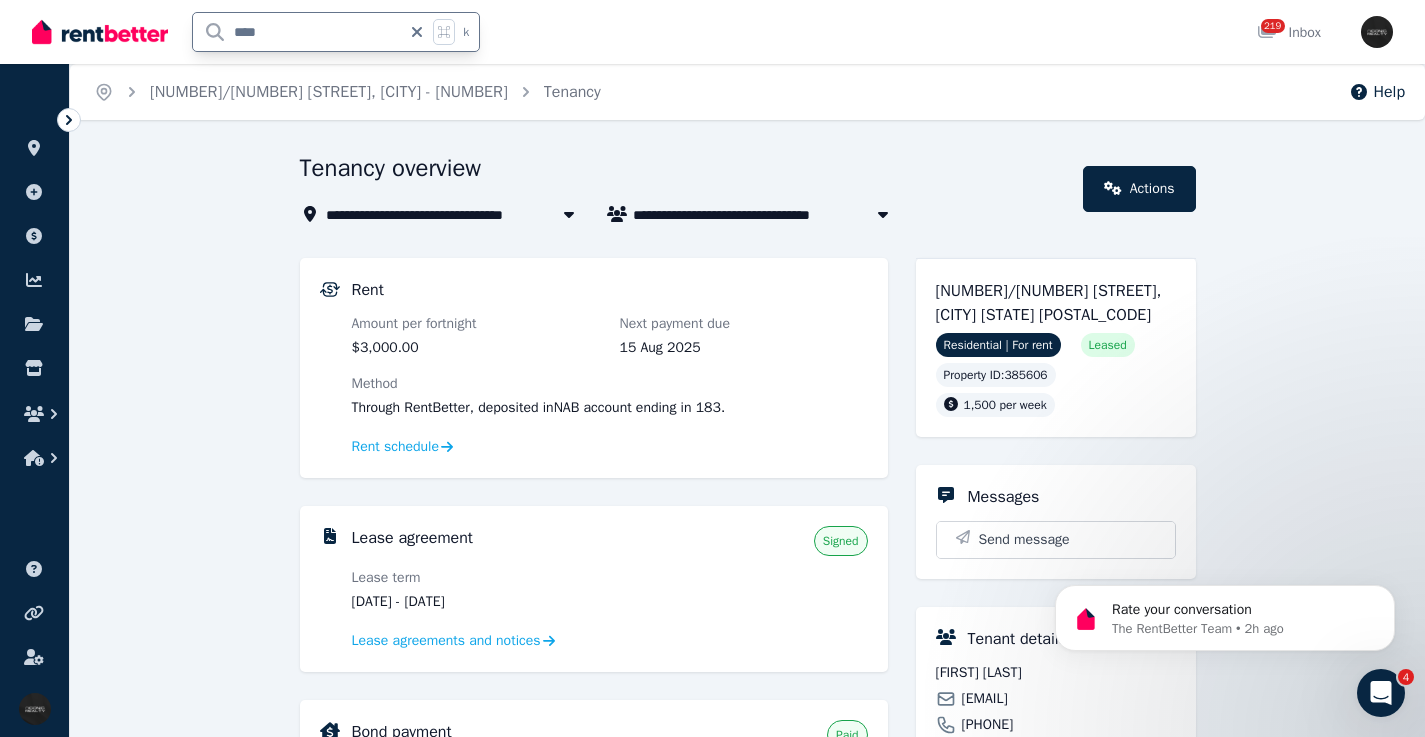 type on "*****" 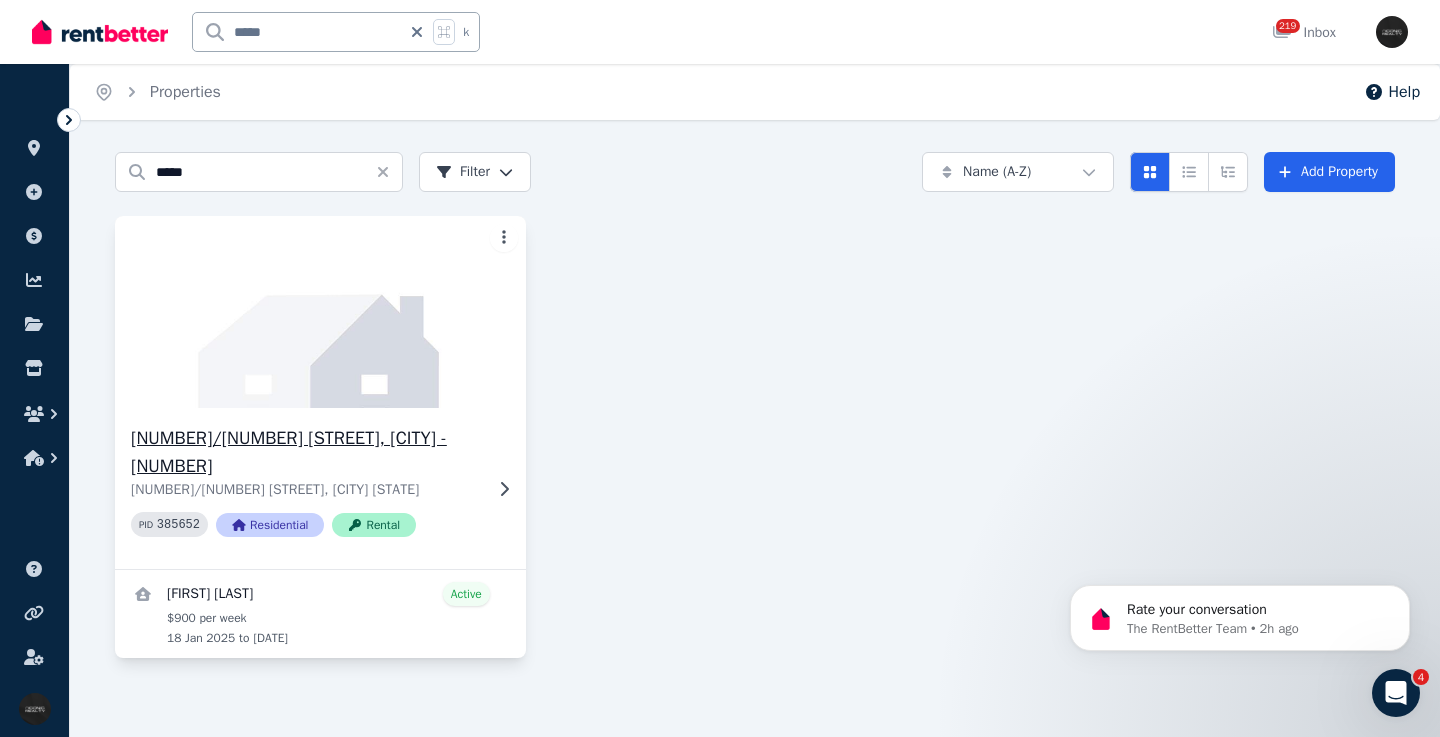click 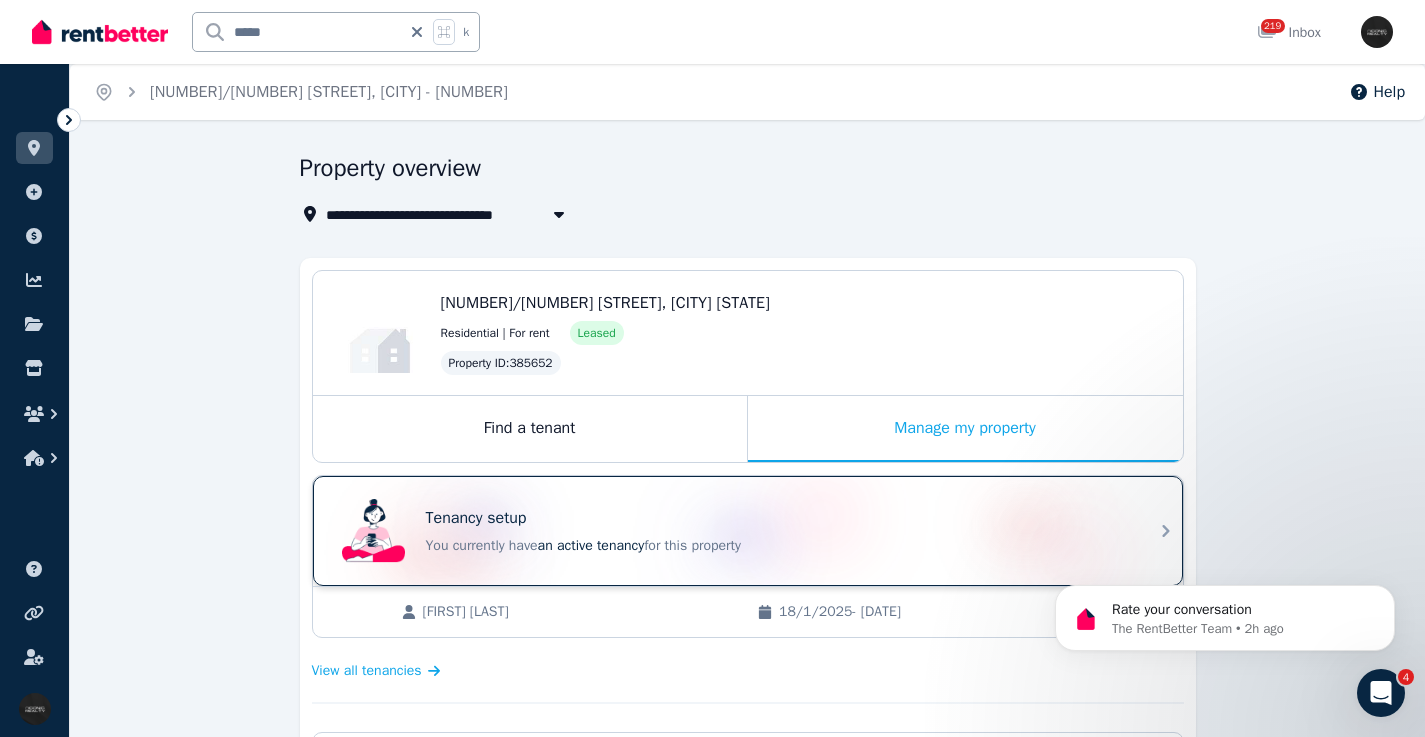 click on "Tenancy setup You currently have  an active tenancy  for this property" at bounding box center [776, 531] 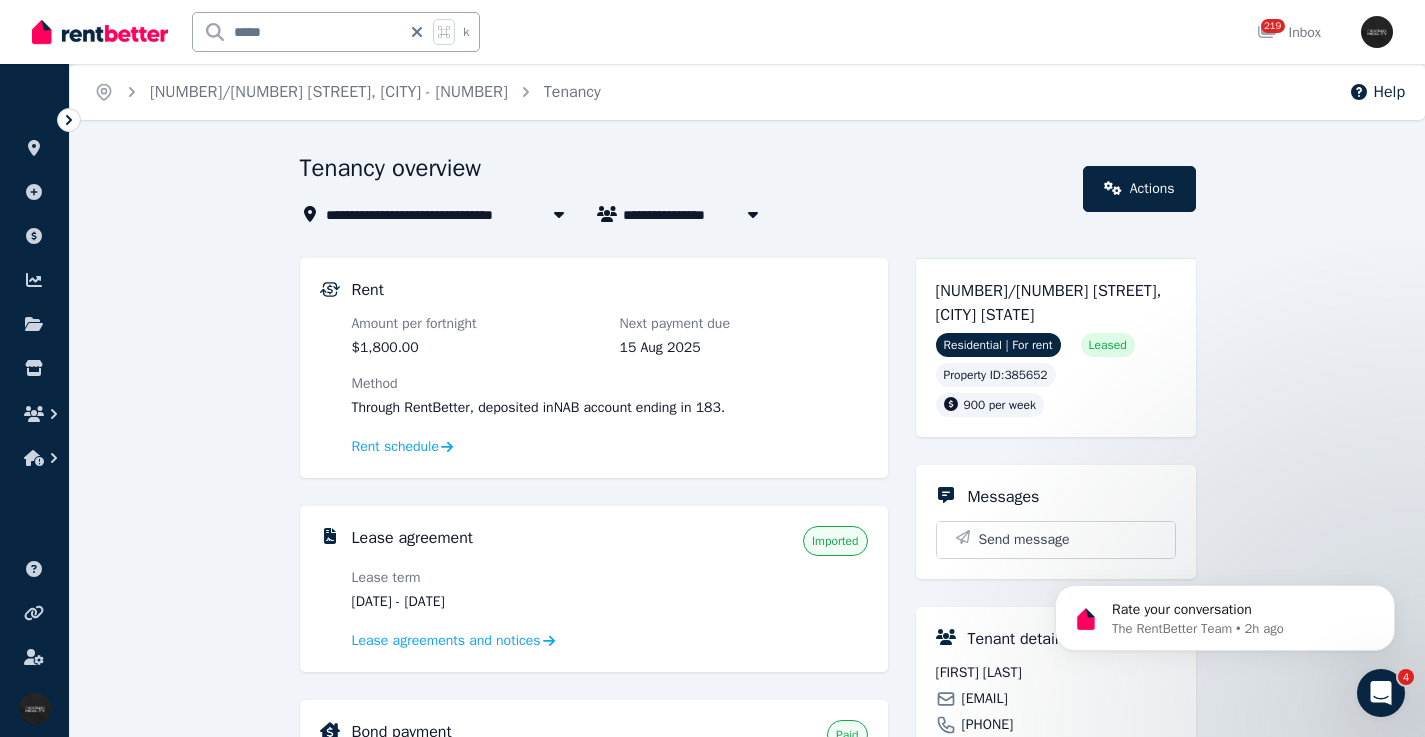 drag, startPoint x: 538, startPoint y: 598, endPoint x: 446, endPoint y: 604, distance: 92.19544 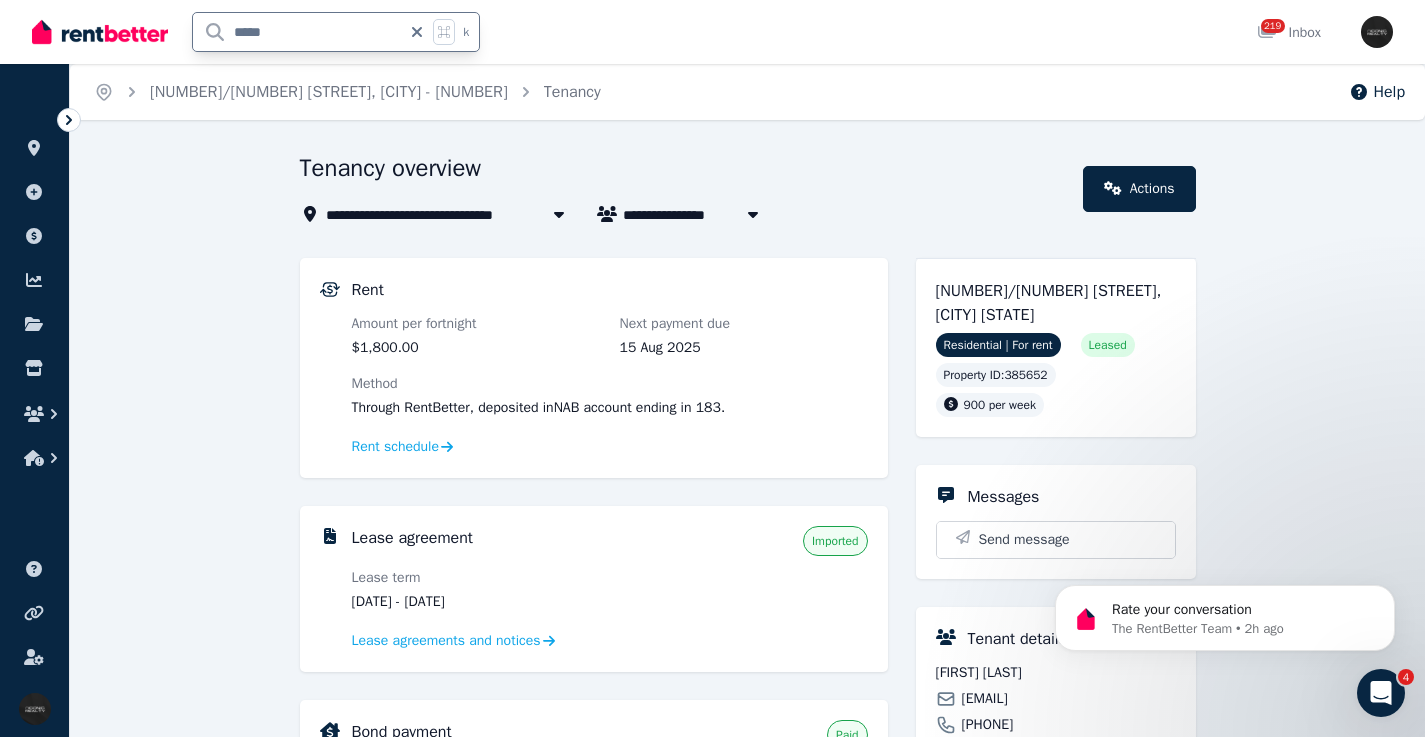 drag, startPoint x: 247, startPoint y: 35, endPoint x: 238, endPoint y: 17, distance: 20.12461 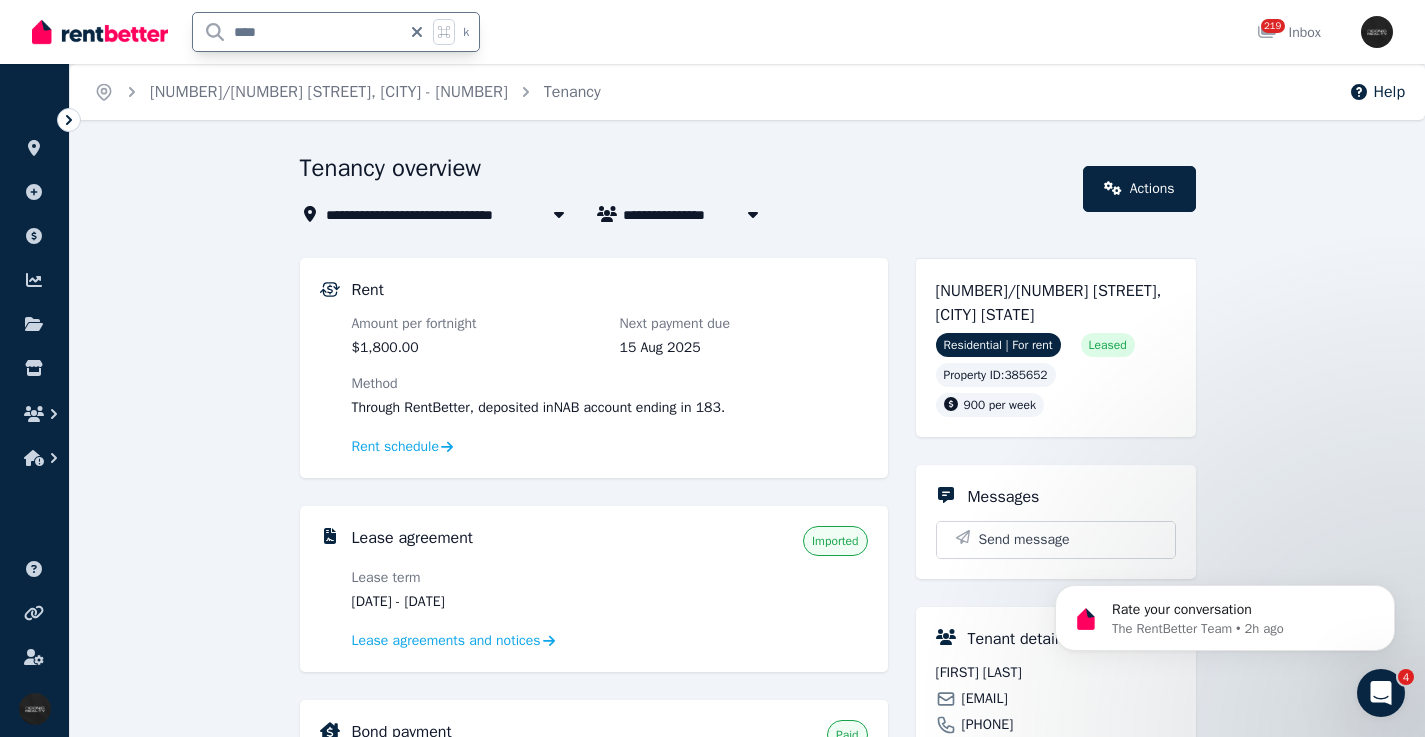 type on "*****" 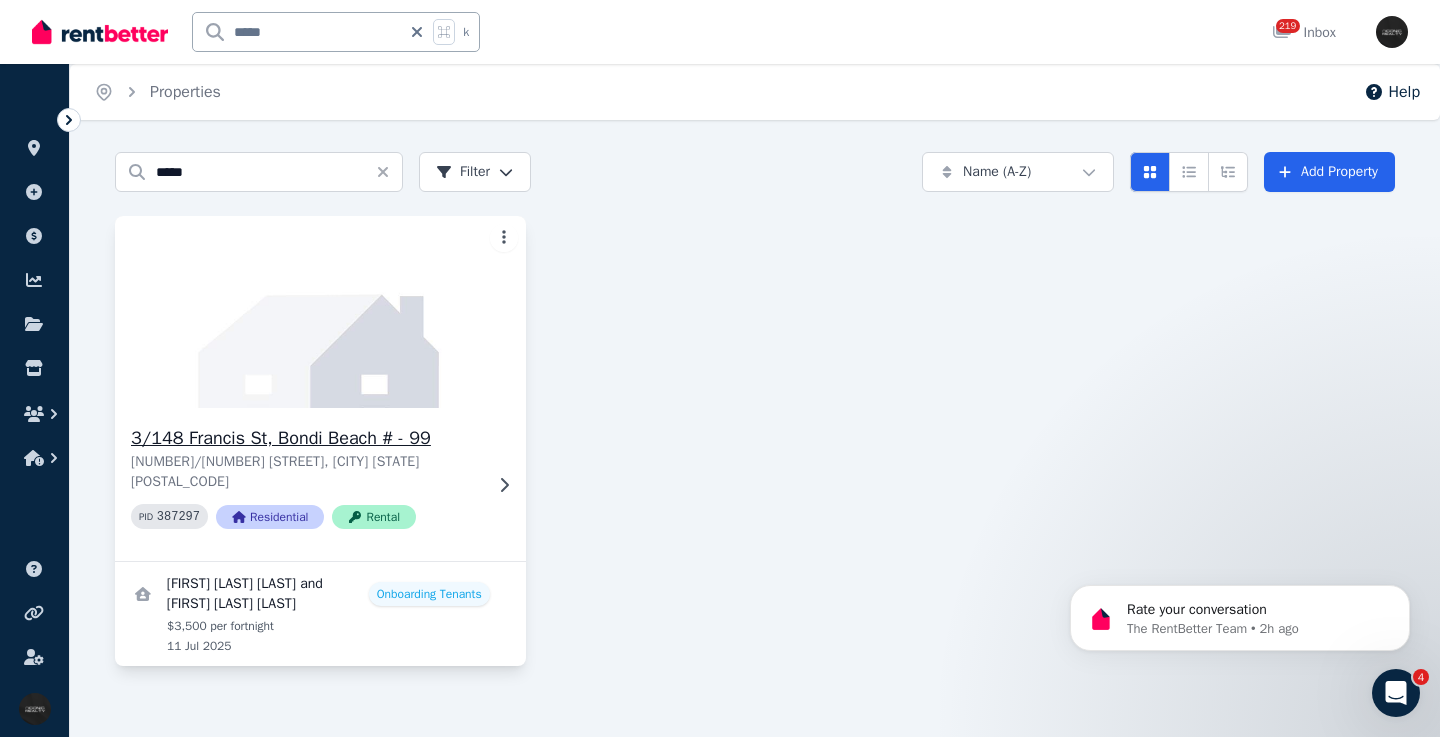 click on "[NUMBER]/[NUMBER] [STREET], [CITY] [STATE] PID [NUMBER] Residential Rental" at bounding box center (320, 484) 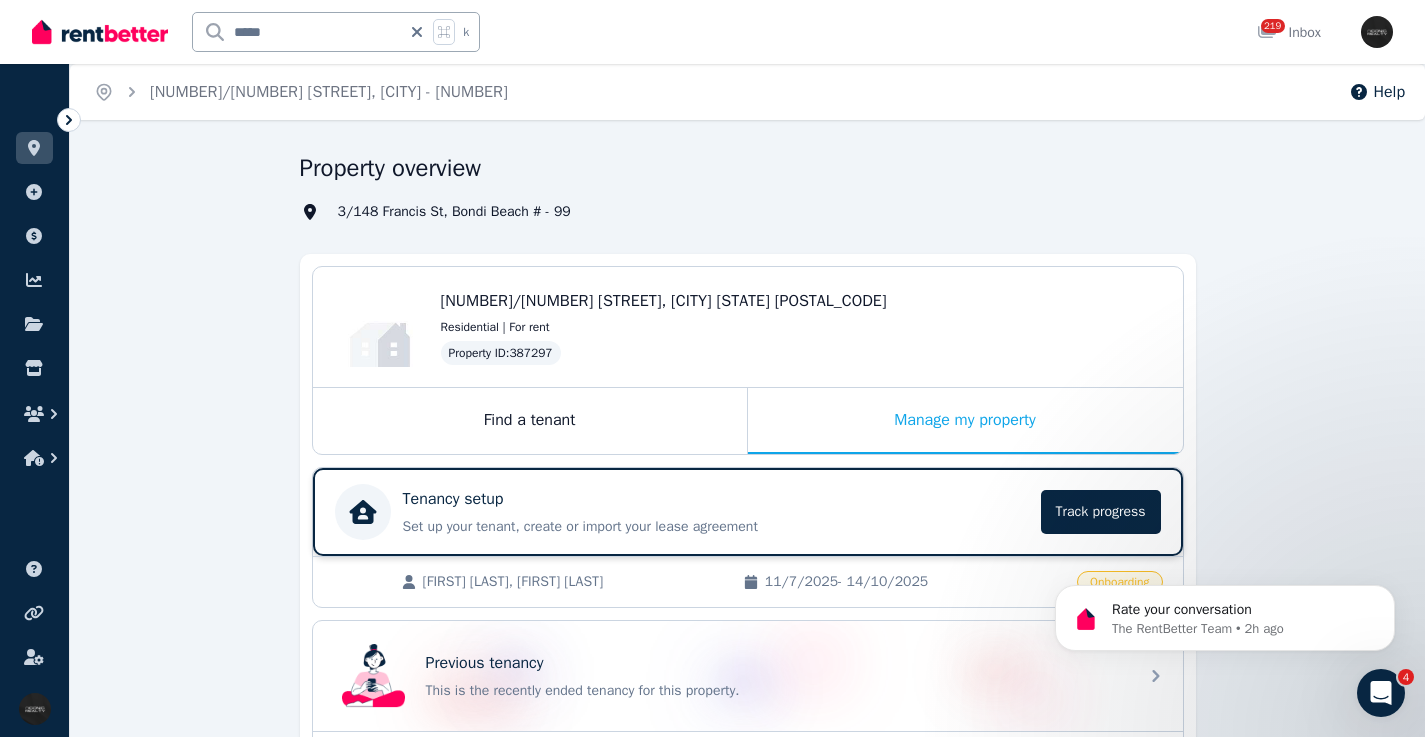 click on "Tenancy setup Set up your tenant, create or import your lease agreement Track progress" at bounding box center (682, 512) 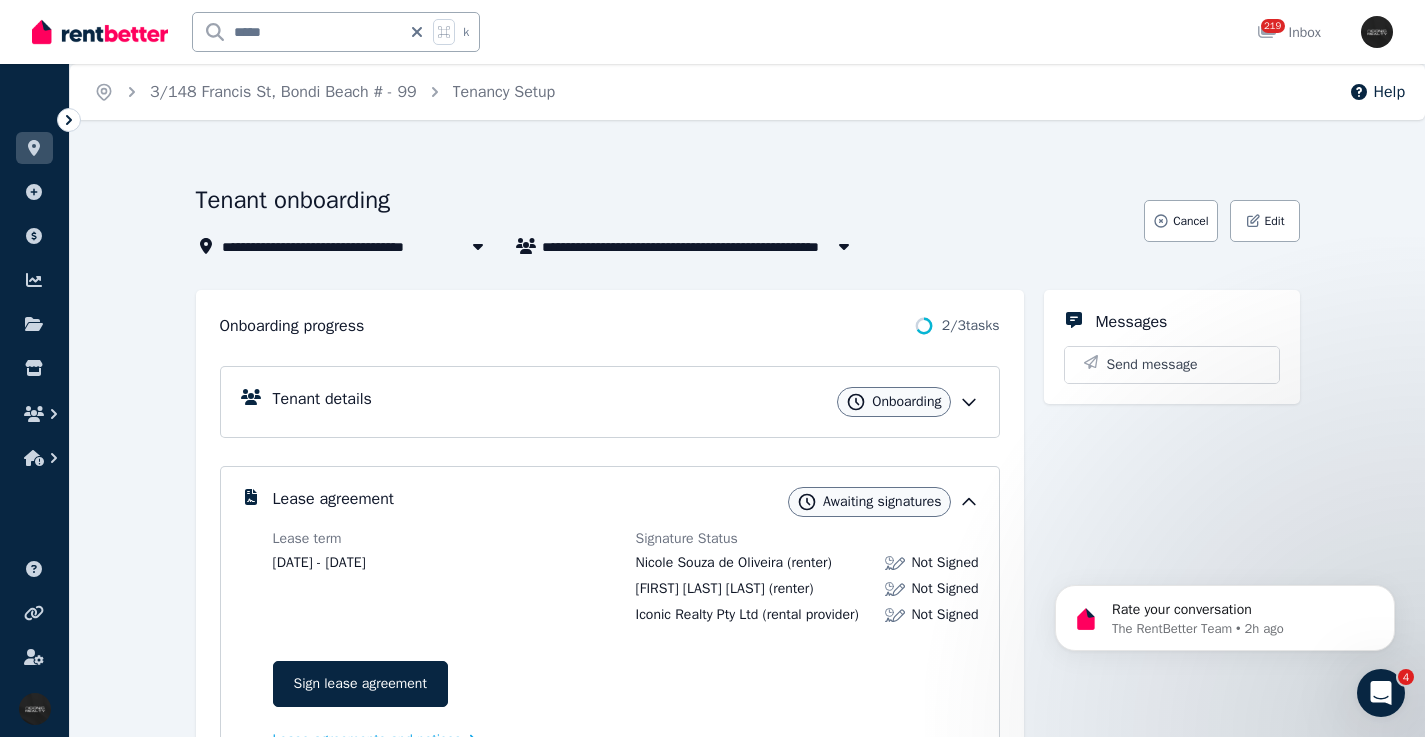 drag, startPoint x: 444, startPoint y: 560, endPoint x: 428, endPoint y: 568, distance: 17.888544 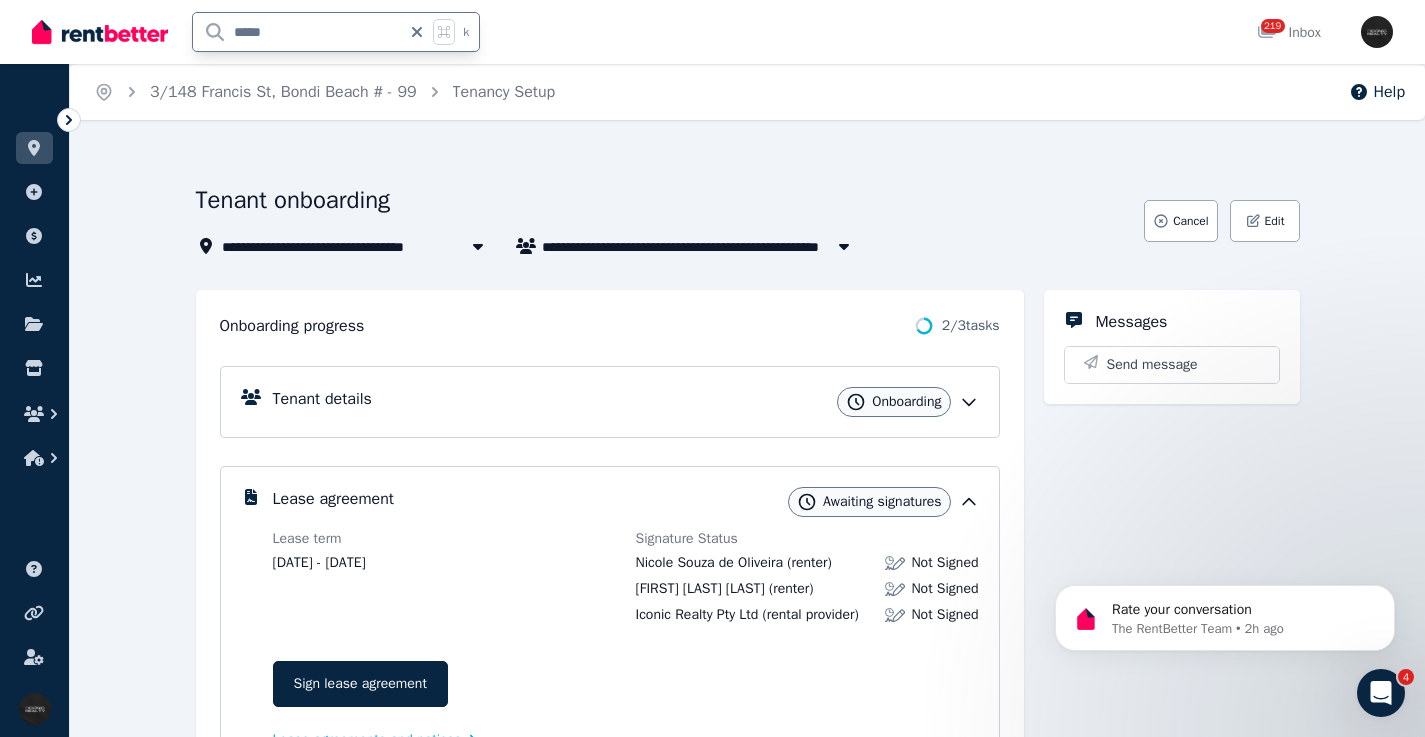 drag, startPoint x: 188, startPoint y: 29, endPoint x: 216, endPoint y: 32, distance: 28.160255 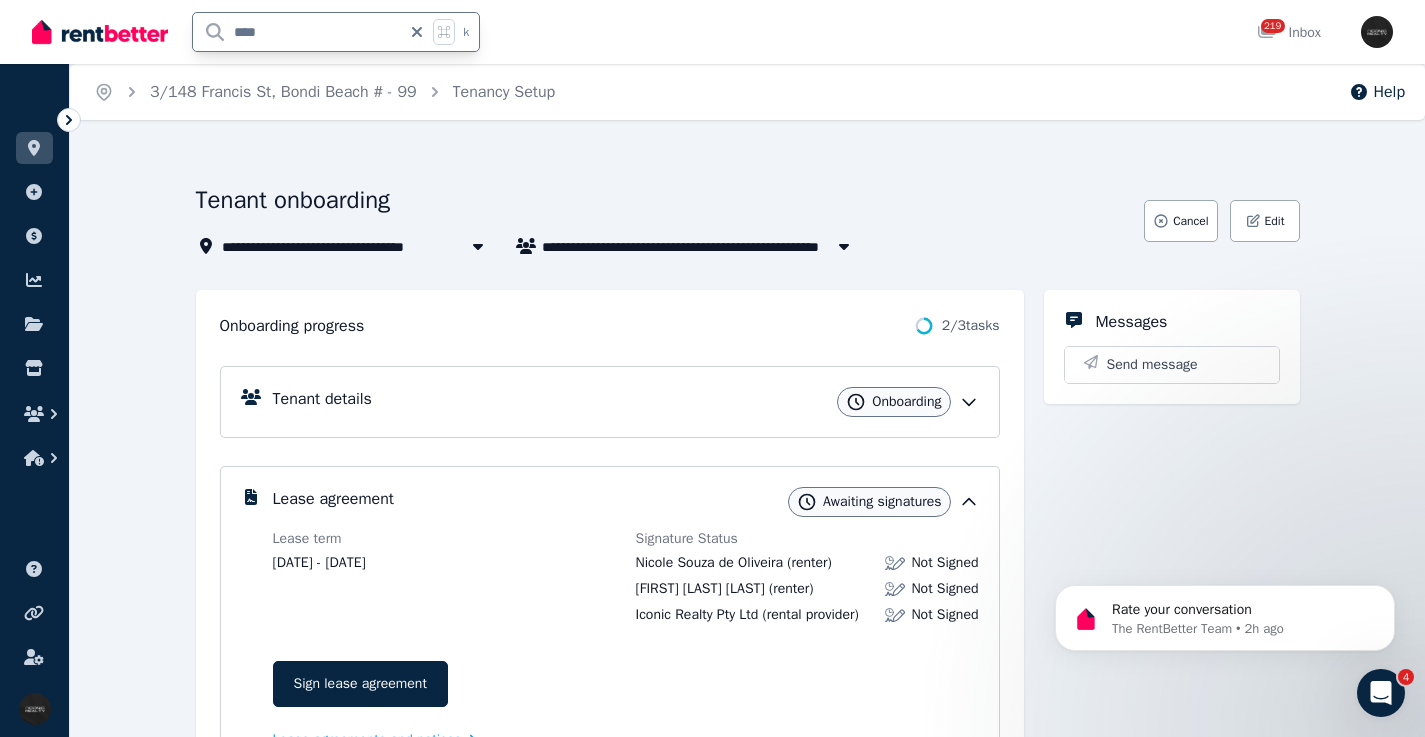 type on "*****" 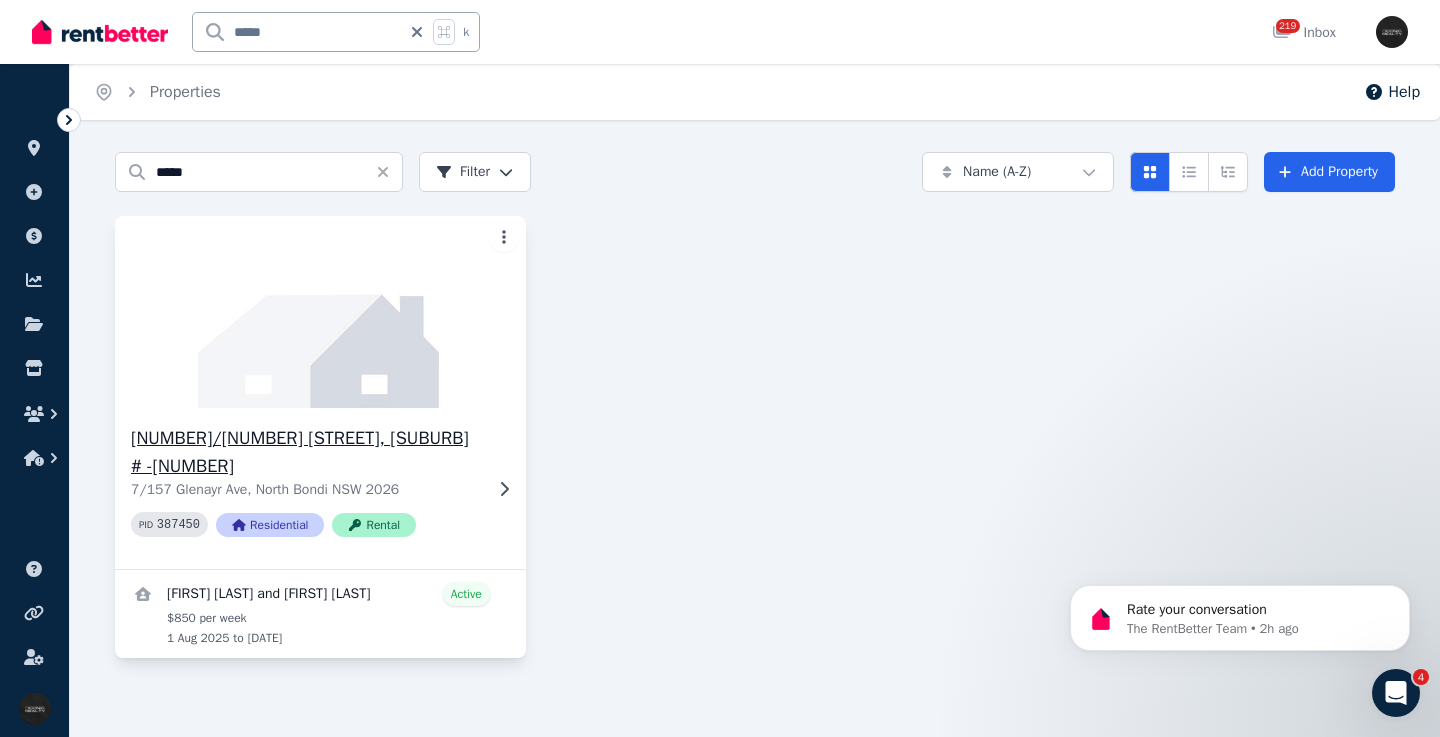 click 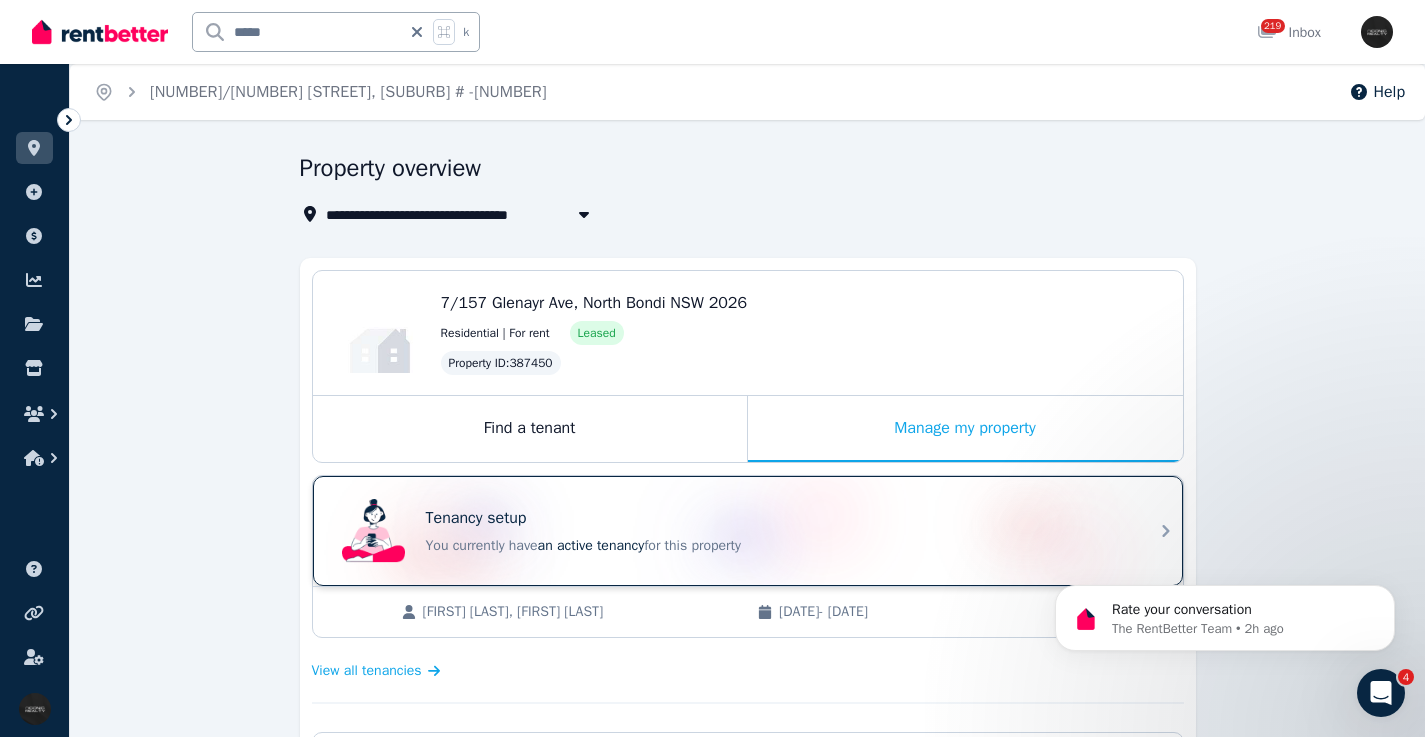 click on "Tenancy setup You currently have  an active tenancy  for this property" at bounding box center [730, 531] 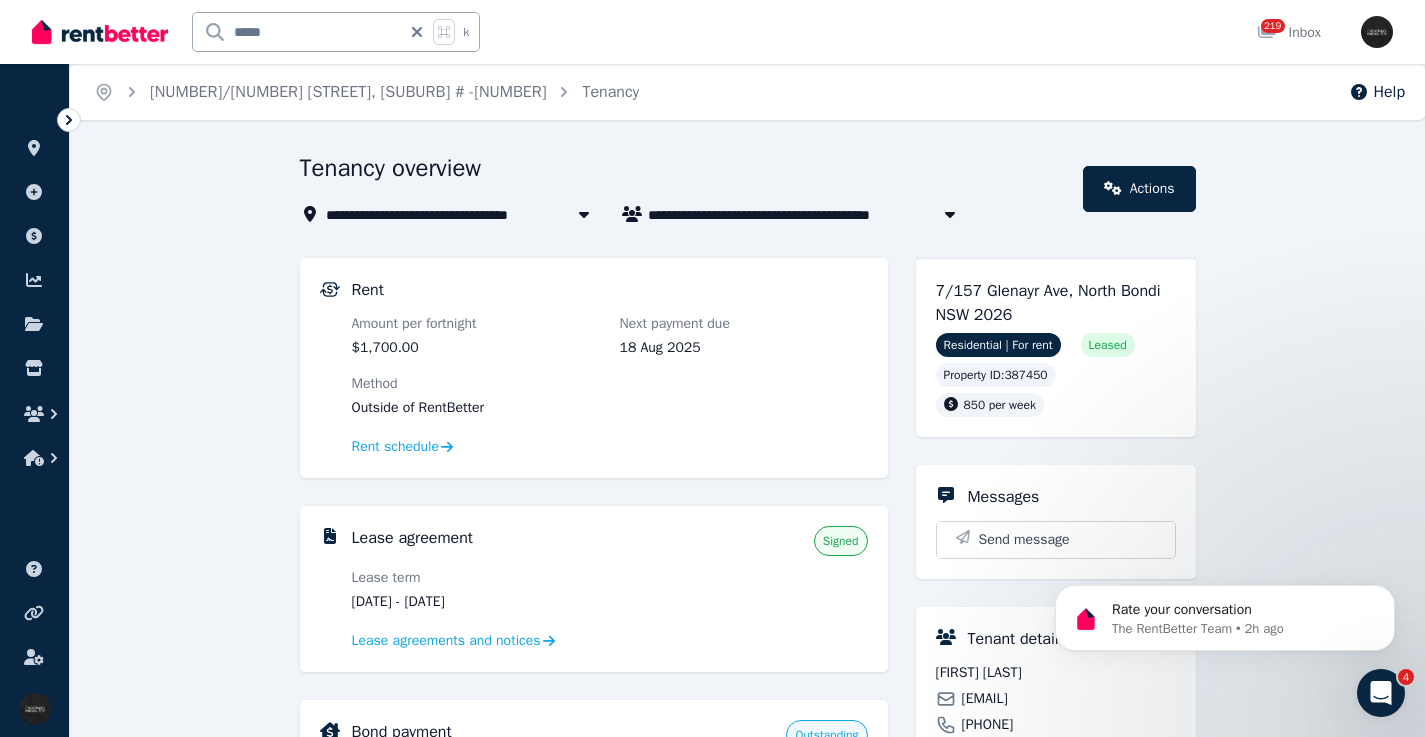 drag, startPoint x: 516, startPoint y: 595, endPoint x: 440, endPoint y: 601, distance: 76.23647 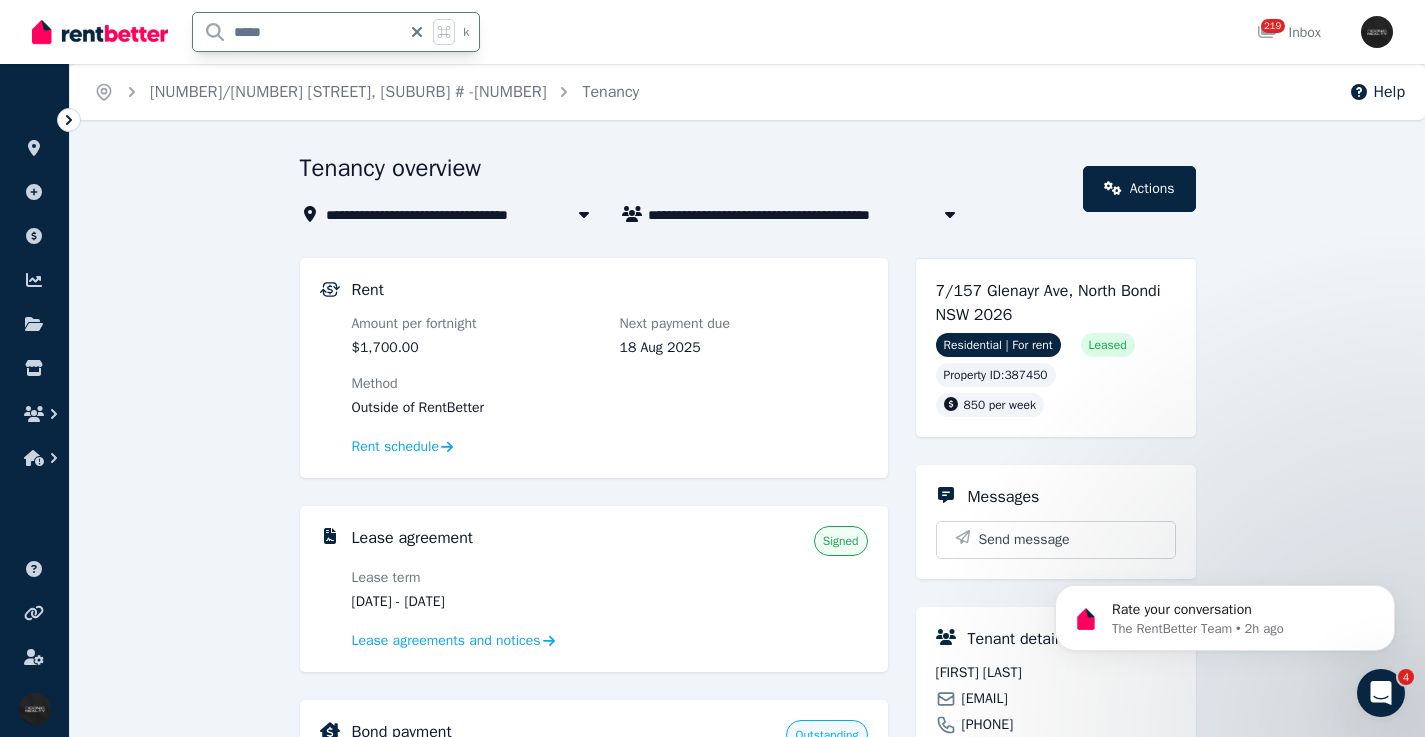 drag, startPoint x: 294, startPoint y: 24, endPoint x: 195, endPoint y: 31, distance: 99.24717 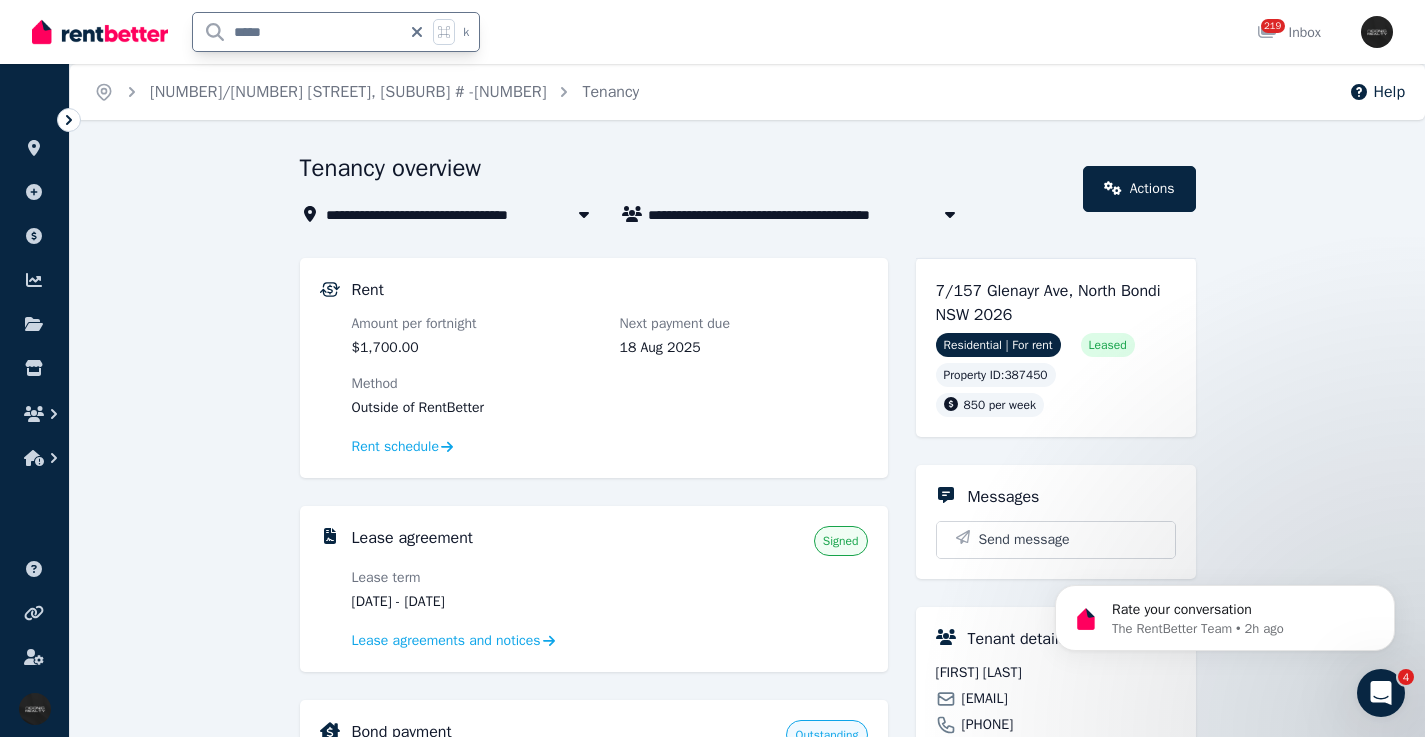 type on "*****" 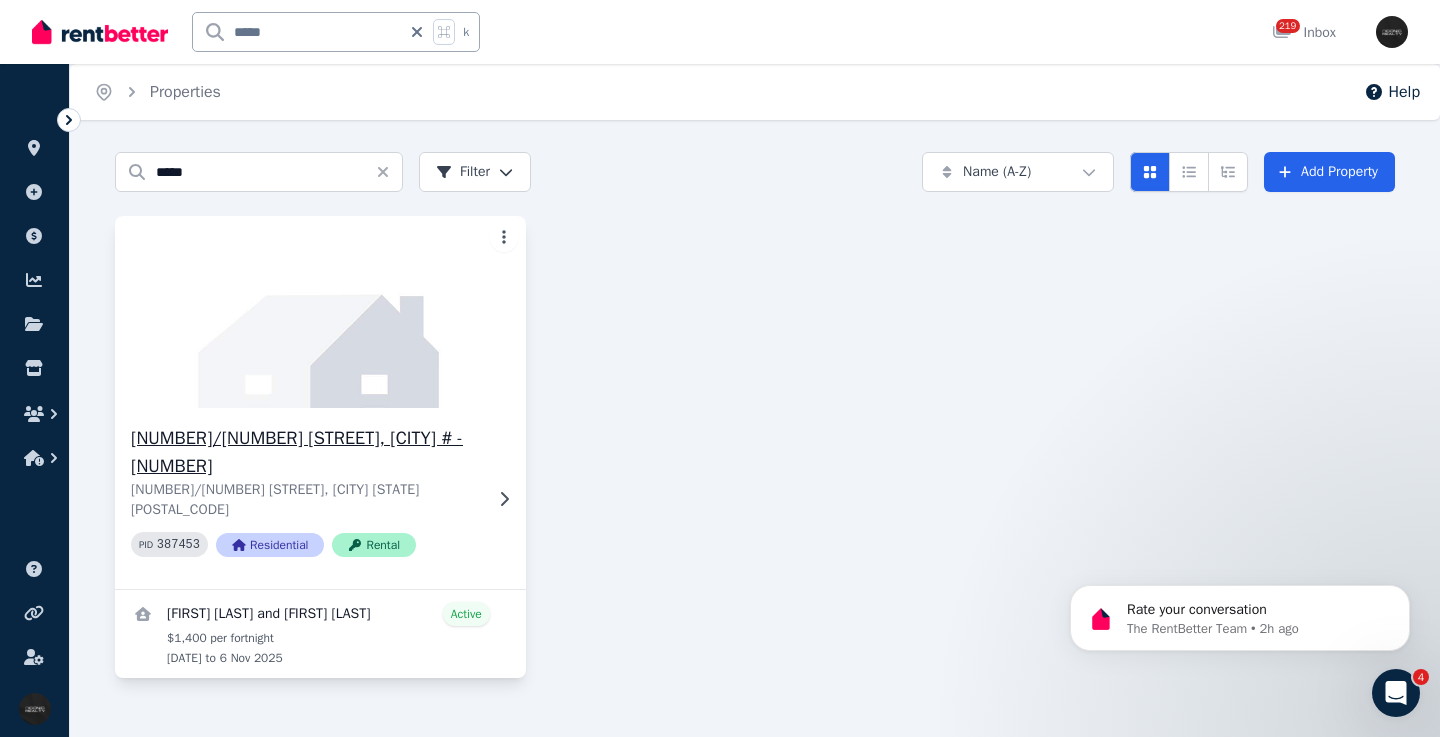 click 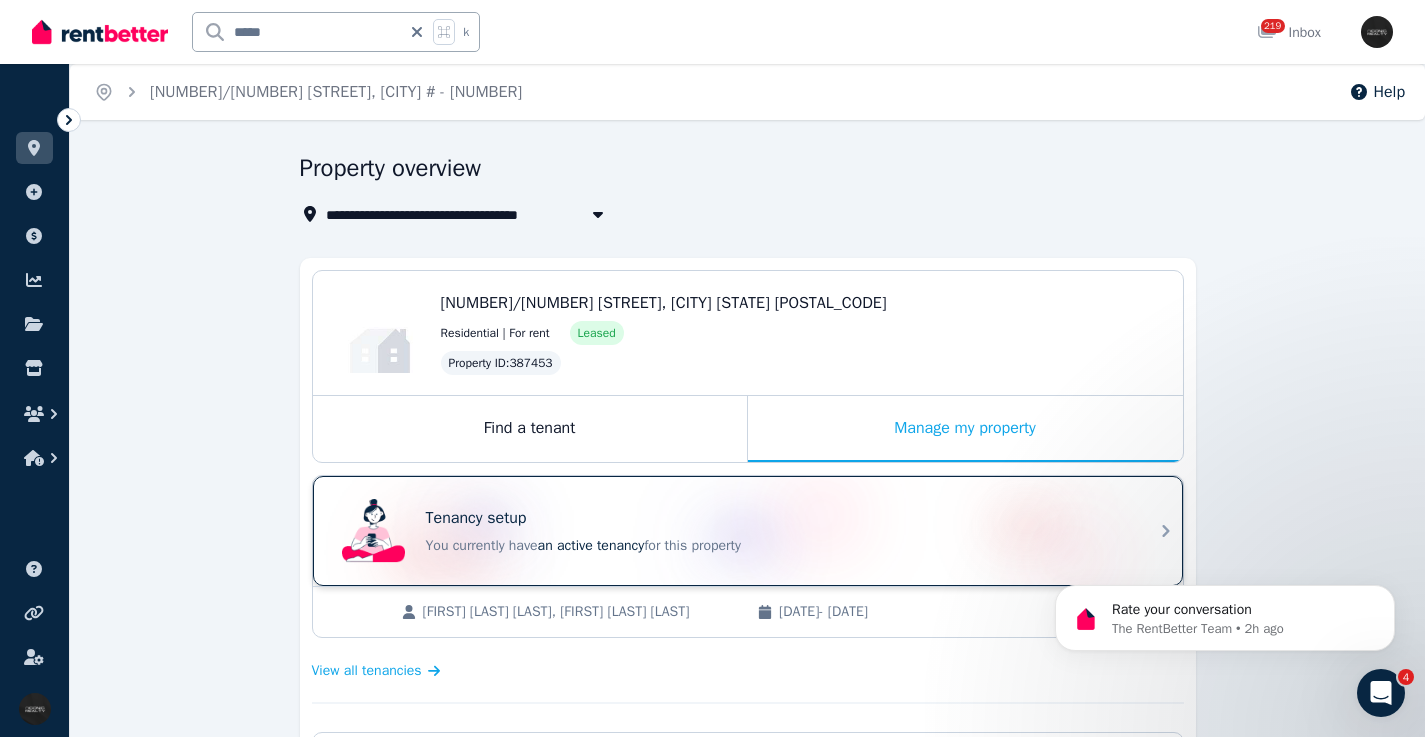 click on "Tenancy setup" at bounding box center [776, 518] 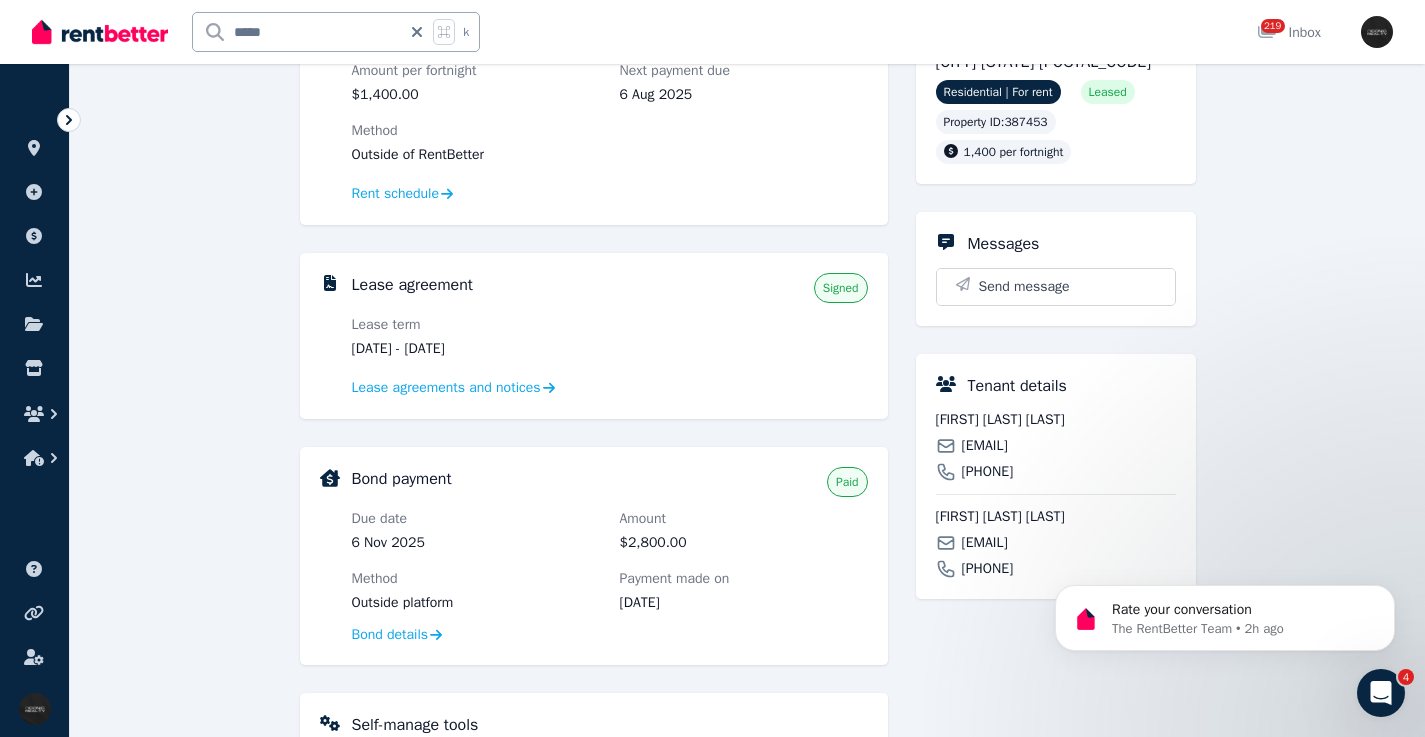 scroll, scrollTop: 534, scrollLeft: 0, axis: vertical 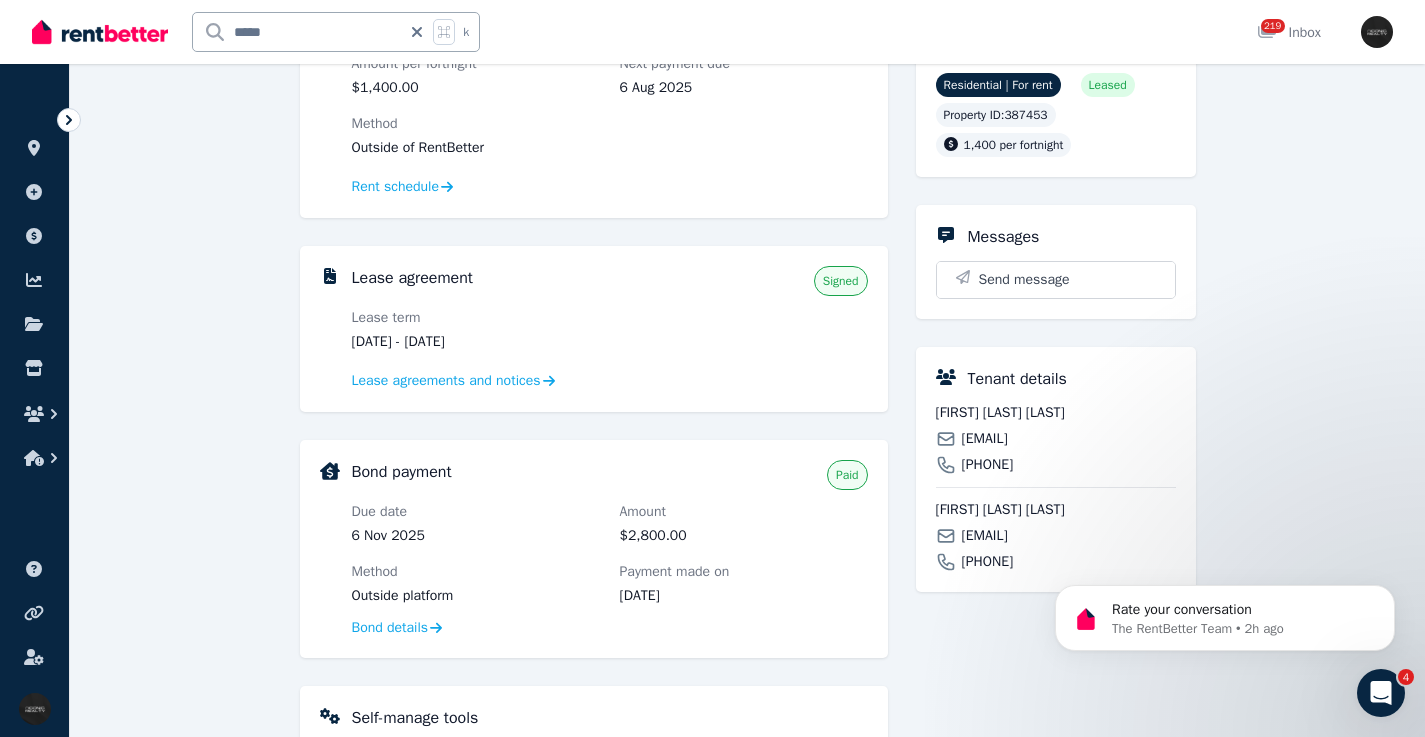 drag, startPoint x: 519, startPoint y: 343, endPoint x: 473, endPoint y: 351, distance: 46.69047 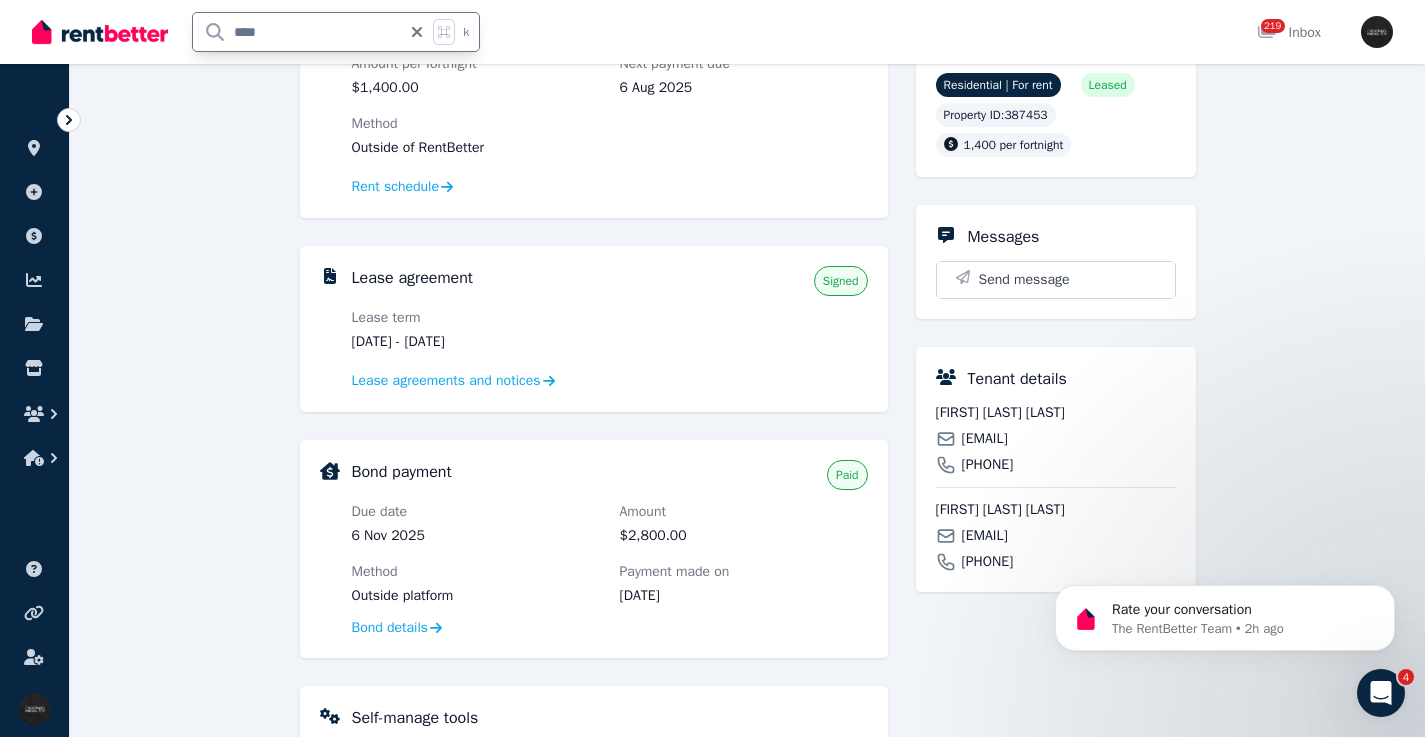 type on "*****" 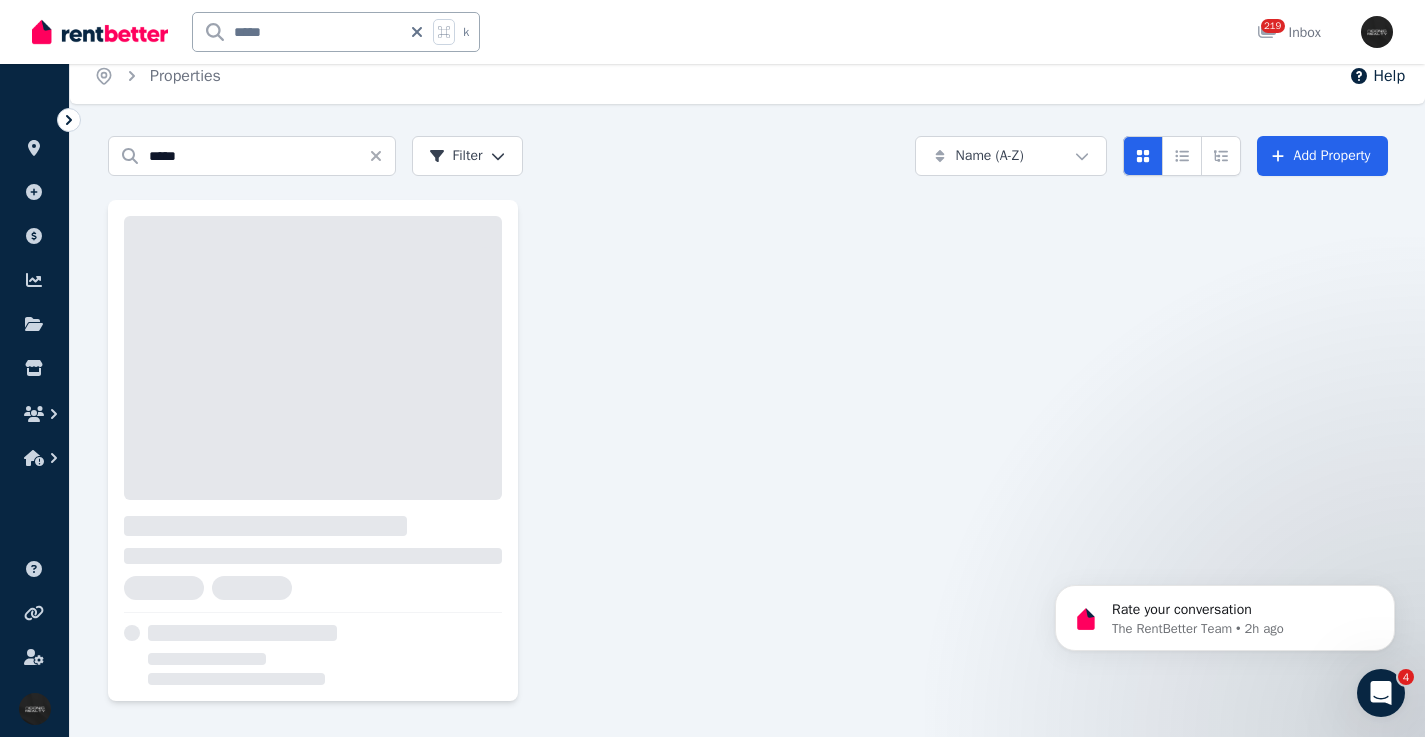 scroll, scrollTop: 0, scrollLeft: 0, axis: both 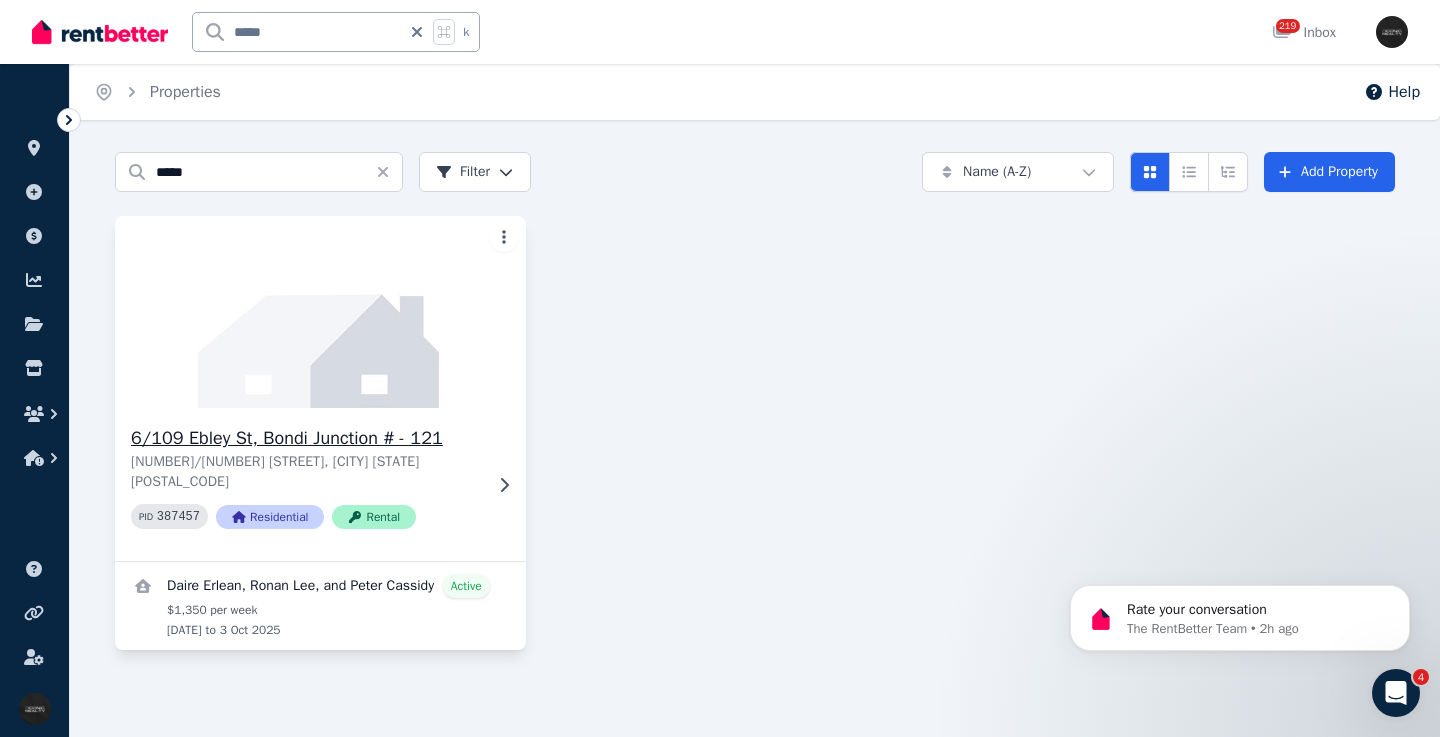 click 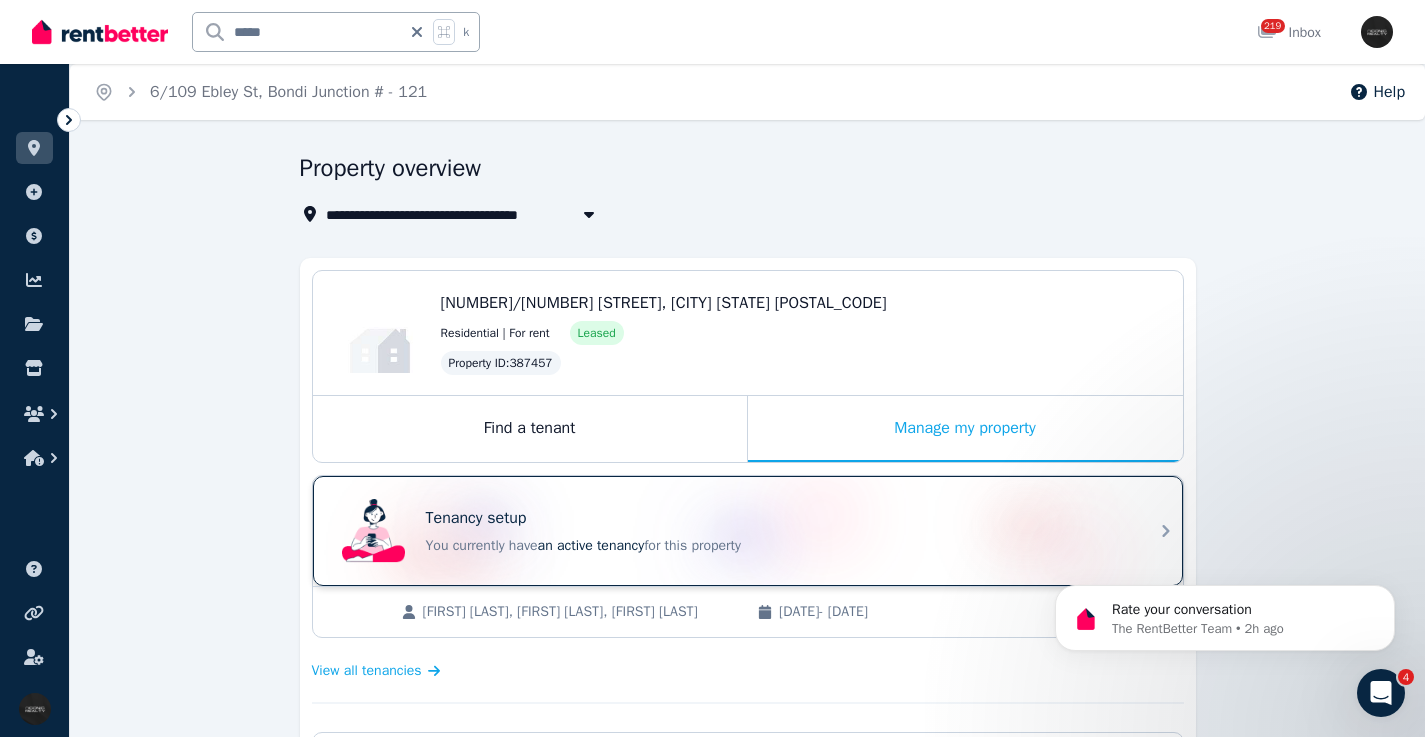 click on "Tenancy setup You currently have  an active tenancy  for this property" at bounding box center [730, 531] 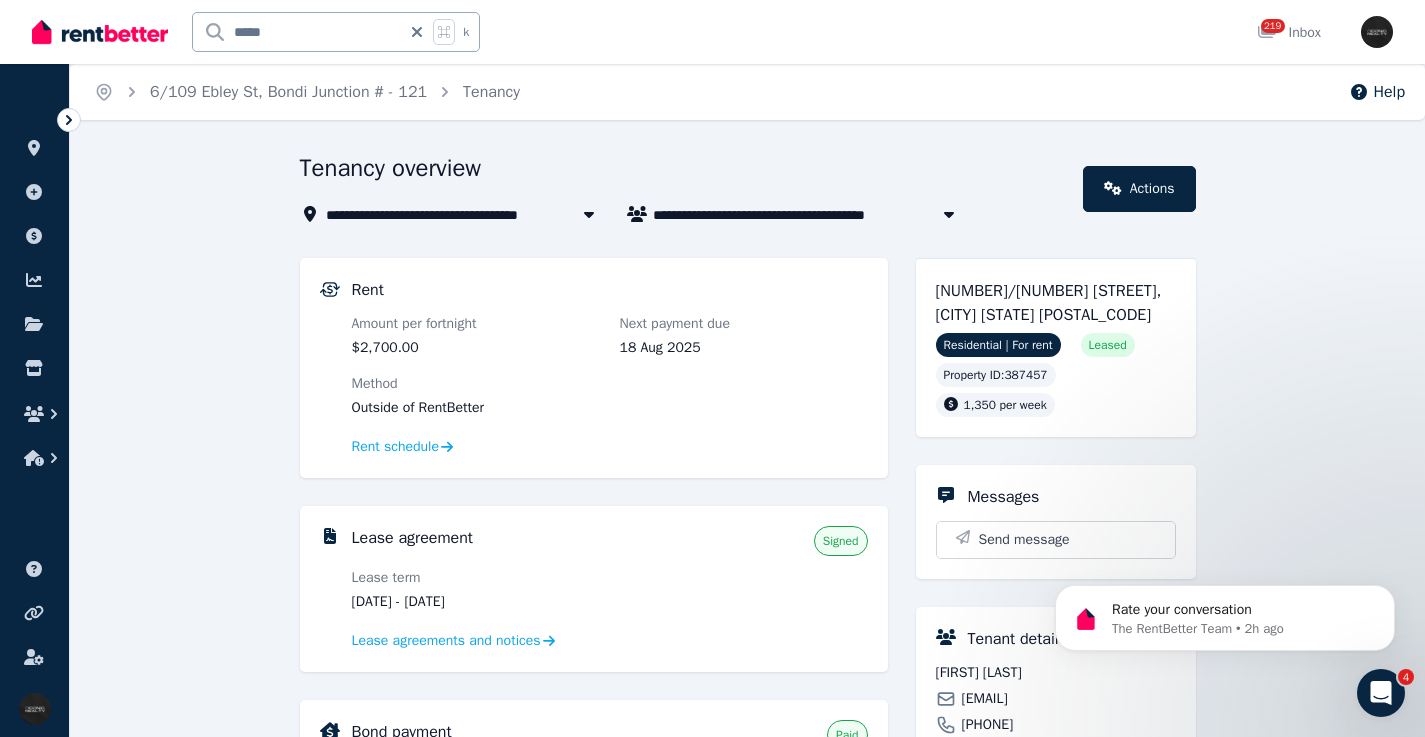 drag, startPoint x: 497, startPoint y: 604, endPoint x: 447, endPoint y: 598, distance: 50.358715 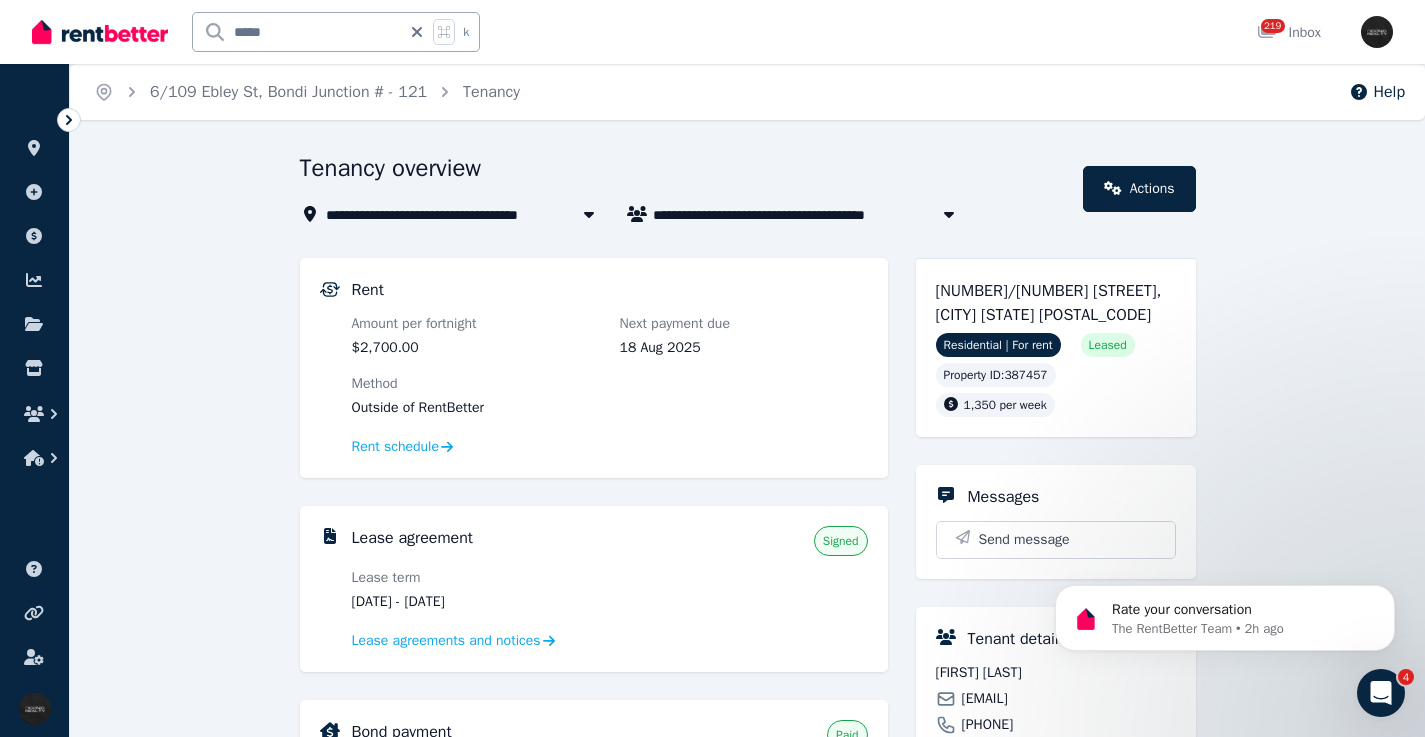 click on "[DATE] - [DATE]" at bounding box center [476, 602] 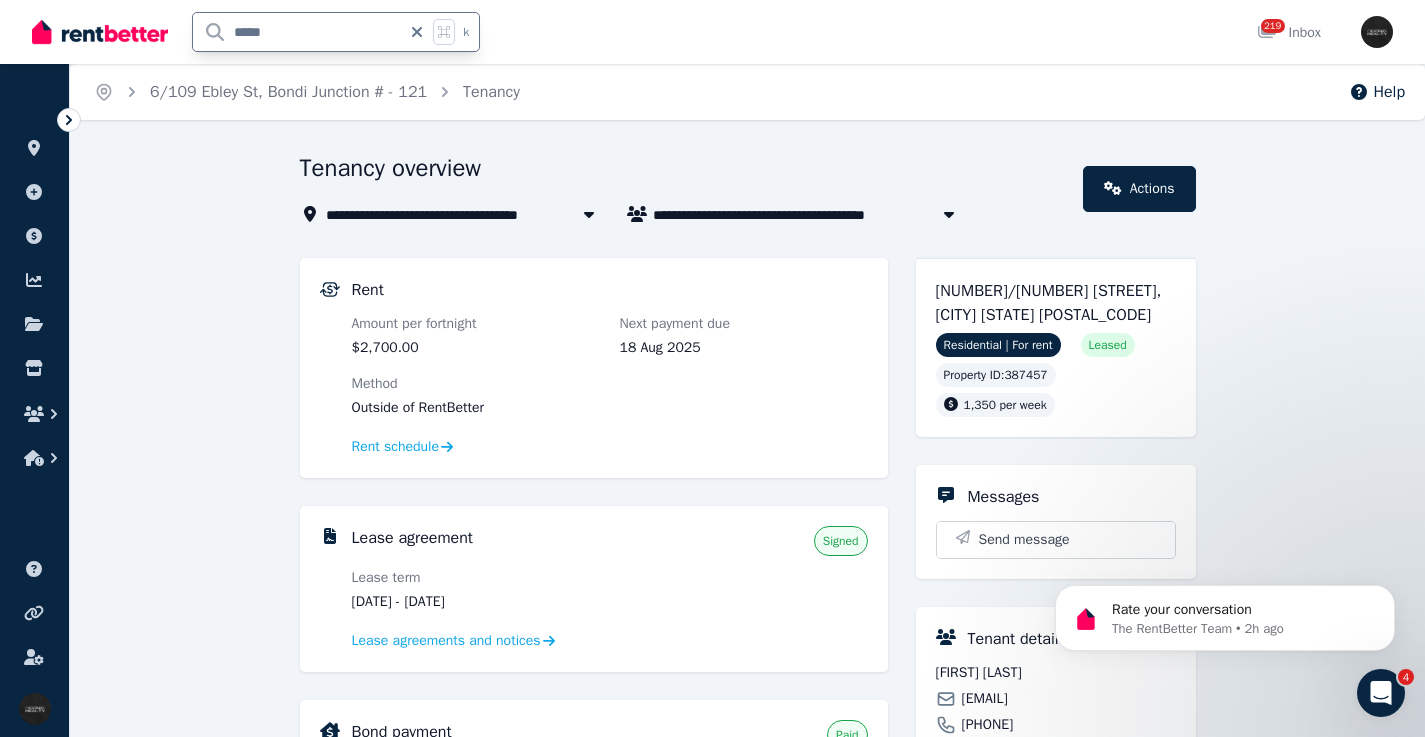 drag, startPoint x: 305, startPoint y: 37, endPoint x: 198, endPoint y: 18, distance: 108.67382 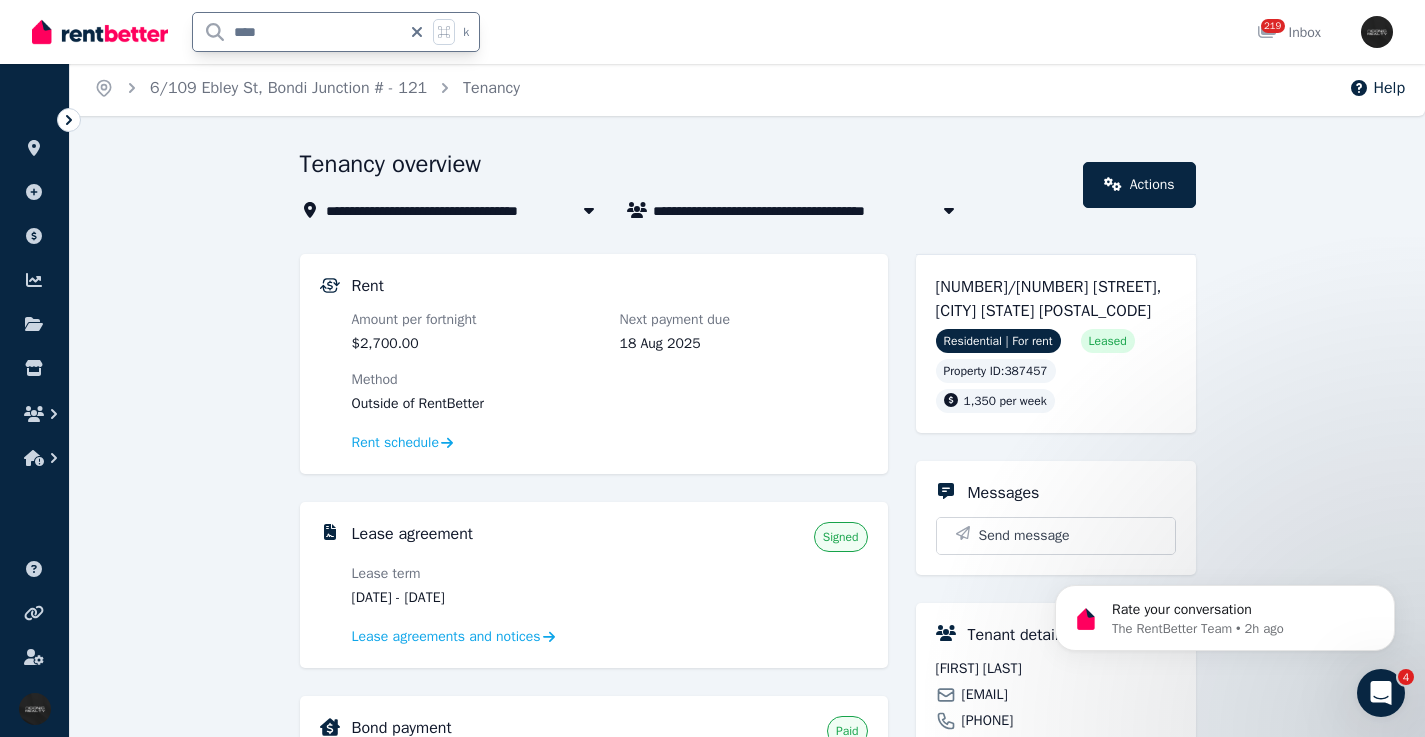 type on "*****" 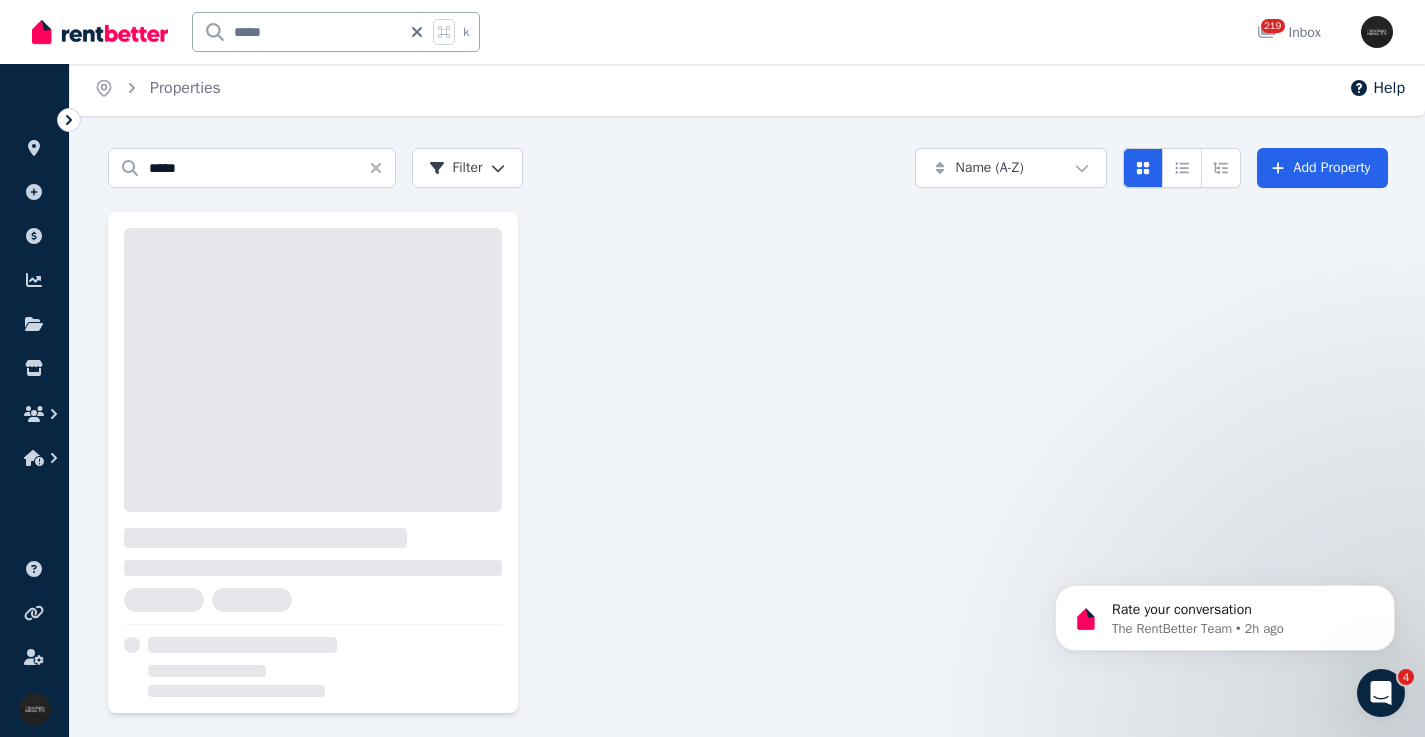 scroll, scrollTop: 0, scrollLeft: 0, axis: both 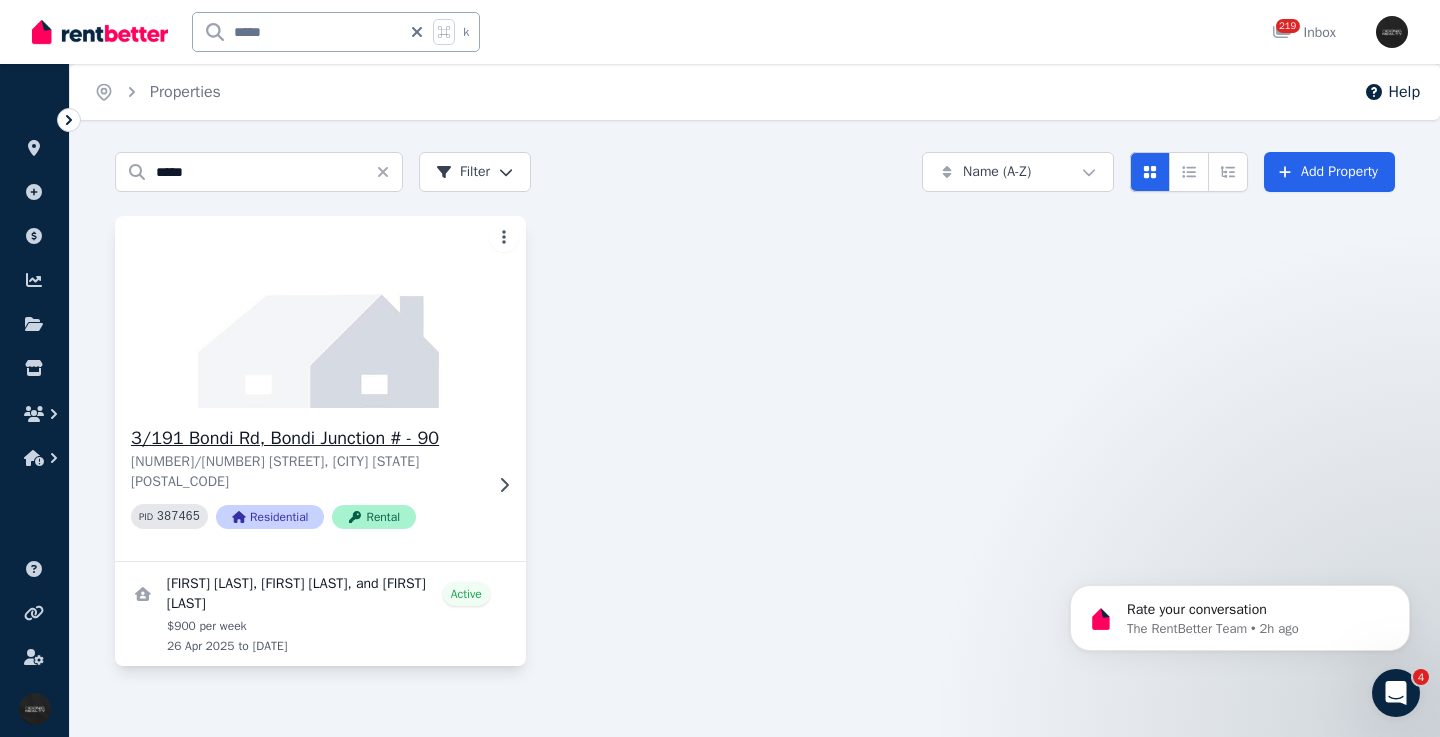 click 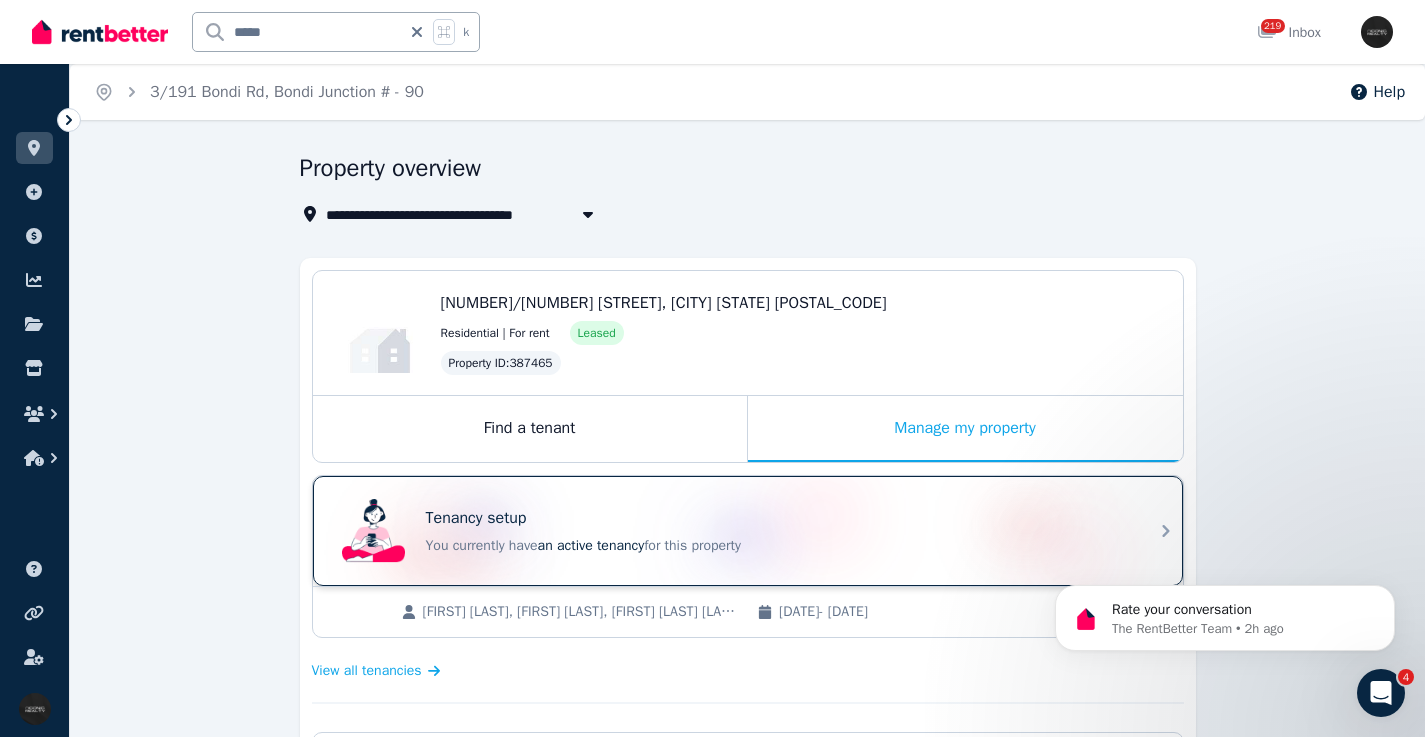 click on "Tenancy setup You currently have  an active tenancy  for this property" at bounding box center [730, 531] 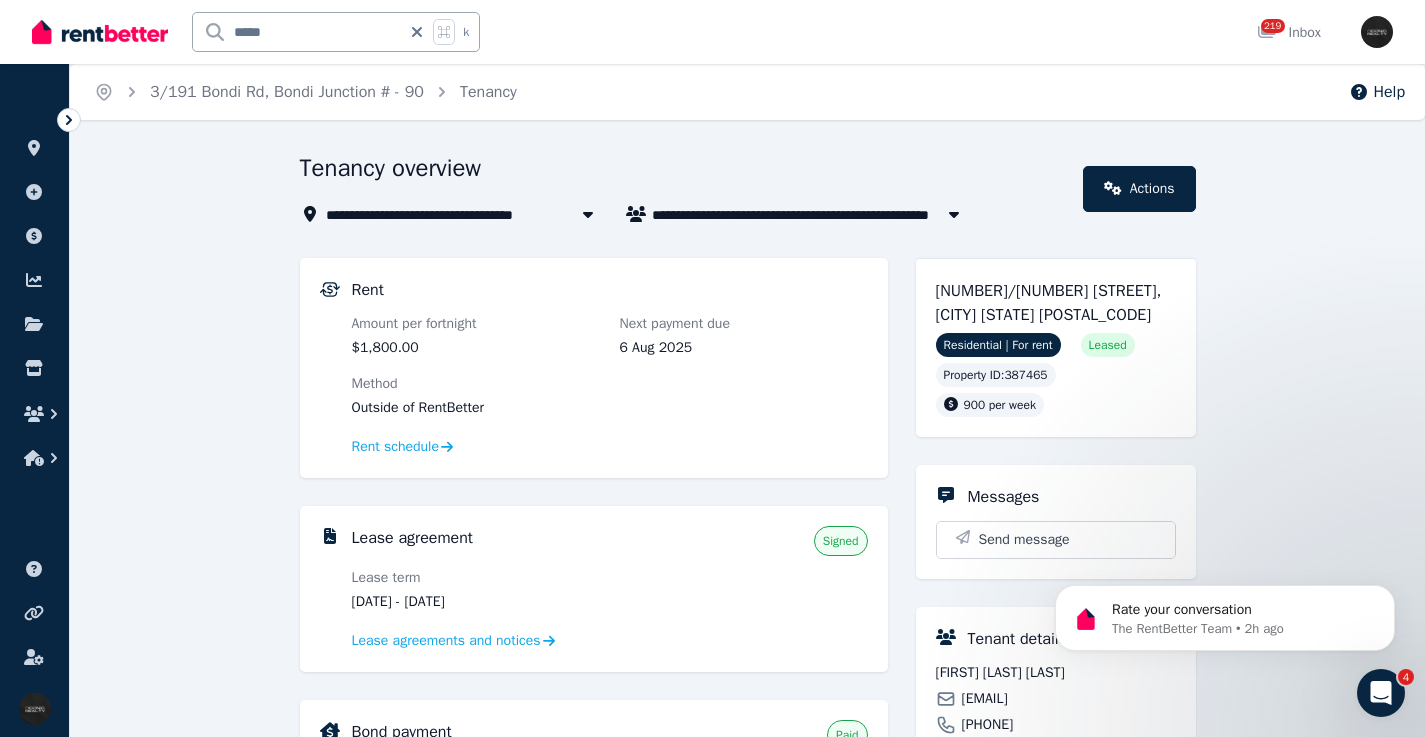 drag, startPoint x: 541, startPoint y: 604, endPoint x: 448, endPoint y: 602, distance: 93.0215 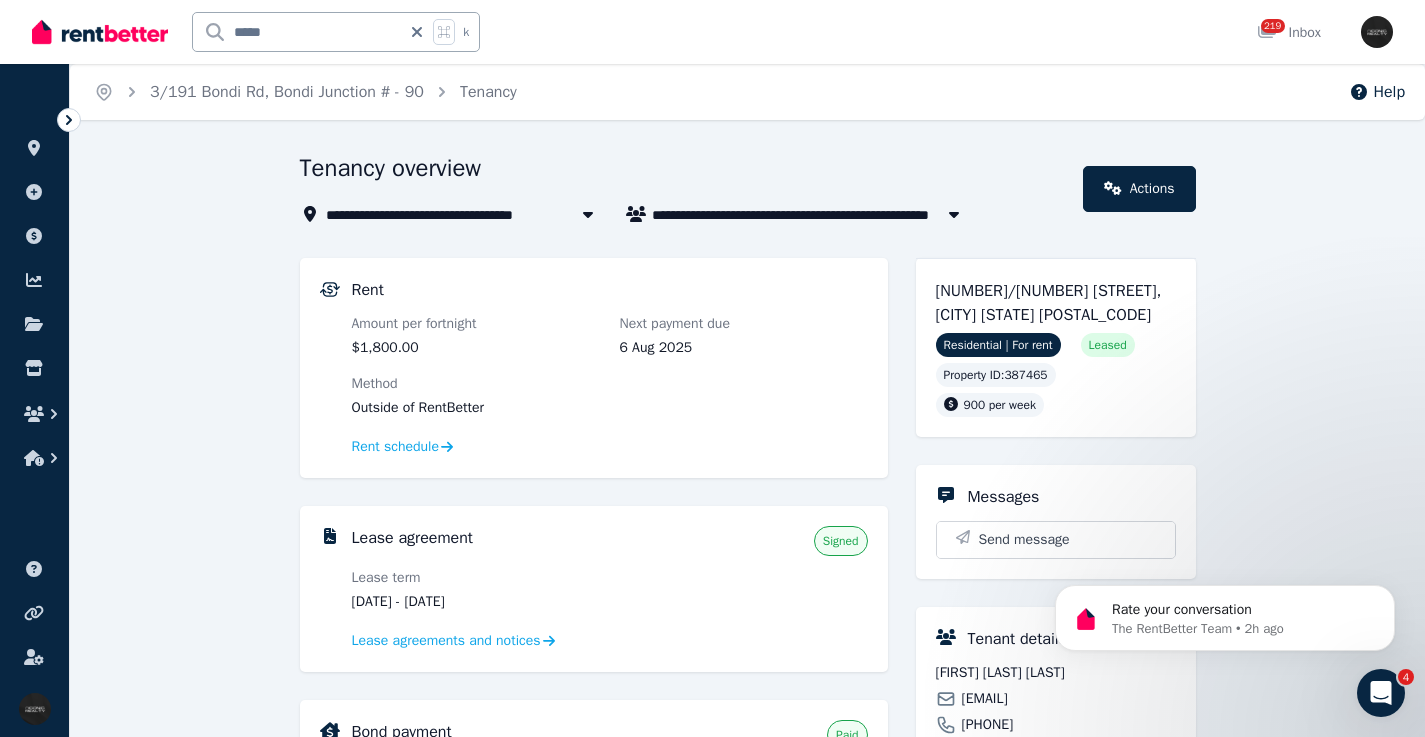 click on "[DATE] - [DATE]" at bounding box center (476, 602) 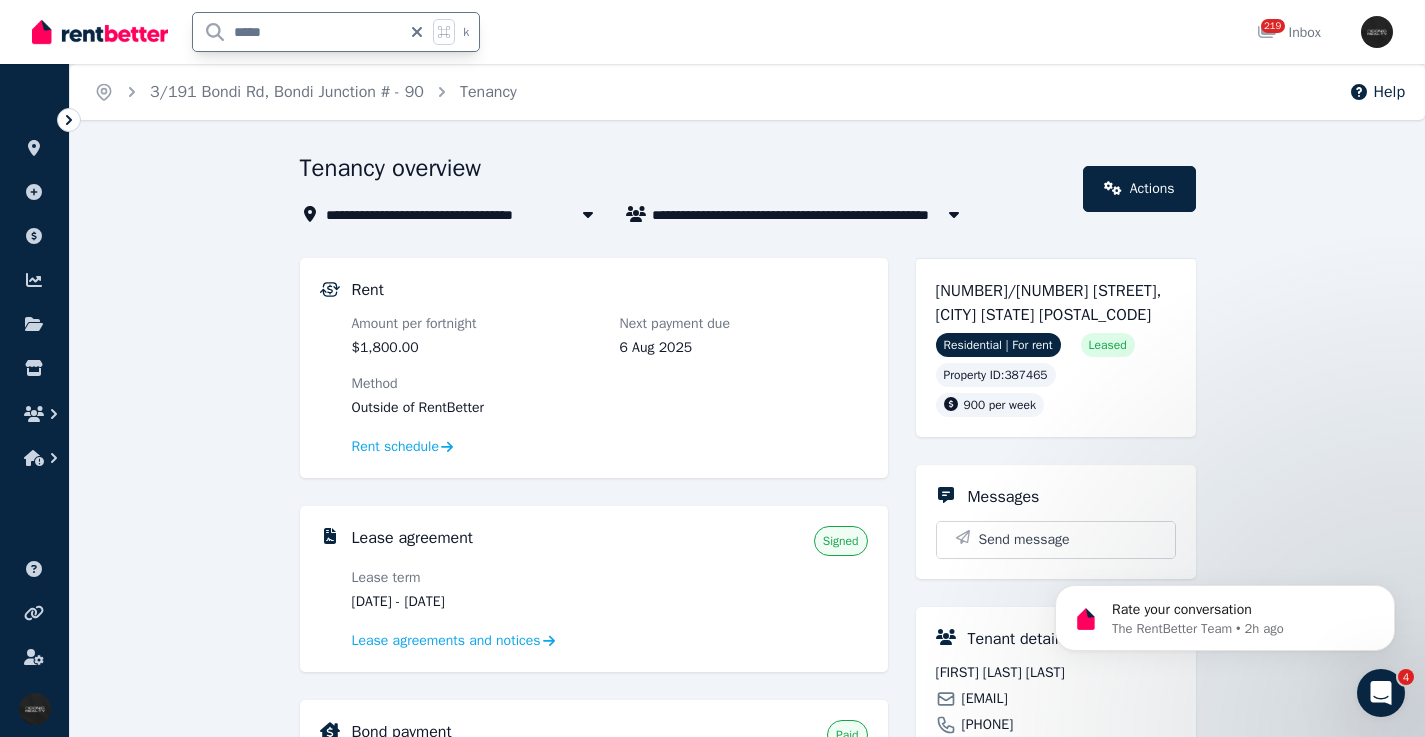drag, startPoint x: 228, startPoint y: 34, endPoint x: 213, endPoint y: 25, distance: 17.492855 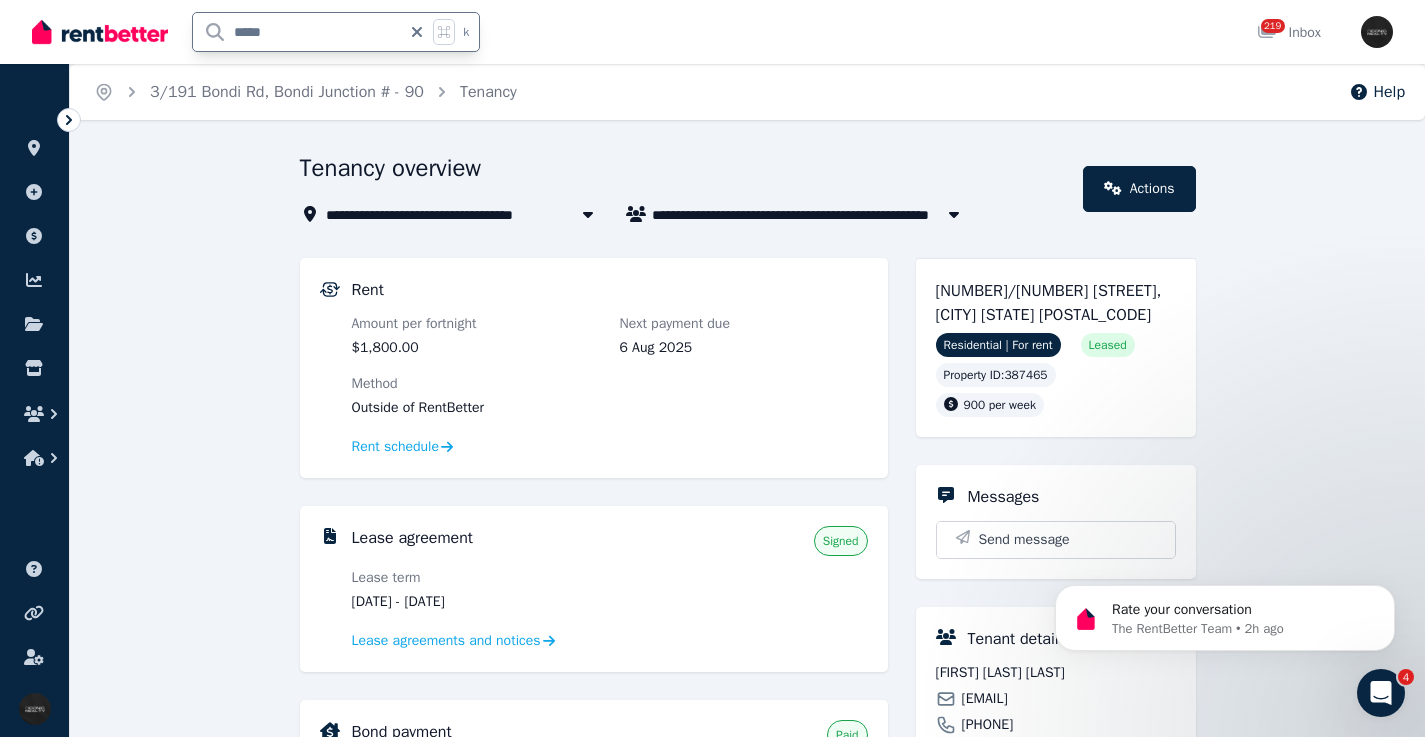 type on "******" 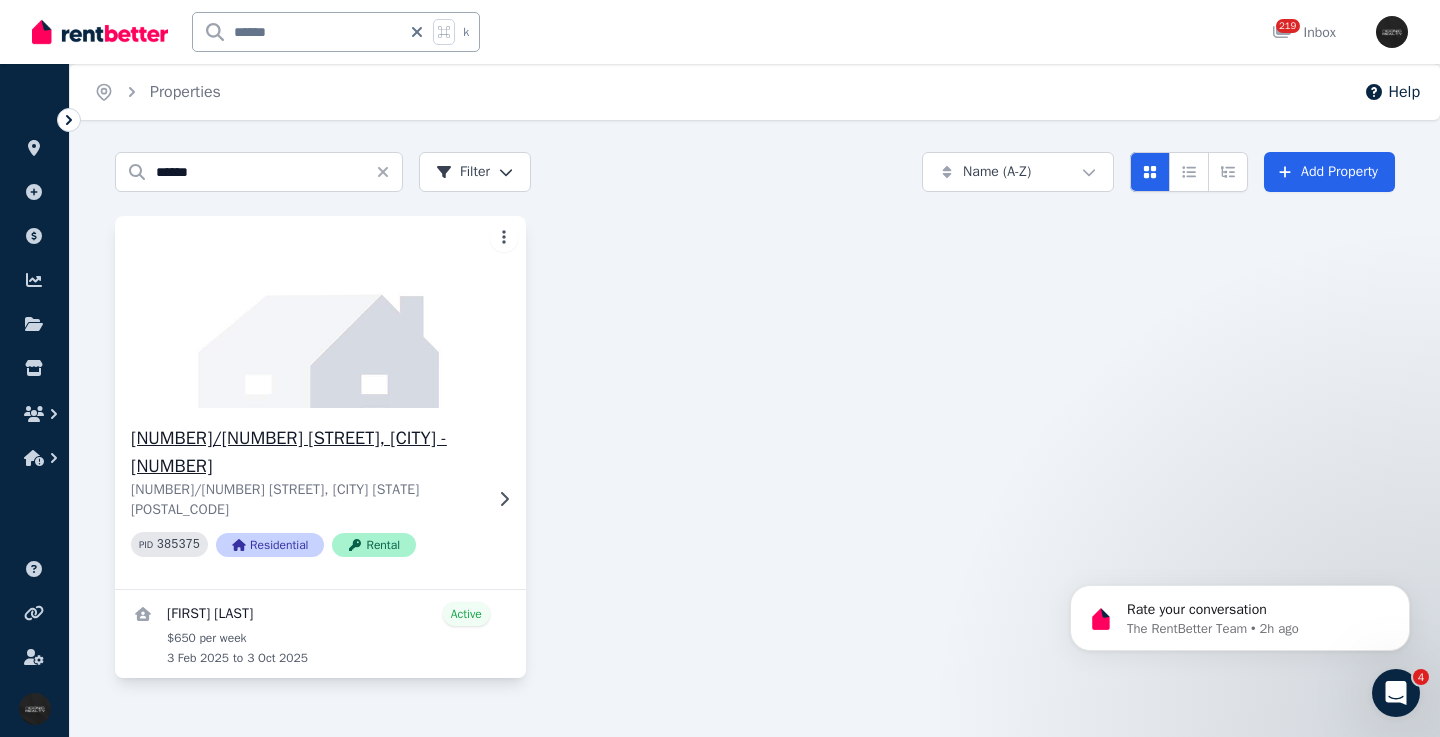 click 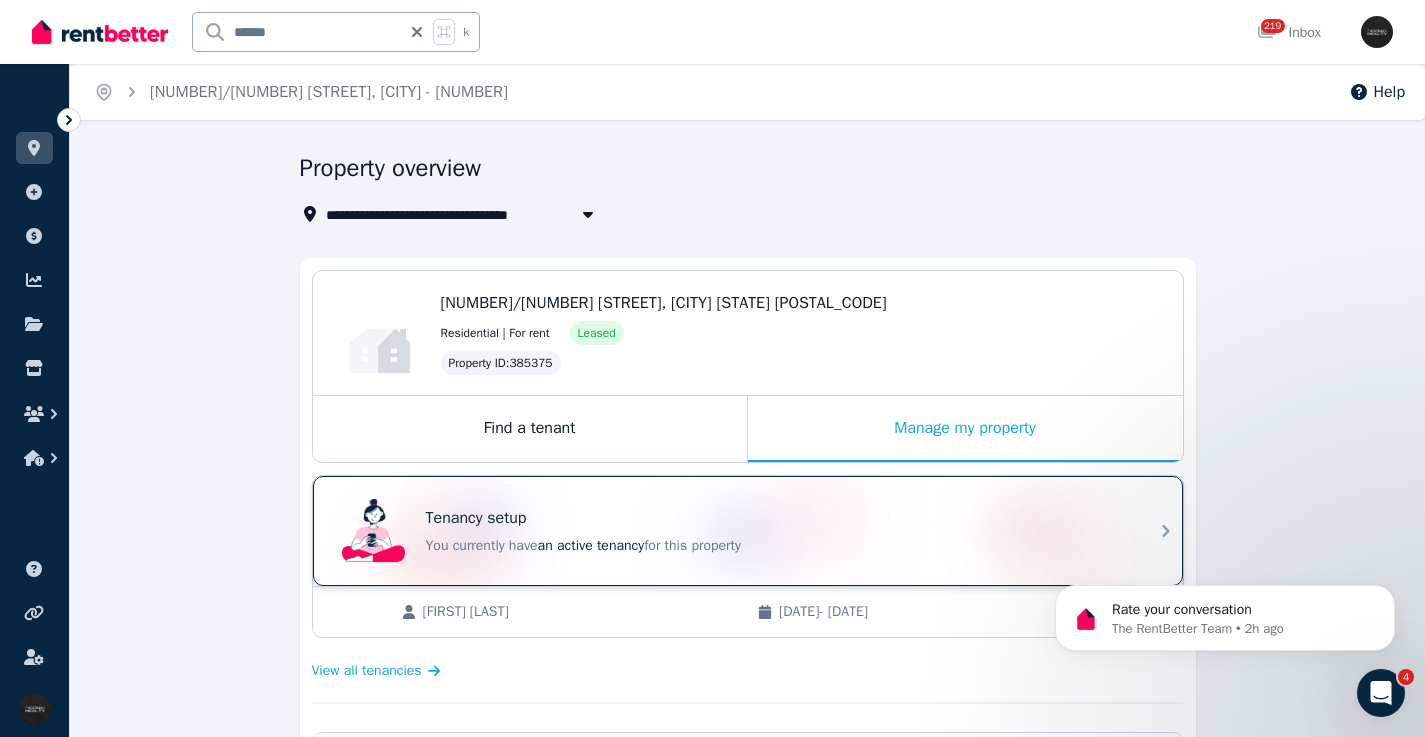 click on "Tenancy setup You currently have  an active tenancy  for this property" at bounding box center (730, 531) 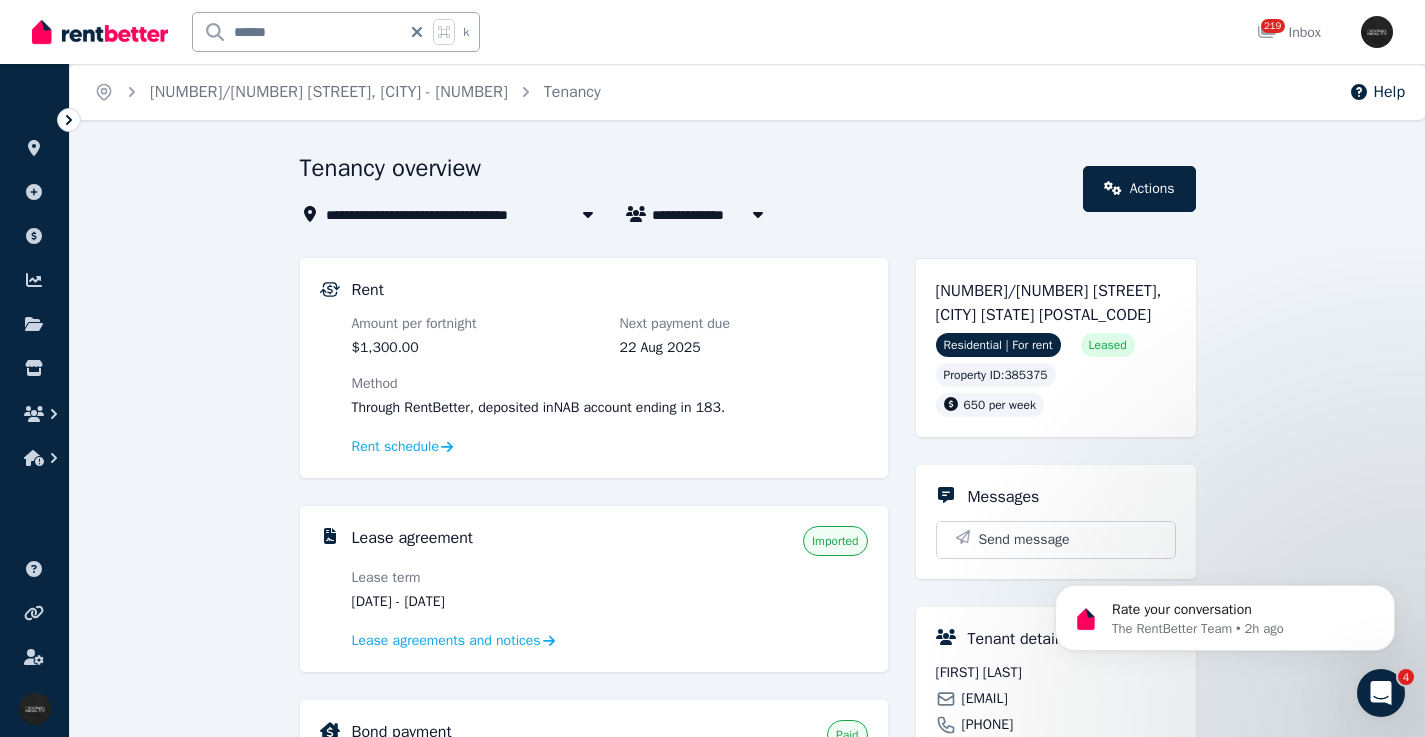 drag, startPoint x: 508, startPoint y: 603, endPoint x: 442, endPoint y: 605, distance: 66.0303 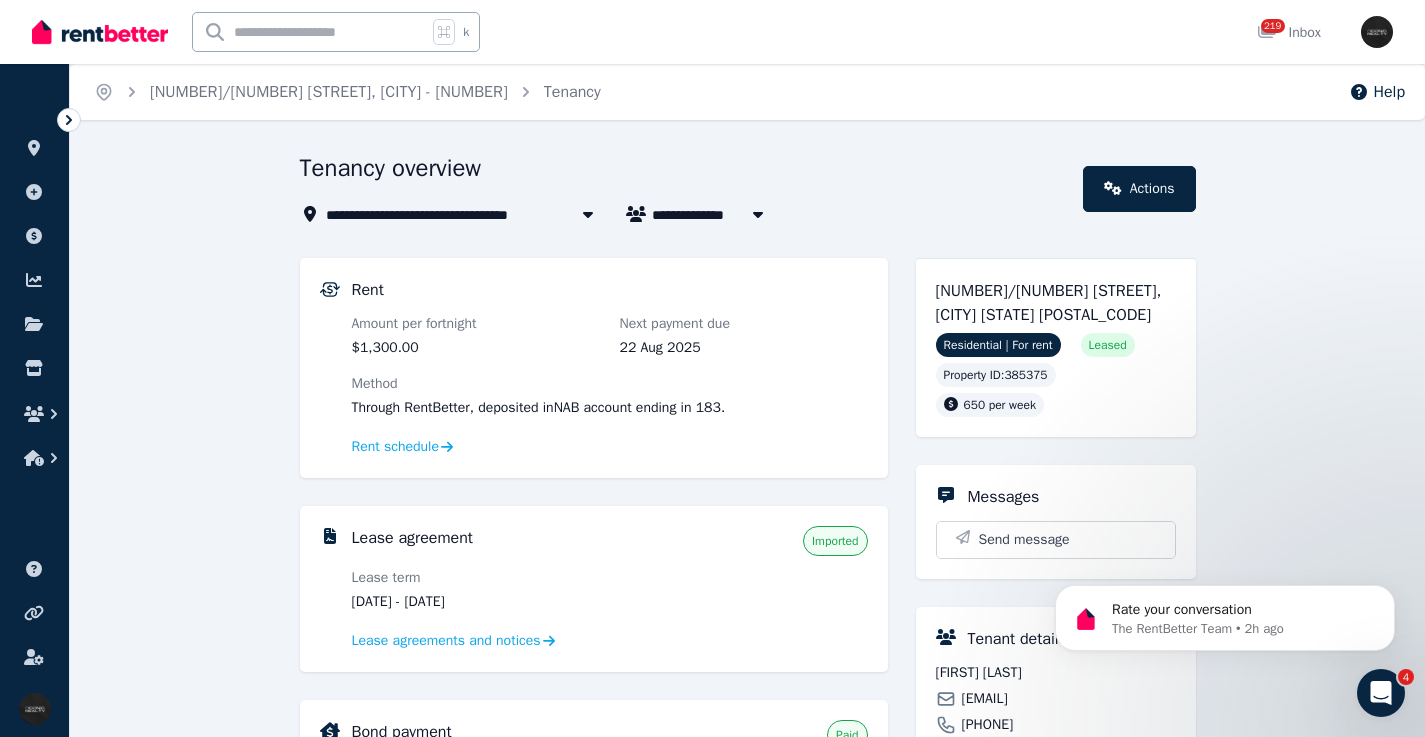 click at bounding box center (310, 32) 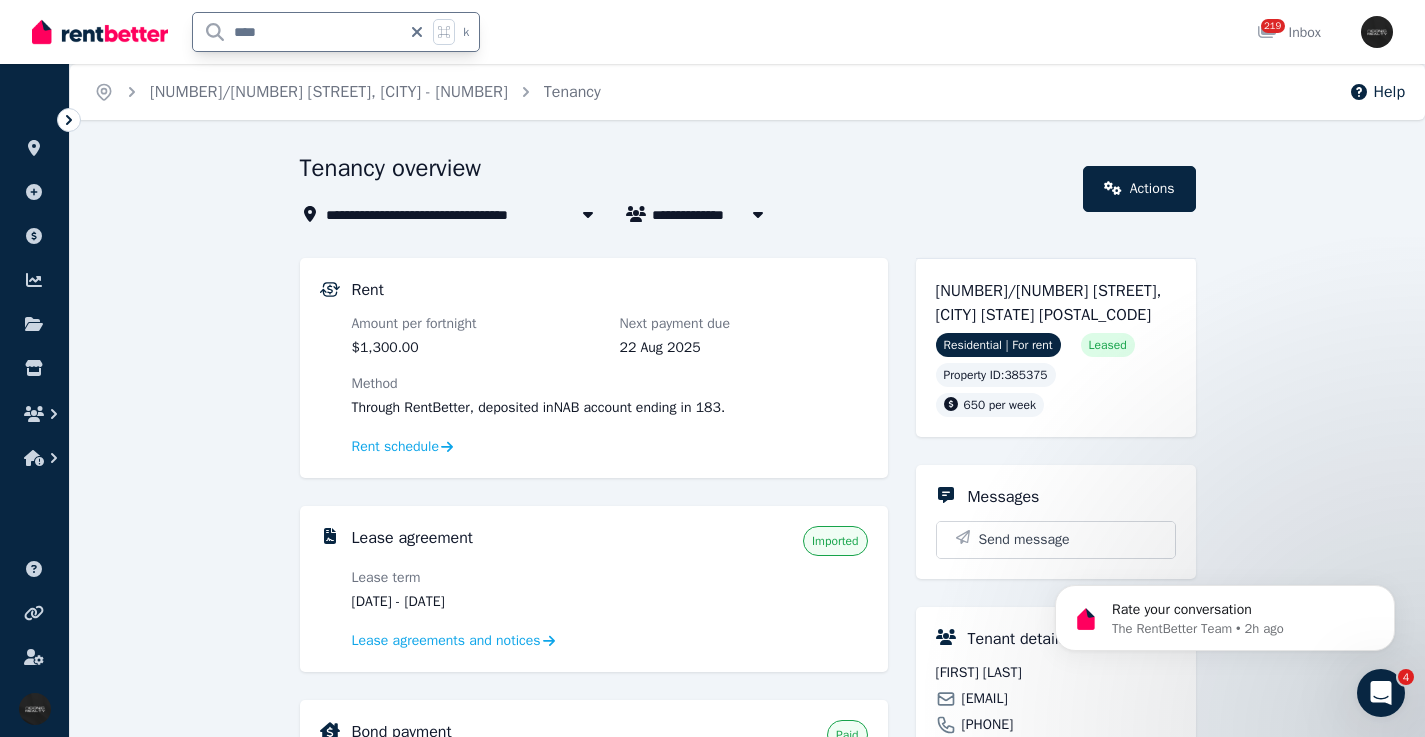 type on "*****" 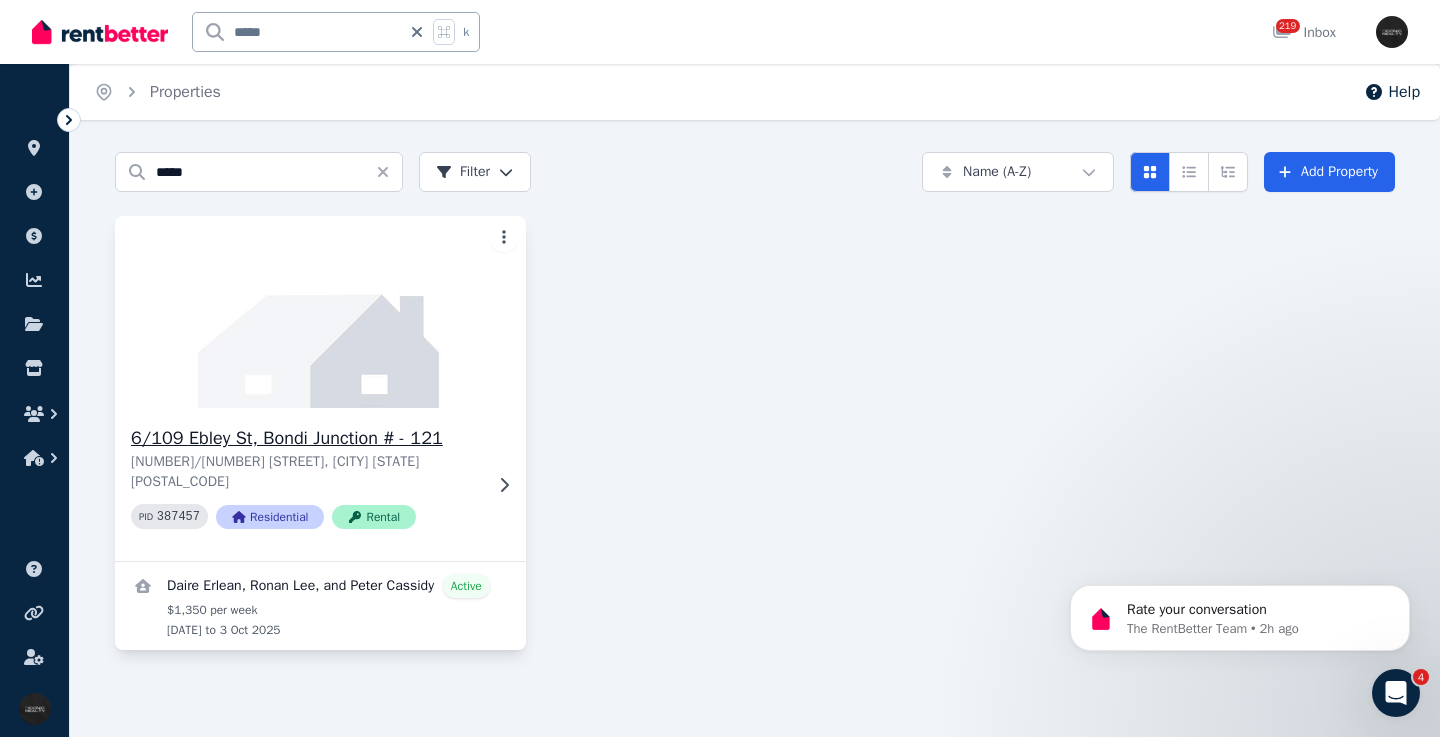 click 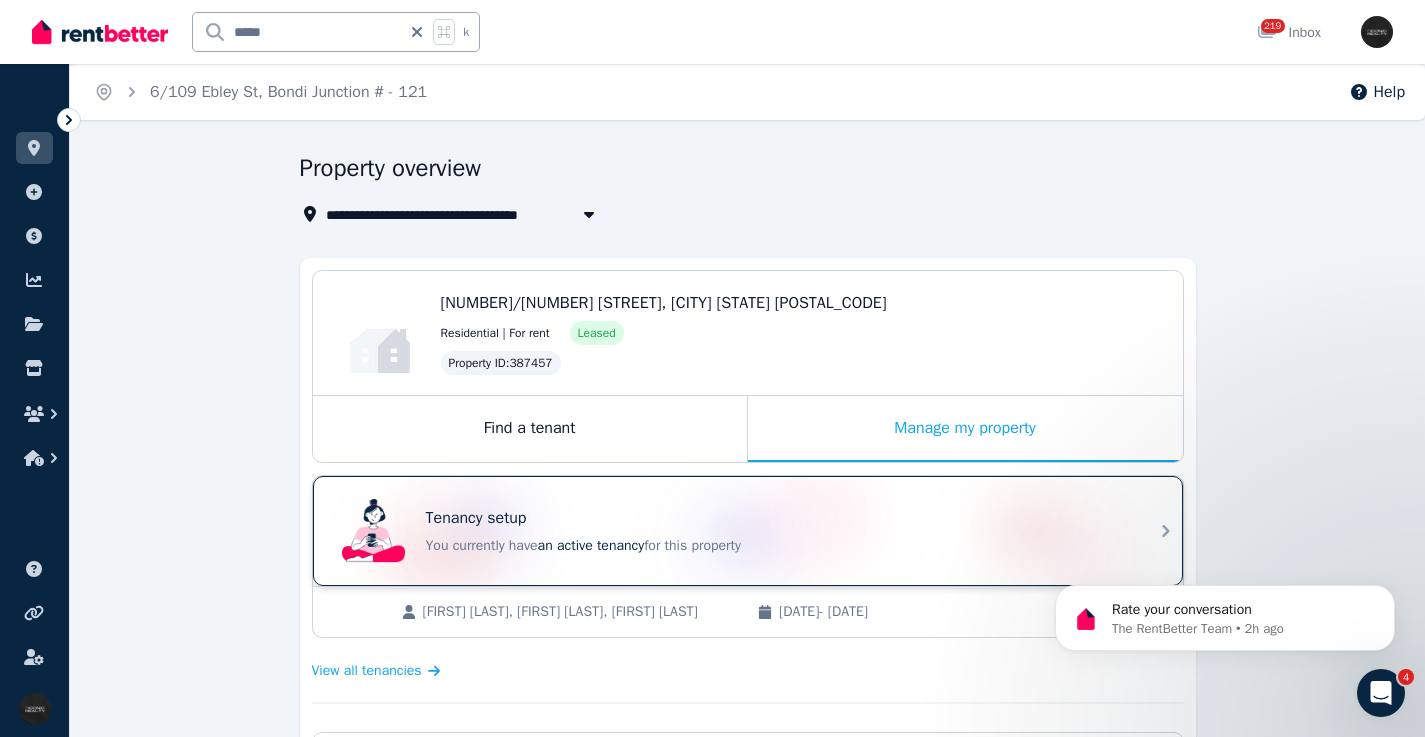 click on "Tenancy setup" at bounding box center [776, 518] 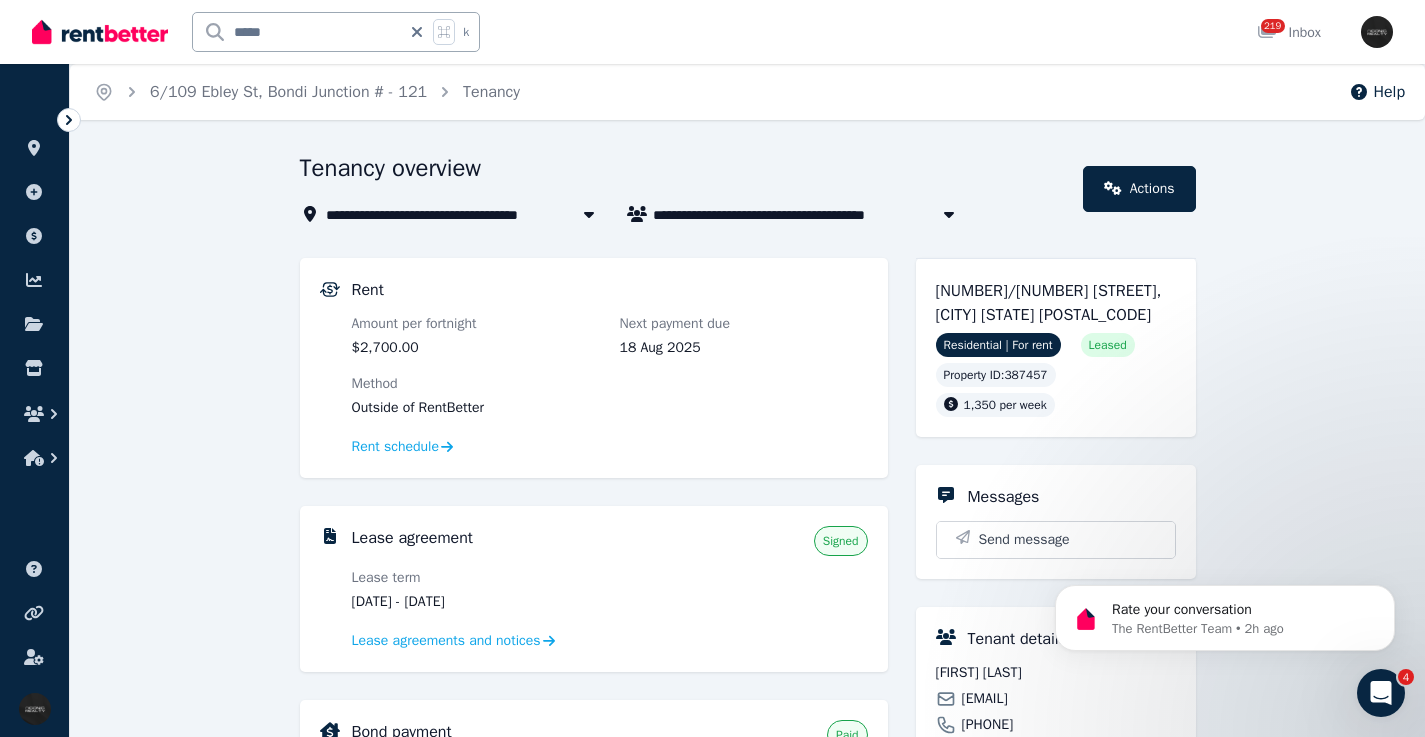 click 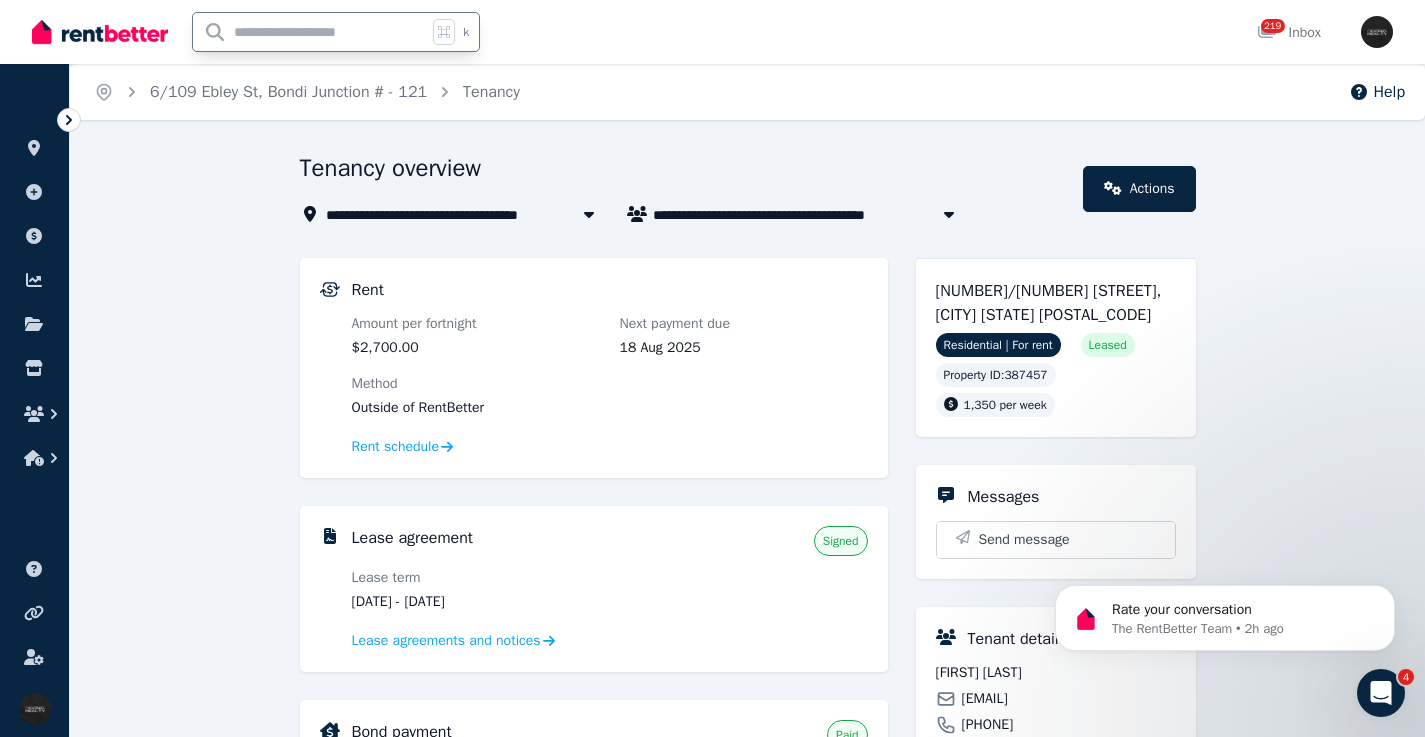 click at bounding box center (310, 32) 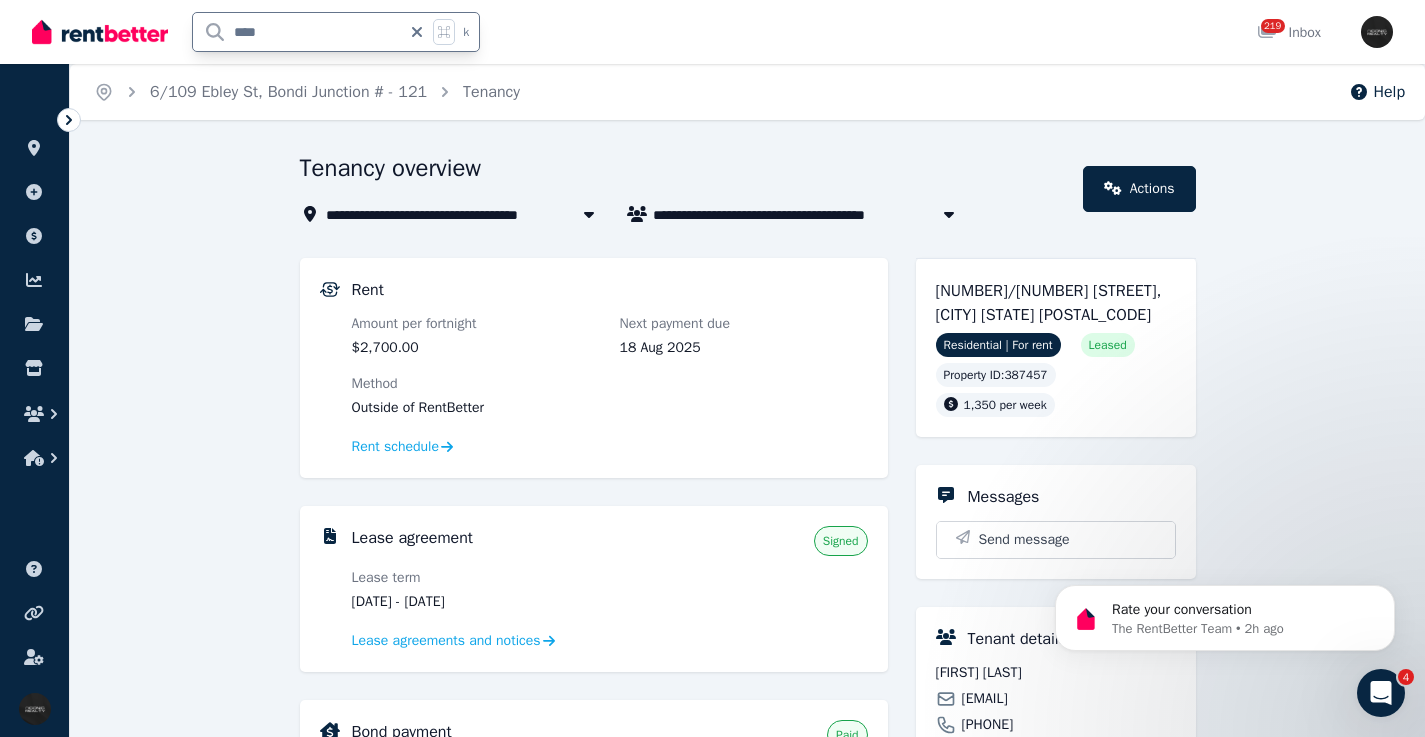 type on "*****" 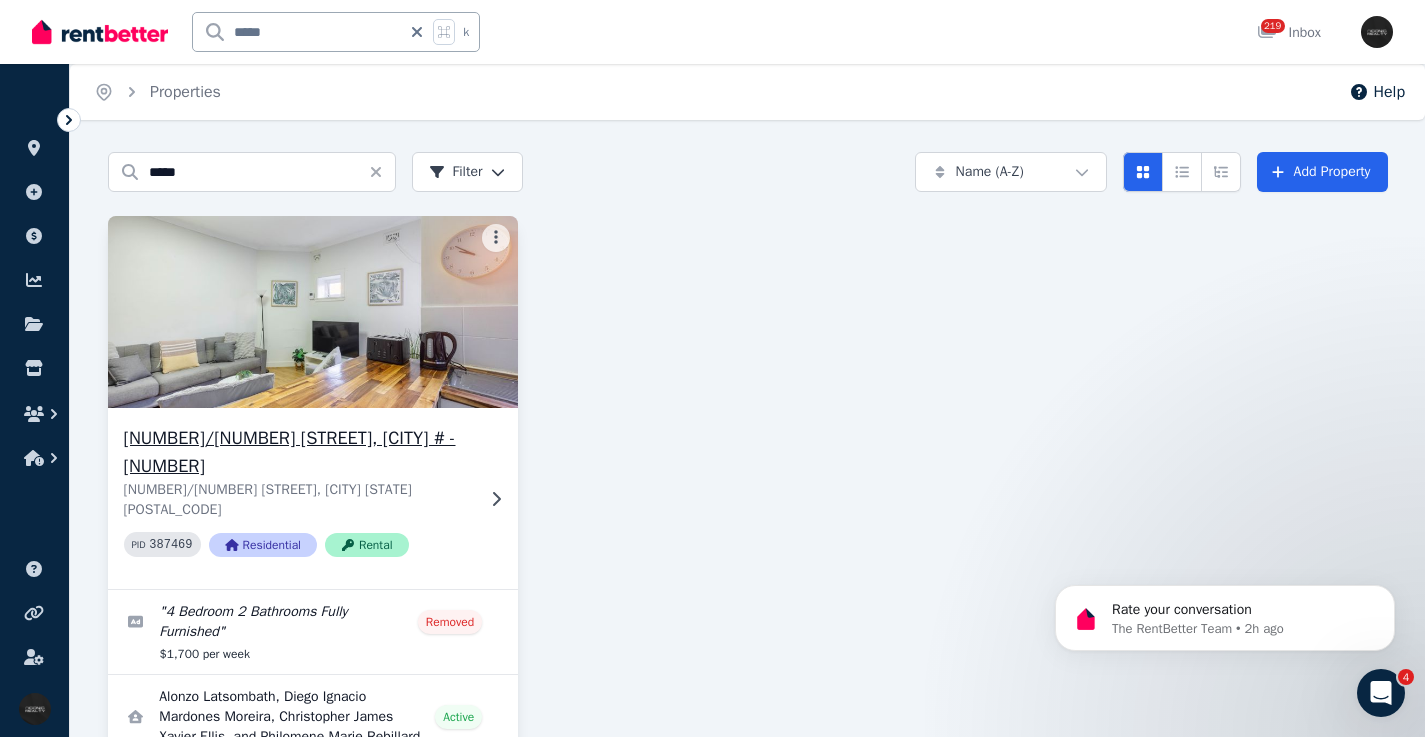click at bounding box center (312, 312) 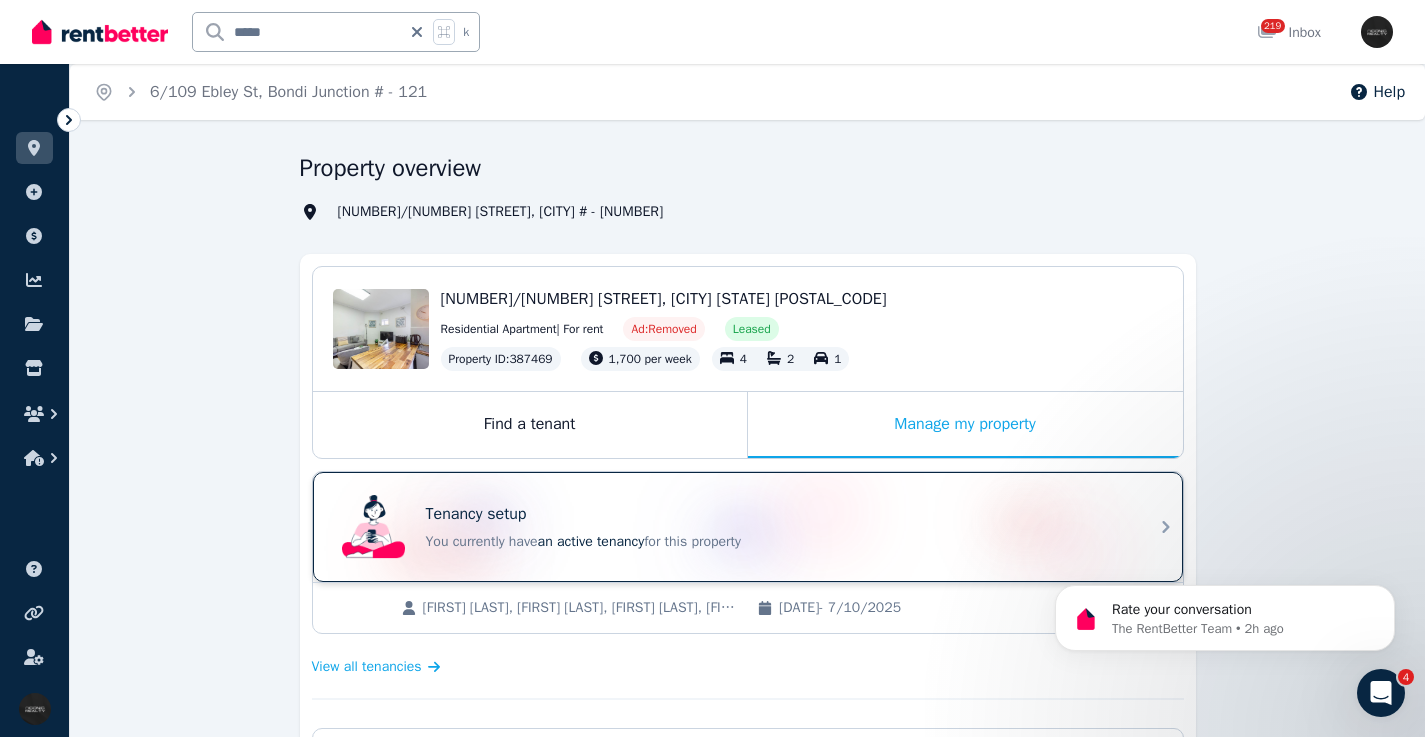 click on "Tenancy setup You currently have  an active tenancy  for this property" at bounding box center (730, 527) 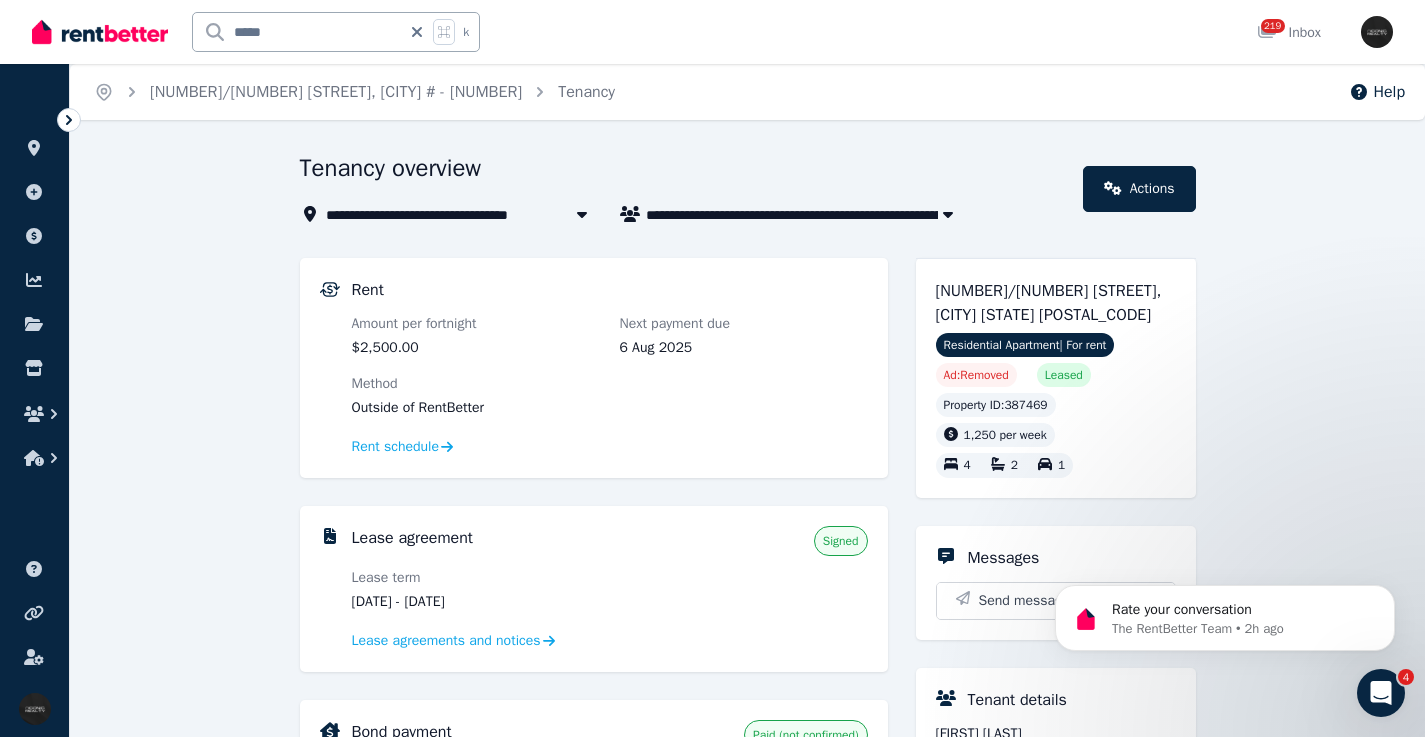 drag, startPoint x: 521, startPoint y: 598, endPoint x: 439, endPoint y: 602, distance: 82.0975 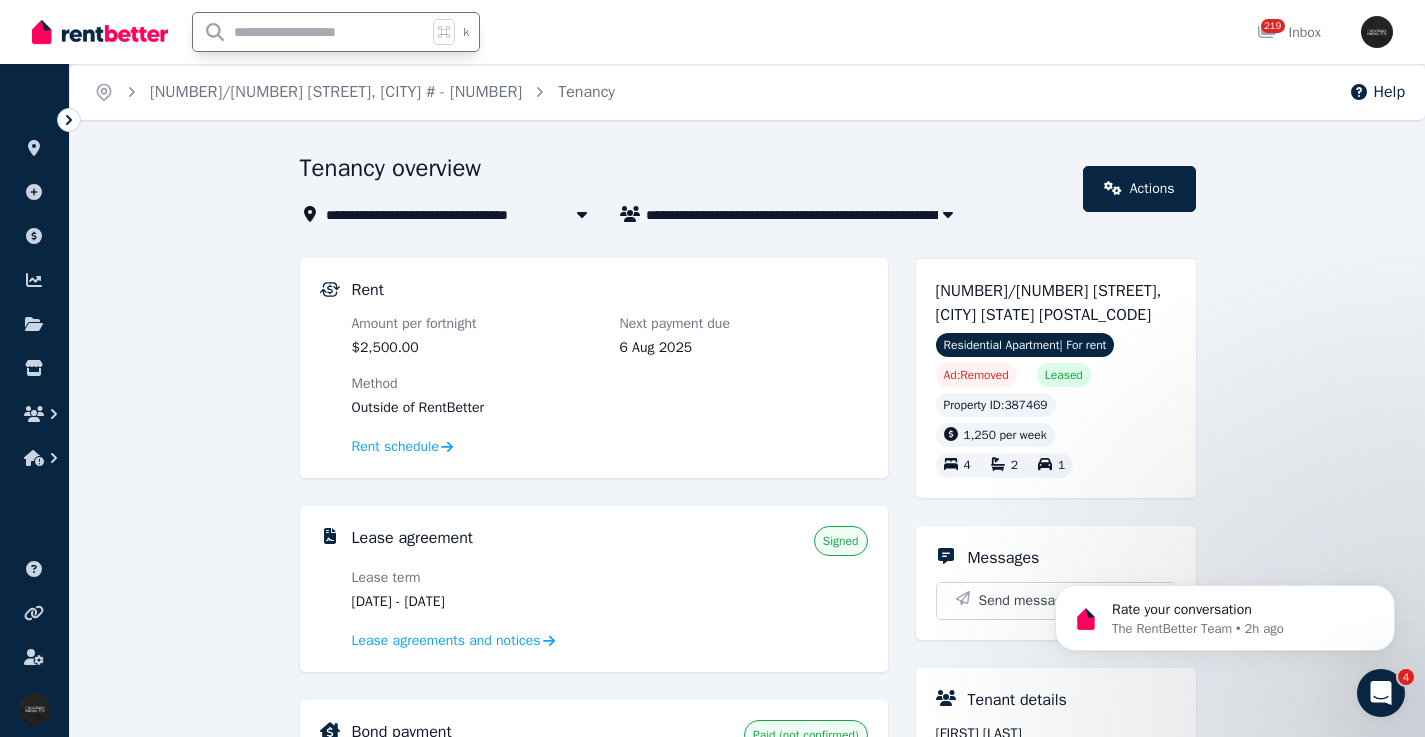 click at bounding box center (310, 32) 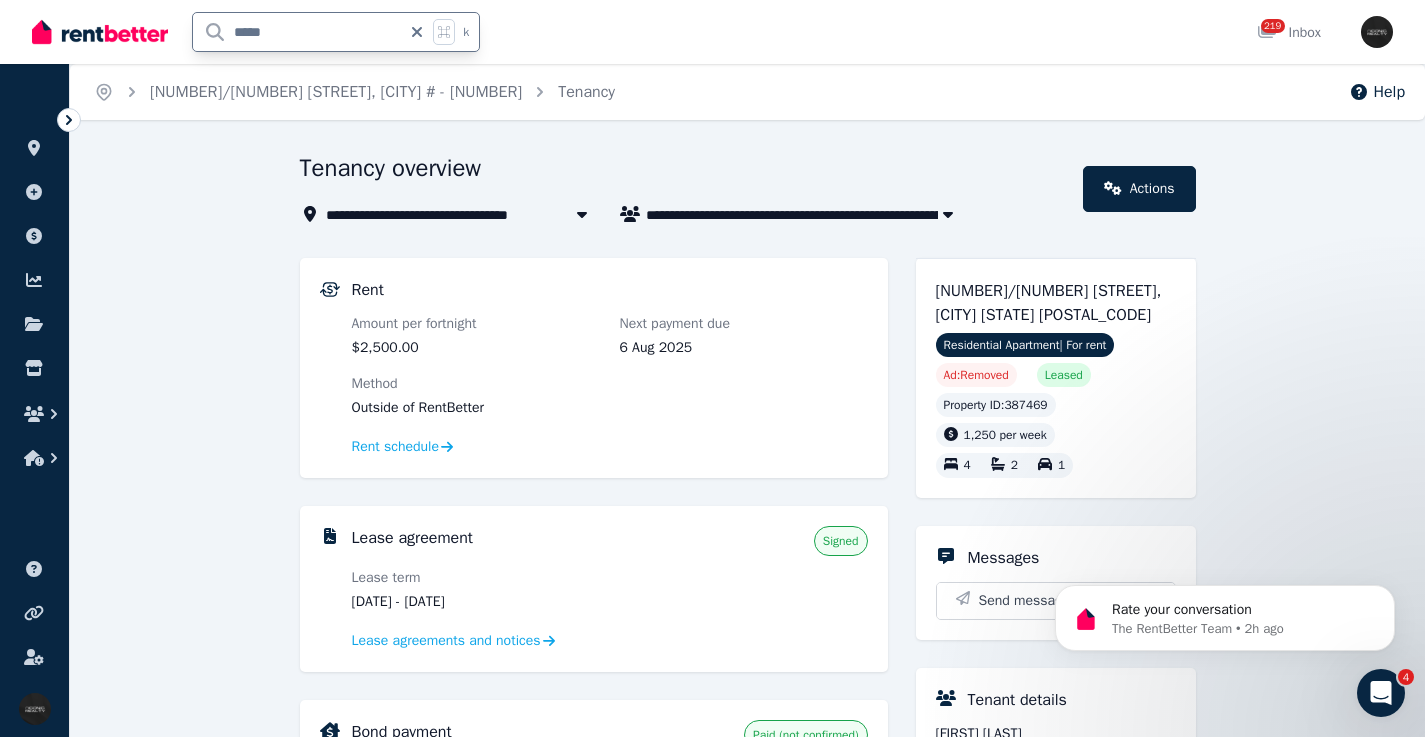 type on "*****" 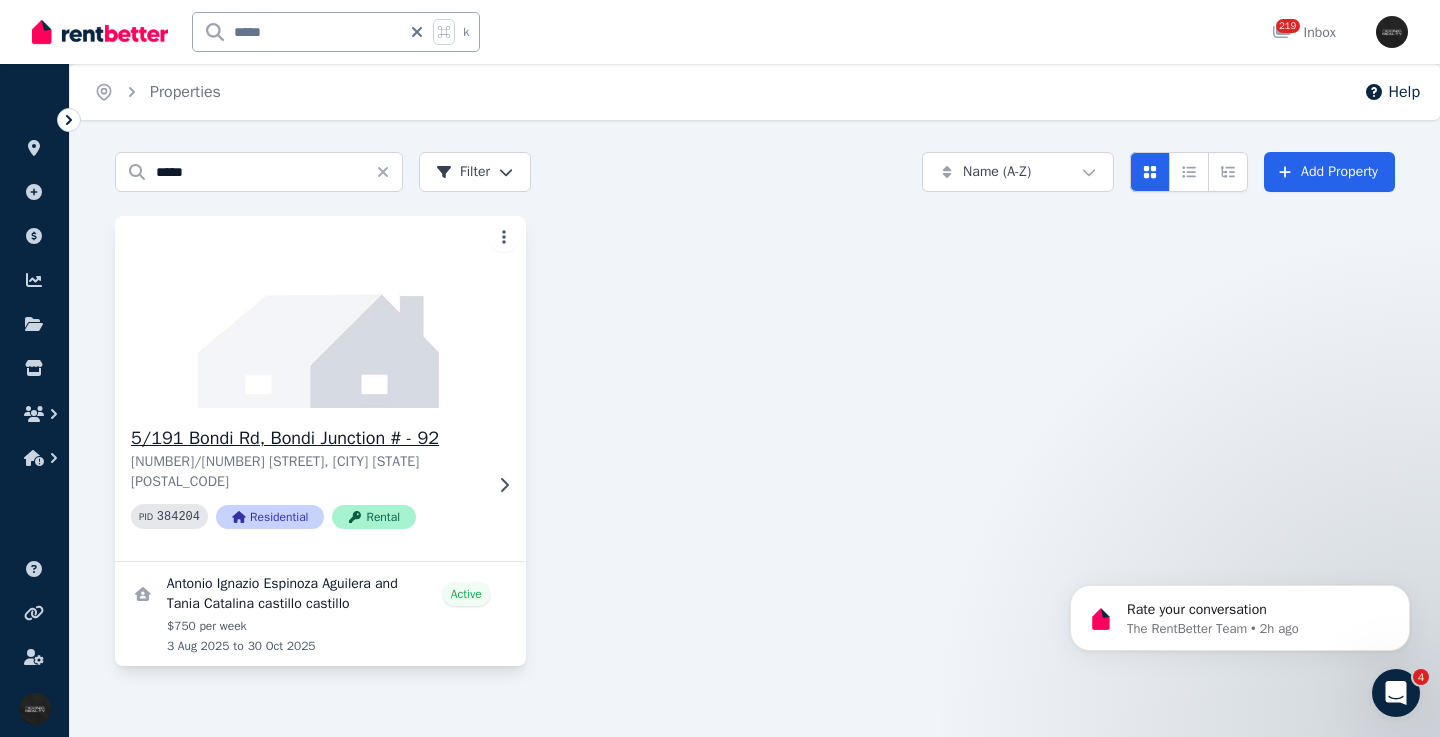 click 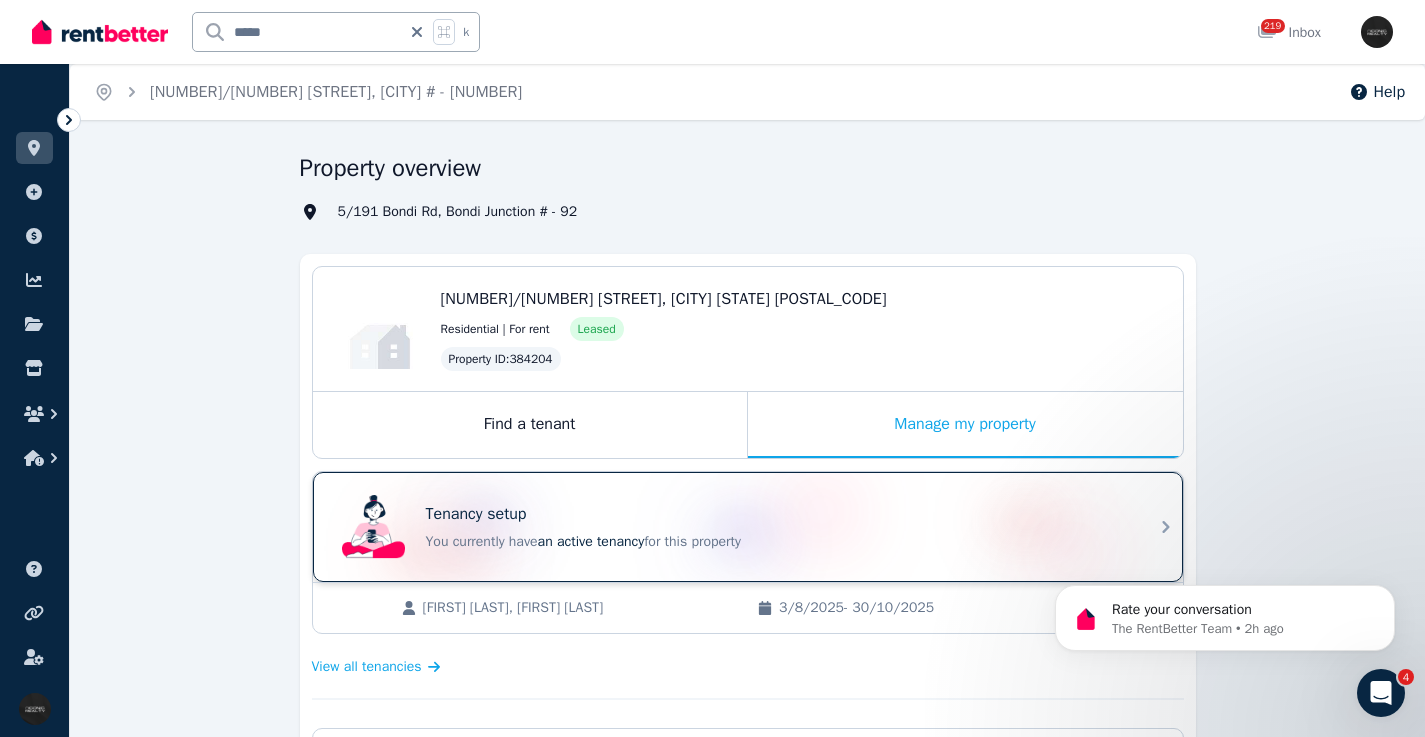 click on "Tenancy setup You currently have  an active tenancy  for this property" at bounding box center [748, 527] 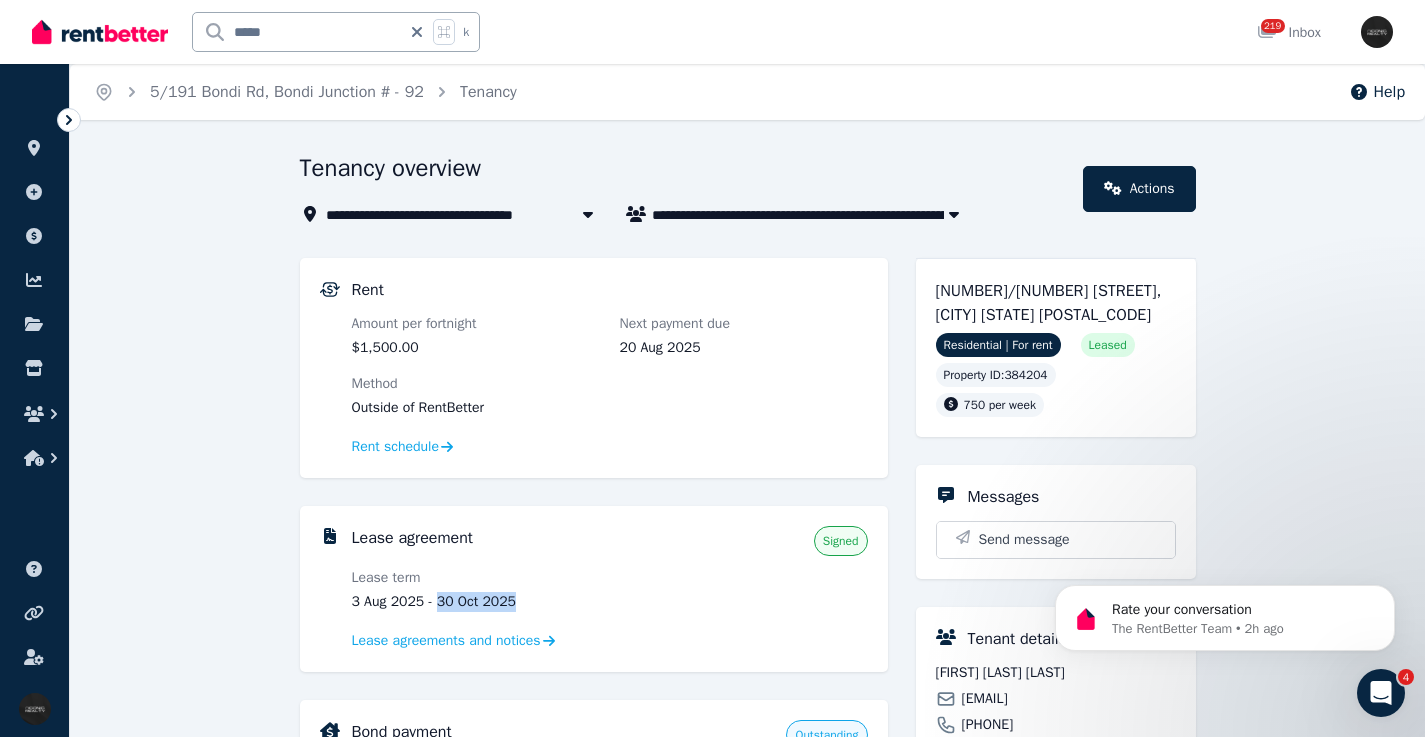 drag, startPoint x: 528, startPoint y: 597, endPoint x: 439, endPoint y: 599, distance: 89.02247 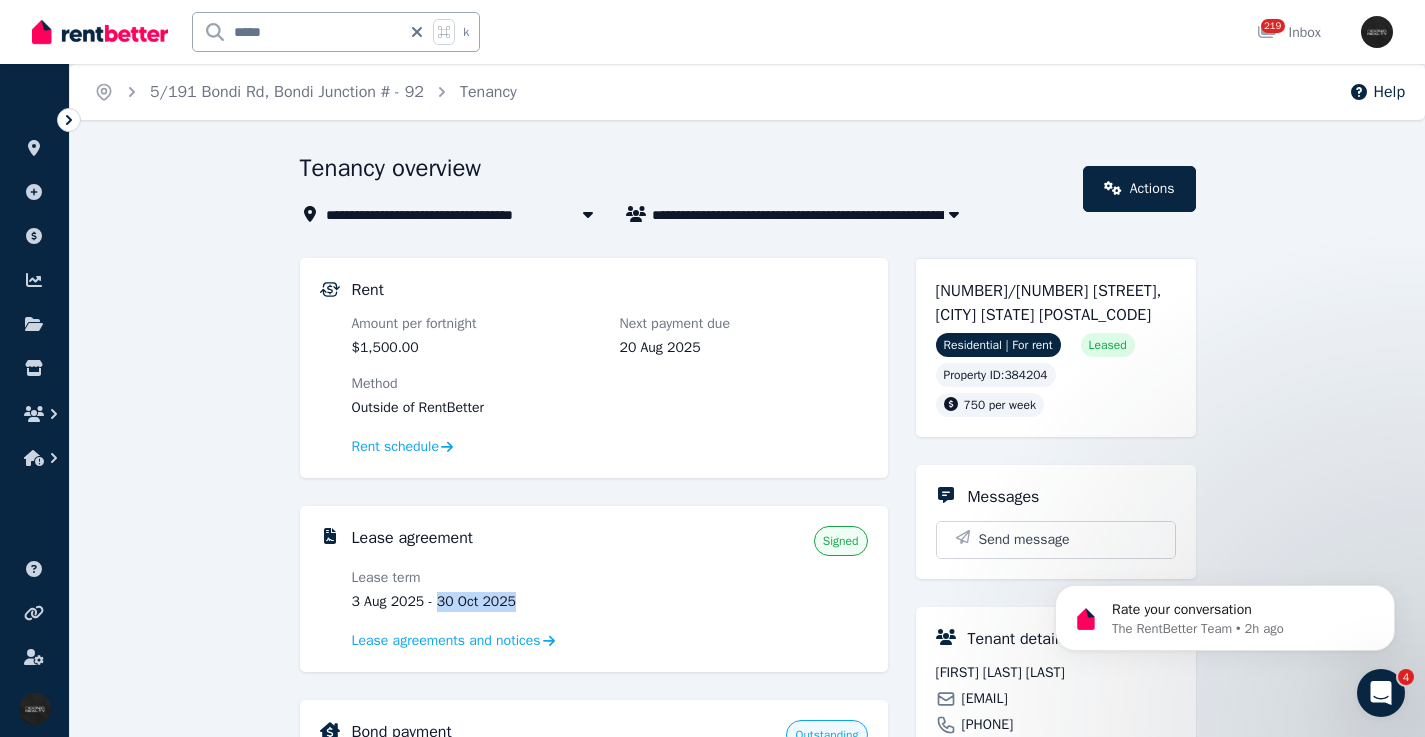 click on "3 Aug 2025 - 30 Oct 2025" at bounding box center [476, 602] 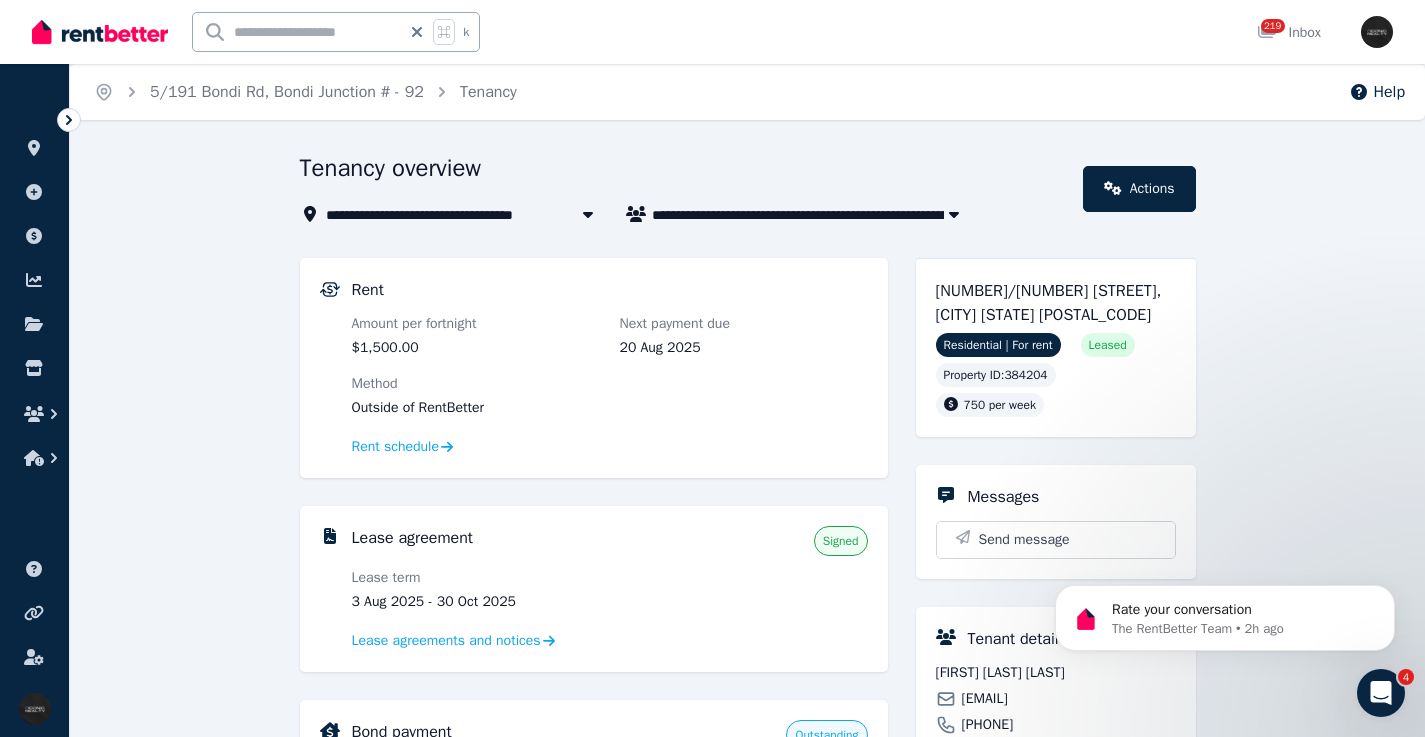 click at bounding box center [297, 32] 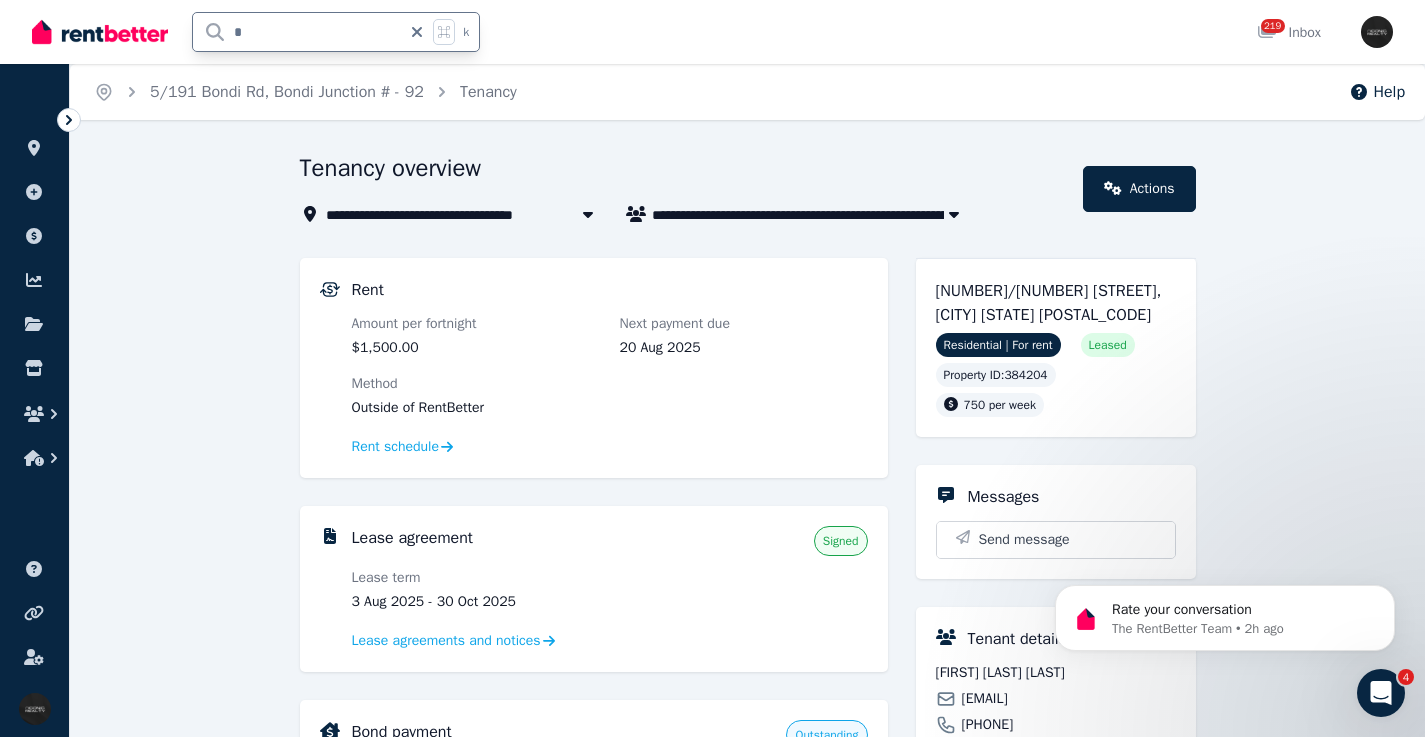 type on "**" 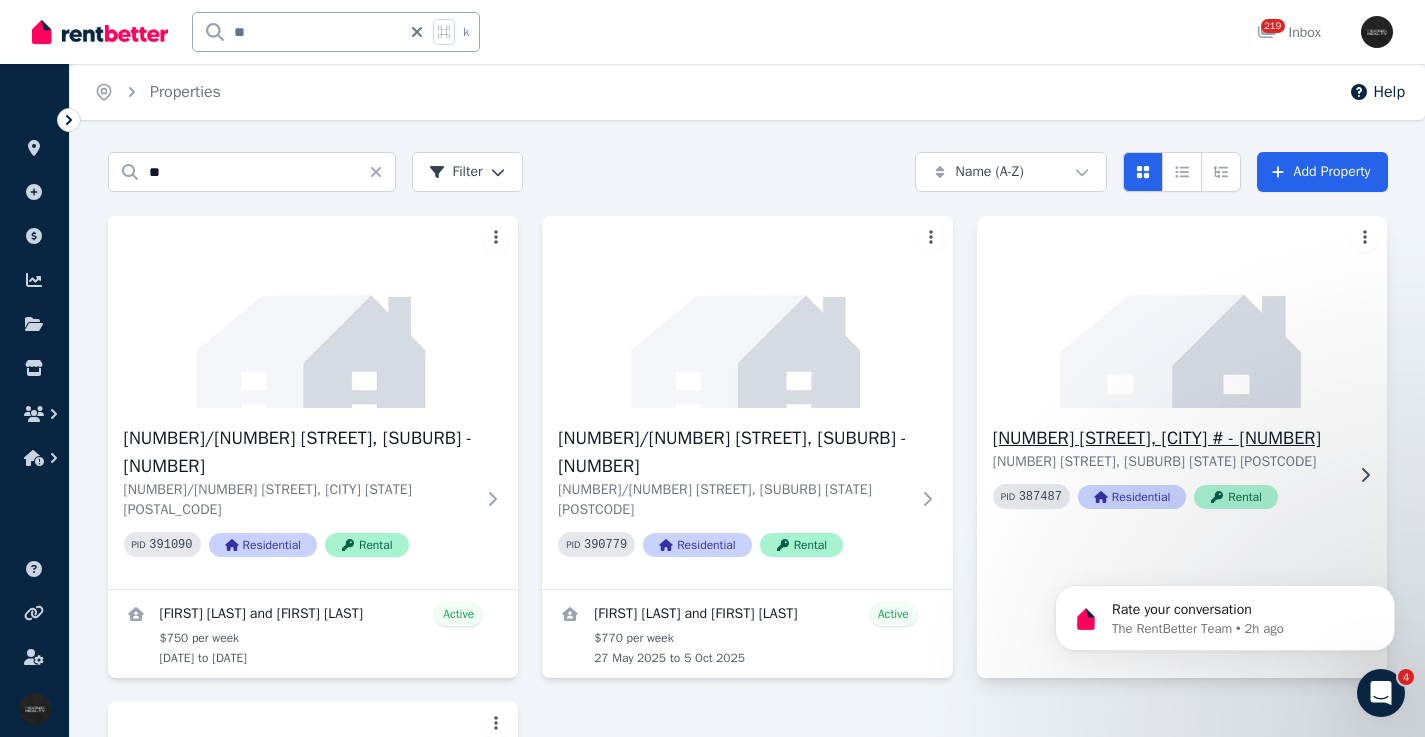 click 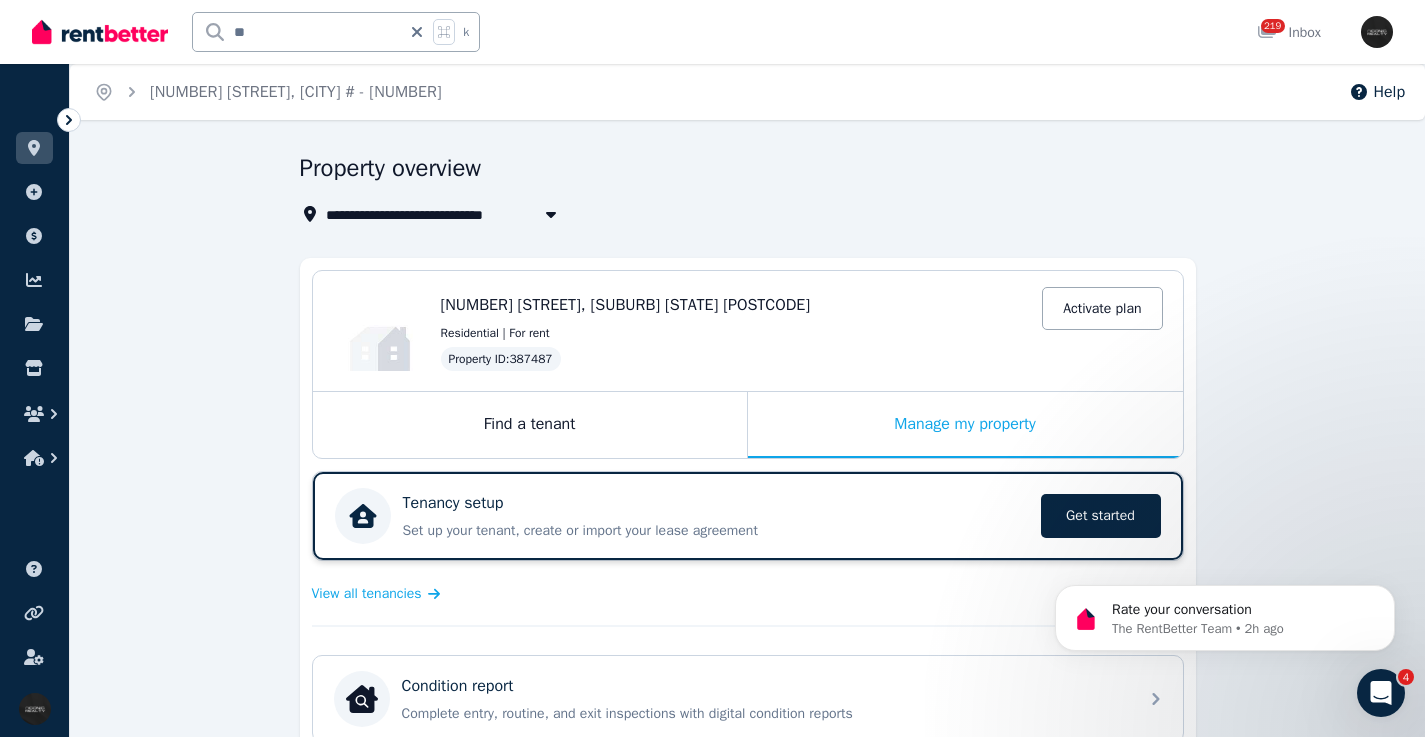 click on "Tenancy setup" at bounding box center (716, 503) 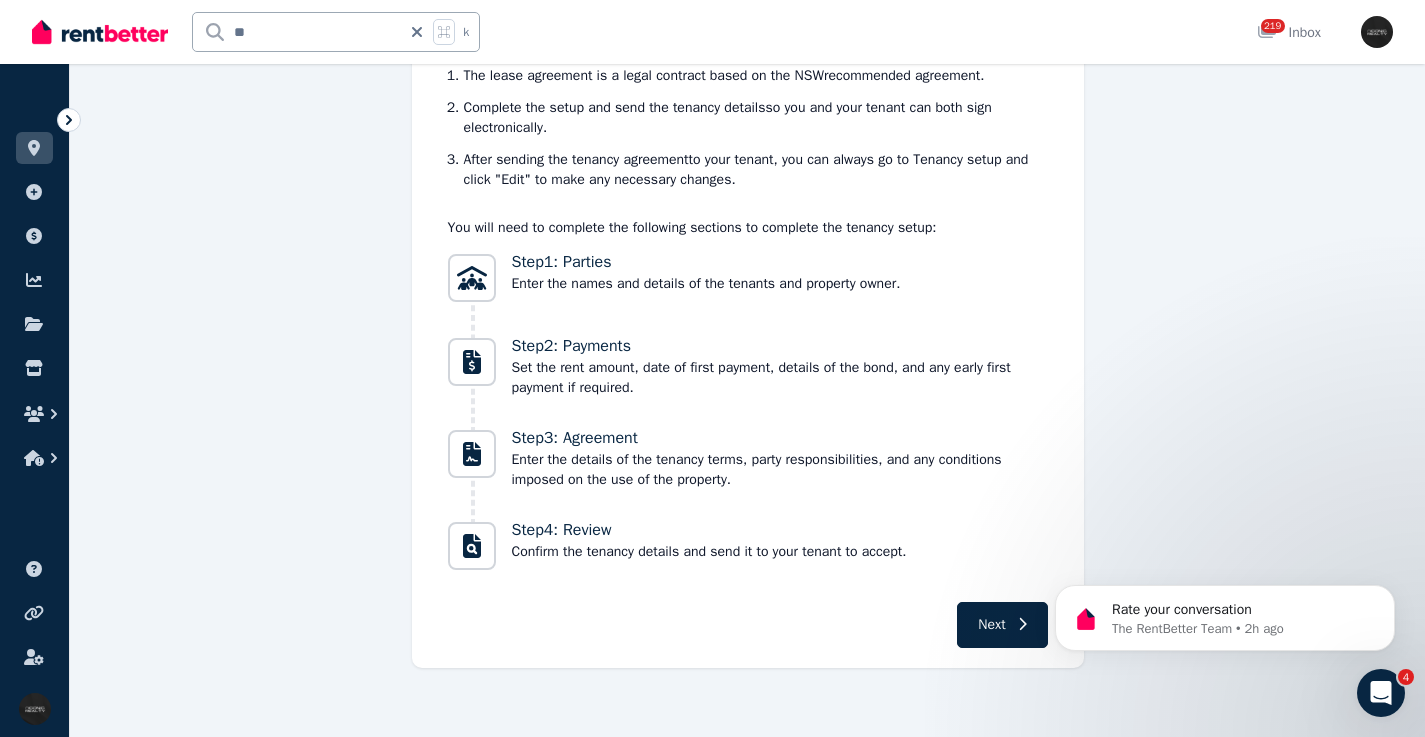 scroll, scrollTop: 0, scrollLeft: 0, axis: both 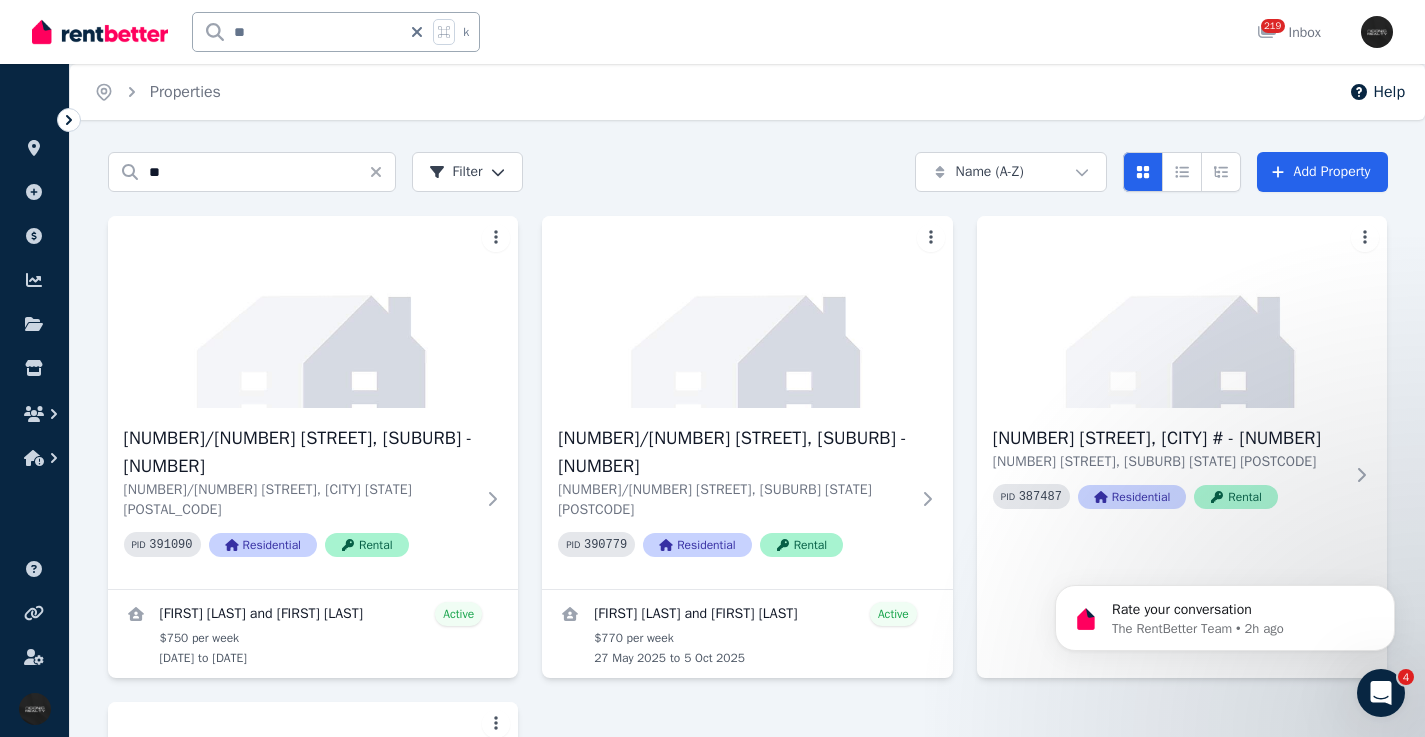 click 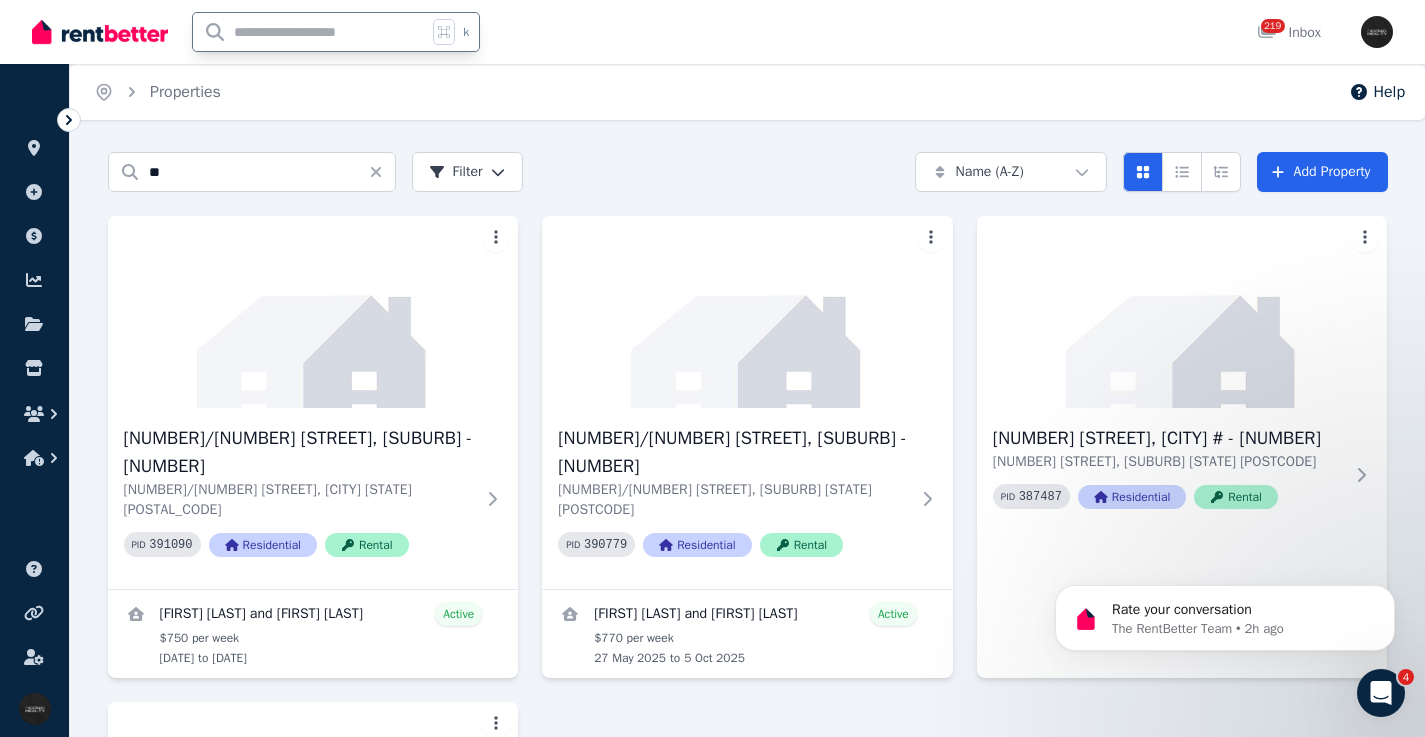 click at bounding box center (310, 32) 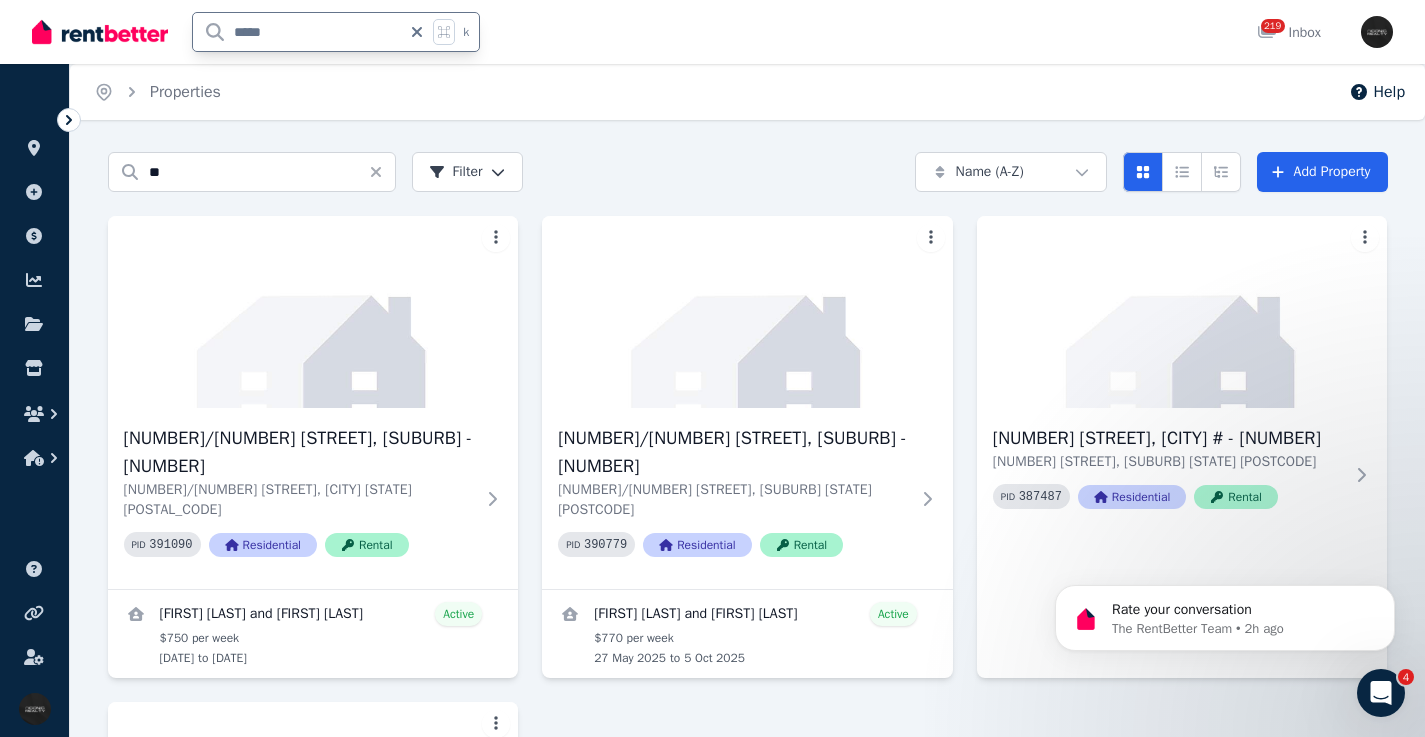 type on "*****" 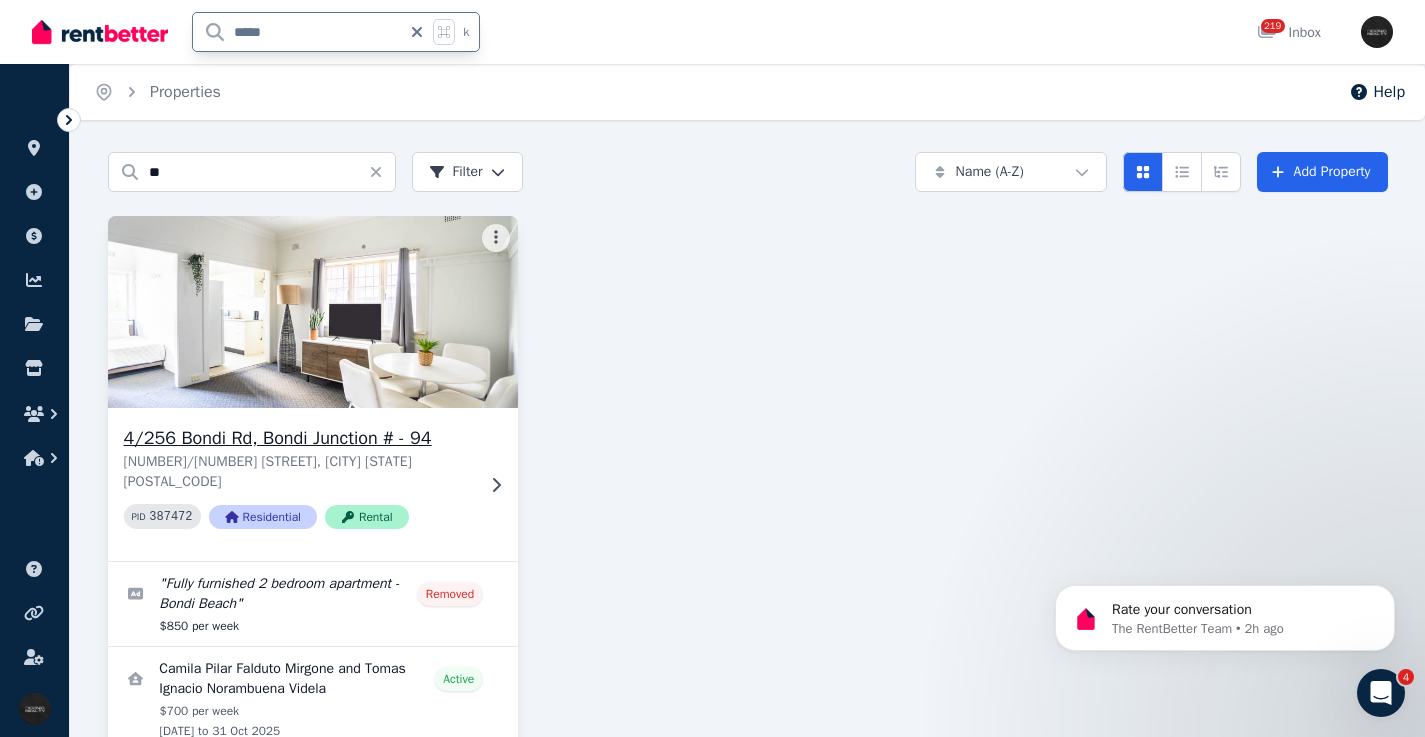 click 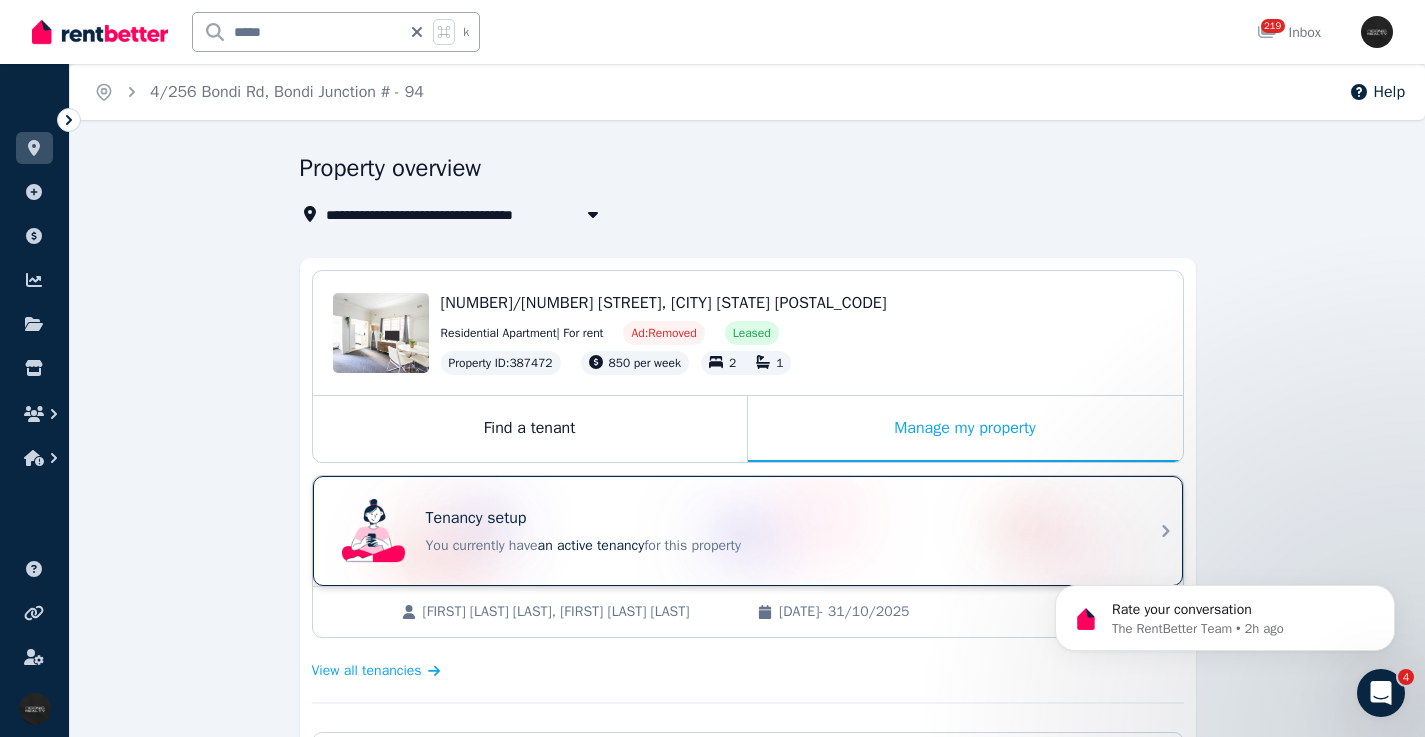 click on "Tenancy setup" at bounding box center (776, 518) 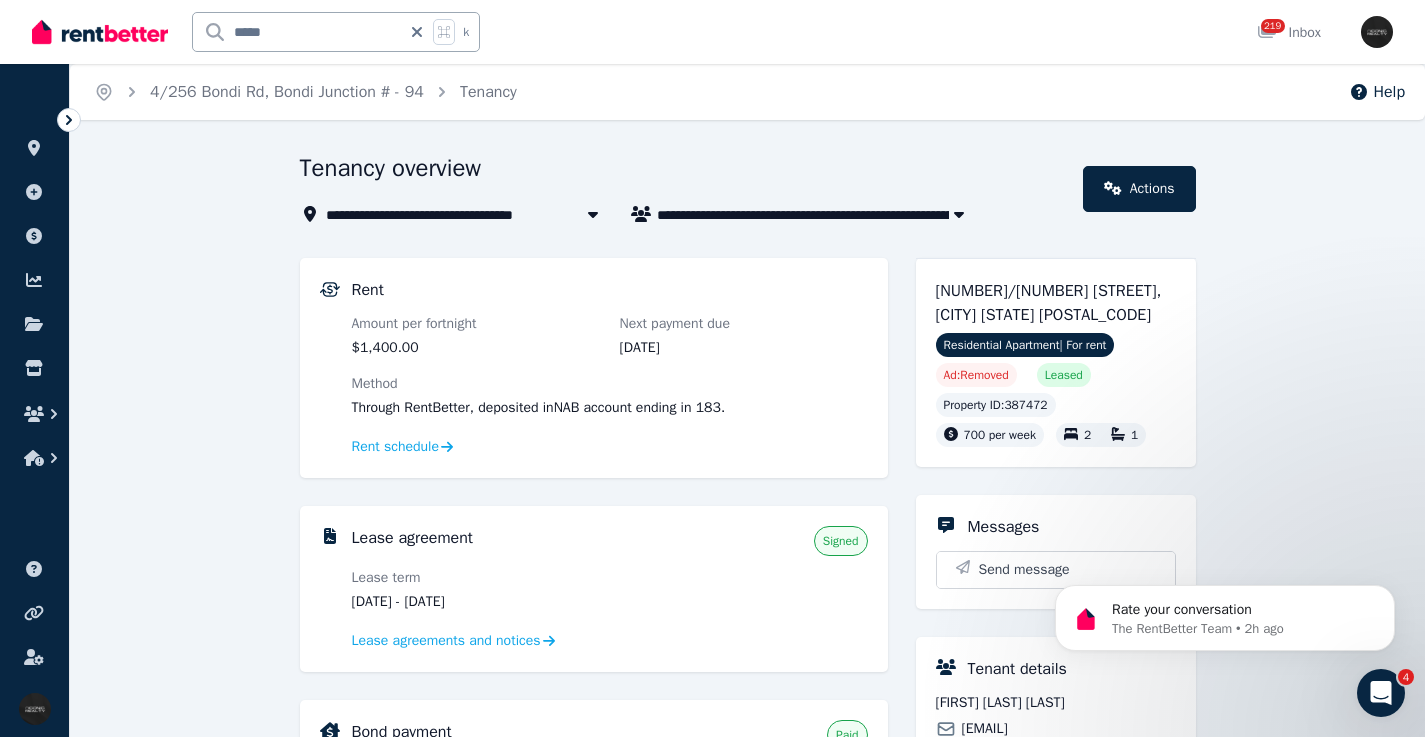 drag, startPoint x: 447, startPoint y: 600, endPoint x: 718, endPoint y: 545, distance: 276.52487 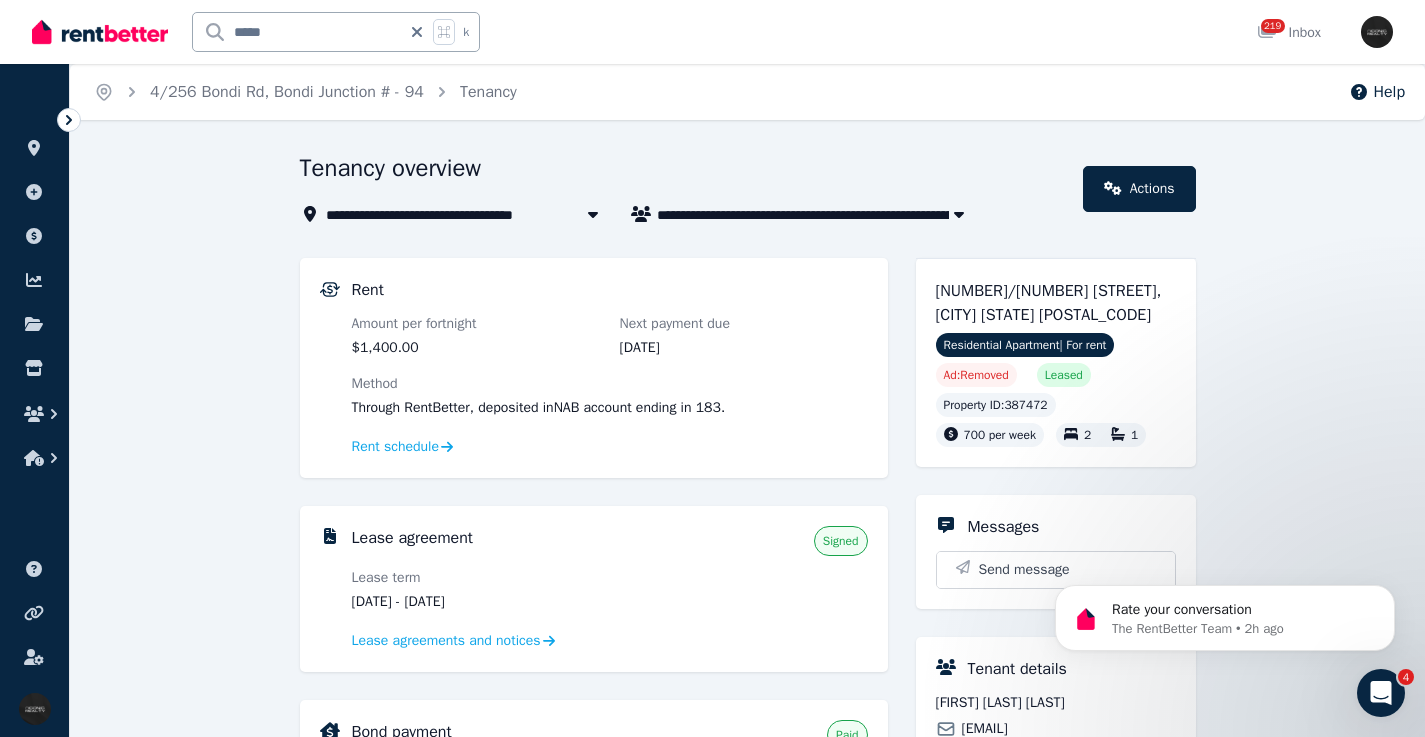 click on "[DATE] - [DATE]" at bounding box center (476, 602) 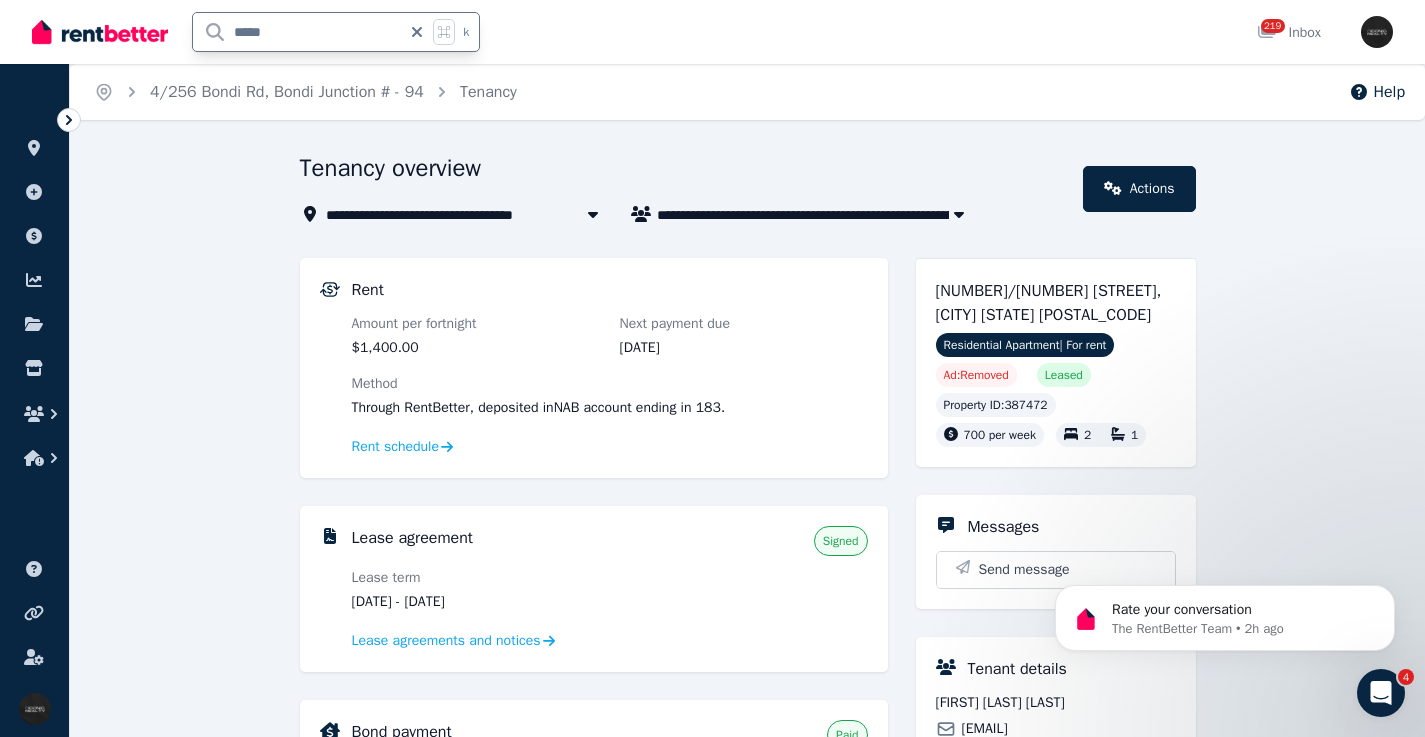 drag, startPoint x: 316, startPoint y: 33, endPoint x: 203, endPoint y: 29, distance: 113.07078 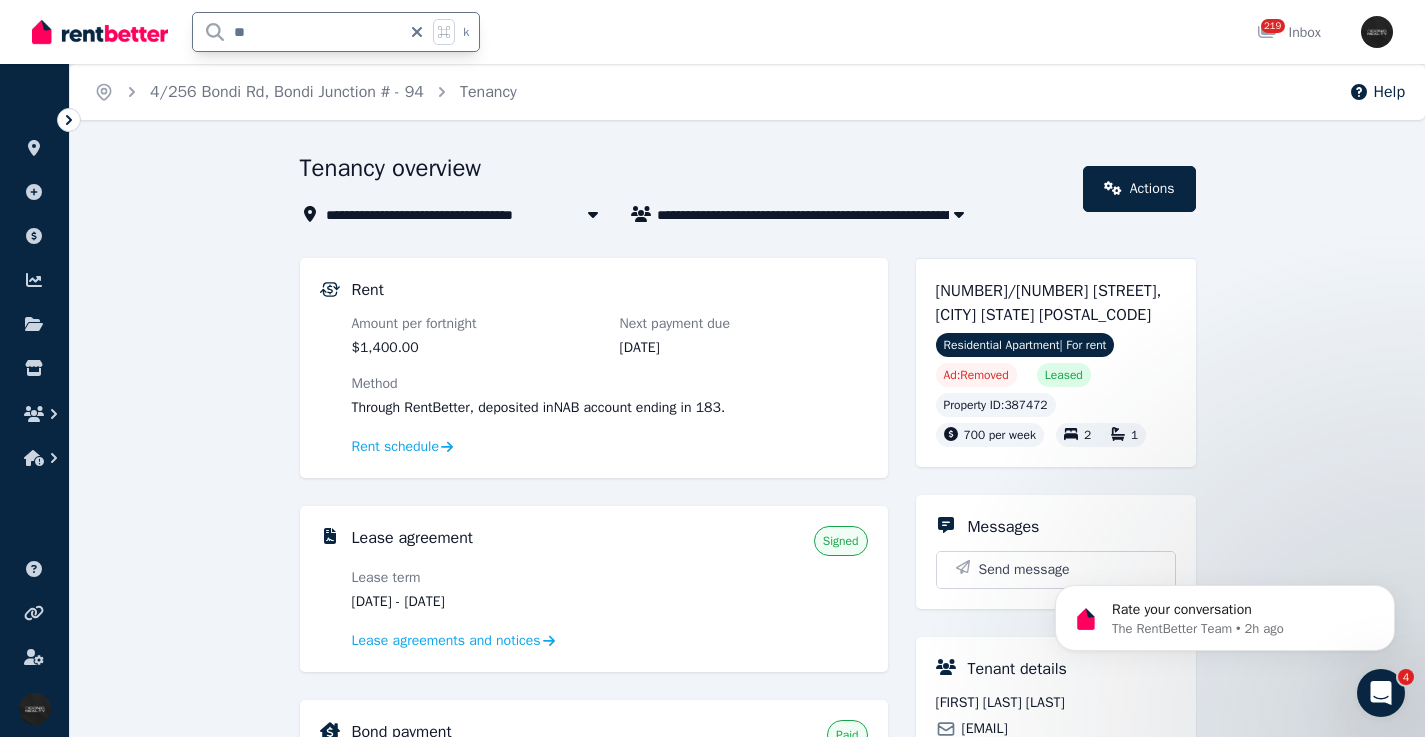 type on "***" 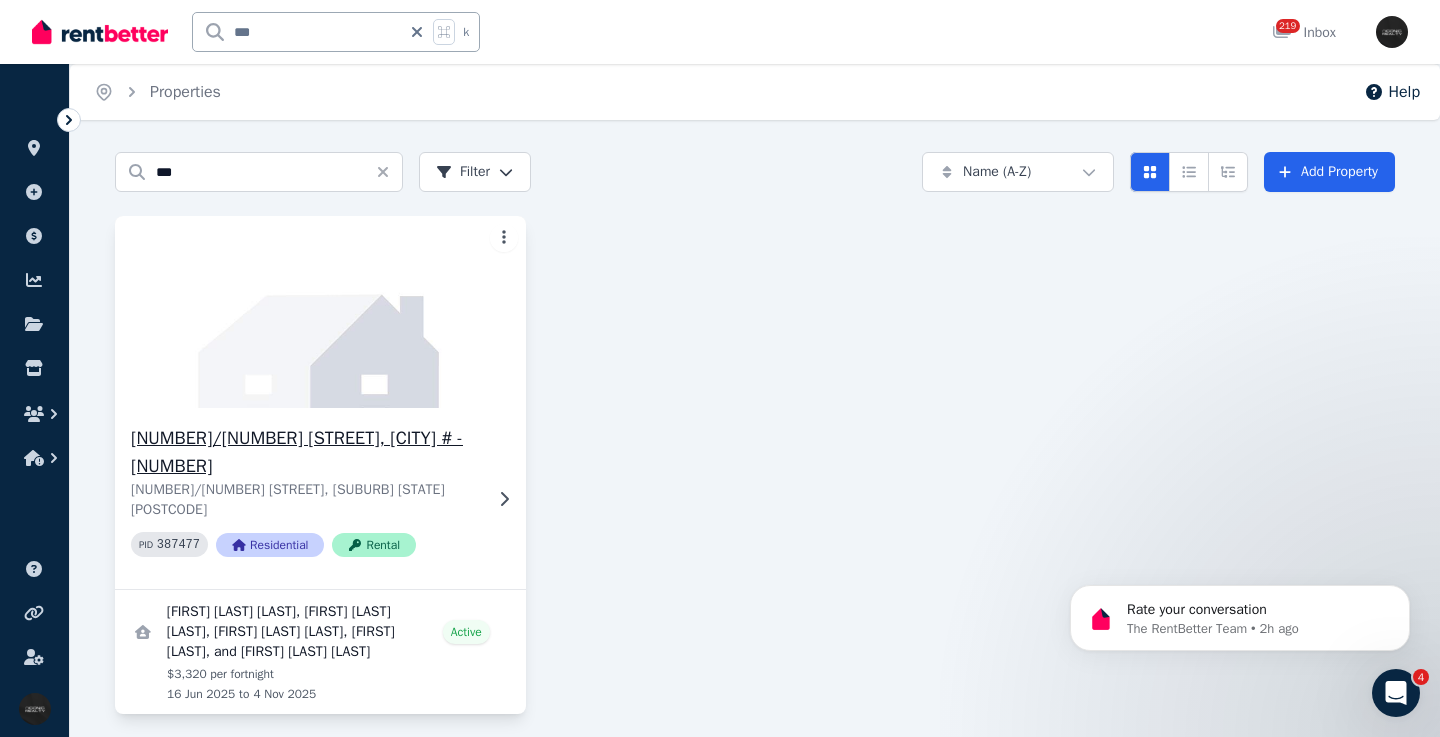 click 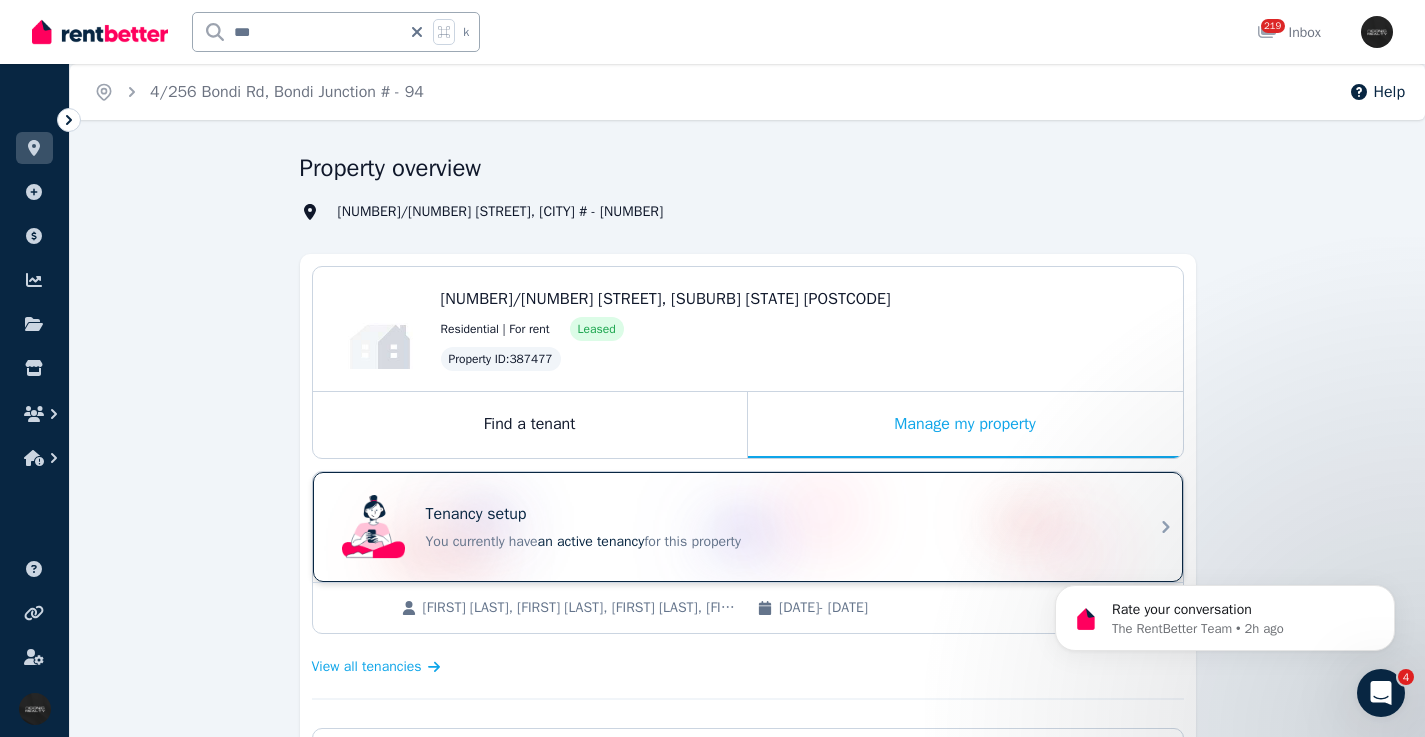 click on "Tenancy setup You currently have  an active tenancy  for this property" at bounding box center [730, 527] 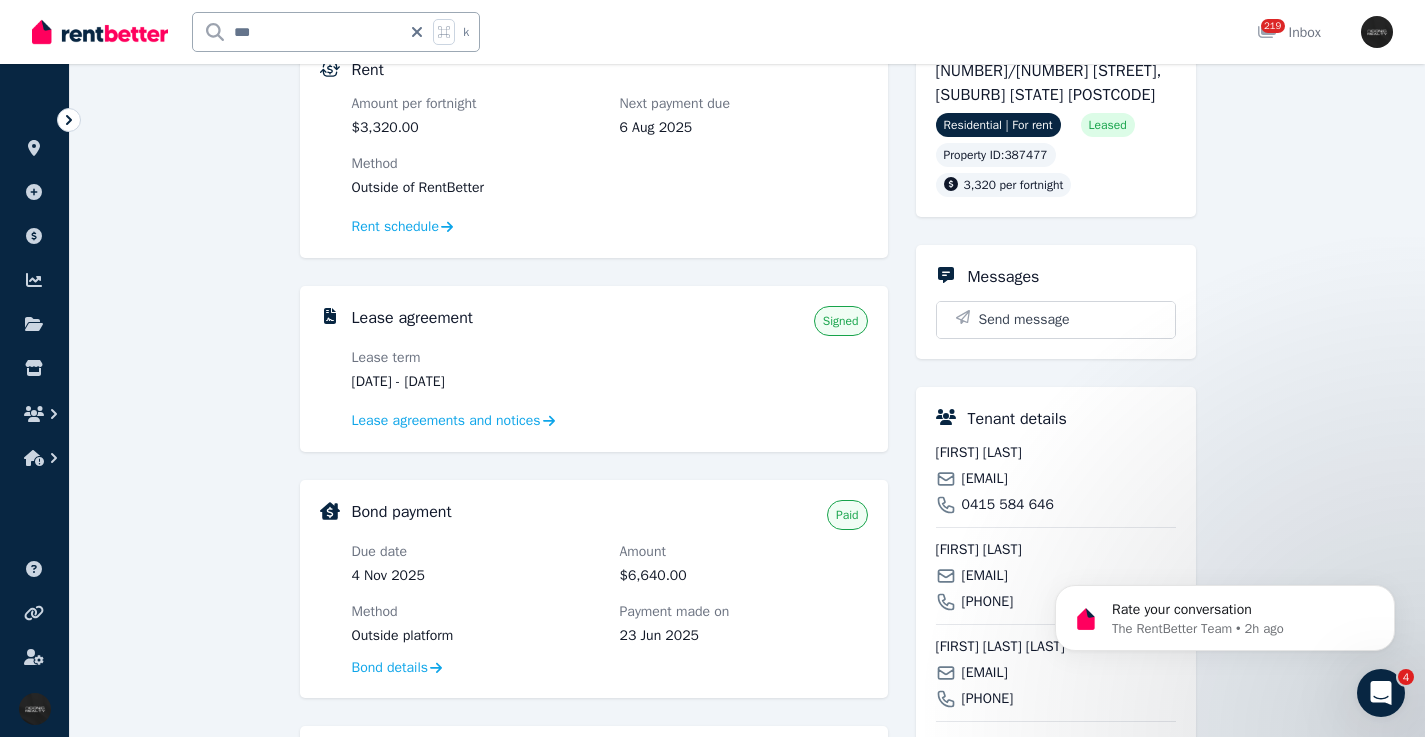scroll, scrollTop: 444, scrollLeft: 0, axis: vertical 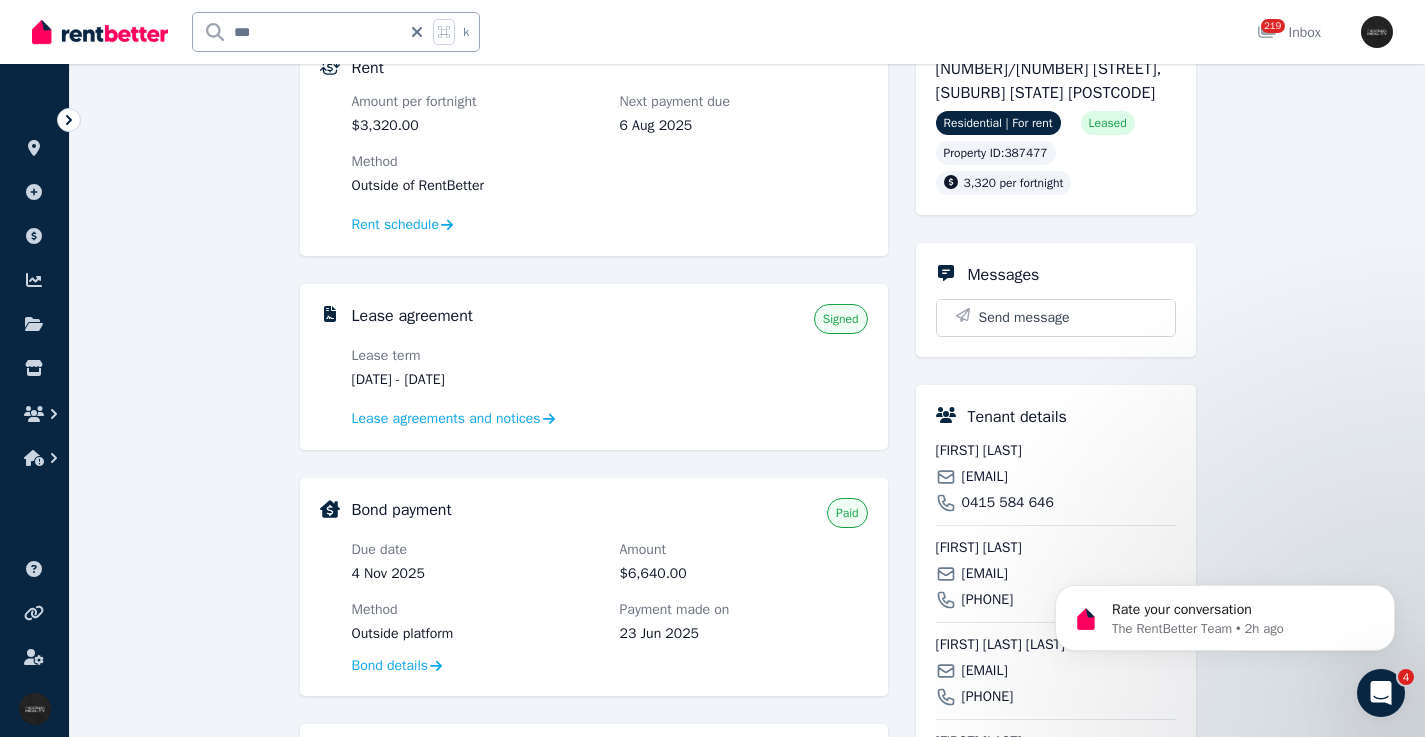 drag, startPoint x: 502, startPoint y: 381, endPoint x: 947, endPoint y: 392, distance: 445.13593 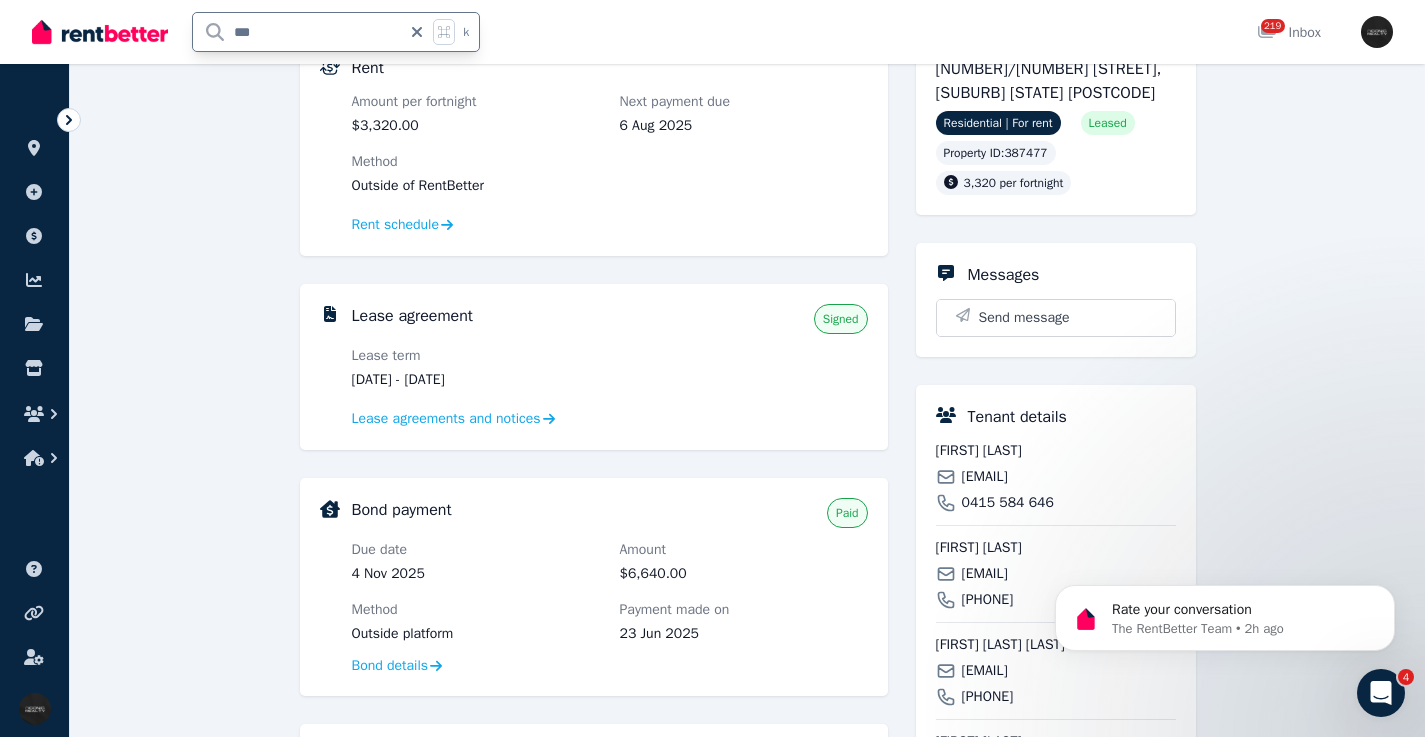 click on "***" at bounding box center [297, 32] 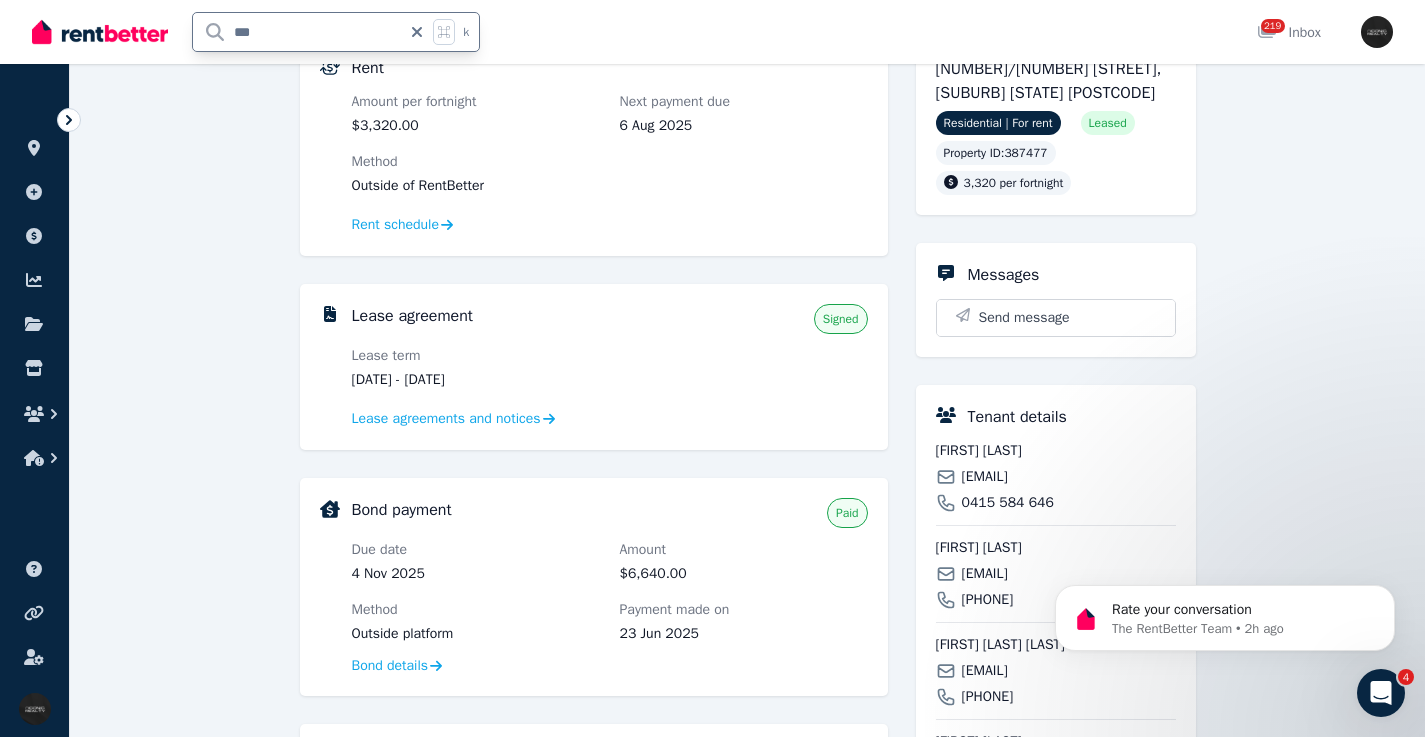 type on "***" 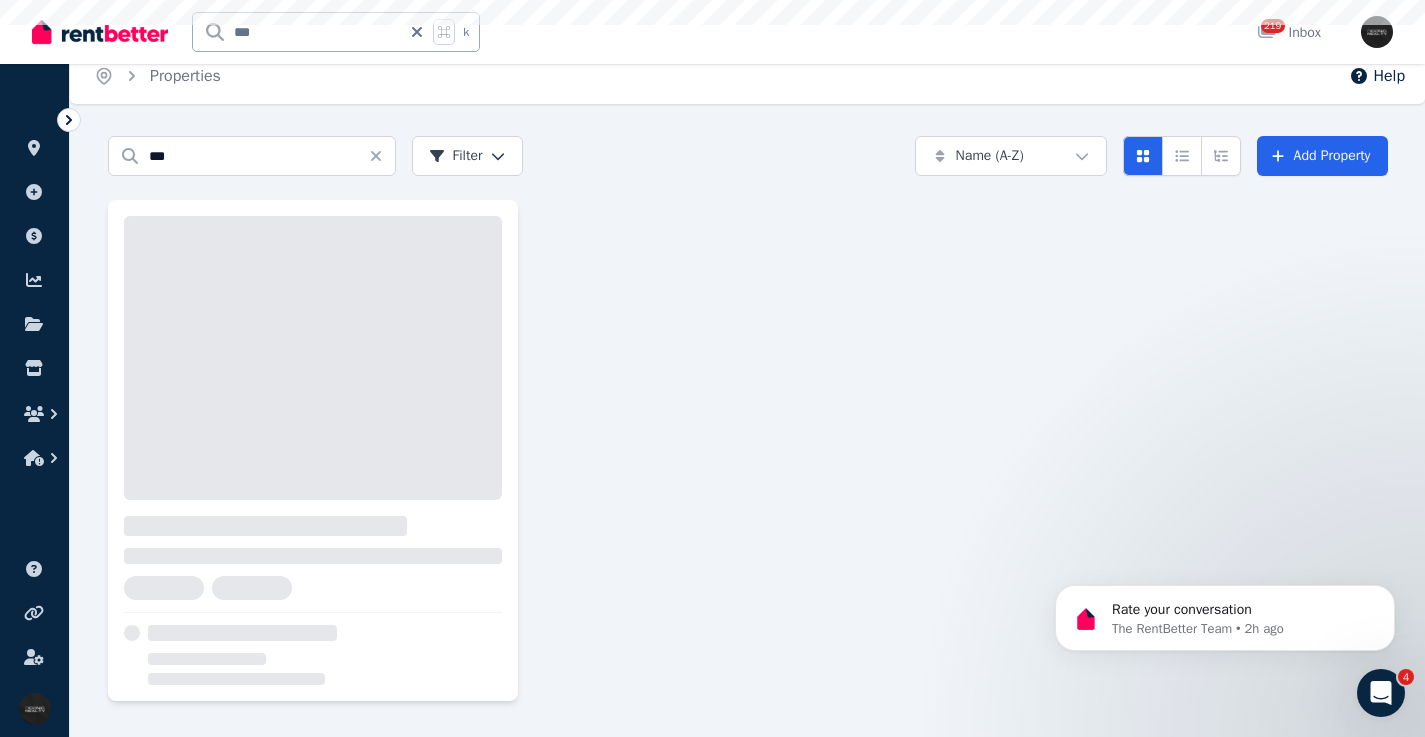 scroll, scrollTop: 0, scrollLeft: 0, axis: both 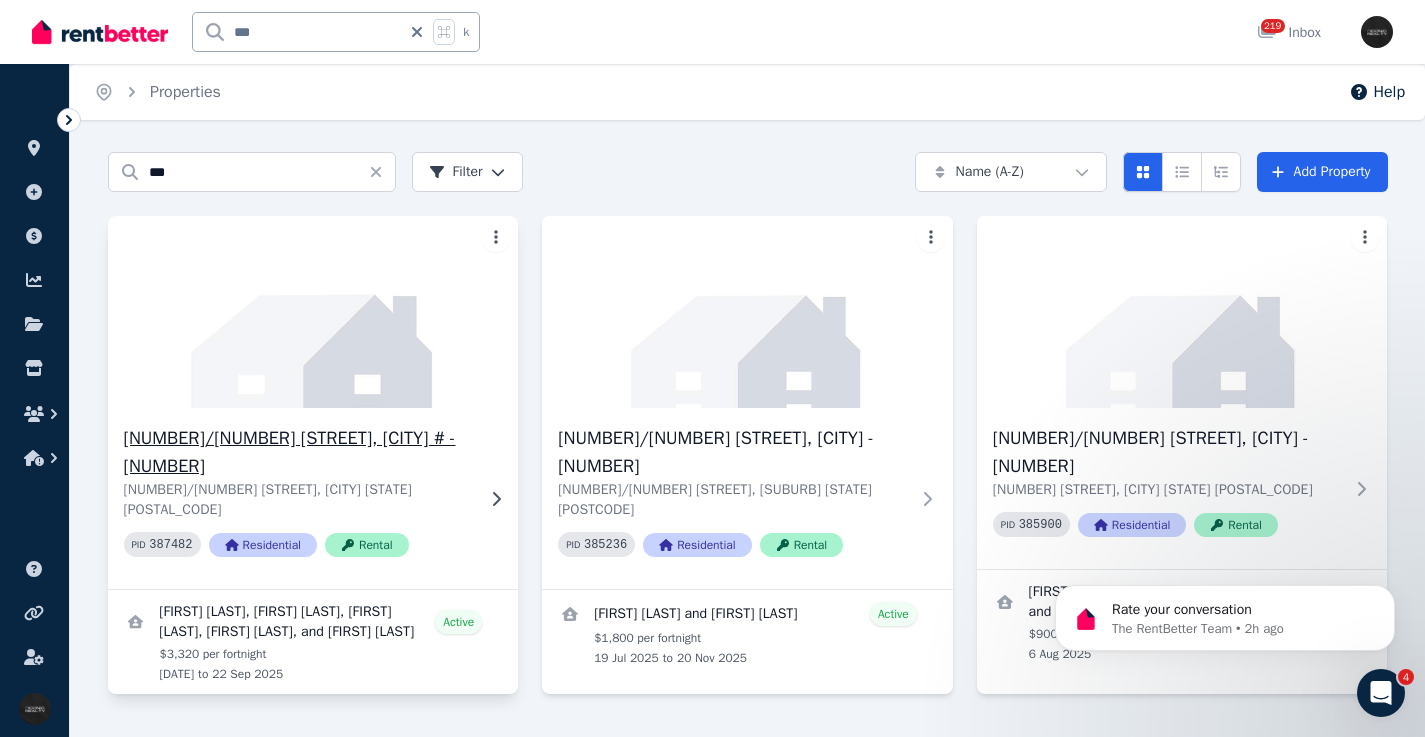 click 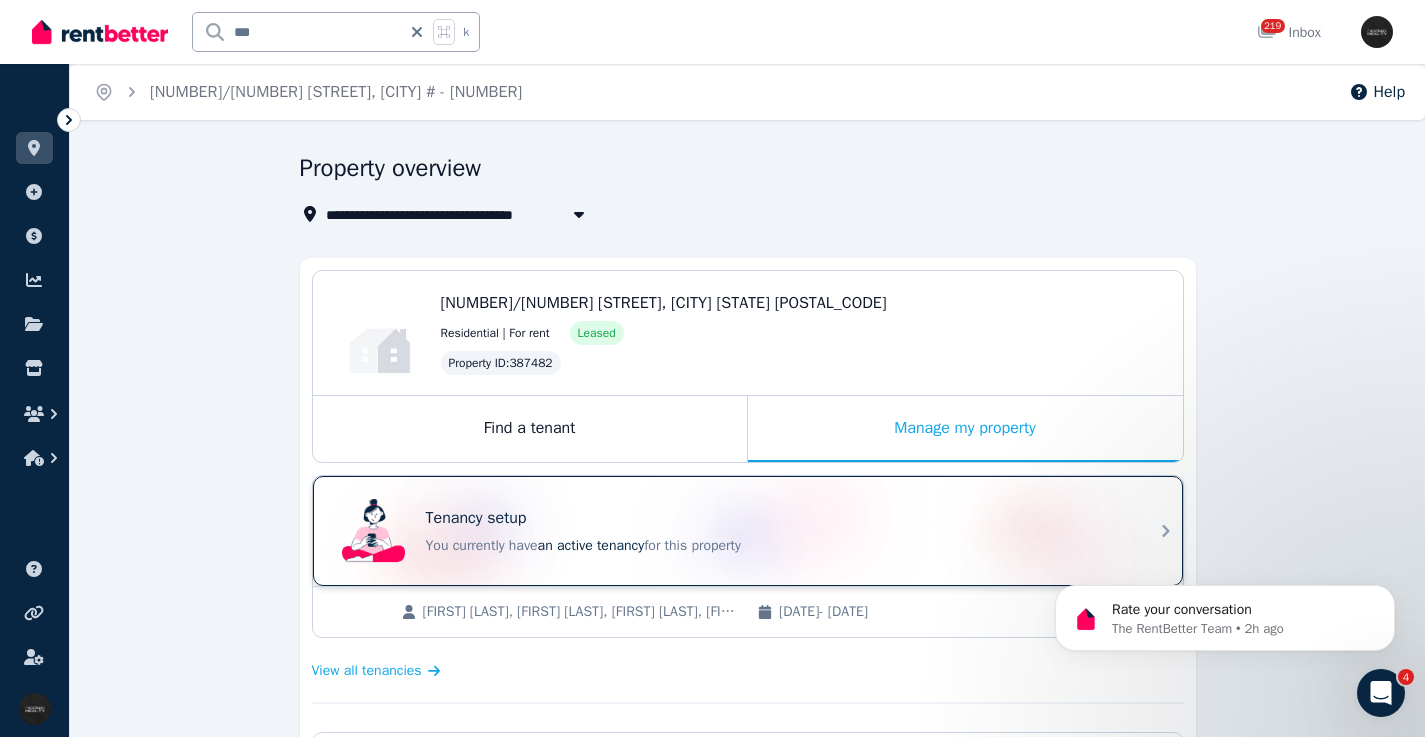 click on "Tenancy setup You currently have  an active tenancy  for this property" at bounding box center [730, 531] 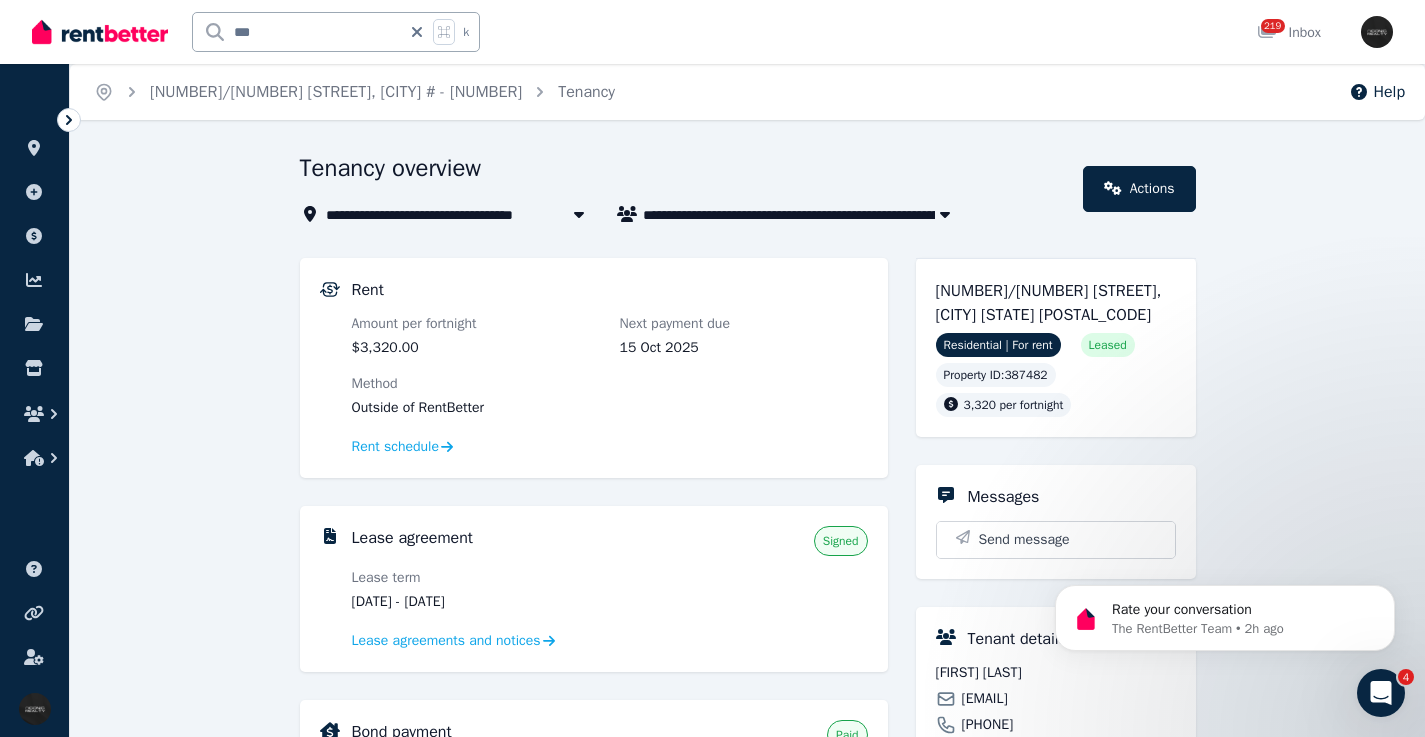 drag, startPoint x: 526, startPoint y: 600, endPoint x: 465, endPoint y: 598, distance: 61.03278 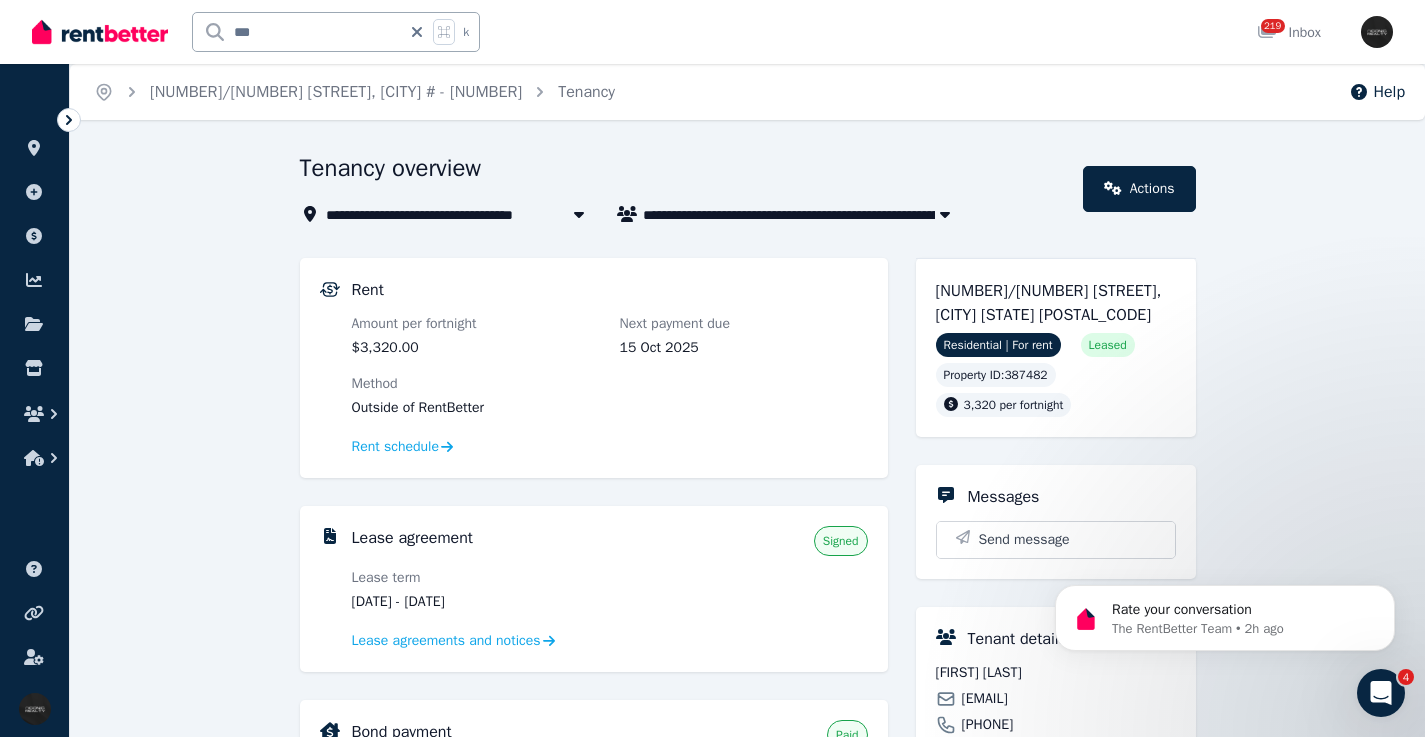 click on "[DATE] - [DATE]" at bounding box center [476, 602] 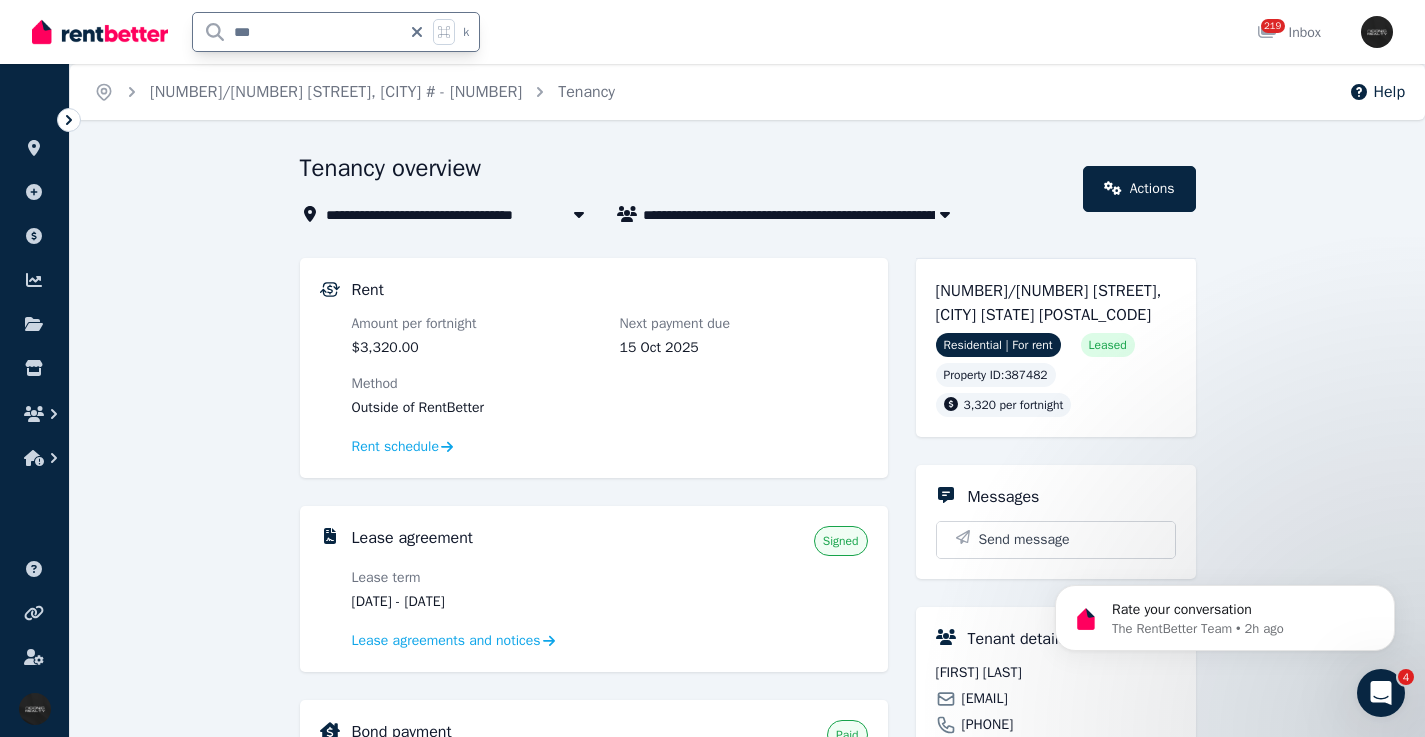 drag, startPoint x: 240, startPoint y: 38, endPoint x: 208, endPoint y: 33, distance: 32.38827 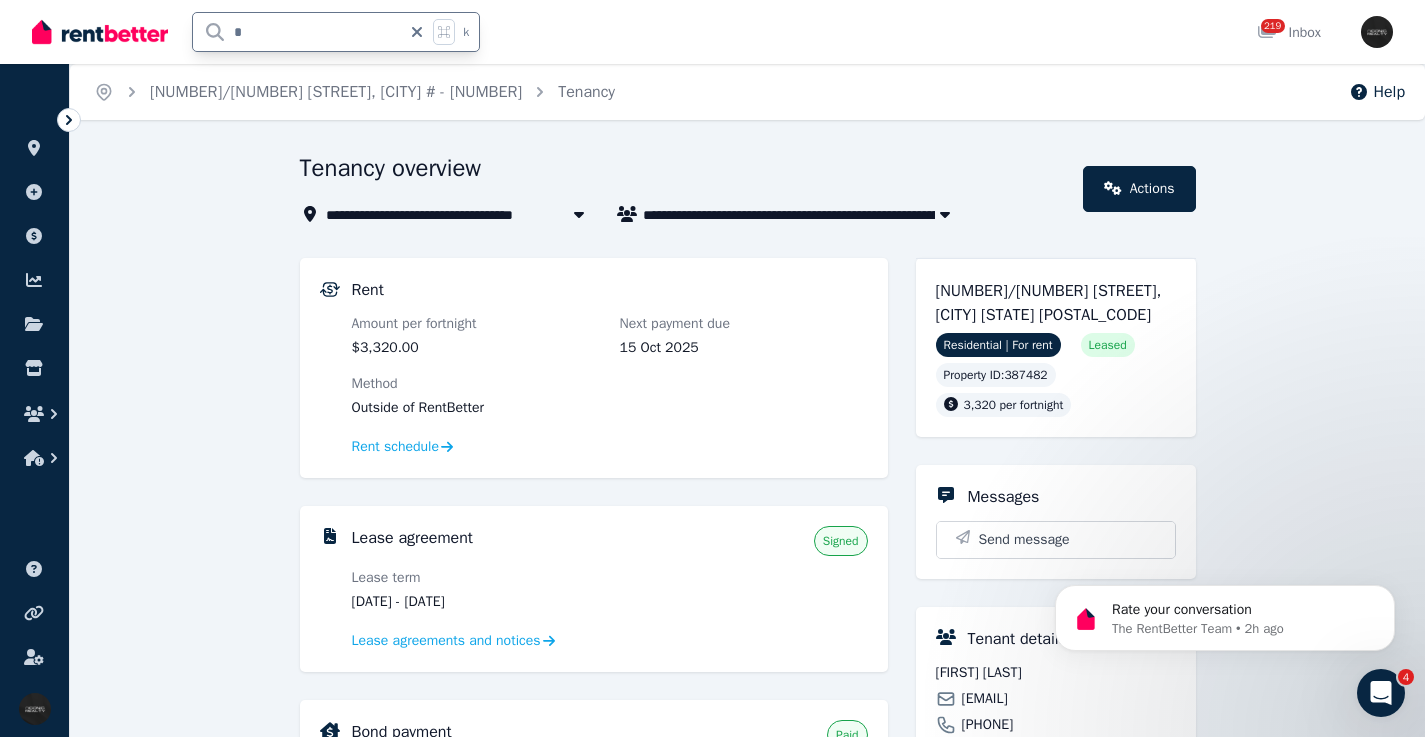 type on "**" 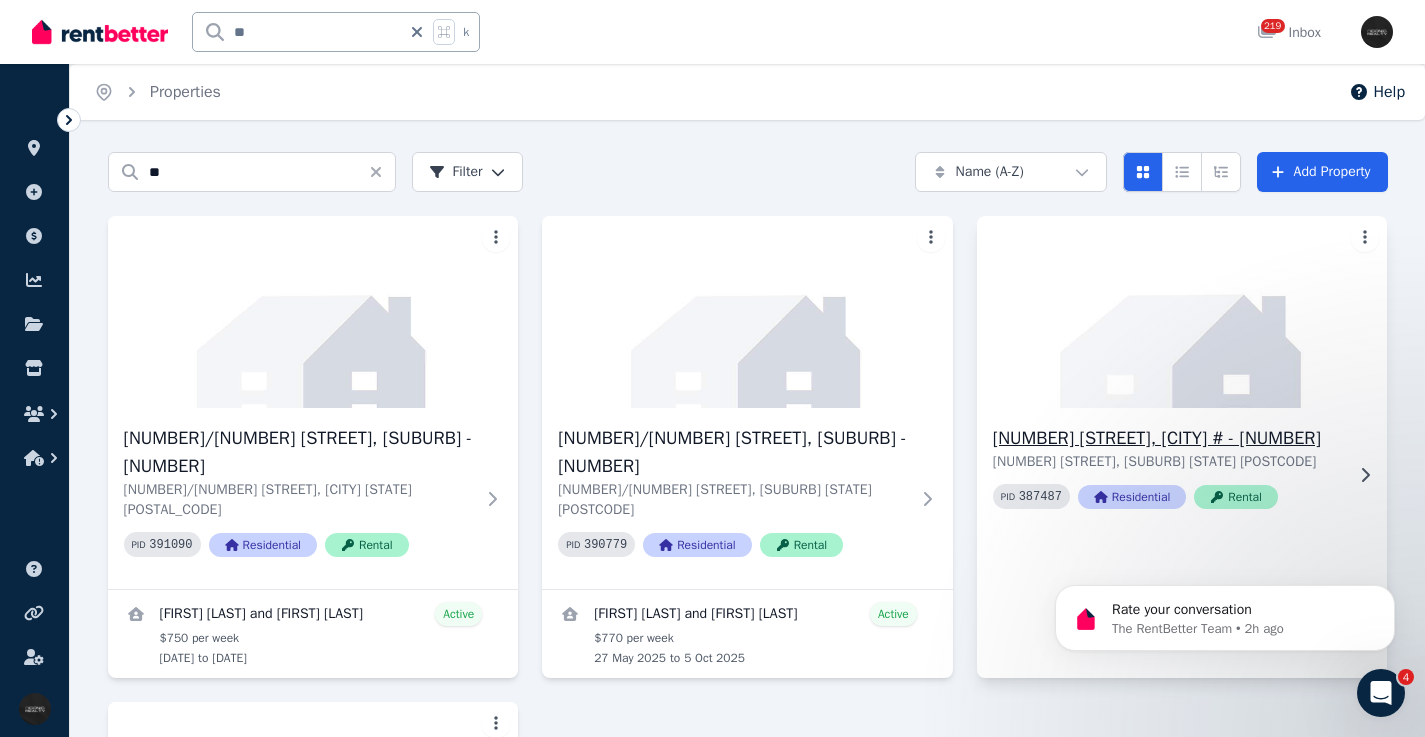 click 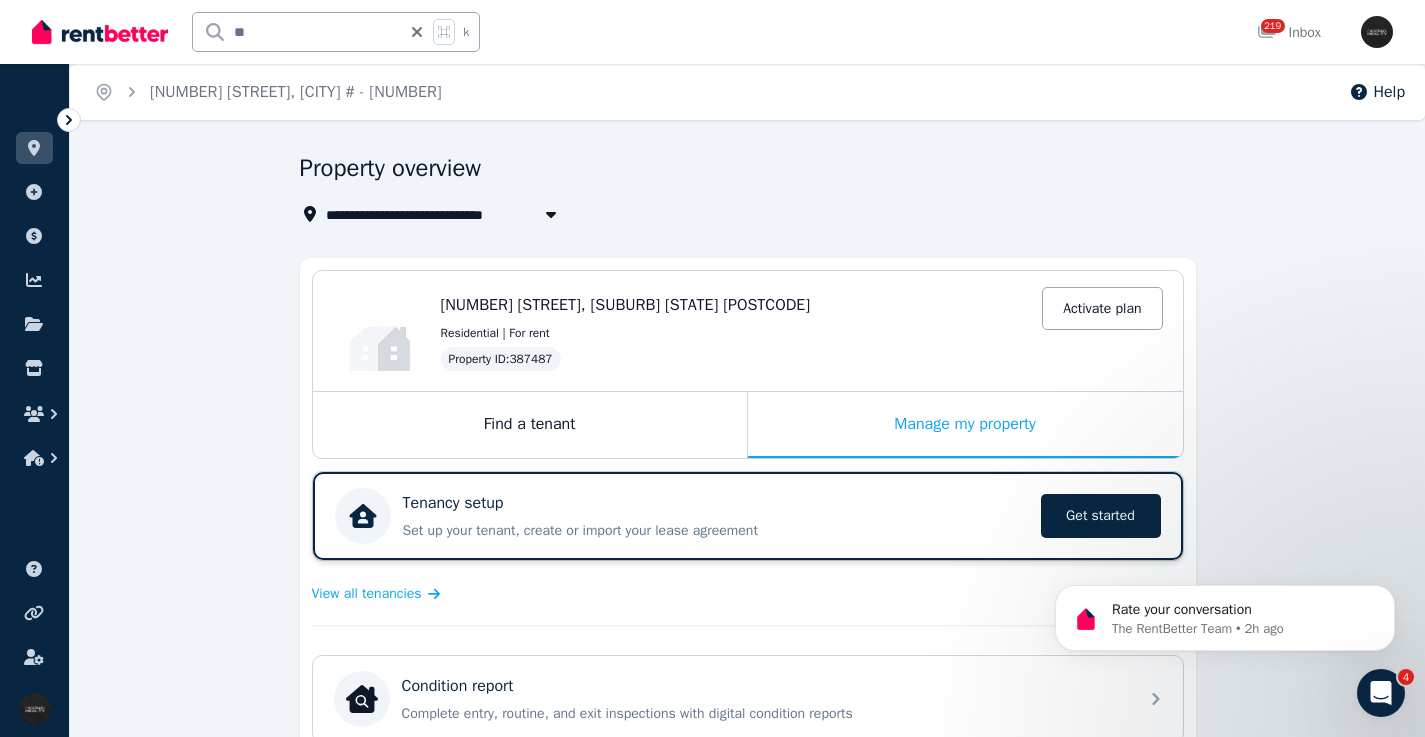 click on "Tenancy setup" at bounding box center (716, 503) 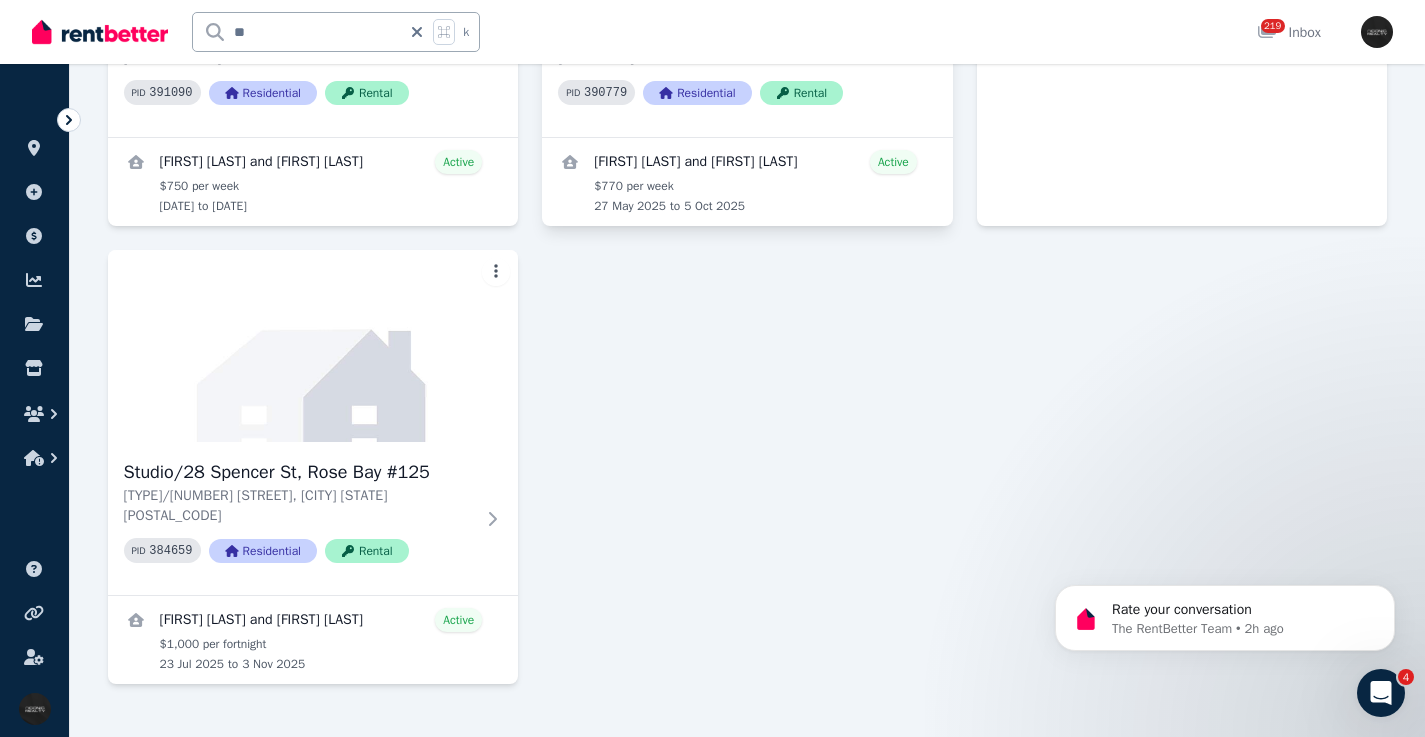 scroll, scrollTop: 455, scrollLeft: 0, axis: vertical 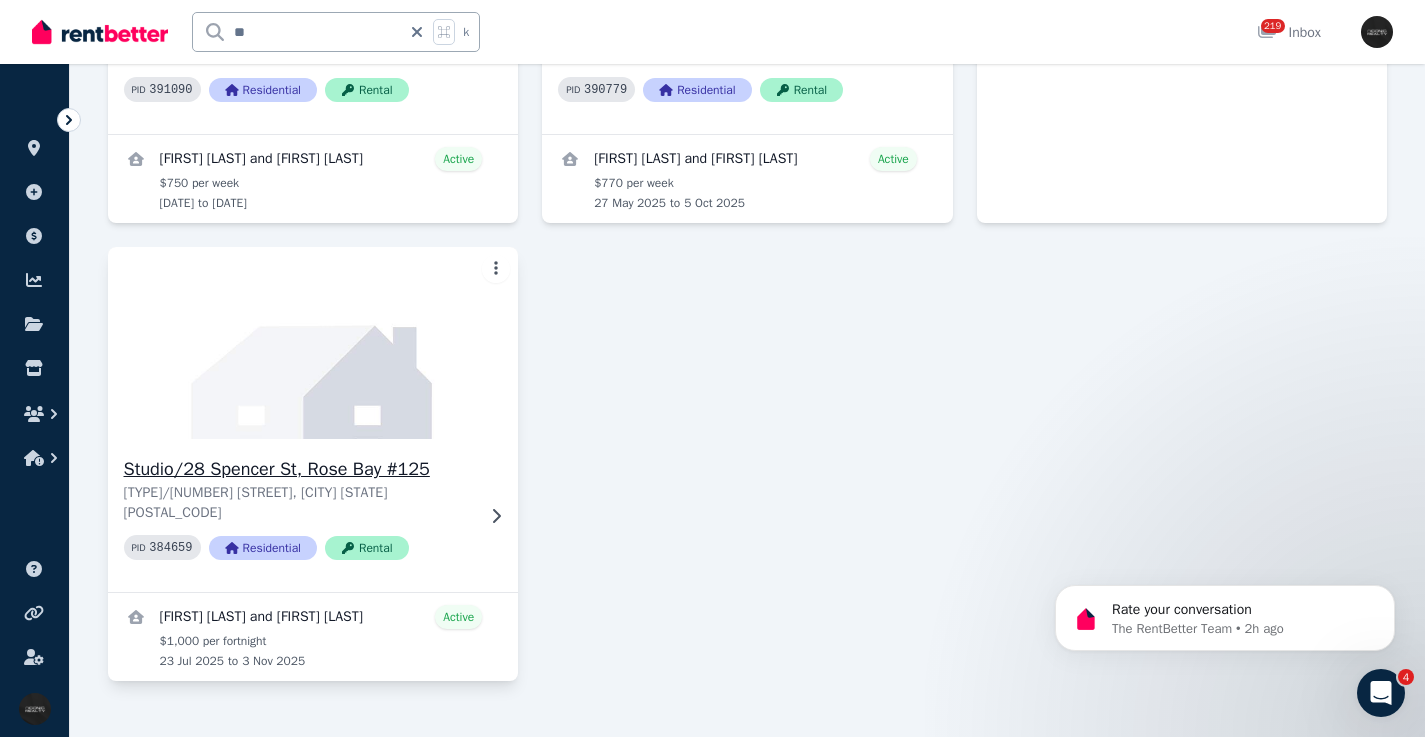 click 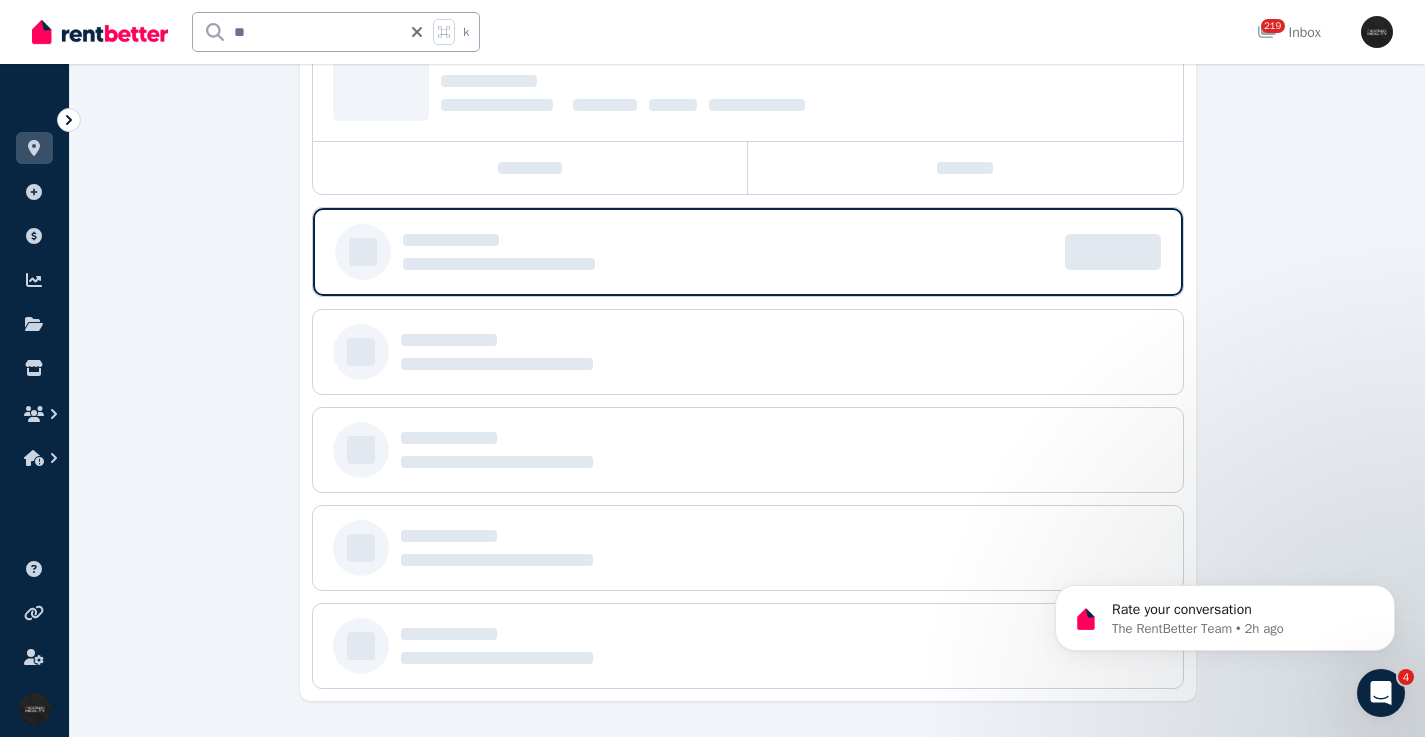 scroll, scrollTop: 0, scrollLeft: 0, axis: both 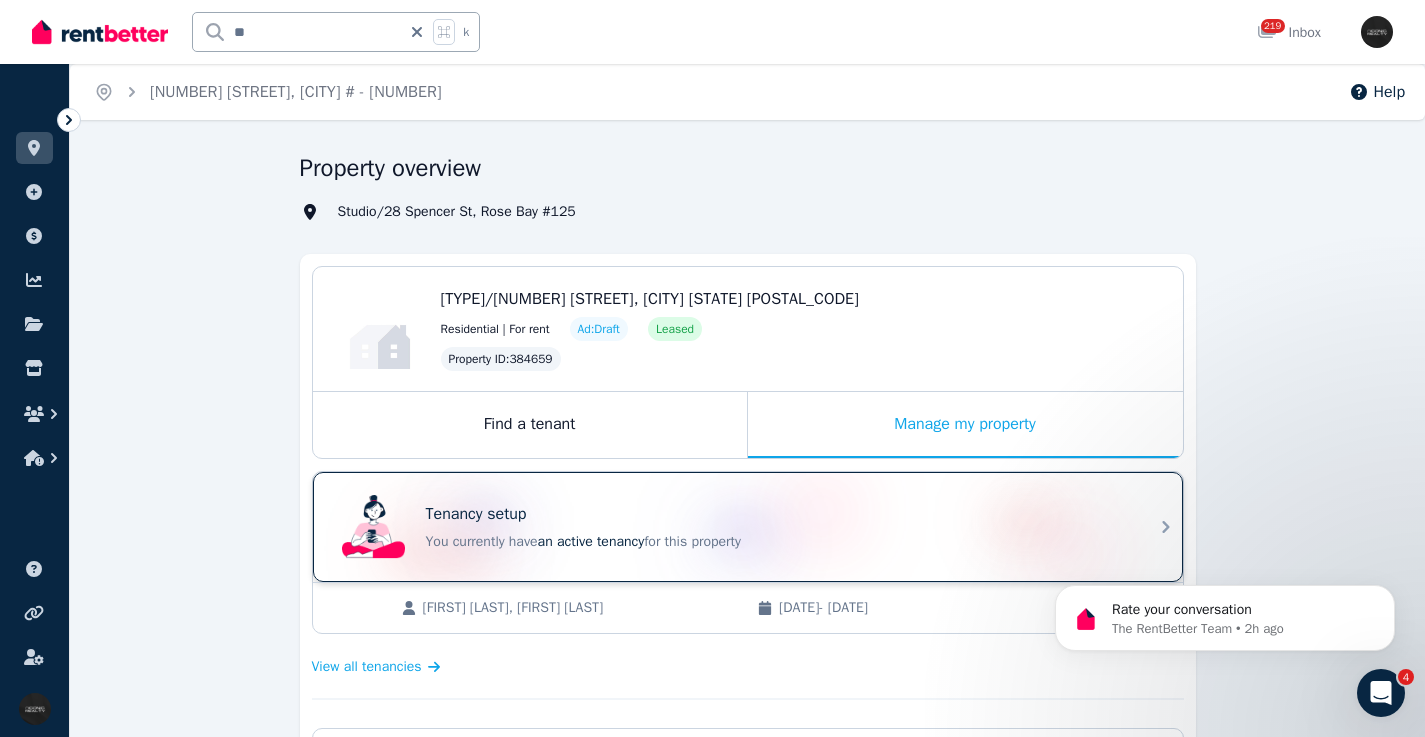 click on "Tenancy setup" at bounding box center [776, 514] 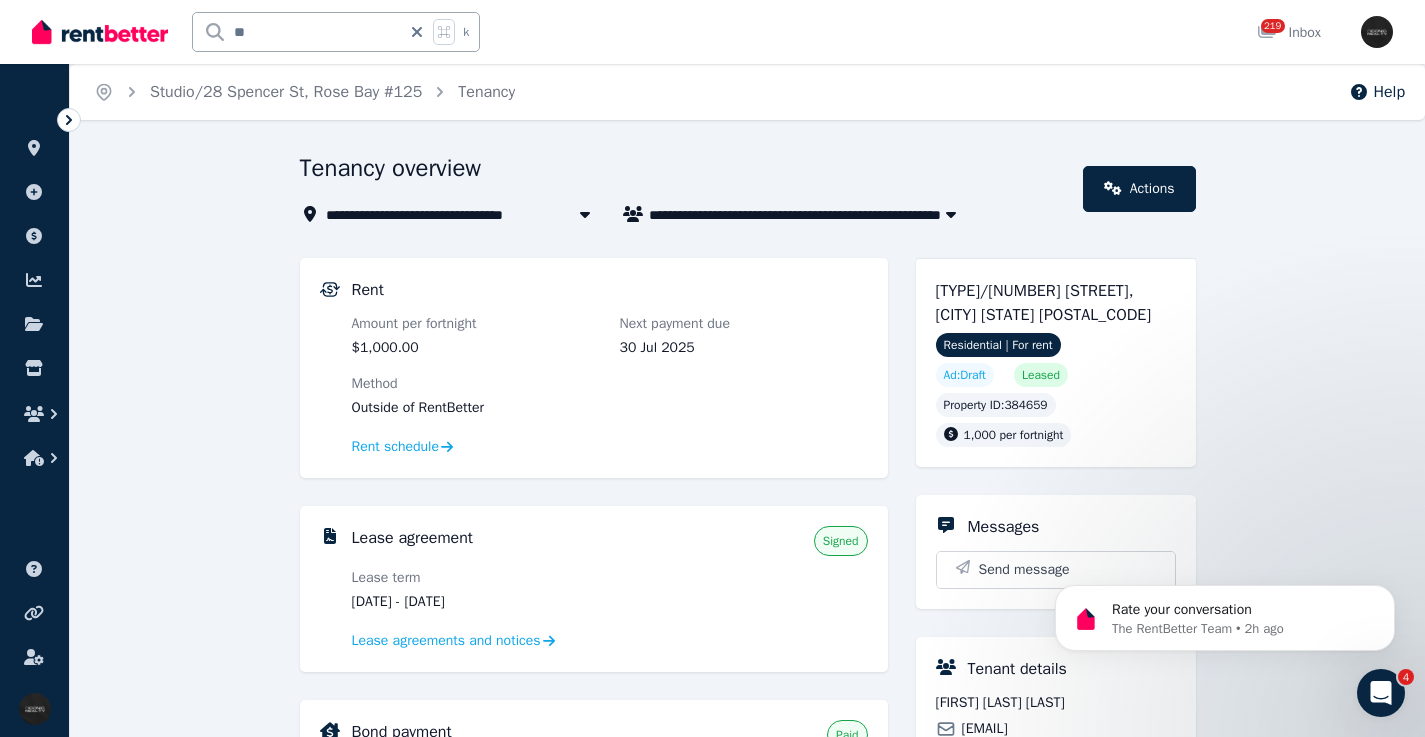 drag, startPoint x: 535, startPoint y: 602, endPoint x: 441, endPoint y: 604, distance: 94.02127 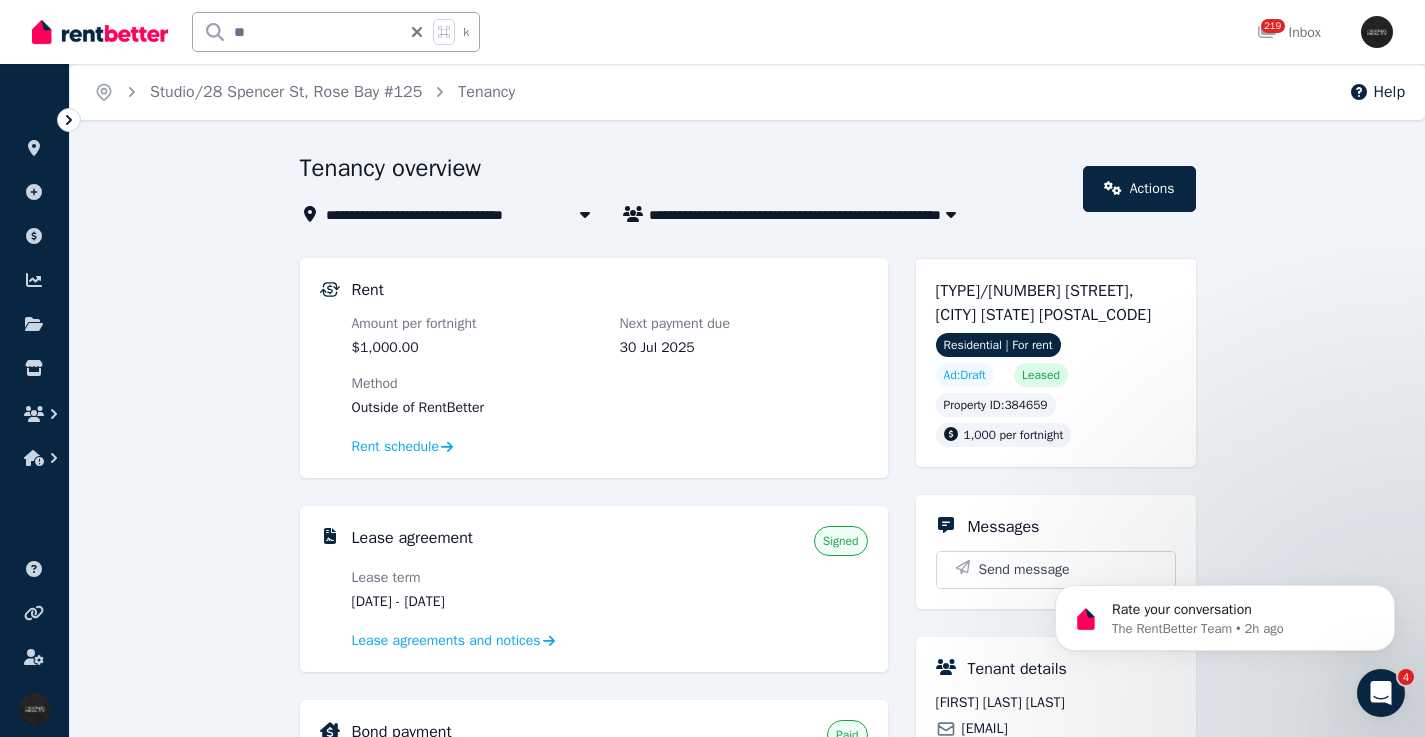 click 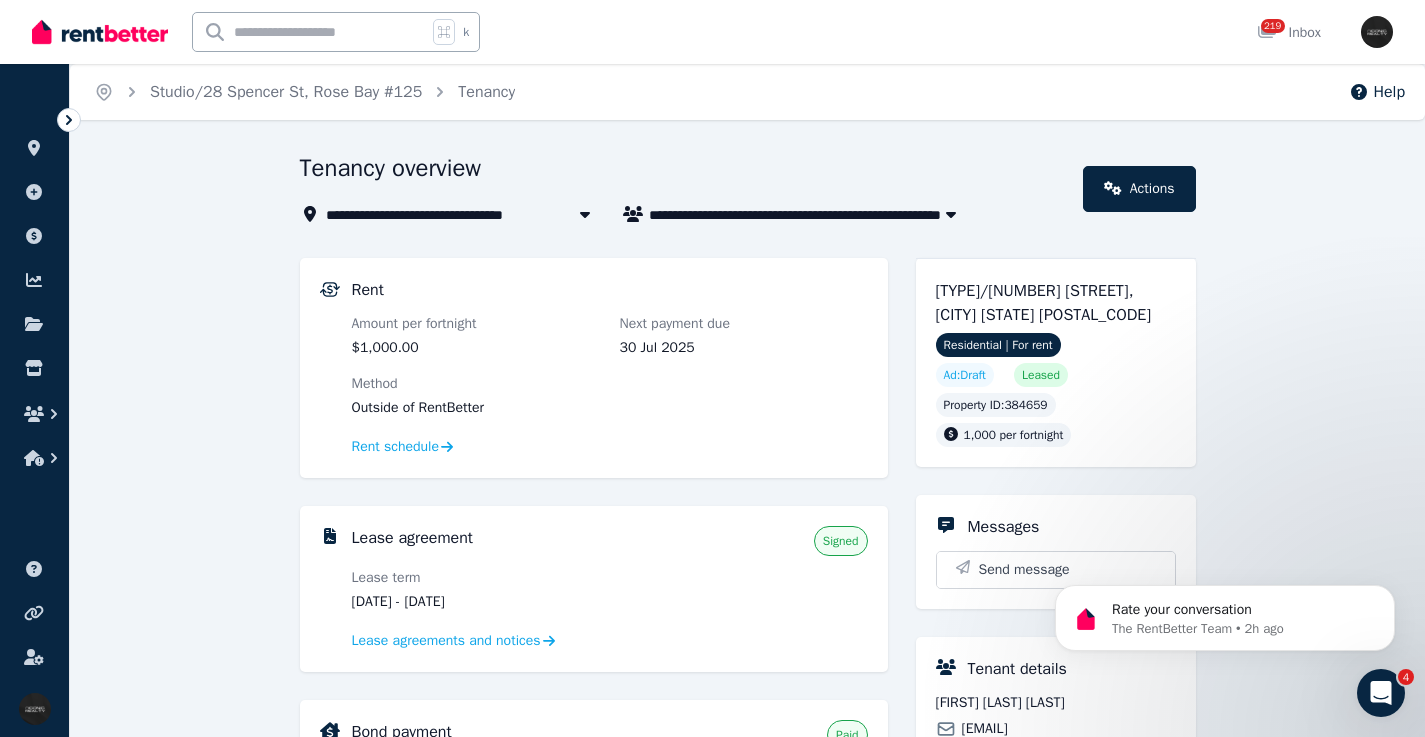 click at bounding box center [310, 32] 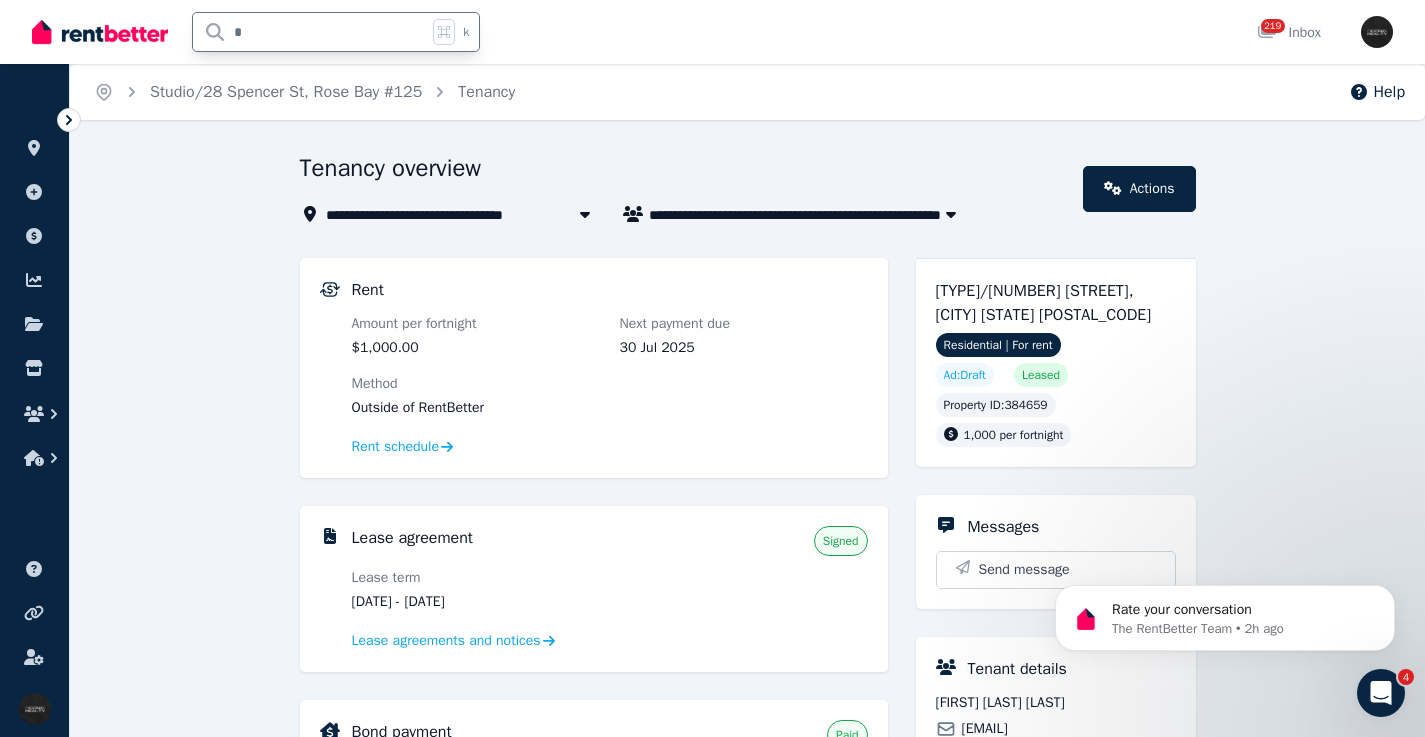 type on "**" 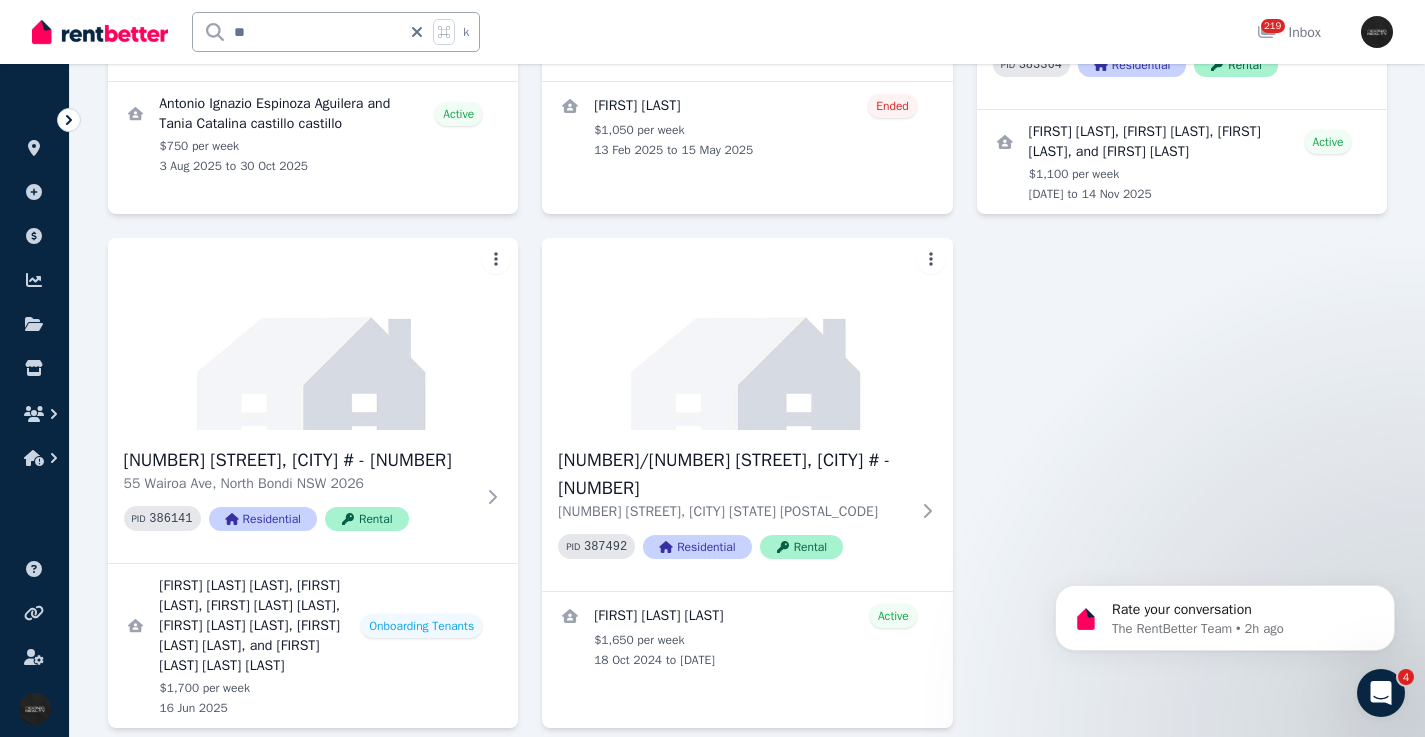 scroll, scrollTop: 535, scrollLeft: 0, axis: vertical 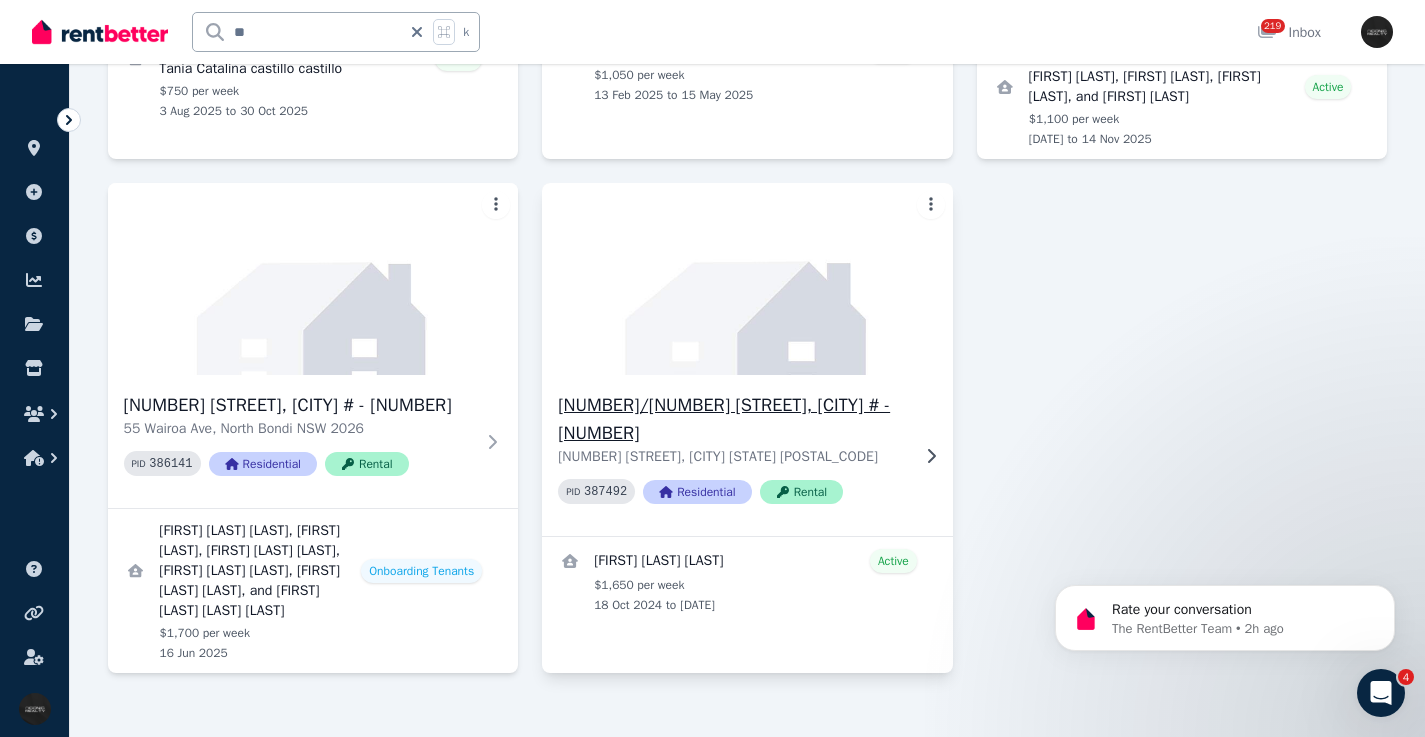 click 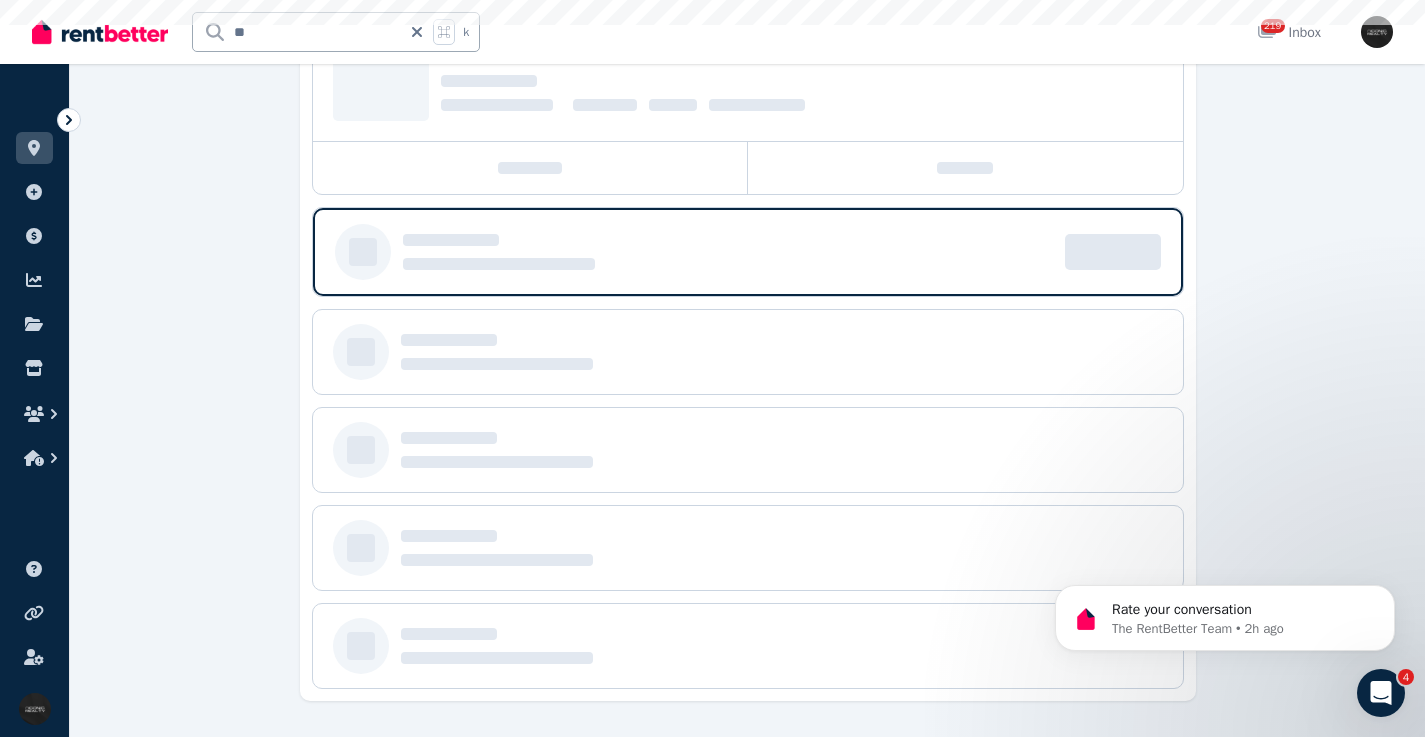 scroll, scrollTop: 0, scrollLeft: 0, axis: both 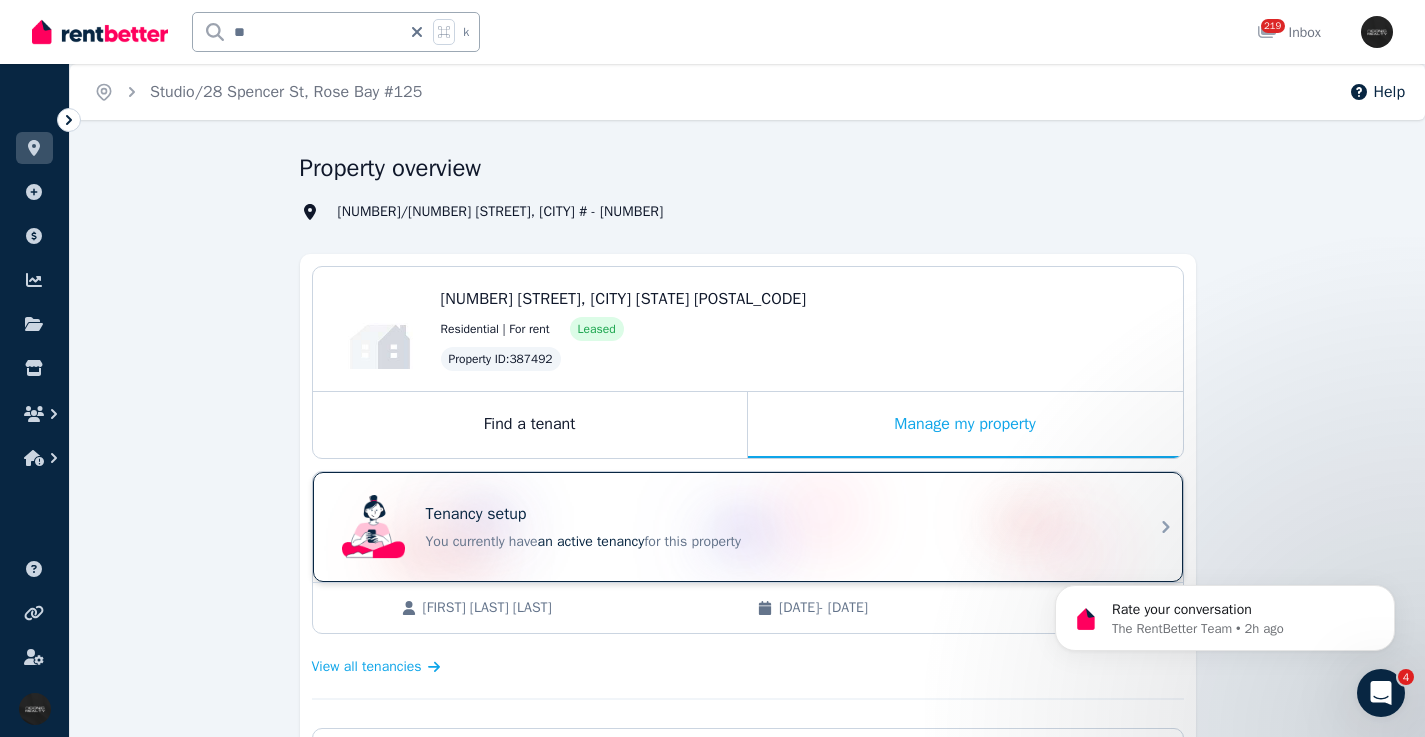 click on "Tenancy setup You currently have  an active tenancy  for this property" at bounding box center [748, 527] 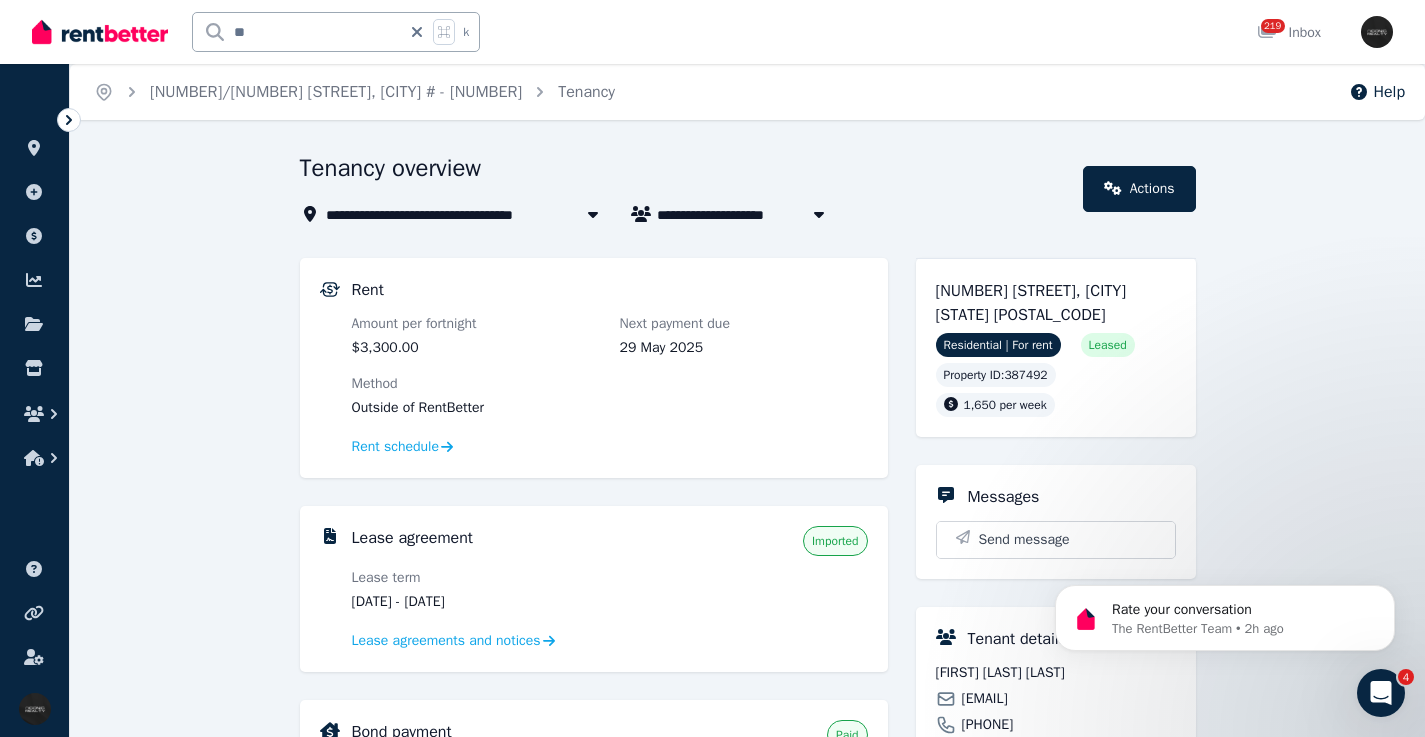 drag, startPoint x: 541, startPoint y: 605, endPoint x: 448, endPoint y: 602, distance: 93.04838 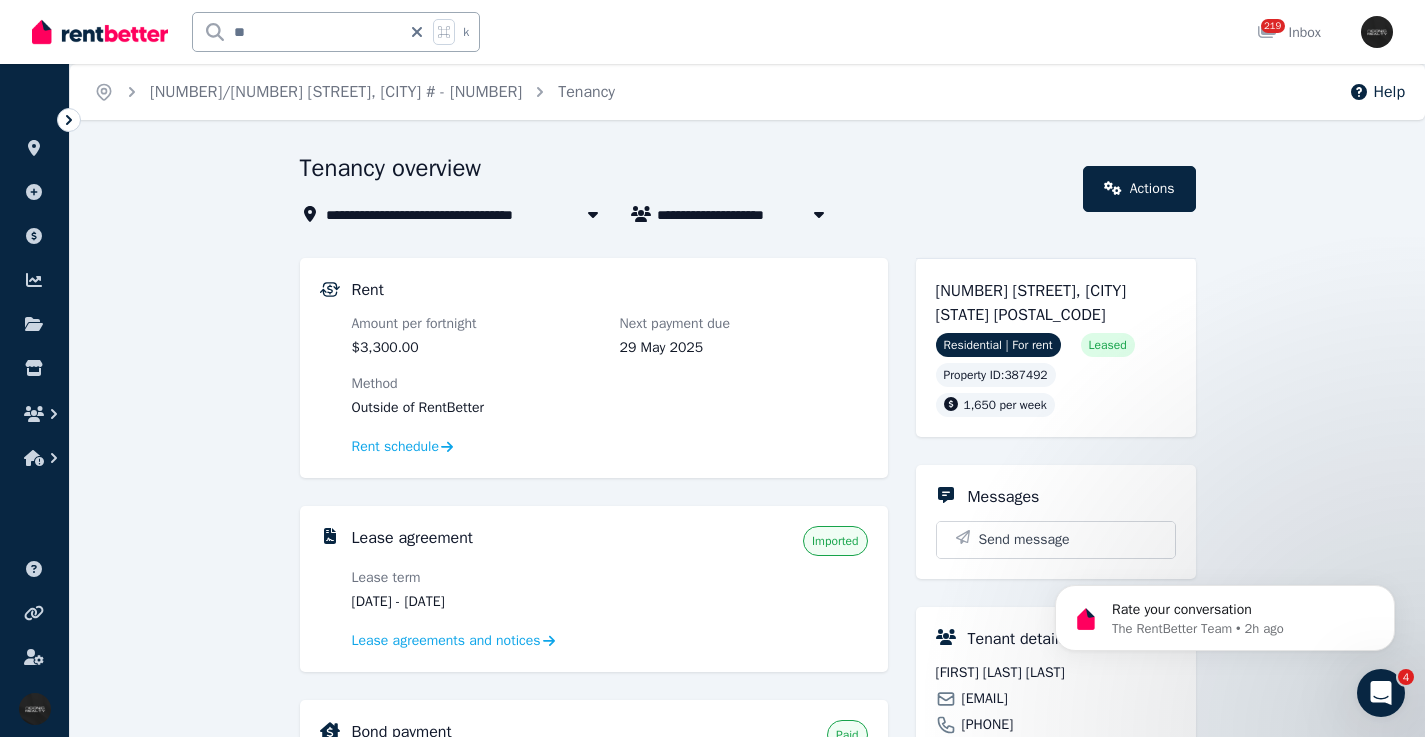 click on "[DATE] - [DATE]" at bounding box center [476, 602] 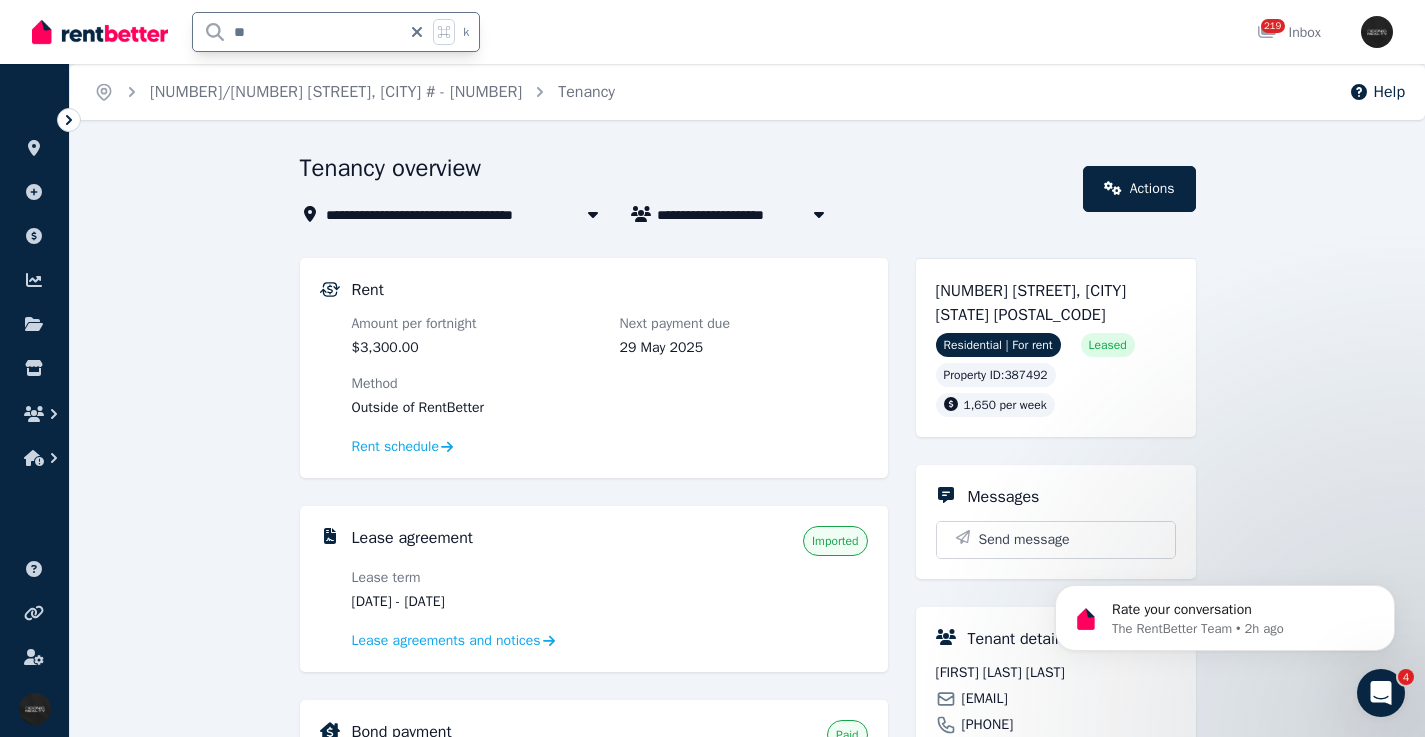 drag, startPoint x: 329, startPoint y: 27, endPoint x: 216, endPoint y: 15, distance: 113.63538 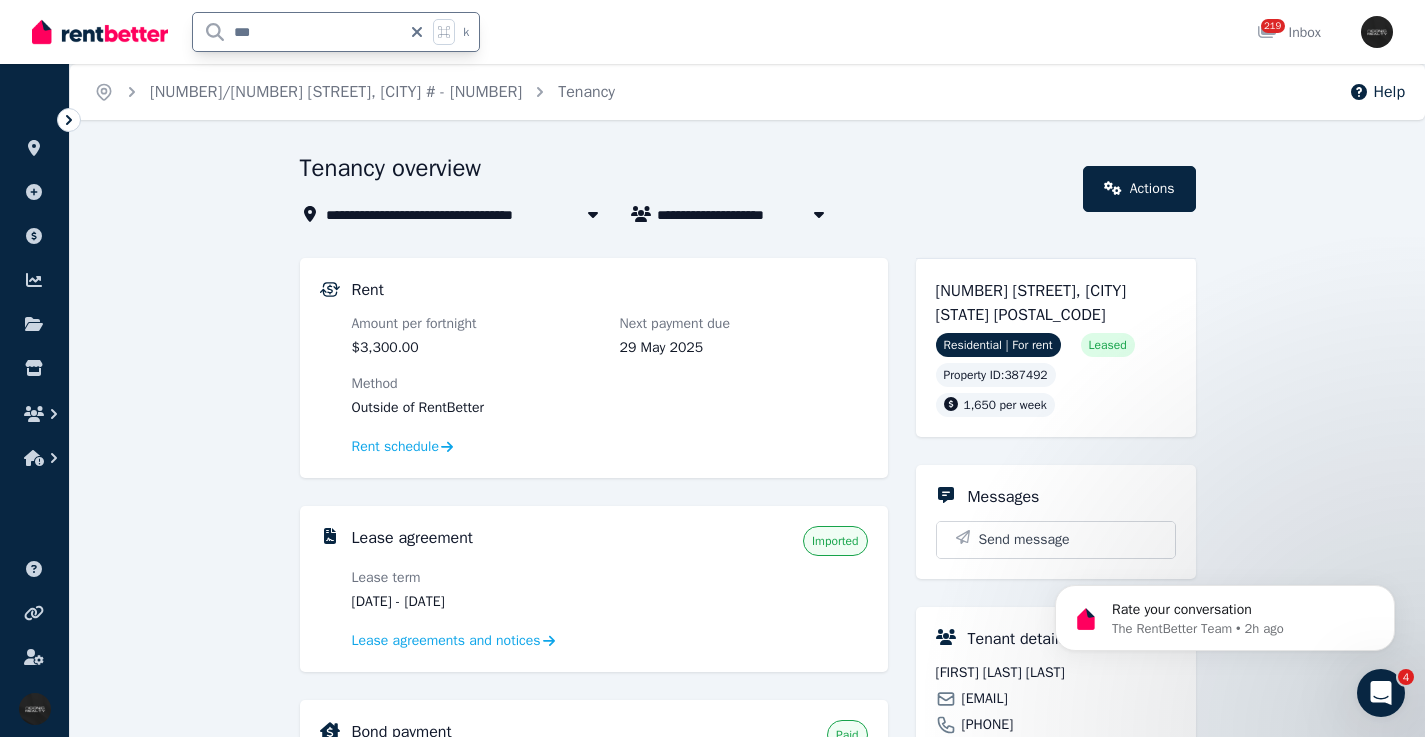 type on "****" 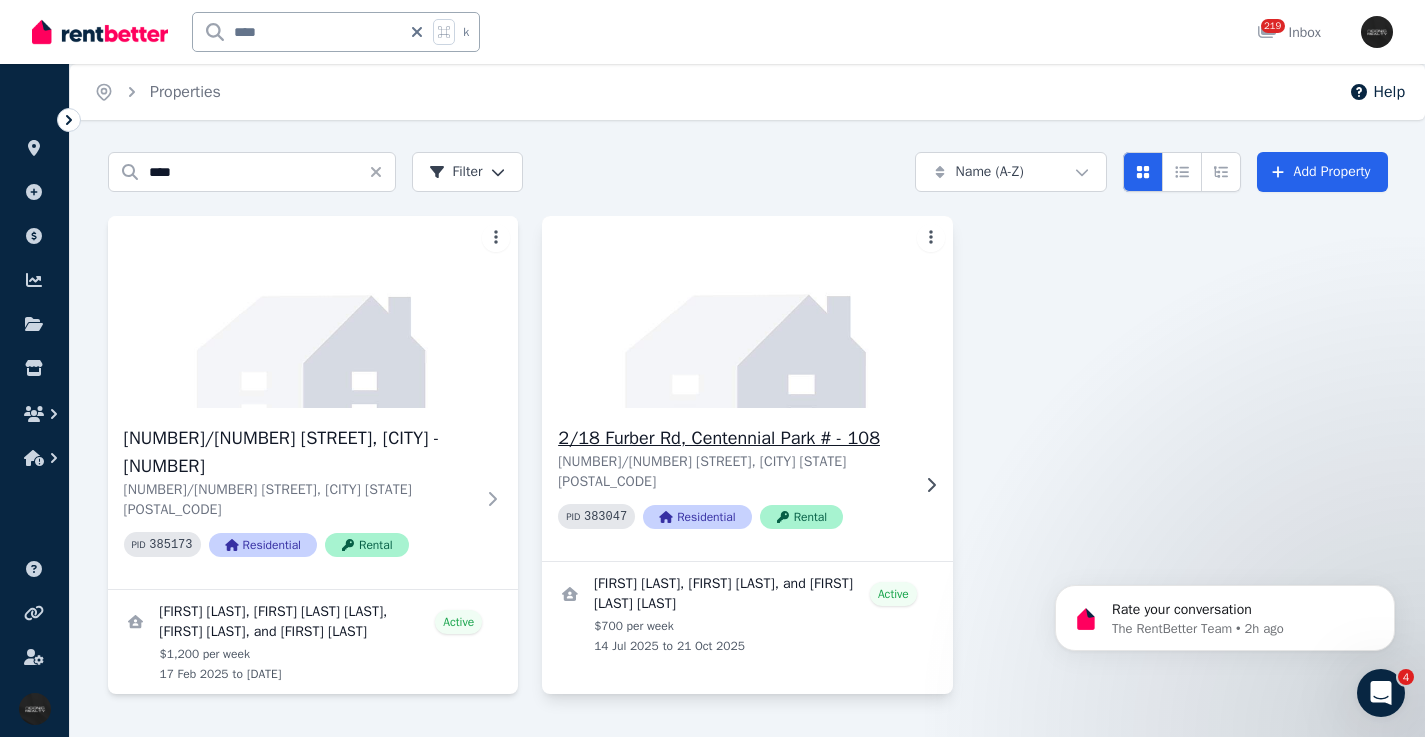 click 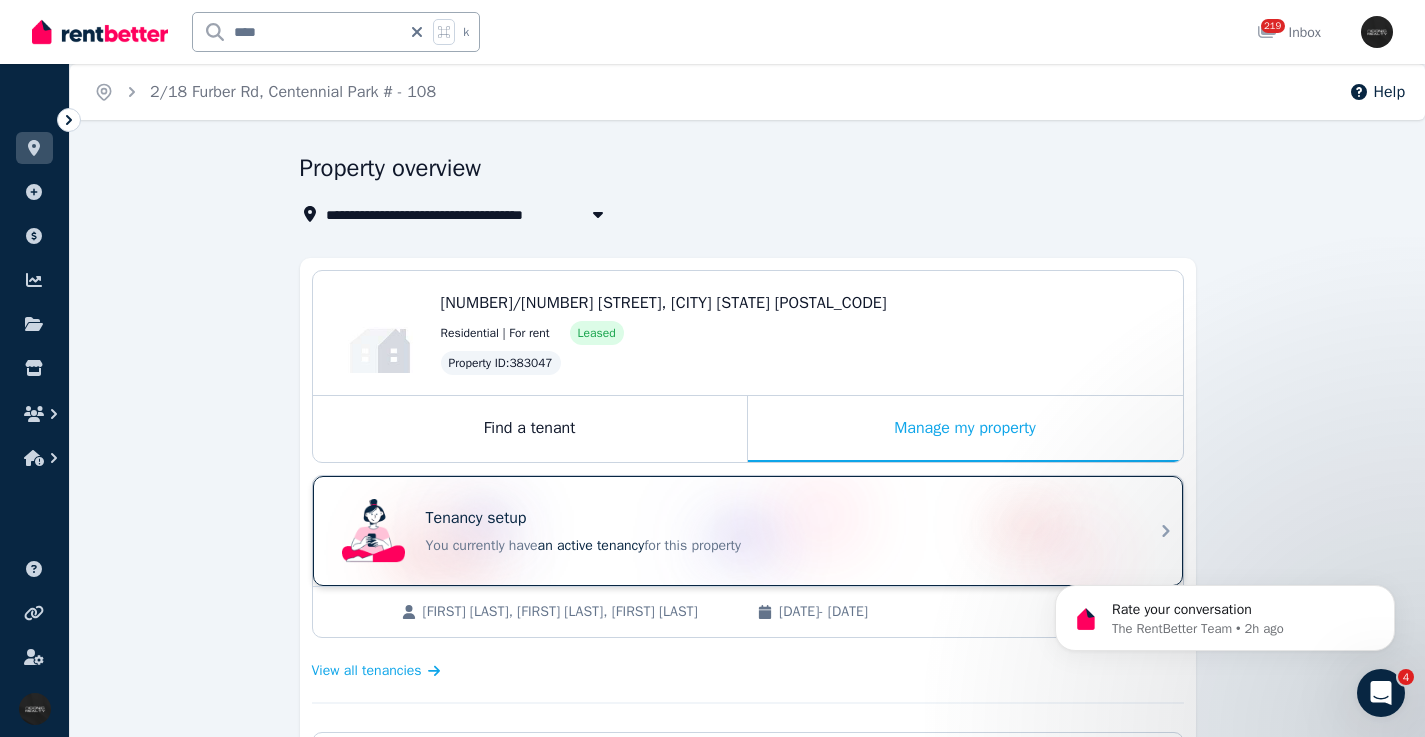 click on "Tenancy setup" at bounding box center [776, 518] 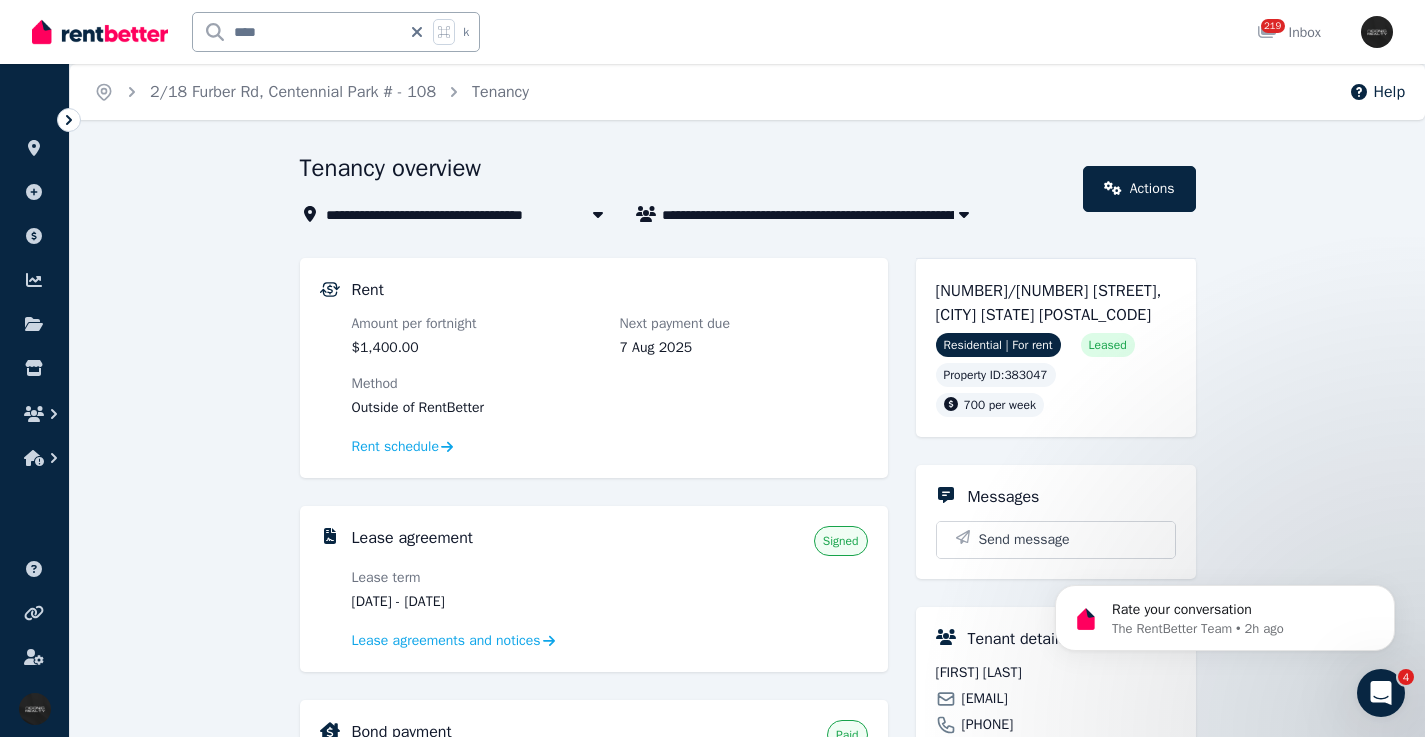 click on "[DATE] - [DATE]" at bounding box center [476, 602] 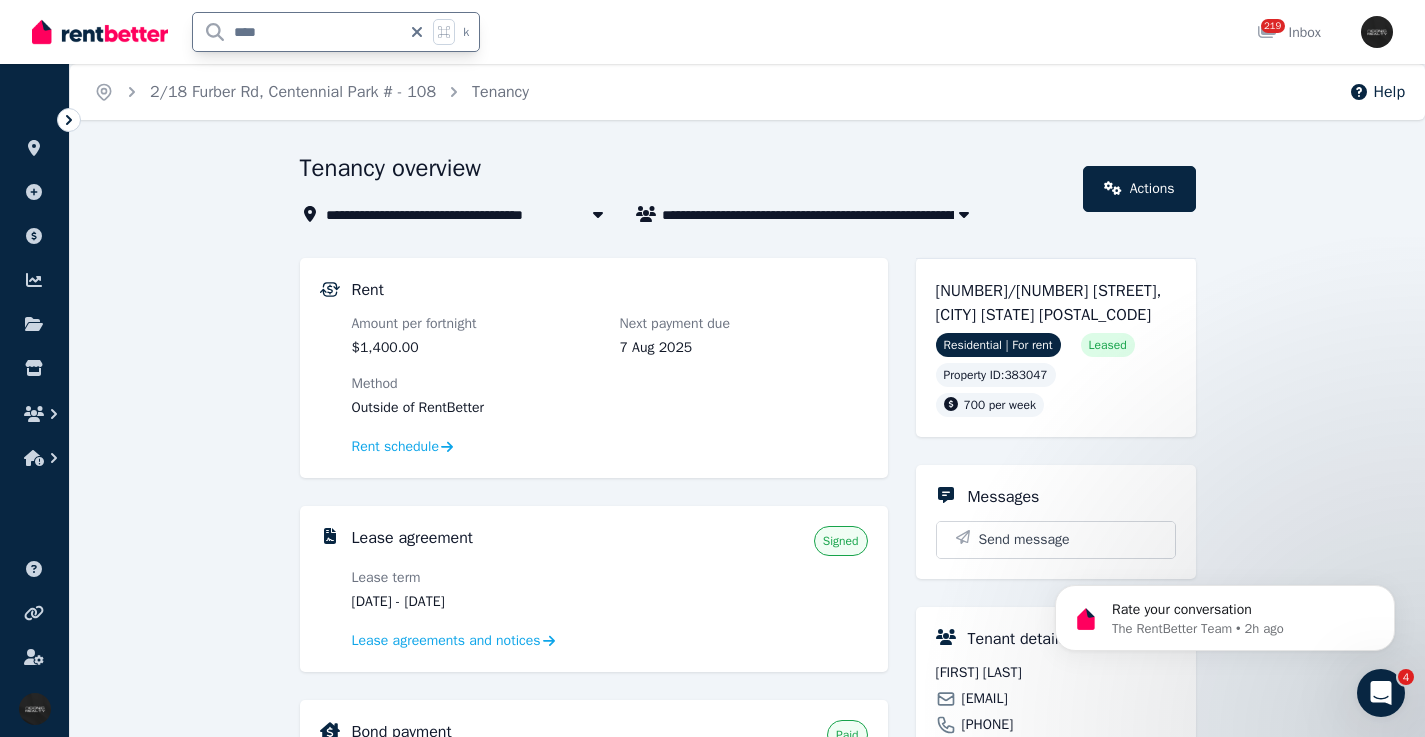 drag, startPoint x: 308, startPoint y: 22, endPoint x: 164, endPoint y: 37, distance: 144.77914 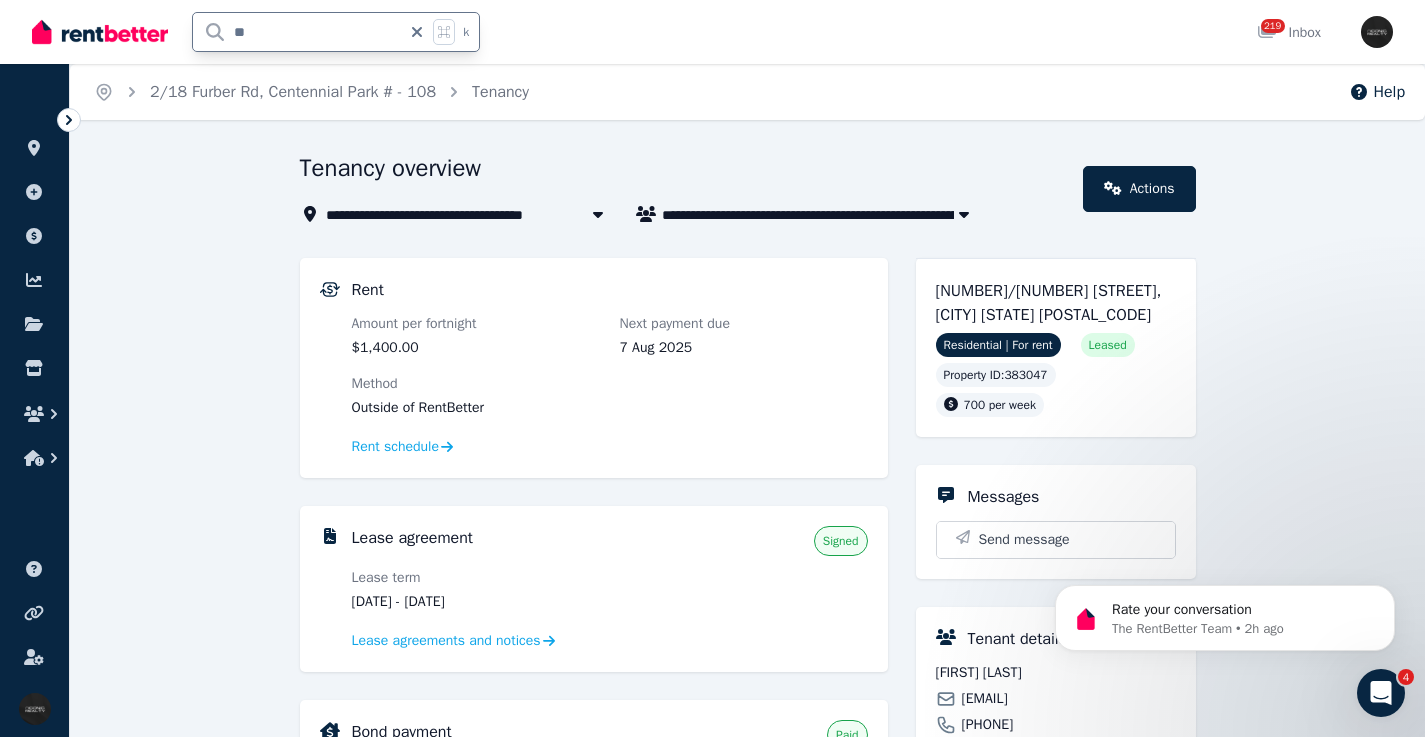 type on "***" 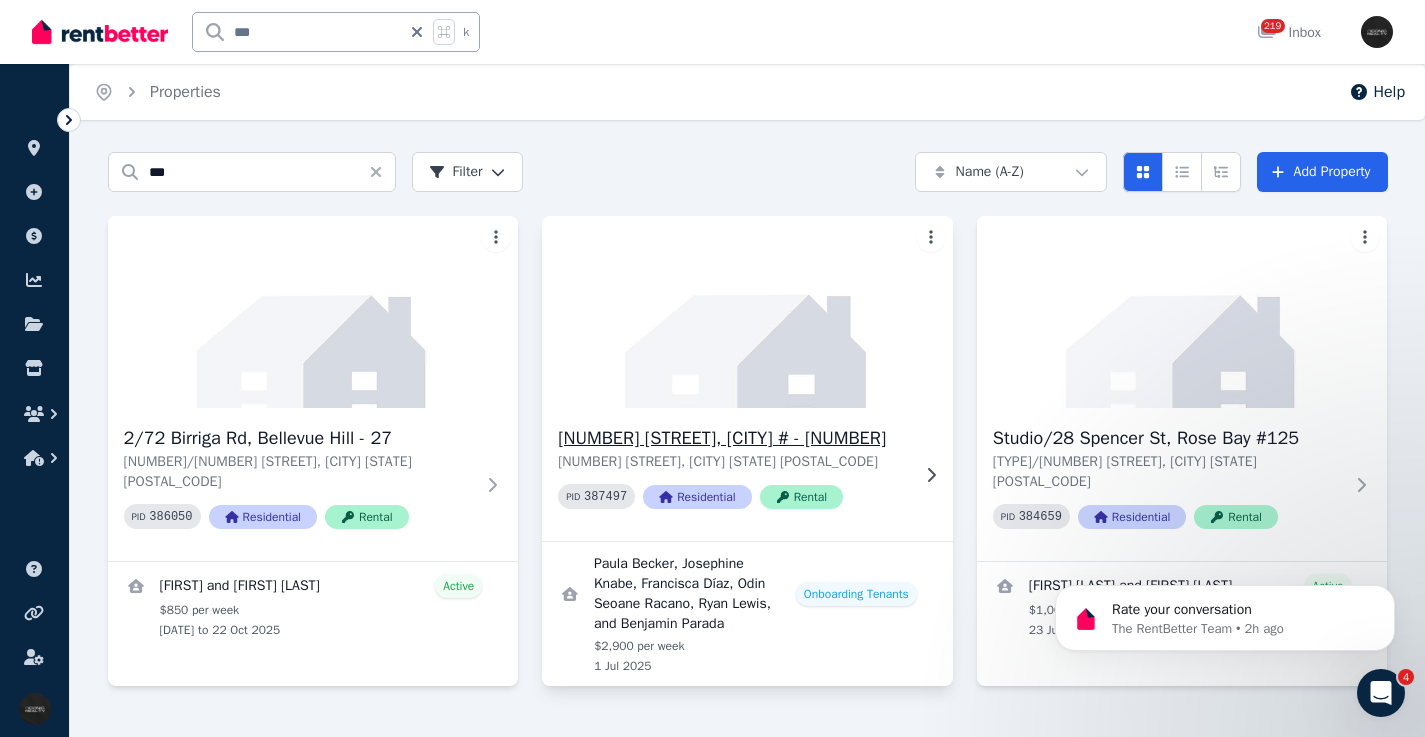 click 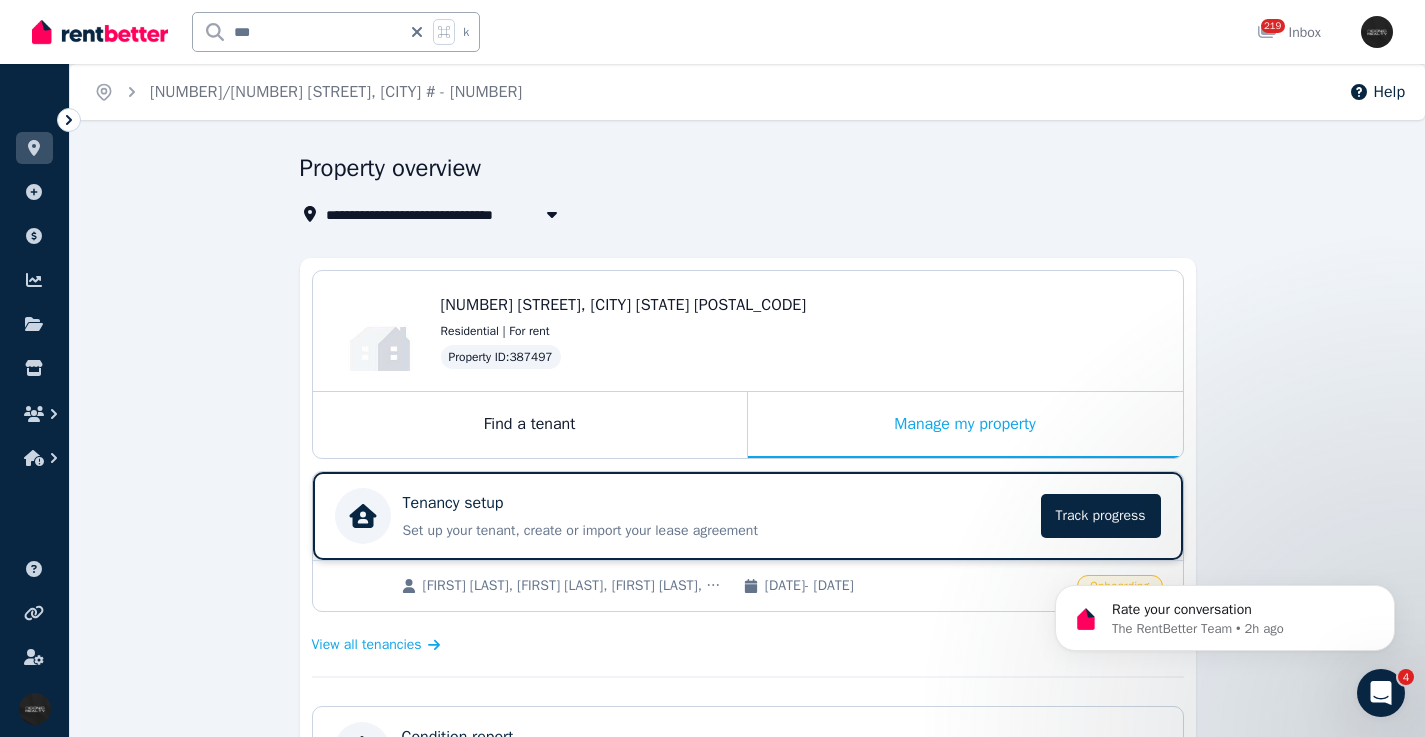 scroll, scrollTop: 0, scrollLeft: 0, axis: both 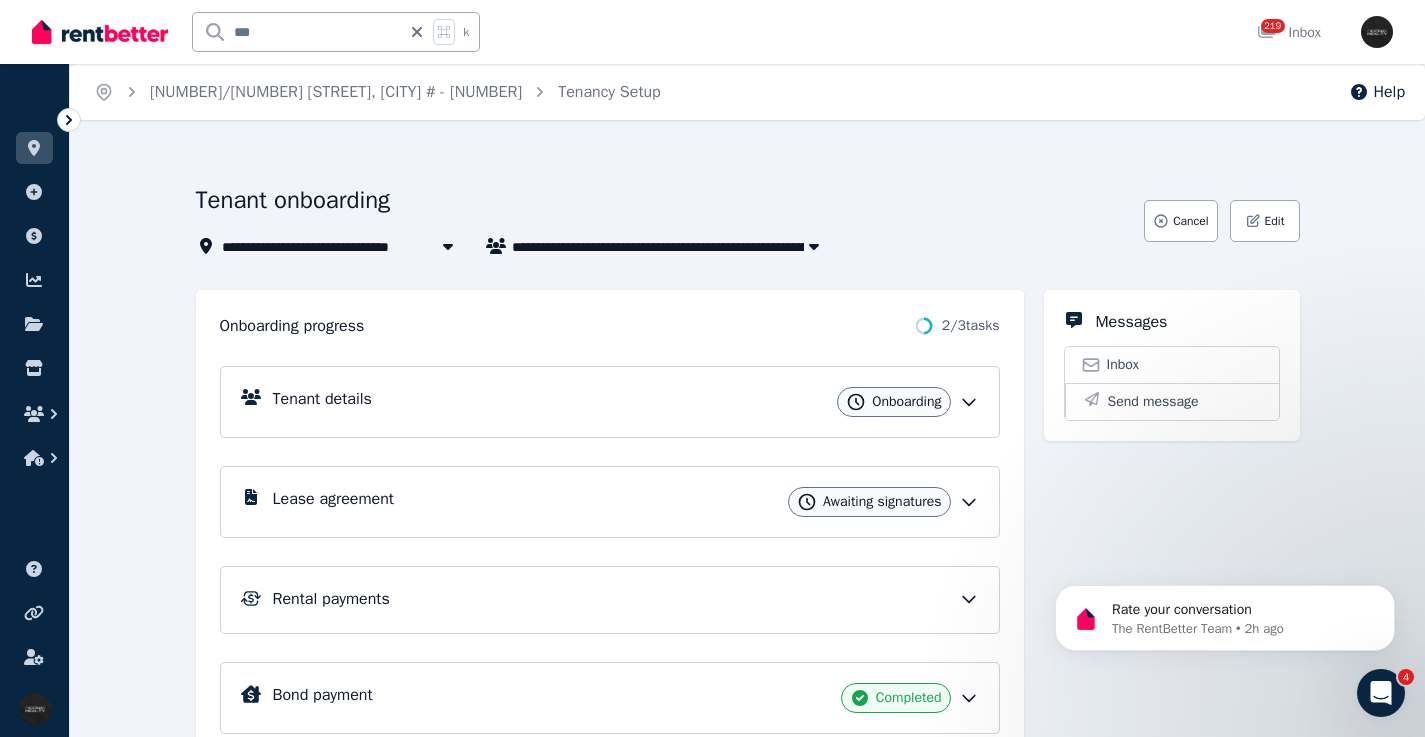 click on "Lease agreement Awaiting signatures" at bounding box center (626, 502) 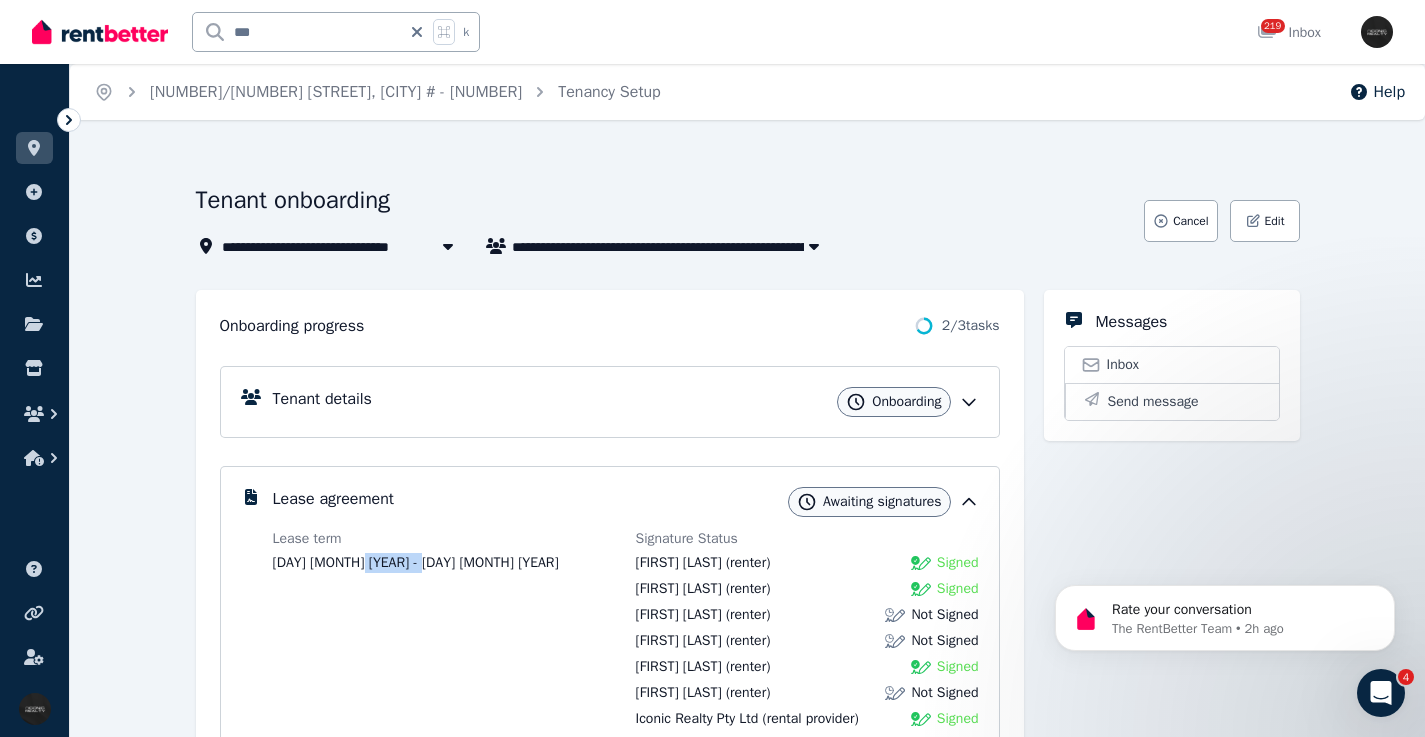 drag, startPoint x: 376, startPoint y: 564, endPoint x: 380, endPoint y: 550, distance: 14.56022 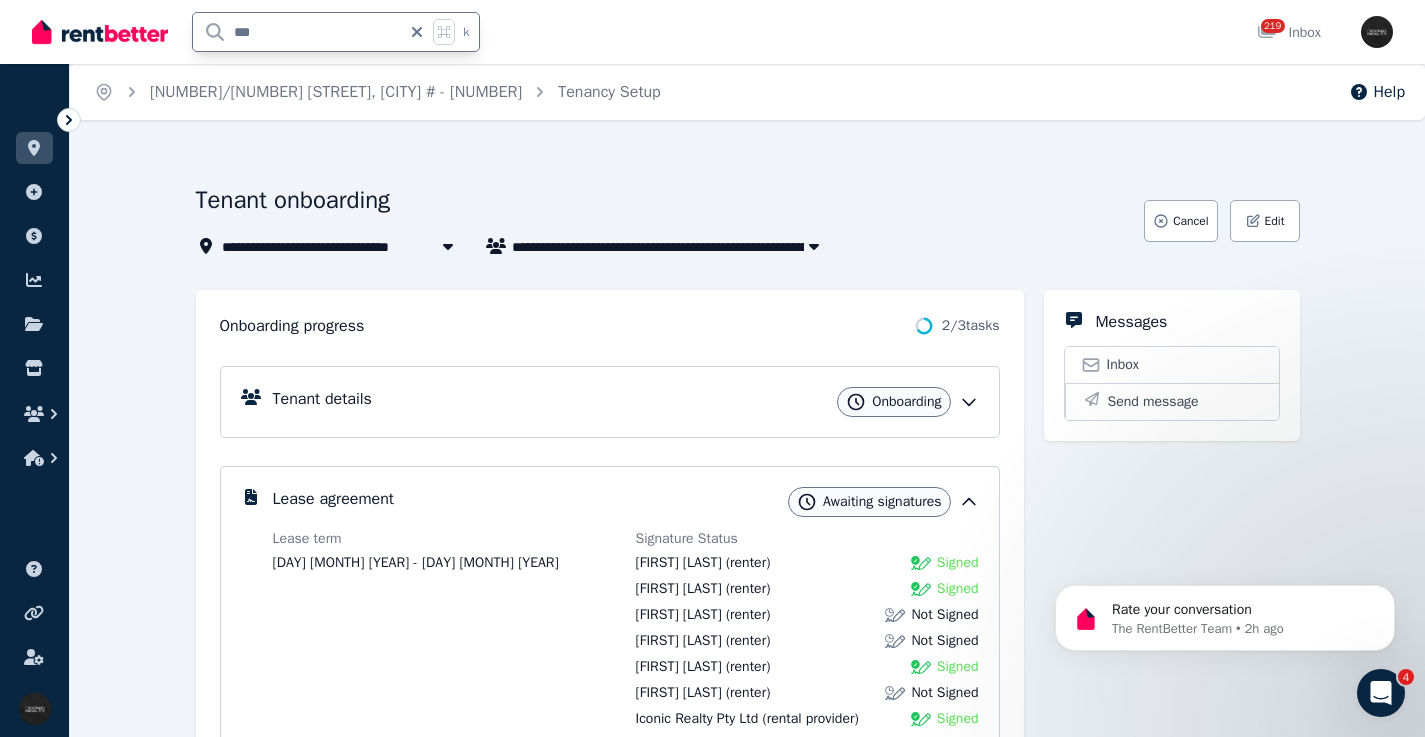 click on "*** k" at bounding box center (261, 32) 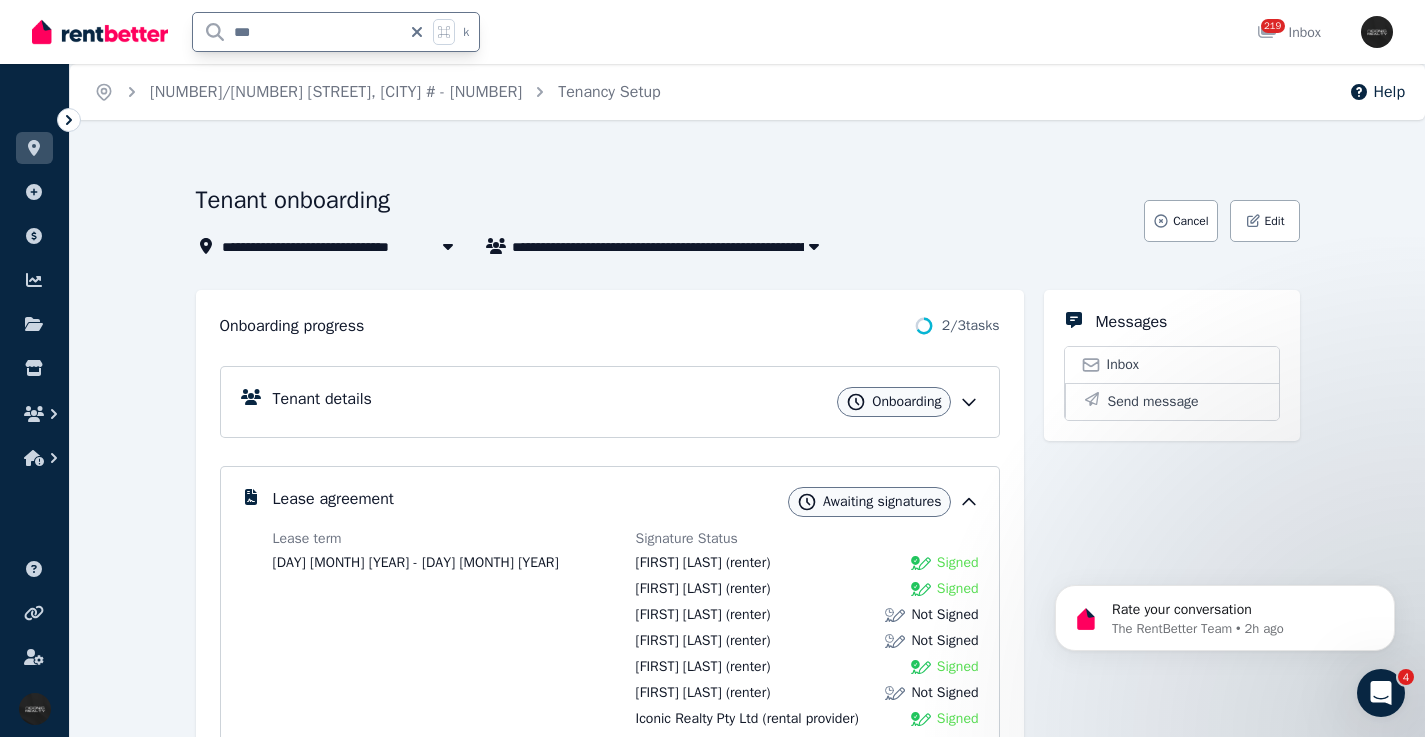 type on "****" 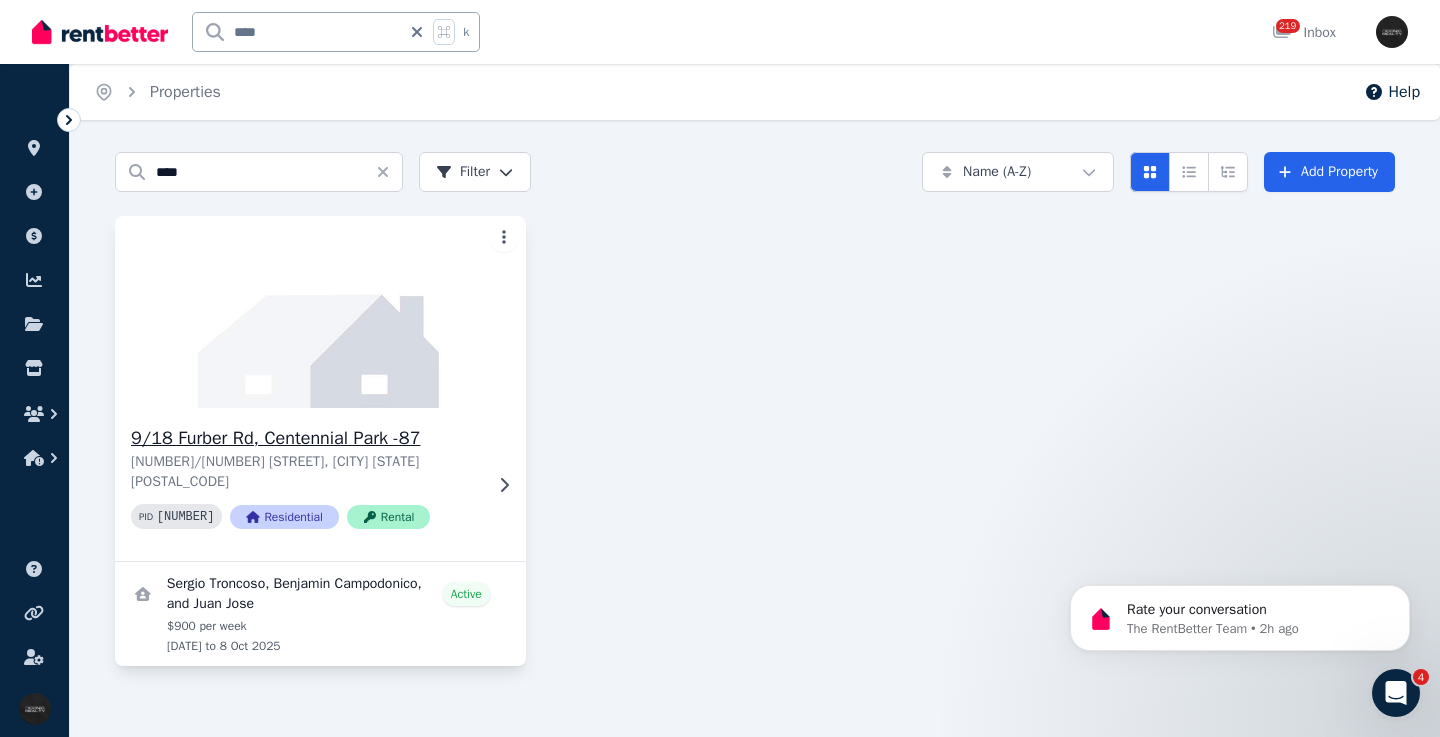 click 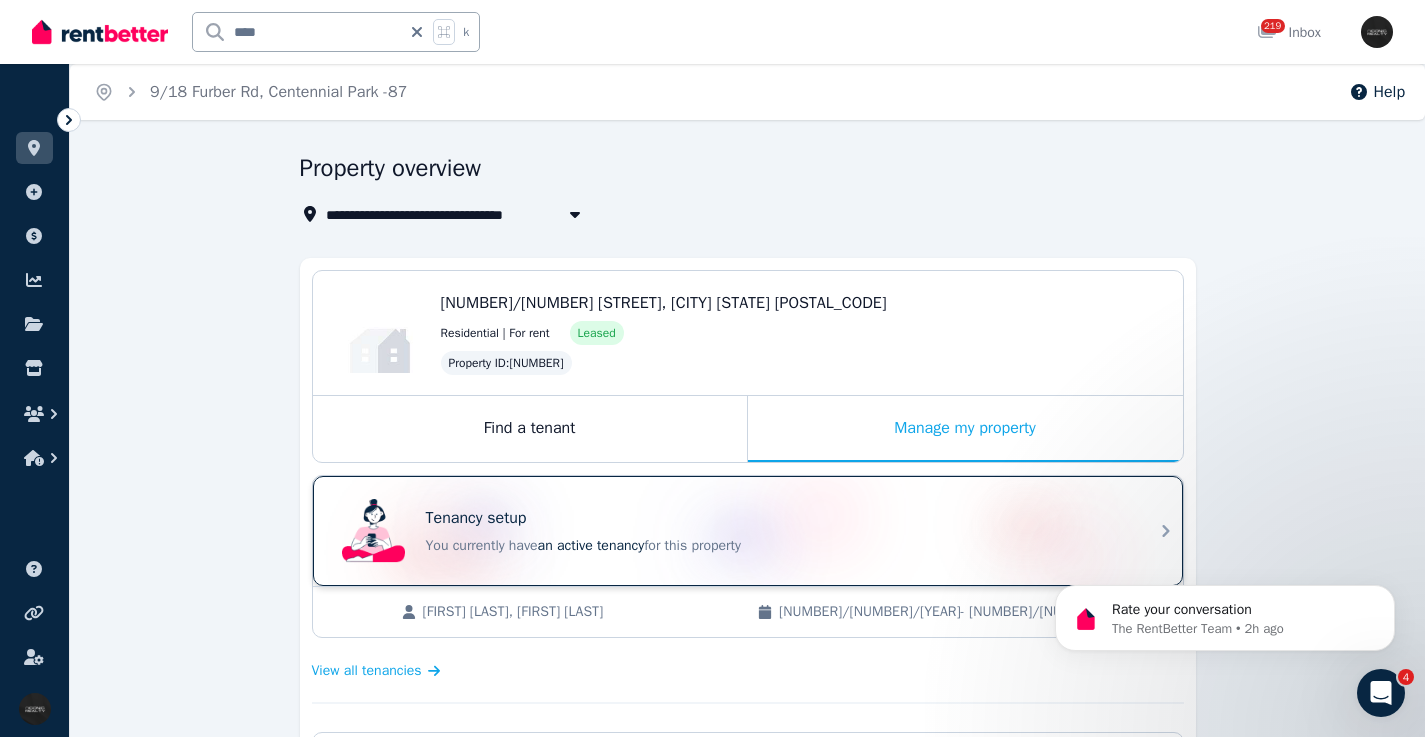 click on "Tenancy setup" at bounding box center (776, 518) 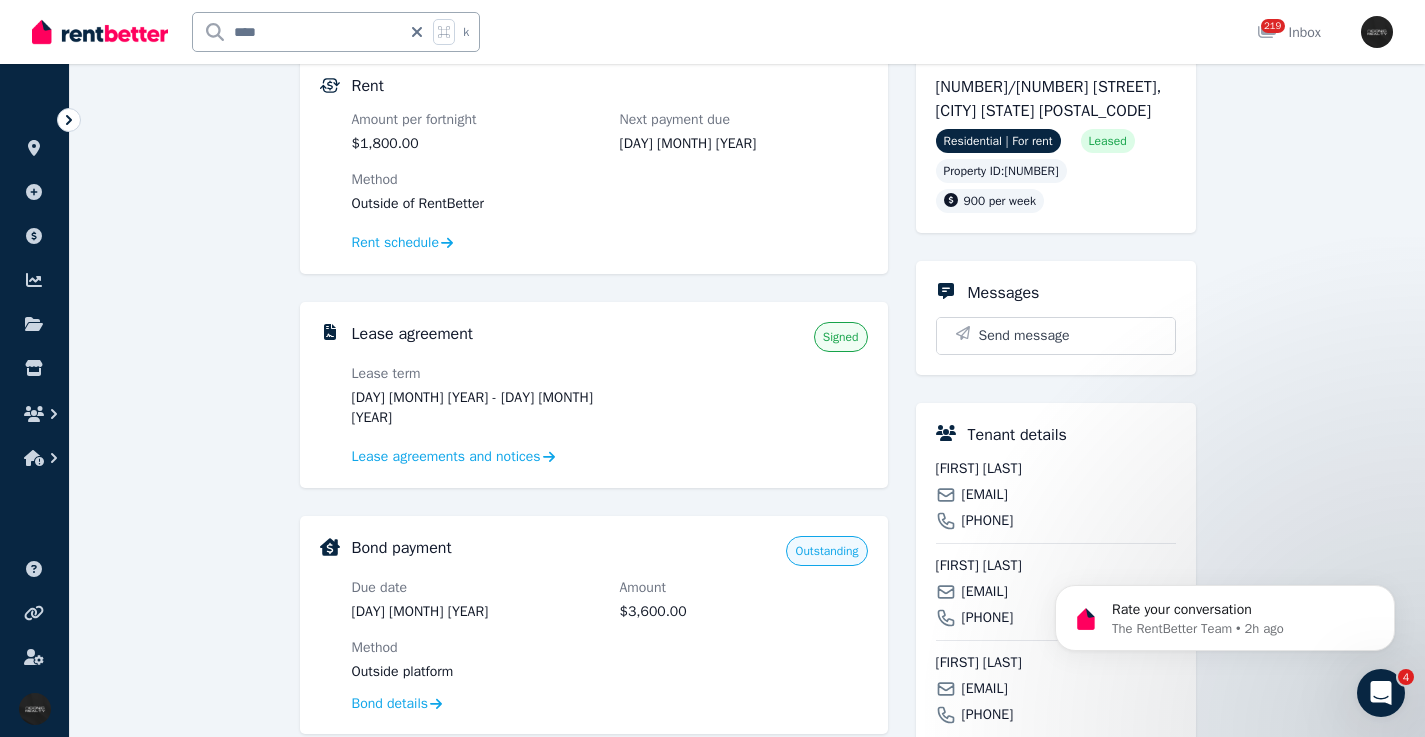 scroll, scrollTop: 451, scrollLeft: 0, axis: vertical 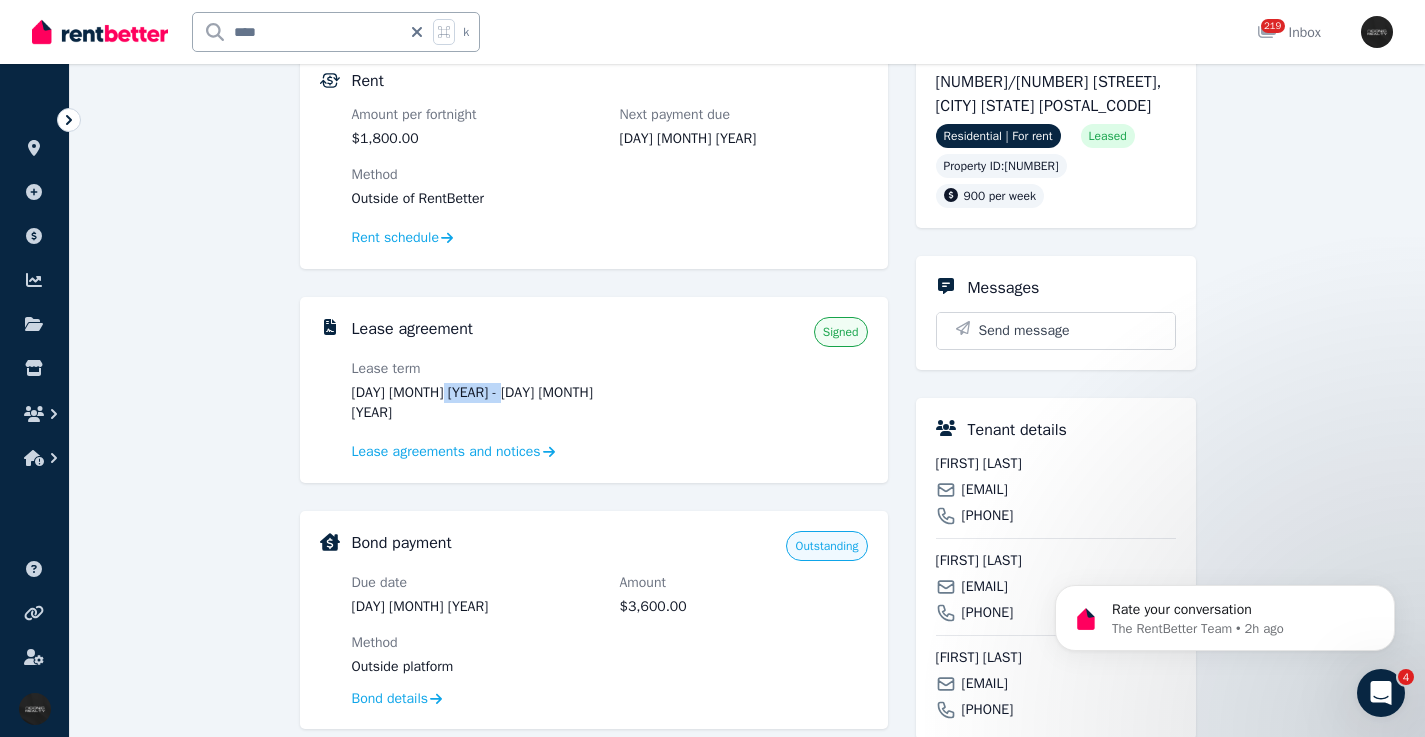 drag, startPoint x: 520, startPoint y: 390, endPoint x: 846, endPoint y: 367, distance: 326.81033 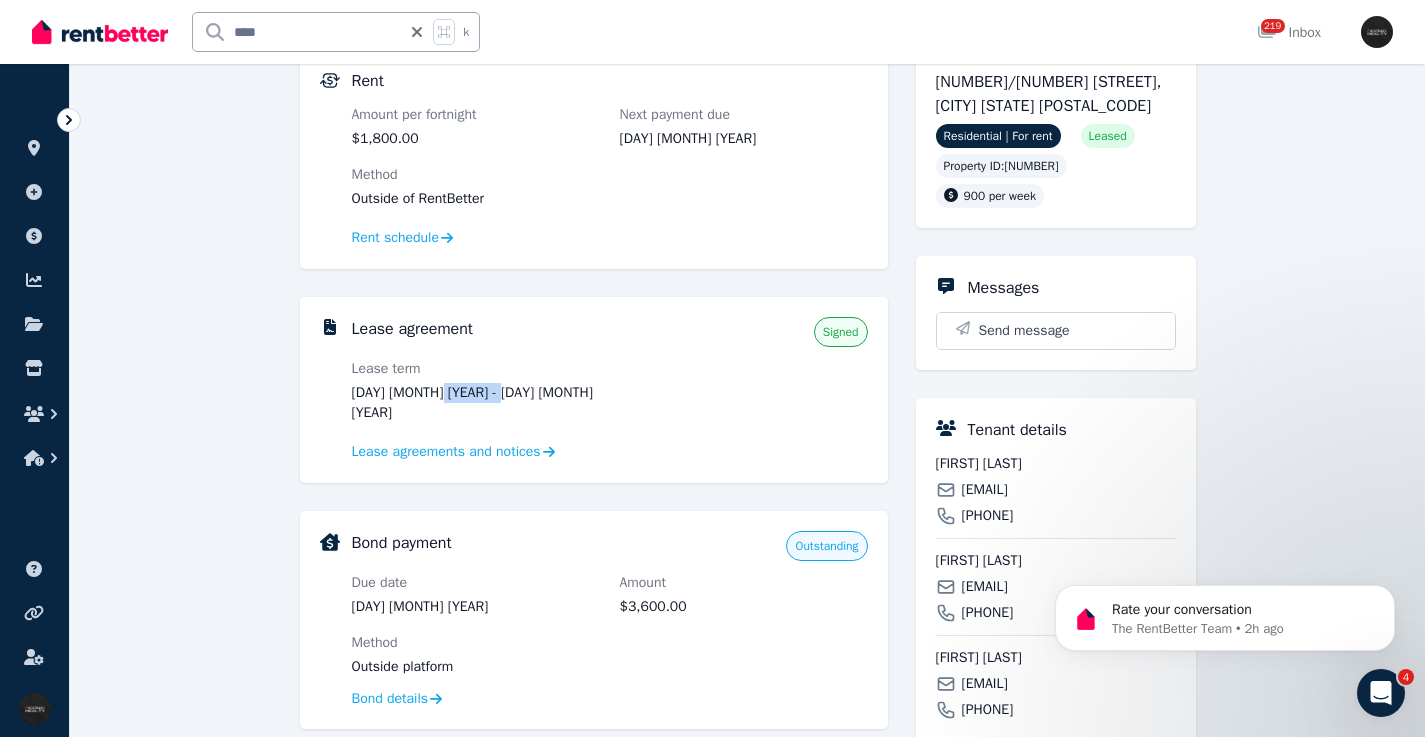 click 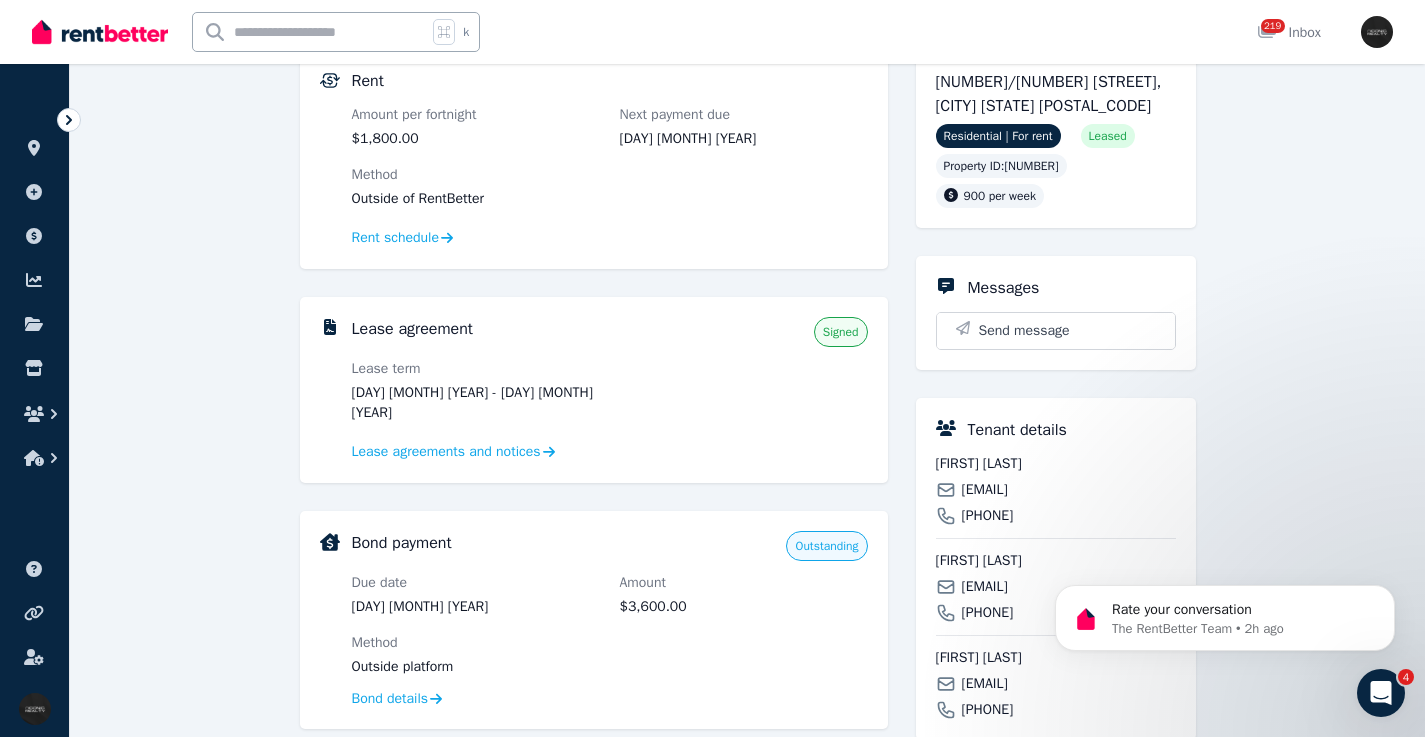 click at bounding box center [310, 32] 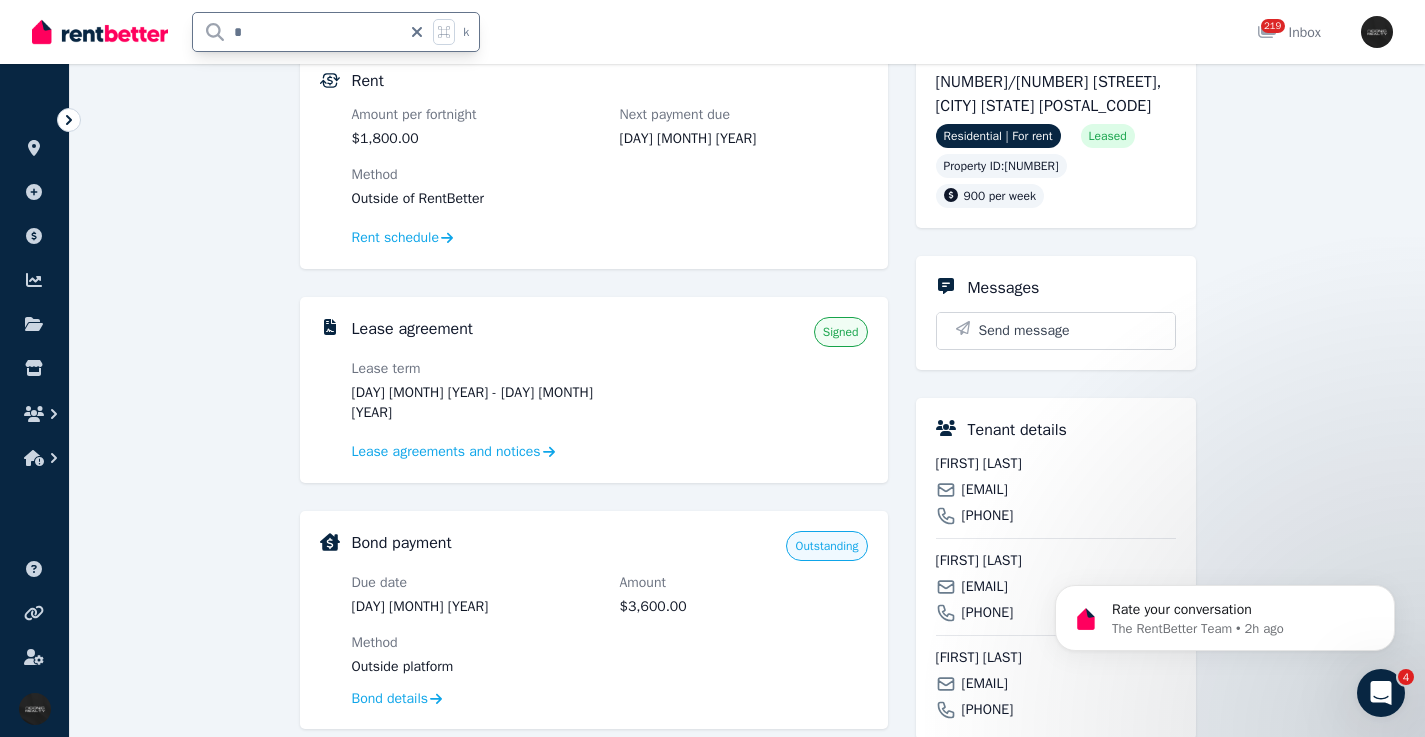 type on "**" 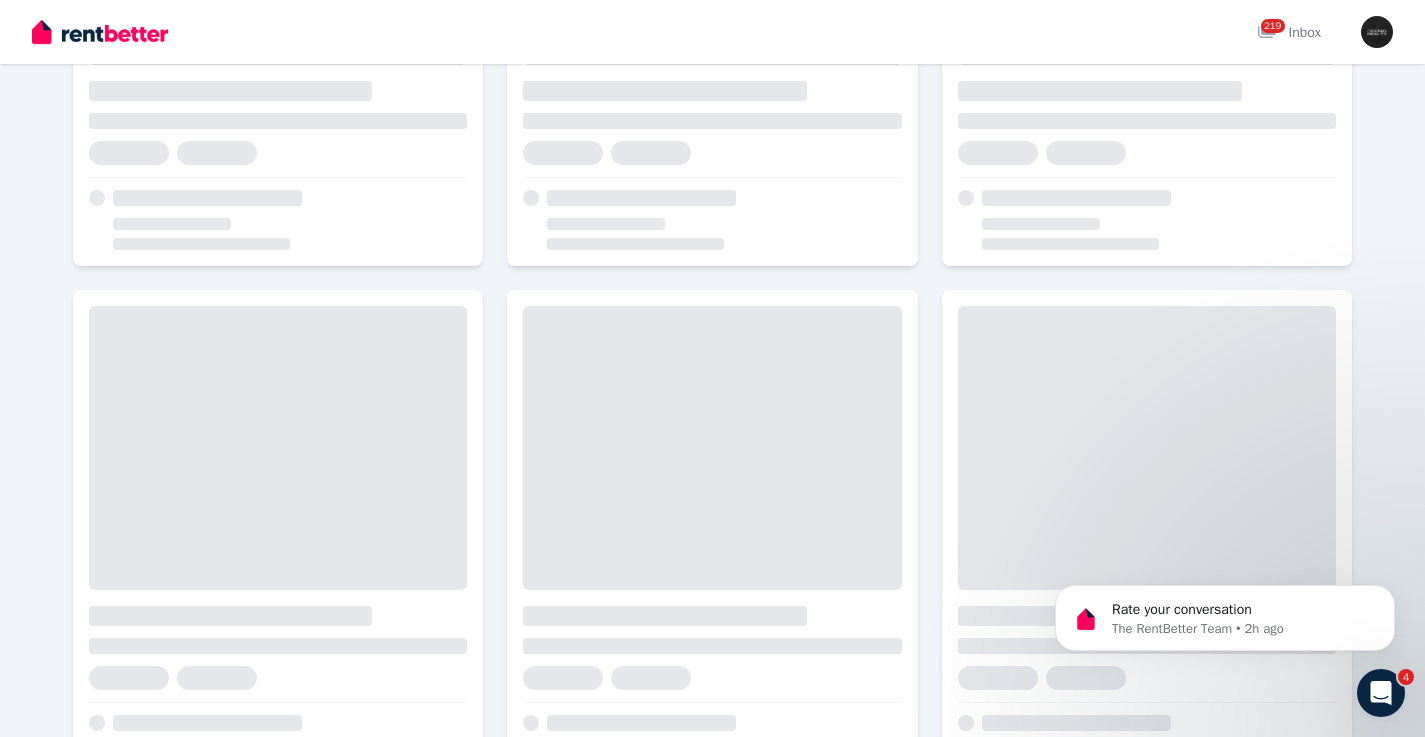 scroll, scrollTop: 0, scrollLeft: 0, axis: both 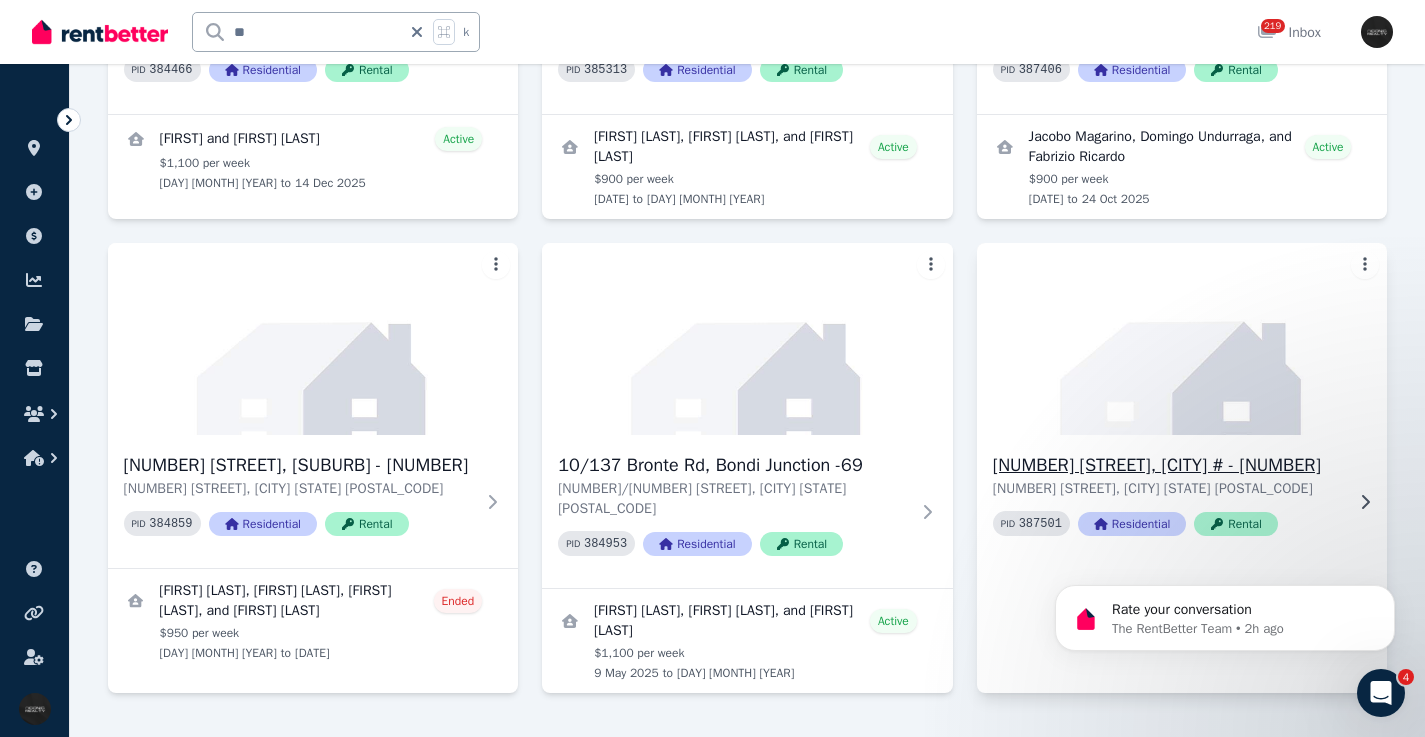 click at bounding box center (1182, 339) 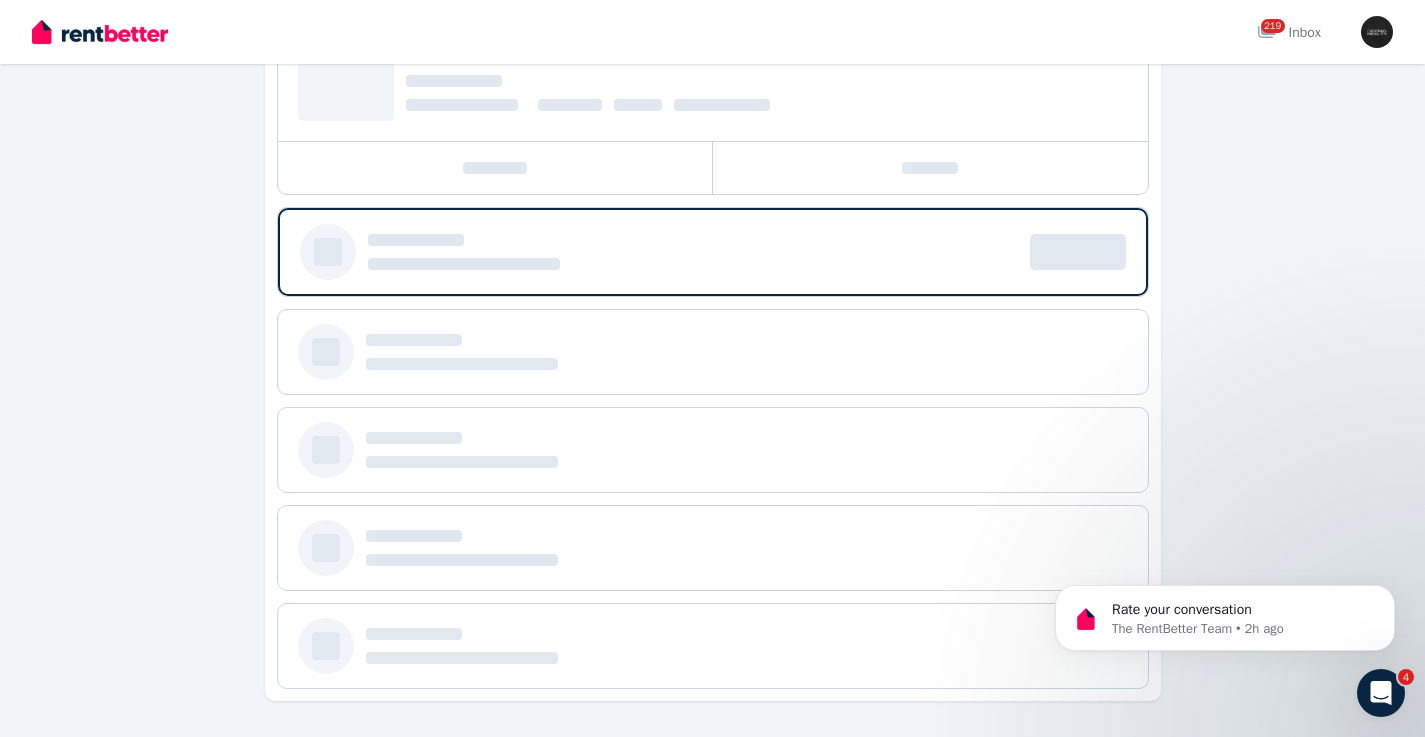 scroll, scrollTop: 0, scrollLeft: 0, axis: both 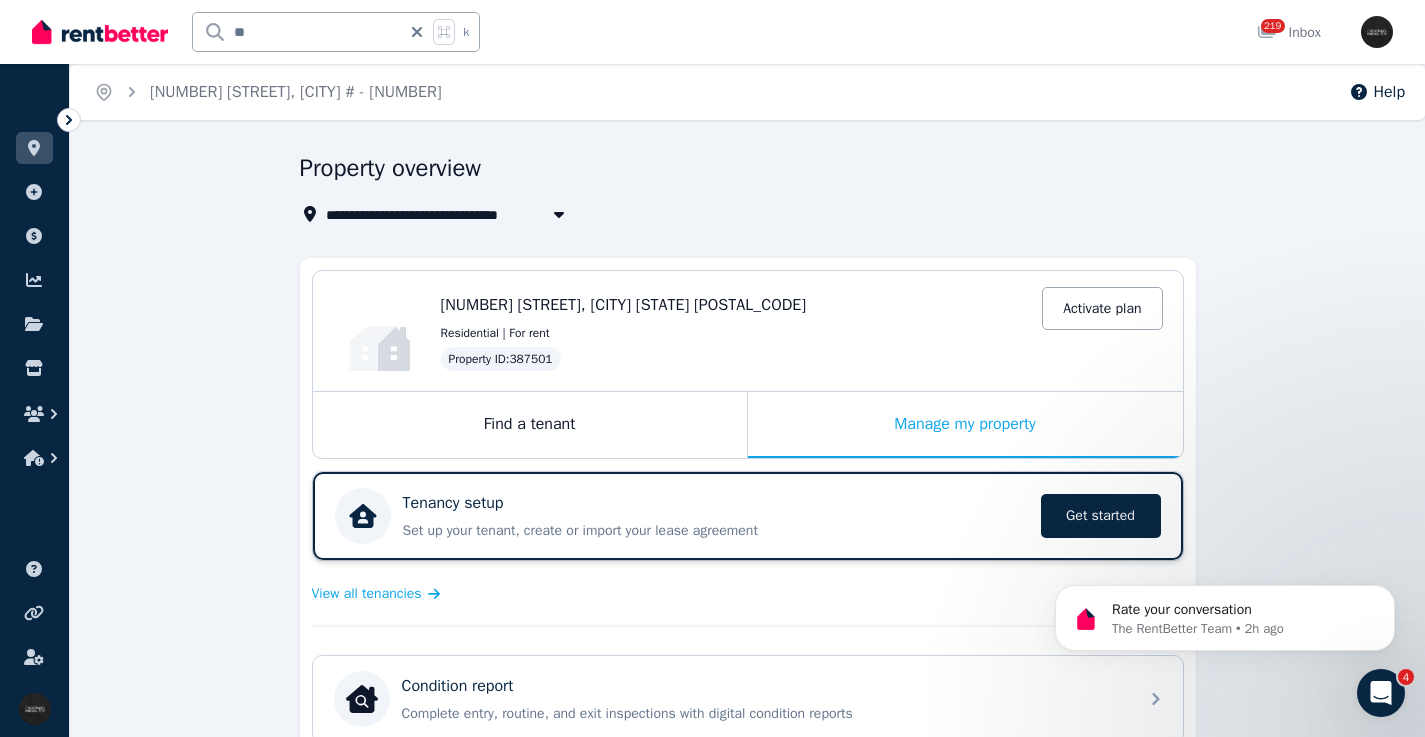click on "Tenancy setup" at bounding box center [716, 503] 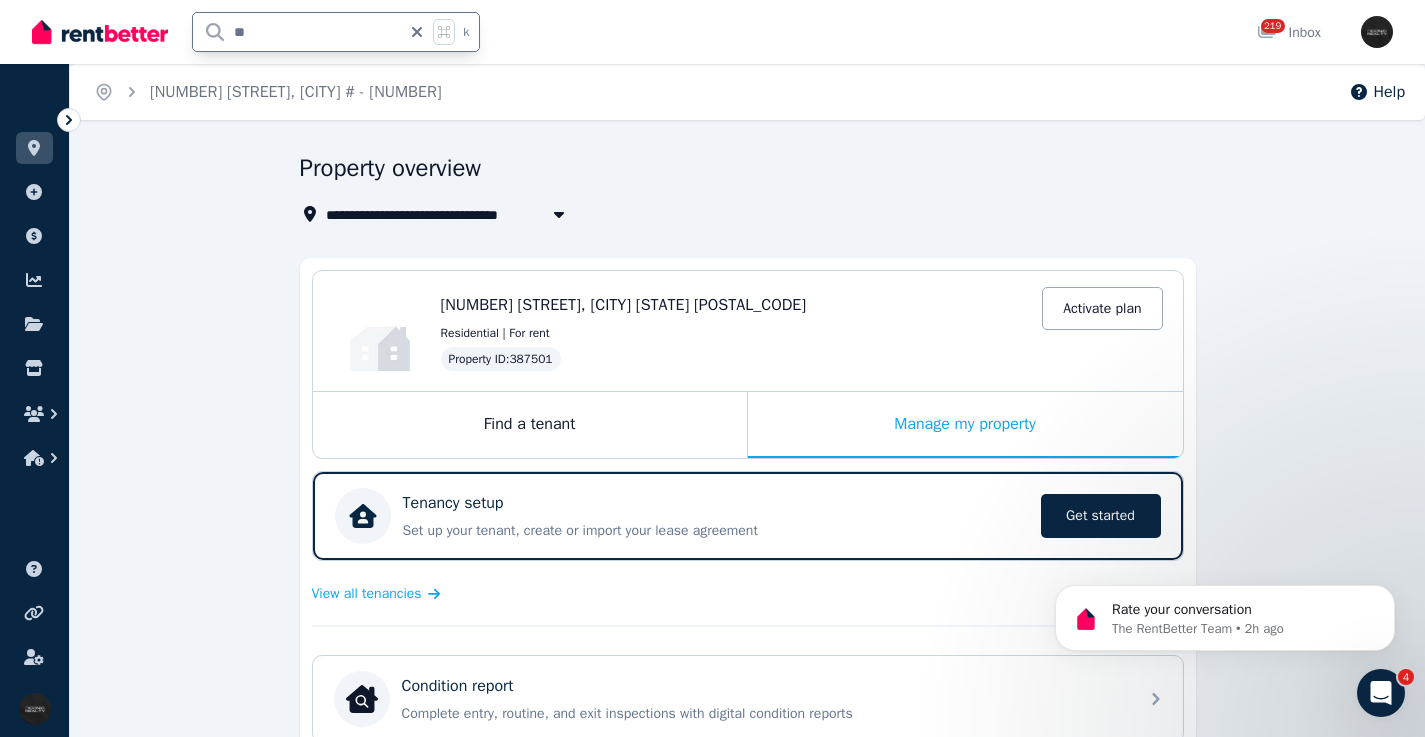 drag, startPoint x: 274, startPoint y: 22, endPoint x: 197, endPoint y: 1, distance: 79.81228 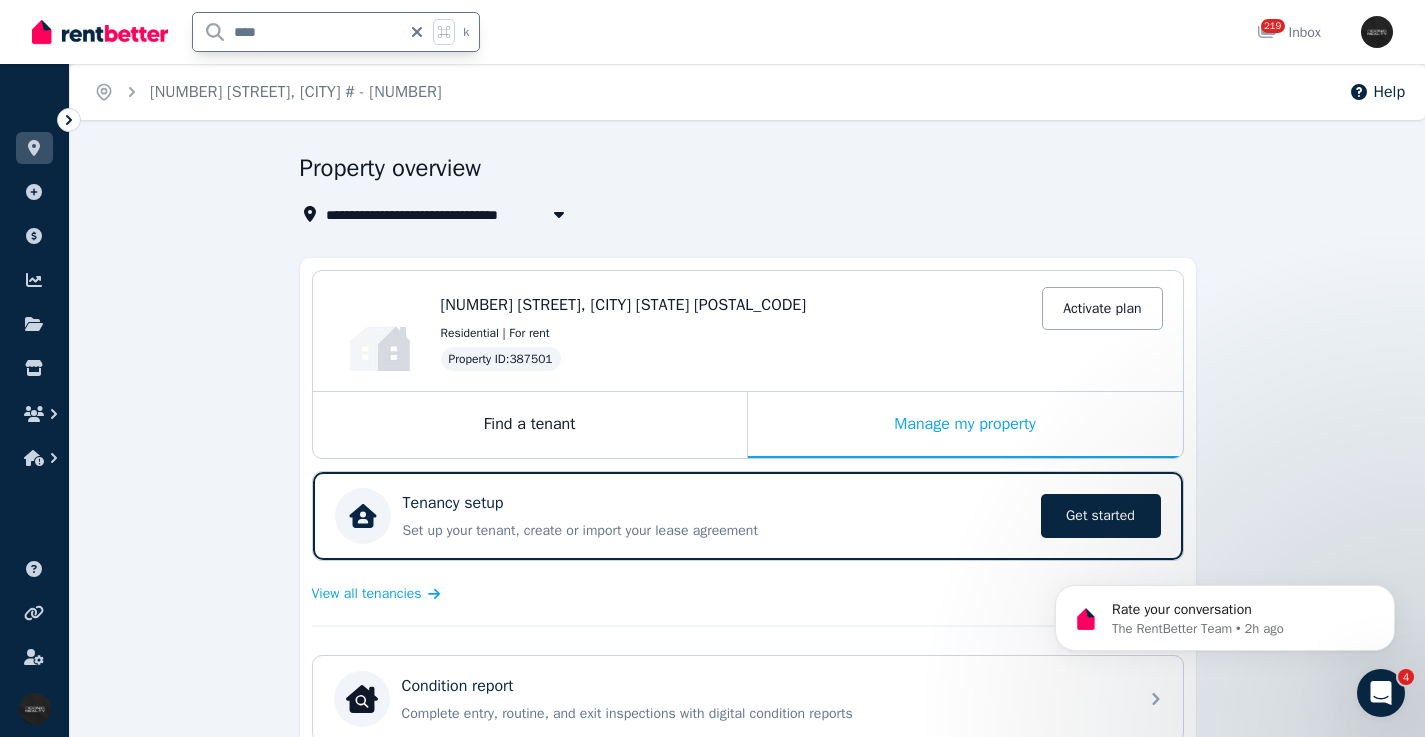 type on "*****" 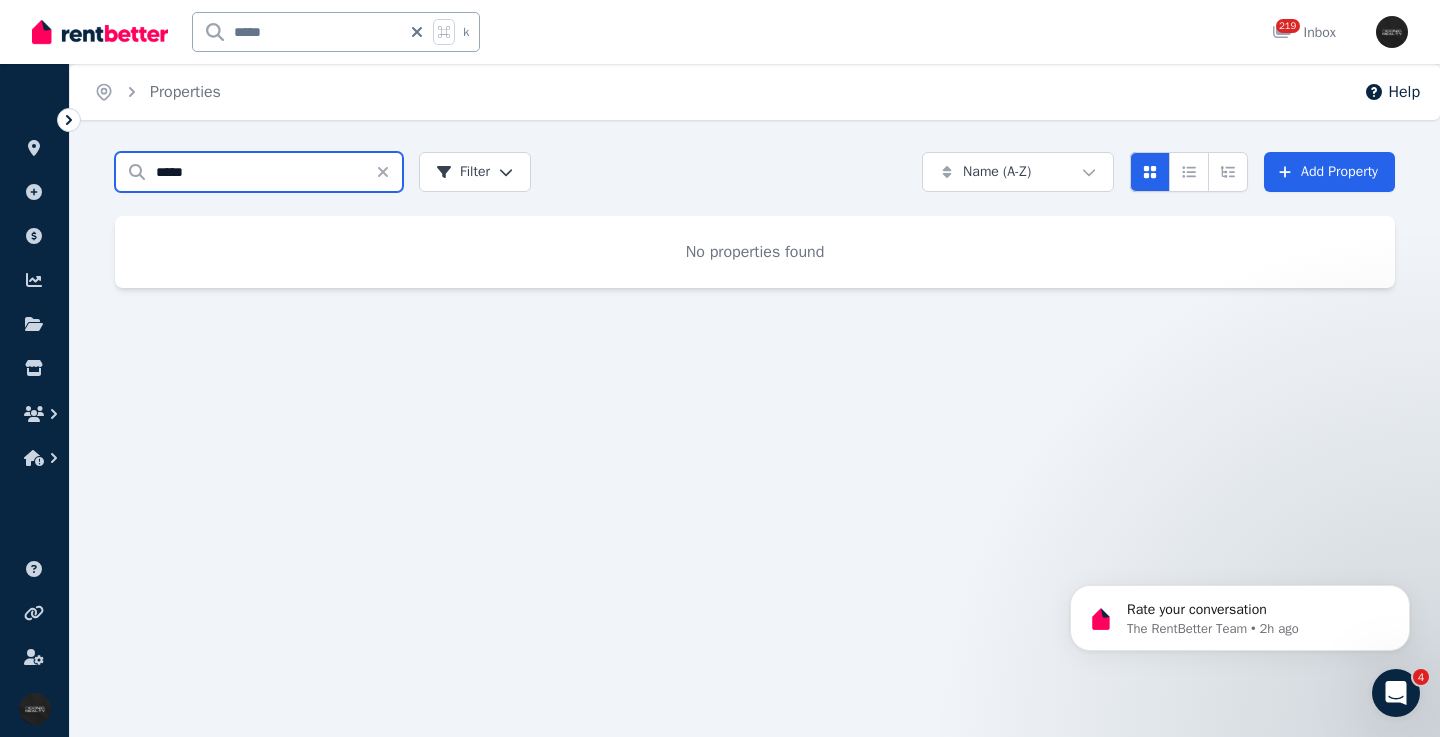 click on "*****" at bounding box center (259, 172) 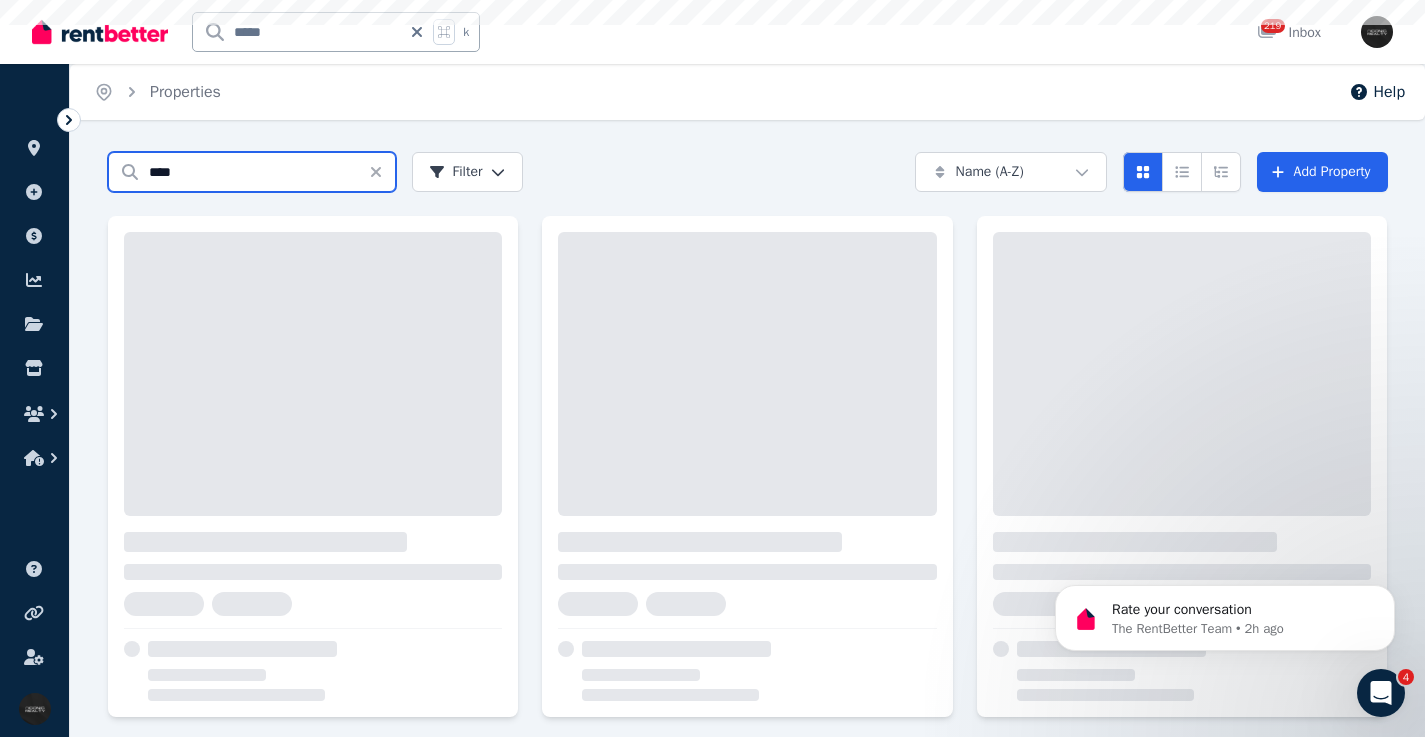 type on "****" 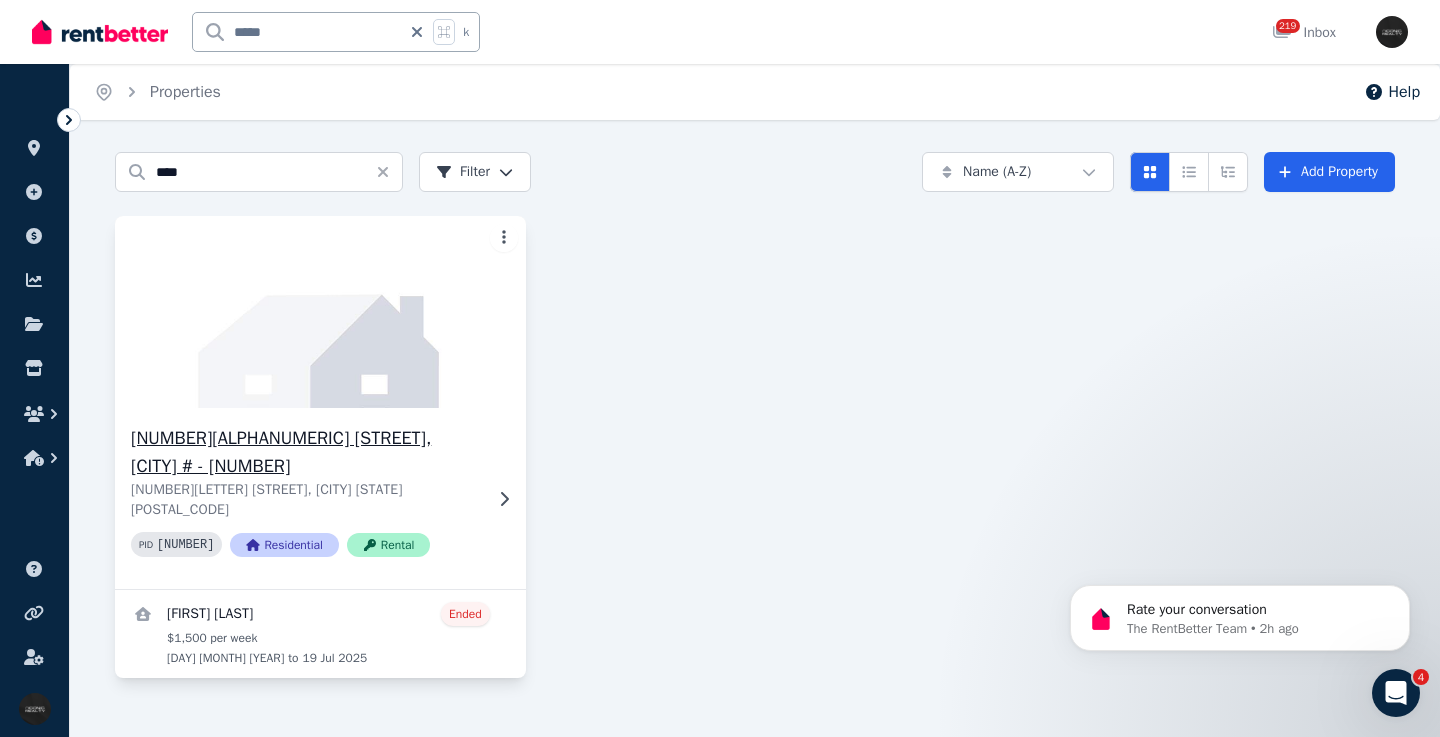 click 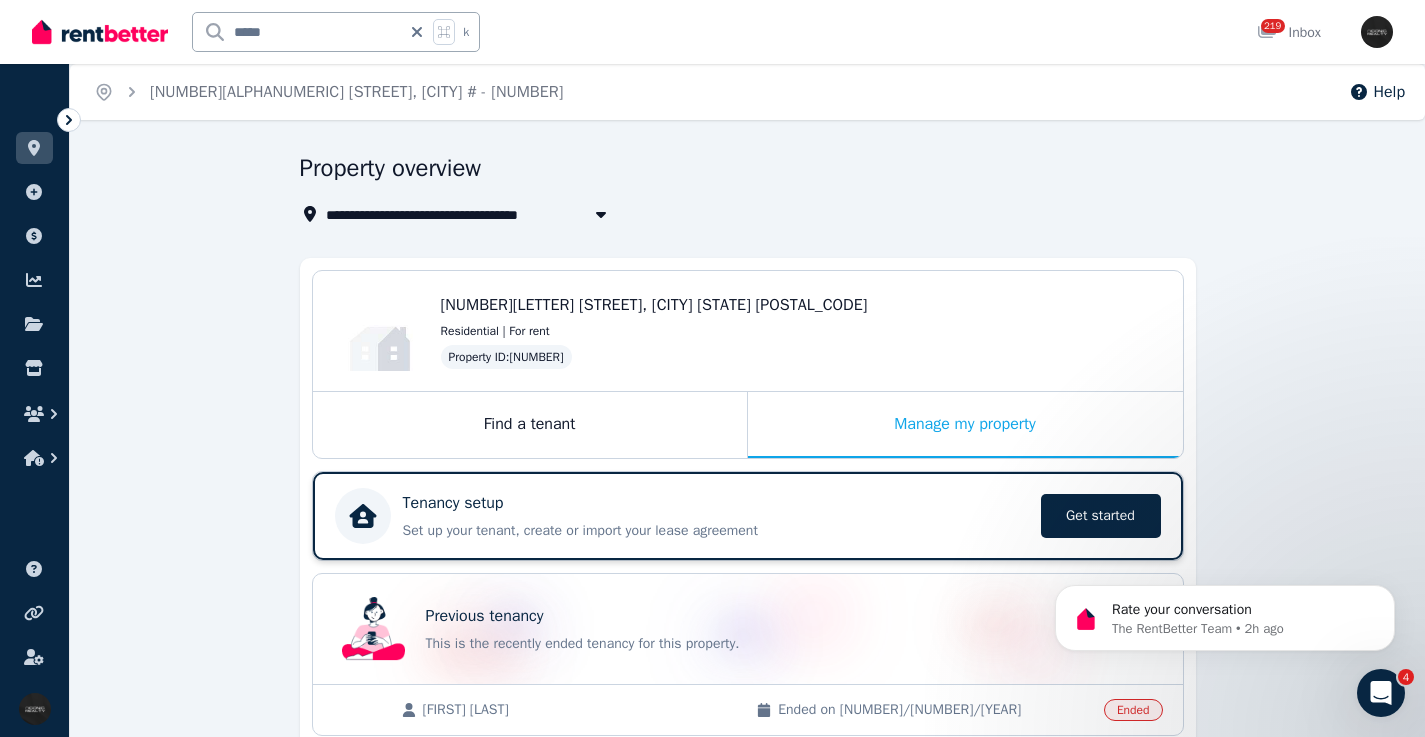 click on "Tenancy setup" at bounding box center (716, 503) 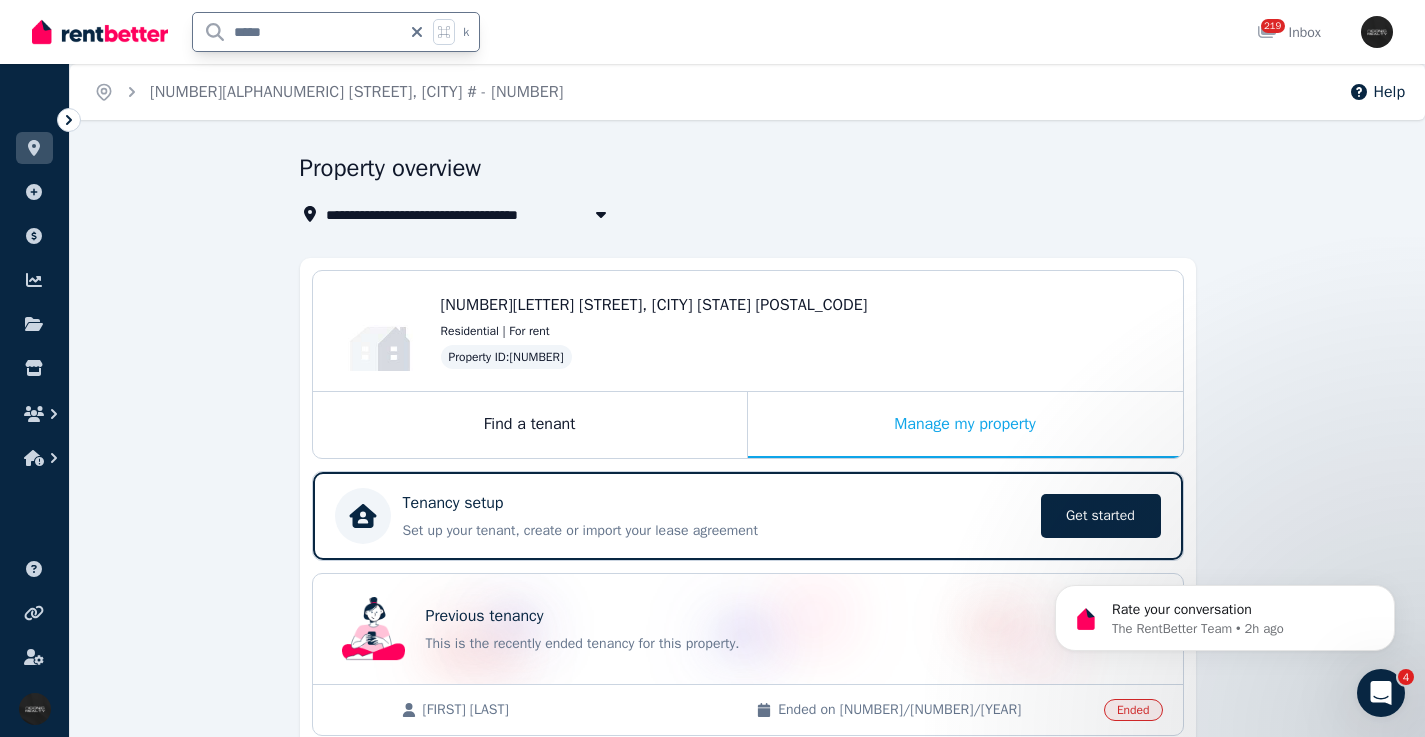 drag, startPoint x: 169, startPoint y: 34, endPoint x: 191, endPoint y: 20, distance: 26.076809 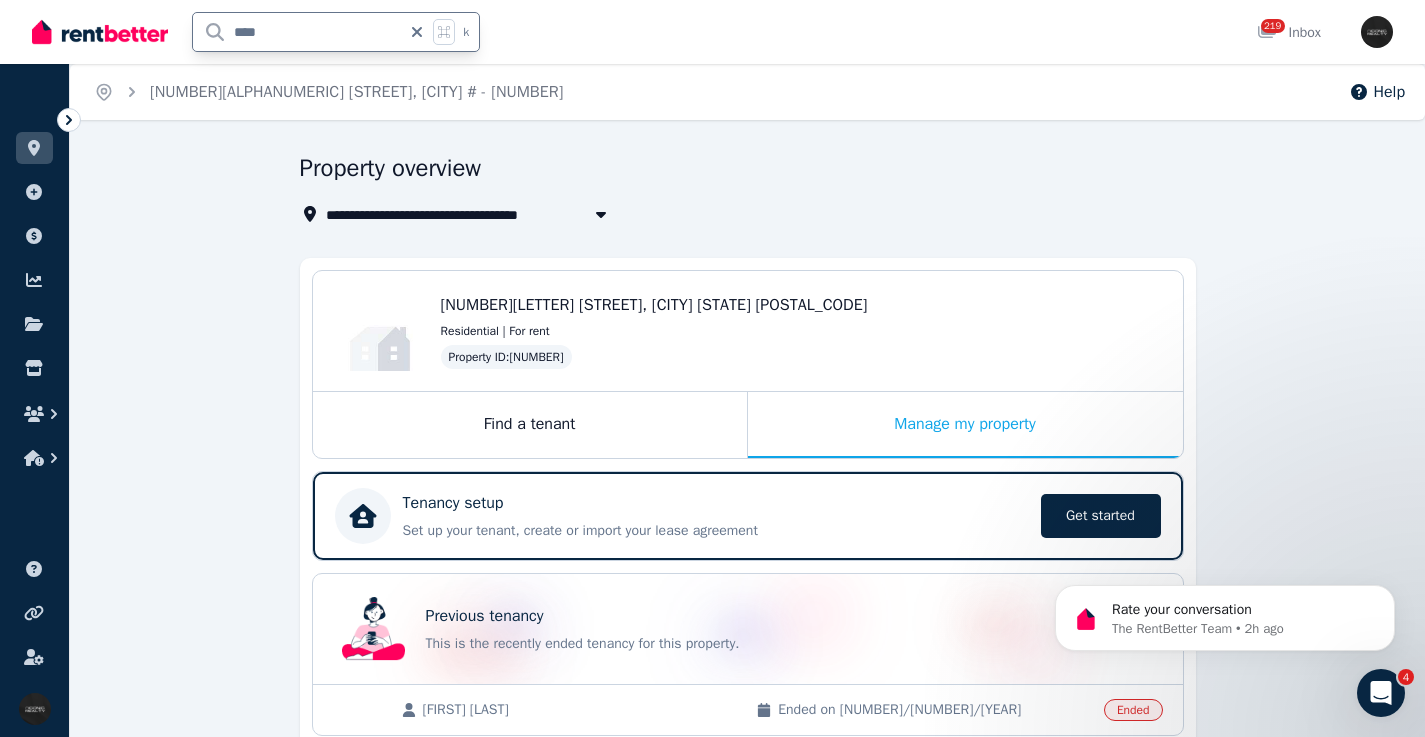 type on "*****" 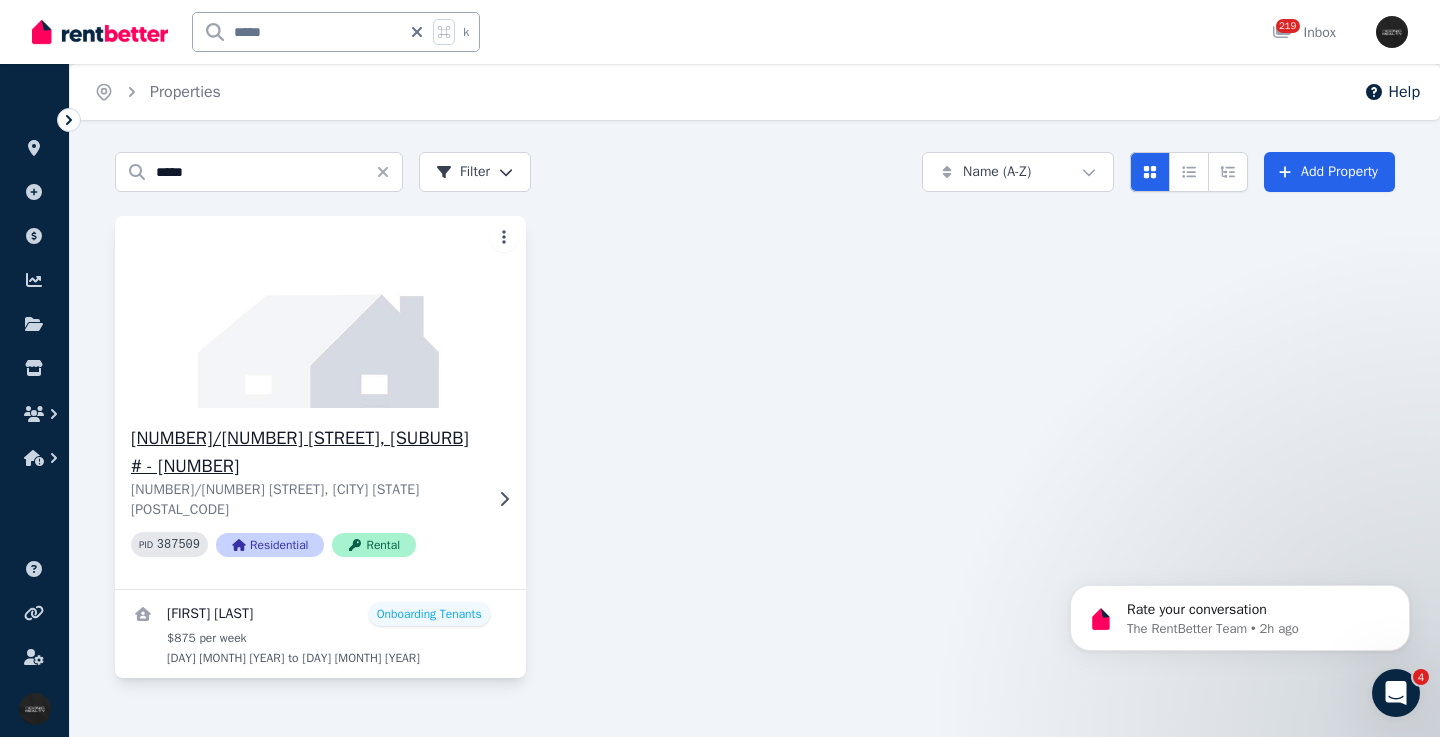 click on "2/148 Francis St, Bondi Beach # - 97 2/148 Francis St, Bondi Beach NSW 2026 PID   387509 Residential Rental" at bounding box center (306, 498) 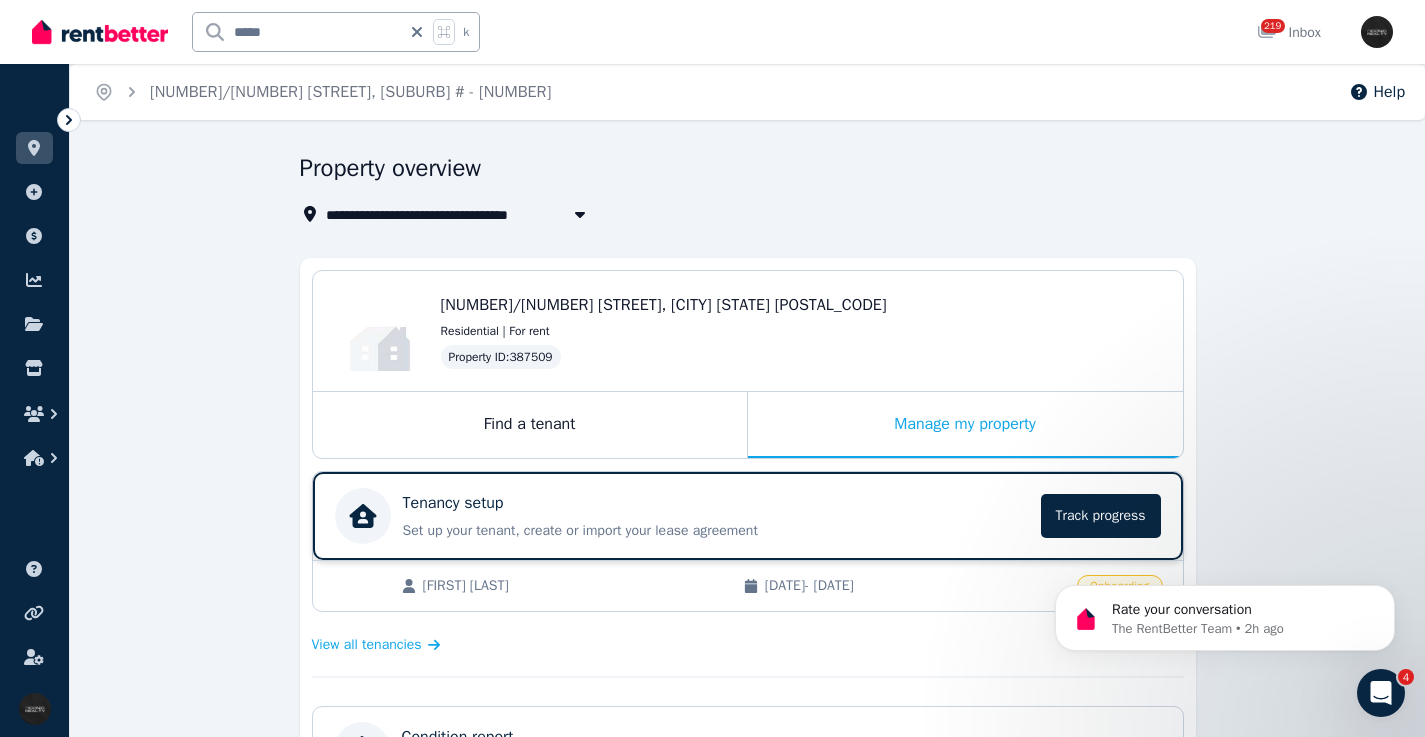 click on "Tenancy setup" at bounding box center (716, 503) 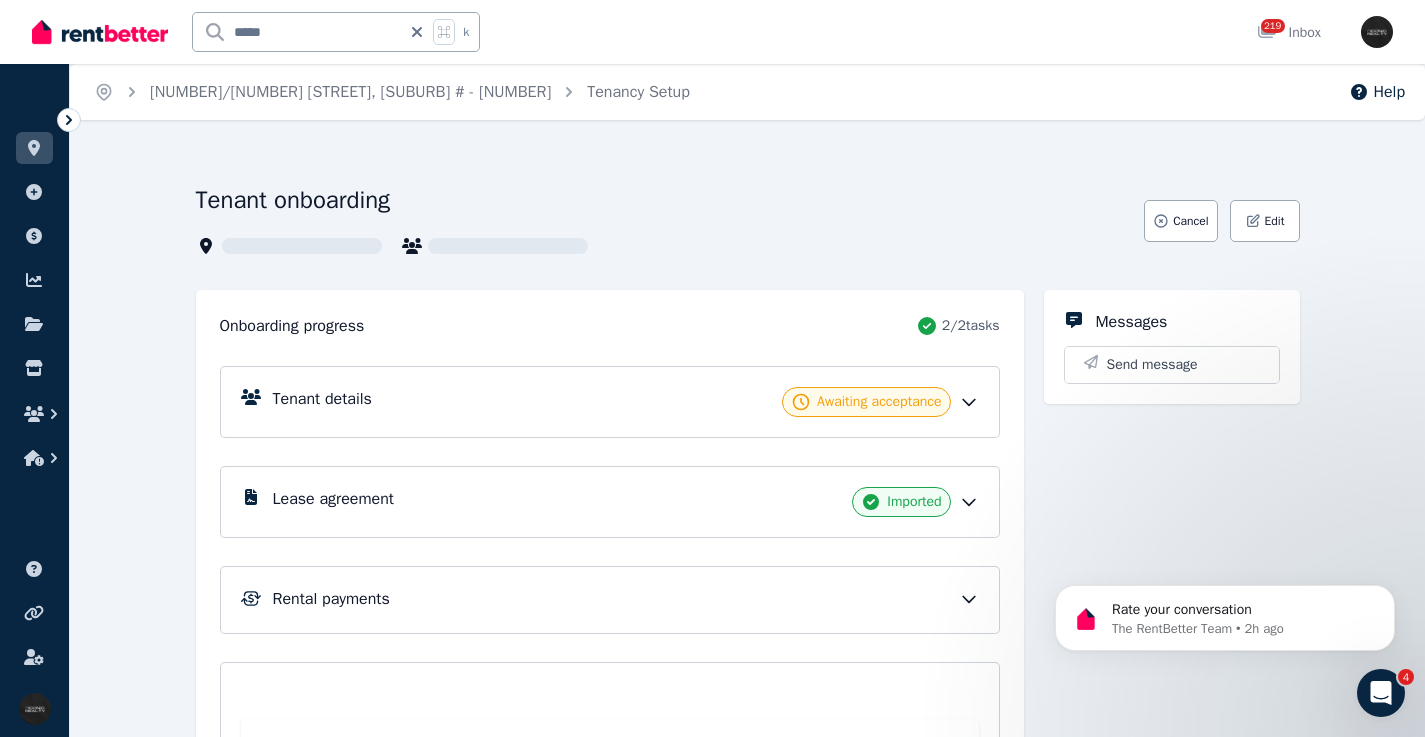 click on "Lease agreement Imported" at bounding box center [610, 502] 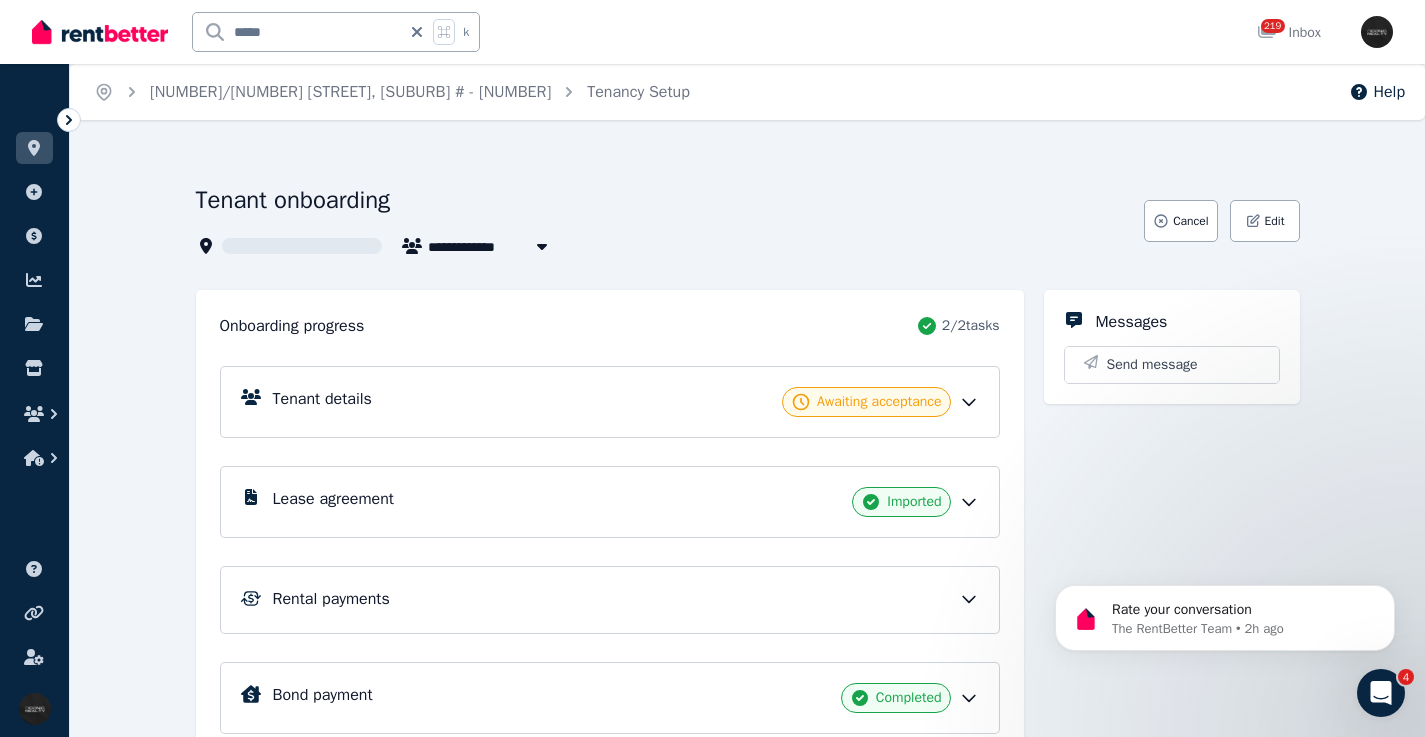 scroll, scrollTop: 4, scrollLeft: 0, axis: vertical 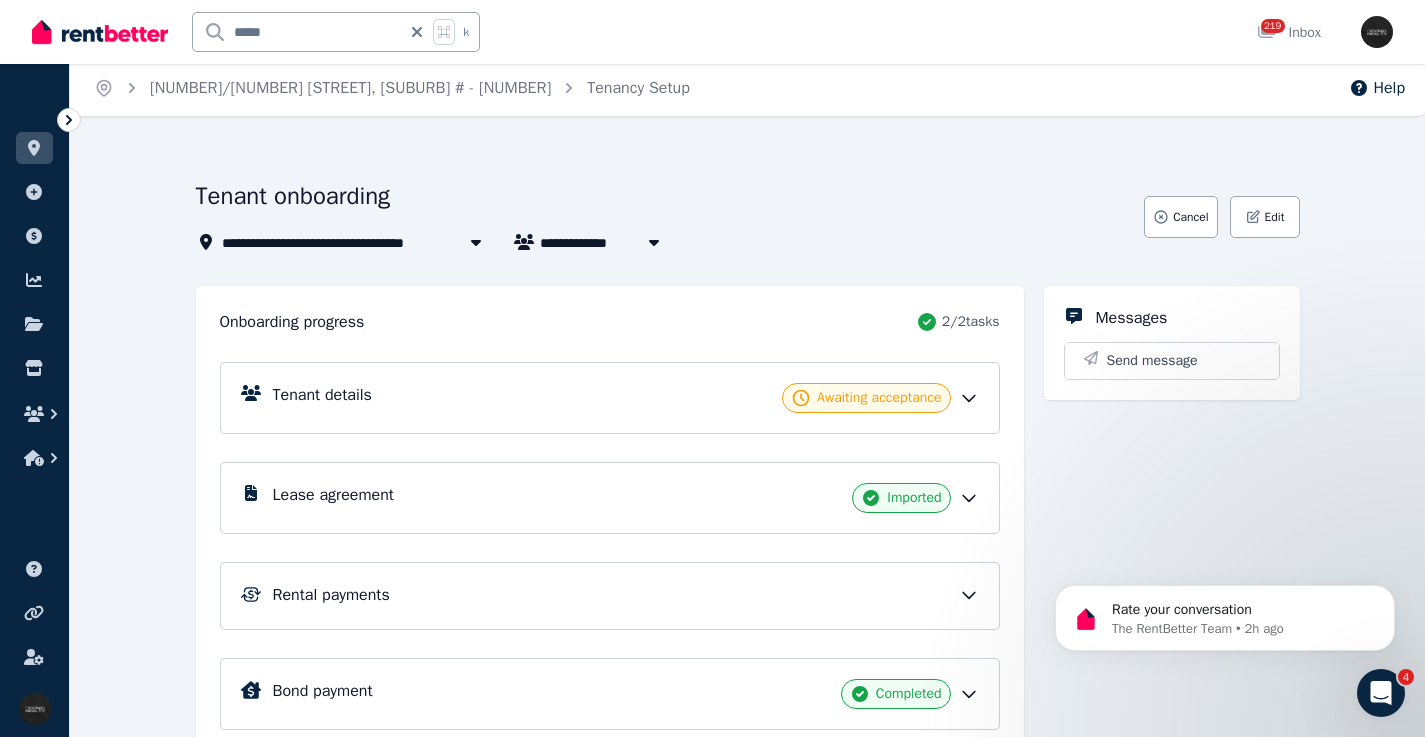 click on "Lease agreement Imported" at bounding box center (626, 498) 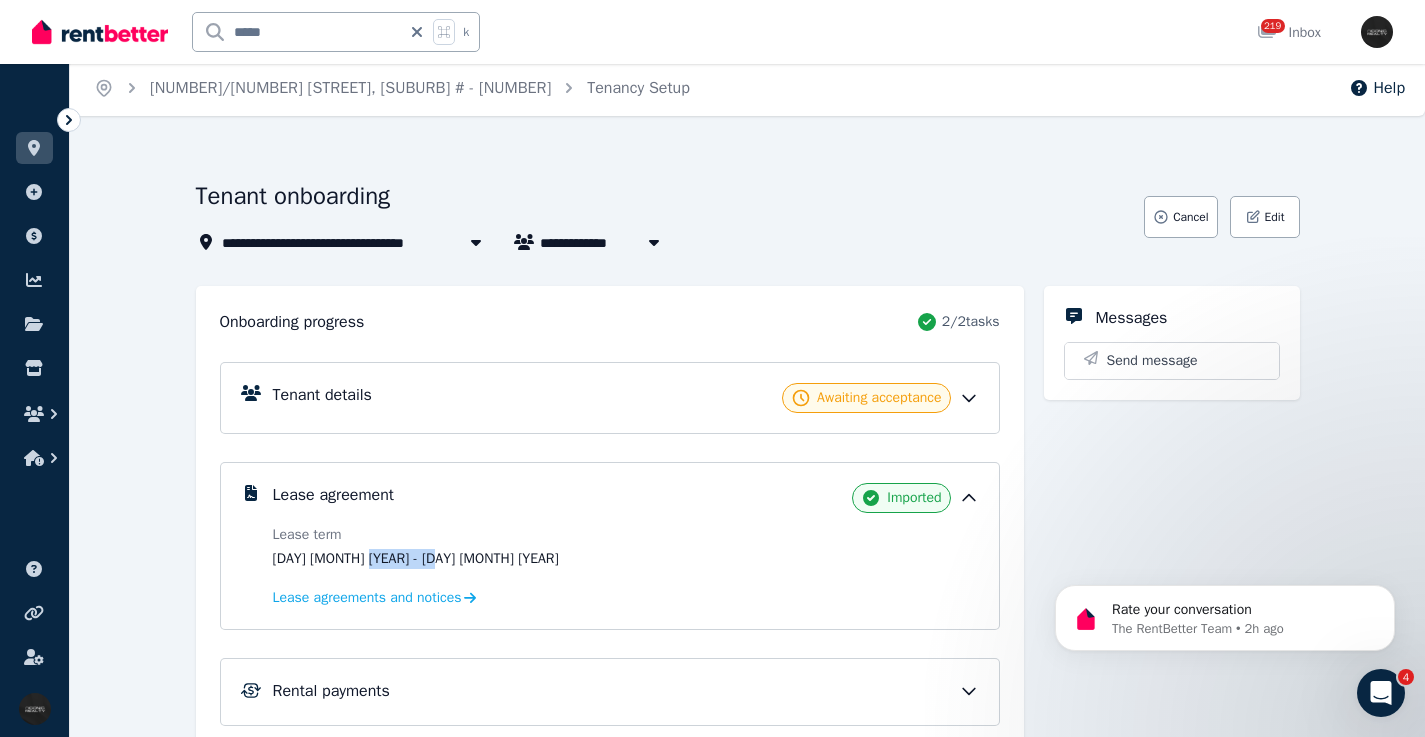 drag, startPoint x: 463, startPoint y: 555, endPoint x: 373, endPoint y: 529, distance: 93.680305 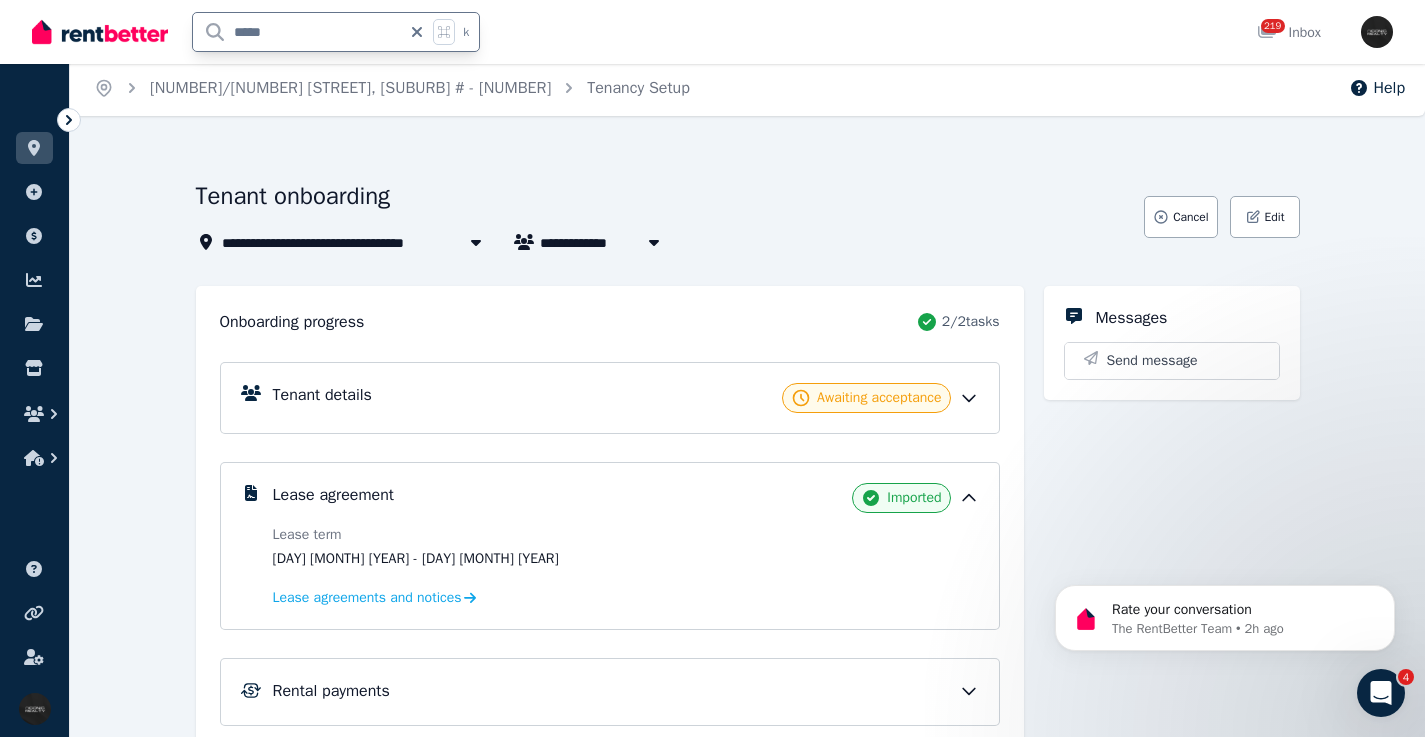 drag, startPoint x: 323, startPoint y: 31, endPoint x: 242, endPoint y: 17, distance: 82.20097 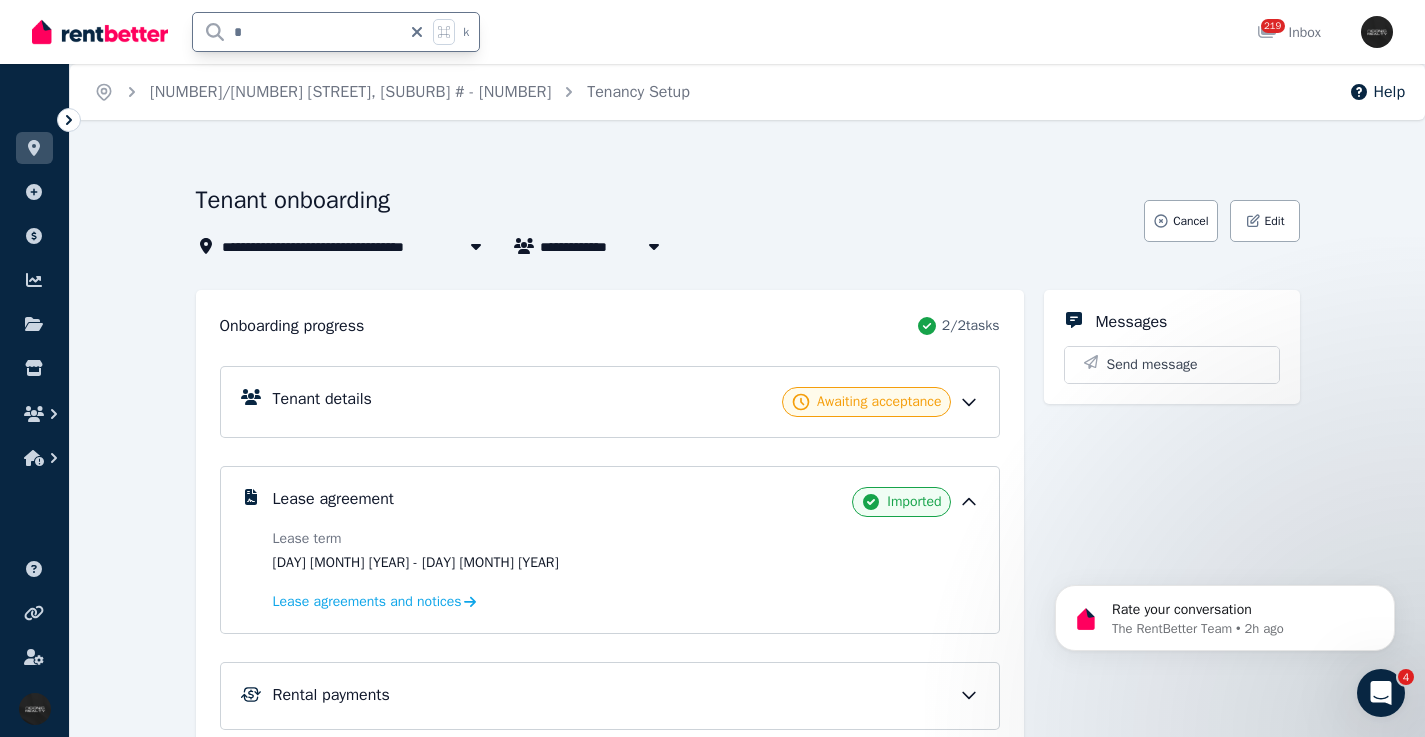 scroll, scrollTop: 4, scrollLeft: 0, axis: vertical 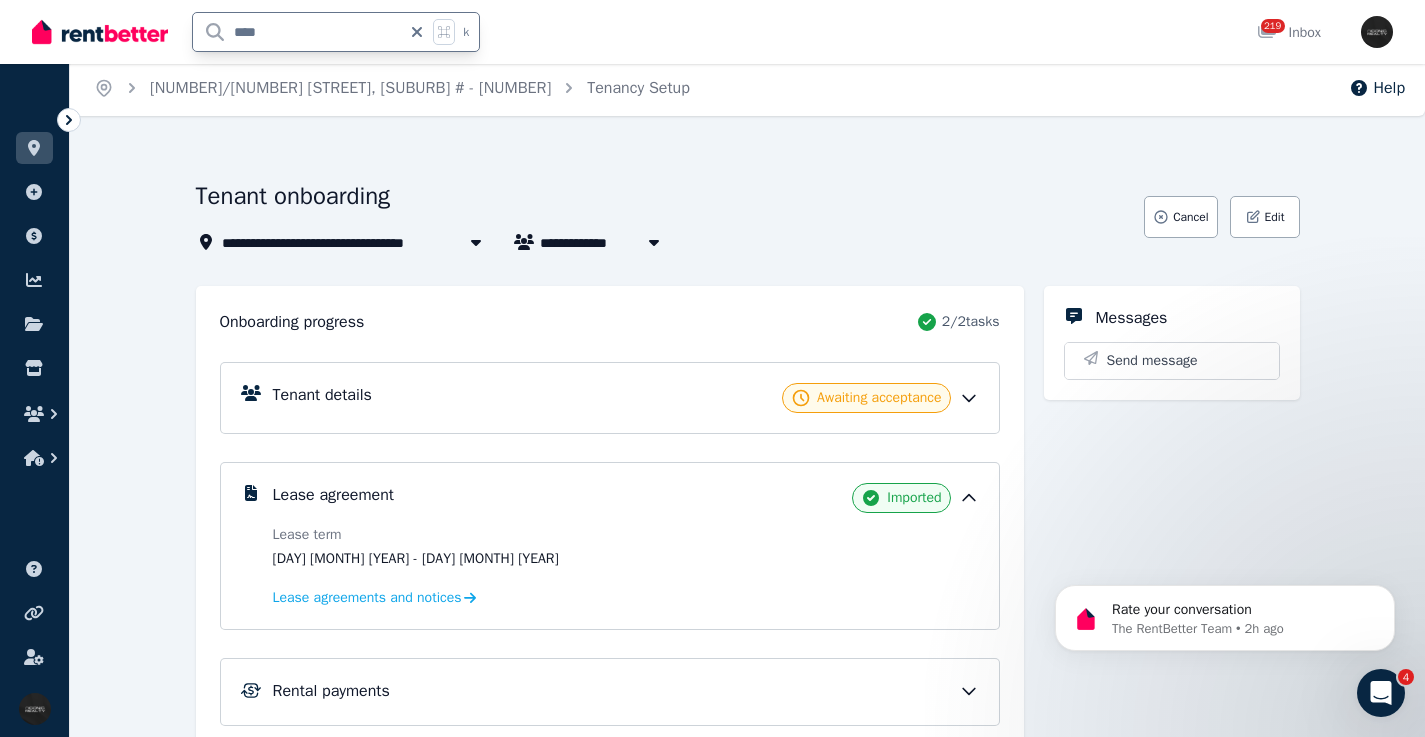 type on "*****" 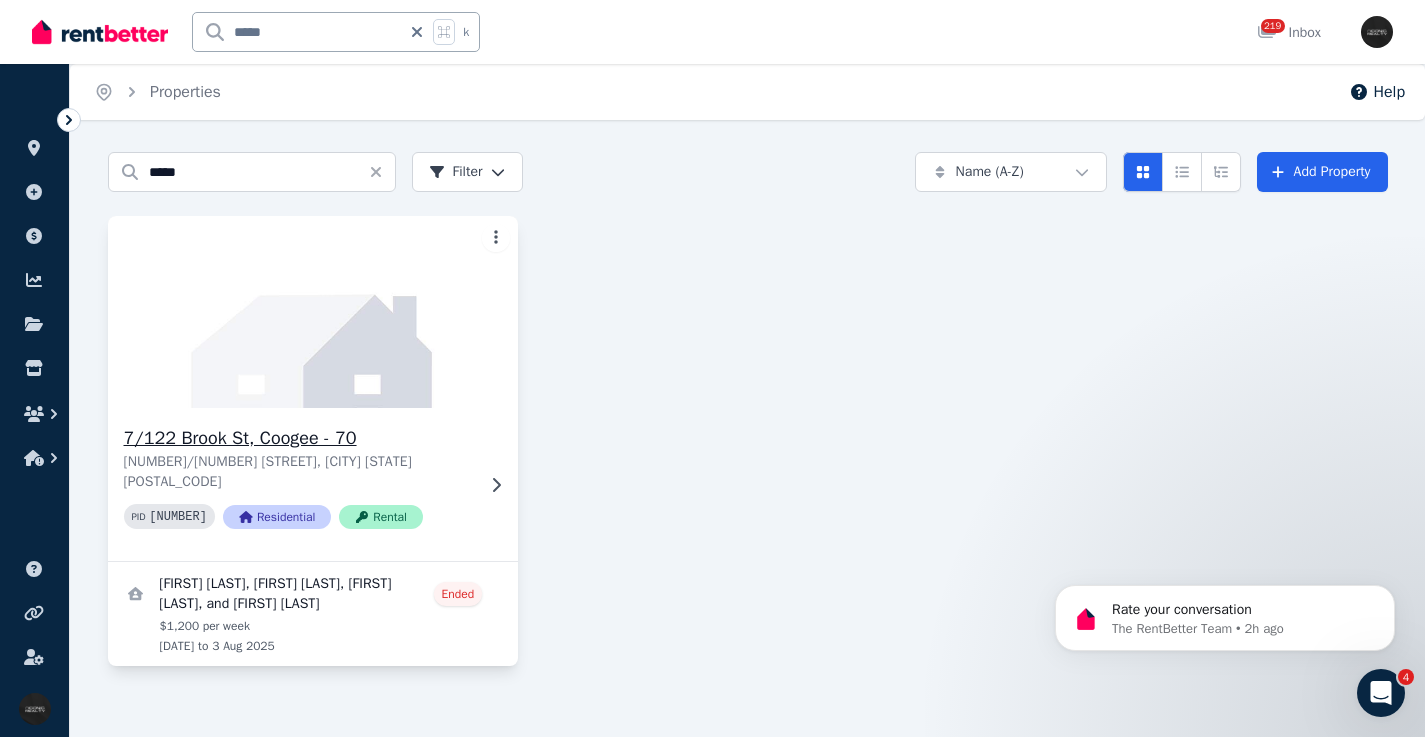 scroll, scrollTop: 0, scrollLeft: 0, axis: both 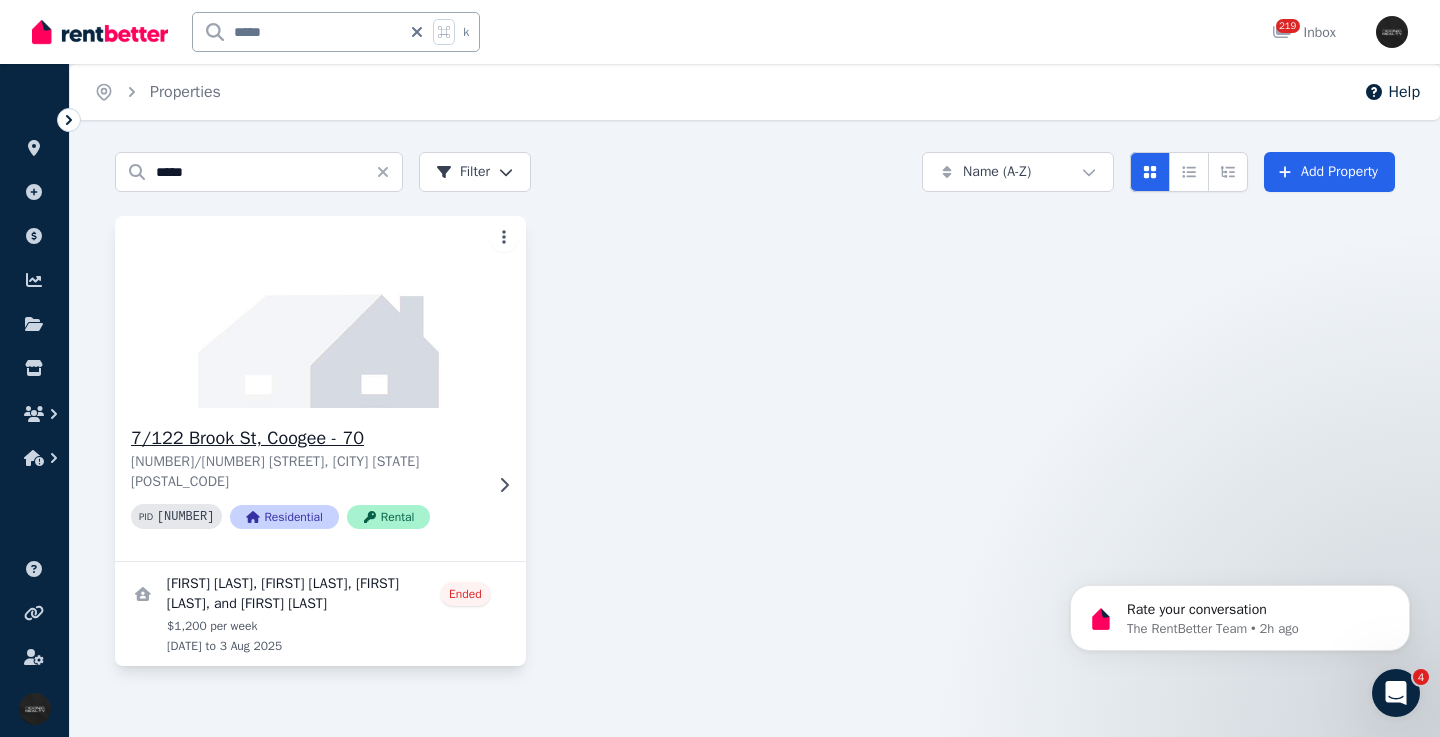 click 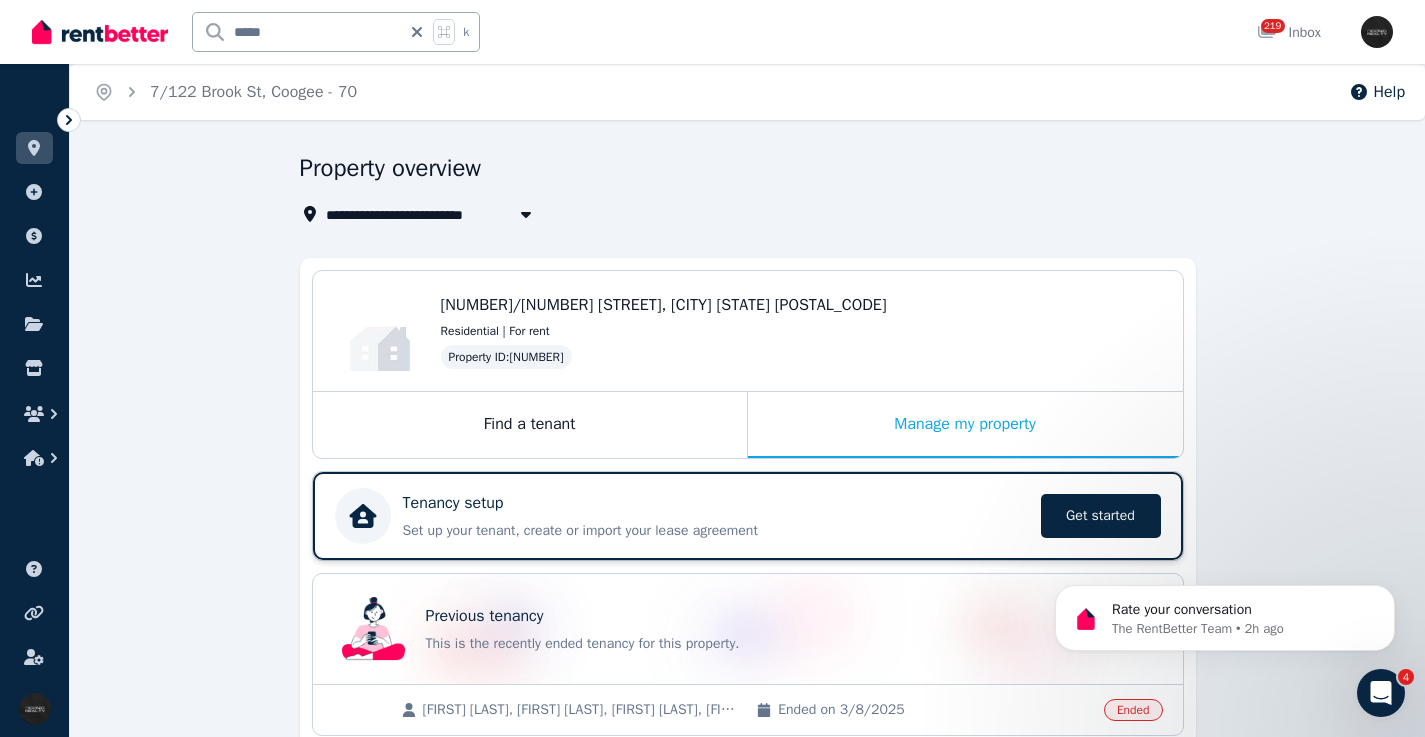 click on "Tenancy setup" at bounding box center [716, 503] 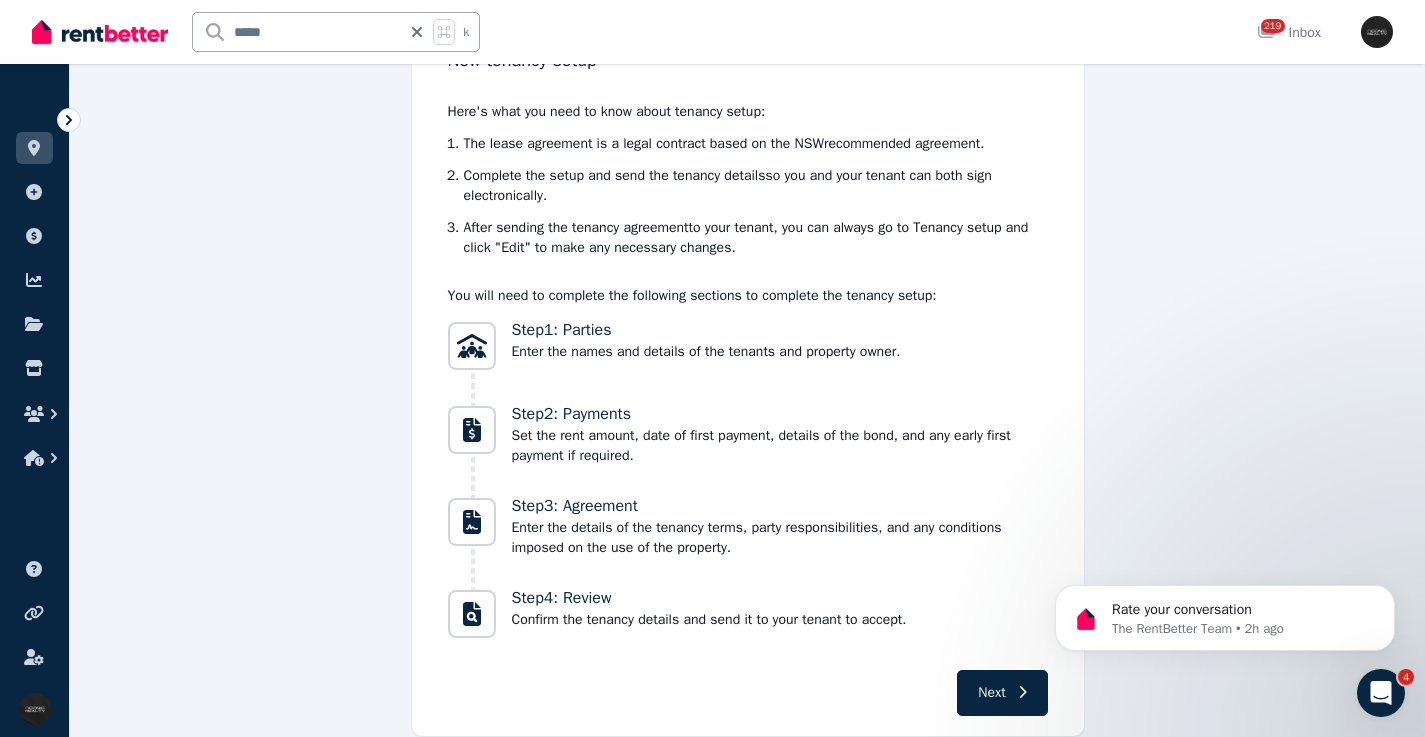scroll, scrollTop: 233, scrollLeft: 0, axis: vertical 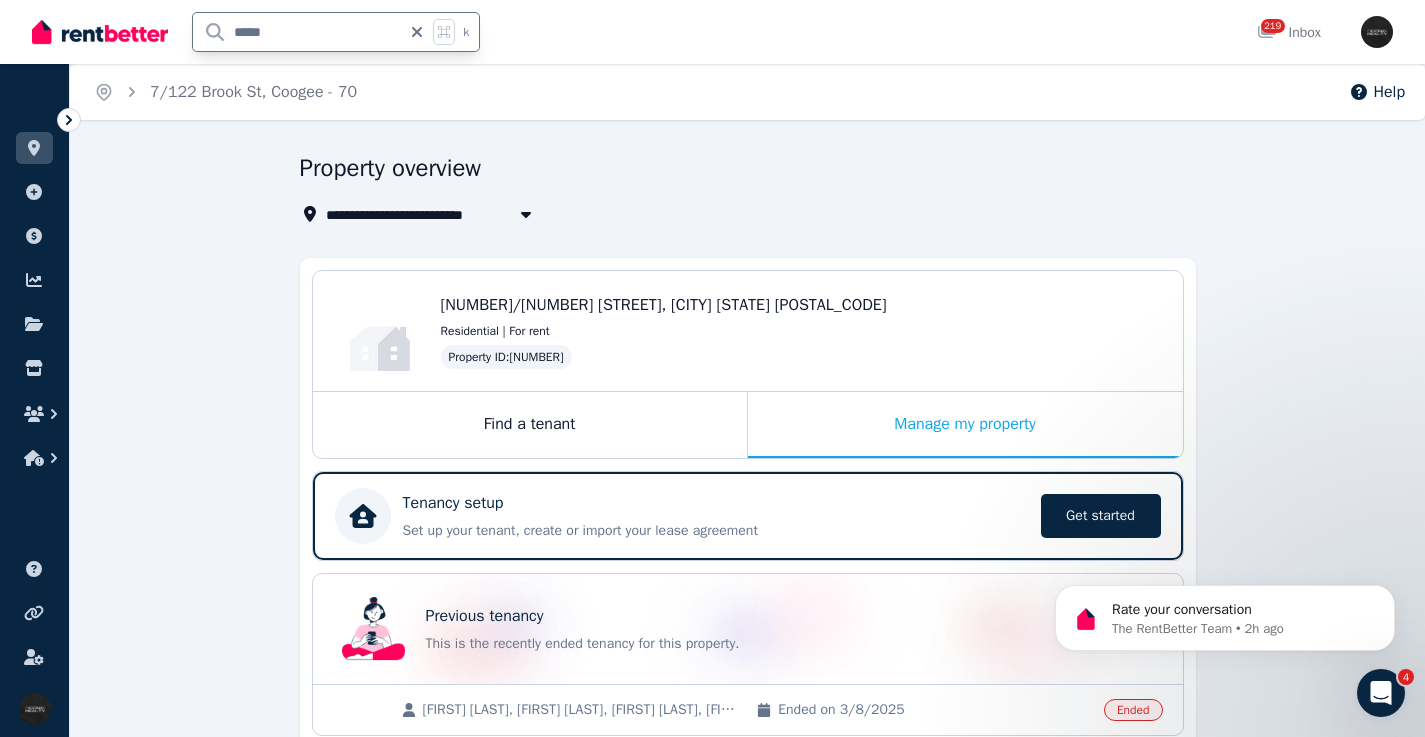 drag, startPoint x: 276, startPoint y: 30, endPoint x: 186, endPoint y: 9, distance: 92.417534 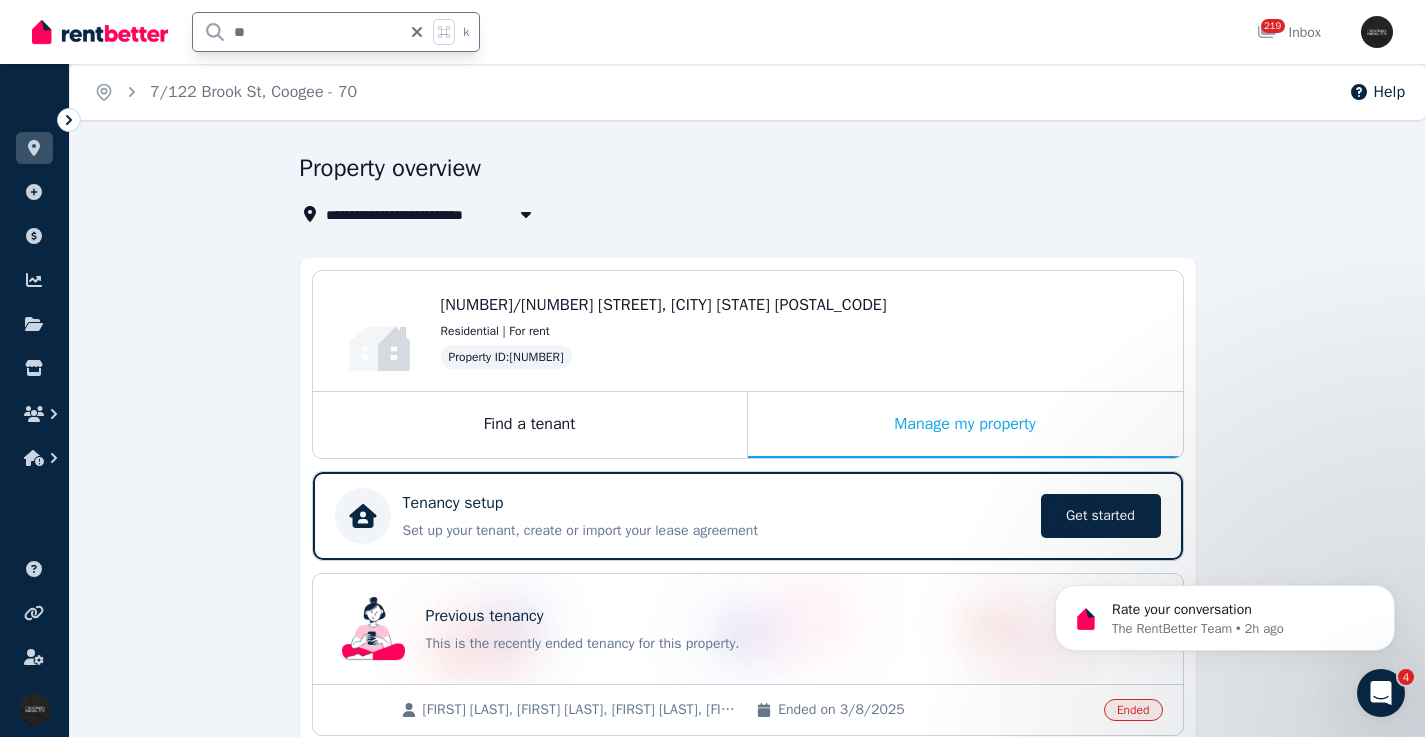 type on "***" 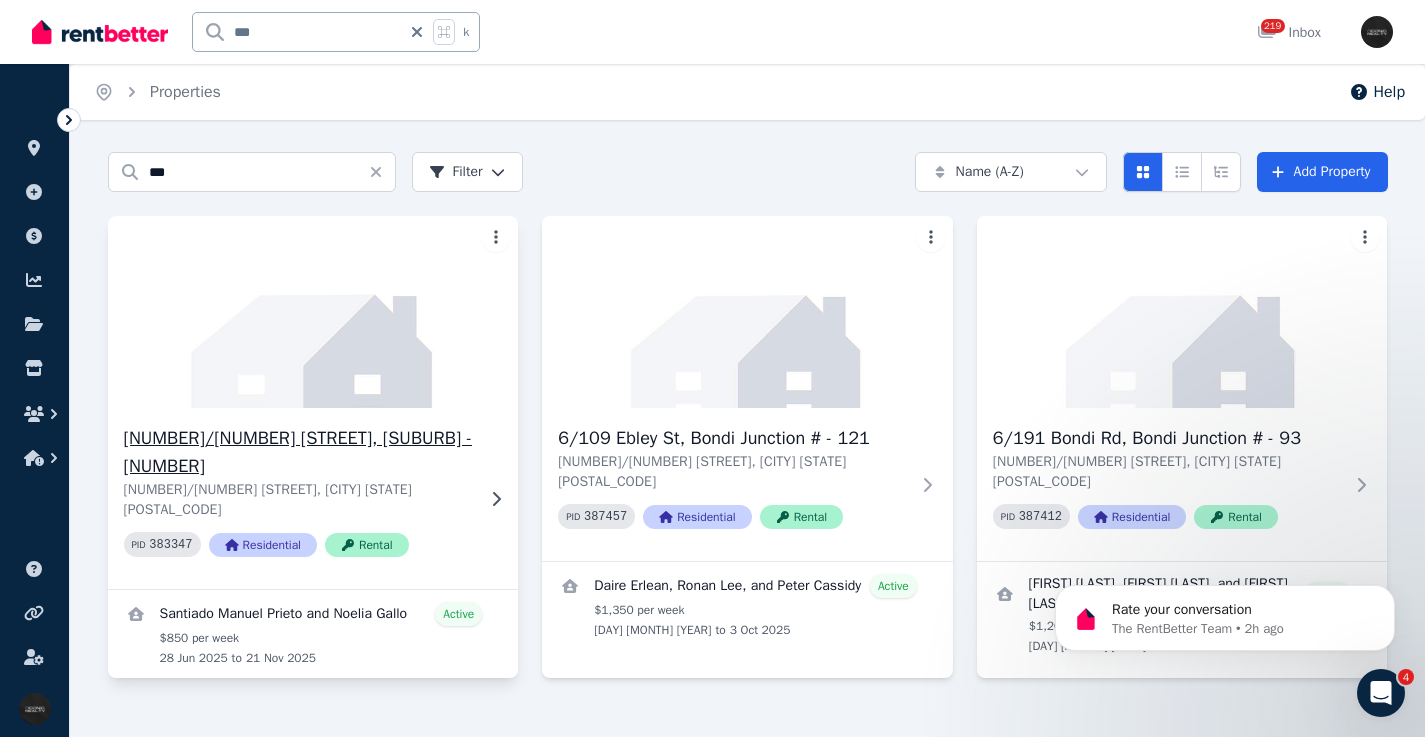 click 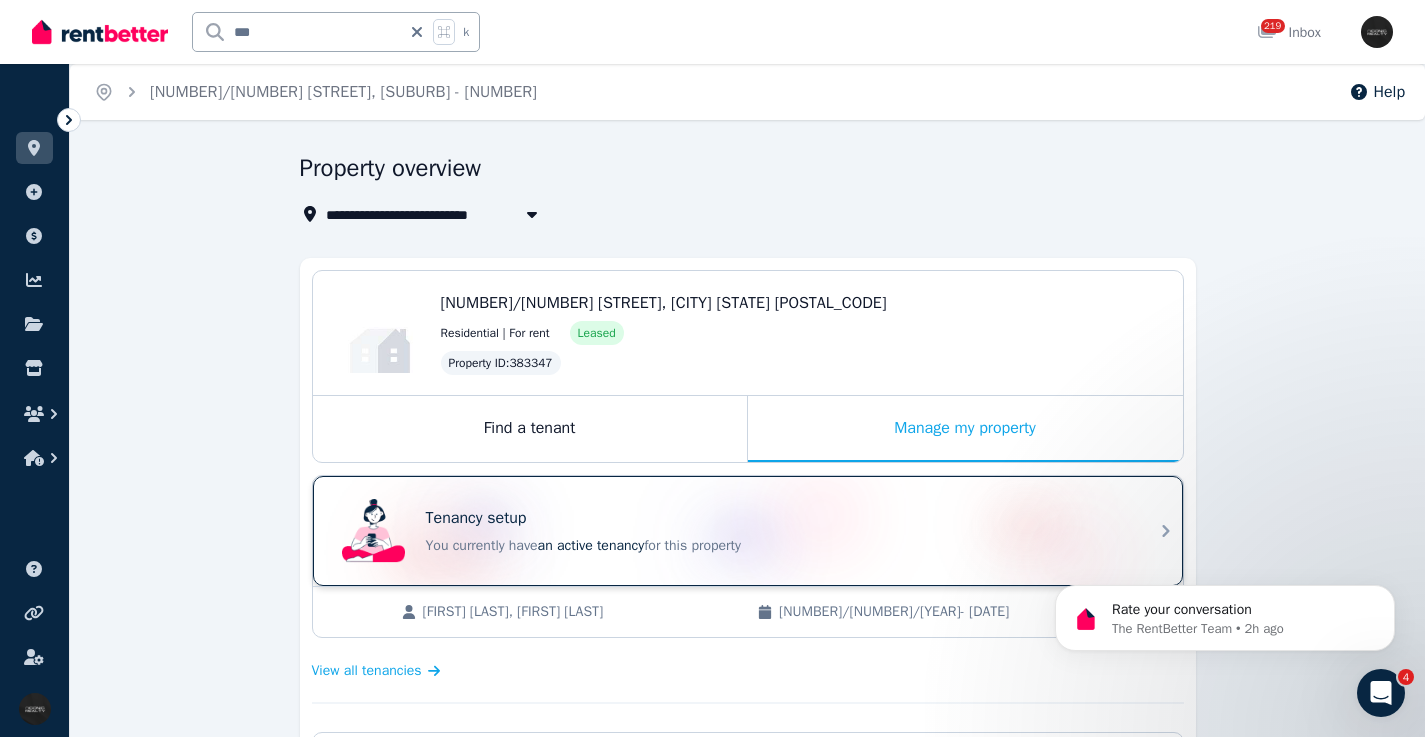 click on "Tenancy setup You currently have  an active tenancy  for this property" at bounding box center [730, 531] 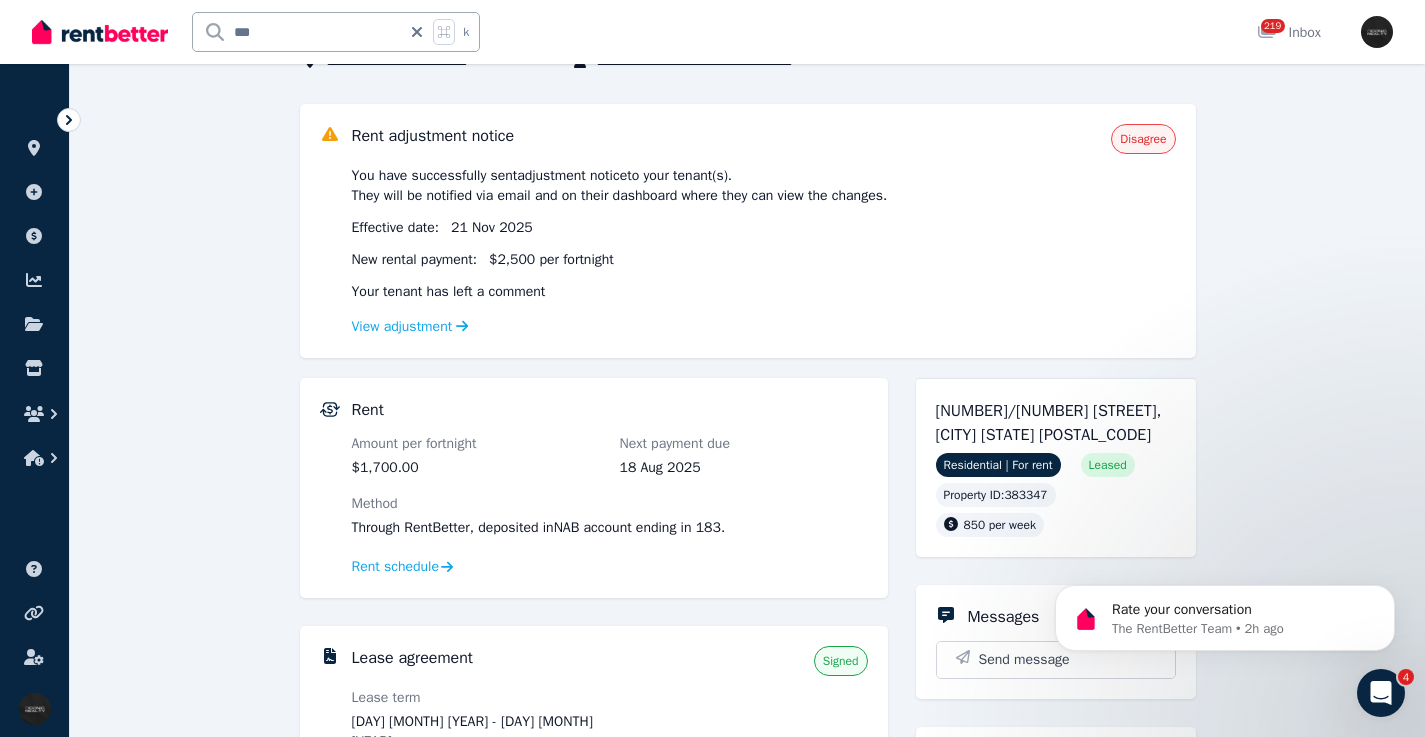 scroll, scrollTop: 450, scrollLeft: 0, axis: vertical 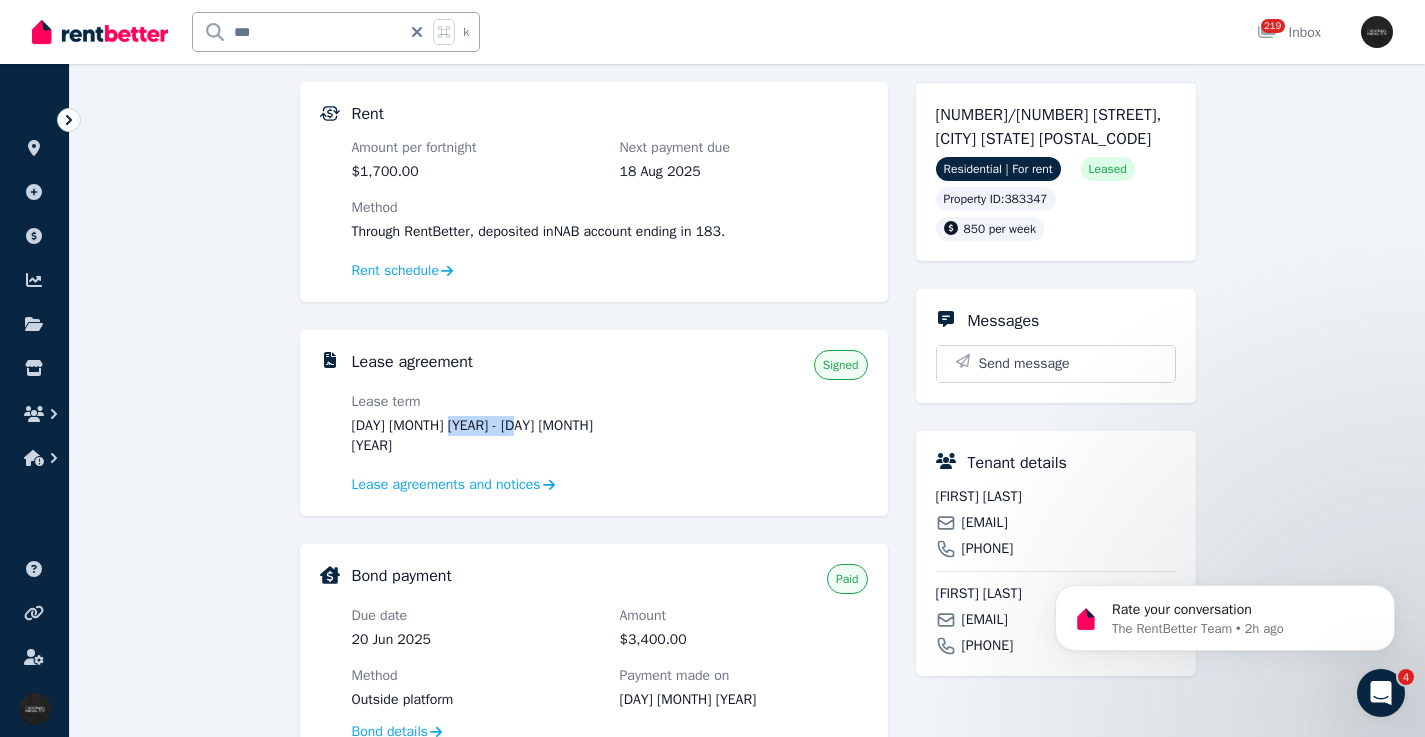drag, startPoint x: 540, startPoint y: 423, endPoint x: 447, endPoint y: 426, distance: 93.04838 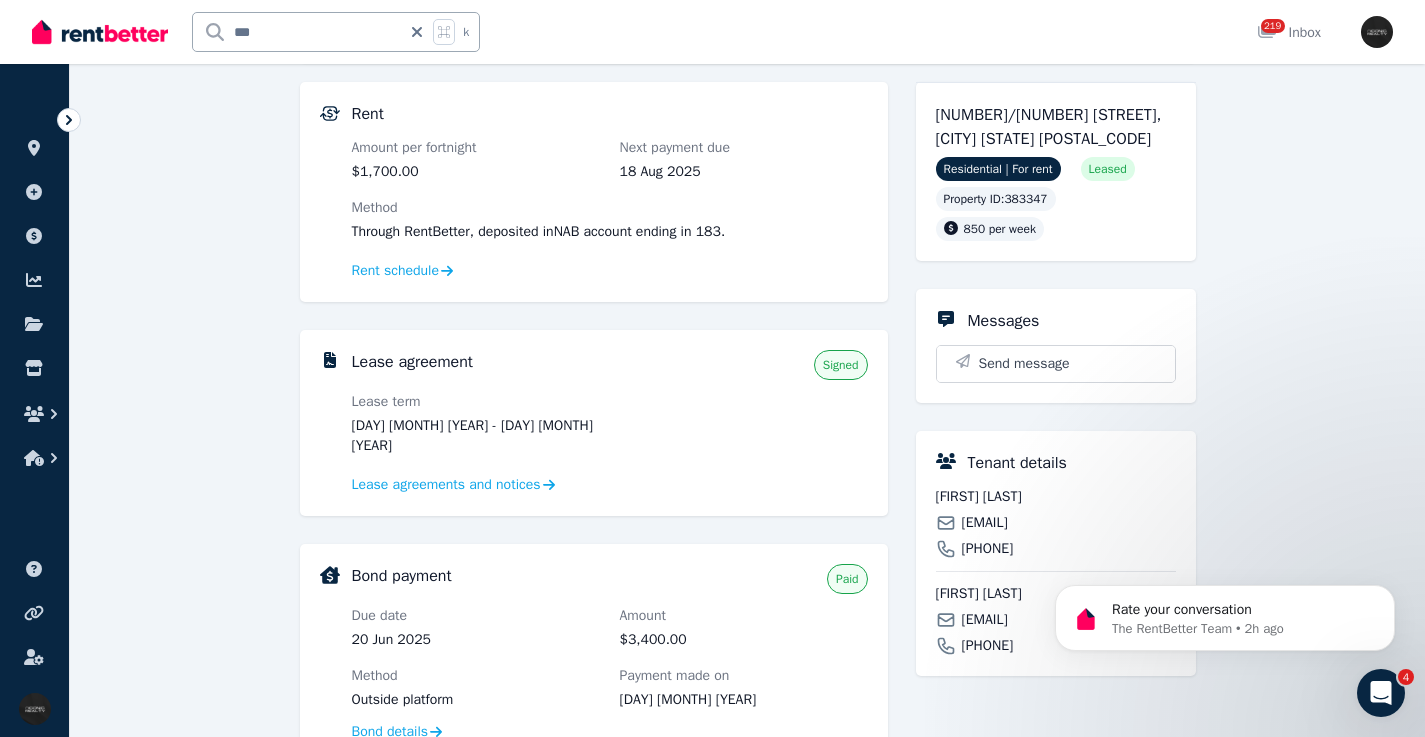 click 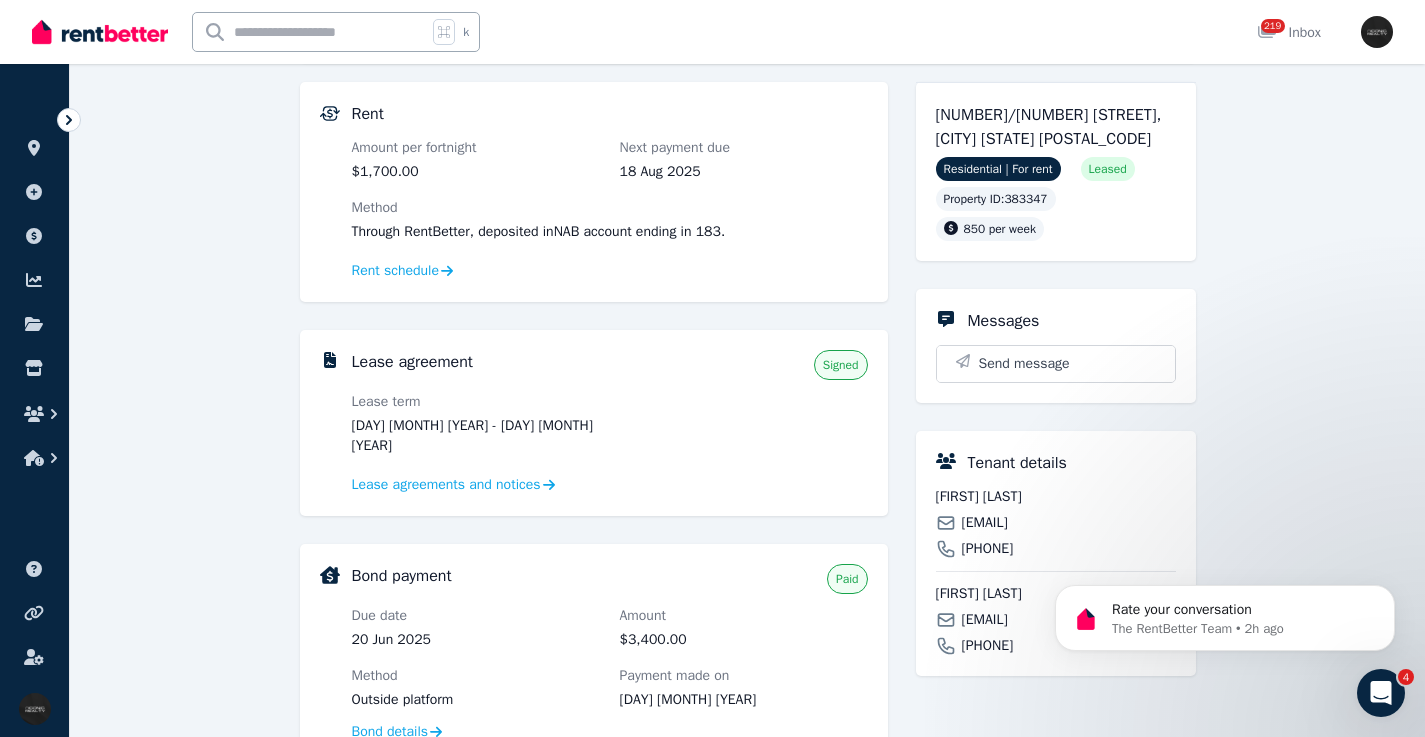 click at bounding box center [310, 32] 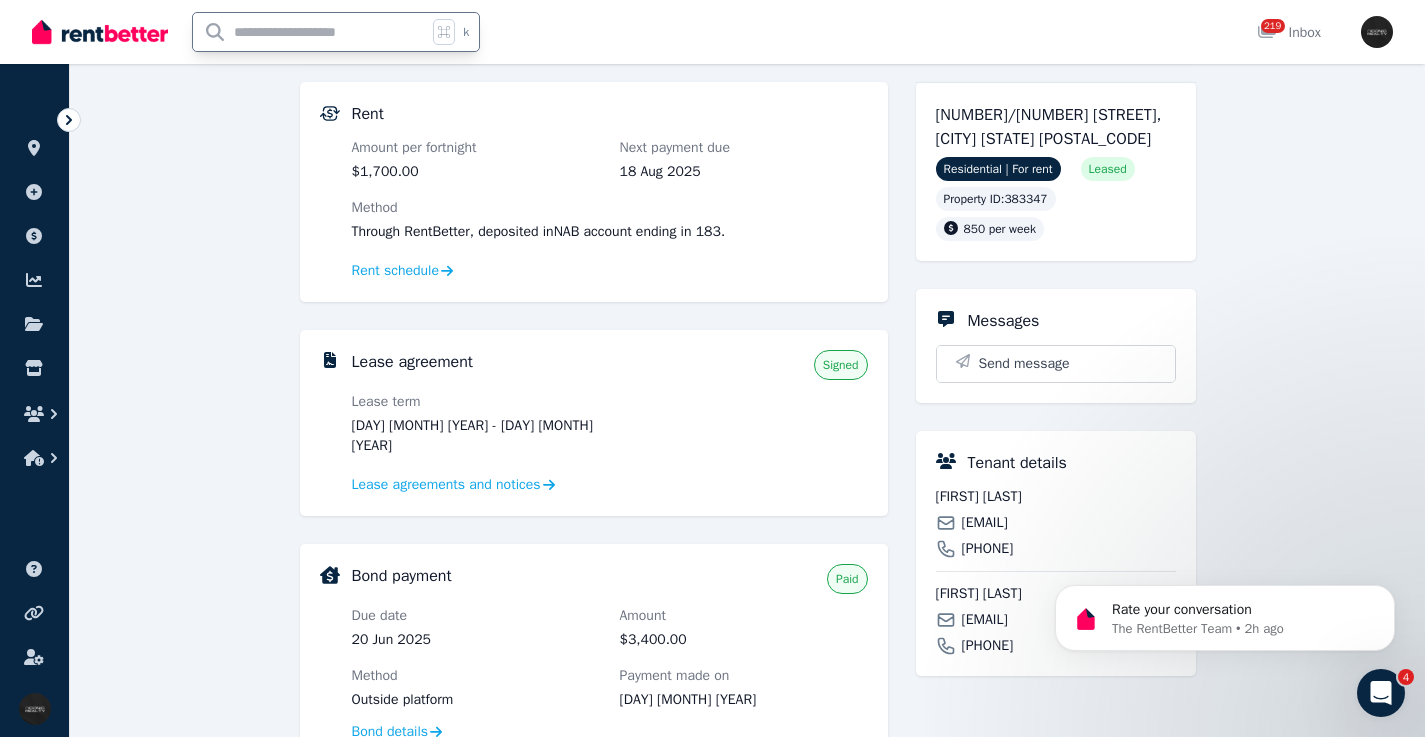 click at bounding box center (310, 32) 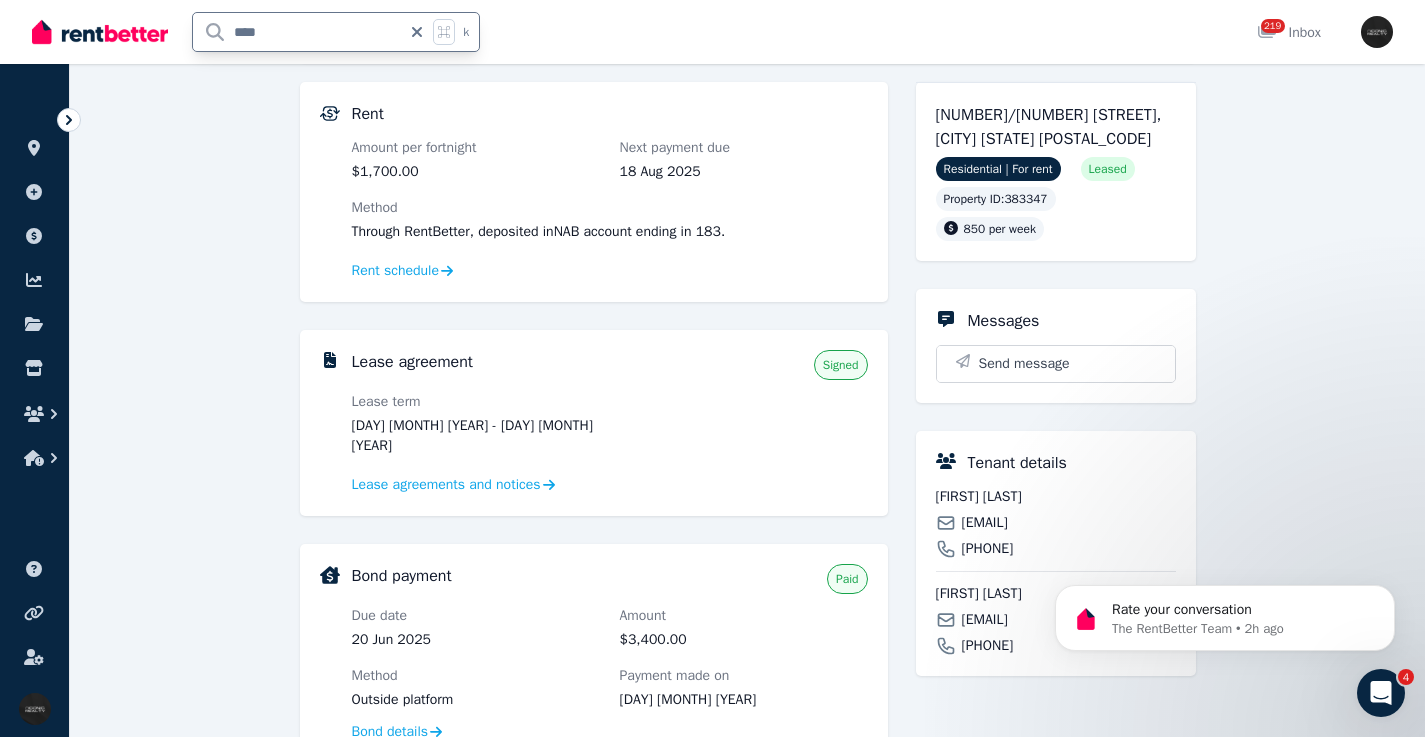 type on "*****" 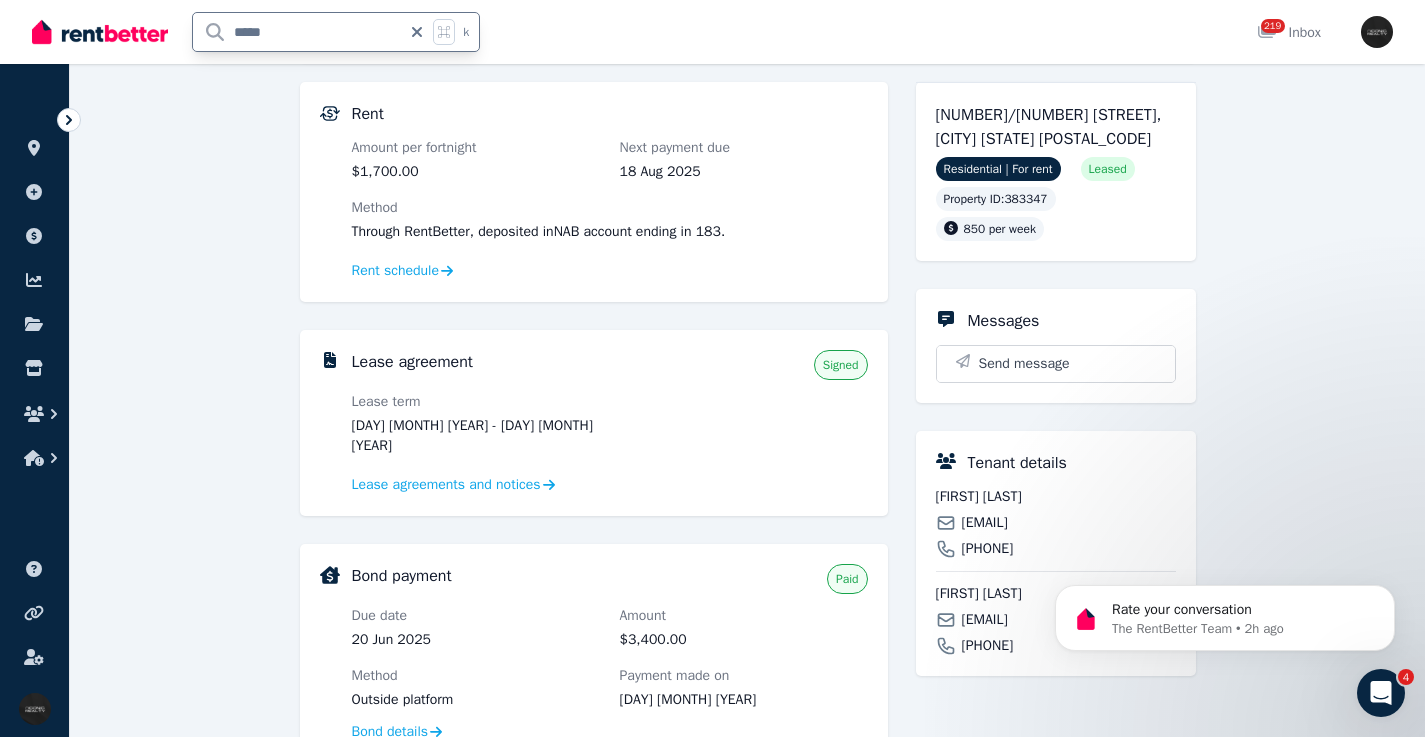 scroll, scrollTop: 0, scrollLeft: 0, axis: both 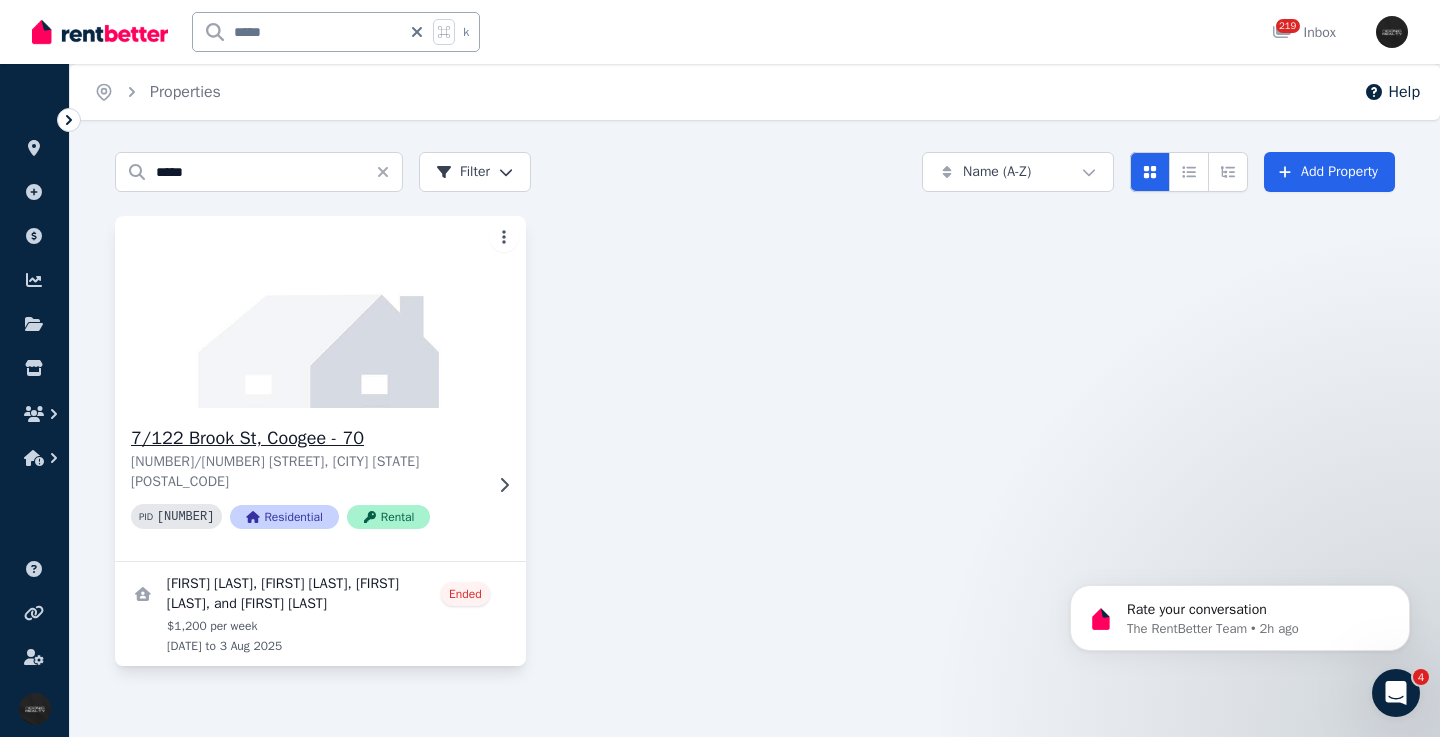 click on "7/122 Brook St, Coogee - 70 7/122 Brook St, Coogee NSW 2034 PID   383342 Residential Rental" at bounding box center (320, 484) 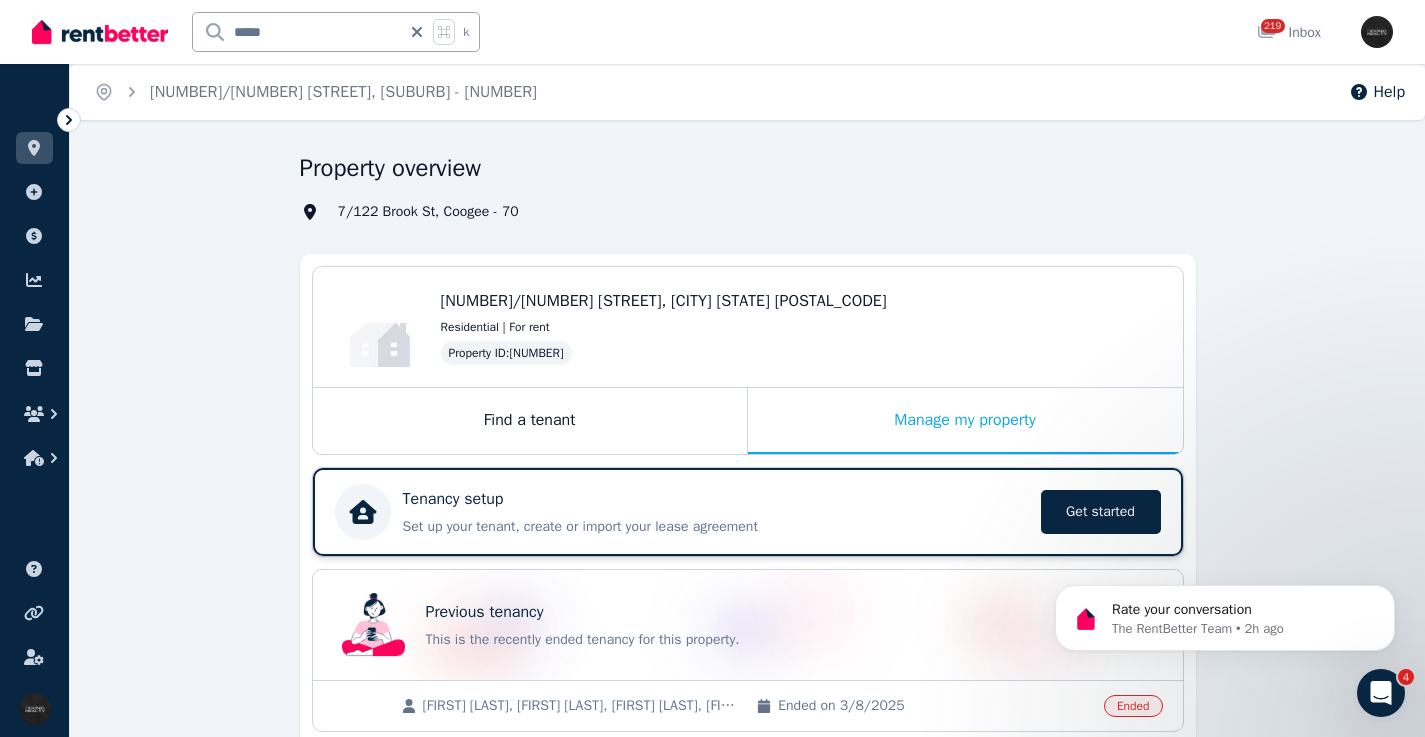 click on "Tenancy setup" at bounding box center (716, 499) 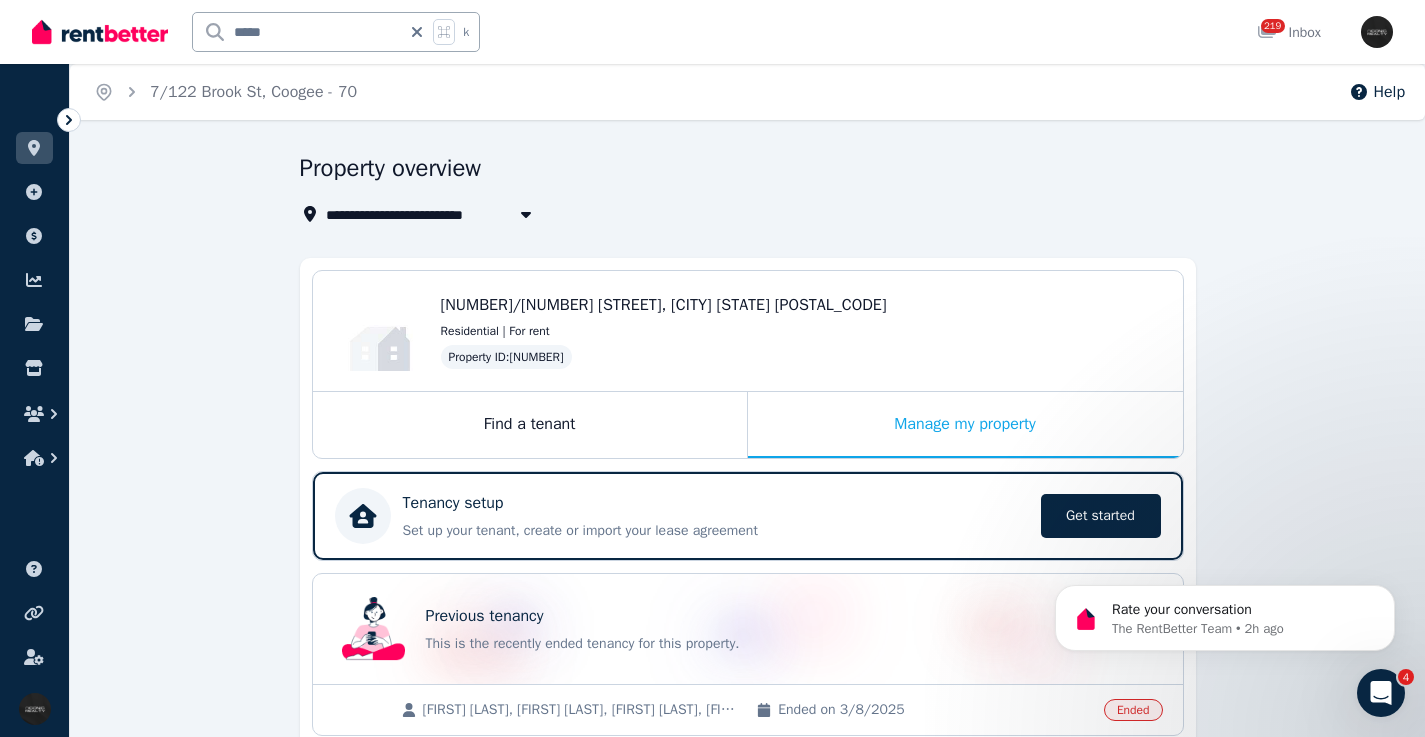 click 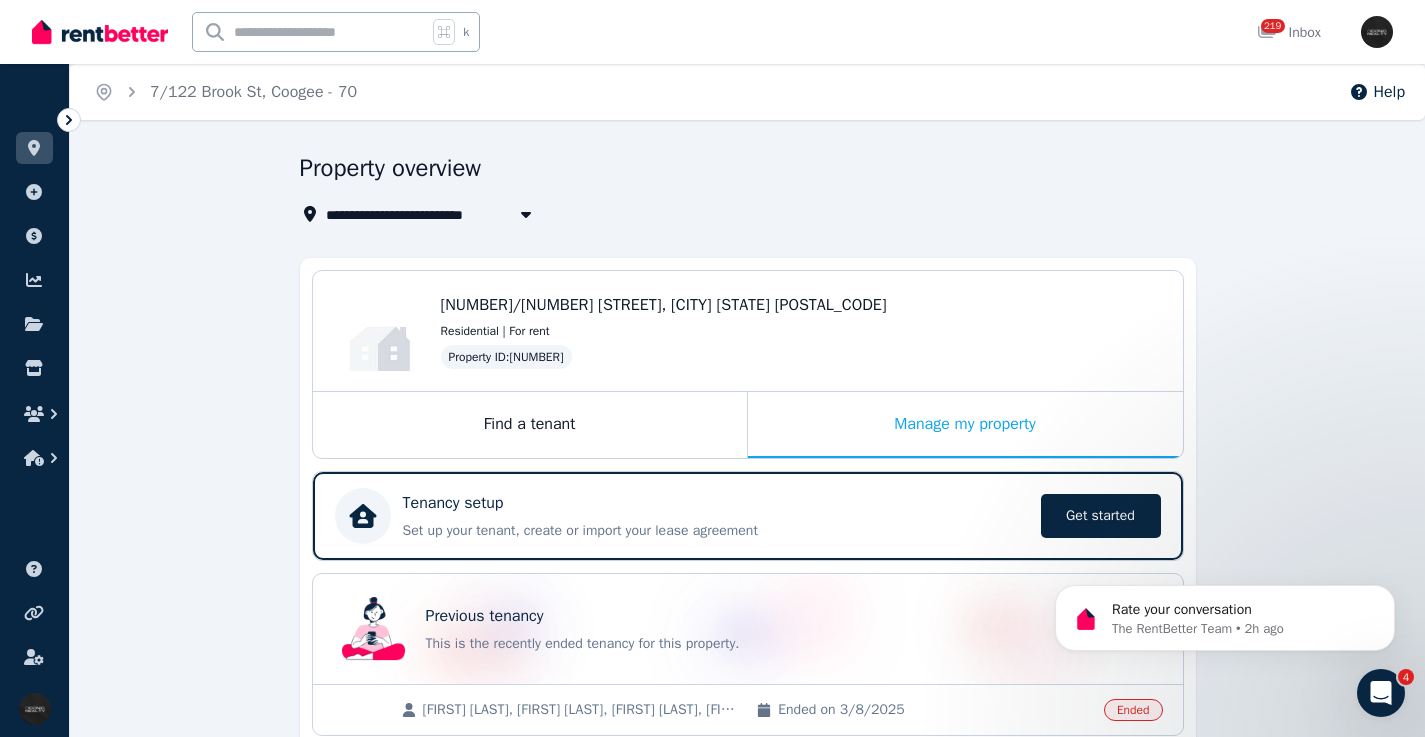 click at bounding box center [310, 32] 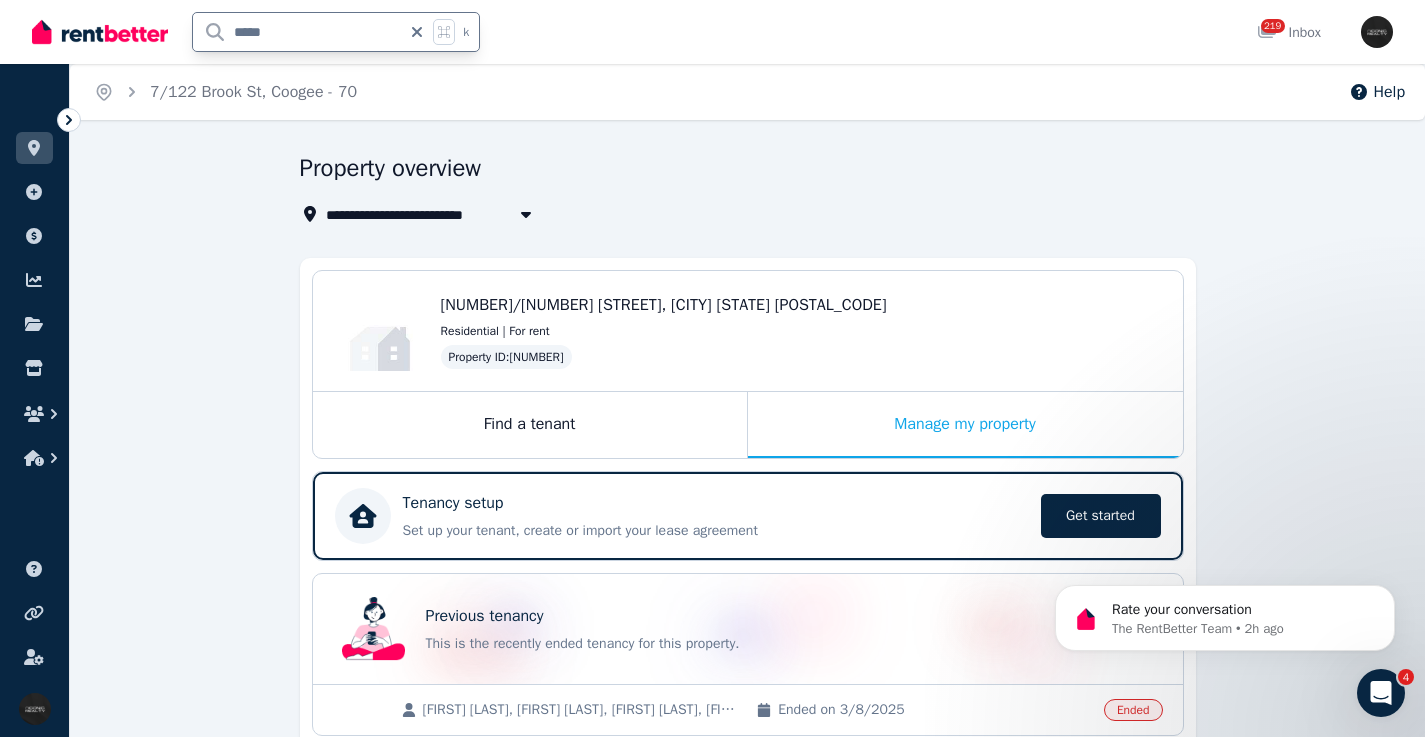 type on "*****" 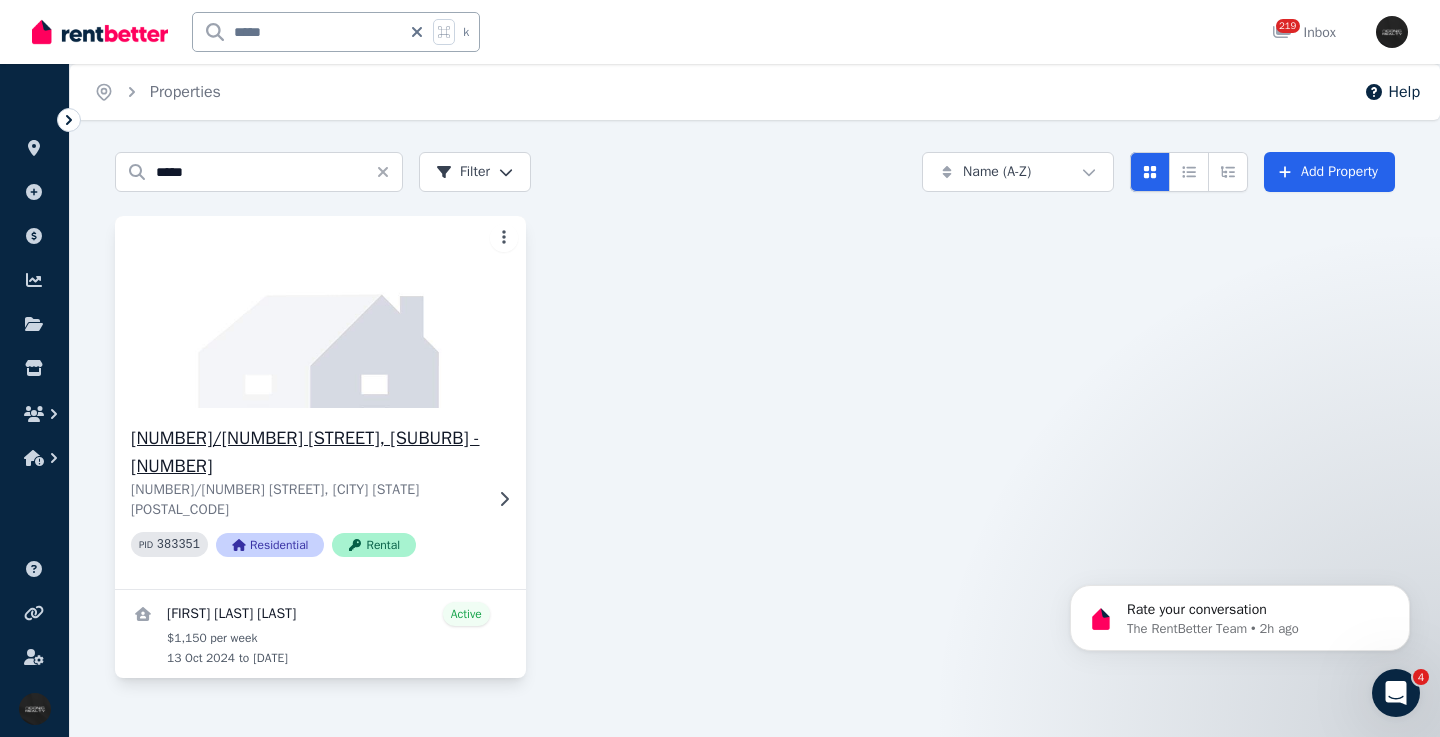 click at bounding box center [500, 499] 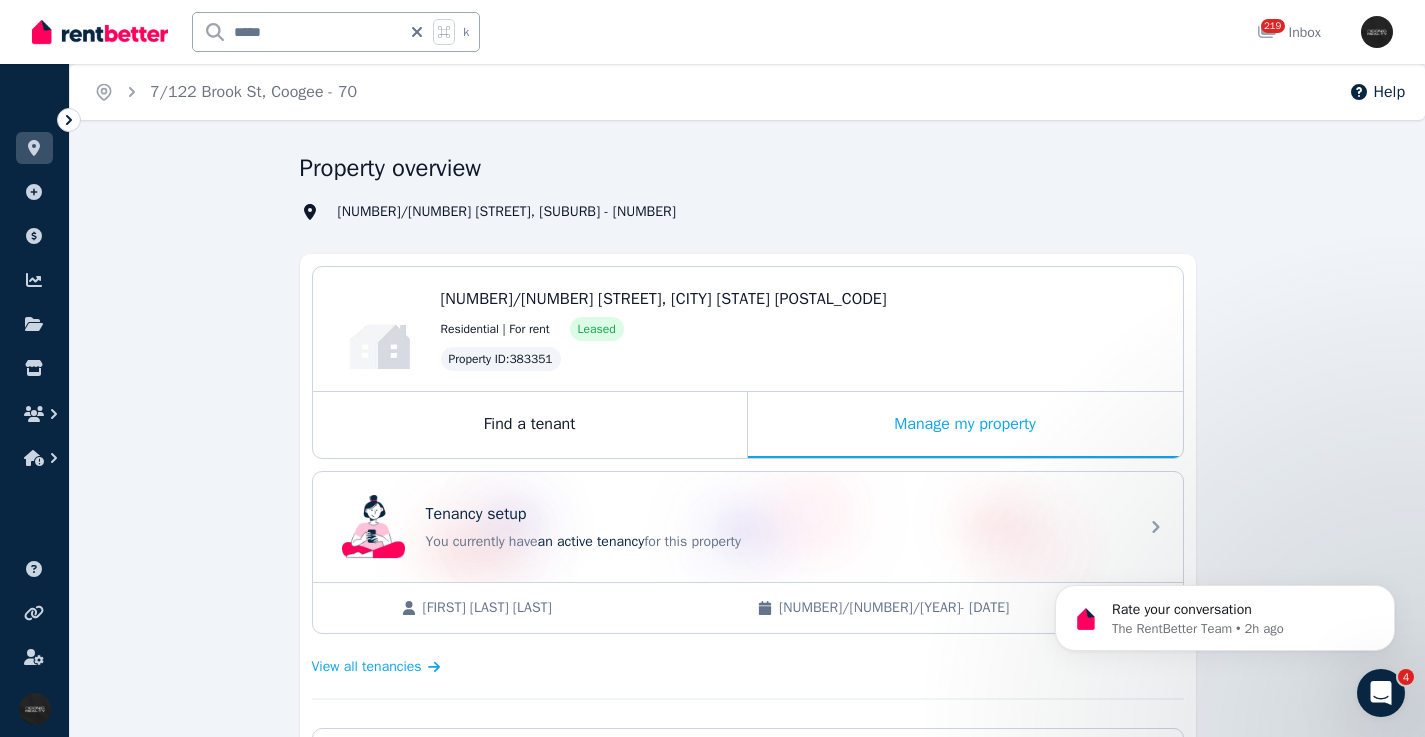 click on "Tenancy setup" at bounding box center (776, 514) 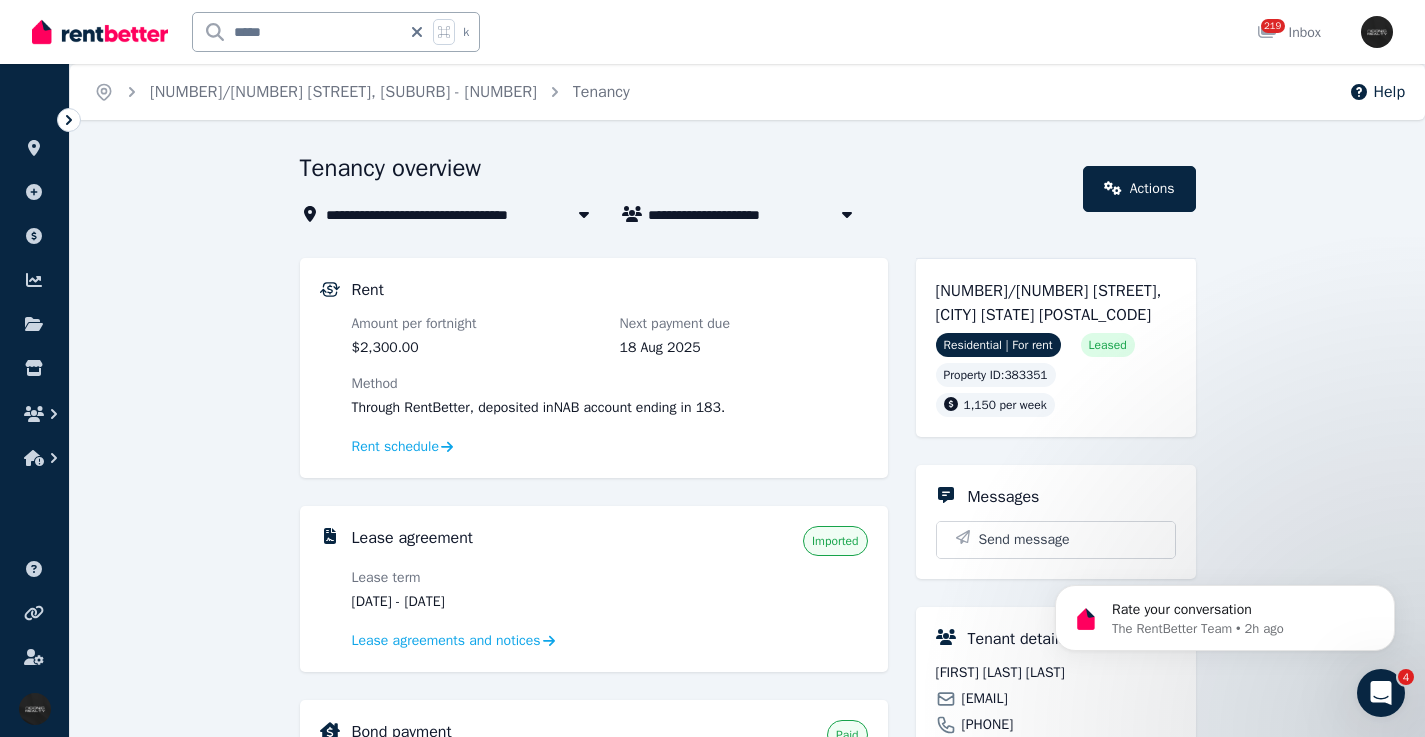 drag, startPoint x: 539, startPoint y: 598, endPoint x: 482, endPoint y: 567, distance: 64.884514 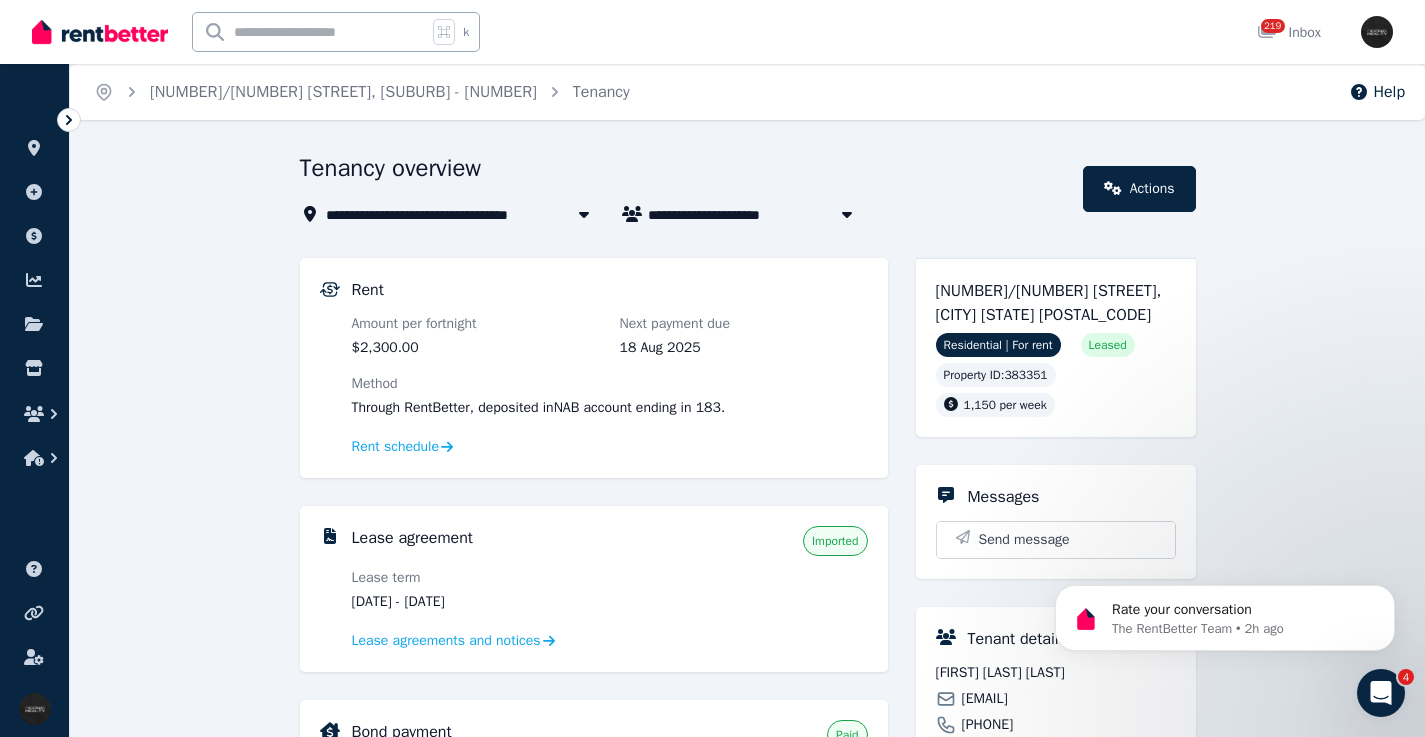 click at bounding box center [310, 32] 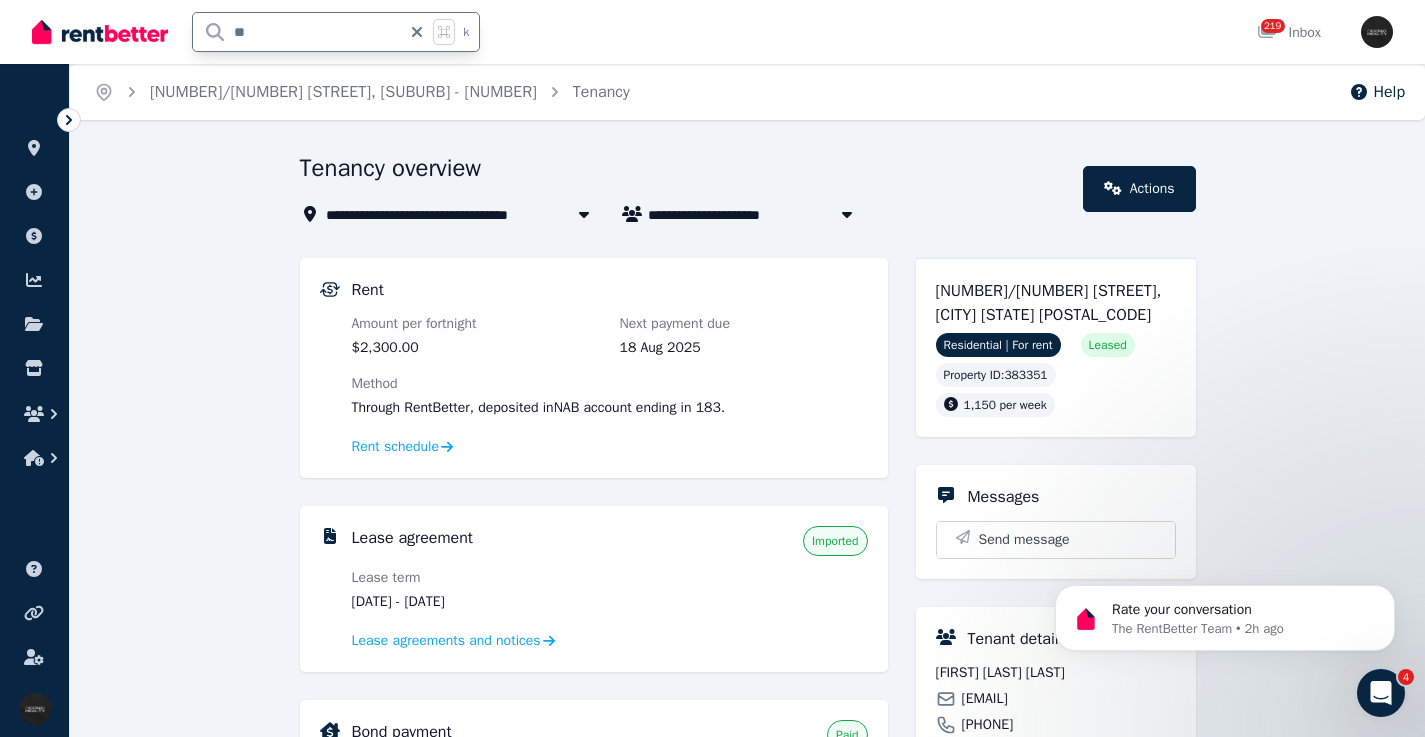 type on "***" 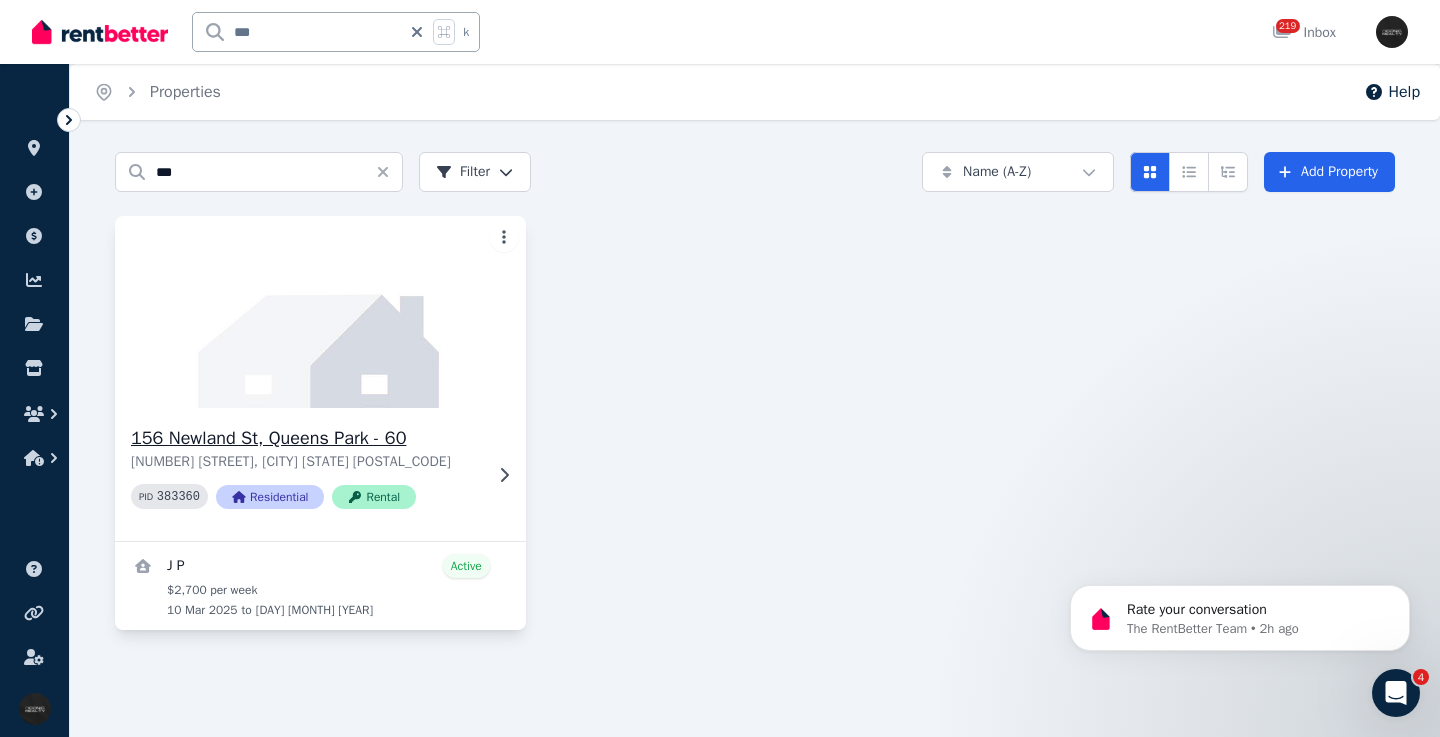 click 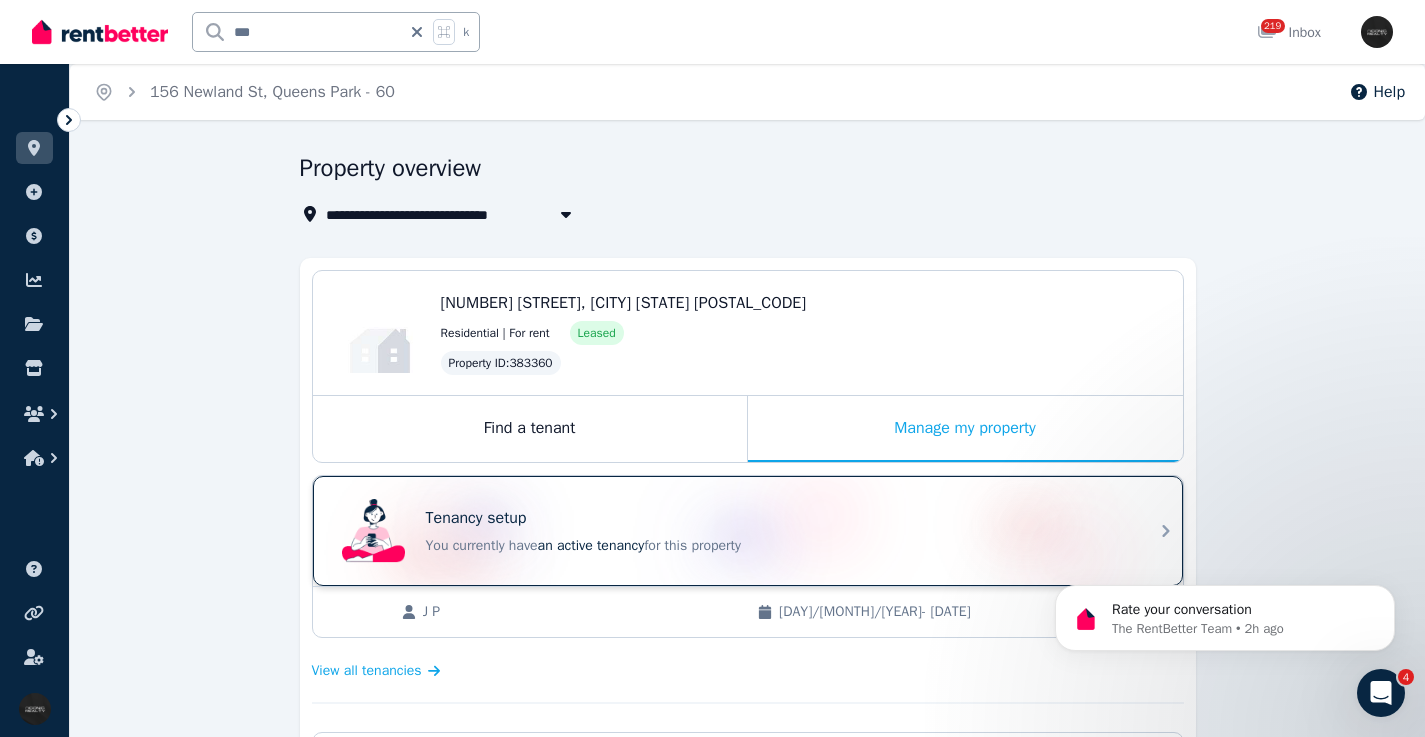 click on "Tenancy setup You currently have  an active tenancy  for this property" at bounding box center (730, 531) 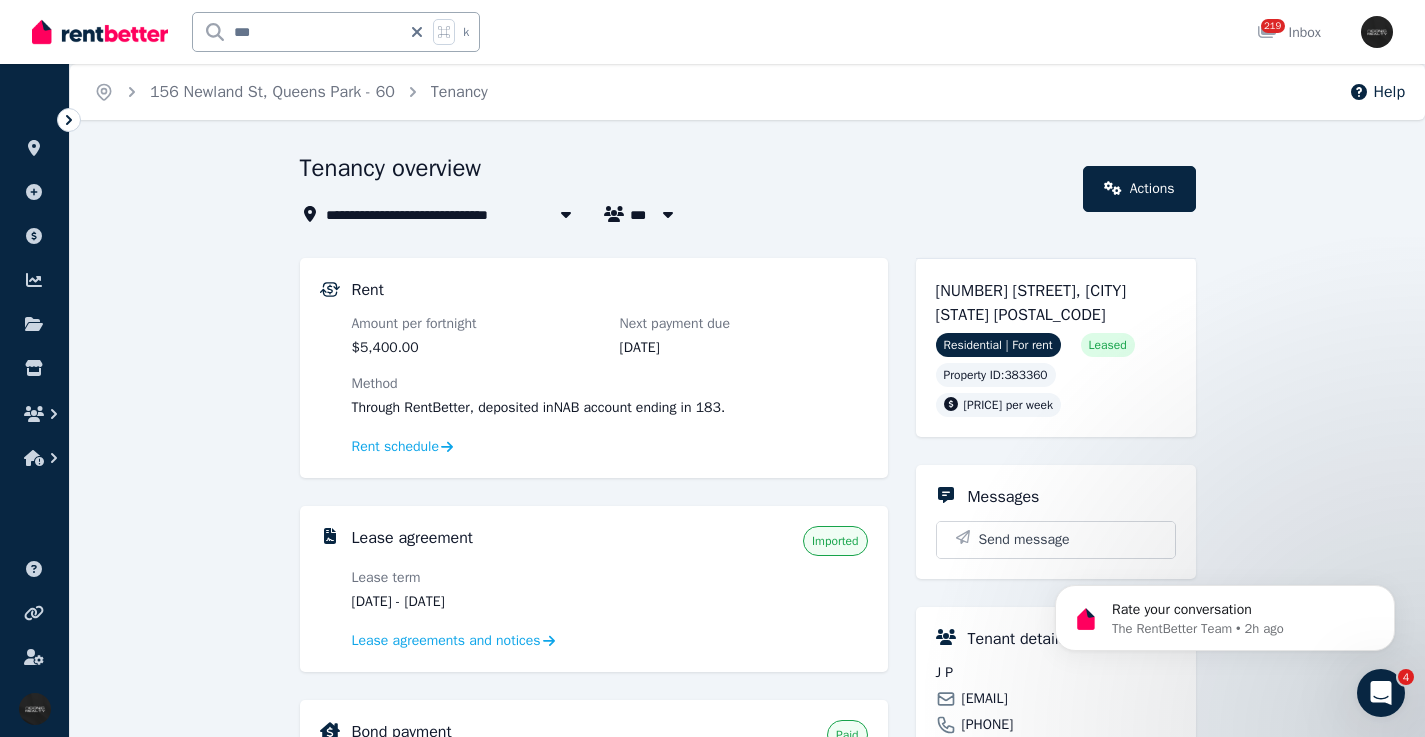 drag, startPoint x: 527, startPoint y: 607, endPoint x: 446, endPoint y: 603, distance: 81.09871 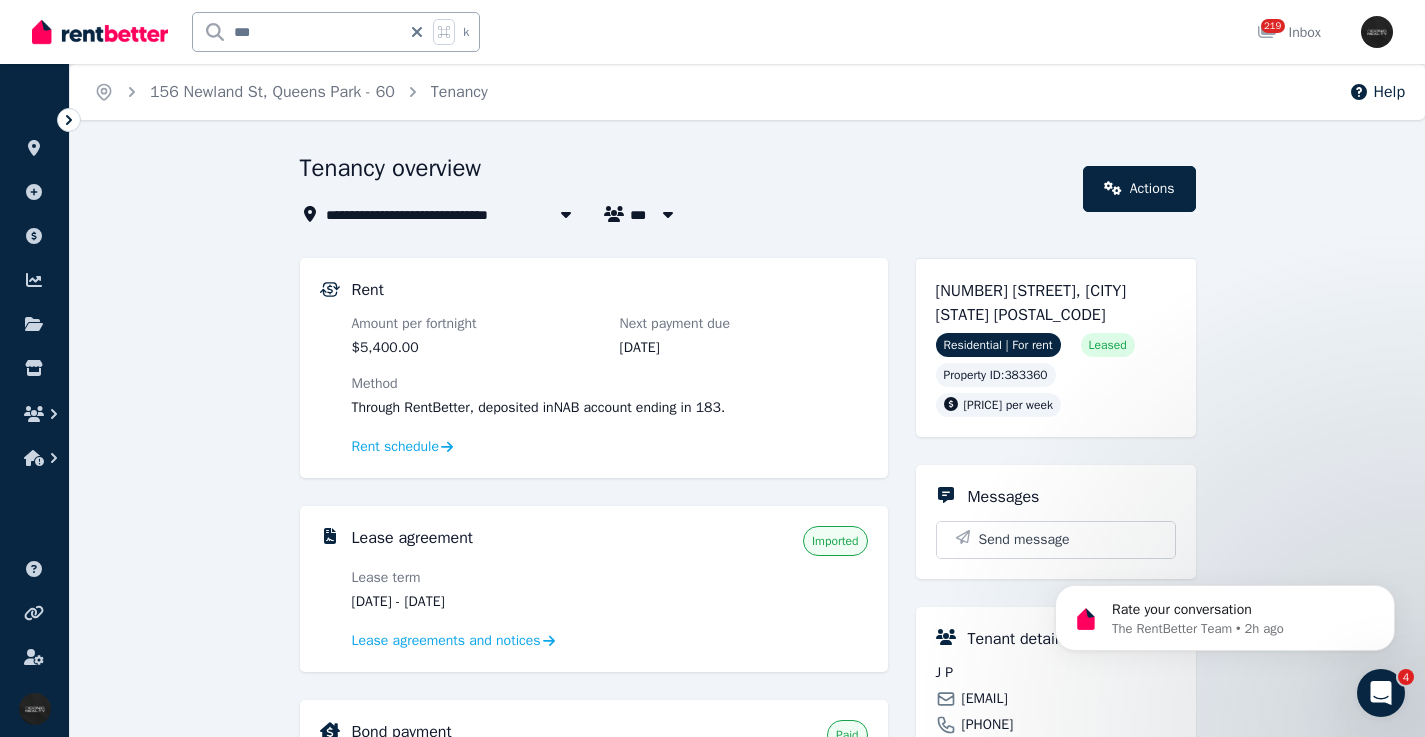 click 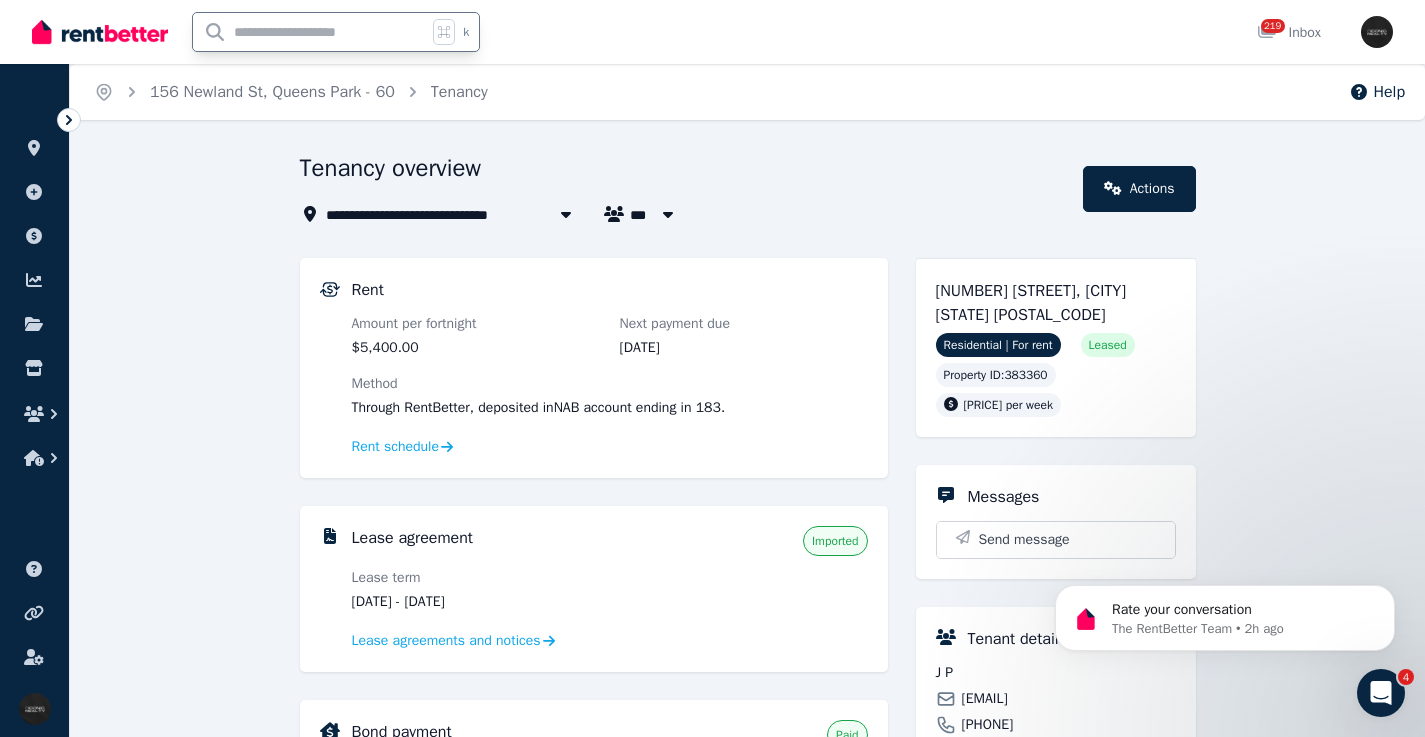 click at bounding box center (310, 32) 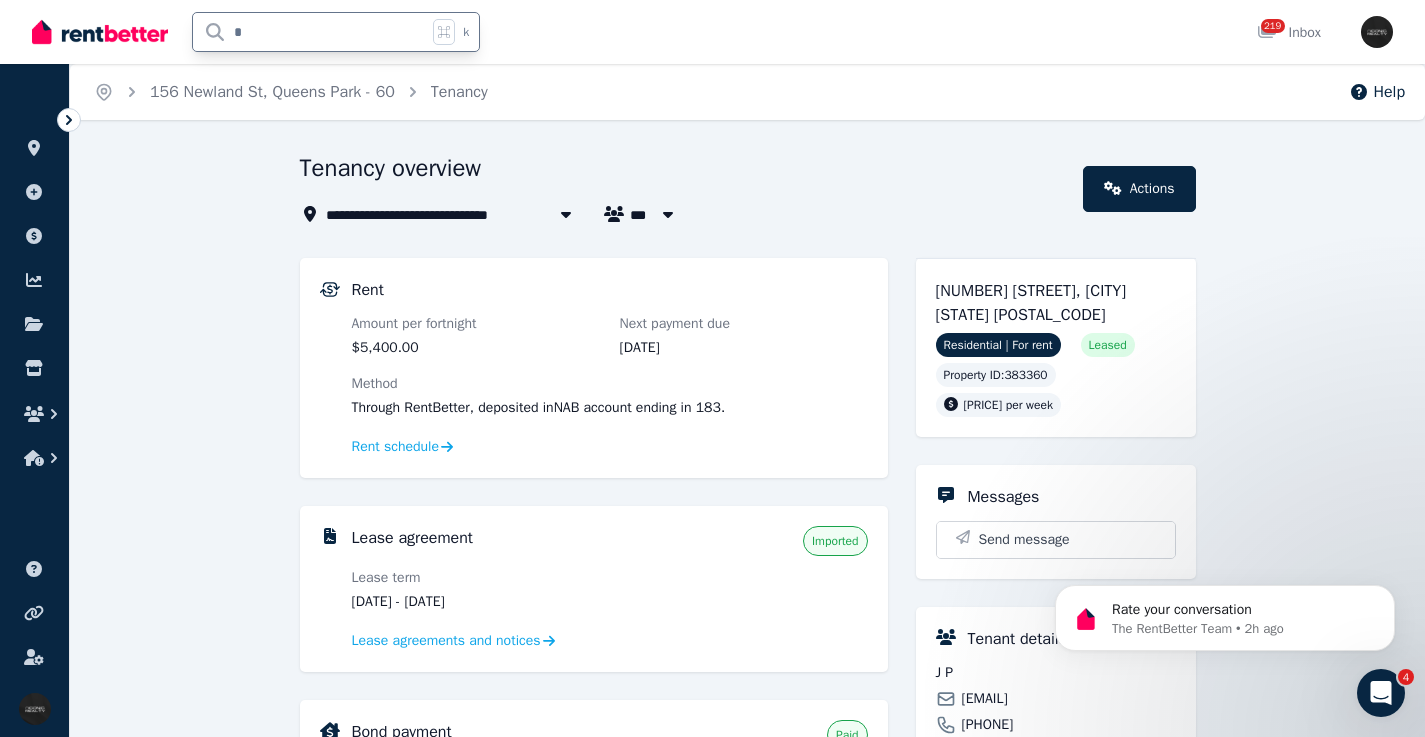type on "**" 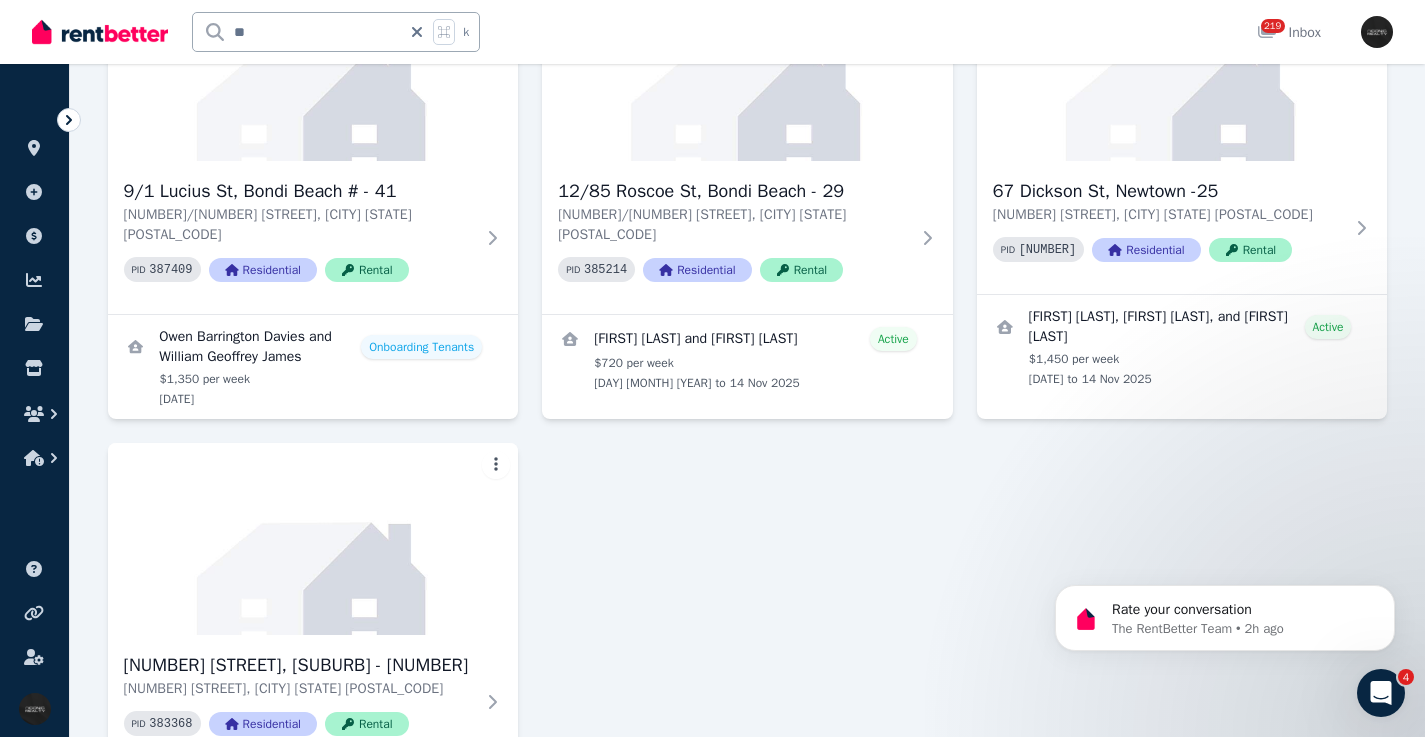 scroll, scrollTop: 1061, scrollLeft: 0, axis: vertical 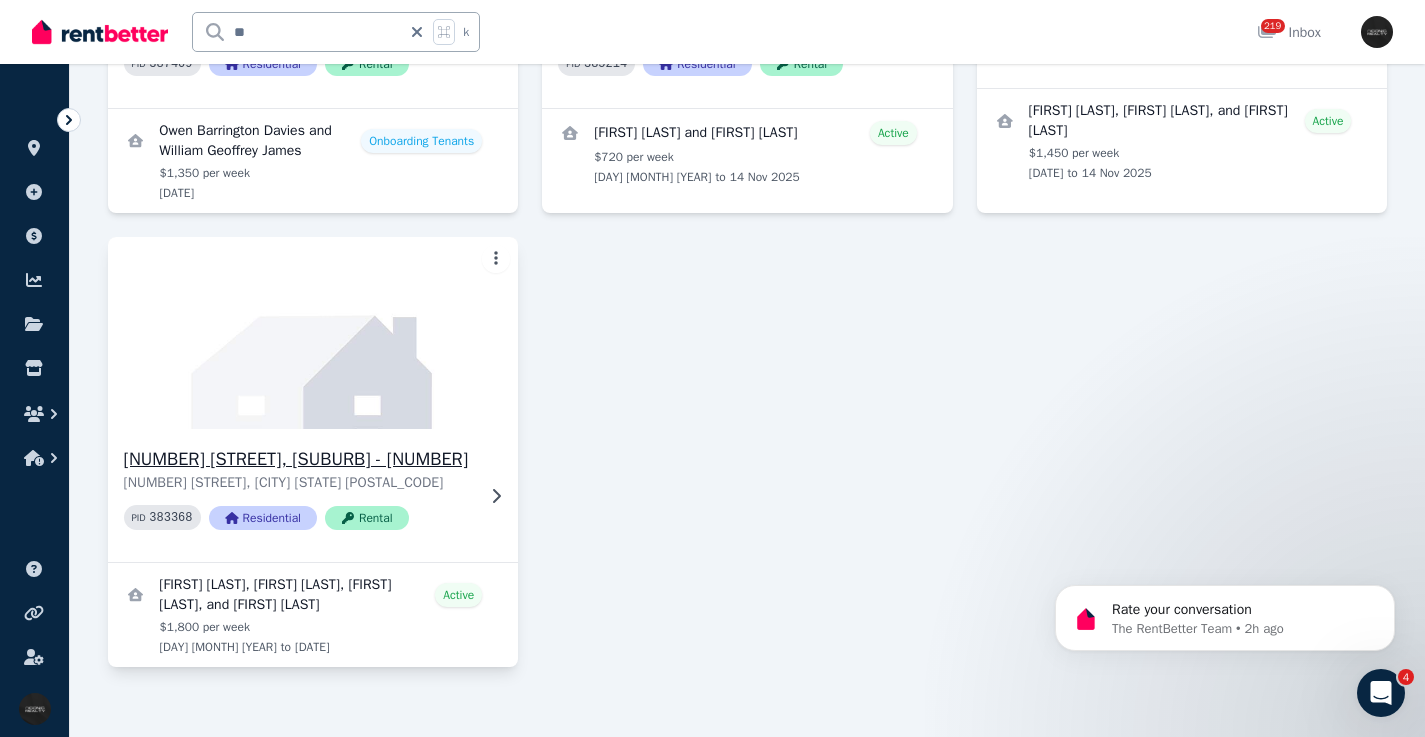 click on "99 Old South Head Rd, Bondi Junction - 9 99 Old South Head Rd, Bondi Junction NSW 2022 PID   383368 Residential Rental" at bounding box center (313, 495) 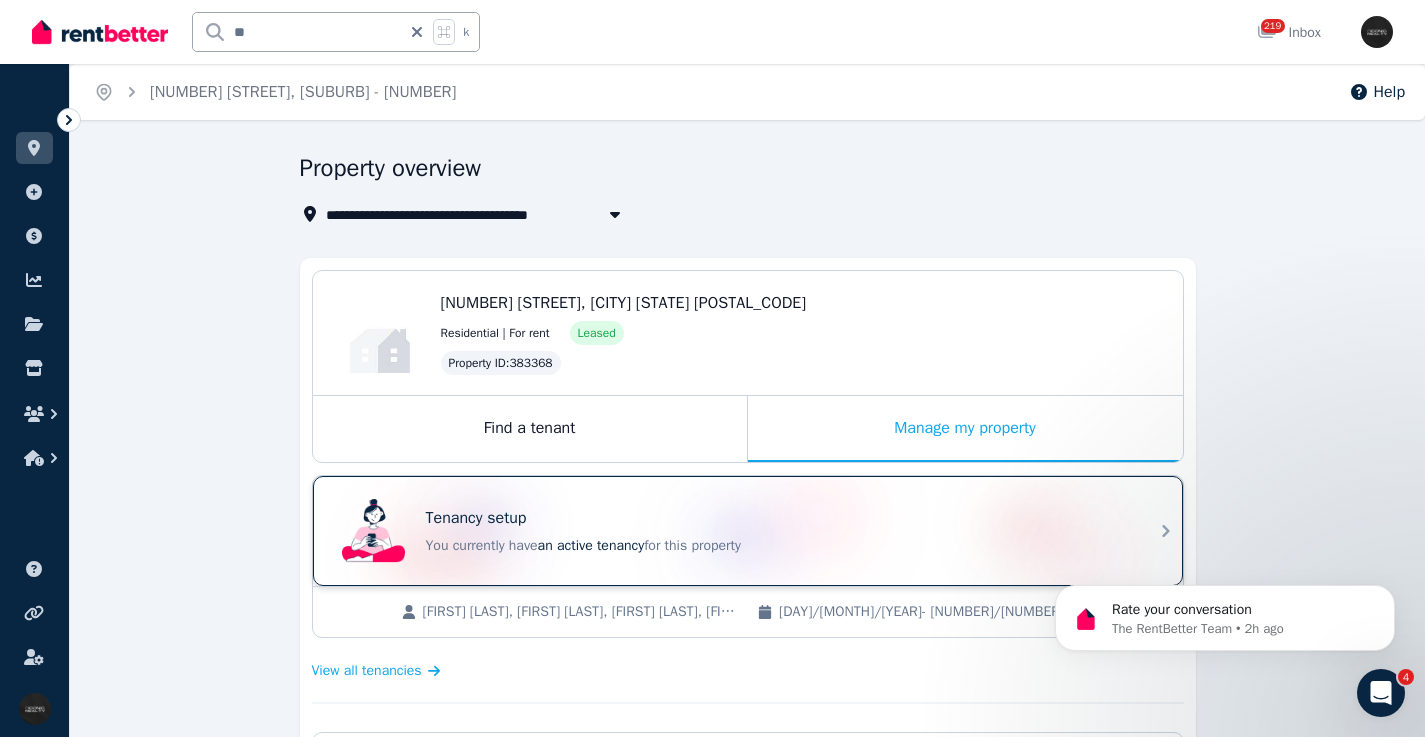 click on "Tenancy setup You currently have  an active tenancy  for this property" at bounding box center [730, 531] 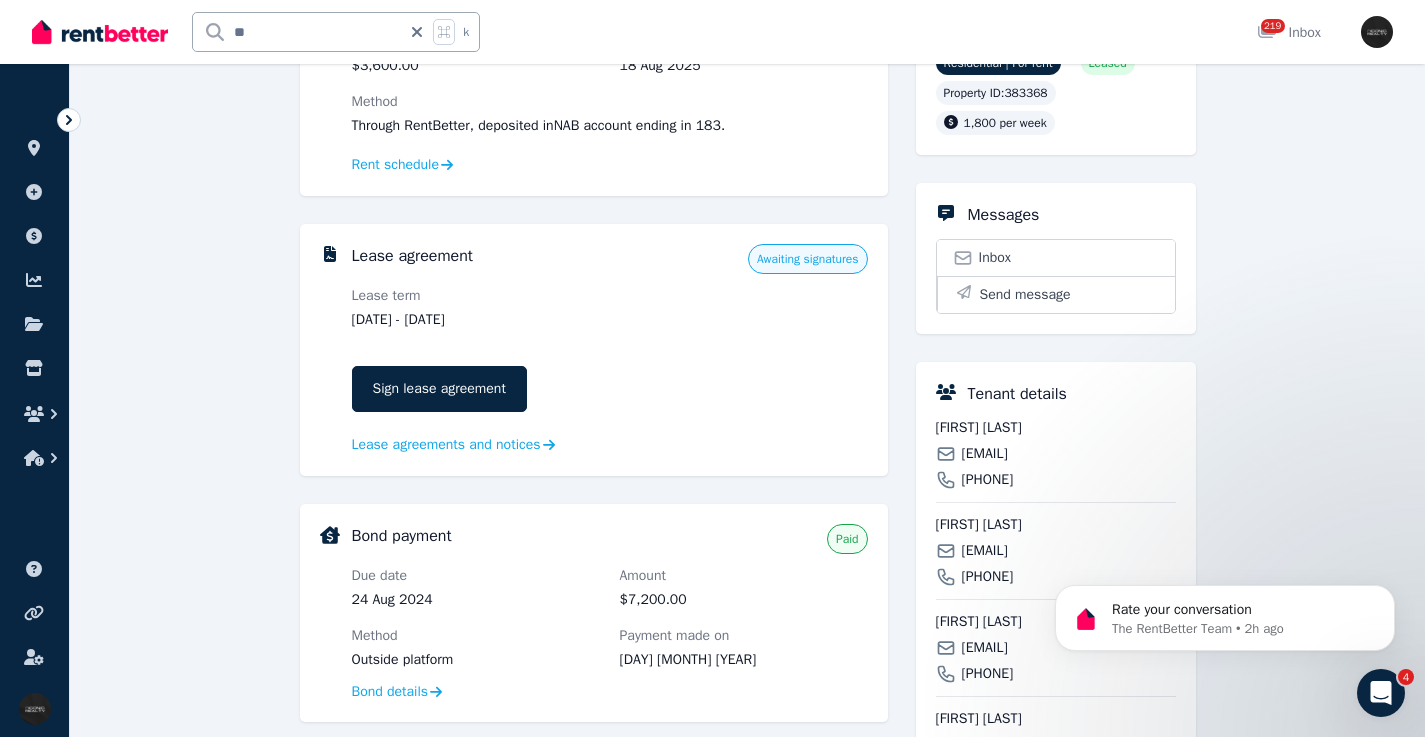 scroll, scrollTop: 605, scrollLeft: 0, axis: vertical 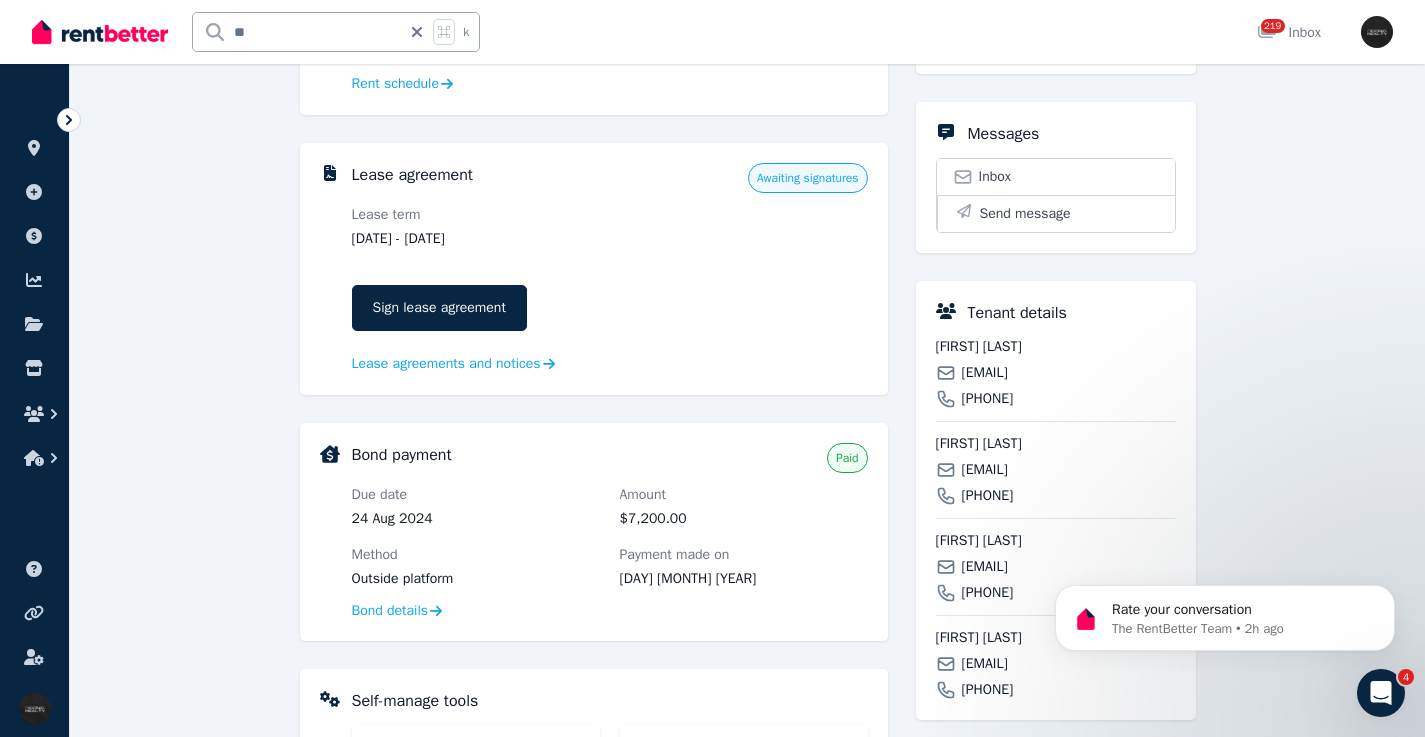 drag, startPoint x: 528, startPoint y: 239, endPoint x: 440, endPoint y: 235, distance: 88.09086 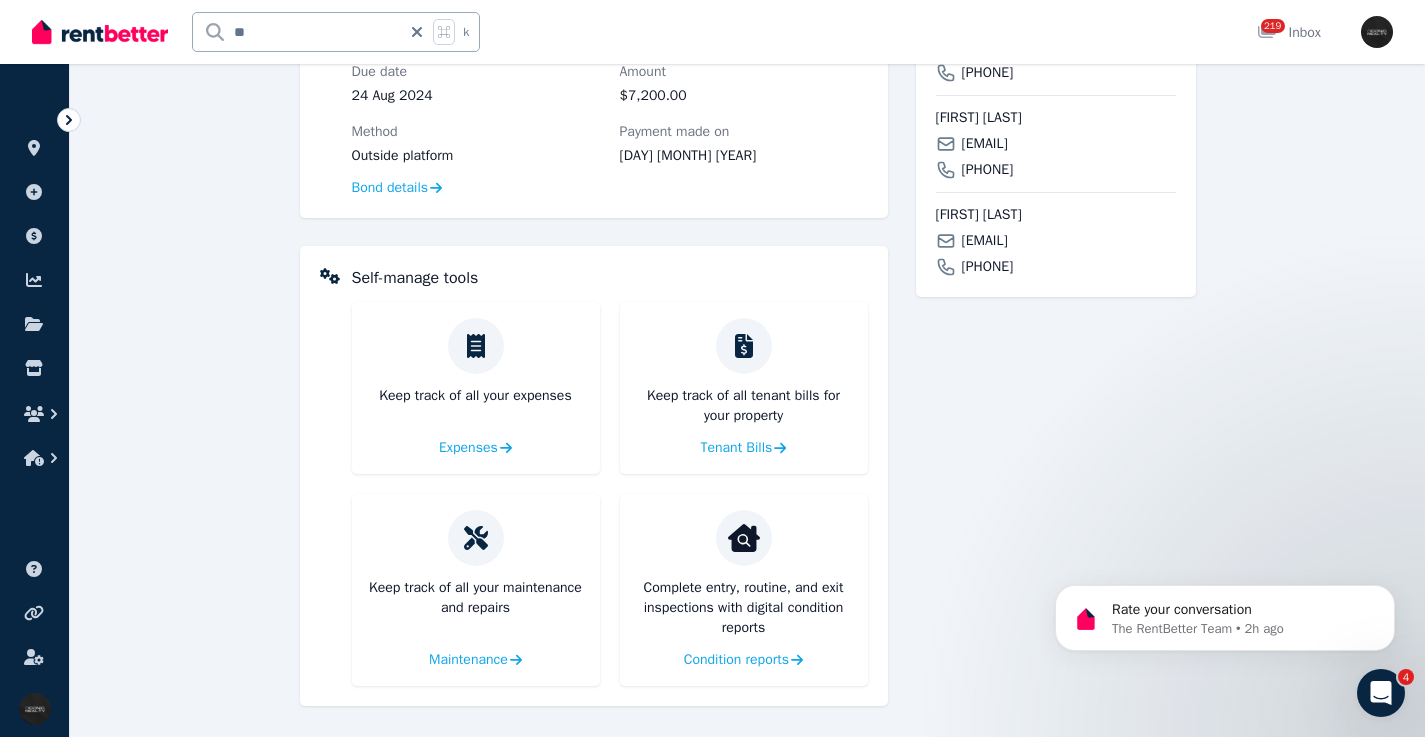 scroll, scrollTop: 1033, scrollLeft: 0, axis: vertical 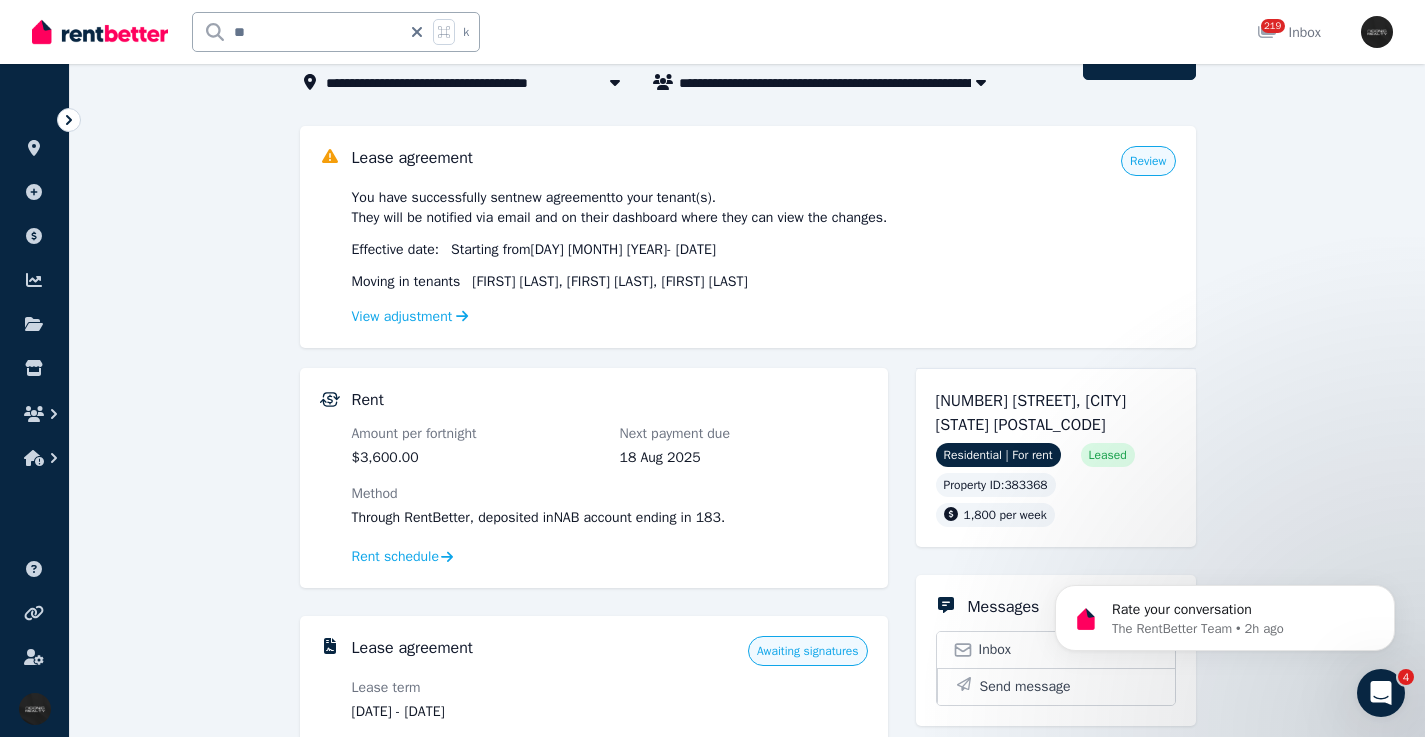 click 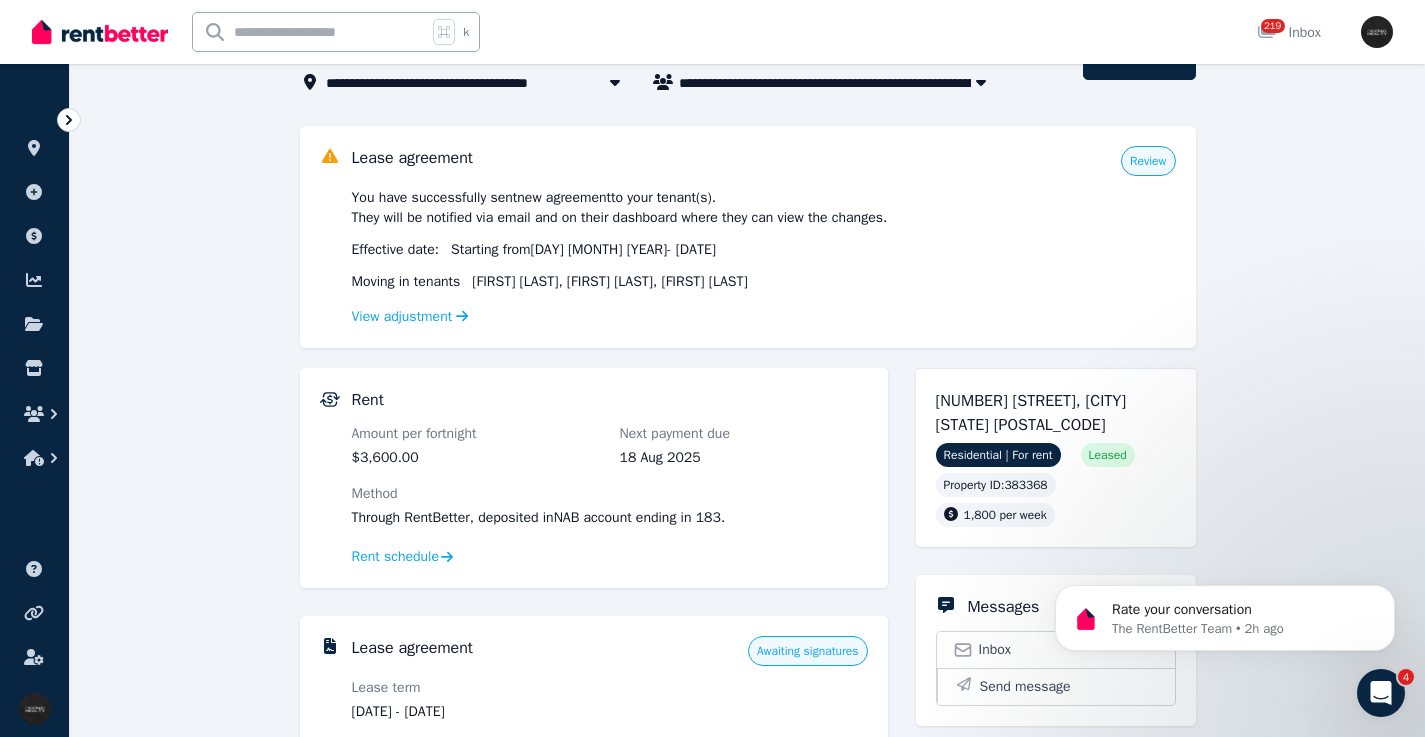 click at bounding box center [310, 32] 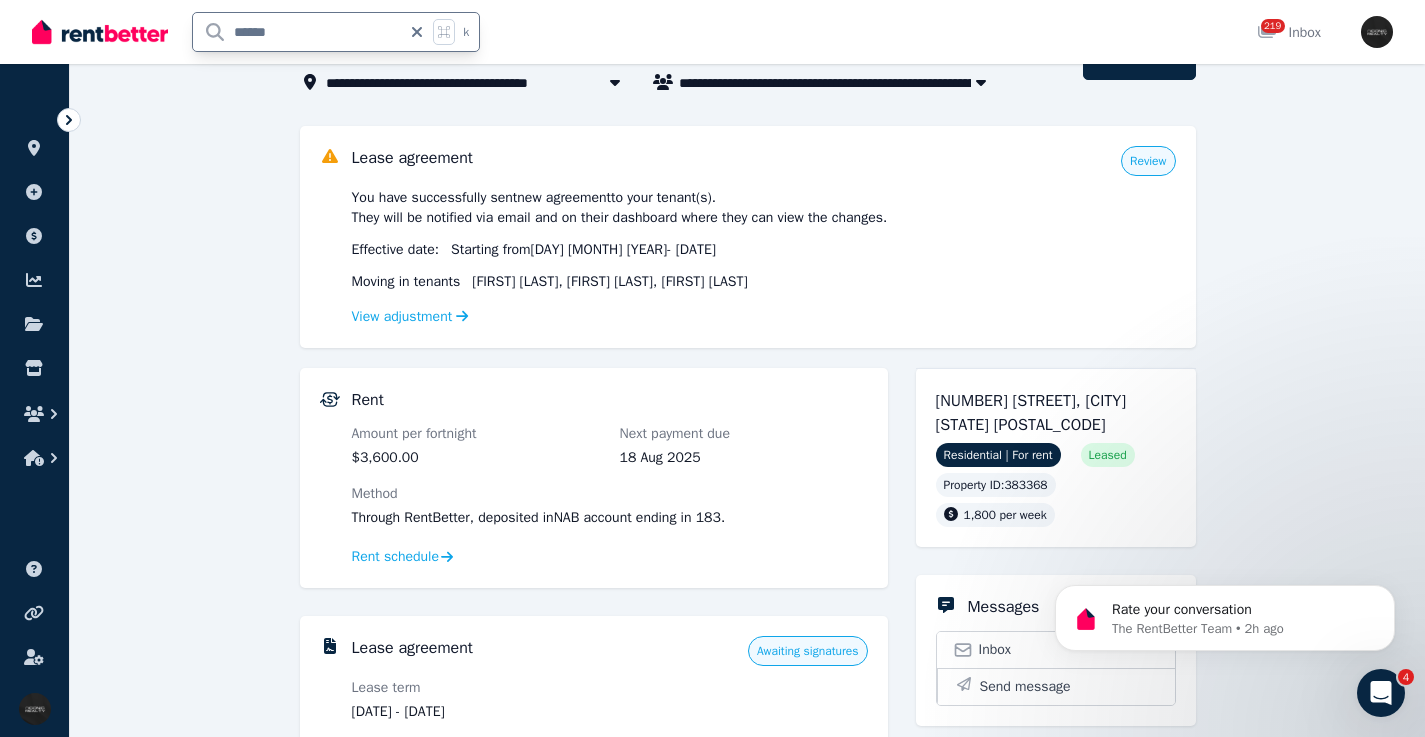 type on "******" 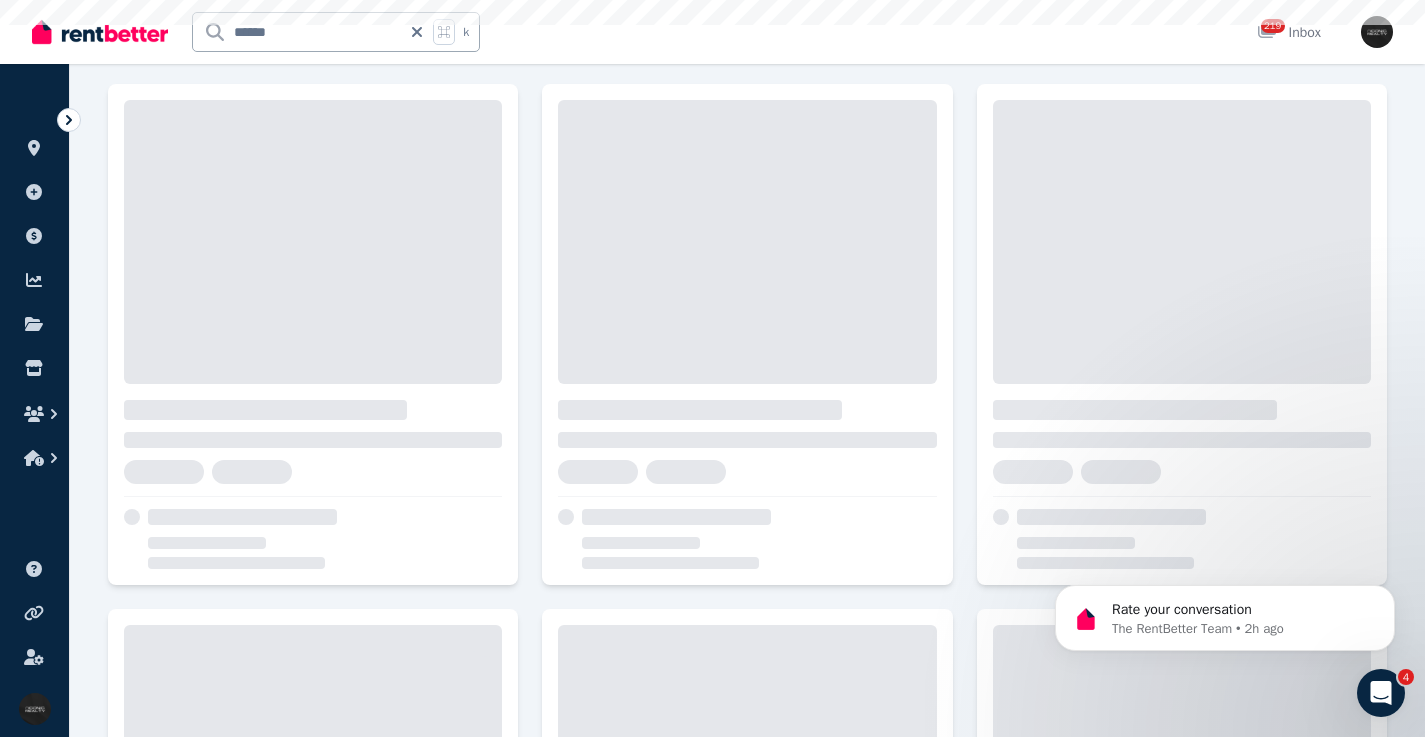 scroll, scrollTop: 0, scrollLeft: 0, axis: both 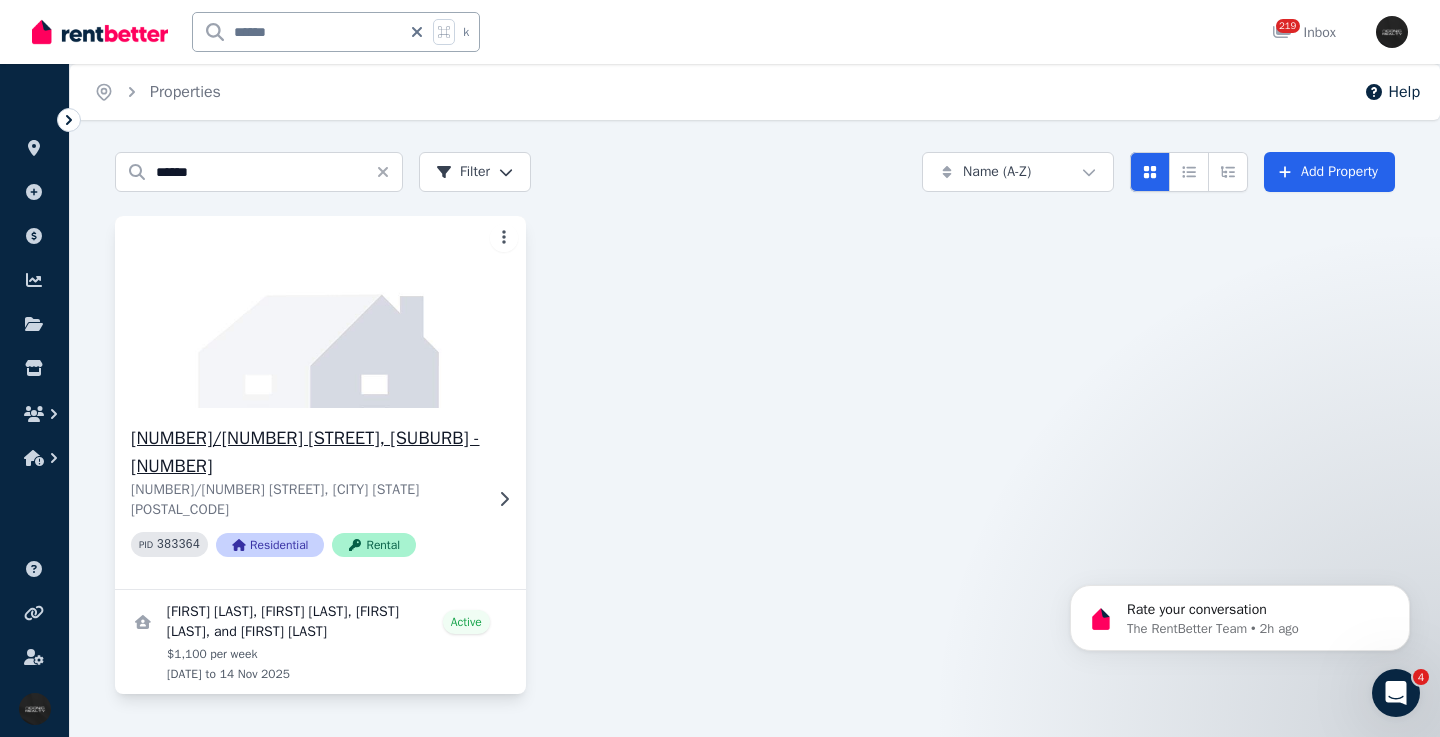 click 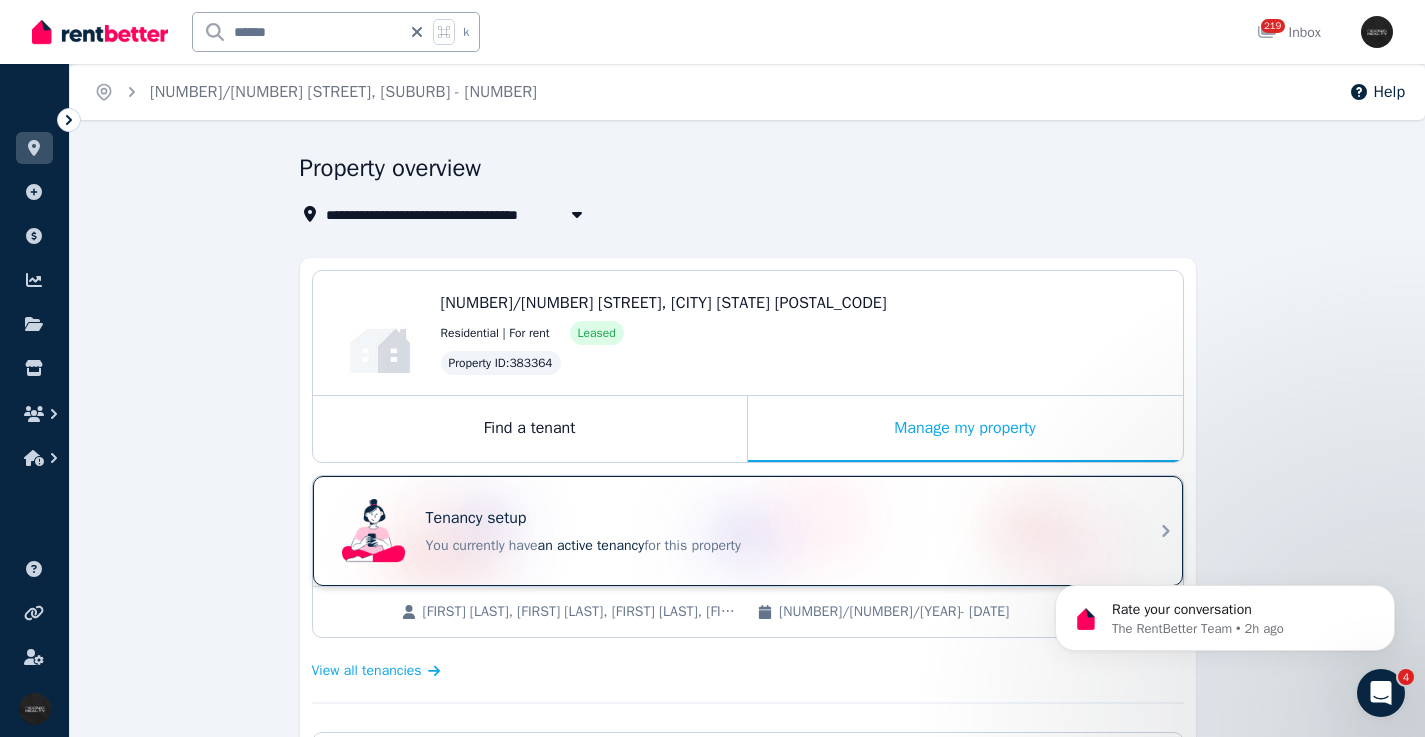 click on "Tenancy setup You currently have  an active tenancy  for this property" at bounding box center [730, 531] 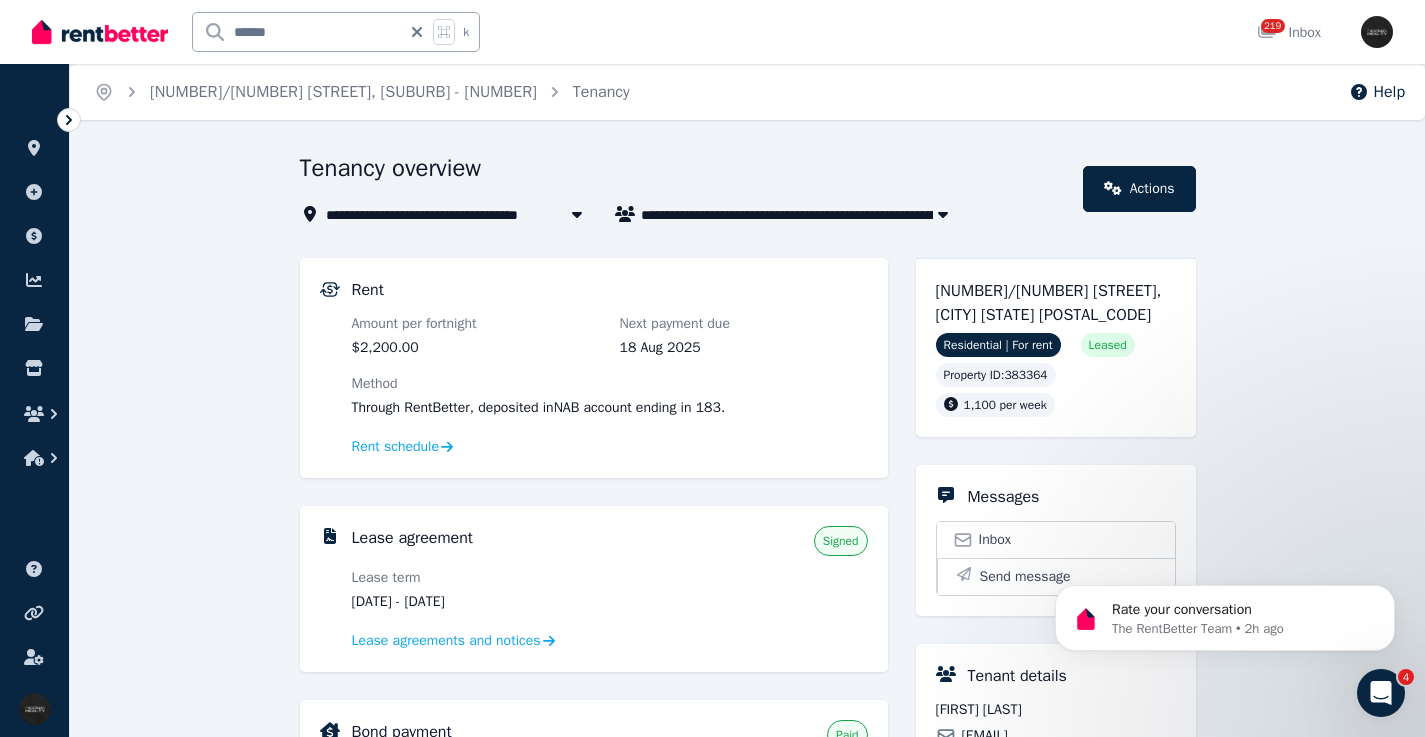drag, startPoint x: 538, startPoint y: 596, endPoint x: 445, endPoint y: 599, distance: 93.04838 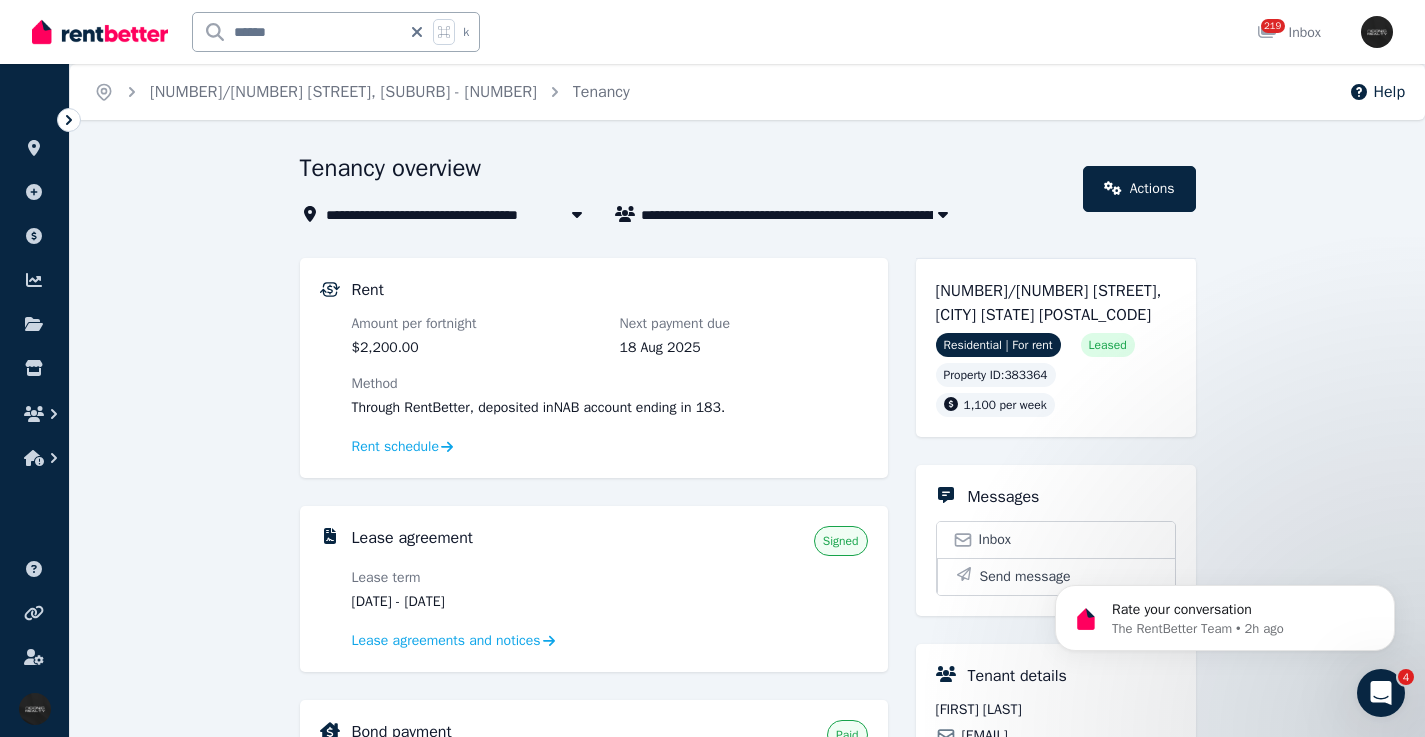 click on "31 Mar 2025 - 14 Nov 2025" at bounding box center [476, 602] 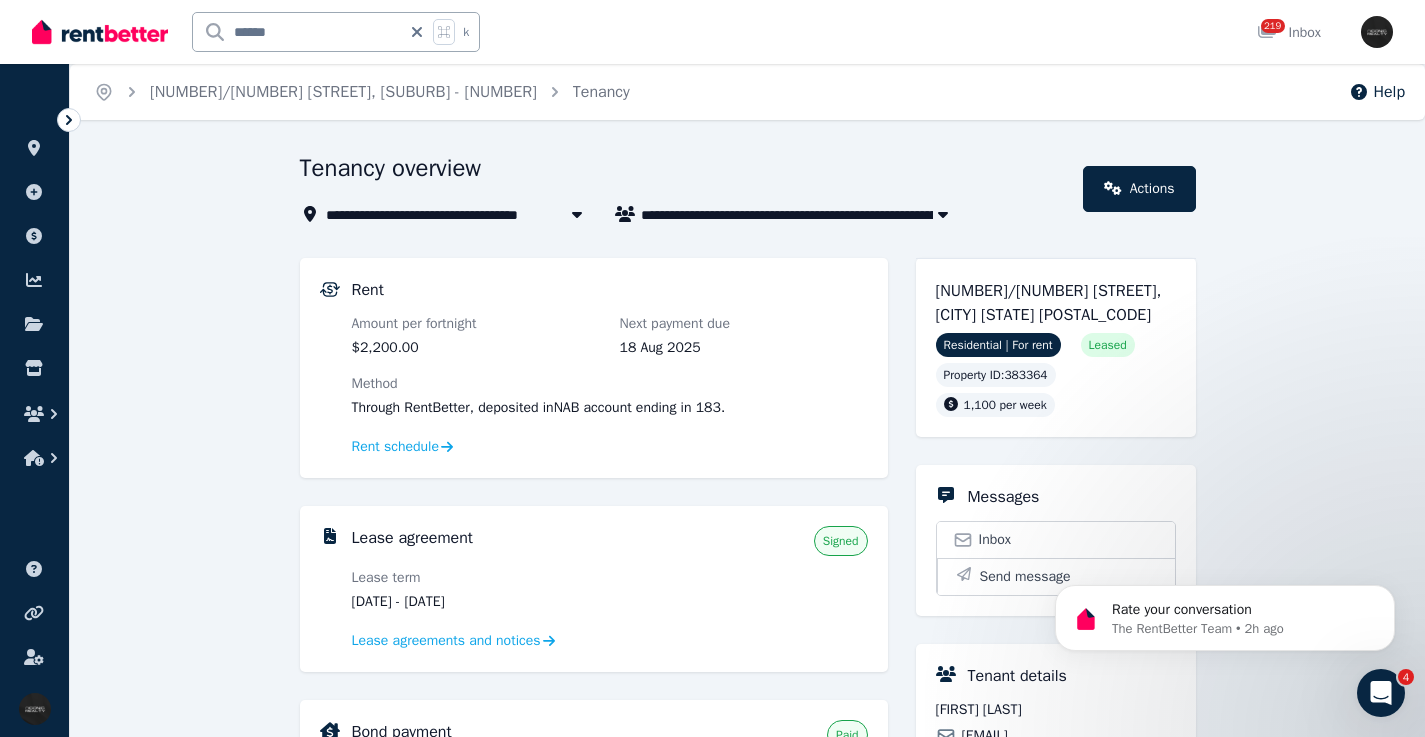 click 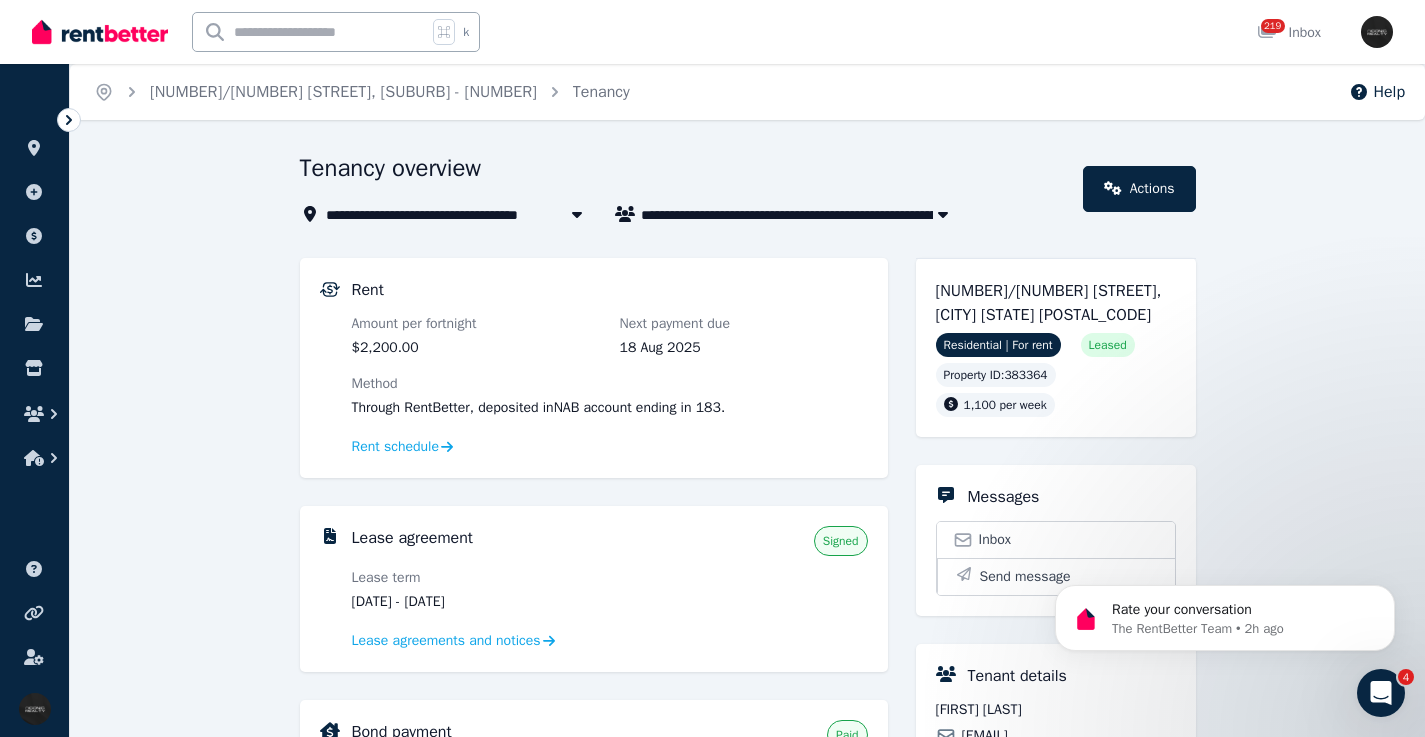 click at bounding box center [310, 32] 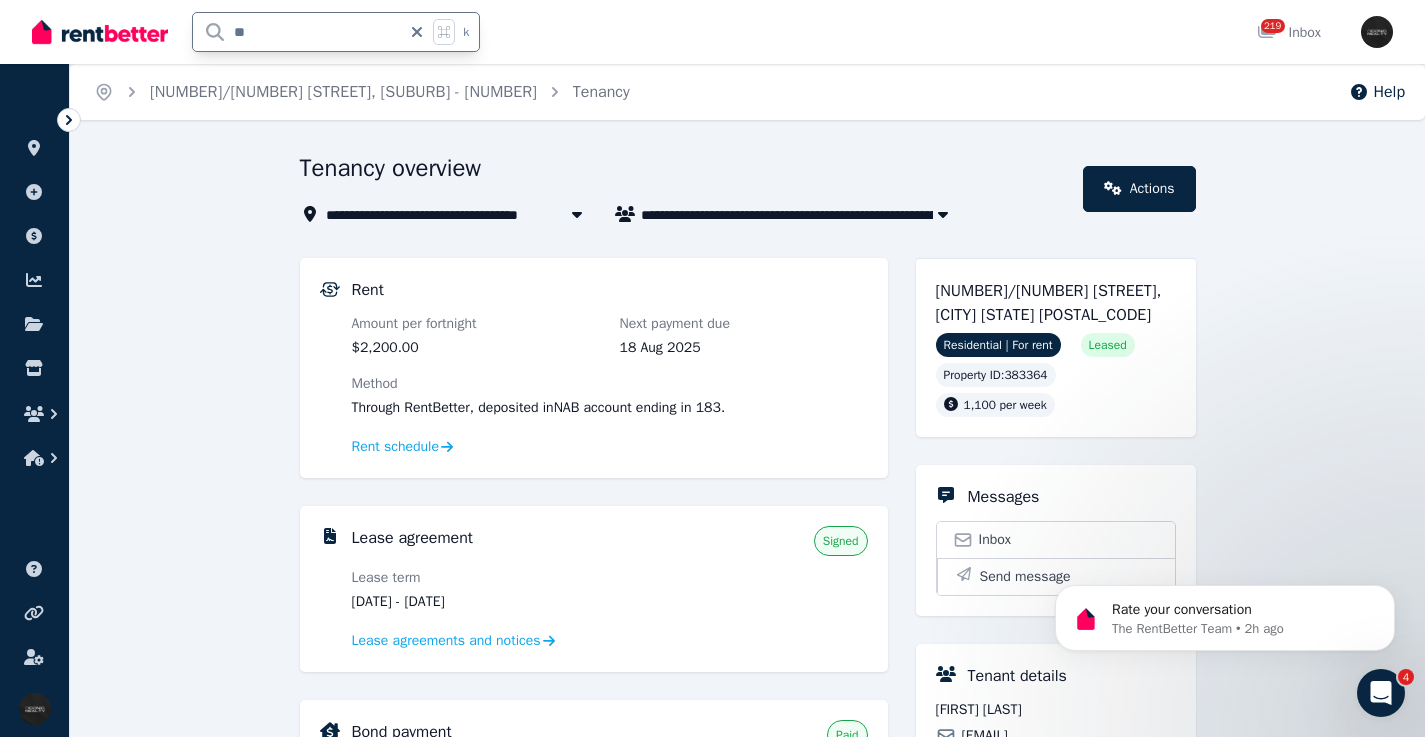 type on "***" 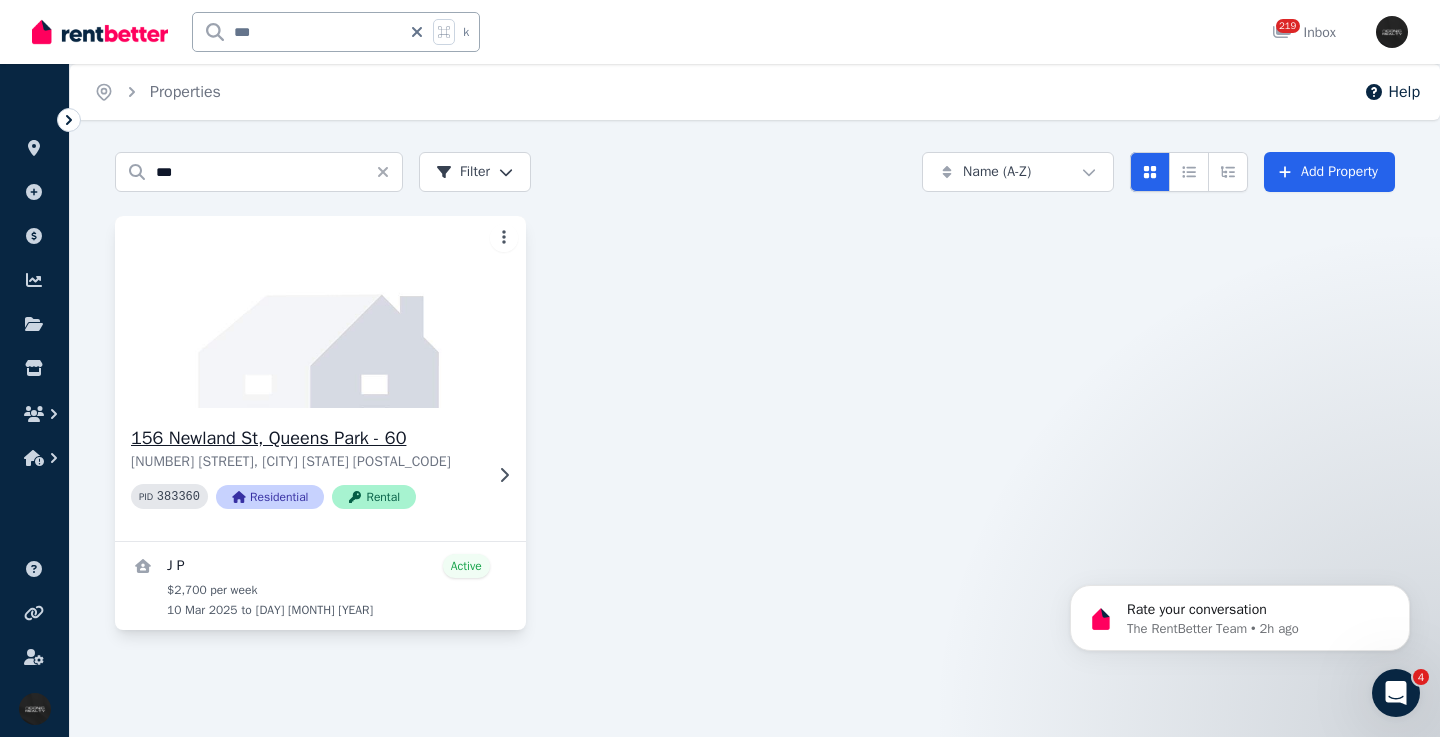 click 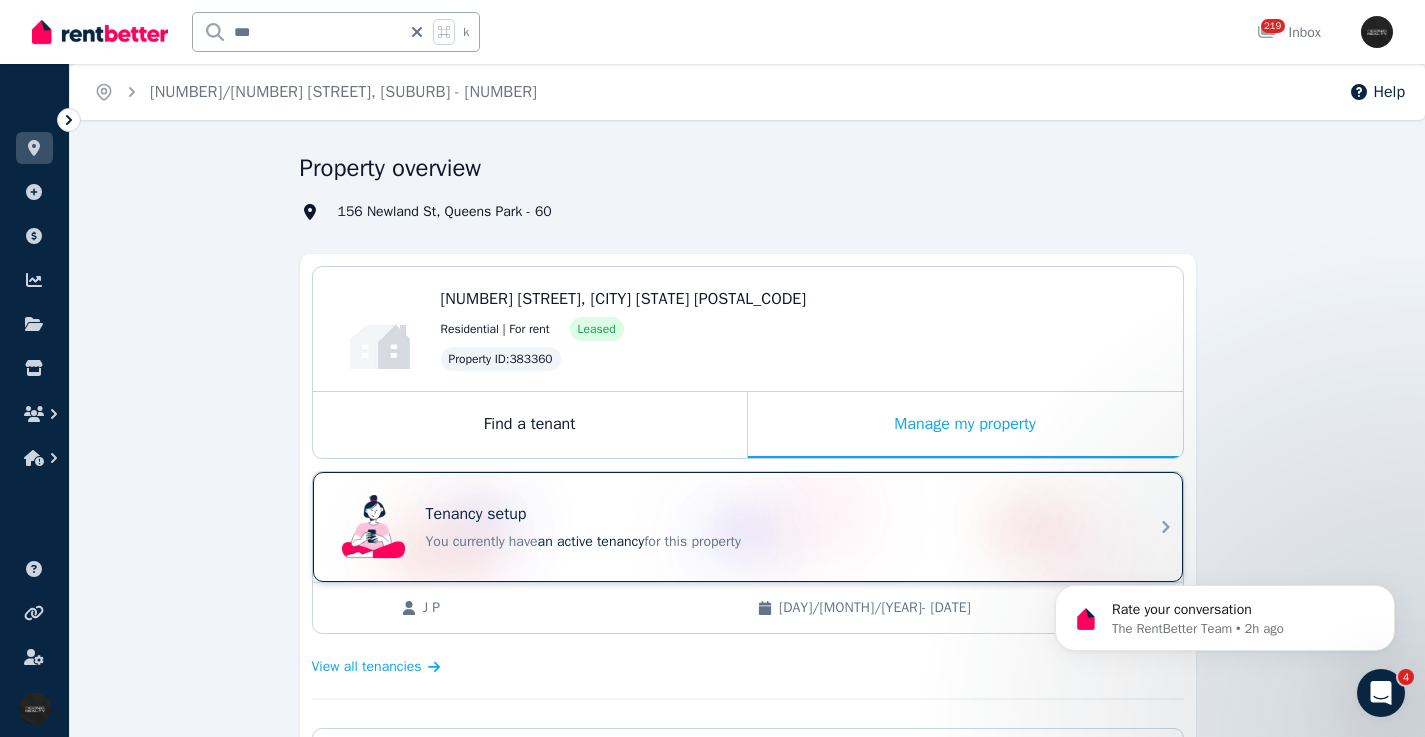 click on "Tenancy setup You currently have  an active tenancy  for this property" at bounding box center (730, 527) 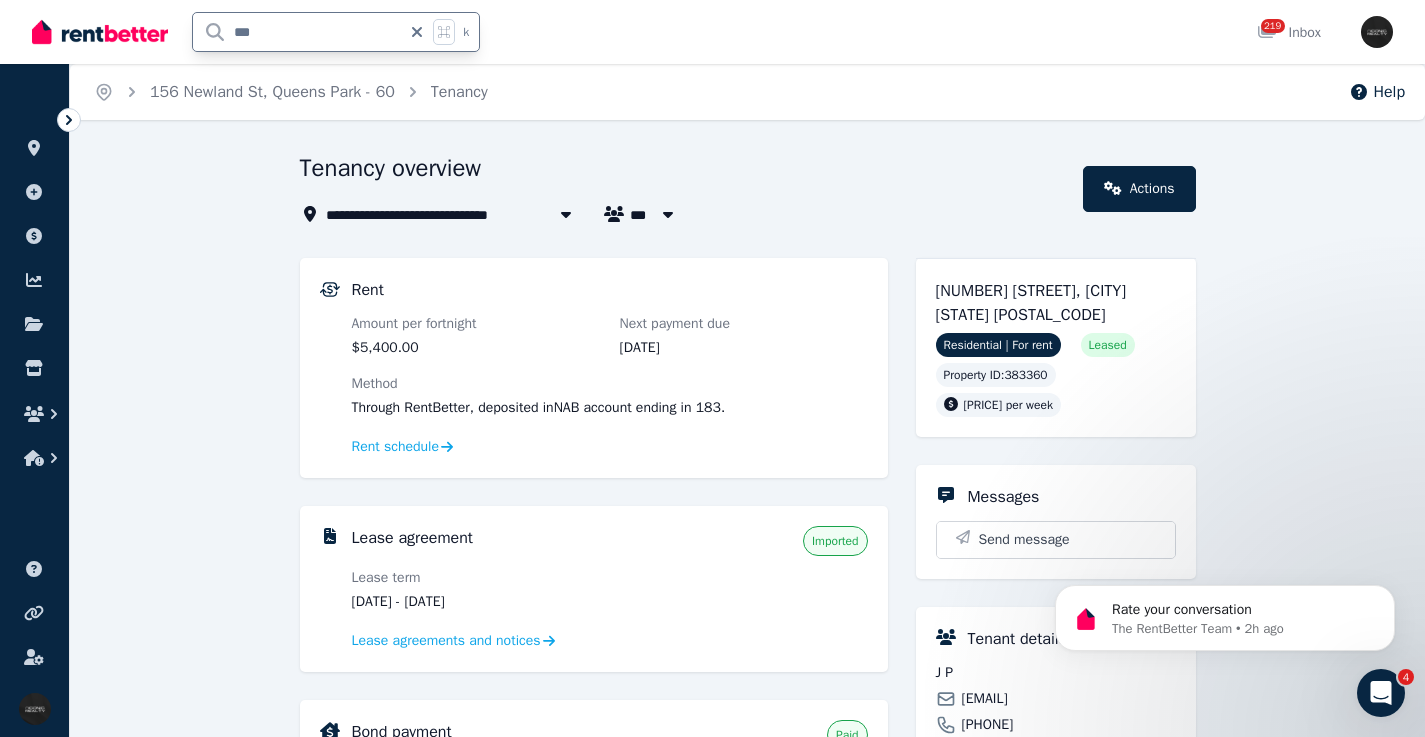 click on "*** k" at bounding box center (261, 32) 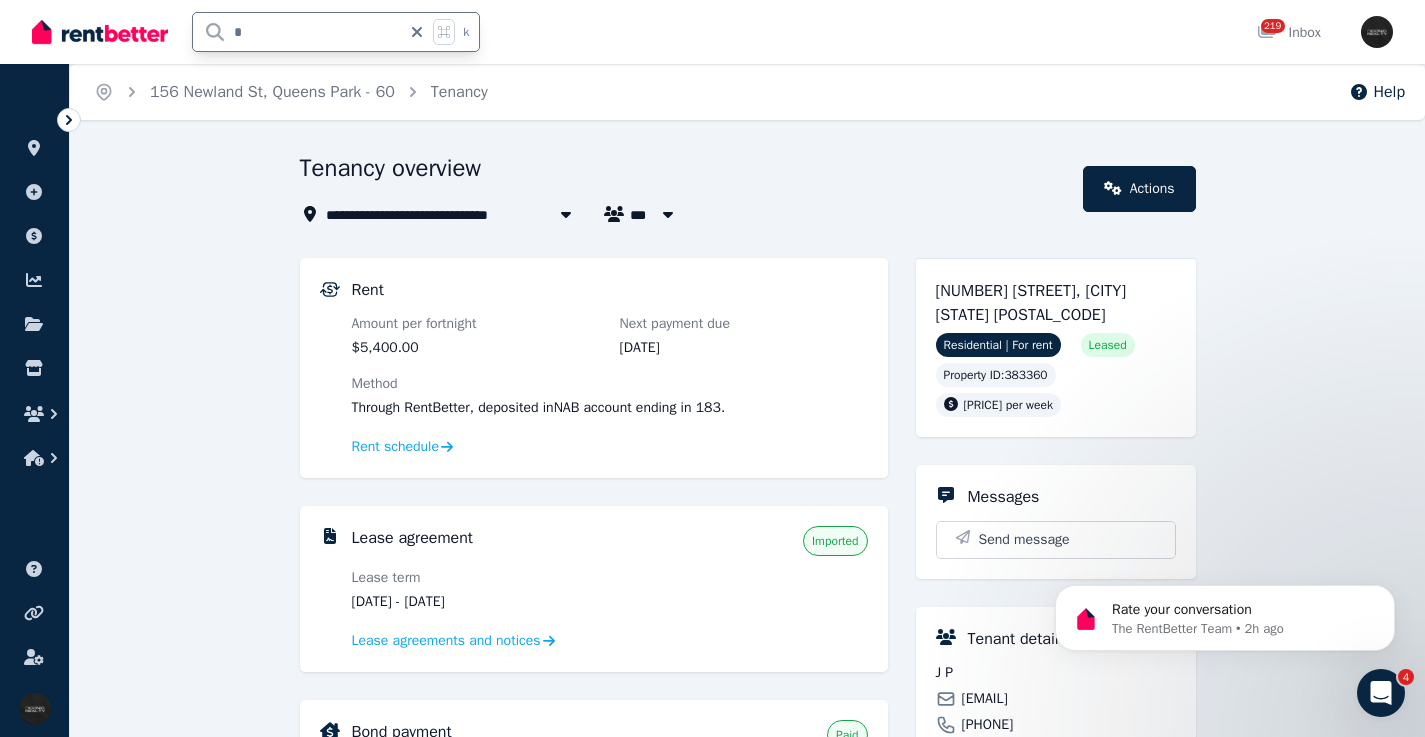 type on "**" 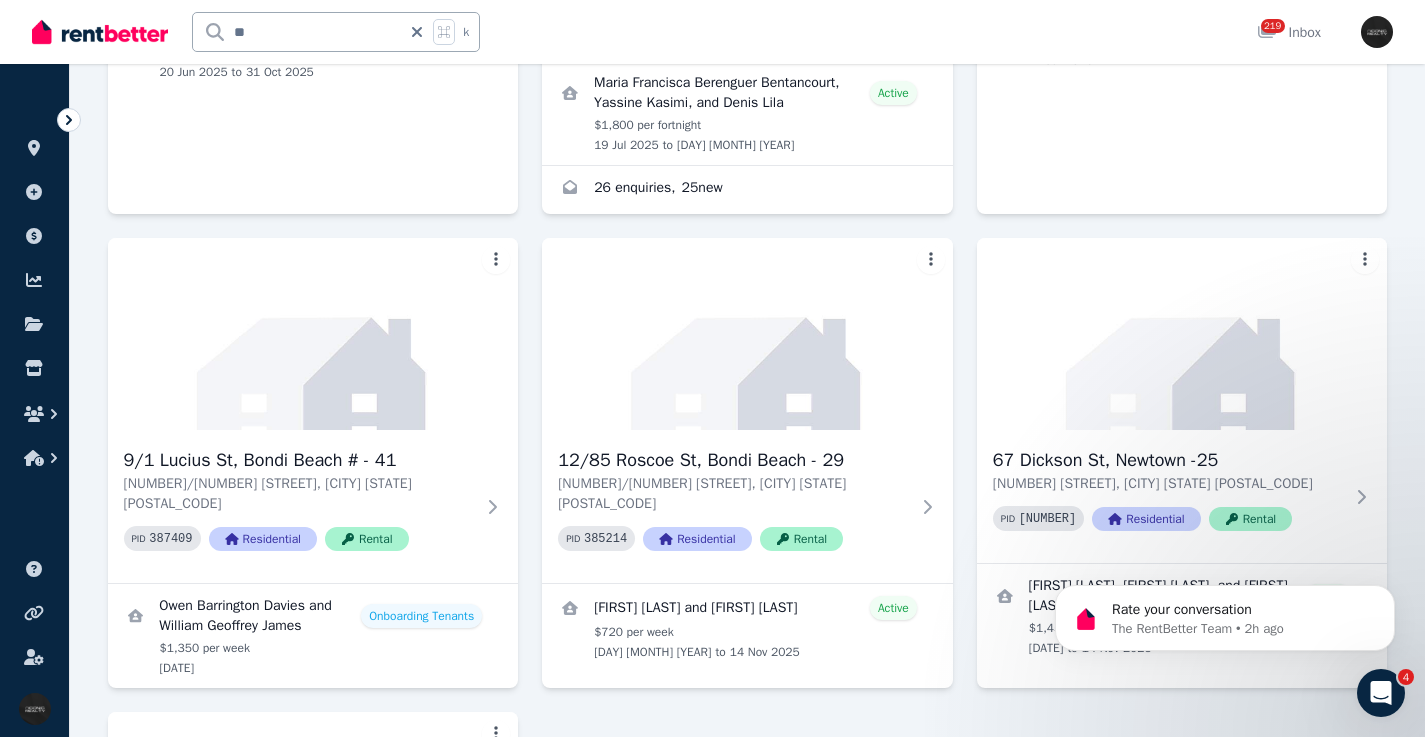scroll, scrollTop: 1063, scrollLeft: 0, axis: vertical 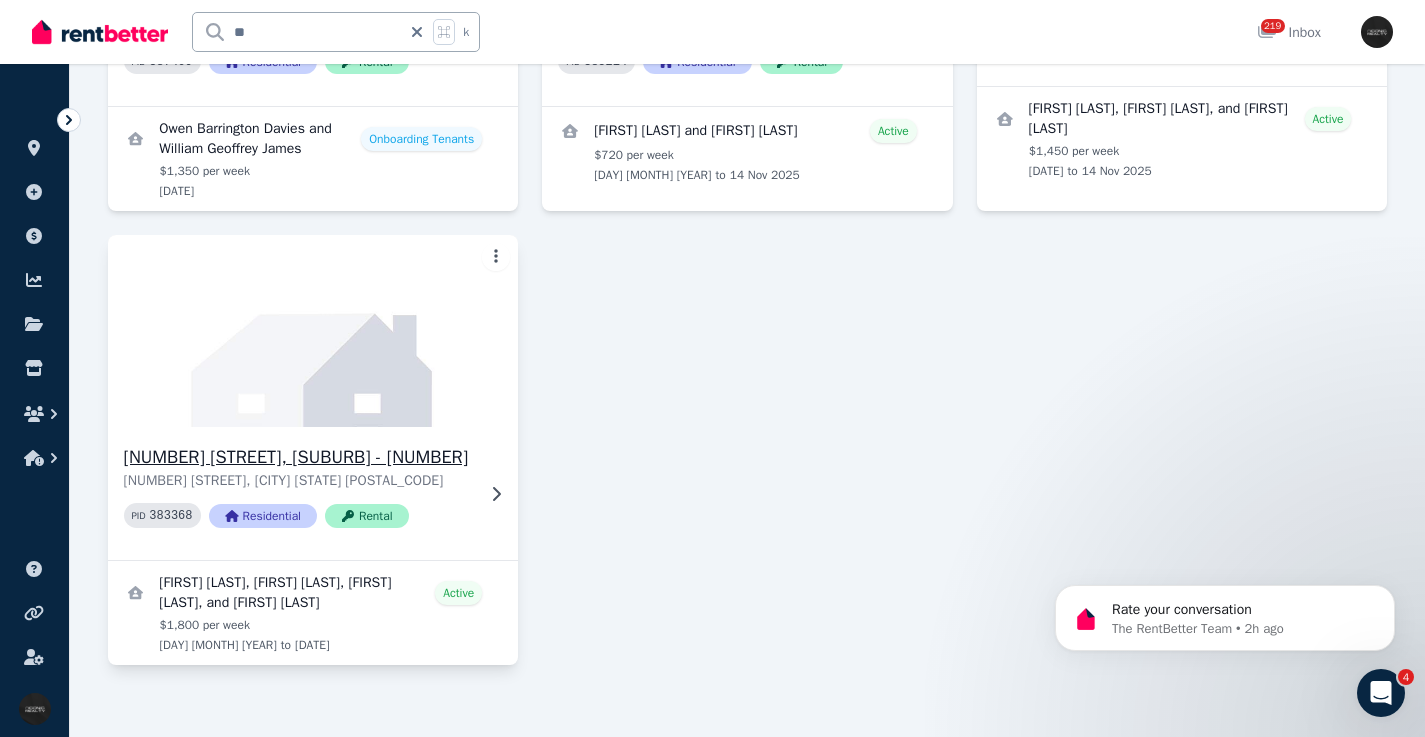 click at bounding box center [312, 331] 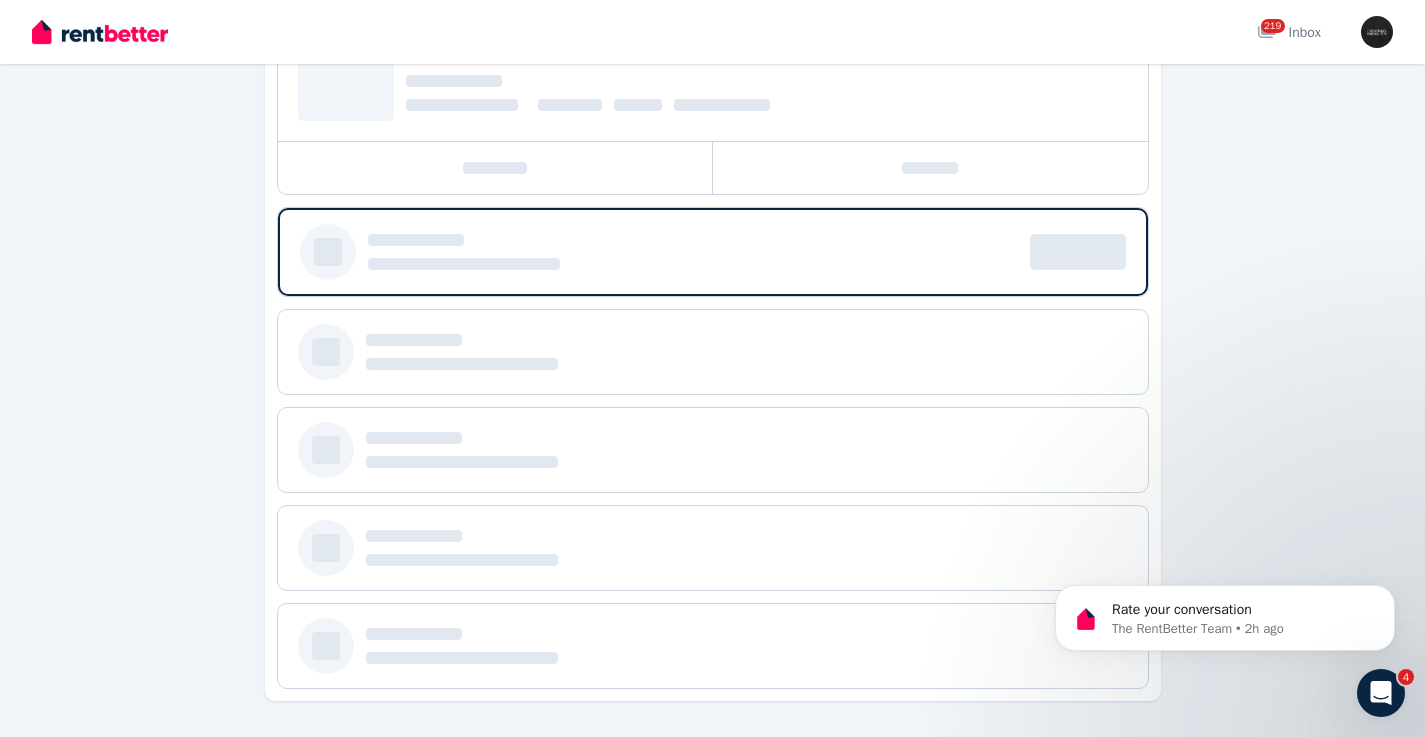 scroll, scrollTop: 0, scrollLeft: 0, axis: both 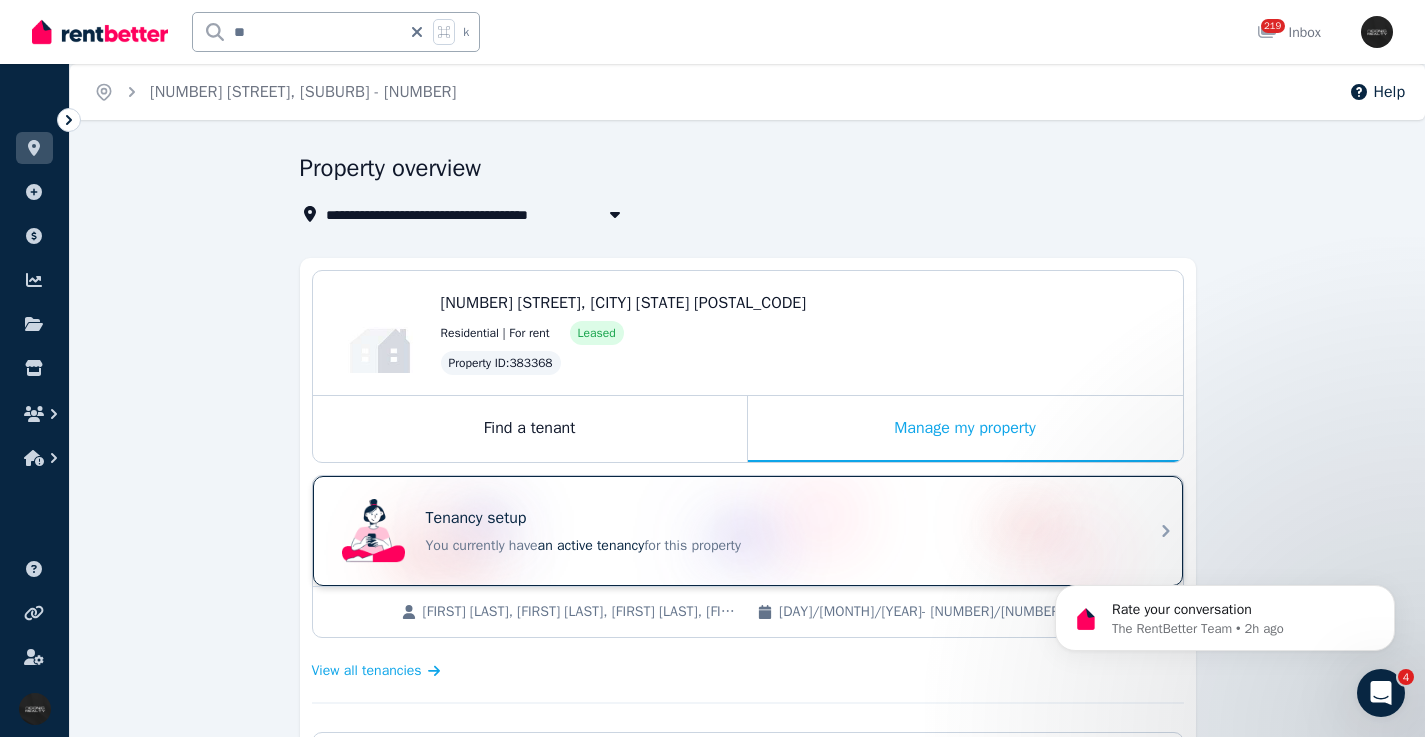 click on "Tenancy setup You currently have  an active tenancy  for this property" at bounding box center (730, 531) 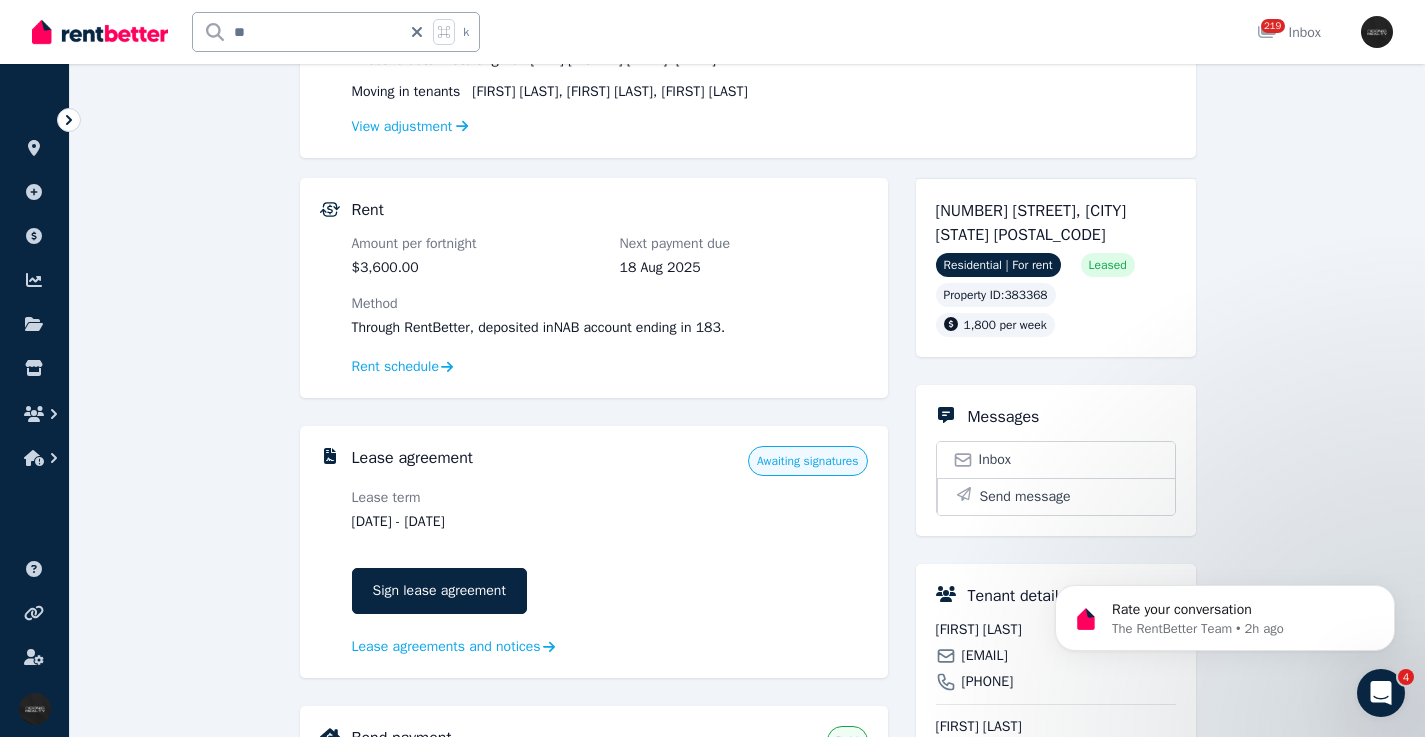 scroll, scrollTop: 0, scrollLeft: 0, axis: both 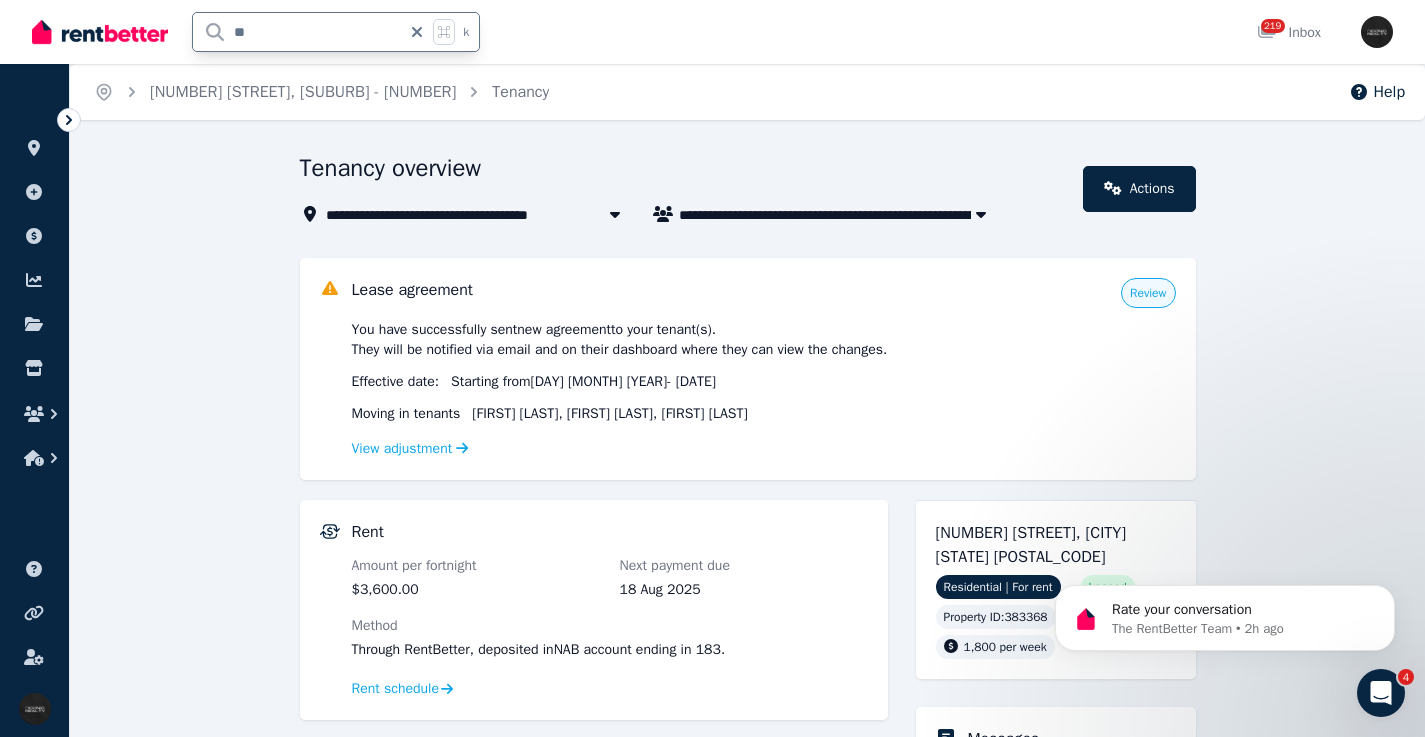 drag, startPoint x: 282, startPoint y: 25, endPoint x: 170, endPoint y: 34, distance: 112.36102 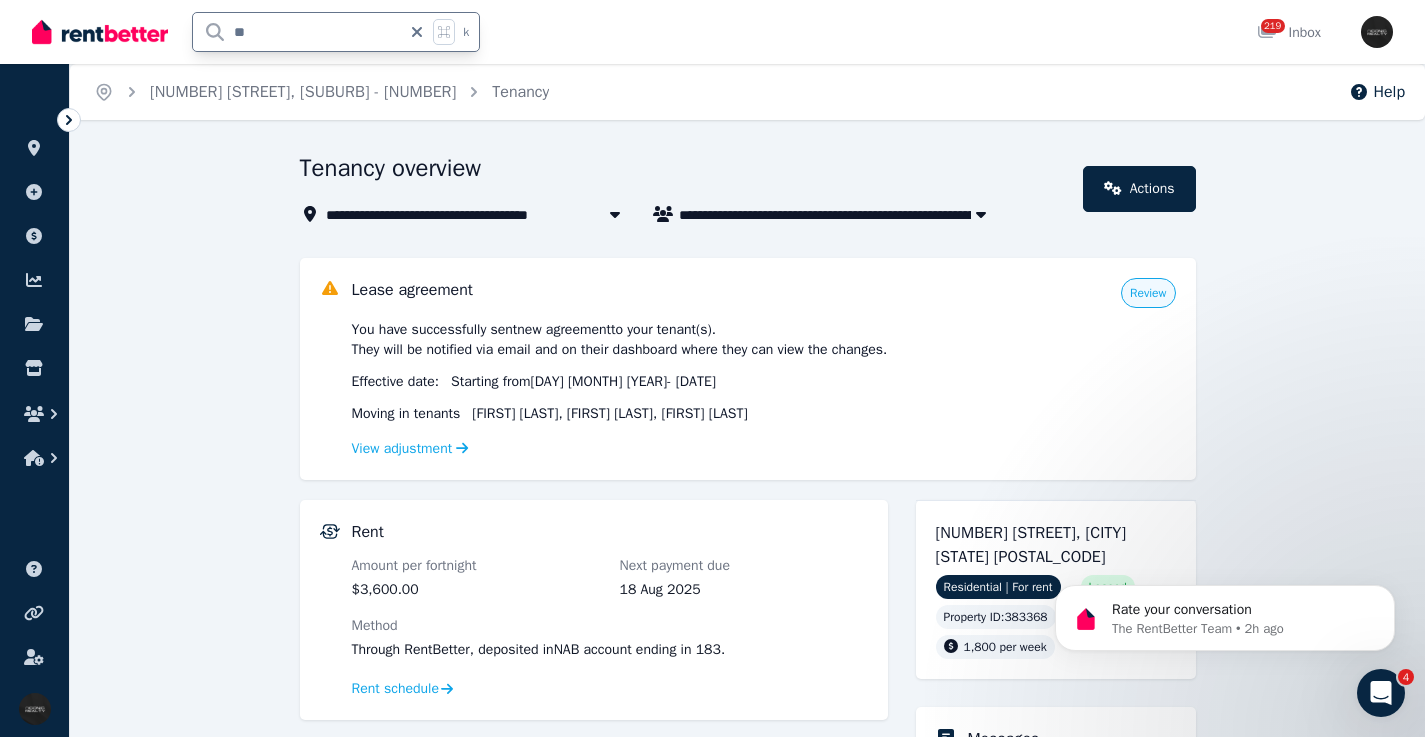 type on "***" 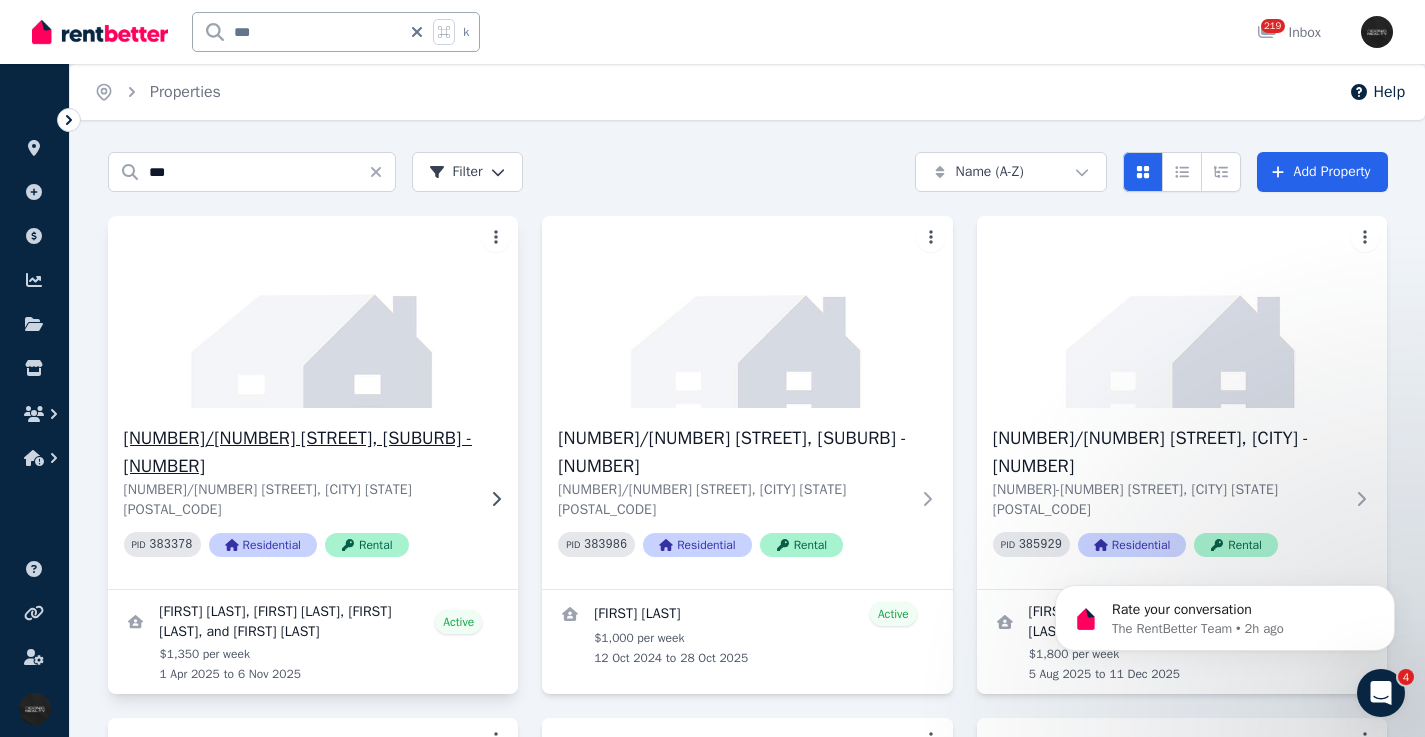 click at bounding box center (492, 499) 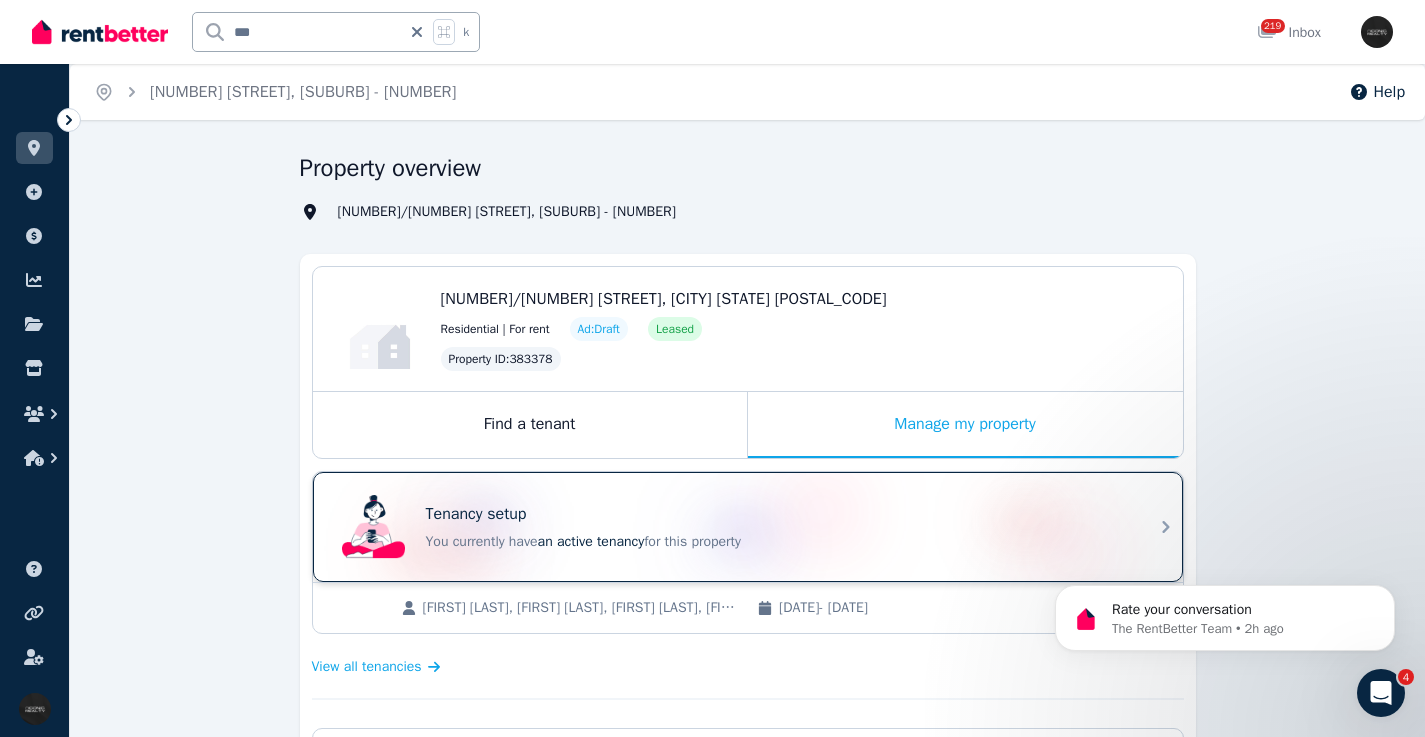 click on "Tenancy setup You currently have  an active tenancy  for this property" at bounding box center (730, 527) 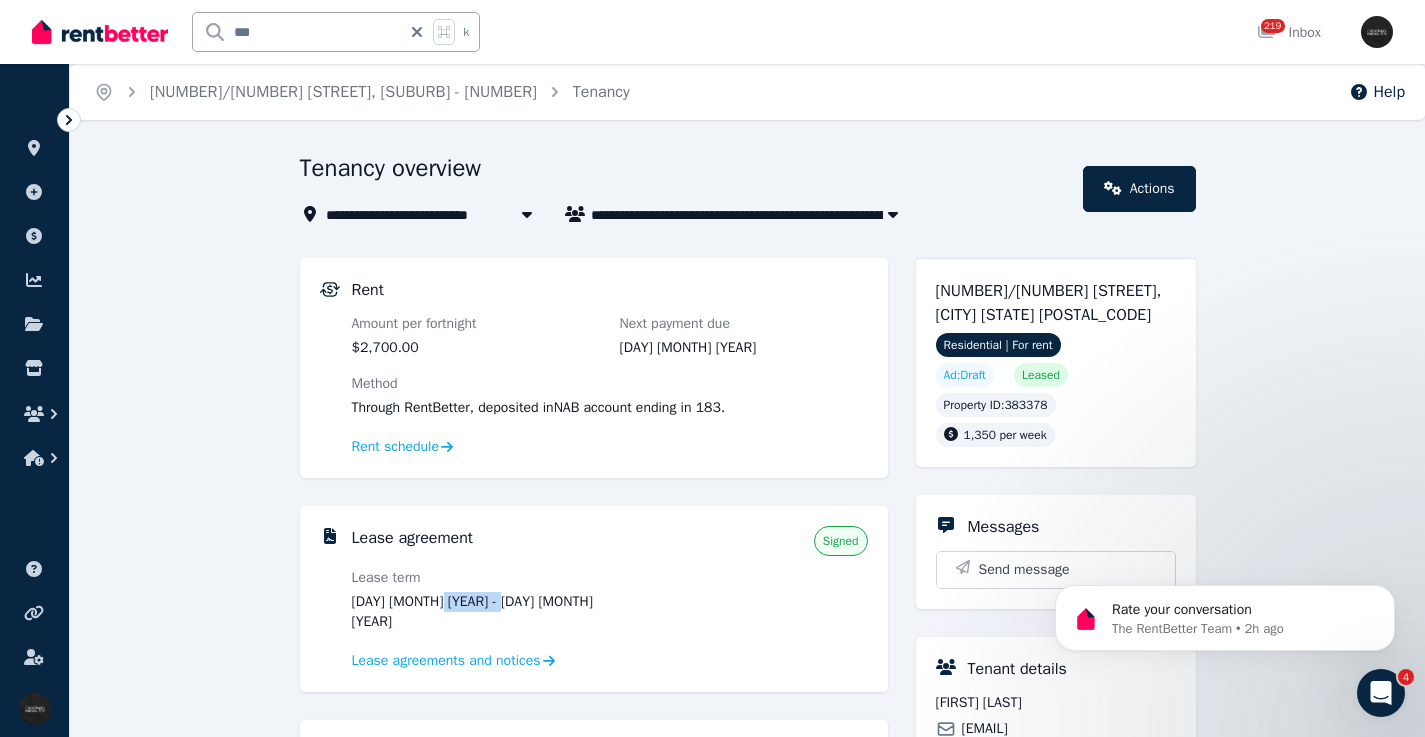 drag, startPoint x: 533, startPoint y: 595, endPoint x: 435, endPoint y: 605, distance: 98.50888 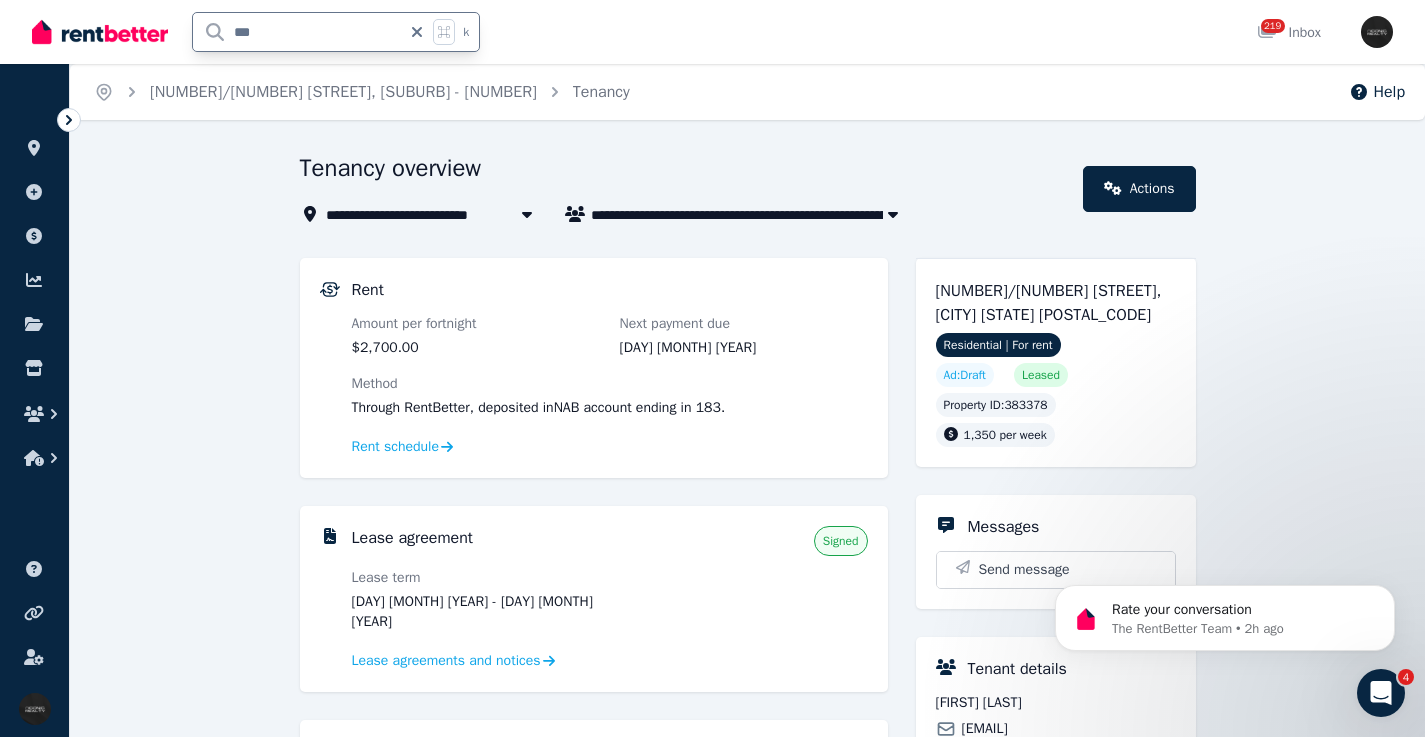 drag, startPoint x: 259, startPoint y: 28, endPoint x: 198, endPoint y: 28, distance: 61 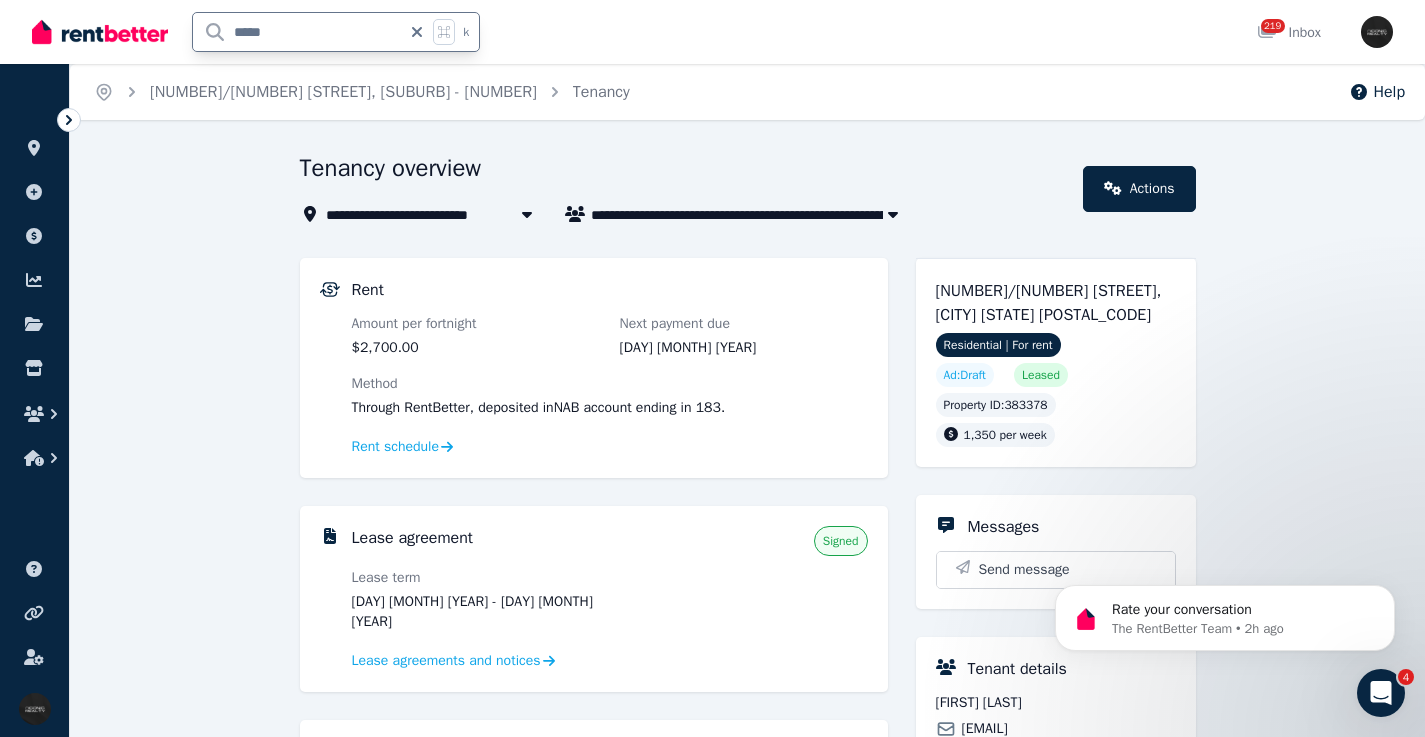 type on "******" 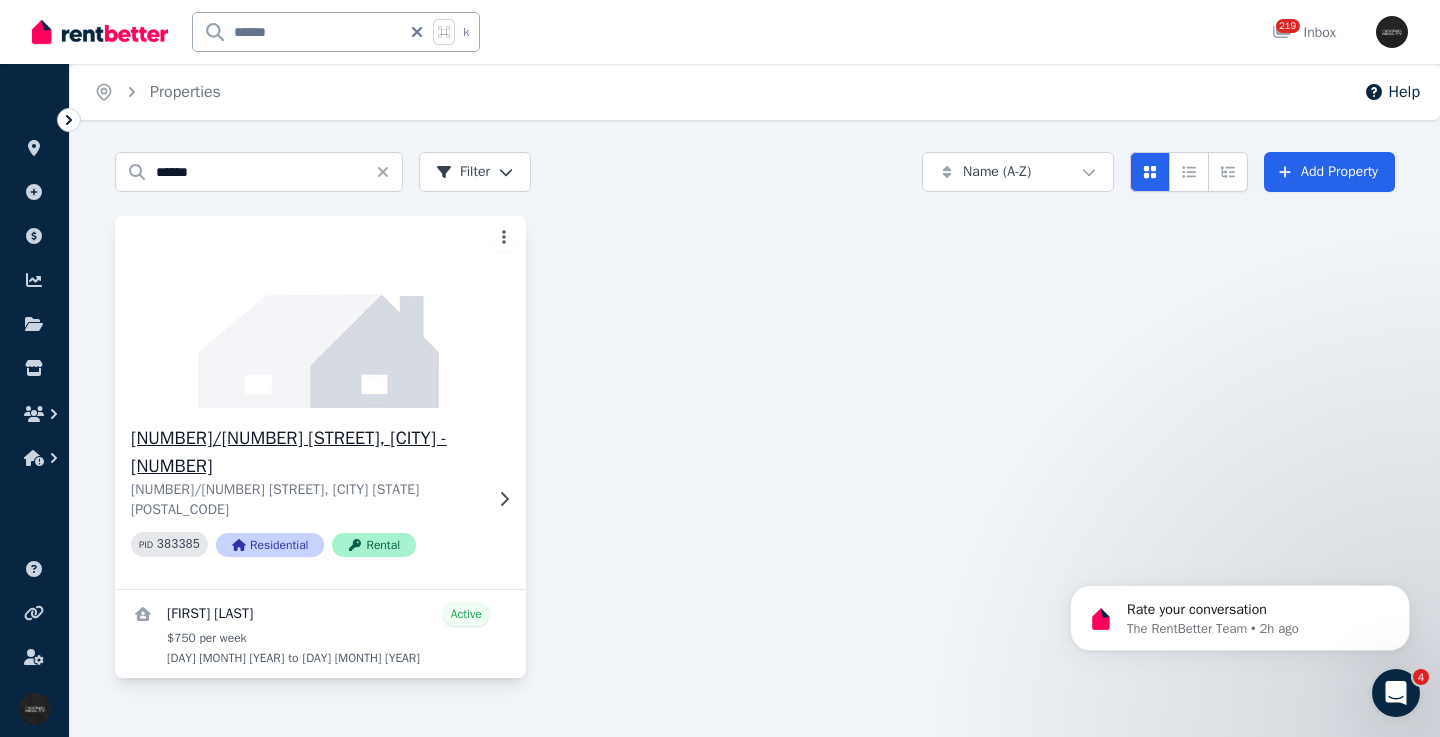 click at bounding box center [320, 312] 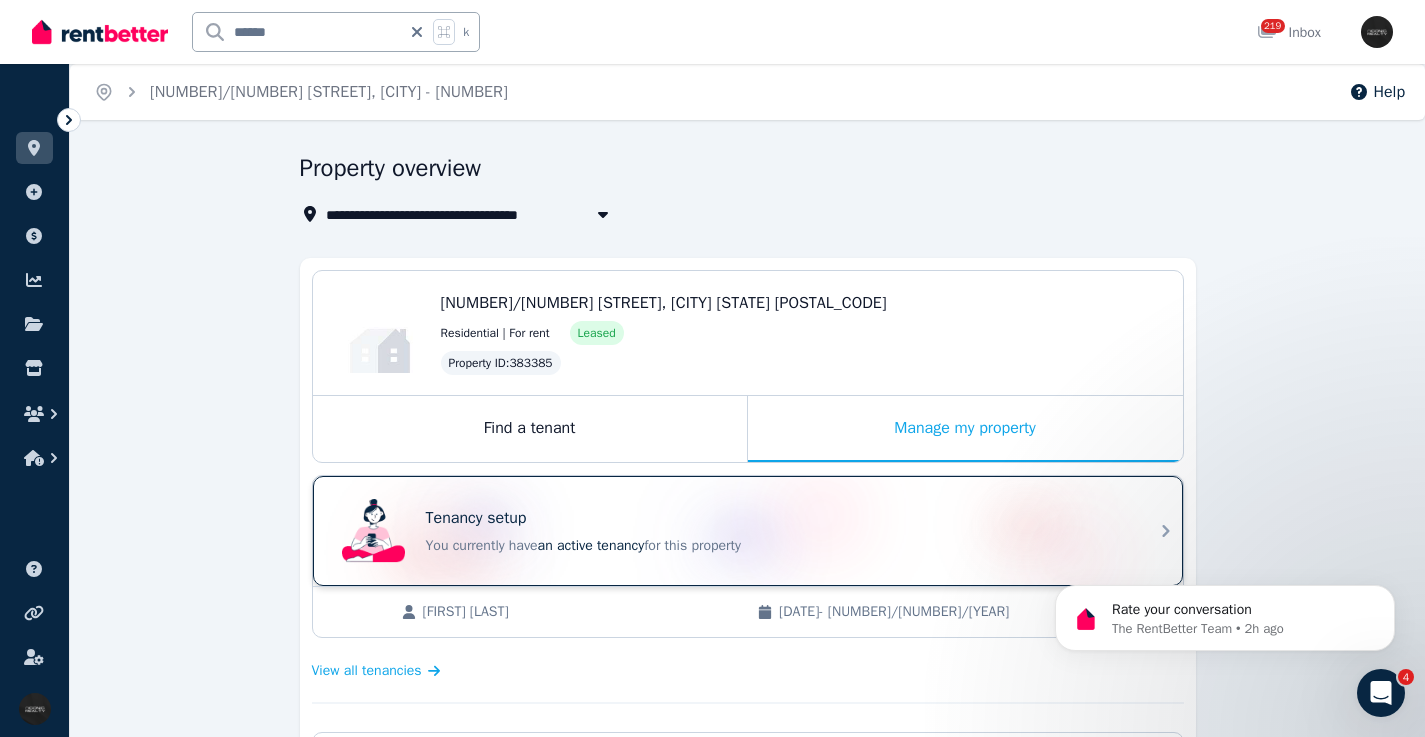 click on "Tenancy setup" at bounding box center (776, 518) 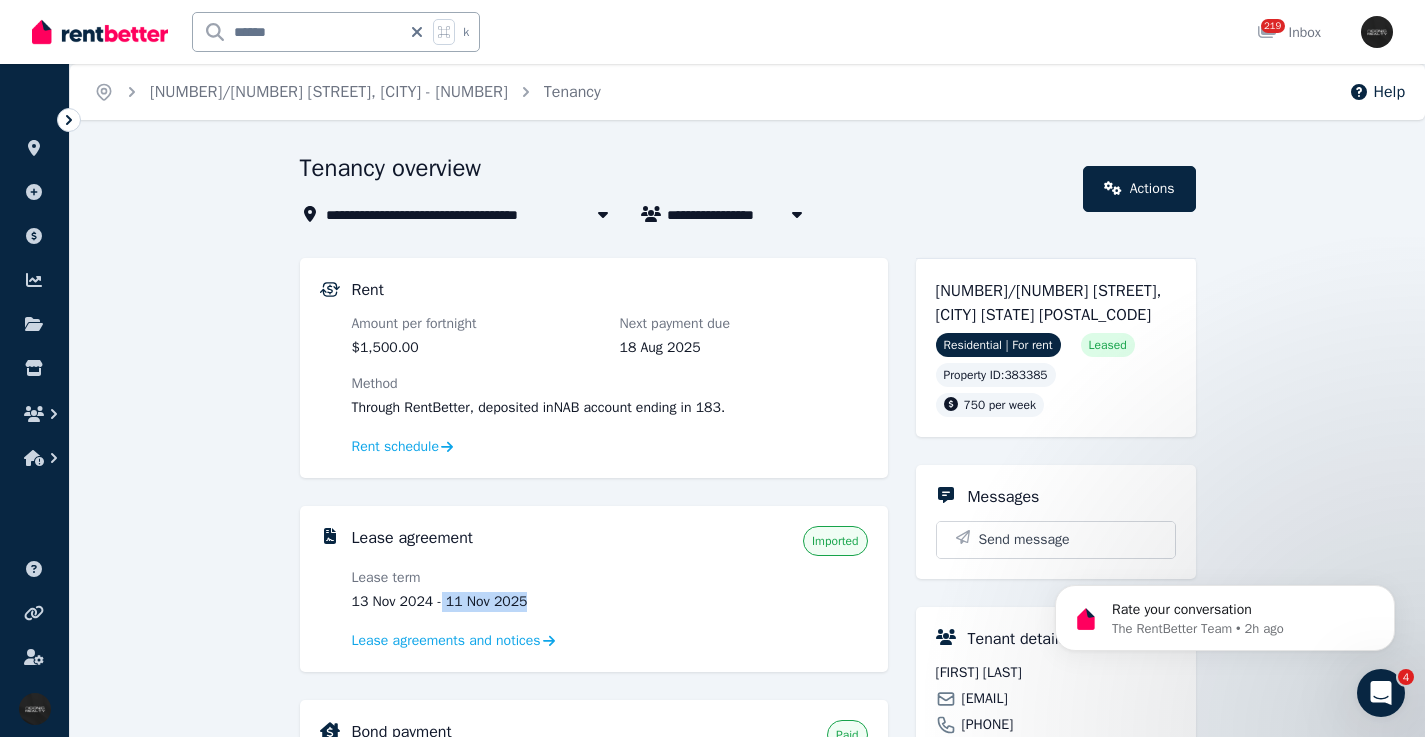drag, startPoint x: 527, startPoint y: 596, endPoint x: 445, endPoint y: 603, distance: 82.29824 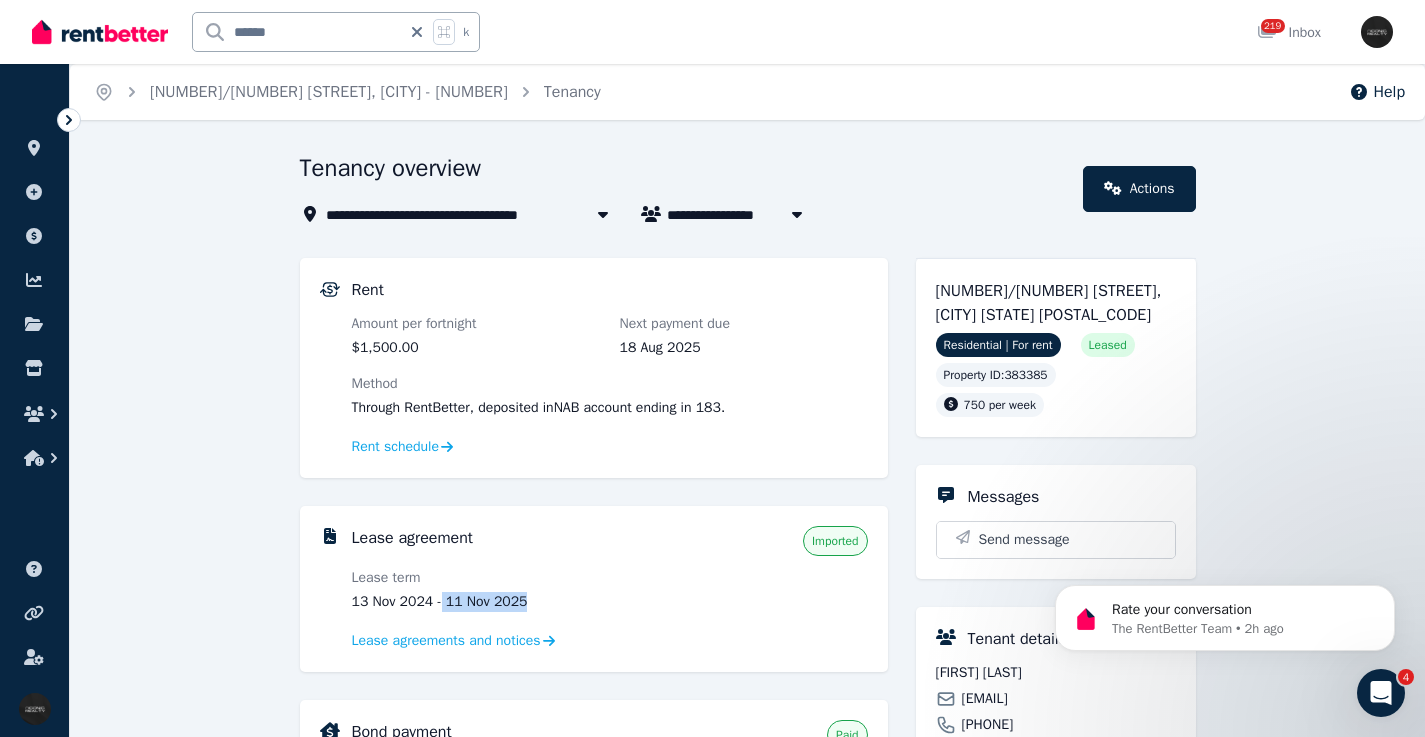 click on "13 Nov 2024 - 11 Nov 2025" at bounding box center (476, 602) 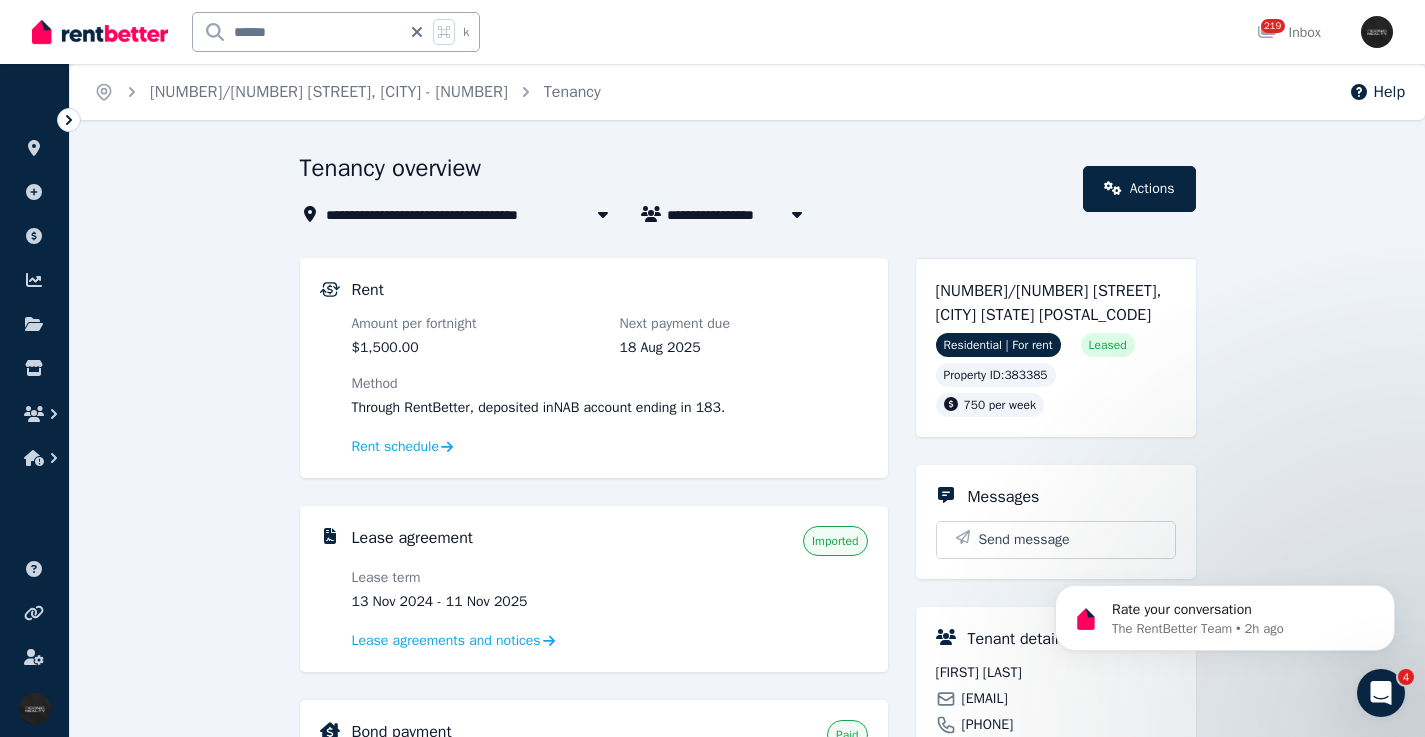 drag, startPoint x: 603, startPoint y: 590, endPoint x: 530, endPoint y: 614, distance: 76.843994 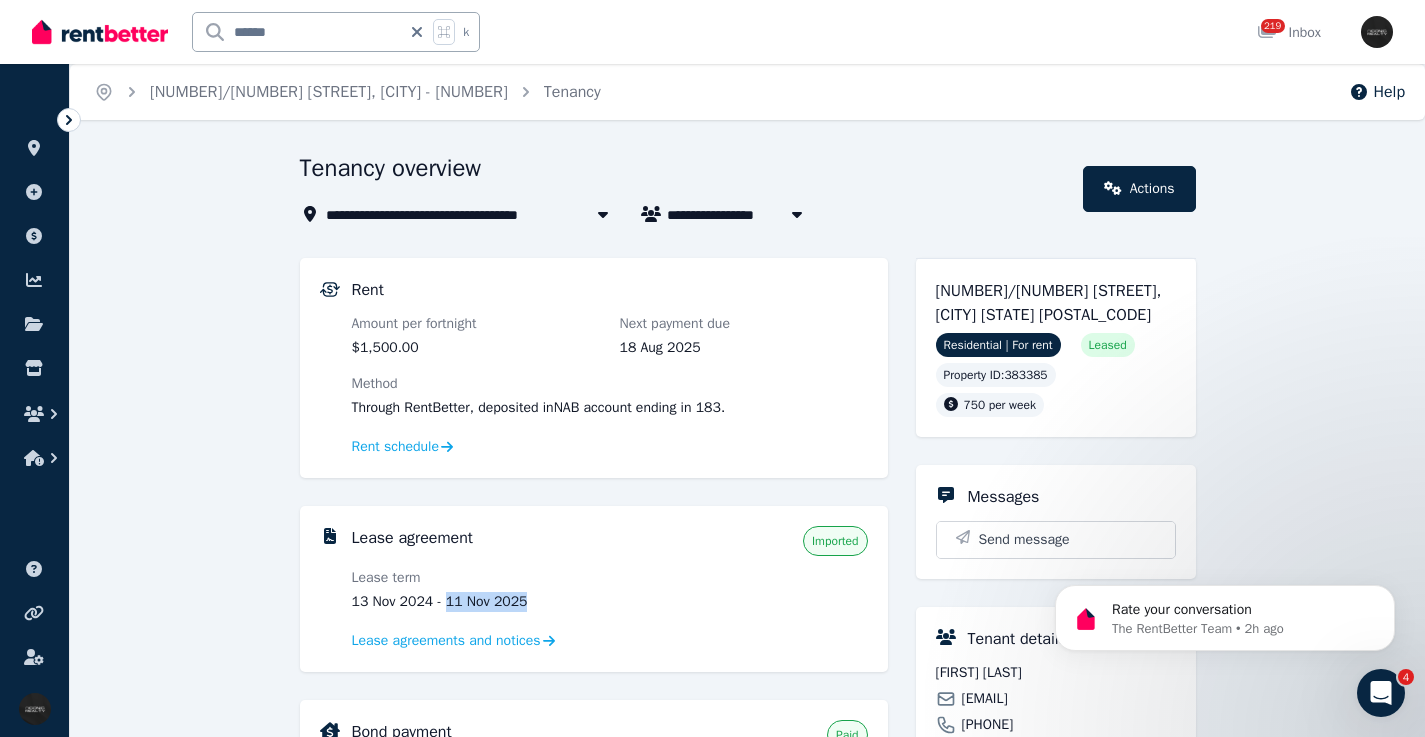 drag, startPoint x: 535, startPoint y: 605, endPoint x: 448, endPoint y: 604, distance: 87.005745 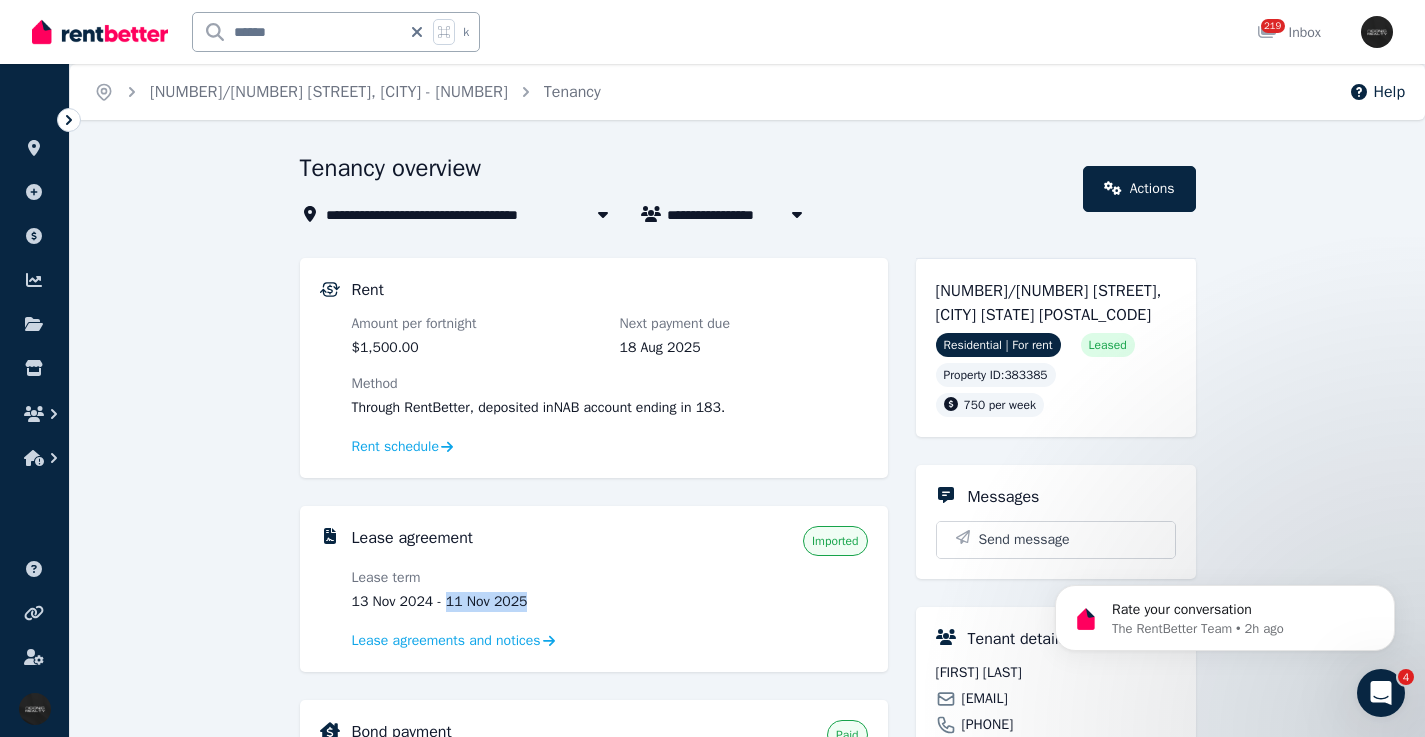 click on "13 Nov 2024 - 11 Nov 2025" at bounding box center [476, 602] 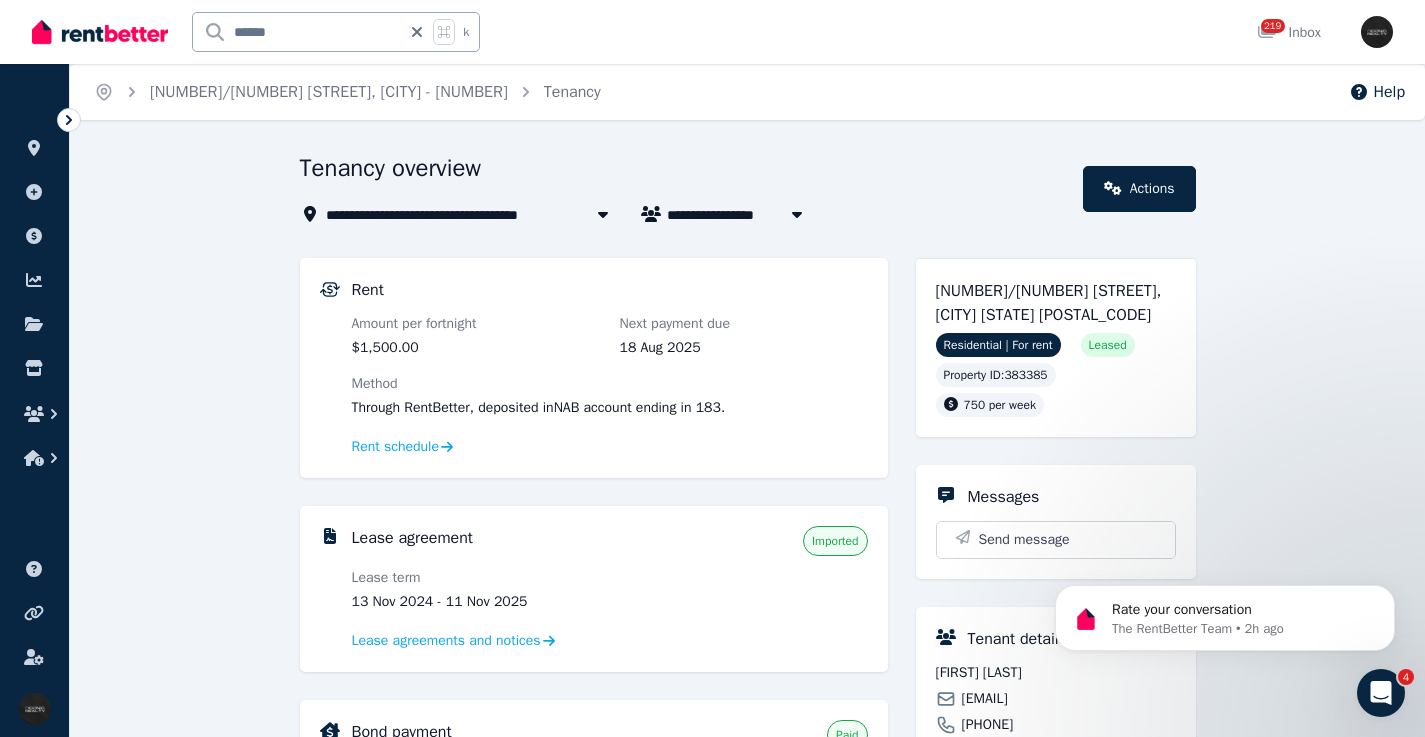 drag, startPoint x: 331, startPoint y: 31, endPoint x: 181, endPoint y: 28, distance: 150.03 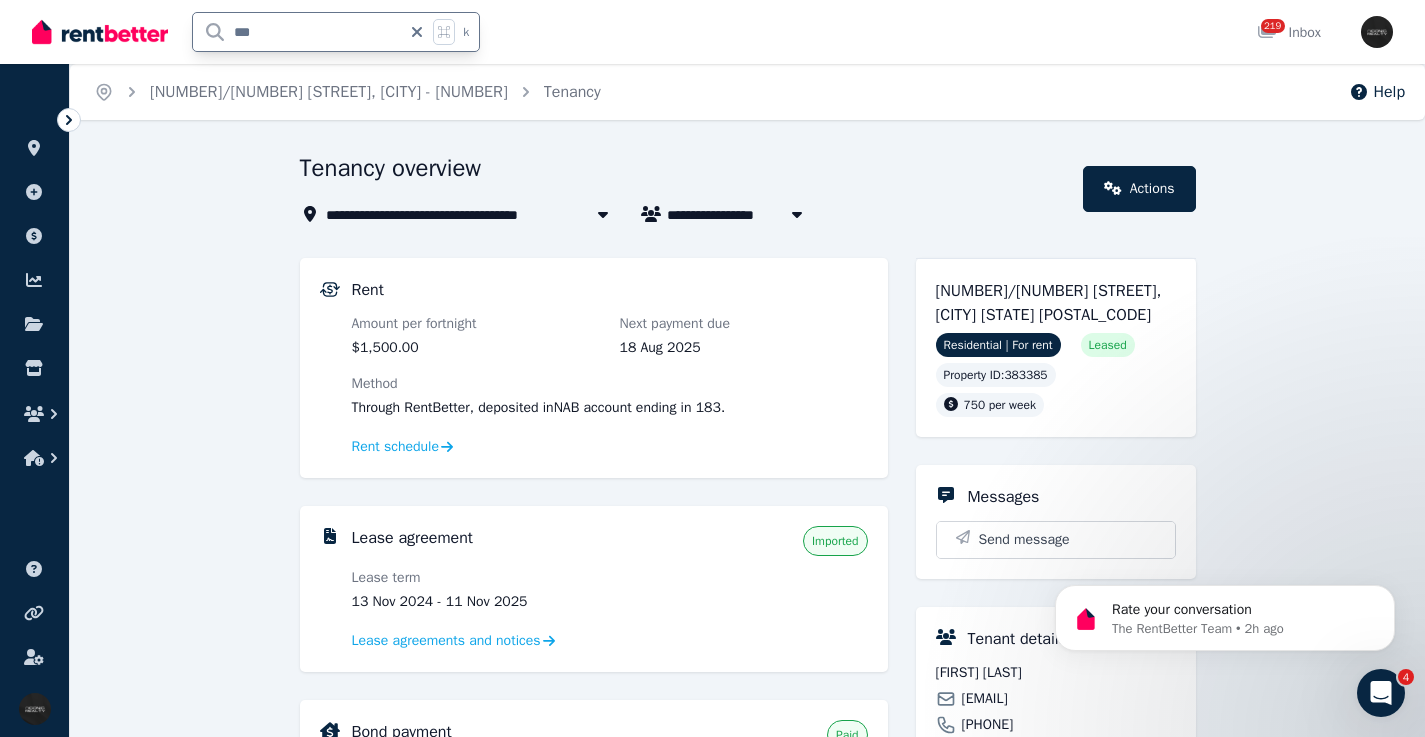 type on "****" 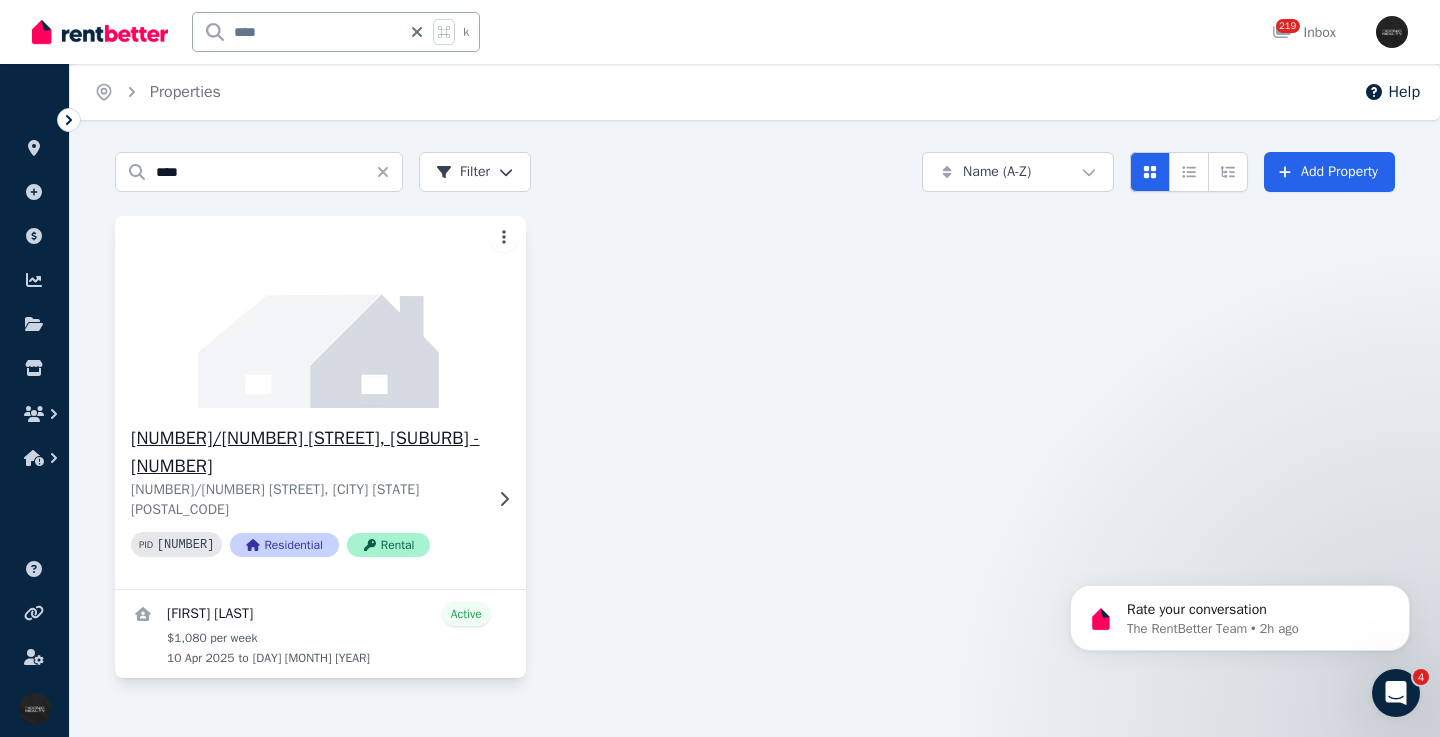 click 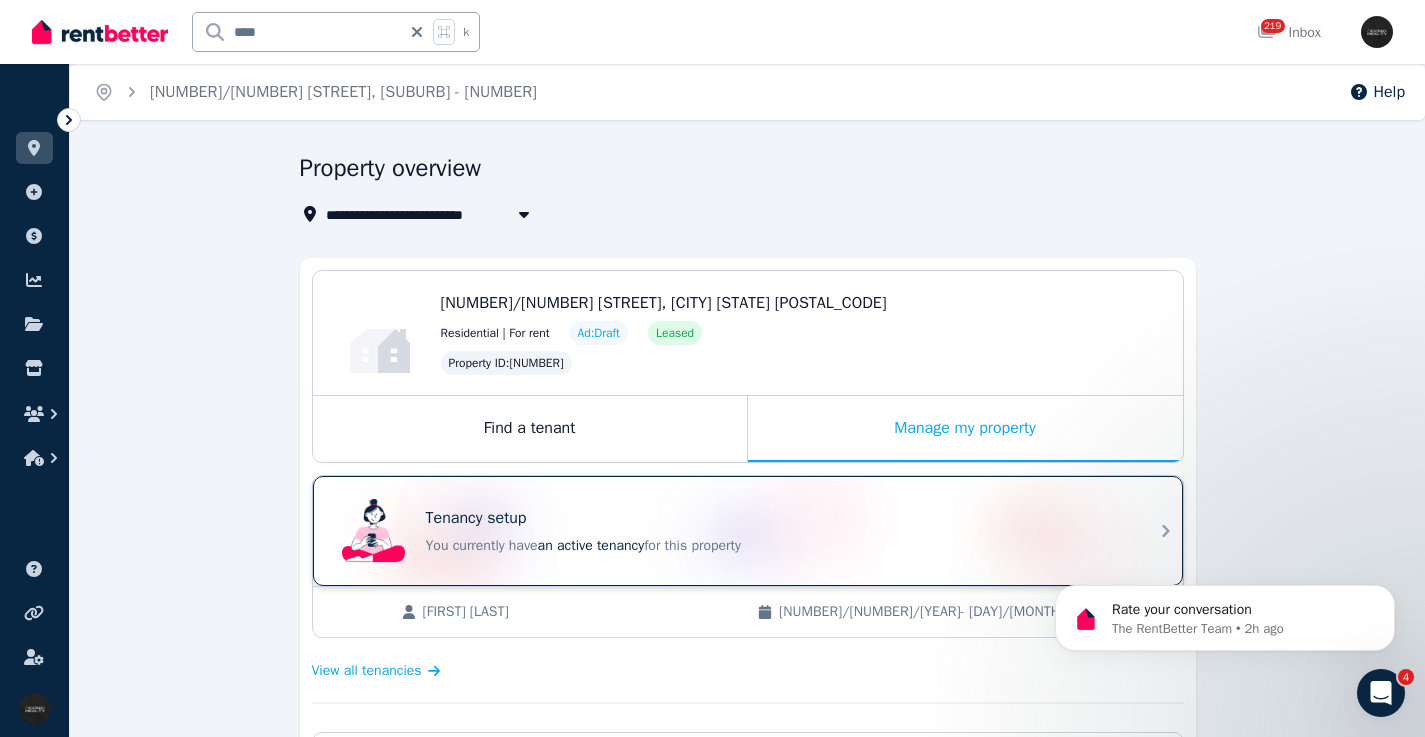 click on "Tenancy setup" at bounding box center (776, 518) 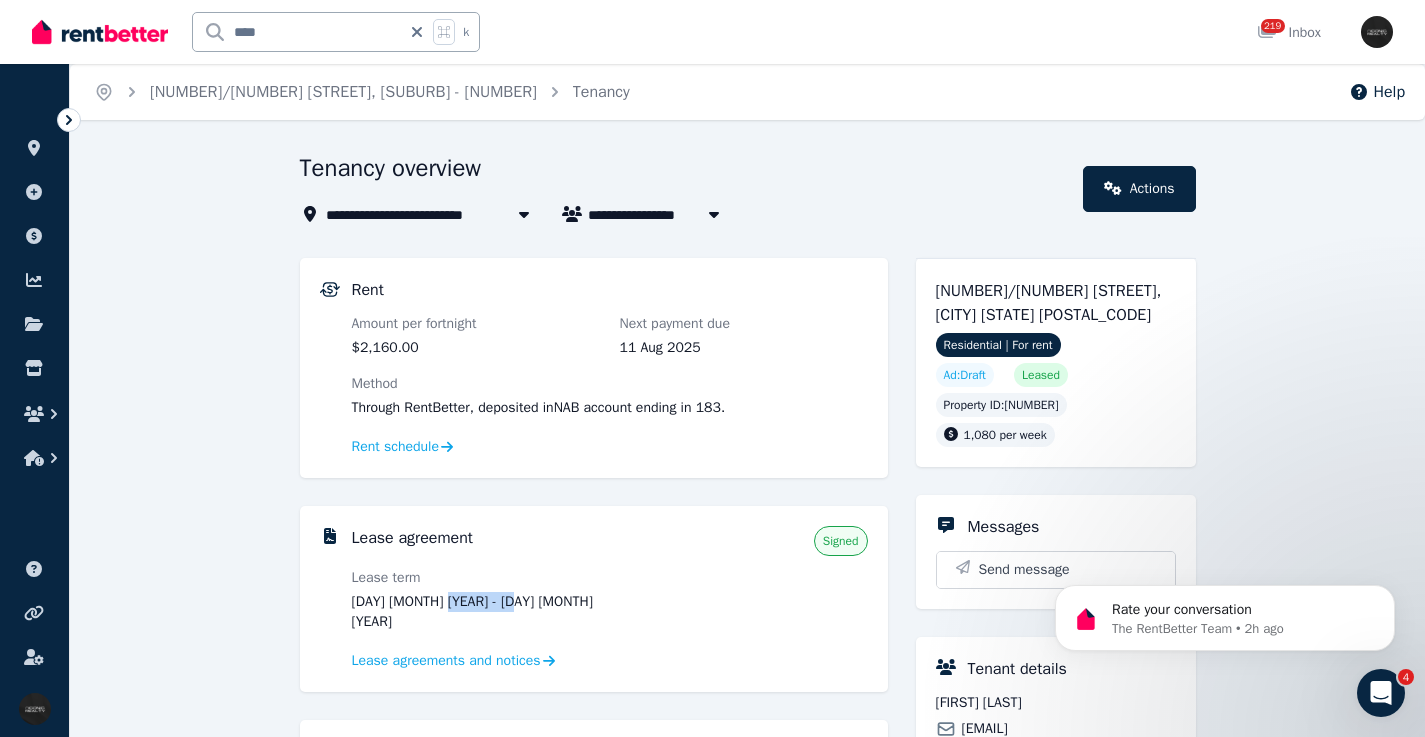 drag, startPoint x: 535, startPoint y: 599, endPoint x: 443, endPoint y: 605, distance: 92.19544 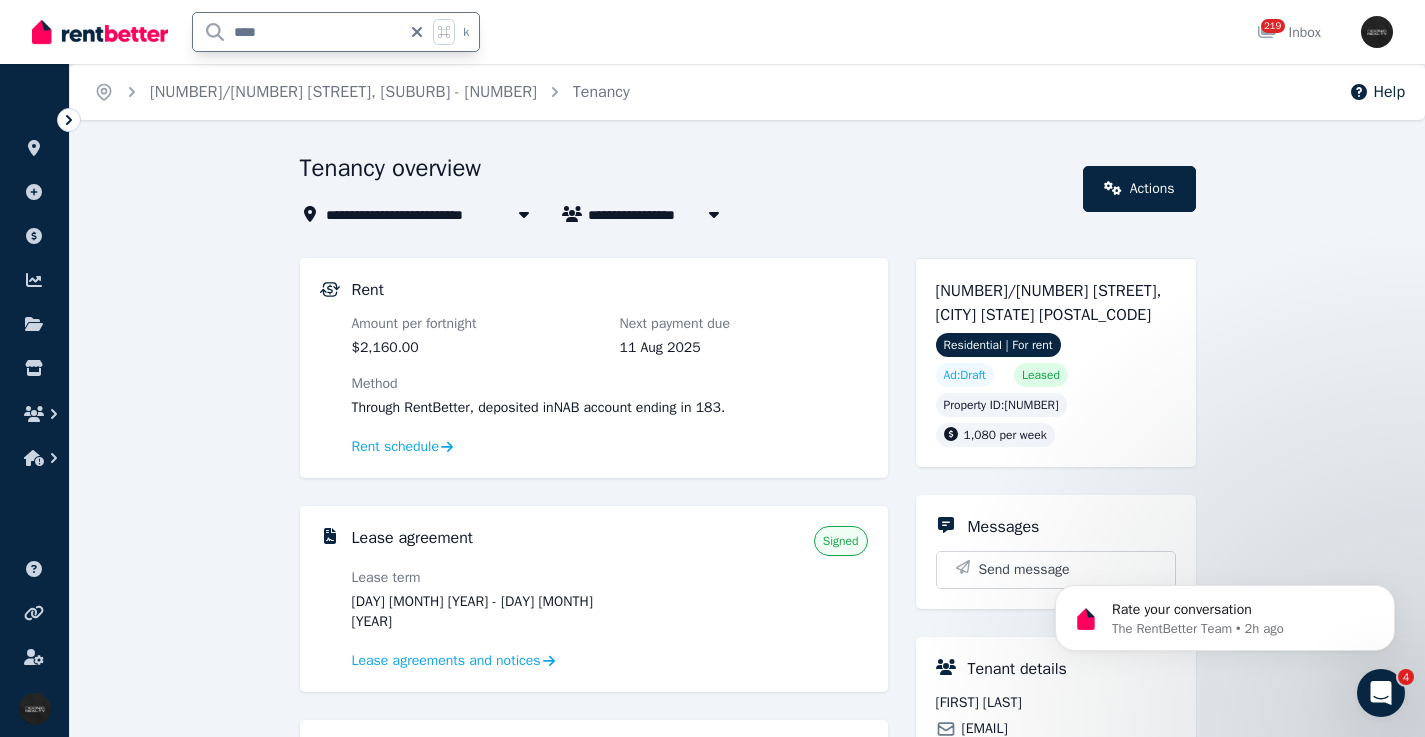 drag, startPoint x: 282, startPoint y: 32, endPoint x: 200, endPoint y: 24, distance: 82.38932 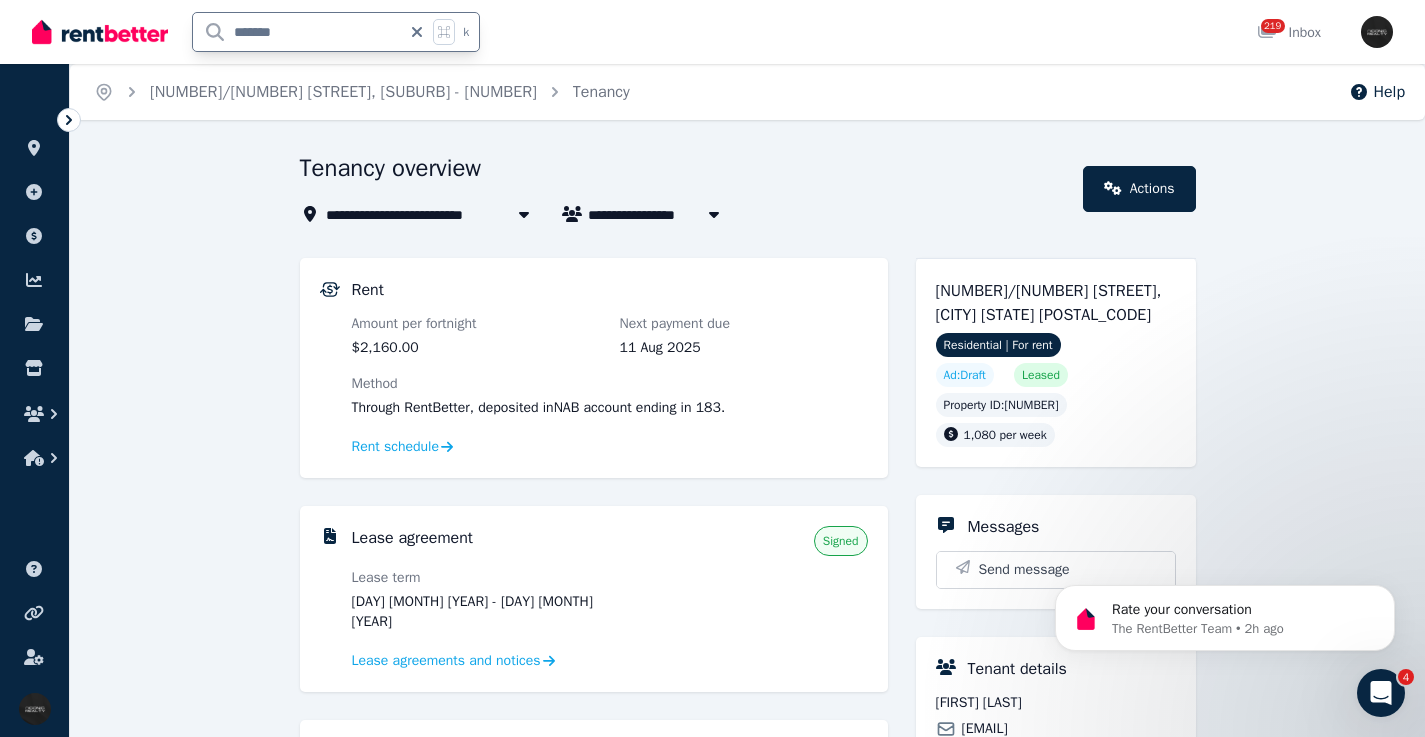 type on "********" 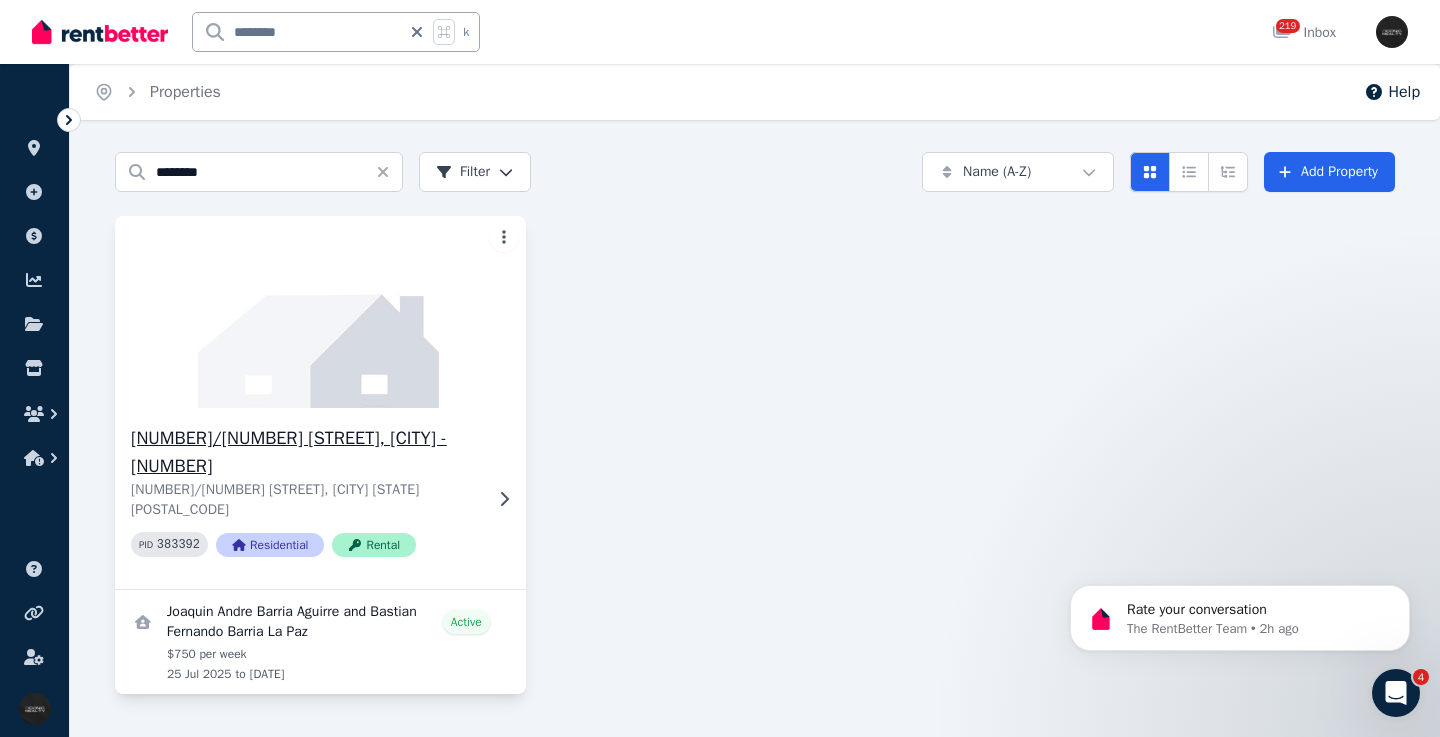 click 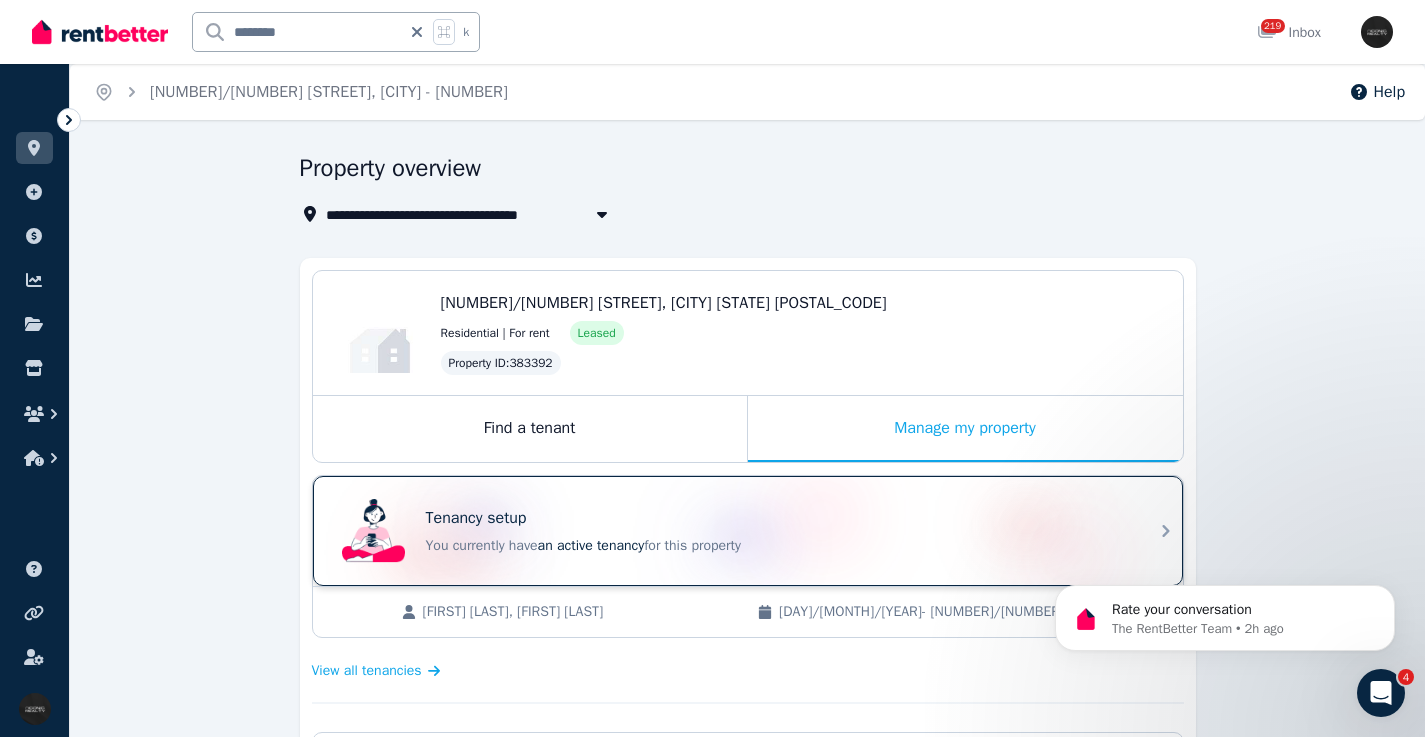 click on "Tenancy setup You currently have  an active tenancy  for this property" at bounding box center [730, 531] 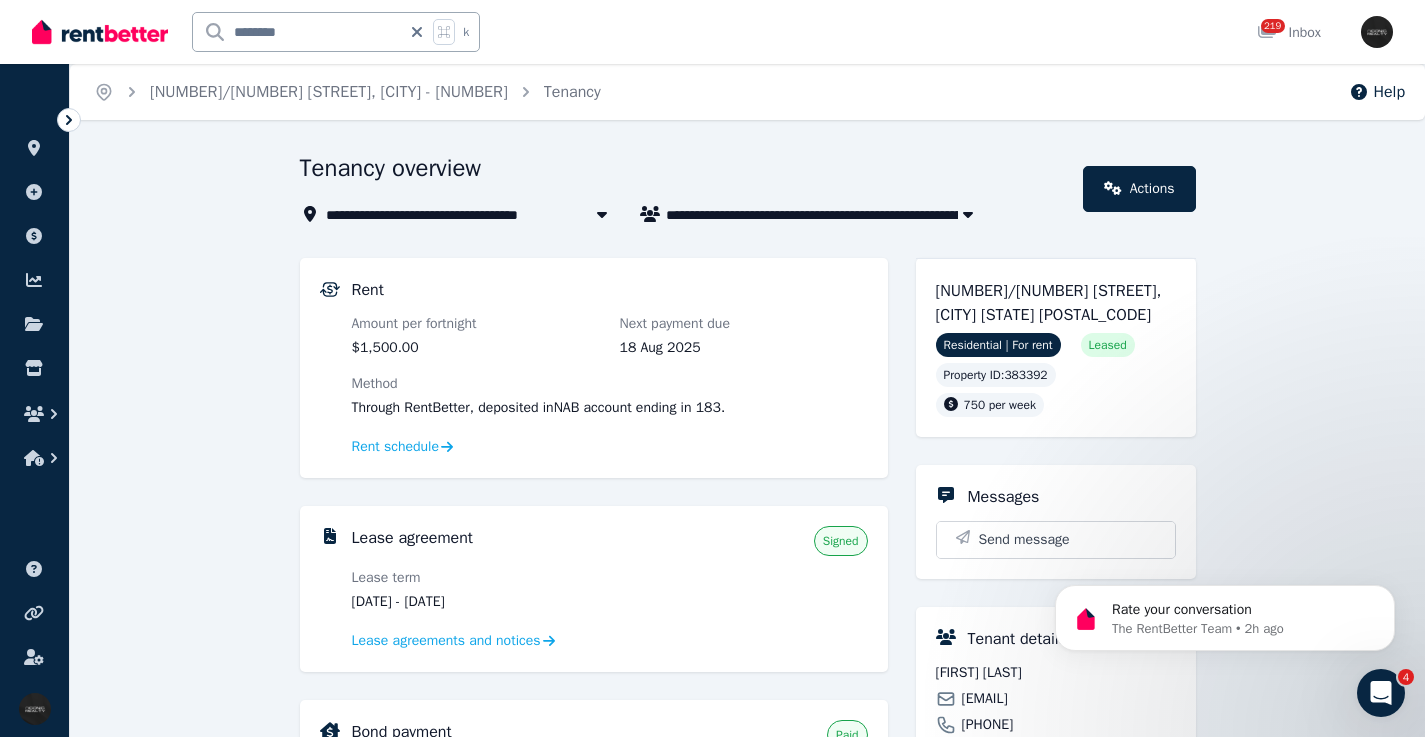 drag, startPoint x: 526, startPoint y: 599, endPoint x: 448, endPoint y: 592, distance: 78.31347 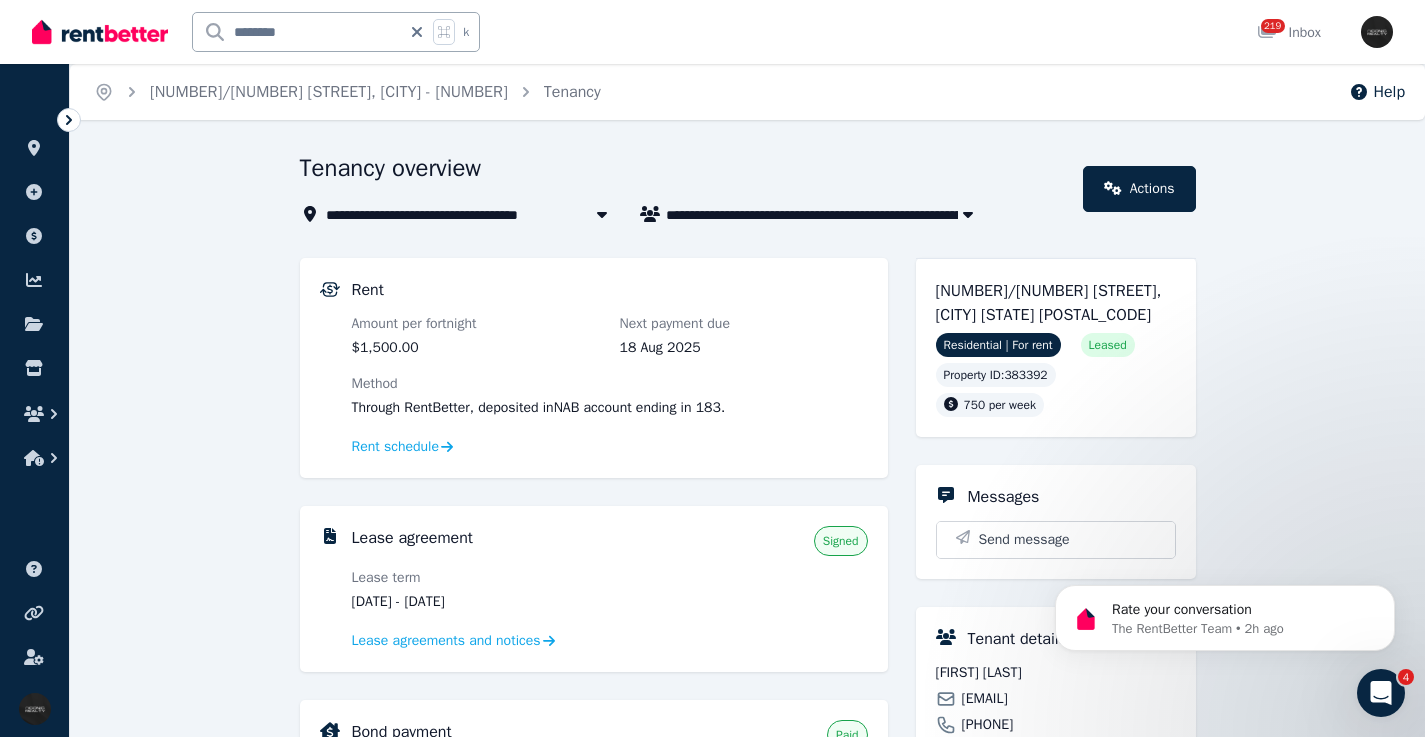 click on "25 Jul 2025 - 20 Oct 2025" at bounding box center (476, 602) 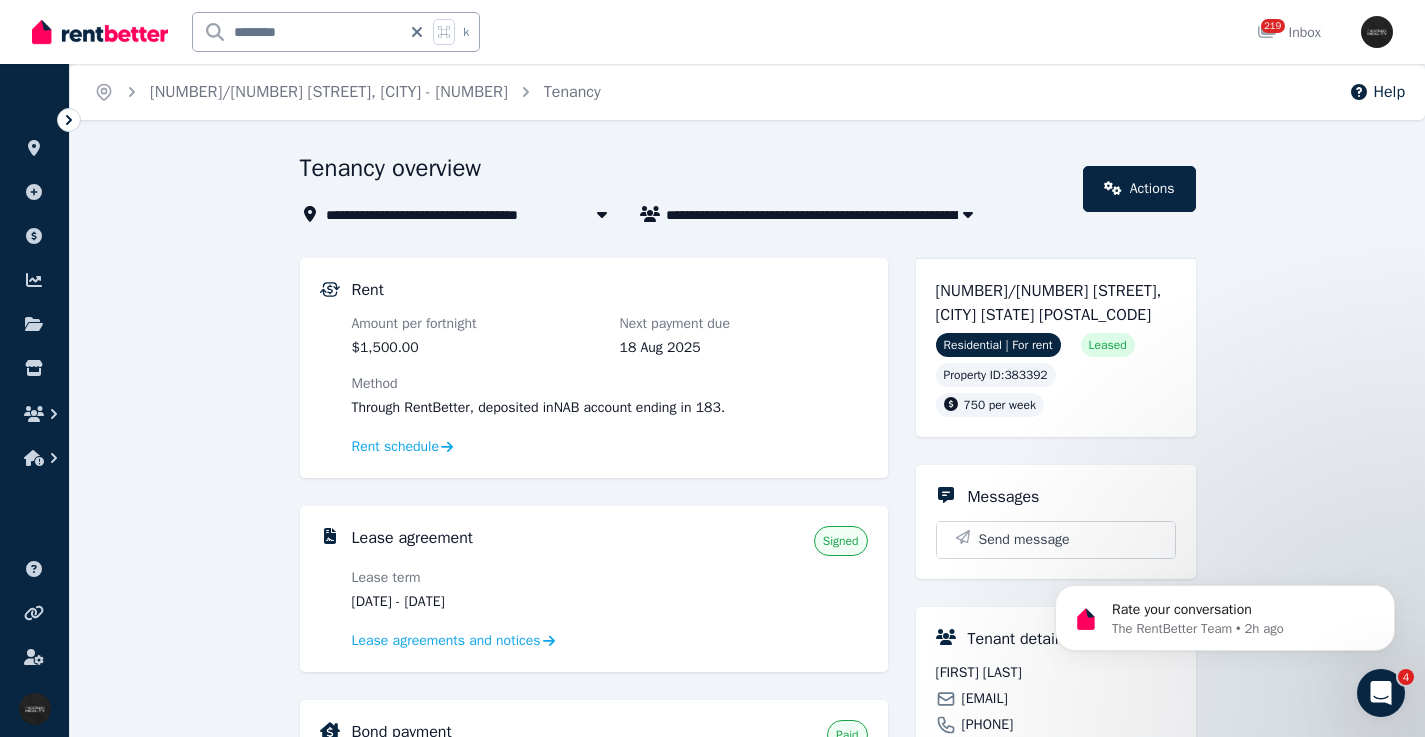 click on "Lease agreement Signed" at bounding box center [610, 541] 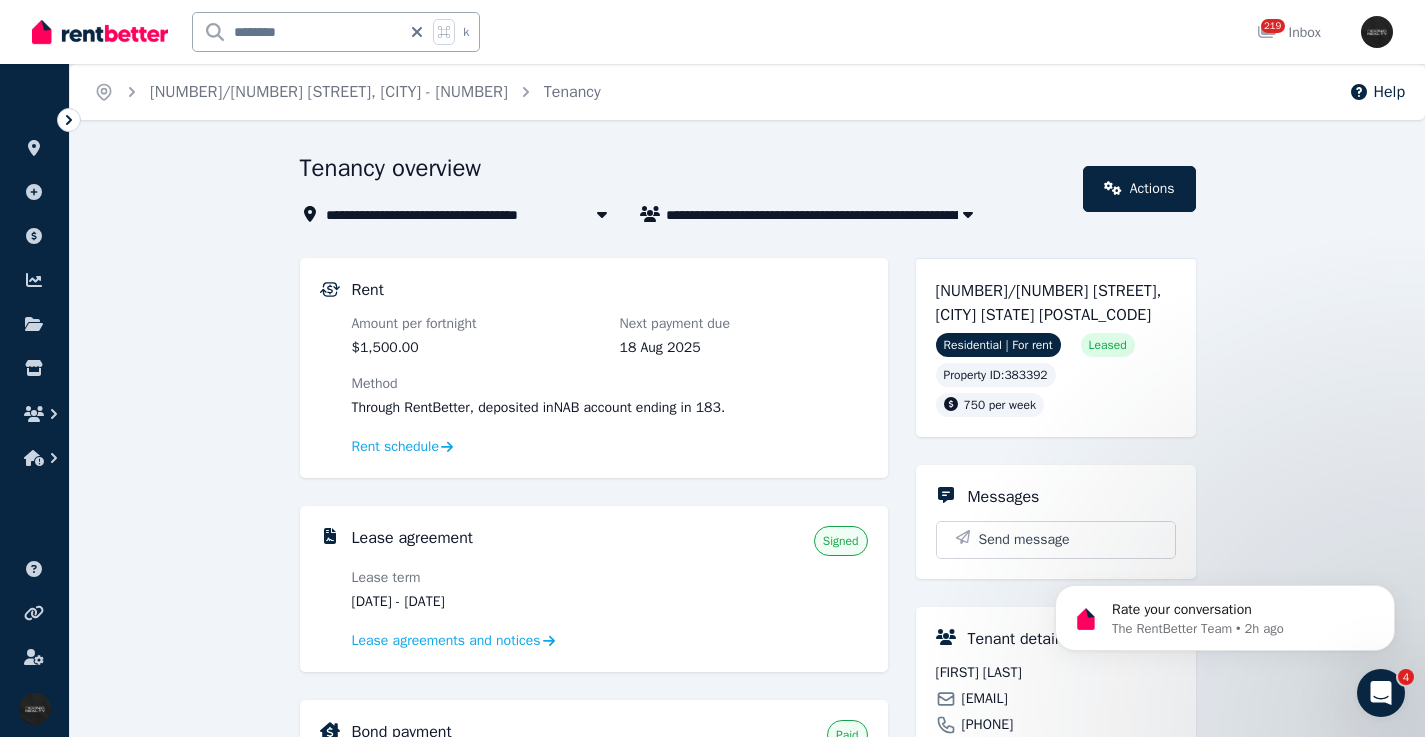 drag, startPoint x: 484, startPoint y: 604, endPoint x: 454, endPoint y: 597, distance: 30.805843 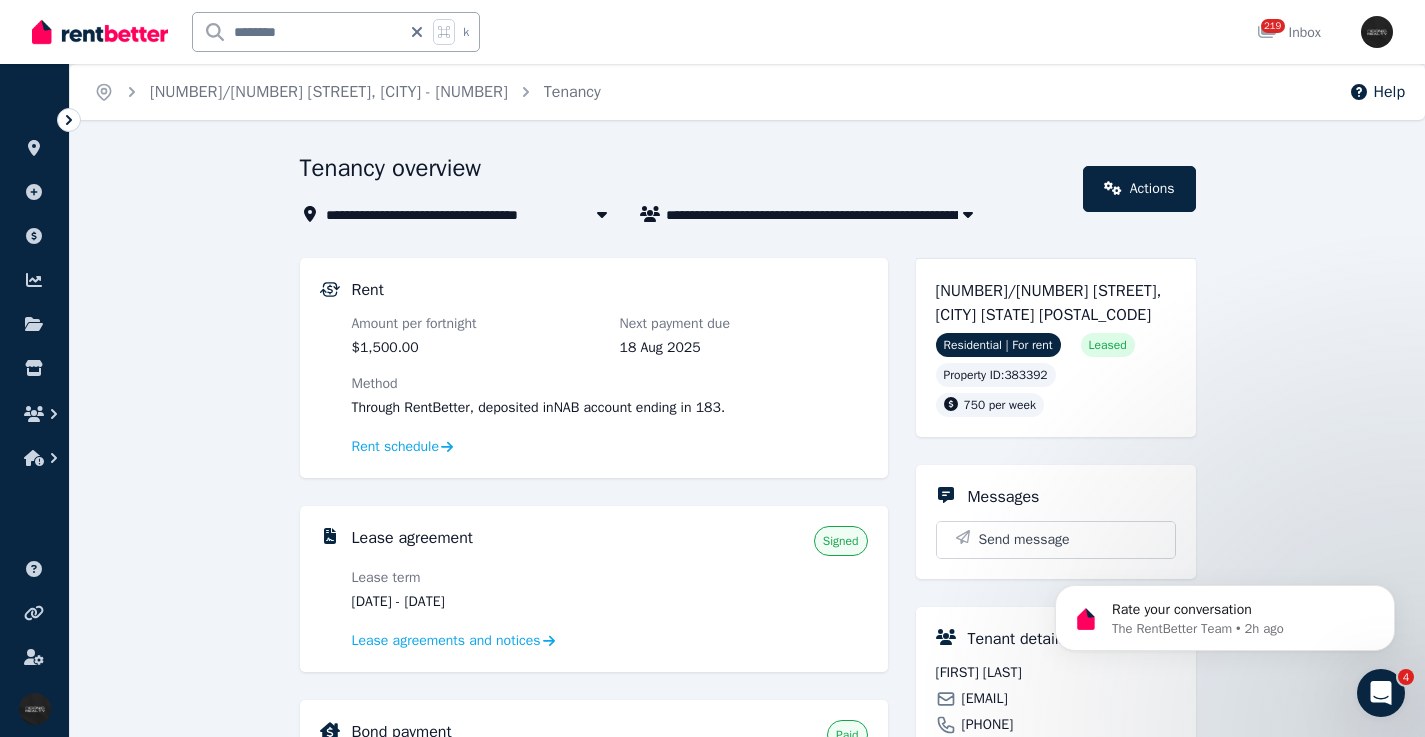 click on "25 Jul 2025 - 20 Oct 2025" at bounding box center (476, 602) 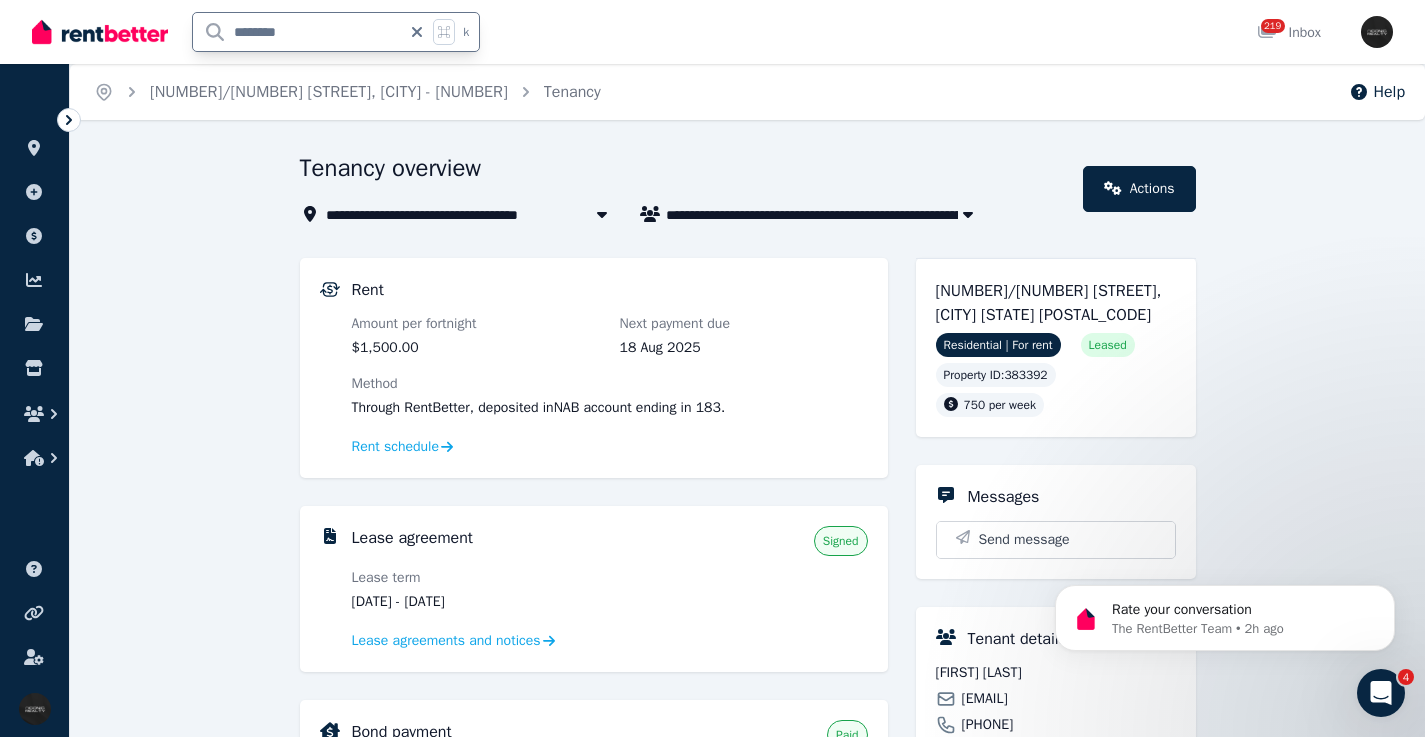 drag, startPoint x: 319, startPoint y: 38, endPoint x: 212, endPoint y: 29, distance: 107.37784 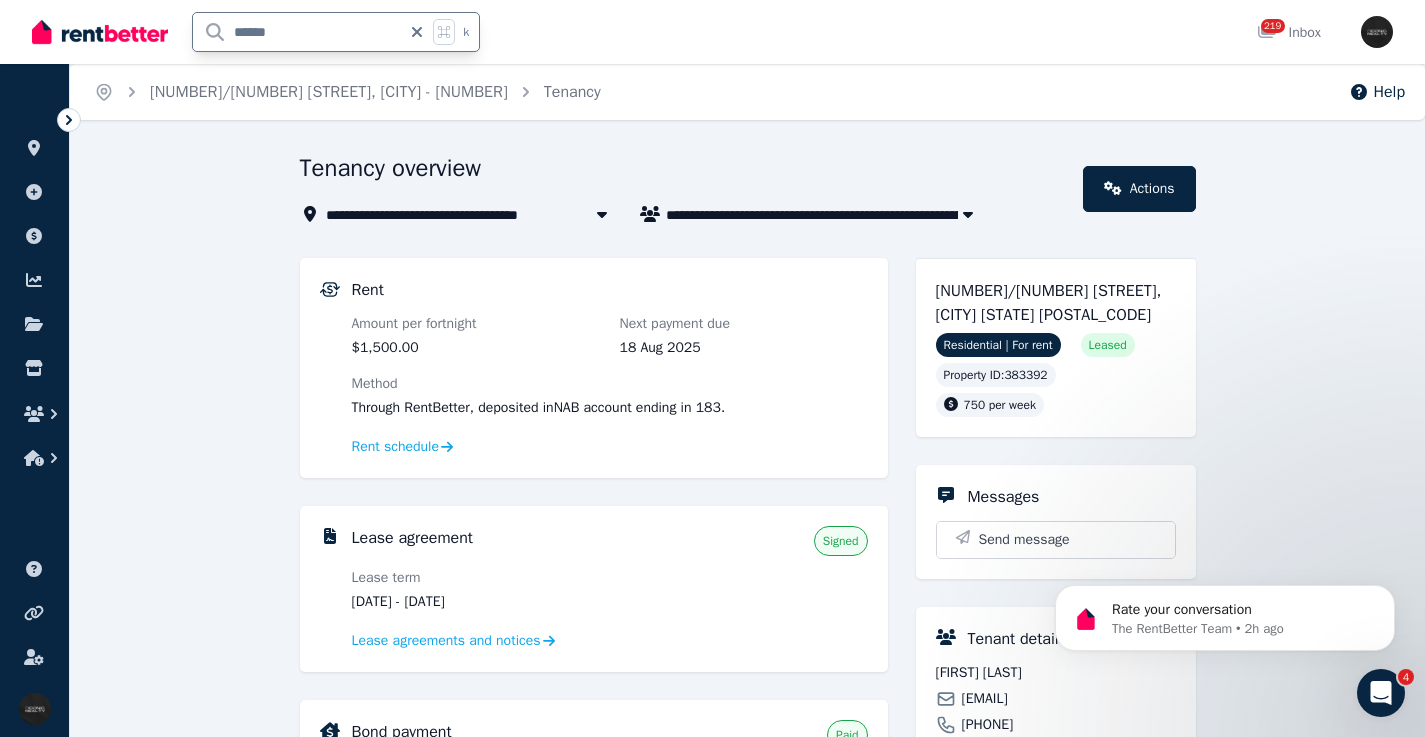 type on "*******" 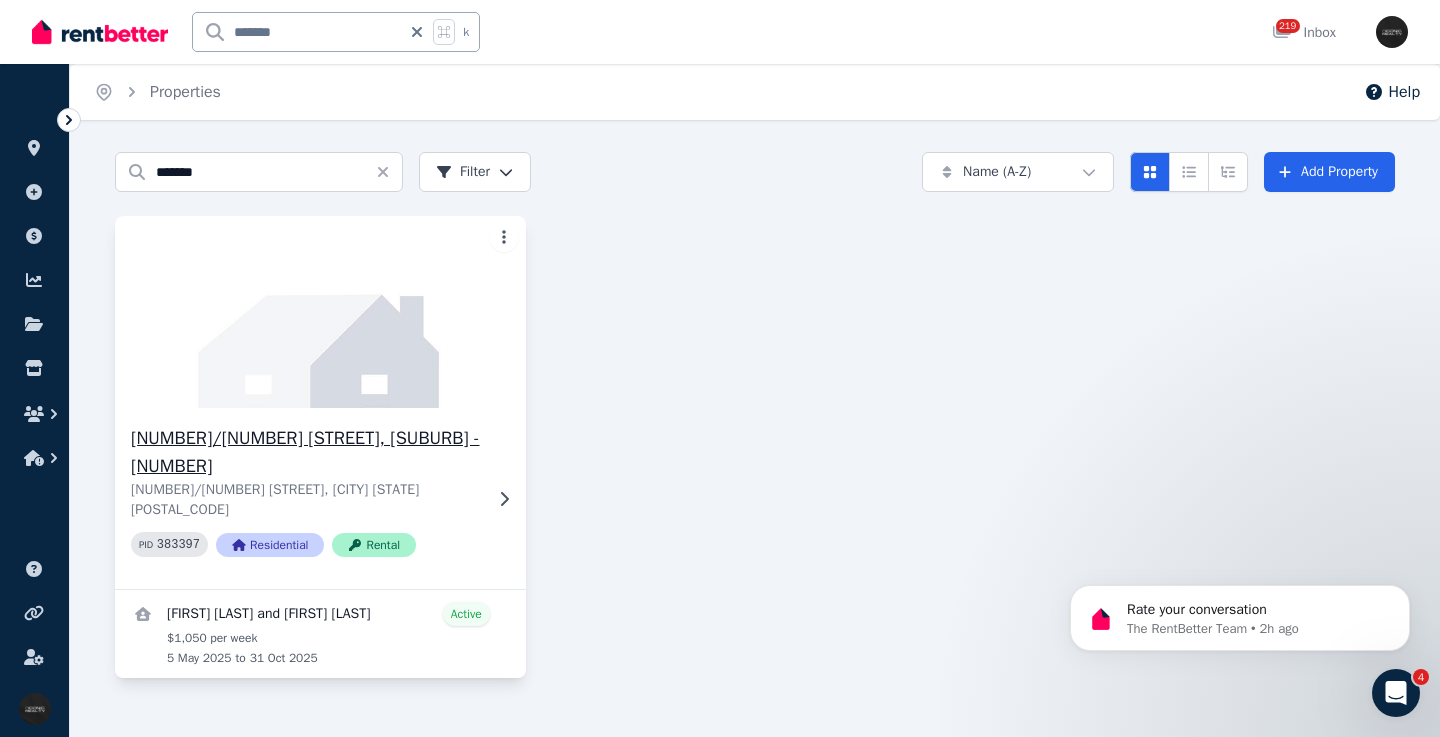 click 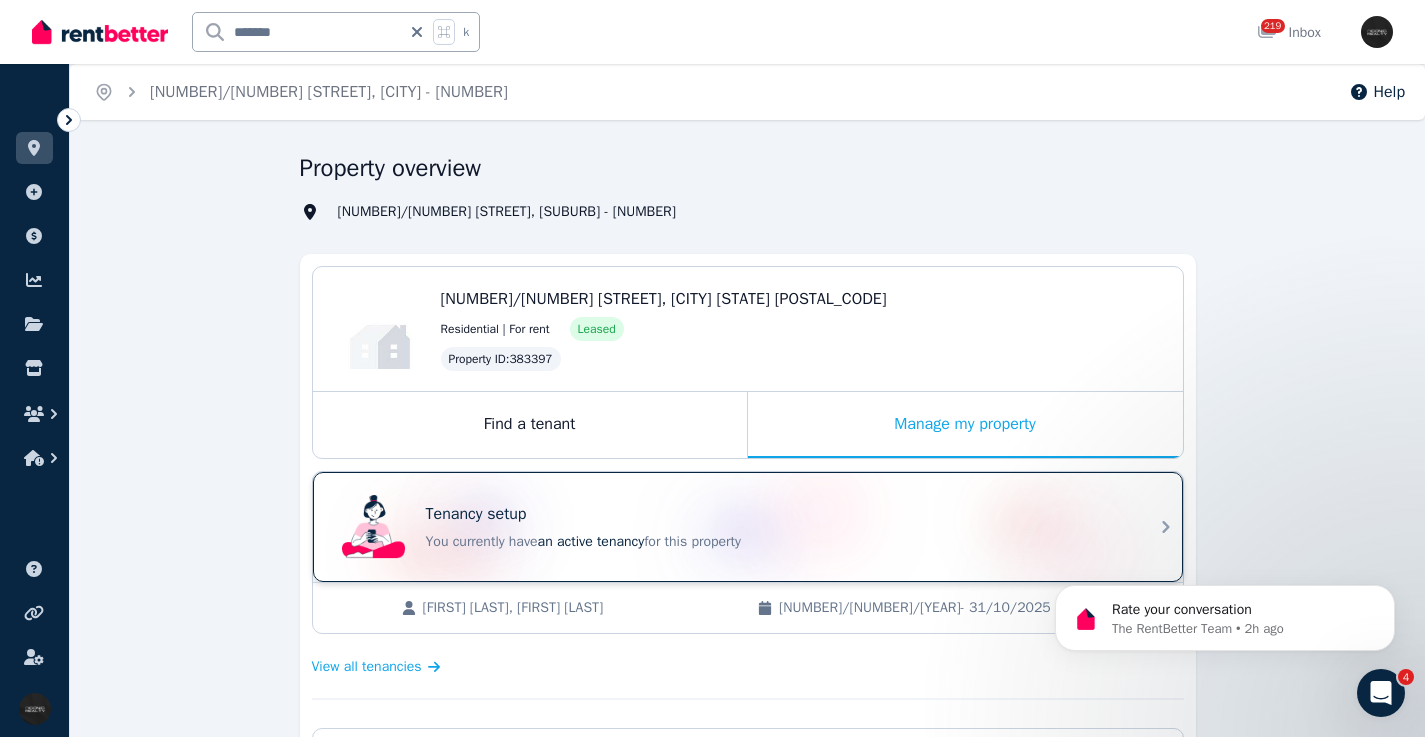 click on "Tenancy setup" at bounding box center (776, 514) 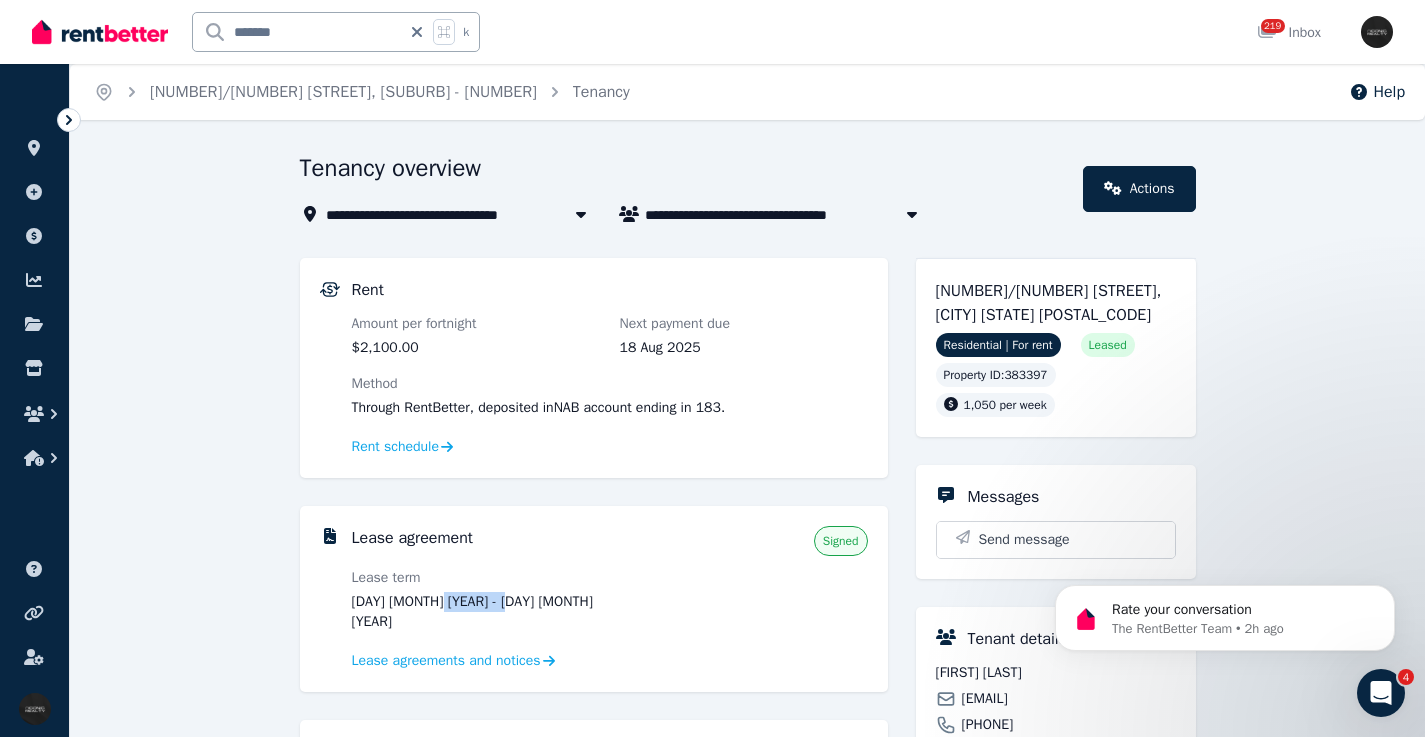 drag, startPoint x: 527, startPoint y: 600, endPoint x: 463, endPoint y: 579, distance: 67.357254 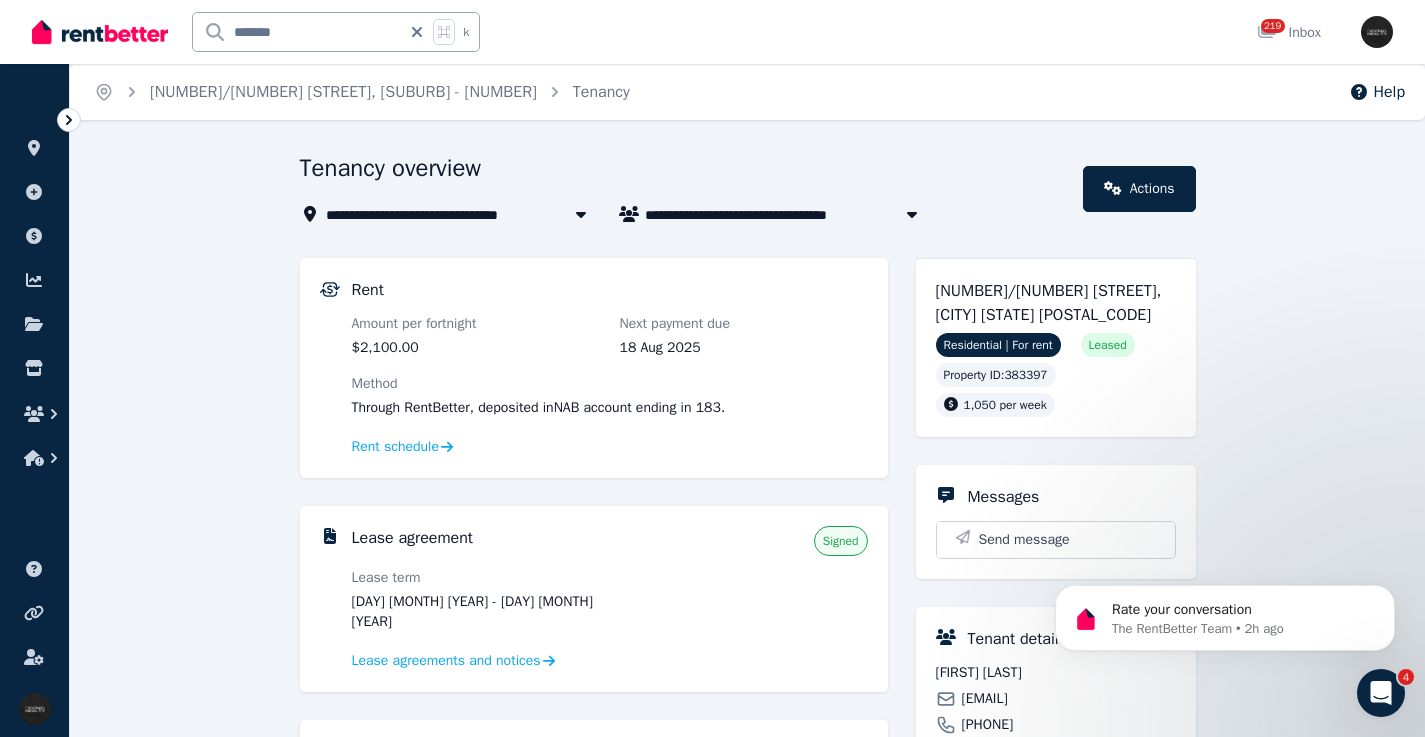 click on "Lease agreement Signed" at bounding box center [610, 541] 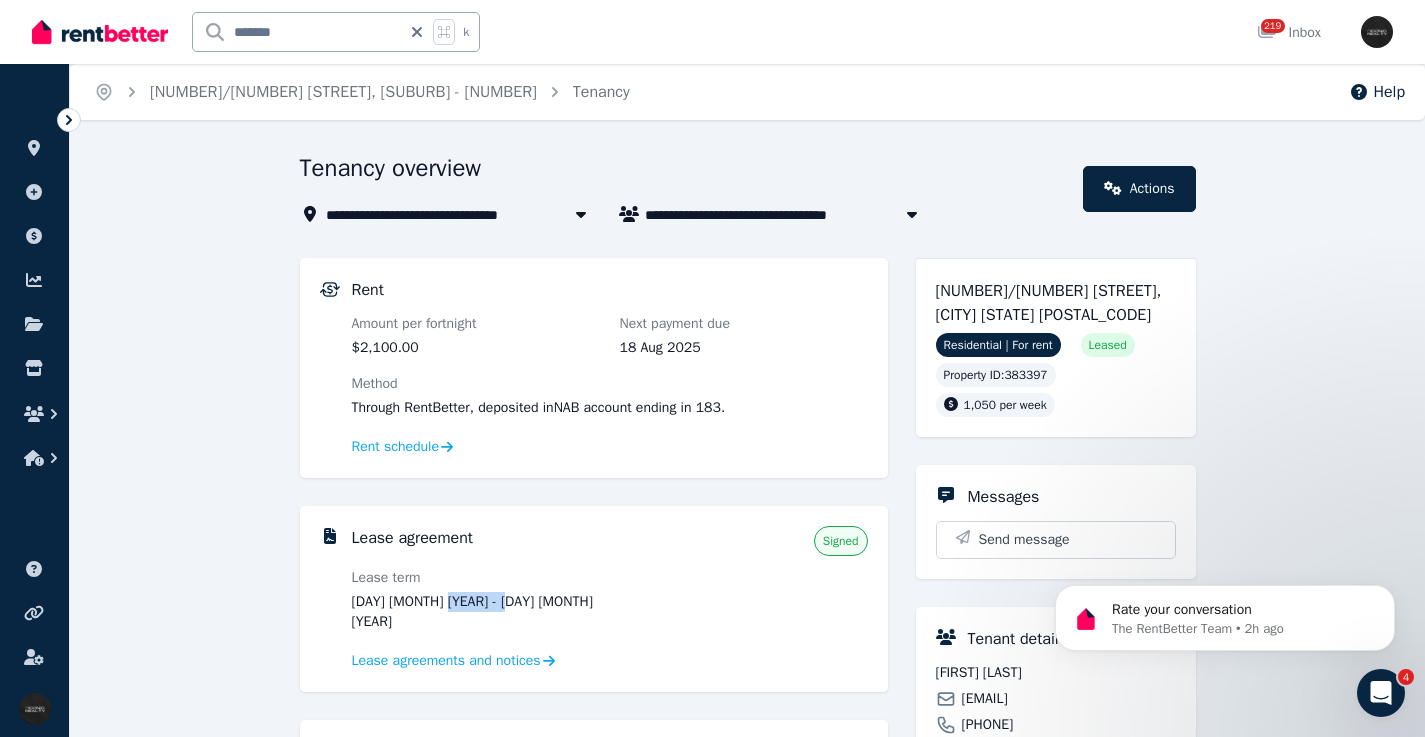 drag, startPoint x: 532, startPoint y: 599, endPoint x: 445, endPoint y: 604, distance: 87.14356 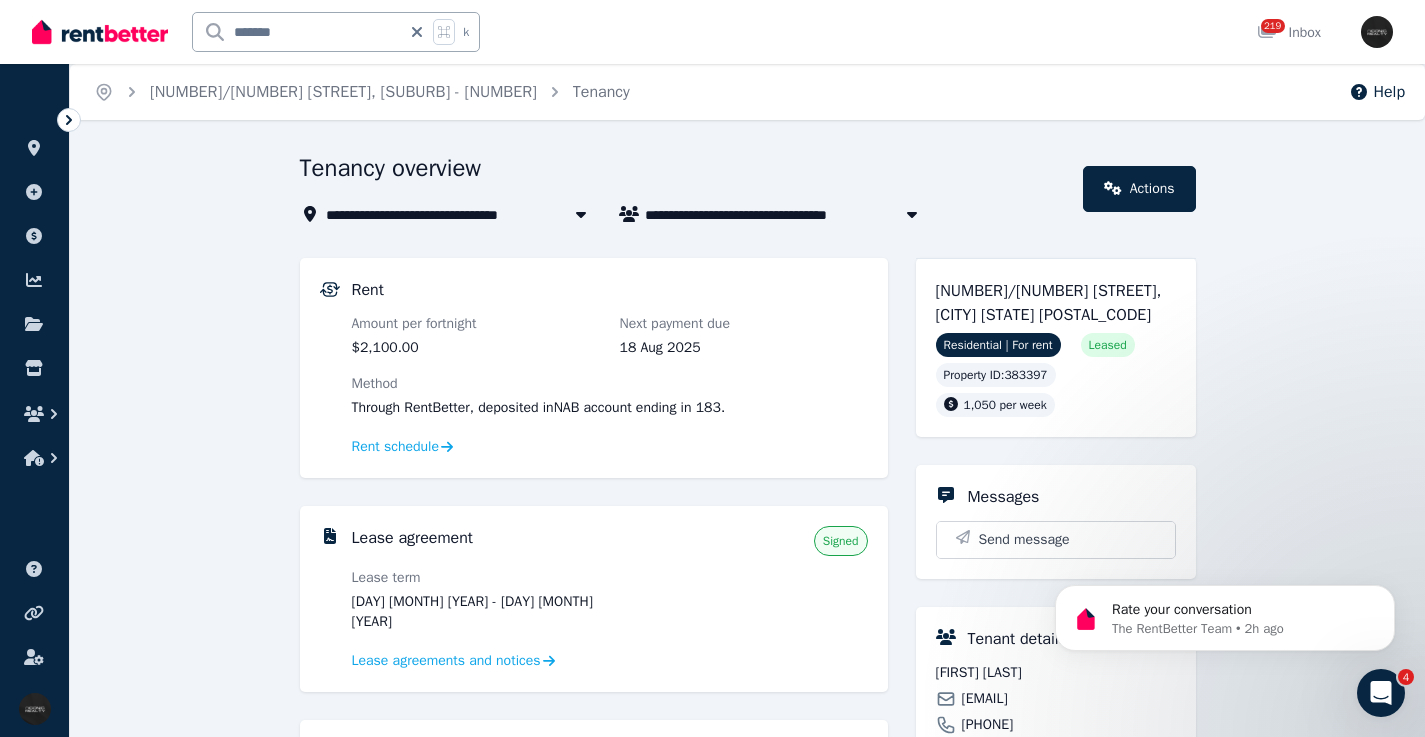 click on "5 May 2025 - 31 Oct 2025" at bounding box center (476, 612) 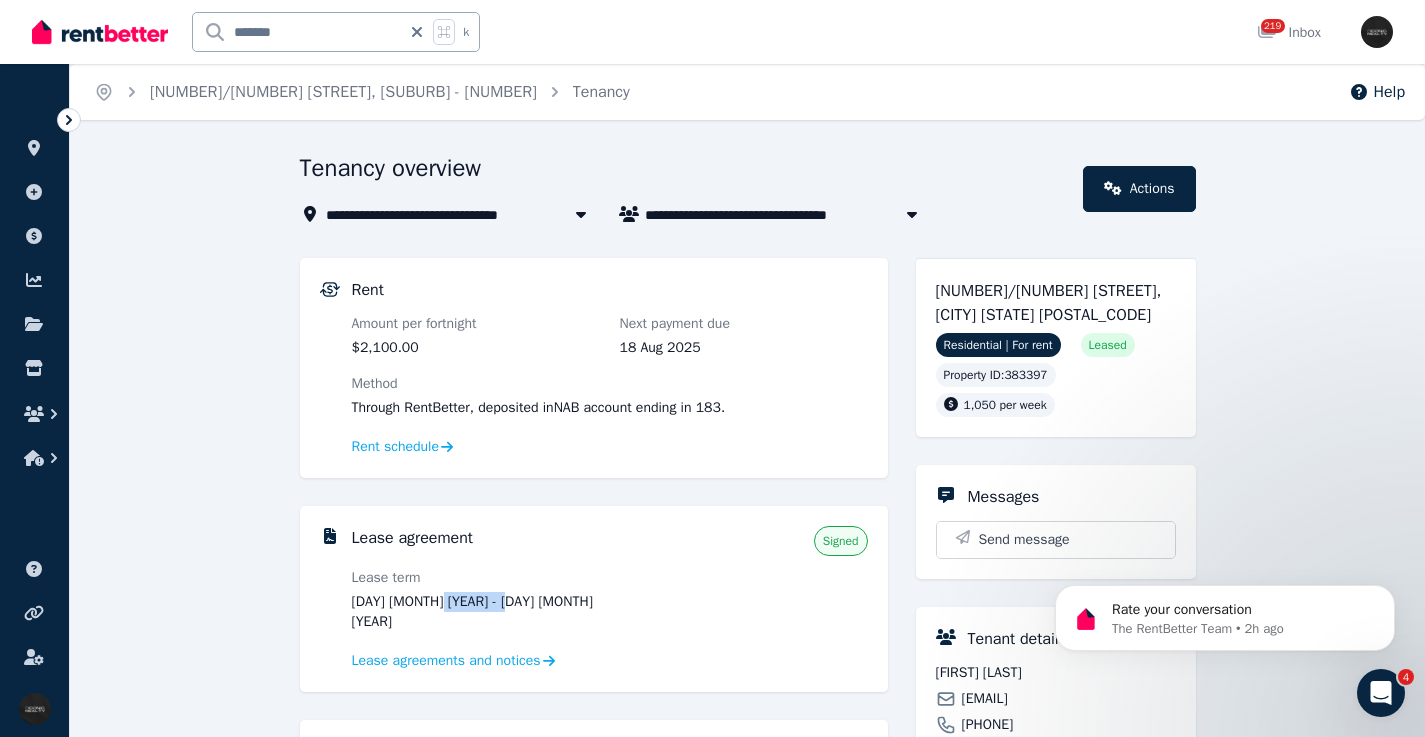 drag, startPoint x: 446, startPoint y: 605, endPoint x: 521, endPoint y: 586, distance: 77.36925 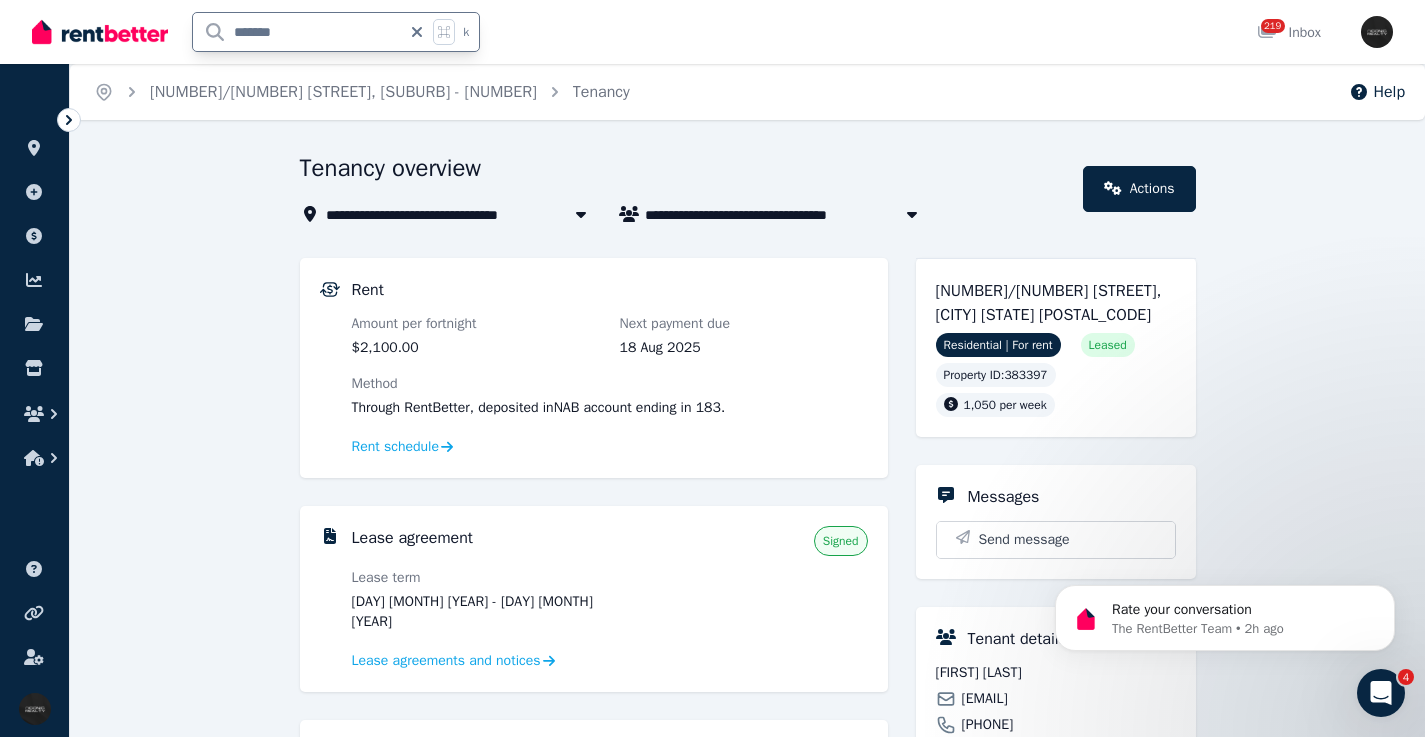 drag, startPoint x: 315, startPoint y: 36, endPoint x: 202, endPoint y: 29, distance: 113.216606 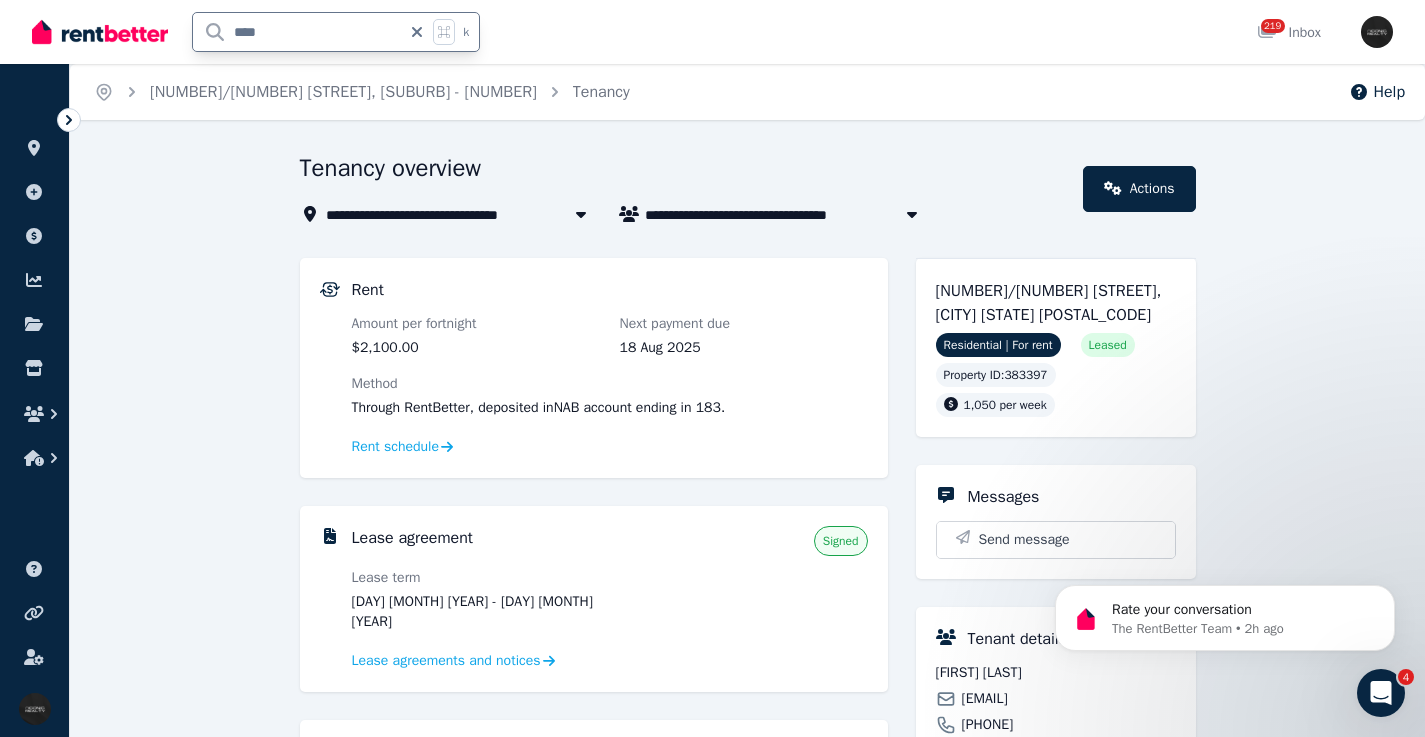 type on "*****" 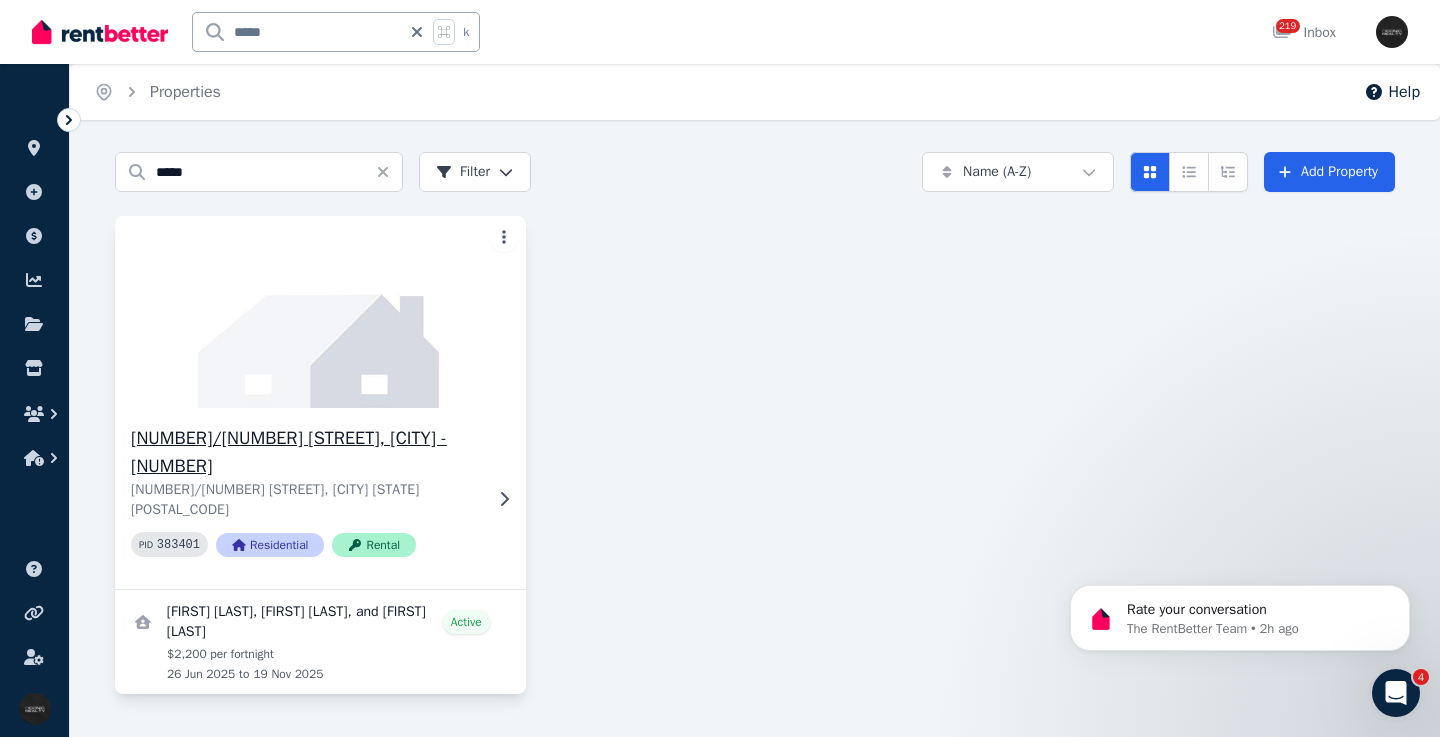 click on "2/329 Maroubra Rd, Maroubra - 76 2/329 Maroubra Rd, Maroubra NSW 2035 PID   383401 Residential Rental" at bounding box center (320, 498) 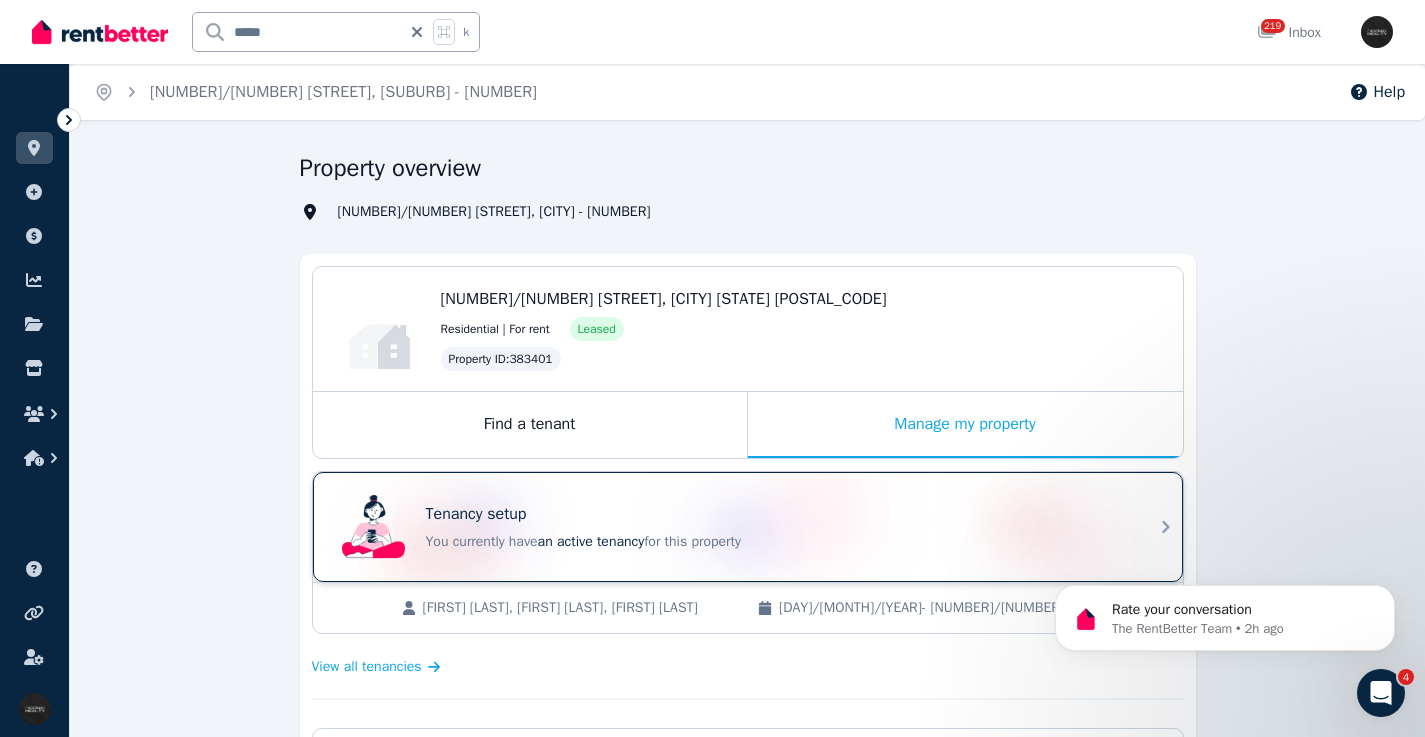 click on "Tenancy setup You currently have  an active tenancy  for this property" at bounding box center [730, 527] 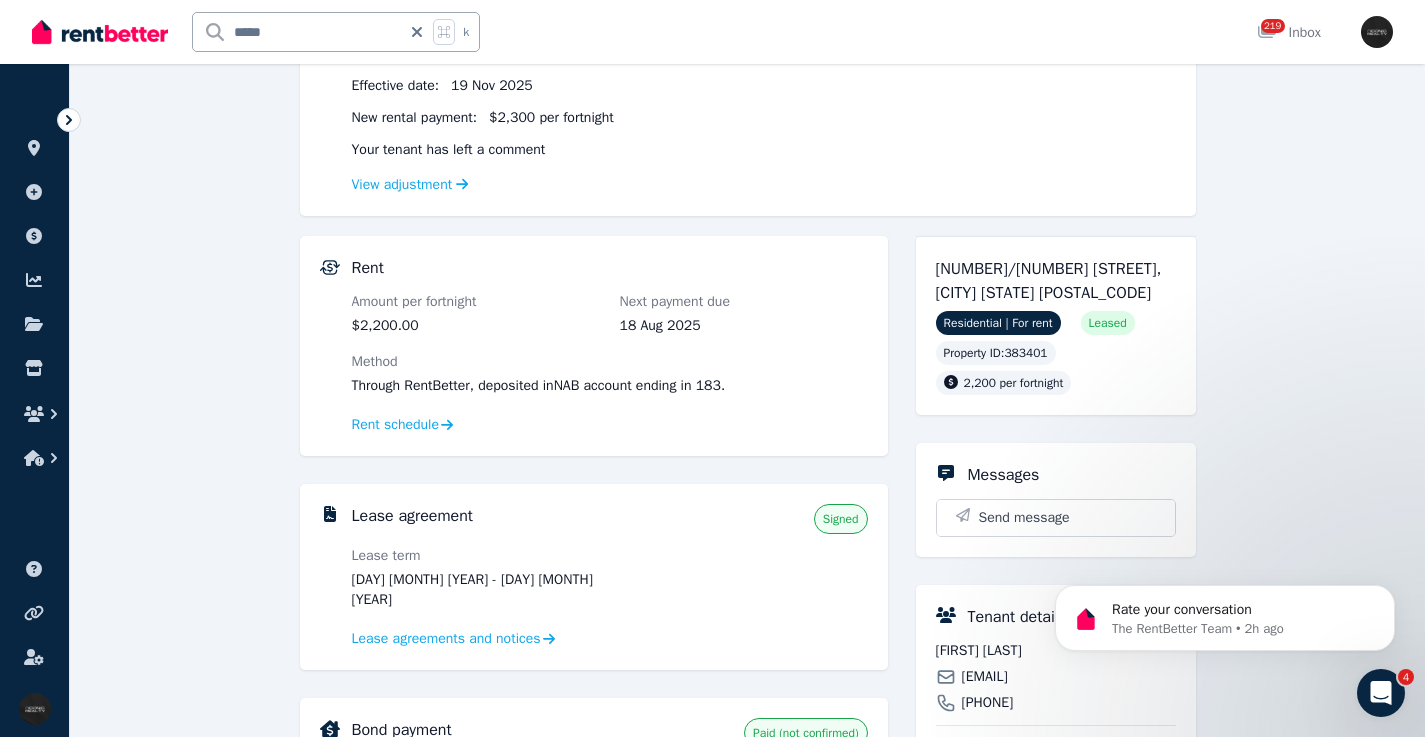 scroll, scrollTop: 305, scrollLeft: 0, axis: vertical 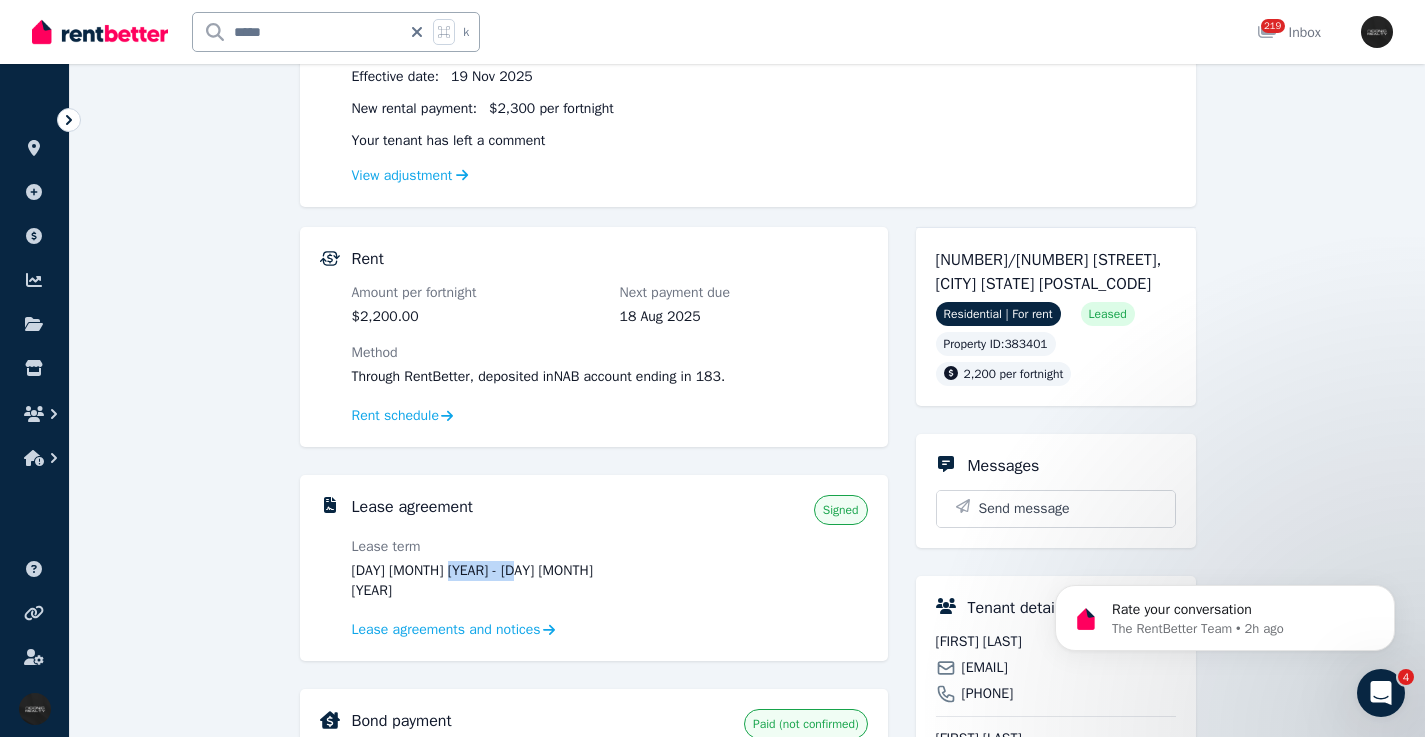 drag, startPoint x: 511, startPoint y: 568, endPoint x: 452, endPoint y: 567, distance: 59.008472 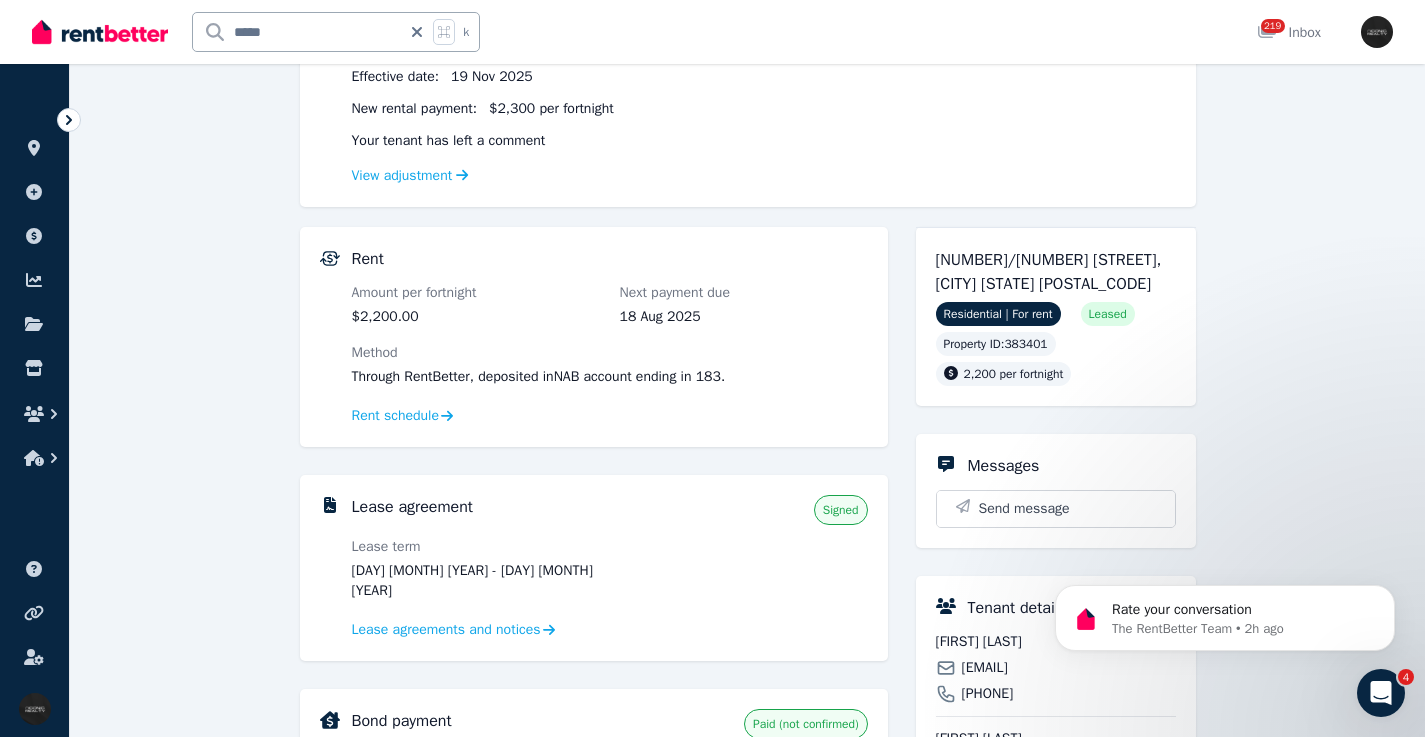 click 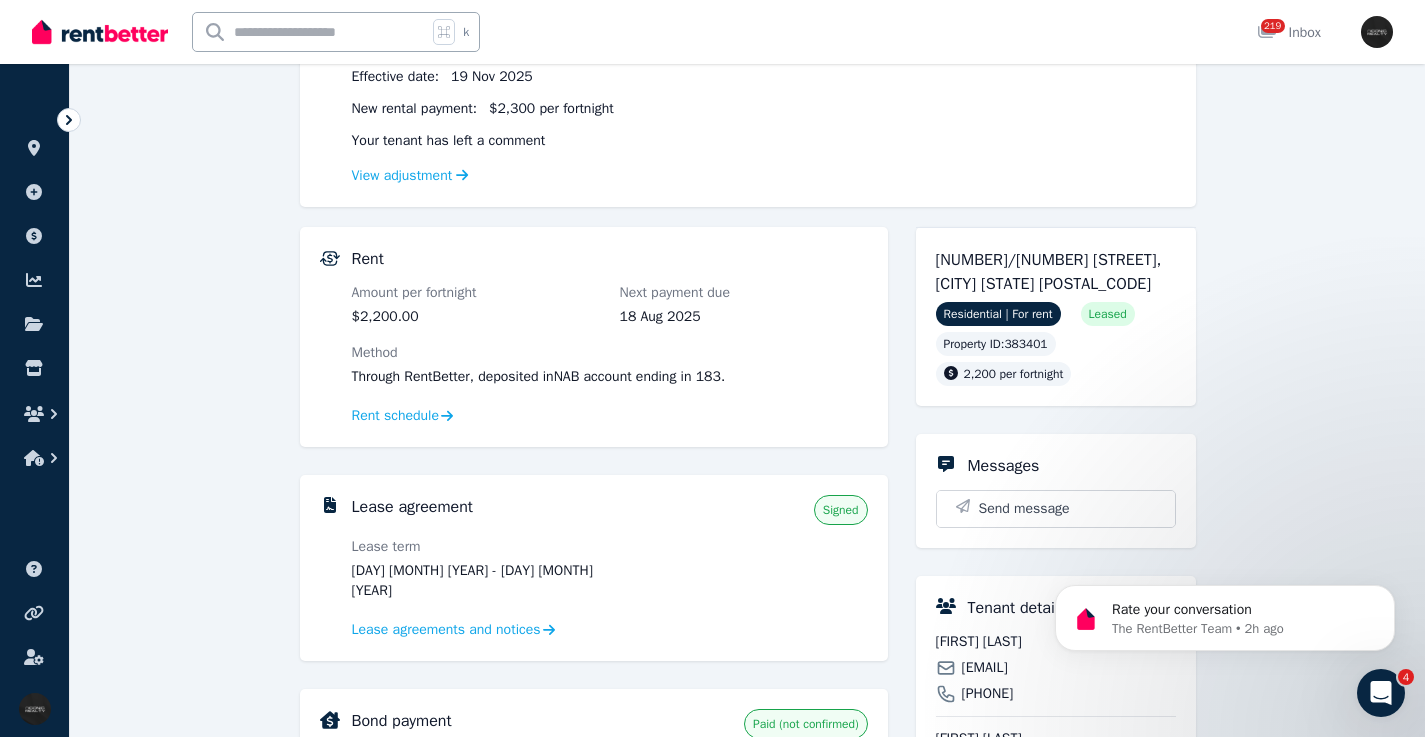 click at bounding box center (310, 32) 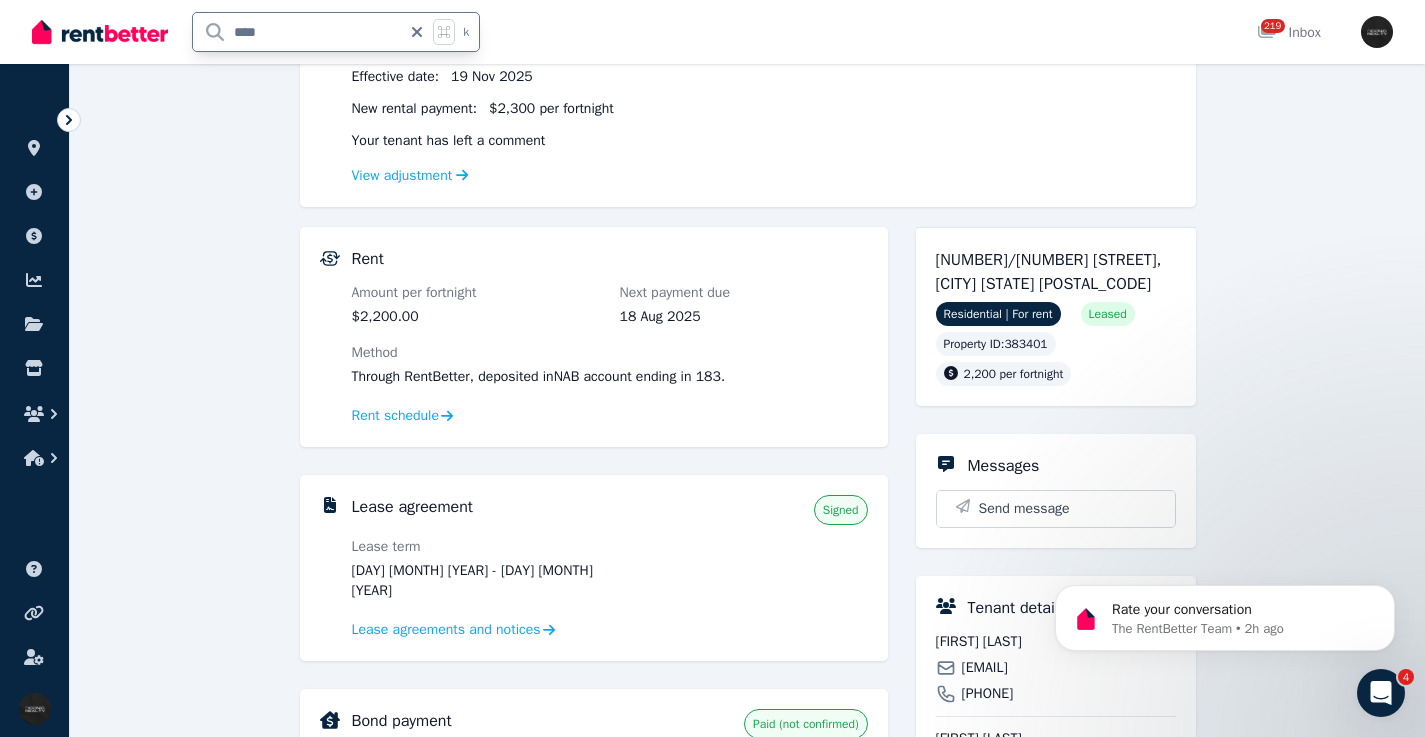 type on "*****" 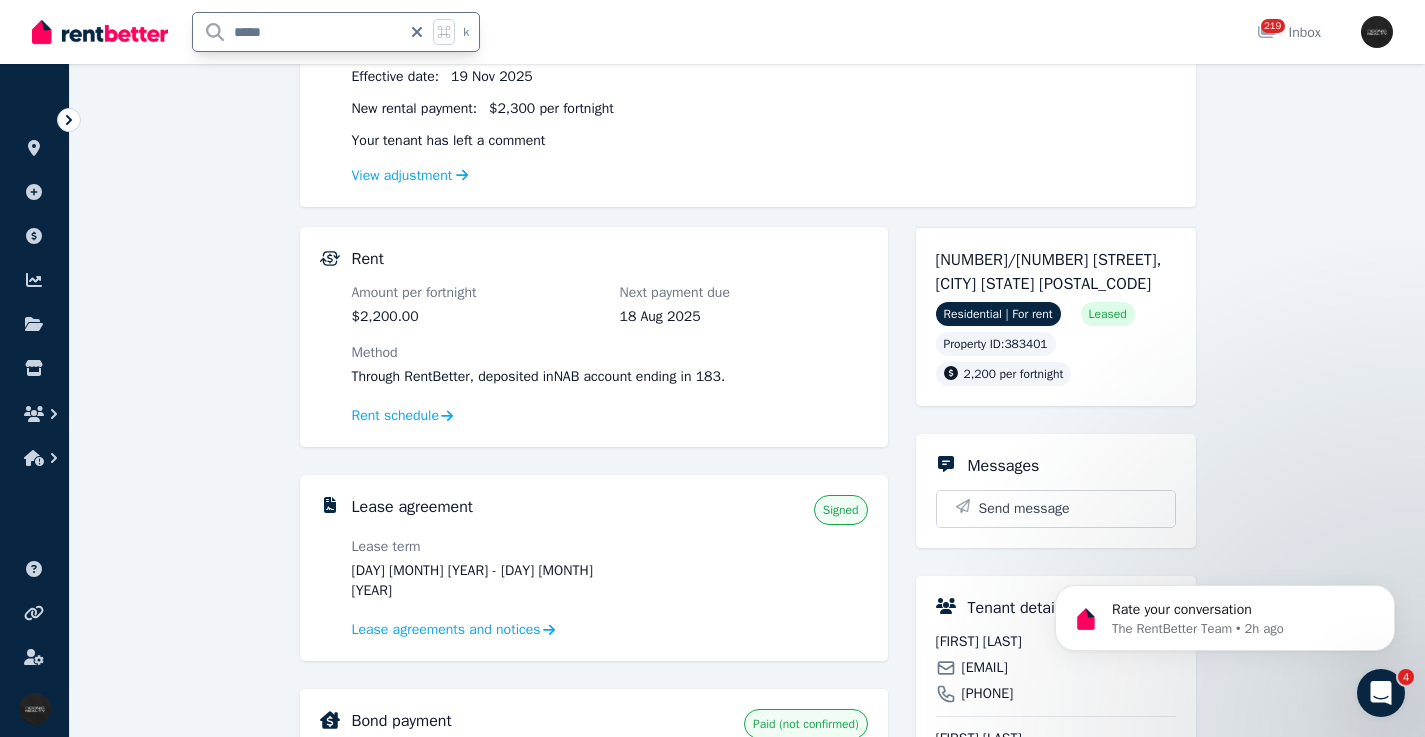 scroll, scrollTop: 0, scrollLeft: 0, axis: both 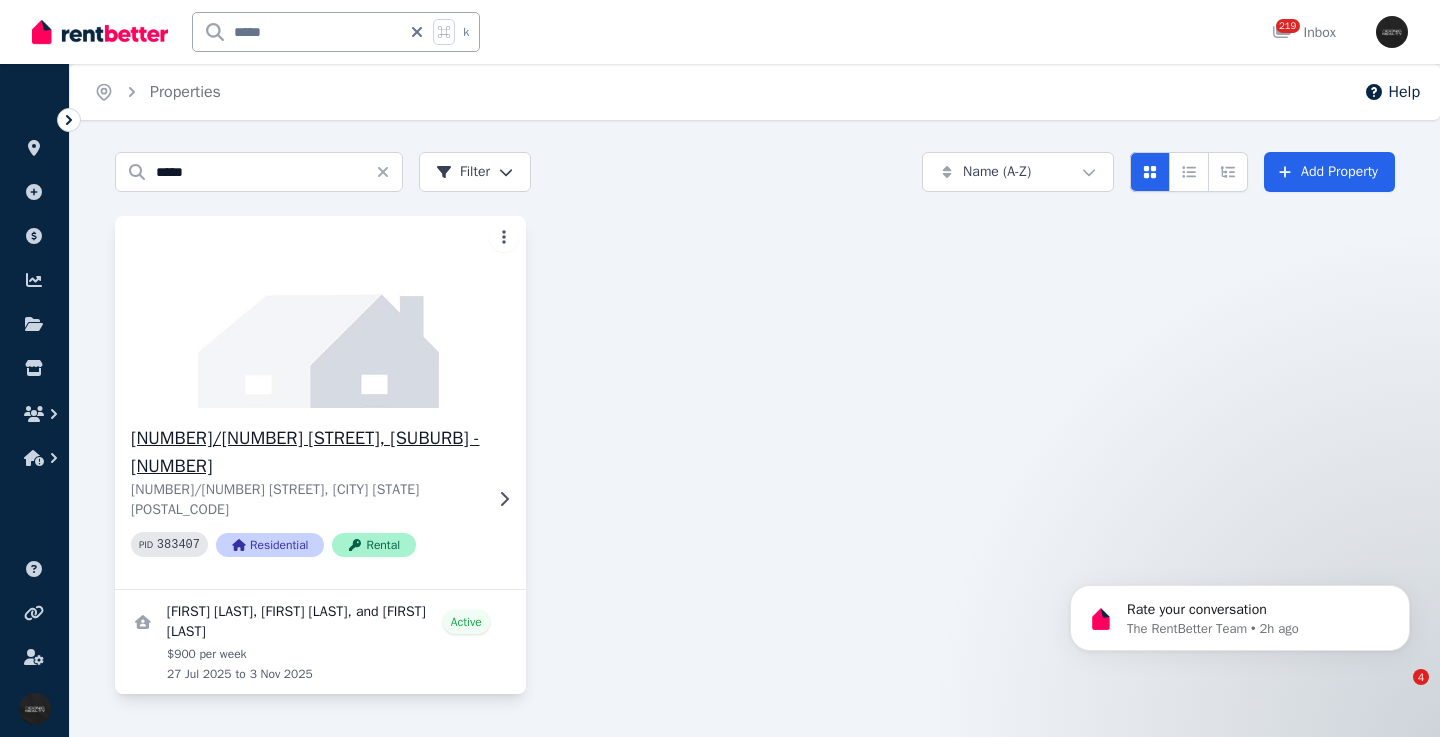 click on "7/245 Old South Head Rd, Bondi - 6 7/245 Old South Head Rd, Bondi NSW 2026 PID   383407 Residential Rental" at bounding box center (320, 498) 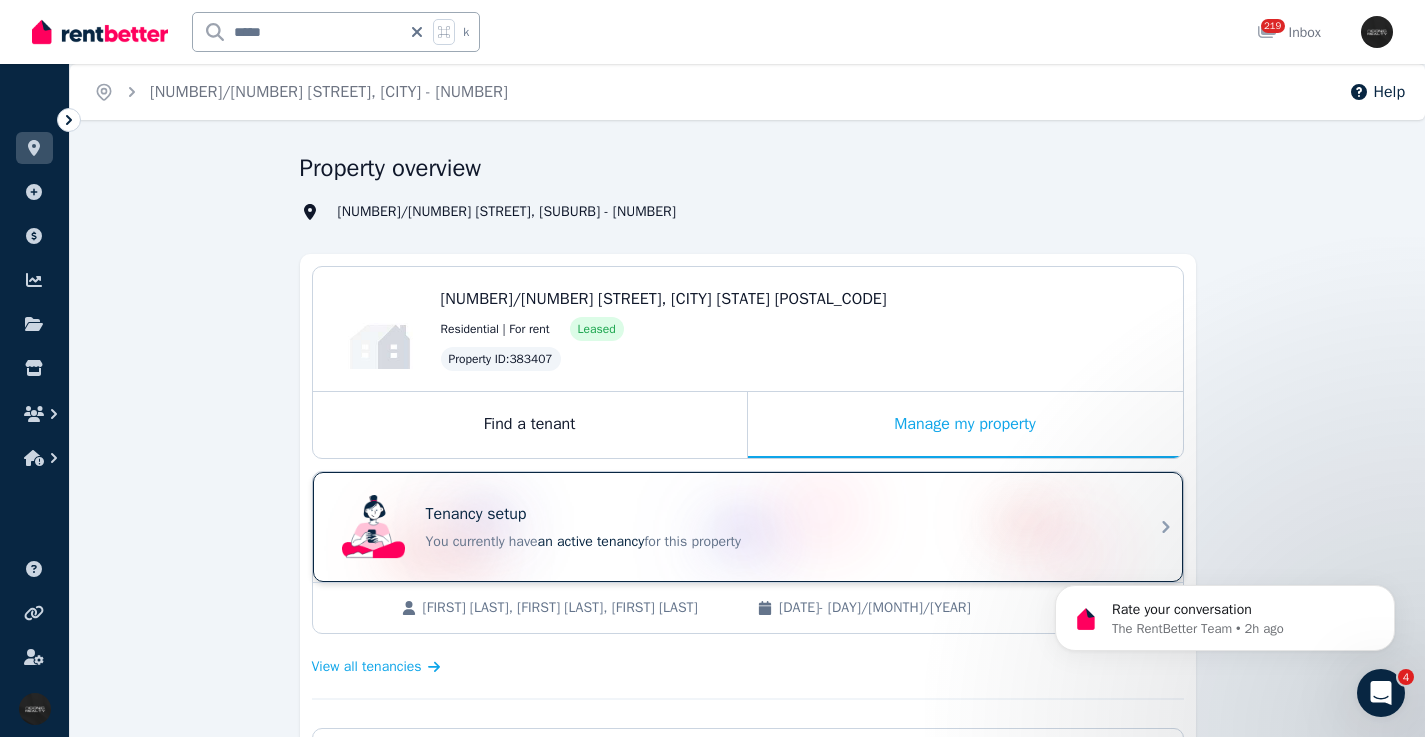 click on "Tenancy setup You currently have  an active tenancy  for this property" at bounding box center (730, 527) 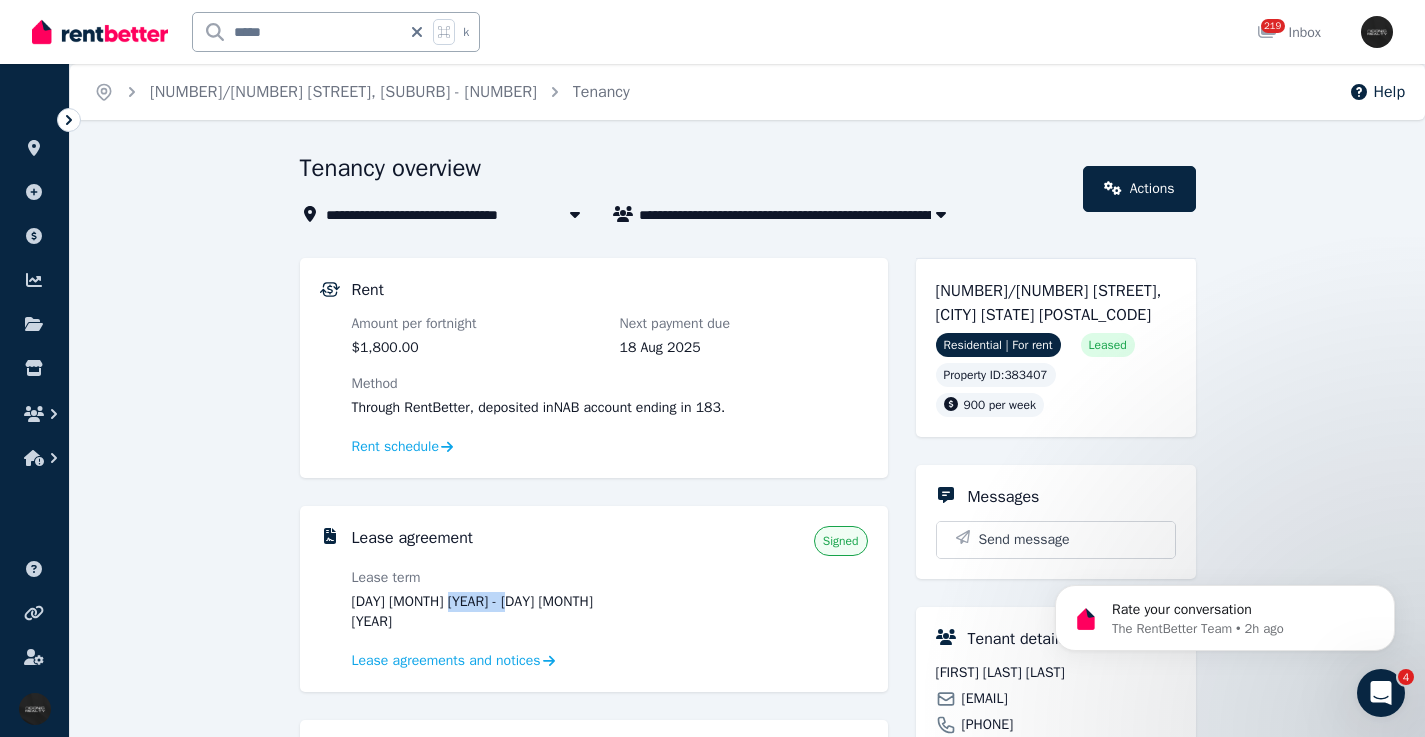 drag, startPoint x: 518, startPoint y: 598, endPoint x: 449, endPoint y: 595, distance: 69.065186 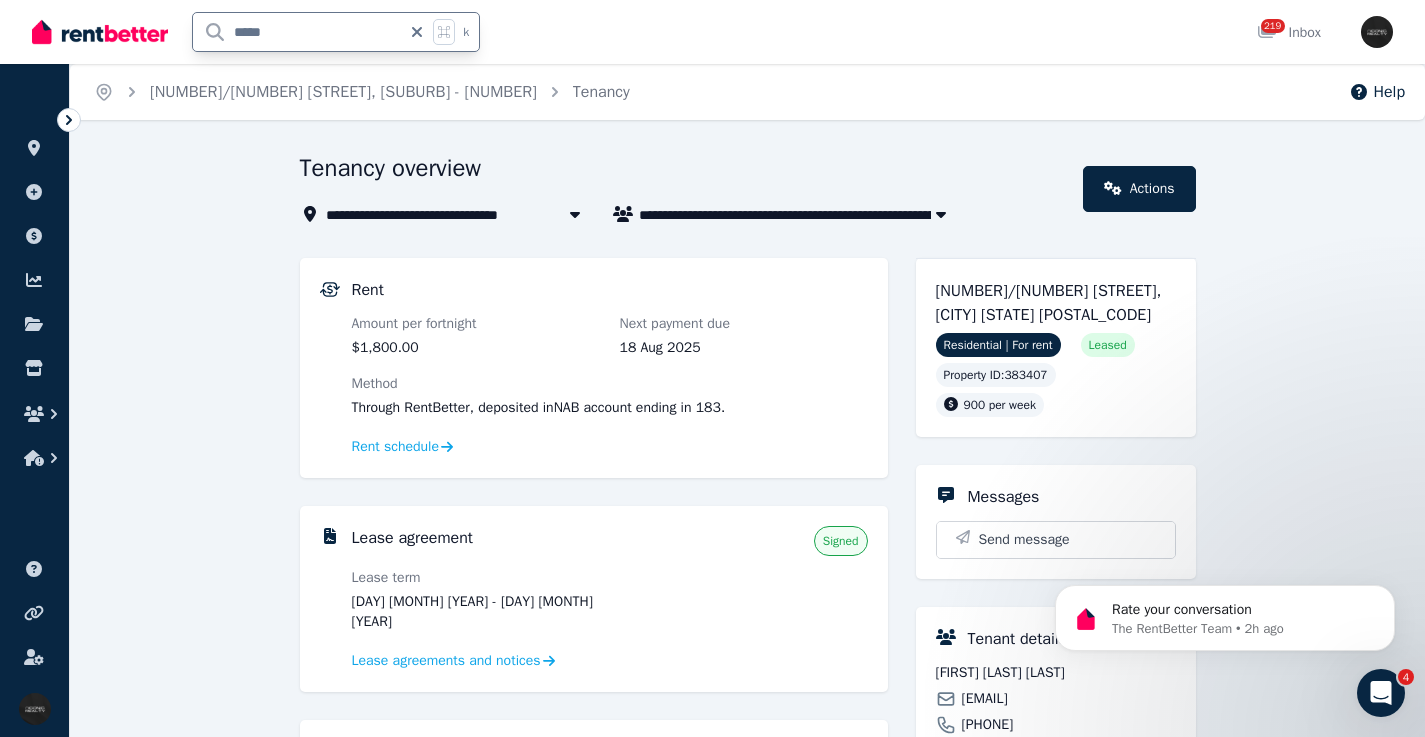 drag, startPoint x: 315, startPoint y: 38, endPoint x: 219, endPoint y: 37, distance: 96.00521 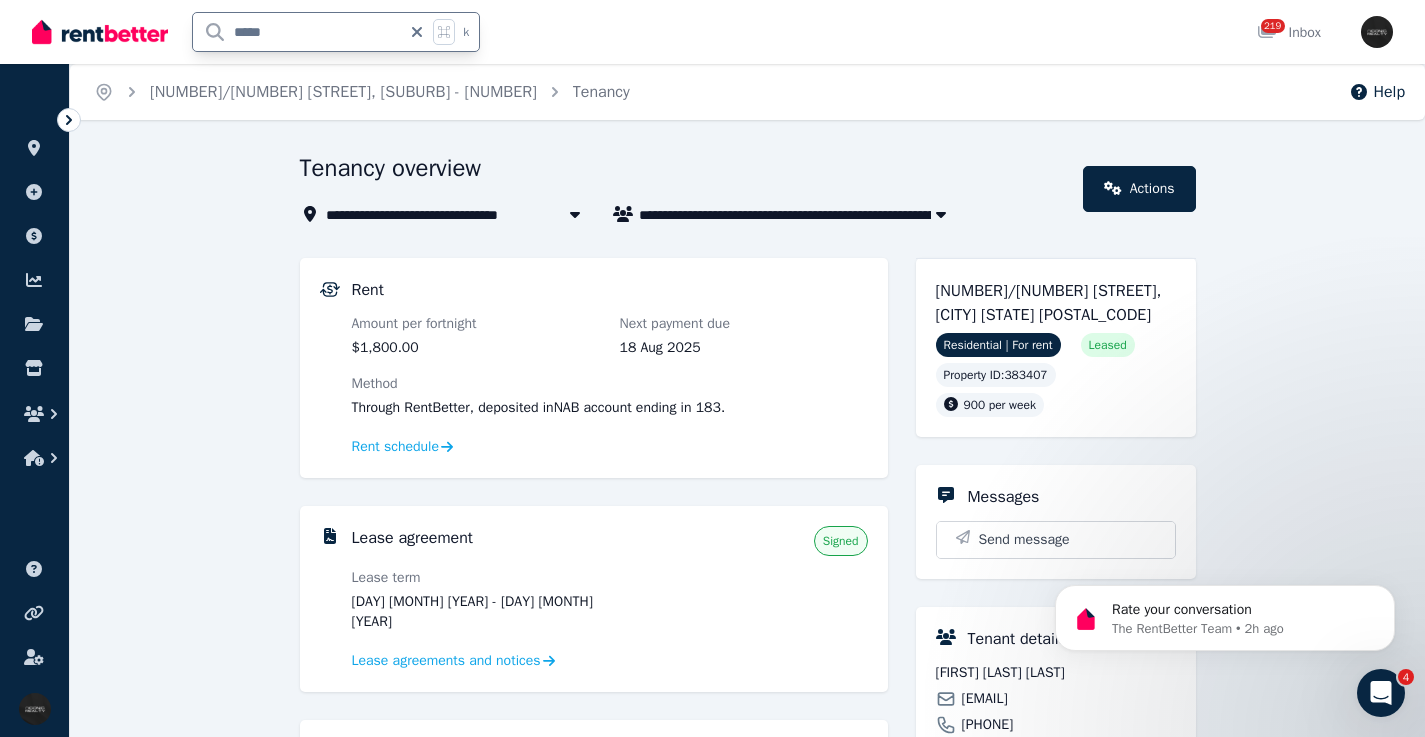 drag, startPoint x: 296, startPoint y: 41, endPoint x: 185, endPoint y: 36, distance: 111.11256 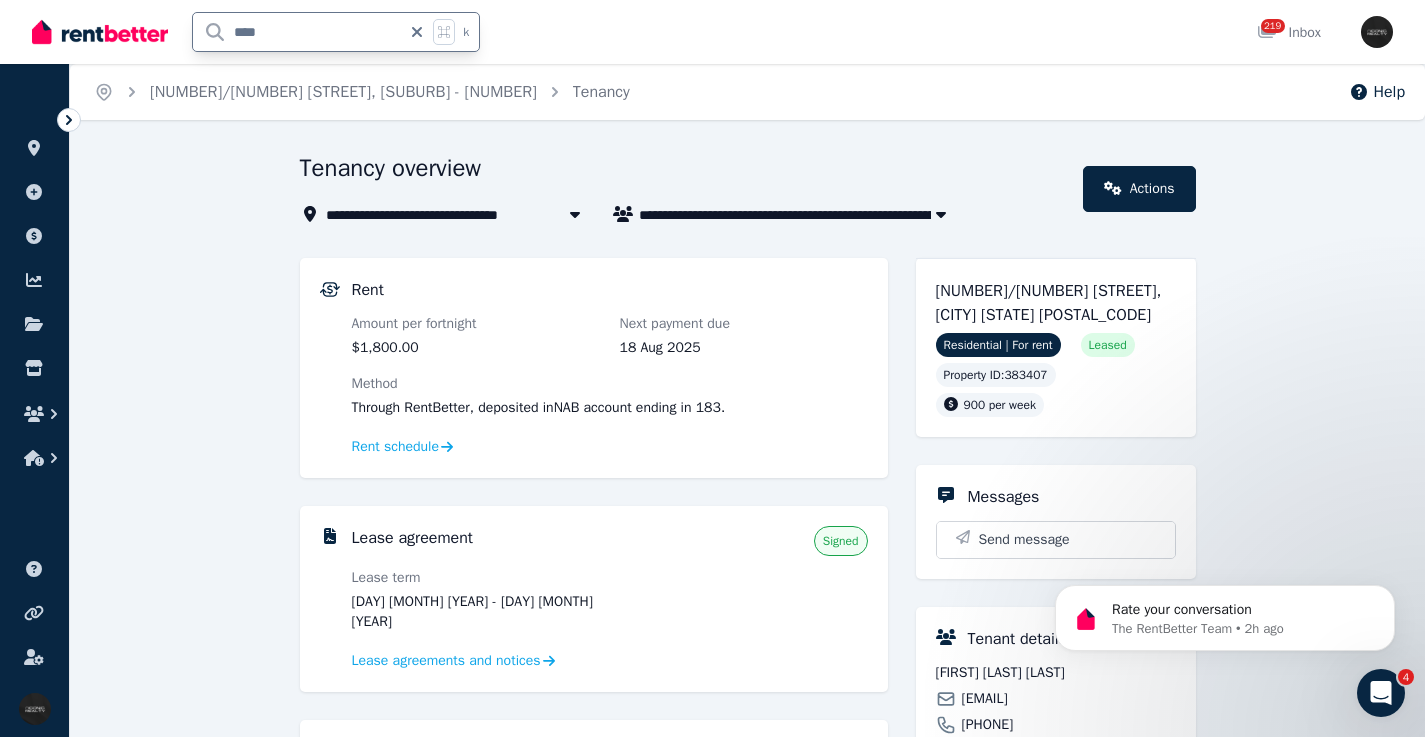 type on "*****" 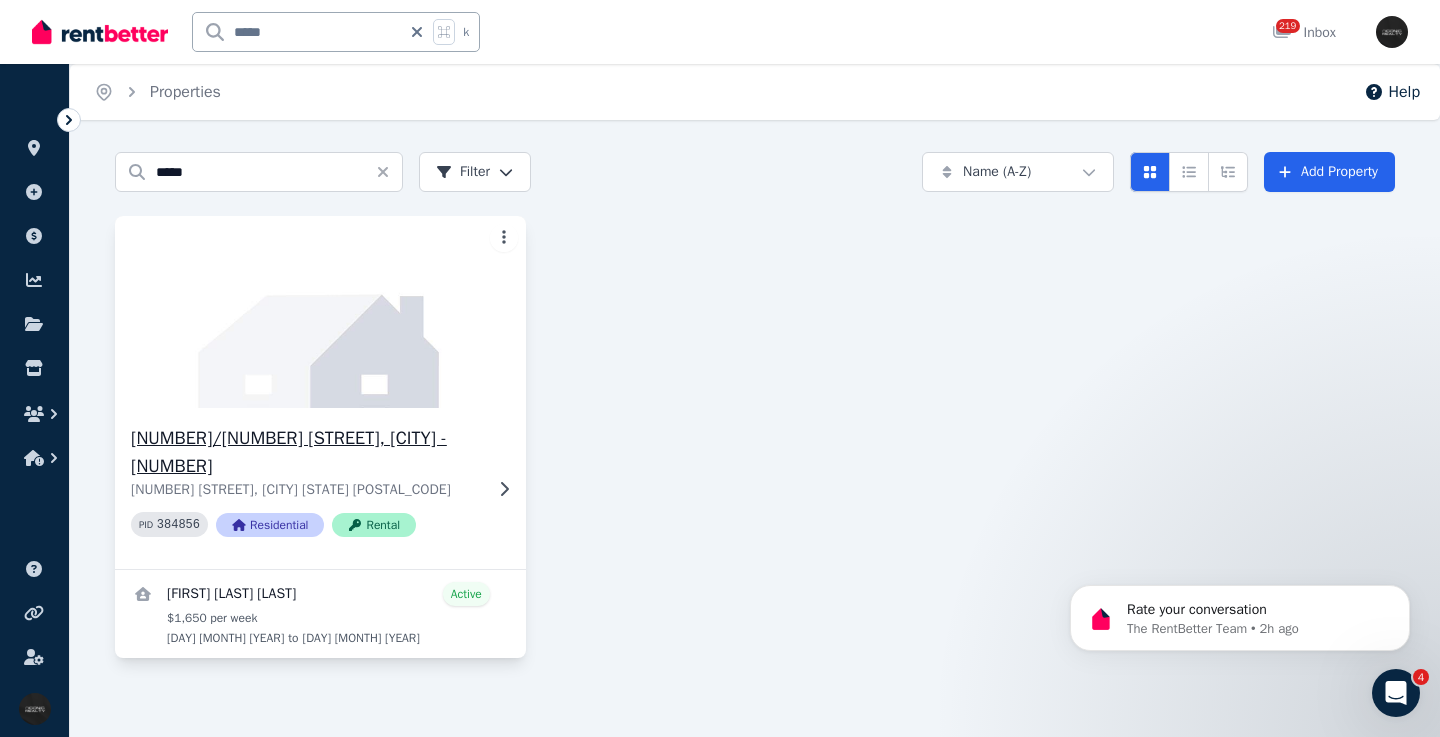 click 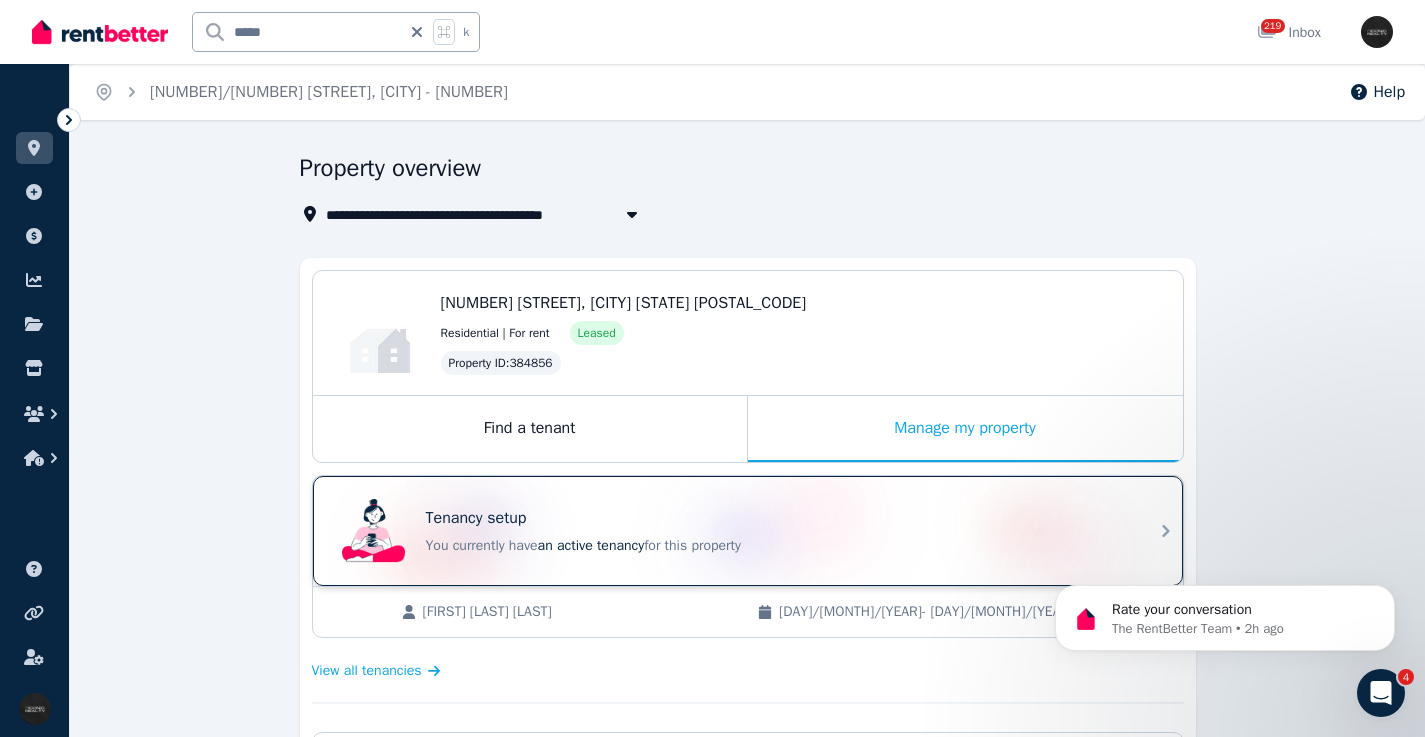 click on "Tenancy setup You currently have  an active tenancy  for this property" at bounding box center [748, 531] 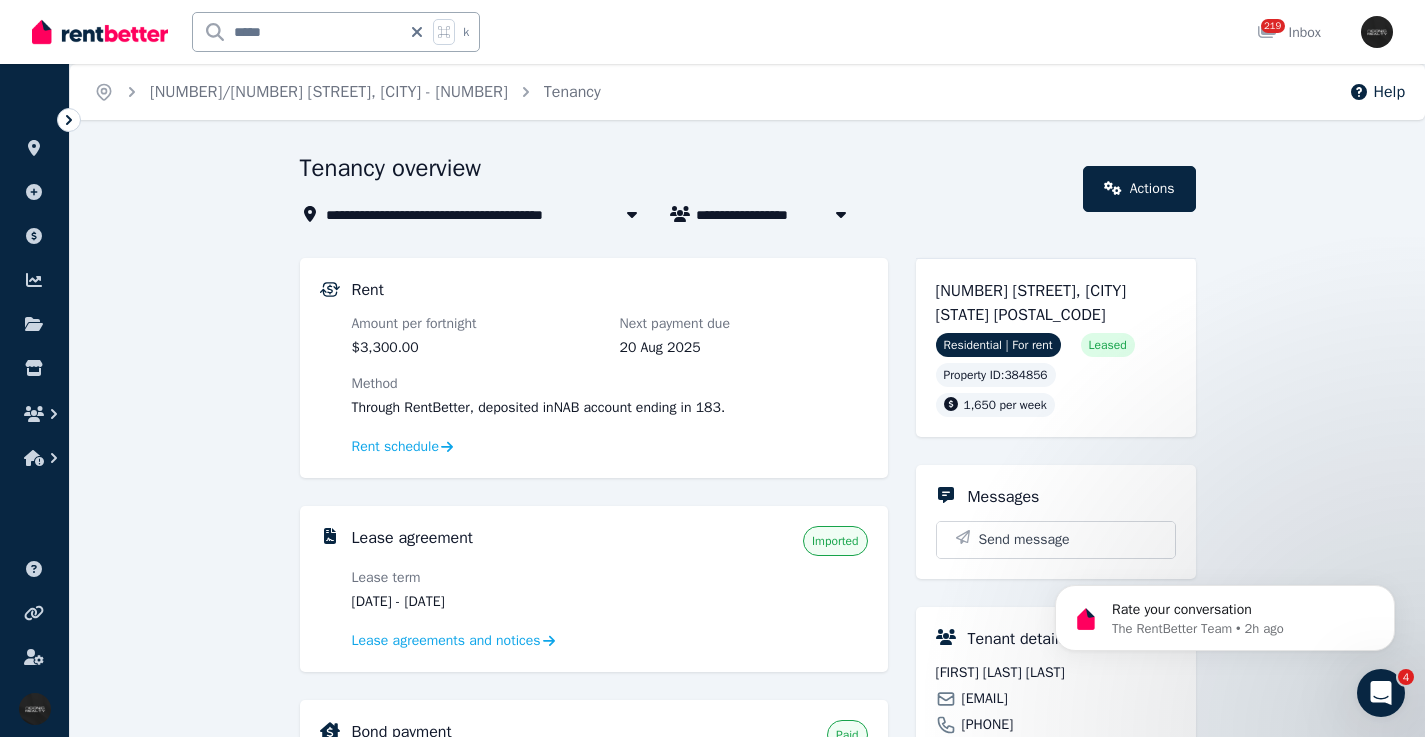 drag, startPoint x: 479, startPoint y: 601, endPoint x: 442, endPoint y: 604, distance: 37.12142 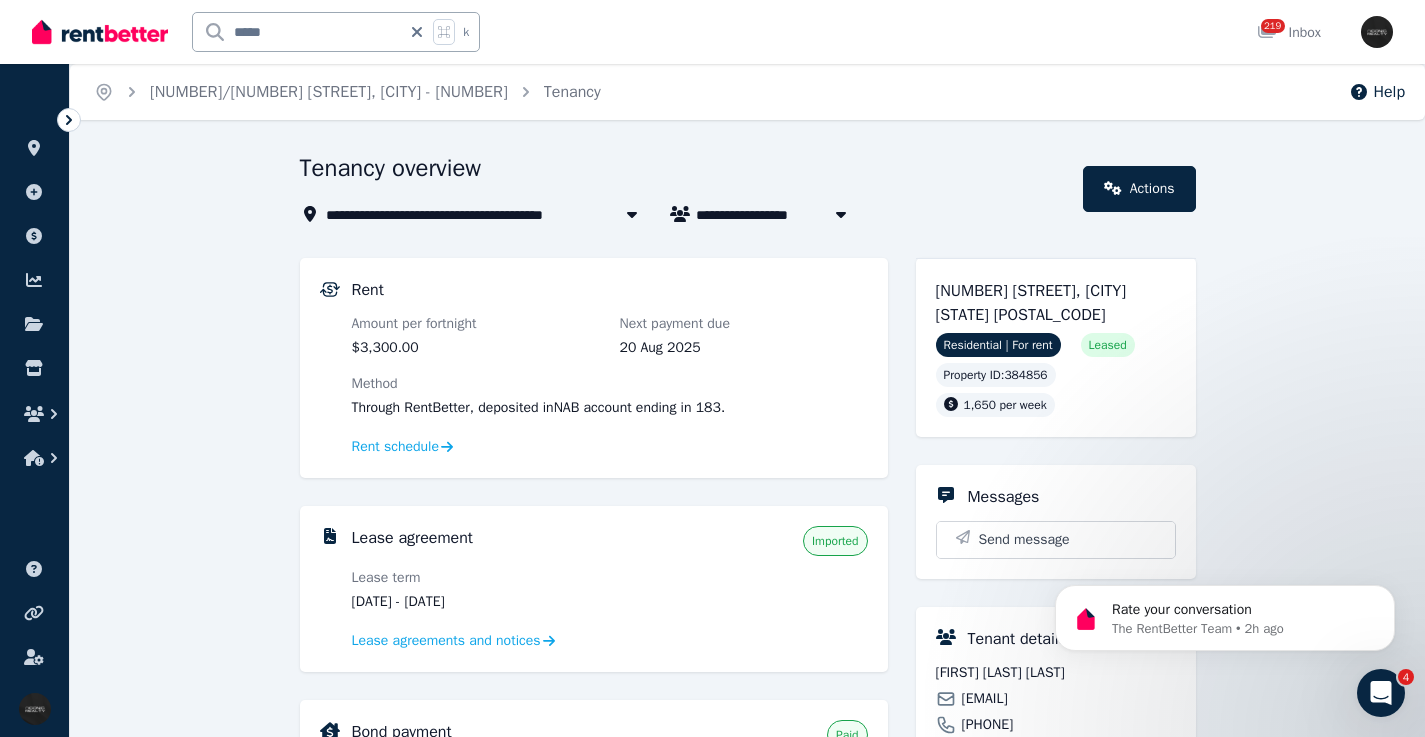 click on "2 Dec 2024 - 2 Dec 2025" at bounding box center (476, 602) 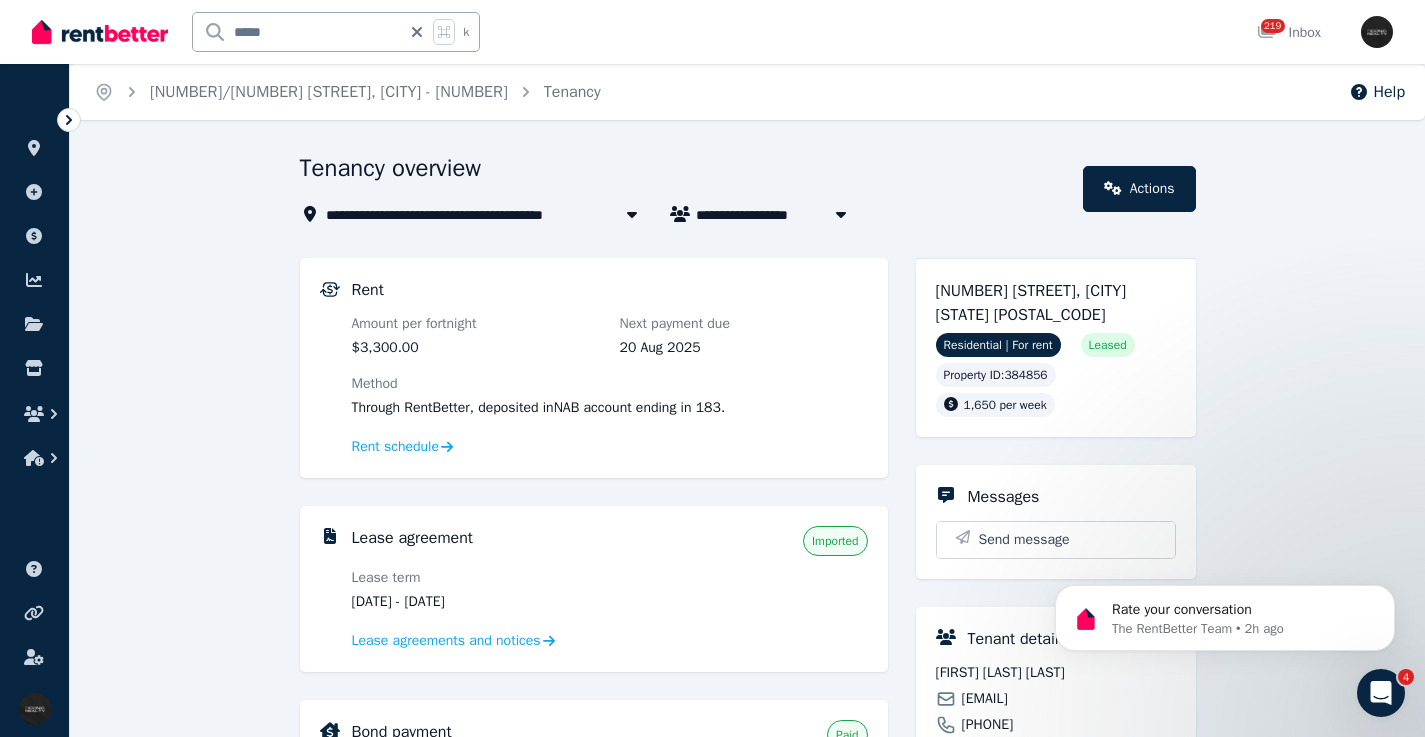 click on "***** k" at bounding box center (336, 32) 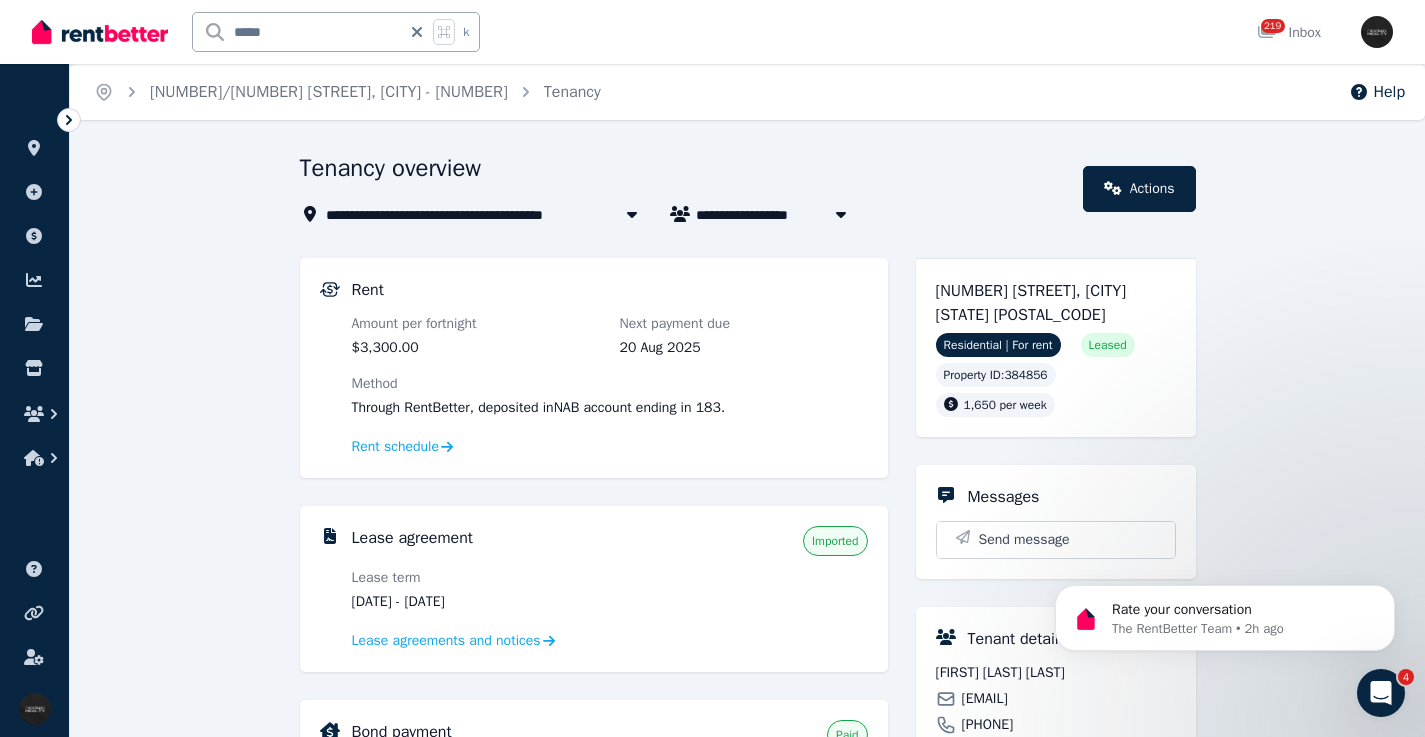 click 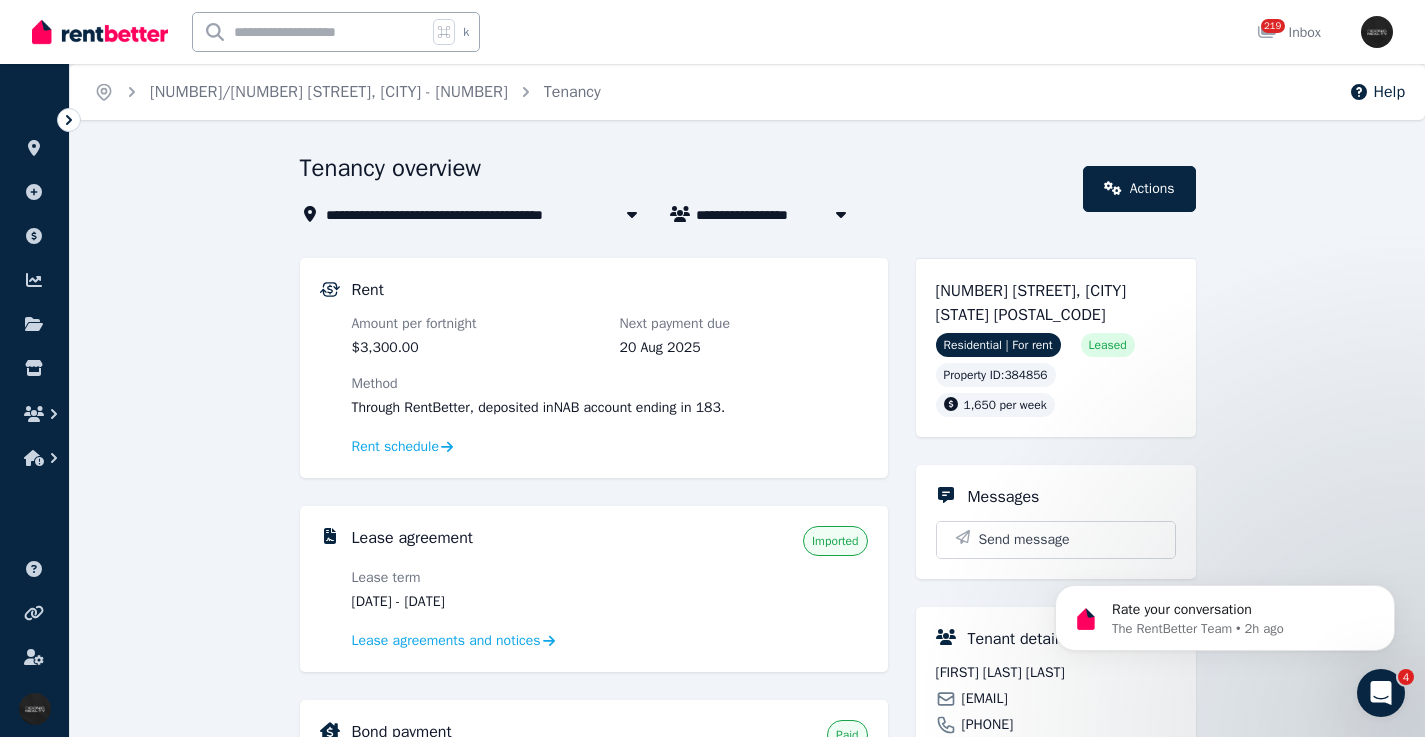 click at bounding box center [310, 32] 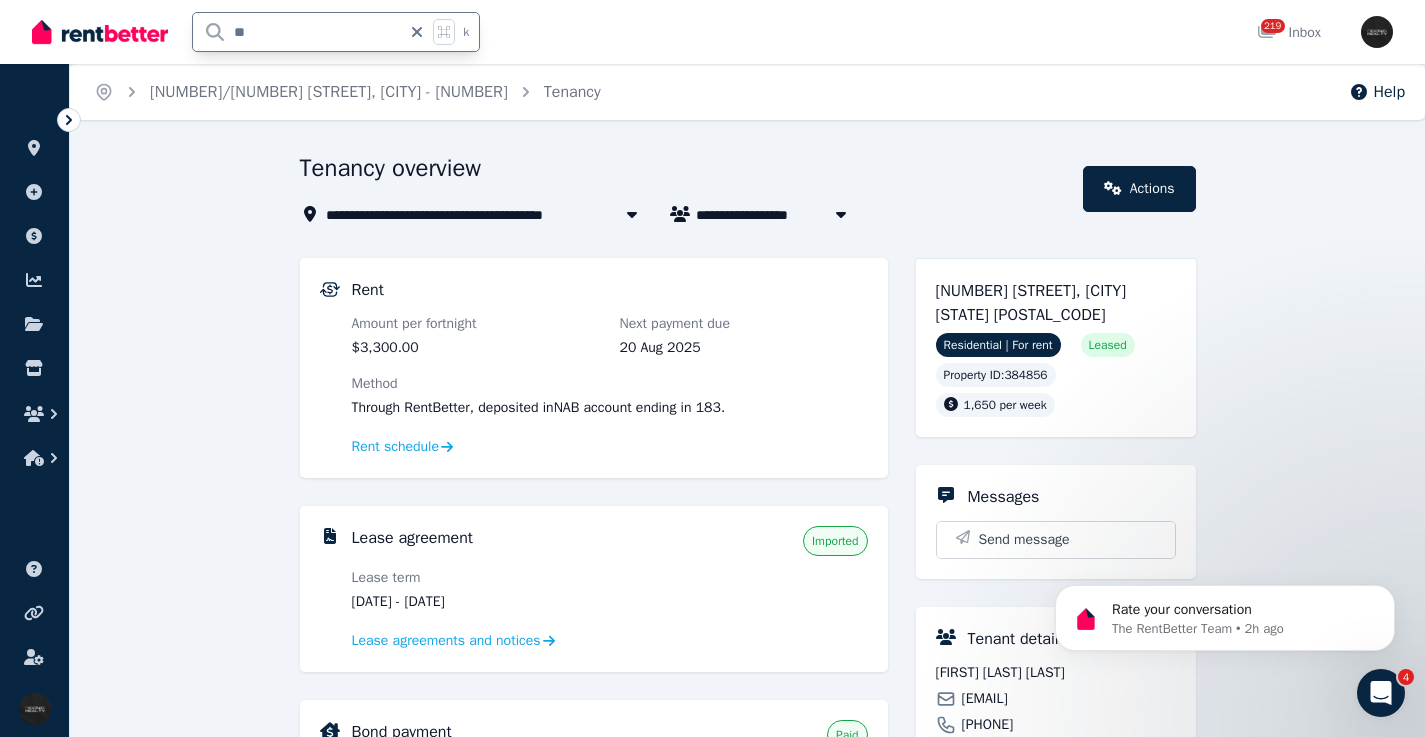 type on "***" 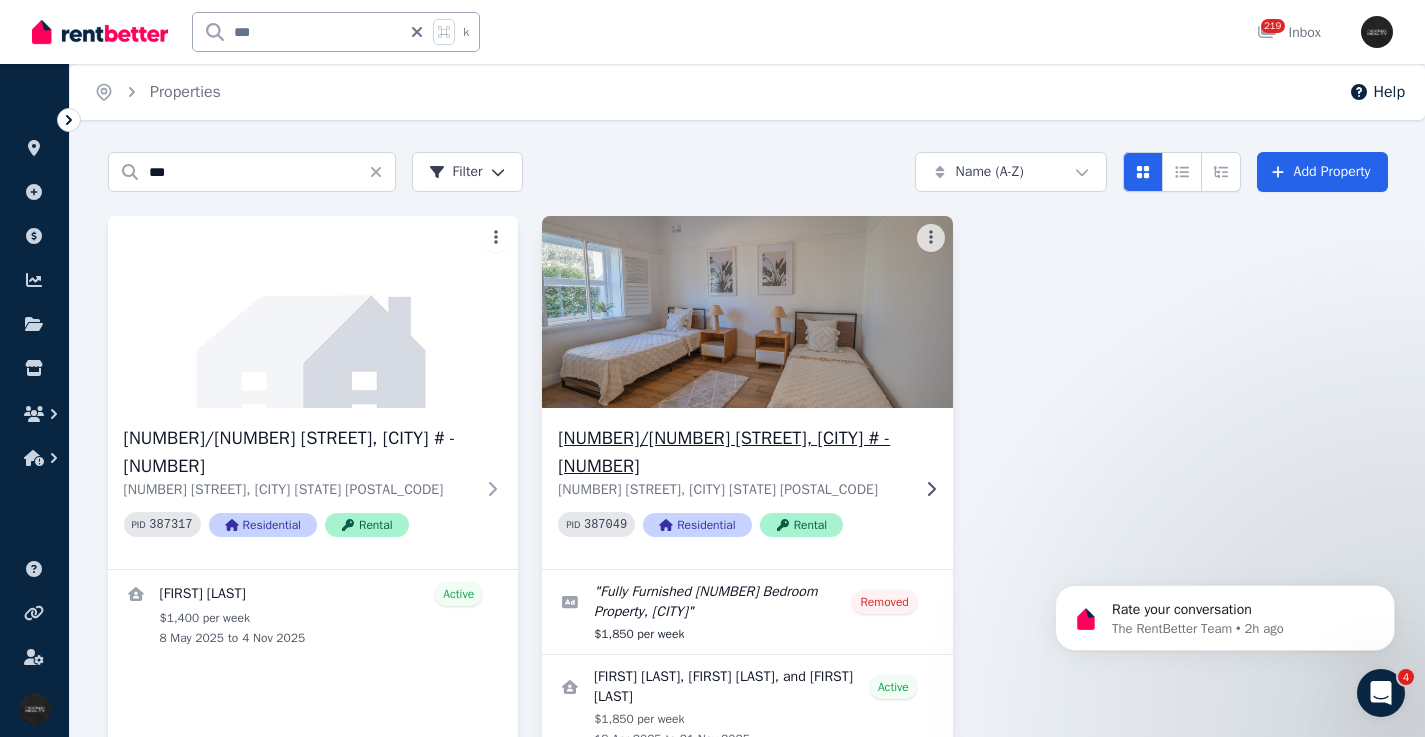 click 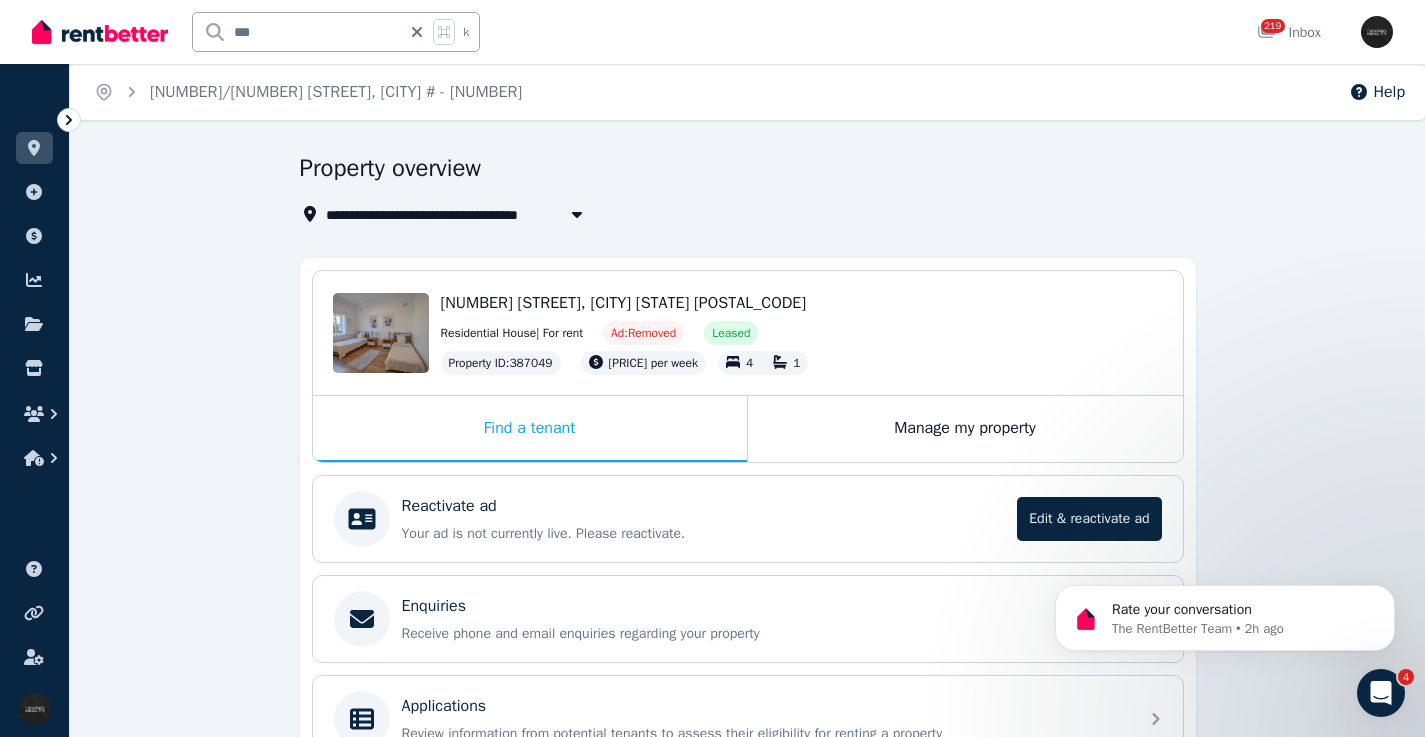 click on "**********" at bounding box center [712, 368] 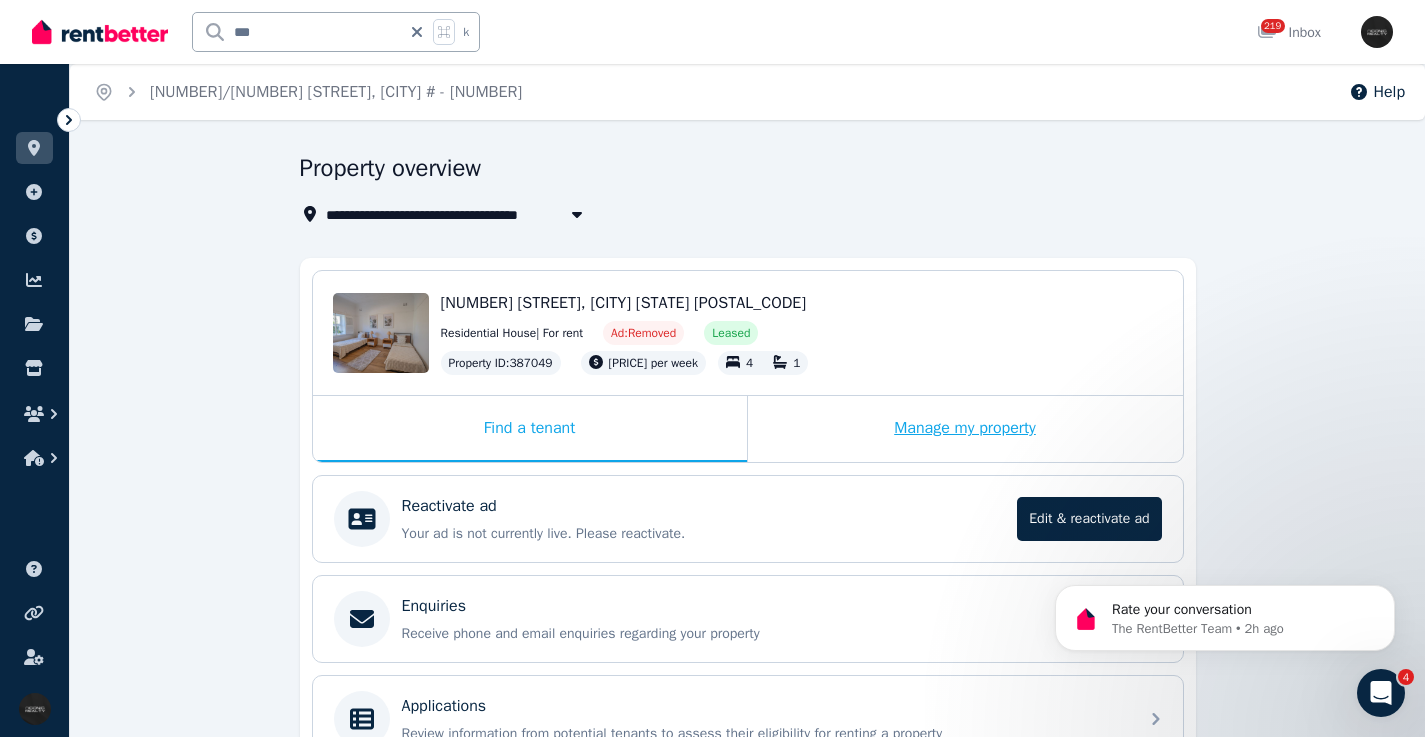 click on "Manage my property" at bounding box center (965, 429) 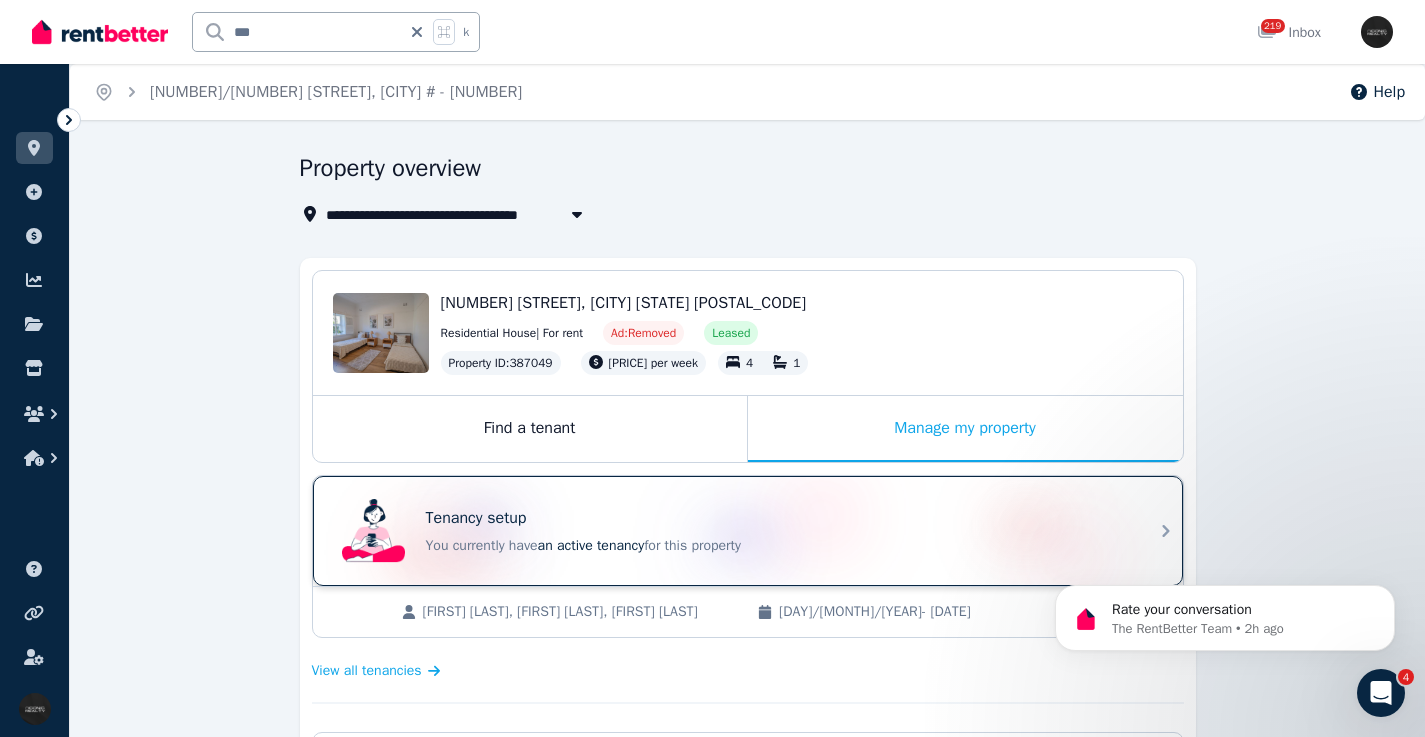 click on "Tenancy setup" at bounding box center [776, 518] 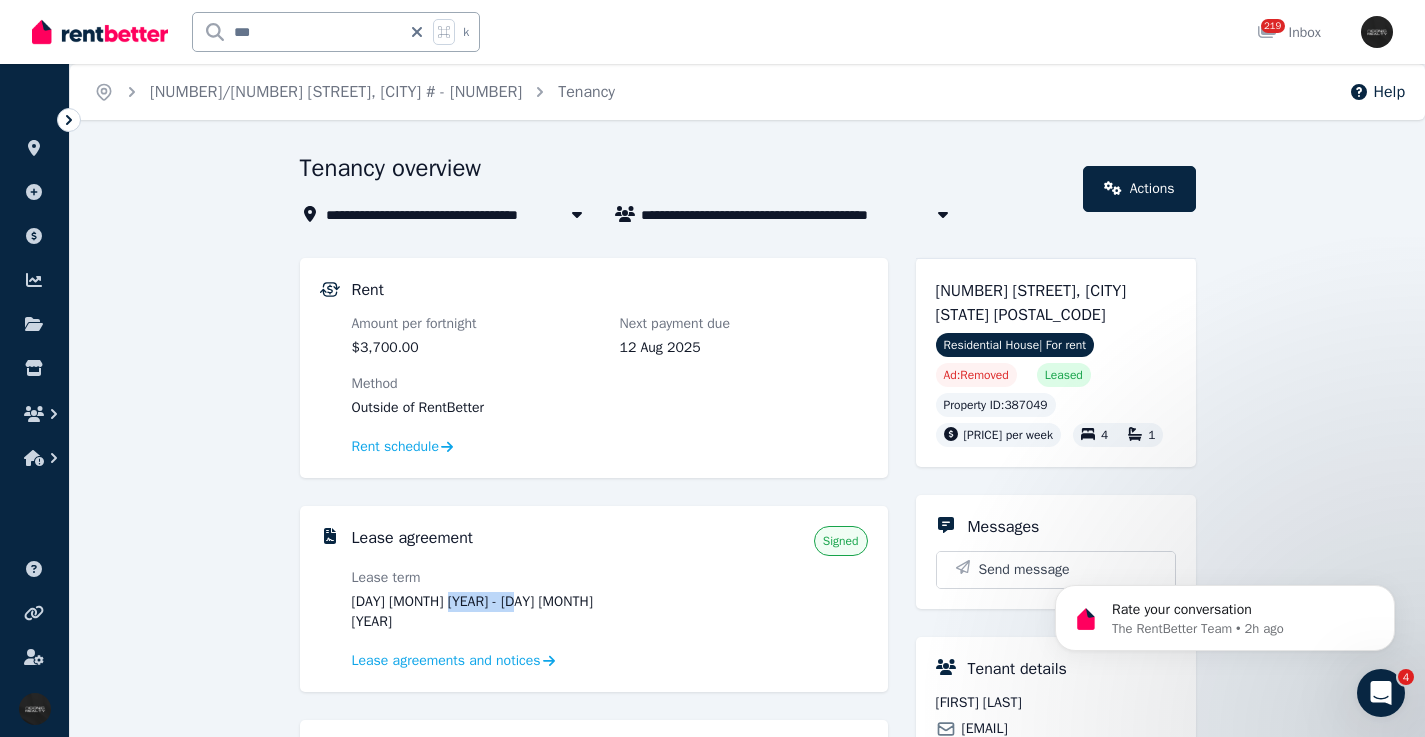 drag, startPoint x: 530, startPoint y: 594, endPoint x: 447, endPoint y: 596, distance: 83.02409 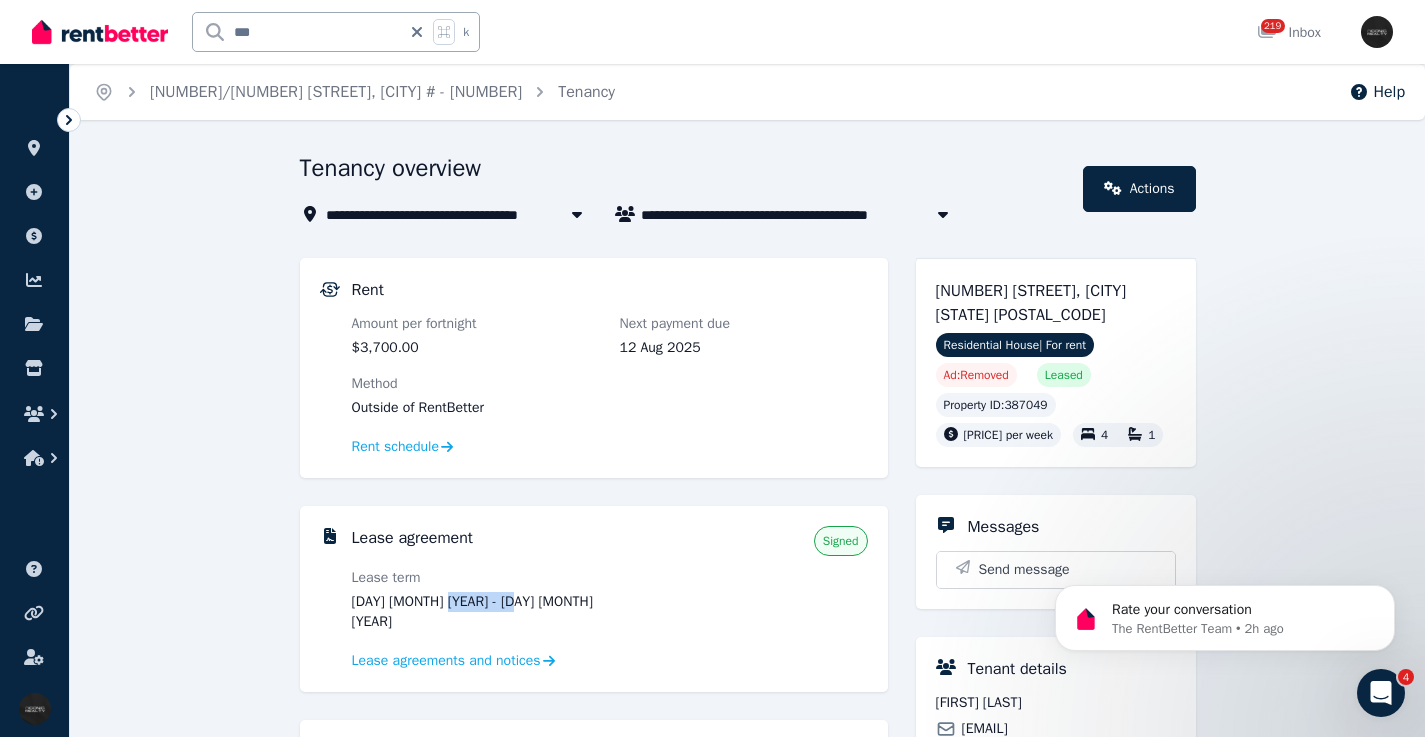 click on "18 Apr 2025 - 21 Nov 2025" at bounding box center (476, 612) 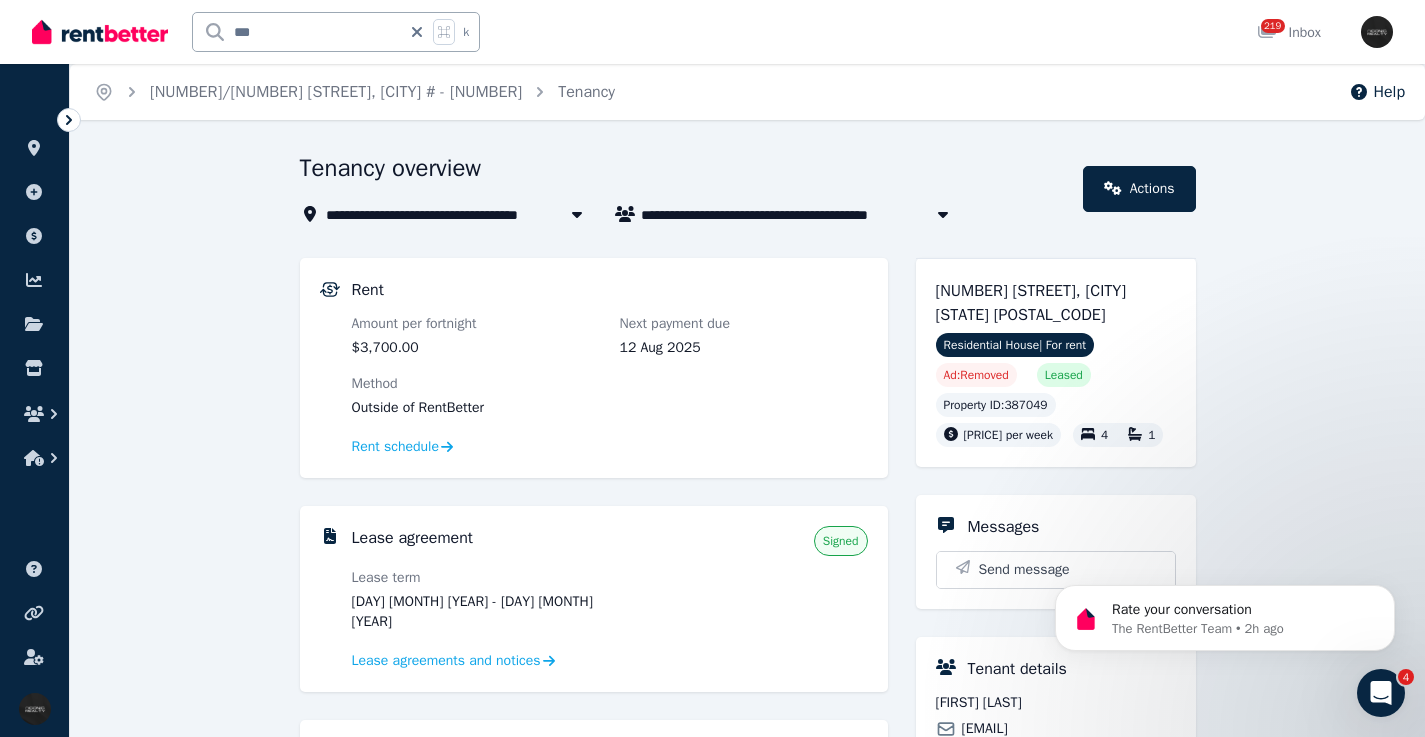 drag, startPoint x: 419, startPoint y: 36, endPoint x: 373, endPoint y: 39, distance: 46.09772 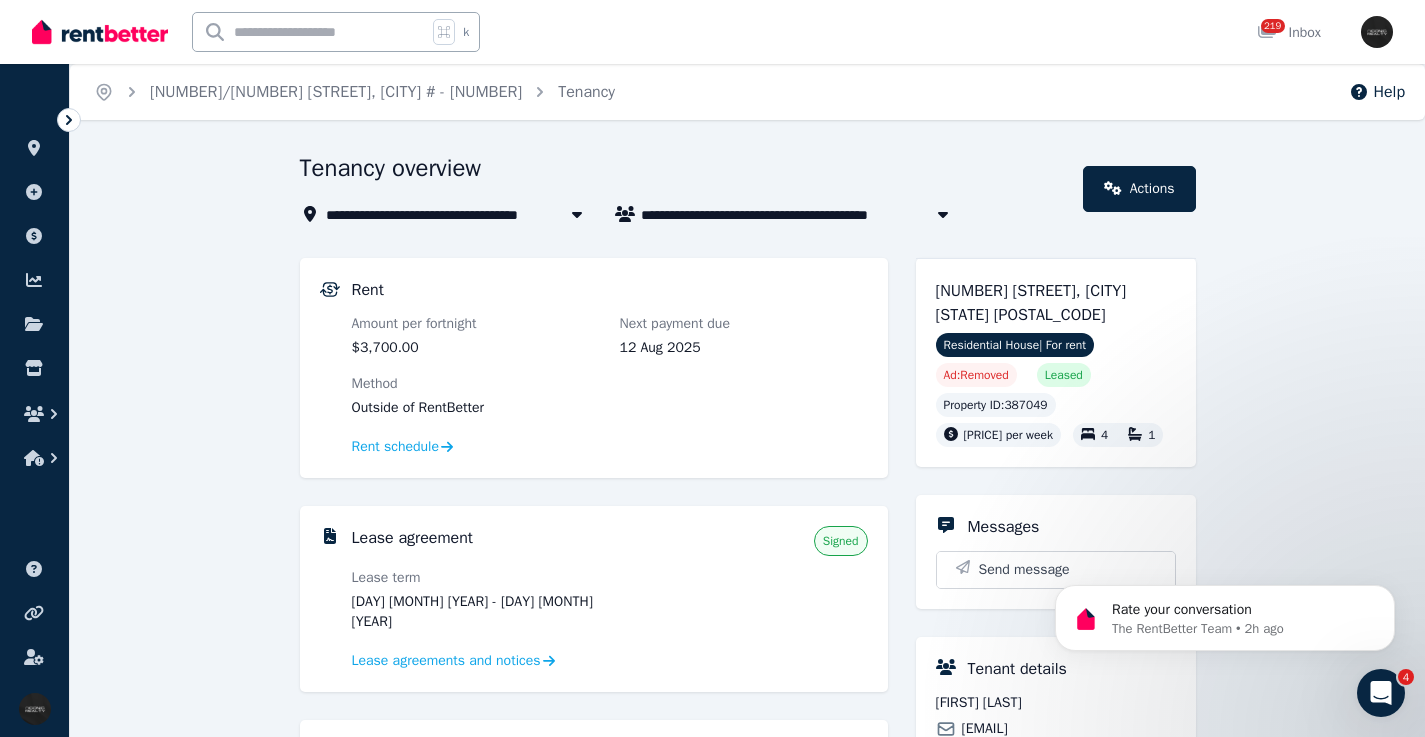 click at bounding box center [310, 32] 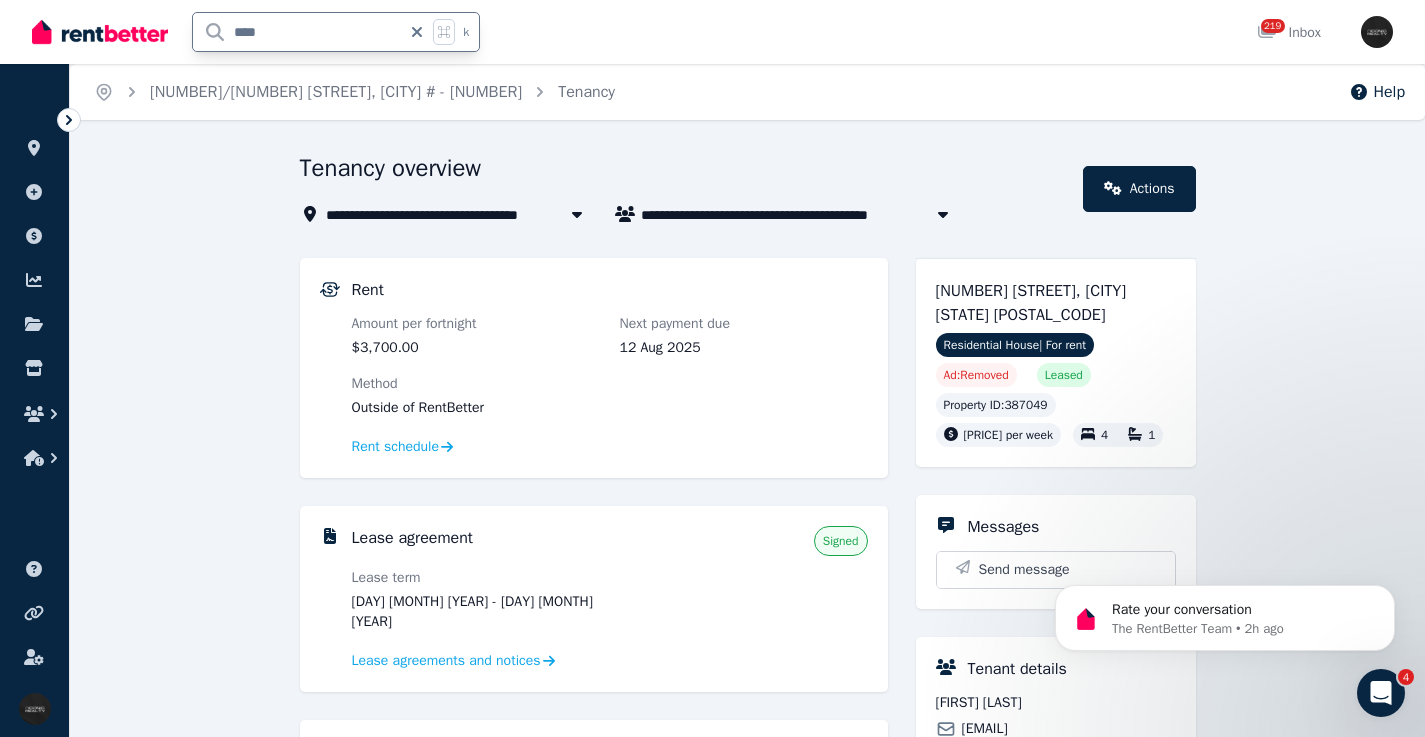 type on "*****" 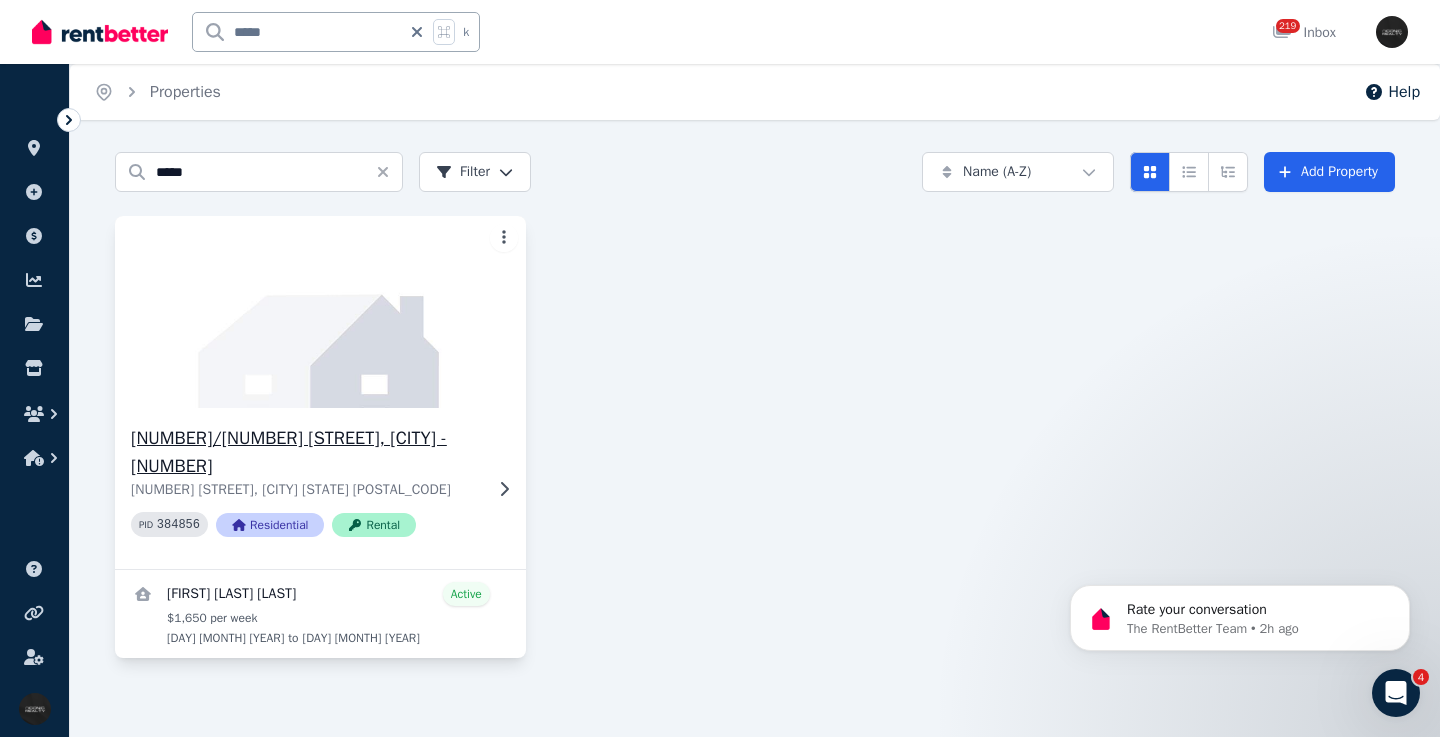 click on "4/159 Old South Head Rd, Bondi Junction - 1 4/159 Old South Head Rd, Bondi Junction NSW 2022 PID   384856 Residential Rental" at bounding box center [320, 488] 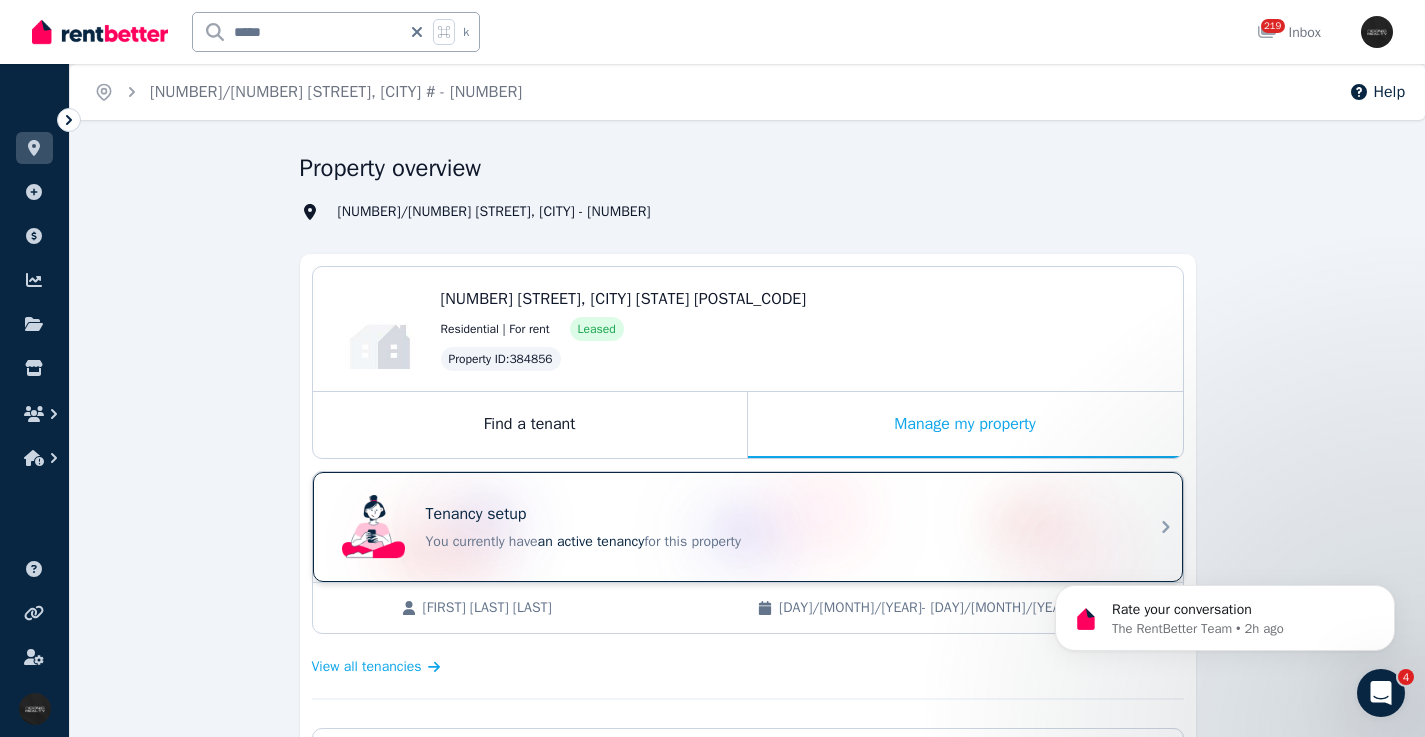 click on "Tenancy setup You currently have  an active tenancy  for this property" at bounding box center (730, 527) 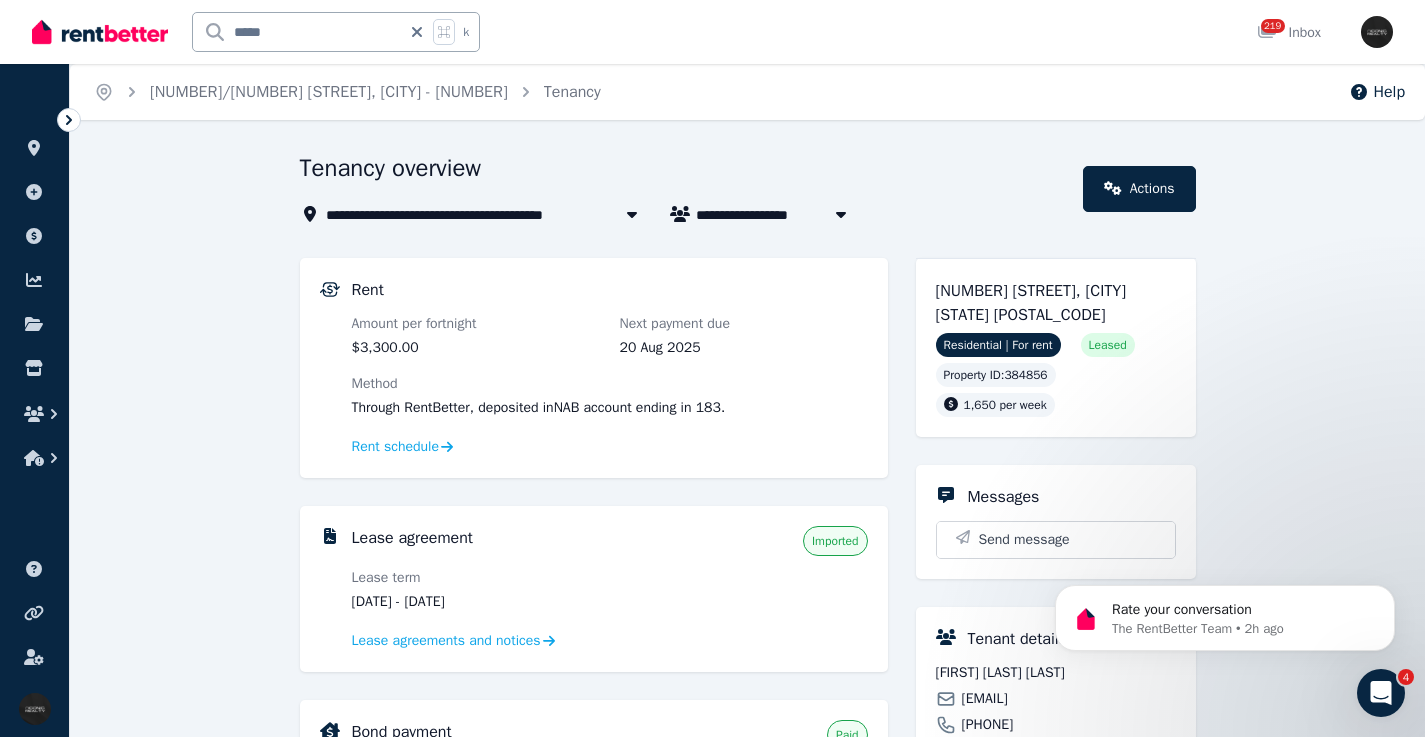 click 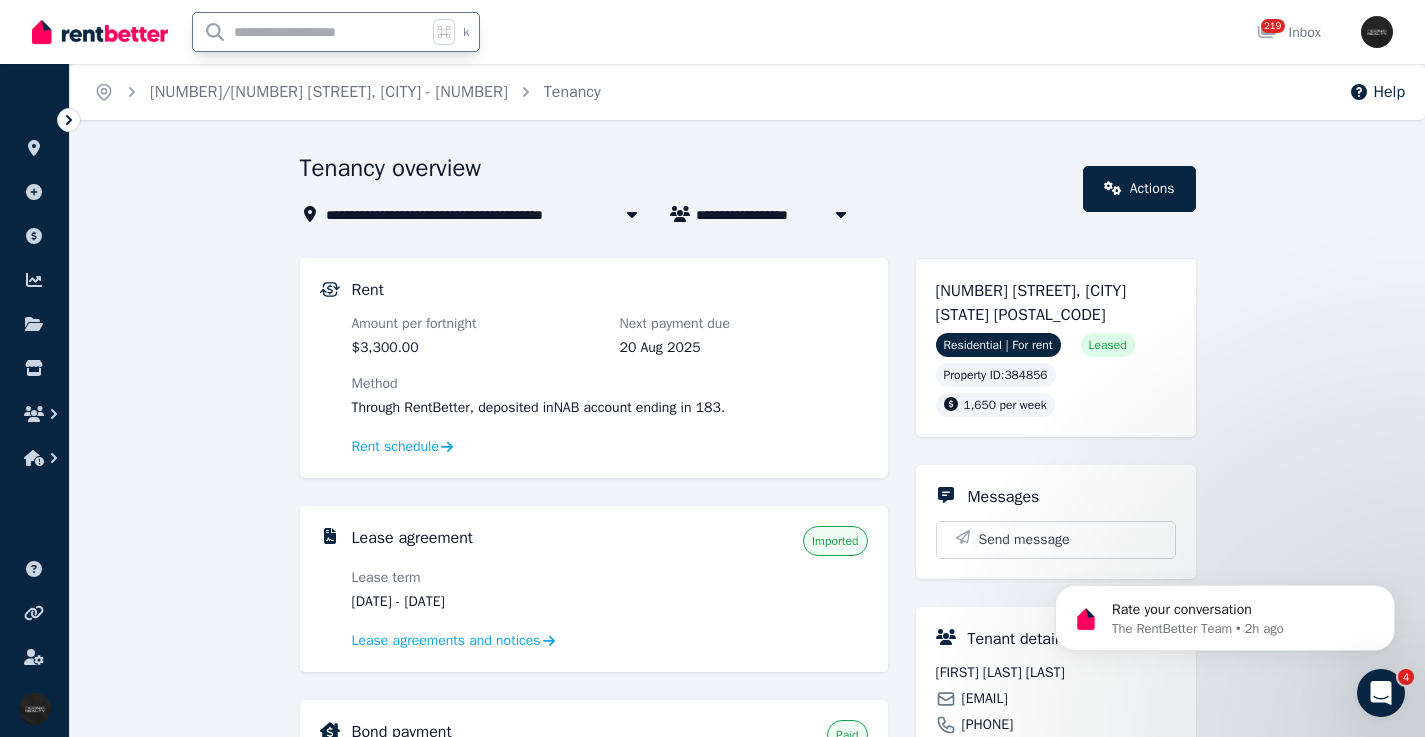 click at bounding box center (310, 32) 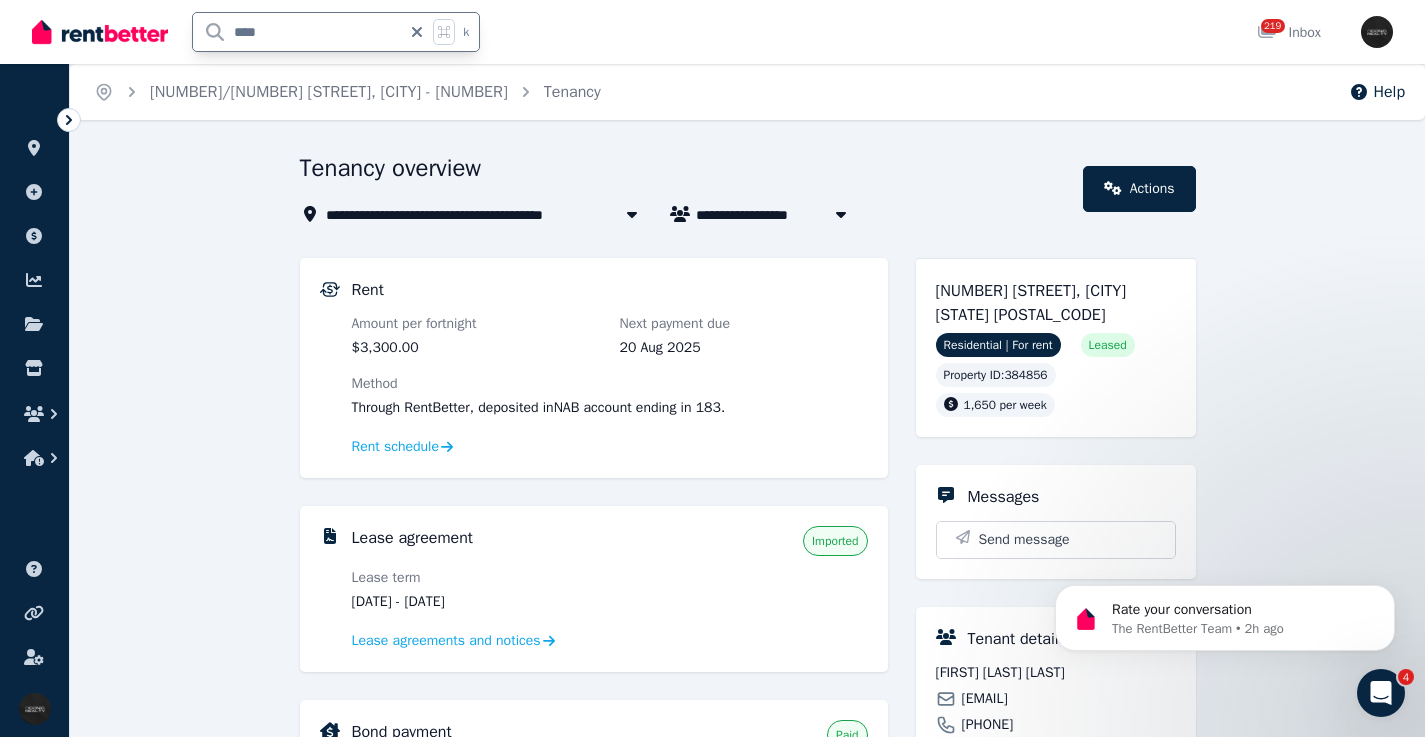 type on "*****" 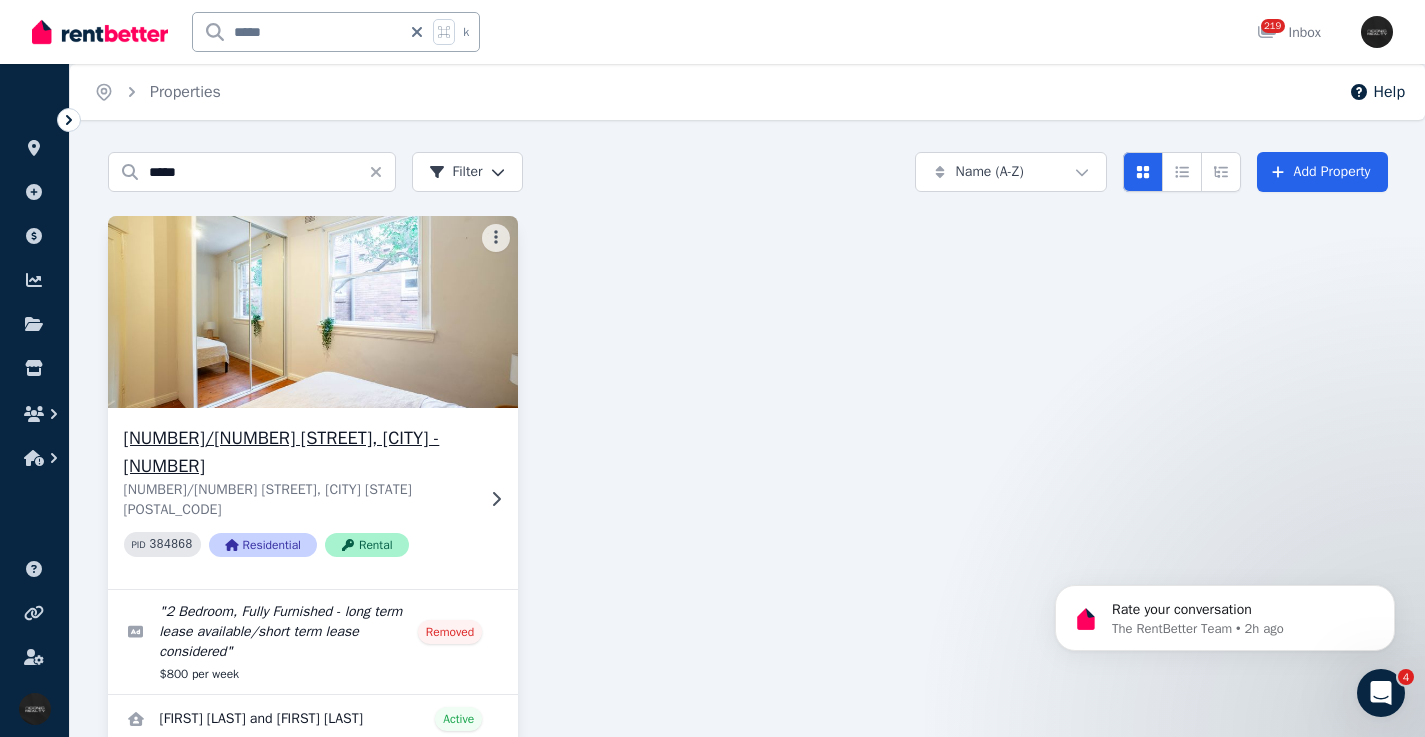 click on "[NUMBER]/[NUMBER] [STREET], [CITY] - [NUMBER]" at bounding box center [299, 452] 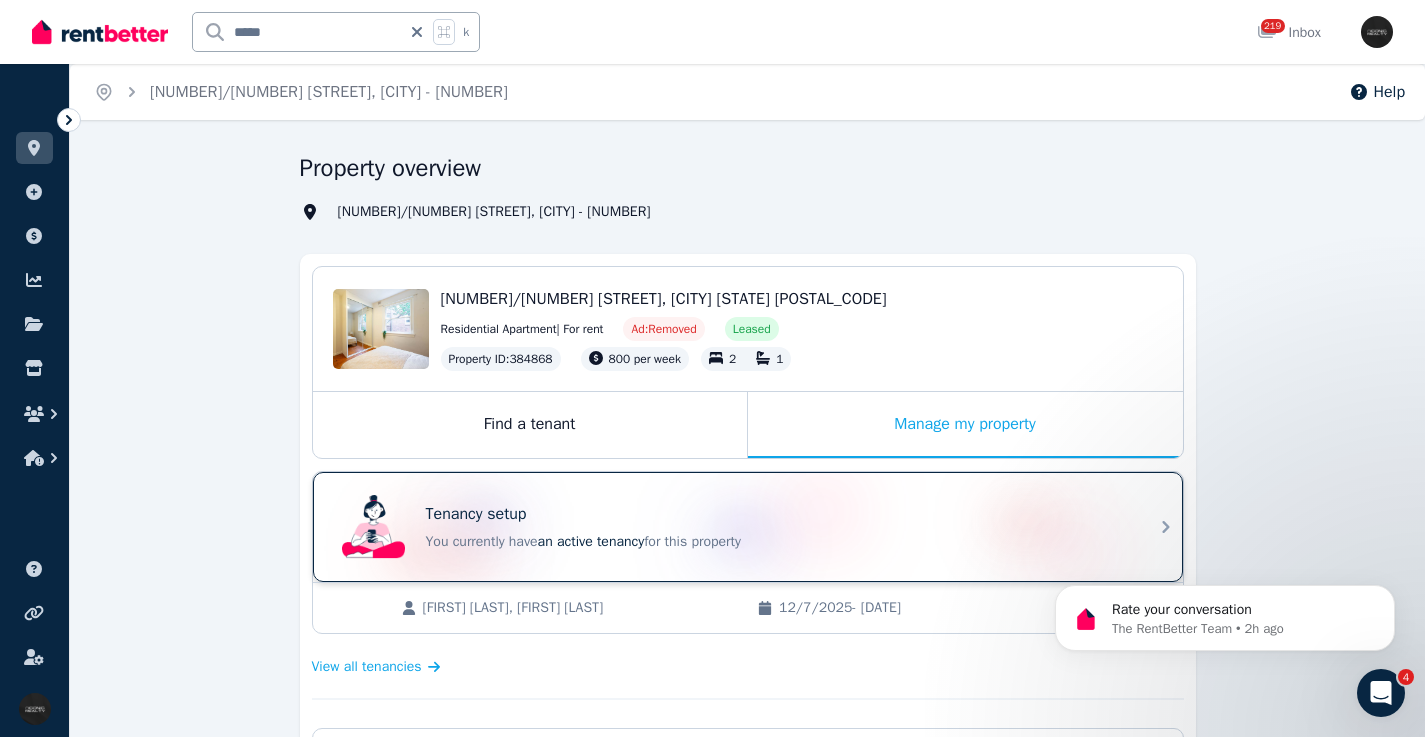 click on "Tenancy setup" at bounding box center [776, 514] 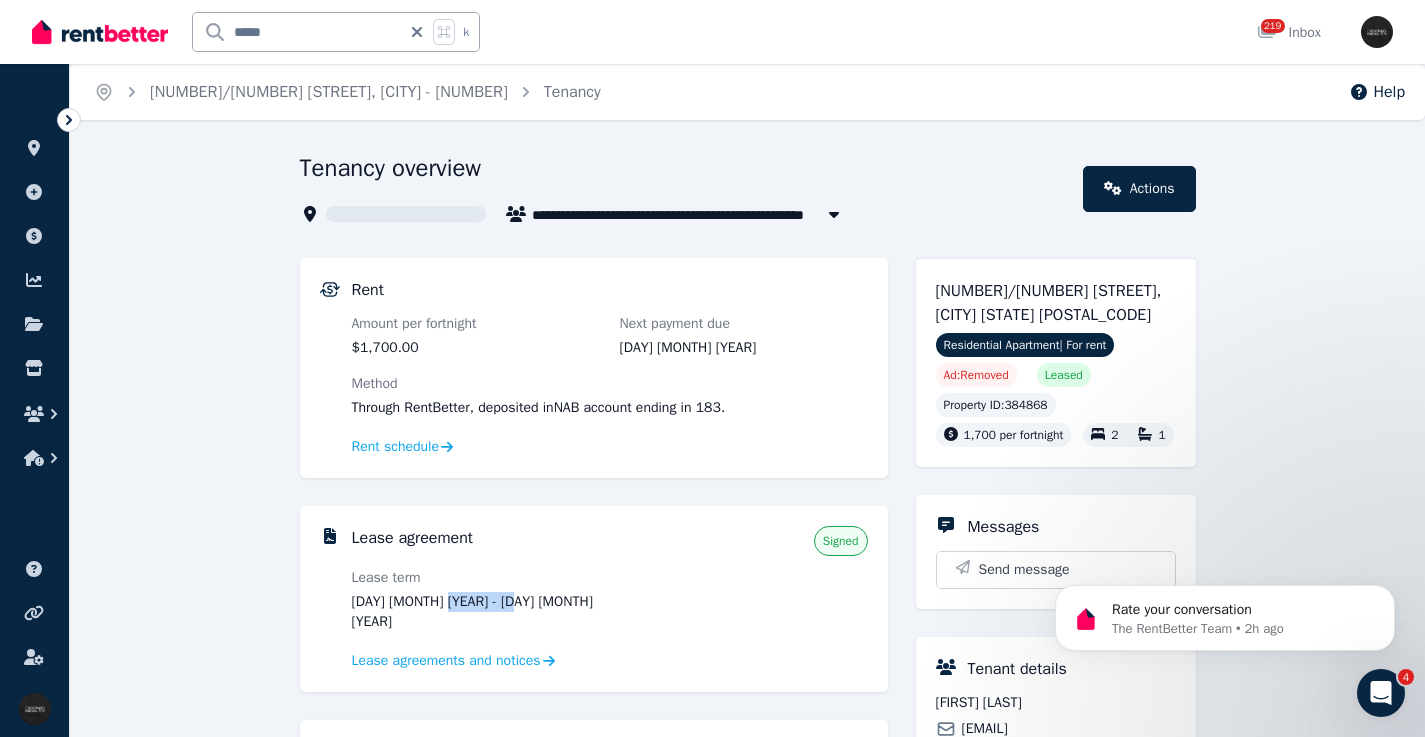 drag, startPoint x: 526, startPoint y: 597, endPoint x: 524, endPoint y: 582, distance: 15.132746 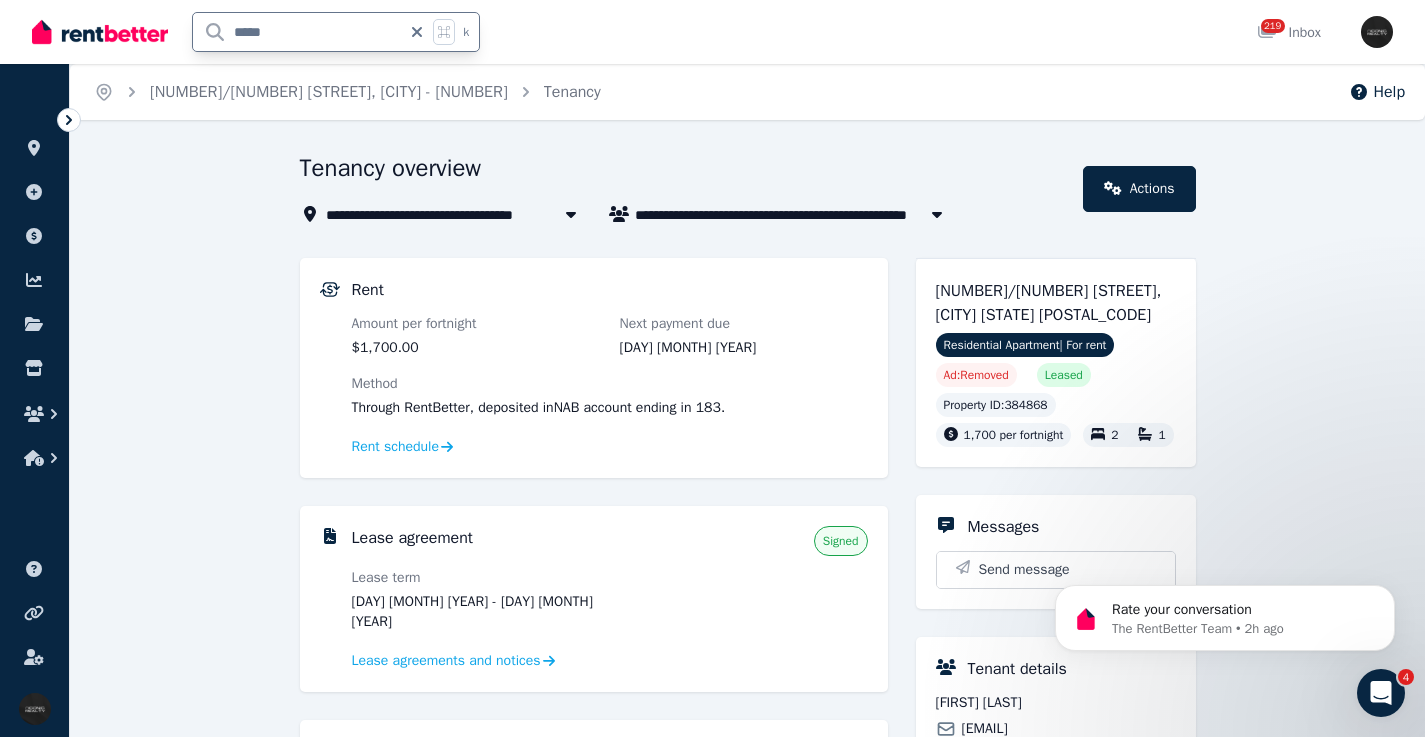 drag, startPoint x: 283, startPoint y: 29, endPoint x: 180, endPoint y: 30, distance: 103.00485 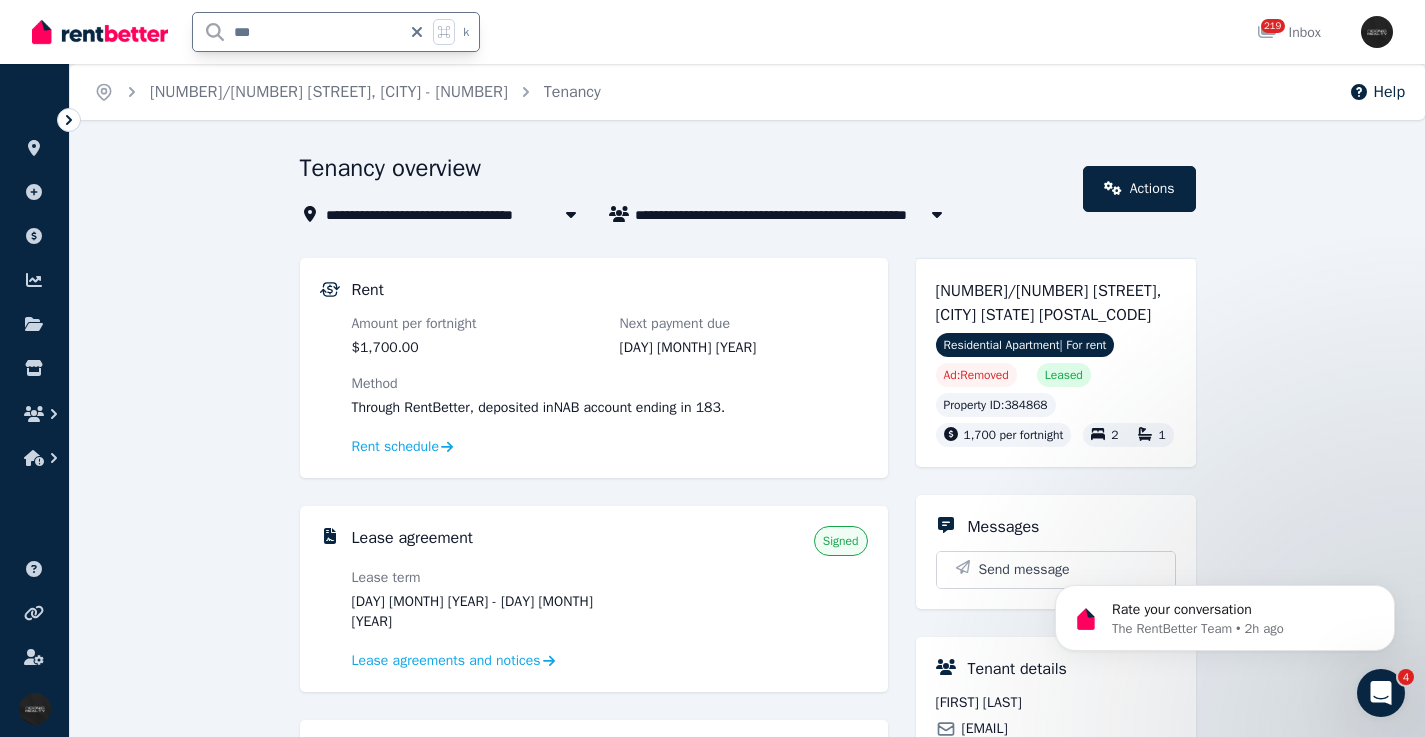 type on "****" 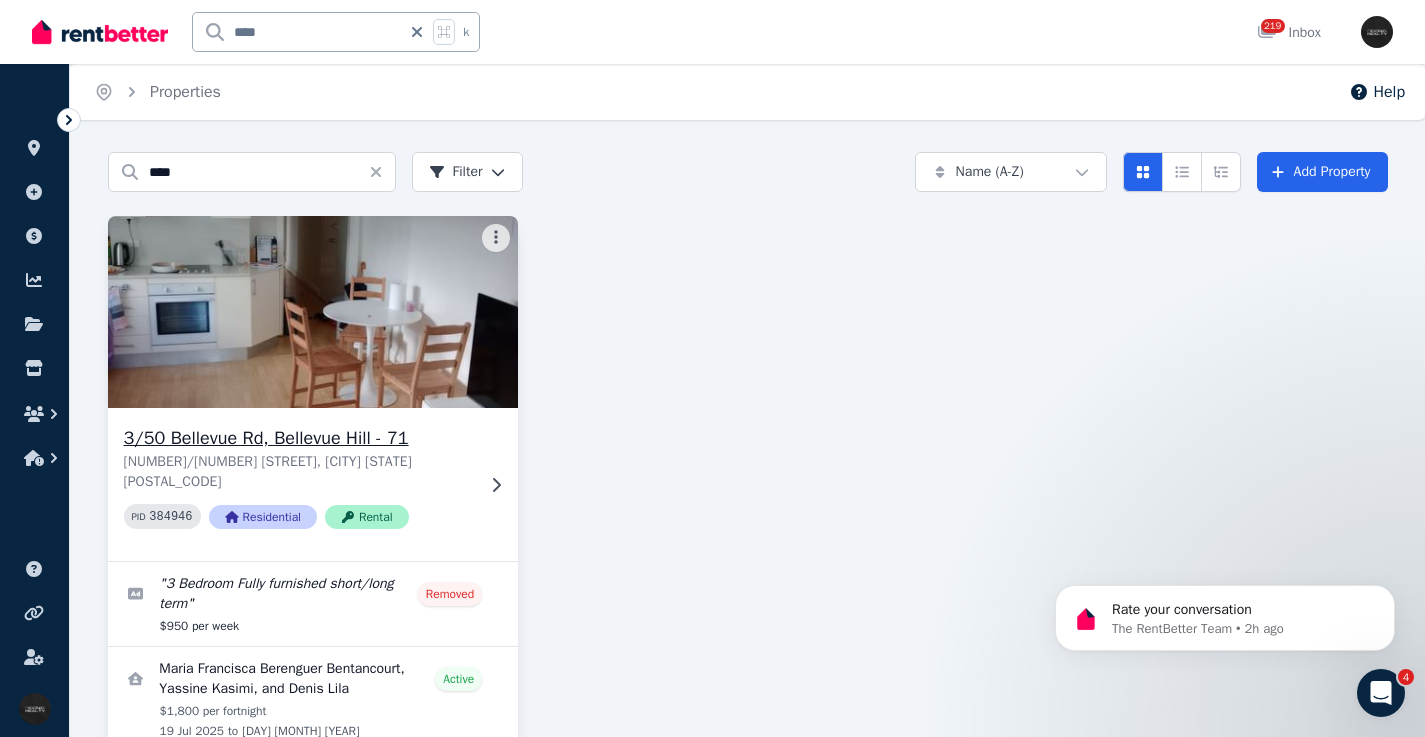 click 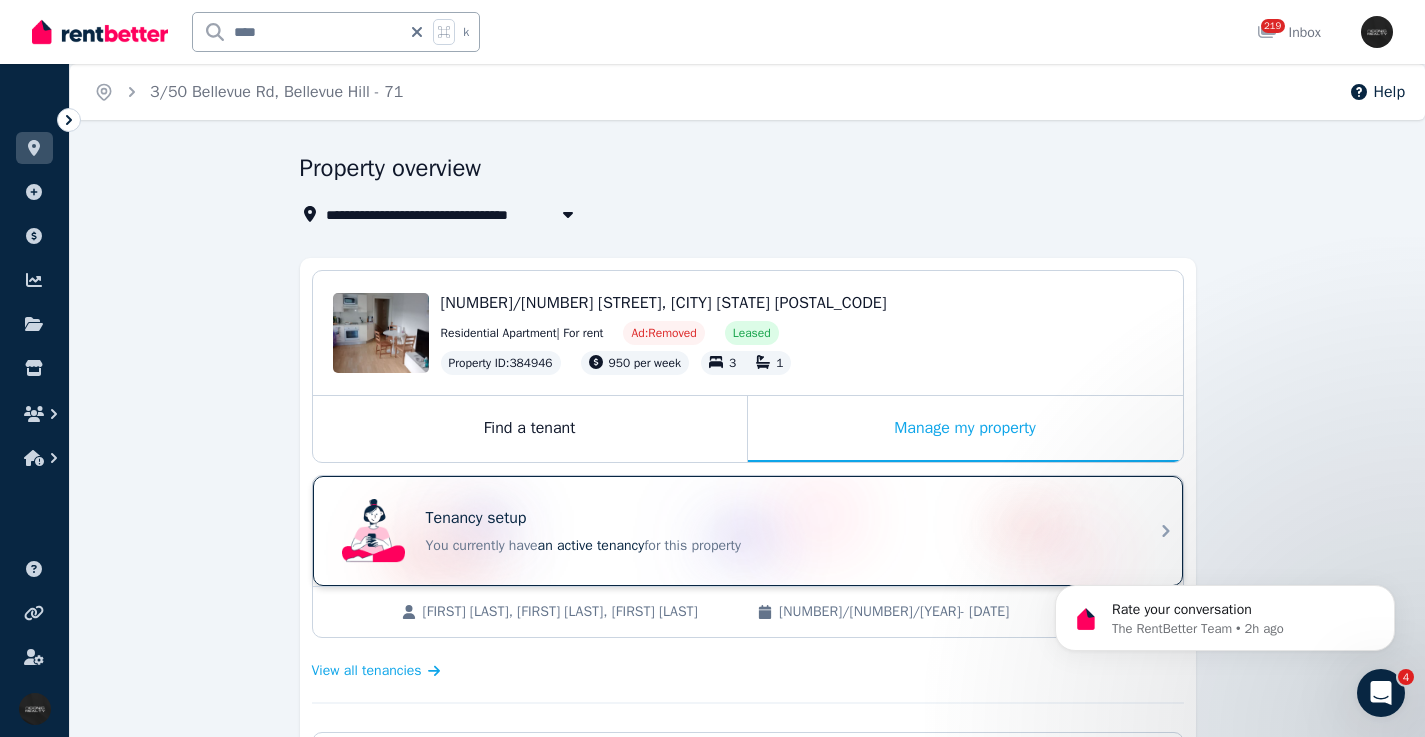 click on "Tenancy setup" at bounding box center (776, 518) 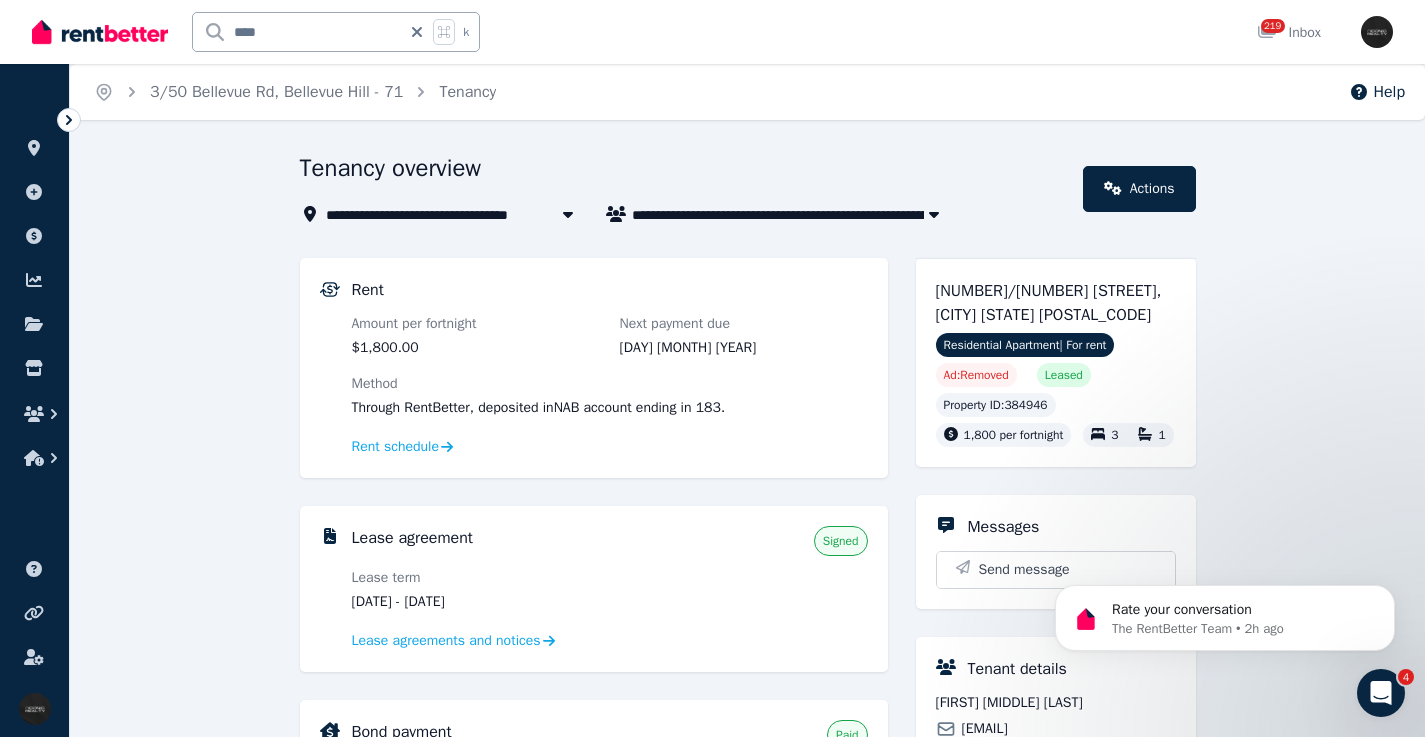 drag, startPoint x: 521, startPoint y: 599, endPoint x: 443, endPoint y: 599, distance: 78 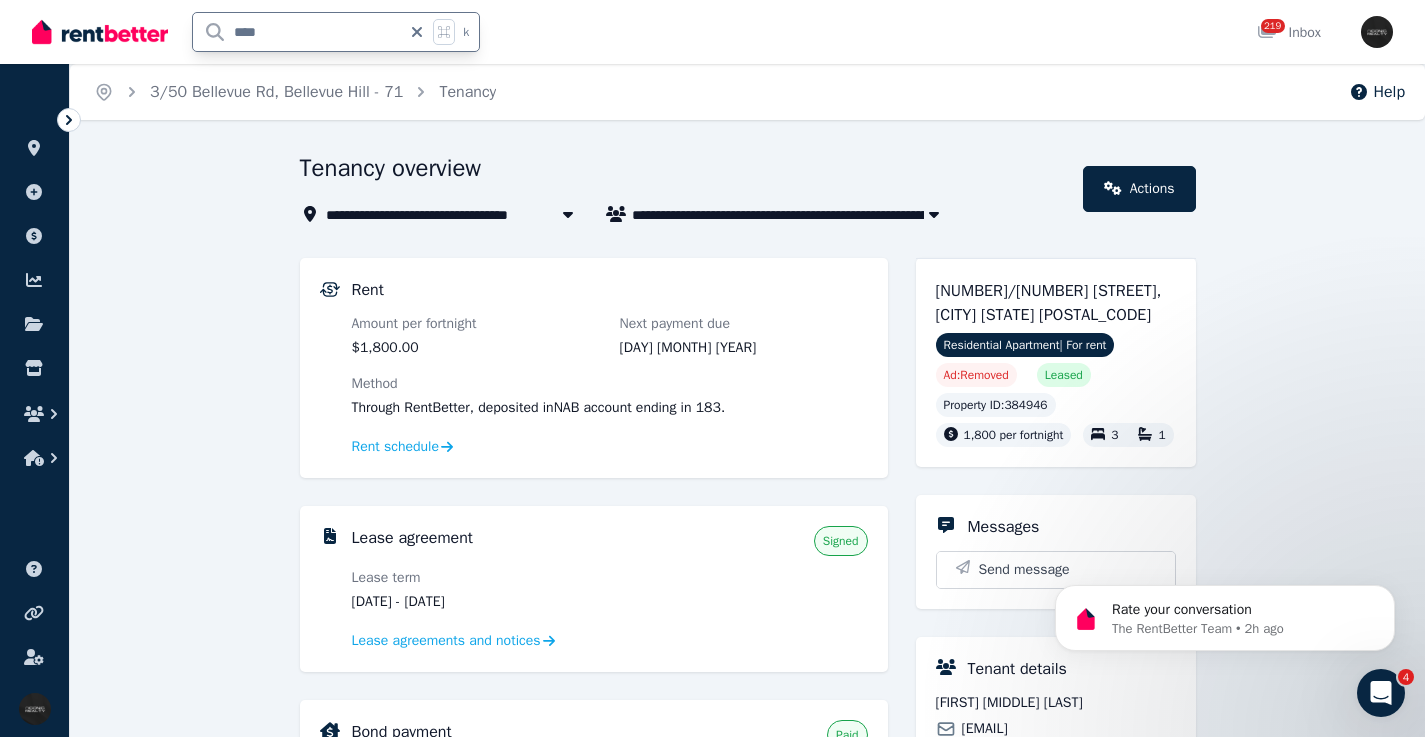 drag, startPoint x: 317, startPoint y: 28, endPoint x: 230, endPoint y: 22, distance: 87.20665 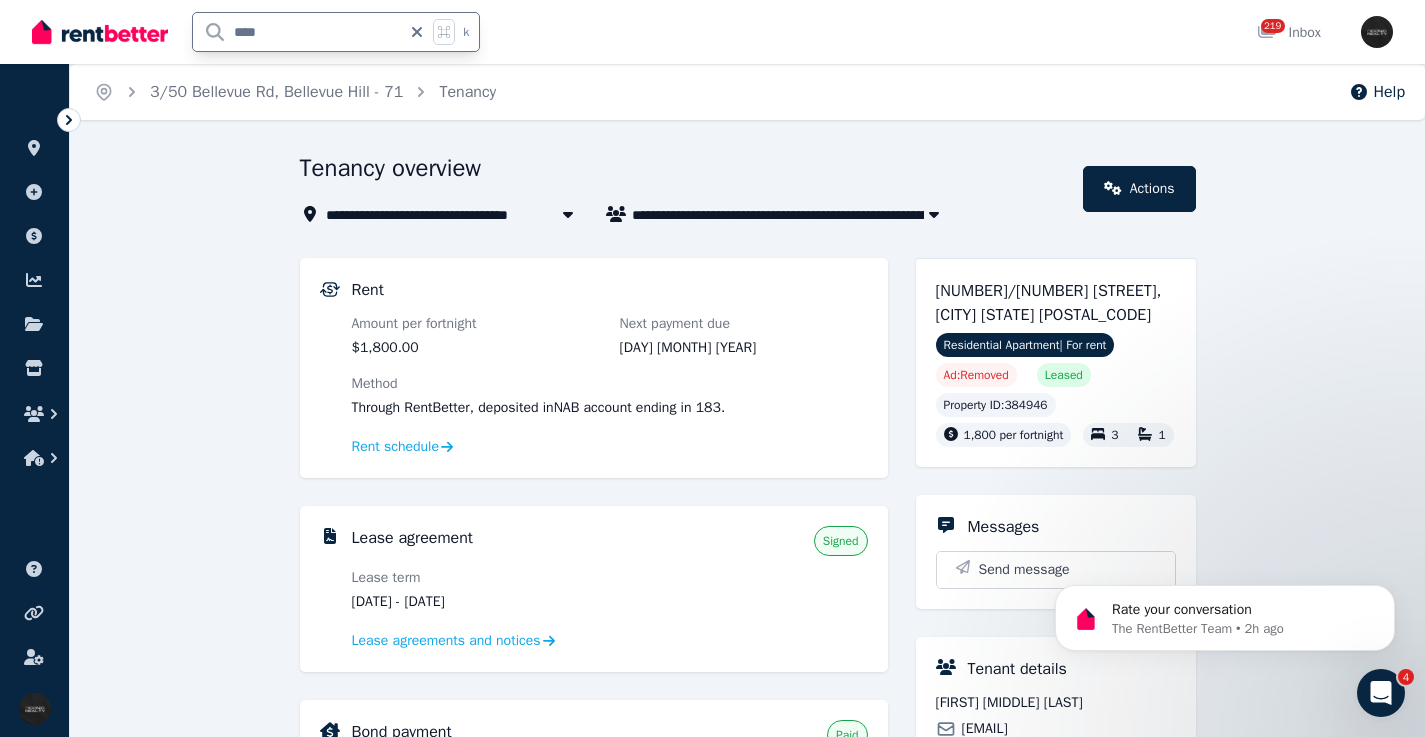 type on "*****" 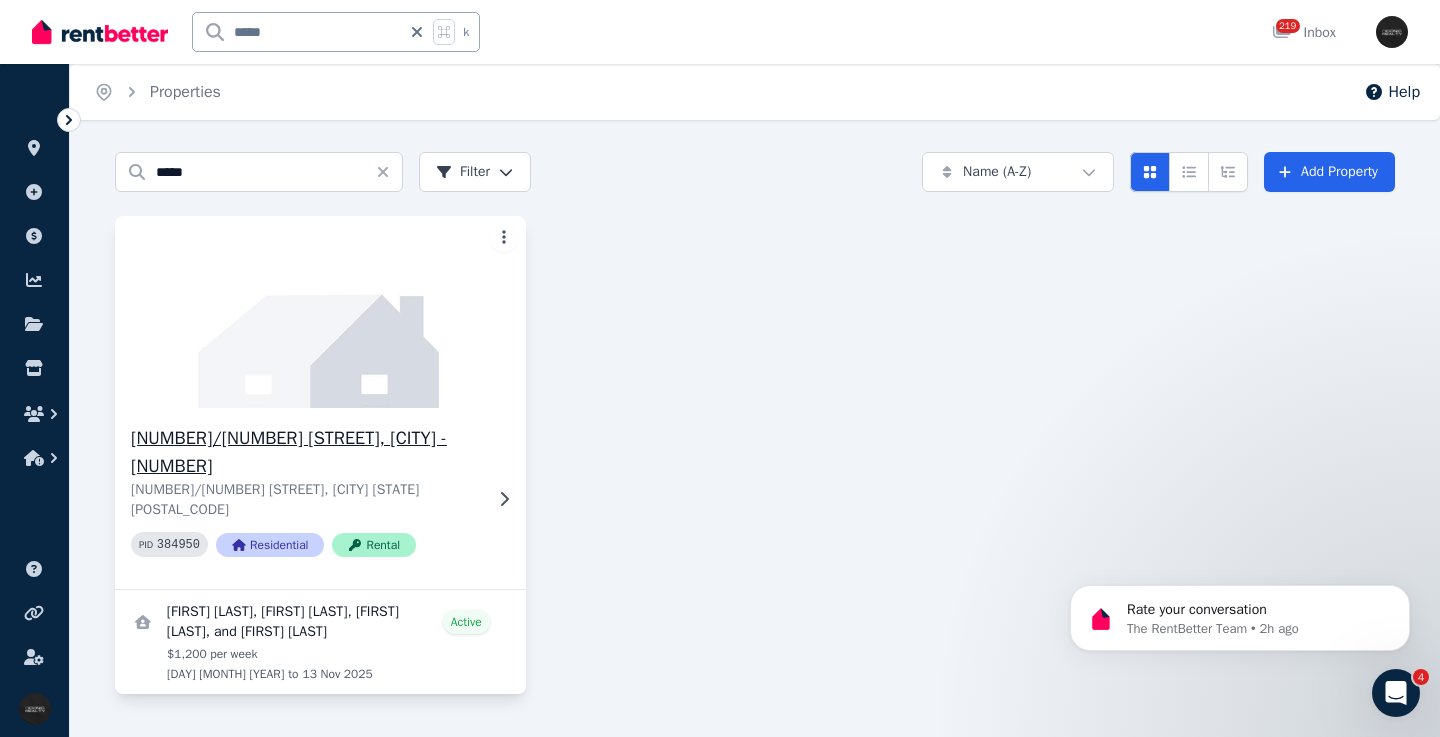 click 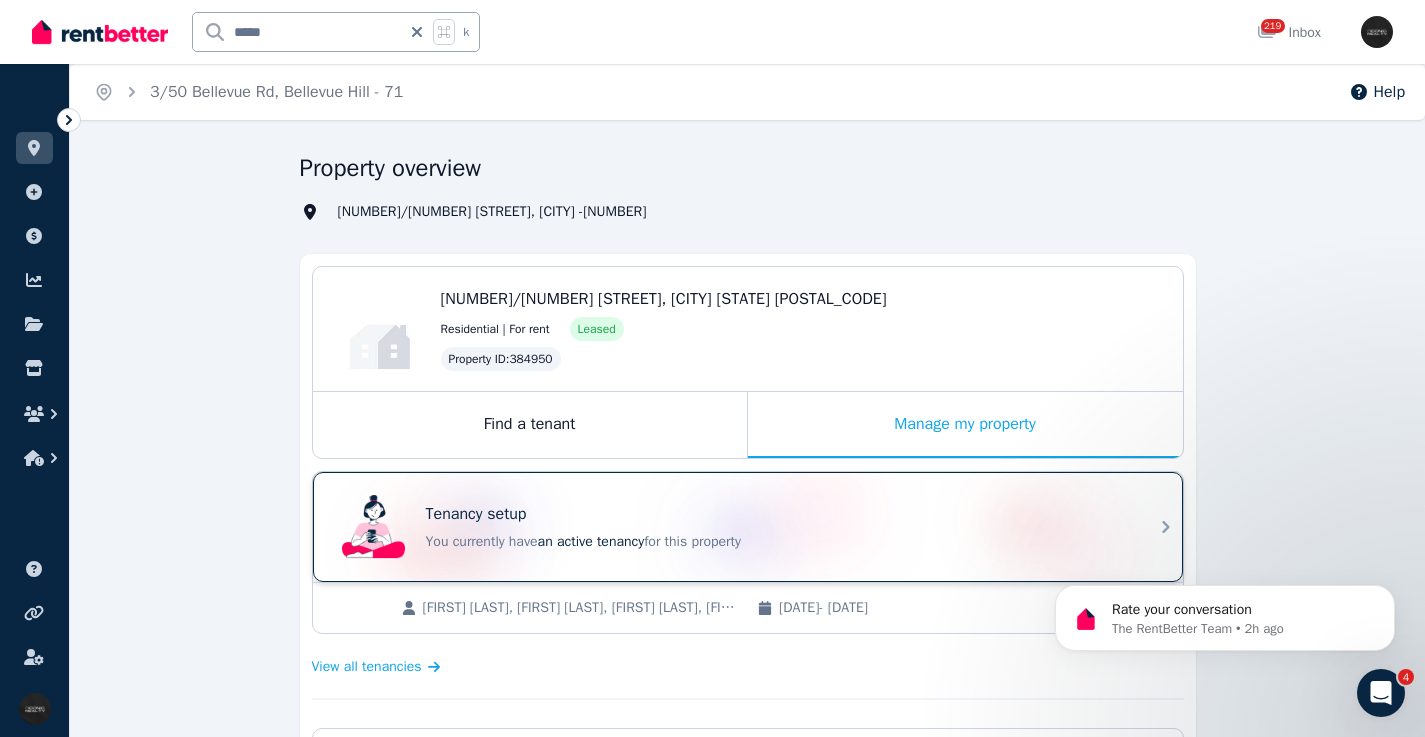 click on "Tenancy setup You currently have  an active tenancy  for this property" at bounding box center (730, 527) 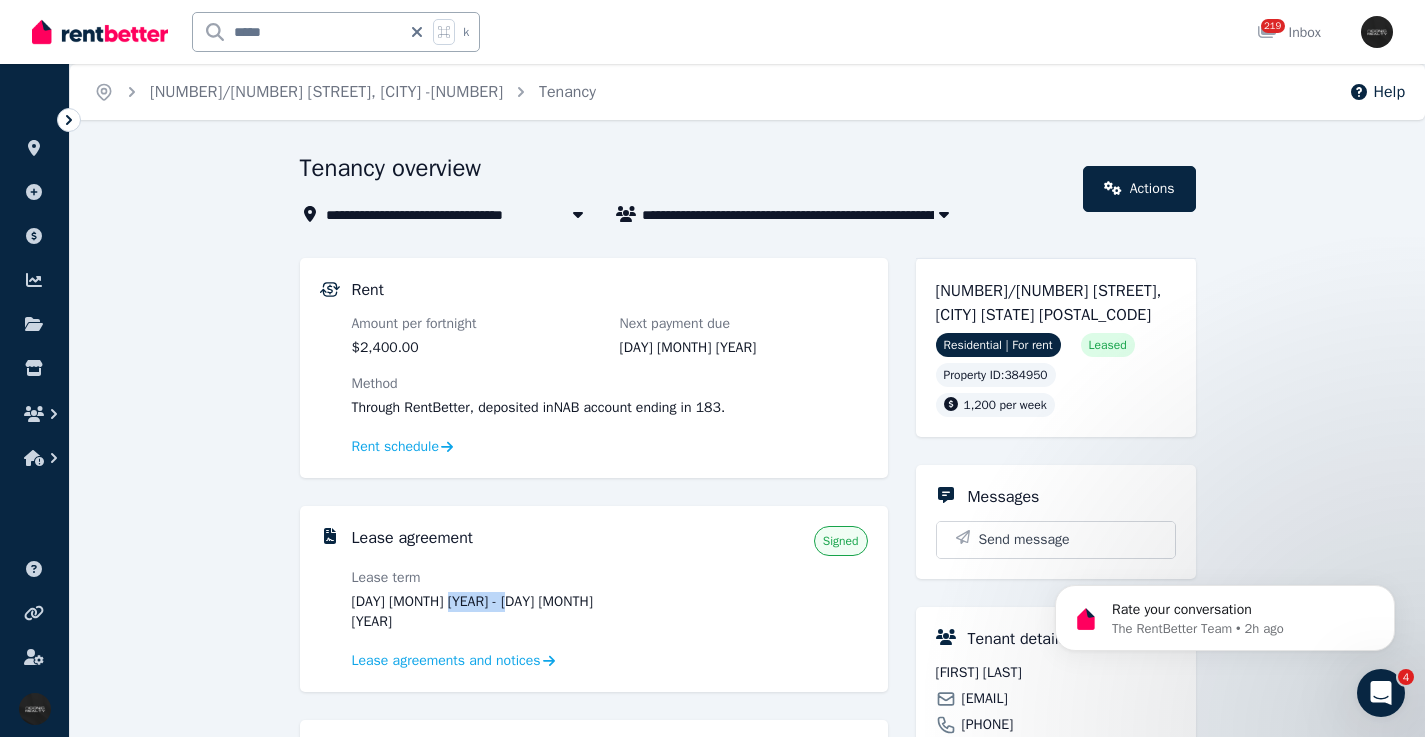 drag, startPoint x: 468, startPoint y: 602, endPoint x: 490, endPoint y: 586, distance: 27.202942 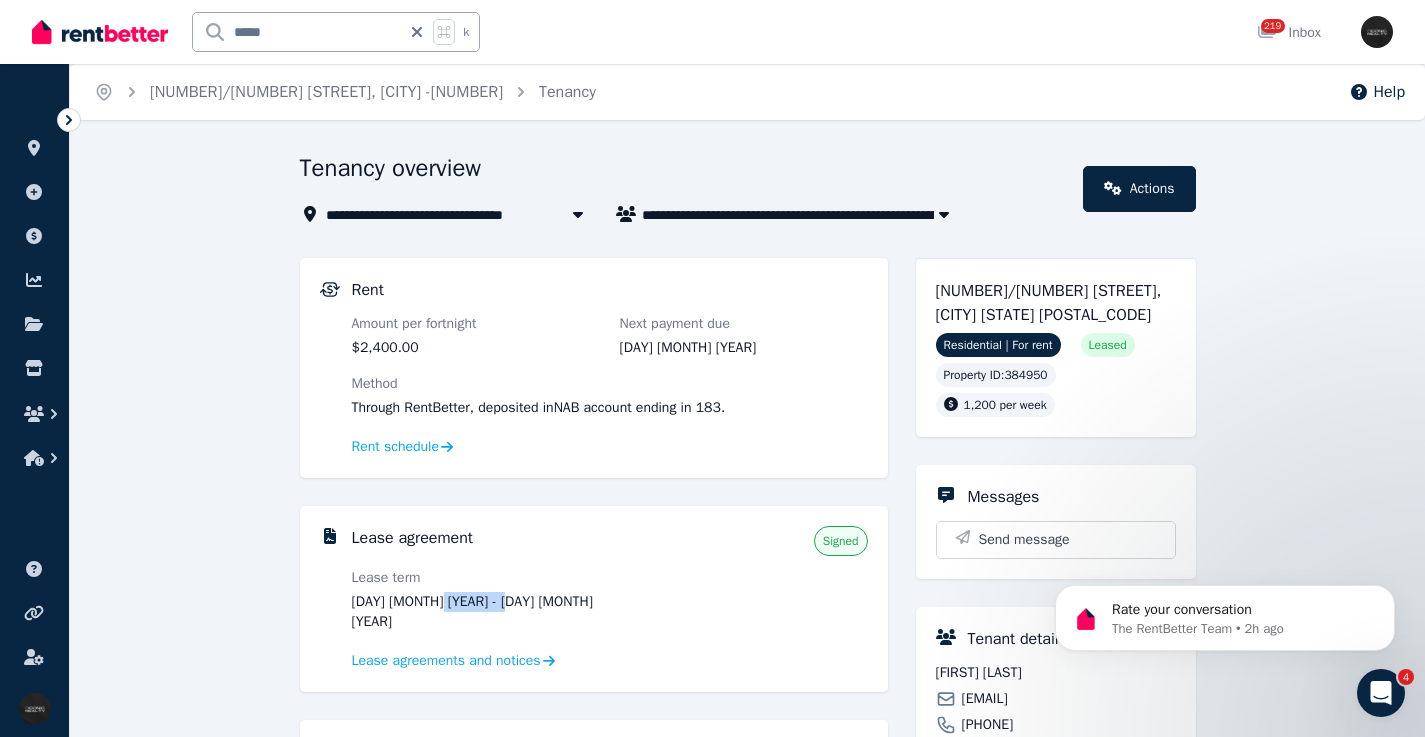 click on "6 May 2025 - 13 Nov 2025" at bounding box center [476, 612] 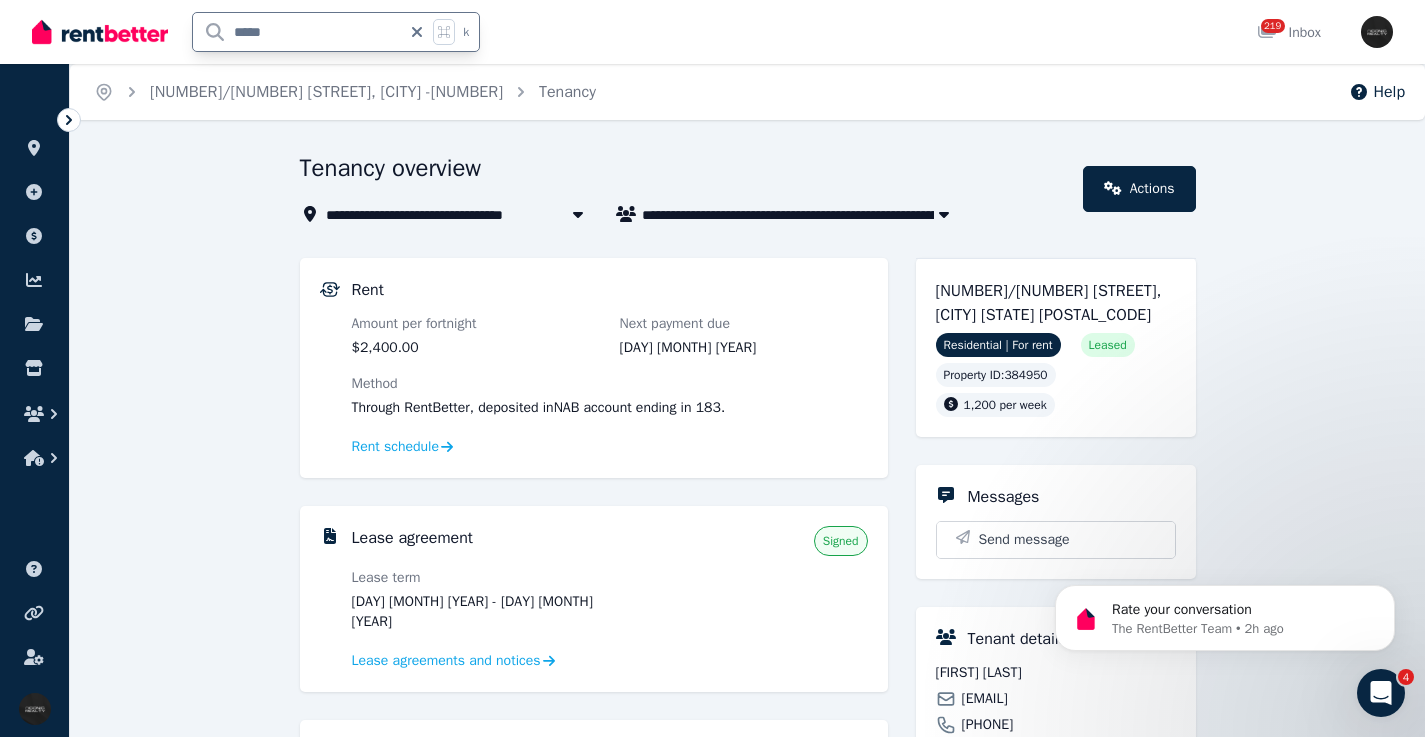 drag, startPoint x: 324, startPoint y: 34, endPoint x: 201, endPoint y: 28, distance: 123.146255 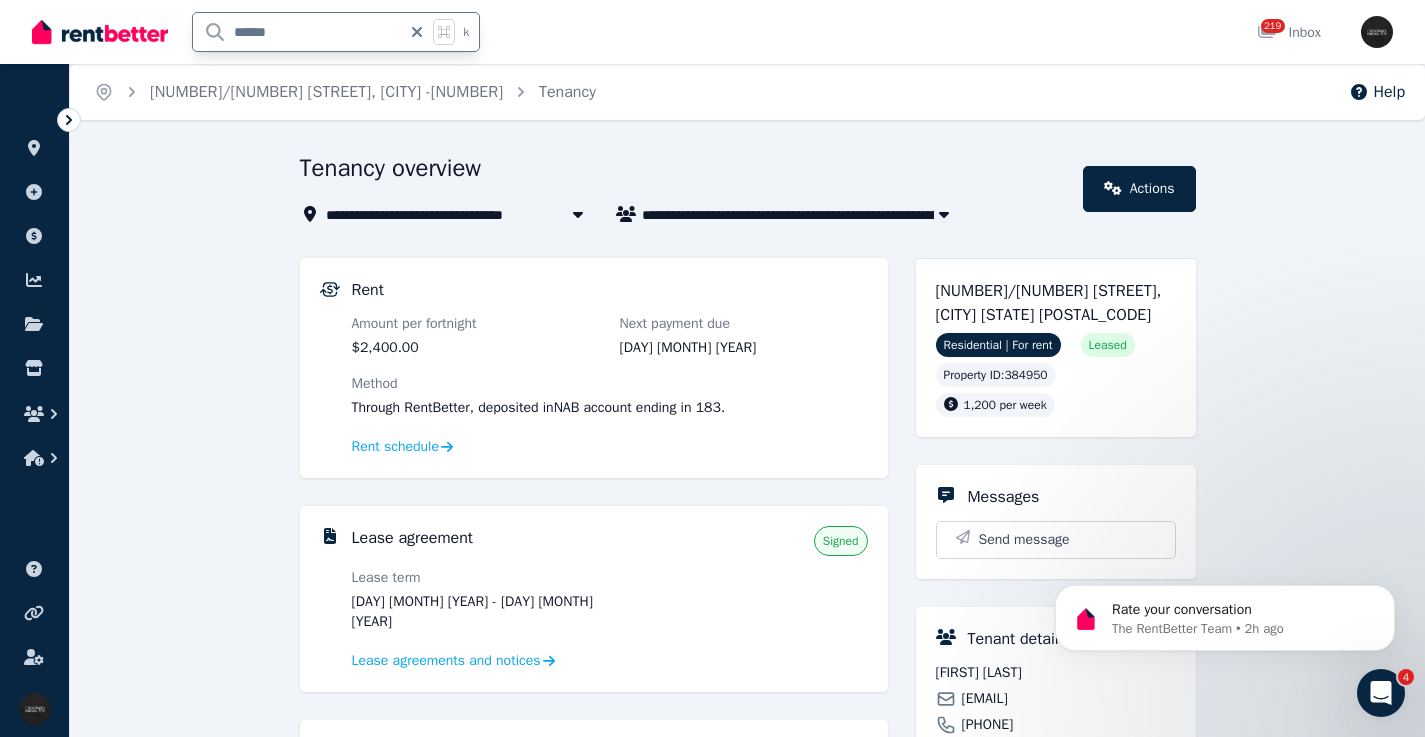 type on "******" 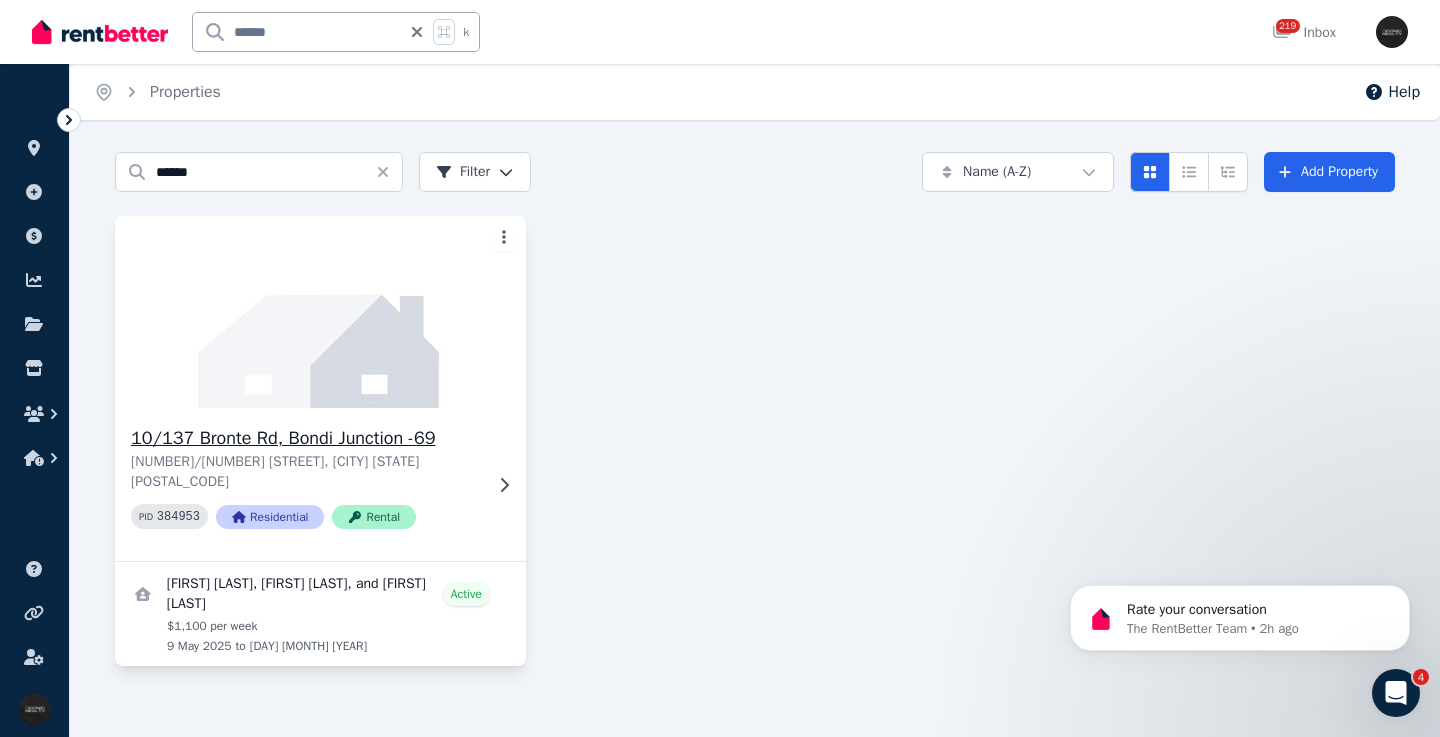 click at bounding box center (320, 312) 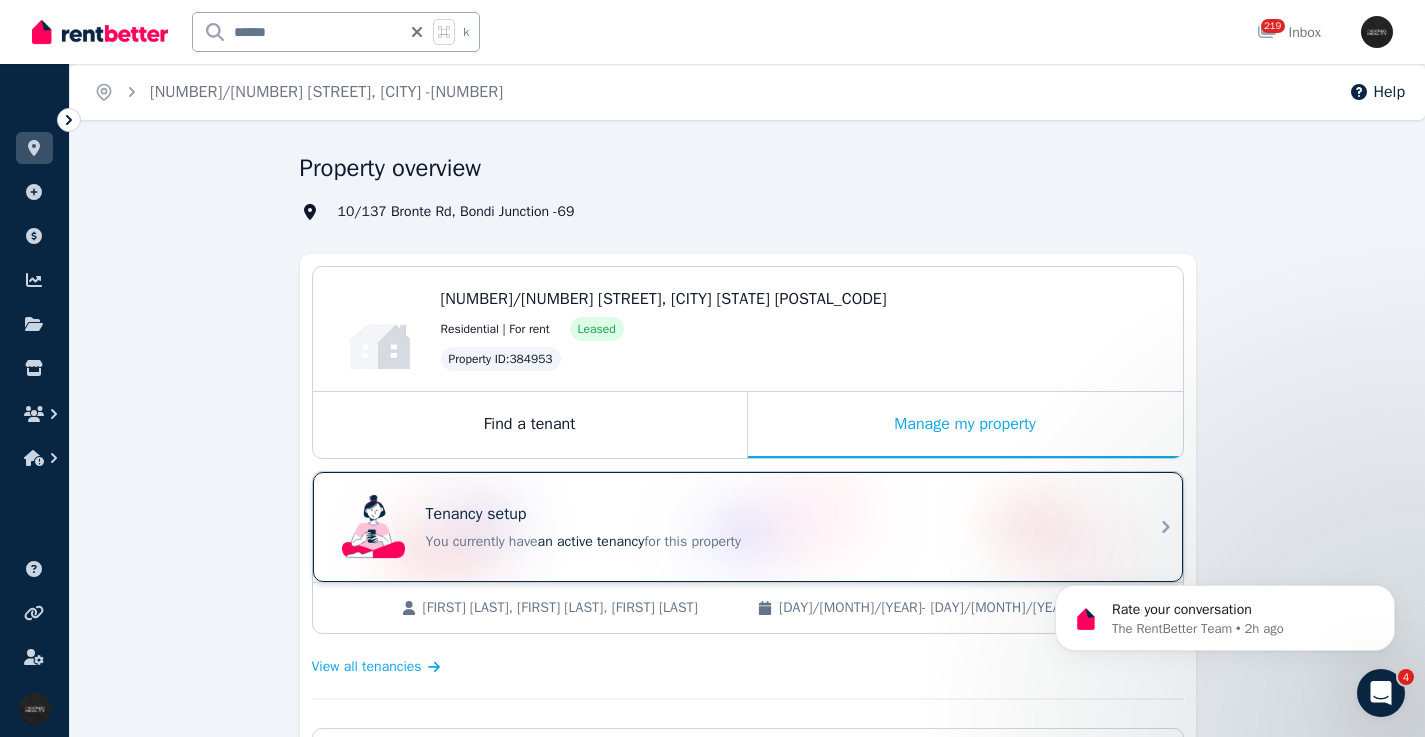 click on "Tenancy setup You currently have  an active tenancy  for this property" at bounding box center (730, 527) 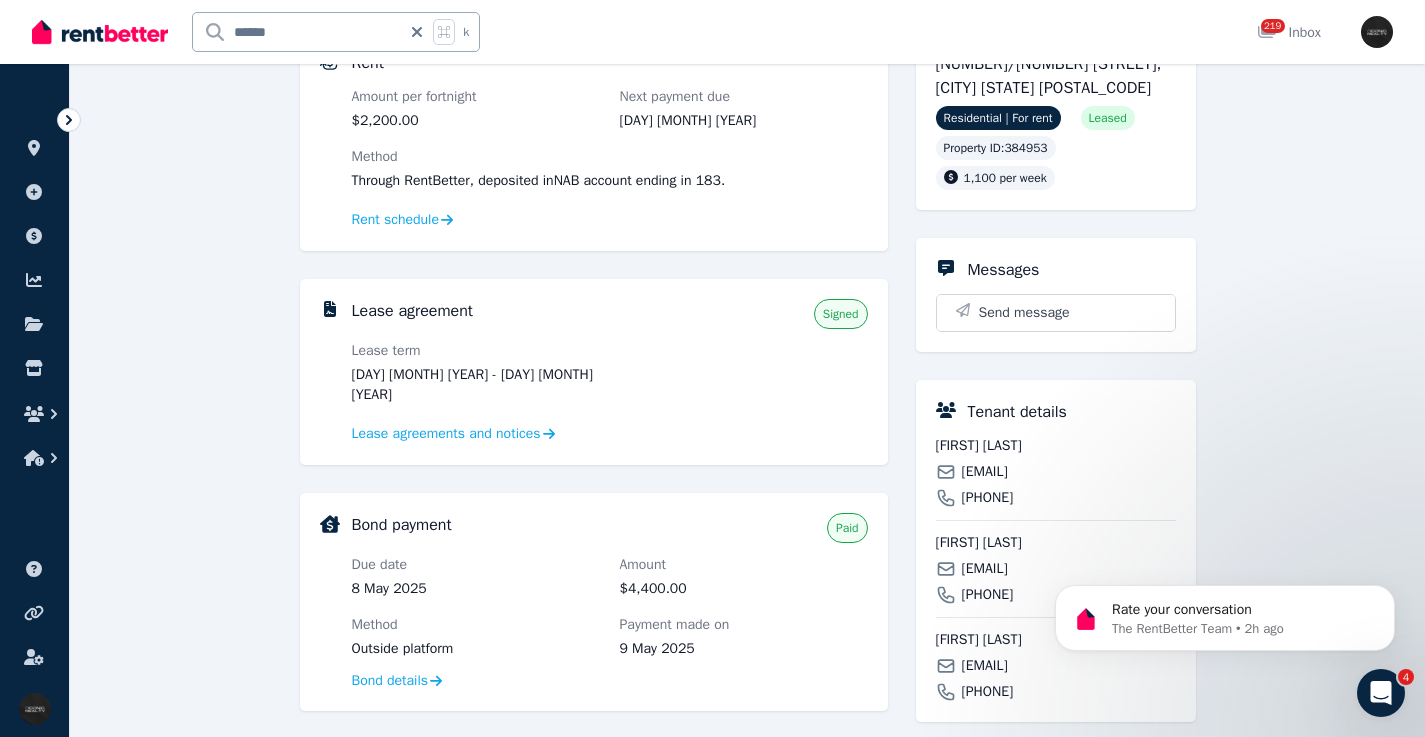 scroll, scrollTop: 499, scrollLeft: 0, axis: vertical 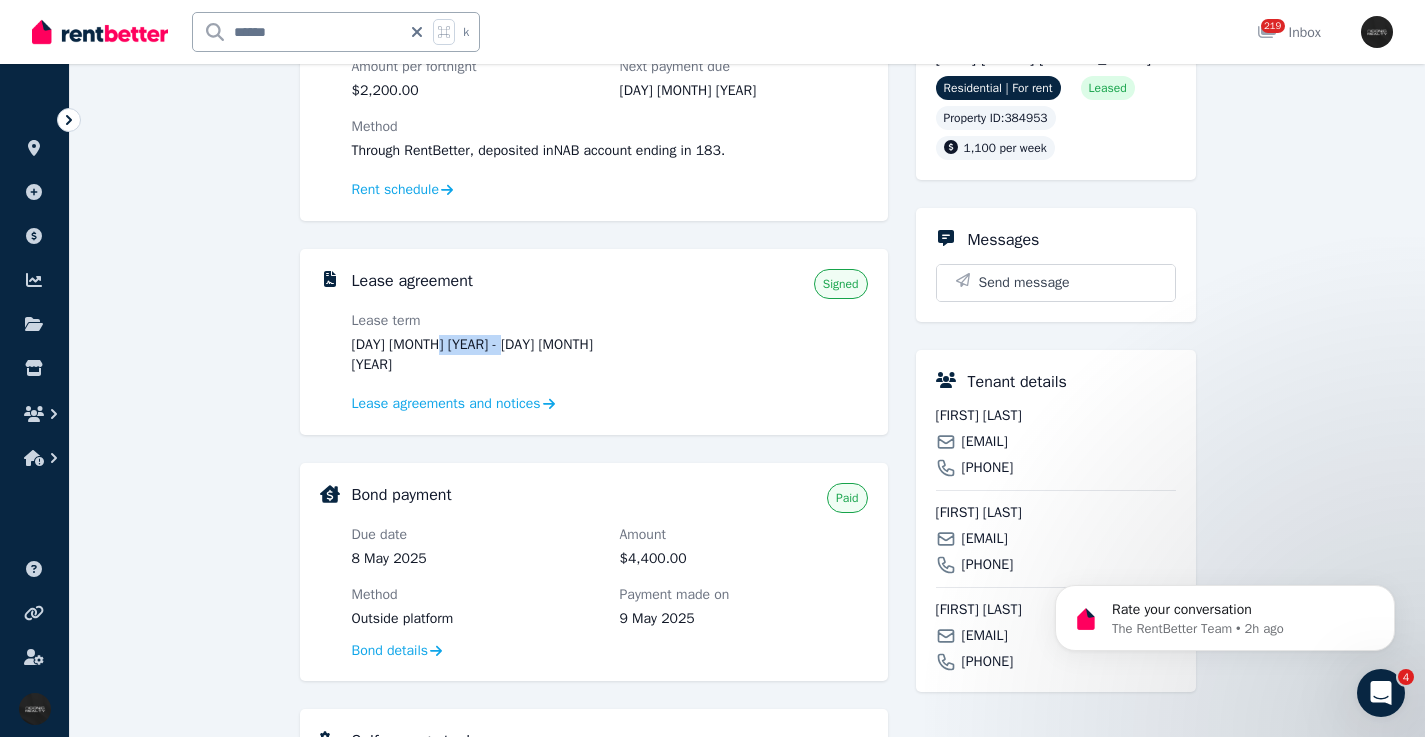 drag, startPoint x: 512, startPoint y: 345, endPoint x: 440, endPoint y: 347, distance: 72.02777 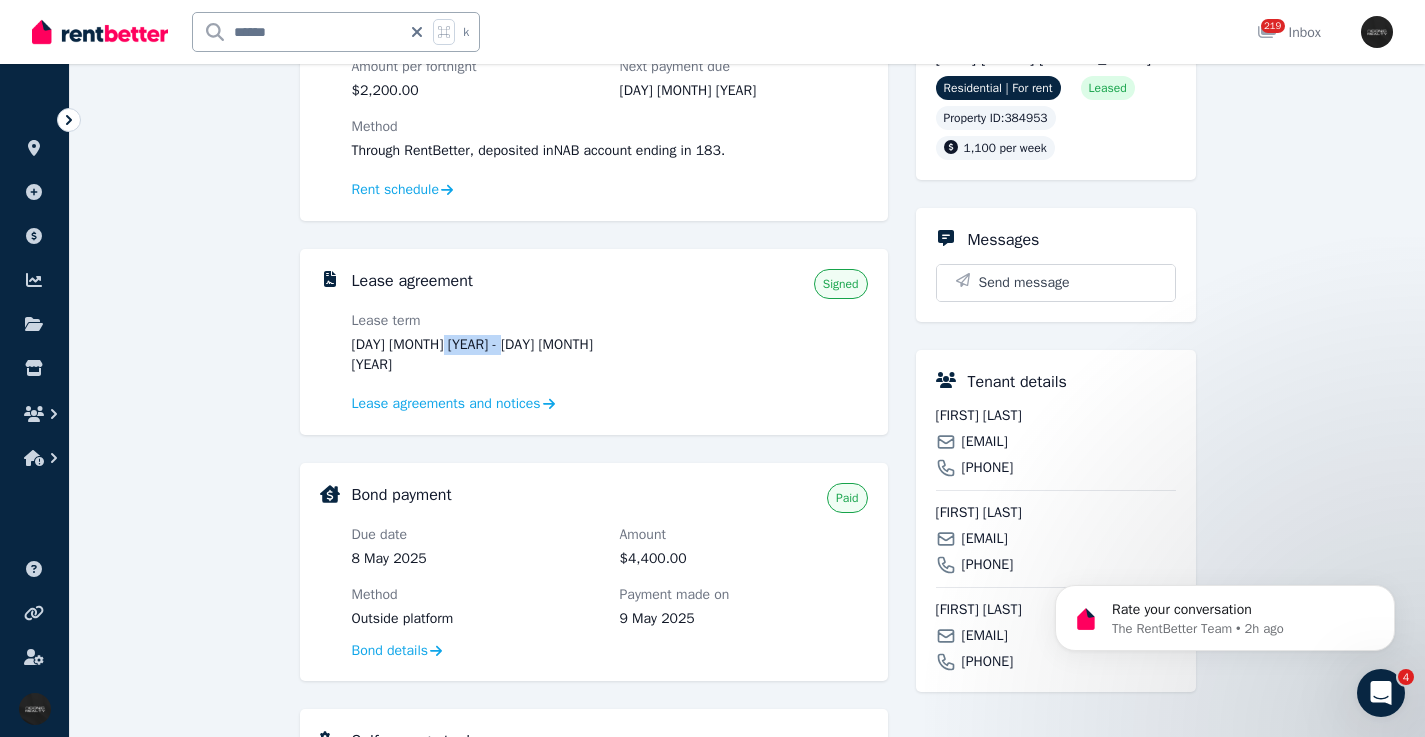 click on "9 May 2025 - 6 Oct 2025" at bounding box center [476, 355] 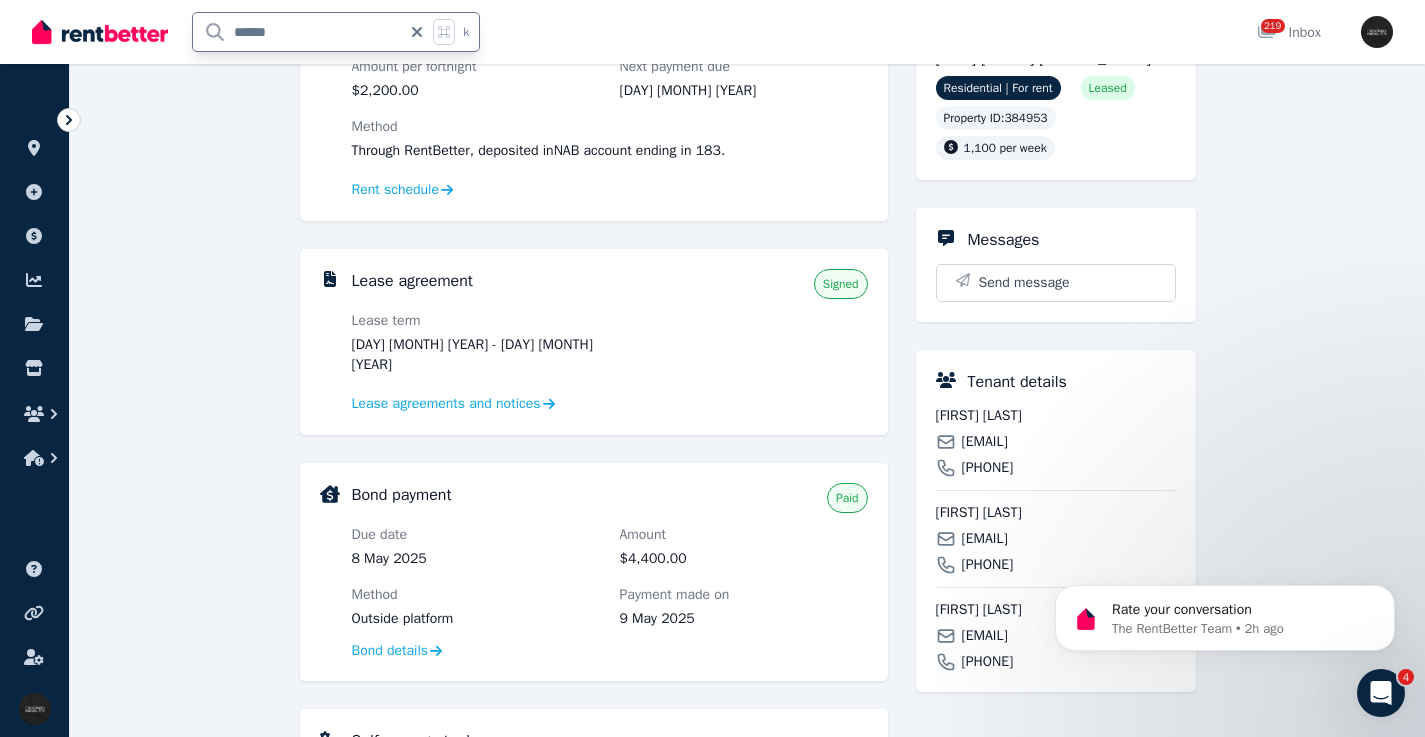 drag, startPoint x: 308, startPoint y: 29, endPoint x: 197, endPoint y: 28, distance: 111.0045 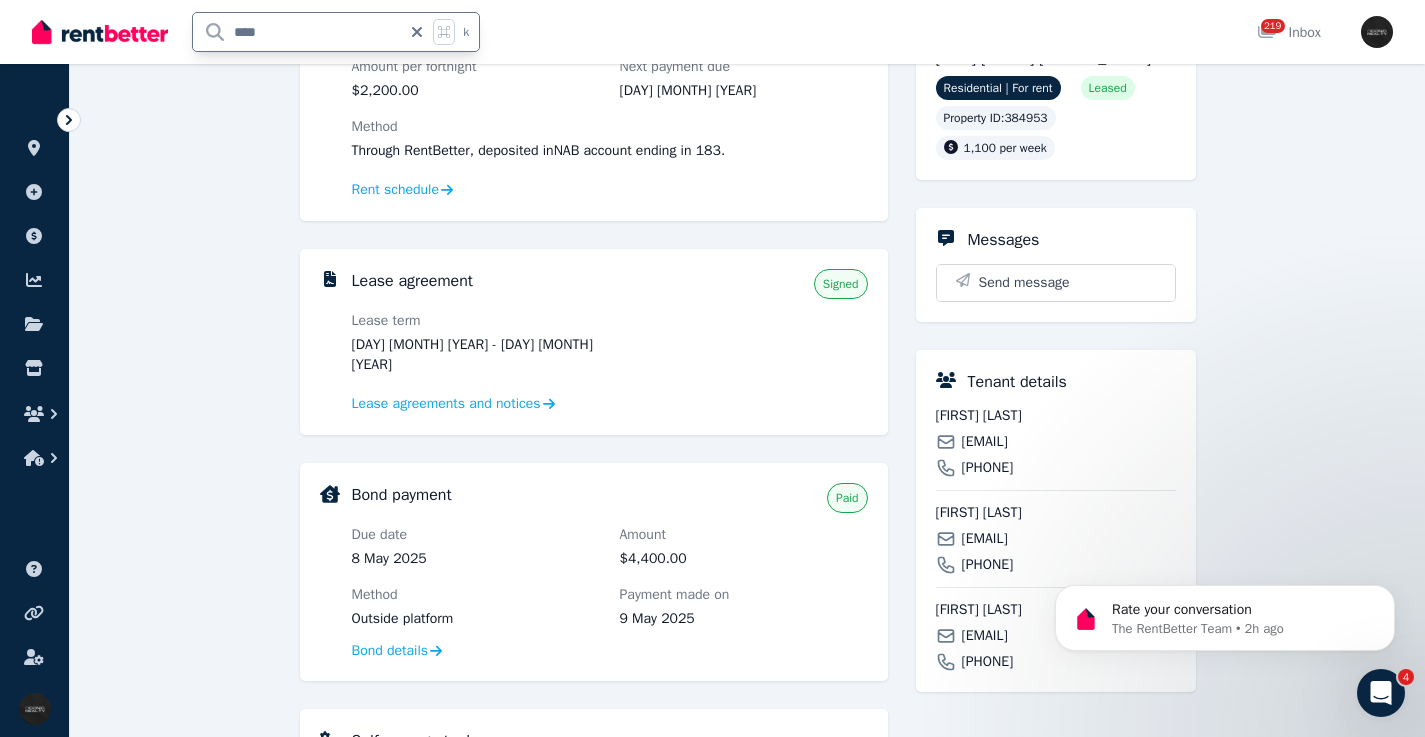 type on "*****" 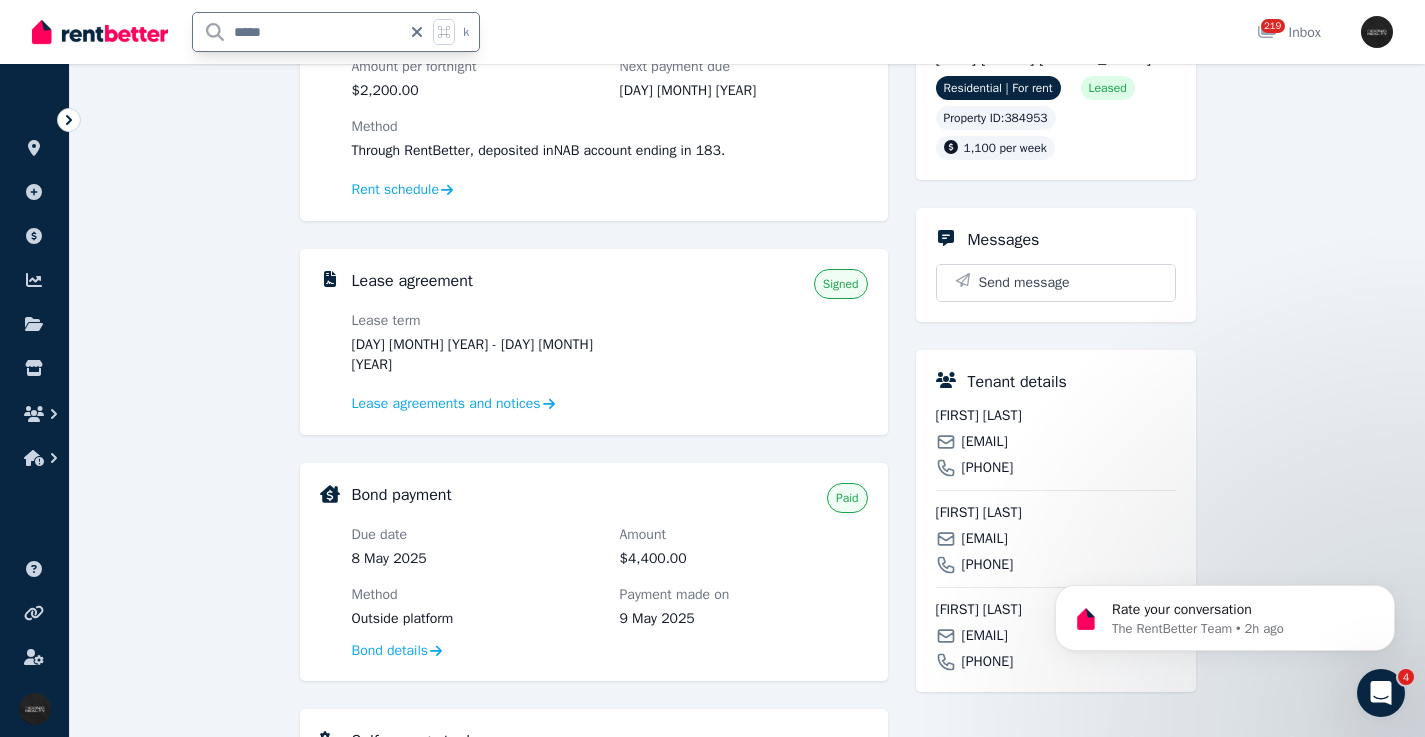 scroll, scrollTop: 0, scrollLeft: 0, axis: both 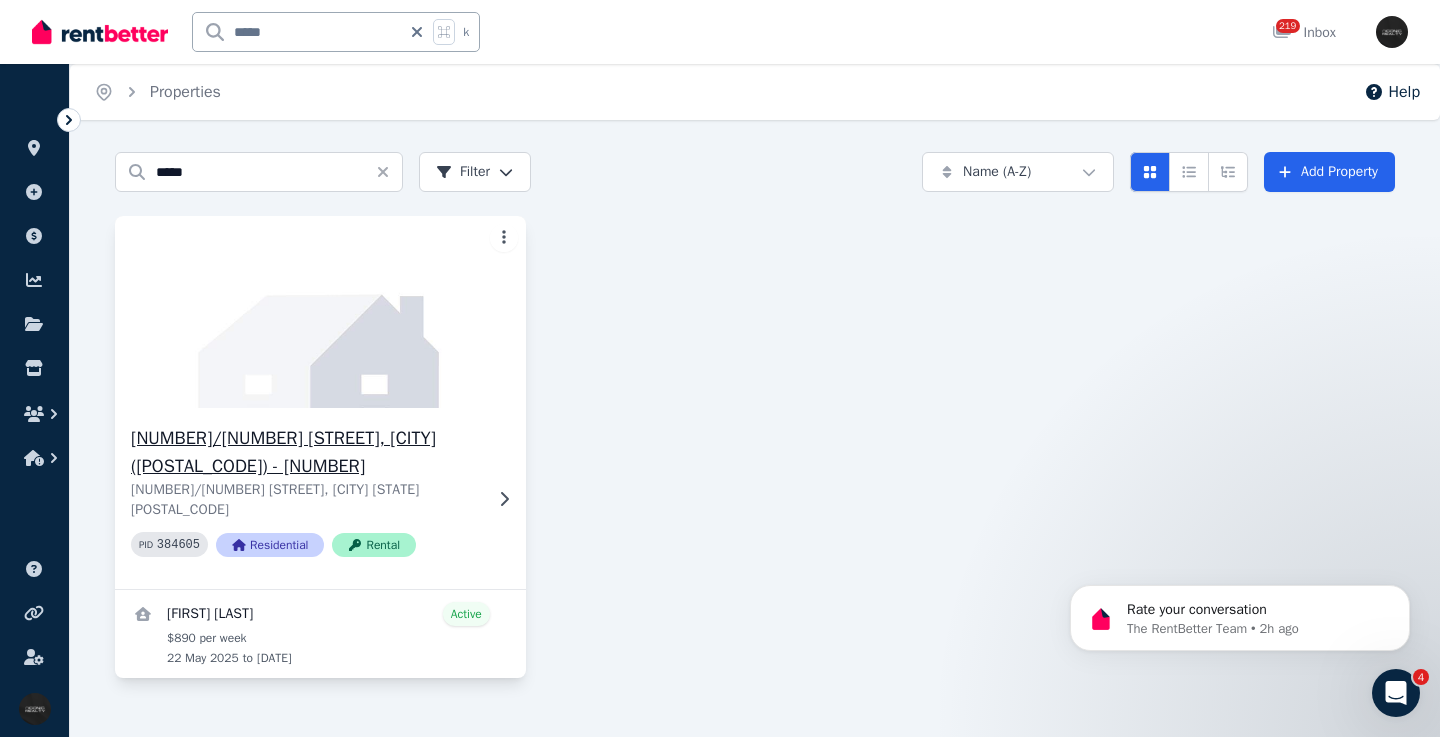 click on "5/206 Victoria Rd, Bellevue Hill (0206) - 74" at bounding box center (306, 452) 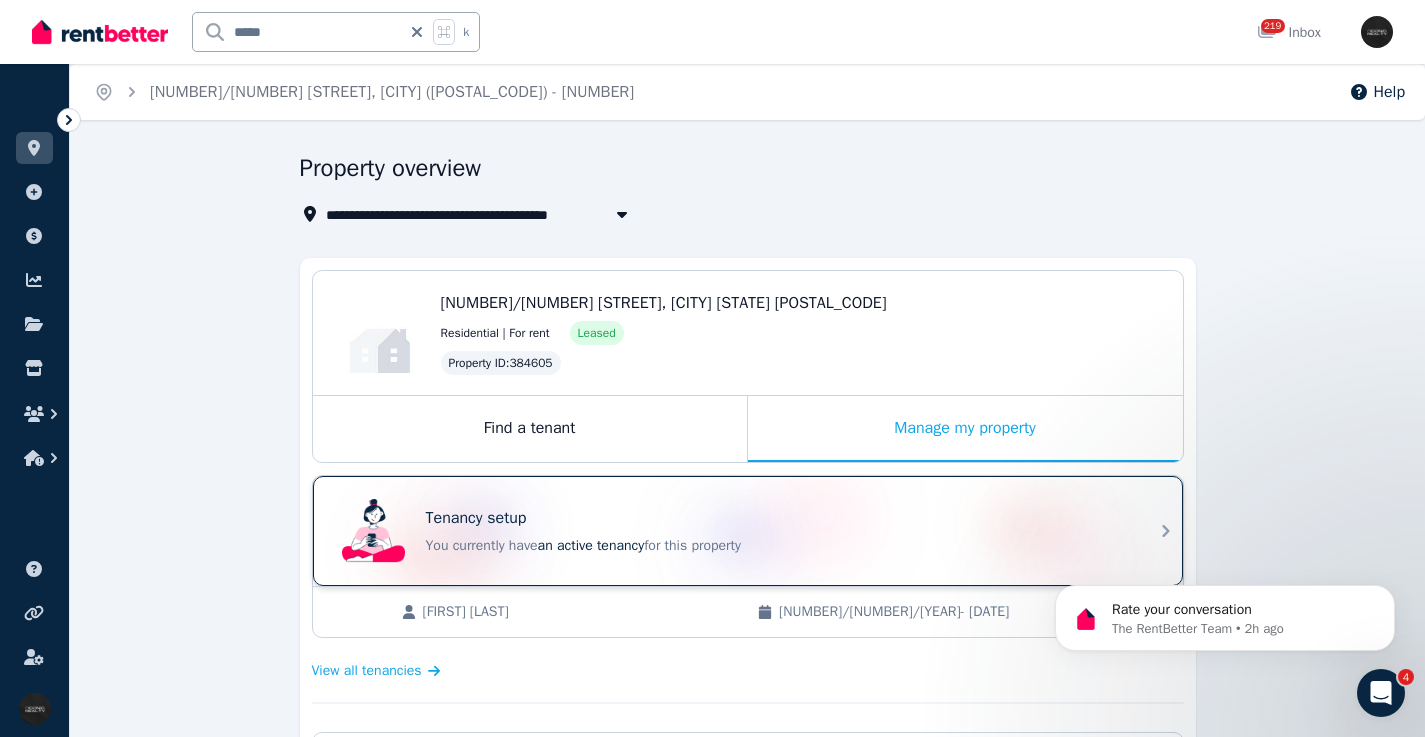 click on "Tenancy setup You currently have  an active tenancy  for this property" at bounding box center (730, 531) 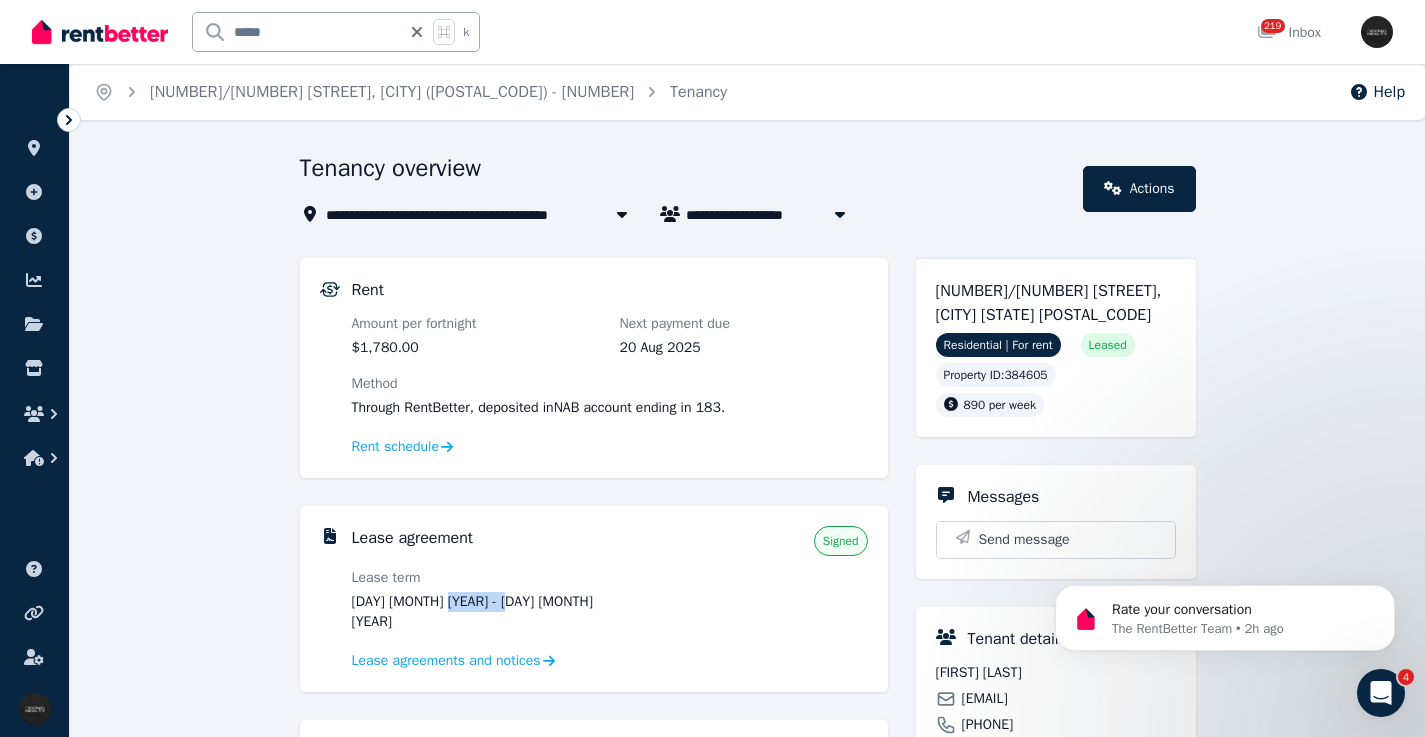 drag, startPoint x: 523, startPoint y: 600, endPoint x: 449, endPoint y: 606, distance: 74.24284 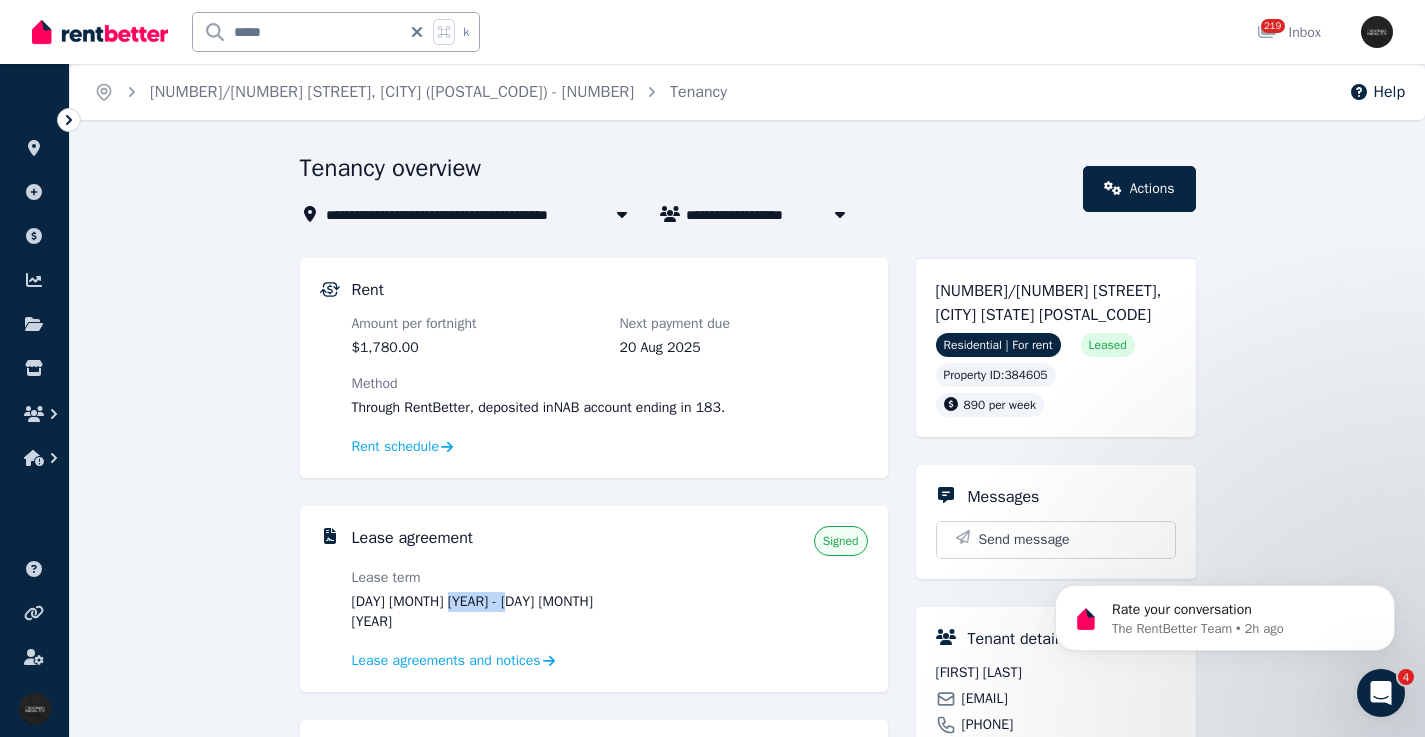 click on "22 May 2025 - 1 Oct 2025" at bounding box center [476, 612] 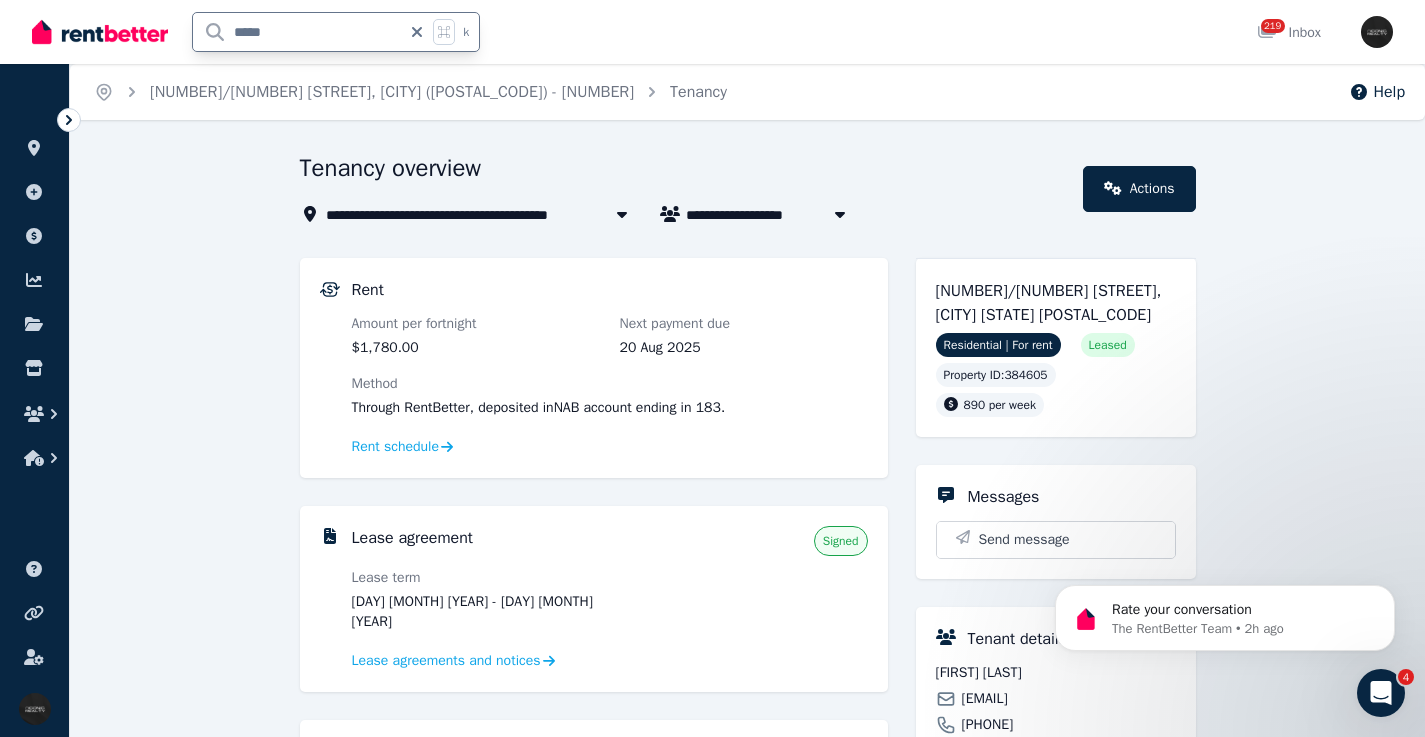 drag, startPoint x: 230, startPoint y: 23, endPoint x: 195, endPoint y: 27, distance: 35.22783 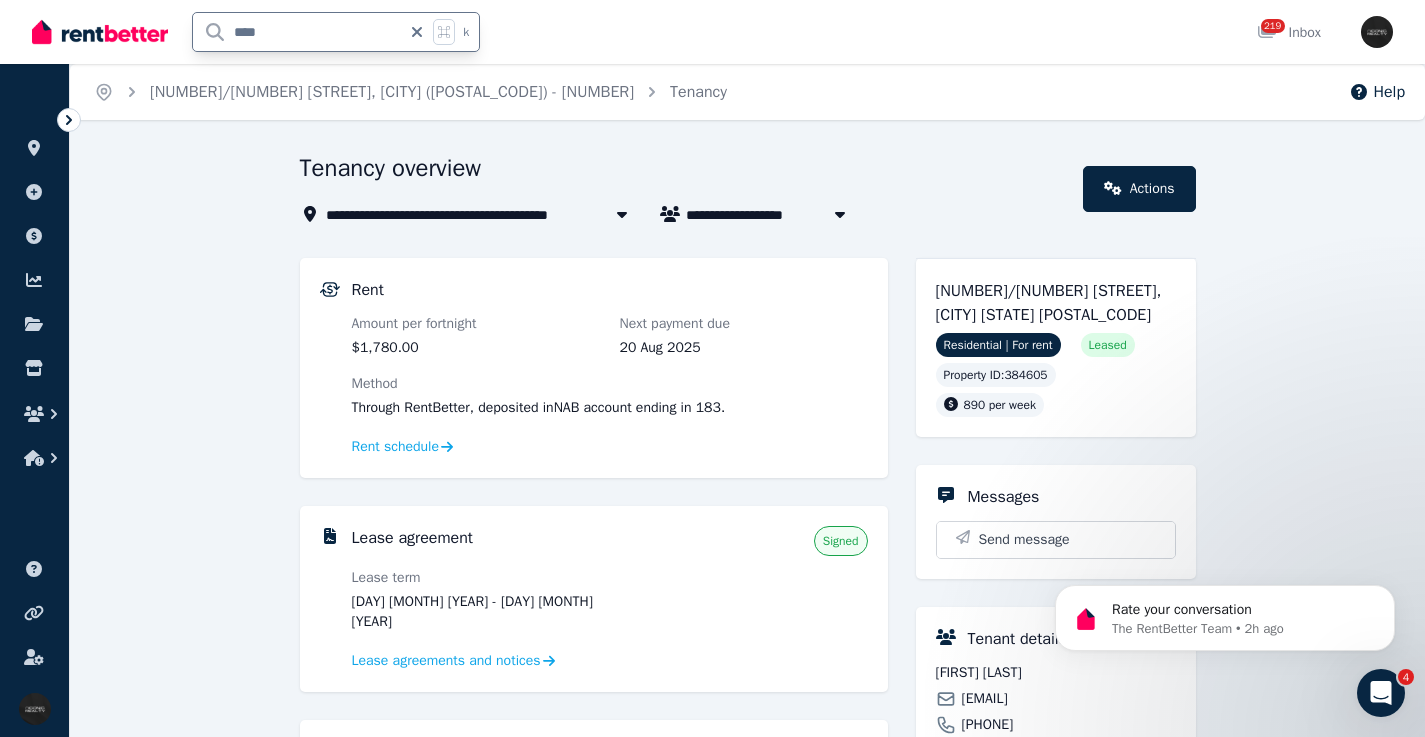 type on "*****" 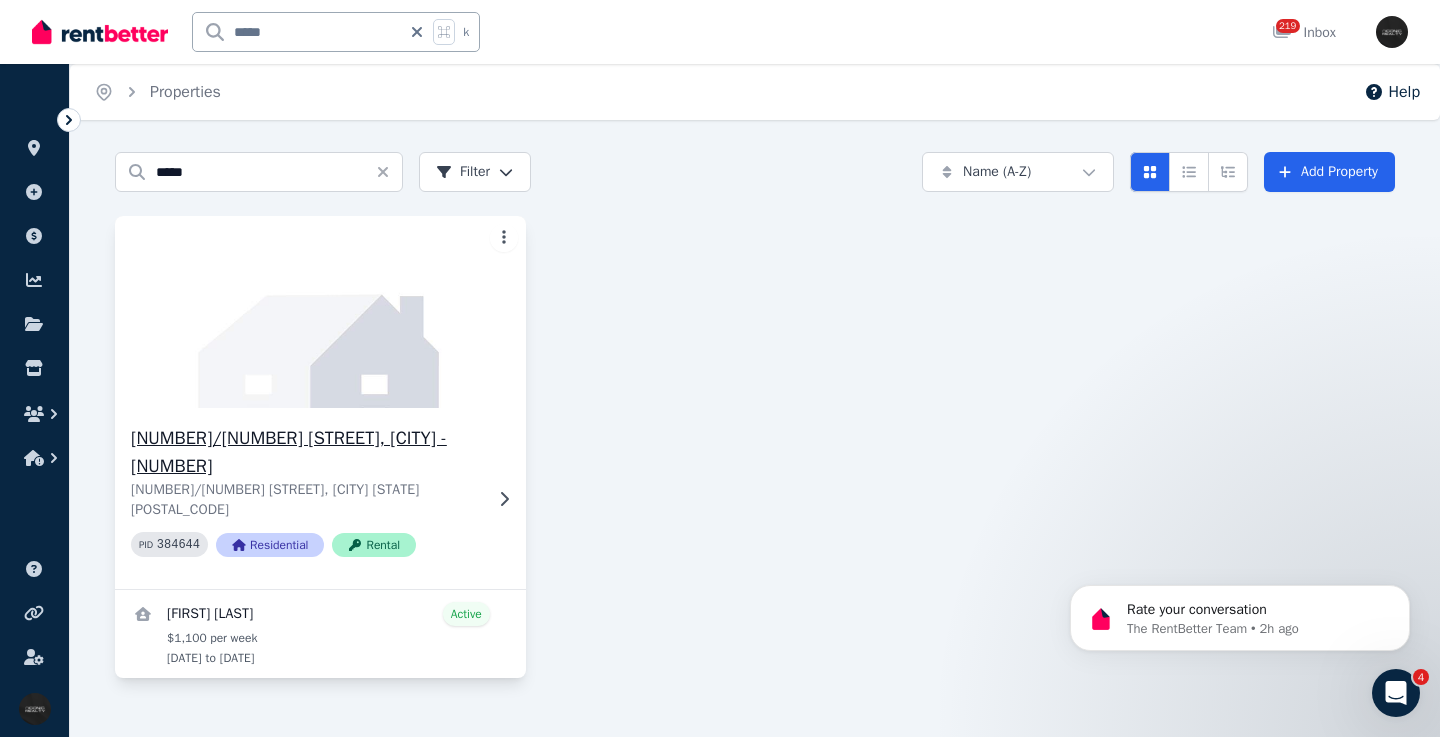 click on "[NUMBER]/[NUMBER] [STREET], [CITY] [STATE] [POSTAL_CODE]" at bounding box center [306, 500] 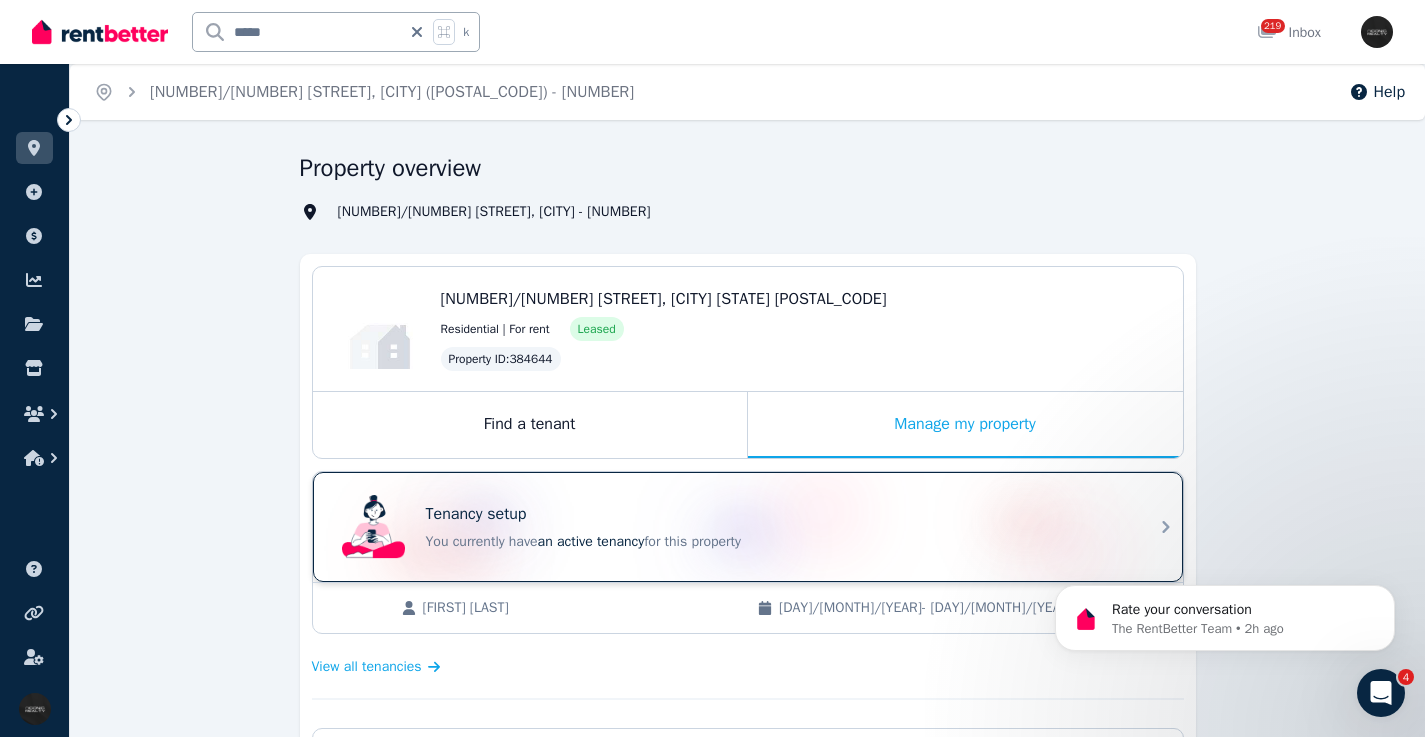 click on "Tenancy setup You currently have  an active tenancy  for this property" at bounding box center (730, 527) 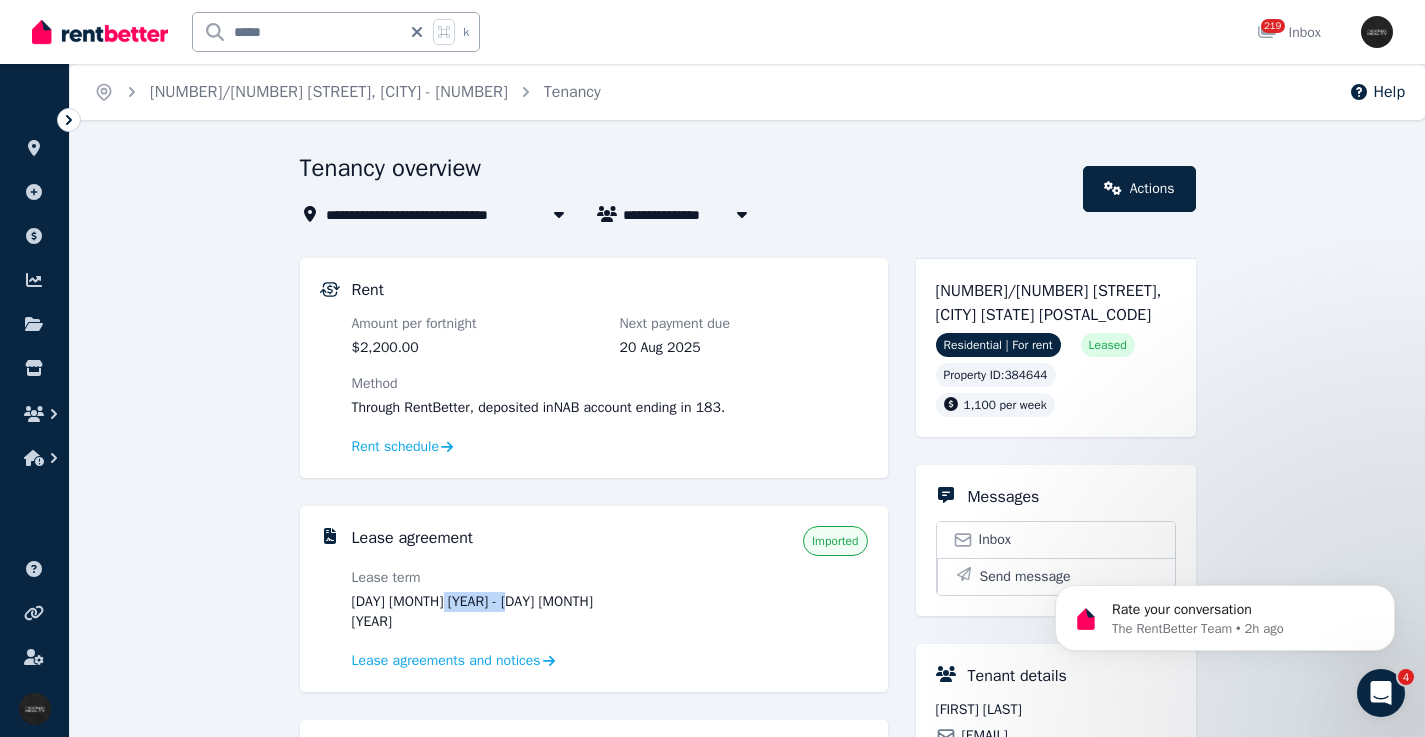 drag, startPoint x: 524, startPoint y: 600, endPoint x: 442, endPoint y: 602, distance: 82.02438 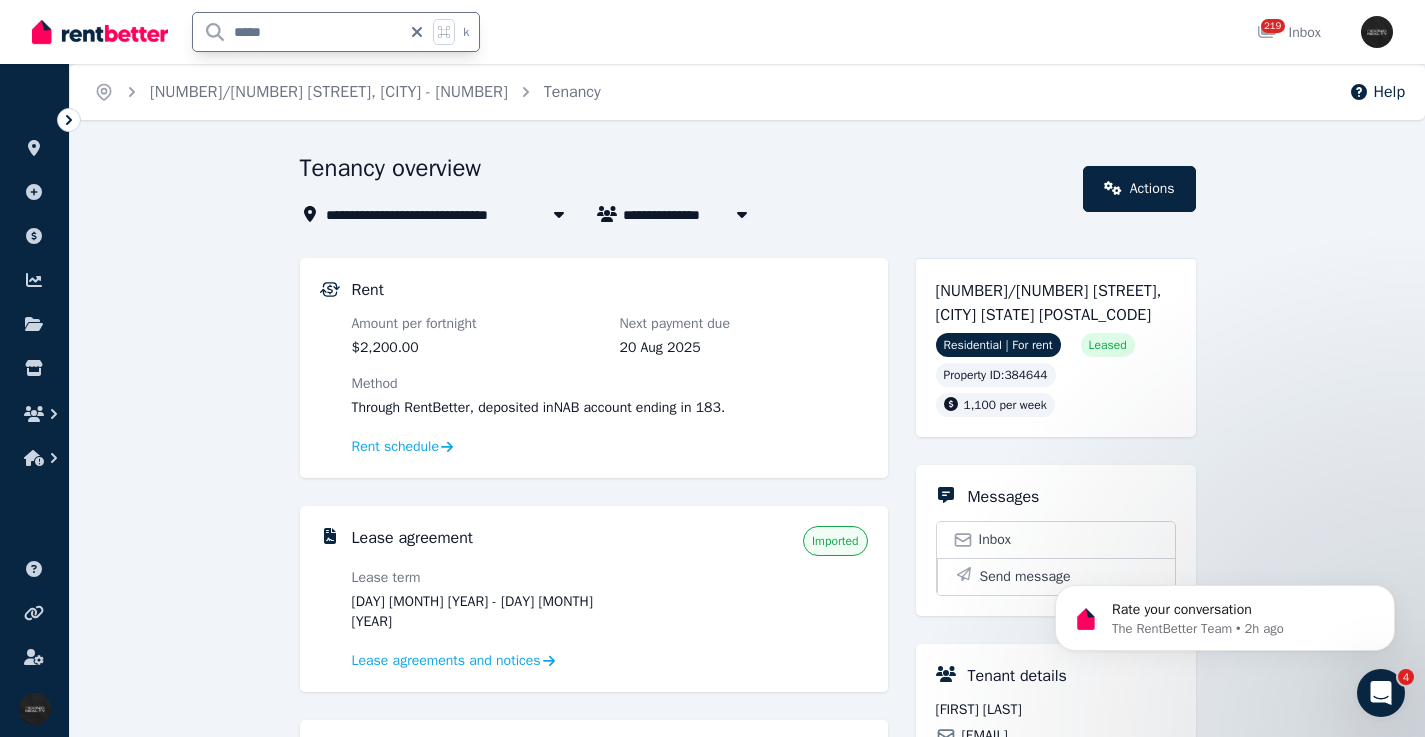 drag, startPoint x: 289, startPoint y: 30, endPoint x: 307, endPoint y: 39, distance: 20.12461 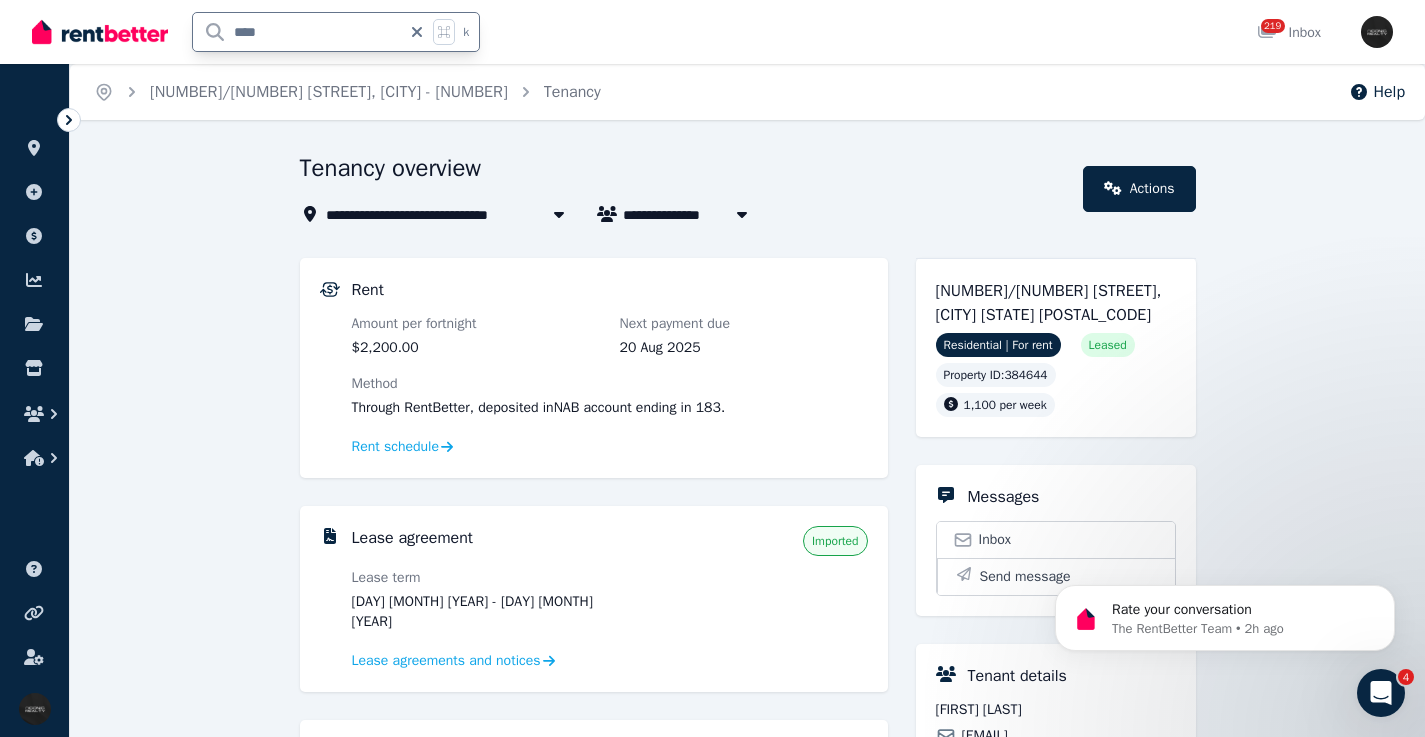 type on "*****" 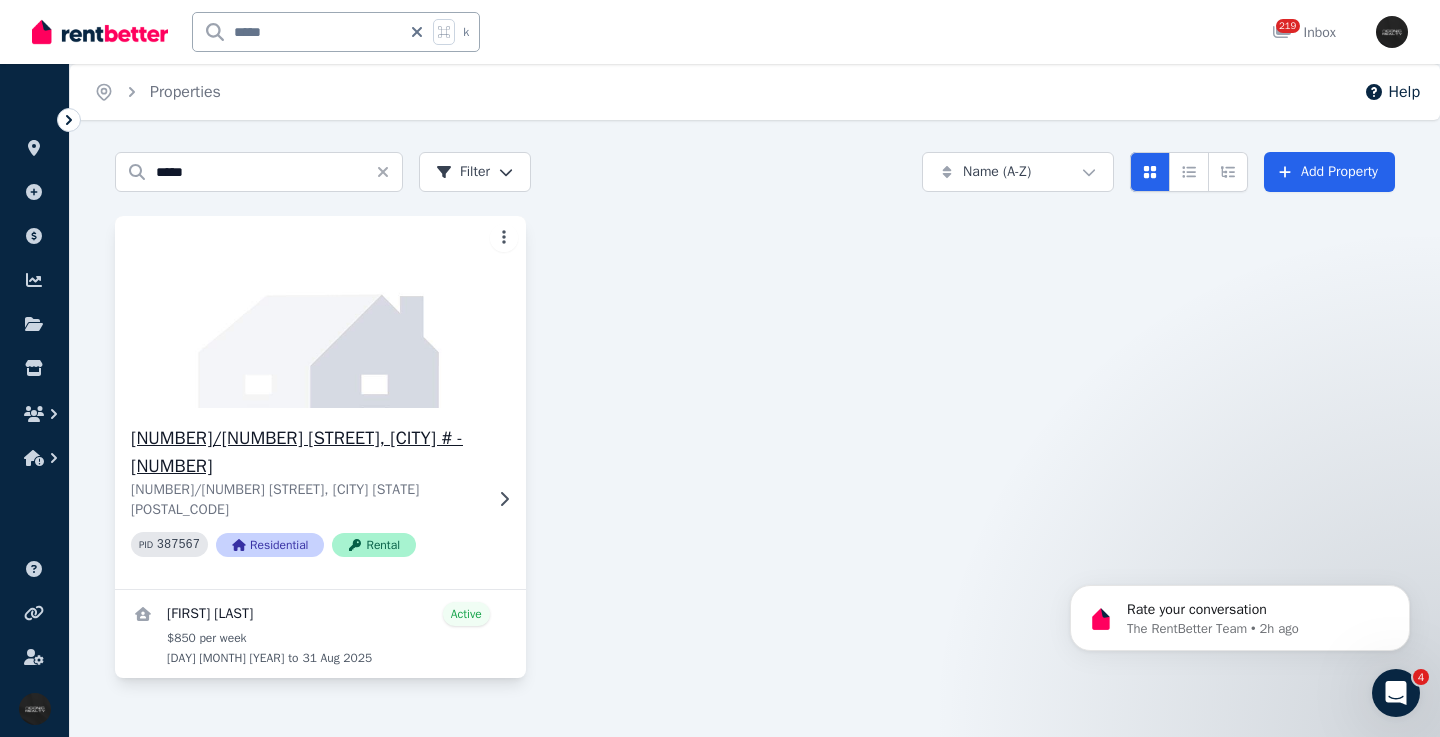 click at bounding box center [320, 312] 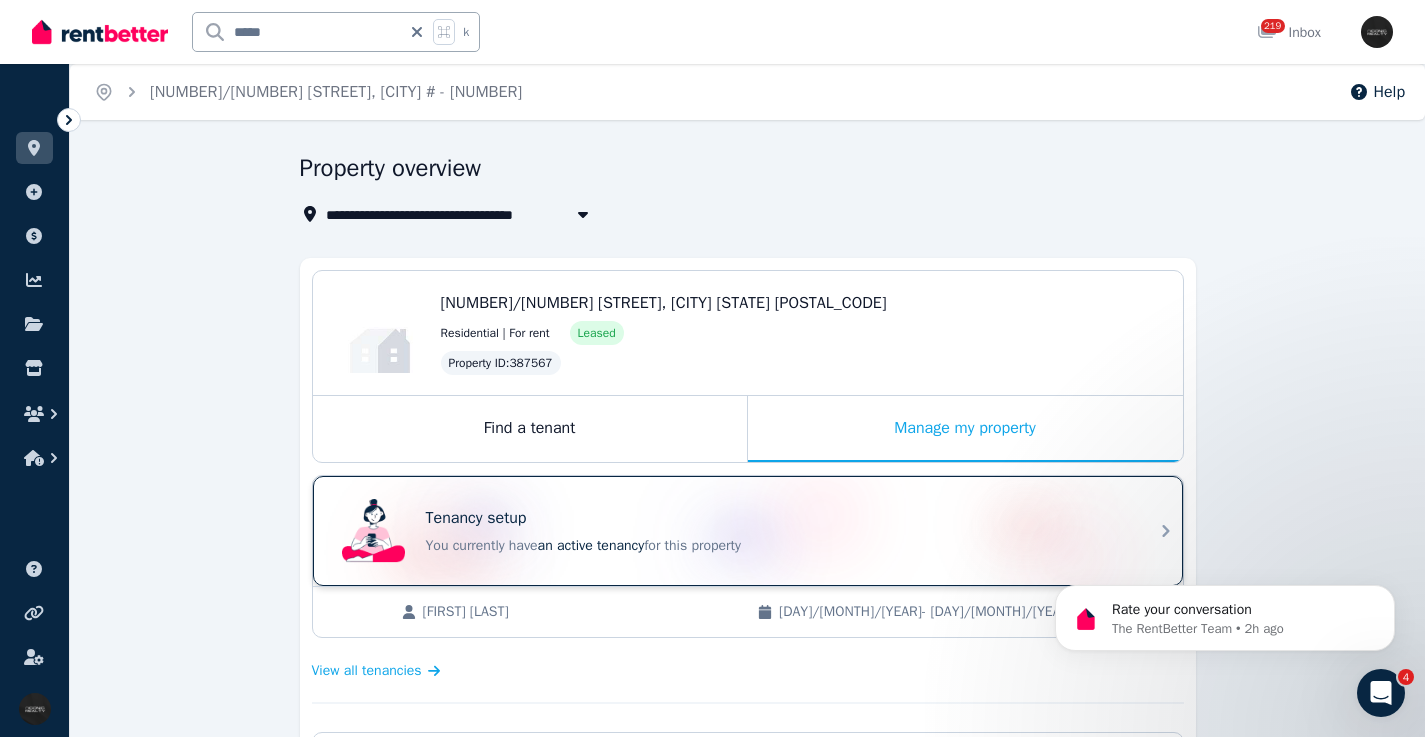 click on "Tenancy setup" at bounding box center [476, 518] 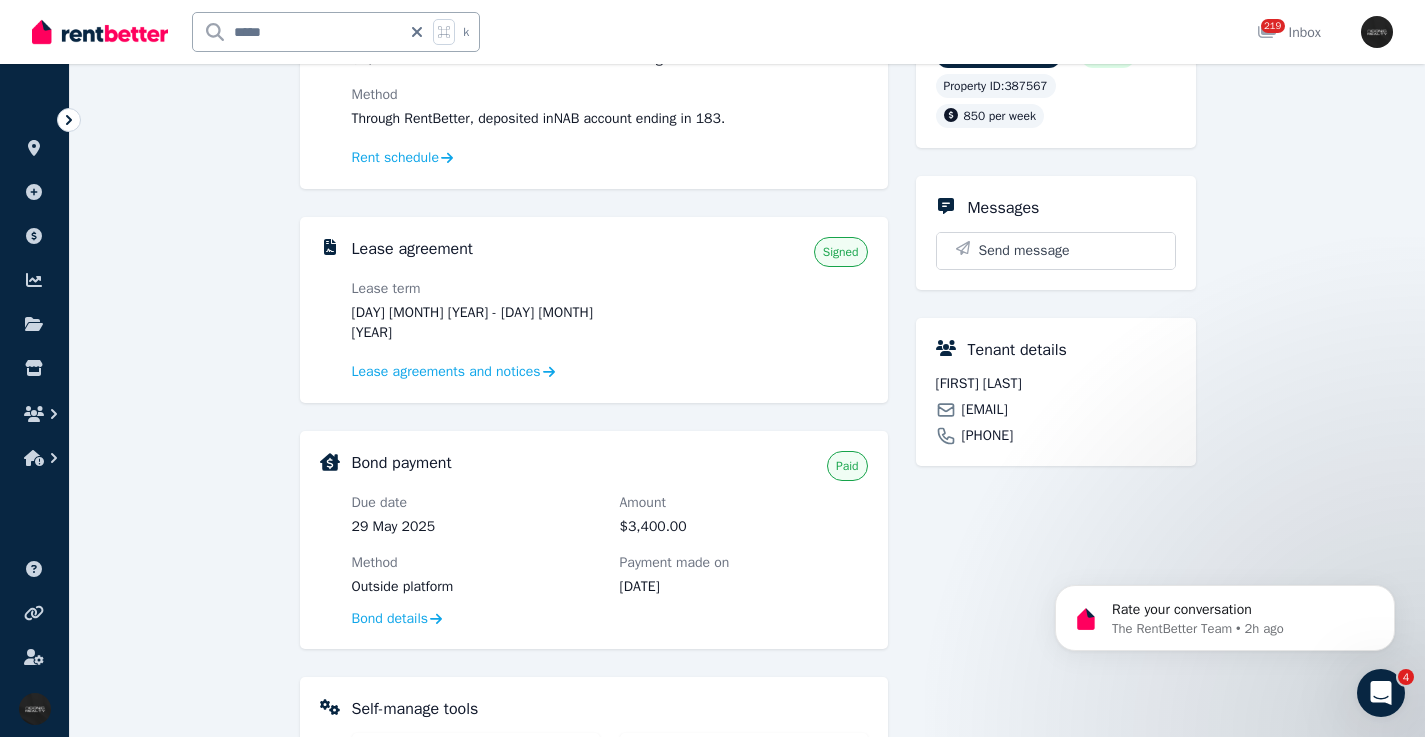 scroll, scrollTop: 538, scrollLeft: 0, axis: vertical 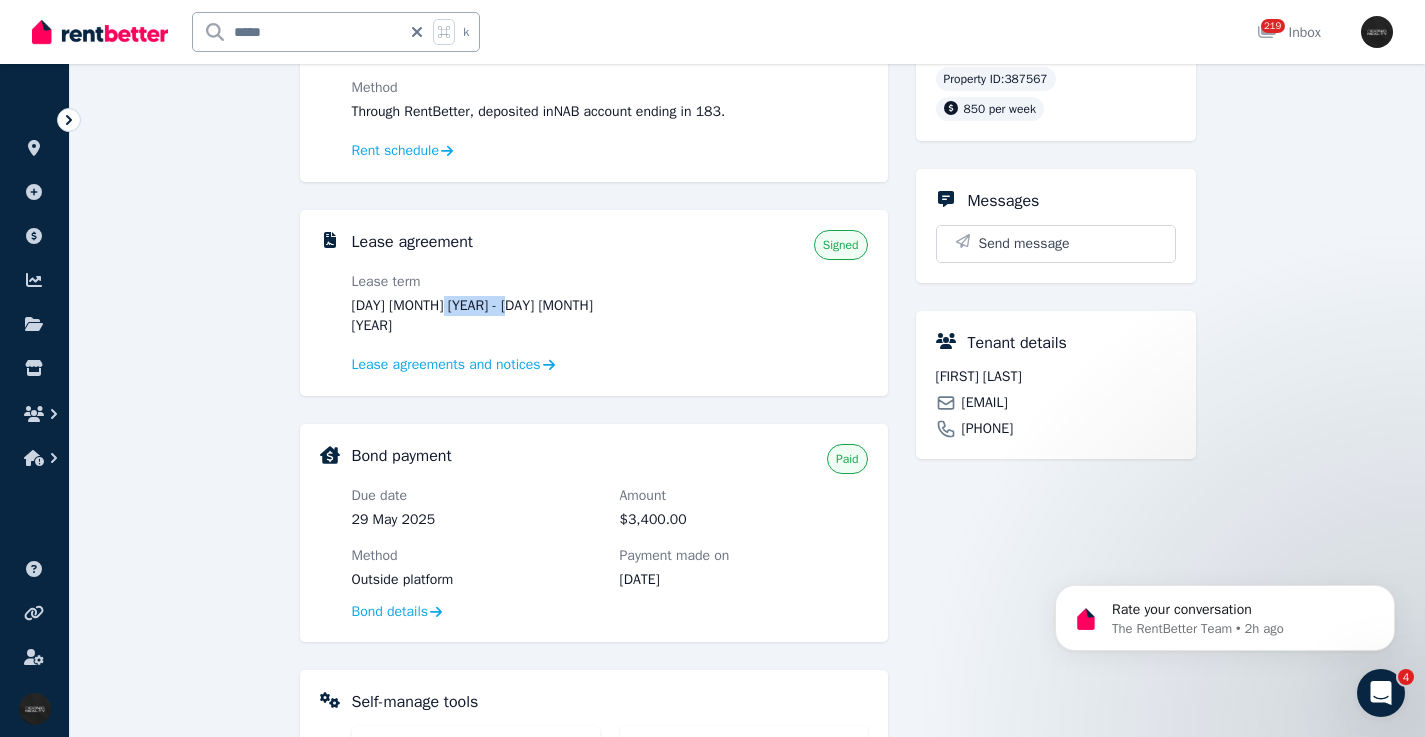 drag, startPoint x: 536, startPoint y: 302, endPoint x: 441, endPoint y: 307, distance: 95.131485 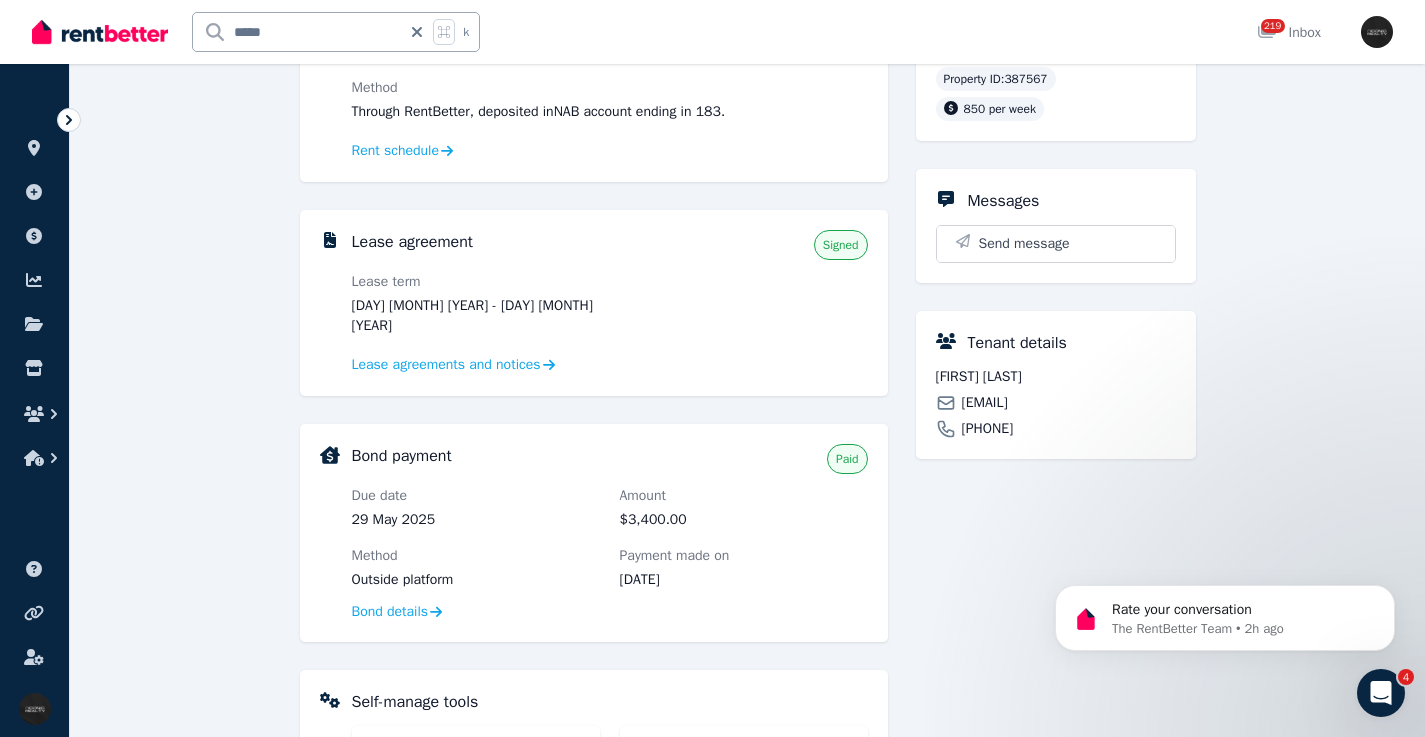 click 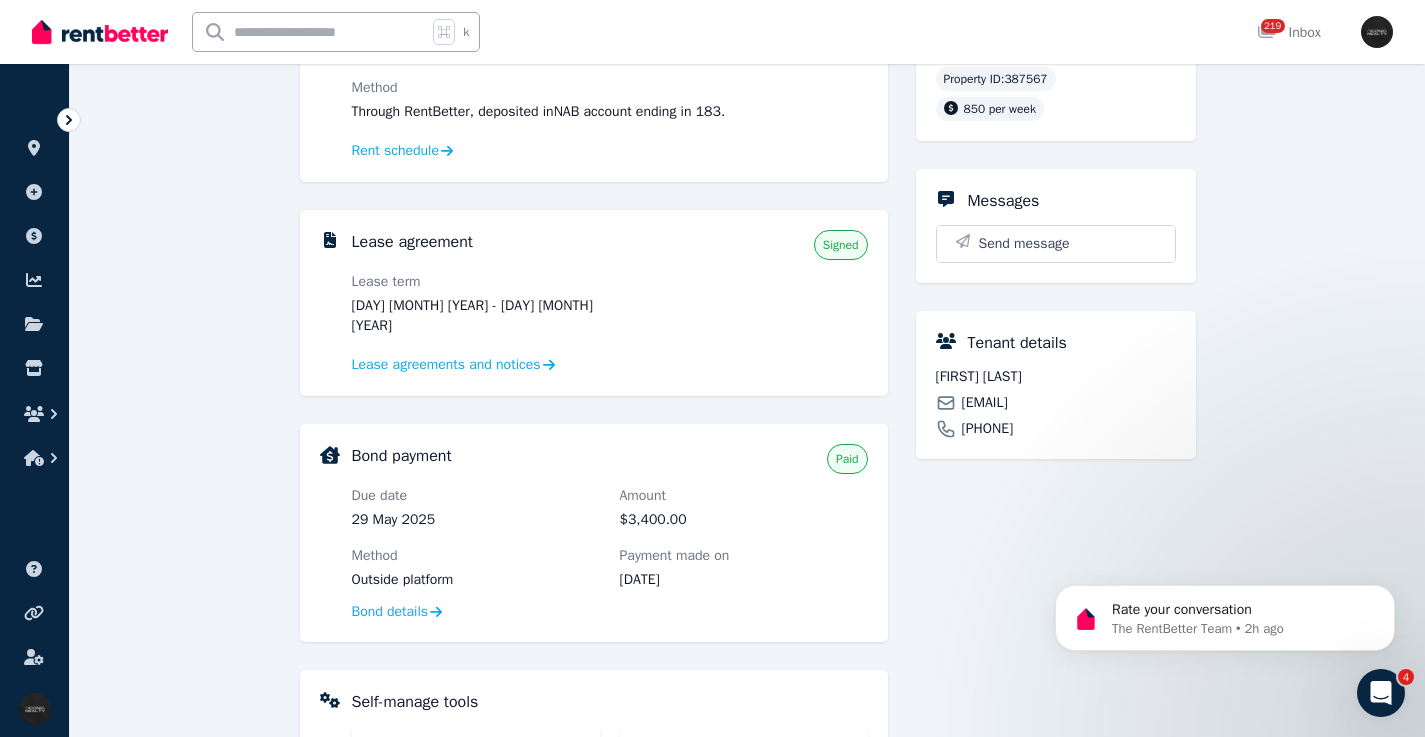 click at bounding box center [310, 32] 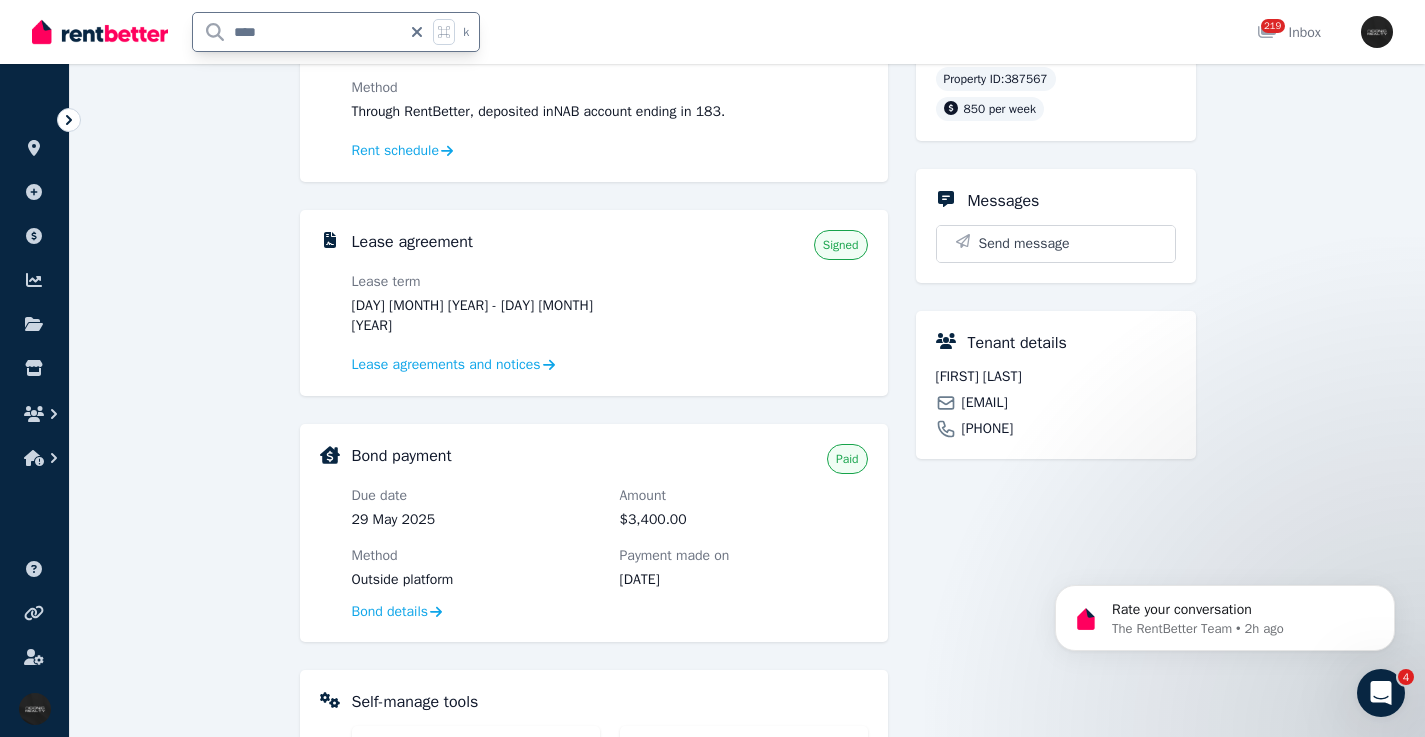 type on "*****" 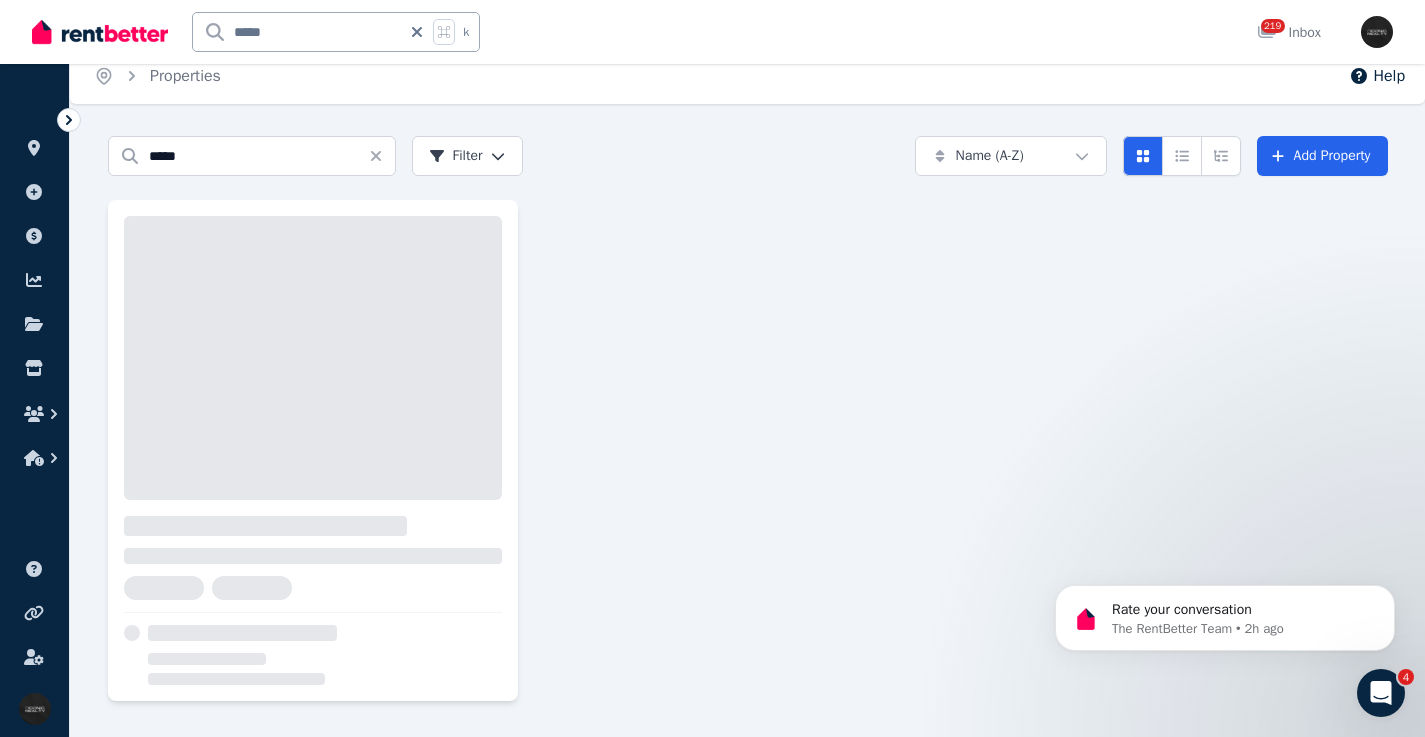 scroll, scrollTop: 0, scrollLeft: 0, axis: both 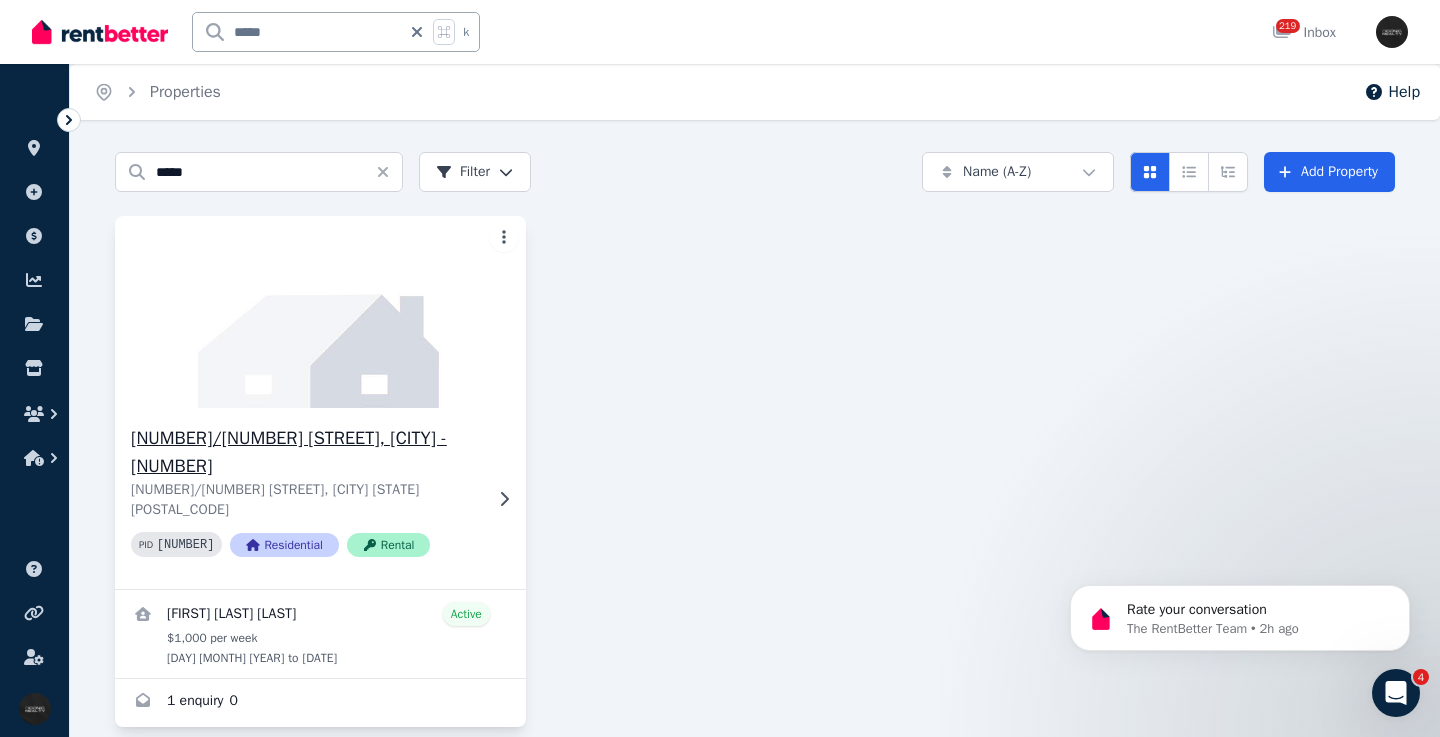 click at bounding box center (500, 499) 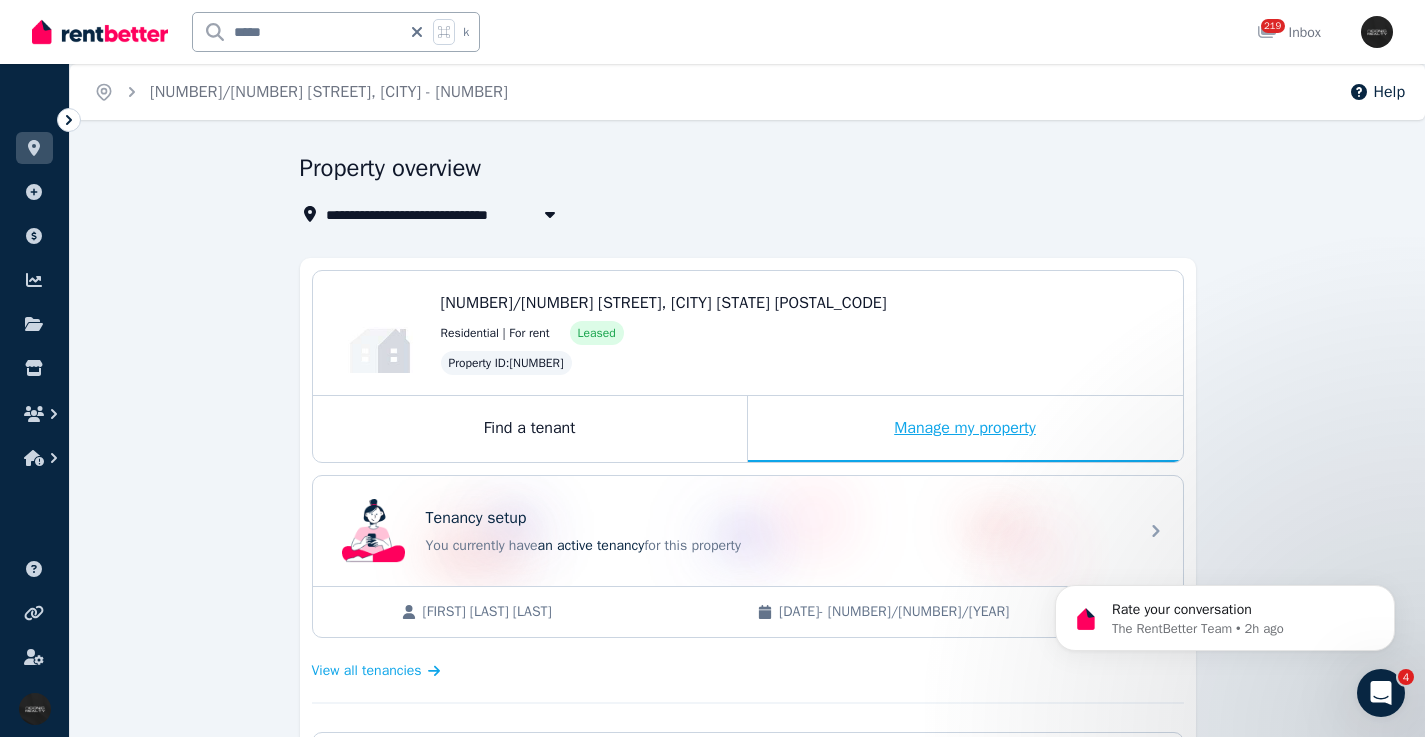 click on "Manage my property" at bounding box center (965, 429) 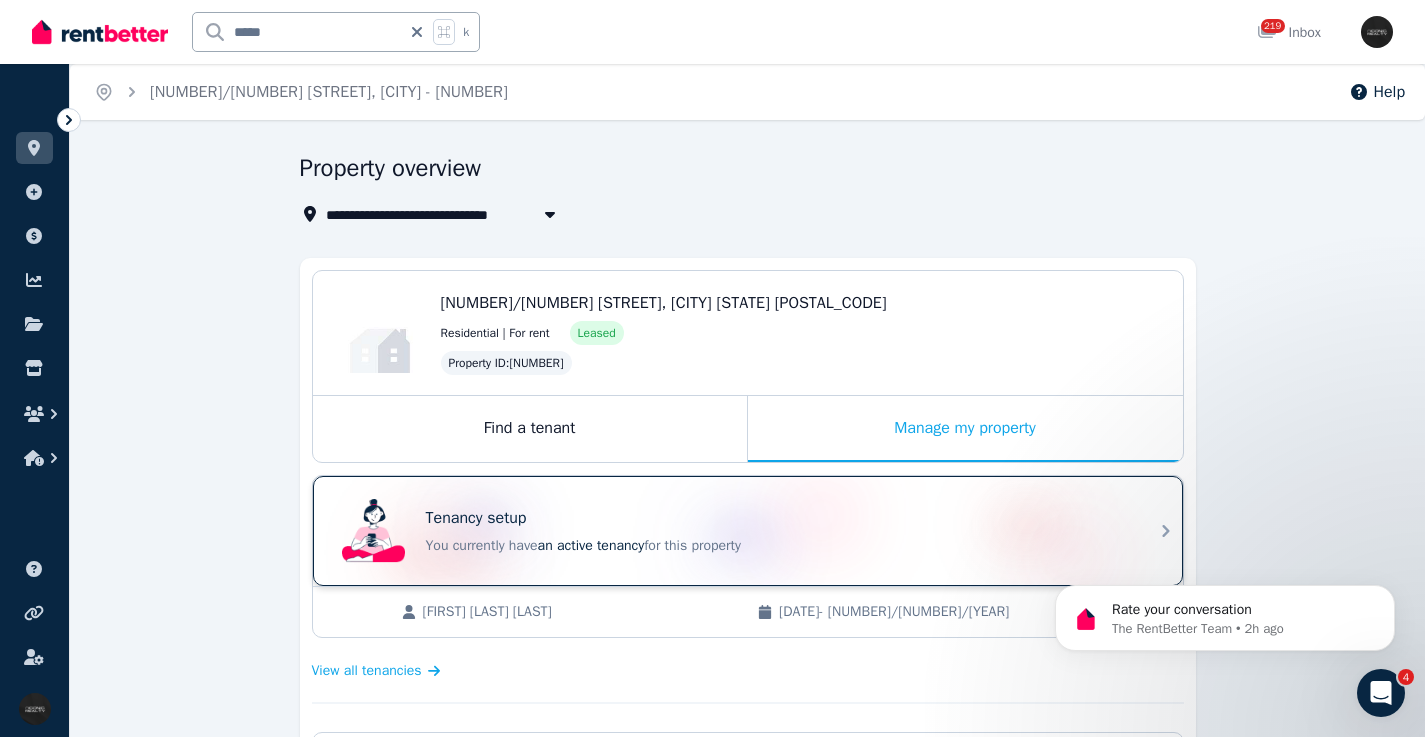 click on "Tenancy setup You currently have  an active tenancy  for this property" at bounding box center (776, 531) 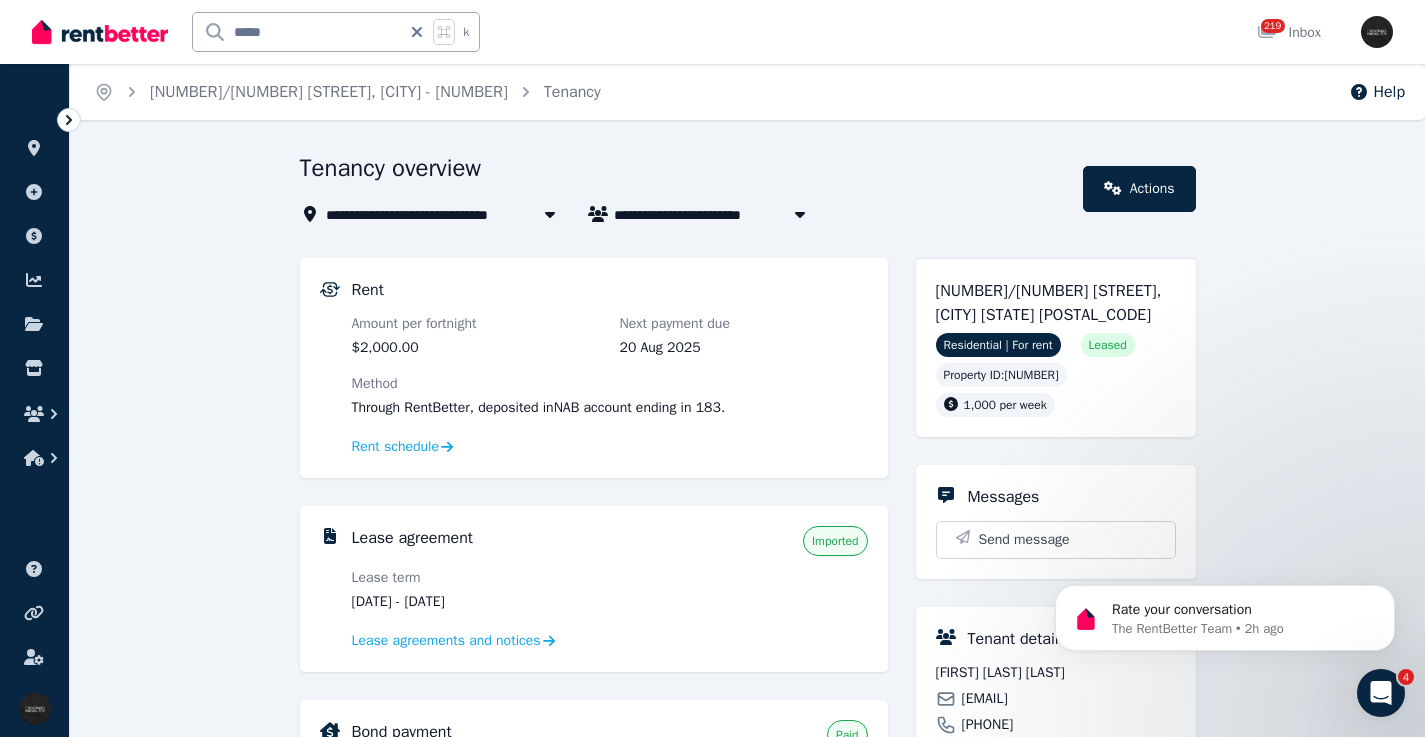 drag, startPoint x: 531, startPoint y: 603, endPoint x: 440, endPoint y: 602, distance: 91.00549 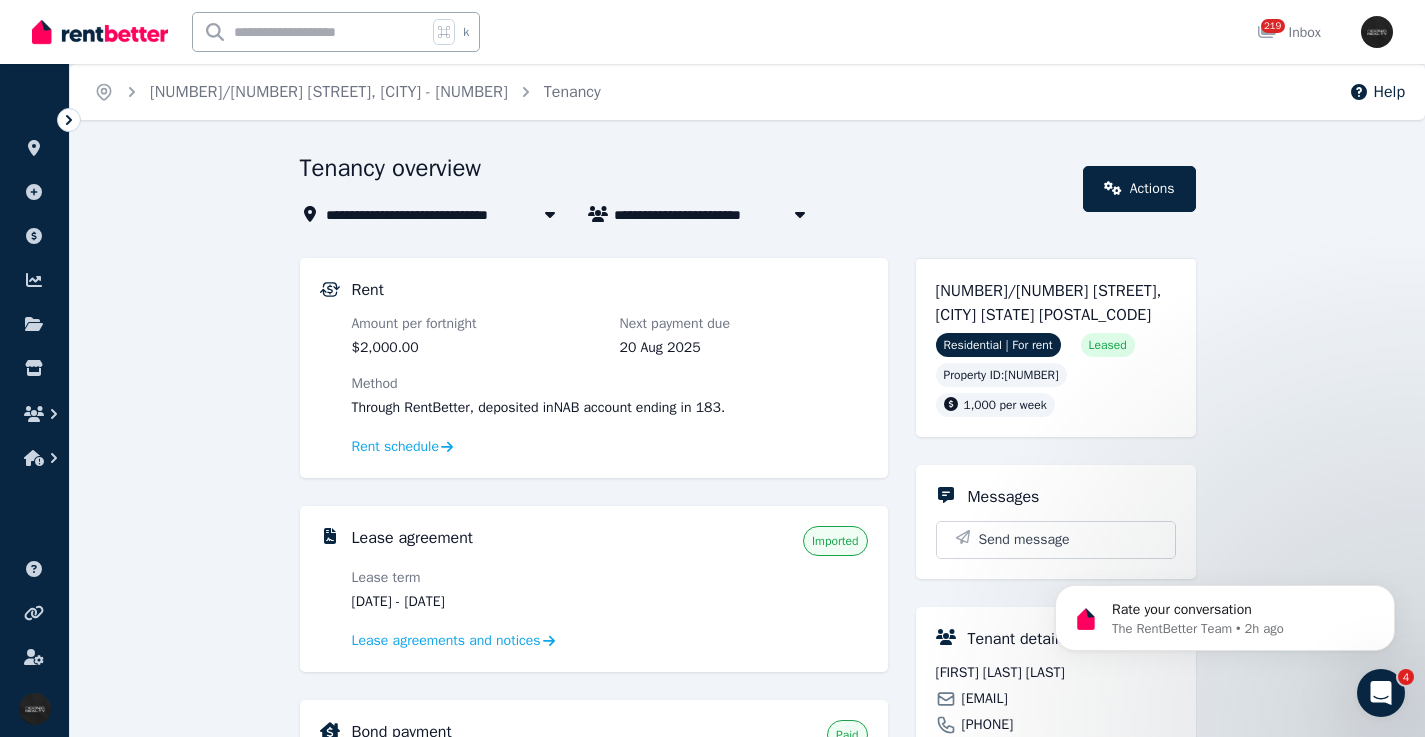 click at bounding box center [310, 32] 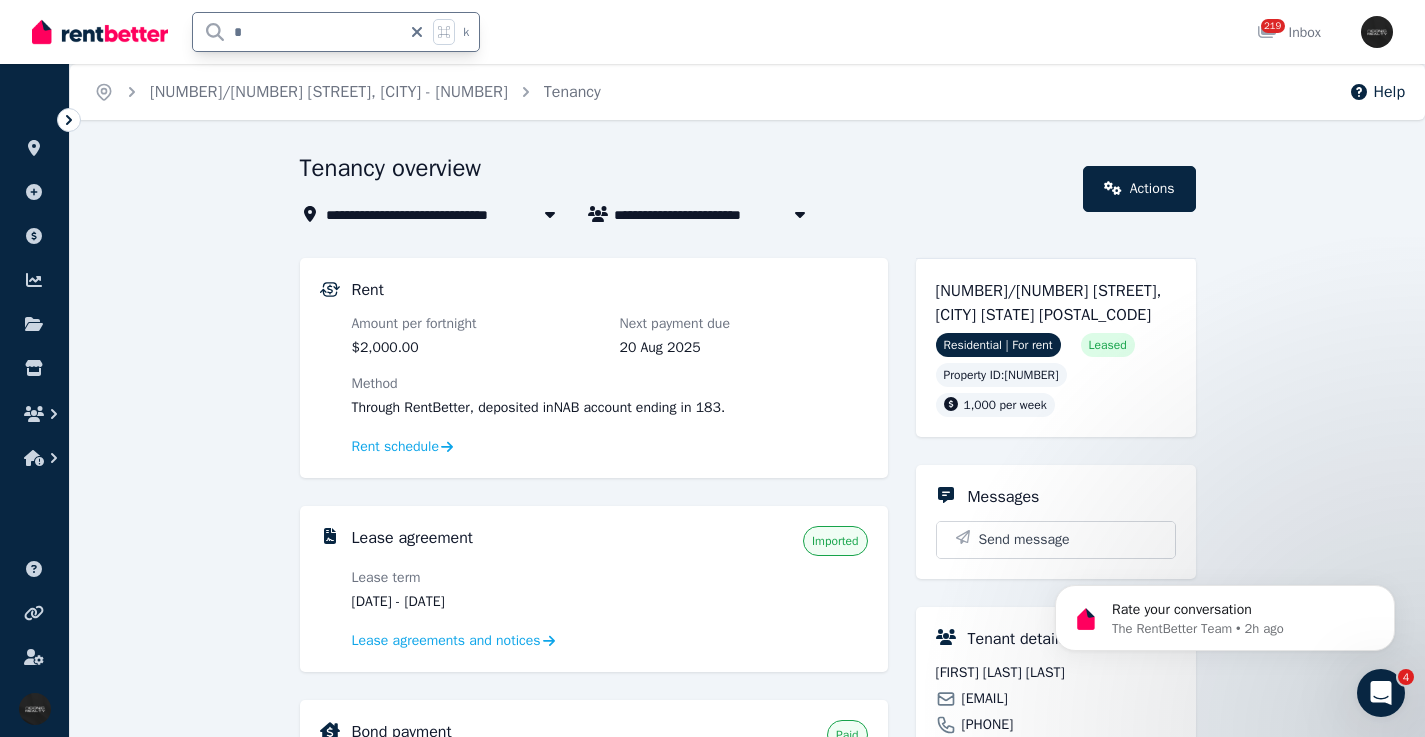 type on "**" 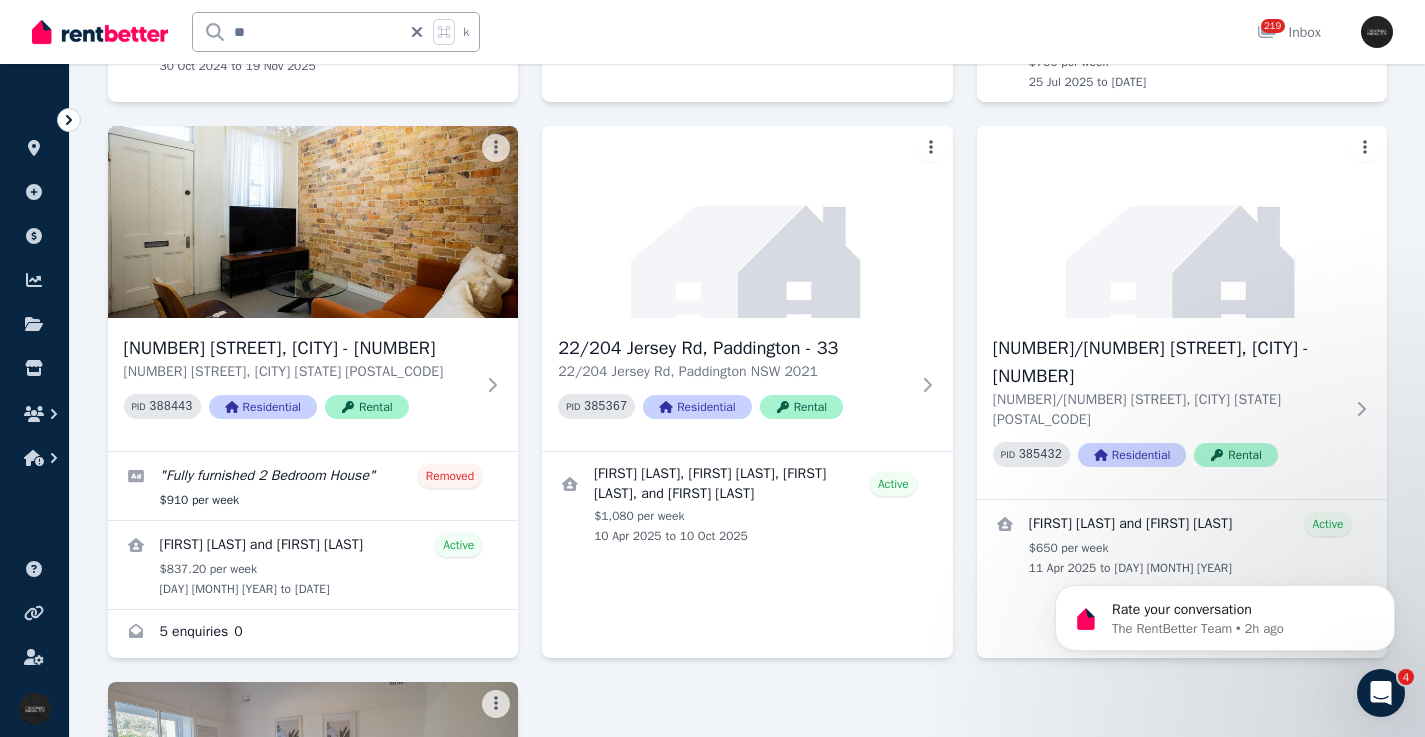 scroll, scrollTop: 1496, scrollLeft: 0, axis: vertical 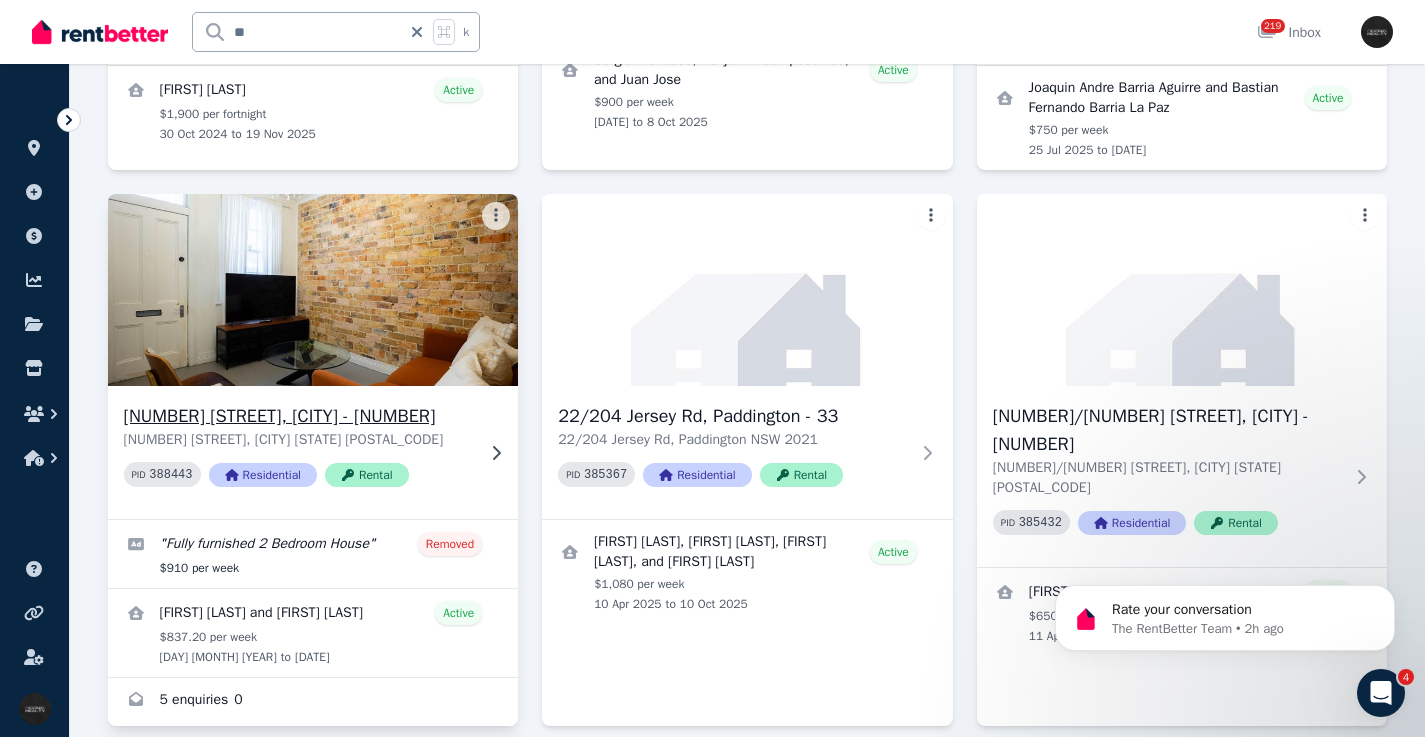 click on "21 Terry St, Surry Hills NSW 2010" at bounding box center (299, 440) 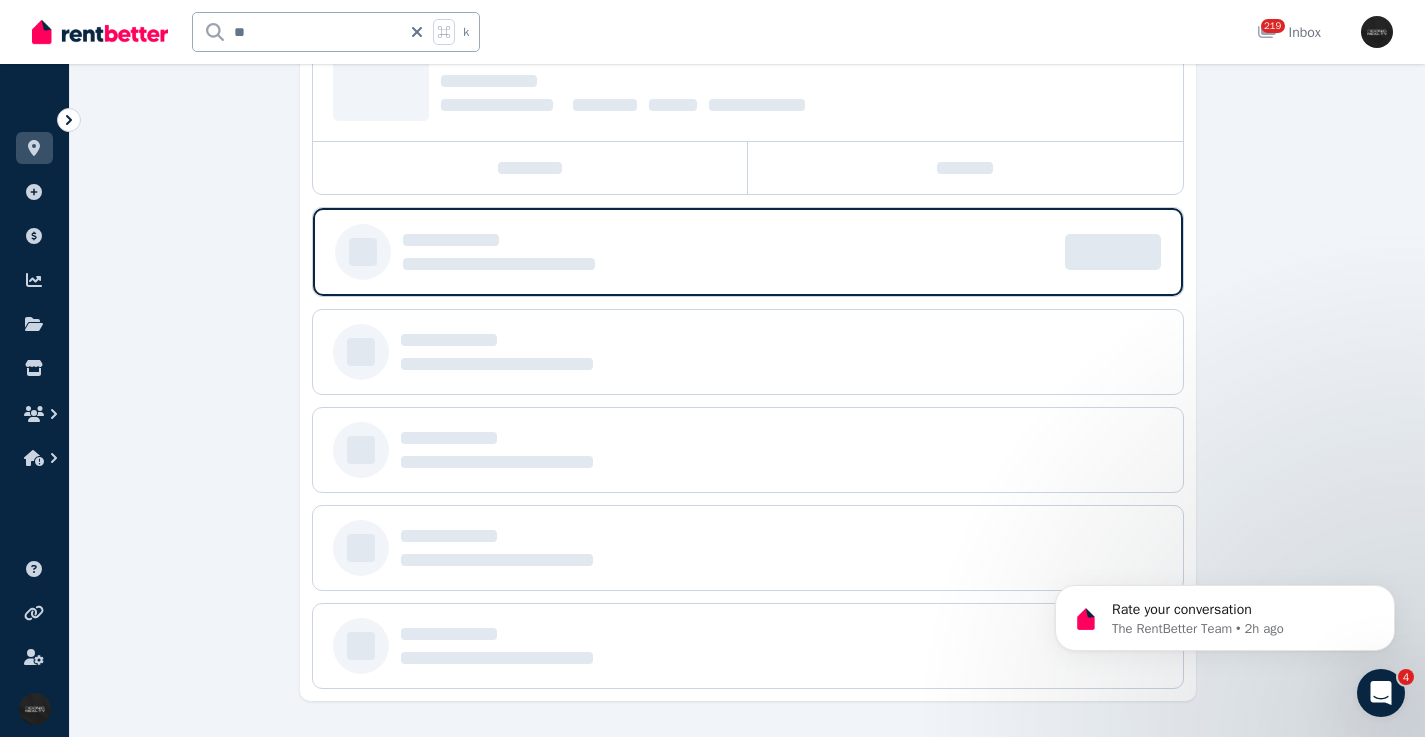 scroll, scrollTop: 0, scrollLeft: 0, axis: both 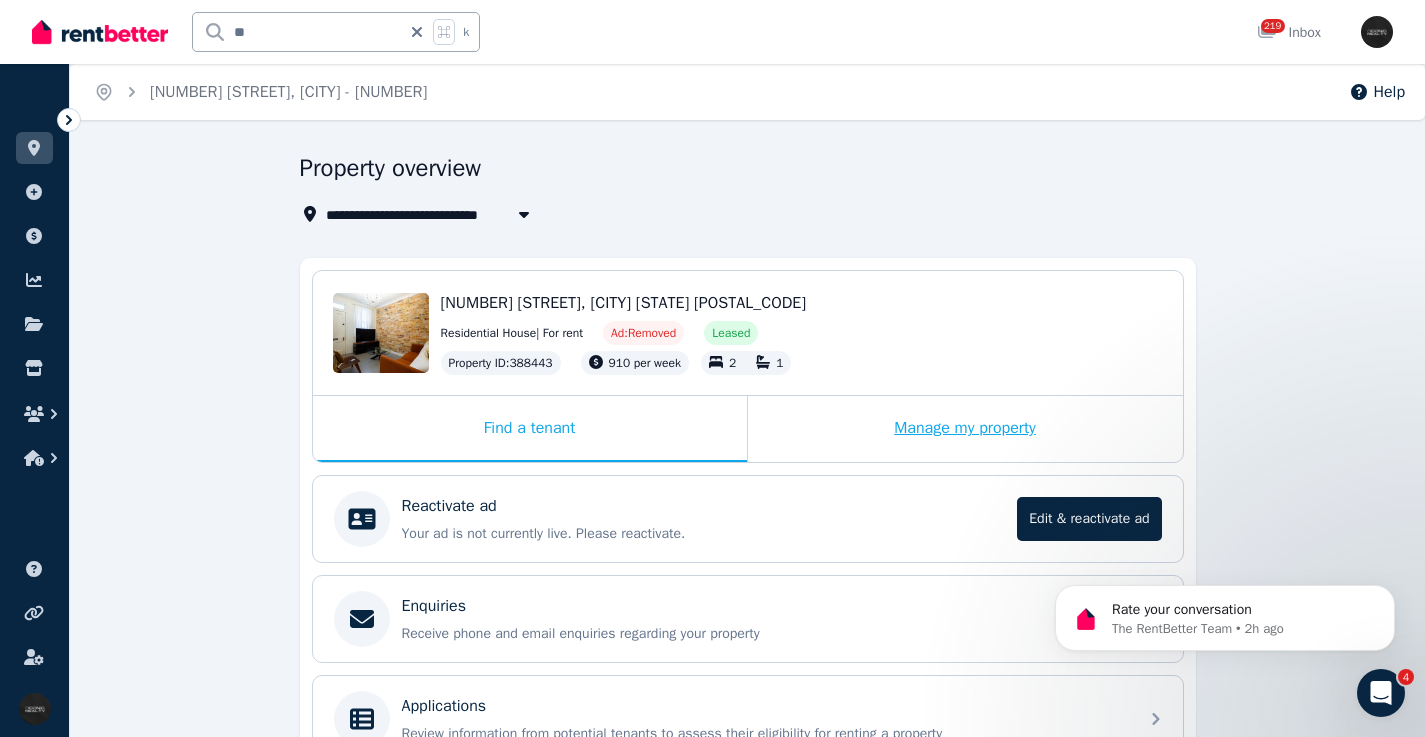 click on "Manage my property" at bounding box center [965, 429] 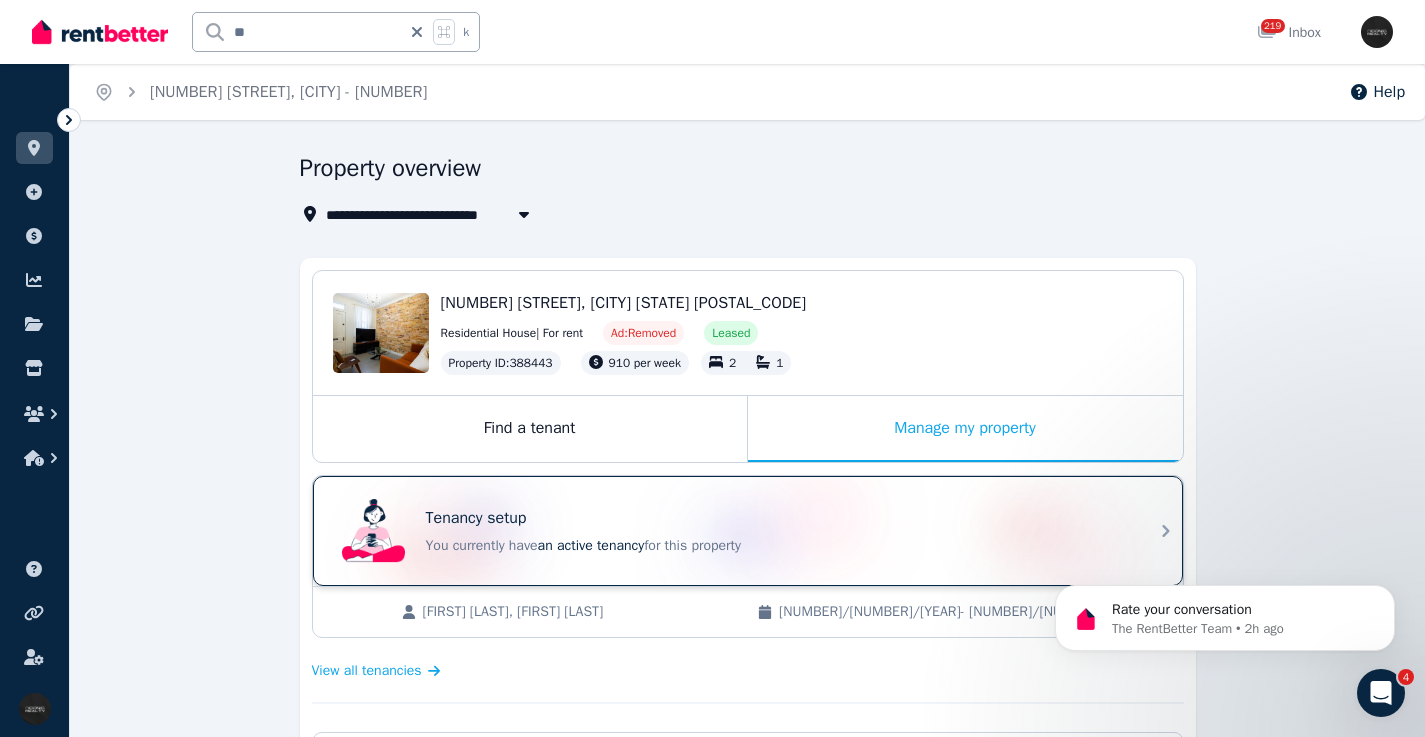 click on "Tenancy setup" at bounding box center [776, 518] 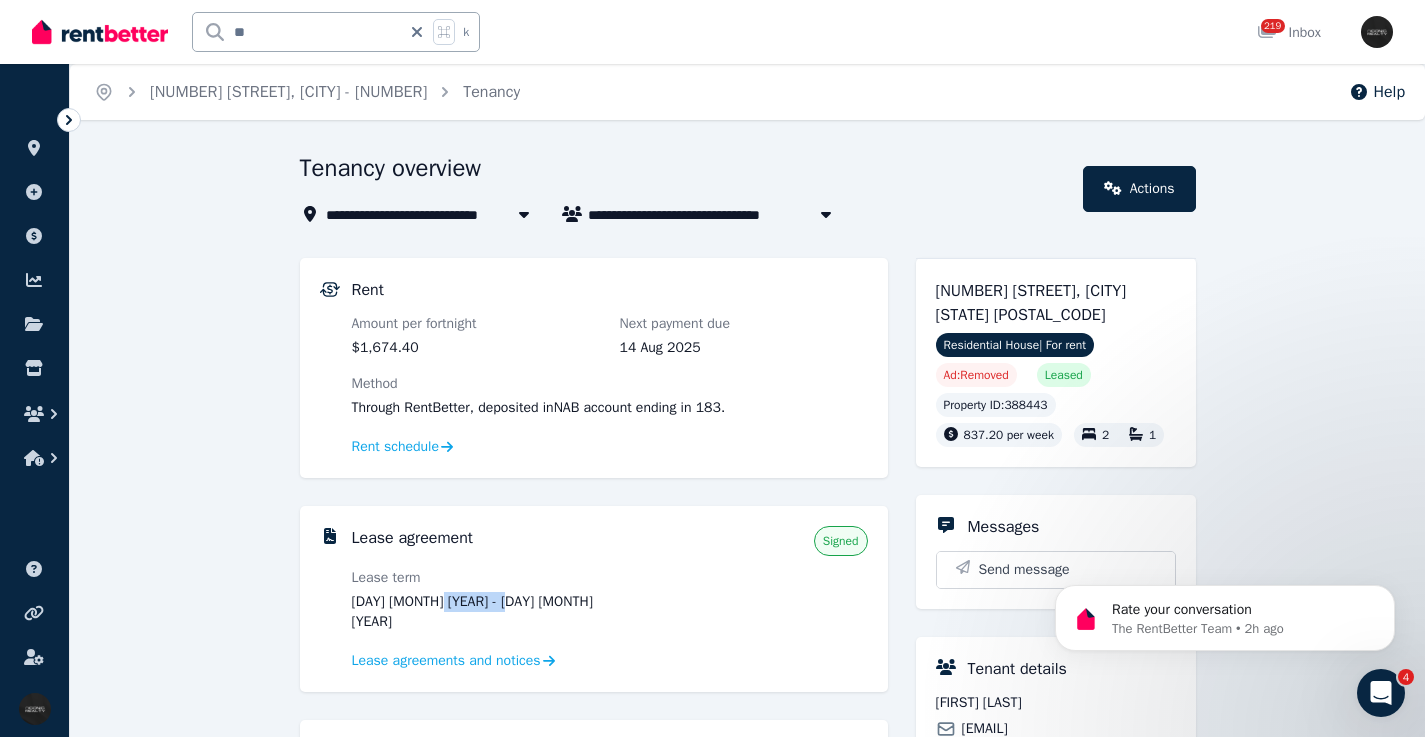 drag, startPoint x: 535, startPoint y: 598, endPoint x: 569, endPoint y: 567, distance: 46.010868 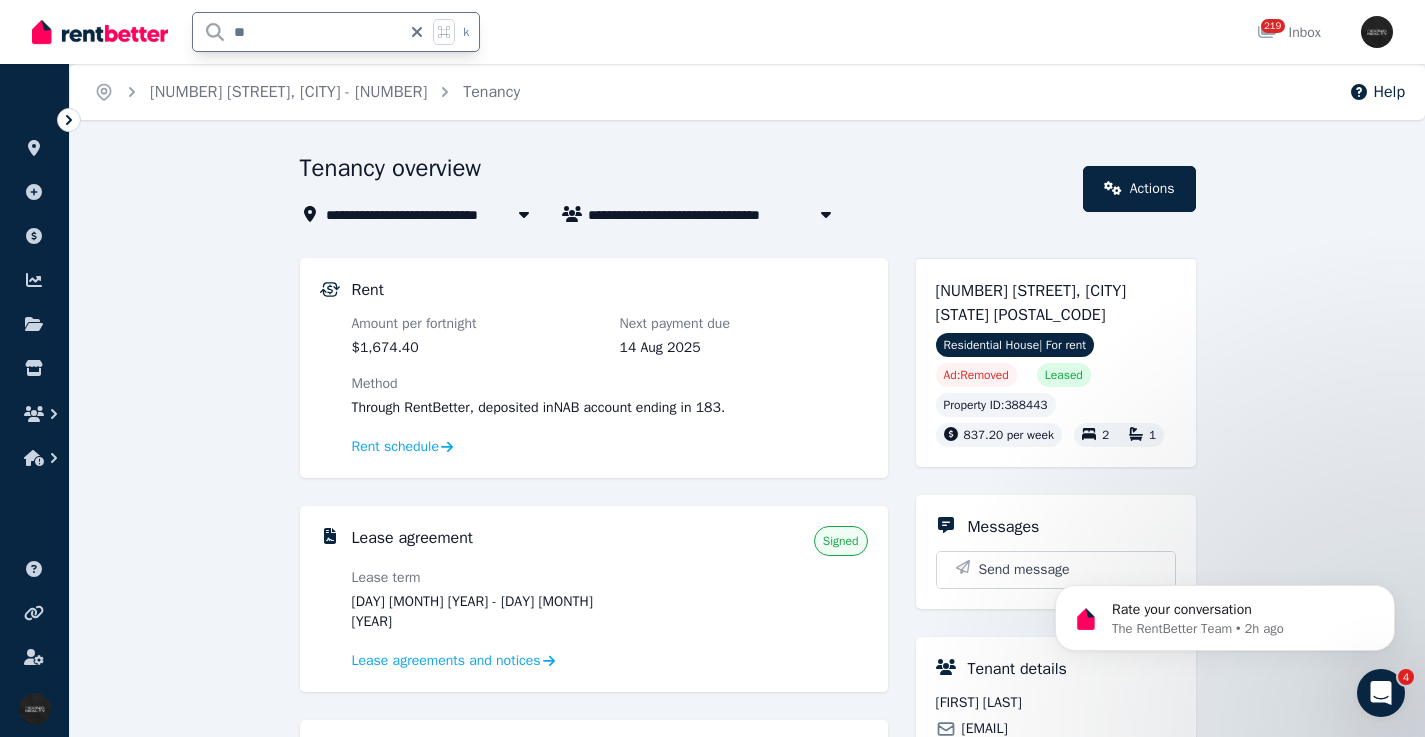 click on "**" at bounding box center (297, 32) 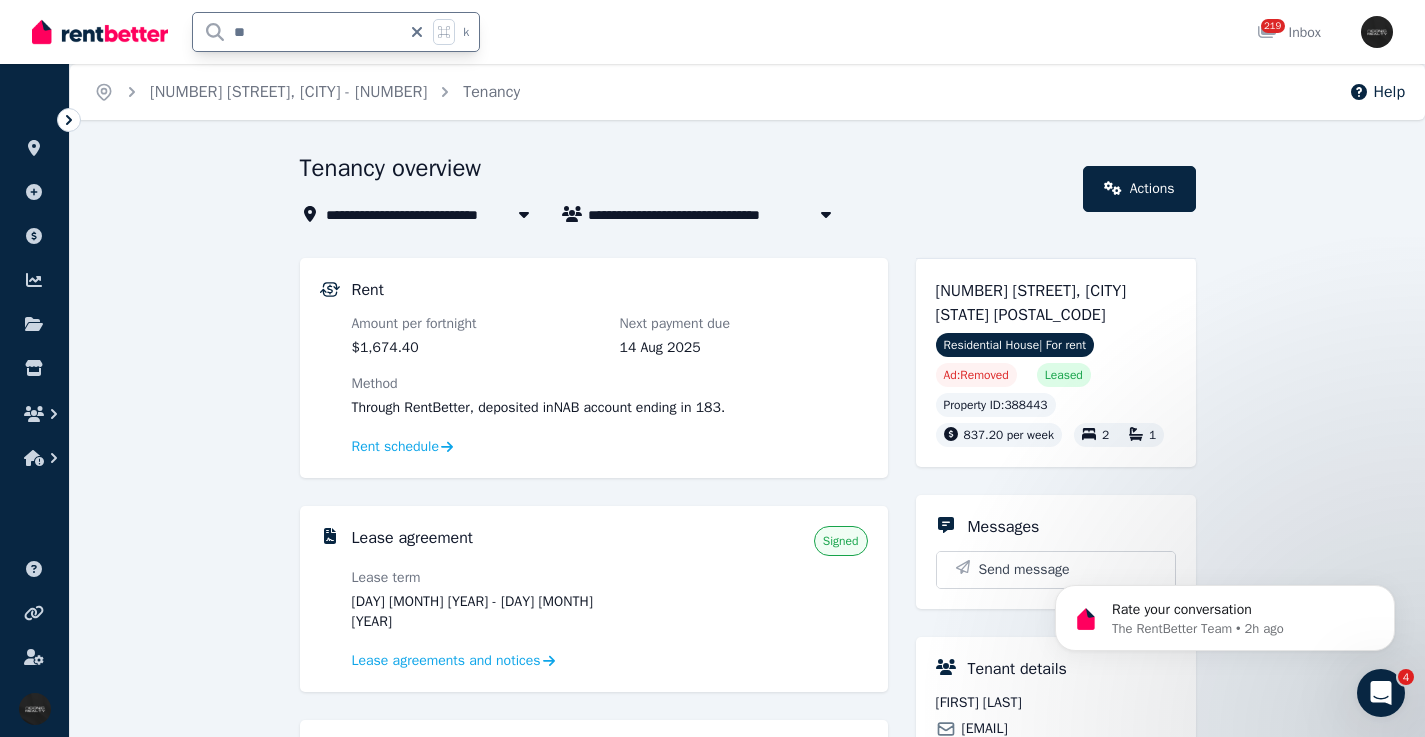 type on "***" 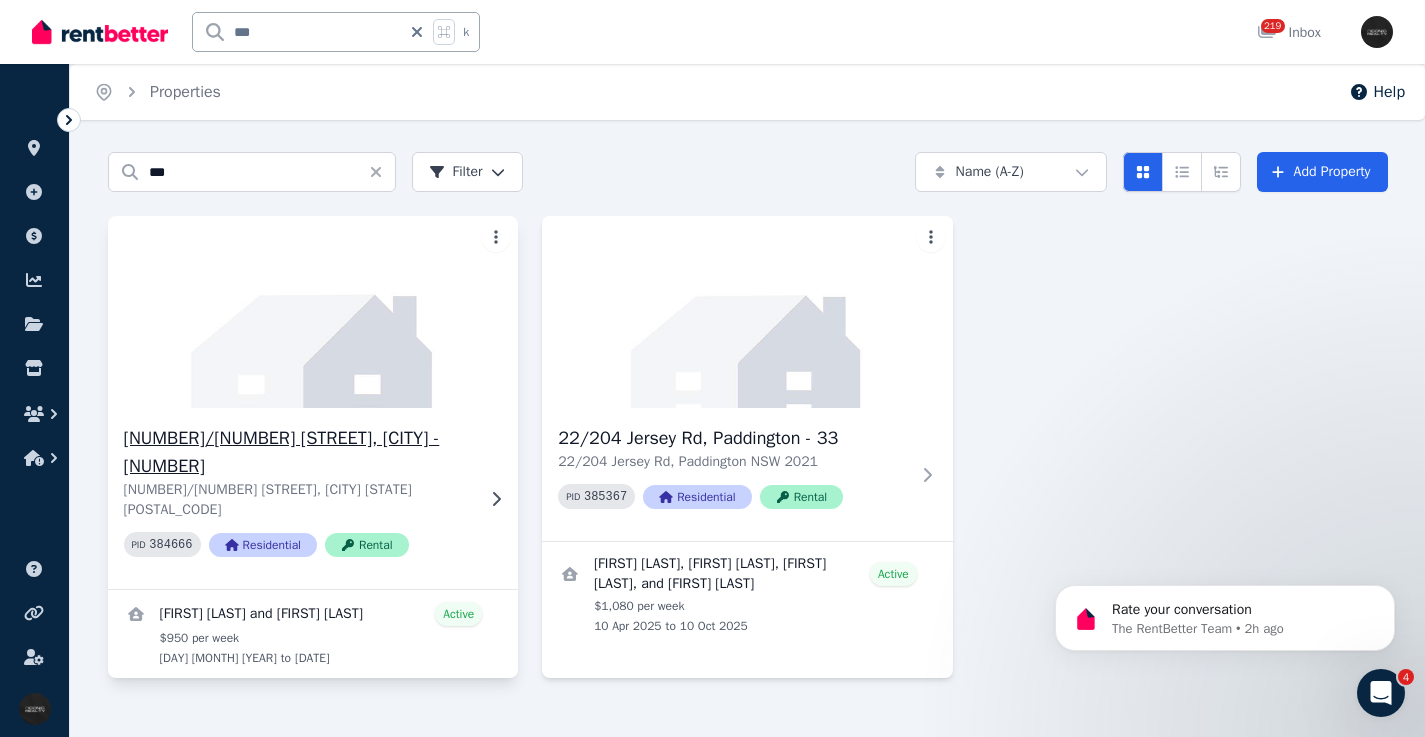 click on "[NUMBER]/[NUMBER] [STREET], [SUBURB] - [NUMBER]" at bounding box center (299, 452) 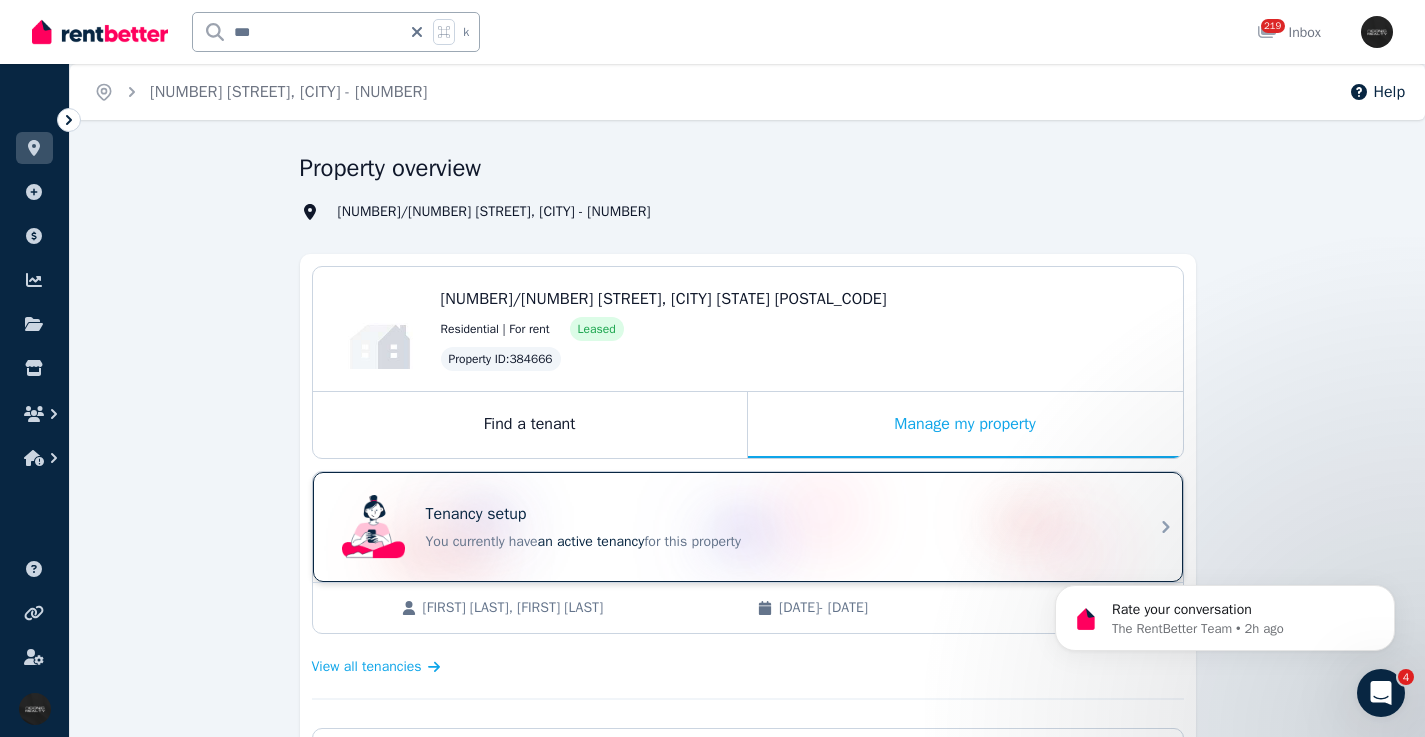 click on "Tenancy setup" at bounding box center [776, 514] 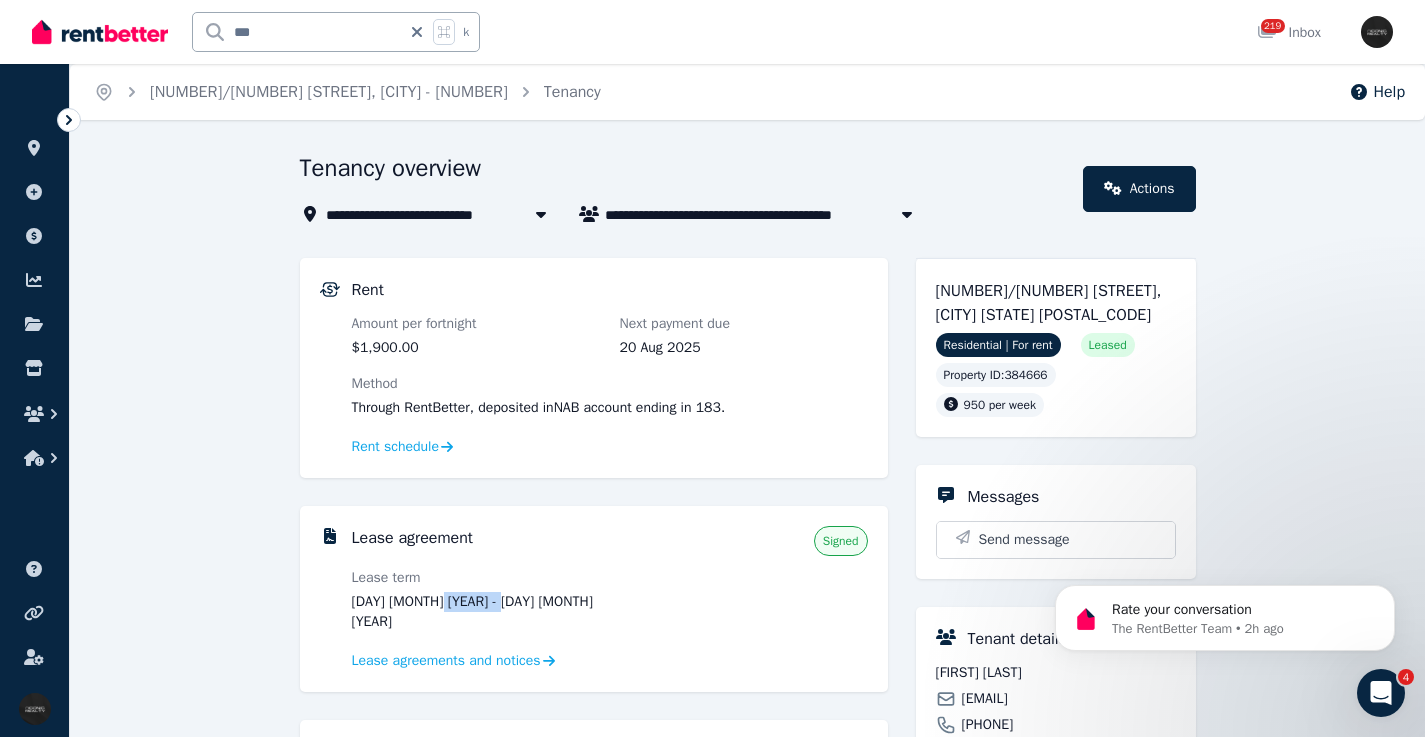 drag, startPoint x: 523, startPoint y: 598, endPoint x: 439, endPoint y: 600, distance: 84.0238 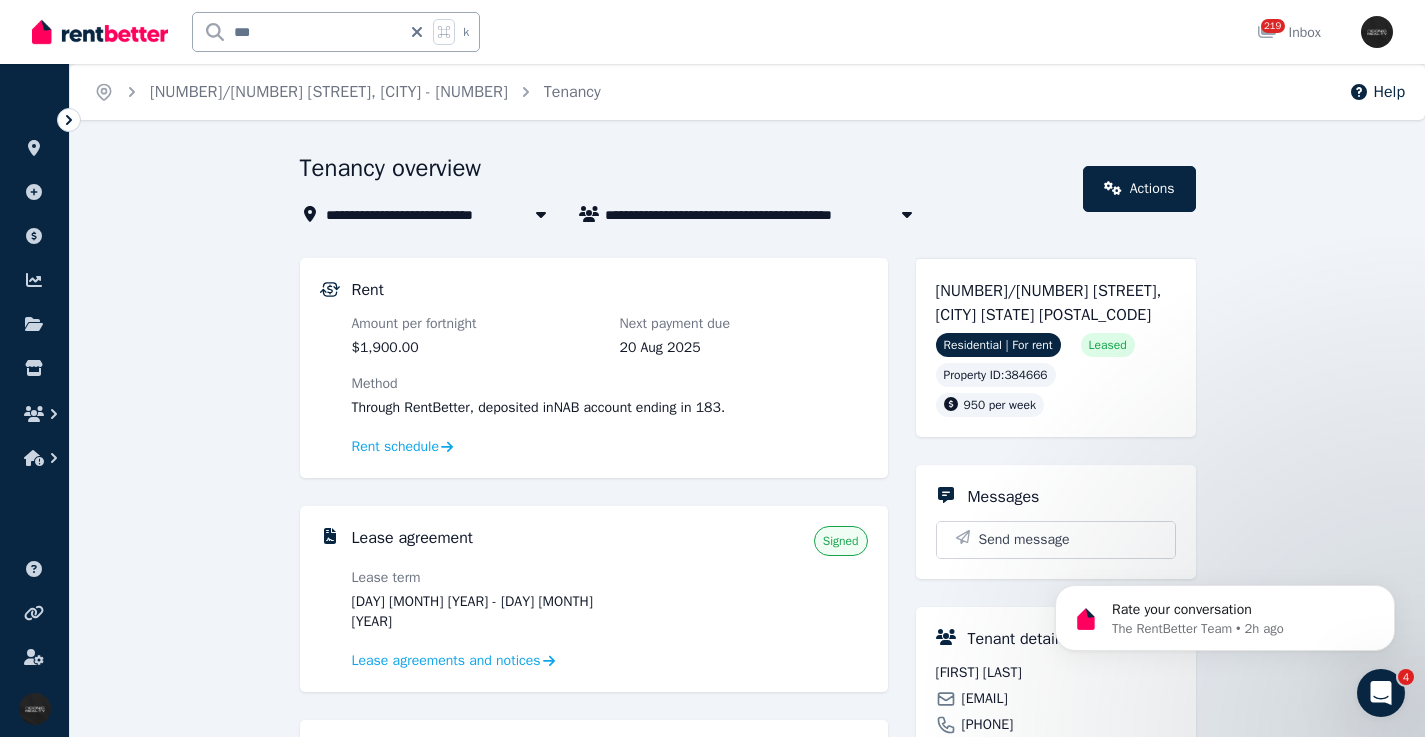 click 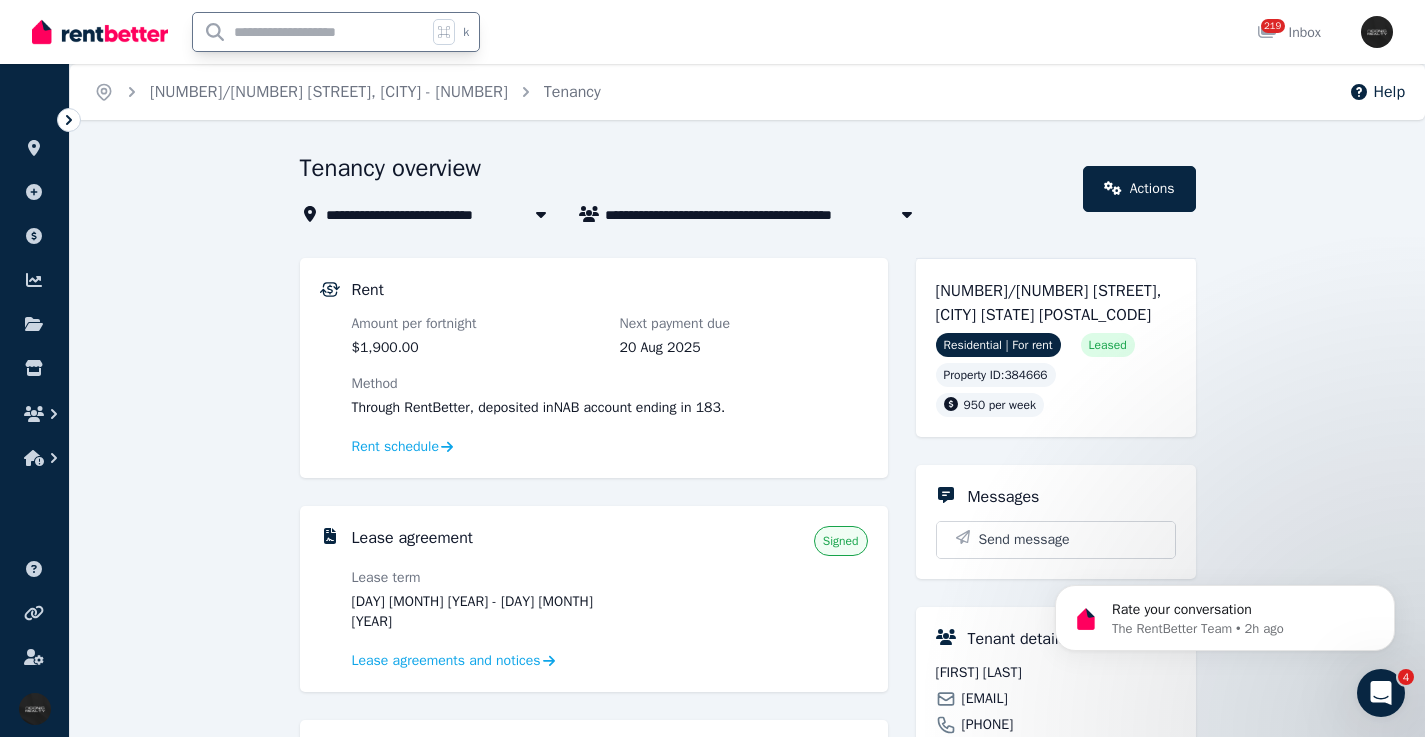 click at bounding box center (310, 32) 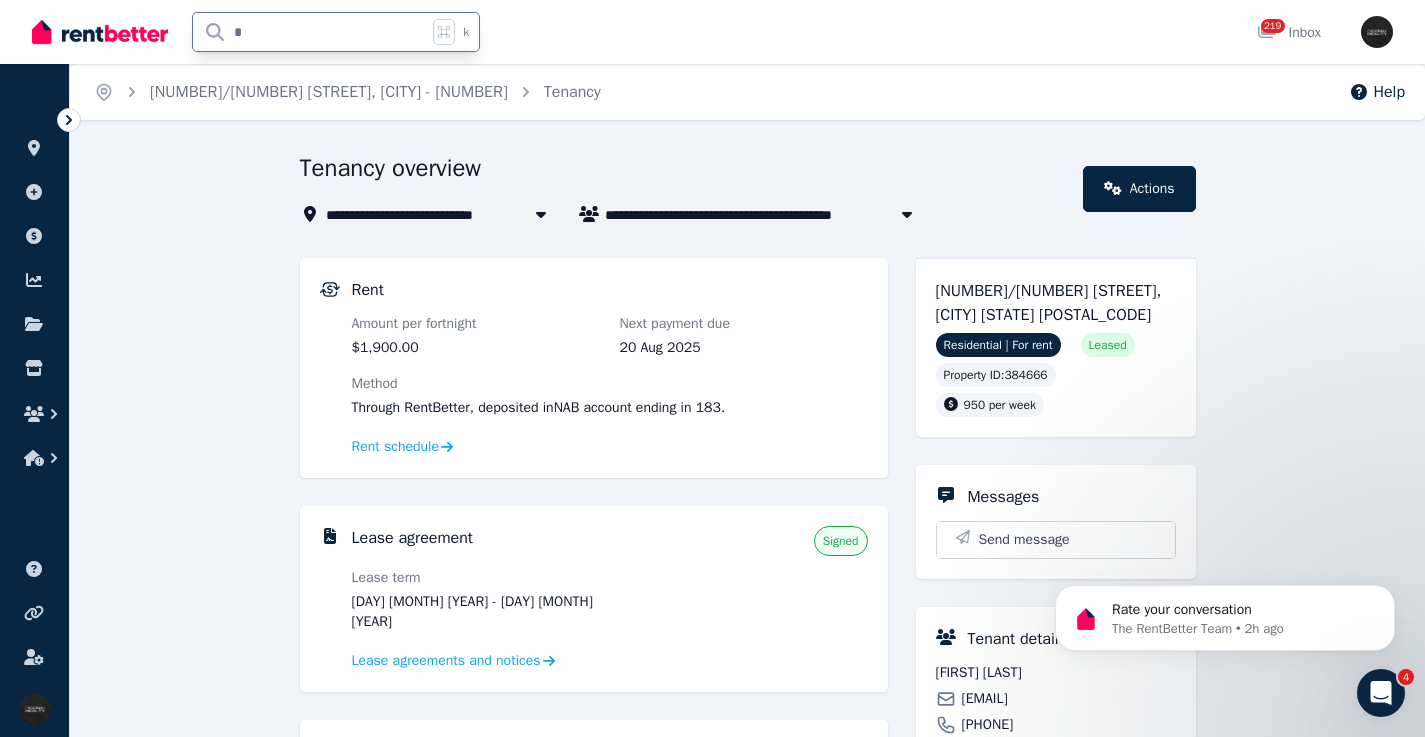 type on "**" 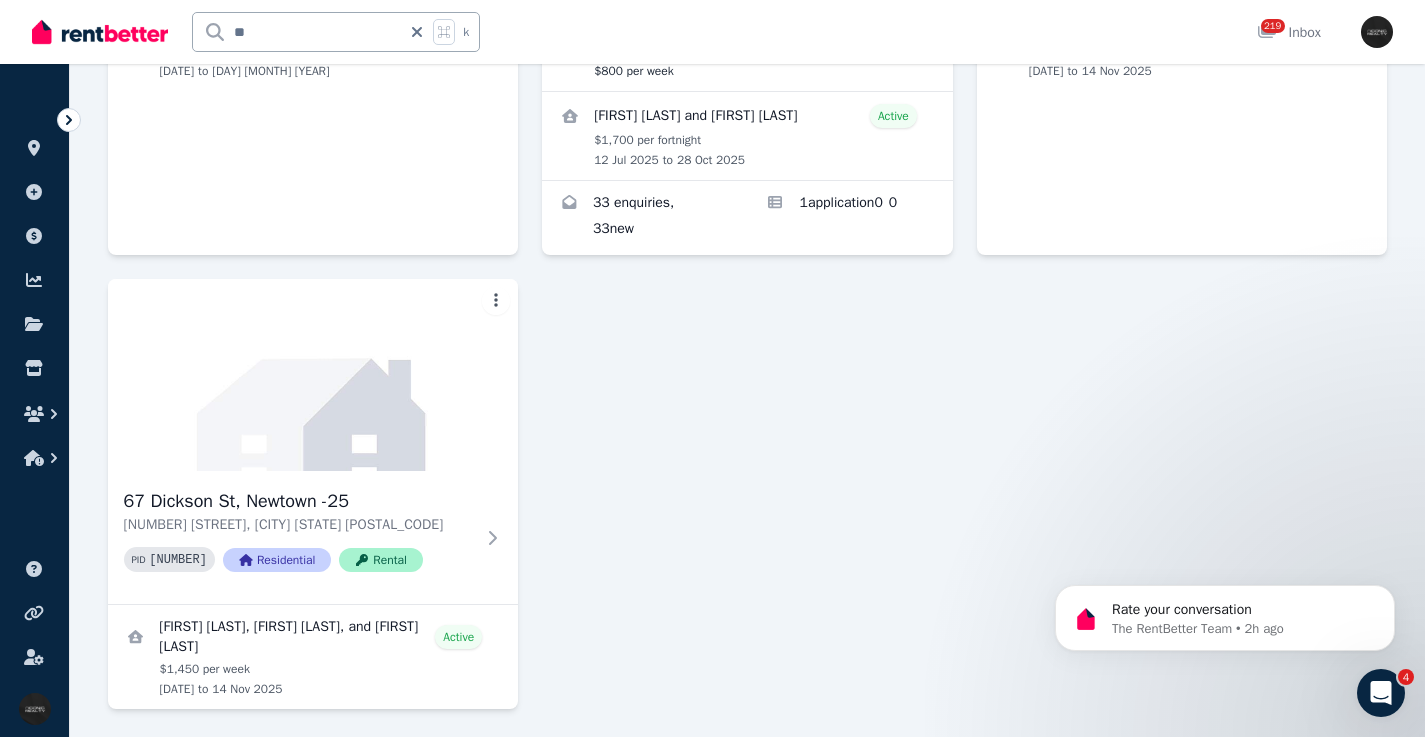 scroll, scrollTop: 611, scrollLeft: 0, axis: vertical 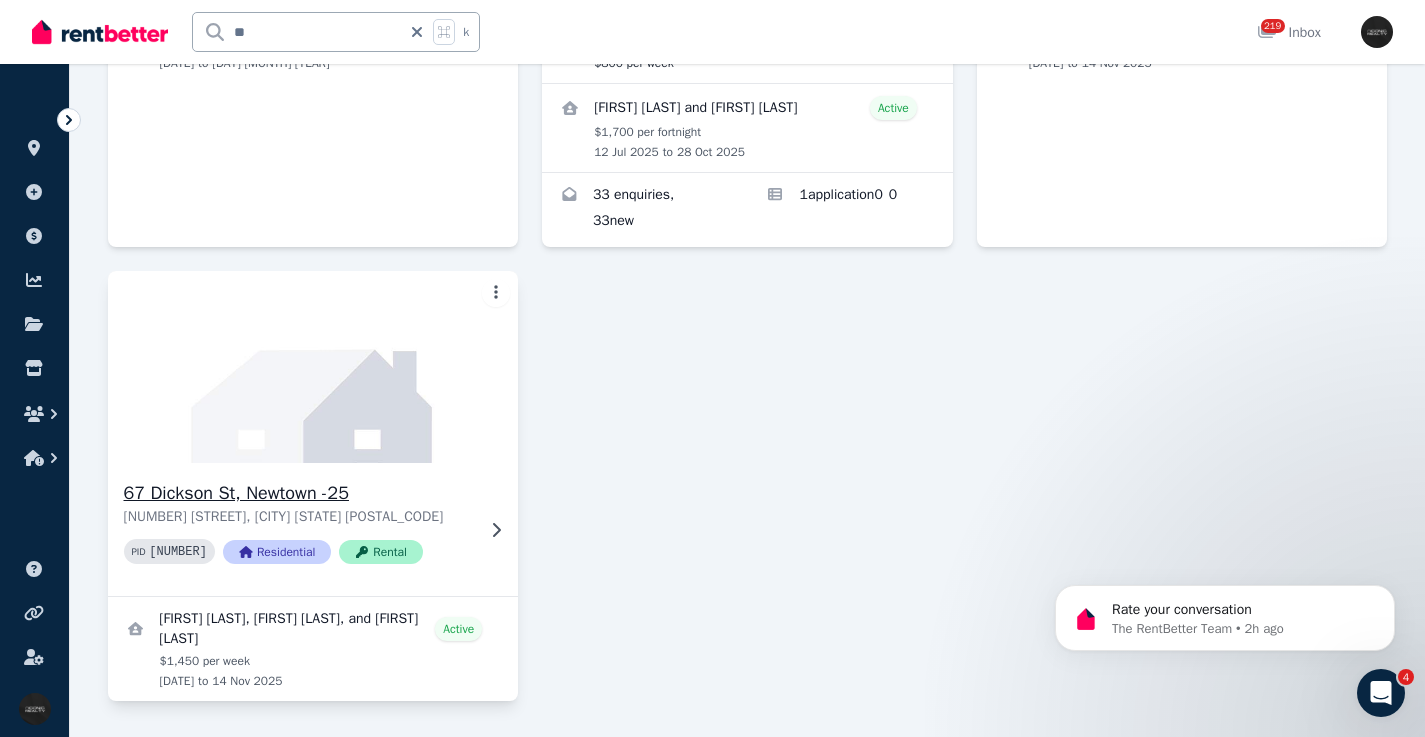 click on "67 Dickson St, Newtown NSW 2042" at bounding box center (299, 517) 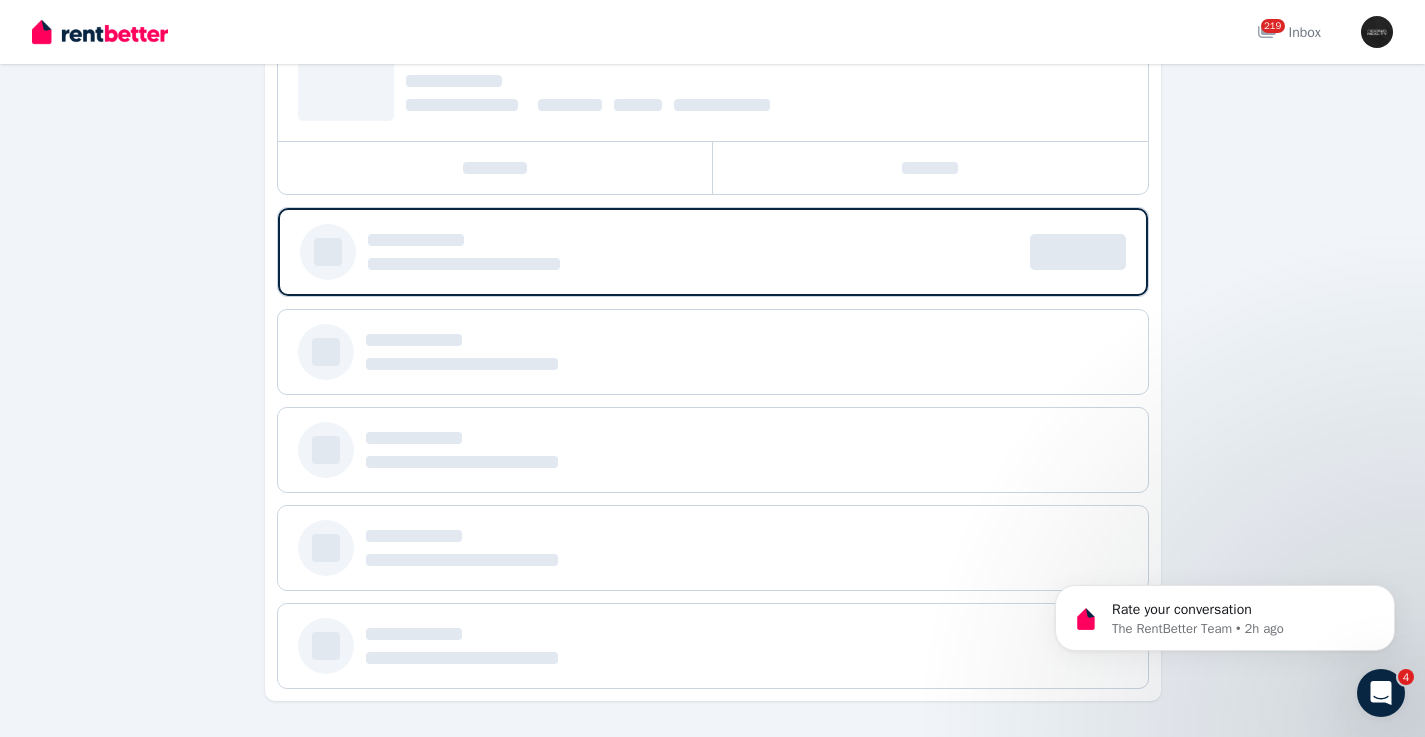scroll, scrollTop: 0, scrollLeft: 0, axis: both 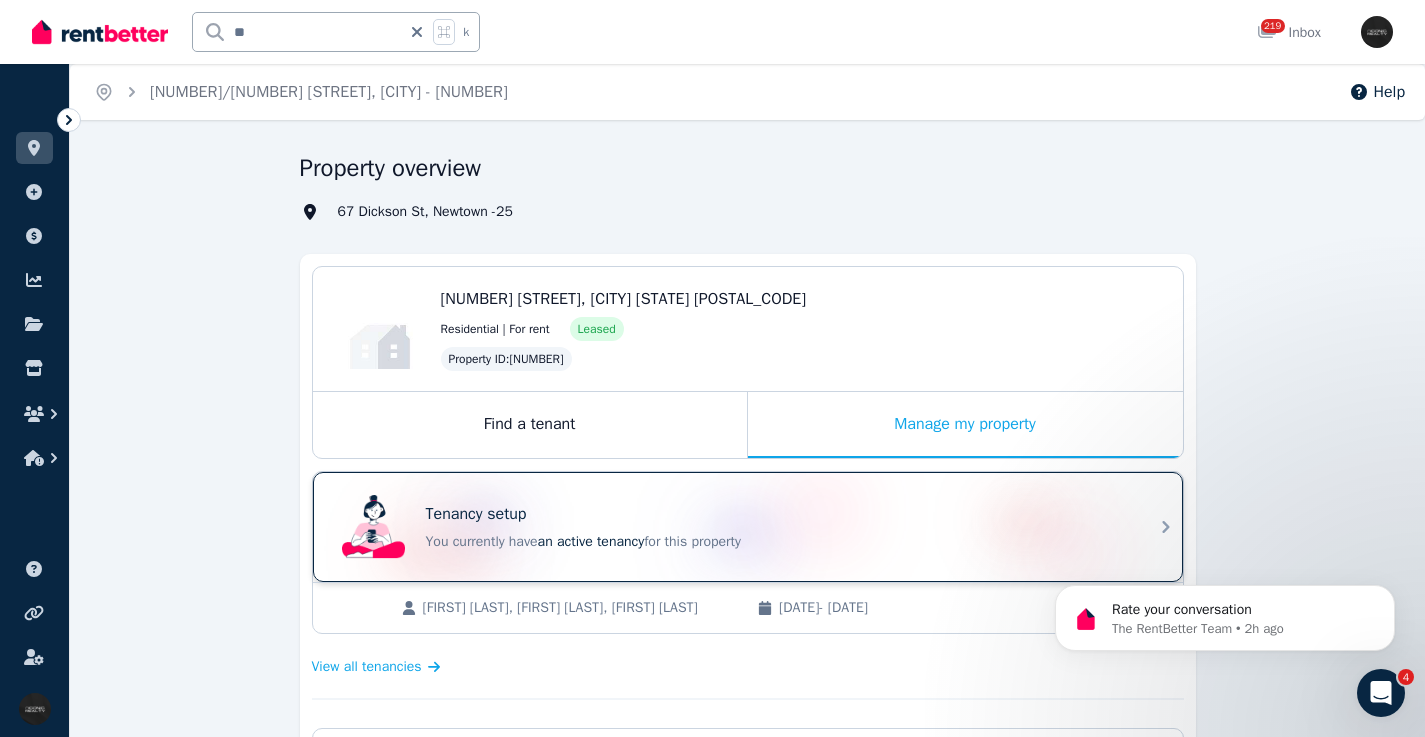 click on "Tenancy setup You currently have  an active tenancy  for this property" at bounding box center [748, 527] 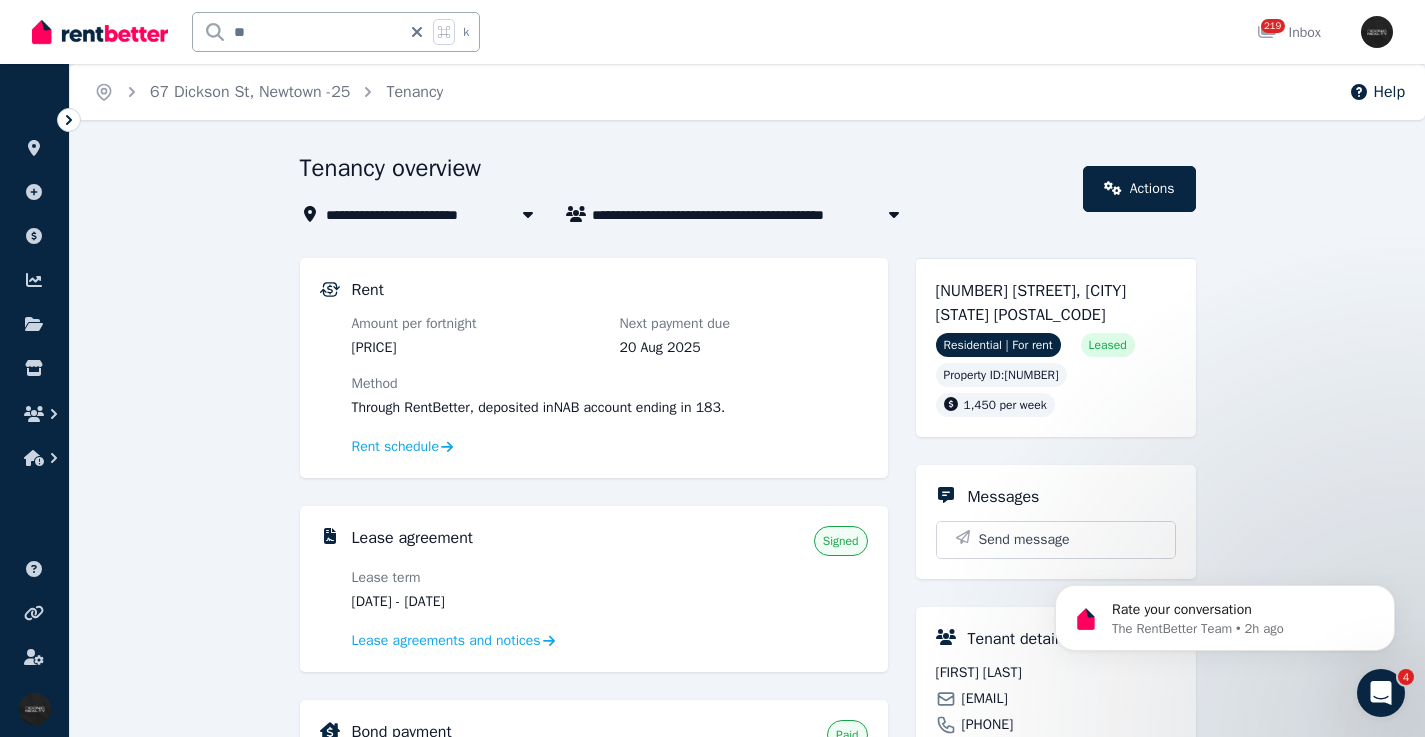 drag, startPoint x: 440, startPoint y: 602, endPoint x: 604, endPoint y: 554, distance: 170.88008 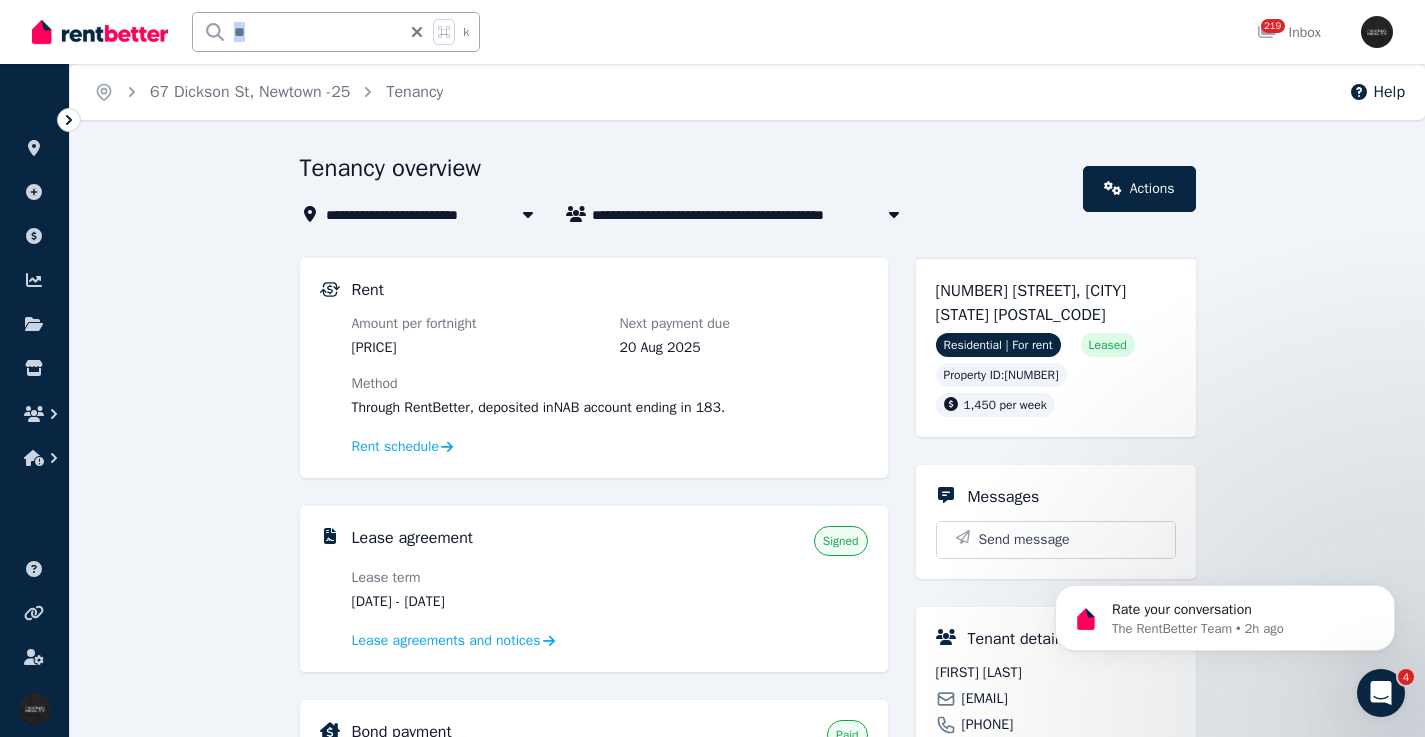 drag, startPoint x: 414, startPoint y: 32, endPoint x: 373, endPoint y: 40, distance: 41.773197 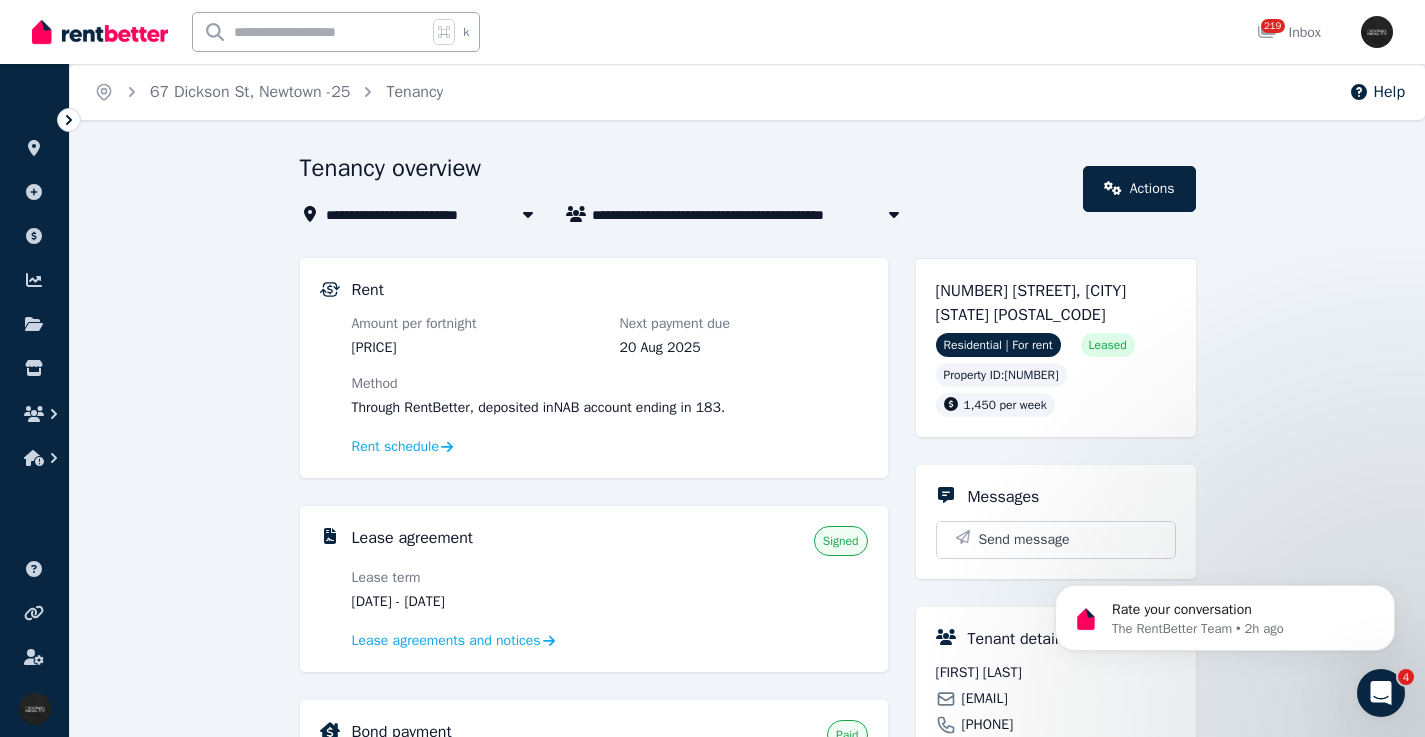 click at bounding box center (310, 32) 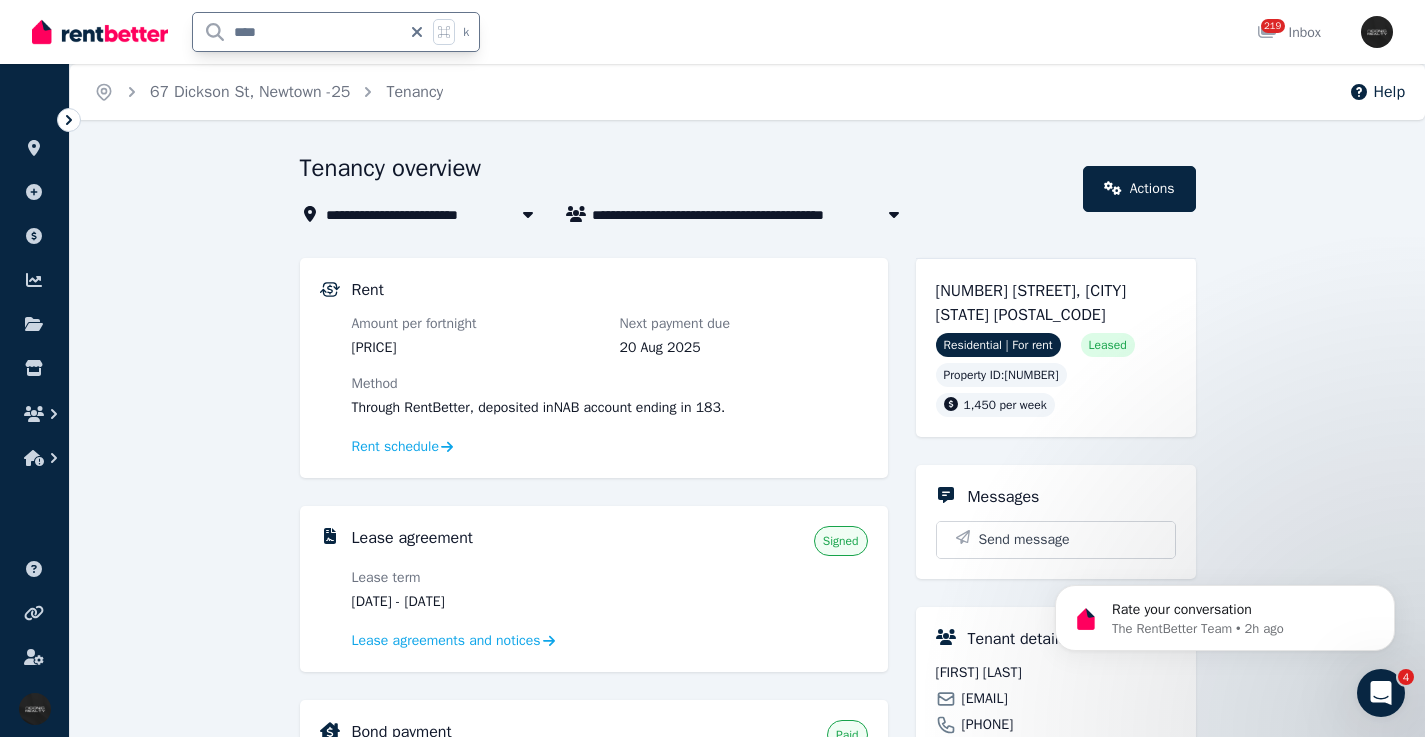 type on "*****" 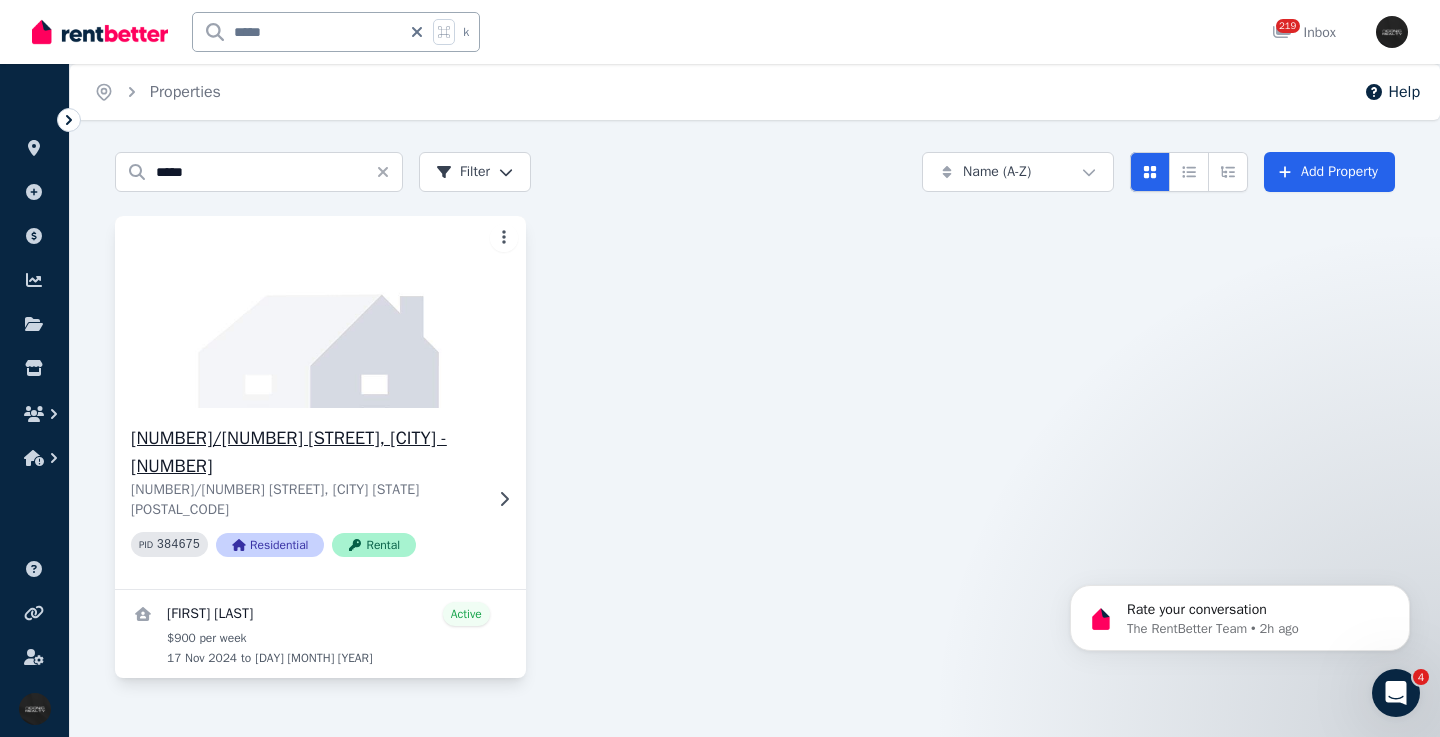 click on "[NUMBER]/[NUMBER] [STREET], [CITY] - [NUMBER]" at bounding box center (306, 452) 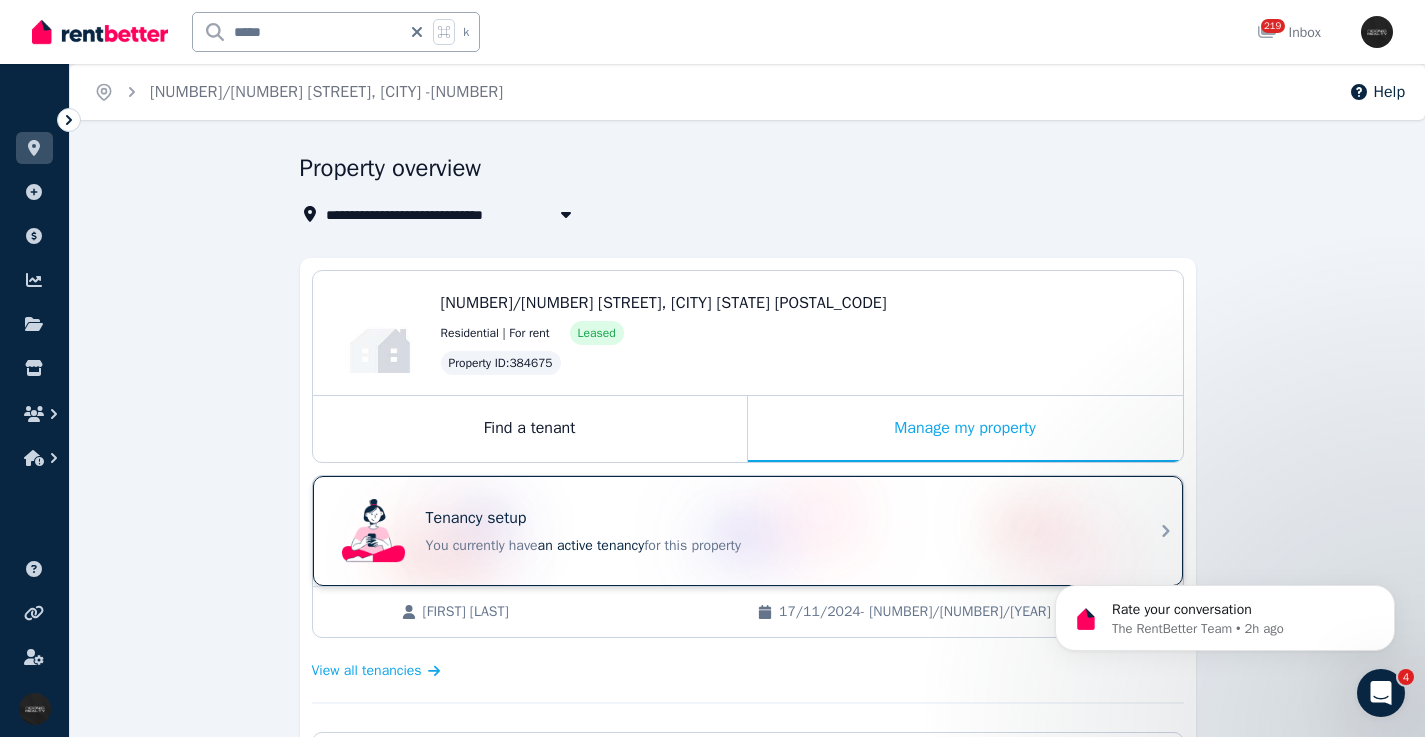 click on "Tenancy setup" at bounding box center [776, 518] 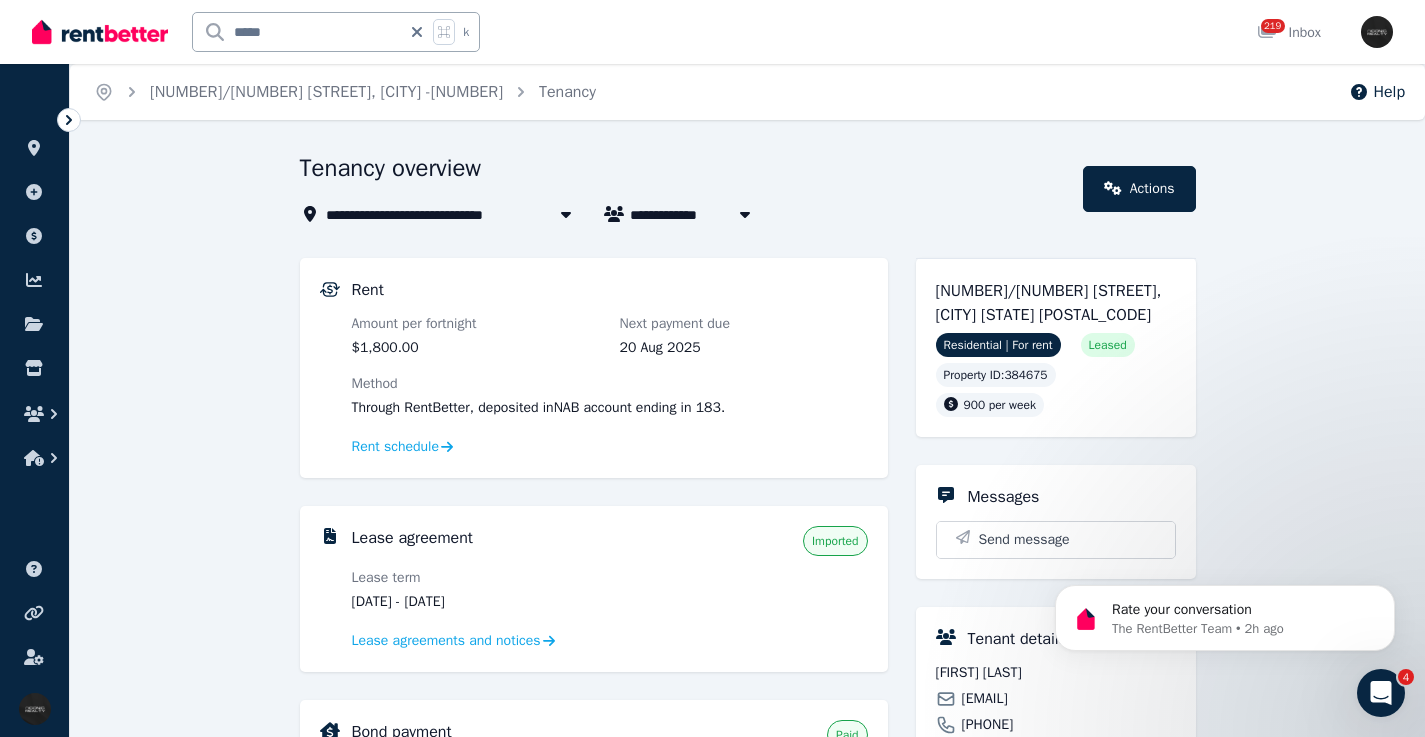 drag, startPoint x: 524, startPoint y: 598, endPoint x: 446, endPoint y: 603, distance: 78.160095 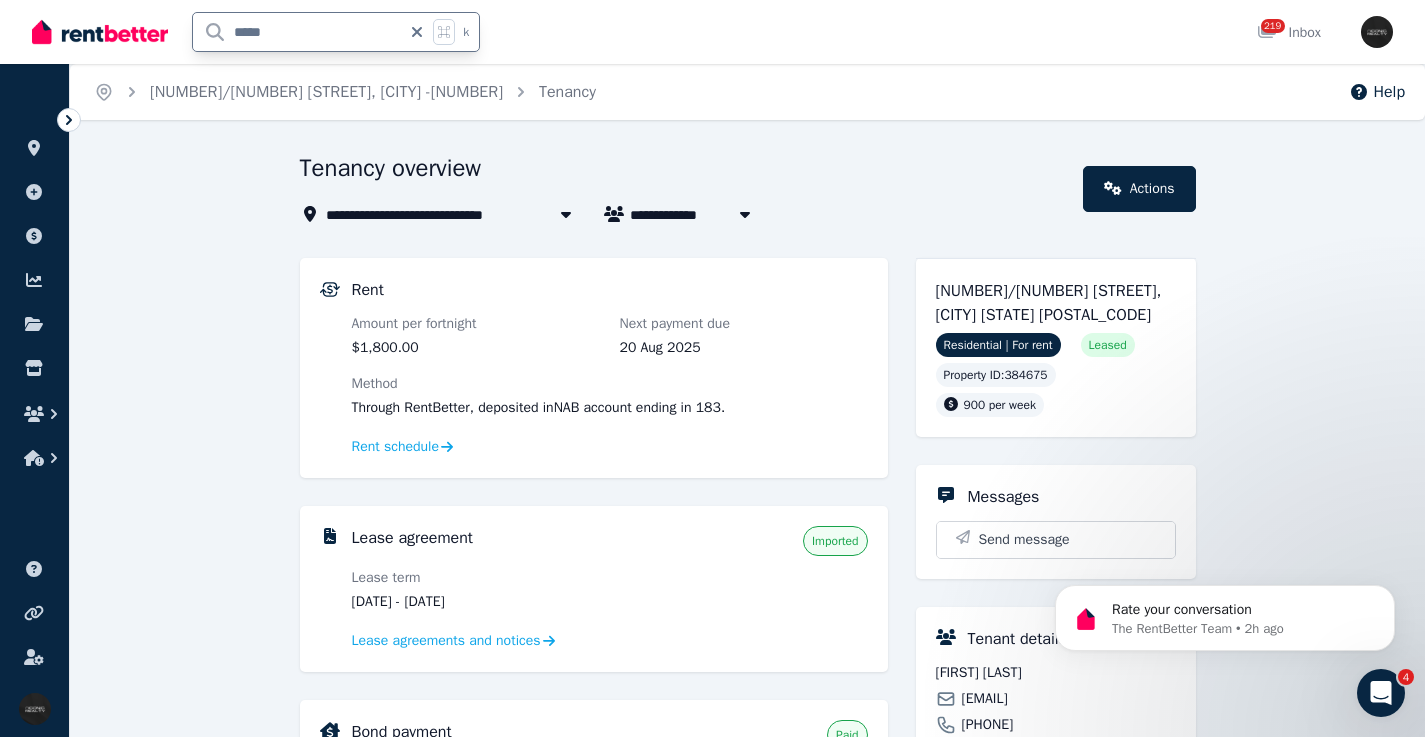 drag, startPoint x: 224, startPoint y: 35, endPoint x: 205, endPoint y: 35, distance: 19 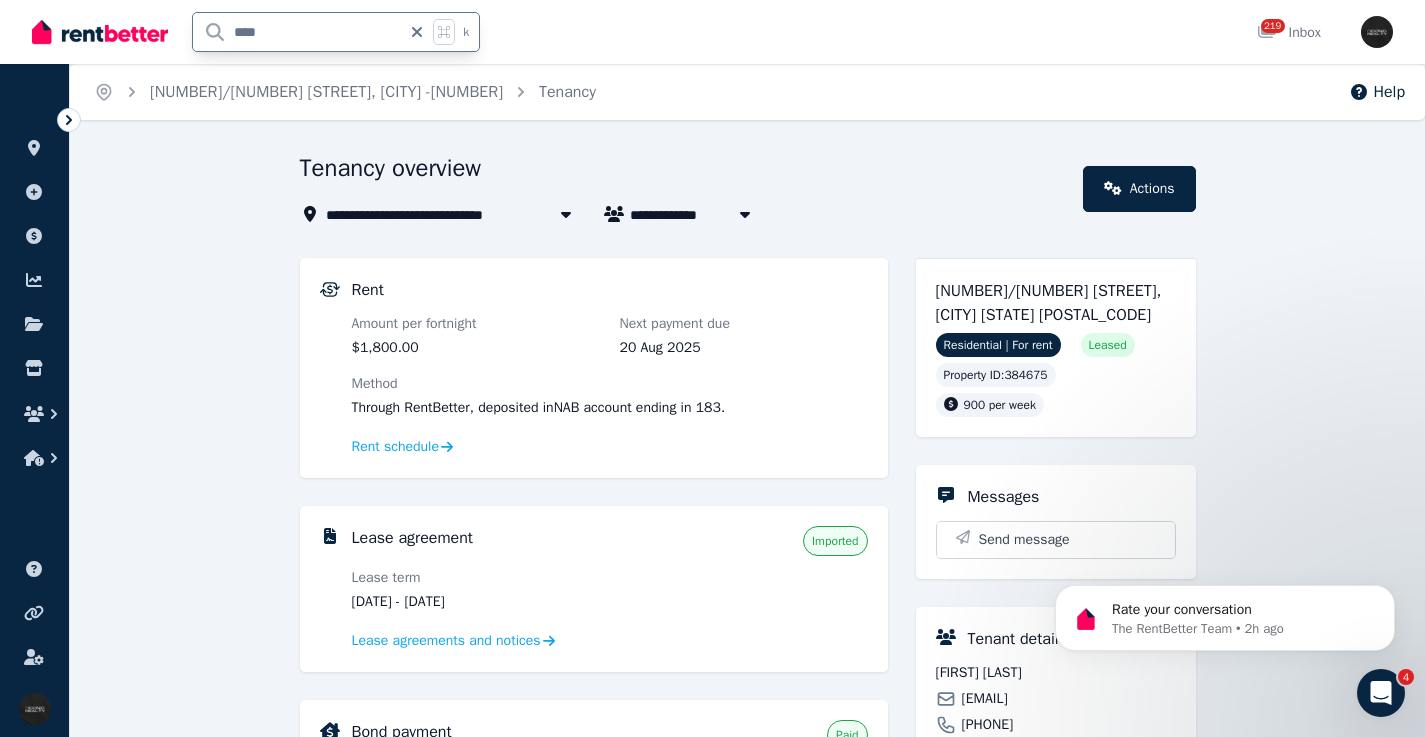 type on "*****" 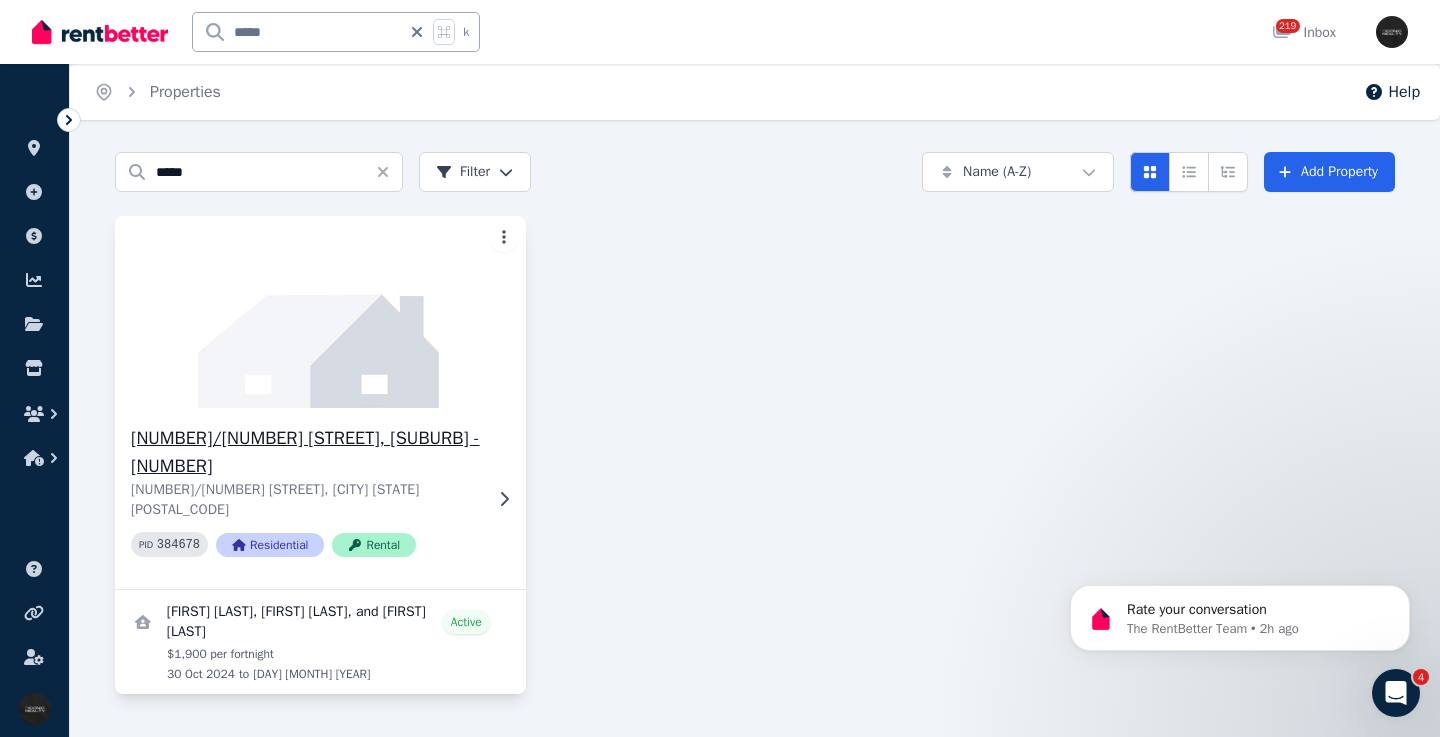 click 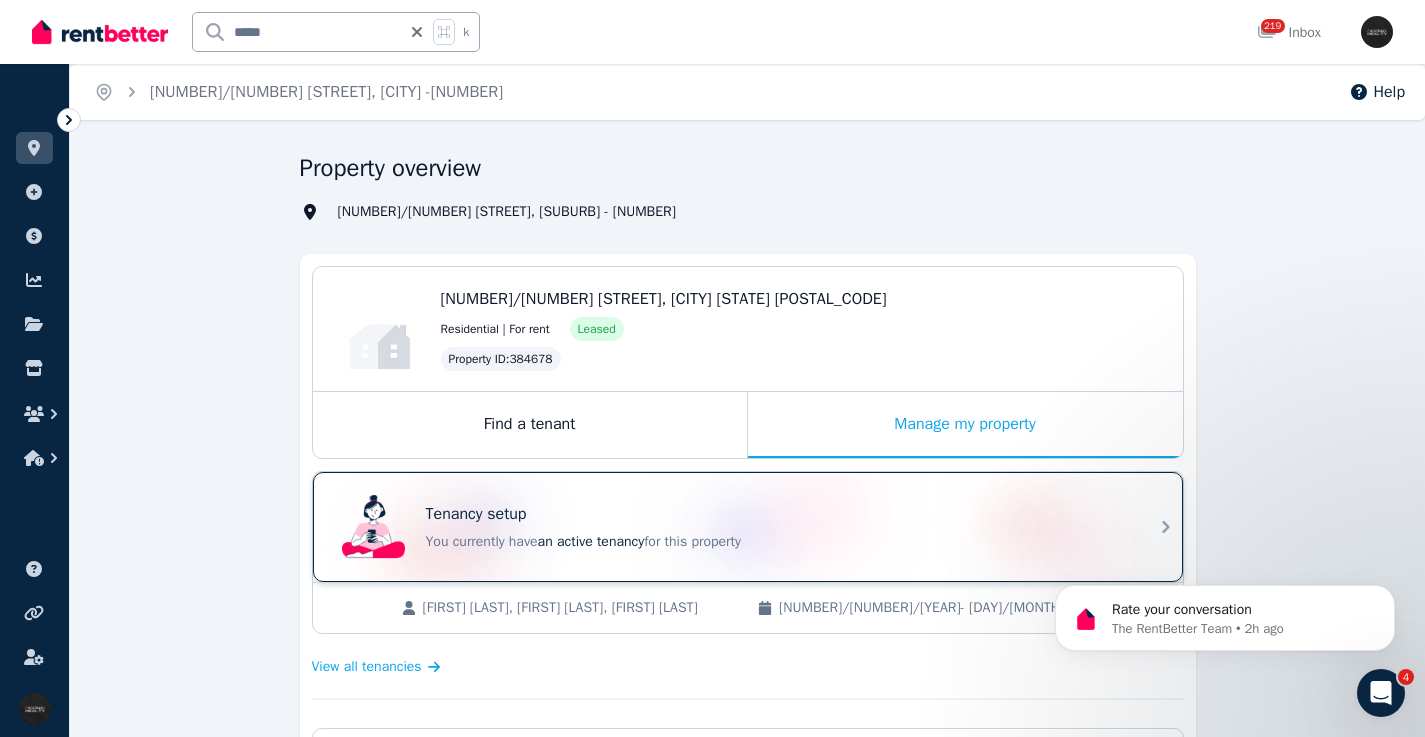 click on "Tenancy setup" at bounding box center [776, 514] 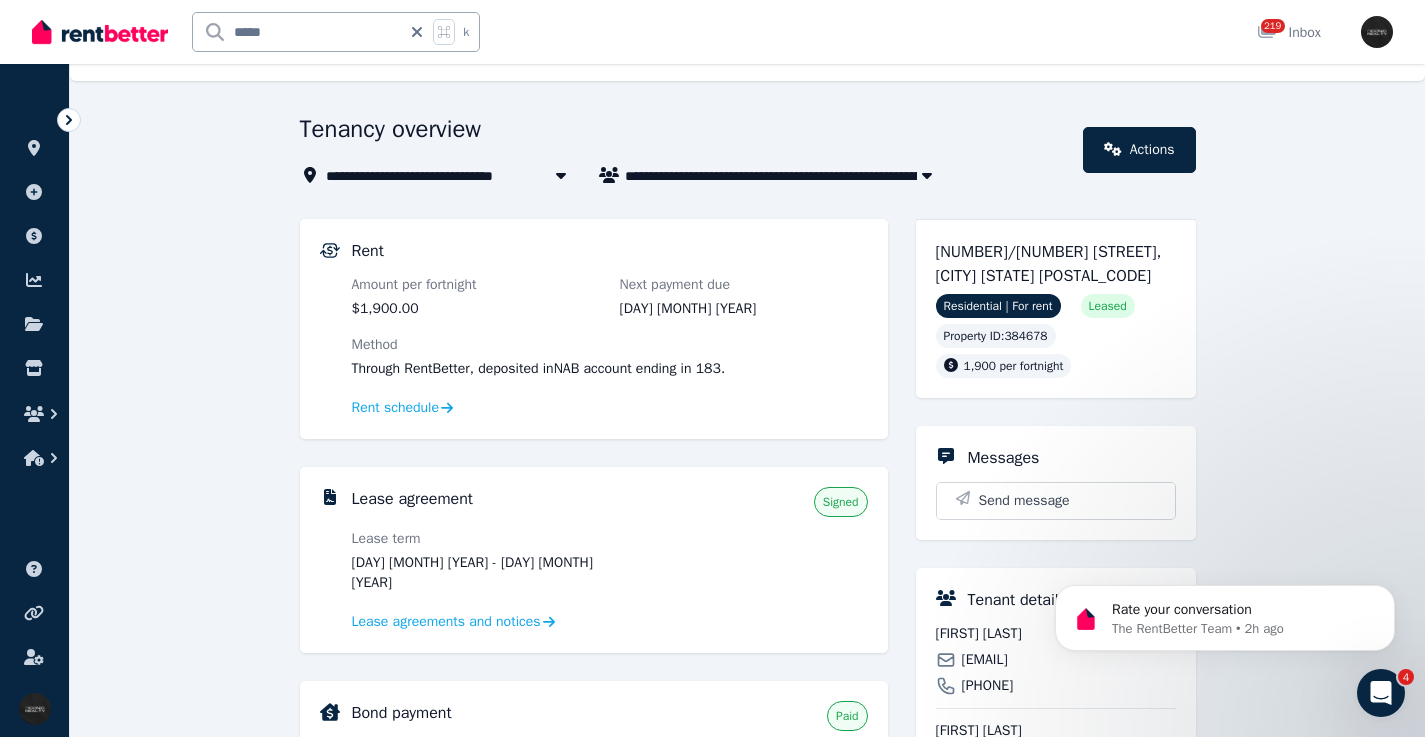 scroll, scrollTop: 27, scrollLeft: 0, axis: vertical 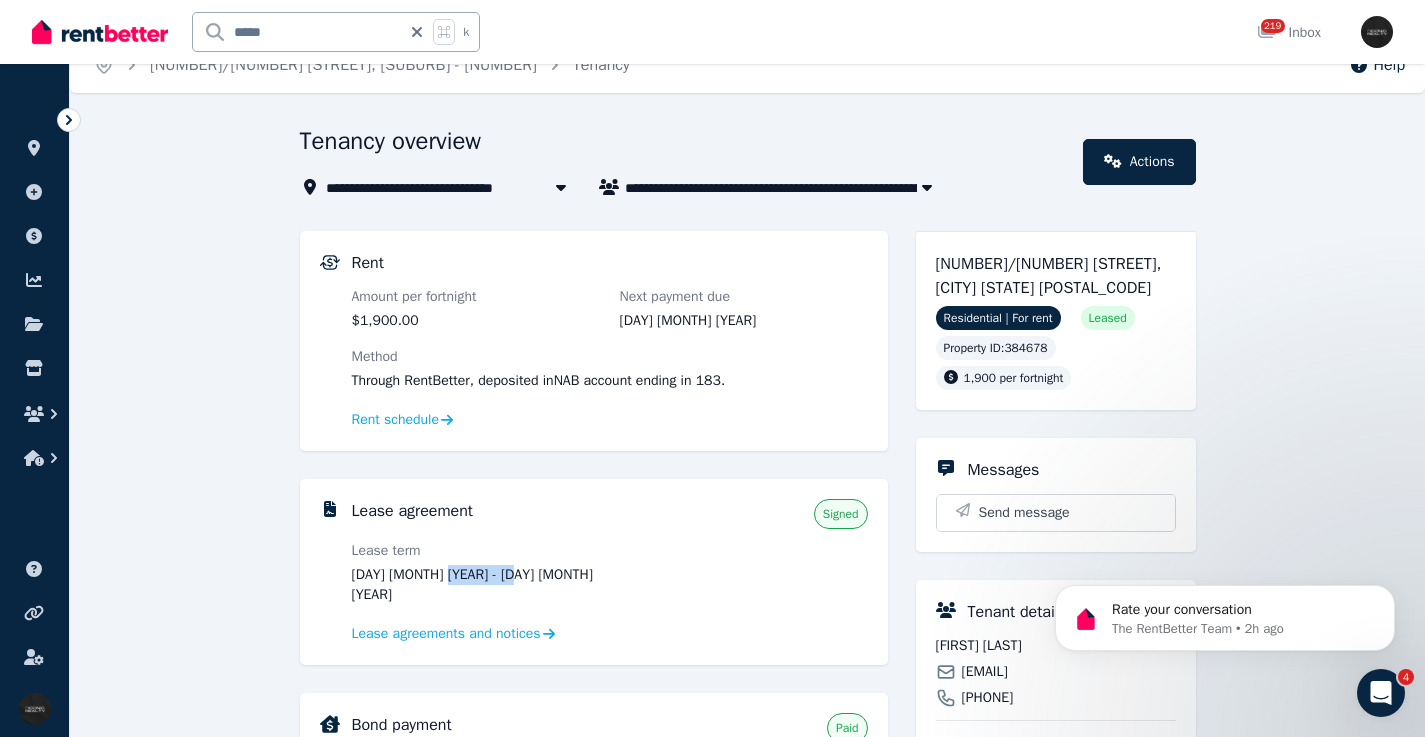 drag, startPoint x: 555, startPoint y: 571, endPoint x: 449, endPoint y: 574, distance: 106.04244 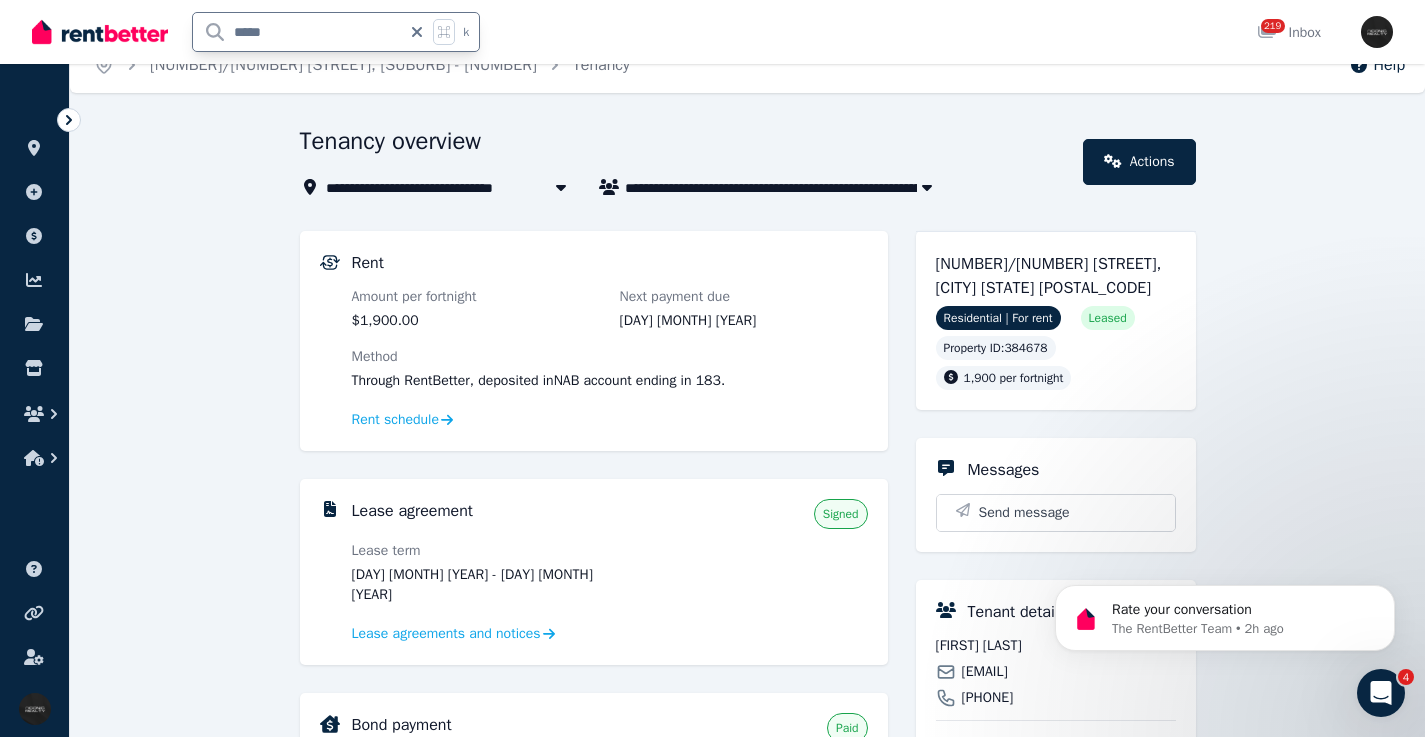 drag, startPoint x: 331, startPoint y: 26, endPoint x: 261, endPoint y: 29, distance: 70.064255 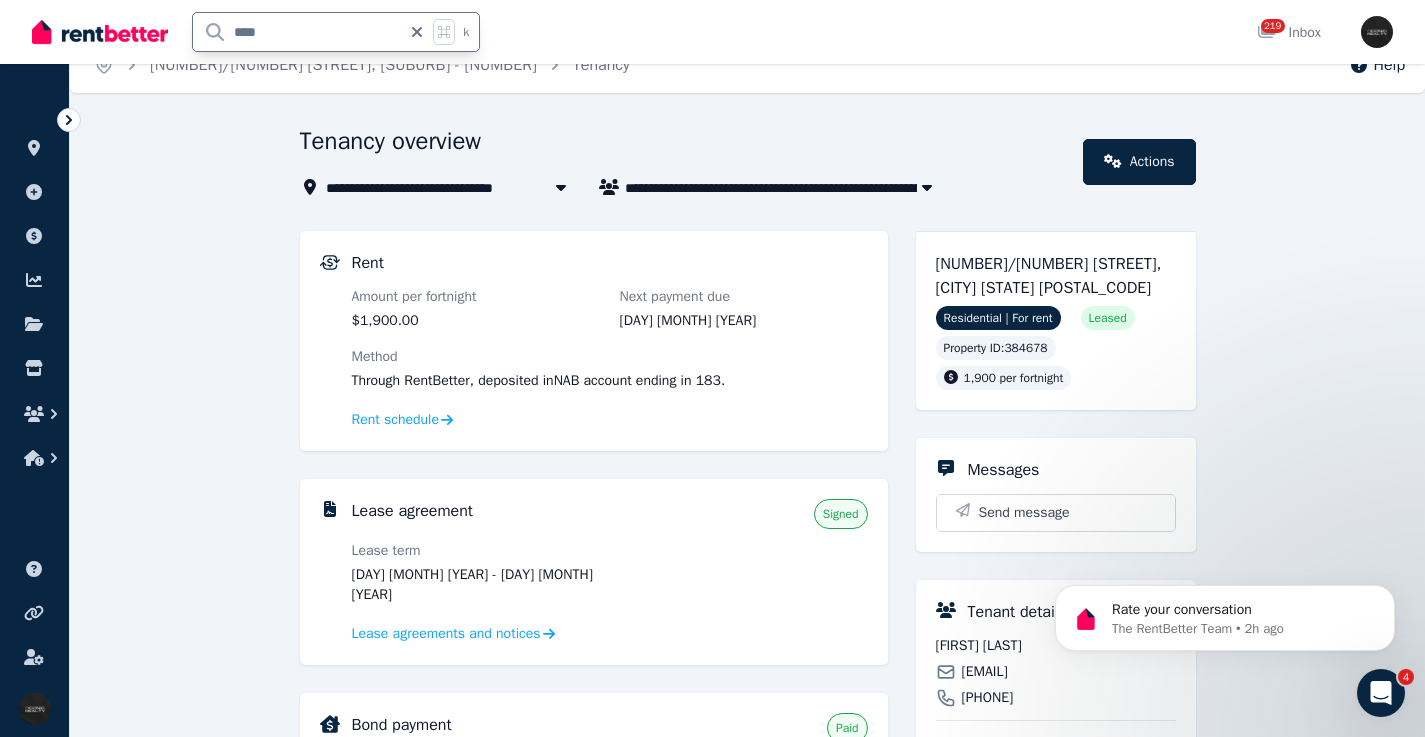 type on "****" 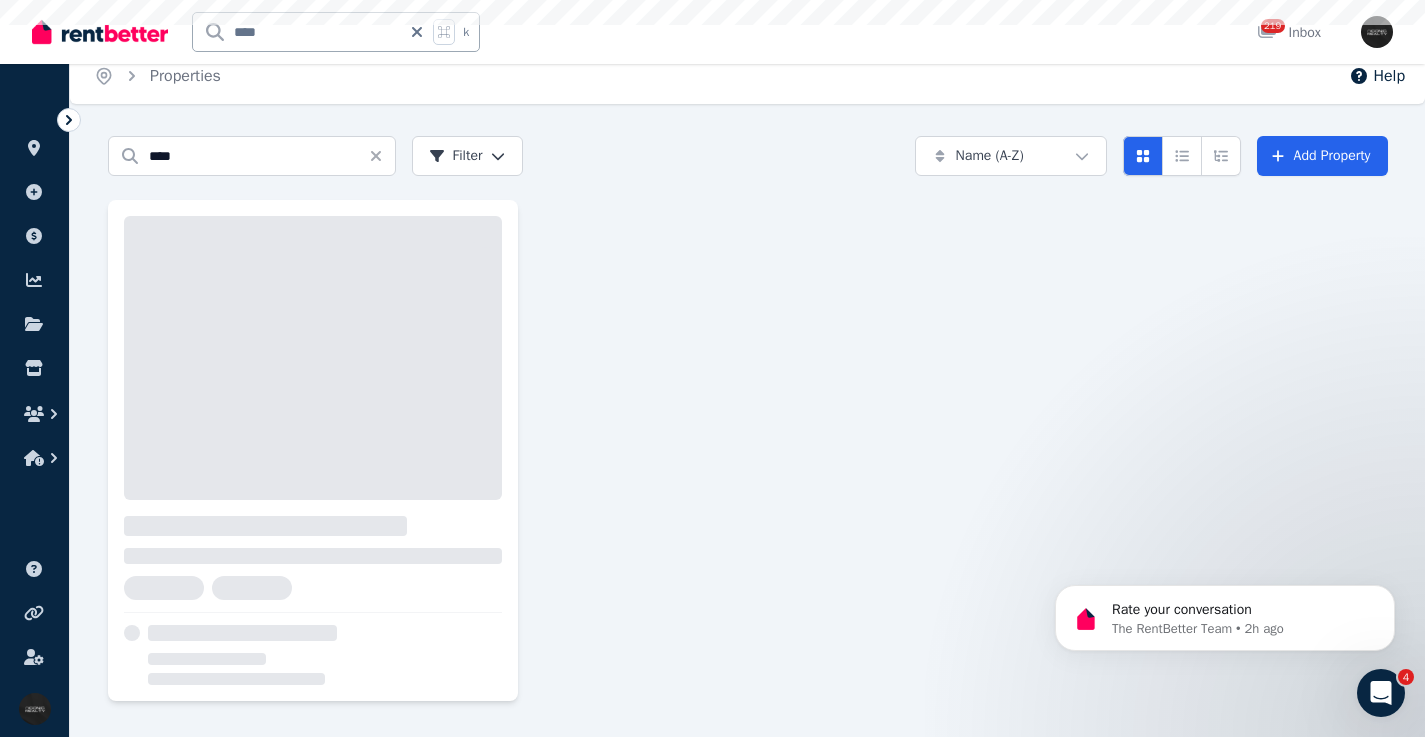 scroll, scrollTop: 0, scrollLeft: 0, axis: both 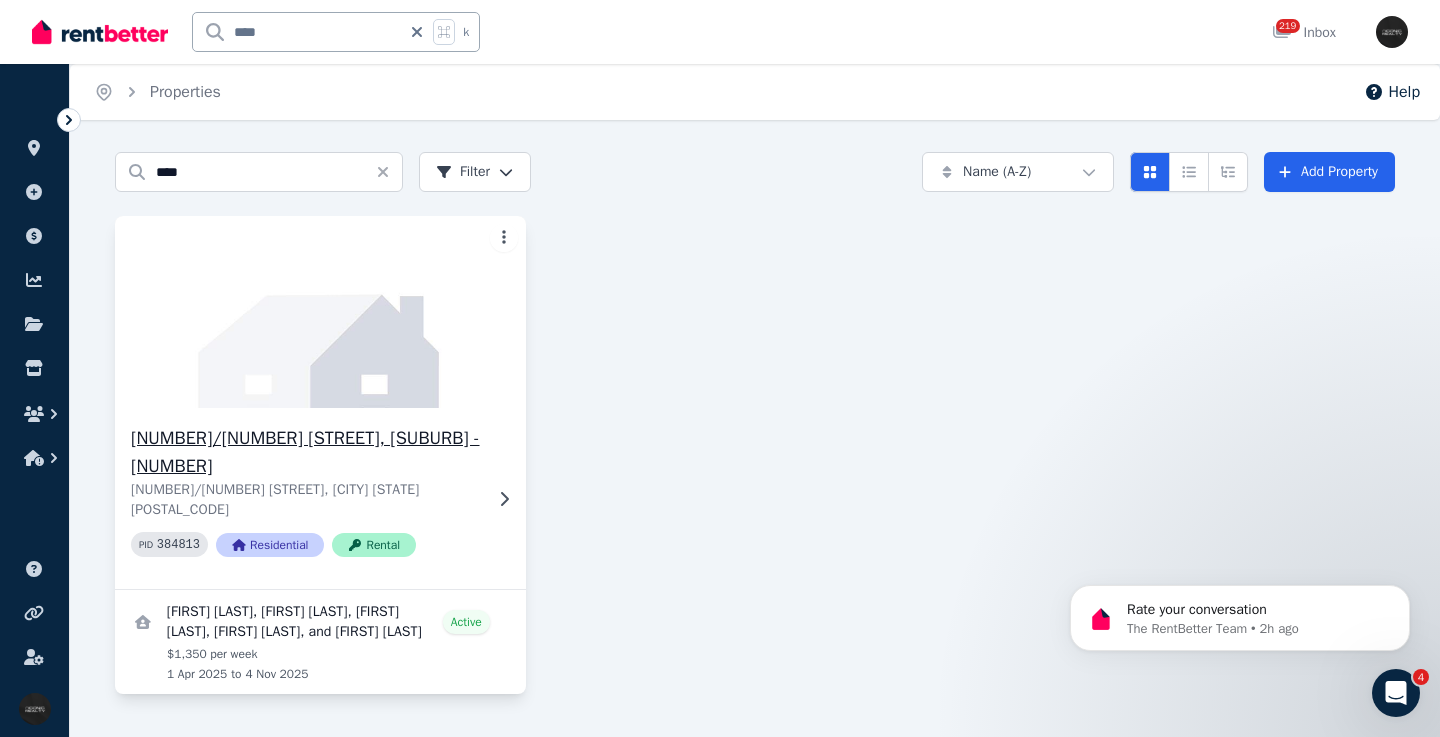 click 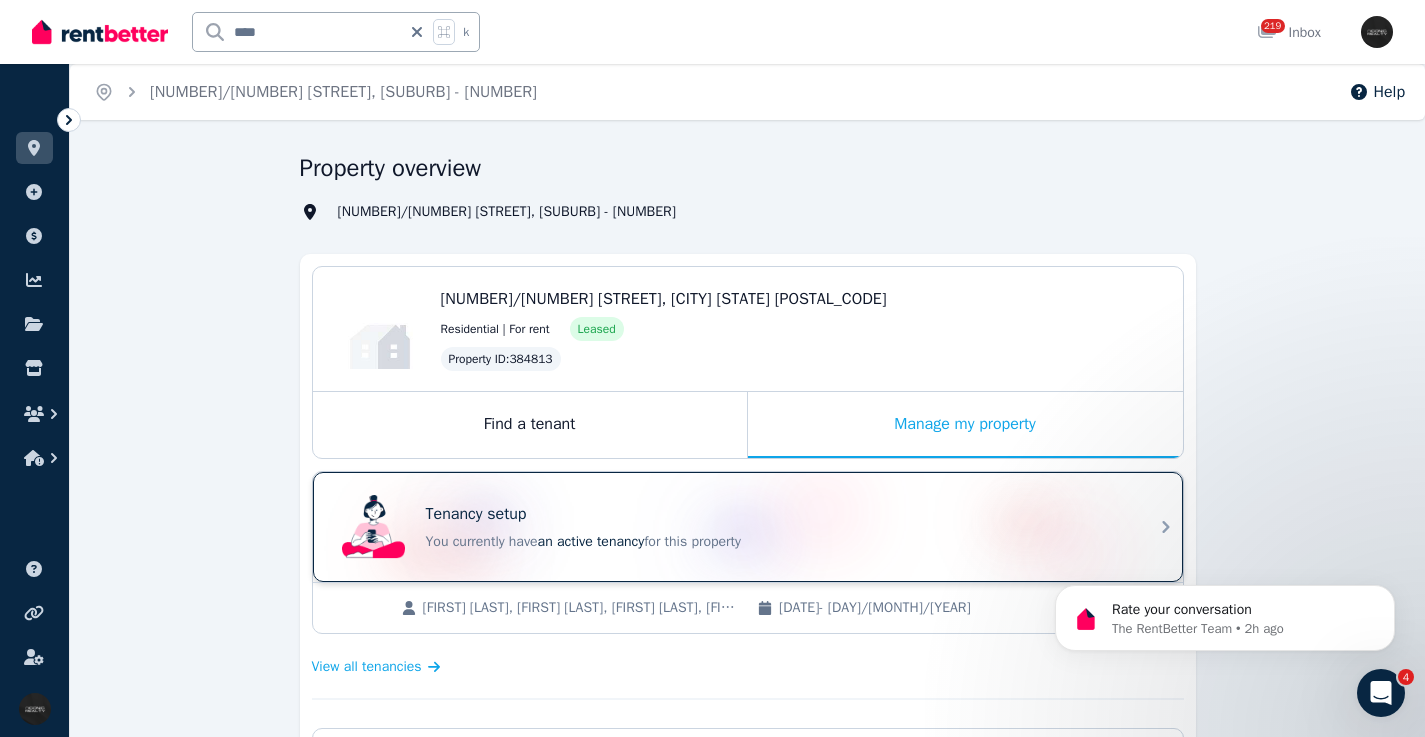 click on "Tenancy setup" at bounding box center (776, 514) 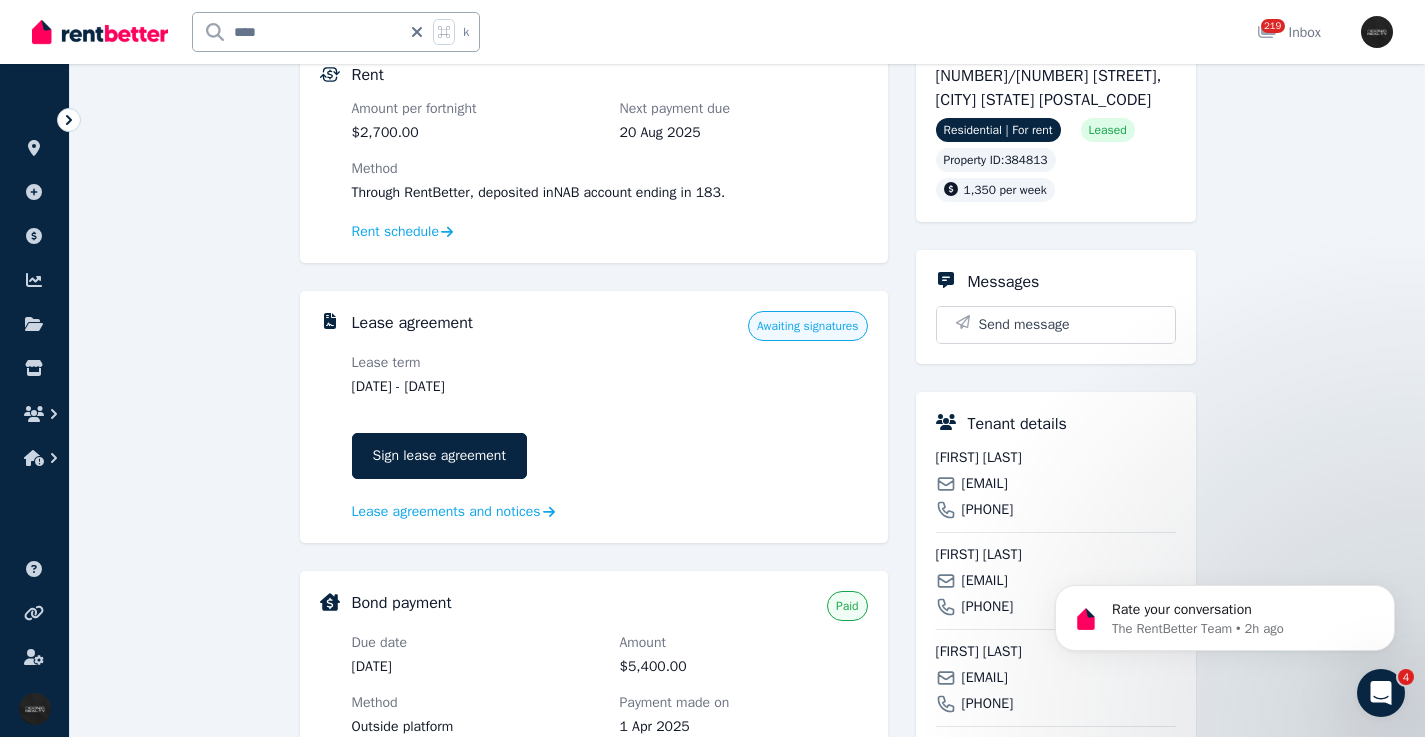 scroll, scrollTop: 491, scrollLeft: 0, axis: vertical 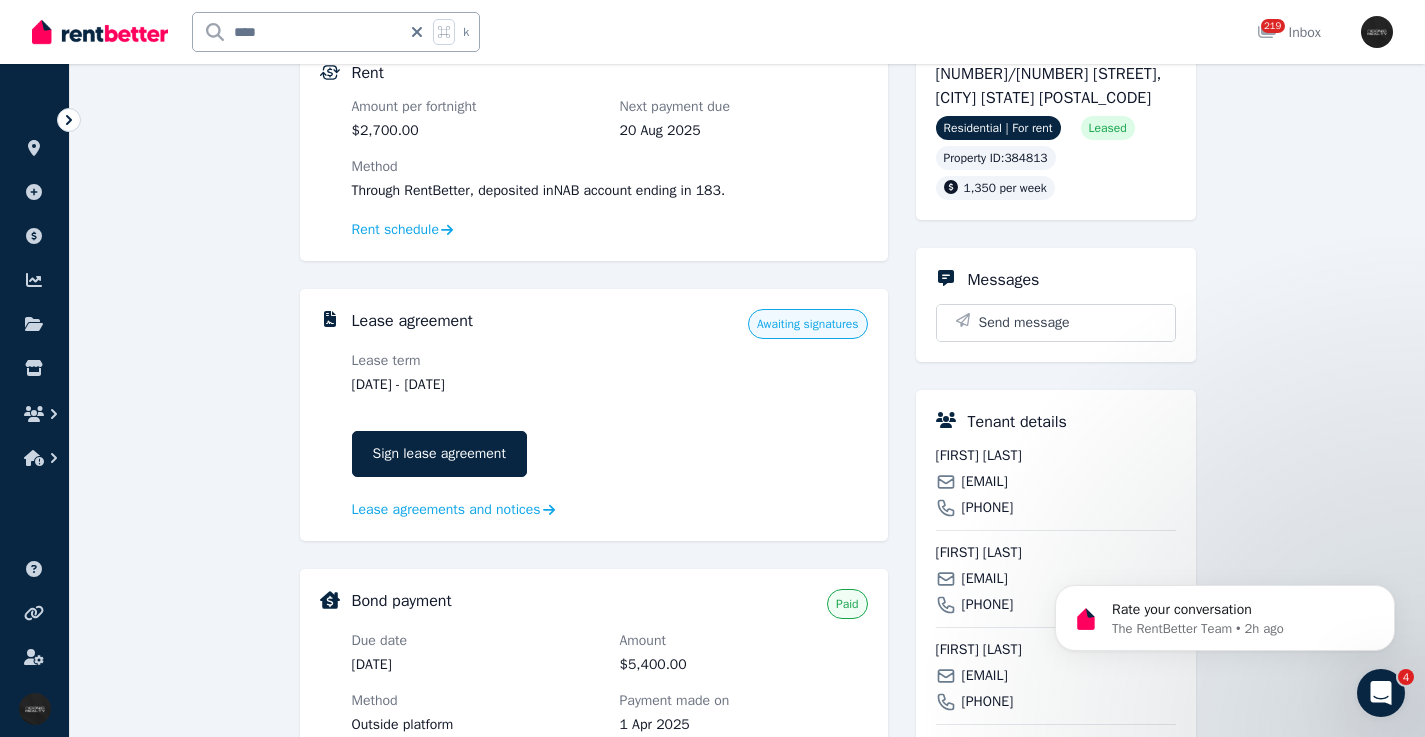drag, startPoint x: 532, startPoint y: 386, endPoint x: 446, endPoint y: 383, distance: 86.05231 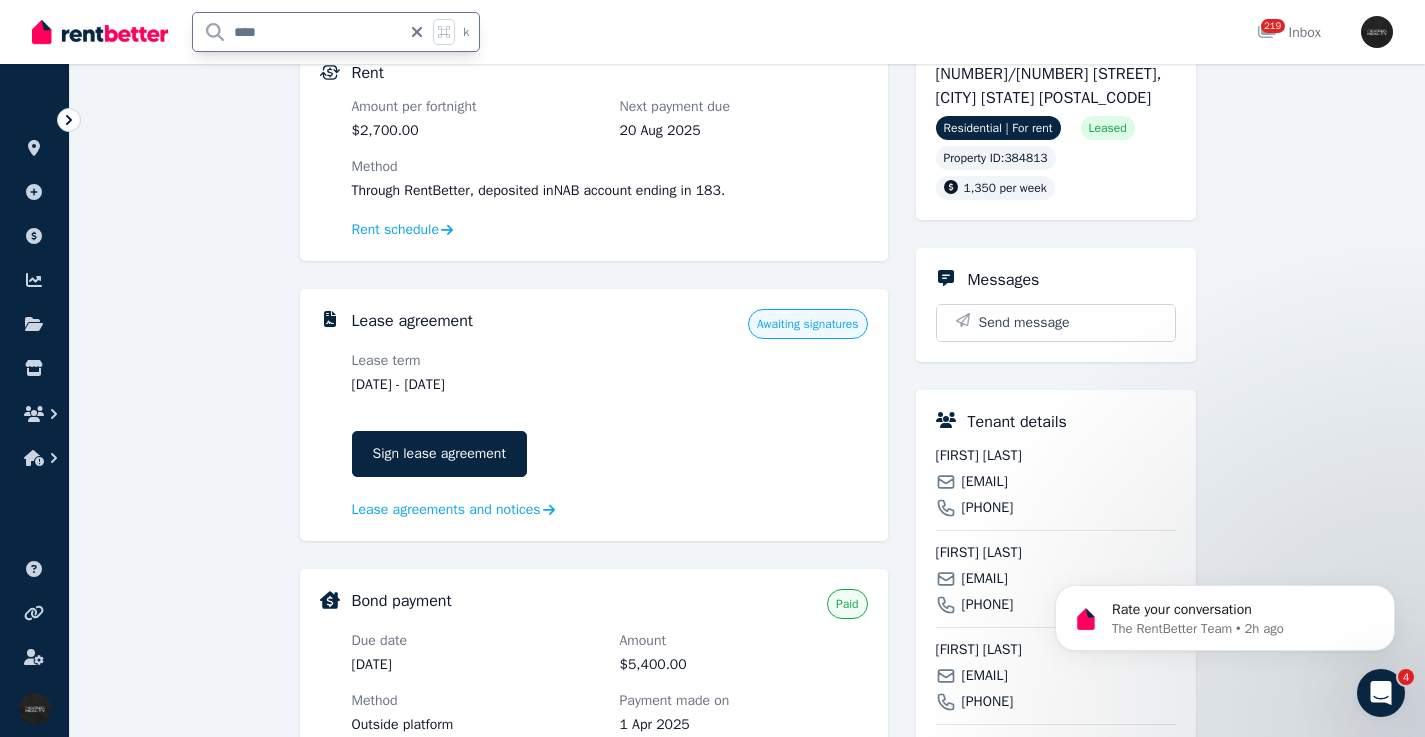 drag, startPoint x: 328, startPoint y: 33, endPoint x: 252, endPoint y: 14, distance: 78.339005 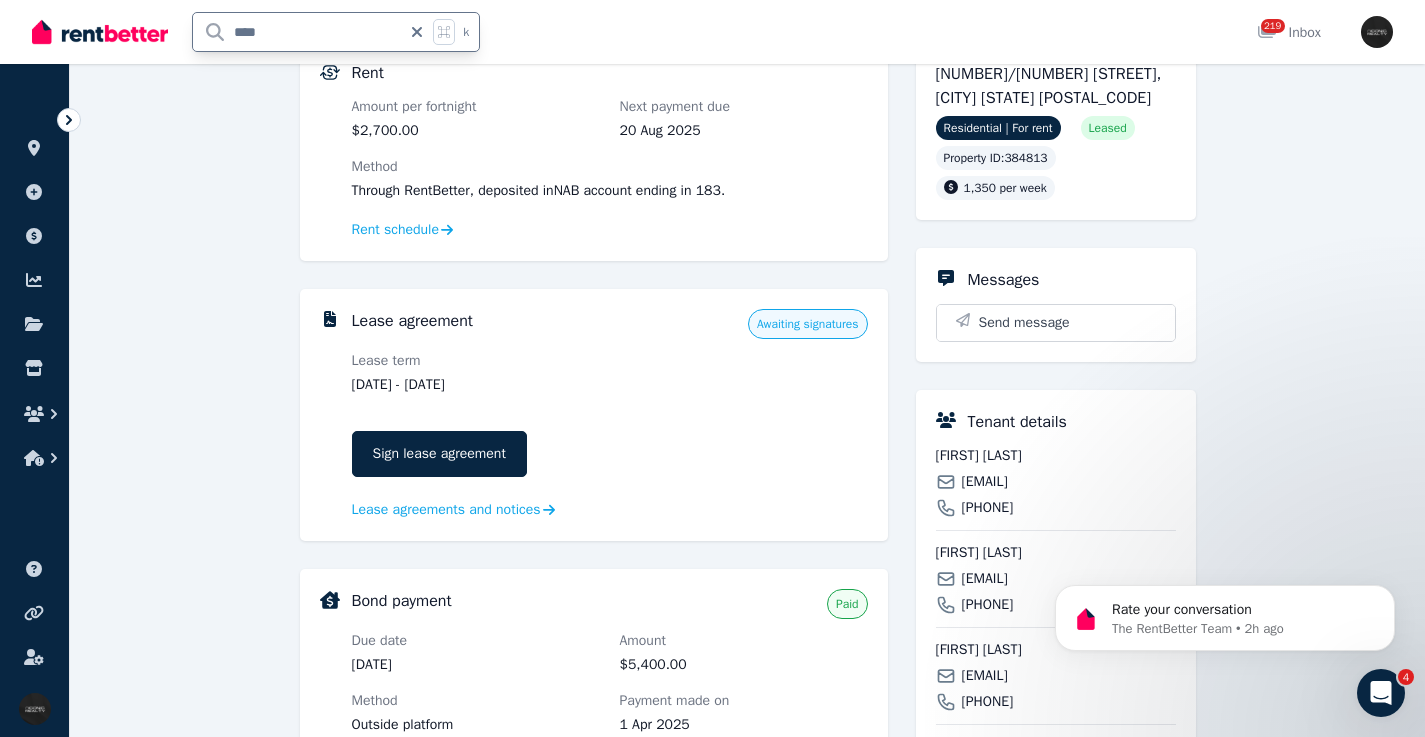 type on "*****" 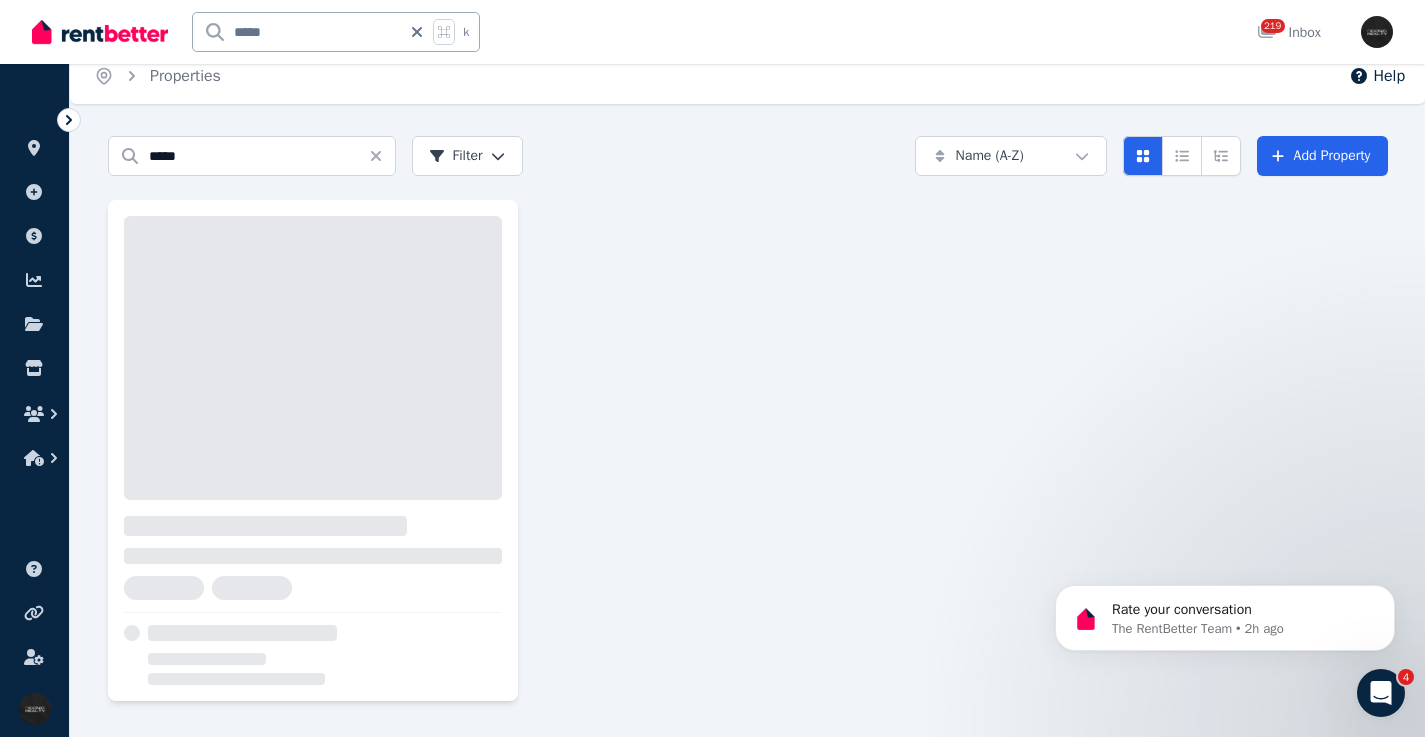 scroll, scrollTop: 0, scrollLeft: 0, axis: both 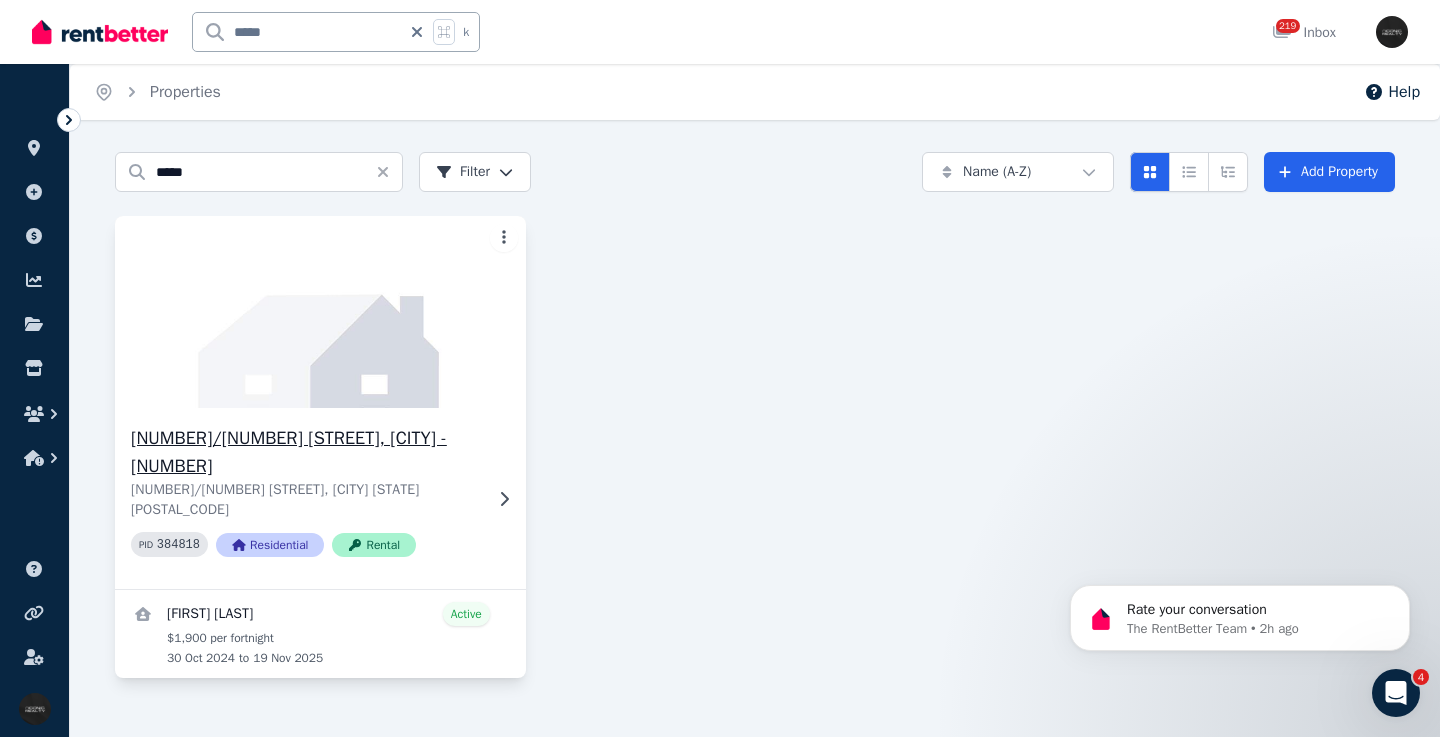 click 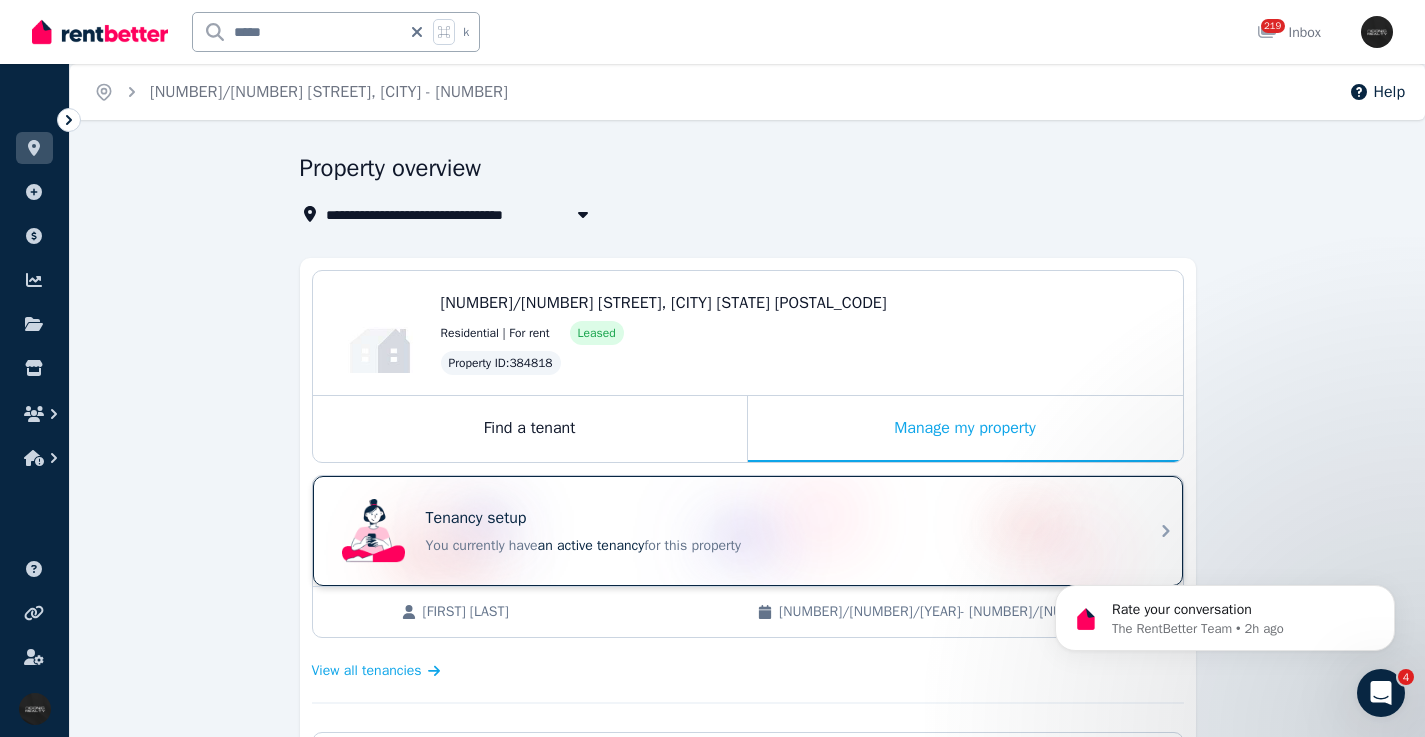 click on "Tenancy setup You currently have  an active tenancy  for this property" at bounding box center [776, 531] 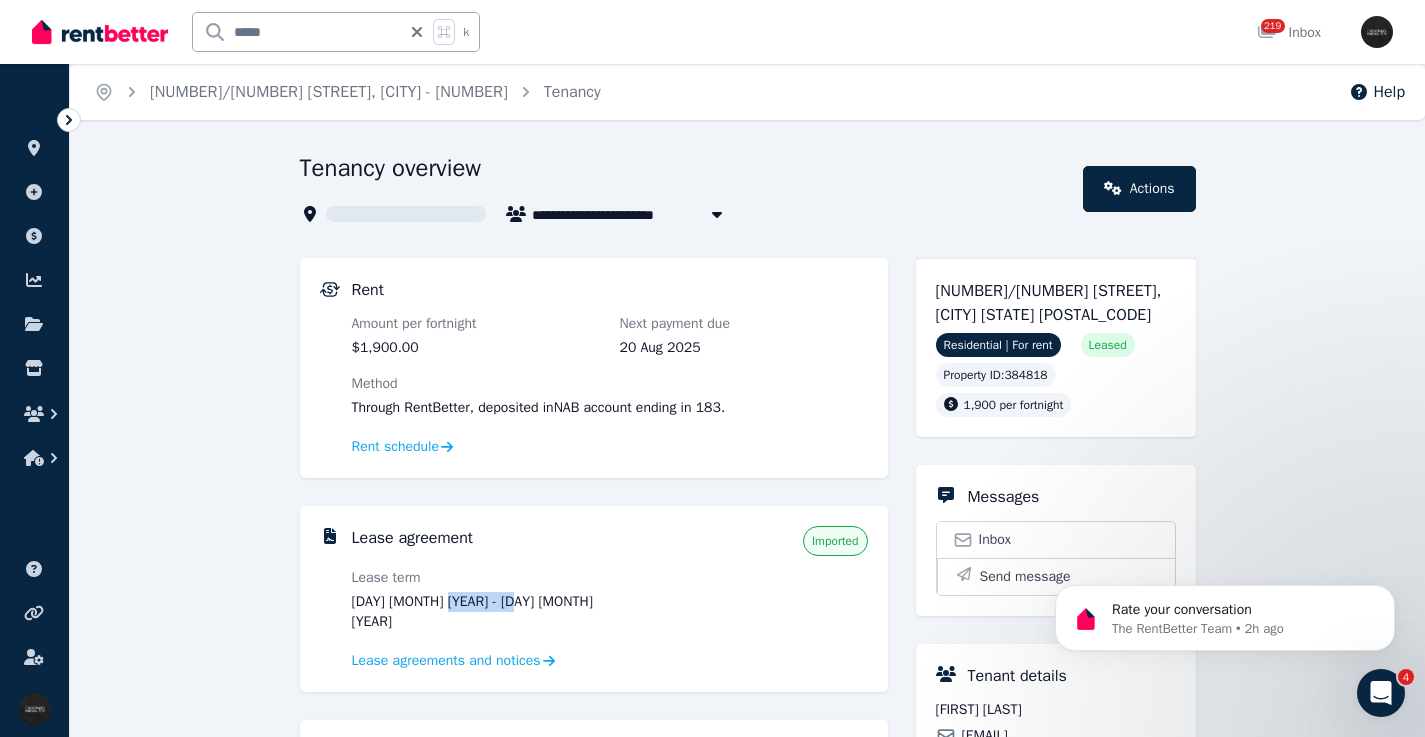 drag, startPoint x: 541, startPoint y: 599, endPoint x: 449, endPoint y: 600, distance: 92.00543 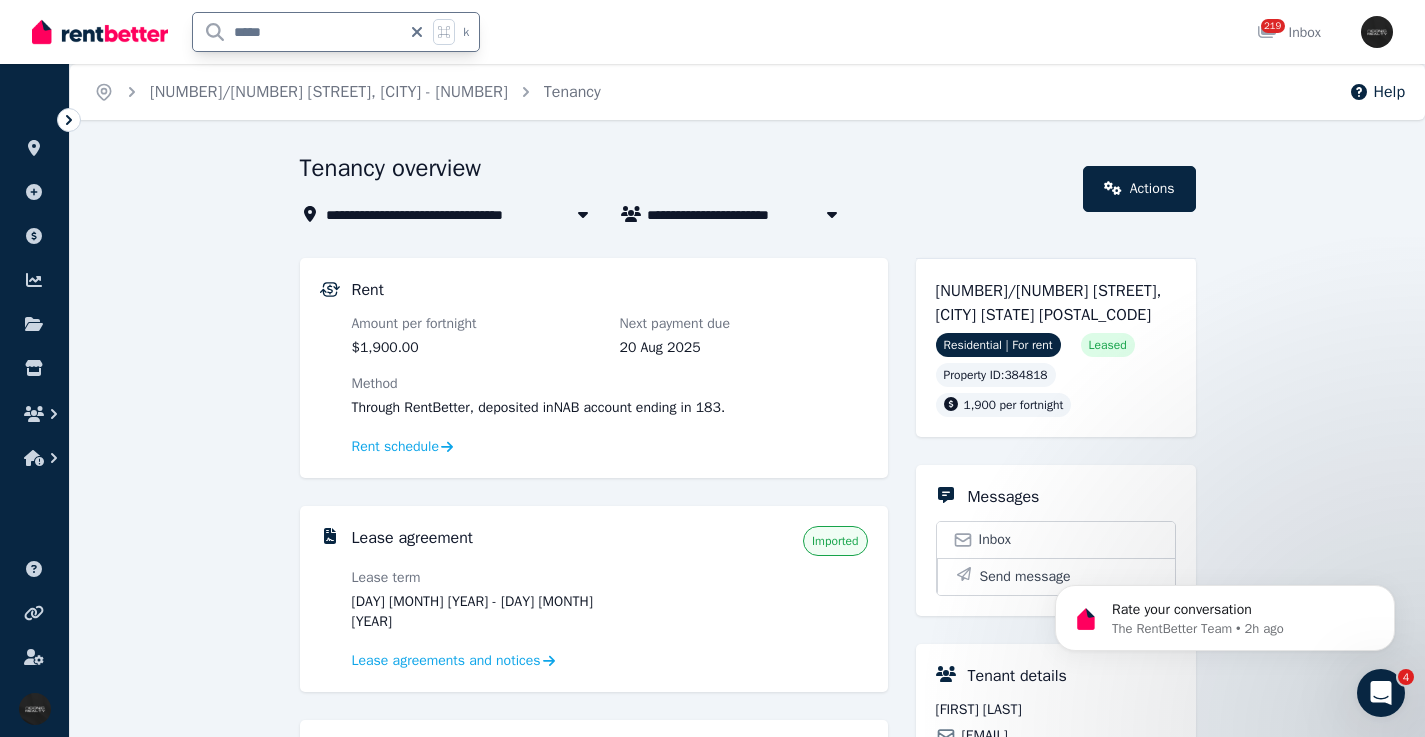 drag, startPoint x: 291, startPoint y: 37, endPoint x: 184, endPoint y: 26, distance: 107.563934 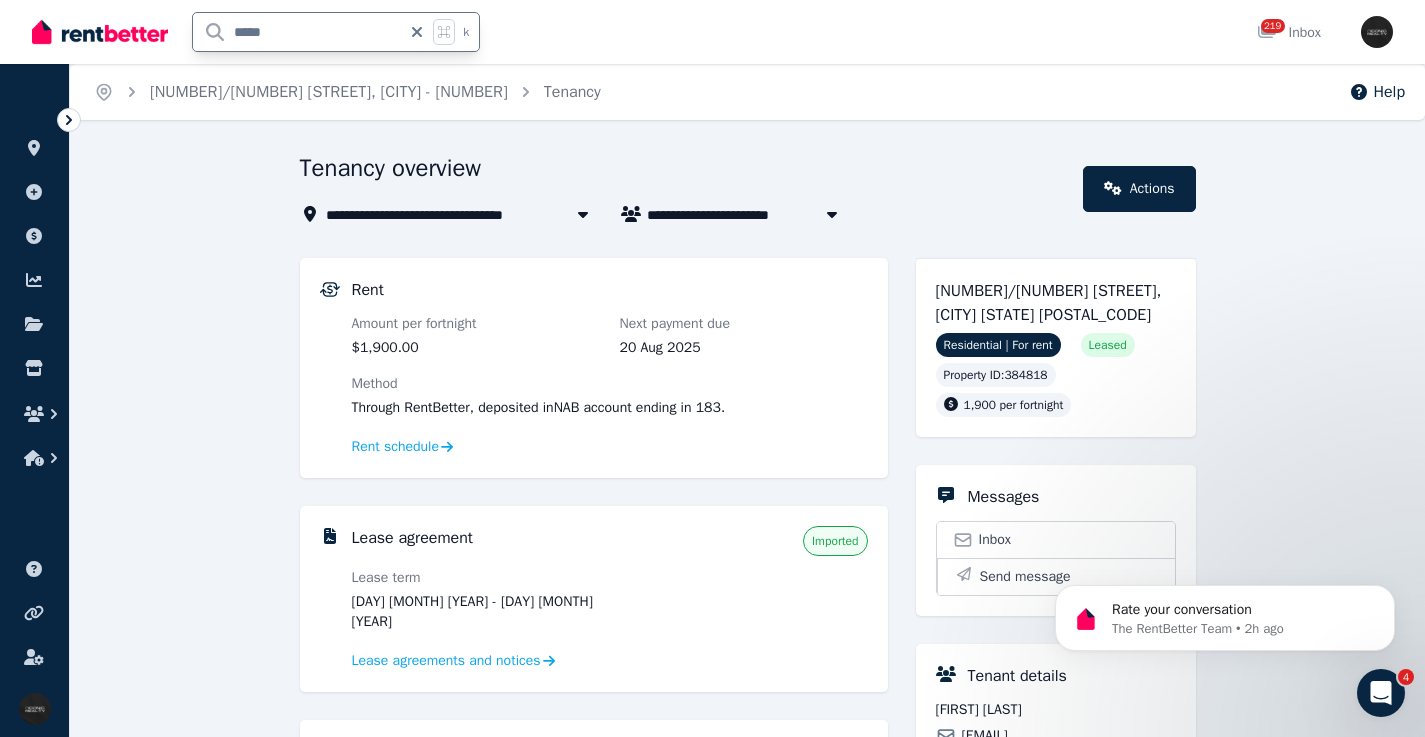 type on "******" 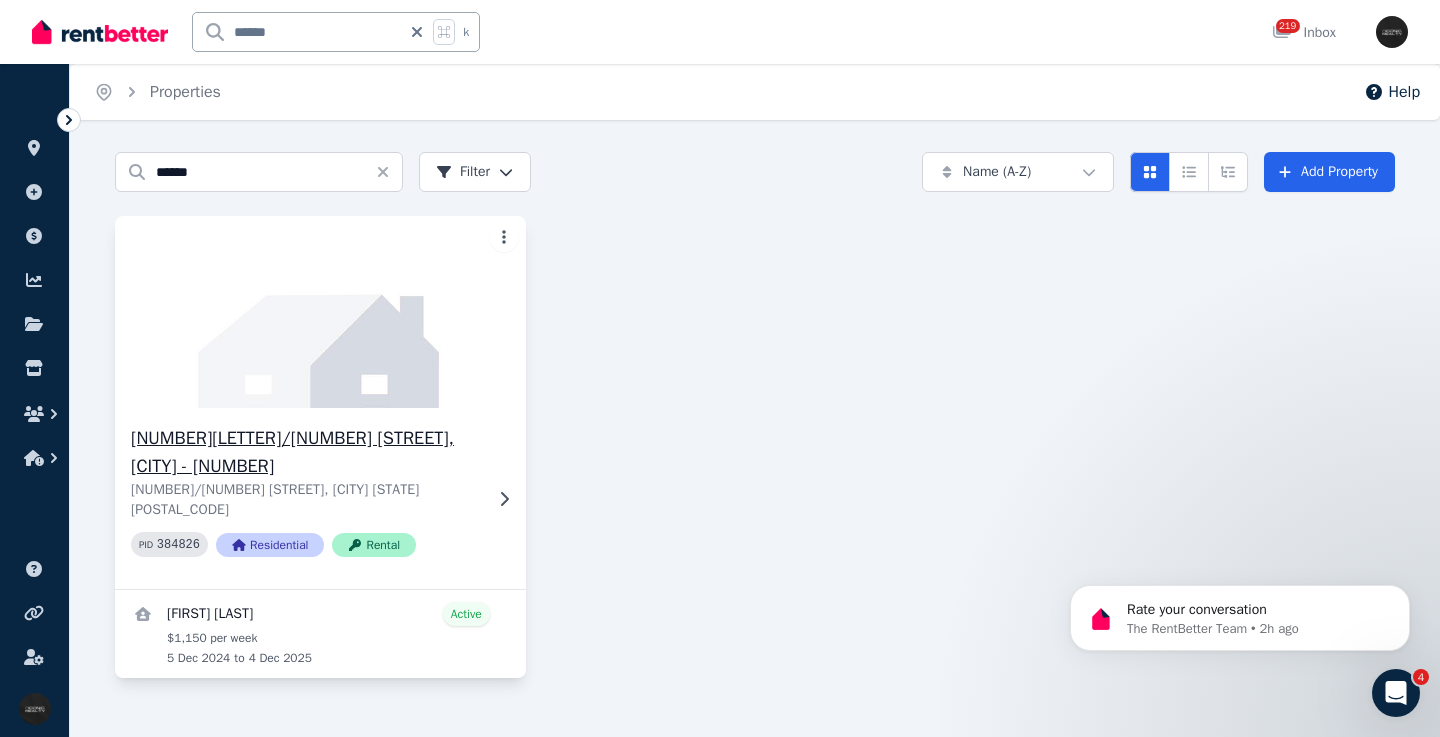 click 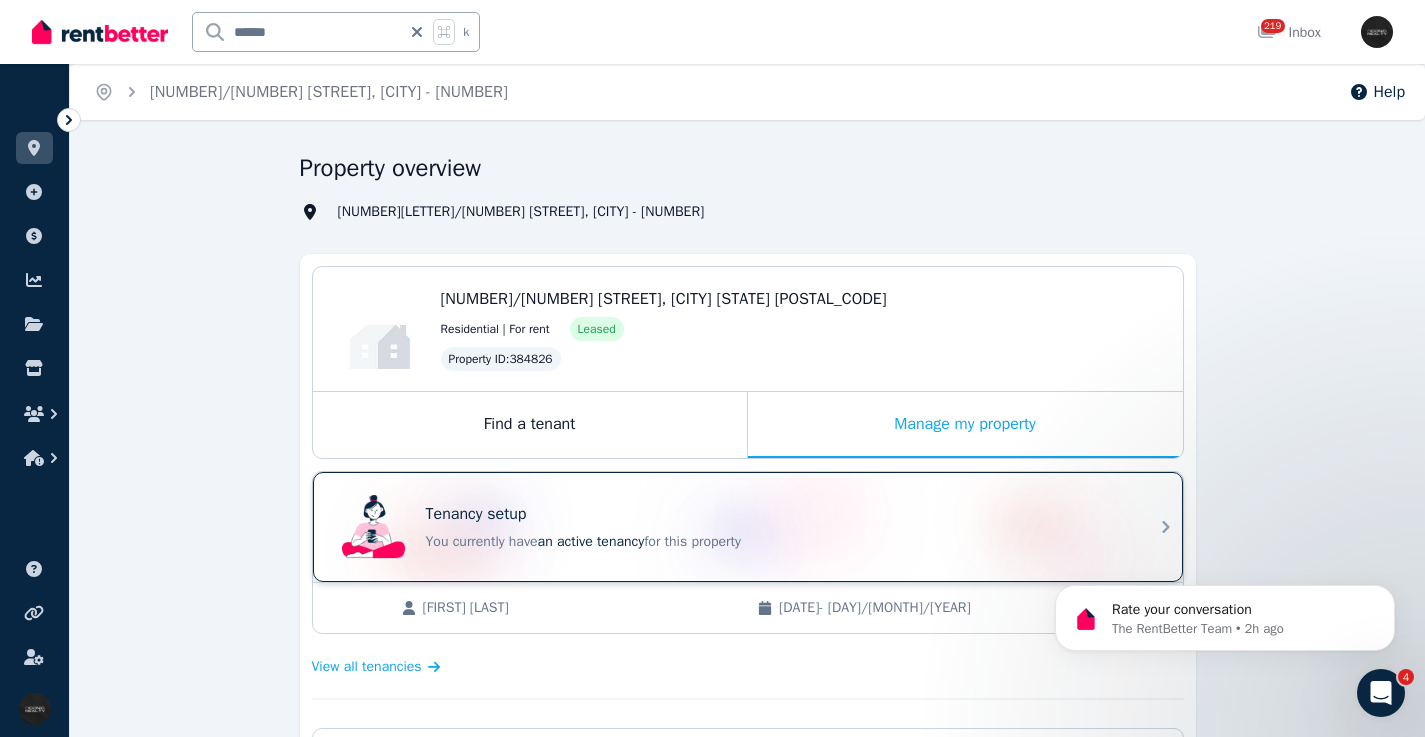 click on "Tenancy setup You currently have  an active tenancy  for this property" at bounding box center (730, 527) 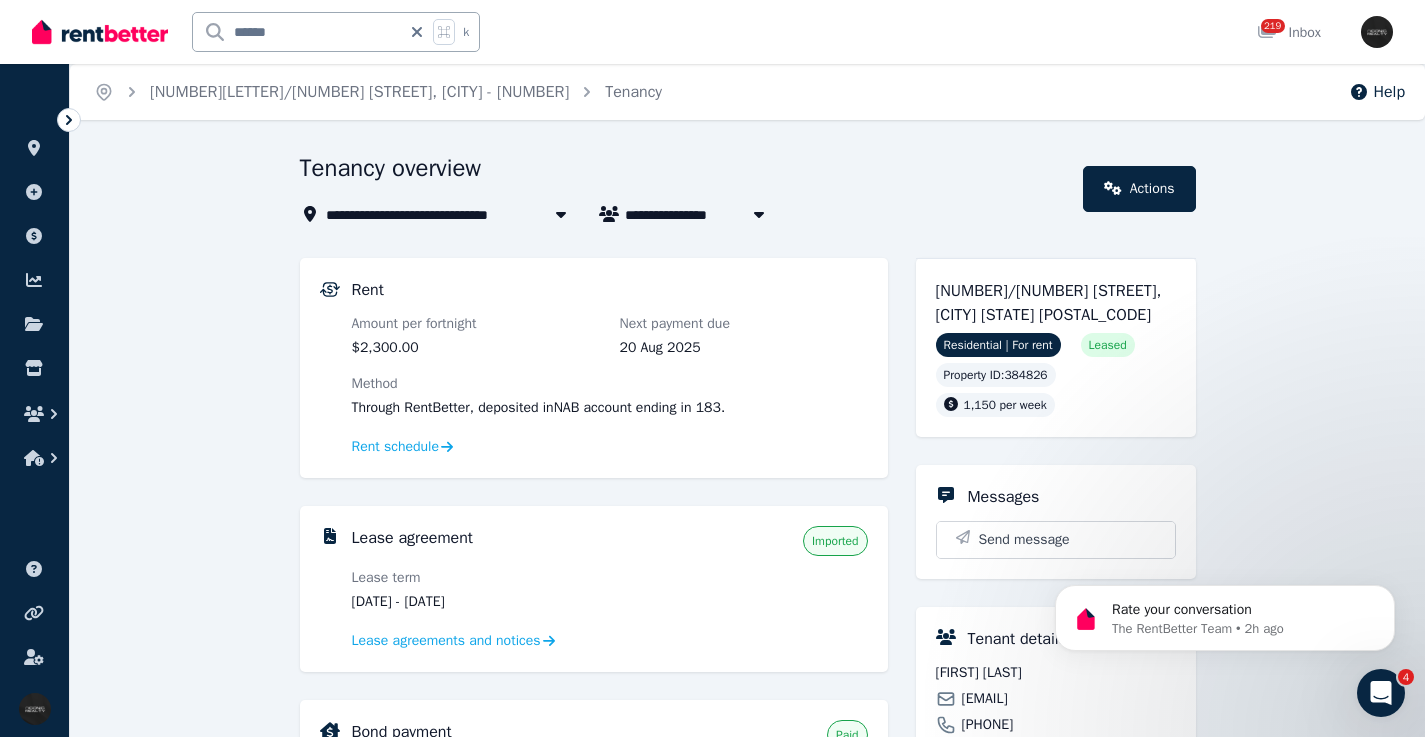 drag, startPoint x: 499, startPoint y: 600, endPoint x: 969, endPoint y: 567, distance: 471.15707 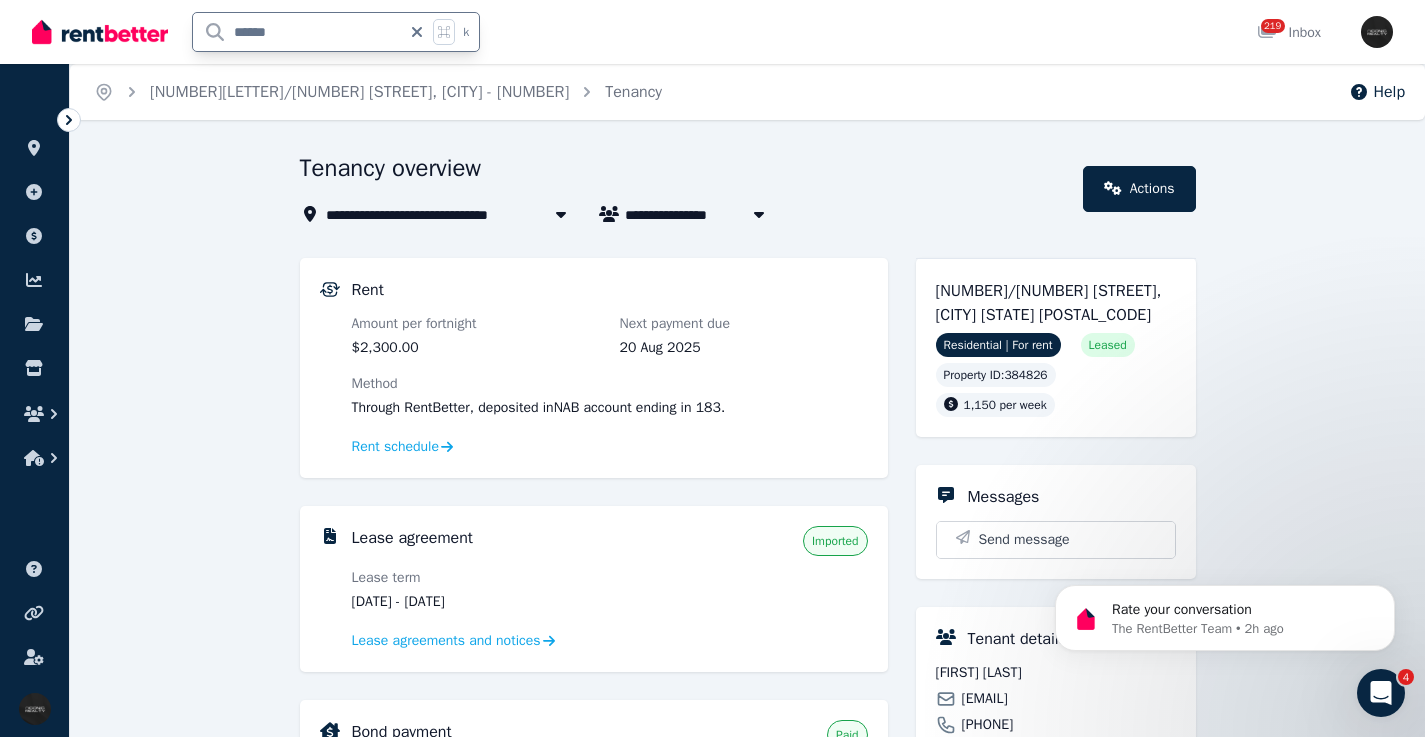 drag, startPoint x: 282, startPoint y: 32, endPoint x: 223, endPoint y: 25, distance: 59.413803 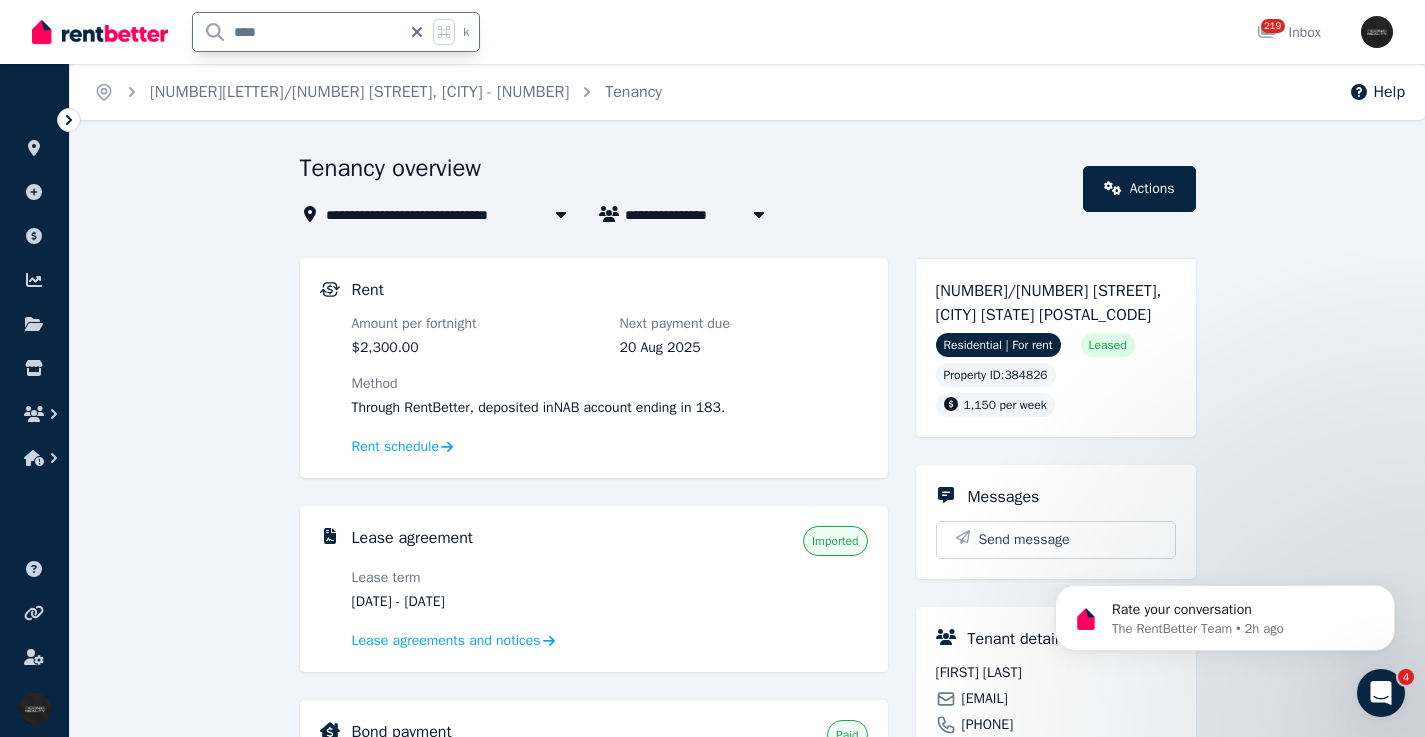 type on "*****" 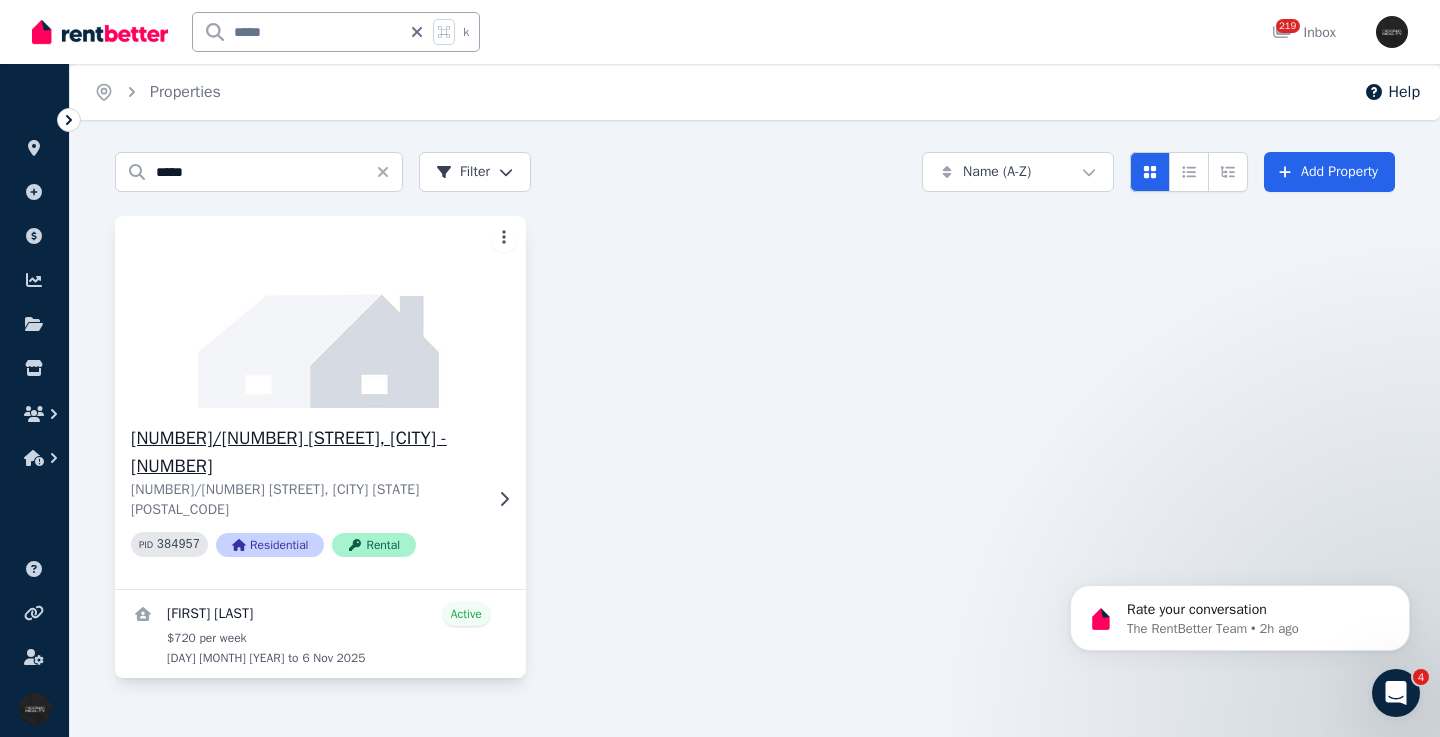 click at bounding box center [320, 312] 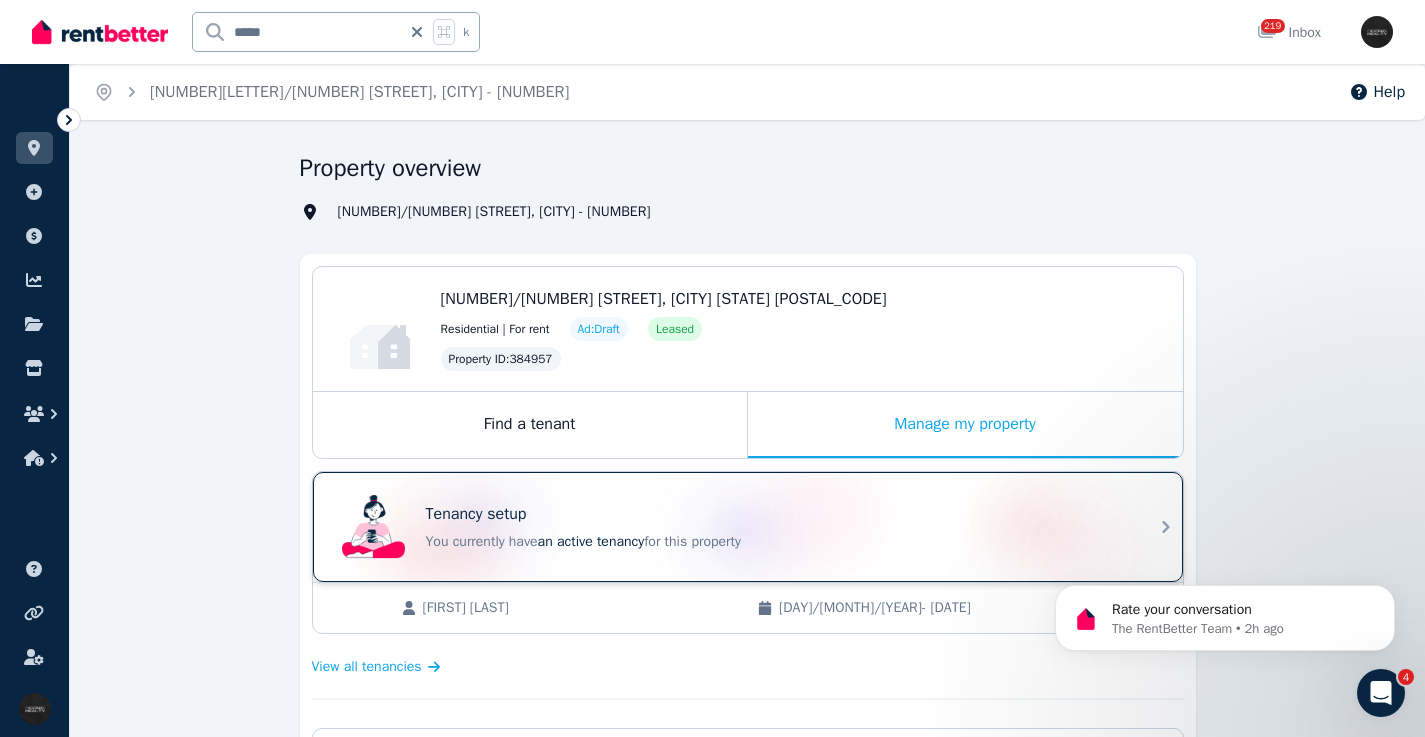 click on "Tenancy setup You currently have  an active tenancy  for this property" at bounding box center (730, 527) 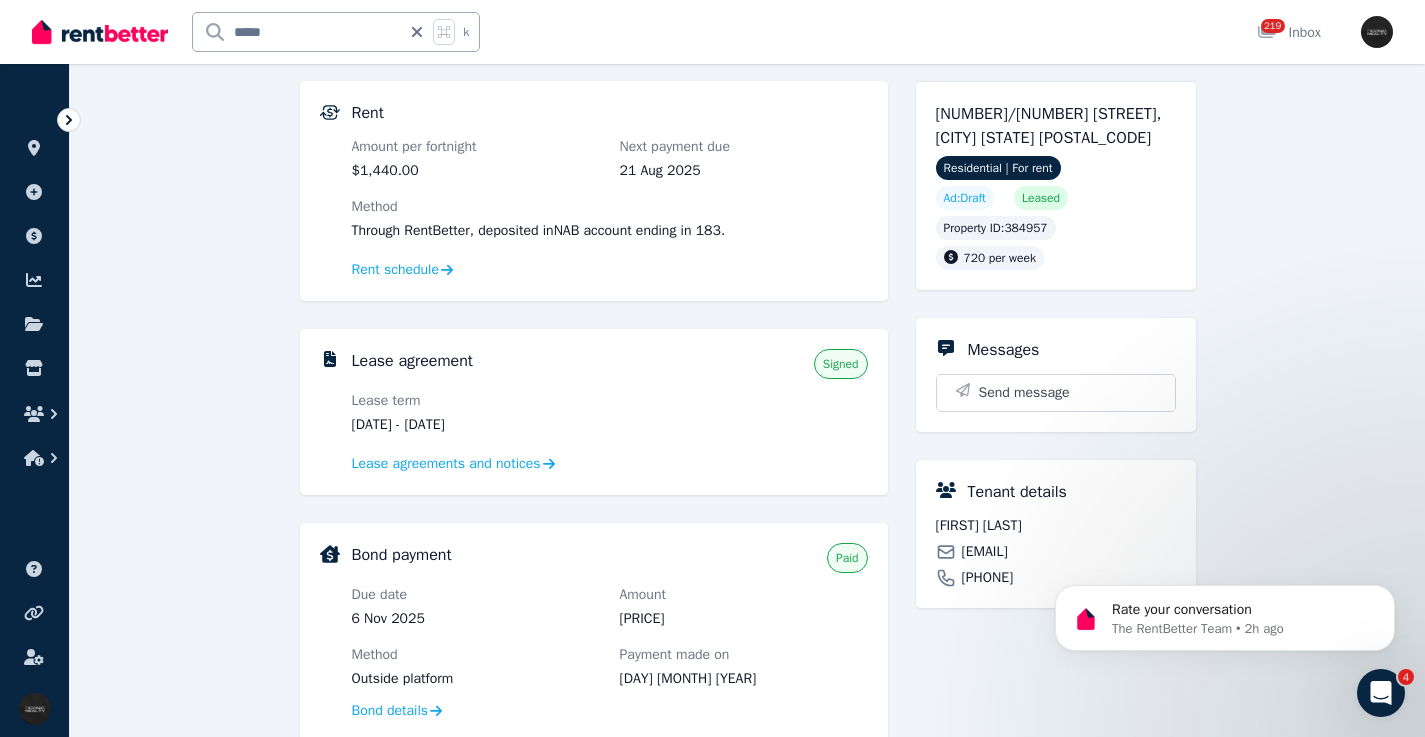 scroll, scrollTop: 439, scrollLeft: 0, axis: vertical 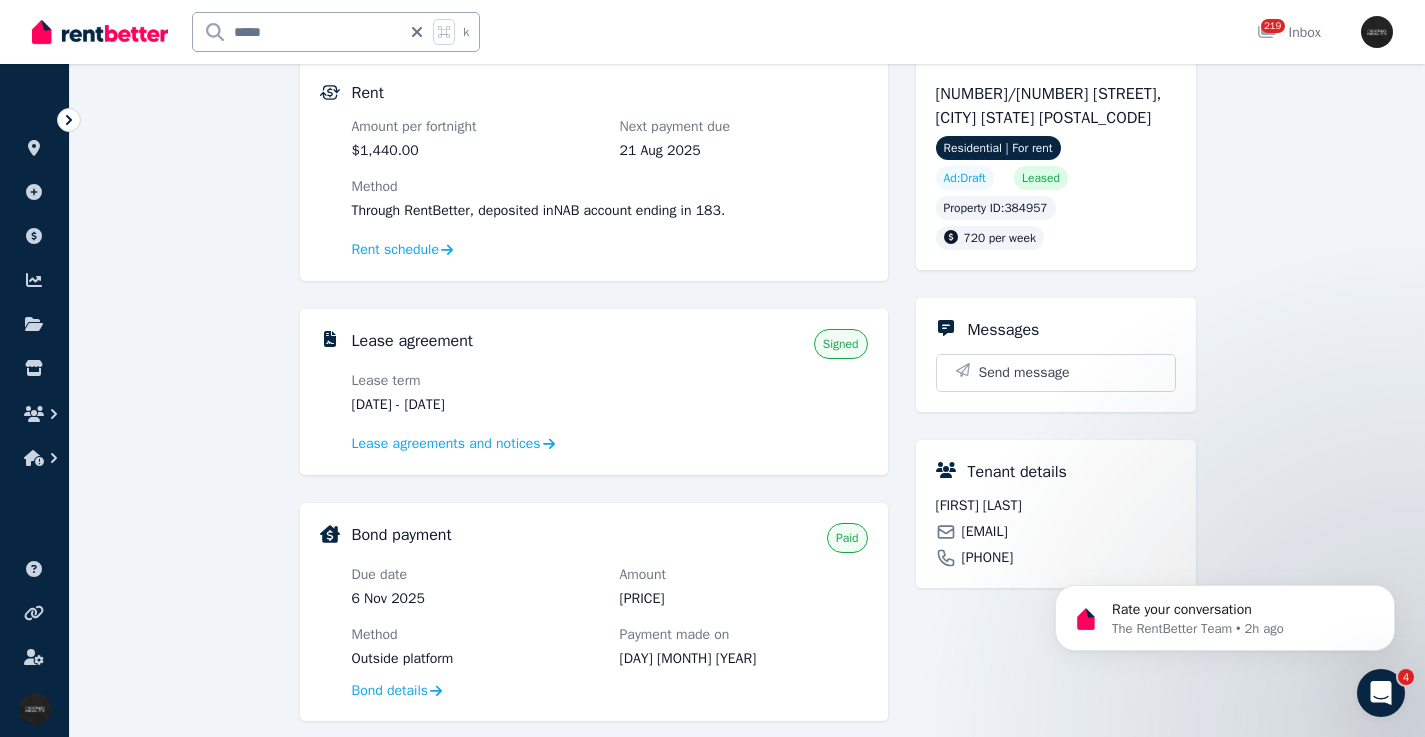 drag, startPoint x: 532, startPoint y: 410, endPoint x: 445, endPoint y: 407, distance: 87.05171 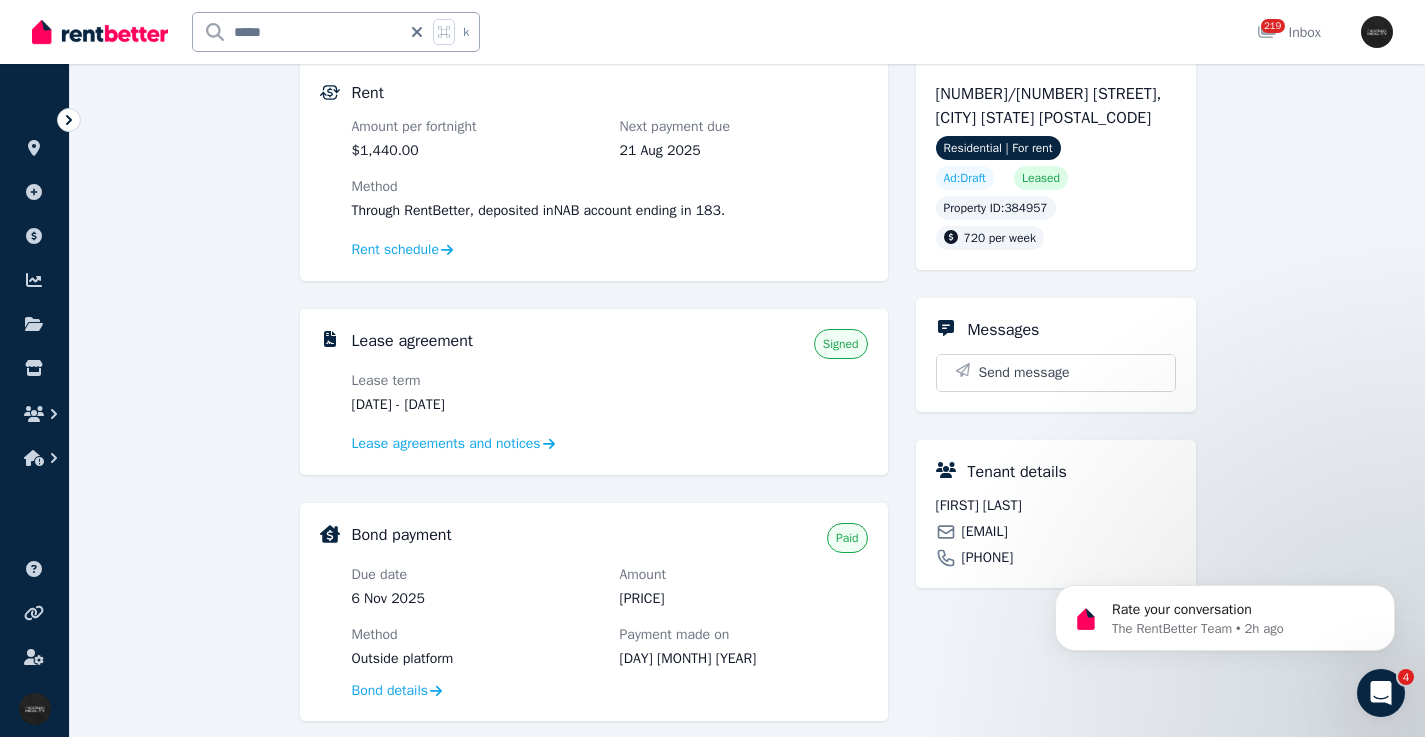 click on "Lease agreement Signed Lease term 24 Jun 2025 - 6 Nov 2025 Lease agreements and notices" at bounding box center (610, 392) 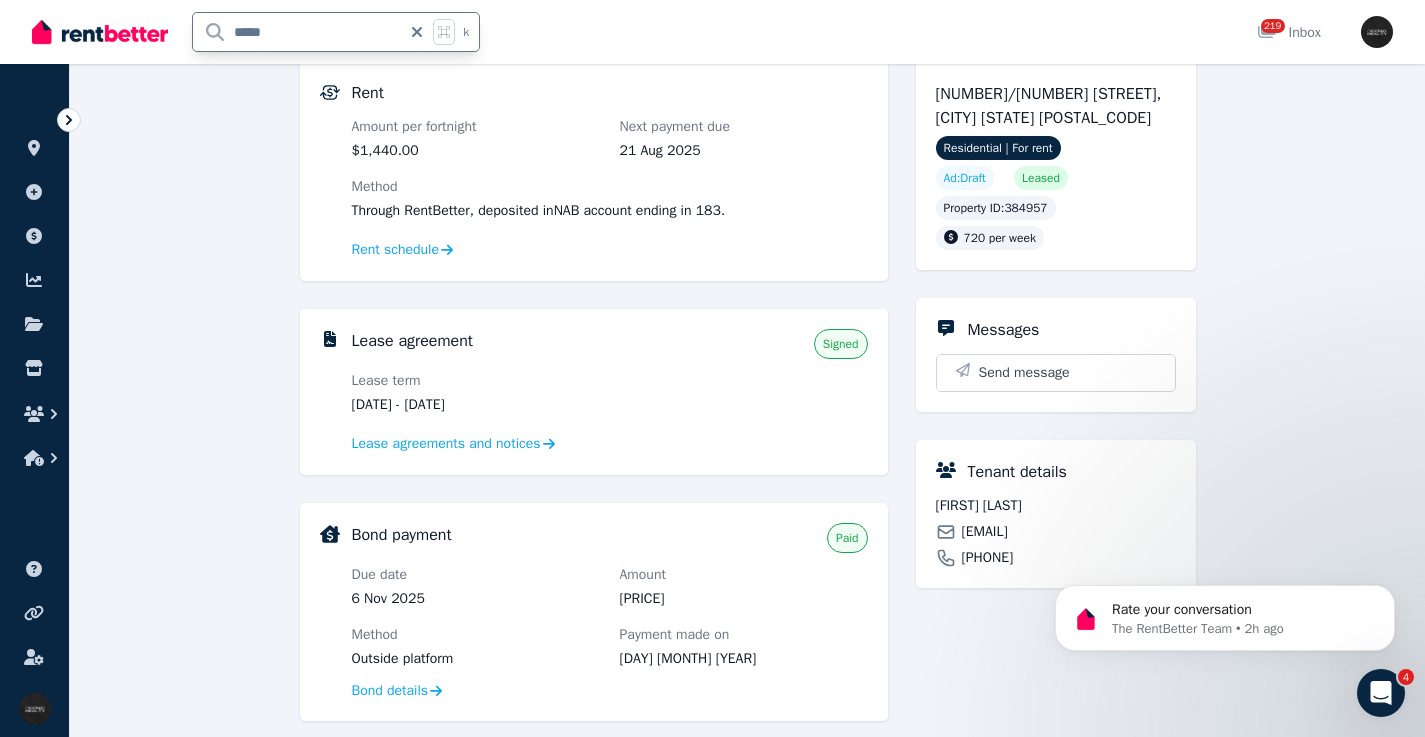 drag, startPoint x: 258, startPoint y: 33, endPoint x: 165, endPoint y: 33, distance: 93 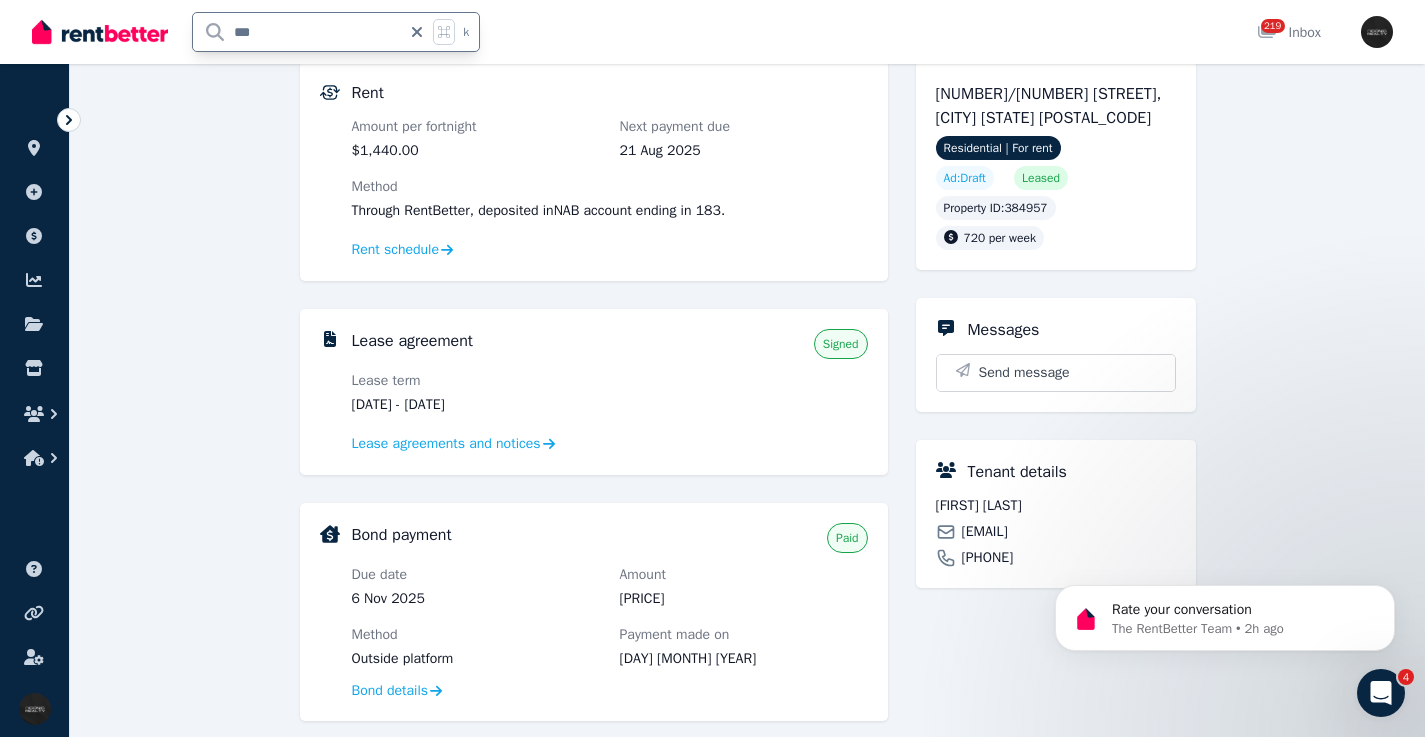 type on "****" 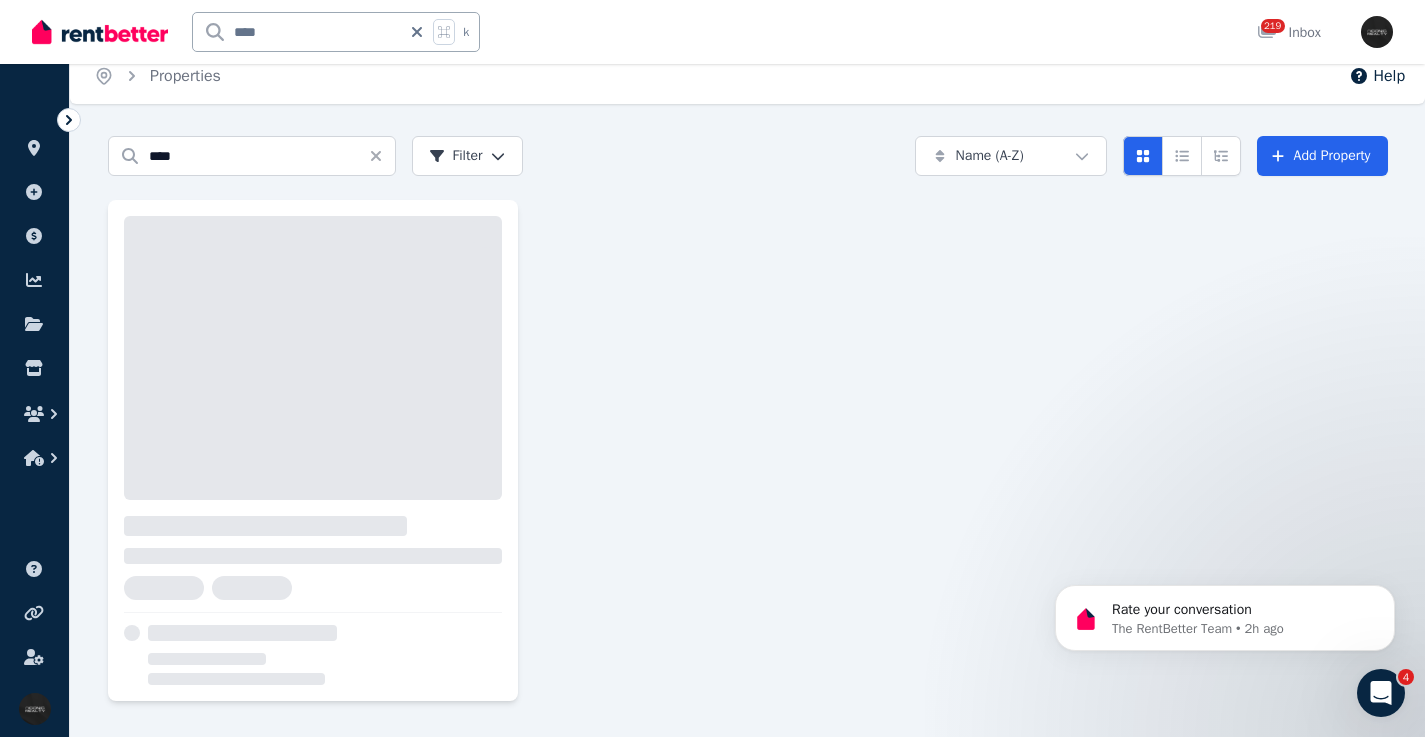 scroll, scrollTop: 0, scrollLeft: 0, axis: both 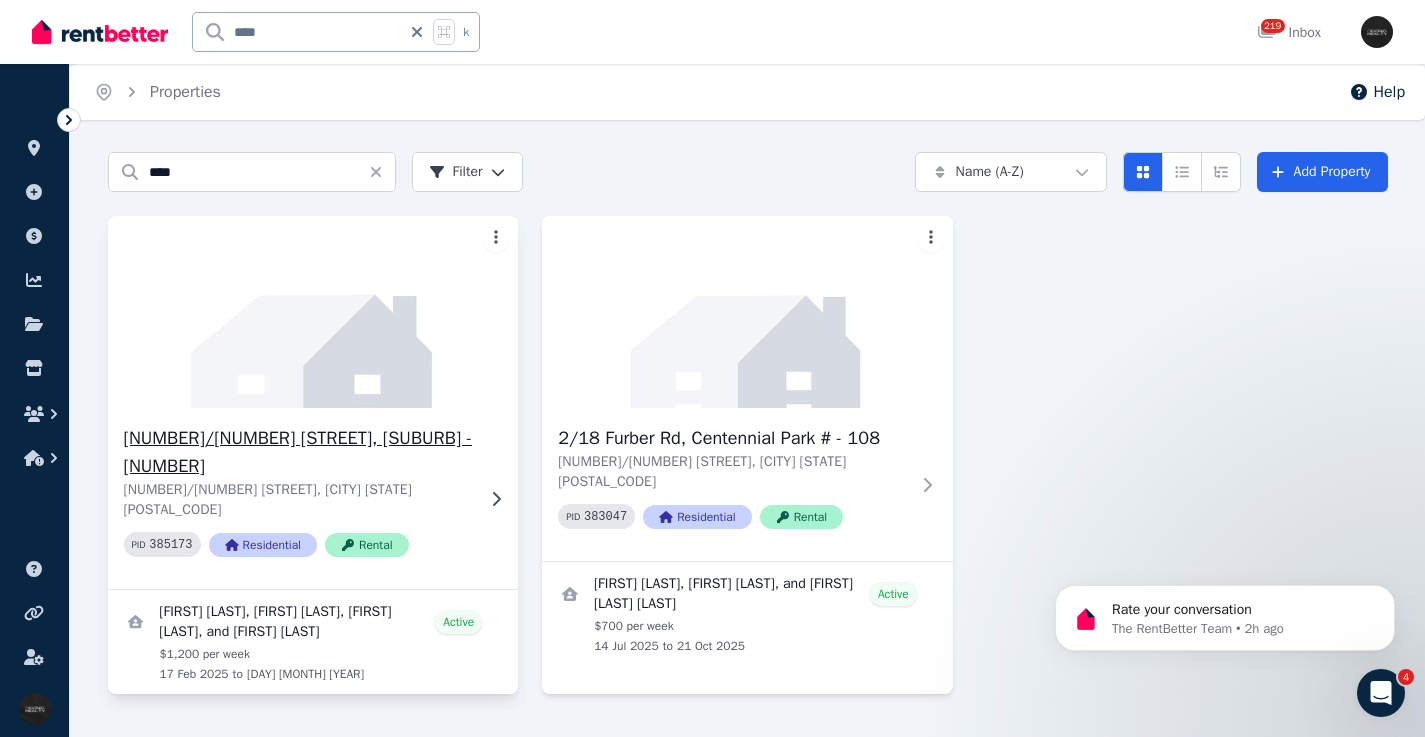click at bounding box center [312, 312] 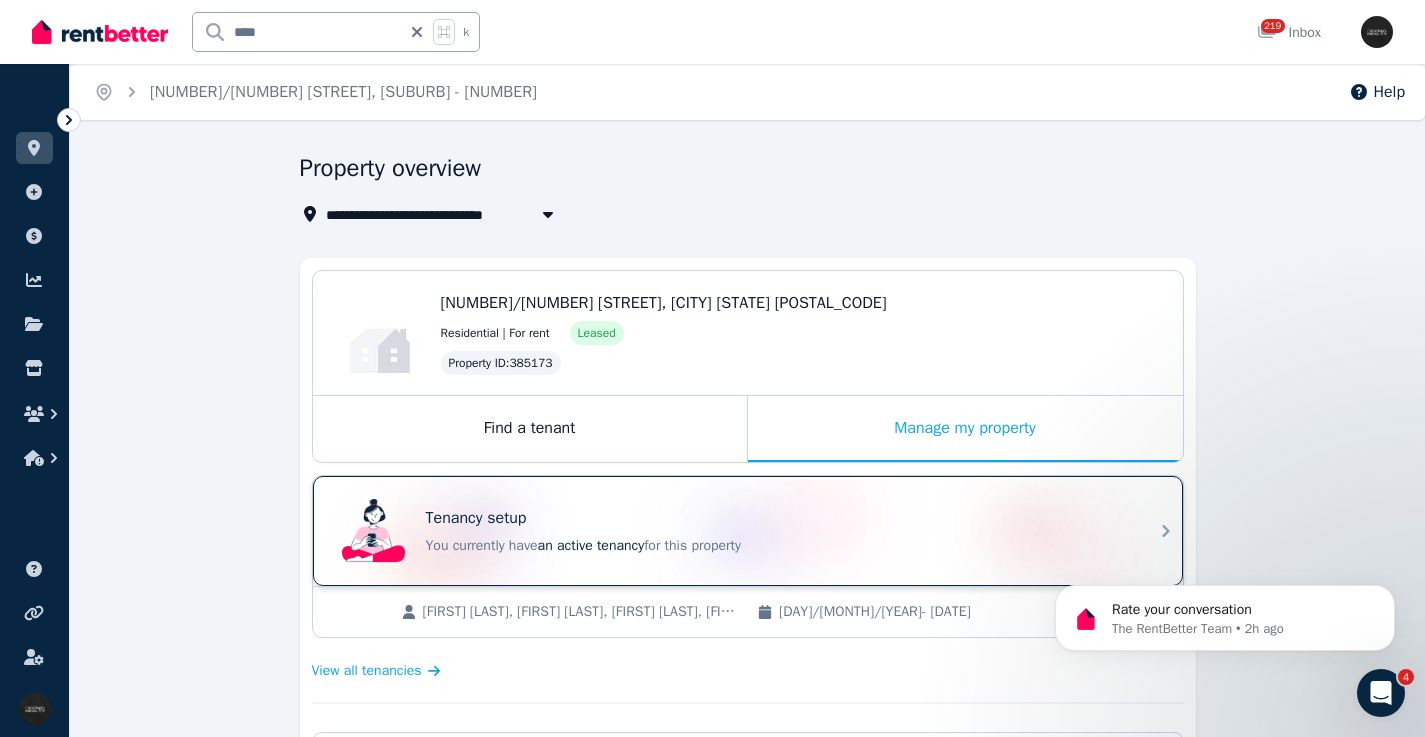click on "Tenancy setup" at bounding box center [776, 518] 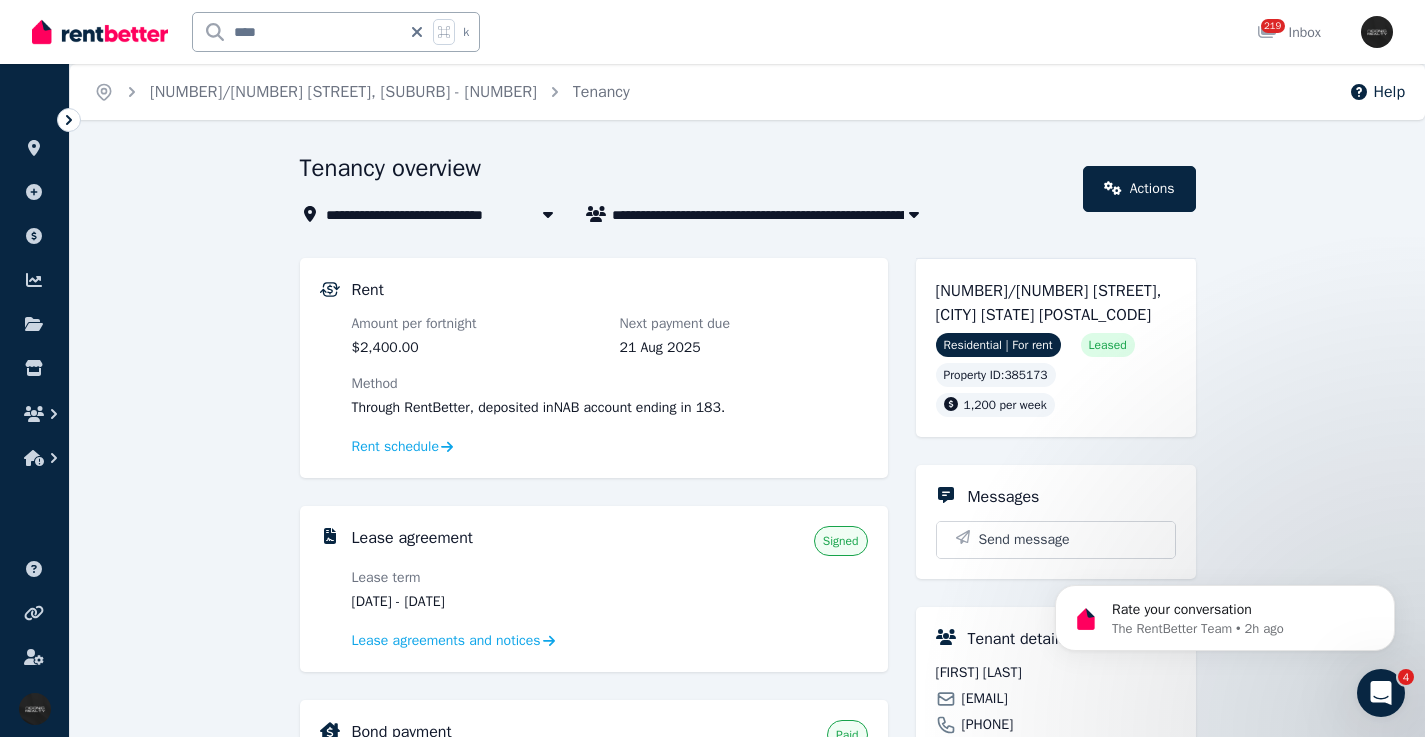 drag, startPoint x: 529, startPoint y: 599, endPoint x: 443, endPoint y: 604, distance: 86.145226 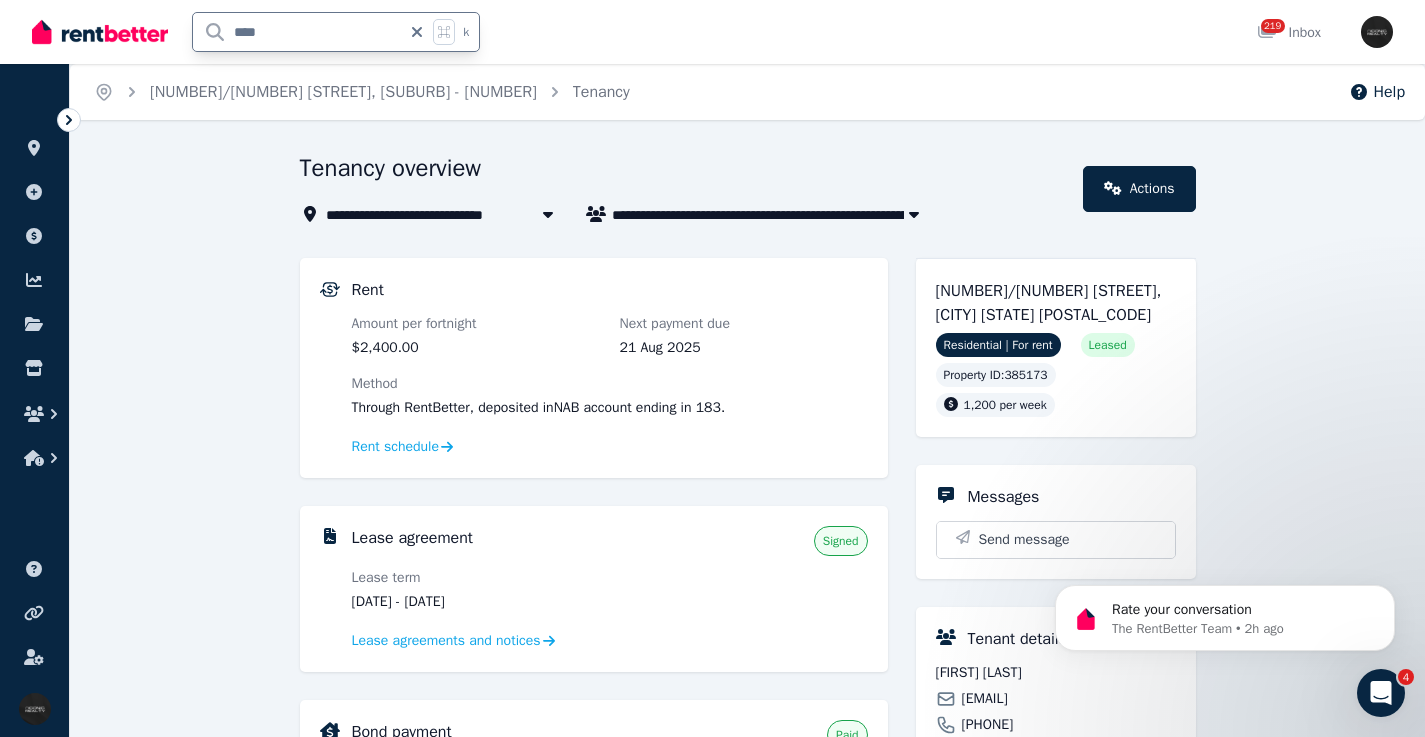 drag, startPoint x: 321, startPoint y: 24, endPoint x: 187, endPoint y: 24, distance: 134 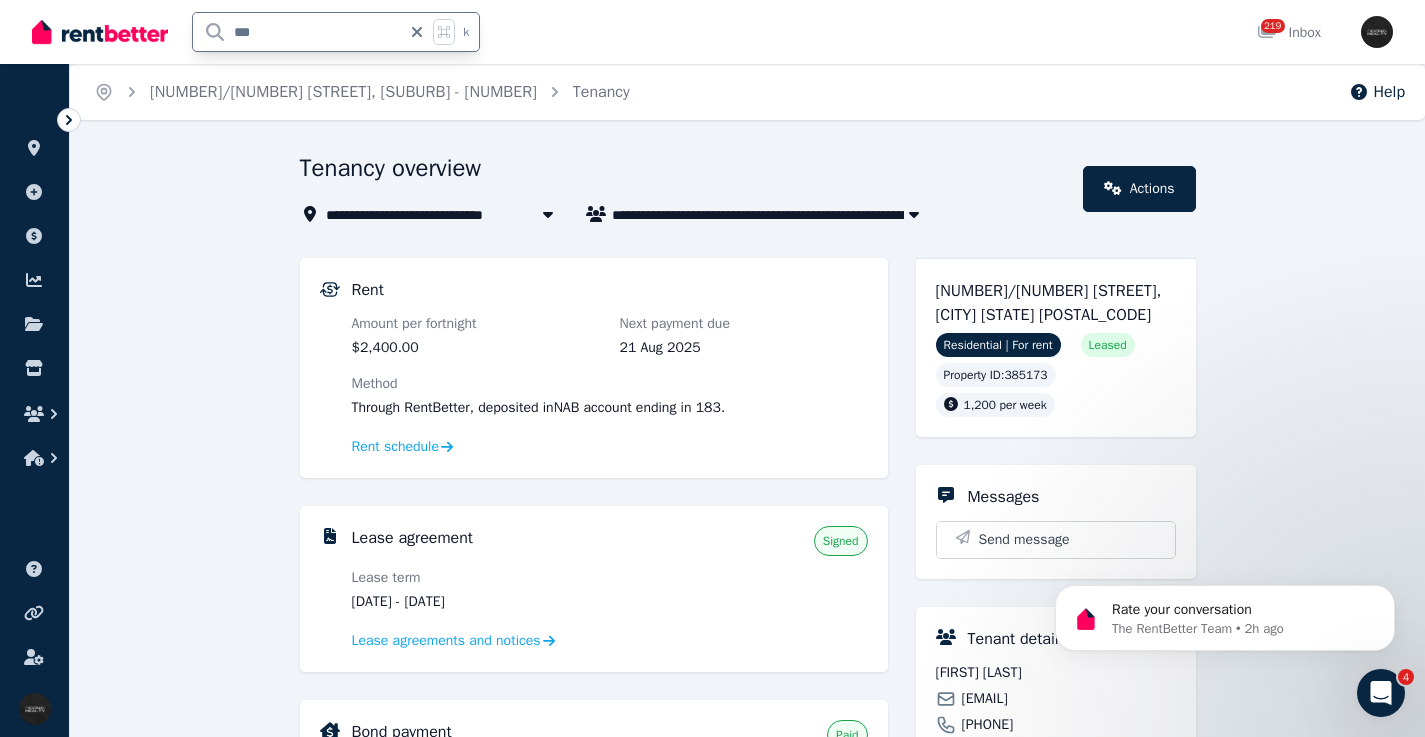 type on "****" 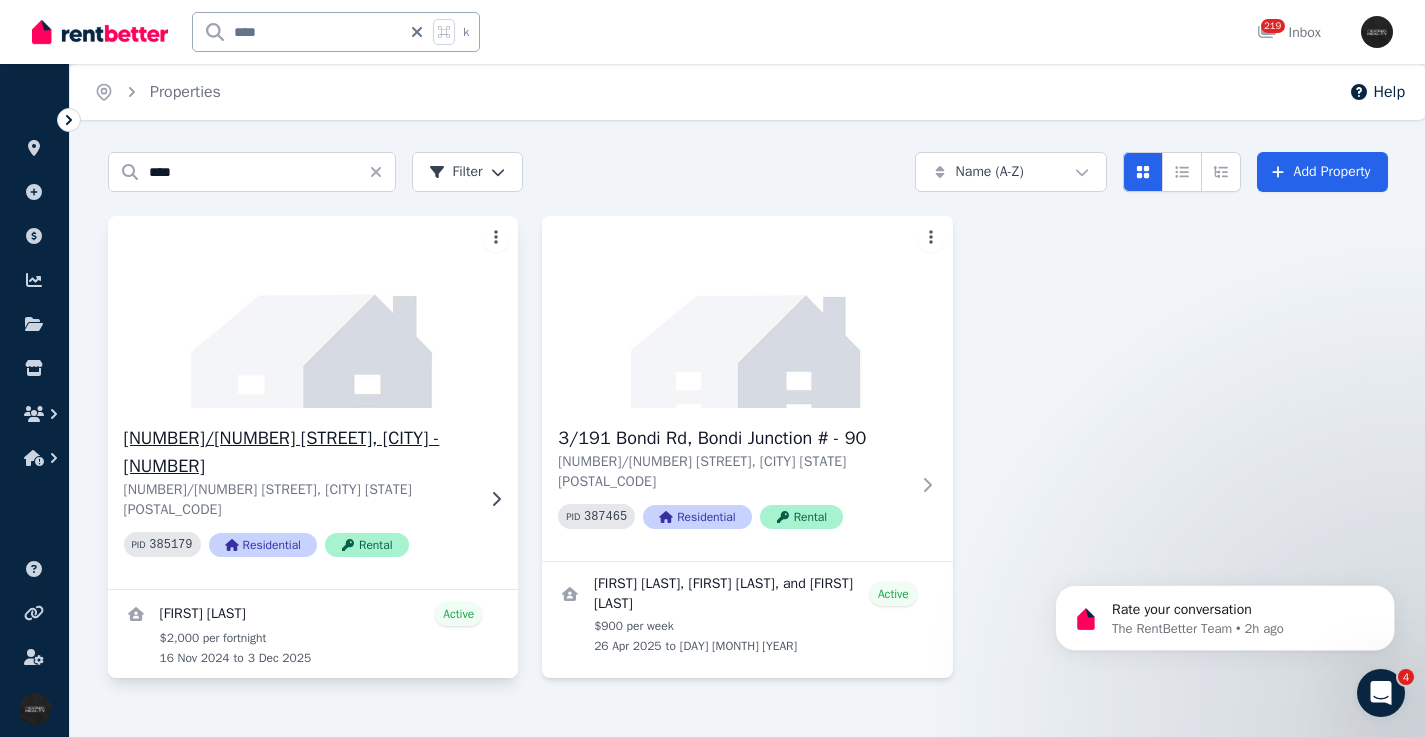 click at bounding box center (312, 312) 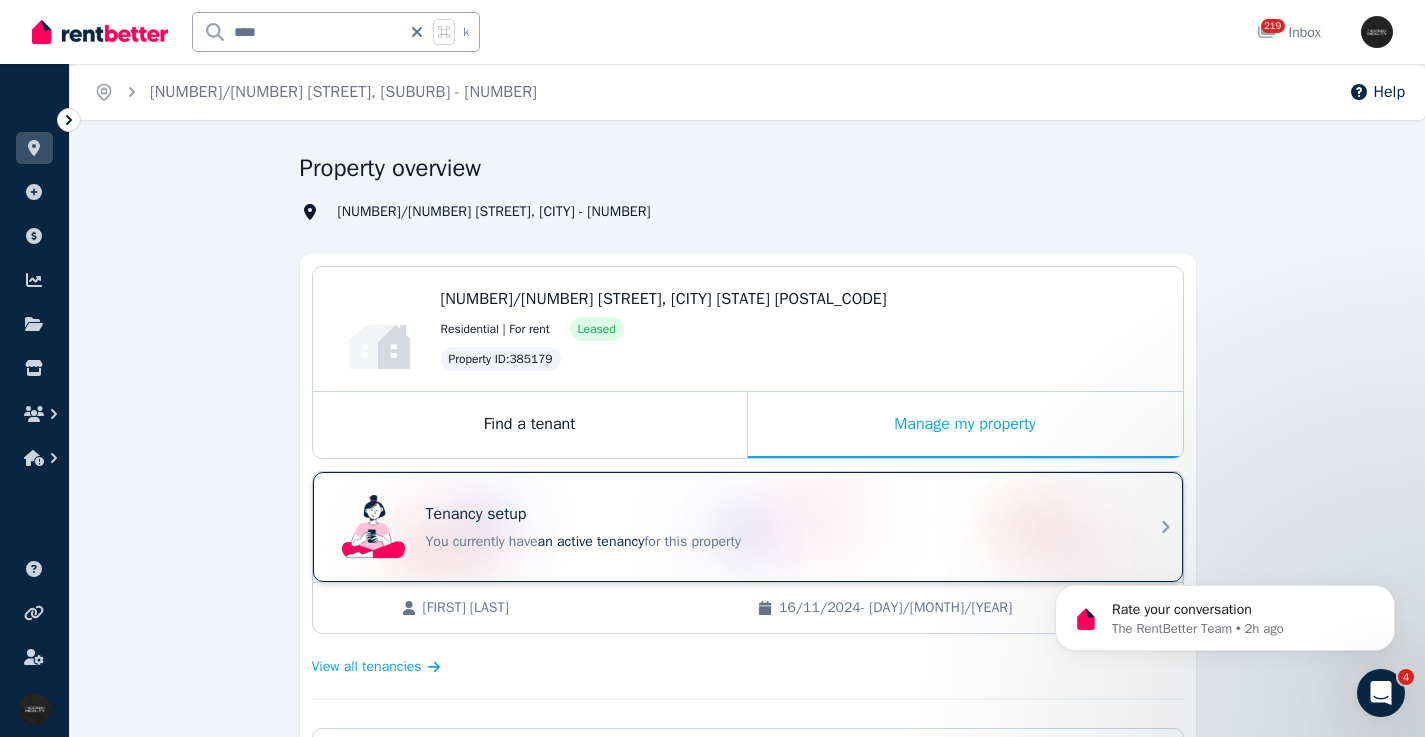 click on "Tenancy setup You currently have  an active tenancy  for this property" at bounding box center (730, 527) 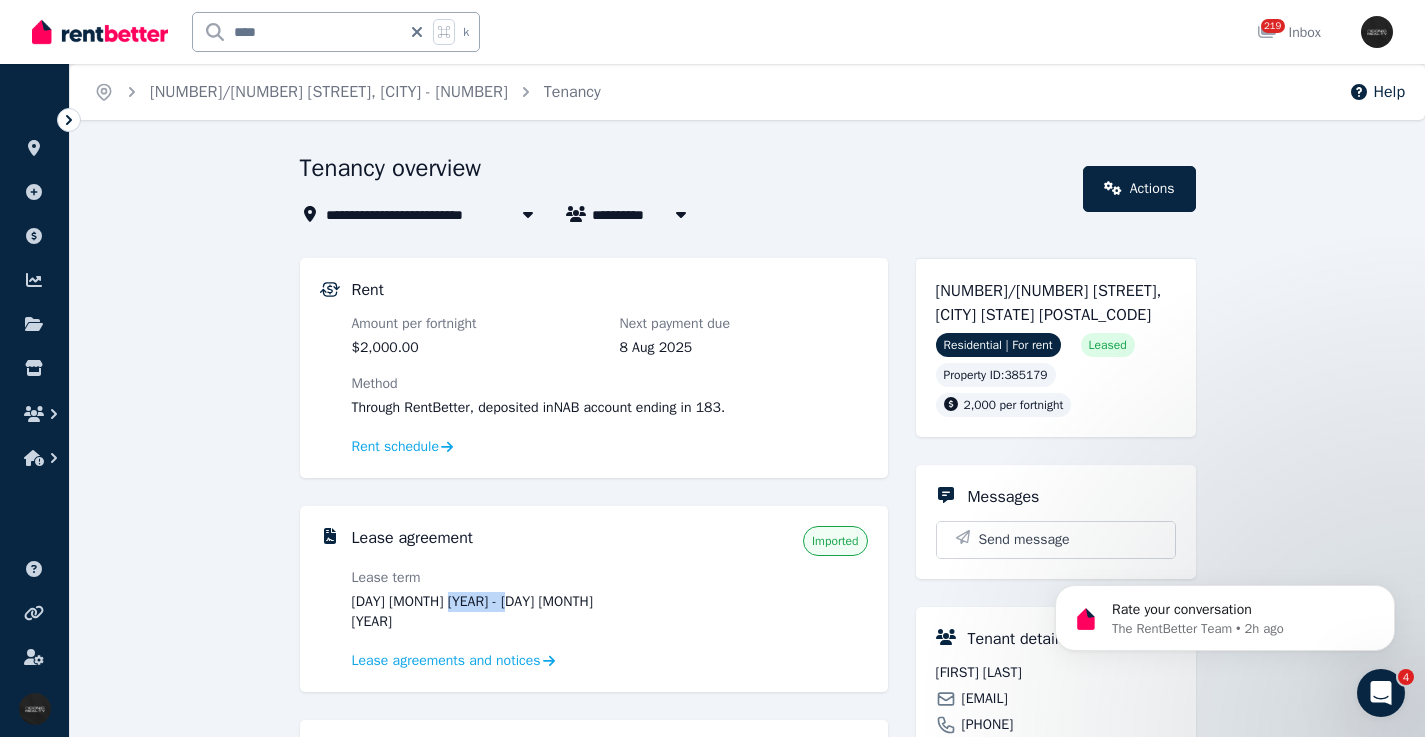 drag, startPoint x: 526, startPoint y: 595, endPoint x: 448, endPoint y: 603, distance: 78.40918 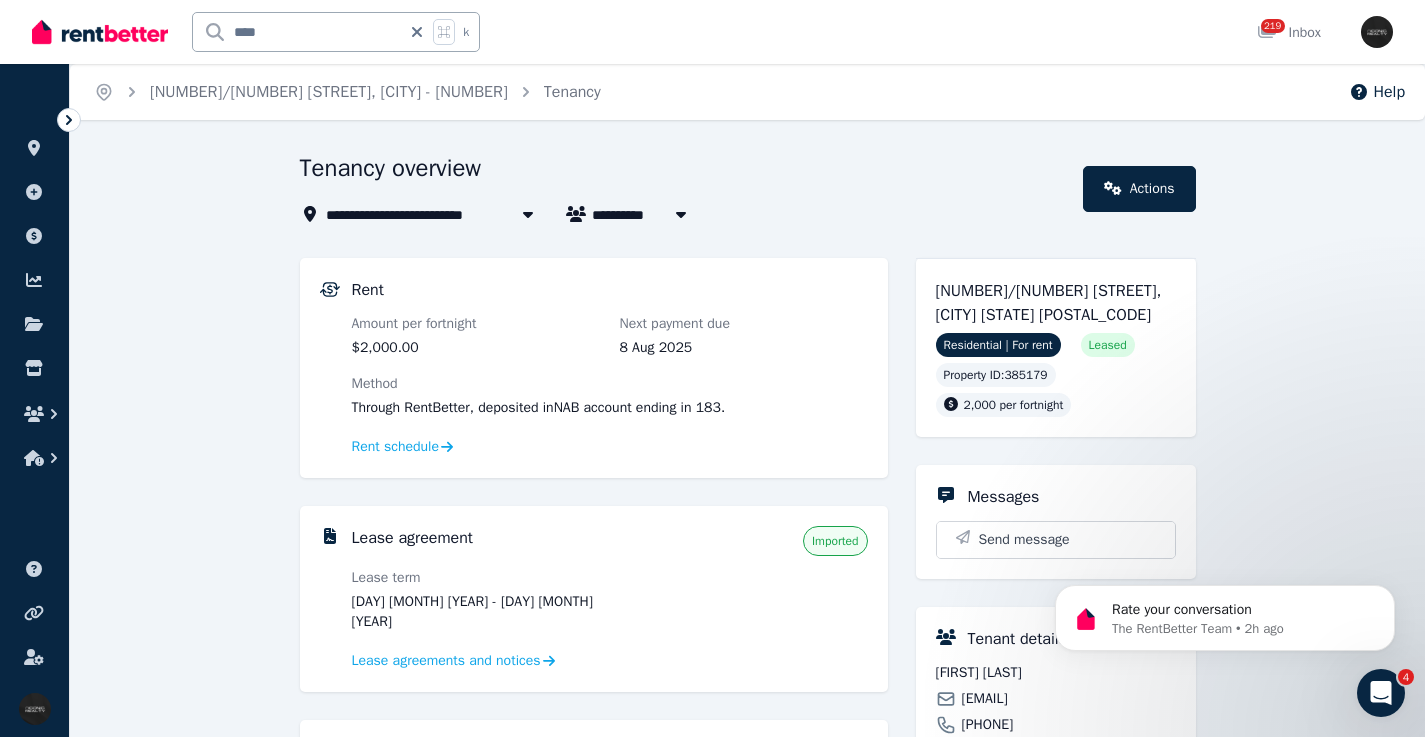 click on "****" at bounding box center (297, 32) 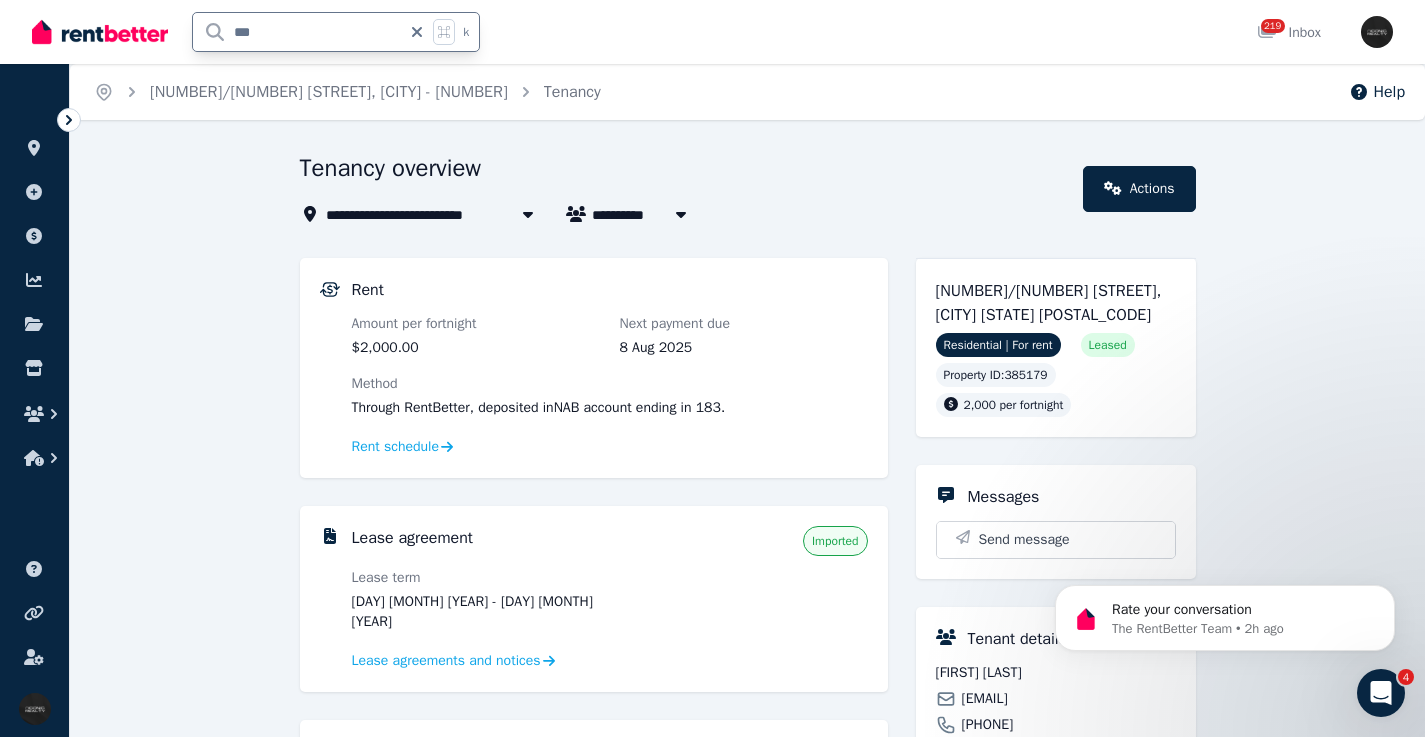 type on "***" 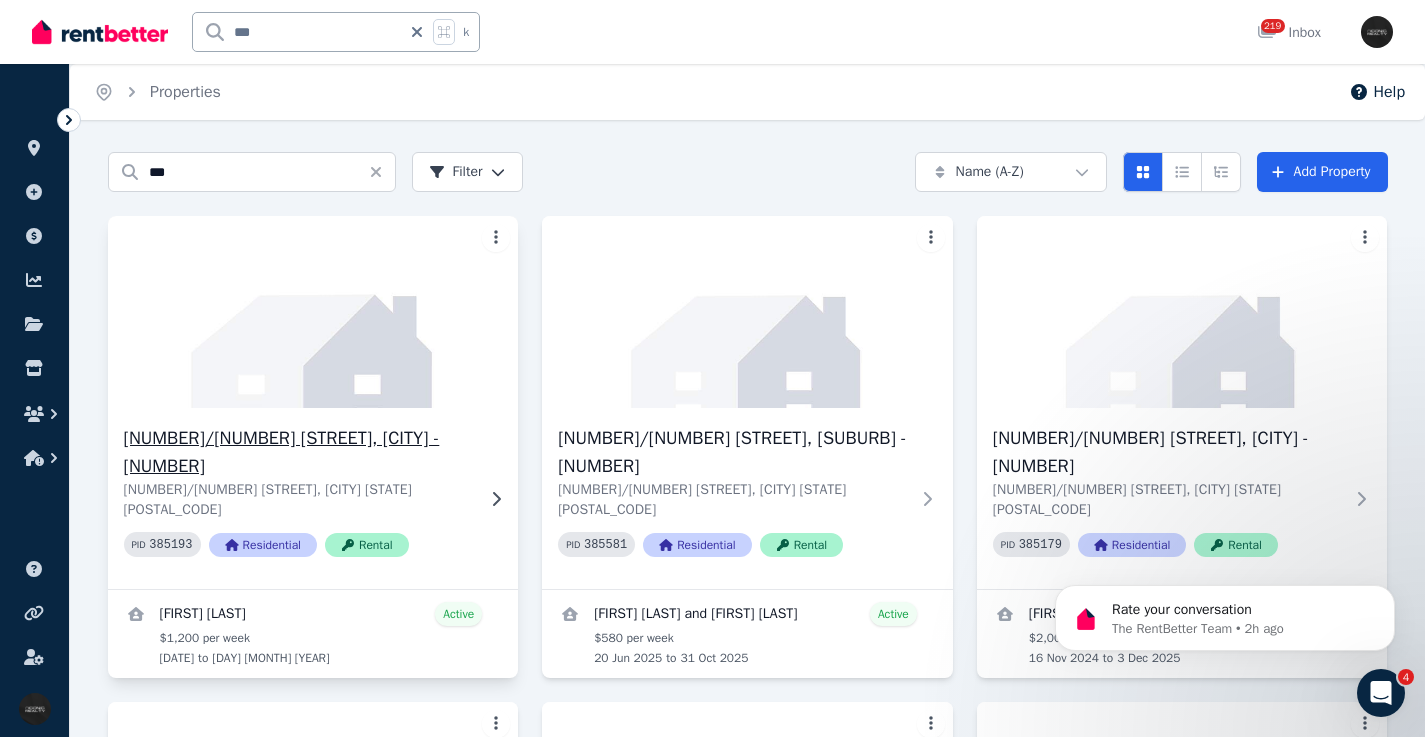 click at bounding box center [312, 312] 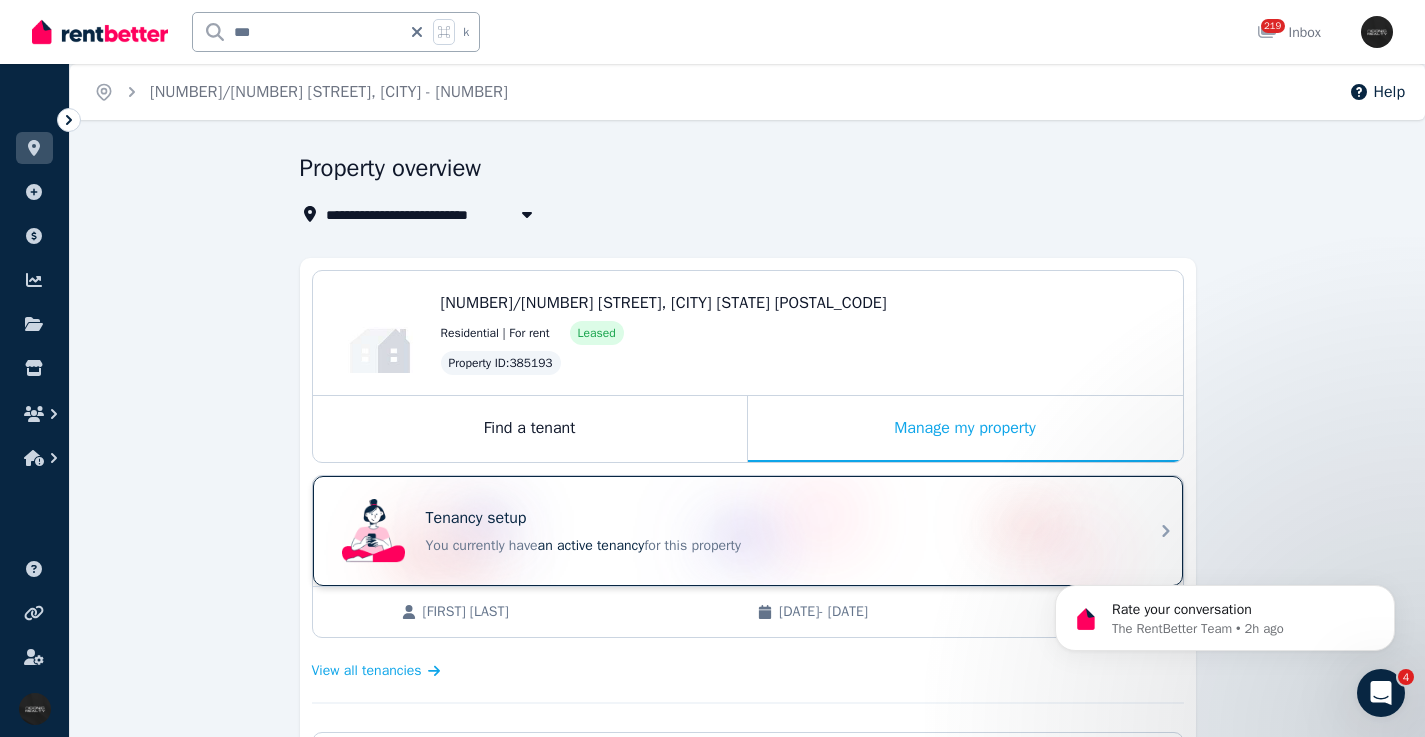 click on "Tenancy setup" at bounding box center [776, 518] 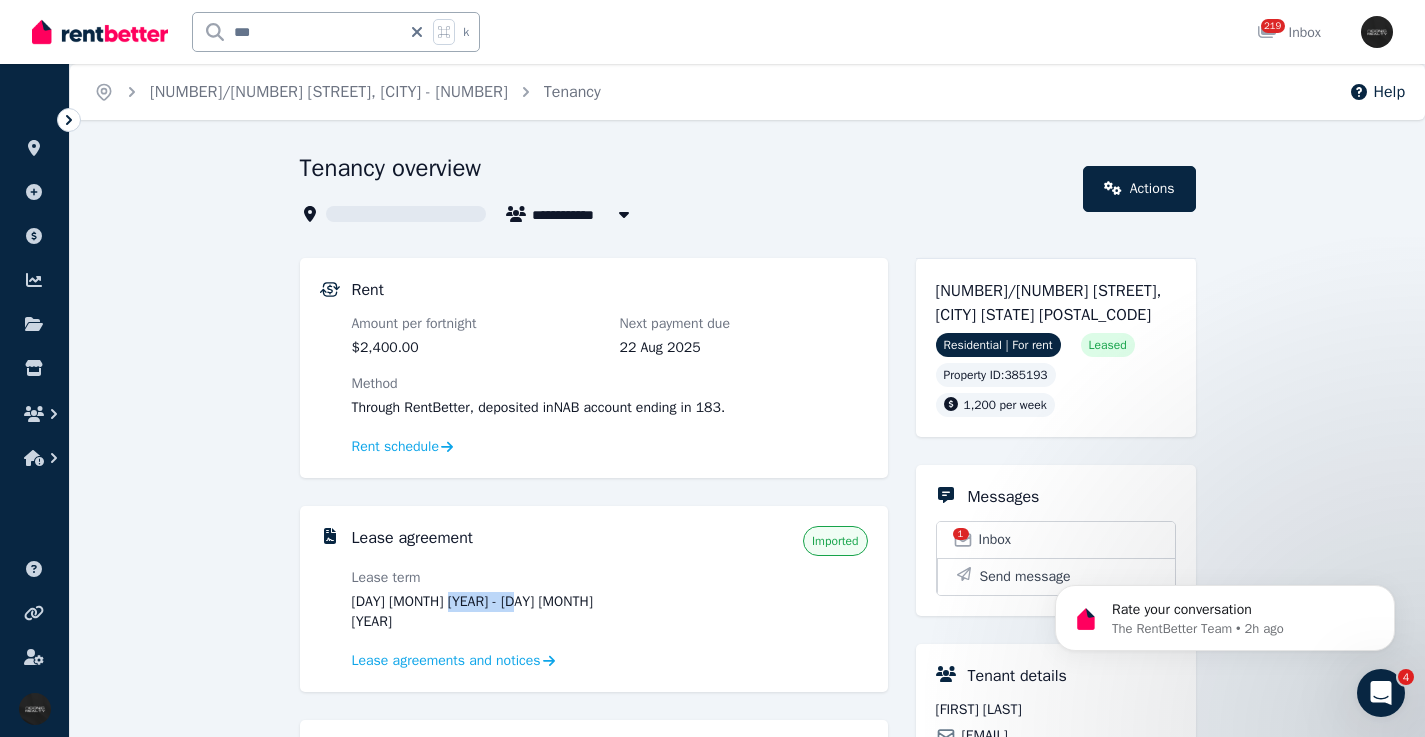 drag, startPoint x: 547, startPoint y: 598, endPoint x: 580, endPoint y: 592, distance: 33.54102 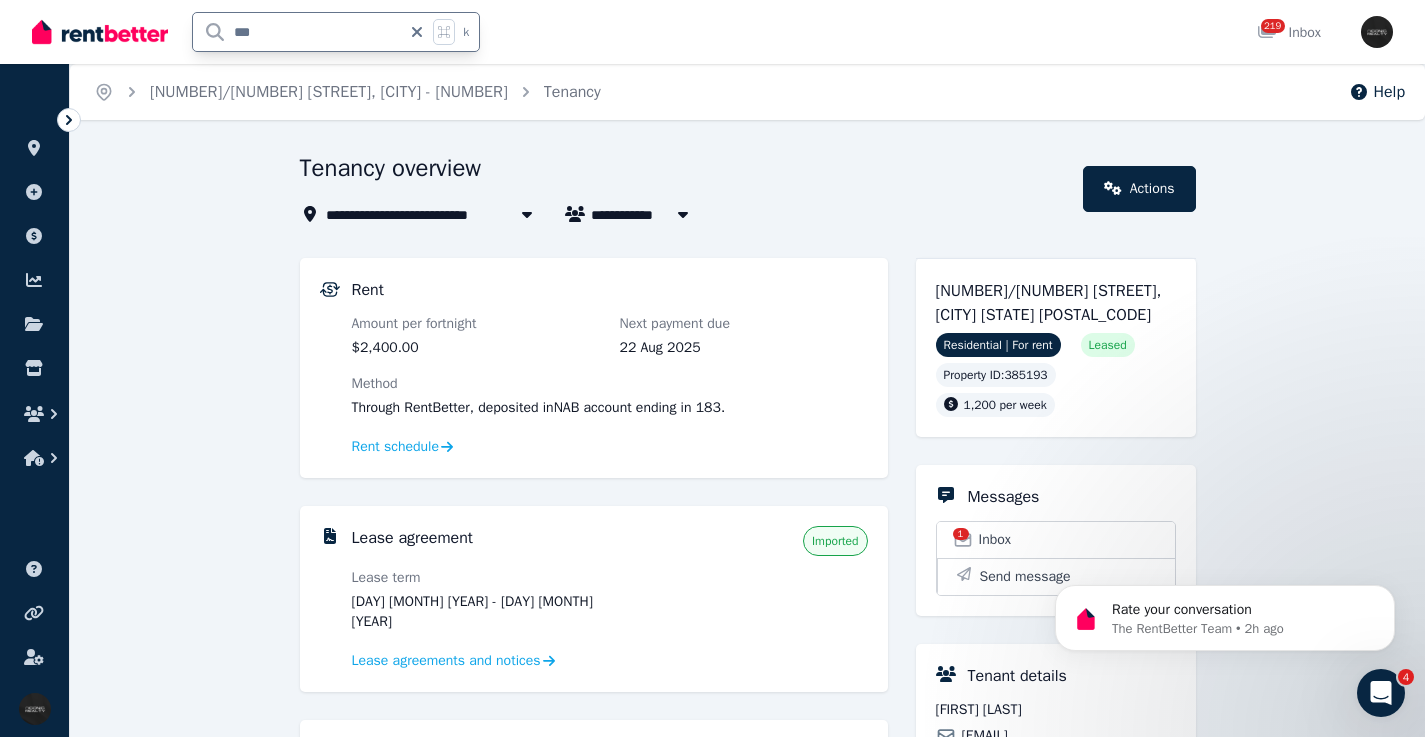 drag, startPoint x: 315, startPoint y: 25, endPoint x: 191, endPoint y: 31, distance: 124.14507 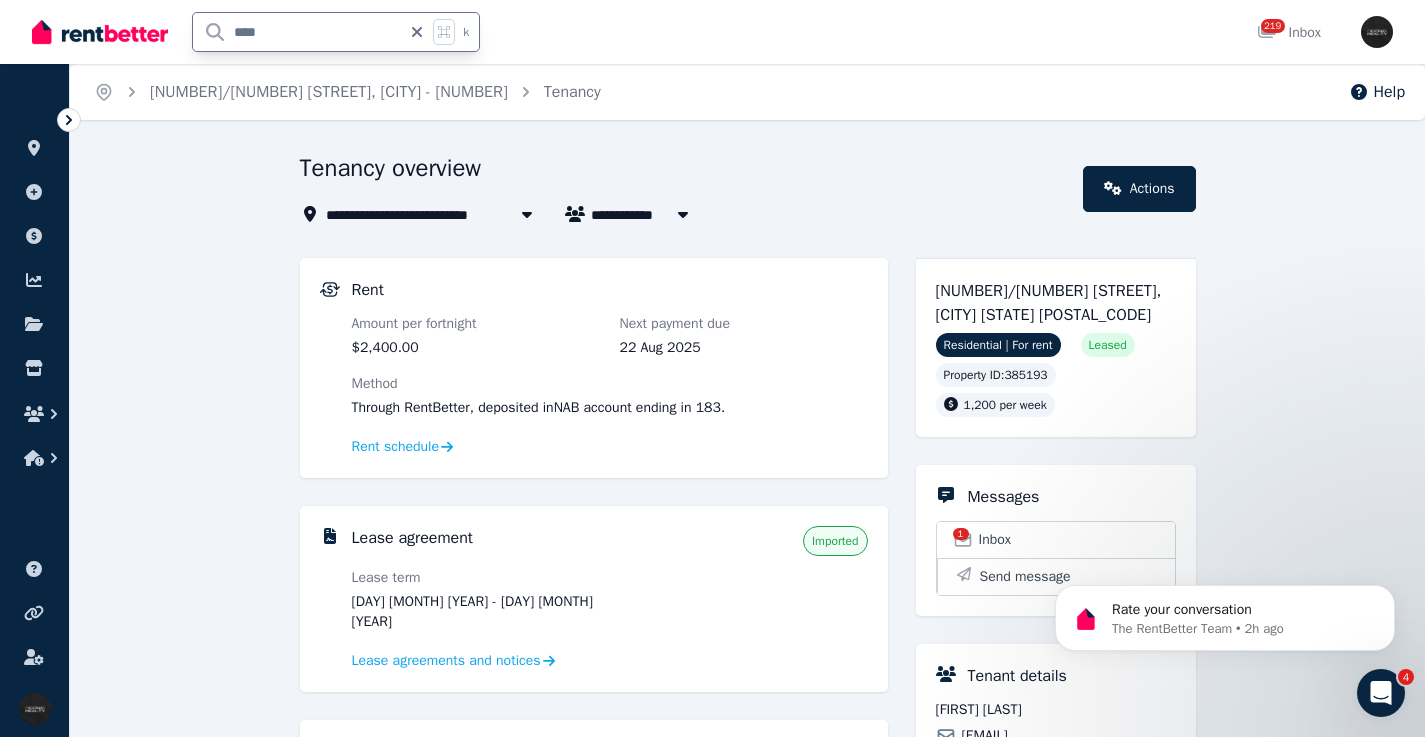 type on "*****" 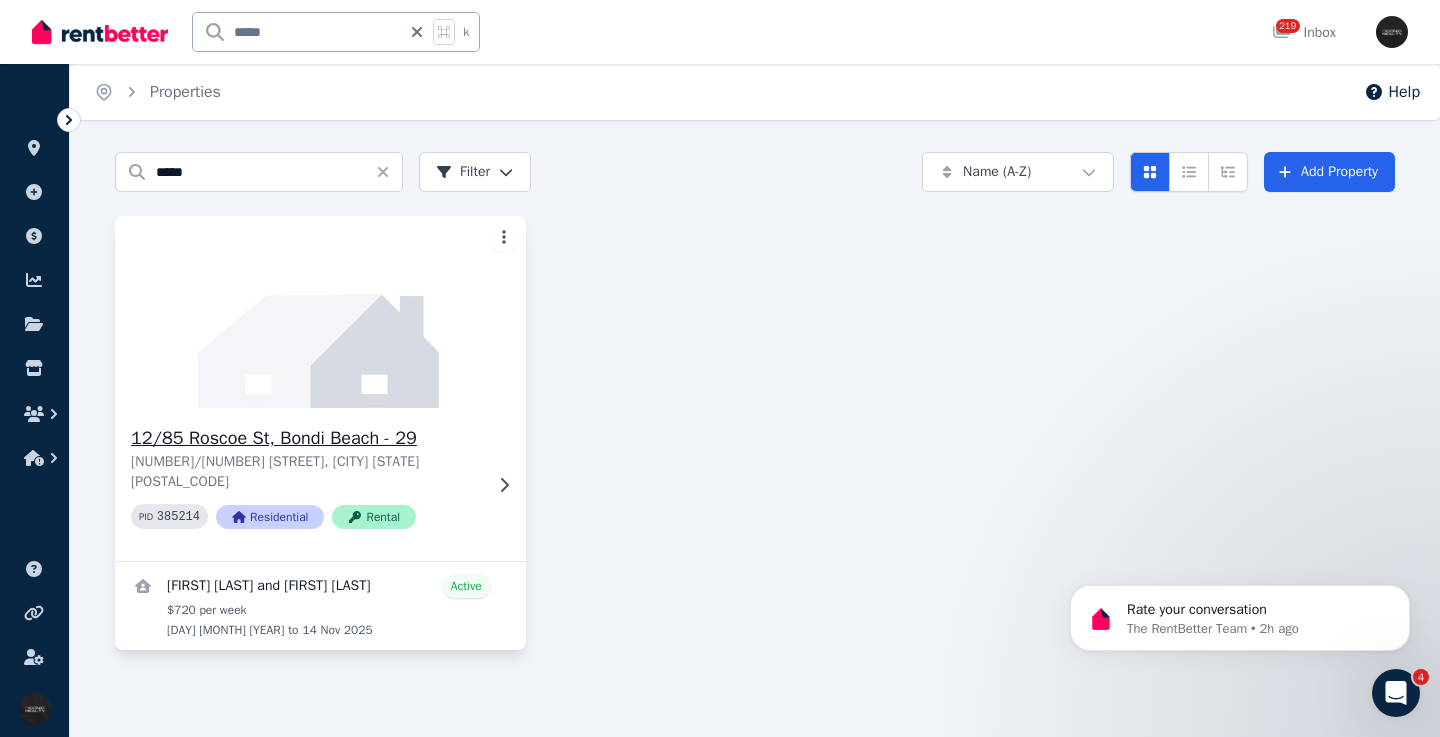 click 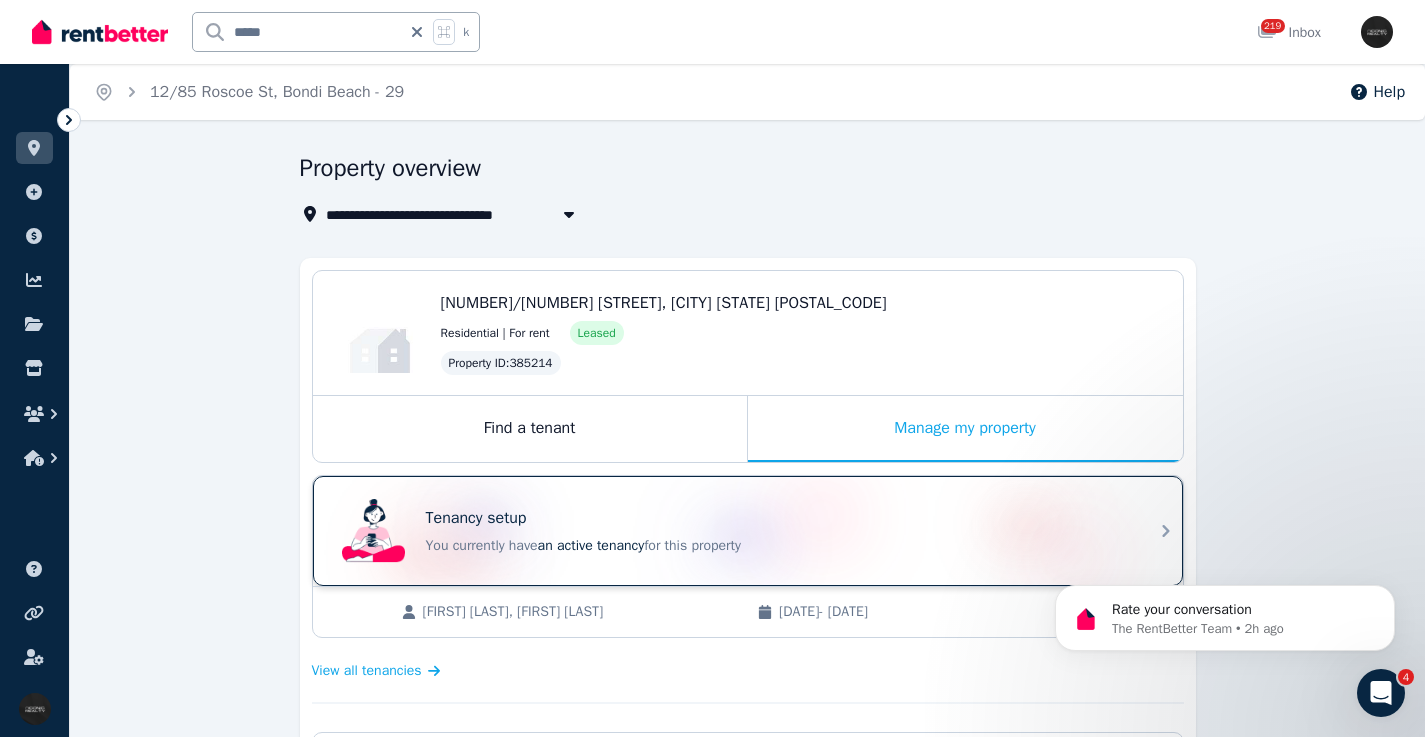 click on "Tenancy setup" at bounding box center [776, 518] 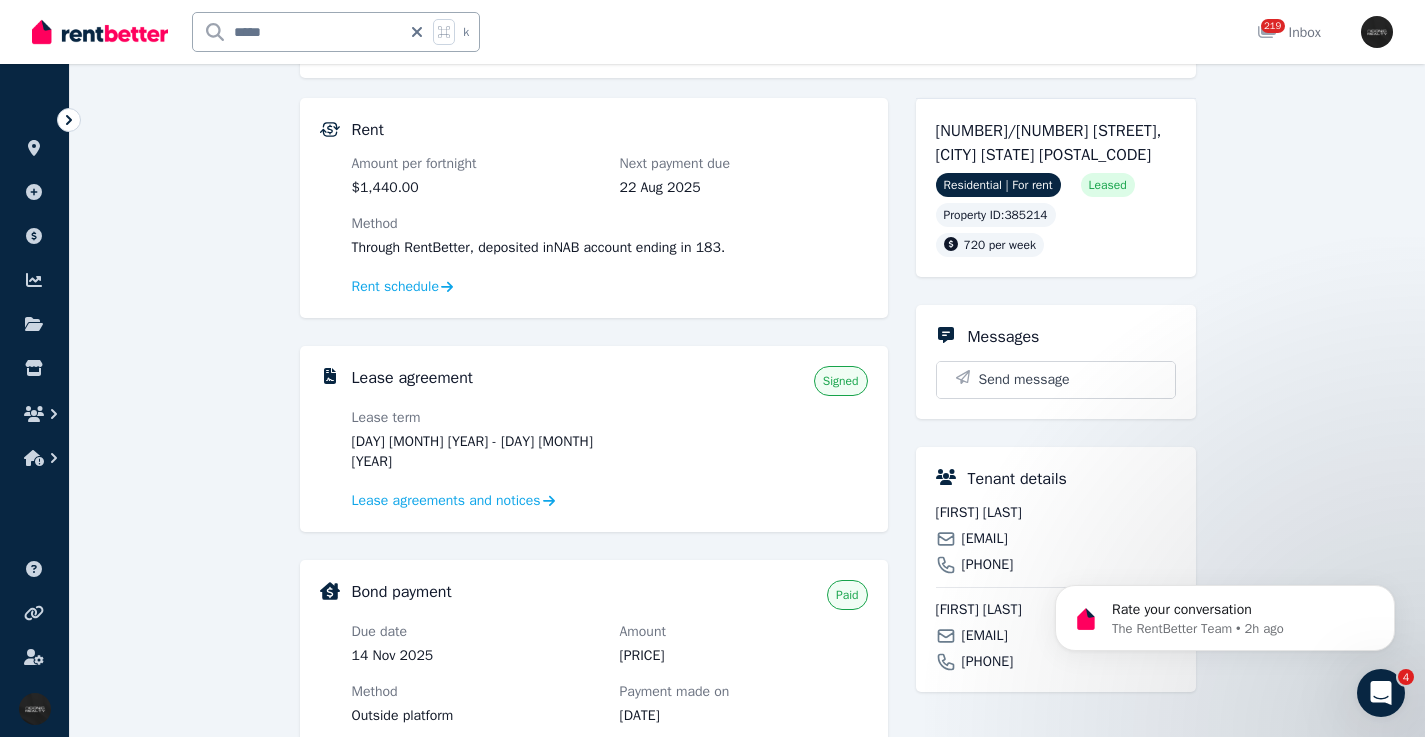 scroll, scrollTop: 441, scrollLeft: 0, axis: vertical 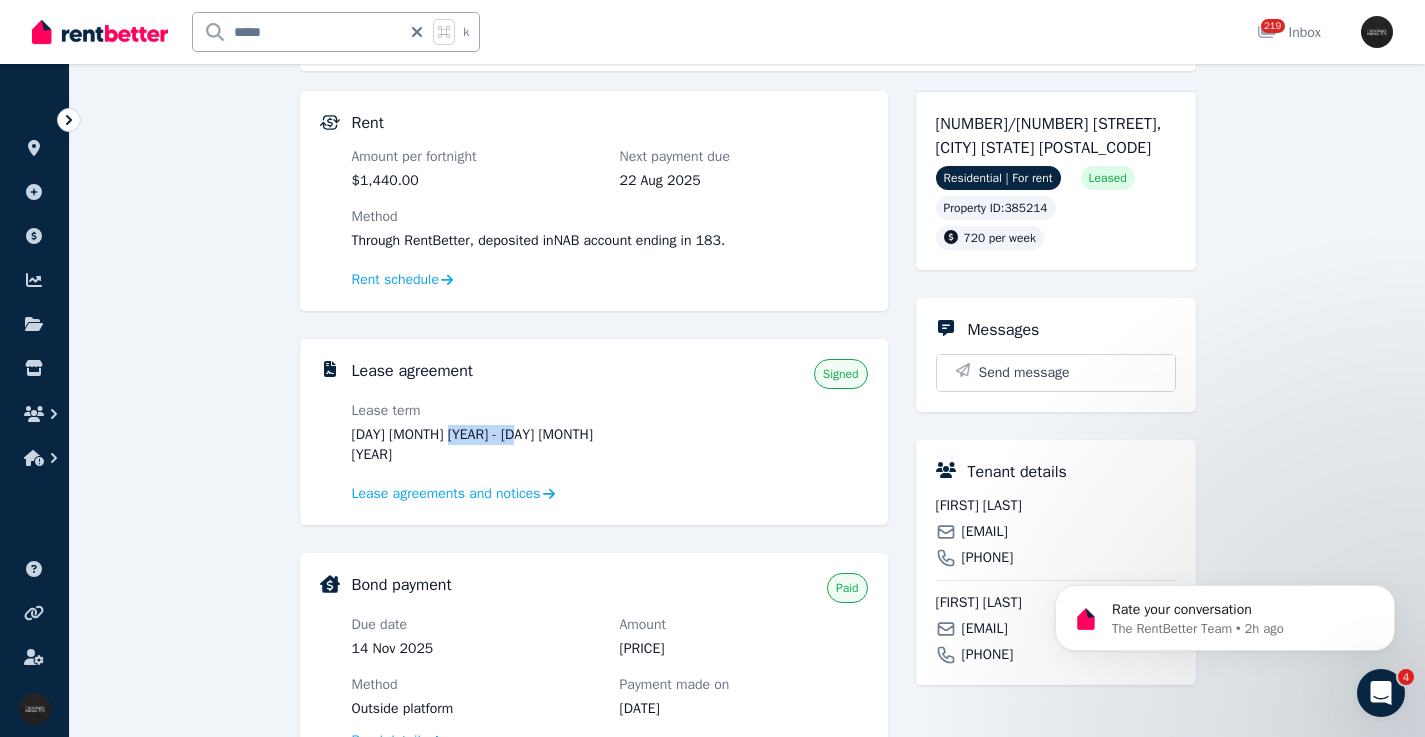 drag, startPoint x: 530, startPoint y: 431, endPoint x: 717, endPoint y: 450, distance: 187.96277 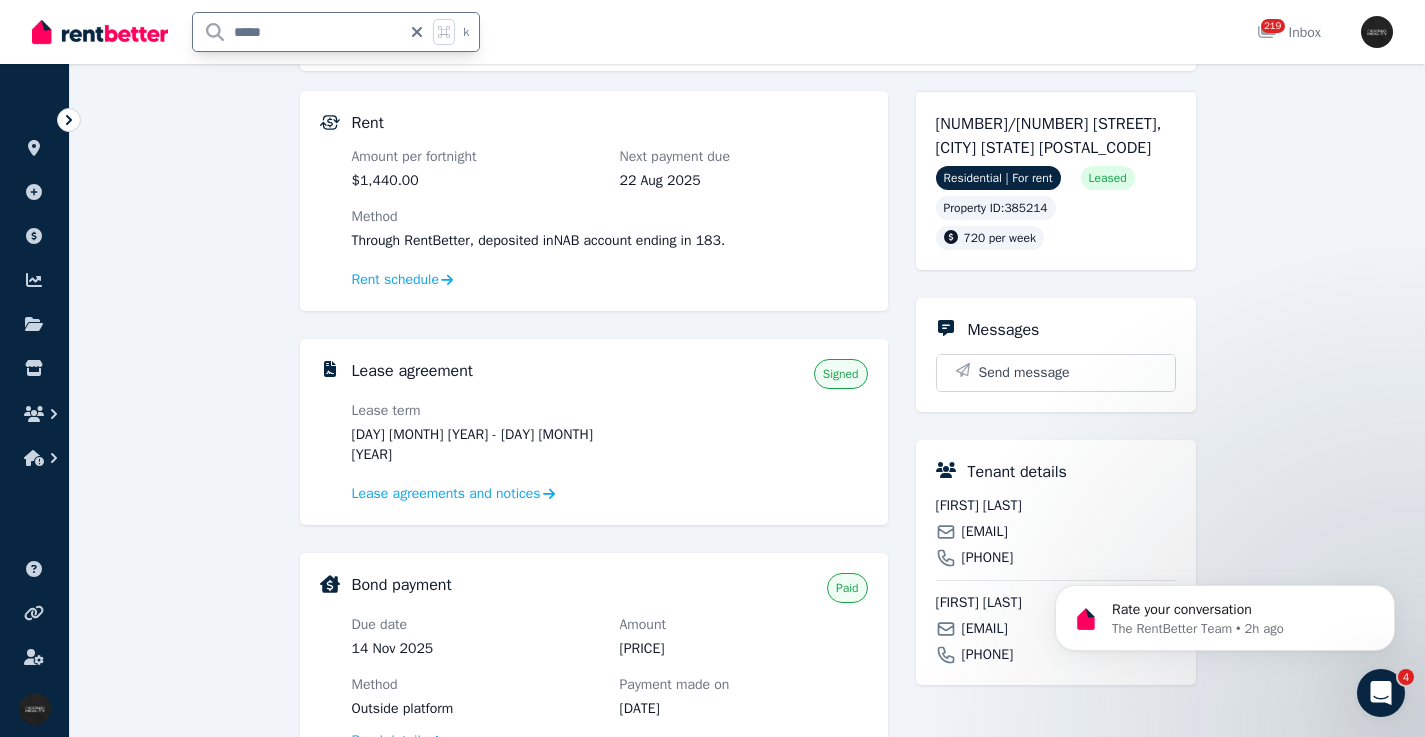 drag, startPoint x: 323, startPoint y: 27, endPoint x: 187, endPoint y: 27, distance: 136 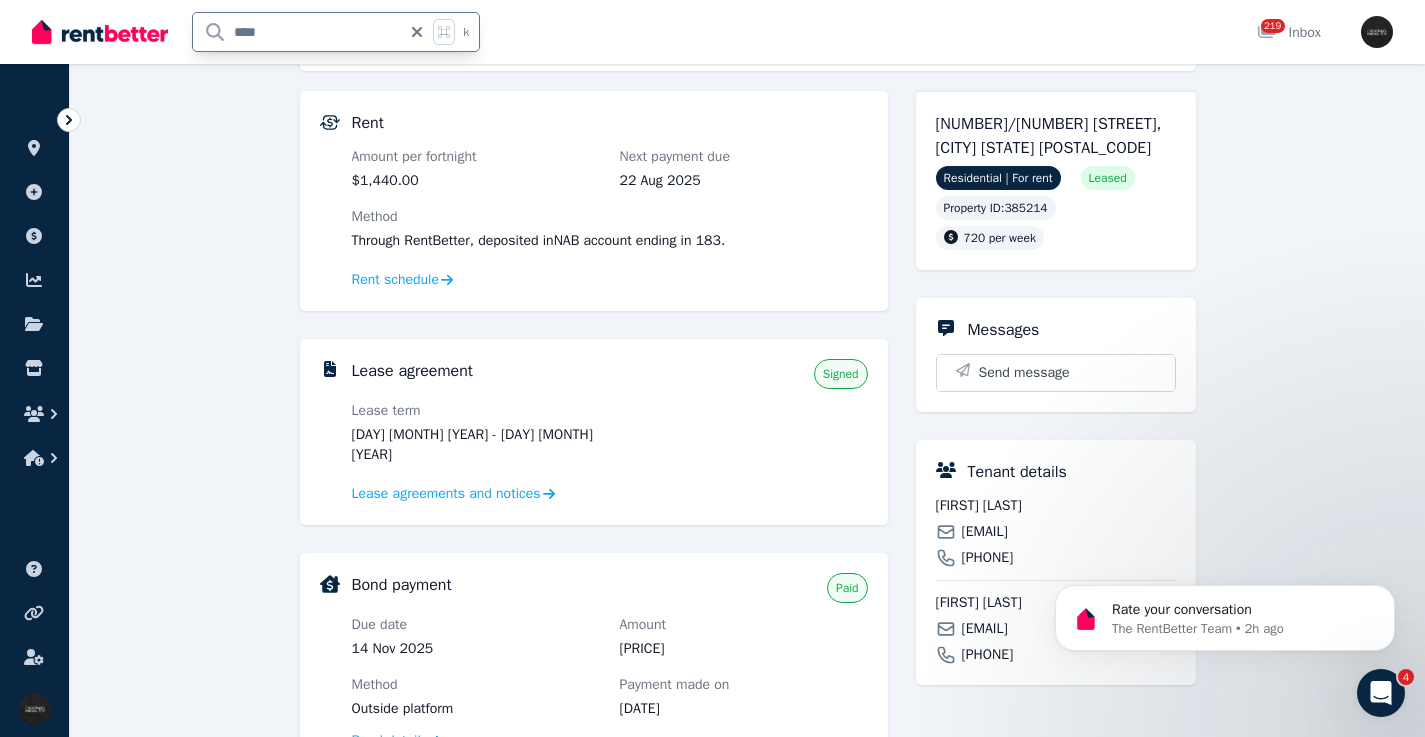 type on "*****" 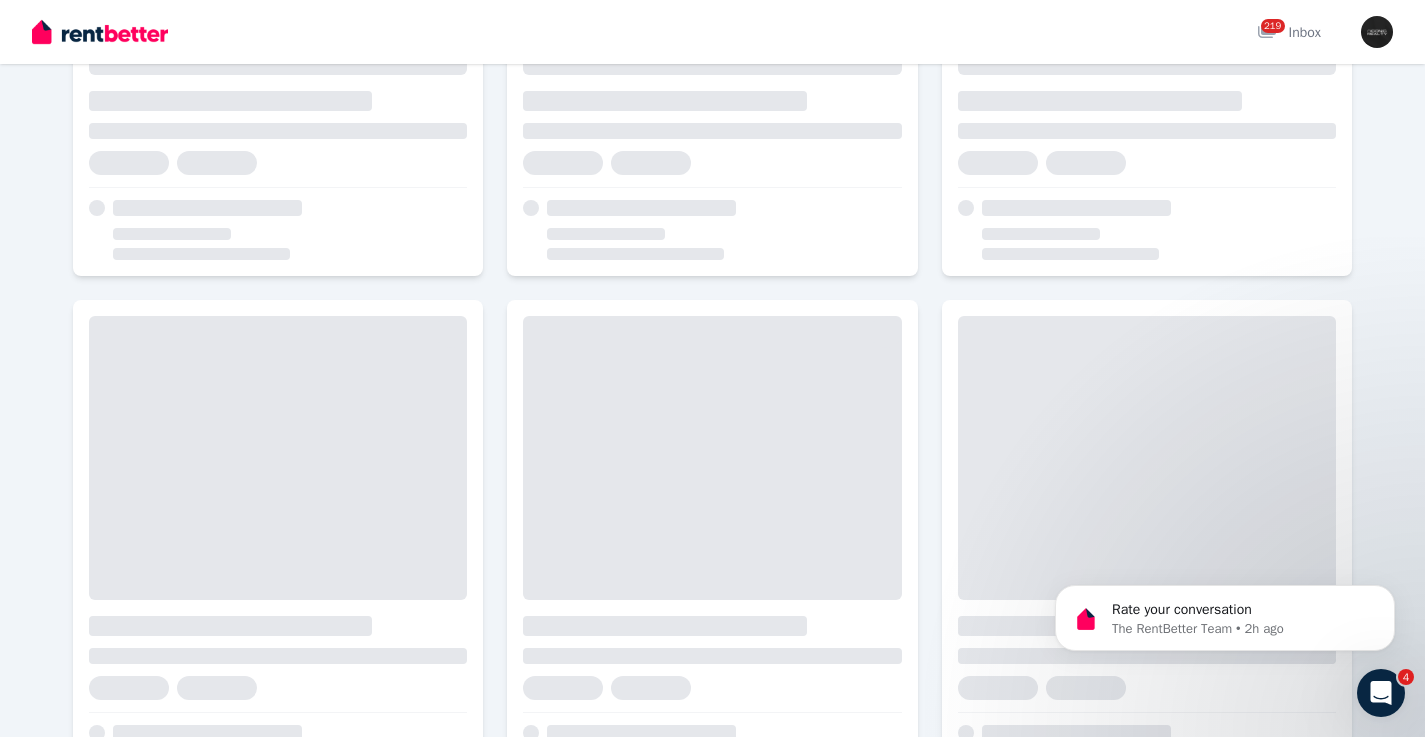 scroll, scrollTop: 0, scrollLeft: 0, axis: both 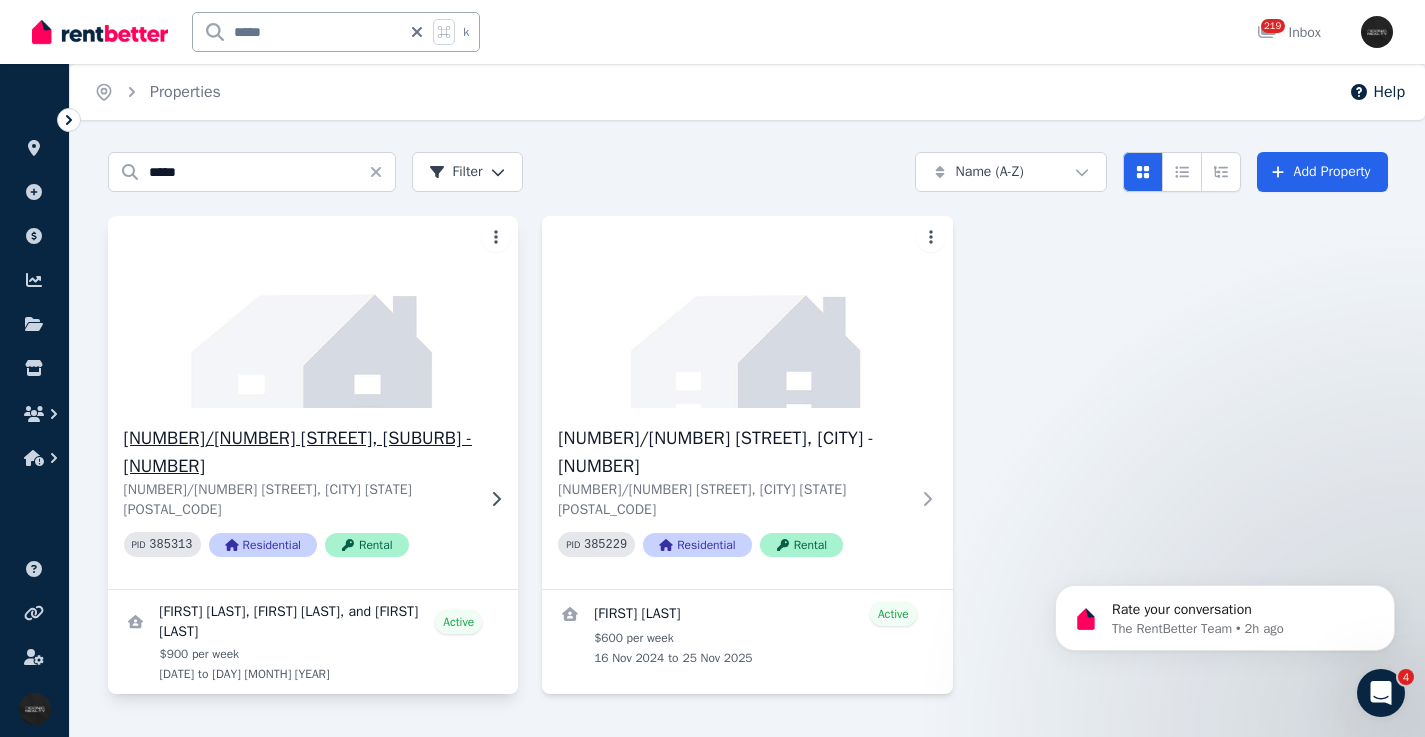 click on "[NUMBER]/[NUMBER] [STREET], [SUBURB] - [NUMBER]" at bounding box center [299, 452] 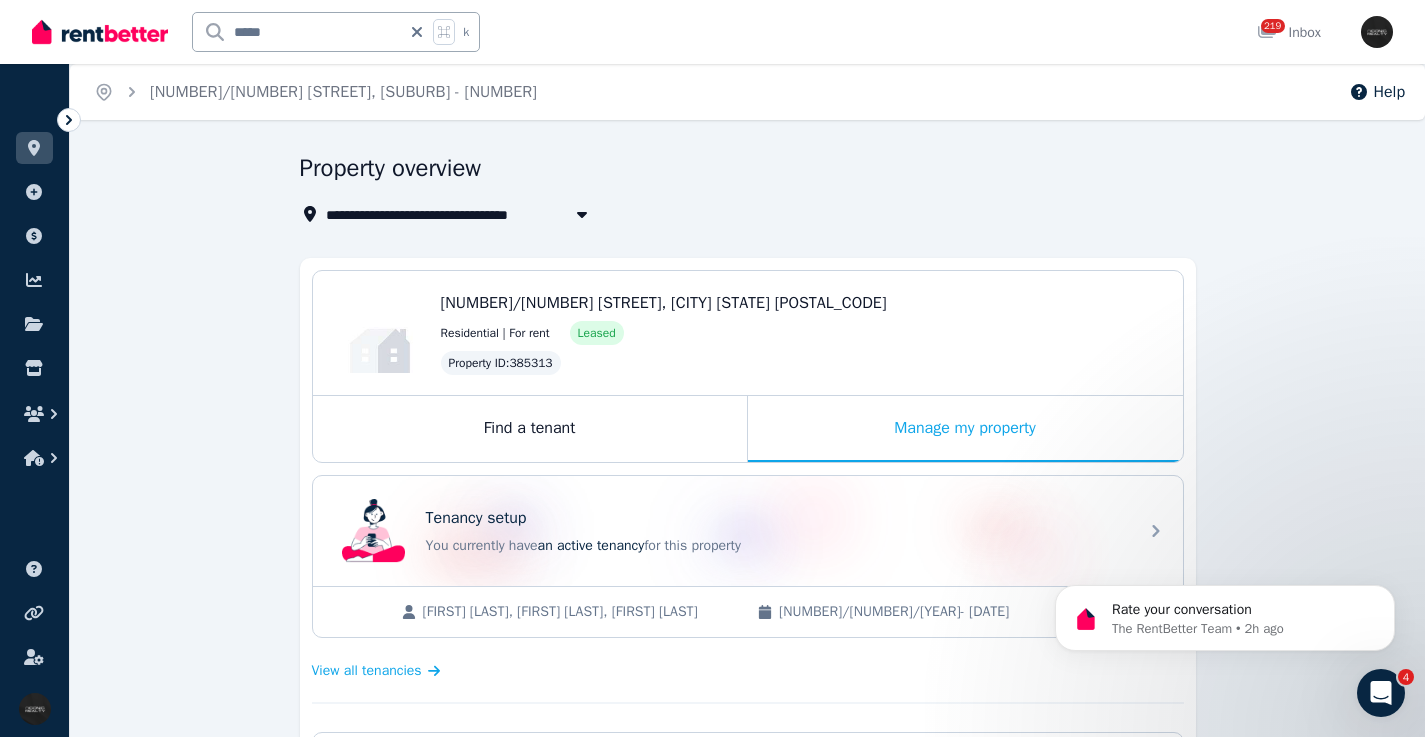 click on "*****" at bounding box center [297, 32] 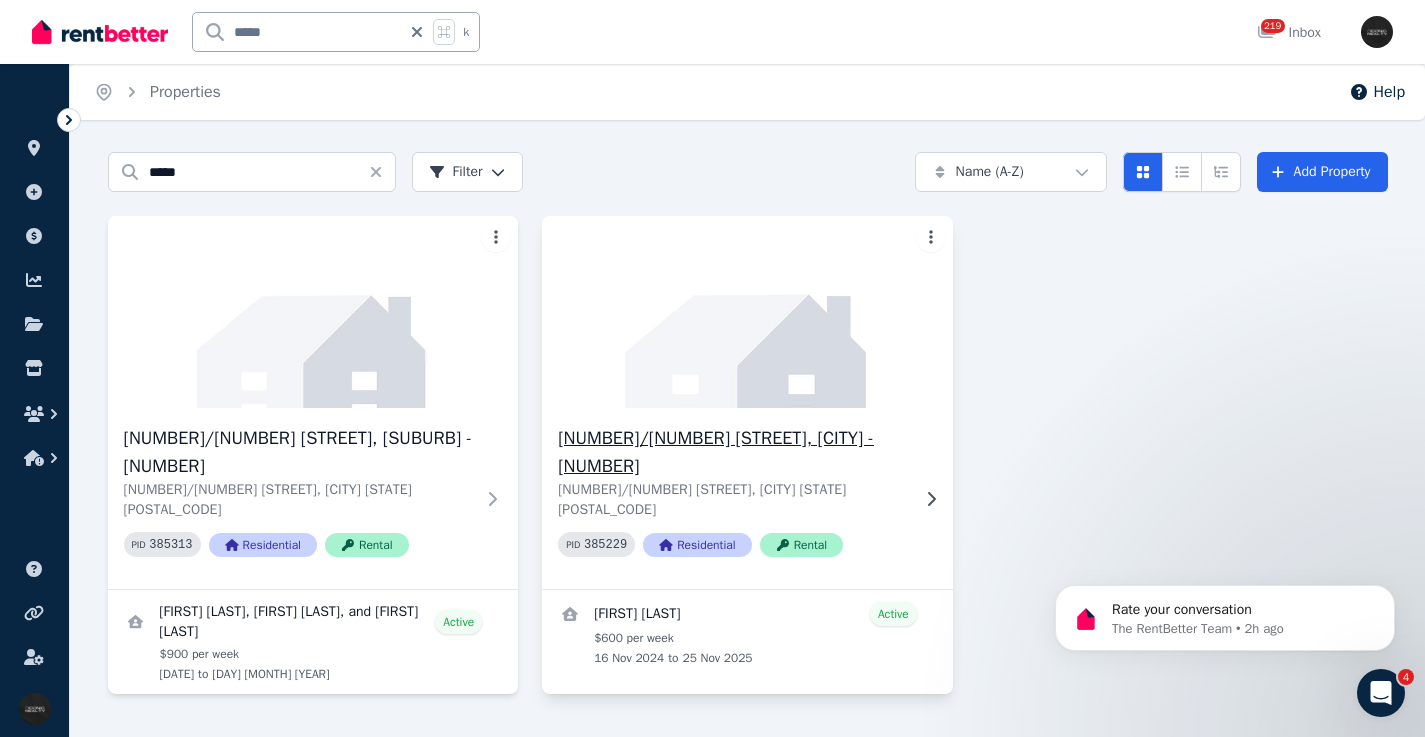 click on "[NUMBER]/[NUMBER] [STREET], [SUBURB] - [NUMBER]" at bounding box center (733, 452) 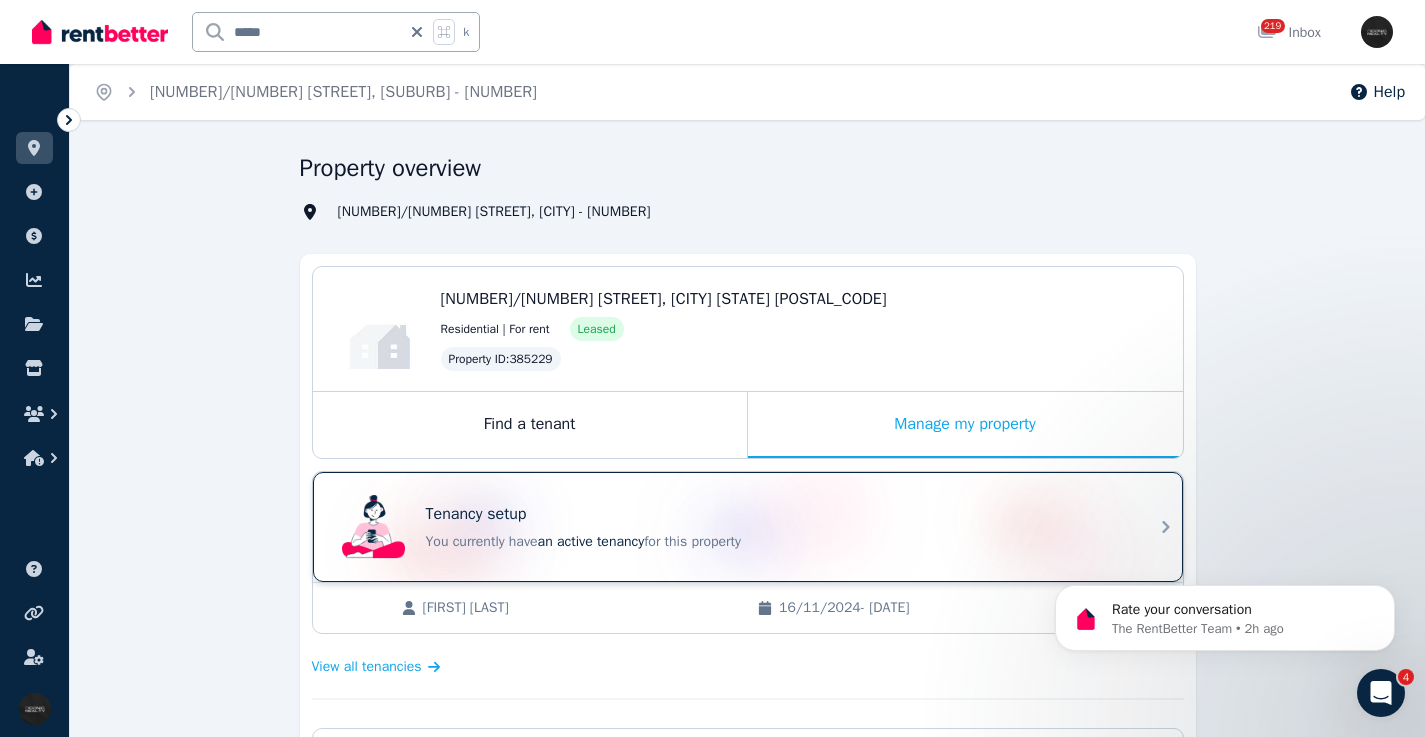 click on "Tenancy setup You currently have  an active tenancy  for this property" at bounding box center (730, 527) 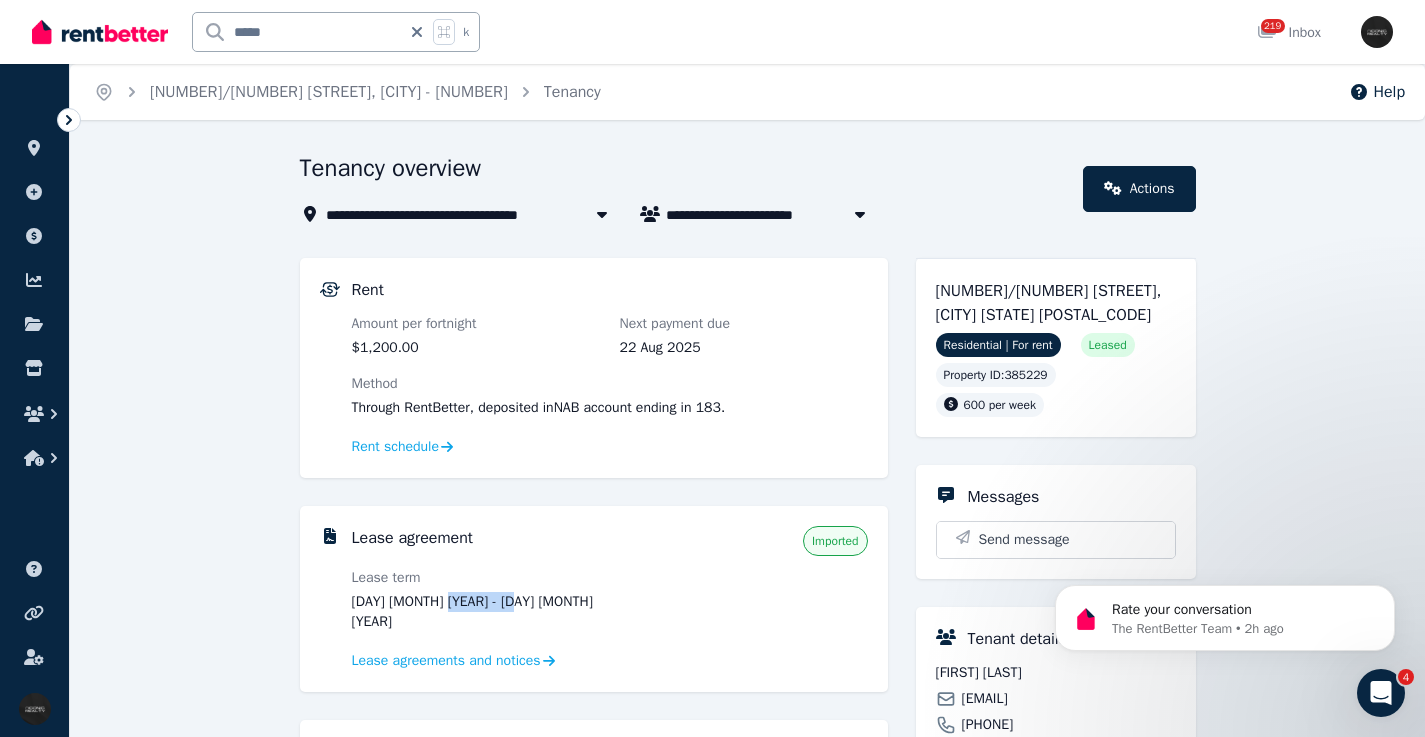 drag, startPoint x: 539, startPoint y: 601, endPoint x: 447, endPoint y: 602, distance: 92.00543 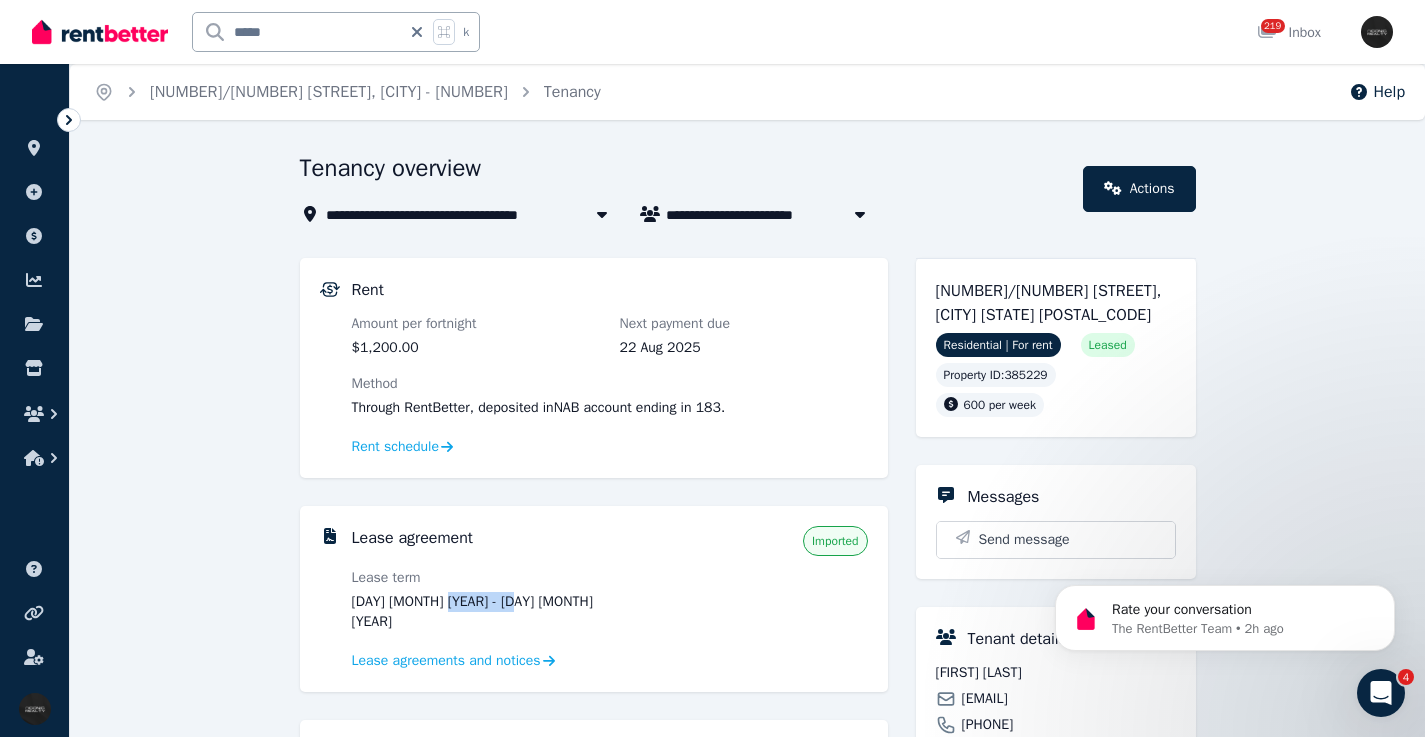 click on "16 Nov 2024 - 25 Nov 2025" at bounding box center (476, 612) 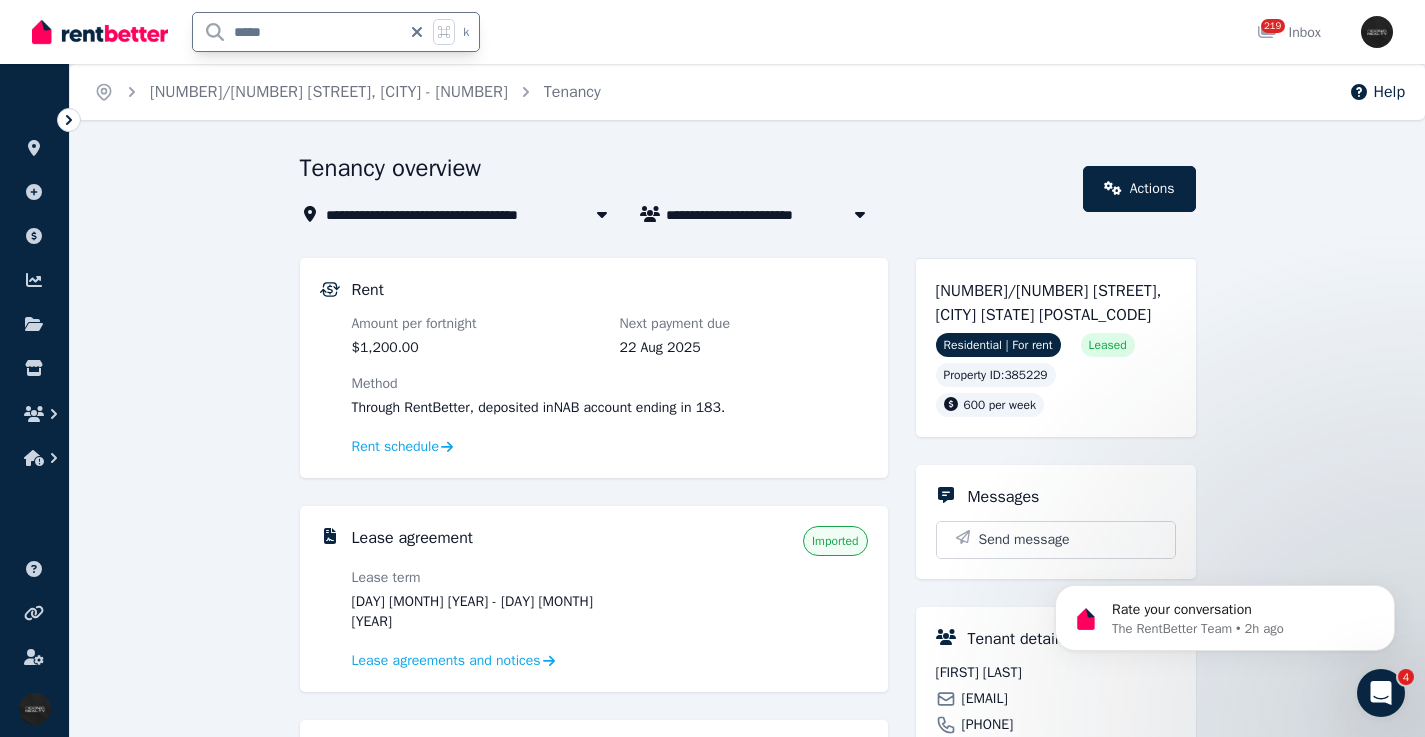 drag, startPoint x: 384, startPoint y: 38, endPoint x: 201, endPoint y: 20, distance: 183.88312 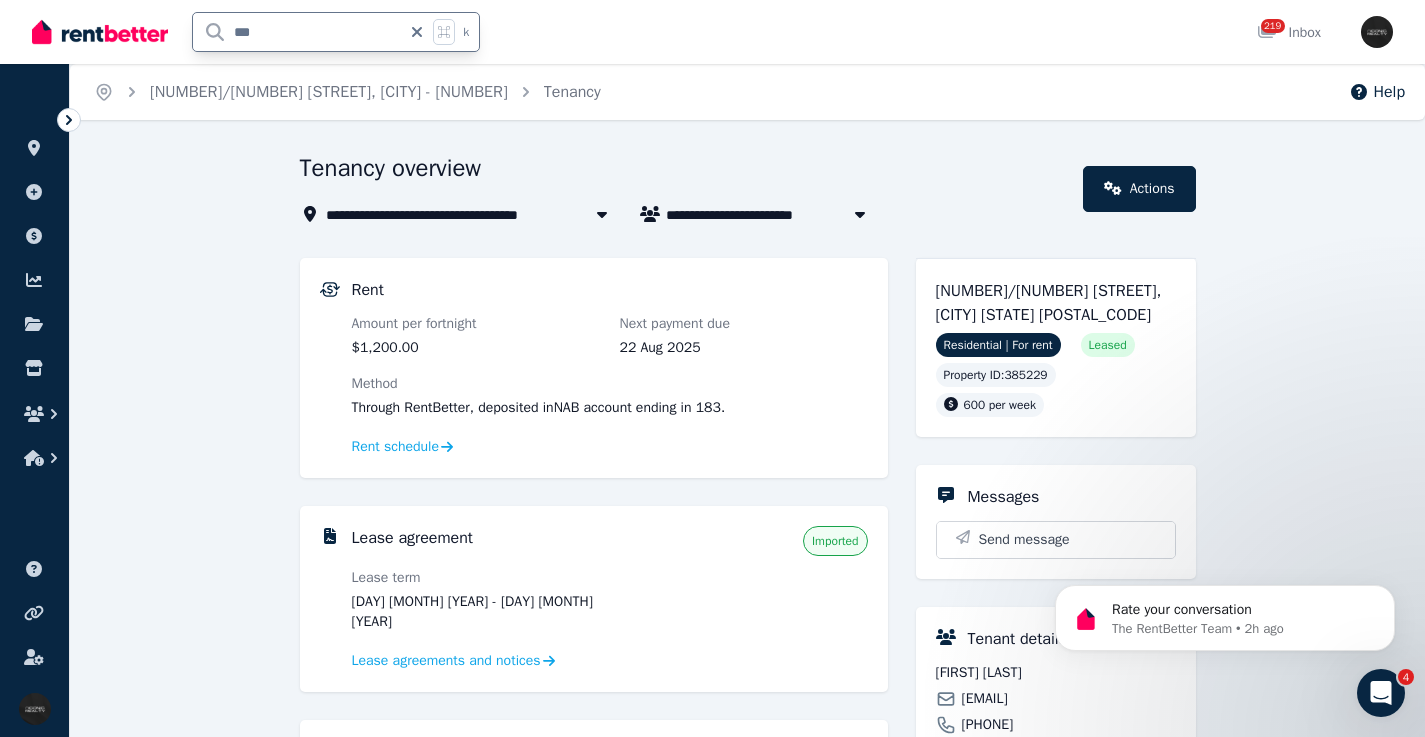 type on "****" 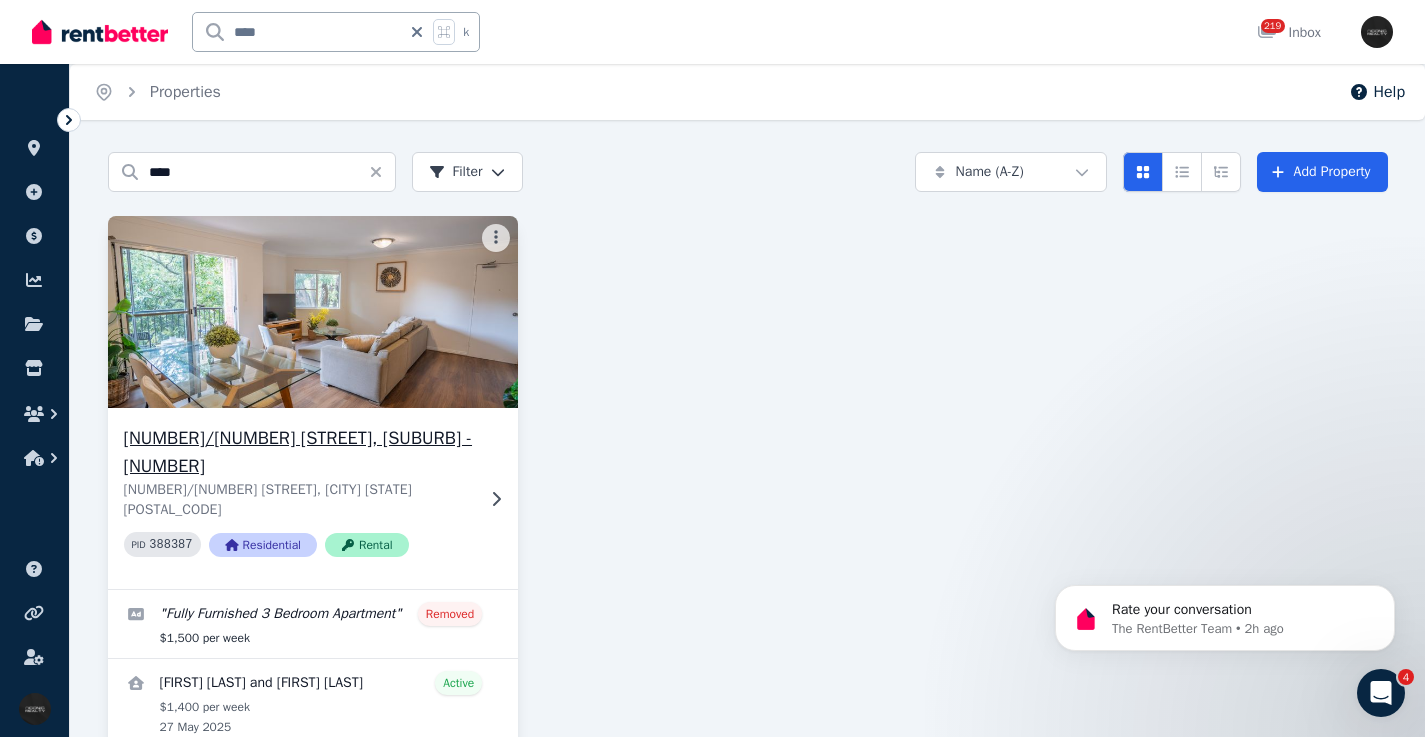 click at bounding box center (312, 312) 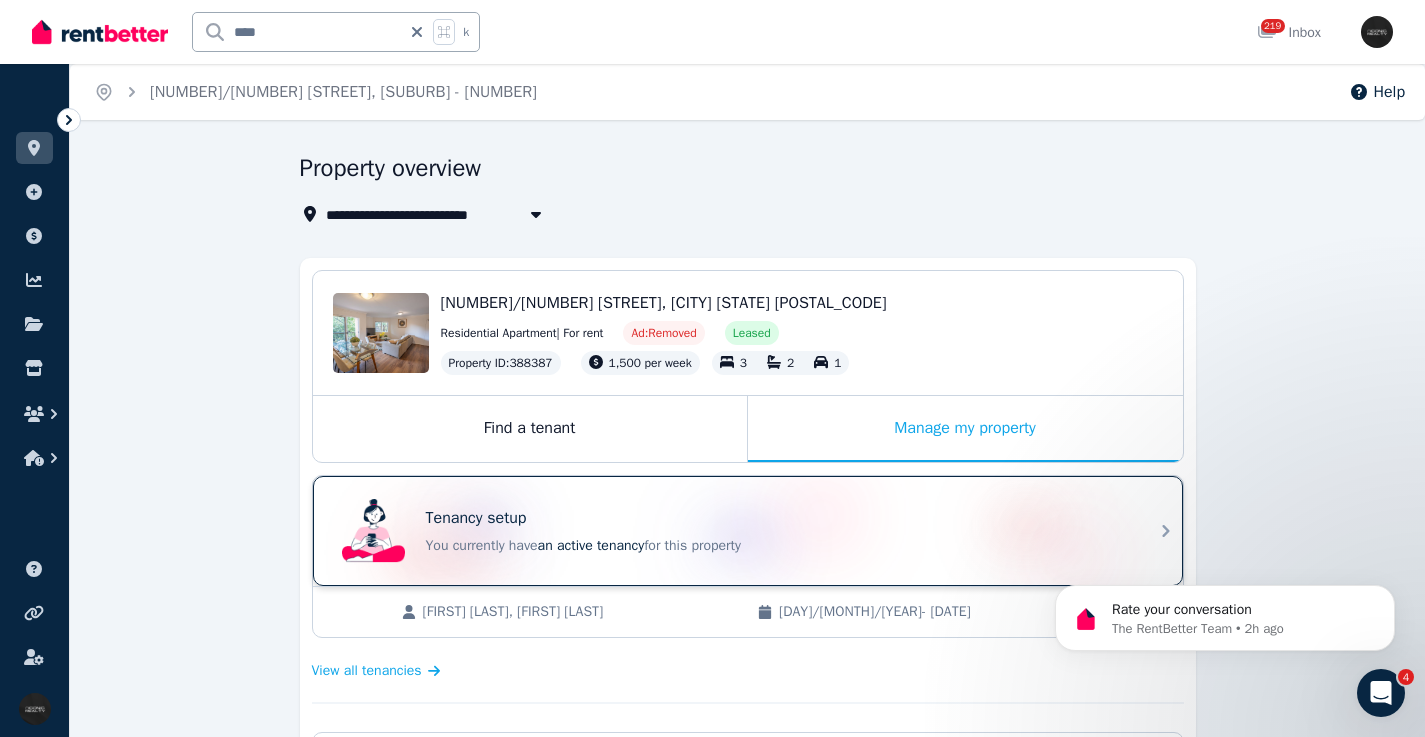 click on "You currently have  an active tenancy  for this property" at bounding box center [776, 546] 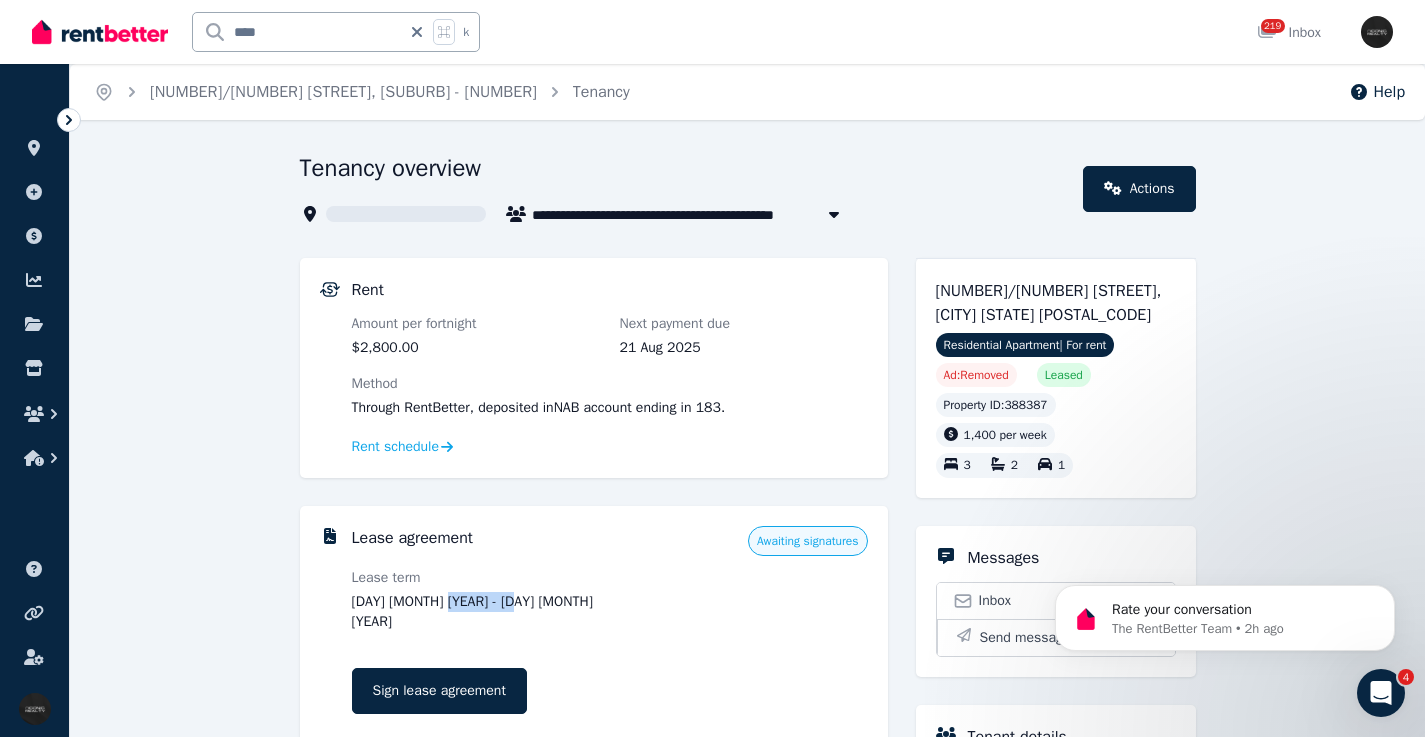 drag, startPoint x: 497, startPoint y: 599, endPoint x: 457, endPoint y: 596, distance: 40.112343 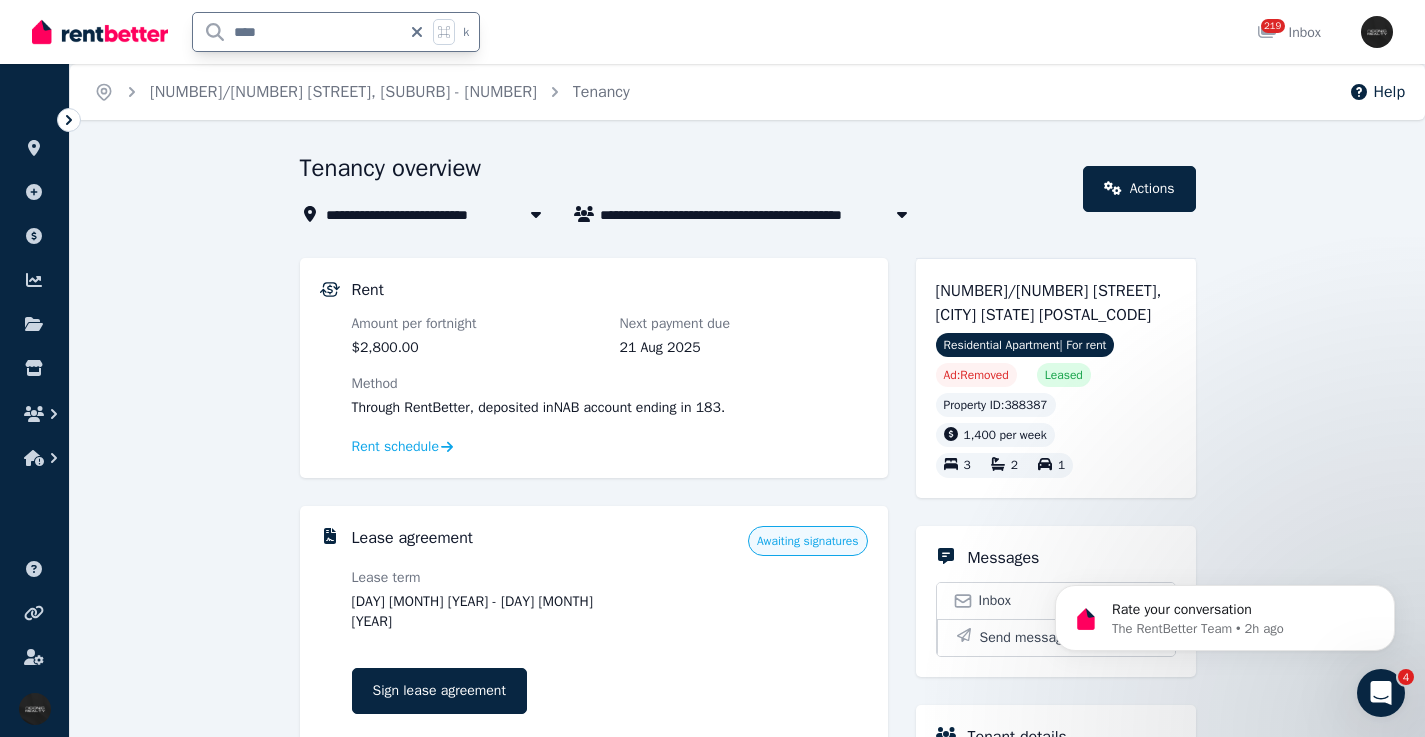 drag, startPoint x: 285, startPoint y: 34, endPoint x: 195, endPoint y: 39, distance: 90.13878 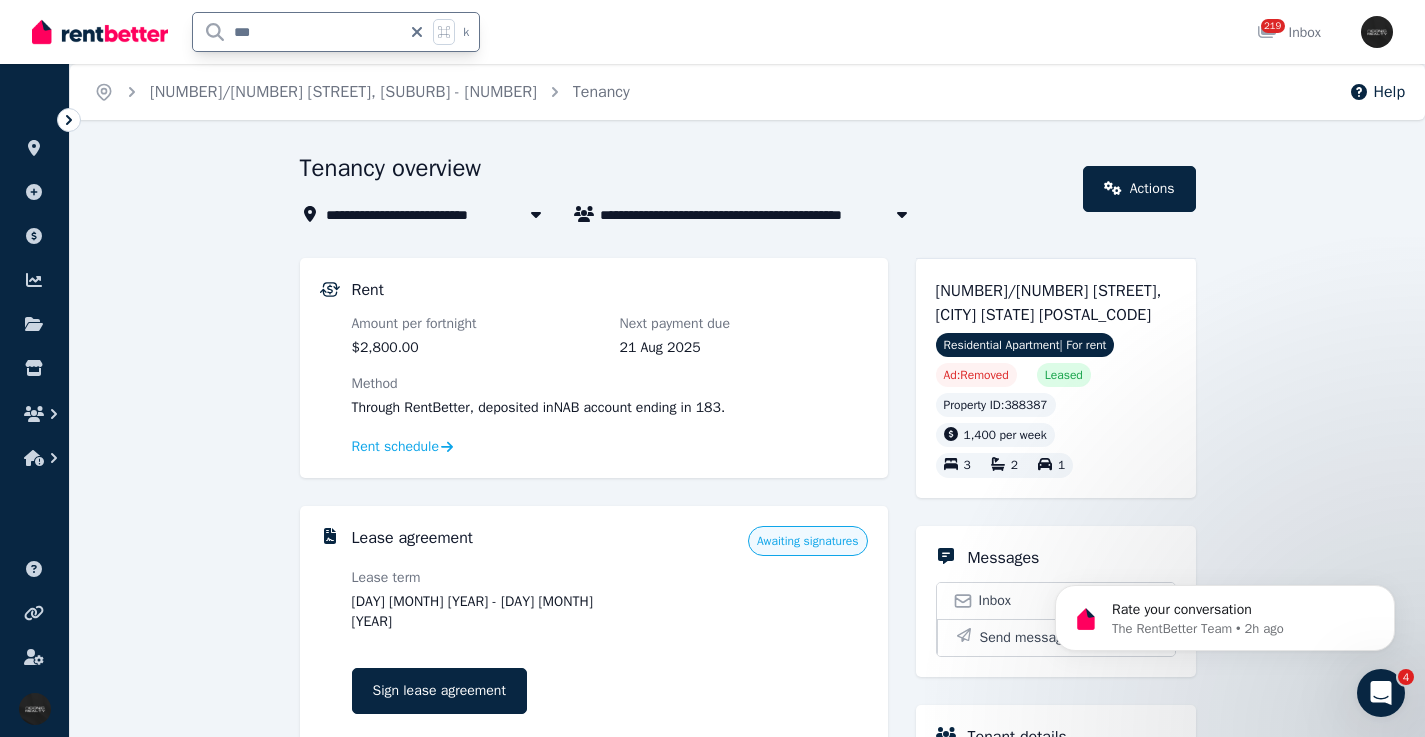 type on "****" 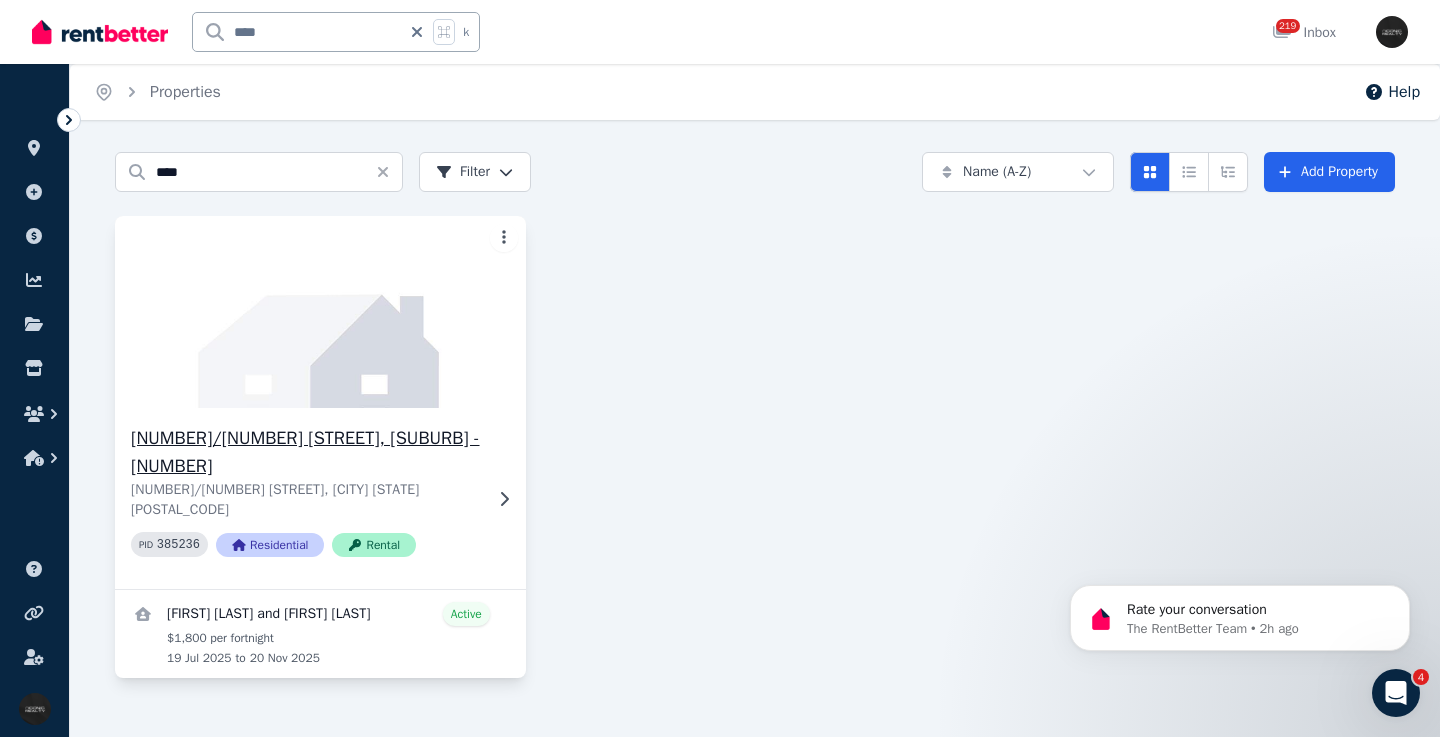 click 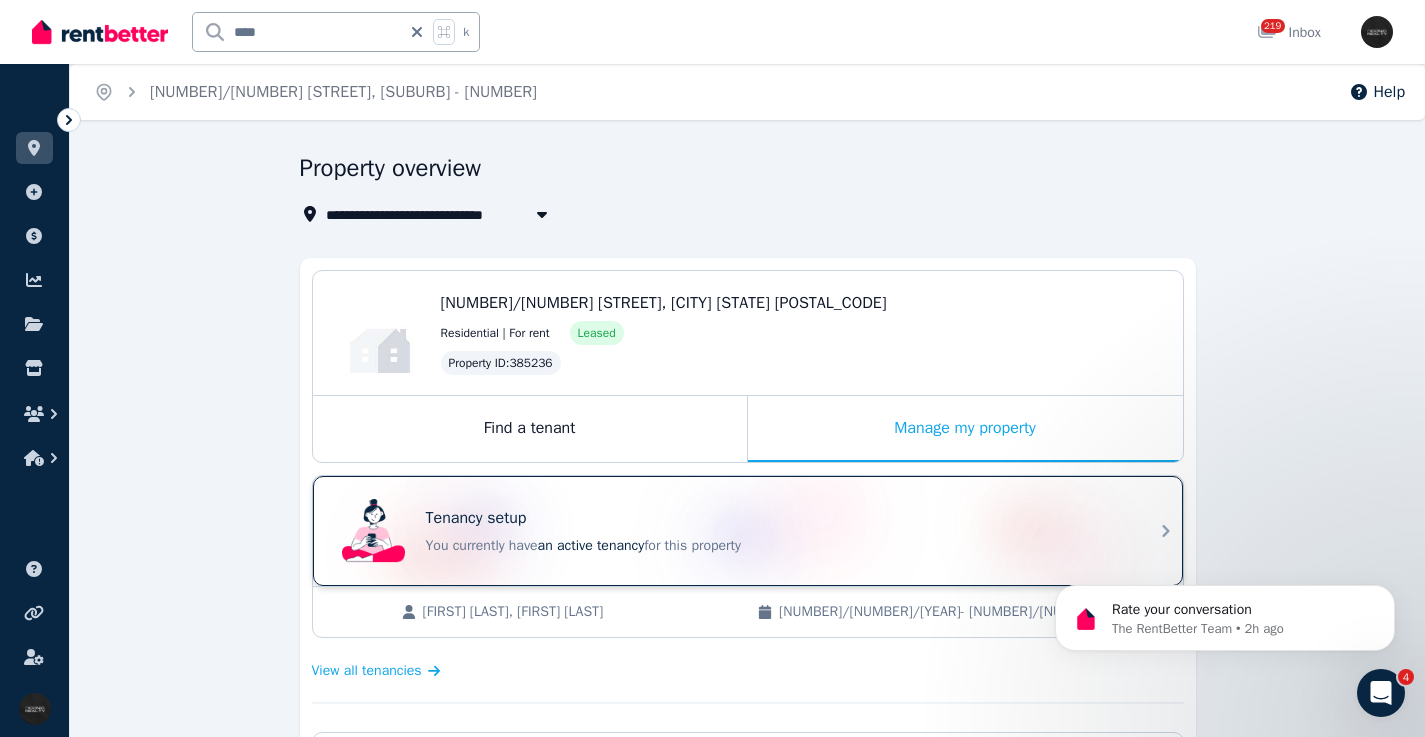 click on "Tenancy setup You currently have  an active tenancy  for this property" at bounding box center [730, 531] 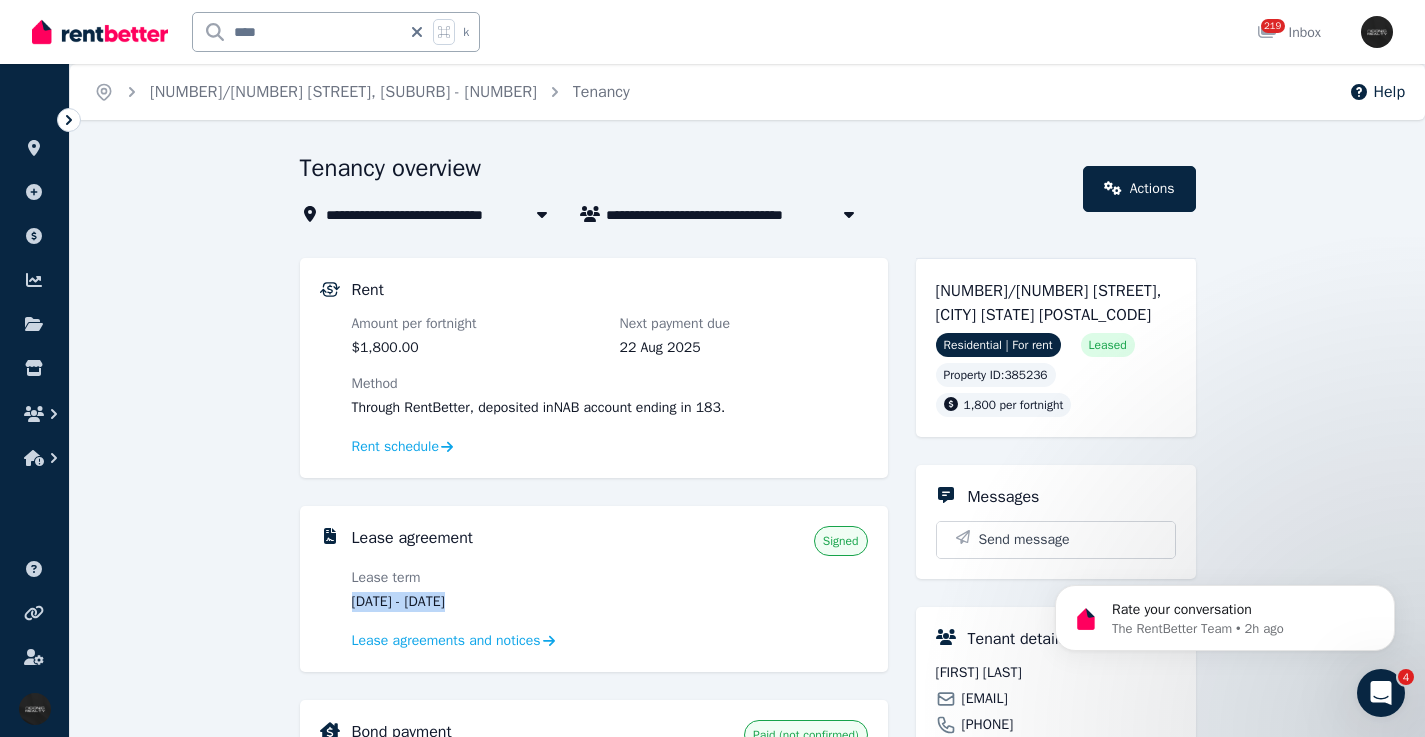 drag, startPoint x: 530, startPoint y: 595, endPoint x: 456, endPoint y: 598, distance: 74.06078 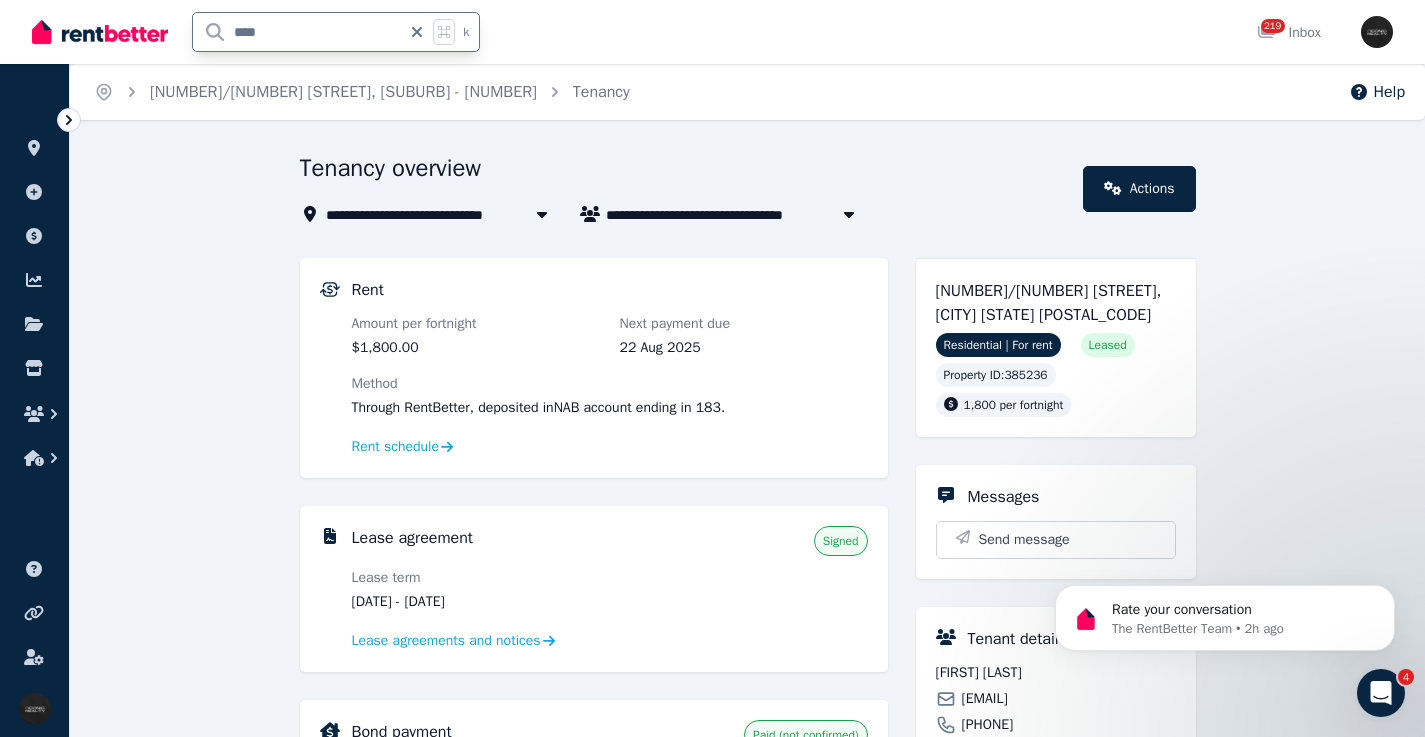 drag, startPoint x: 369, startPoint y: 37, endPoint x: 198, endPoint y: 34, distance: 171.0263 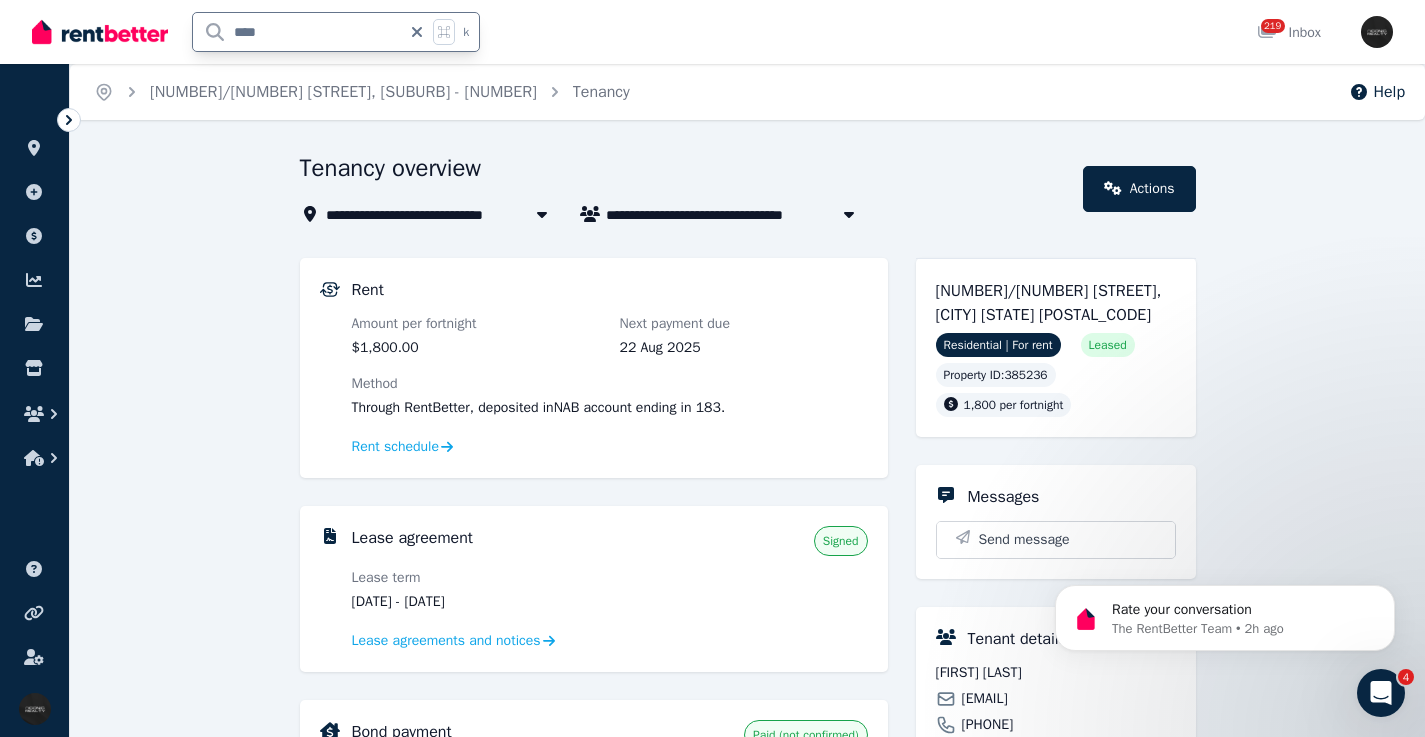 type on "*****" 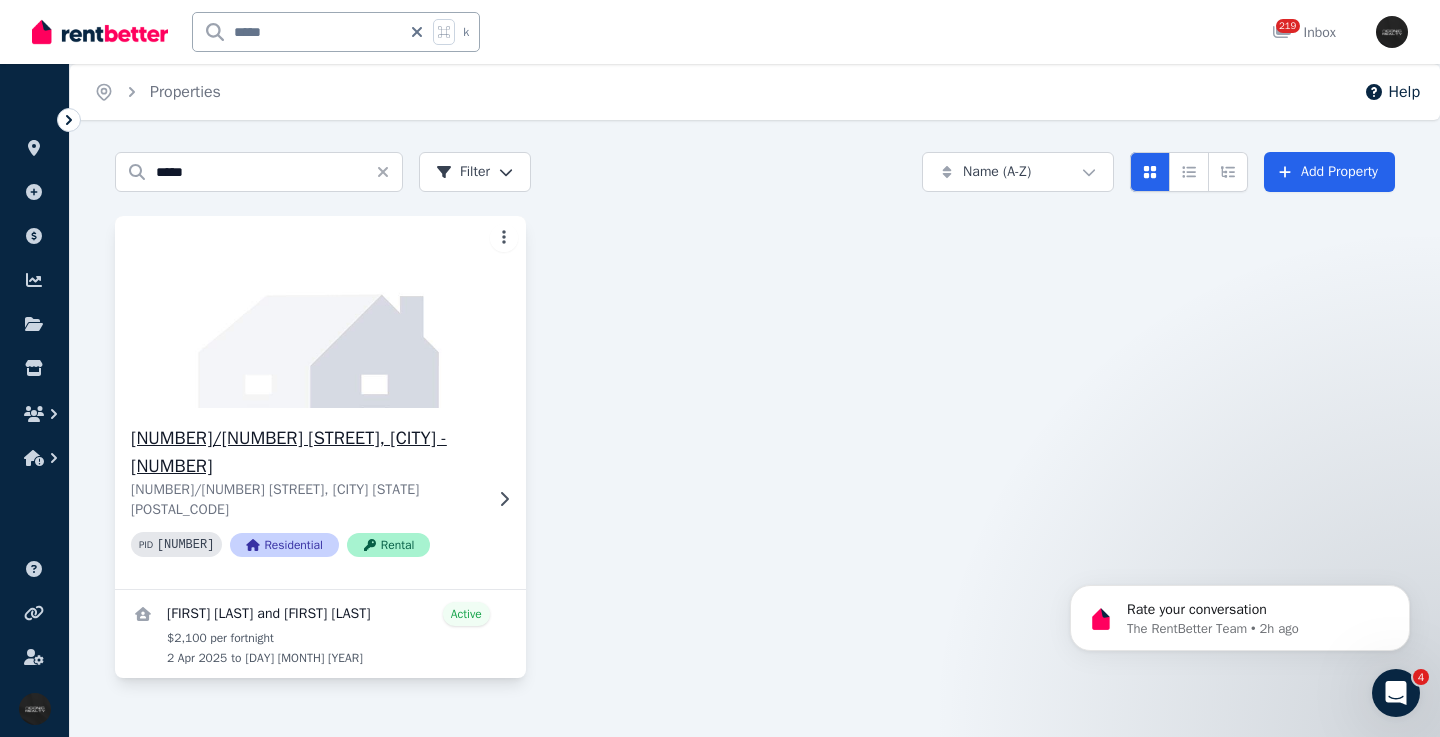 click at bounding box center [320, 312] 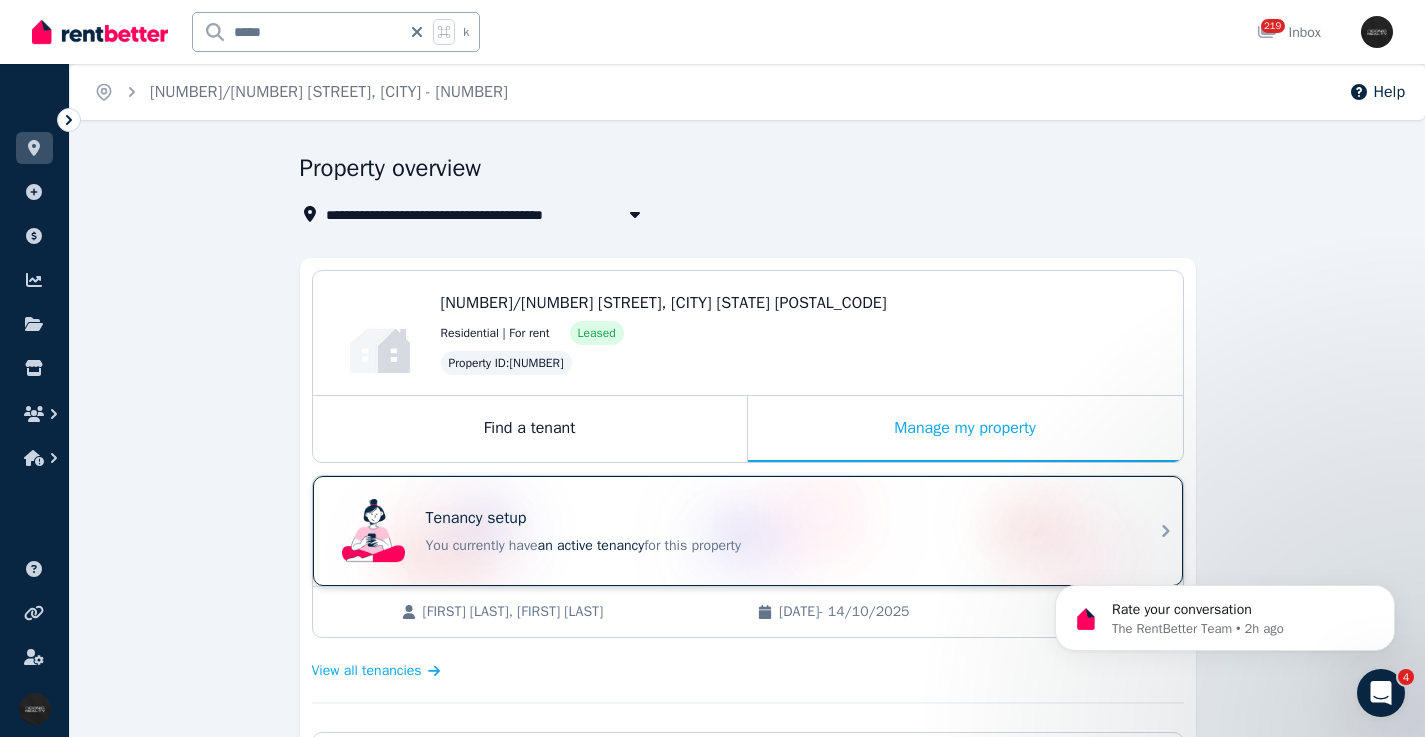 click on "You currently have  an active tenancy  for this property" at bounding box center (776, 546) 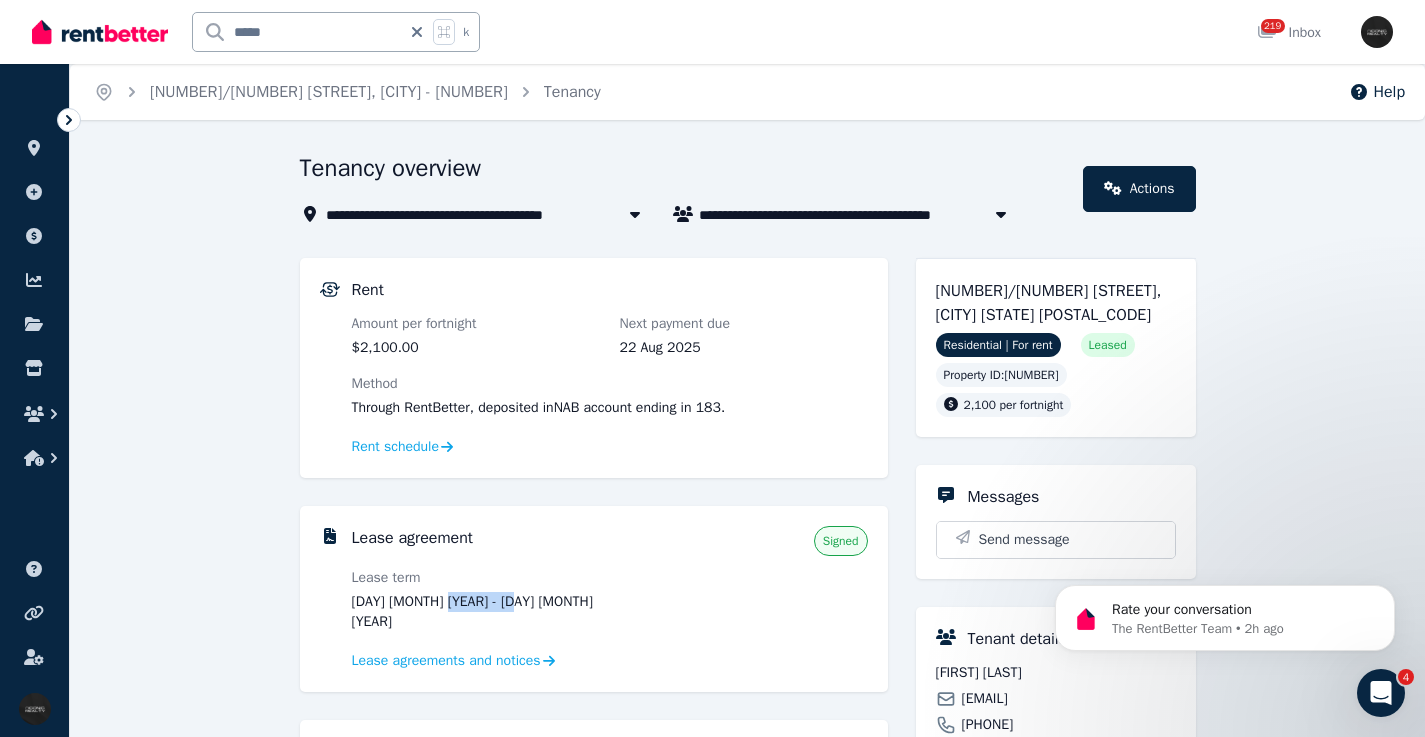 drag, startPoint x: 544, startPoint y: 595, endPoint x: 590, endPoint y: 560, distance: 57.801384 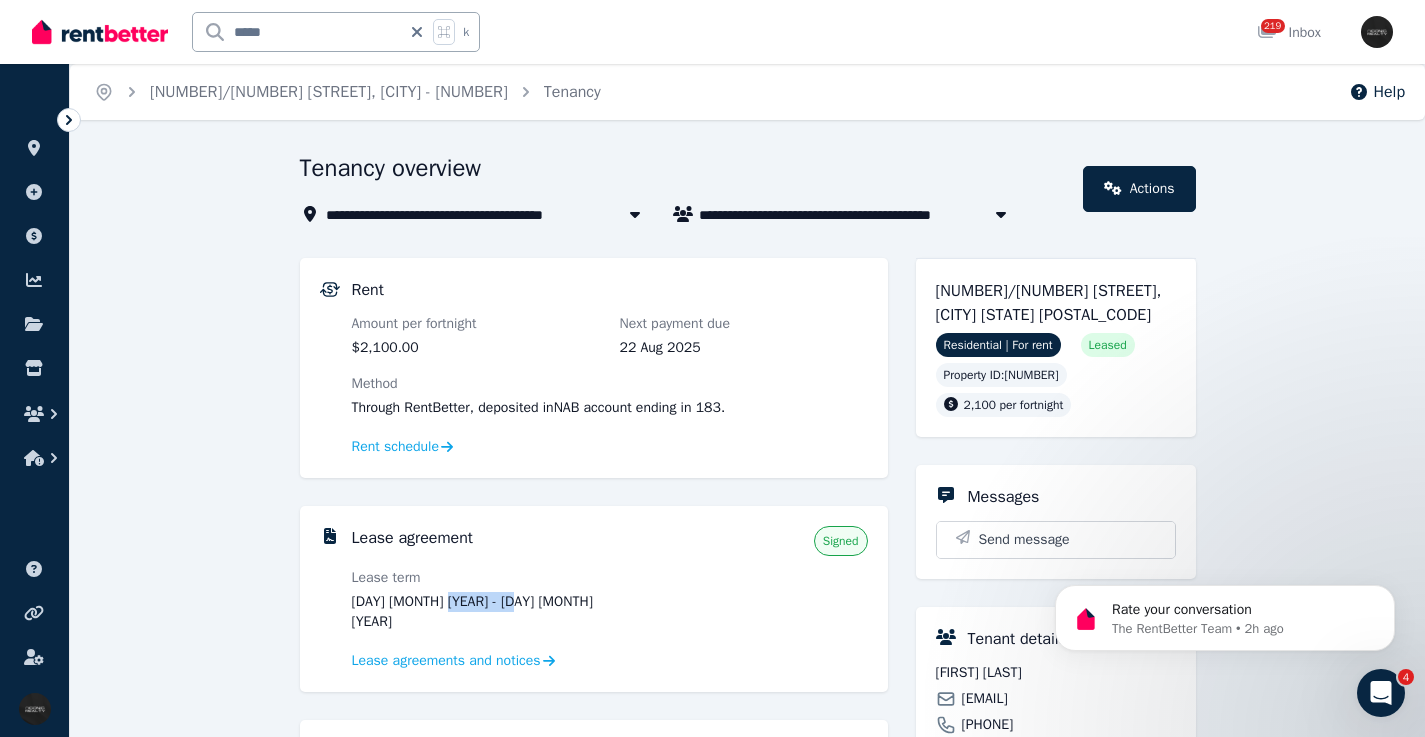 click on "14 May 2025 - 14 Oct 2025" at bounding box center (476, 612) 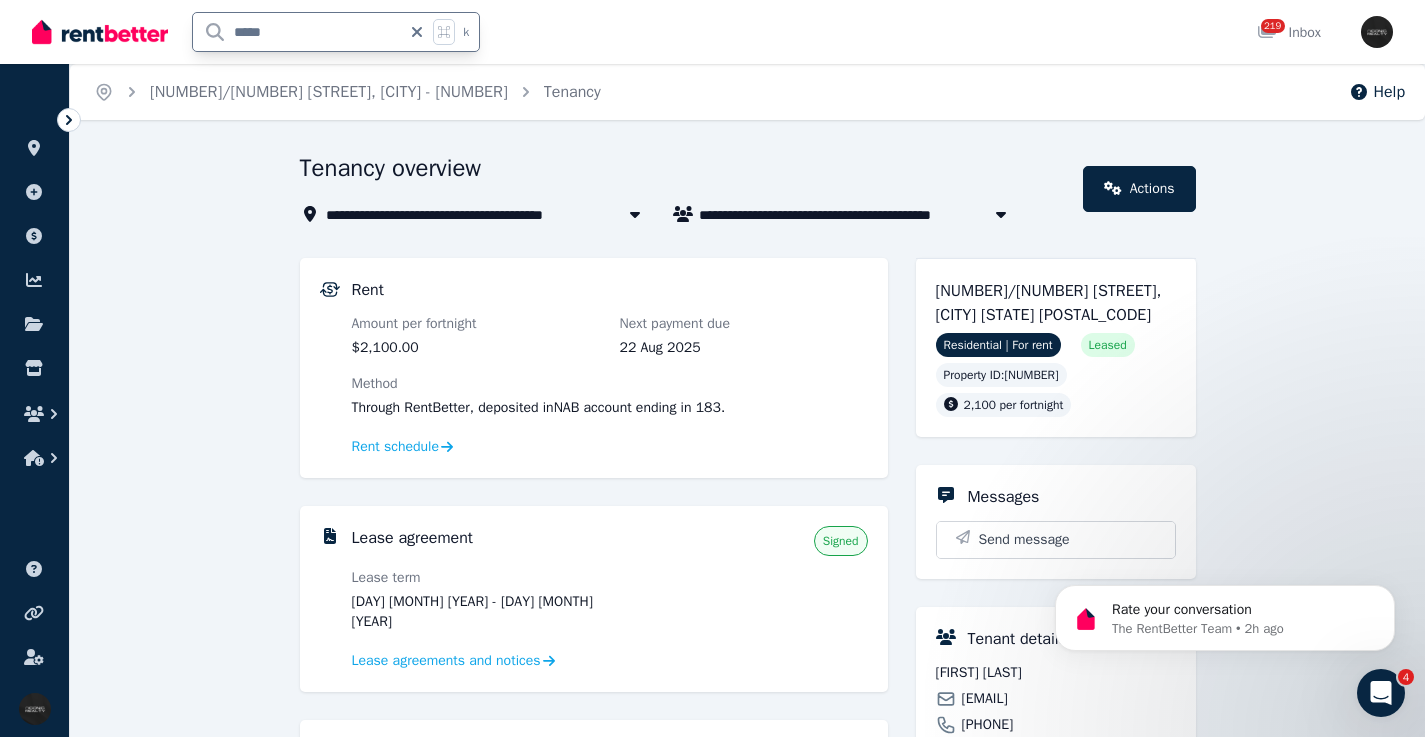 drag, startPoint x: 286, startPoint y: 26, endPoint x: 157, endPoint y: 33, distance: 129.18979 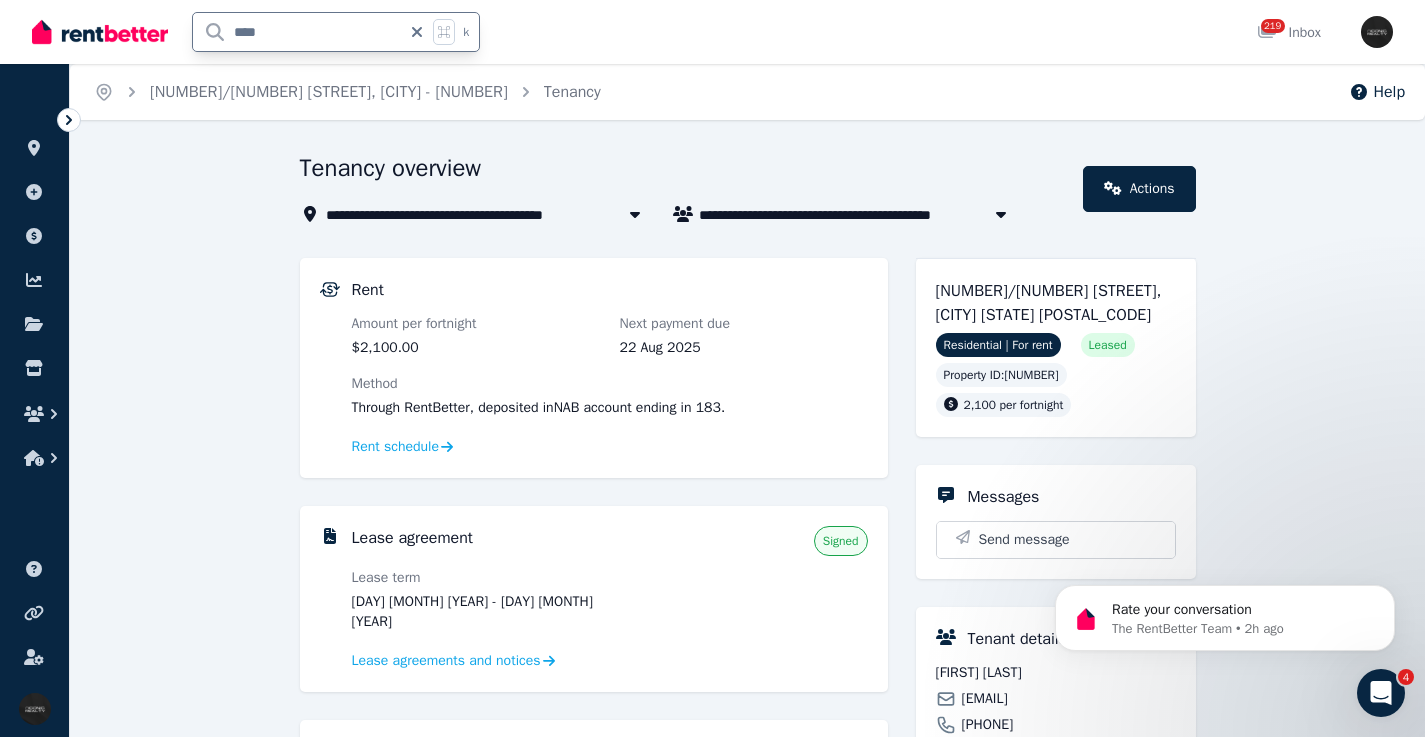 type on "*****" 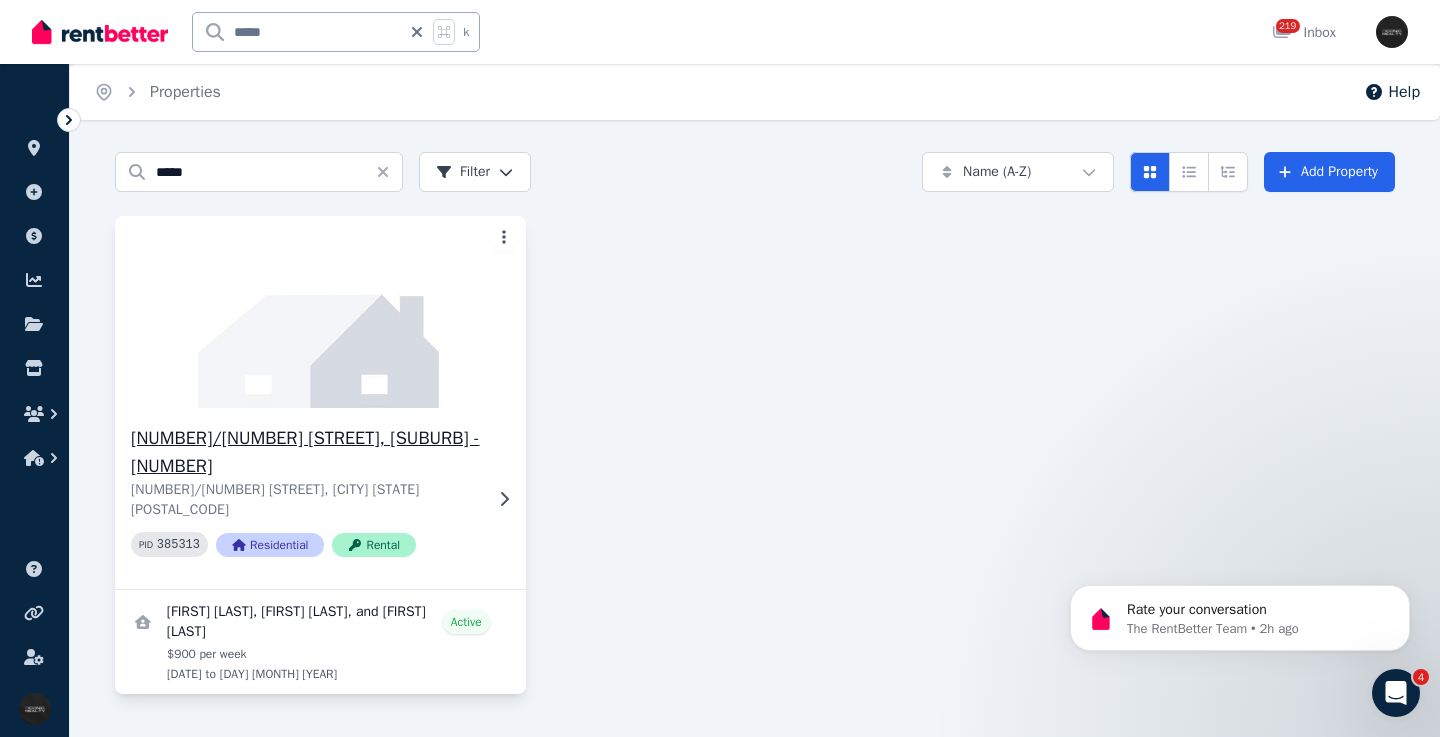 click at bounding box center (500, 499) 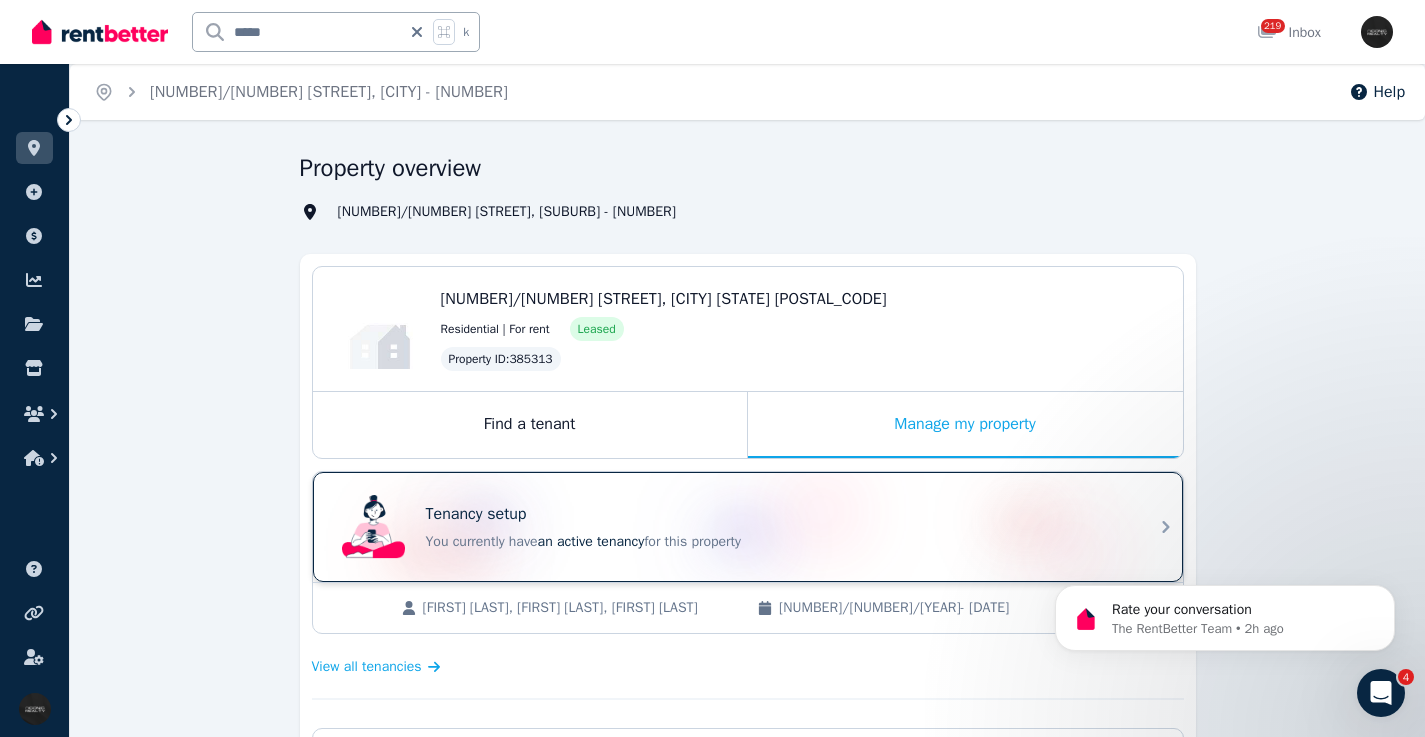 click on "Tenancy setup" at bounding box center (776, 514) 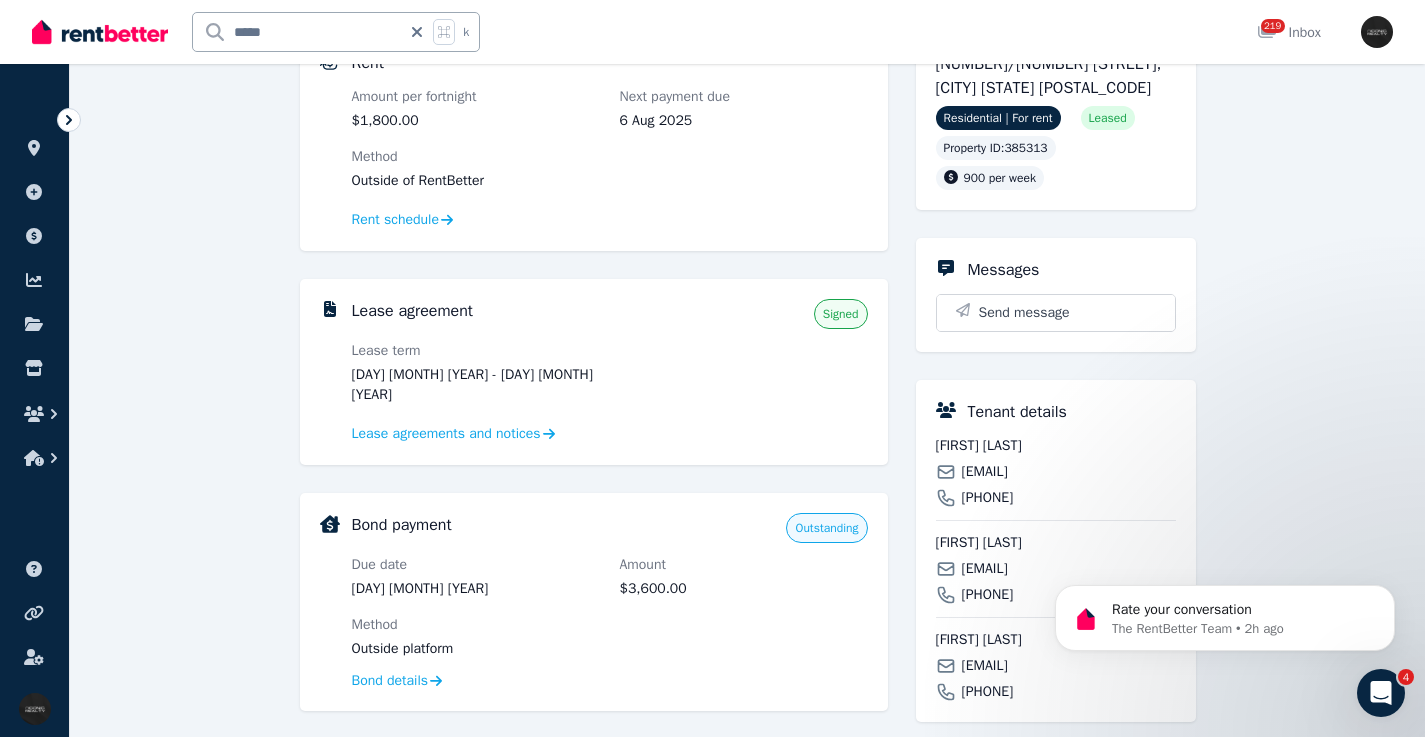 scroll, scrollTop: 480, scrollLeft: 0, axis: vertical 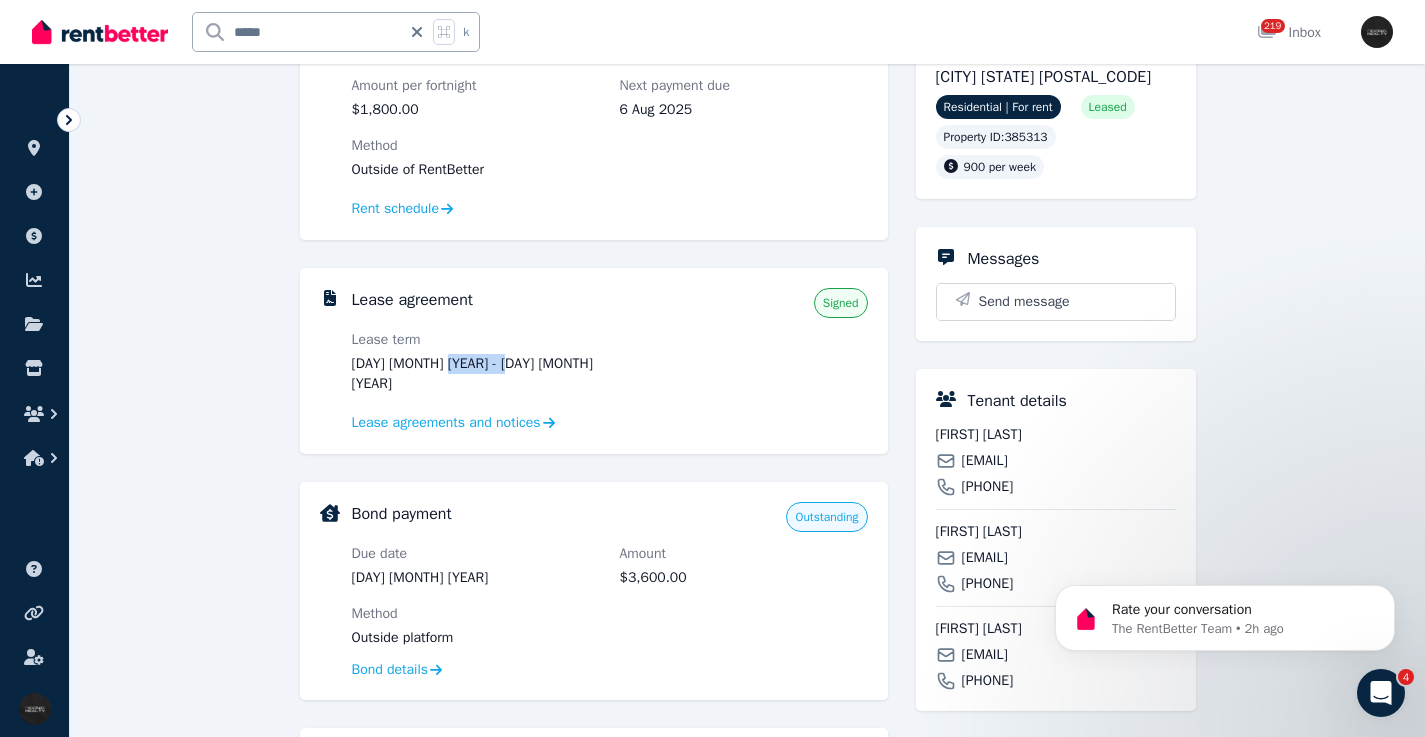 drag, startPoint x: 466, startPoint y: 363, endPoint x: 446, endPoint y: 365, distance: 20.09975 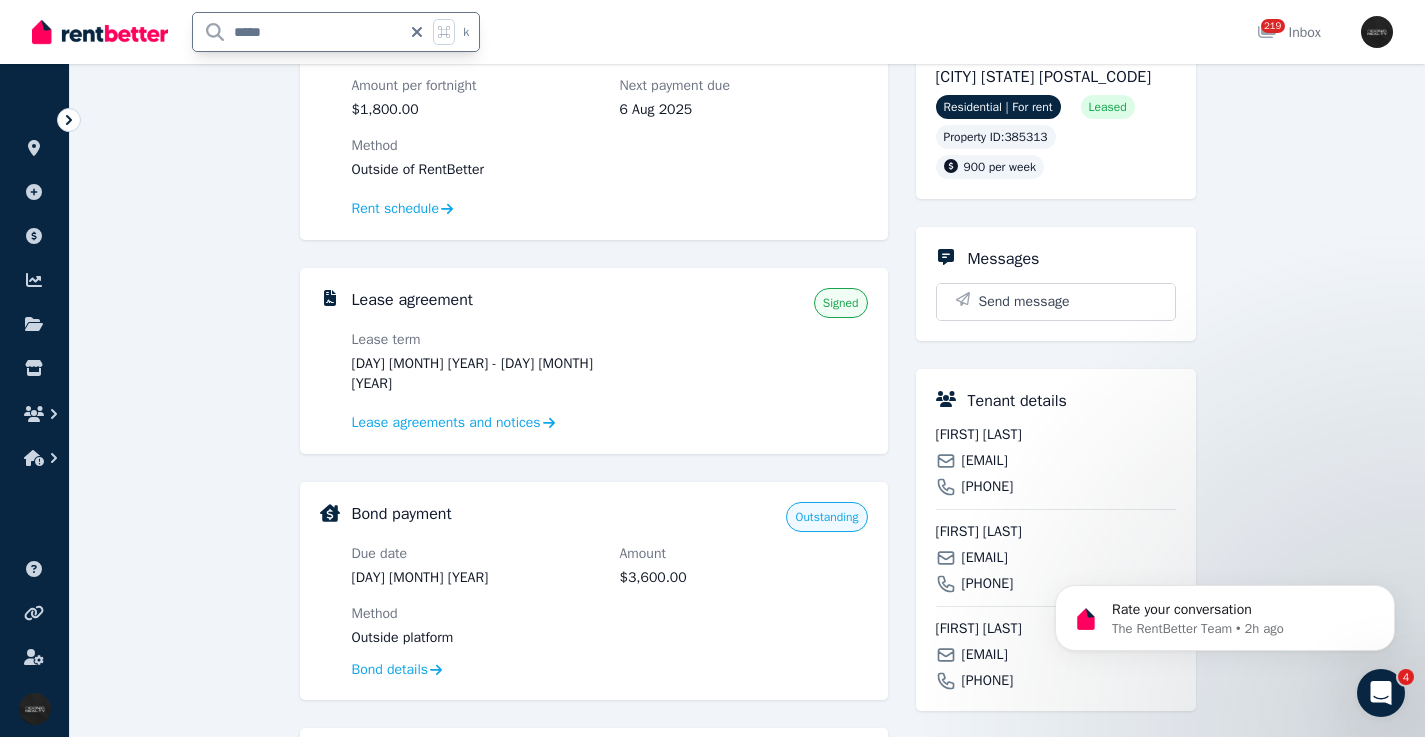 drag, startPoint x: 300, startPoint y: 35, endPoint x: 203, endPoint y: 37, distance: 97.020615 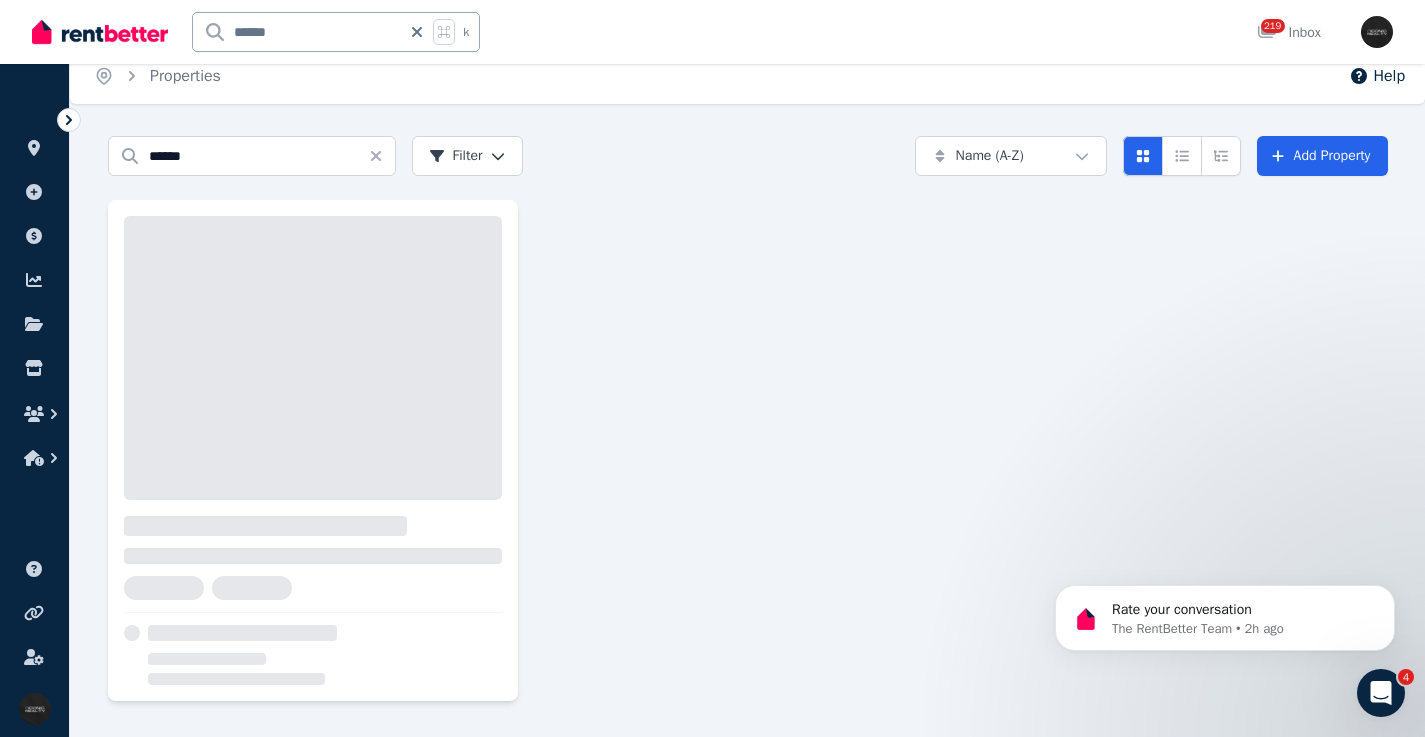 scroll, scrollTop: 0, scrollLeft: 0, axis: both 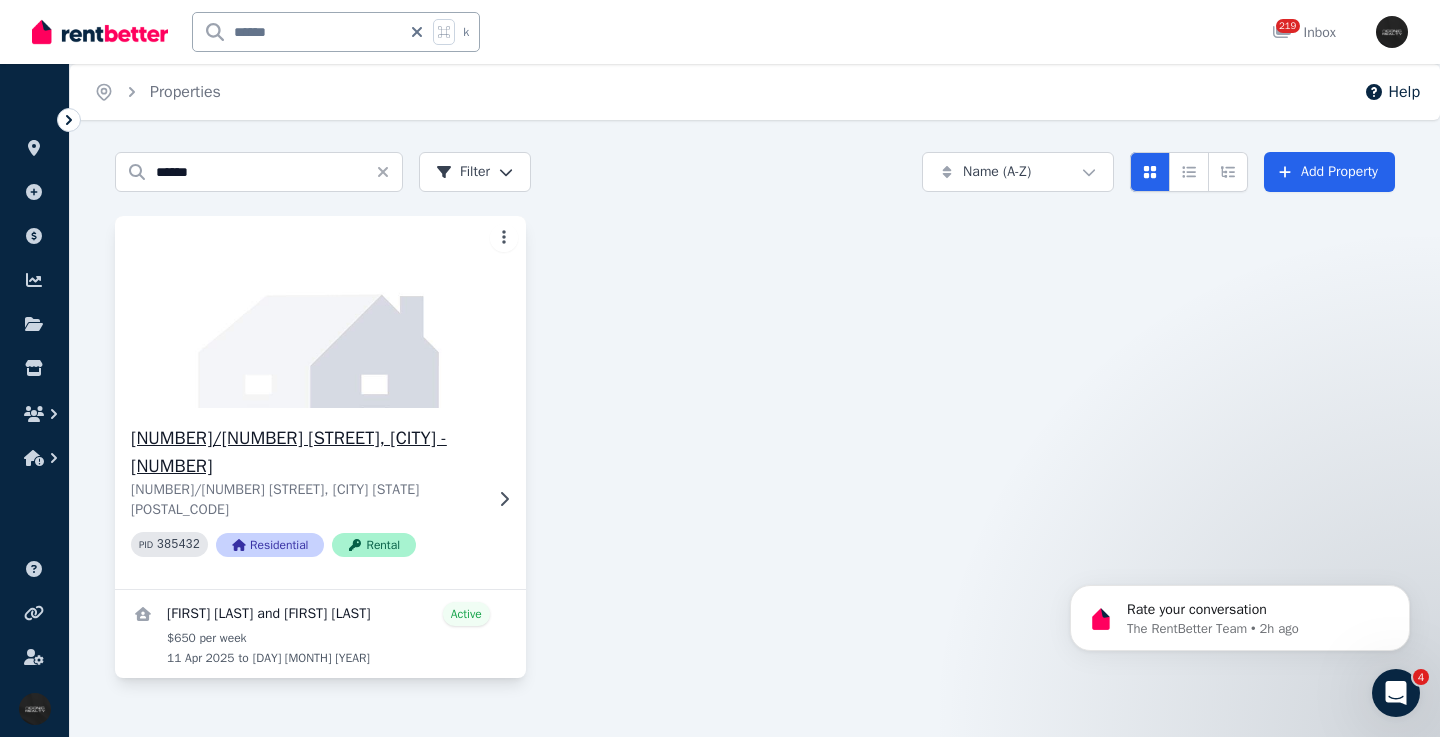 click 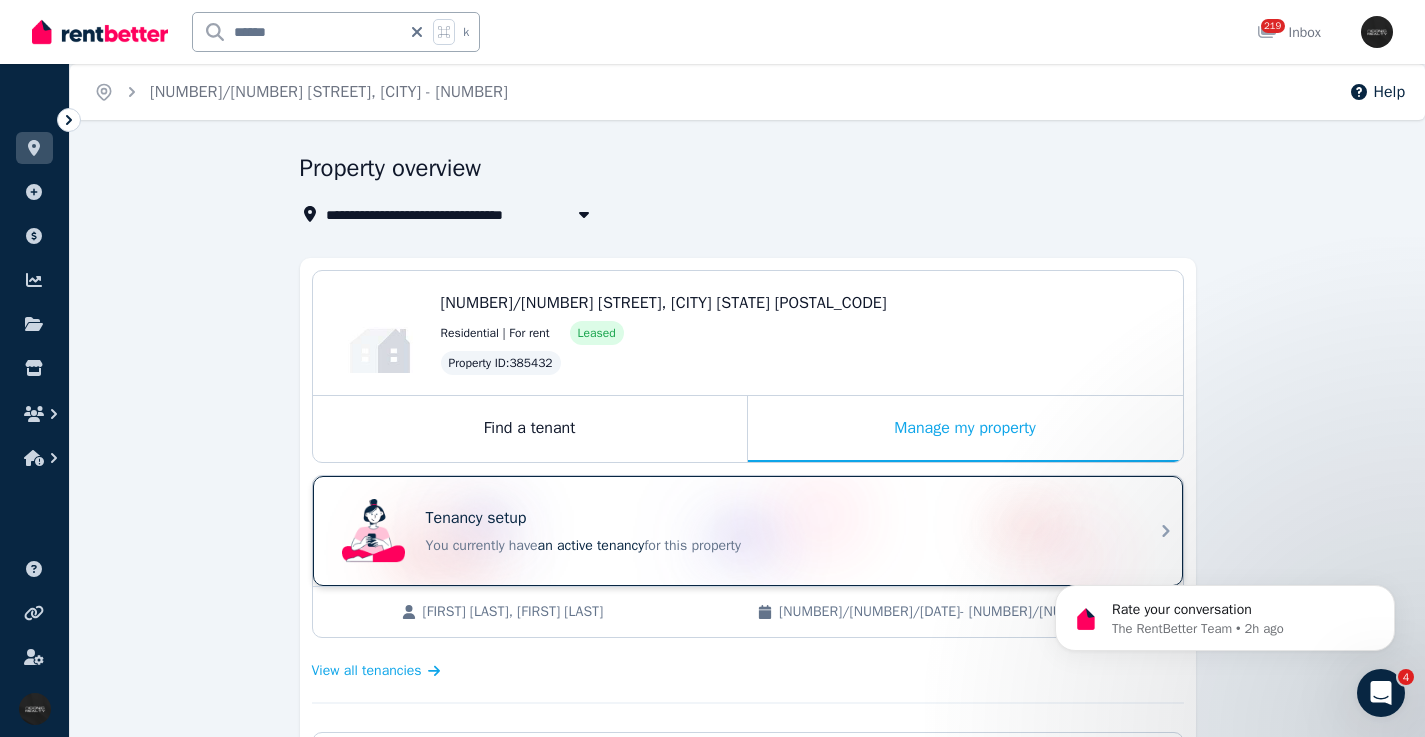 click on "Tenancy setup" at bounding box center [776, 518] 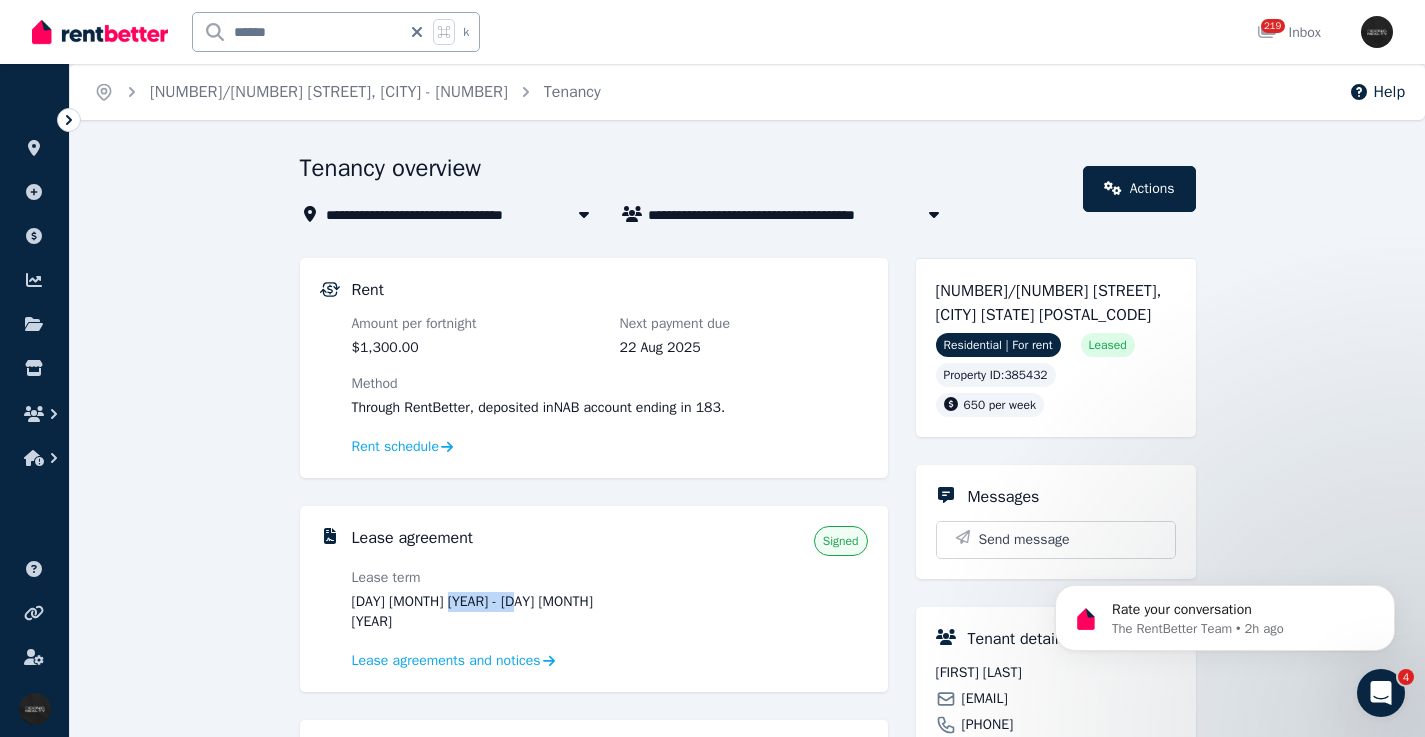 drag, startPoint x: 526, startPoint y: 597, endPoint x: 822, endPoint y: 586, distance: 296.2043 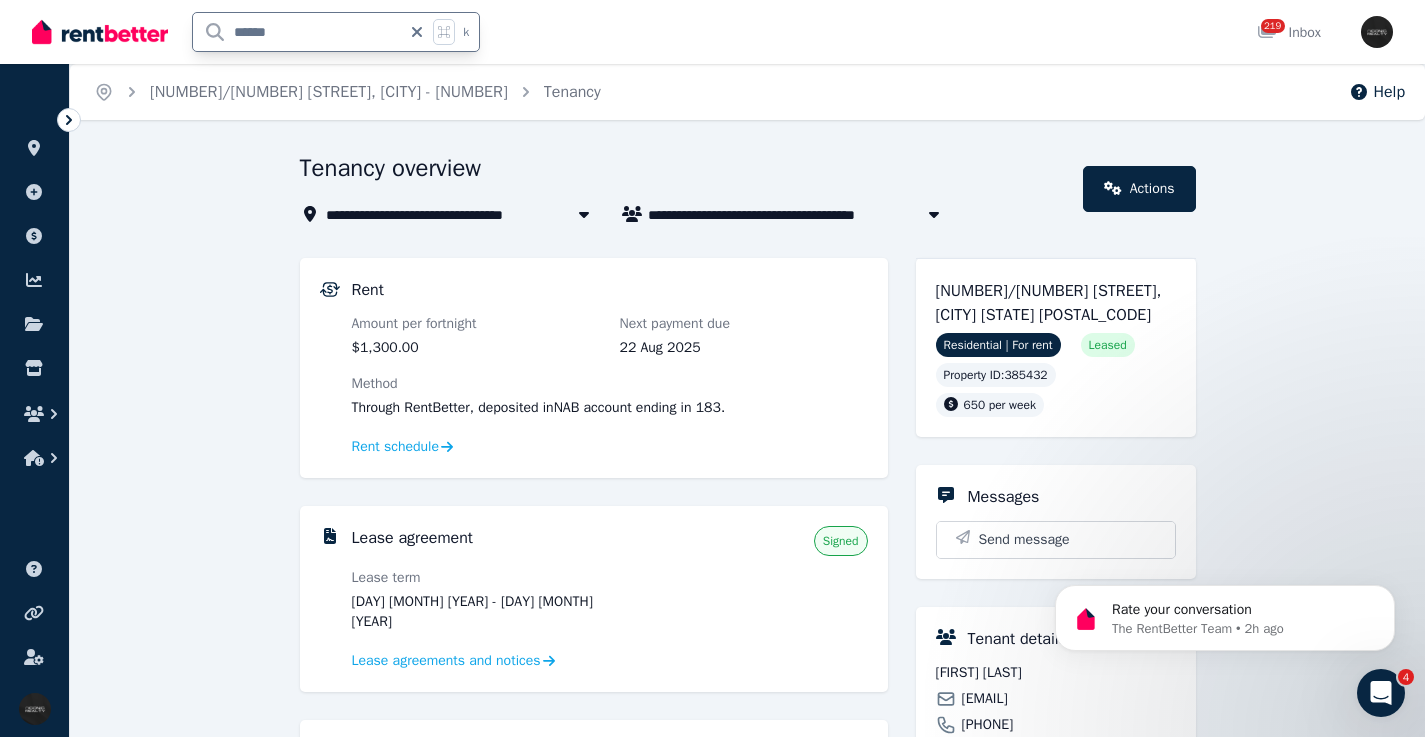 drag, startPoint x: 232, startPoint y: 34, endPoint x: 258, endPoint y: 22, distance: 28.635643 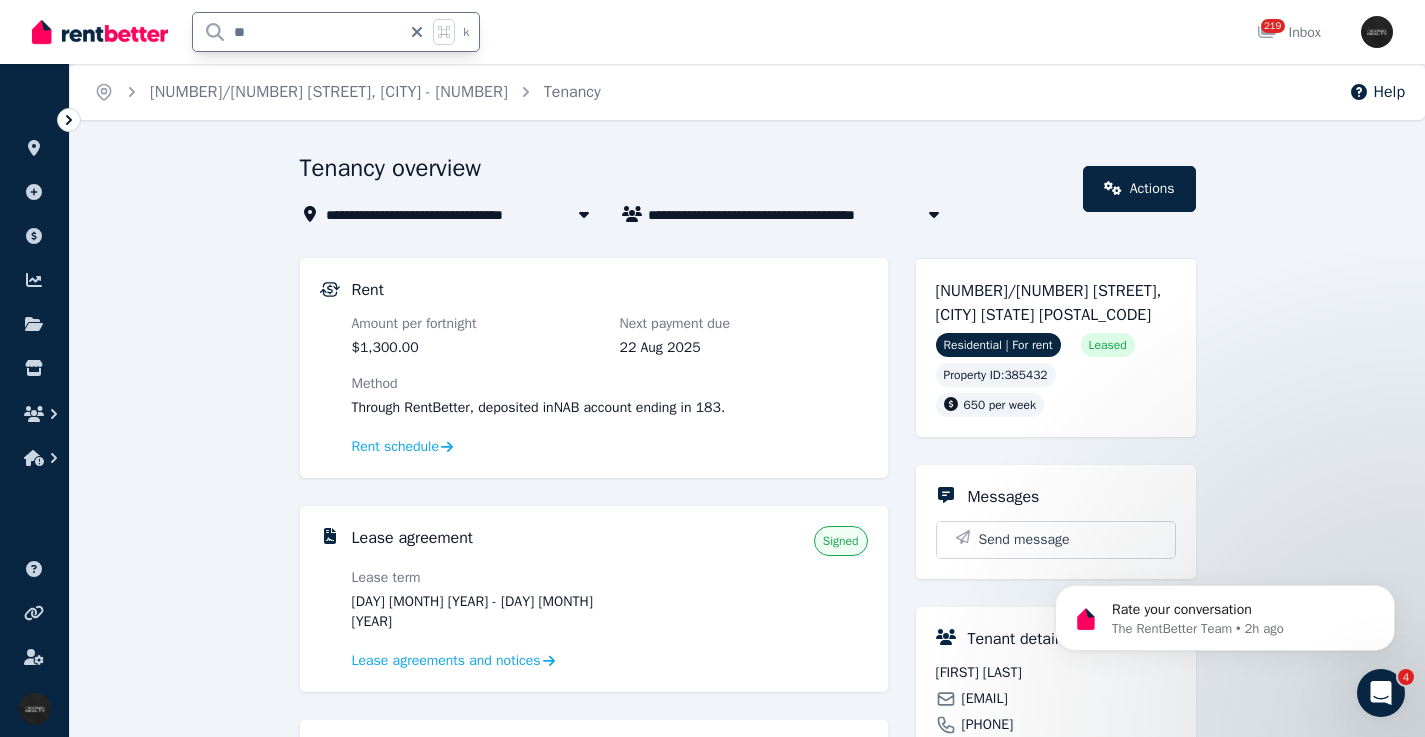 type on "***" 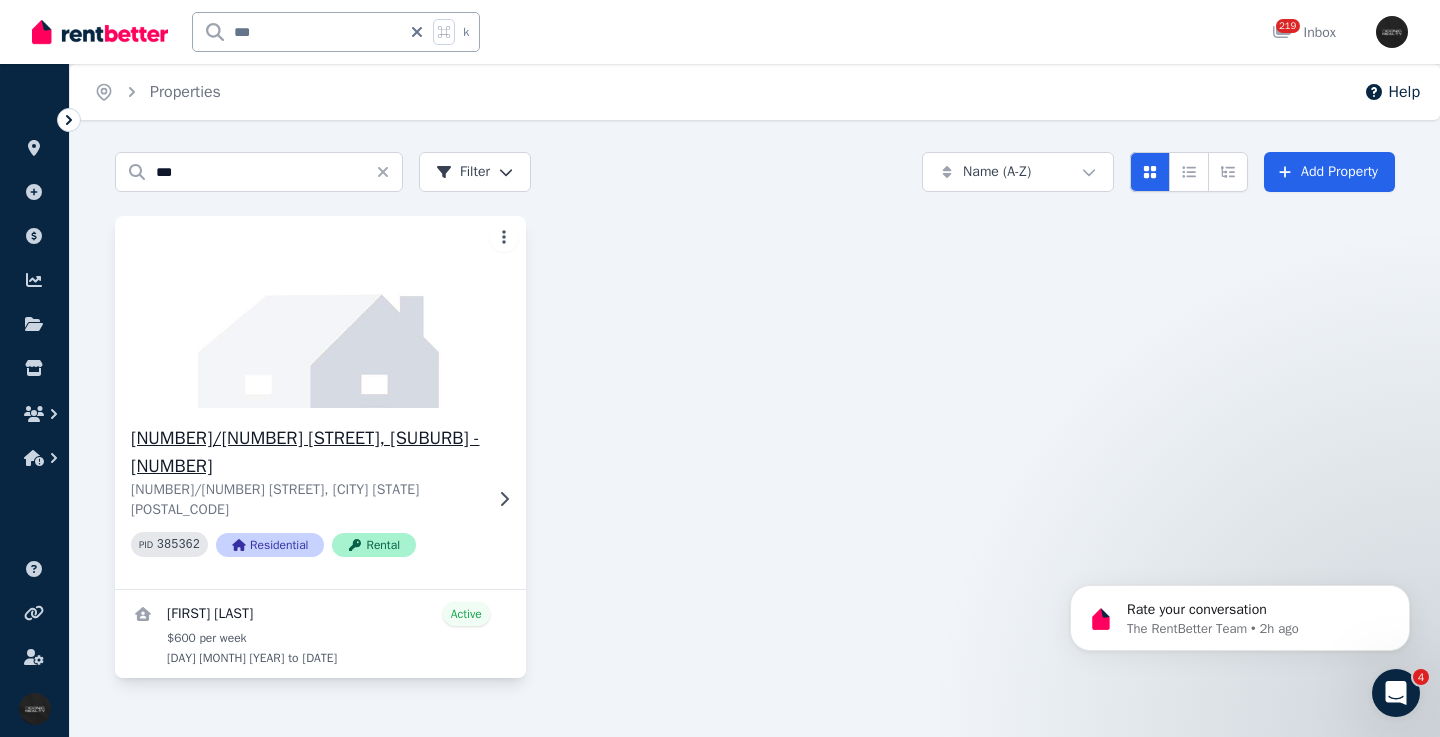 click 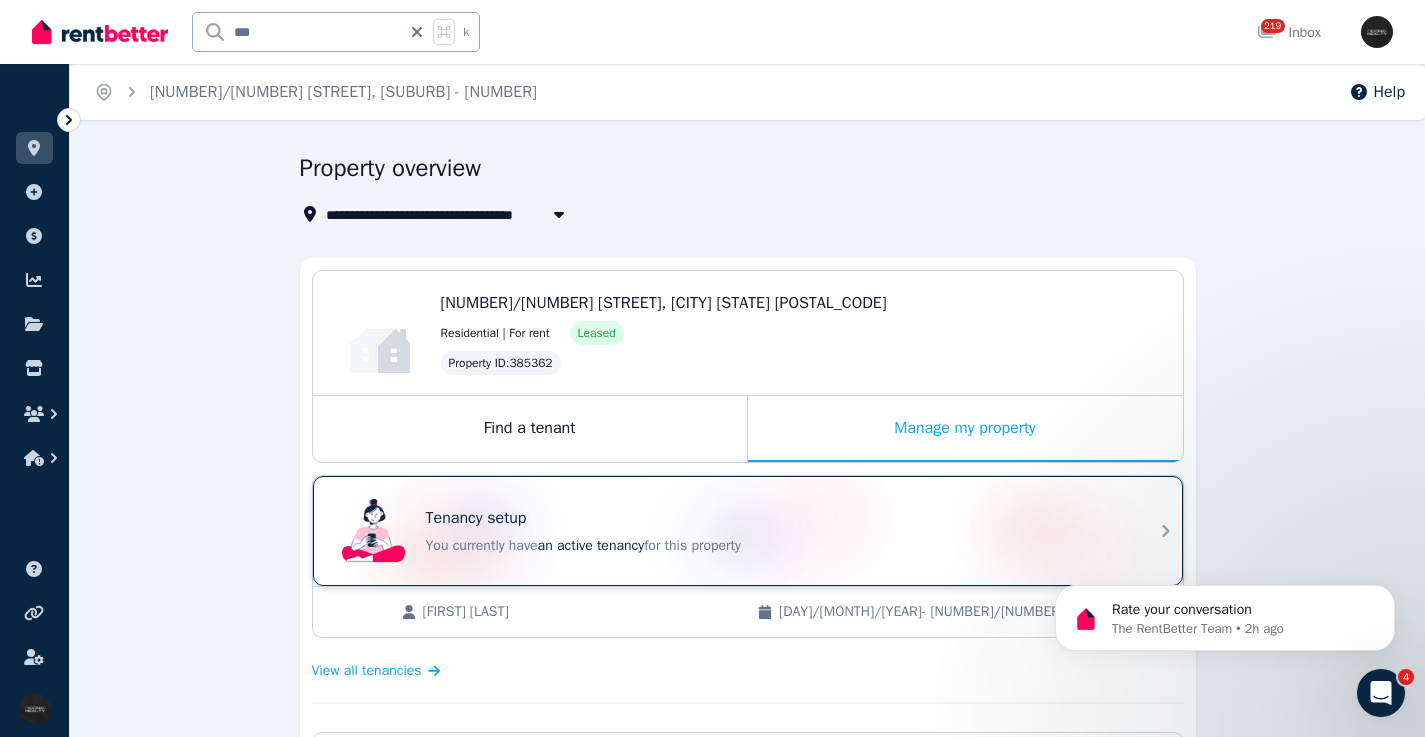 click on "Tenancy setup You currently have  an active tenancy  for this property" at bounding box center (730, 531) 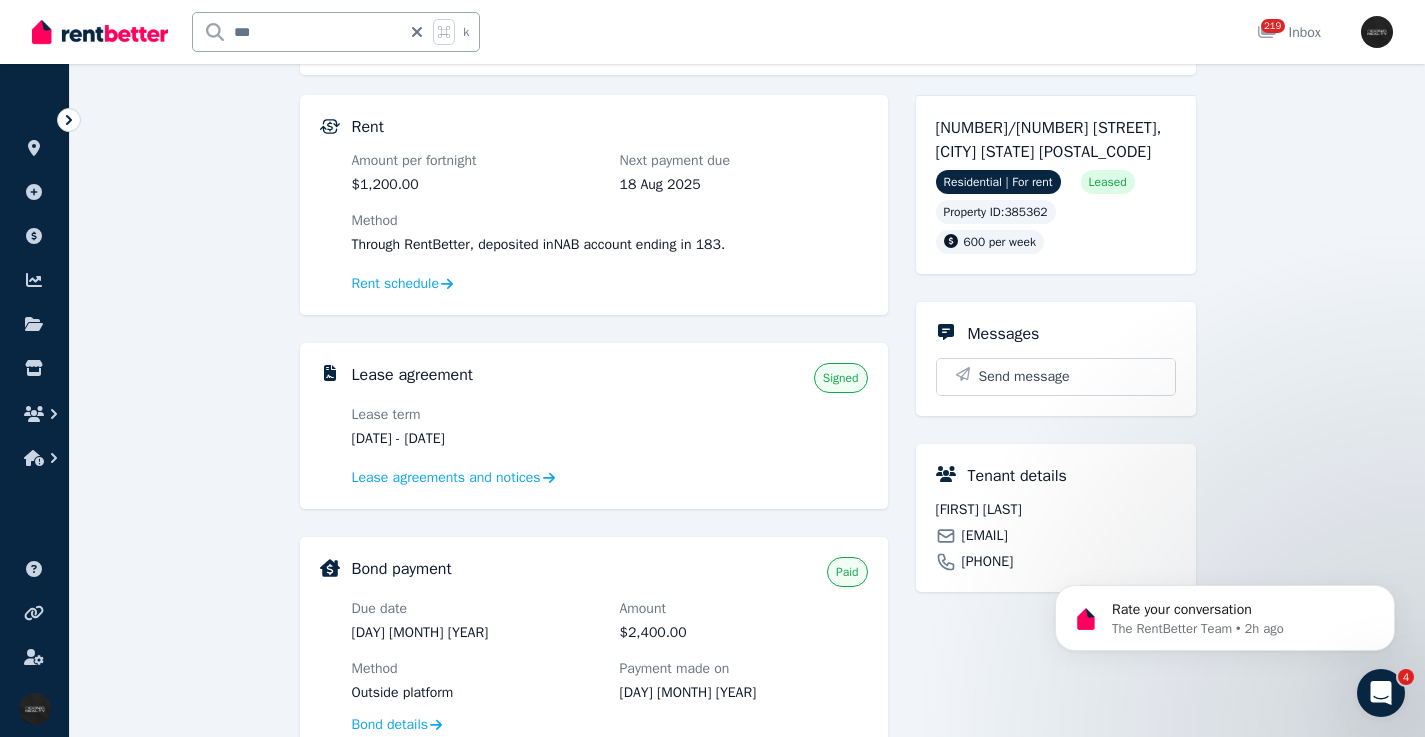 scroll, scrollTop: 409, scrollLeft: 0, axis: vertical 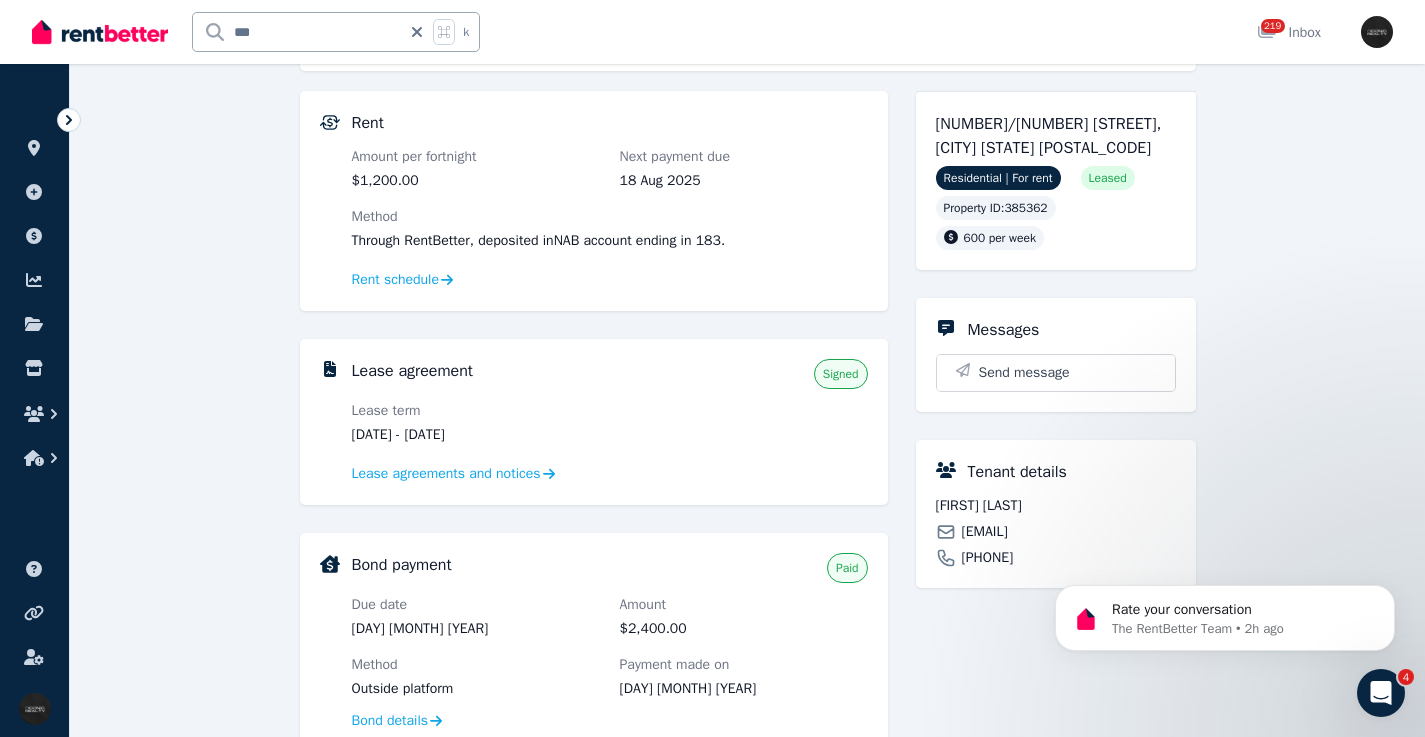 drag, startPoint x: 523, startPoint y: 433, endPoint x: 672, endPoint y: 408, distance: 151.08276 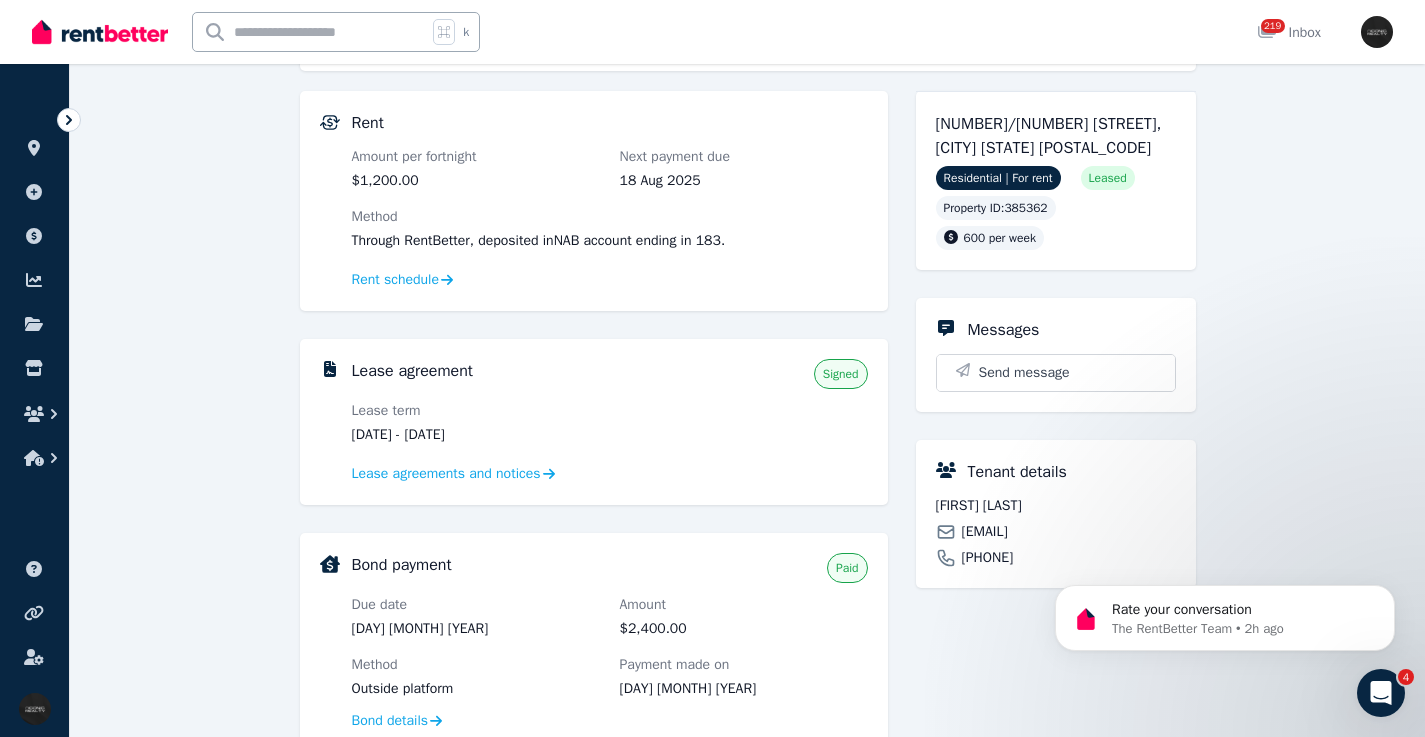 click at bounding box center (310, 32) 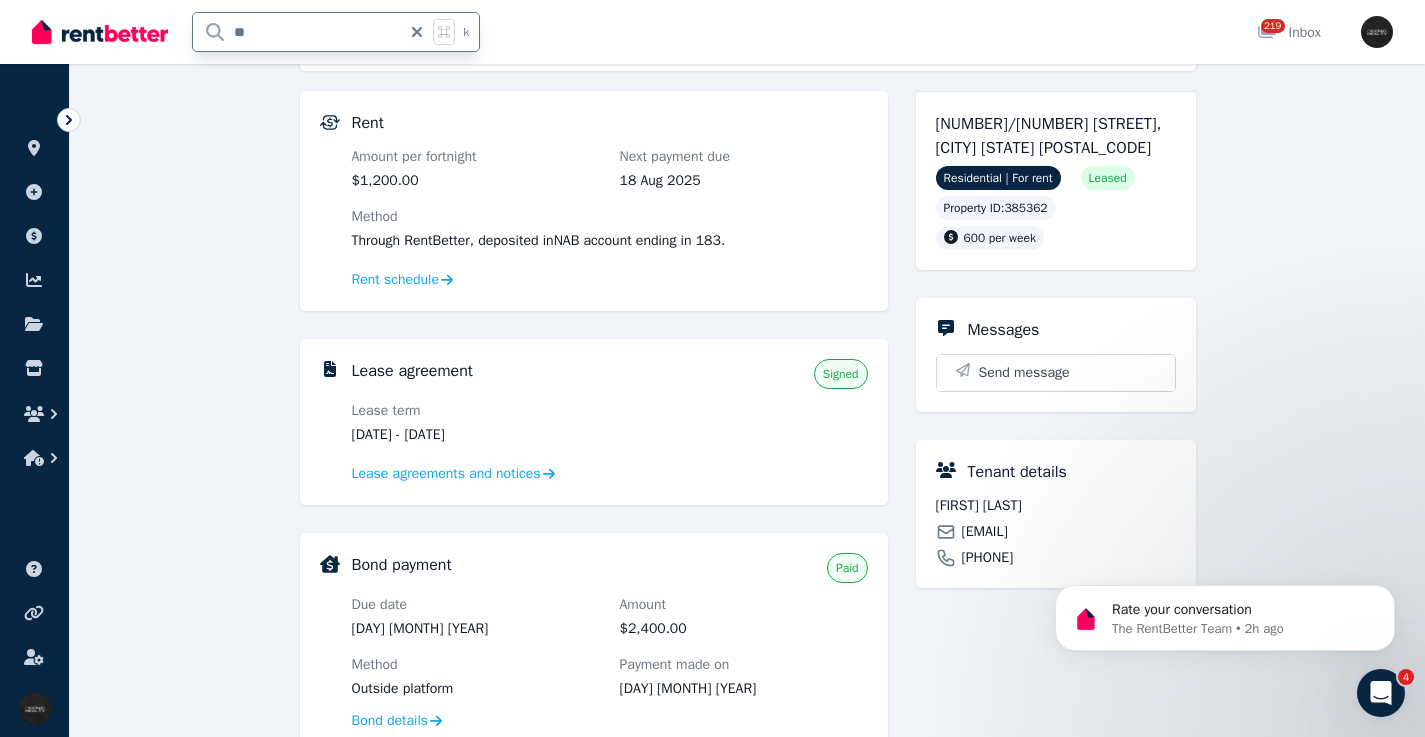 type on "***" 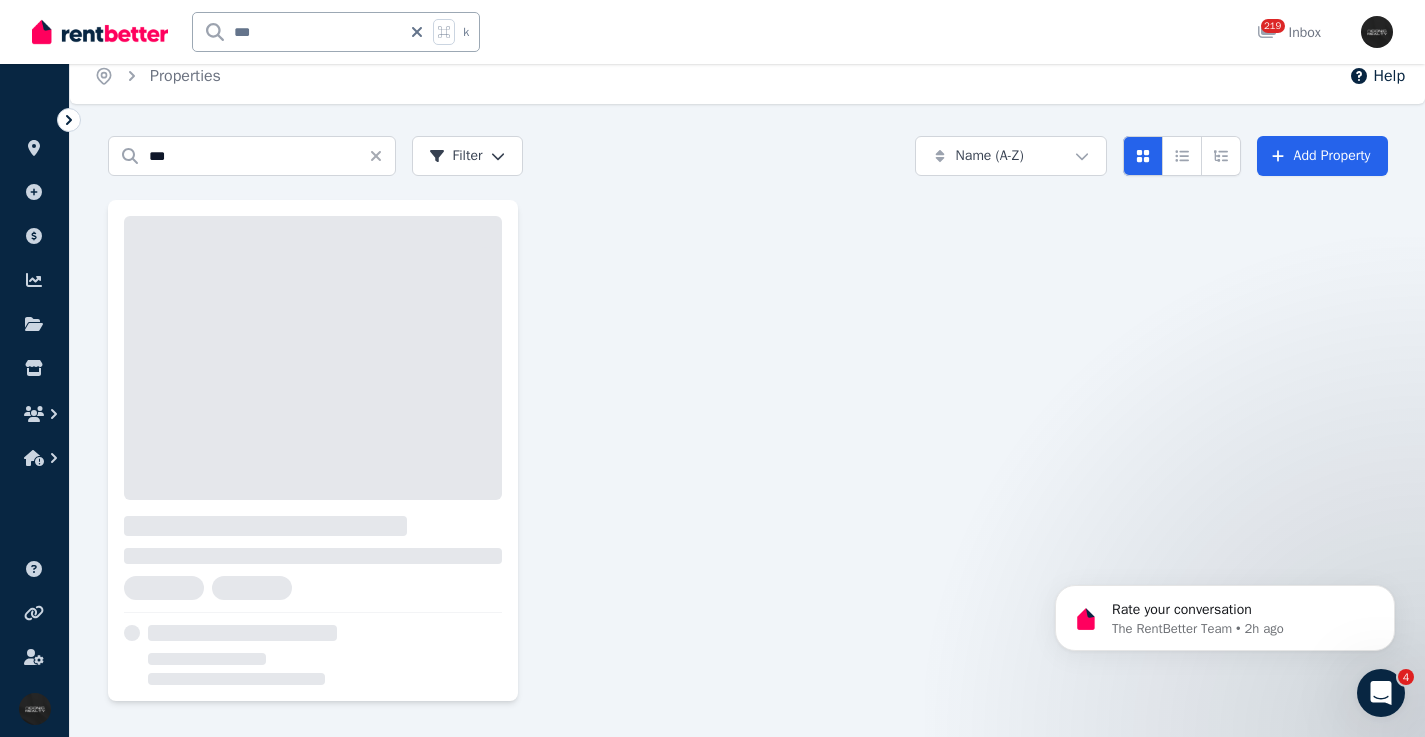 scroll, scrollTop: 0, scrollLeft: 0, axis: both 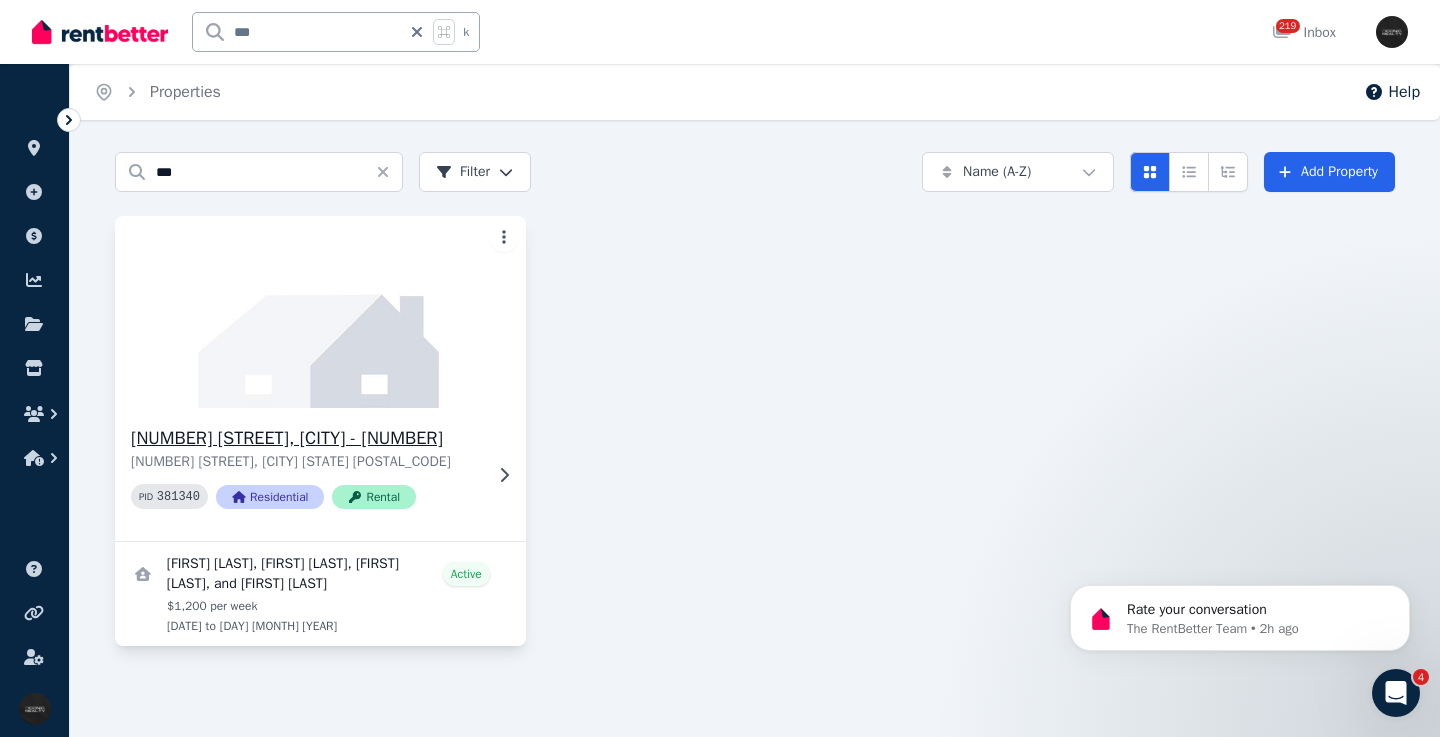 click 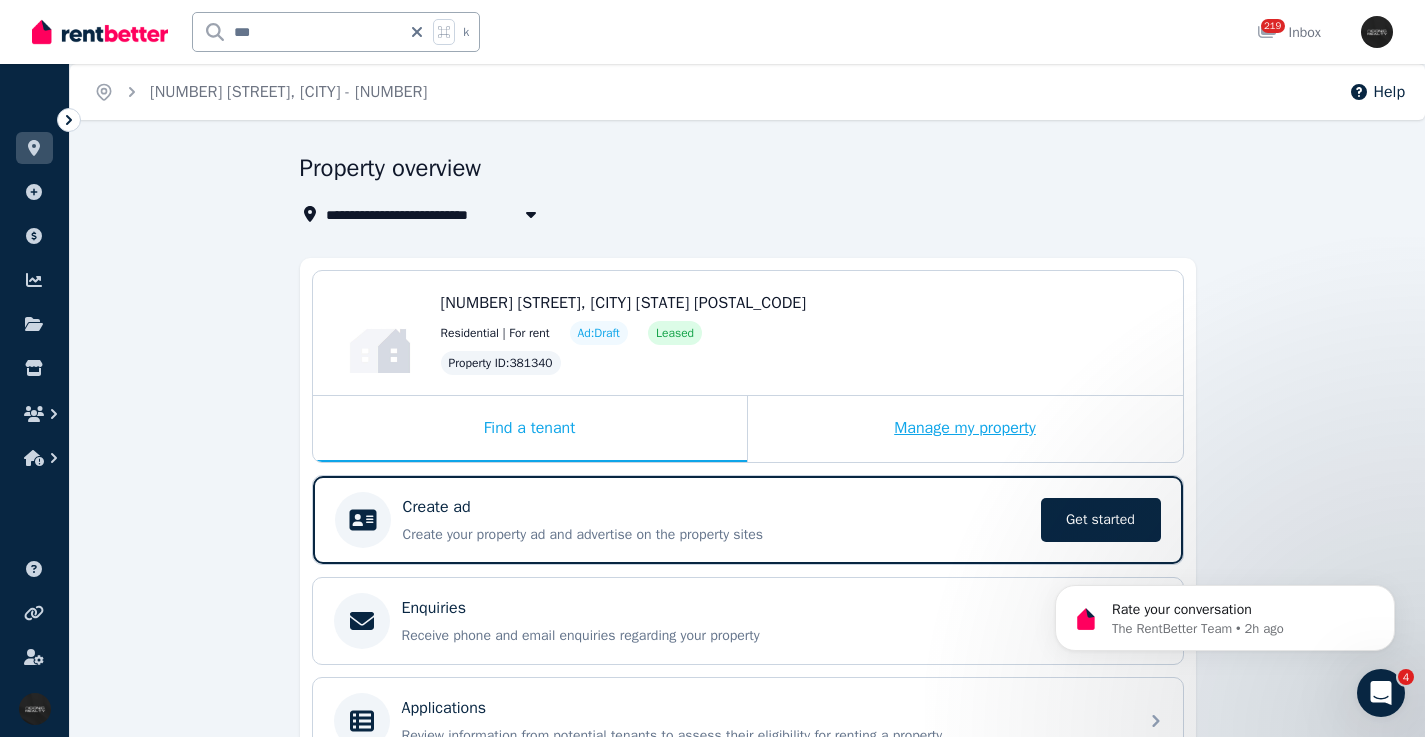 click on "Manage my property" at bounding box center [965, 429] 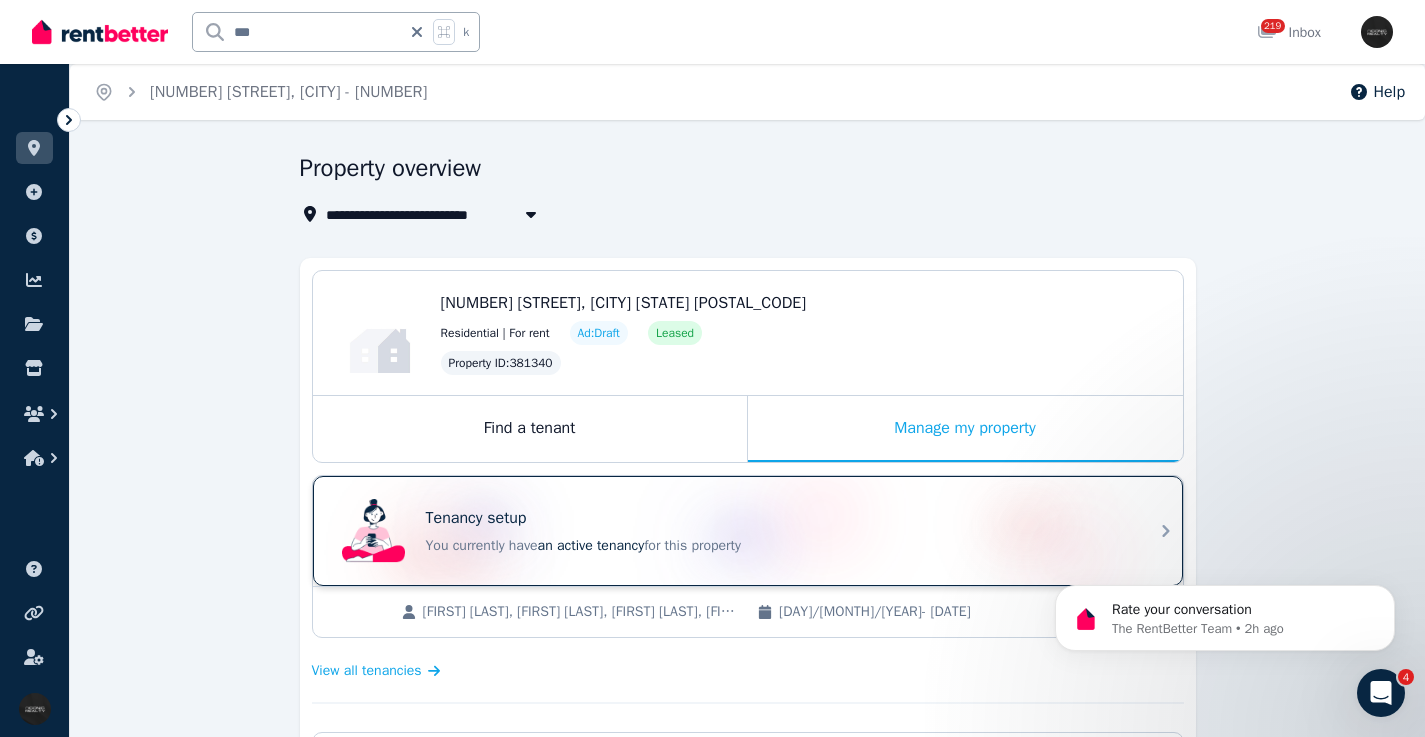 click on "Tenancy setup You currently have  an active tenancy  for this property" at bounding box center (730, 531) 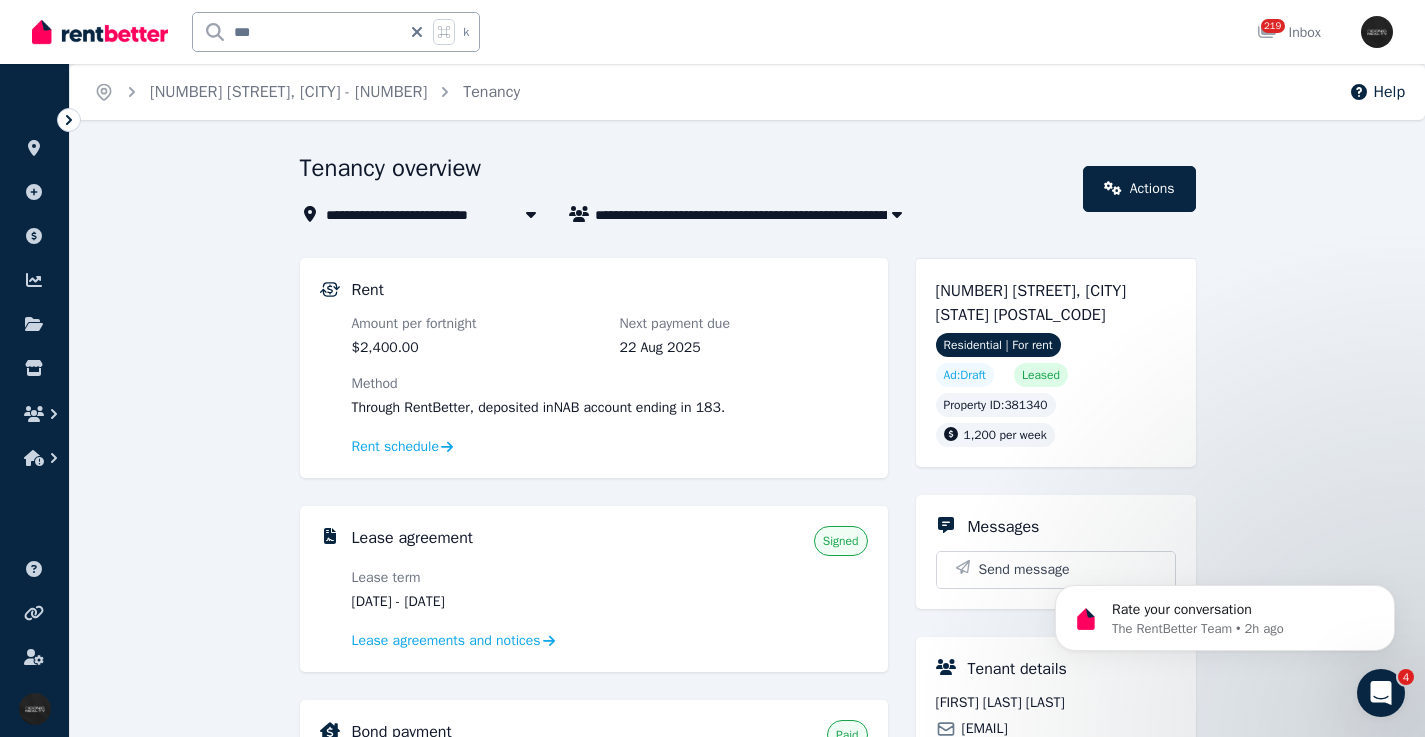drag, startPoint x: 526, startPoint y: 601, endPoint x: 466, endPoint y: 589, distance: 61.188232 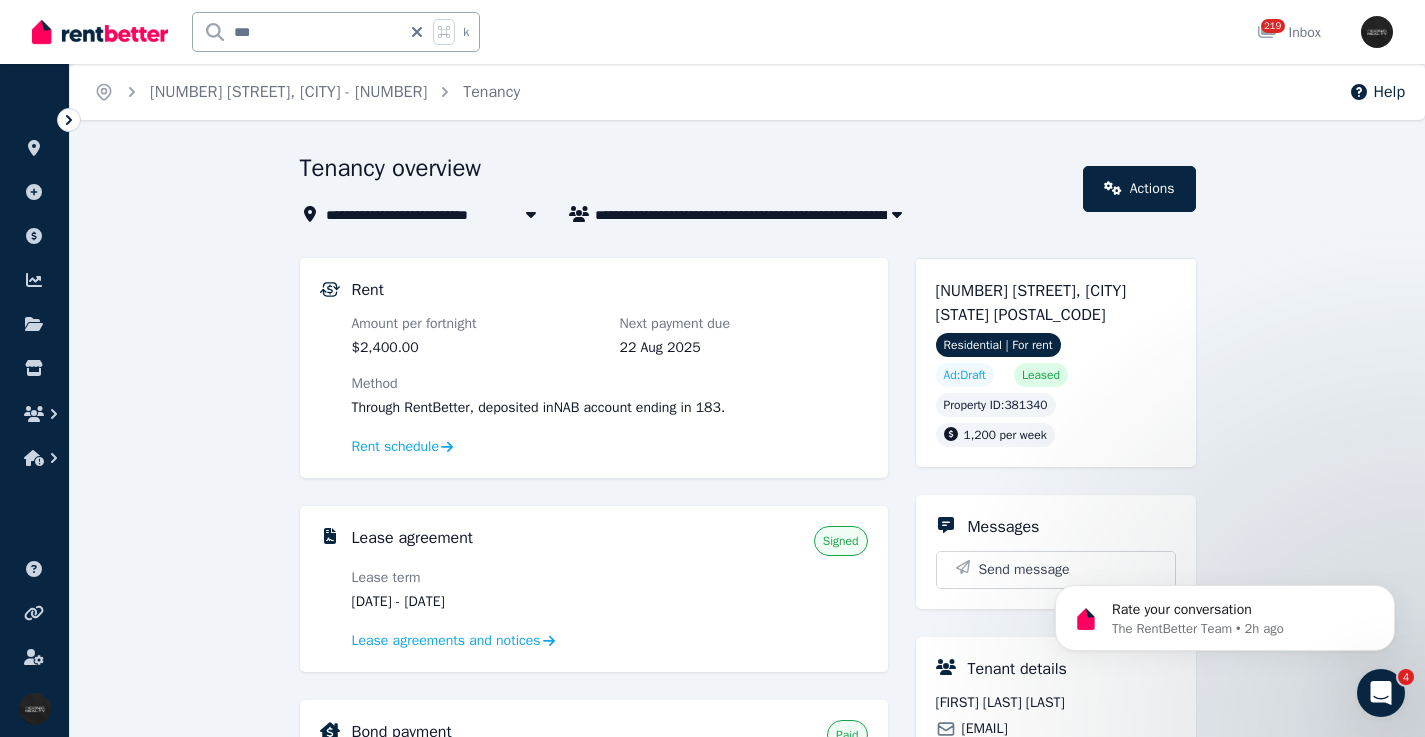 drag, startPoint x: 522, startPoint y: 601, endPoint x: 440, endPoint y: 604, distance: 82.05486 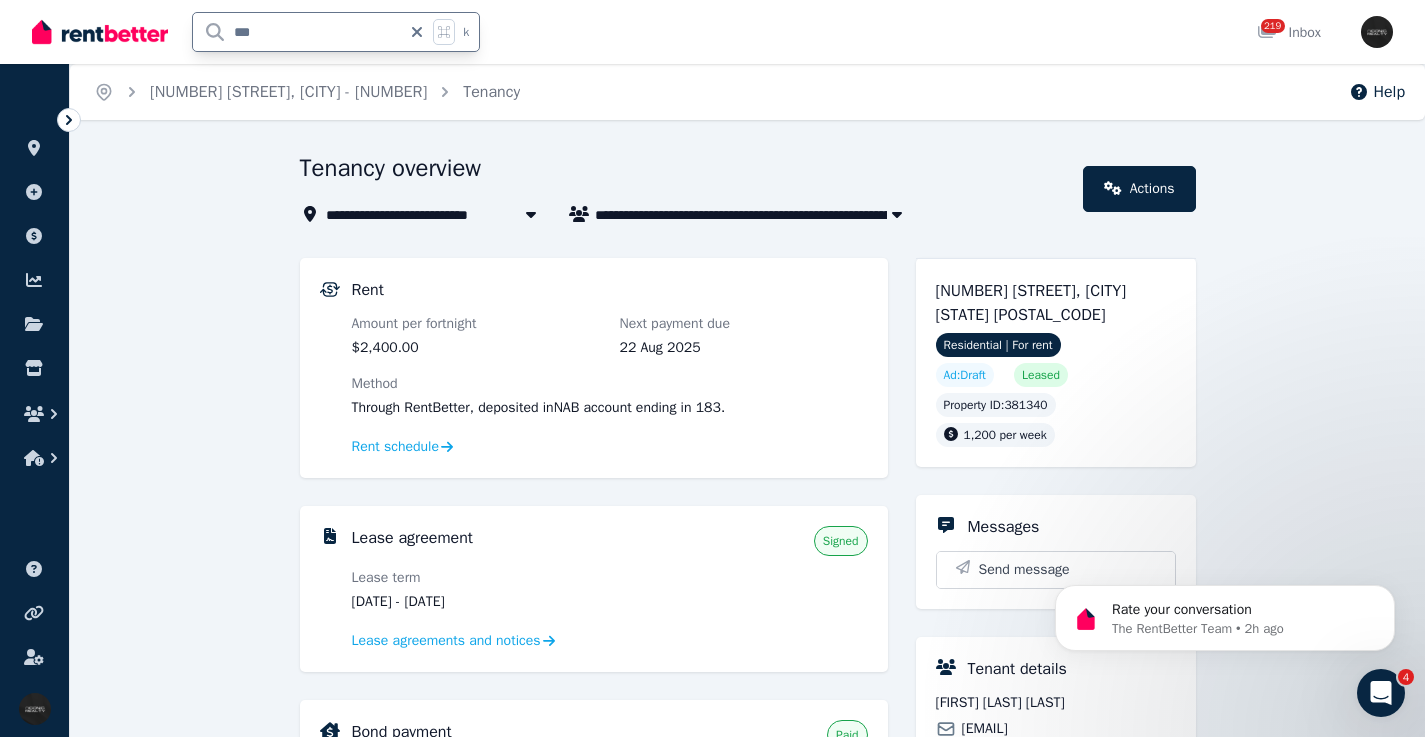 drag, startPoint x: 273, startPoint y: 38, endPoint x: 209, endPoint y: 36, distance: 64.03124 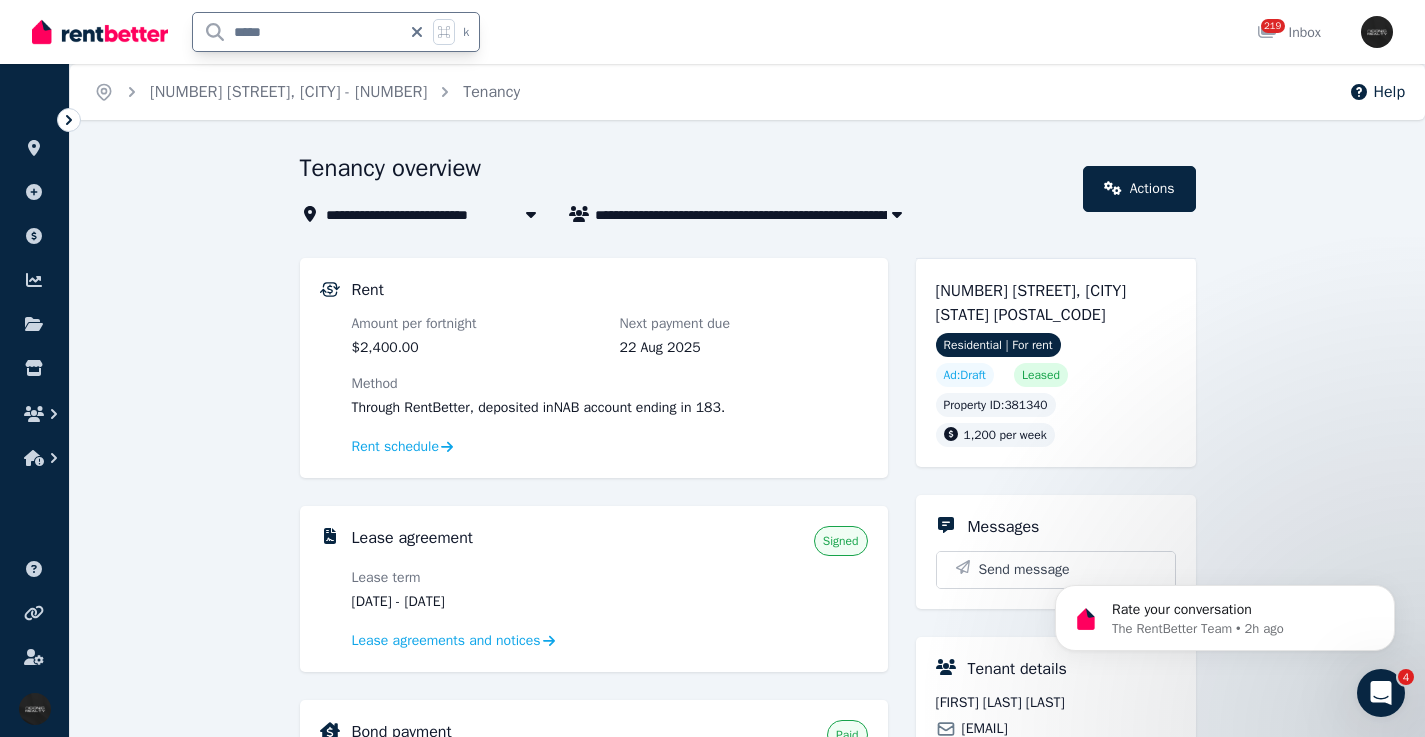 type on "******" 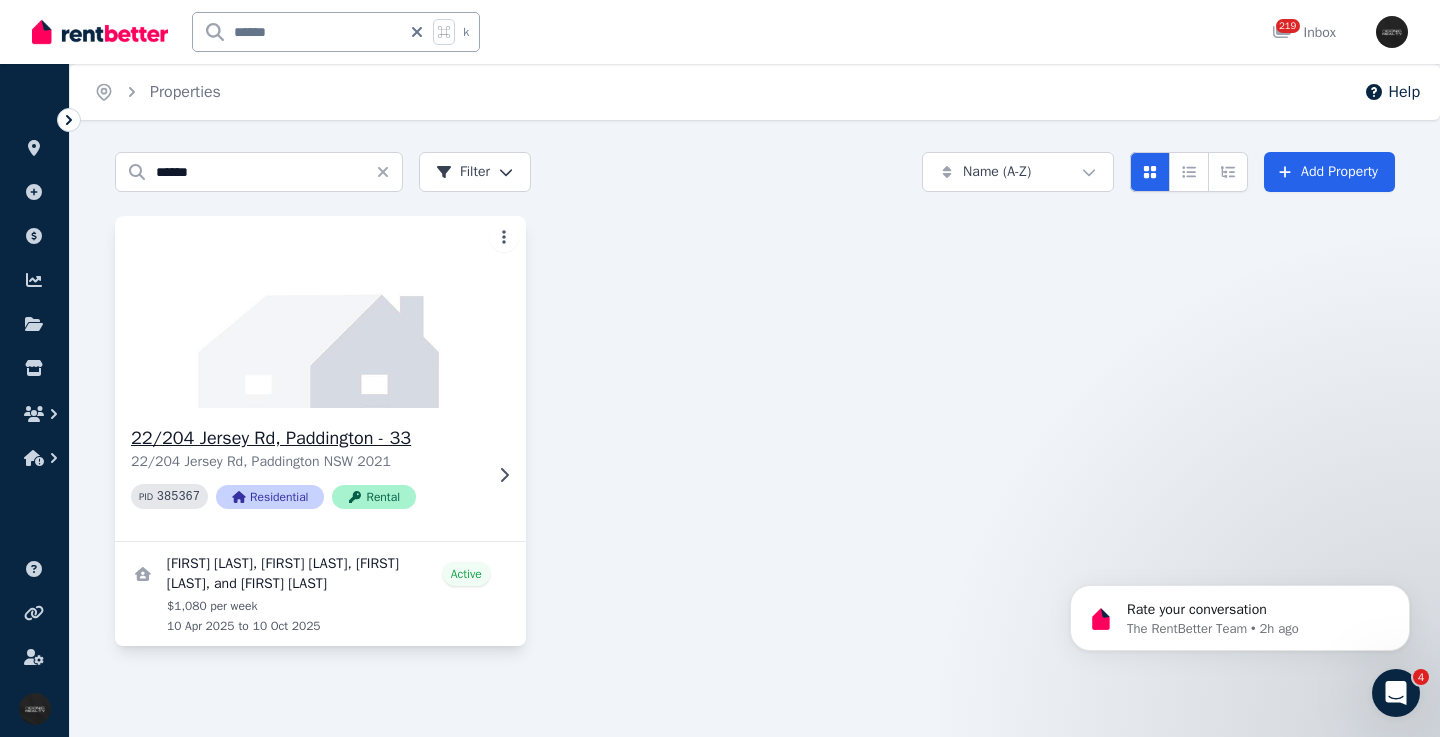 click on "22/204 Jersey Rd, Paddington - 33 22/204 Jersey Rd, Paddington NSW 2021 PID   385367 Residential Rental" at bounding box center [320, 474] 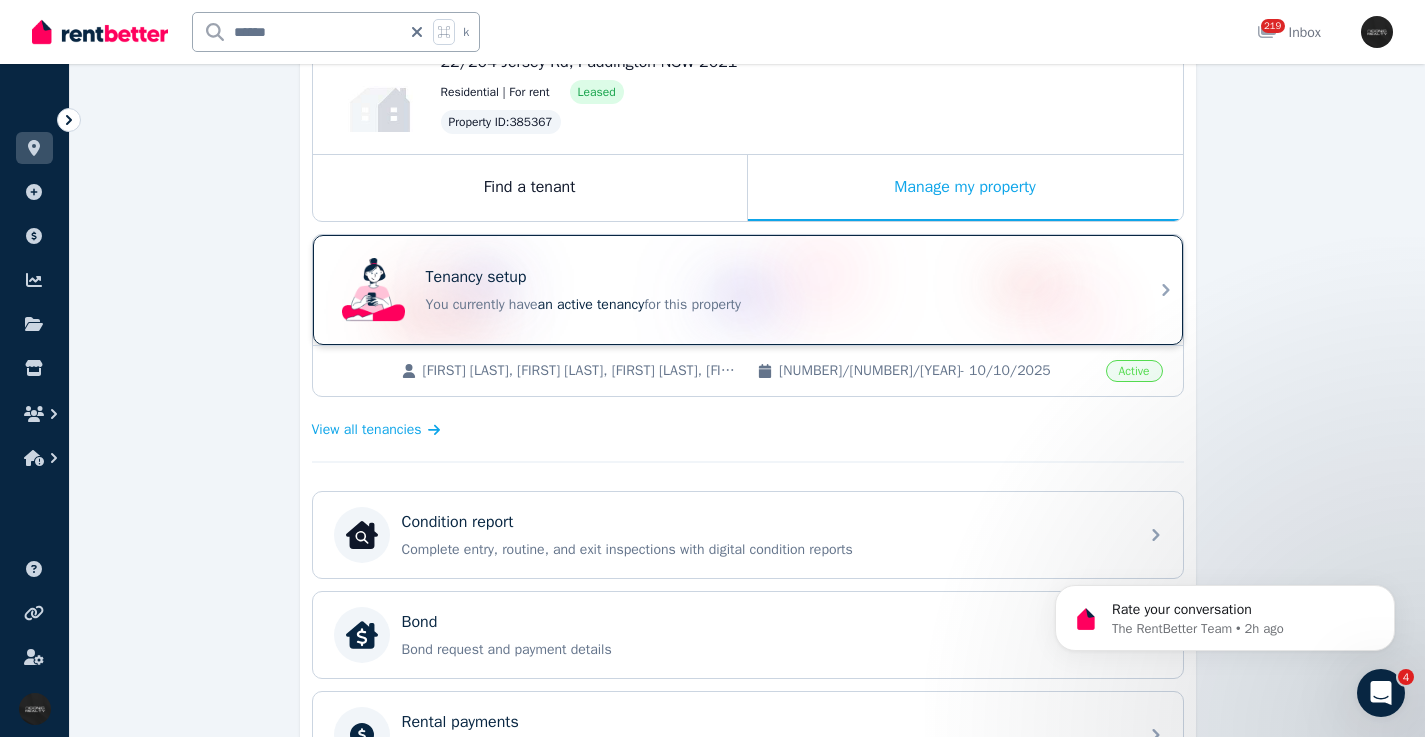 scroll, scrollTop: 243, scrollLeft: 0, axis: vertical 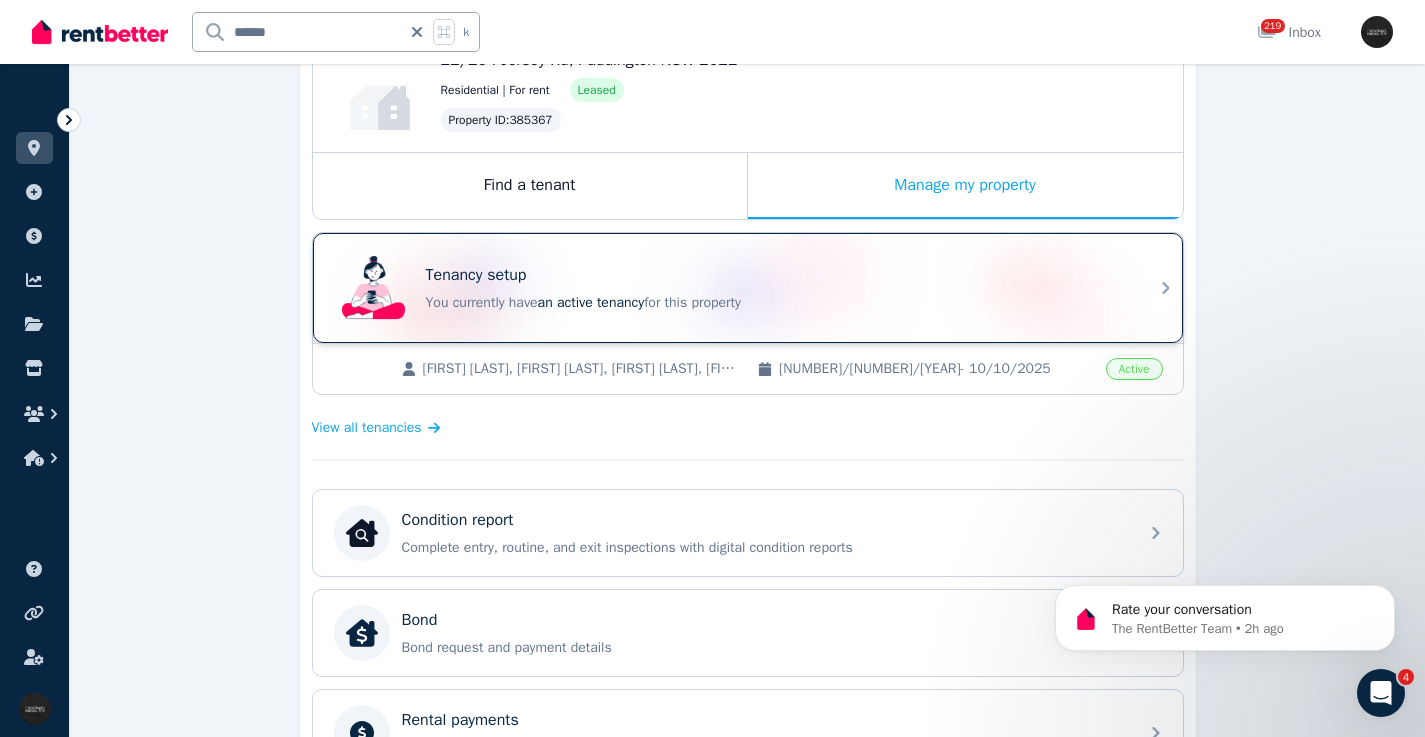click on "Tenancy setup" at bounding box center (776, 275) 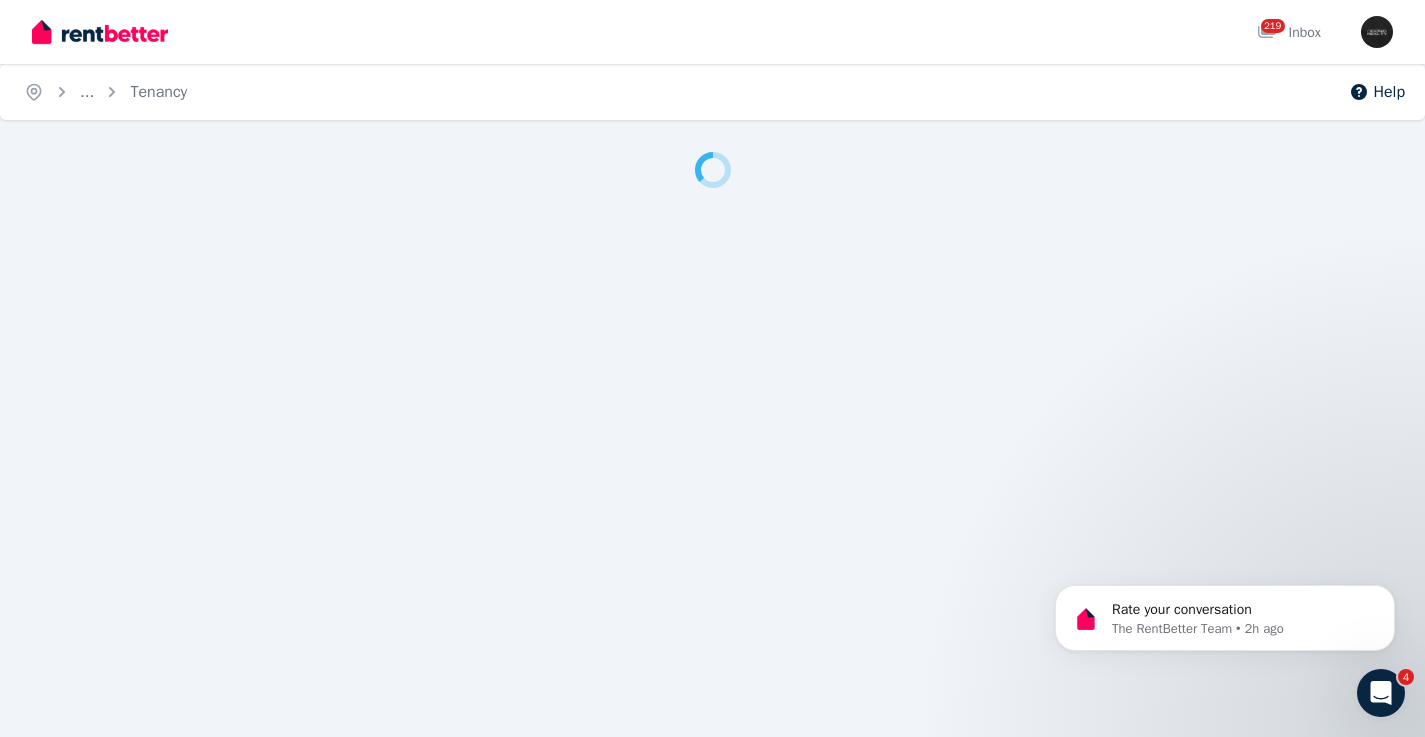 scroll, scrollTop: 0, scrollLeft: 0, axis: both 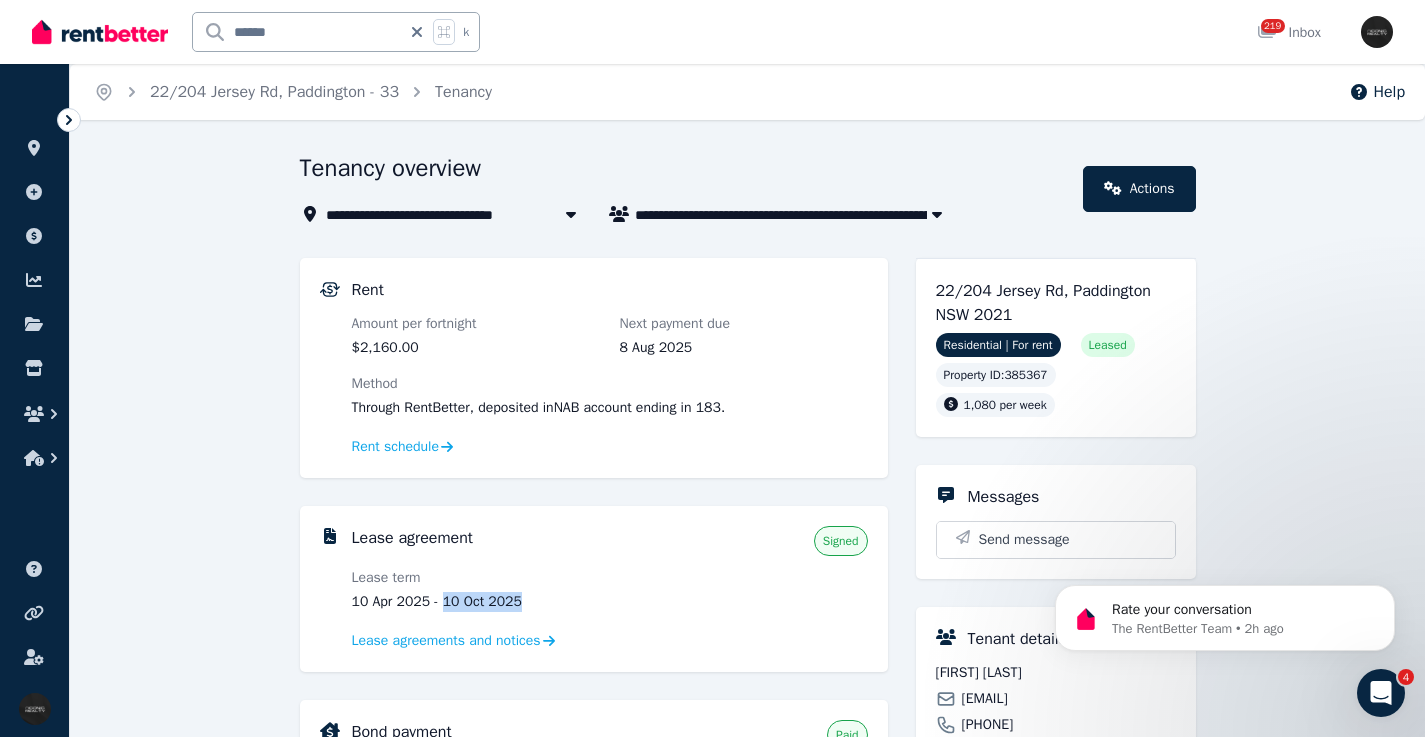 drag, startPoint x: 541, startPoint y: 599, endPoint x: 447, endPoint y: 600, distance: 94.00532 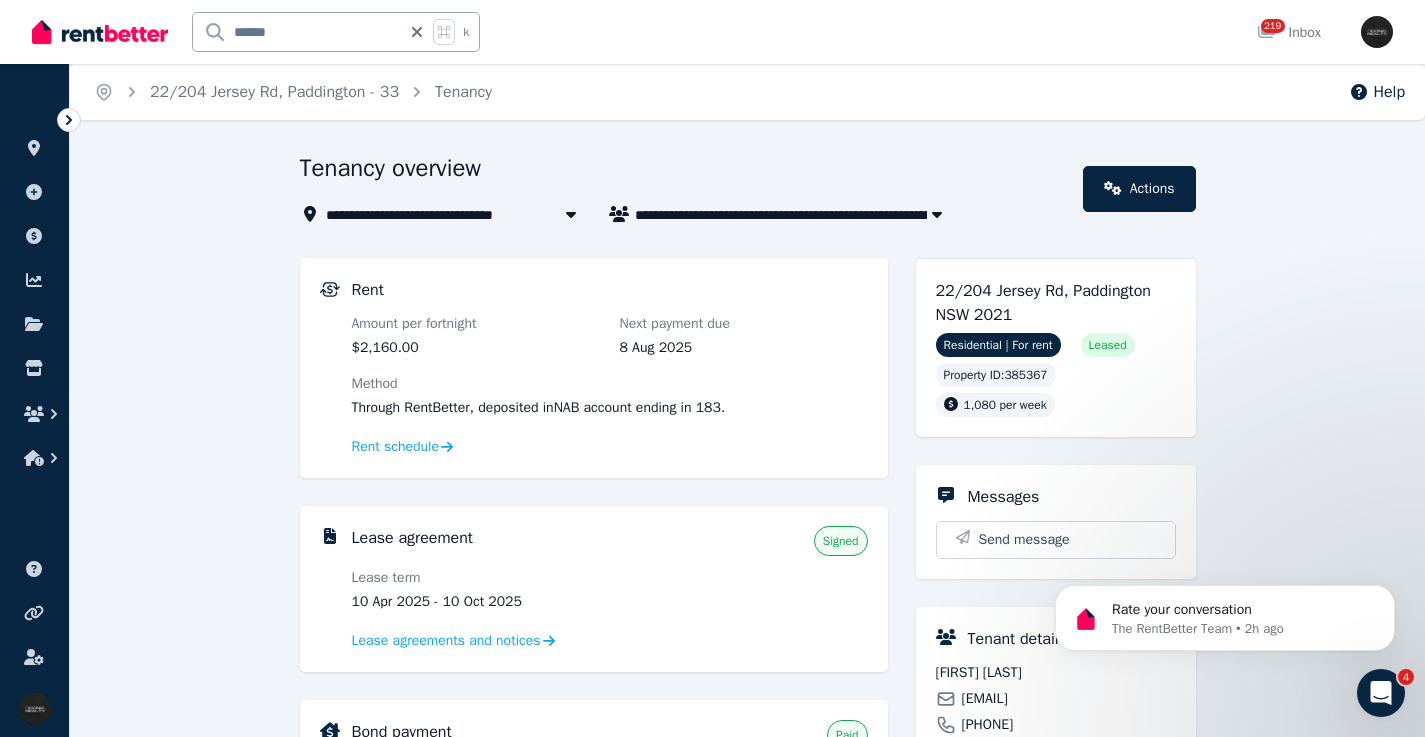 click 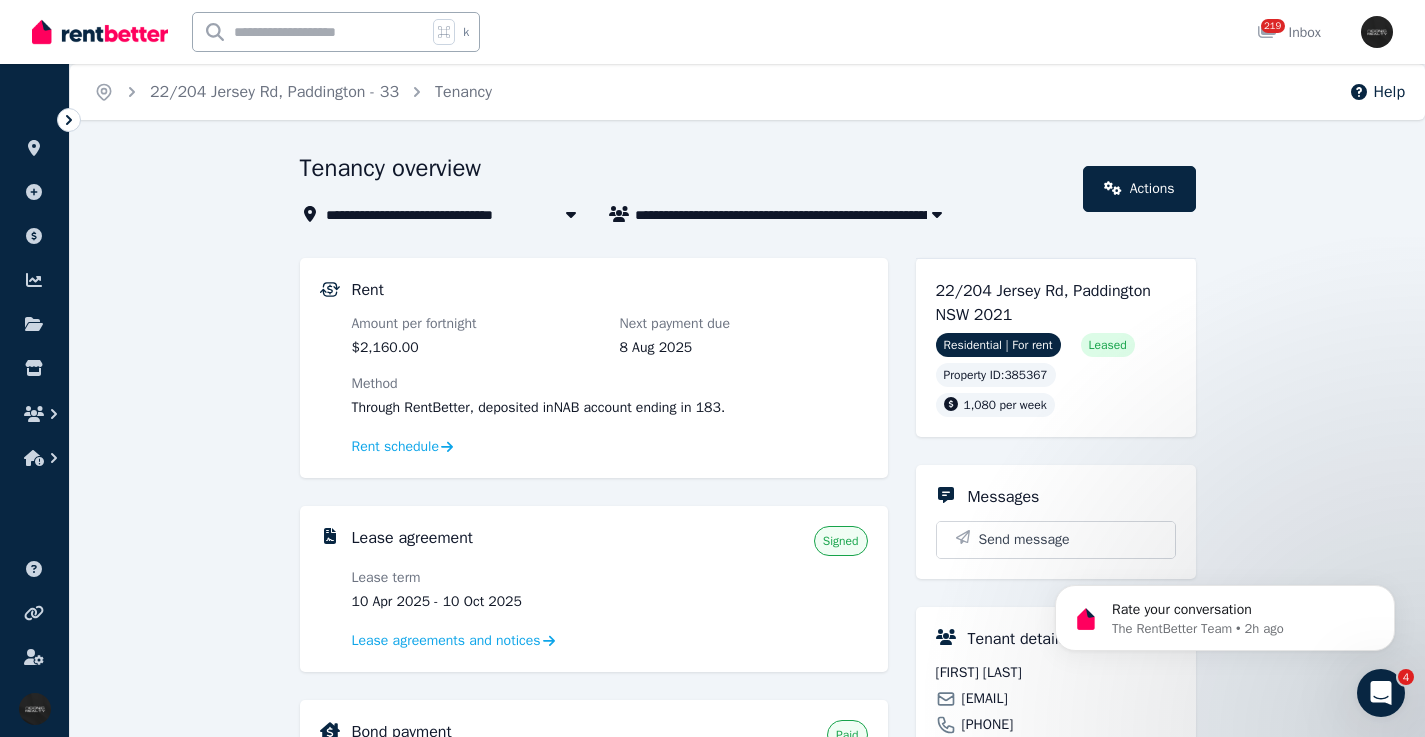 drag, startPoint x: 369, startPoint y: 43, endPoint x: 383, endPoint y: 42, distance: 14.035668 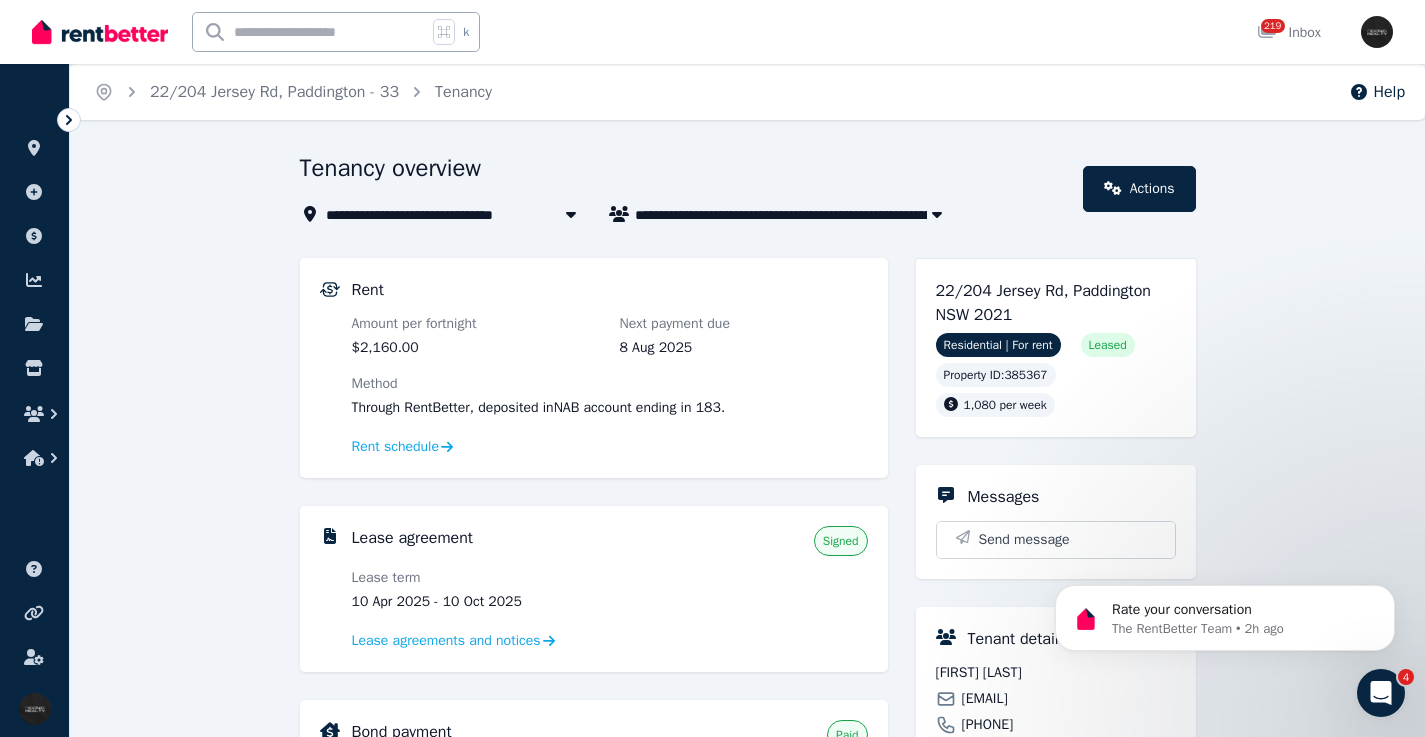 click at bounding box center (310, 32) 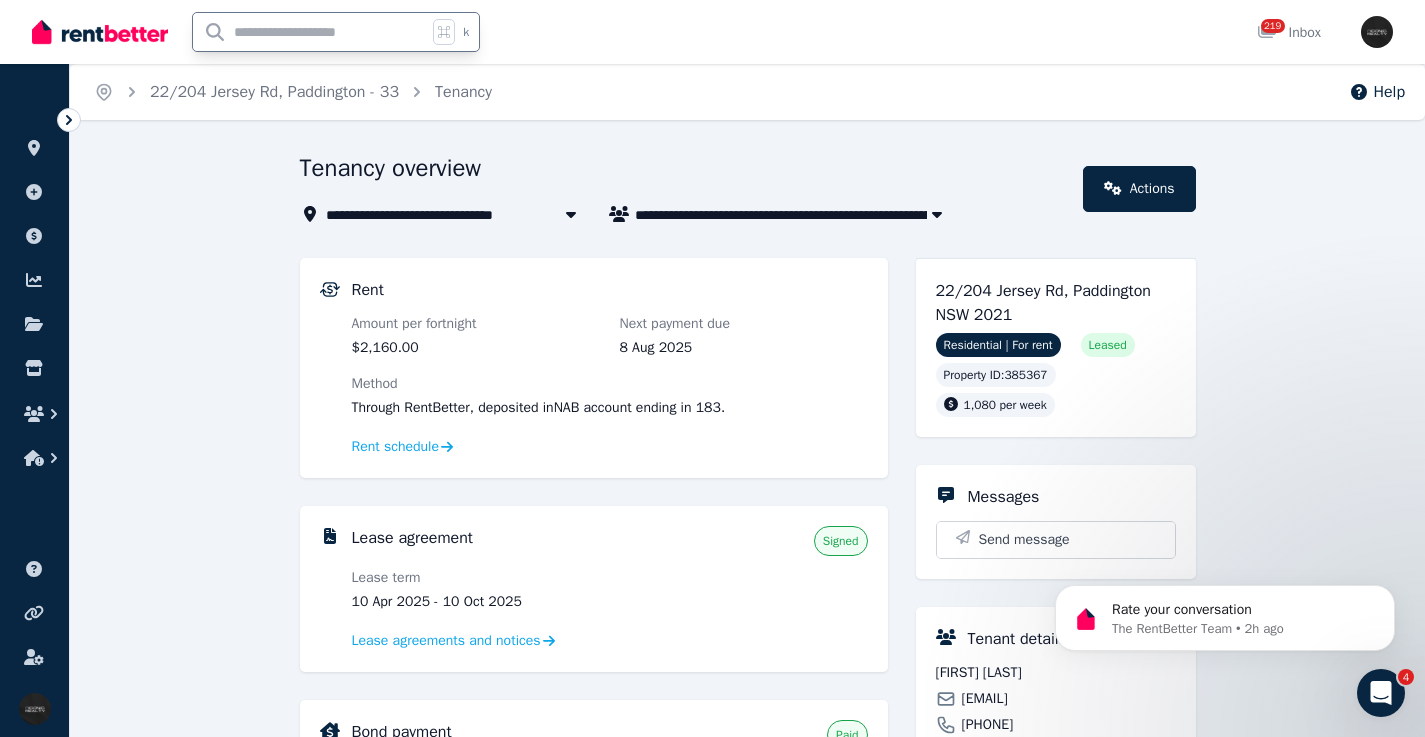 type on "*" 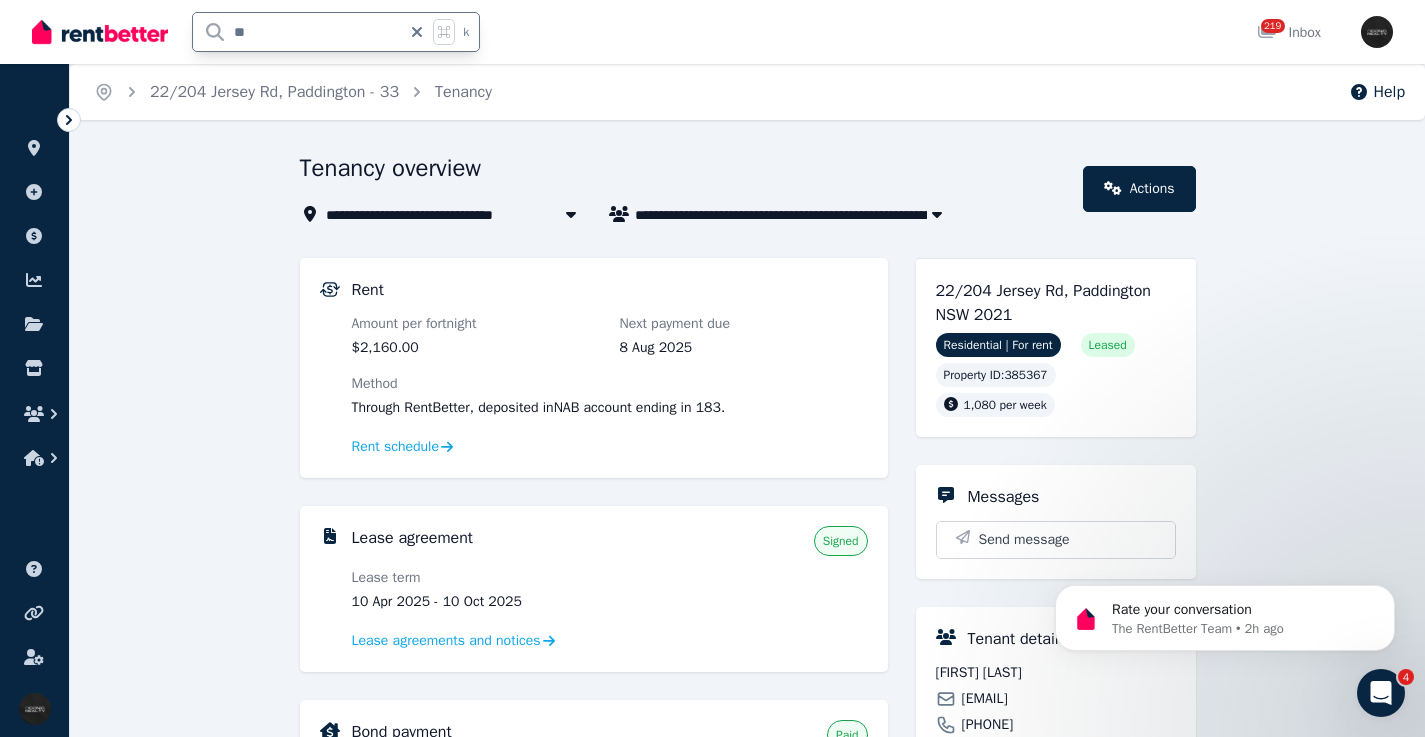 type on "**" 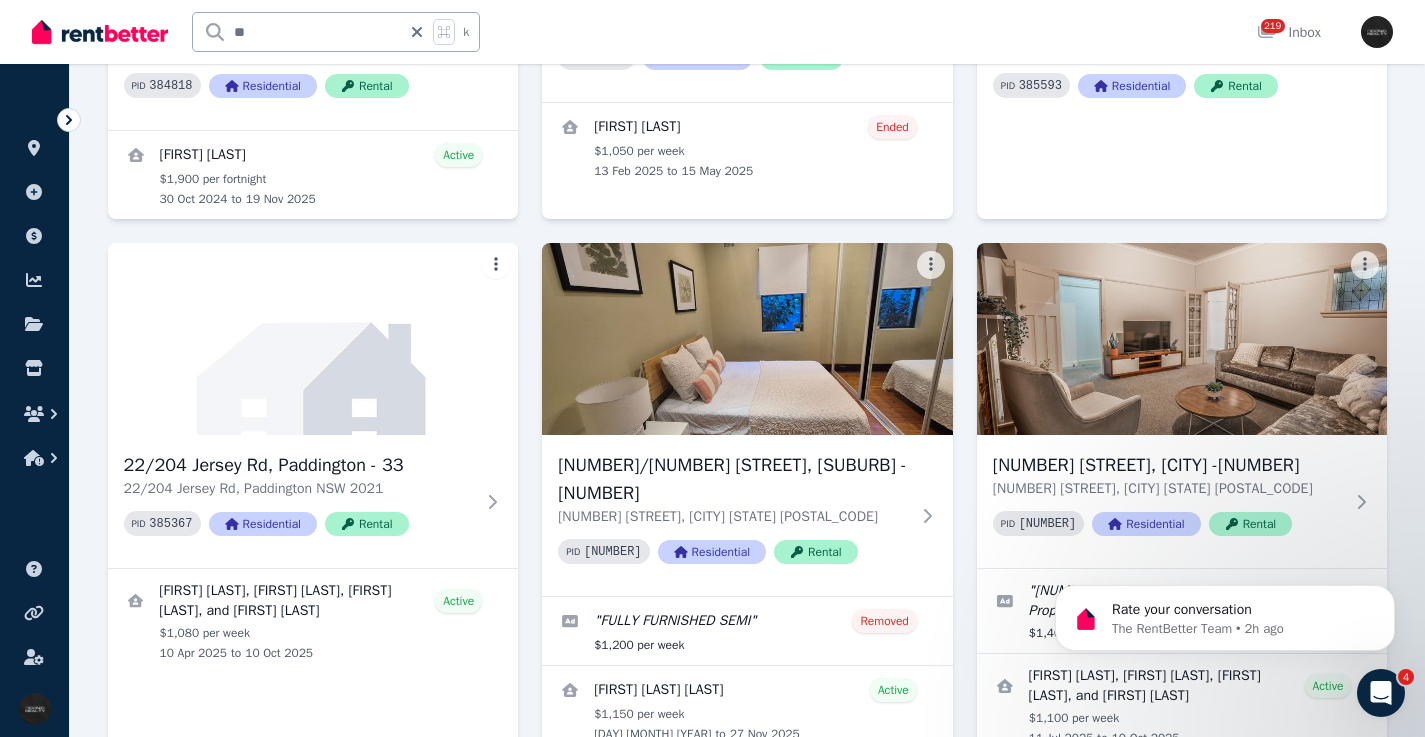 scroll, scrollTop: 1511, scrollLeft: 0, axis: vertical 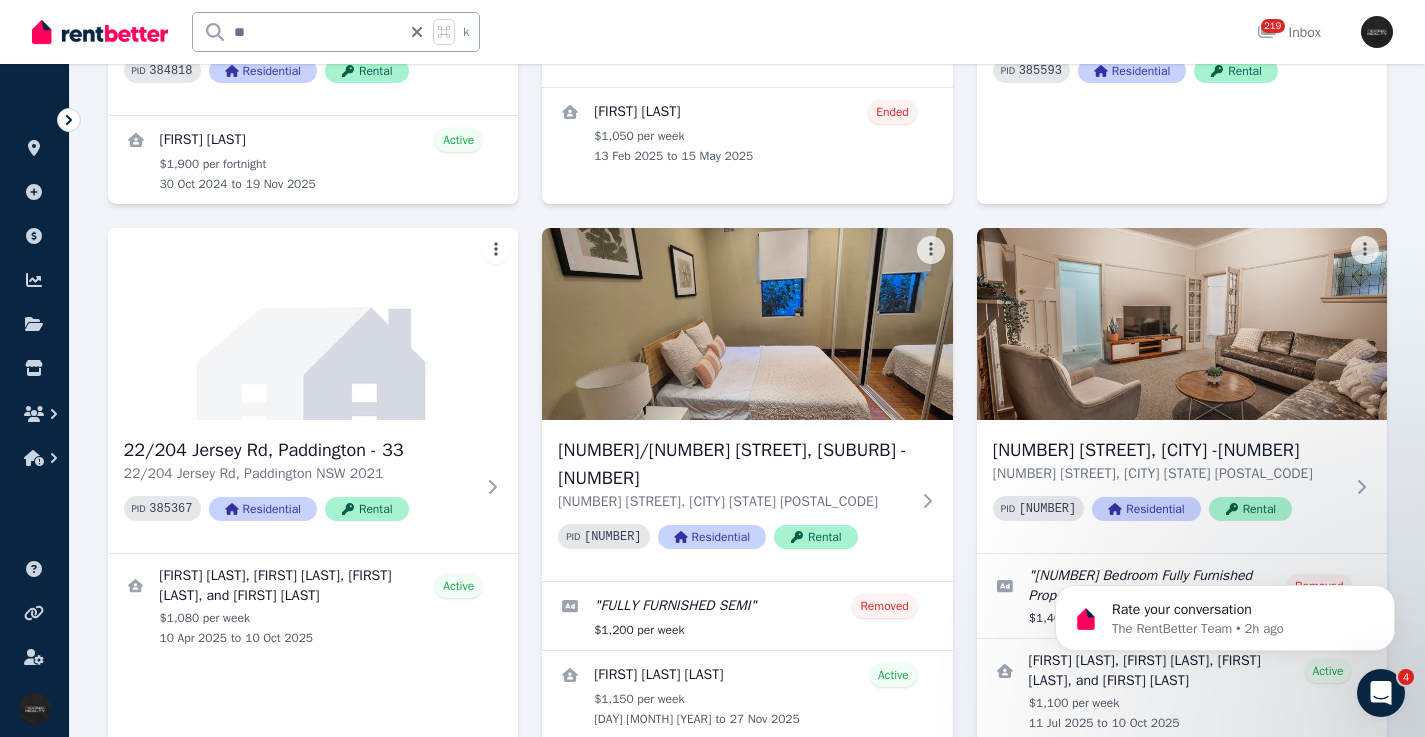 drag, startPoint x: 1424, startPoint y: 169, endPoint x: 323, endPoint y: 1, distance: 1113.7437 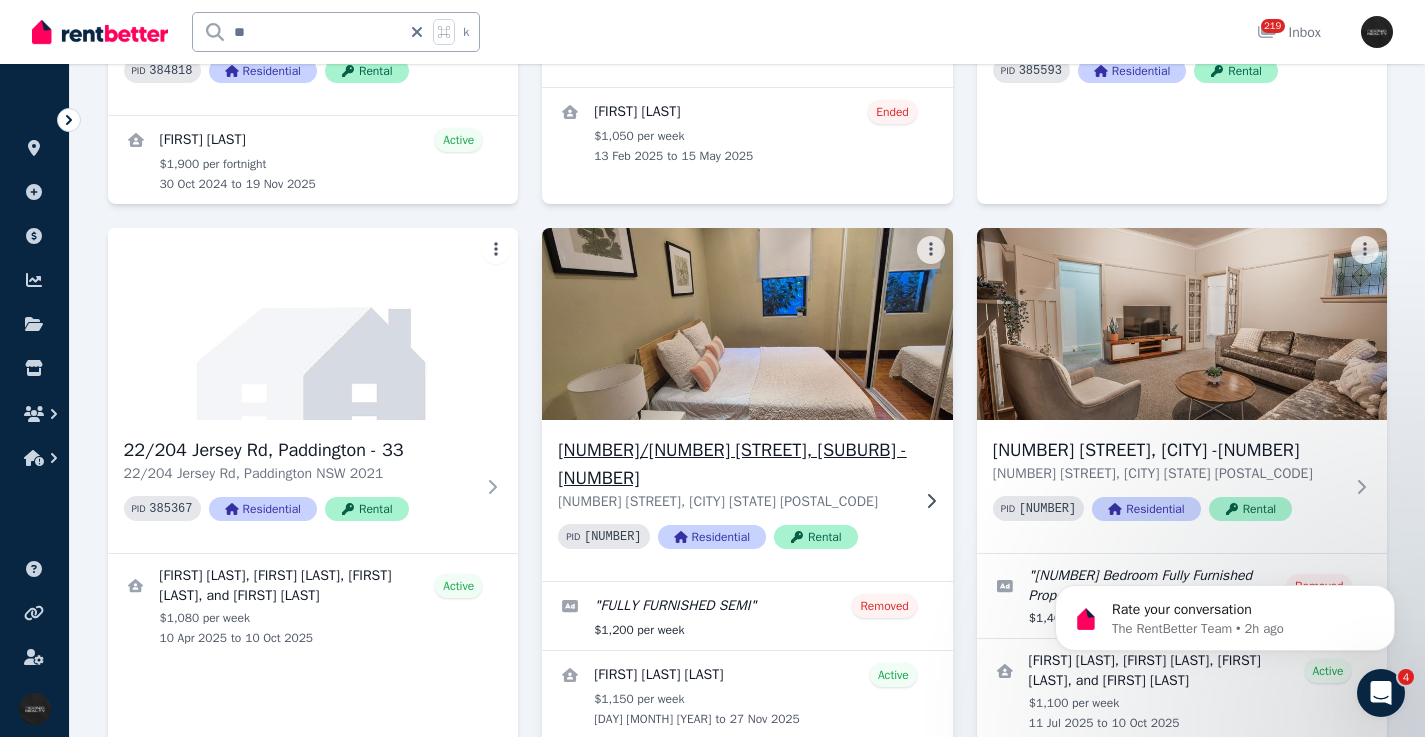 click on "33 Harbourne Rd, Kingsford - 82" at bounding box center (733, 464) 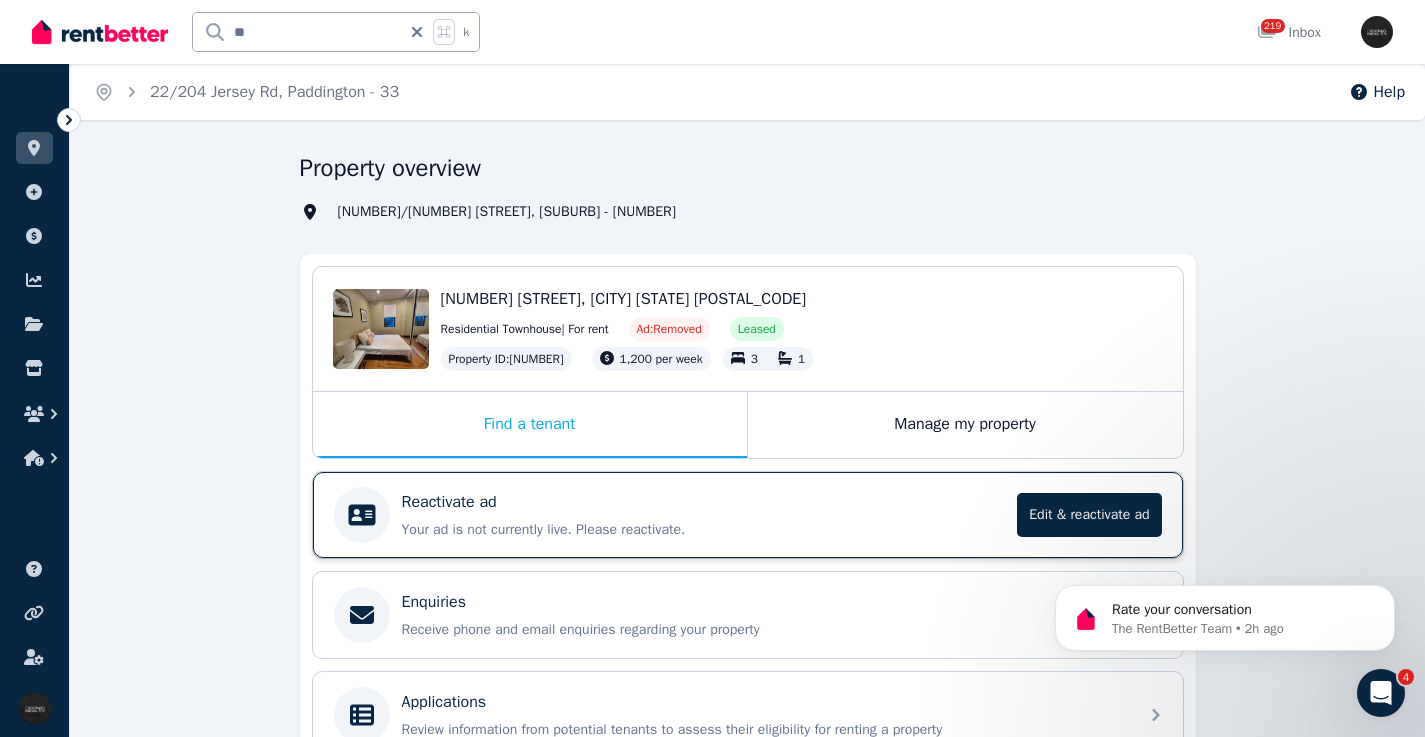 click on "Reactivate ad" at bounding box center [704, 502] 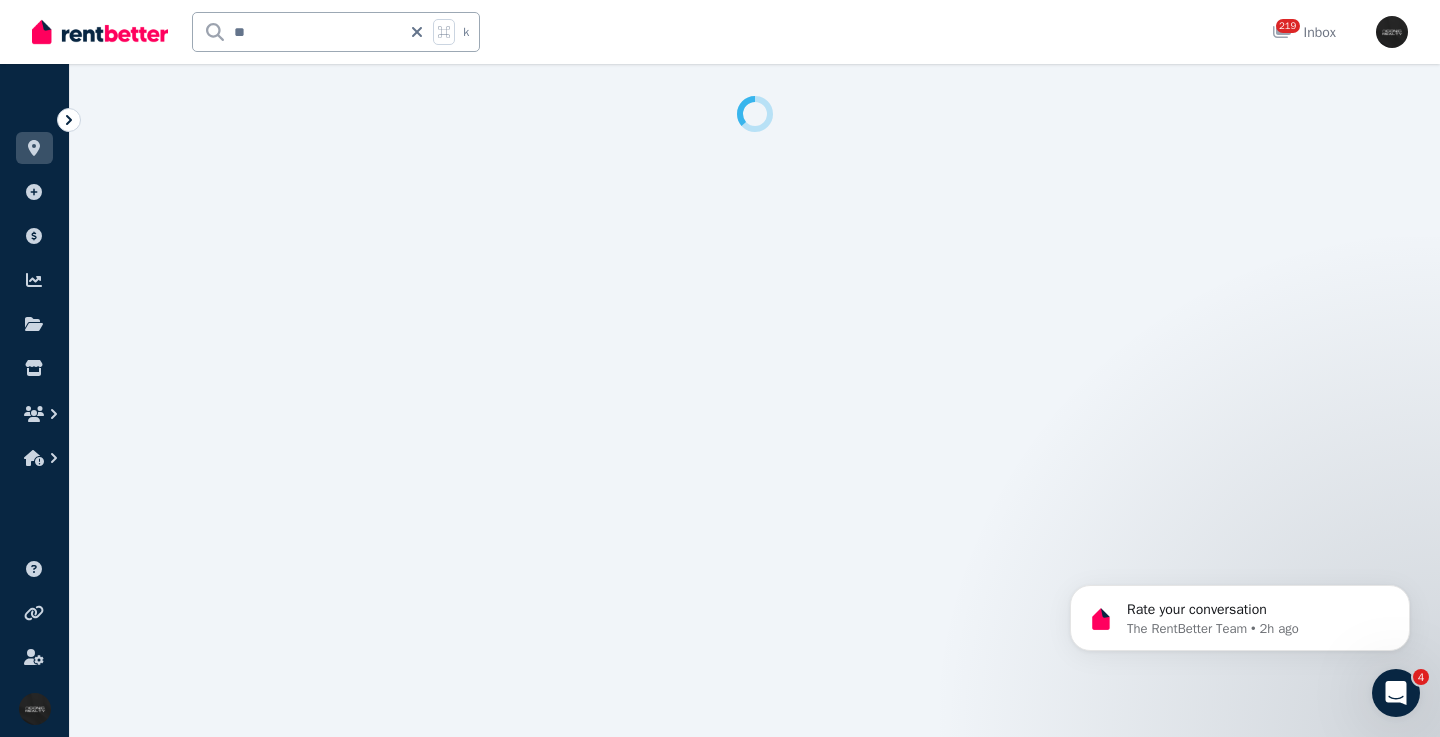 select on "***" 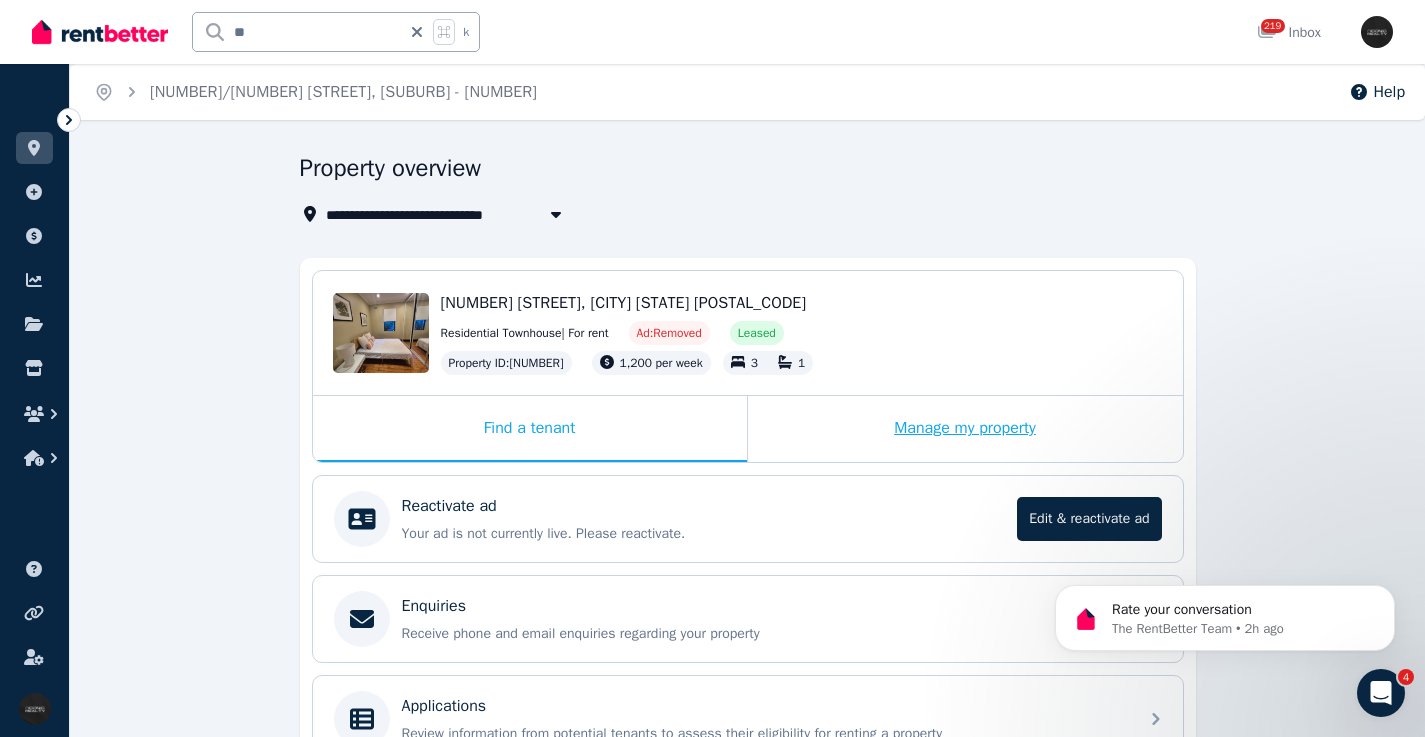 click on "Manage my property" at bounding box center (965, 429) 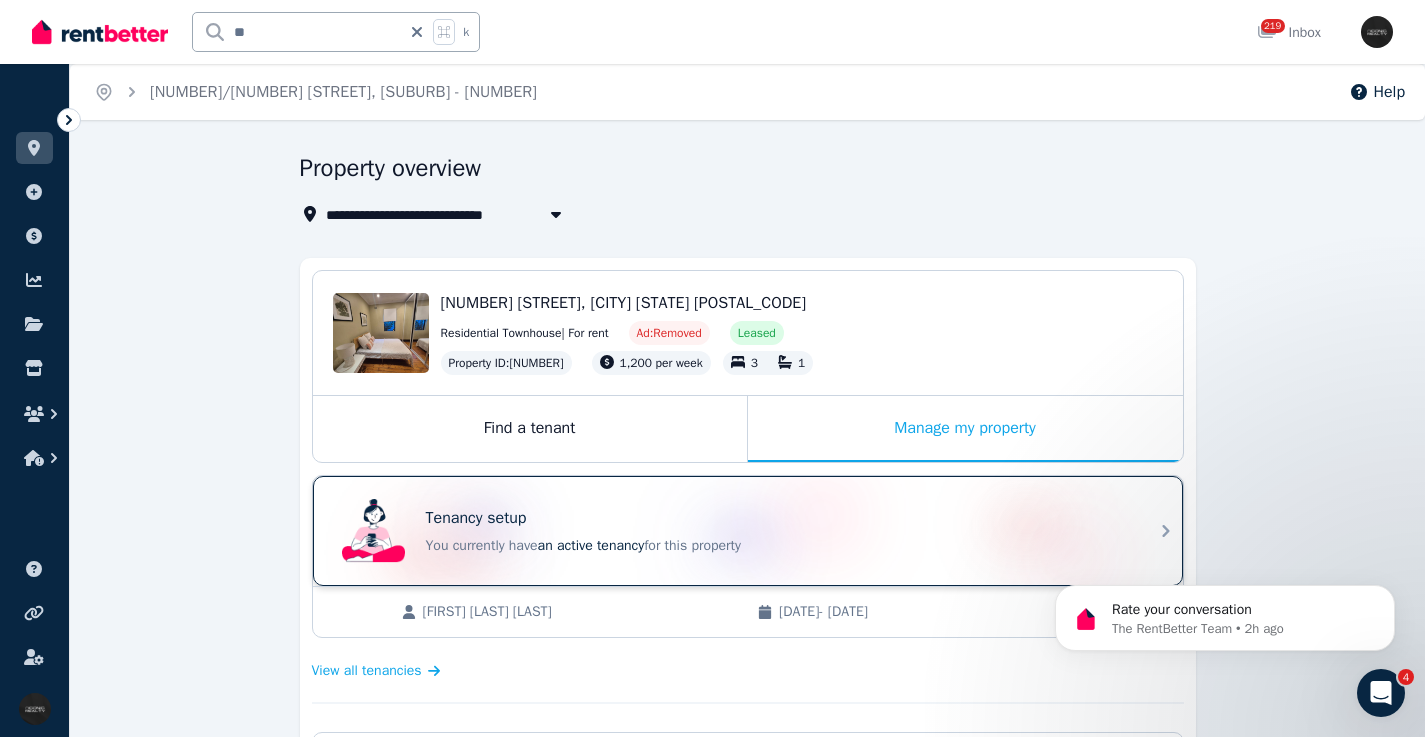 click on "You currently have  an active tenancy  for this property" at bounding box center (776, 546) 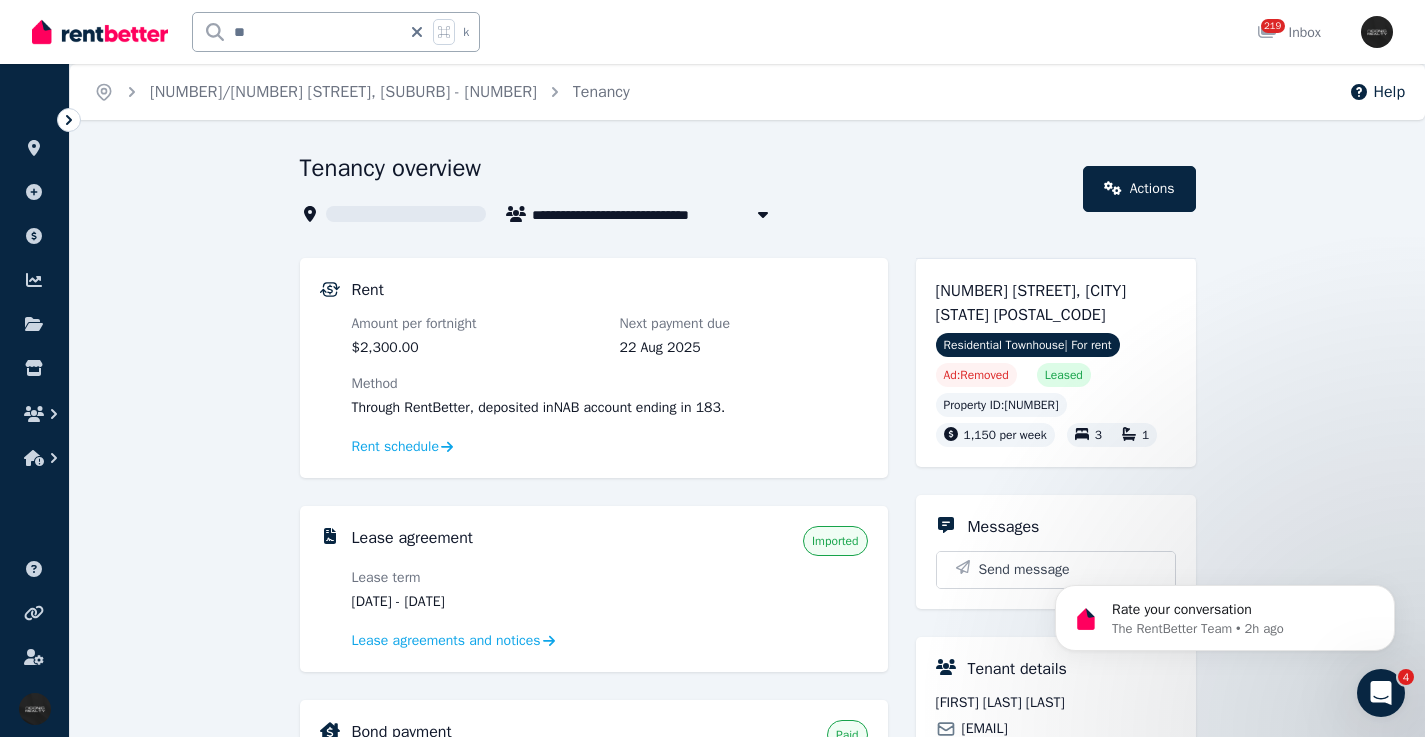 drag, startPoint x: 536, startPoint y: 599, endPoint x: 507, endPoint y: 566, distance: 43.931767 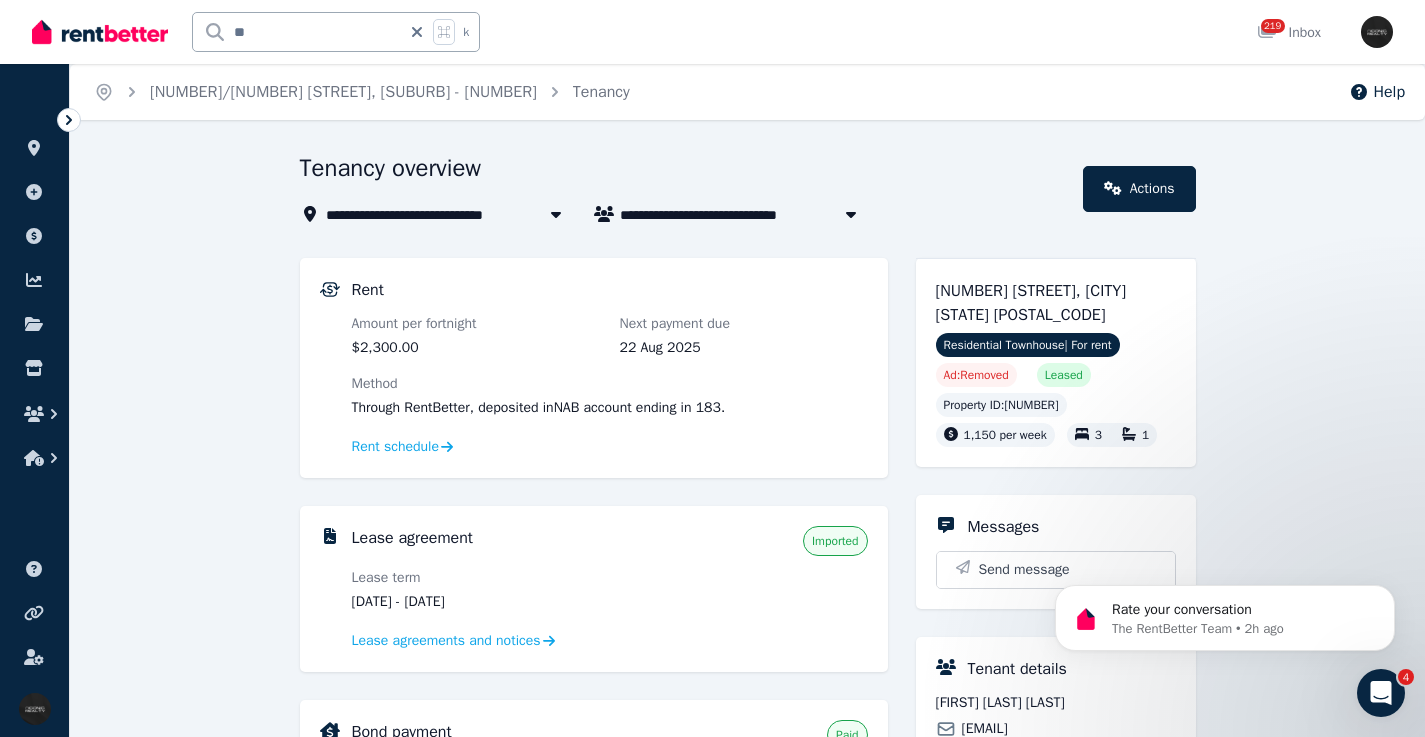 drag, startPoint x: 459, startPoint y: 604, endPoint x: 522, endPoint y: 568, distance: 72.56032 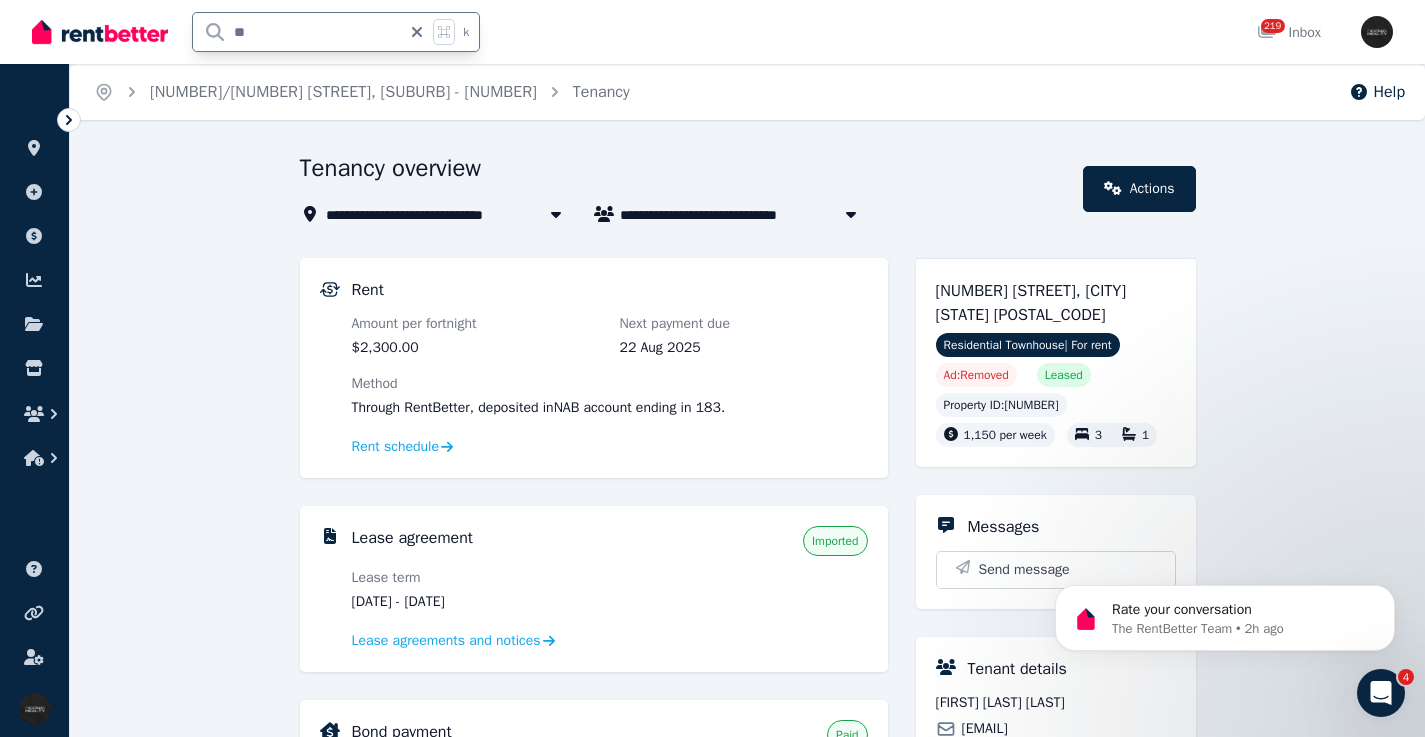 drag, startPoint x: 285, startPoint y: 27, endPoint x: 206, endPoint y: 40, distance: 80.06248 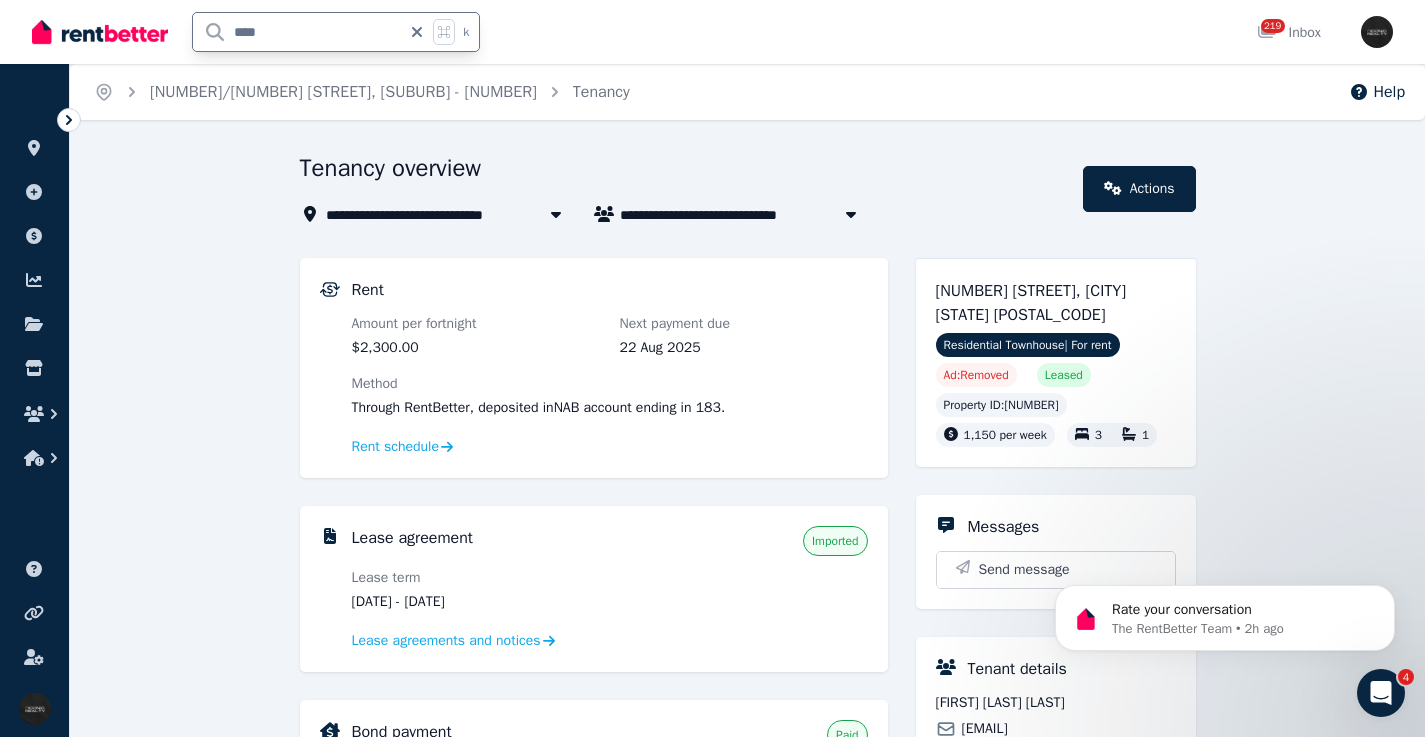 type on "****" 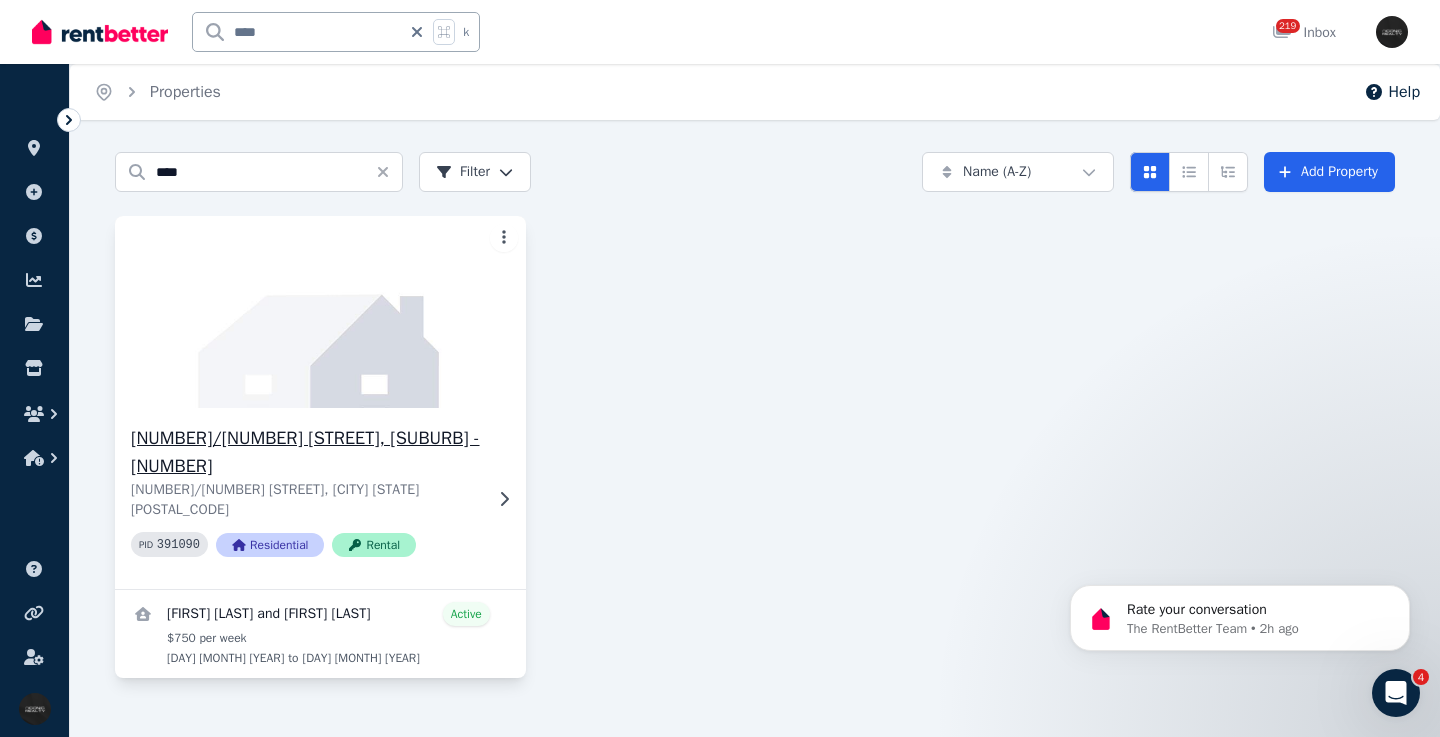 click on "2/11 Gould St, North Bondi - 128 2/11 Gould St, North Bondi NSW 2026 PID   391090 Residential Rental" at bounding box center [320, 498] 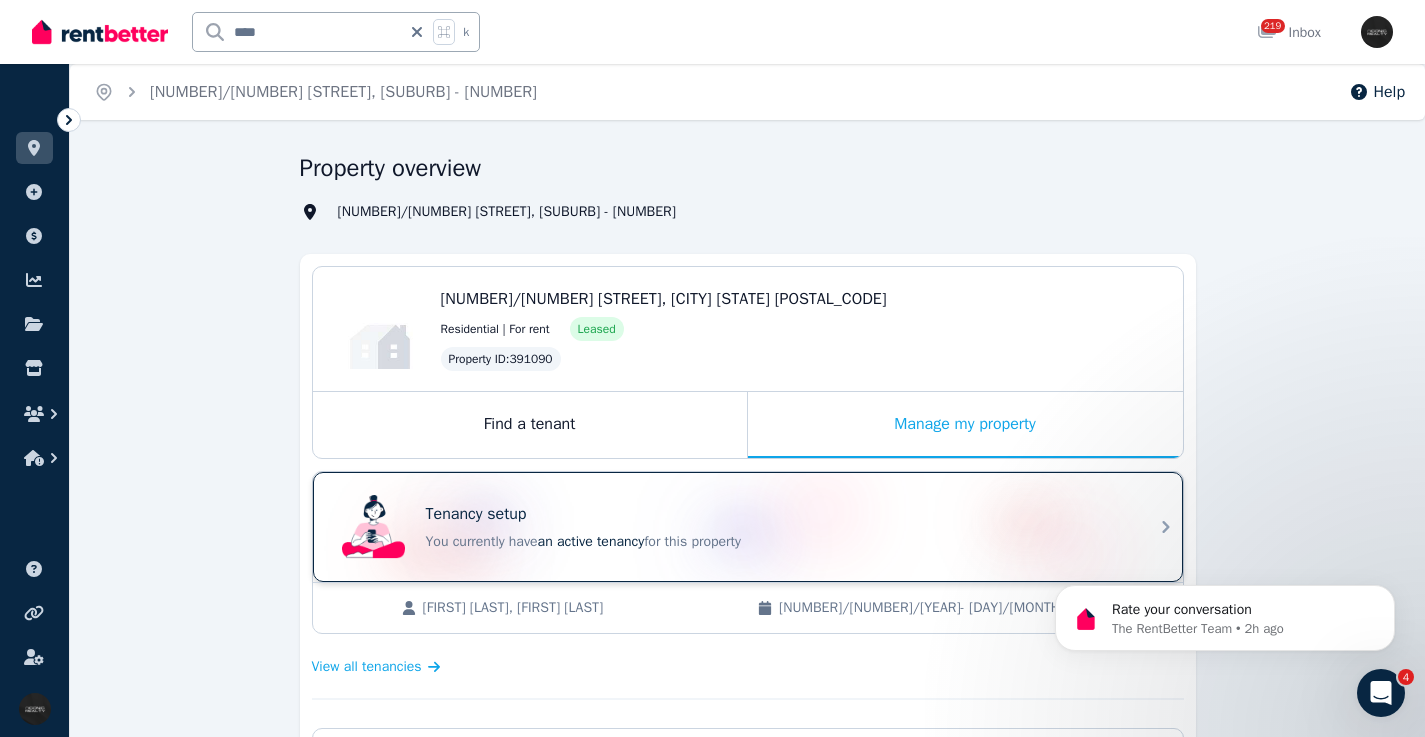 click on "Tenancy setup" at bounding box center [476, 514] 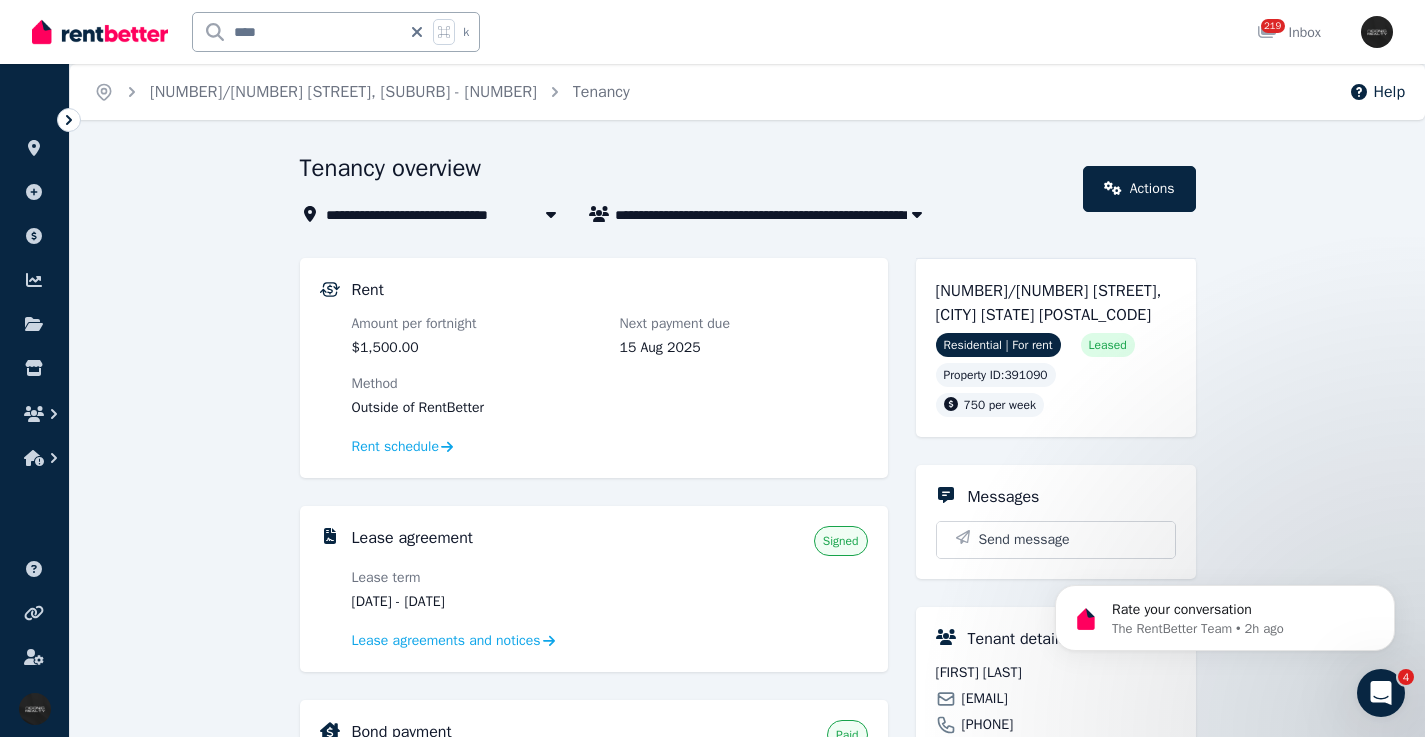 drag, startPoint x: 544, startPoint y: 601, endPoint x: 512, endPoint y: 589, distance: 34.176014 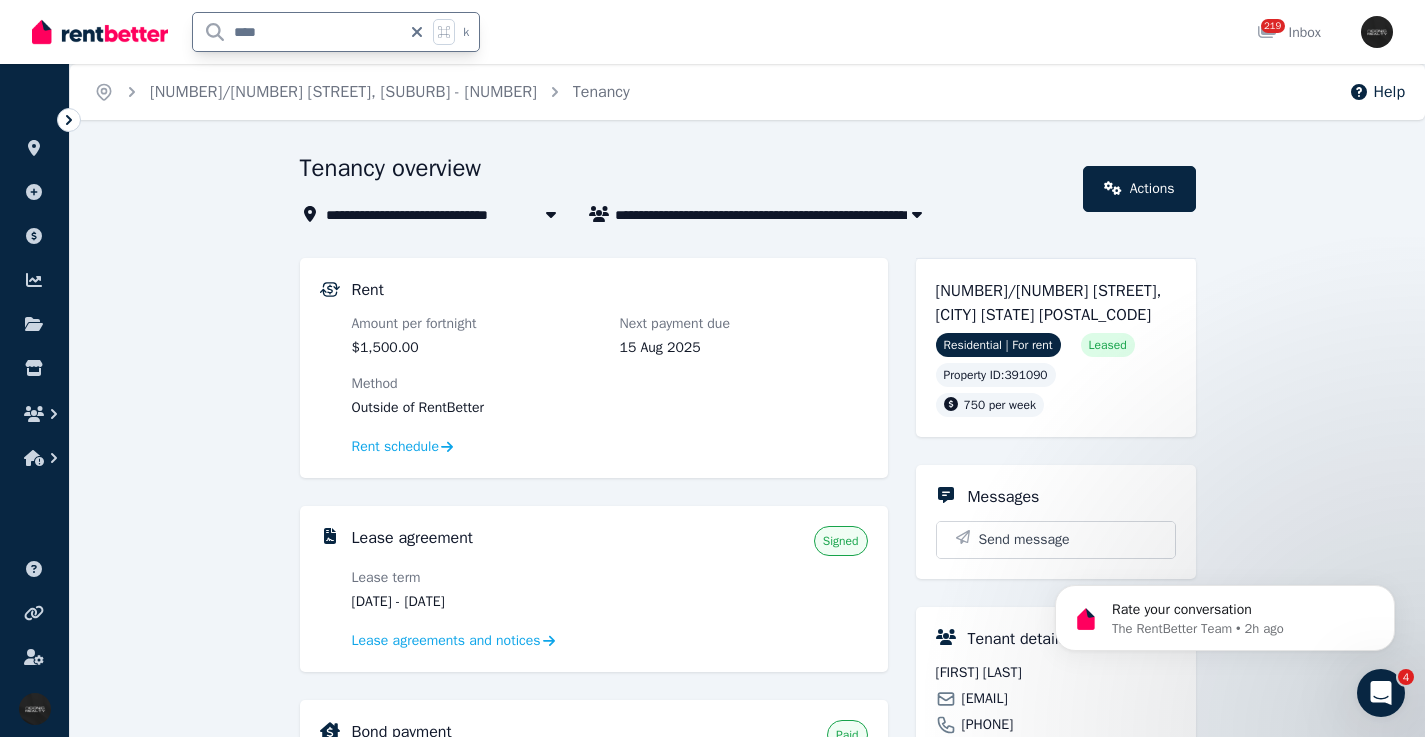 drag, startPoint x: 288, startPoint y: 38, endPoint x: 192, endPoint y: 36, distance: 96.02083 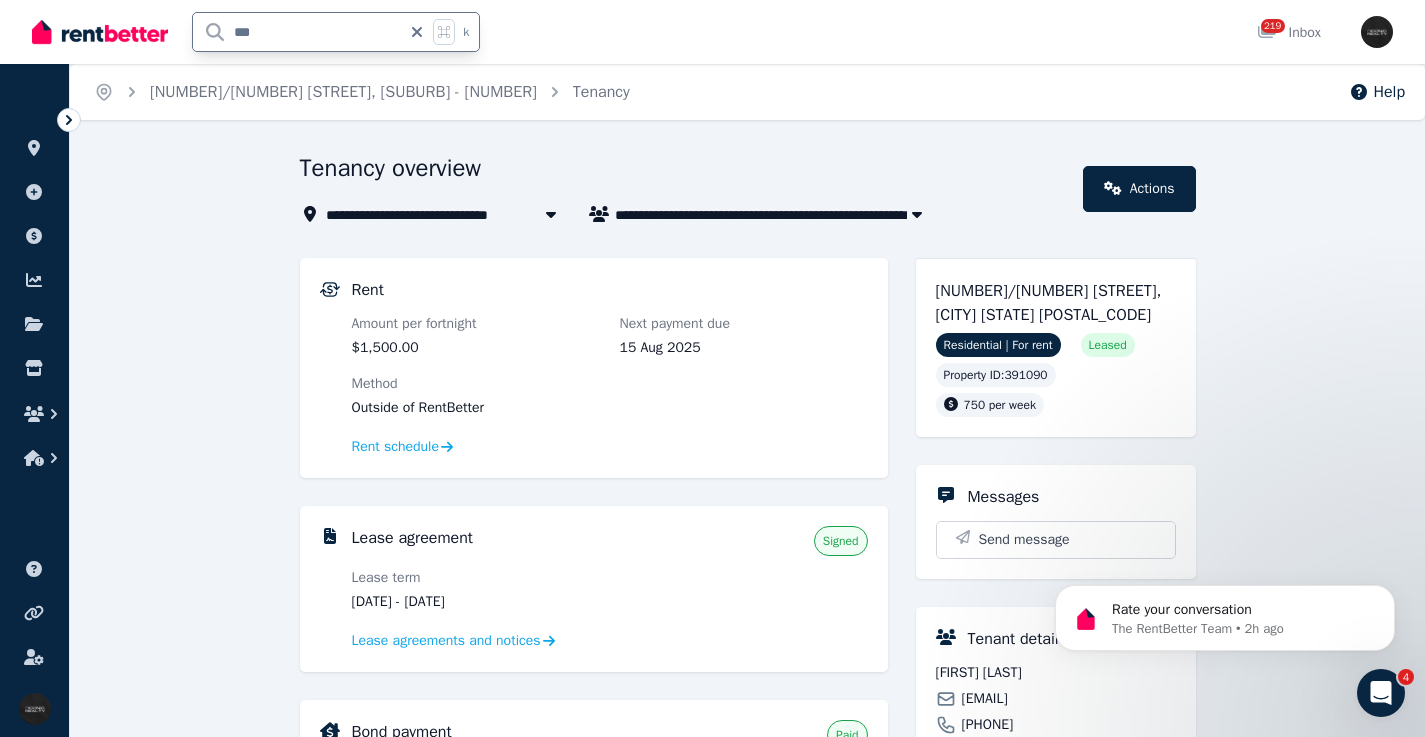 type on "****" 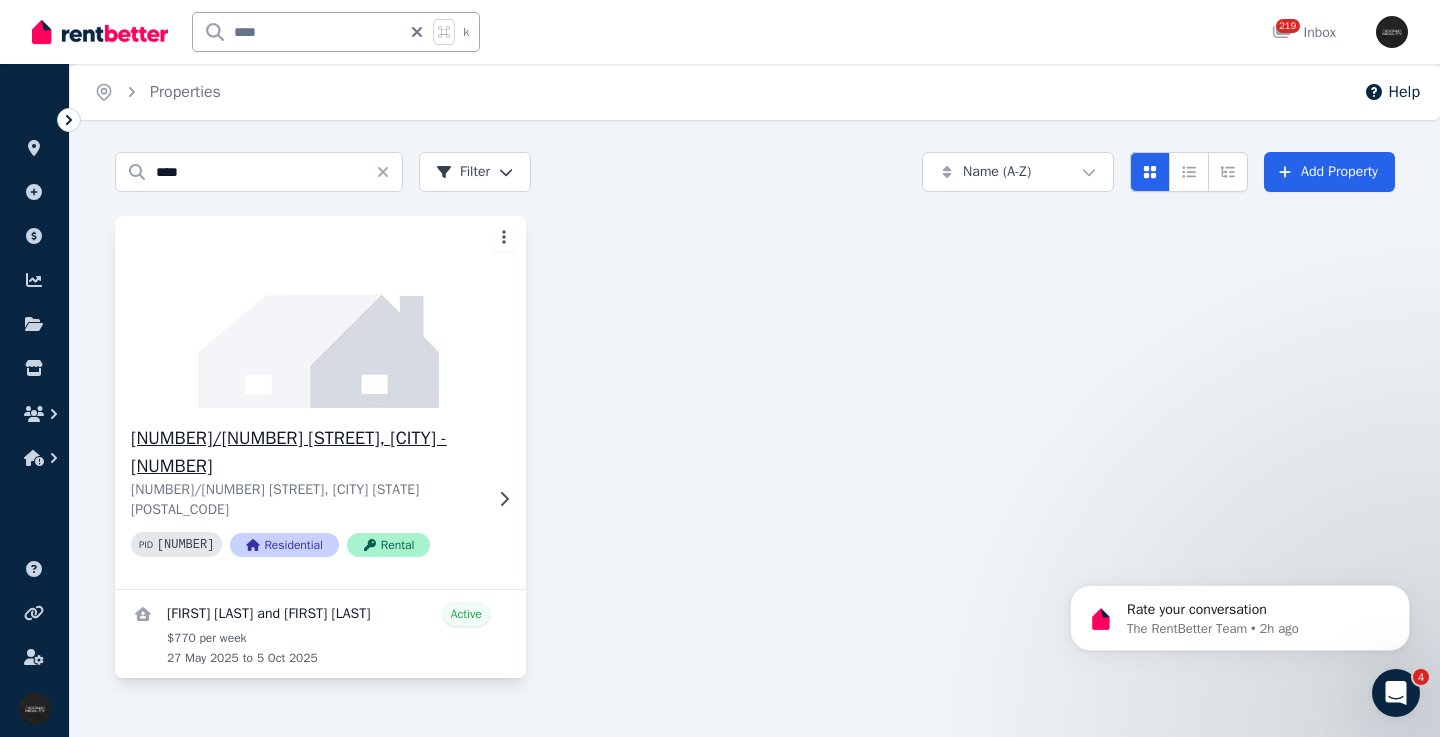click at bounding box center (320, 312) 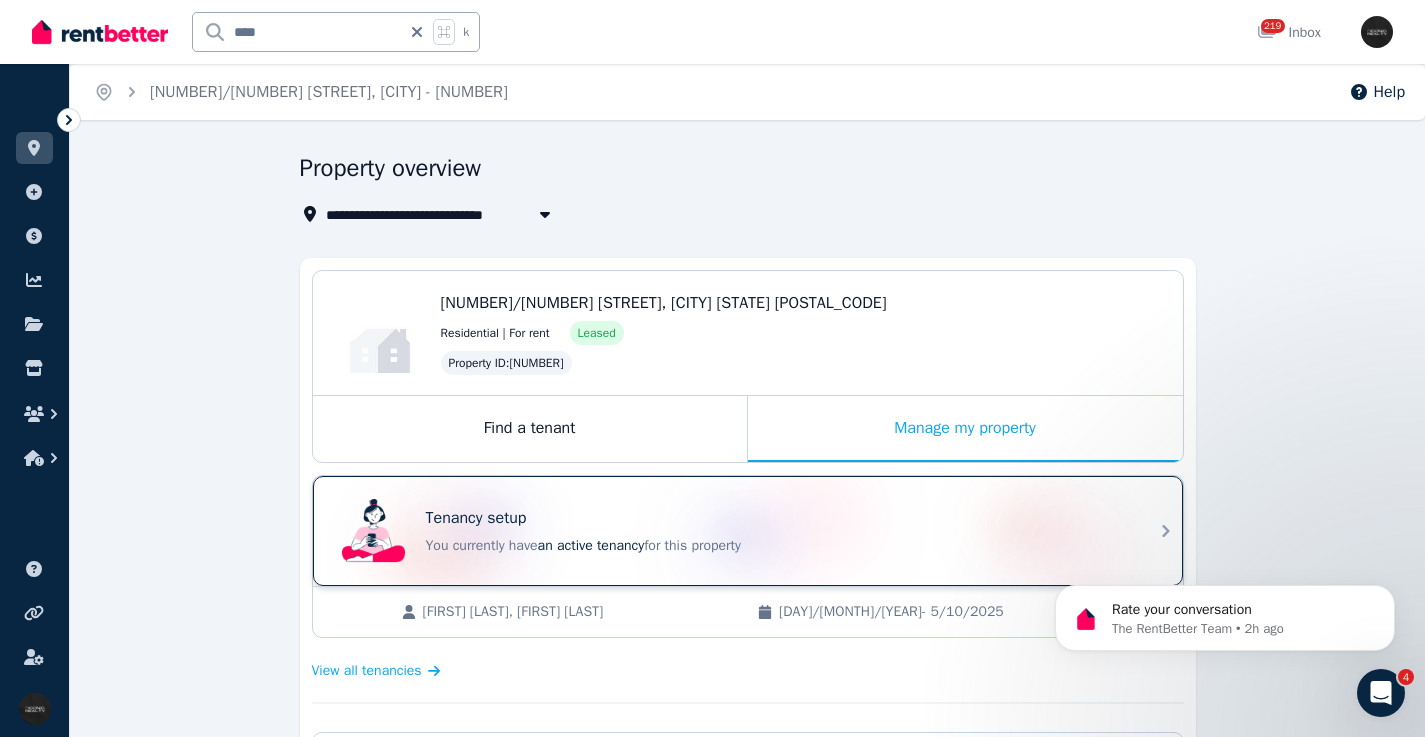 click on "Tenancy setup" at bounding box center (776, 518) 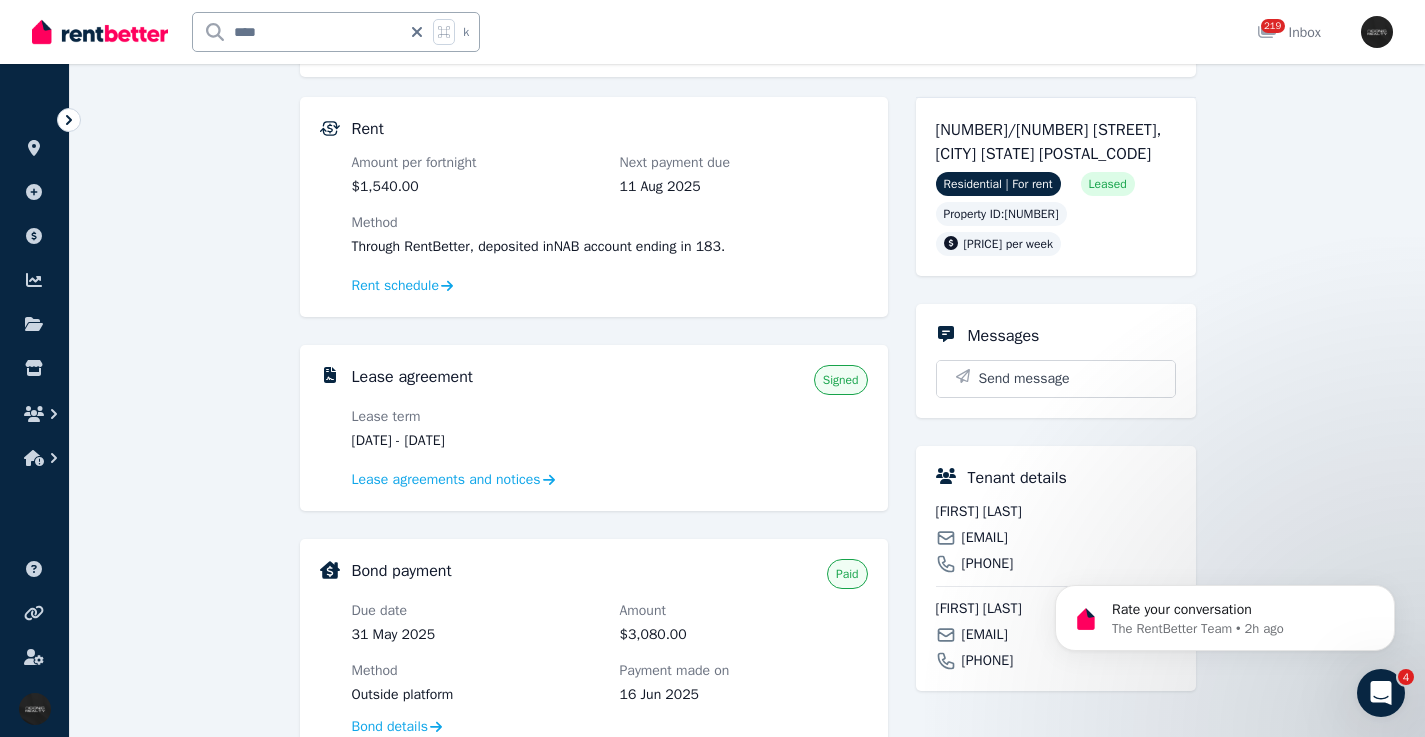scroll, scrollTop: 421, scrollLeft: 0, axis: vertical 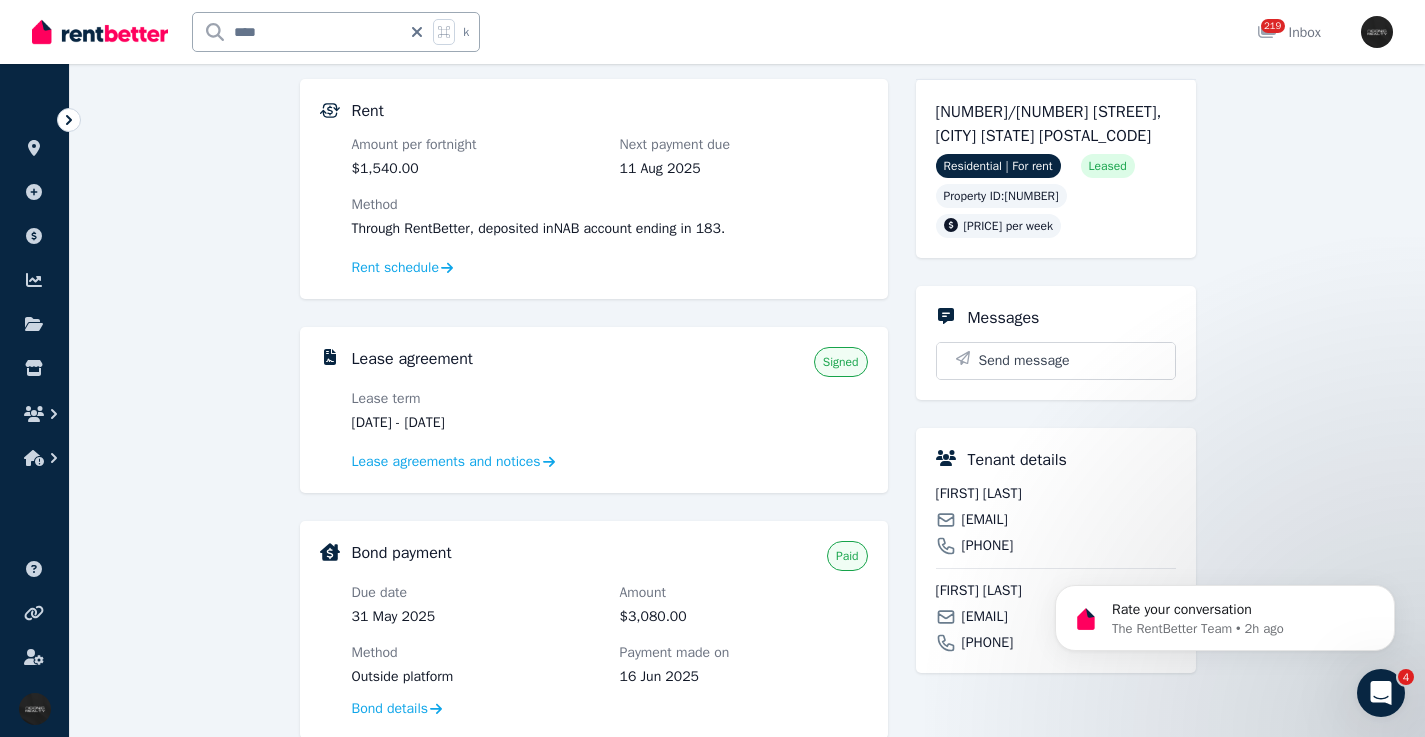 drag, startPoint x: 529, startPoint y: 419, endPoint x: 856, endPoint y: 321, distance: 341.3693 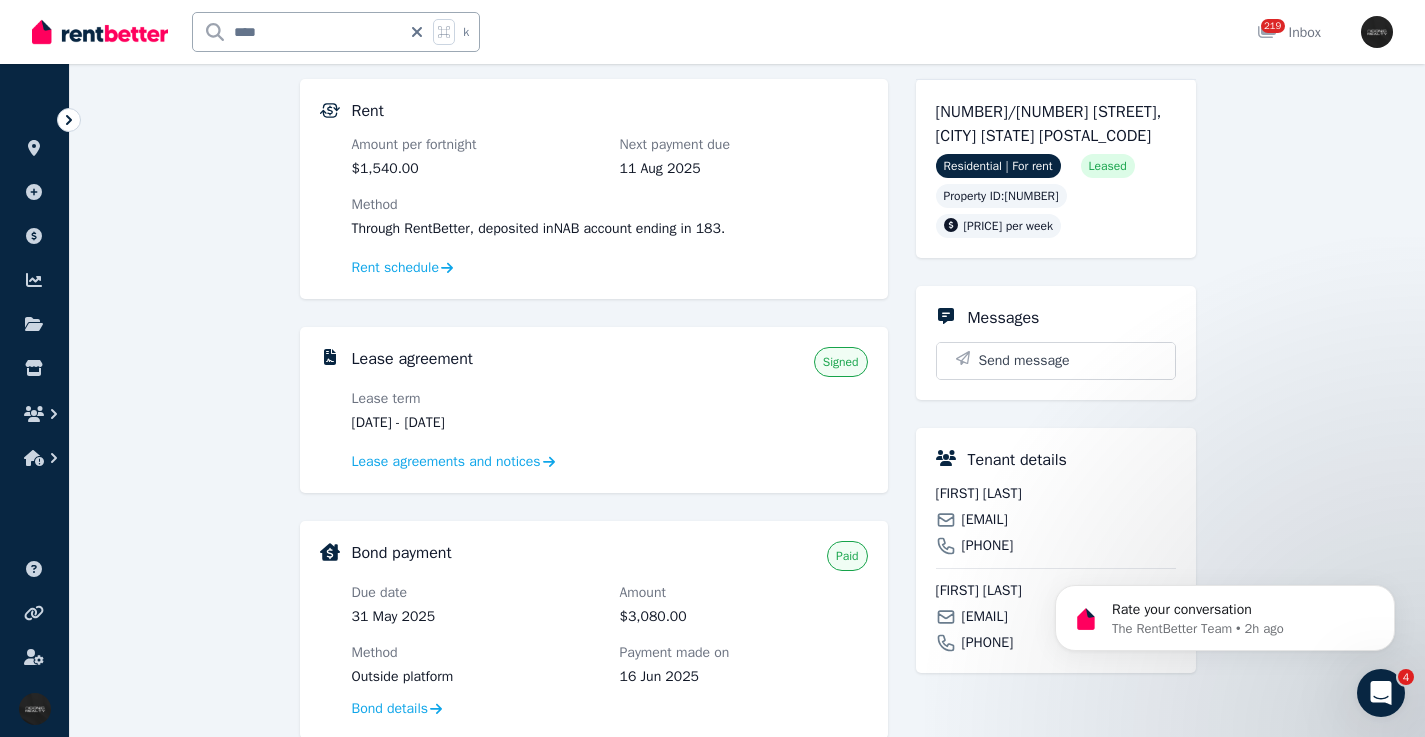 click 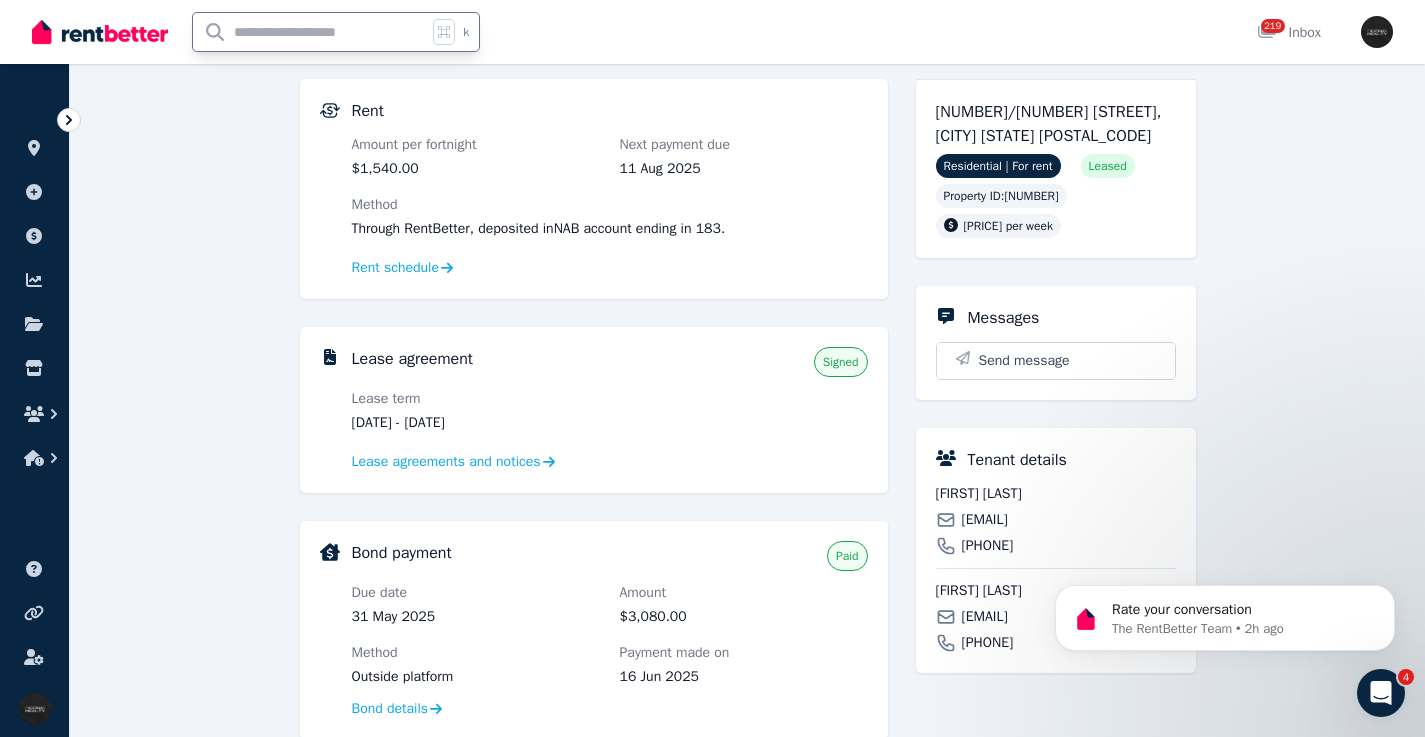 click at bounding box center (310, 32) 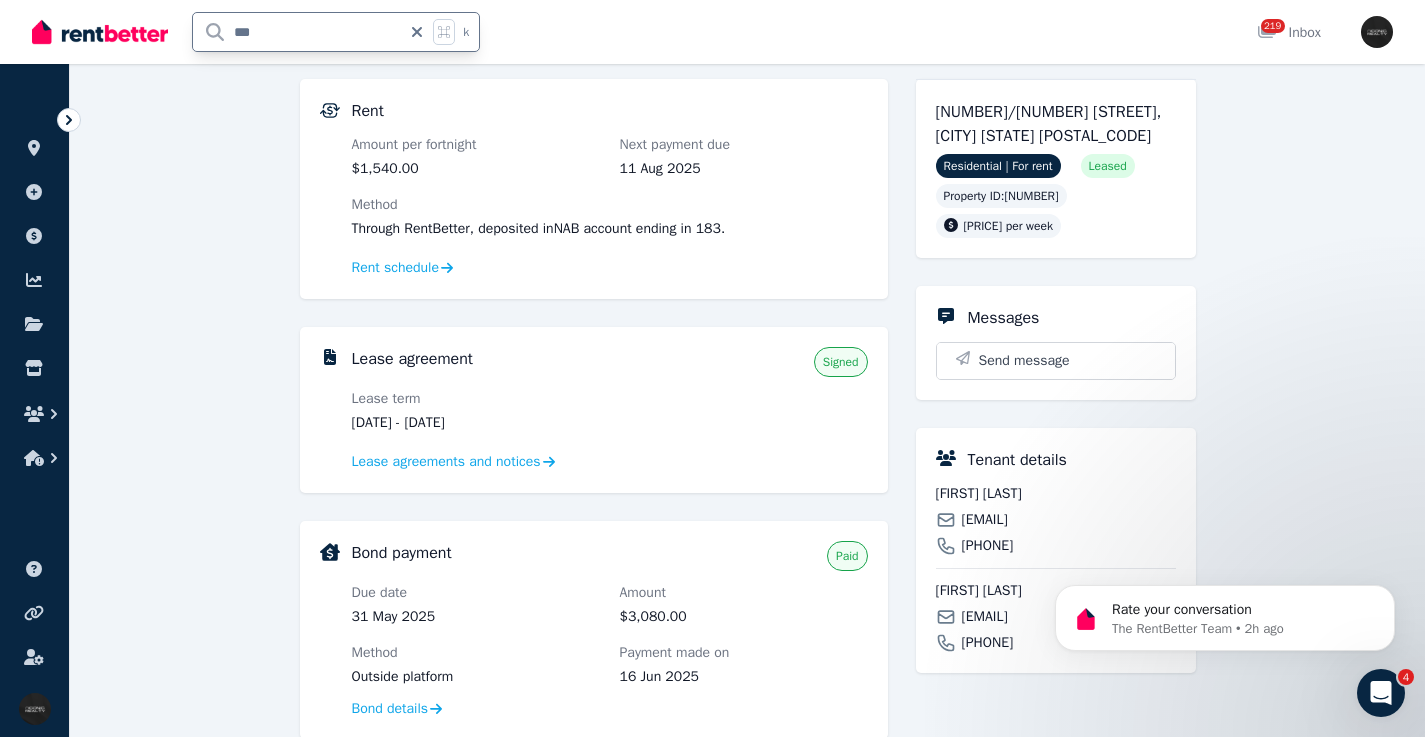 type on "****" 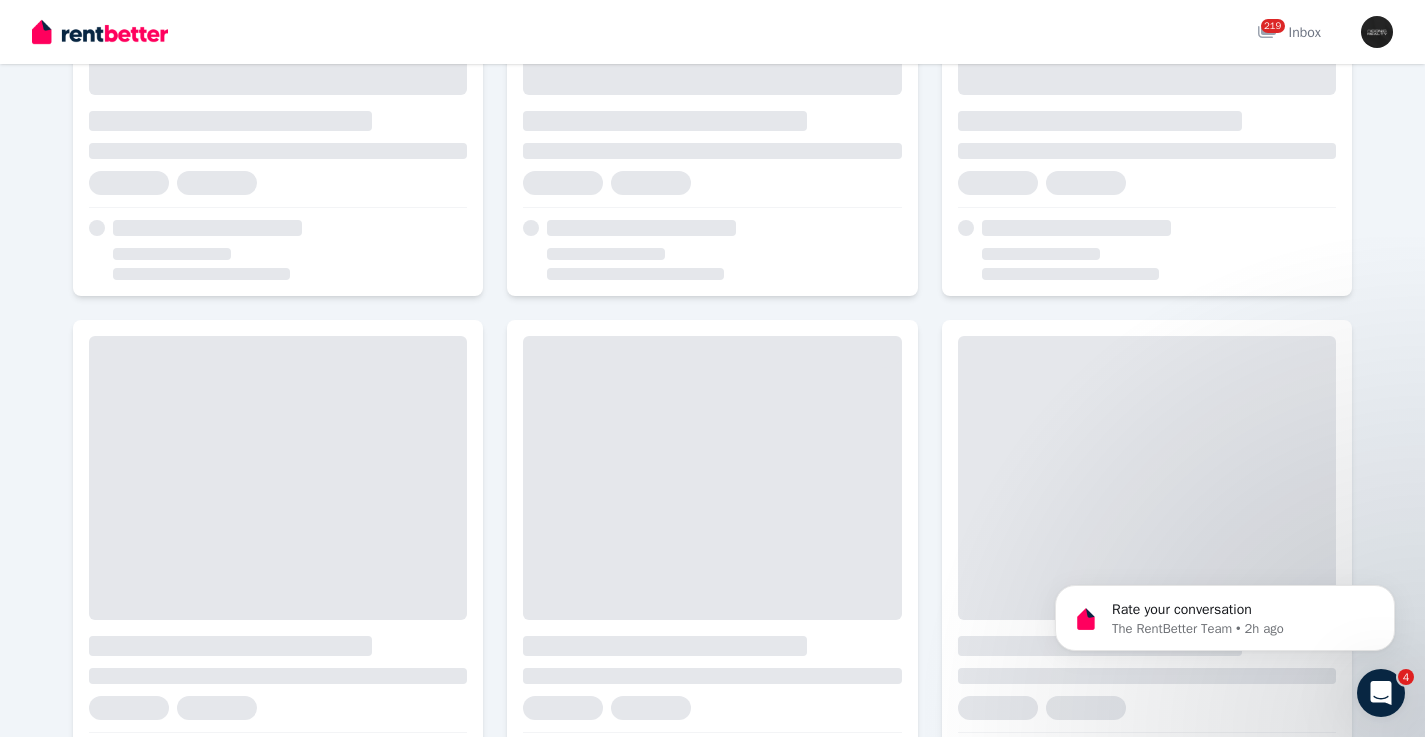 scroll, scrollTop: 0, scrollLeft: 0, axis: both 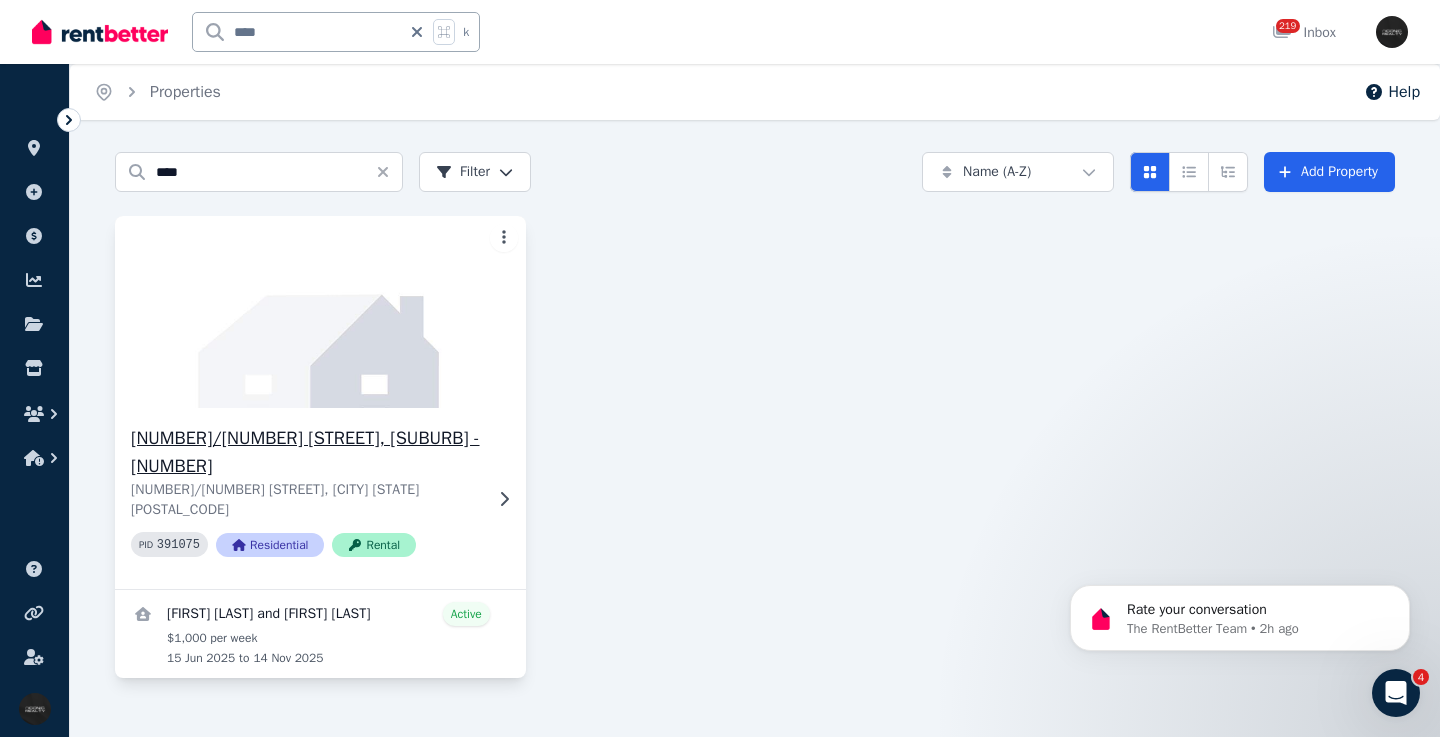 click at bounding box center [320, 312] 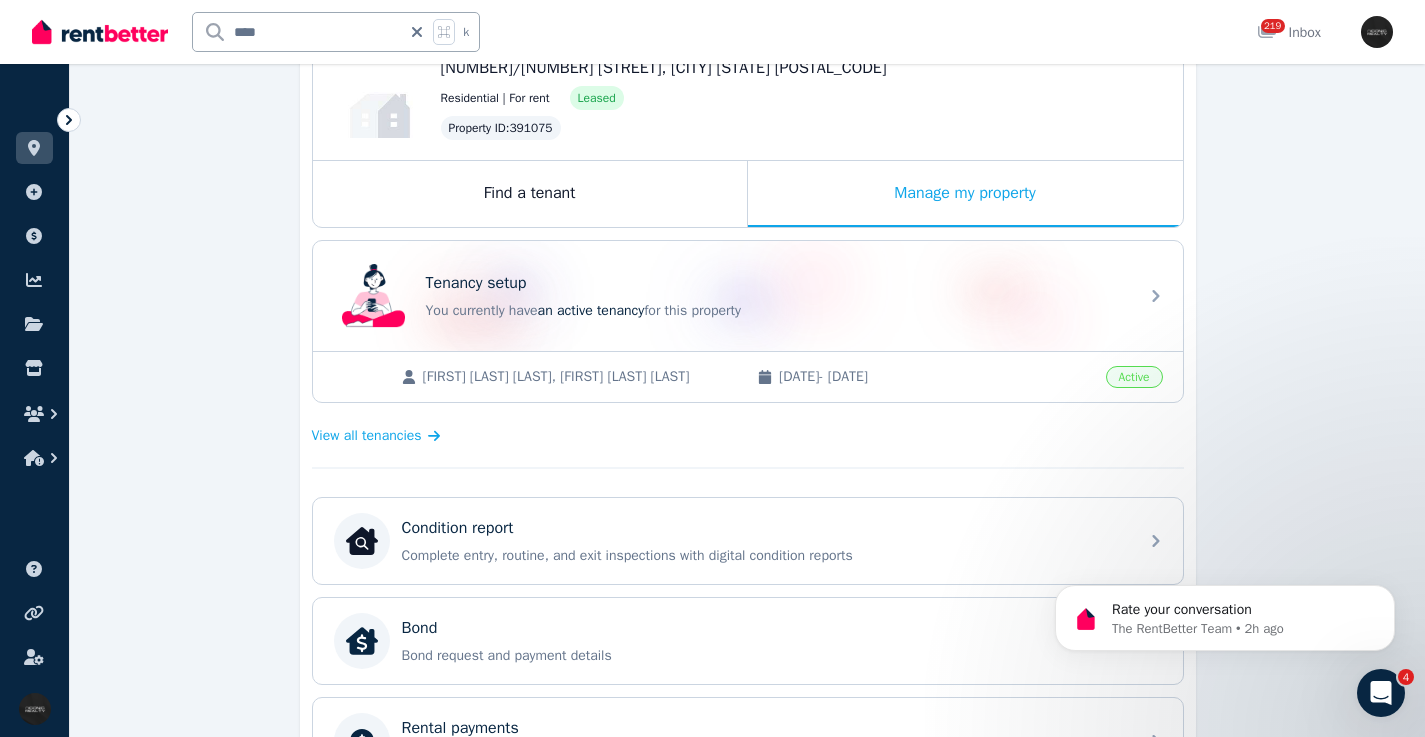 scroll, scrollTop: 241, scrollLeft: 0, axis: vertical 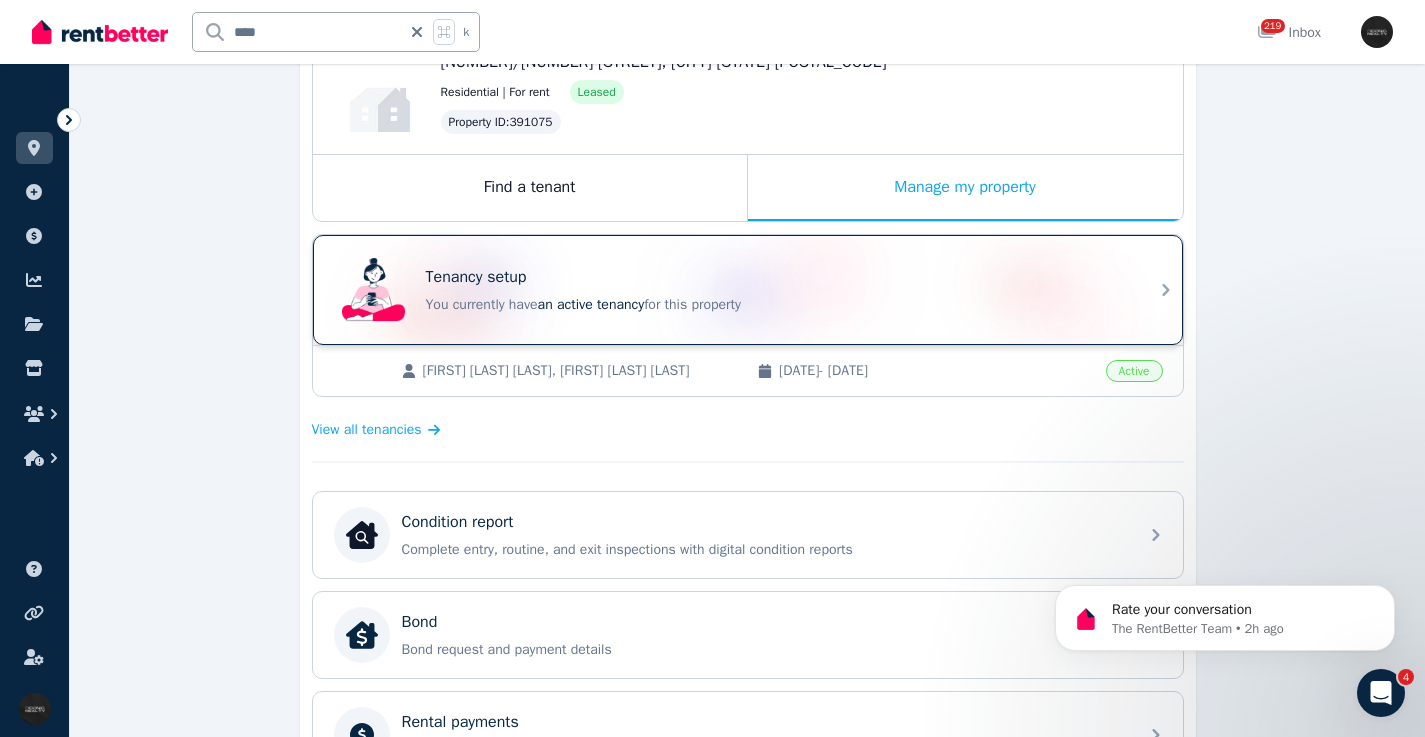 click on "You currently have  an active tenancy  for this property" at bounding box center (776, 305) 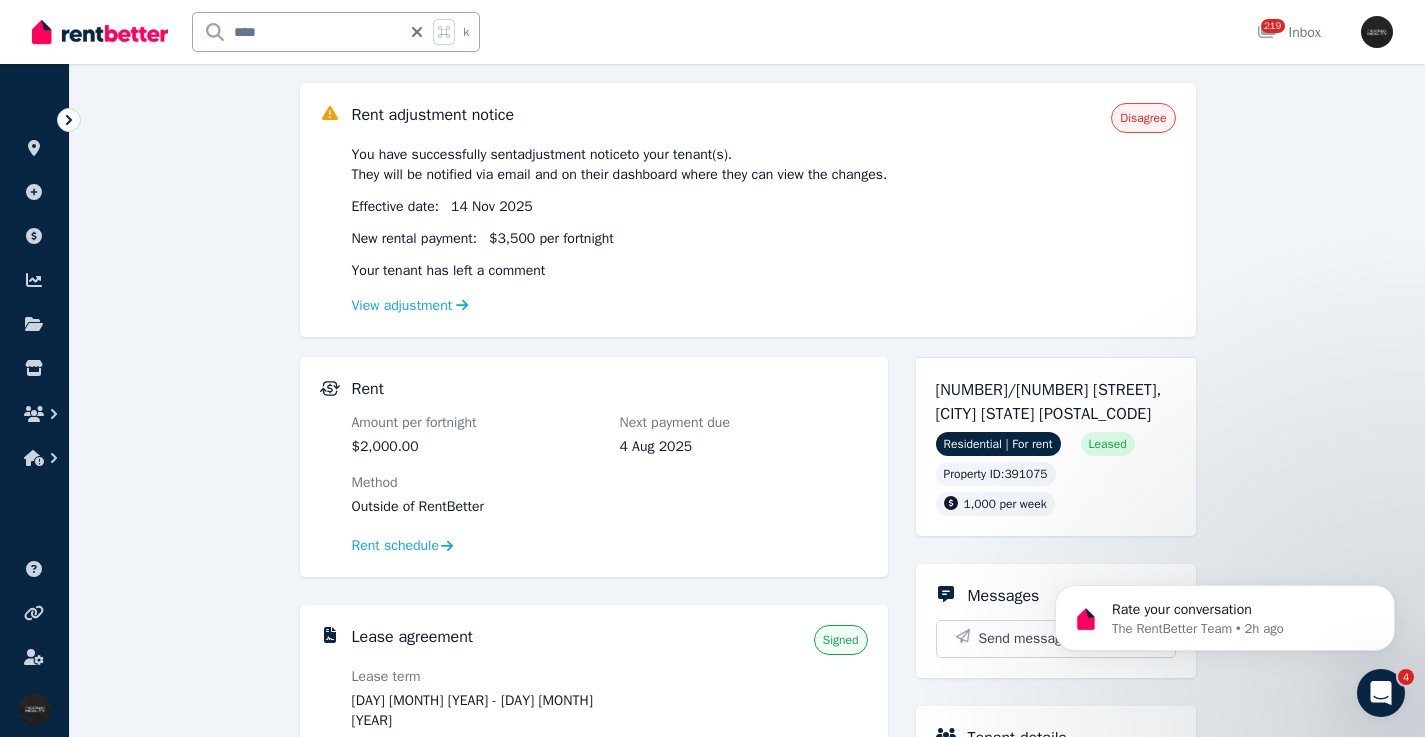 scroll, scrollTop: 189, scrollLeft: 0, axis: vertical 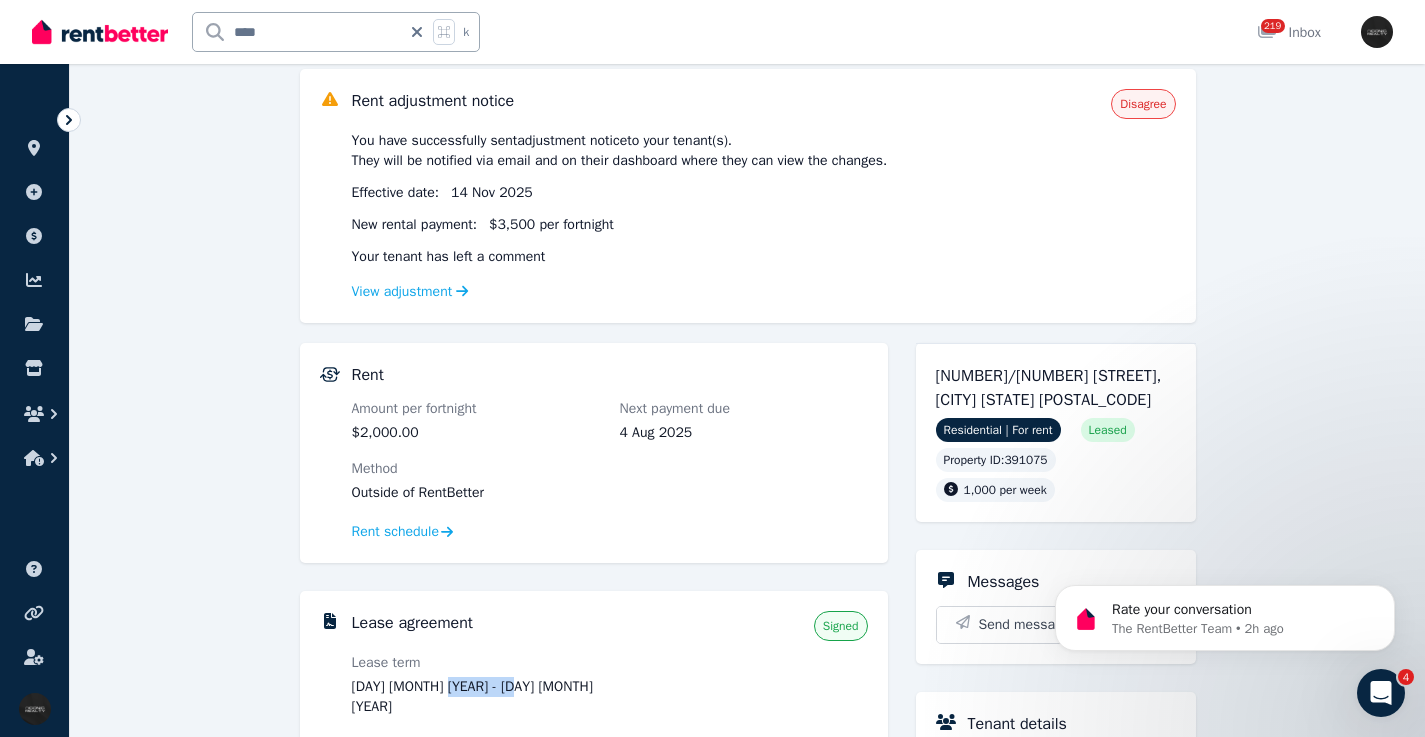 drag, startPoint x: 544, startPoint y: 685, endPoint x: 446, endPoint y: 686, distance: 98.005104 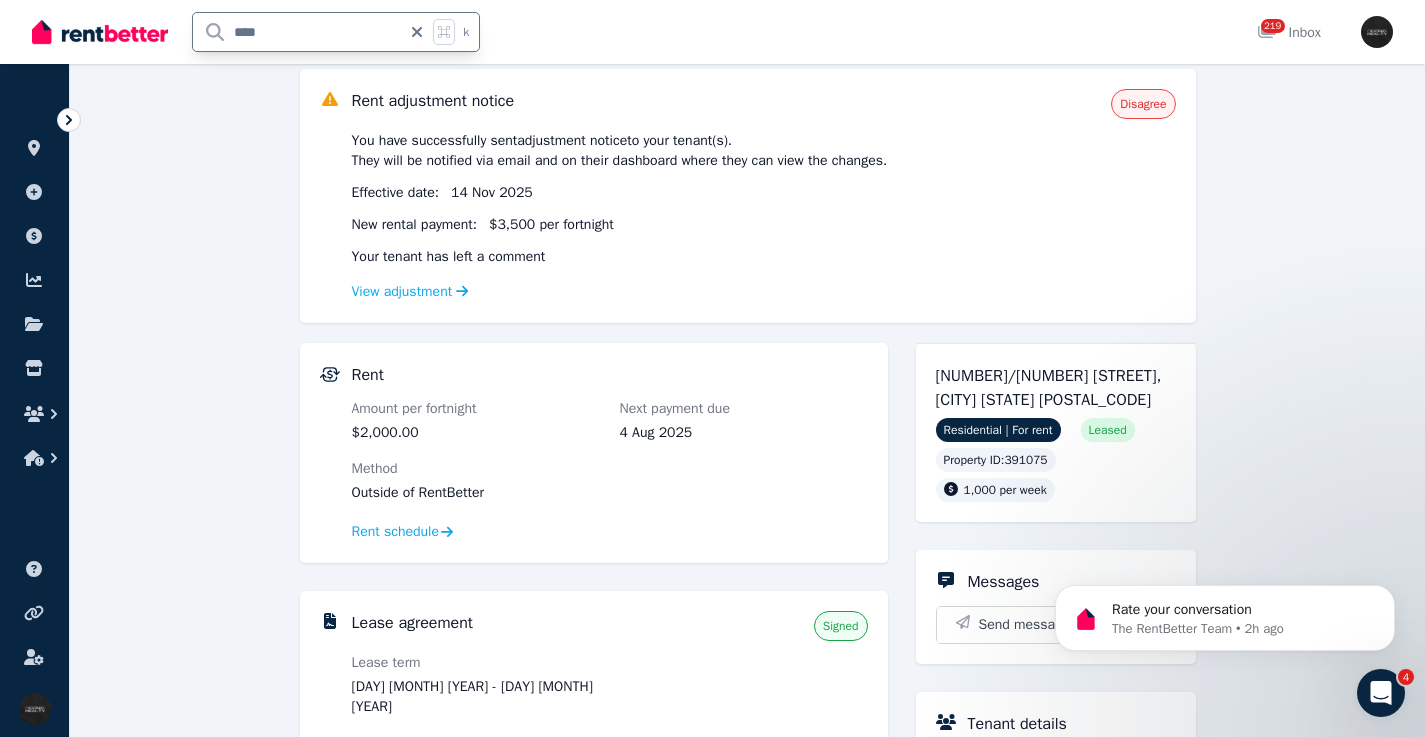 drag, startPoint x: 202, startPoint y: 31, endPoint x: 178, endPoint y: 31, distance: 24 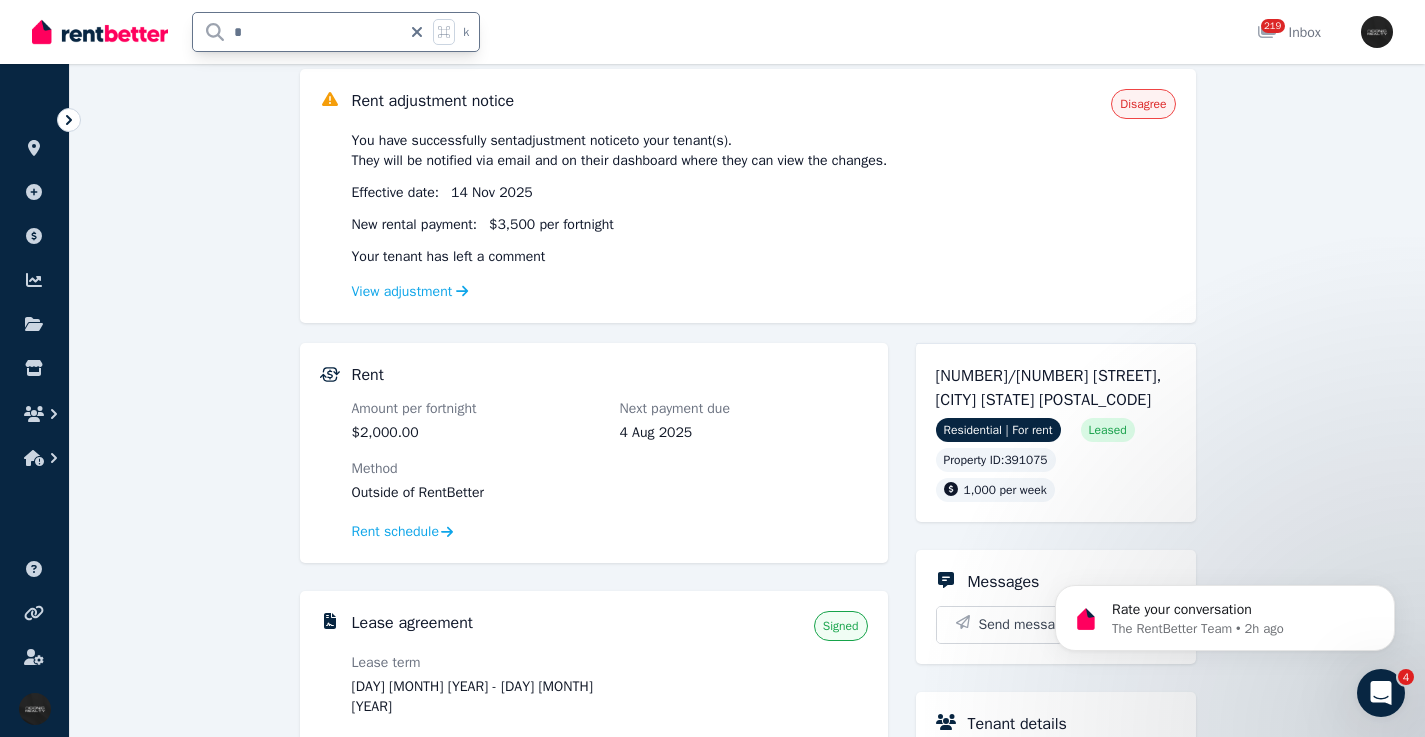 type on "**" 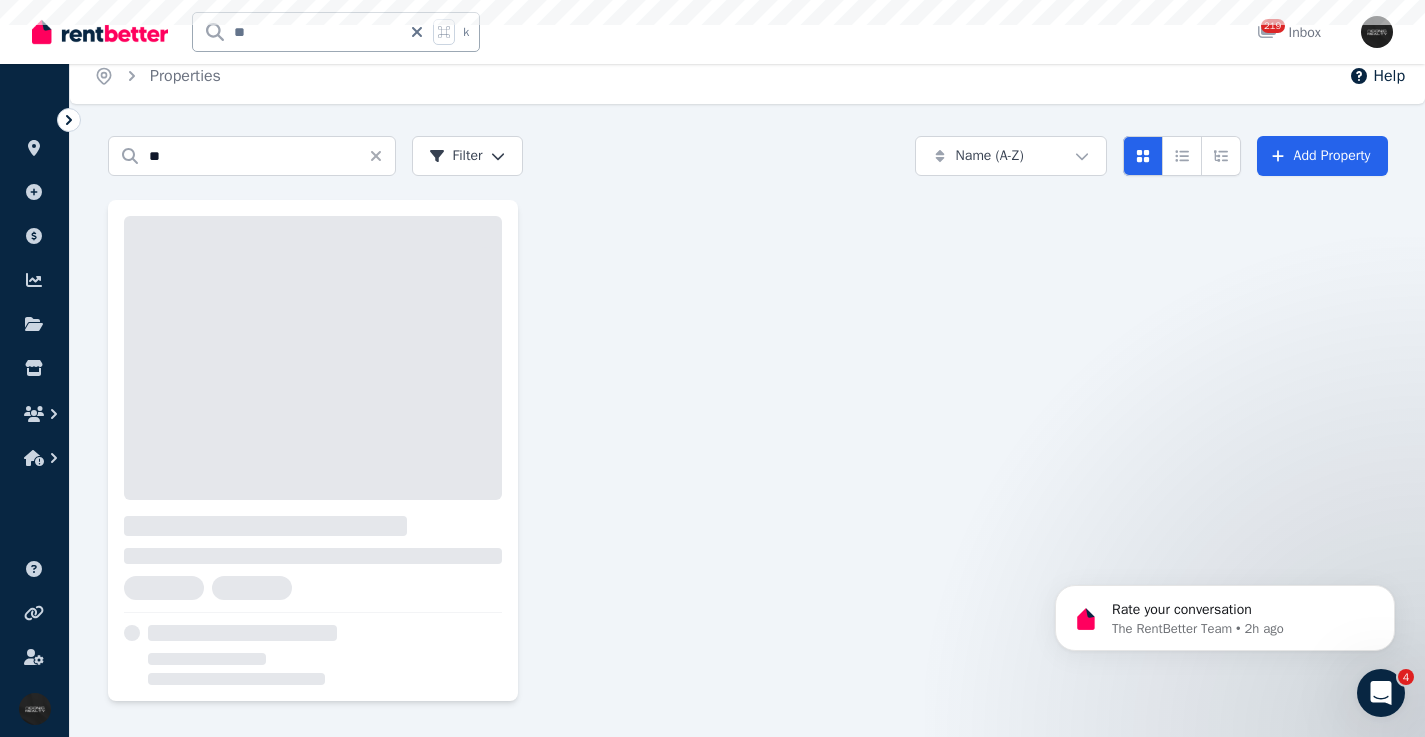 scroll, scrollTop: 0, scrollLeft: 0, axis: both 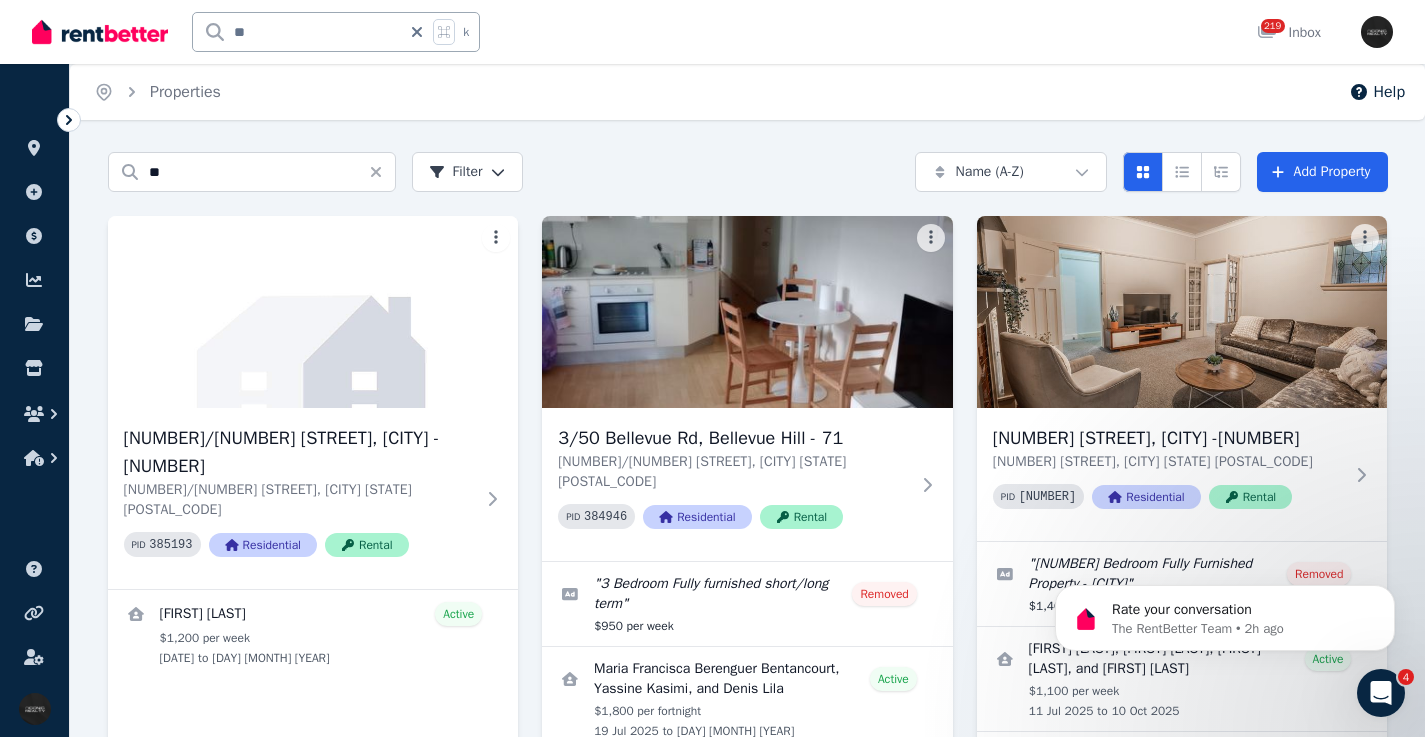 click at bounding box center [313, 312] 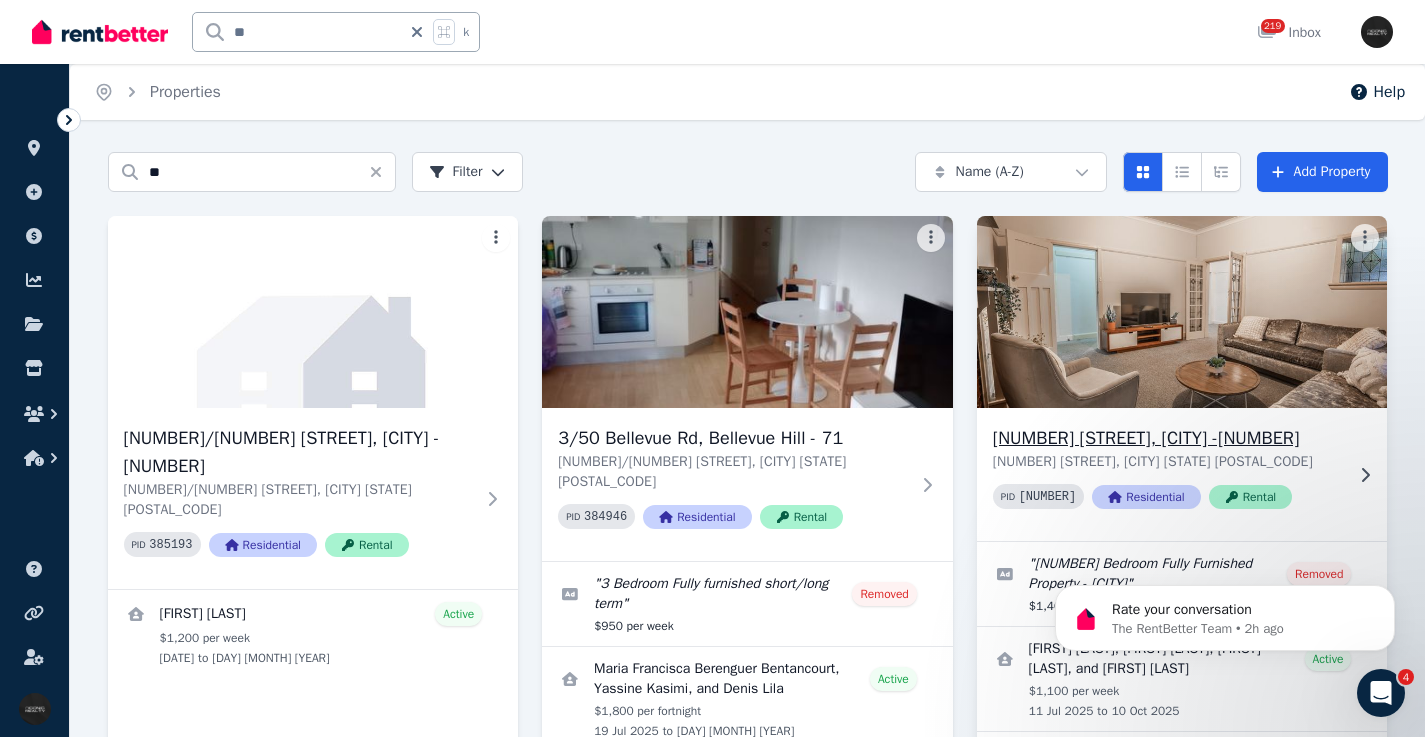 click at bounding box center (1182, 312) 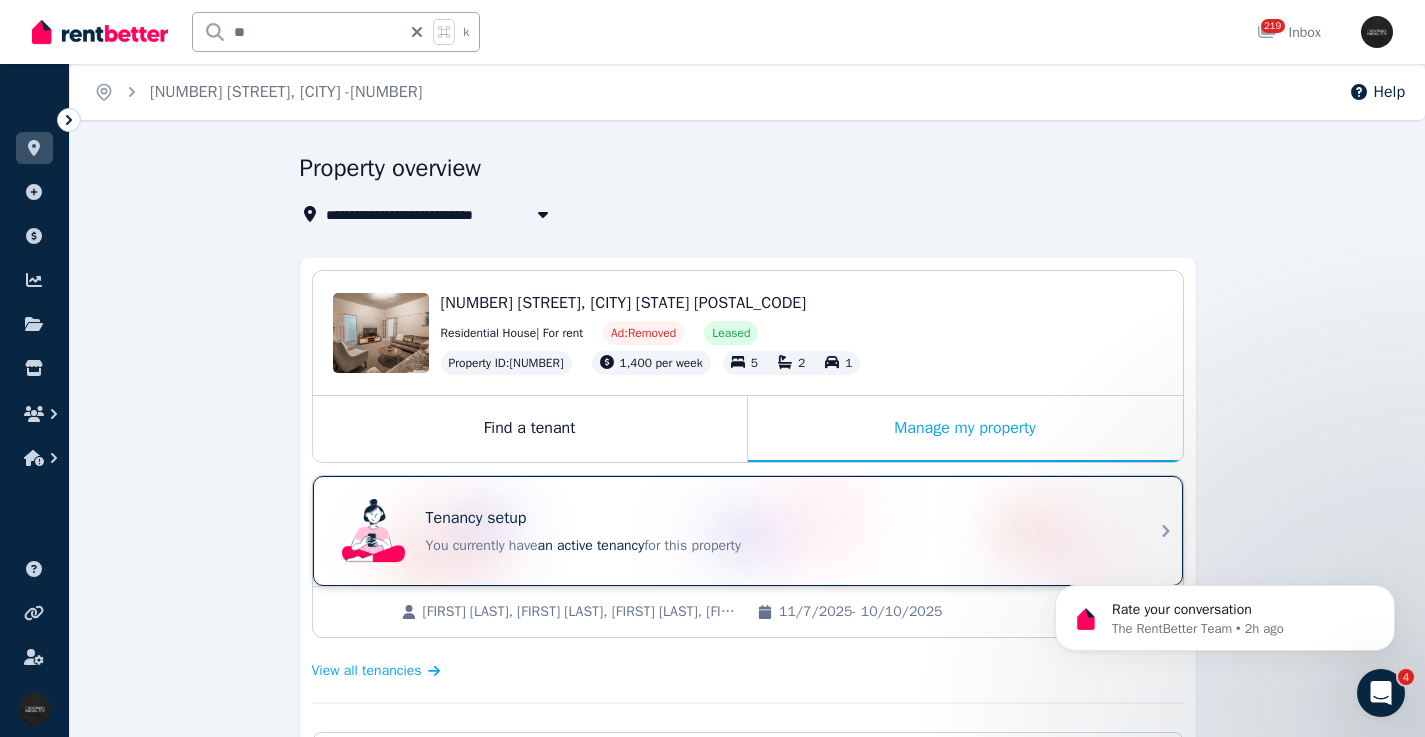 click on "Tenancy setup You currently have  an active tenancy  for this property" at bounding box center [730, 531] 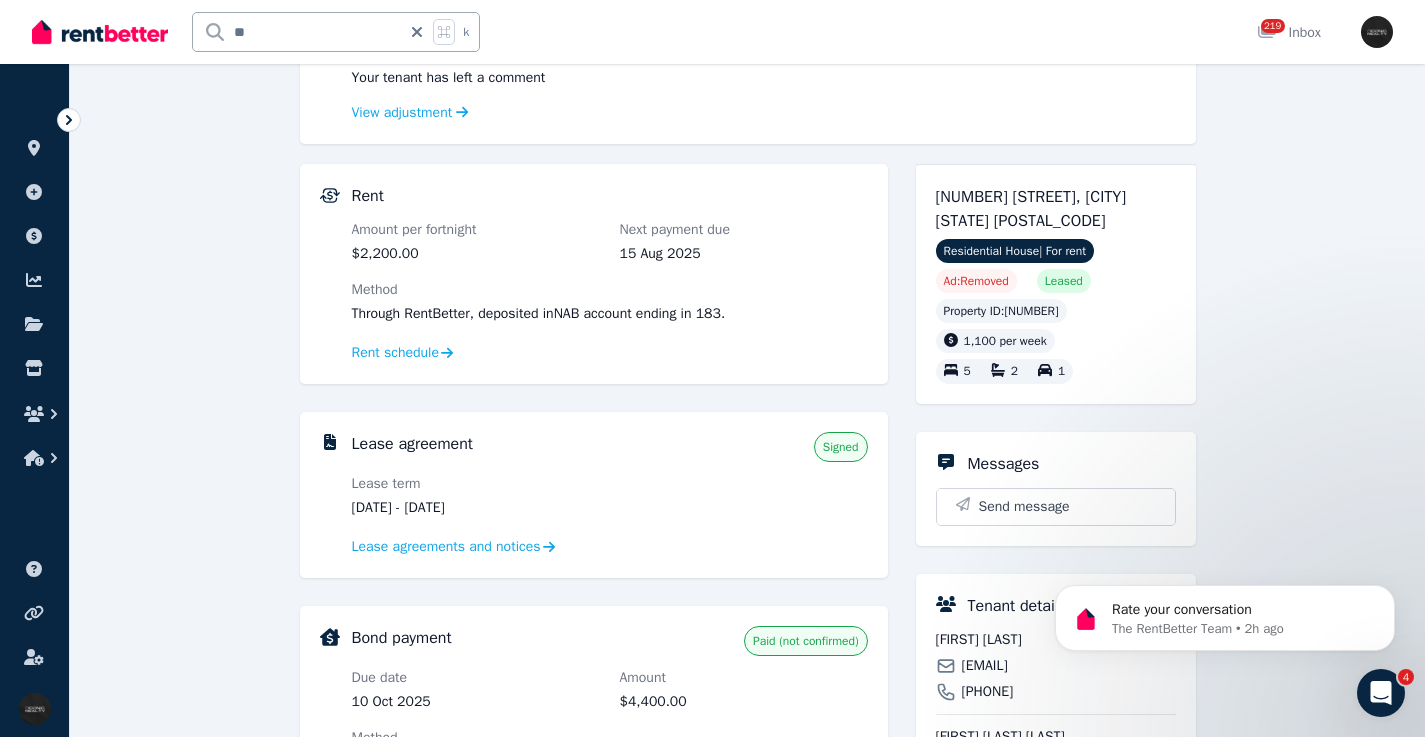 scroll, scrollTop: 384, scrollLeft: 0, axis: vertical 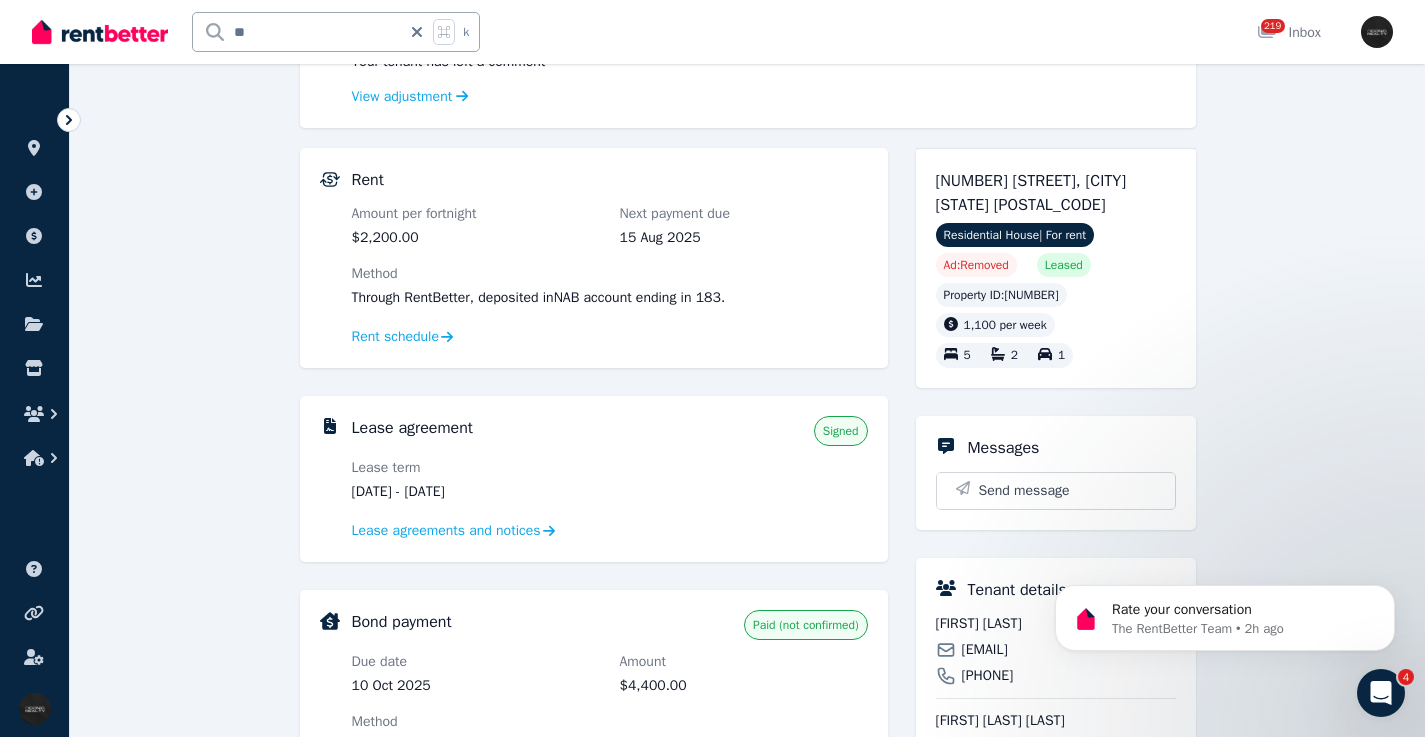 drag, startPoint x: 525, startPoint y: 491, endPoint x: 626, endPoint y: 441, distance: 112.698715 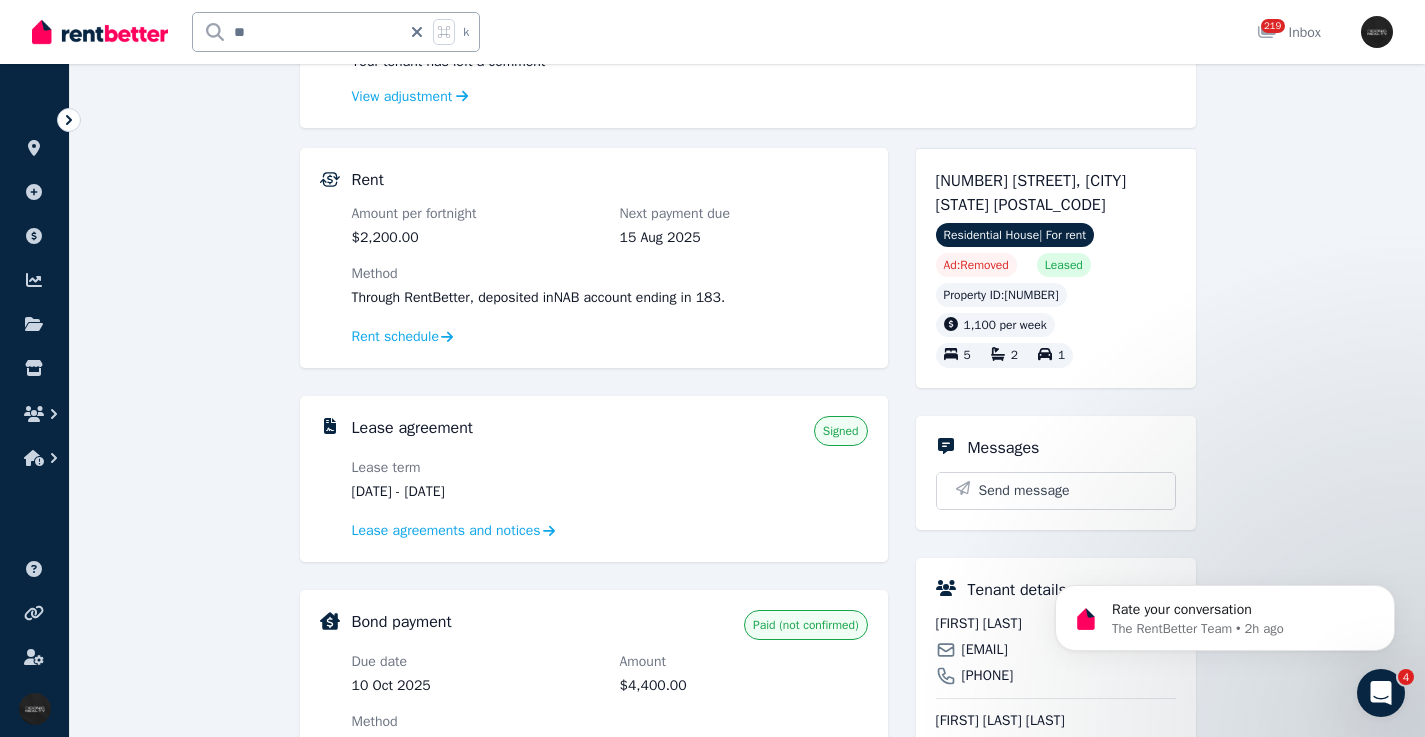 click on "**" at bounding box center [297, 32] 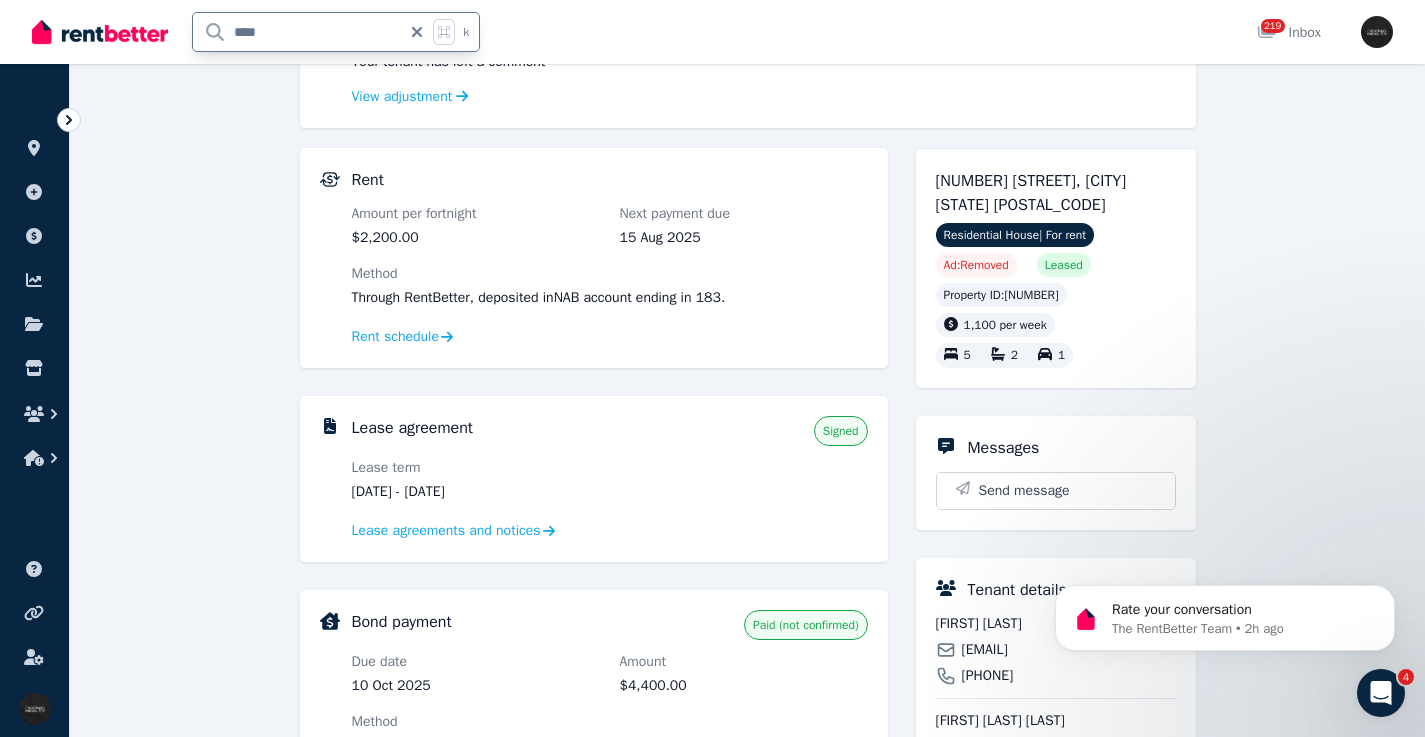 type on "*****" 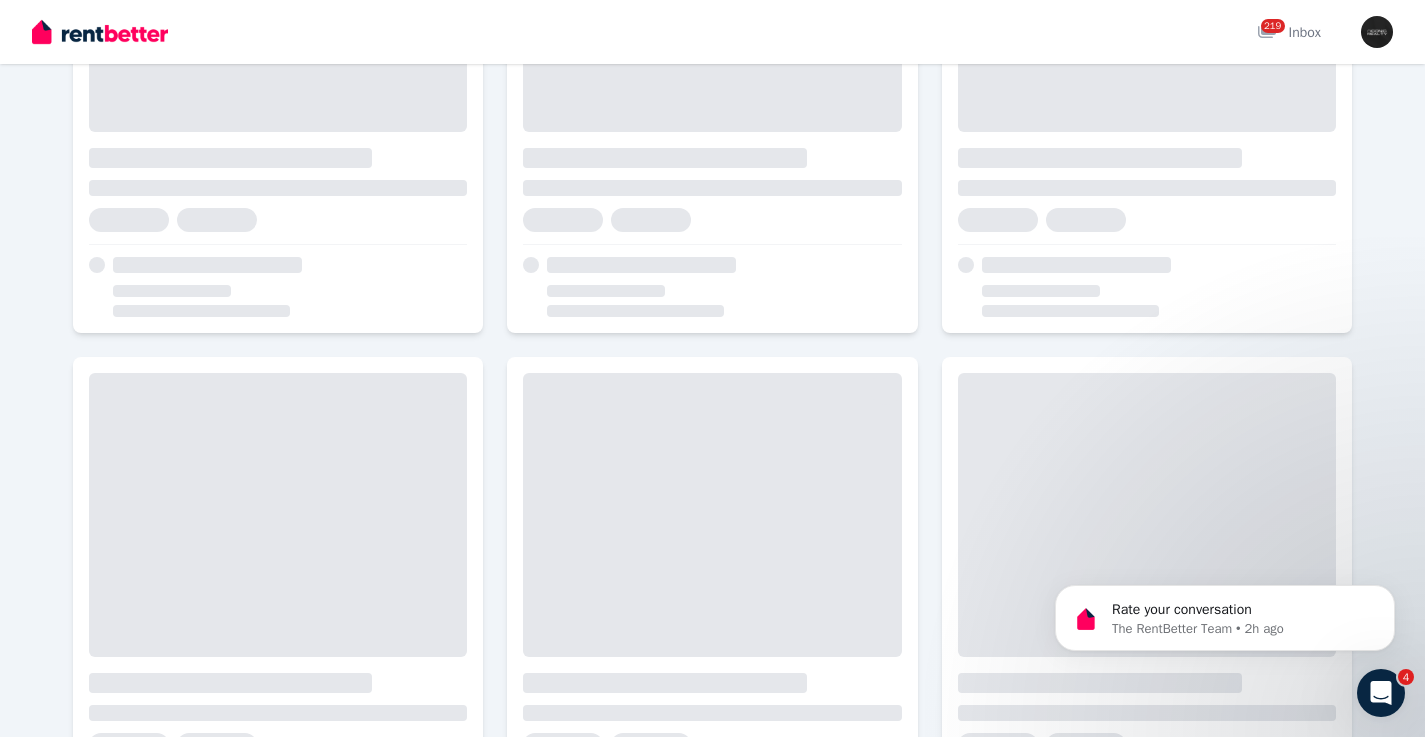 scroll, scrollTop: 0, scrollLeft: 0, axis: both 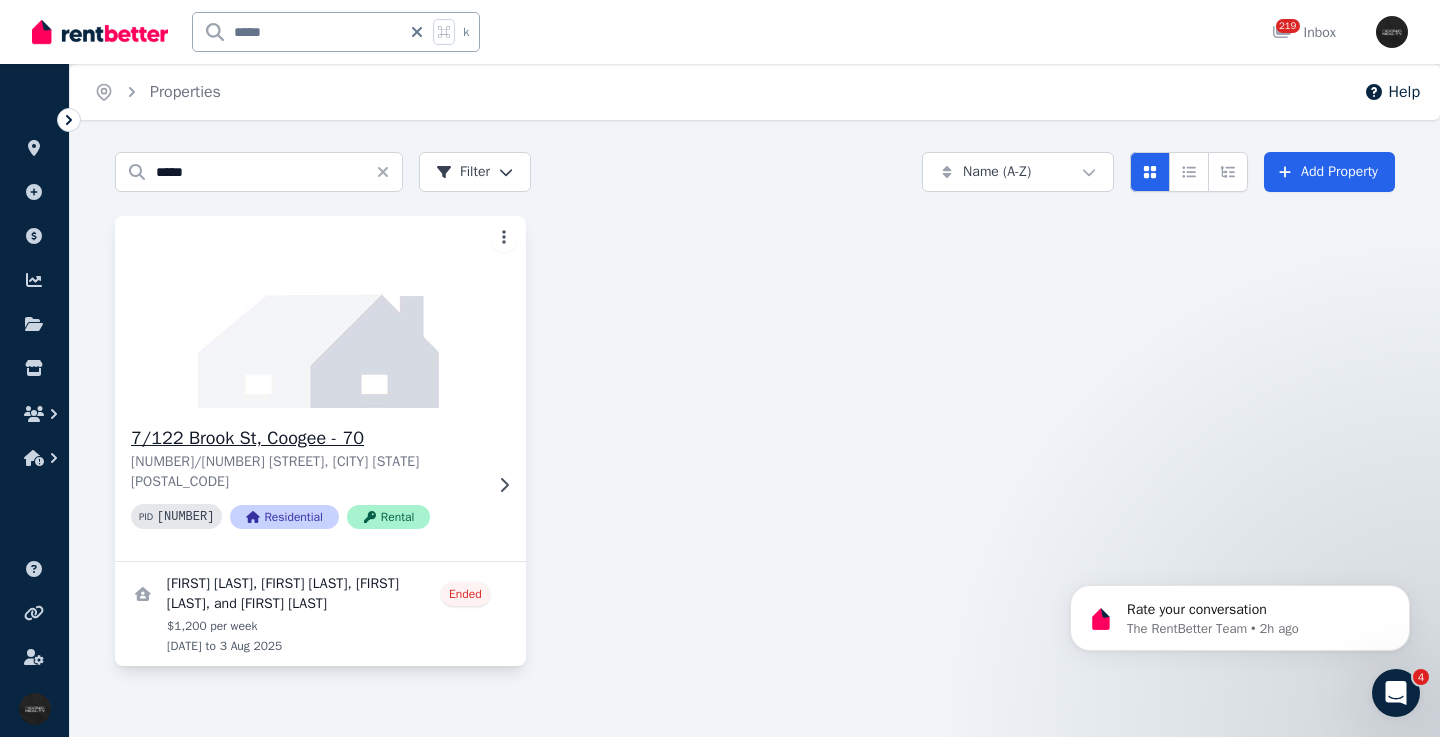 click at bounding box center [320, 312] 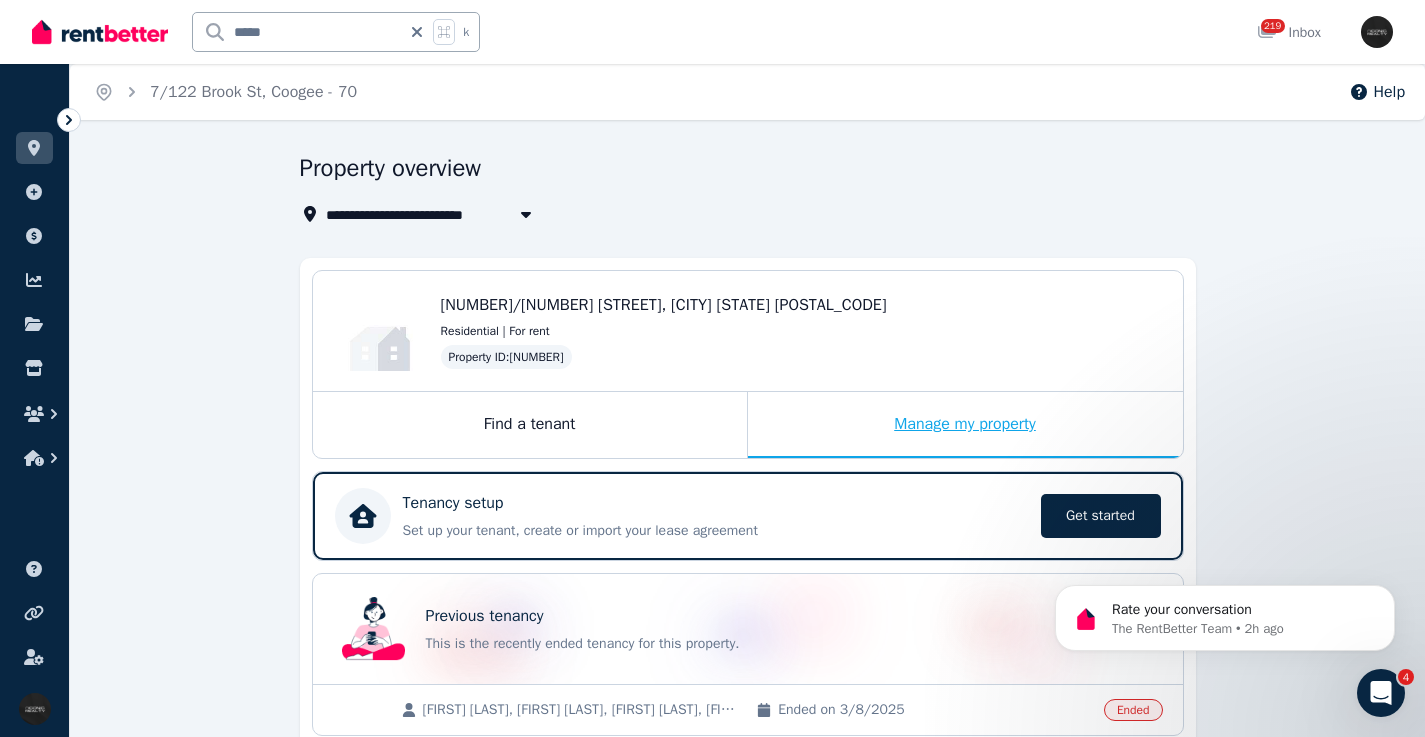 click on "Manage my property" at bounding box center [965, 425] 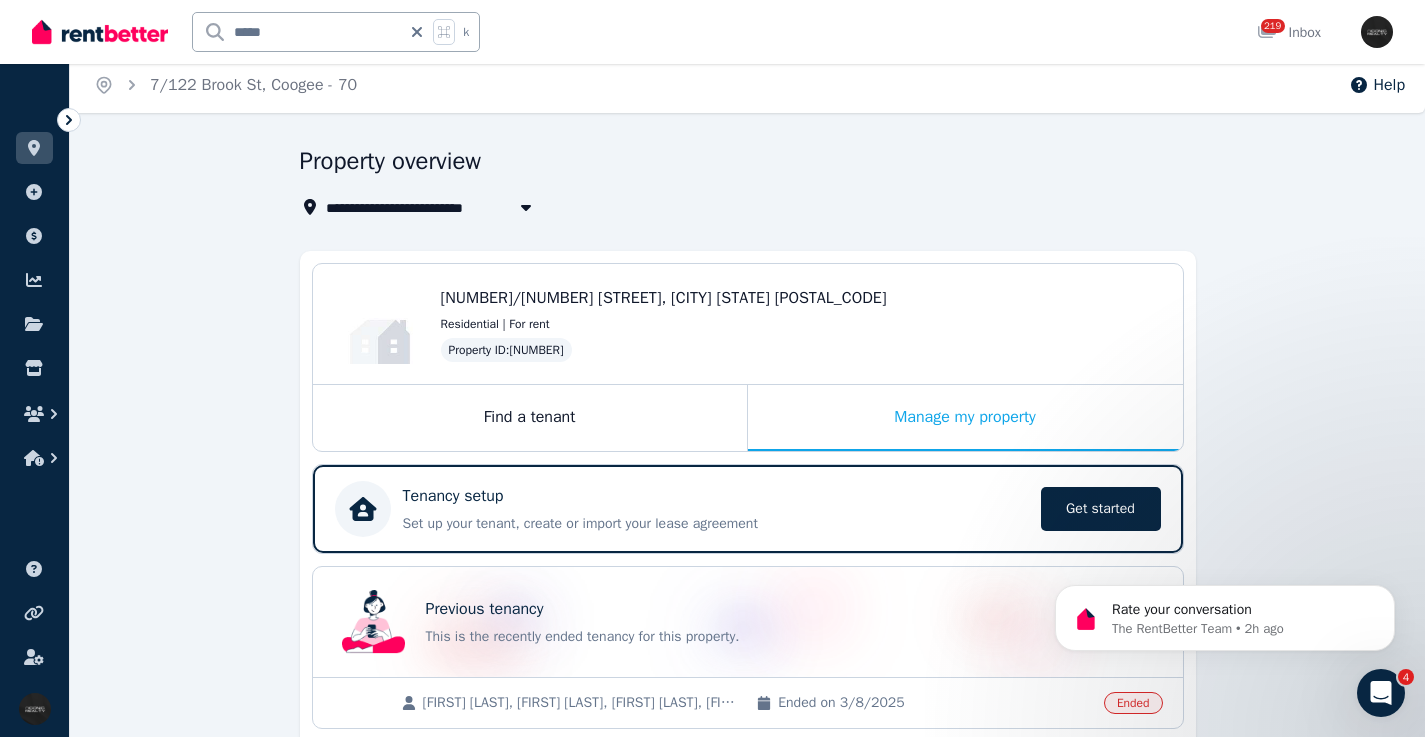 scroll, scrollTop: 0, scrollLeft: 0, axis: both 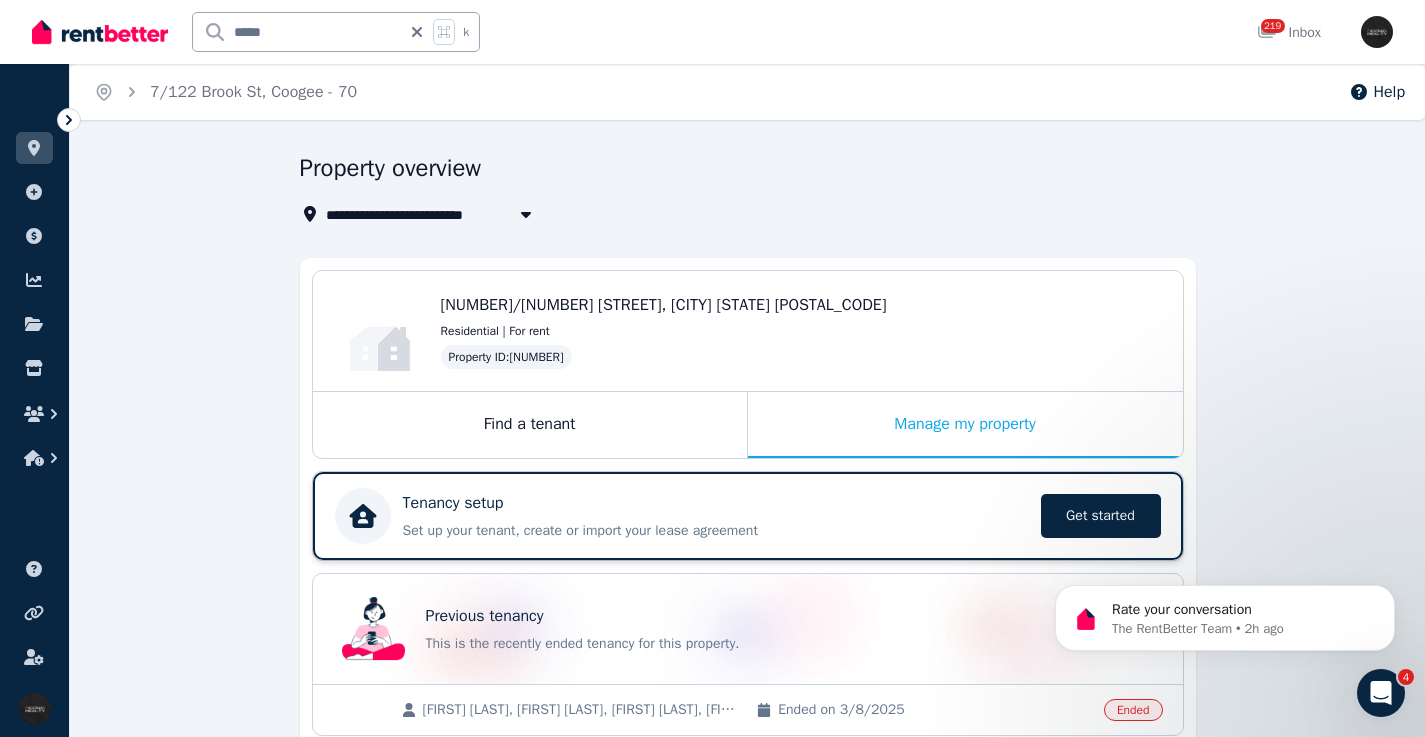 click on "Tenancy setup Set up your tenant, create or import your lease agreement Get started Get started" at bounding box center [748, 516] 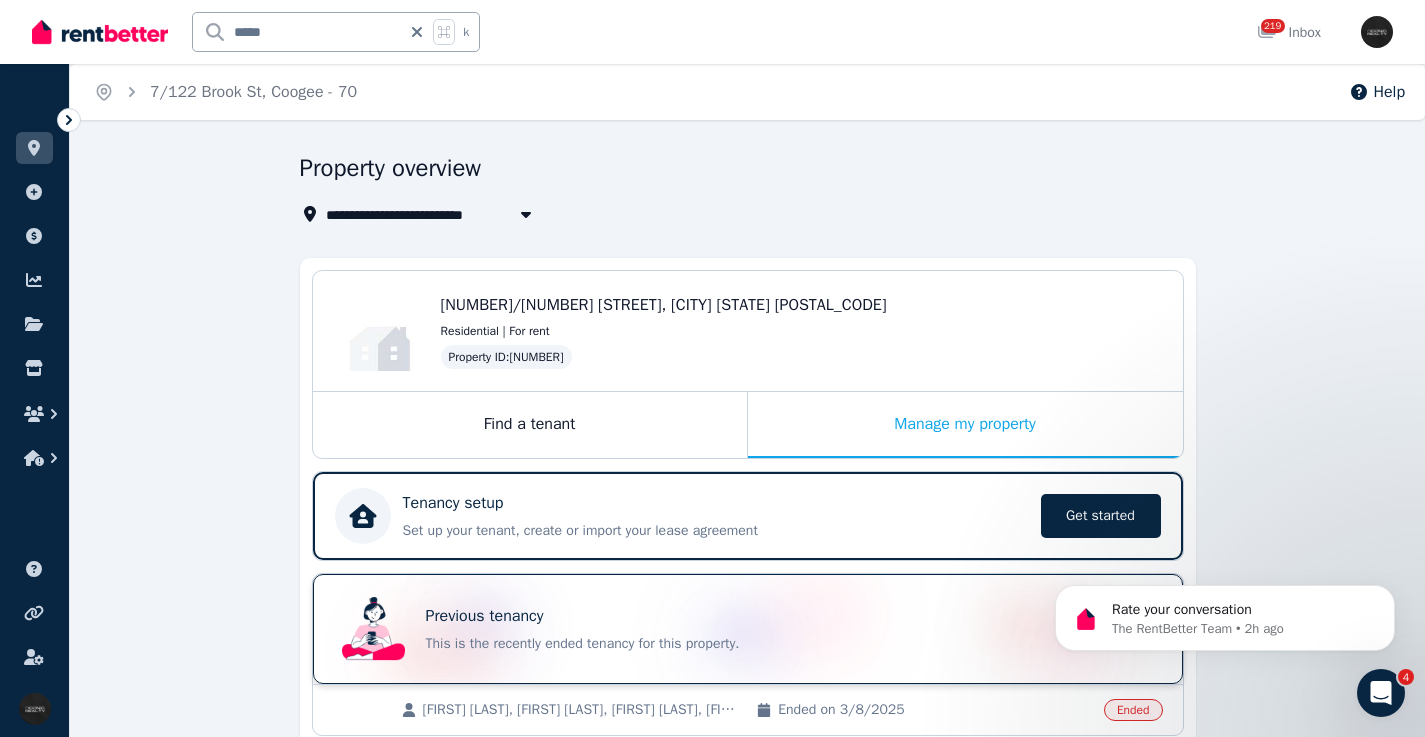 click on "Previous tenancy This is the recently ended tenancy for this property." at bounding box center (730, 629) 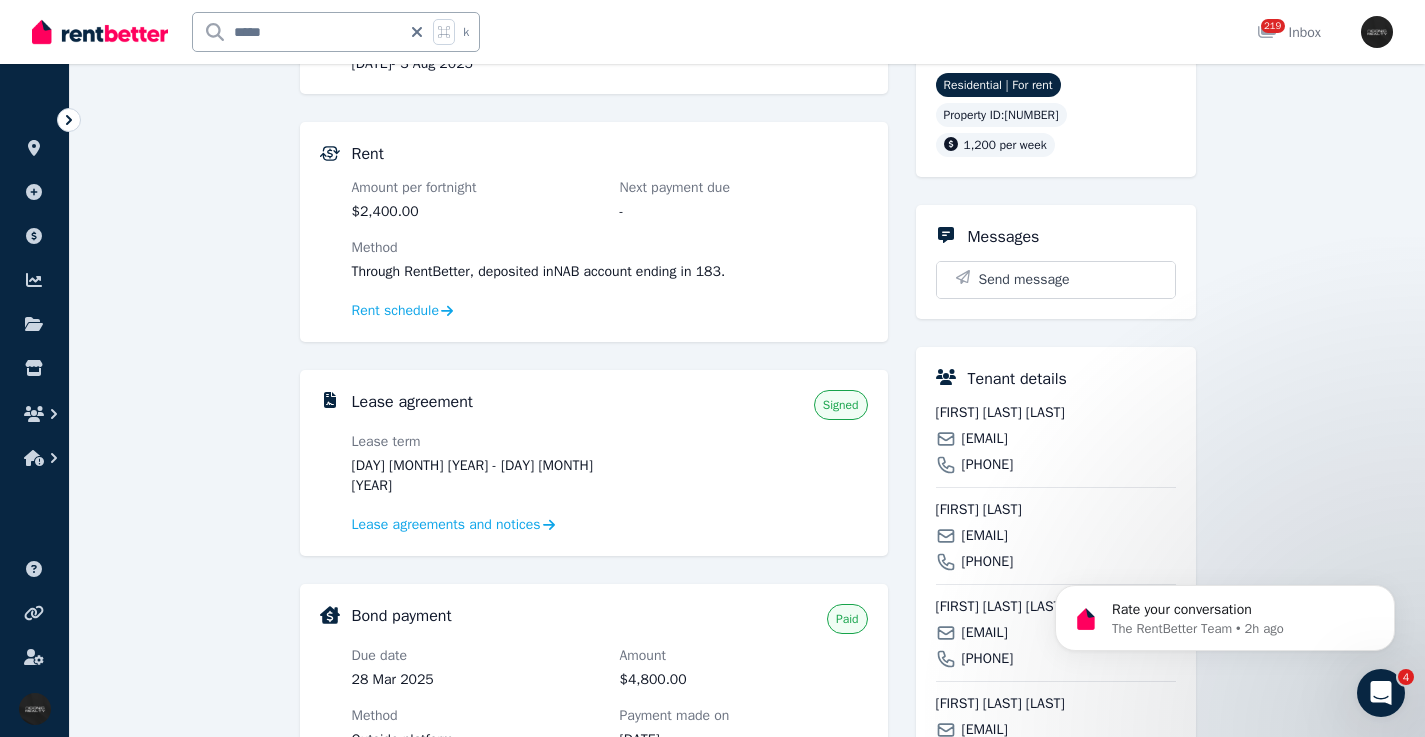 scroll, scrollTop: 0, scrollLeft: 0, axis: both 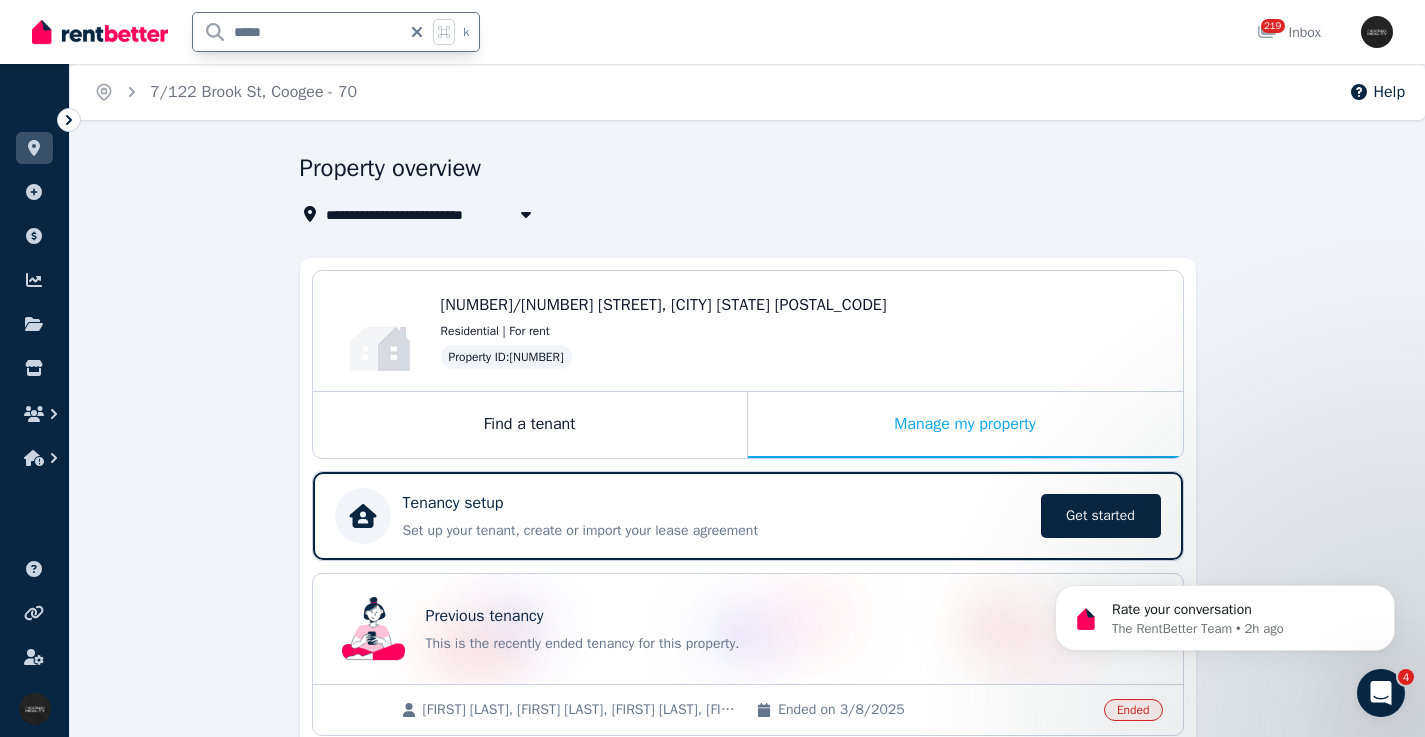 drag, startPoint x: 293, startPoint y: 34, endPoint x: 177, endPoint y: 35, distance: 116.00431 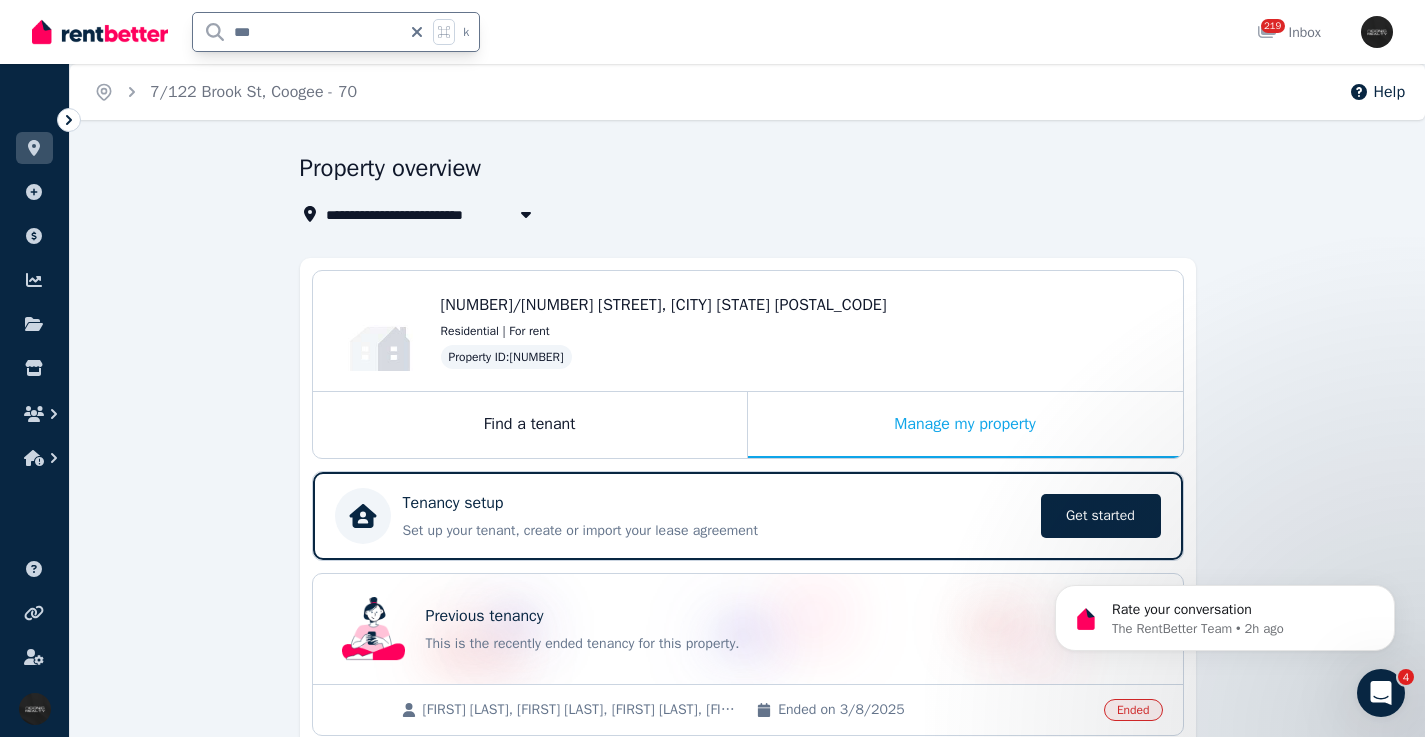 type on "****" 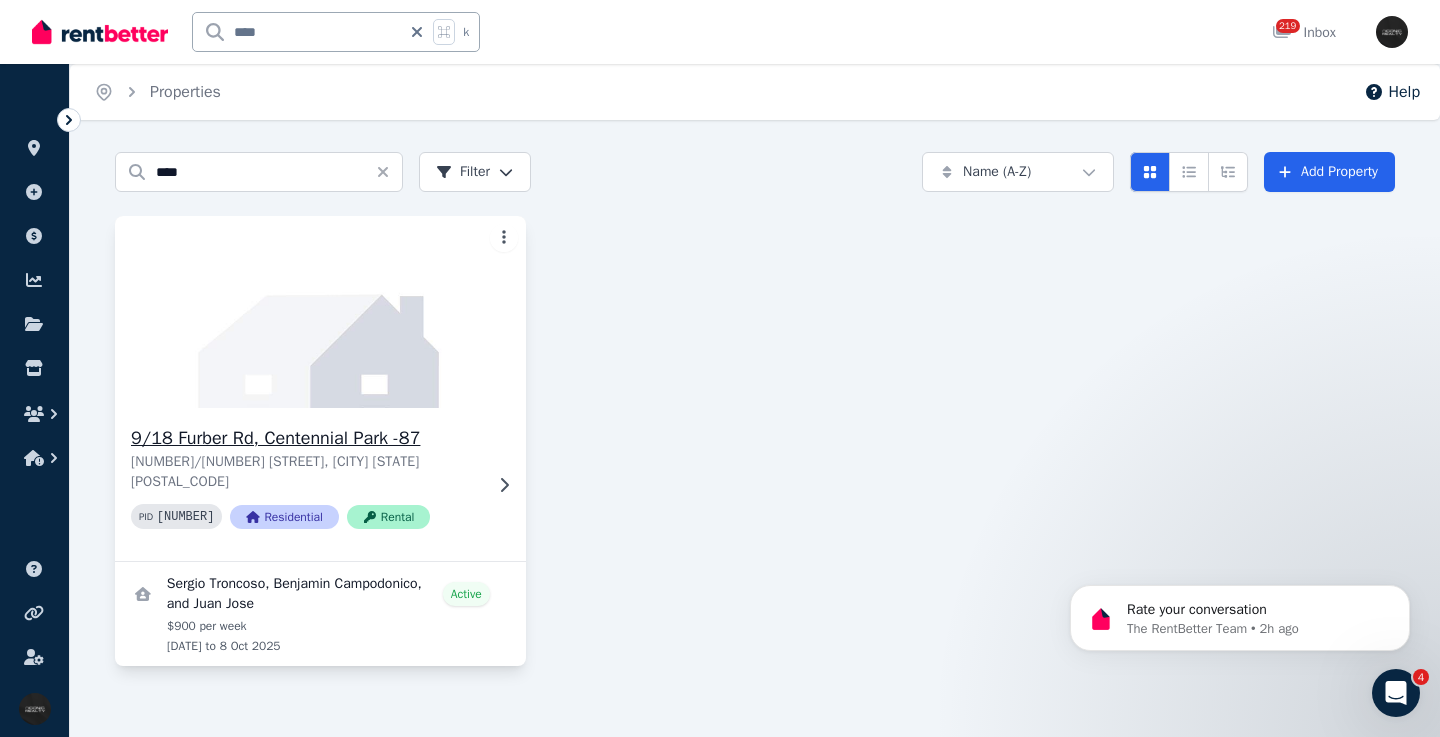 click at bounding box center (320, 312) 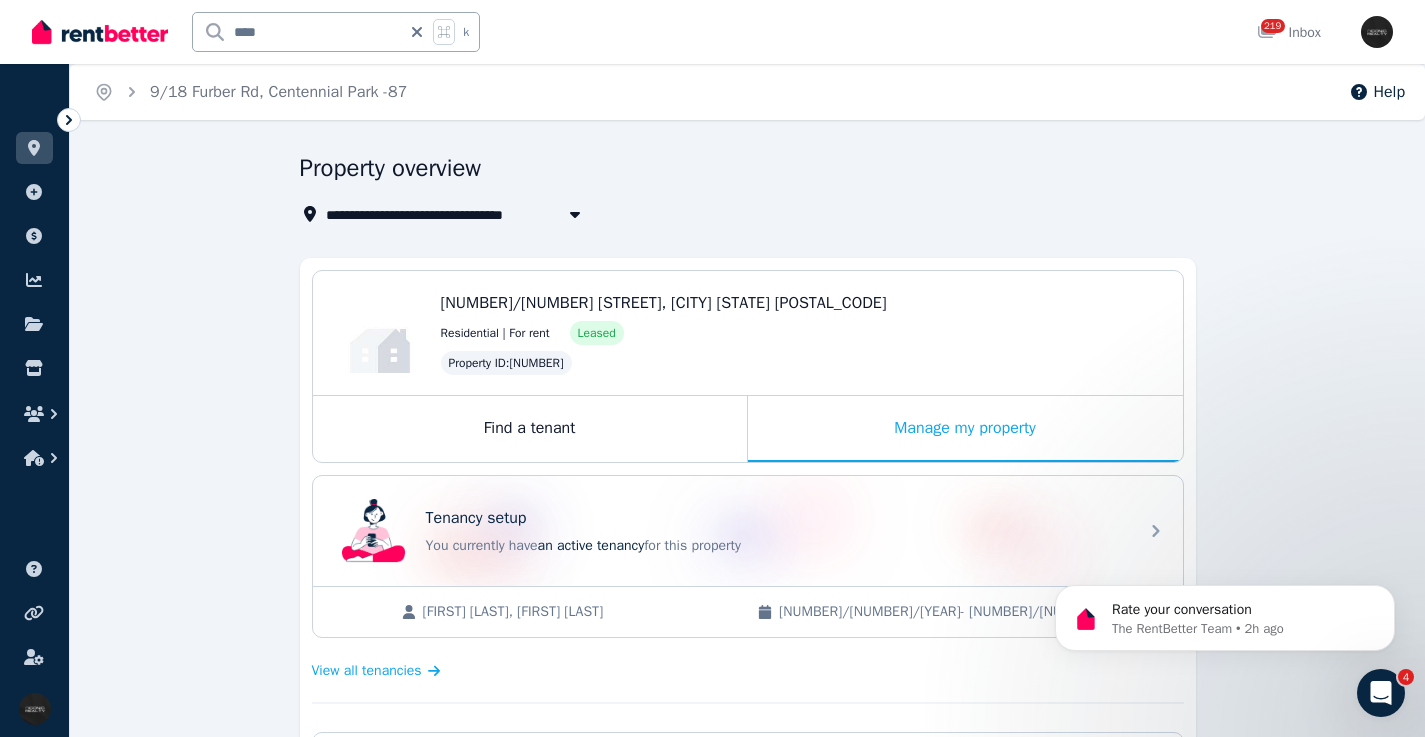 click on "****" at bounding box center [297, 32] 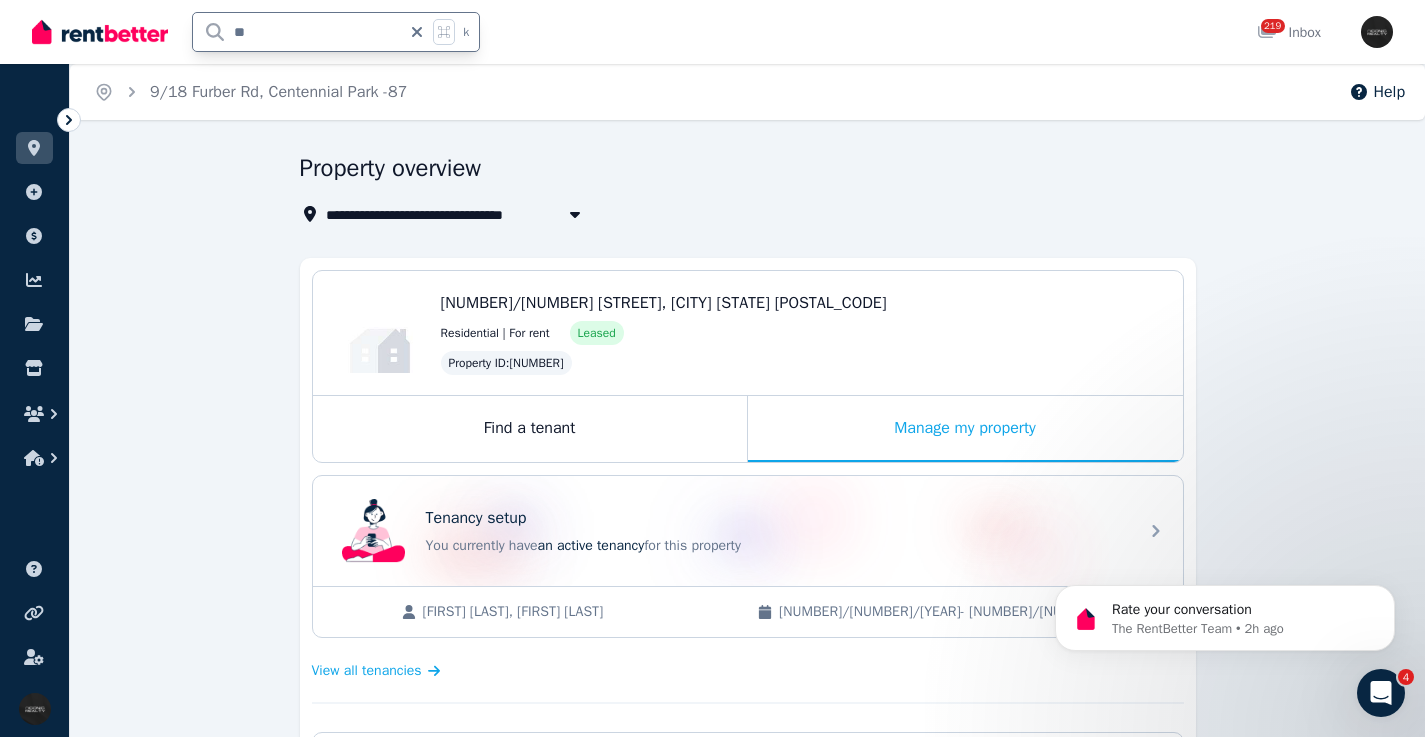 type on "*" 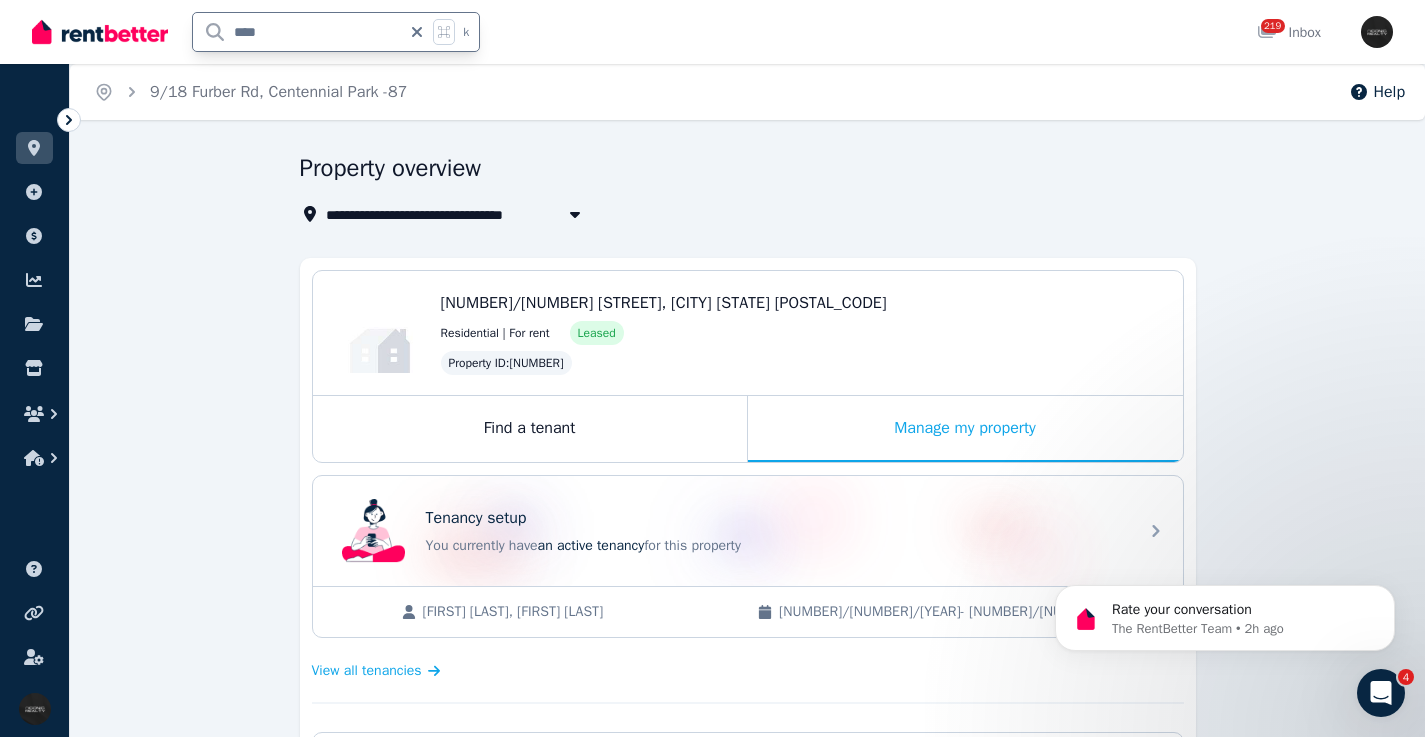 type on "*****" 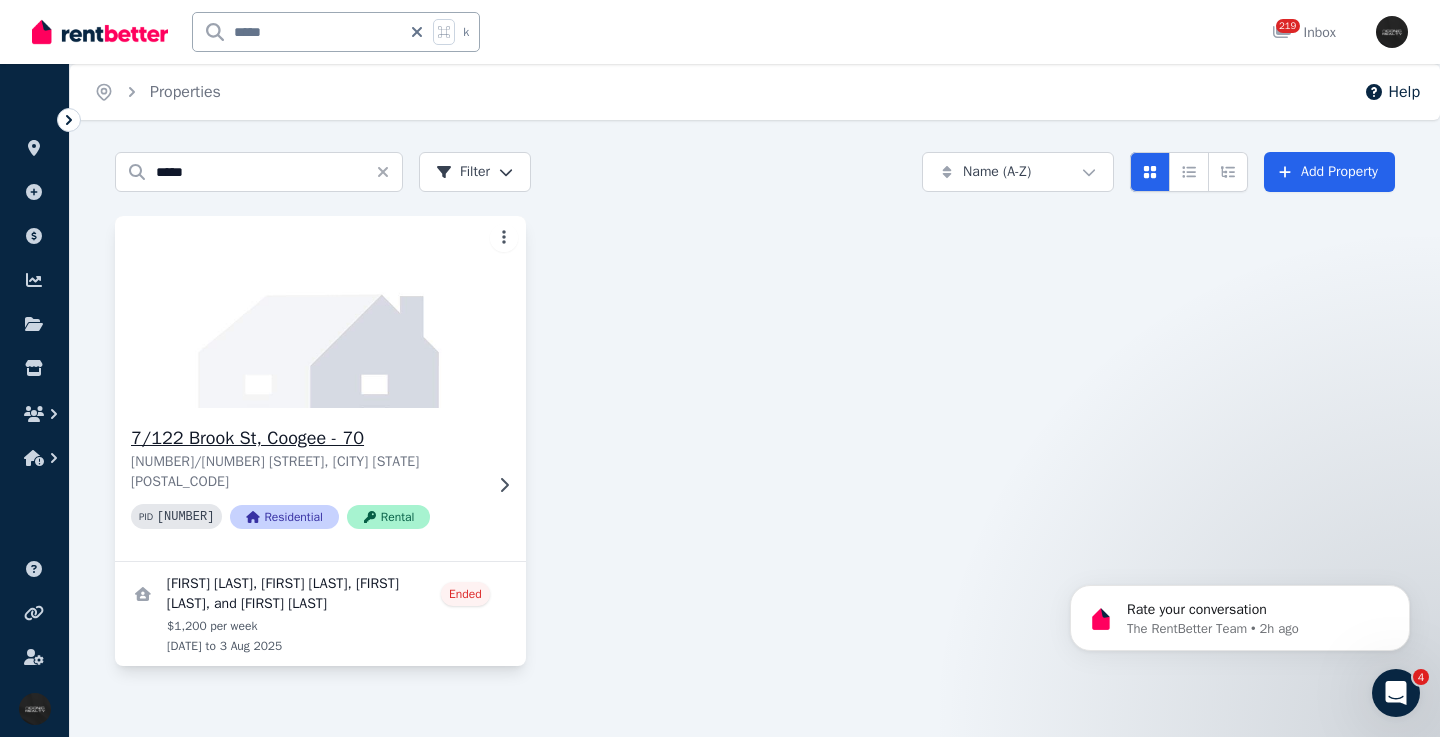 click on "[NUMBER]/[NUMBER] [STREET], [SUBURB] [STATE] [POSTCODE]" at bounding box center (306, 472) 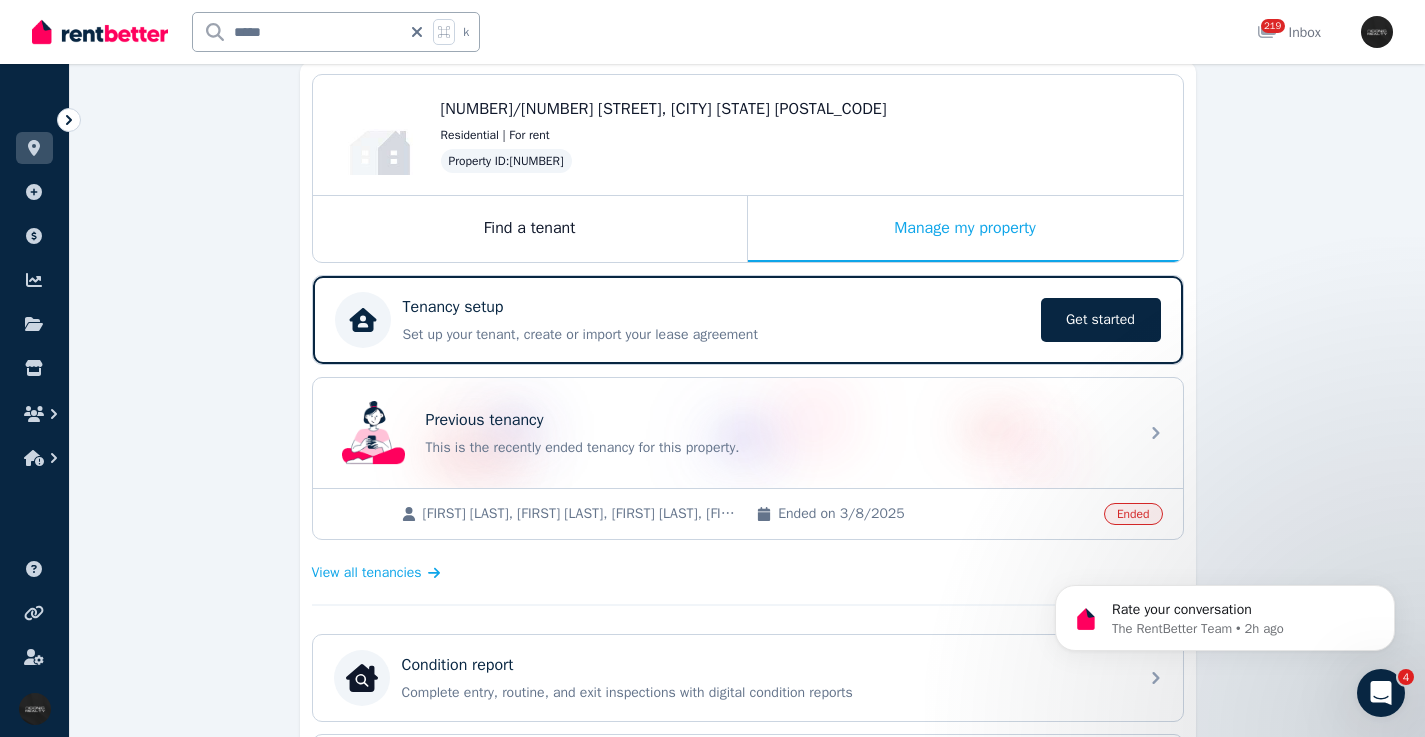 scroll, scrollTop: 192, scrollLeft: 0, axis: vertical 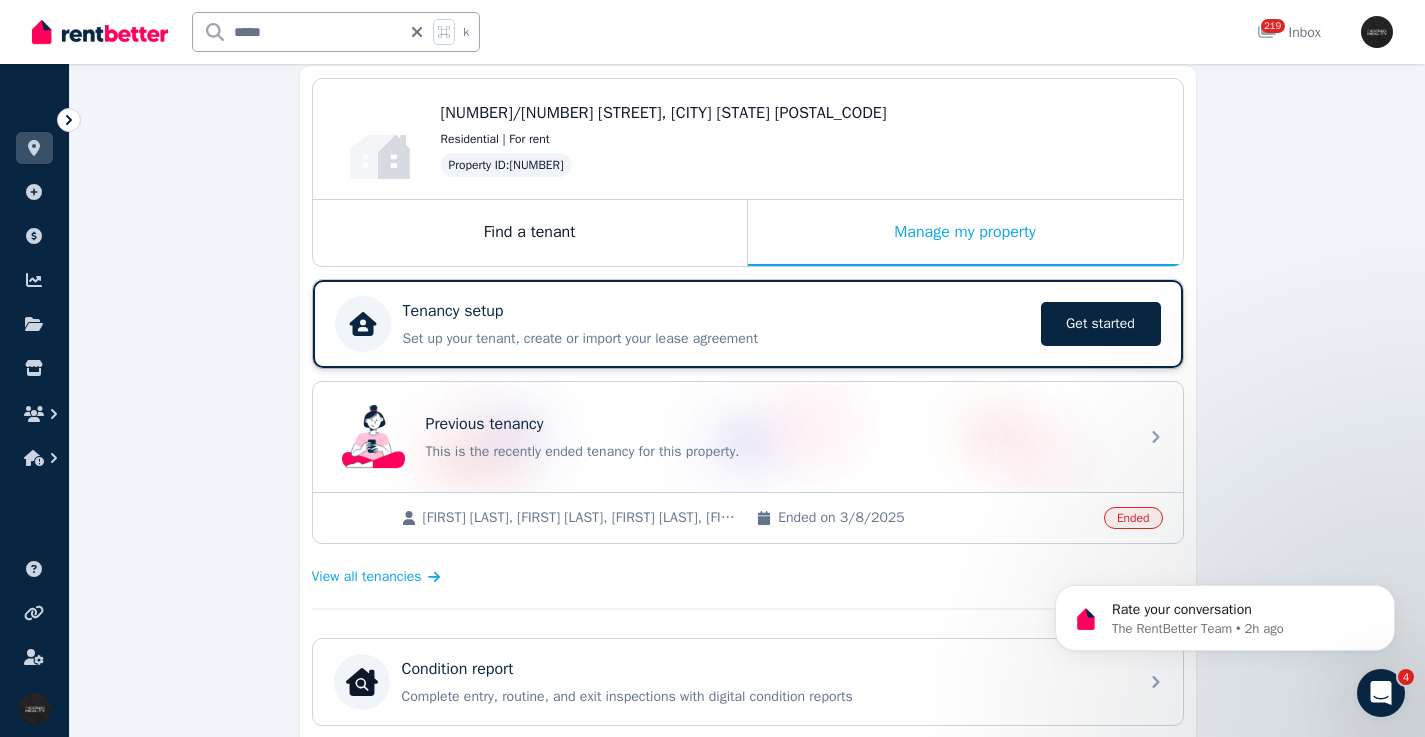 click on "Set up your tenant, create or import your lease agreement" at bounding box center (716, 339) 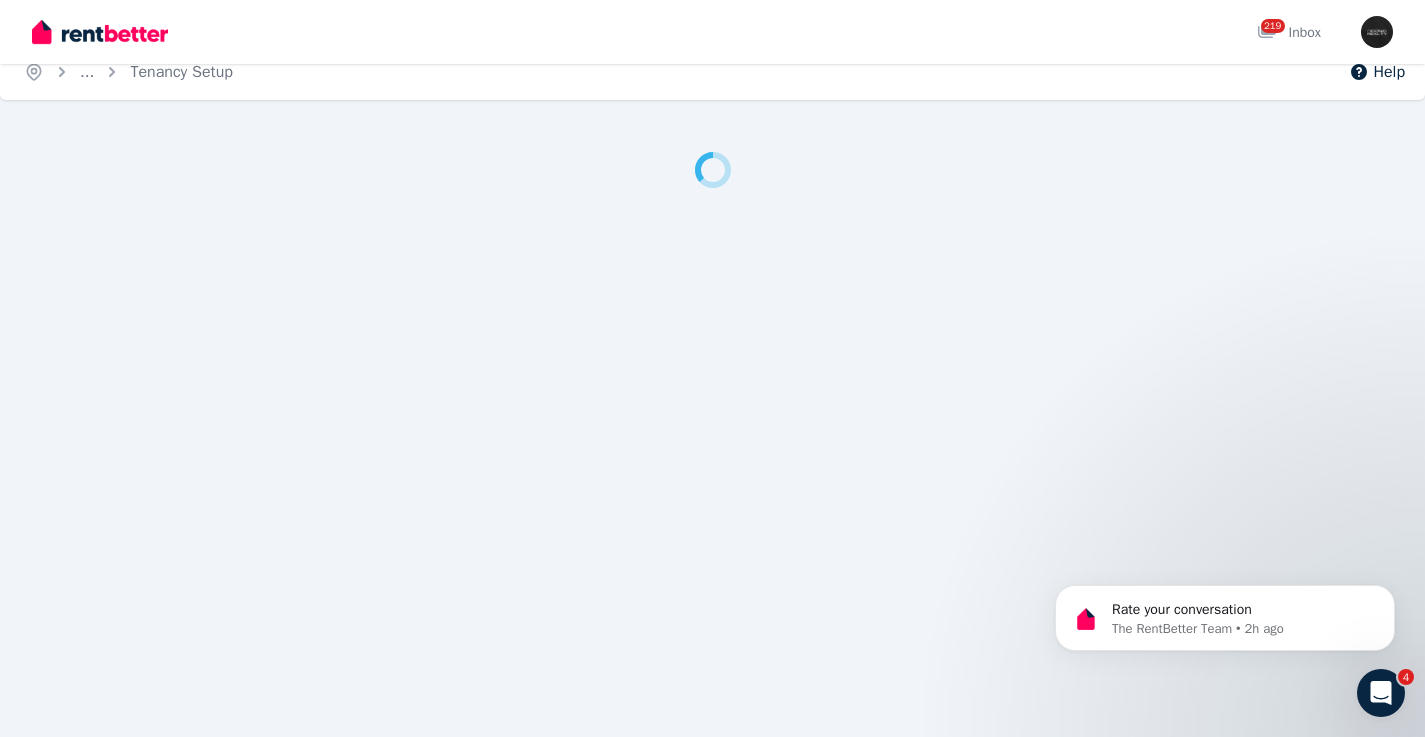 scroll, scrollTop: 0, scrollLeft: 0, axis: both 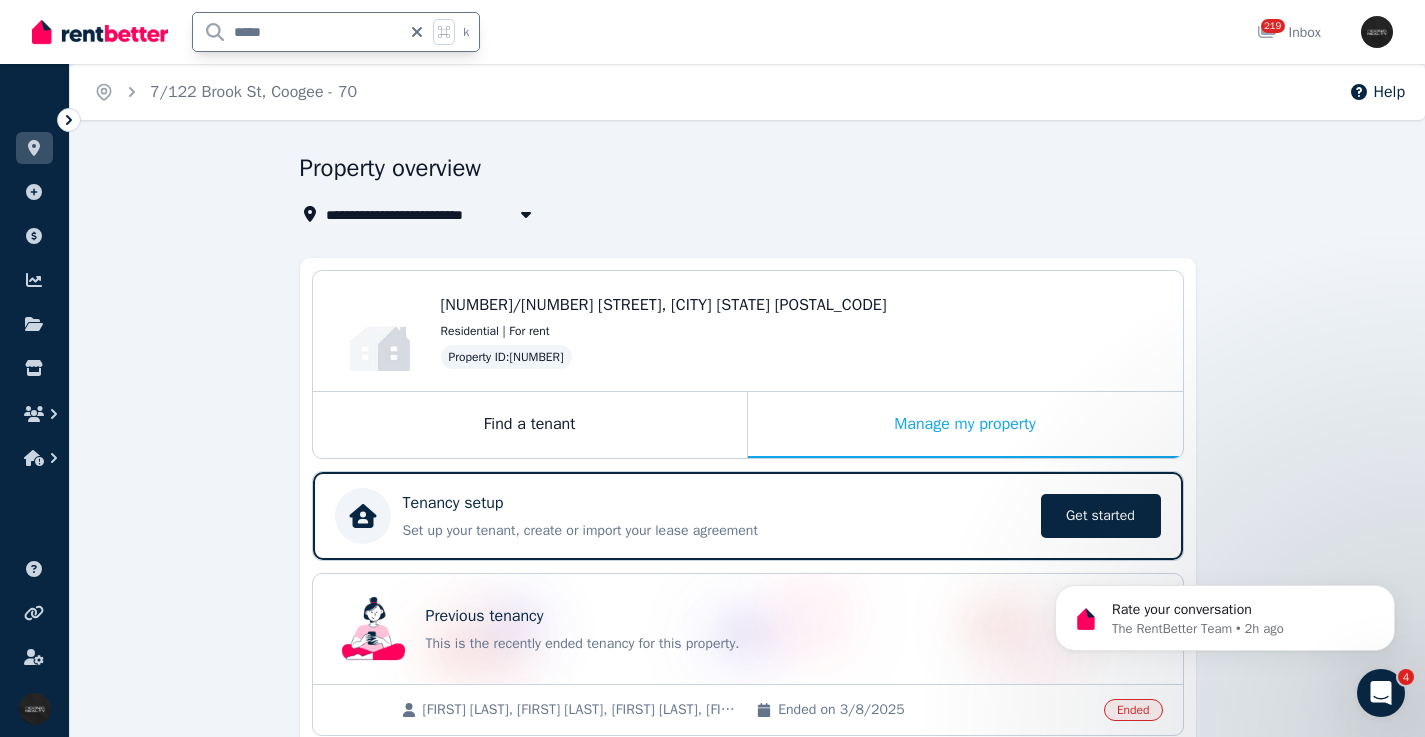 click on "*****" at bounding box center (297, 32) 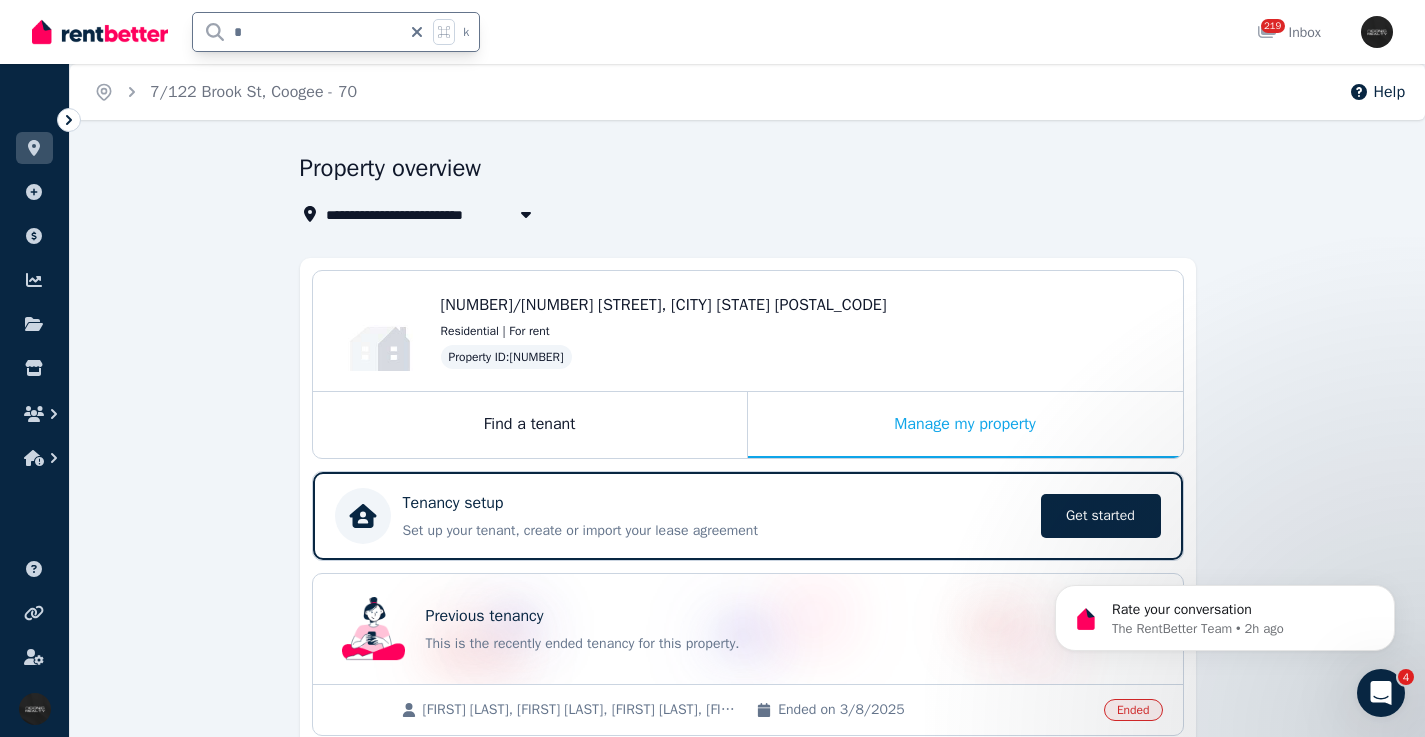type on "**" 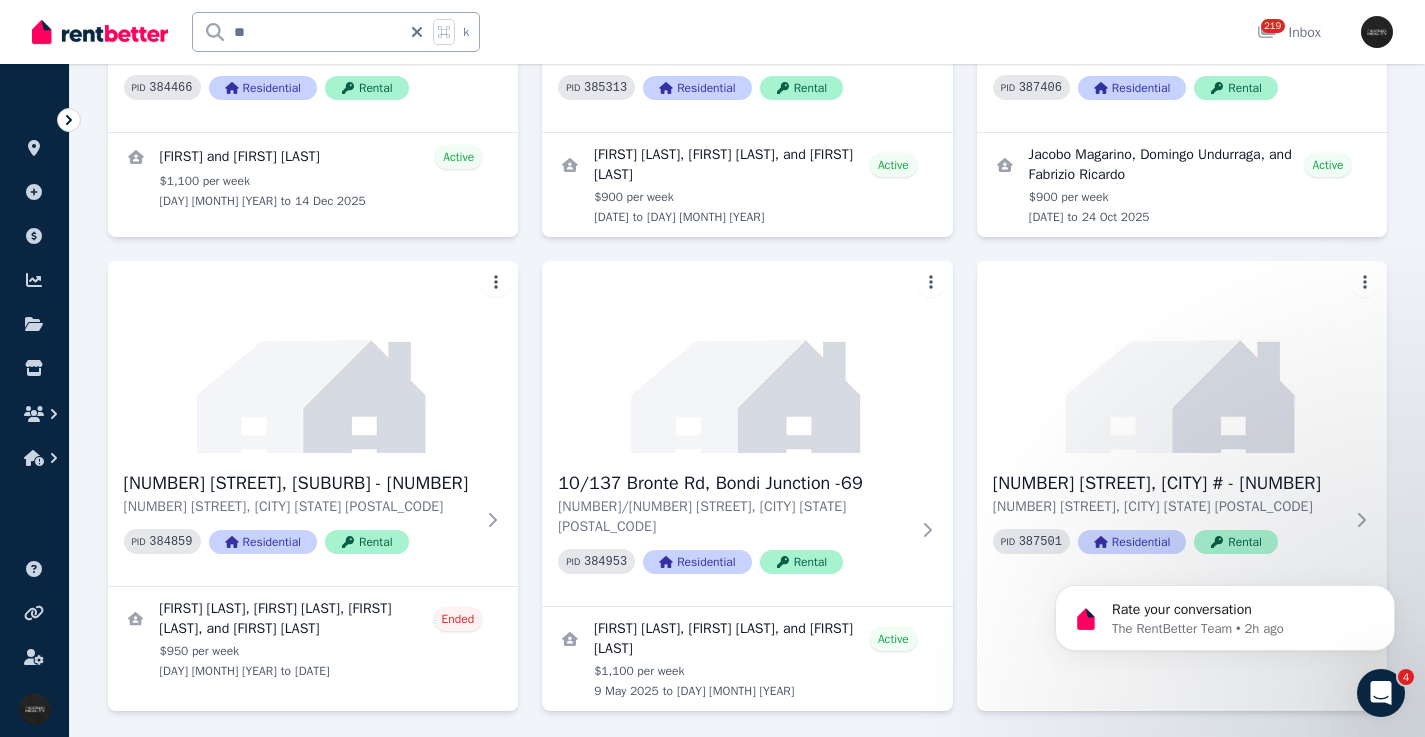 scroll, scrollTop: 475, scrollLeft: 0, axis: vertical 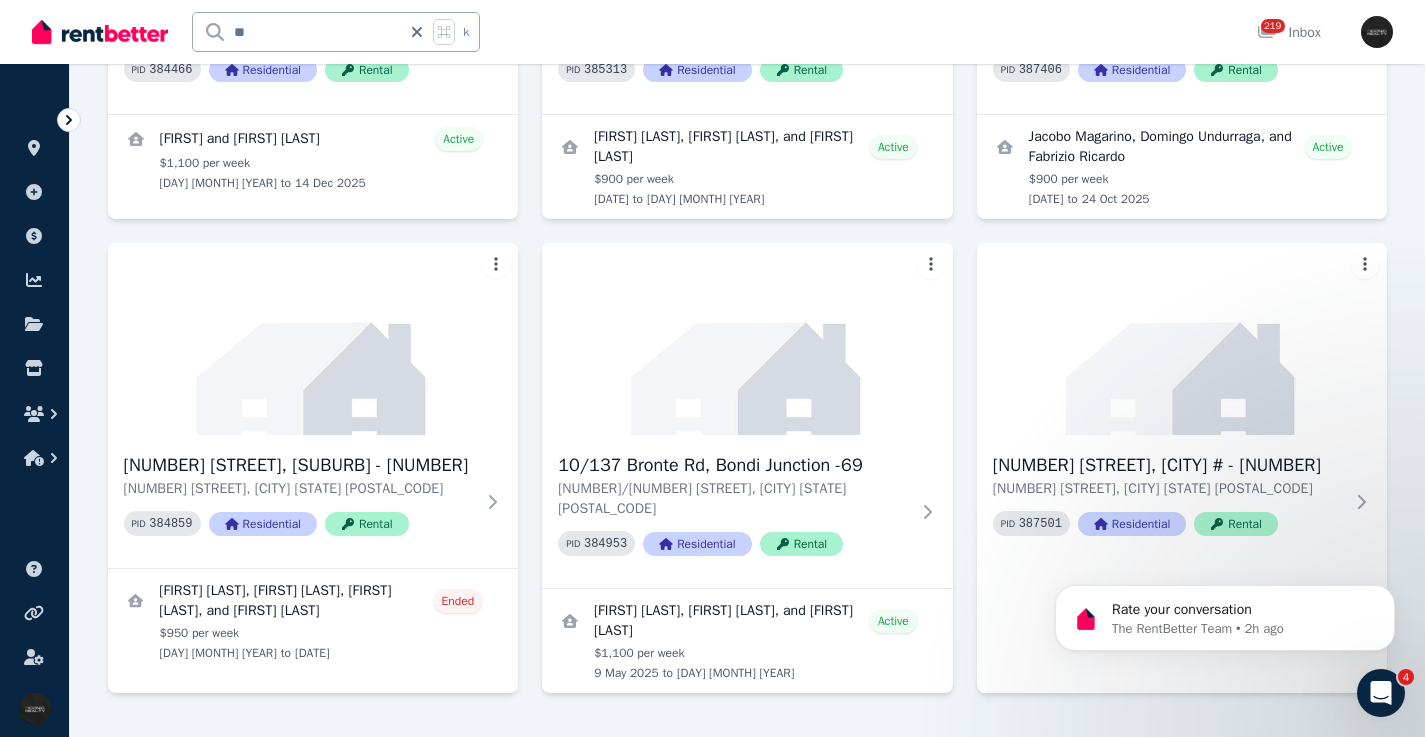 drag, startPoint x: 1424, startPoint y: 311, endPoint x: 359, endPoint y: 10, distance: 1106.7186 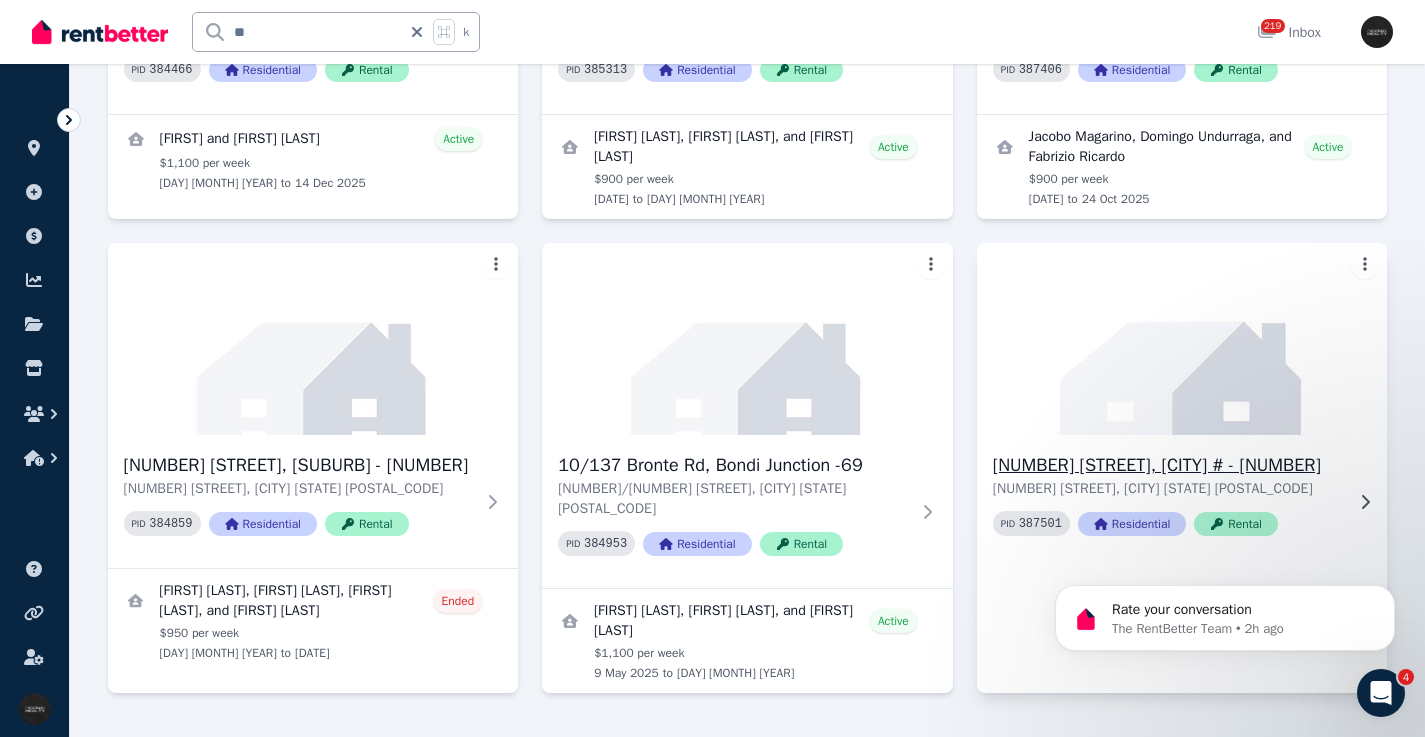 click at bounding box center [1182, 339] 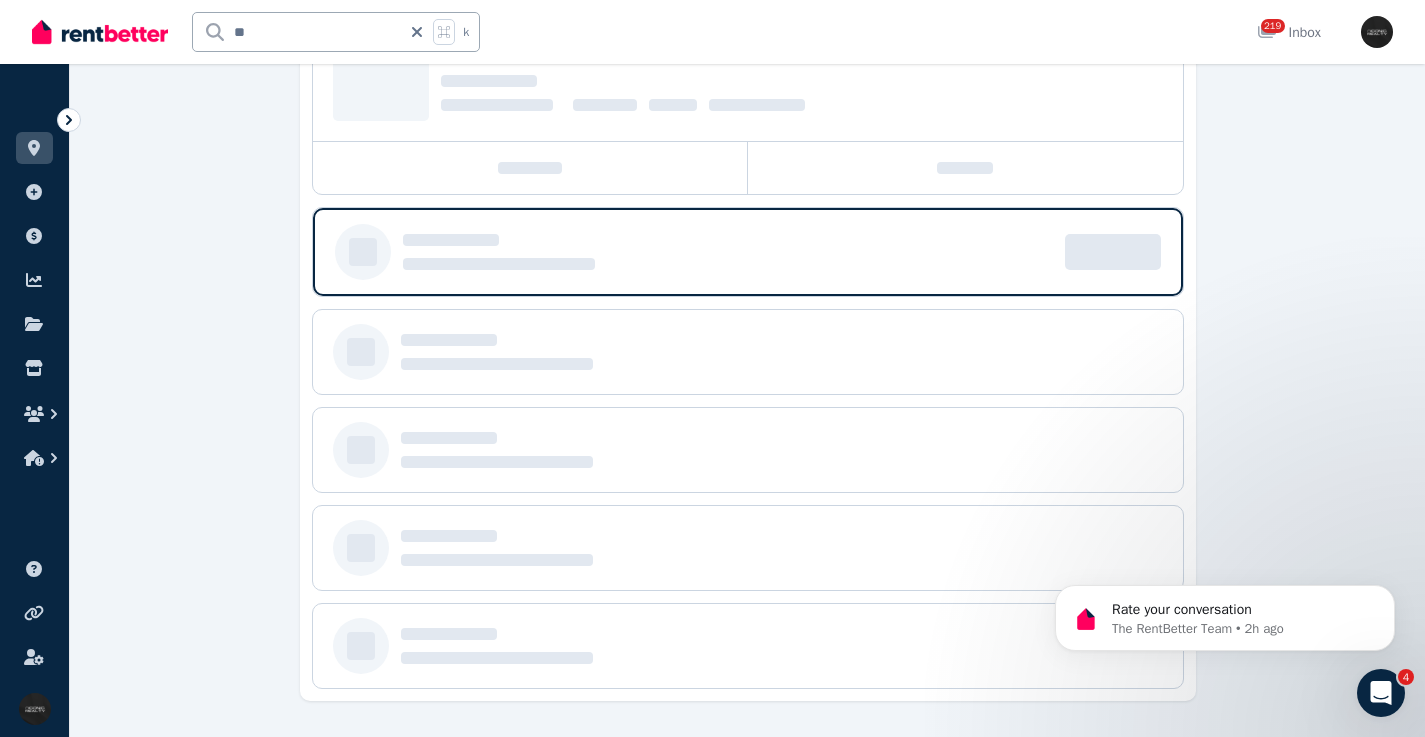 scroll, scrollTop: 0, scrollLeft: 0, axis: both 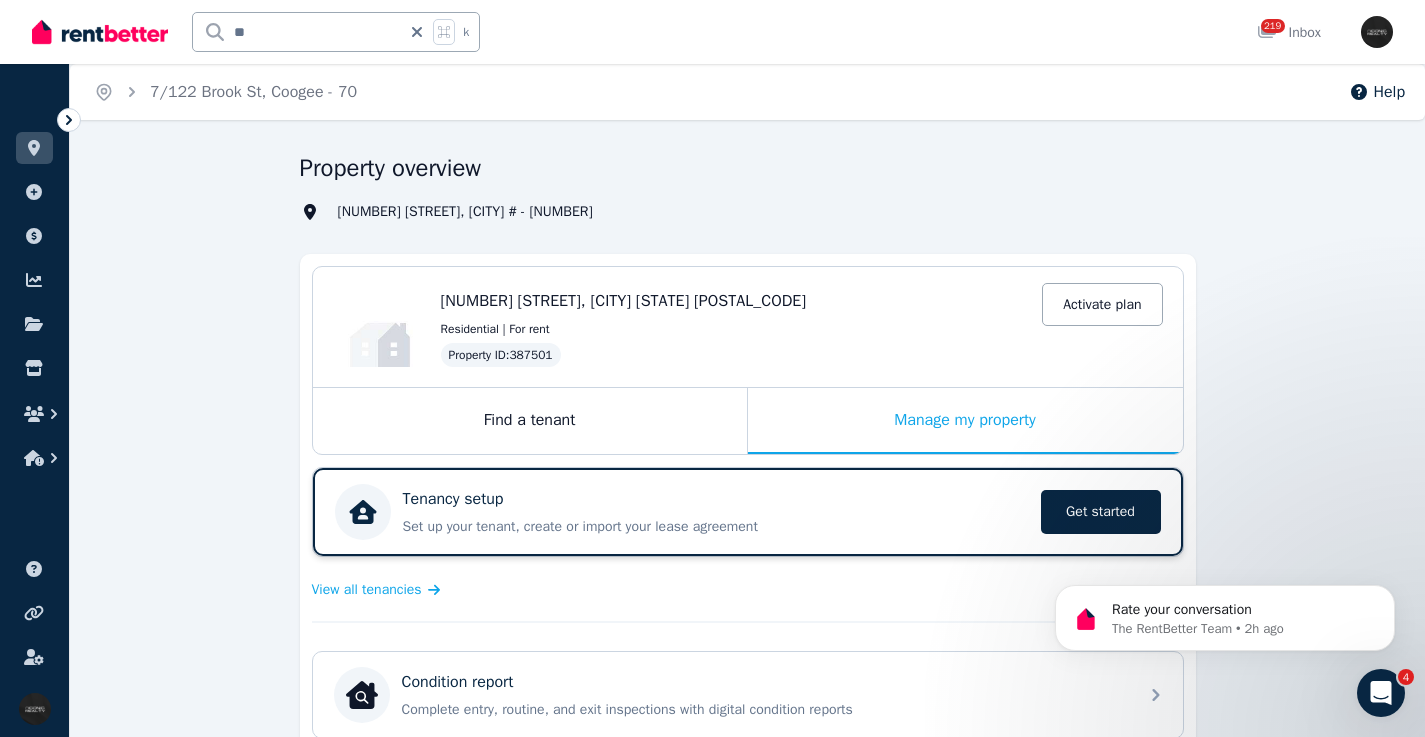click on "Tenancy setup" at bounding box center (716, 499) 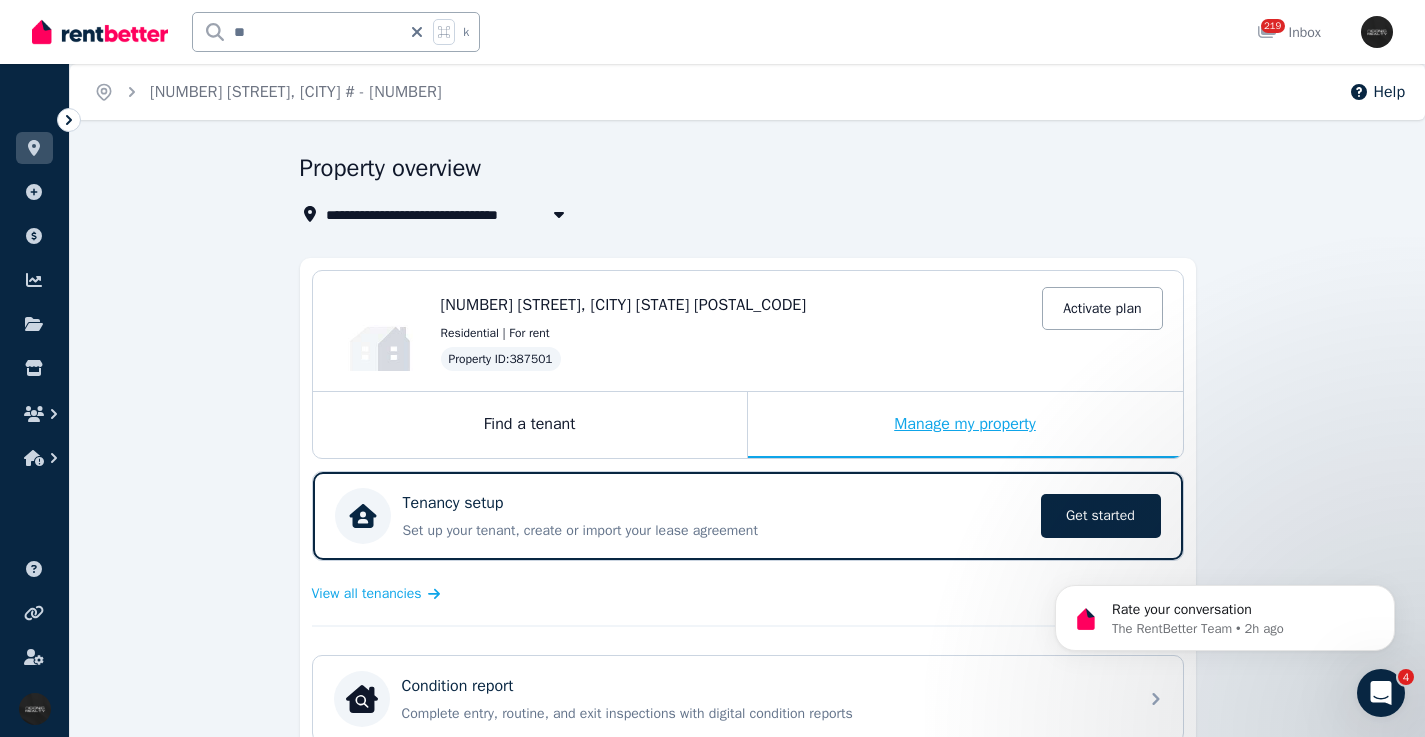 click on "Manage my property" at bounding box center [965, 425] 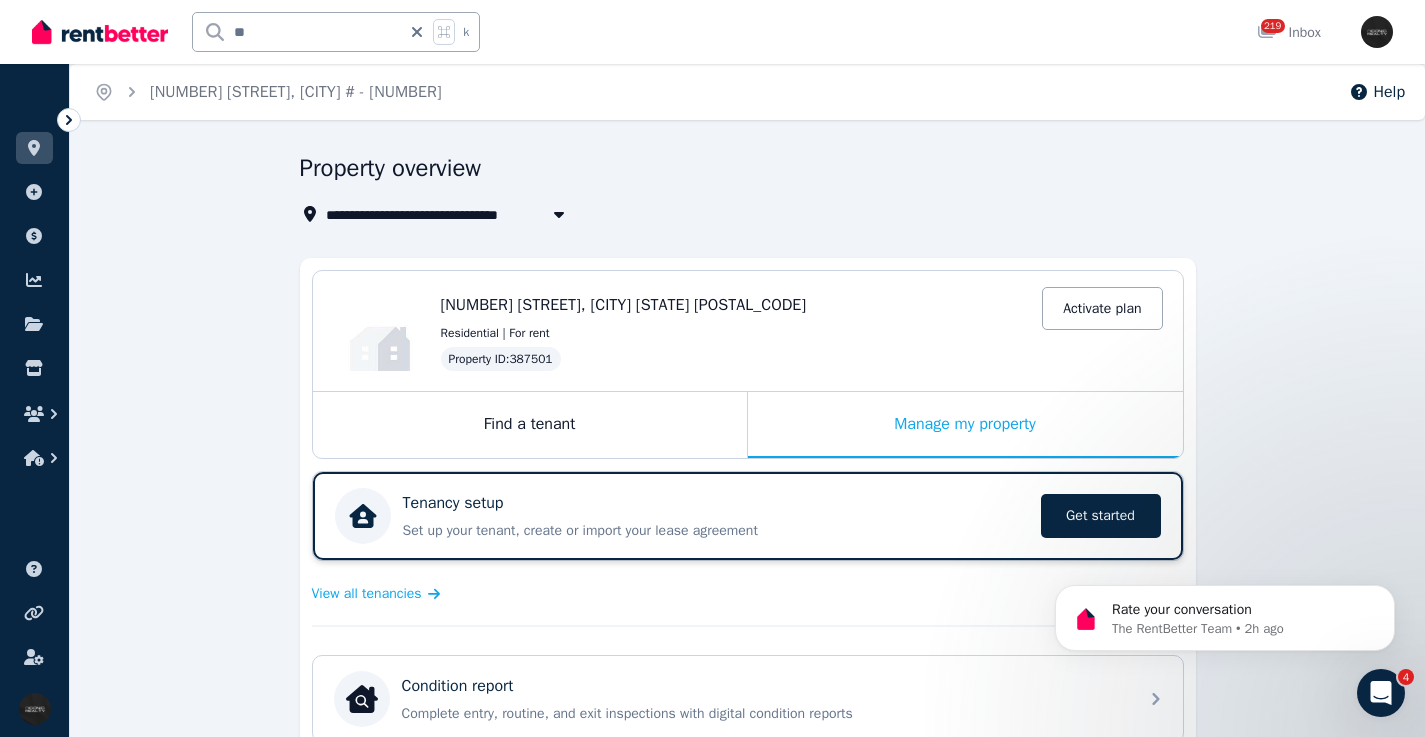 click on "Tenancy setup" at bounding box center (716, 503) 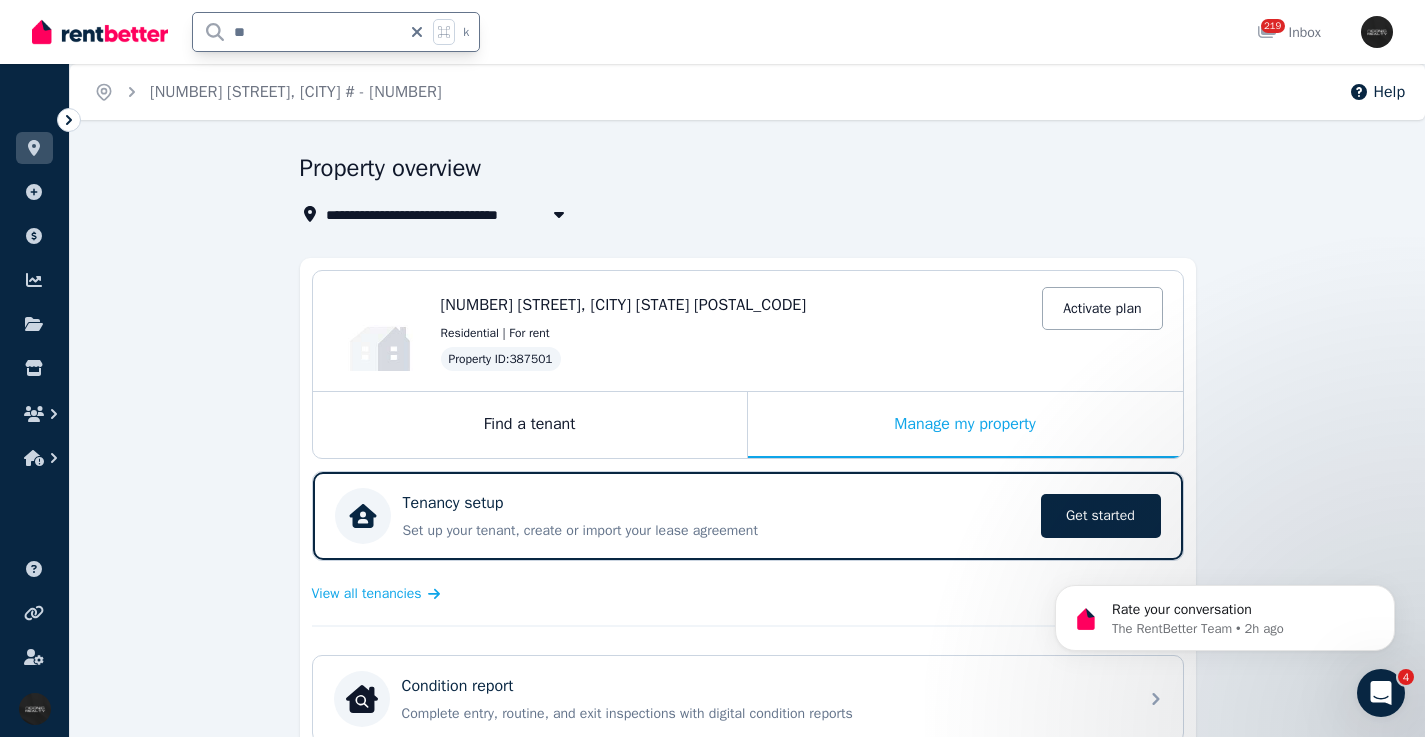 drag, startPoint x: 247, startPoint y: 25, endPoint x: 228, endPoint y: 25, distance: 19 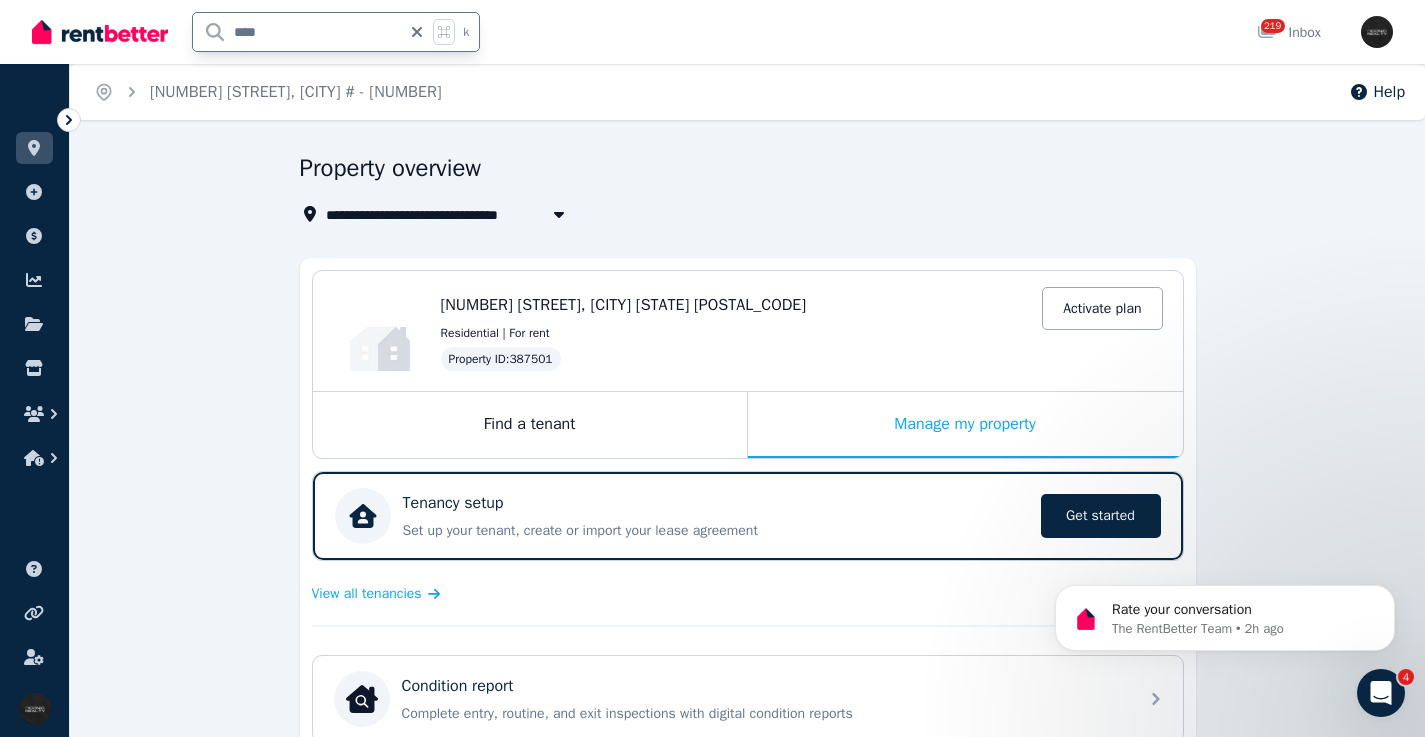 type on "****" 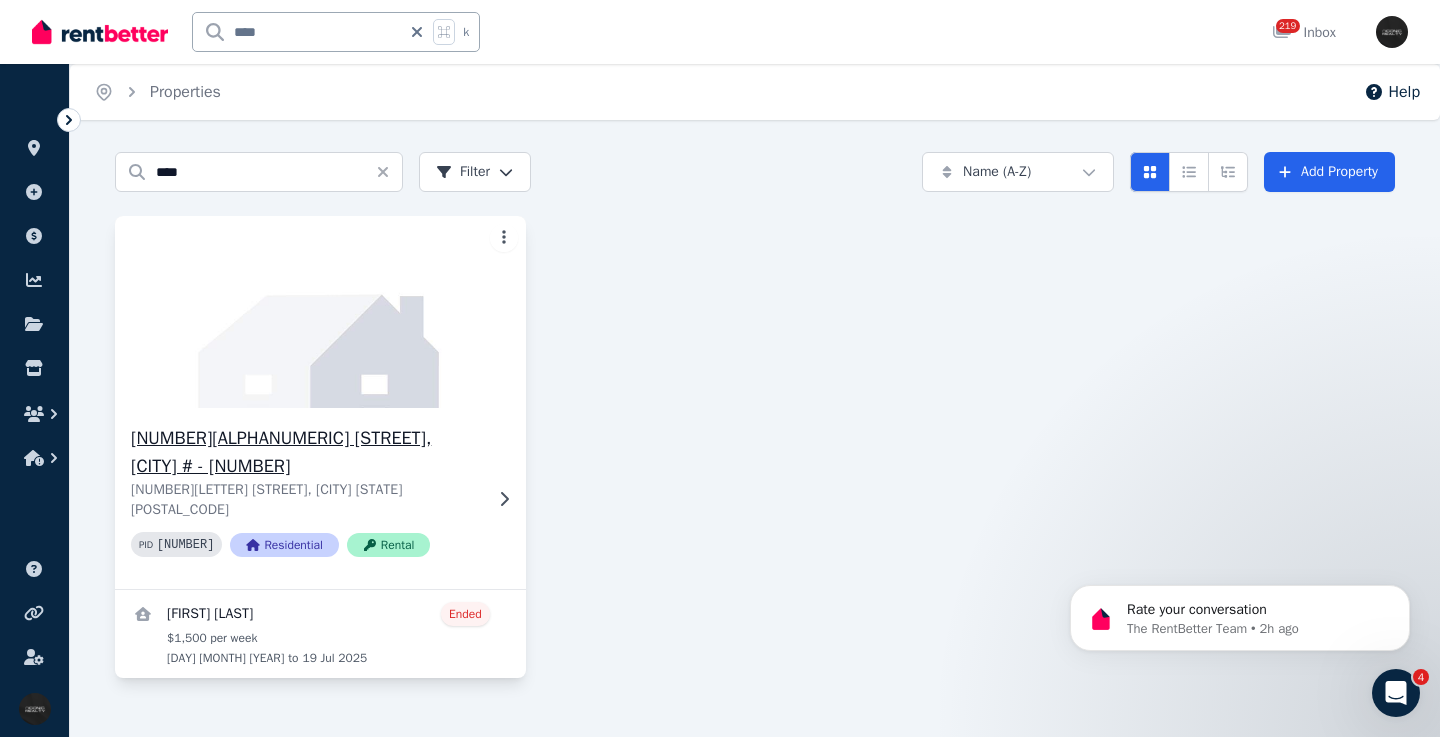 click at bounding box center (320, 312) 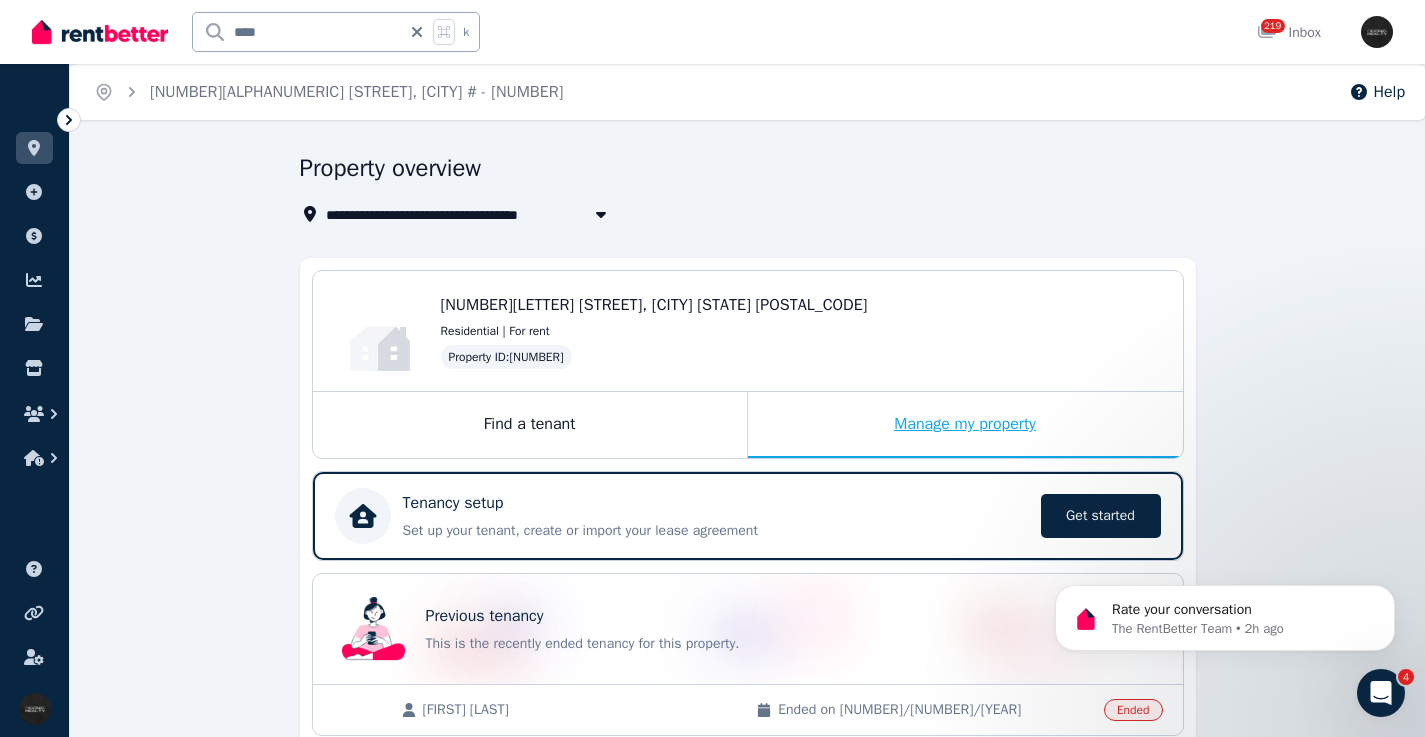 click on "Manage my property" at bounding box center (965, 425) 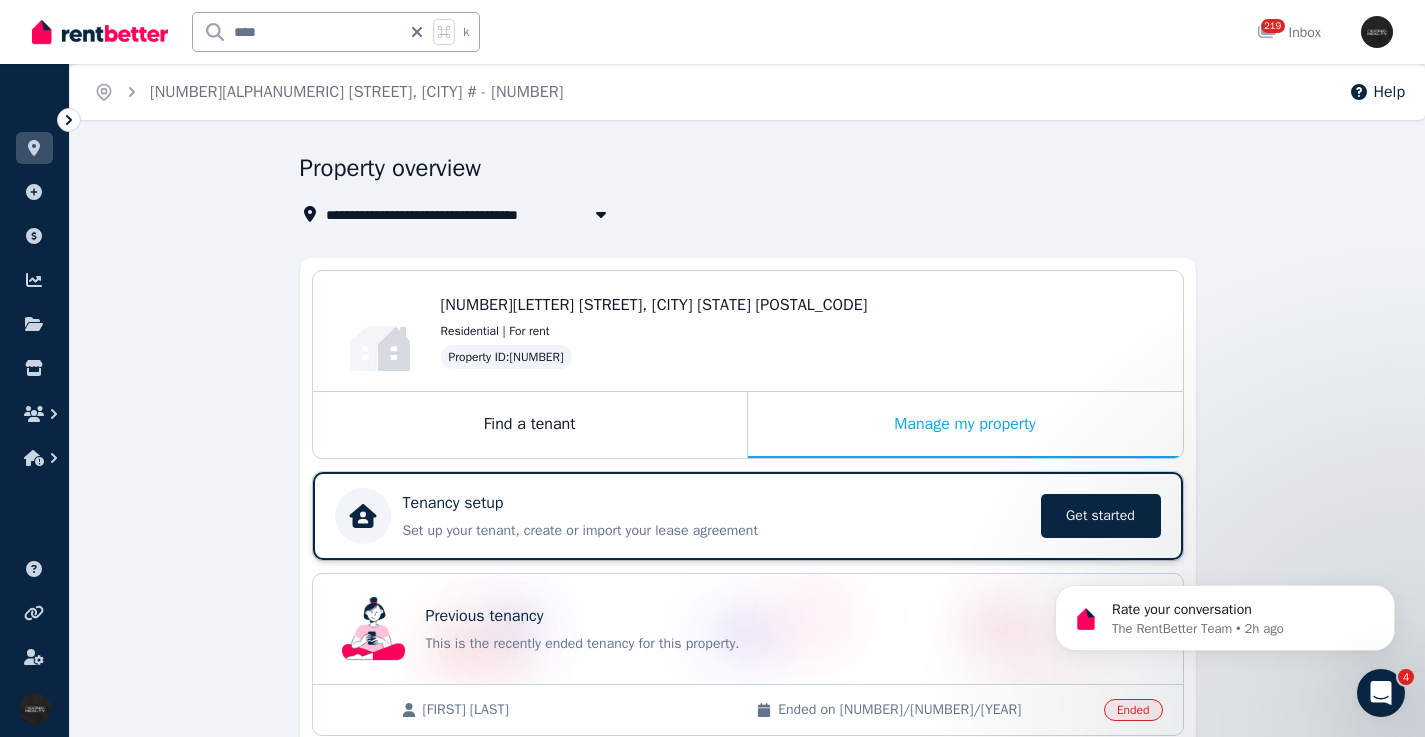 click on "Set up your tenant, create or import your lease agreement" at bounding box center [716, 531] 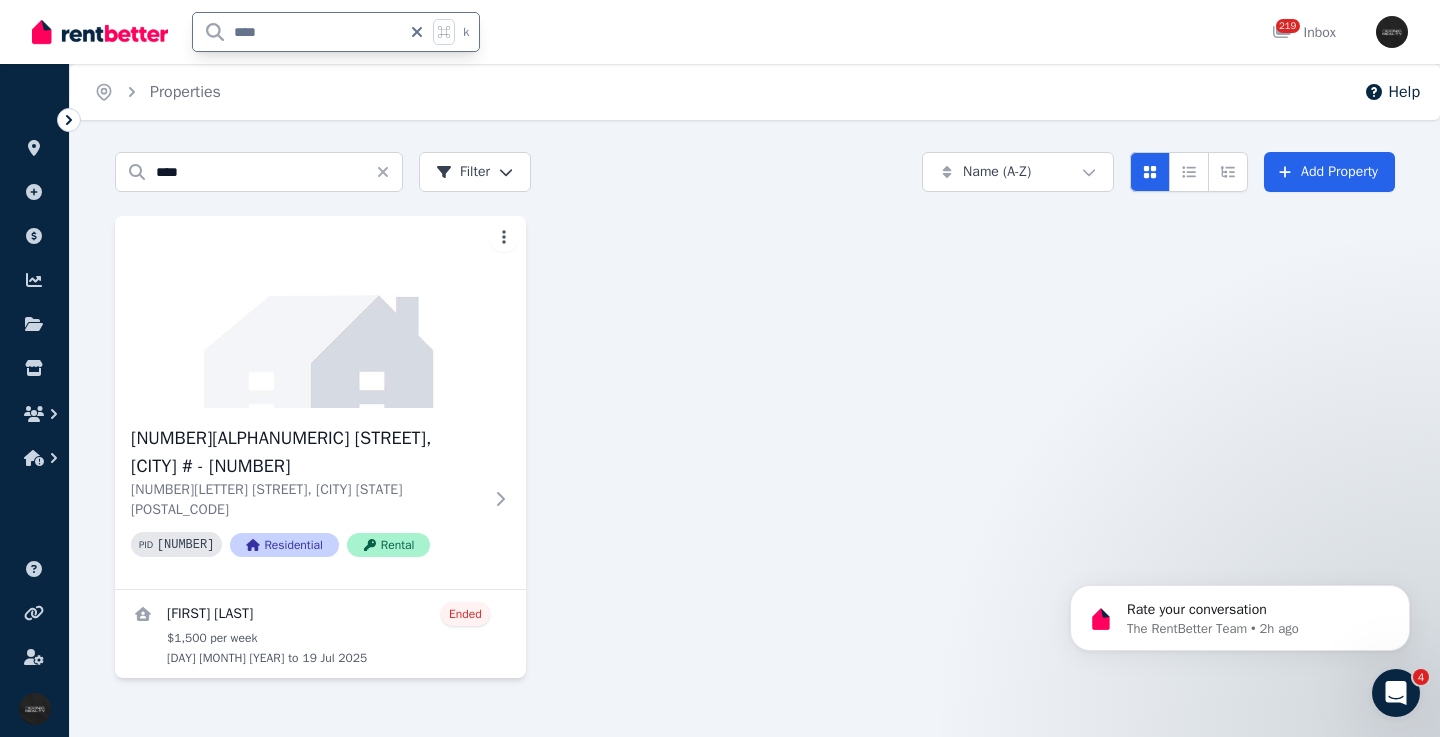 click on "****" at bounding box center [297, 32] 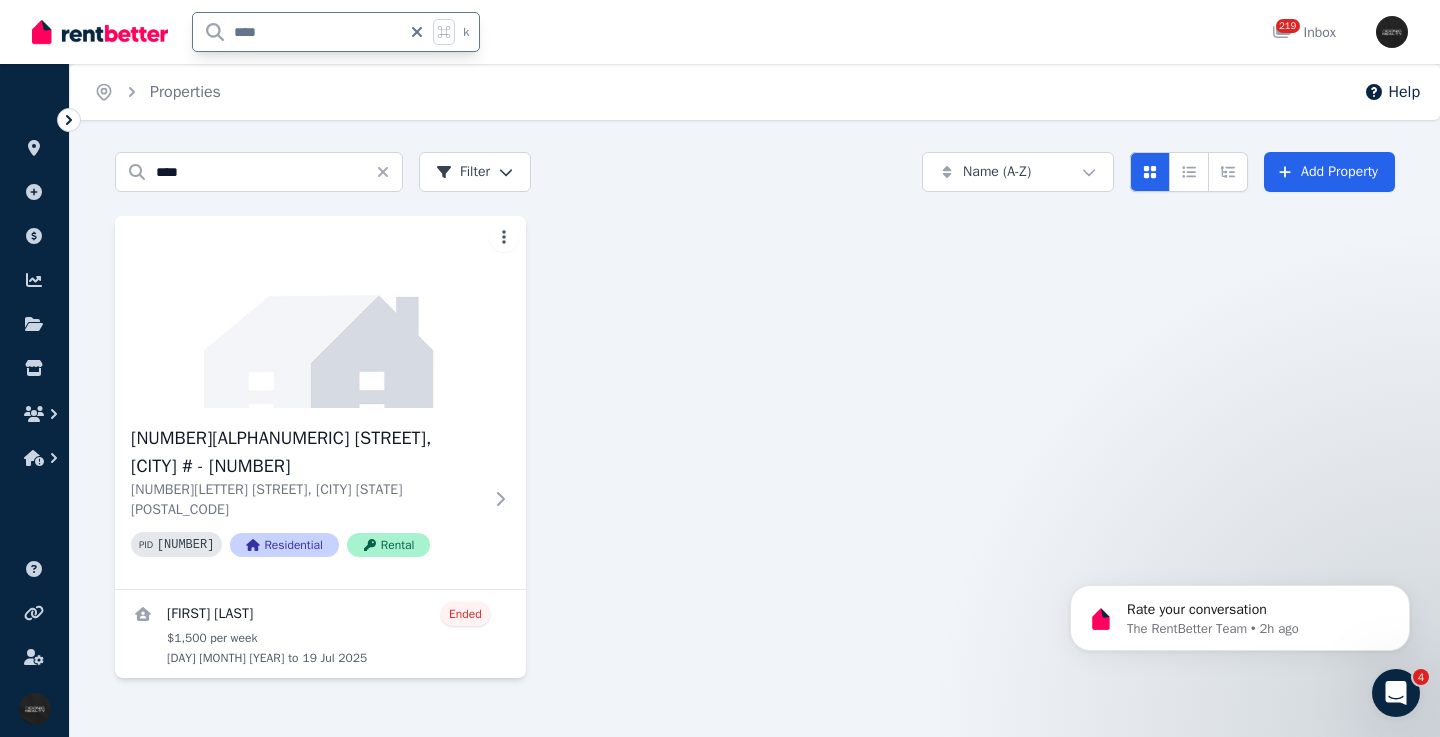 type on "****" 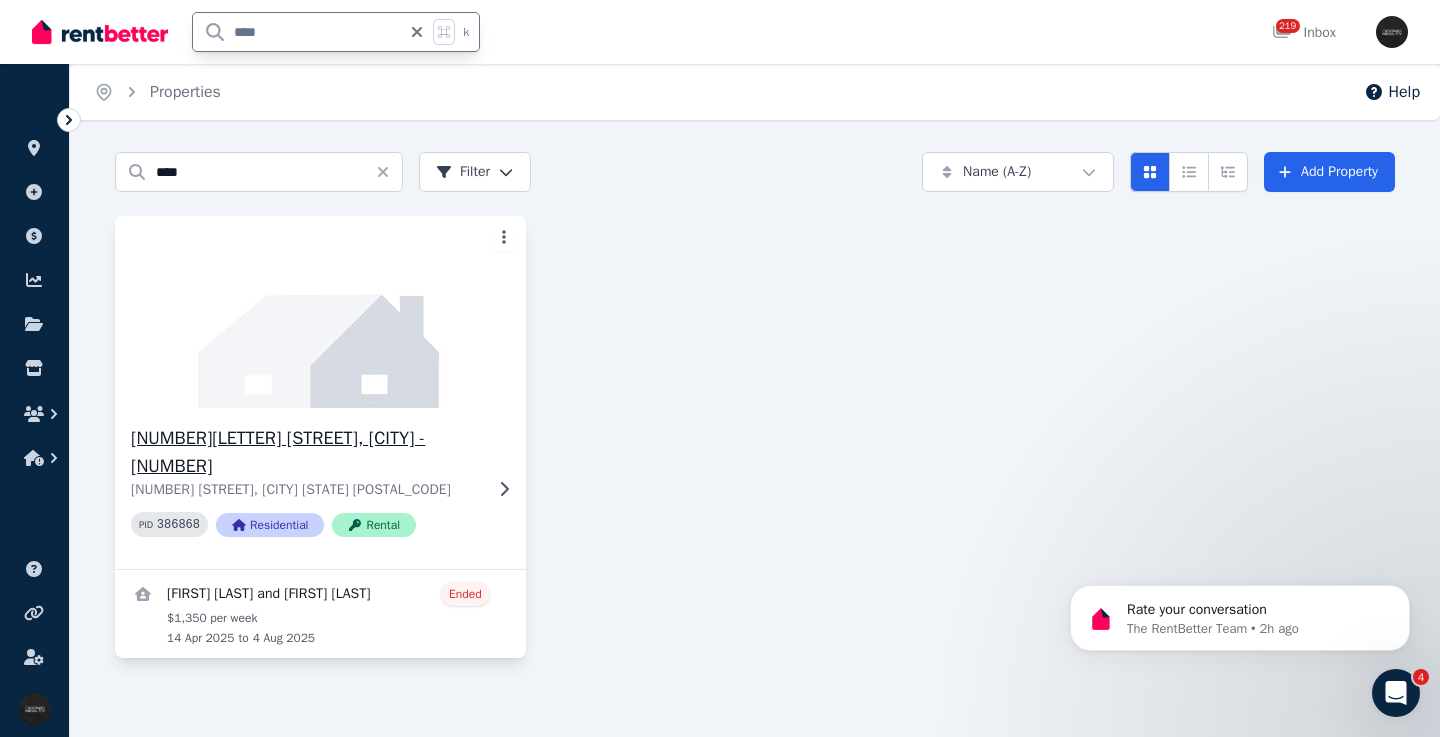 click at bounding box center [320, 312] 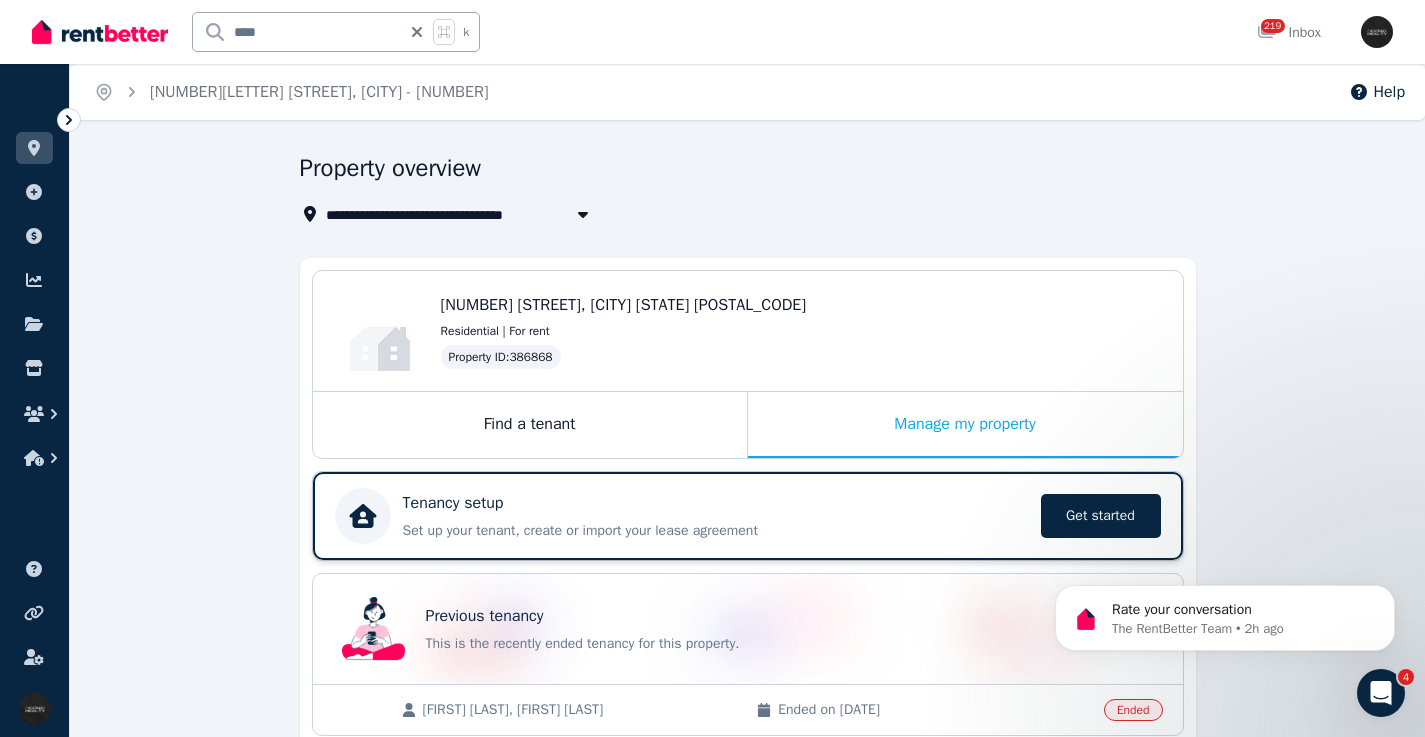 click on "Tenancy setup" at bounding box center [716, 503] 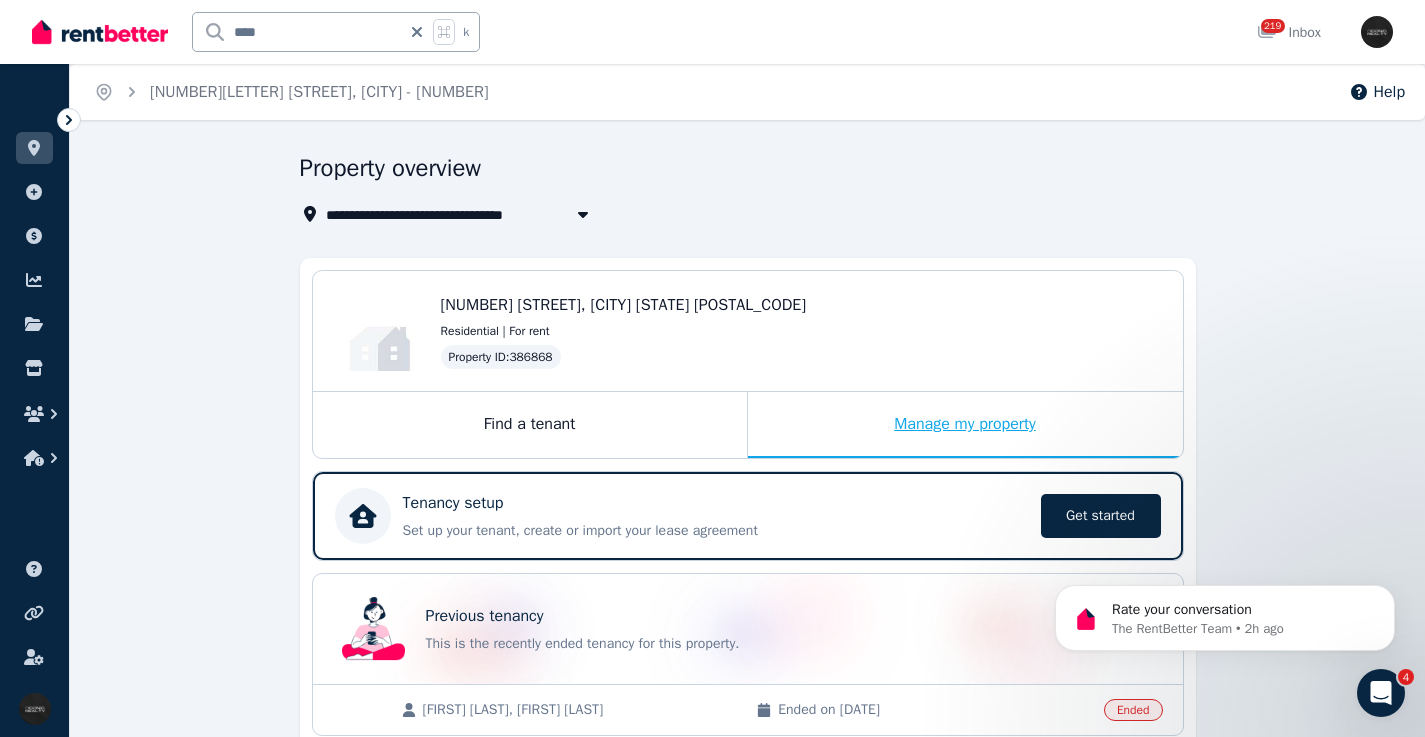 click on "Manage my property" at bounding box center (965, 425) 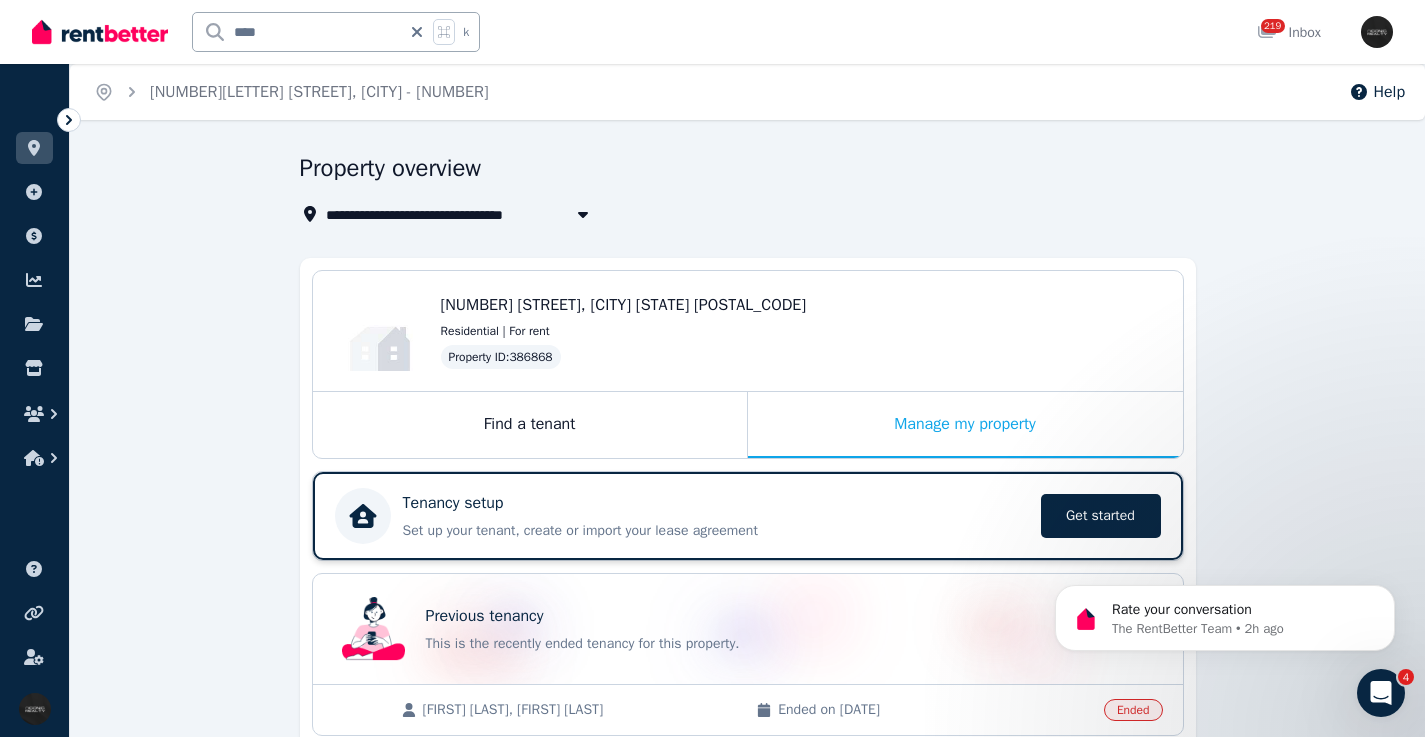 click on "Tenancy setup" at bounding box center (716, 503) 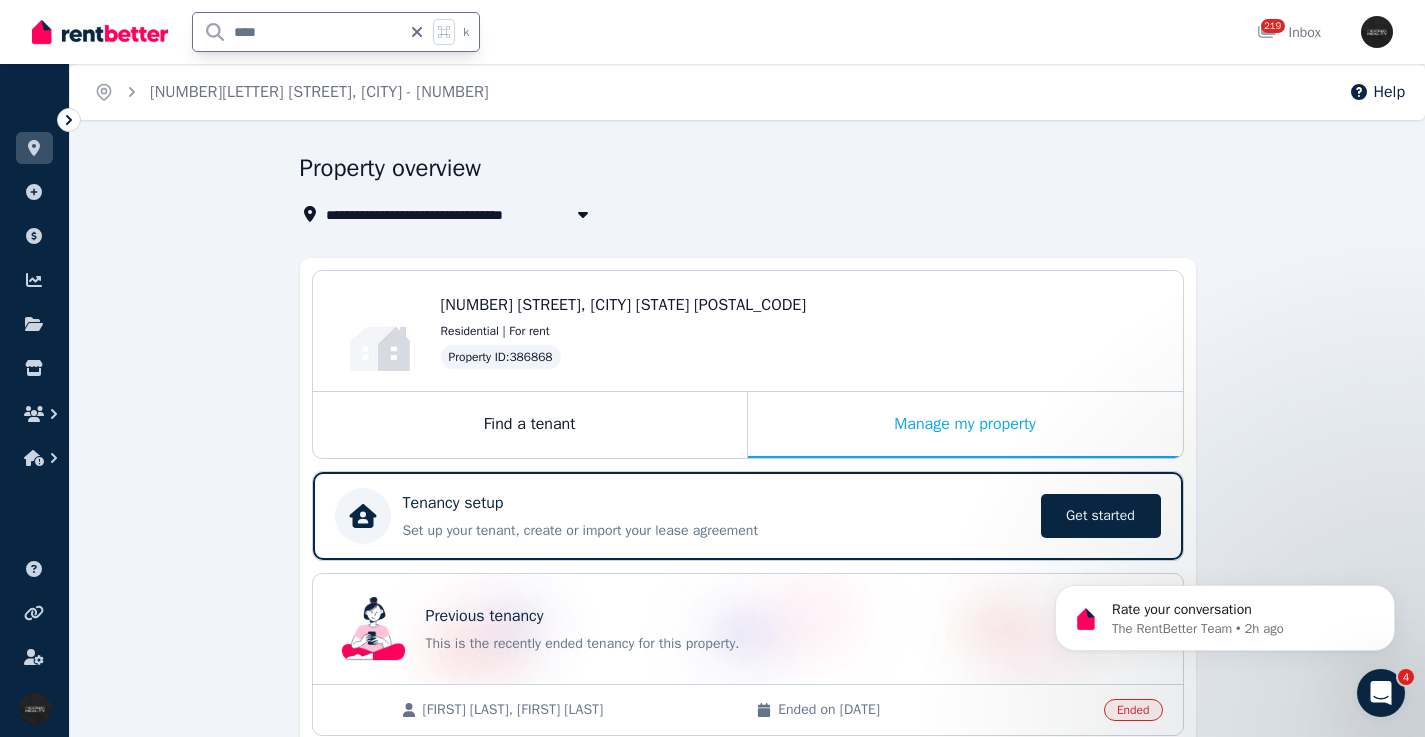 drag, startPoint x: 304, startPoint y: 27, endPoint x: 267, endPoint y: 33, distance: 37.48333 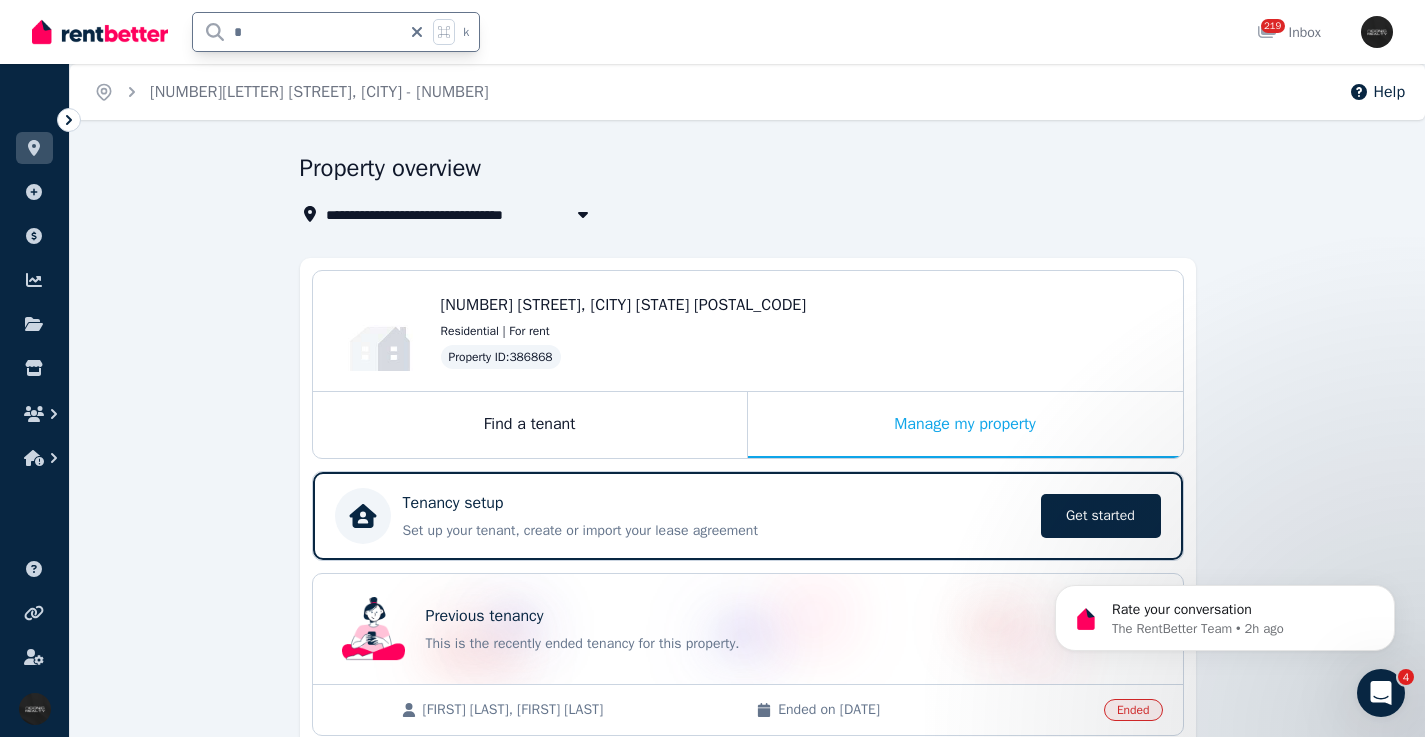 type on "**" 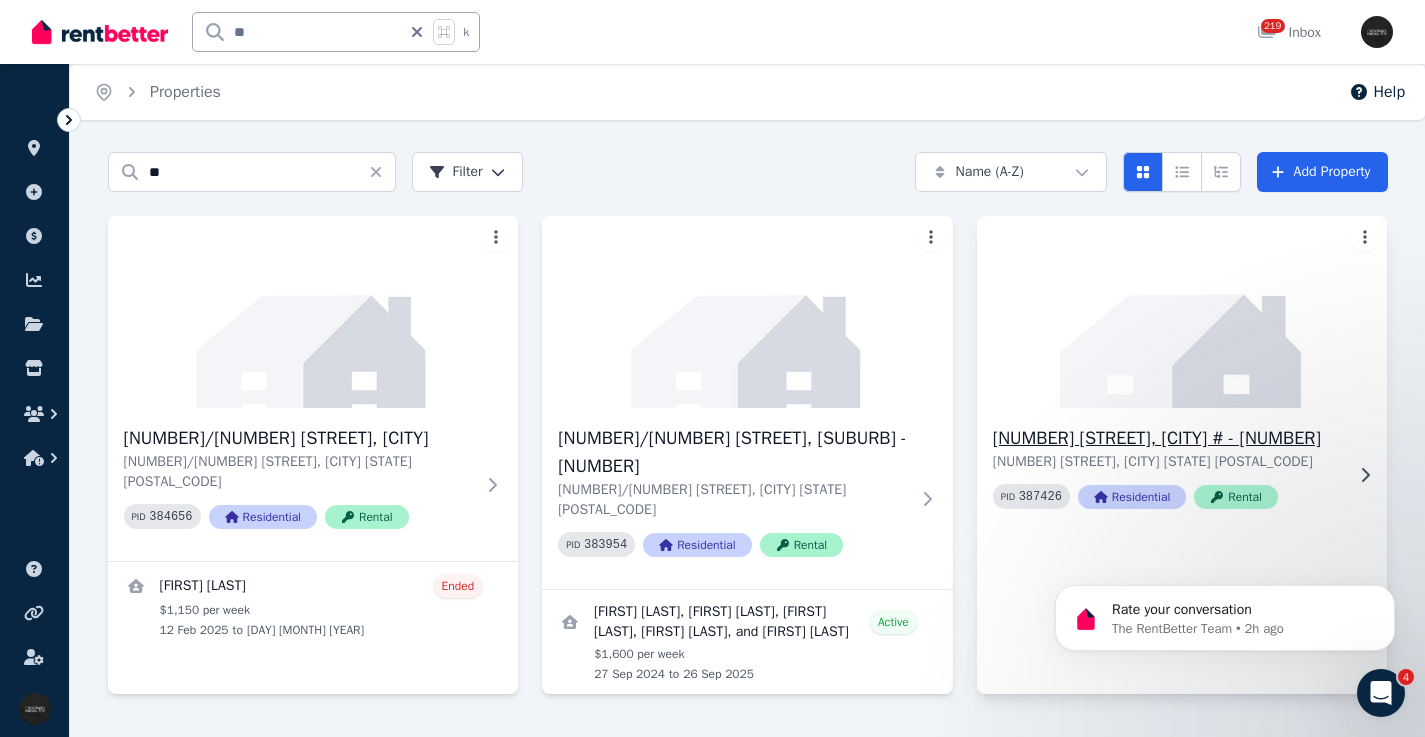 click at bounding box center [1182, 312] 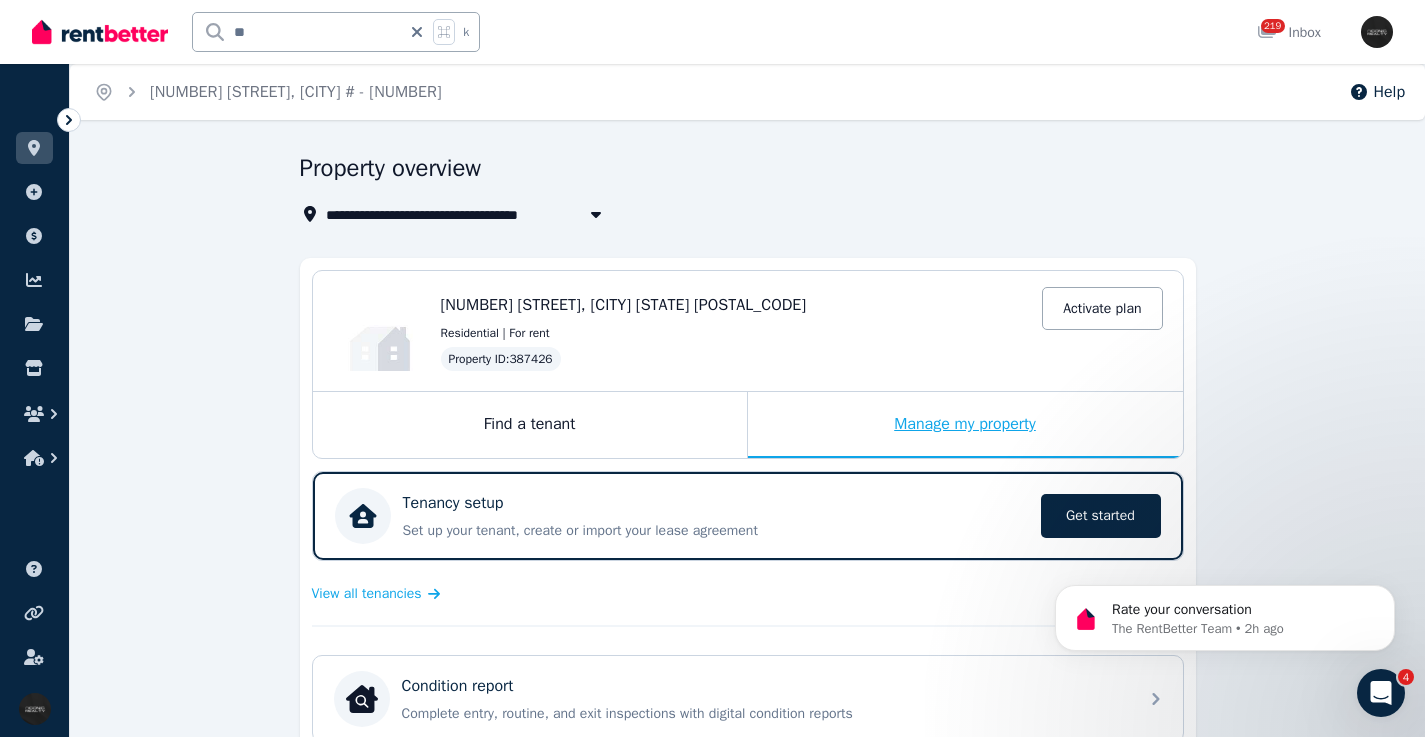 click on "Manage my property" at bounding box center (965, 425) 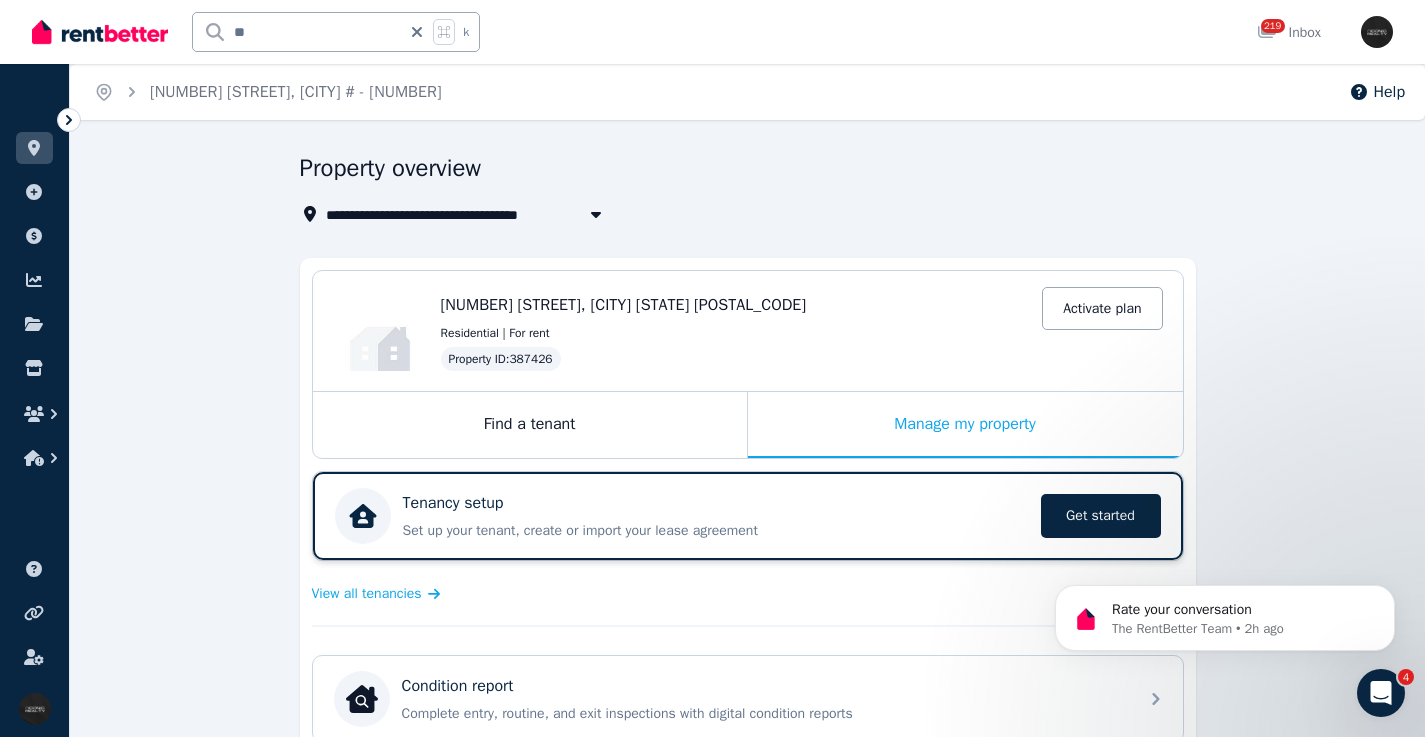 click on "Tenancy setup" at bounding box center [716, 503] 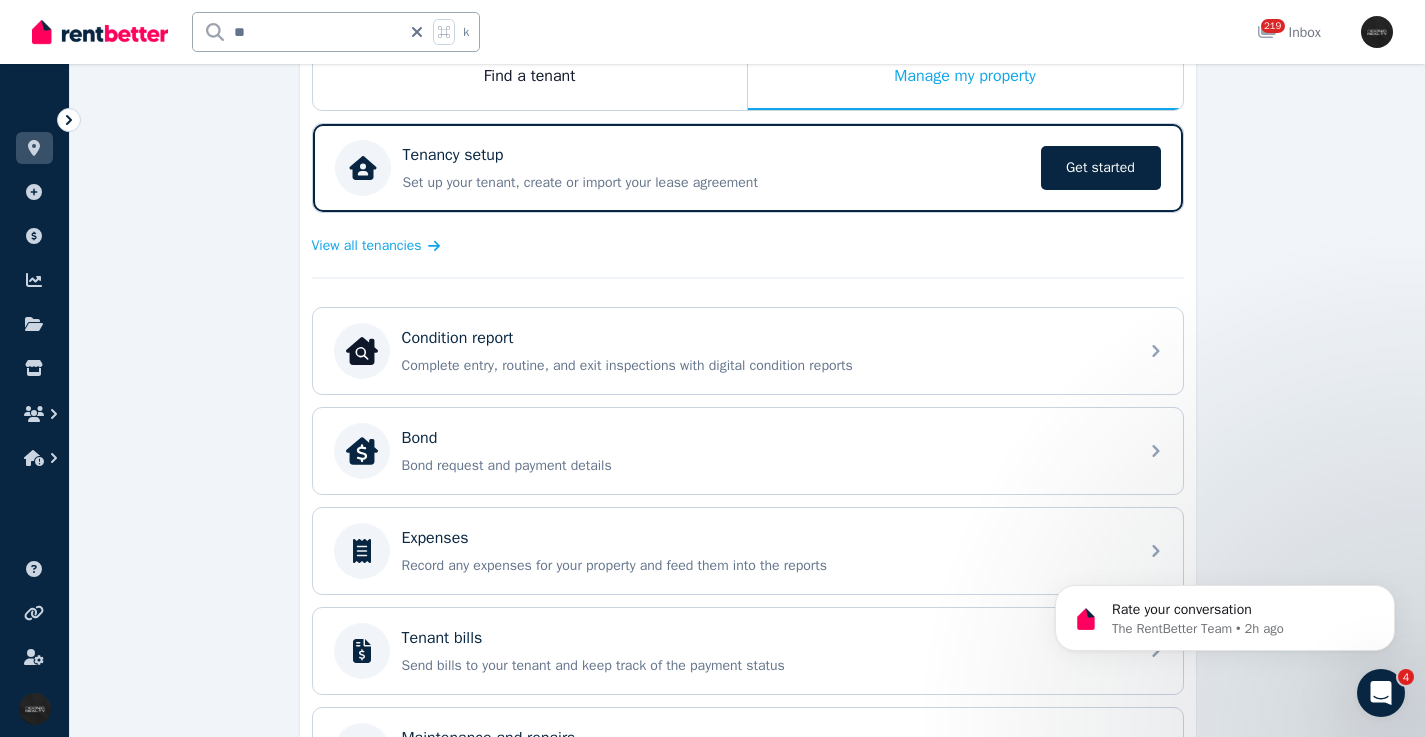 scroll, scrollTop: 0, scrollLeft: 0, axis: both 